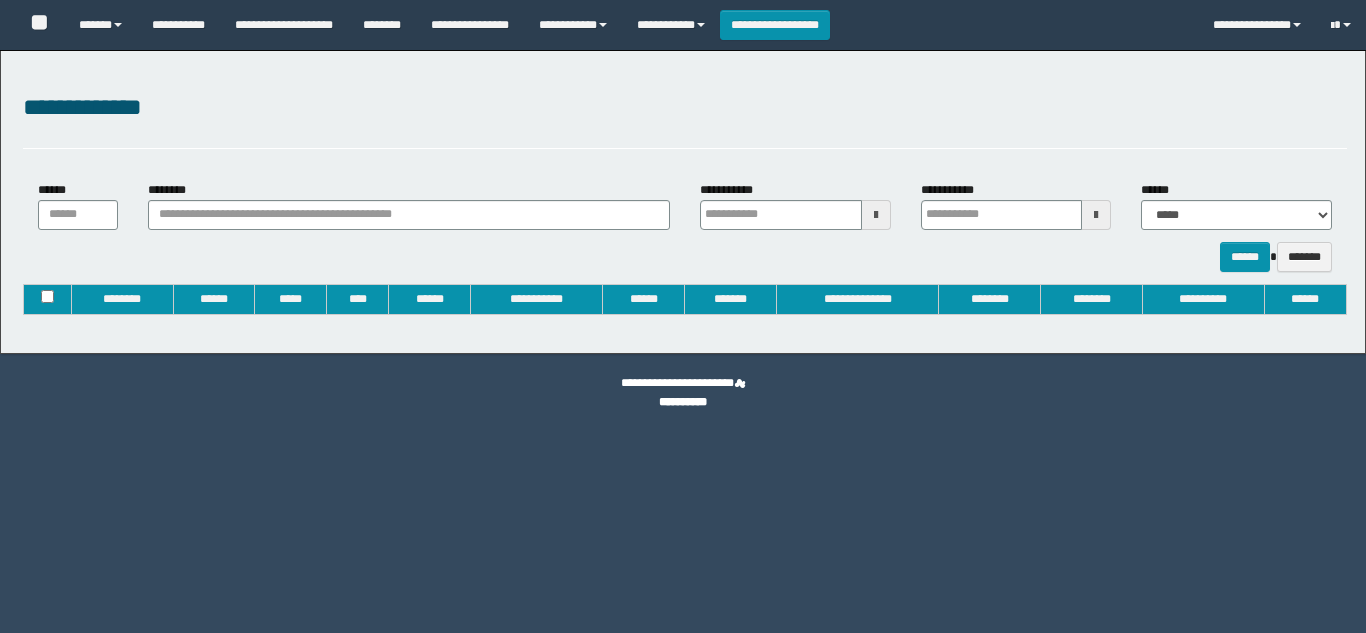 type on "**********" 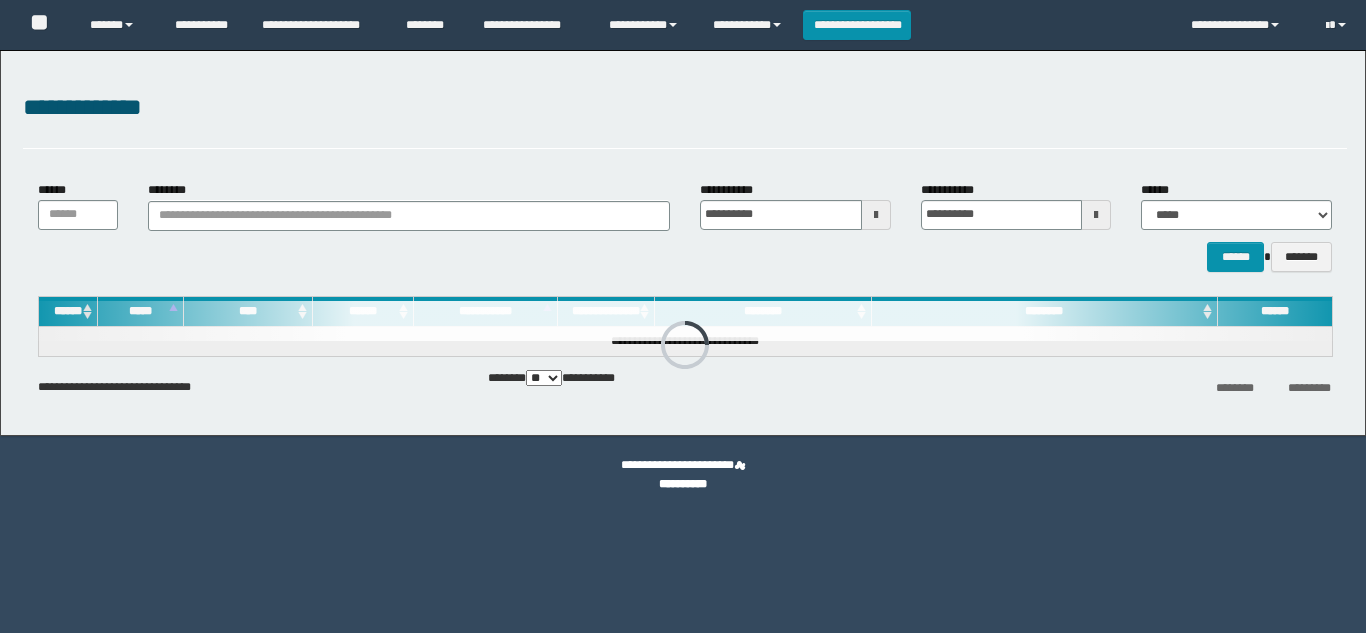 scroll, scrollTop: 0, scrollLeft: 0, axis: both 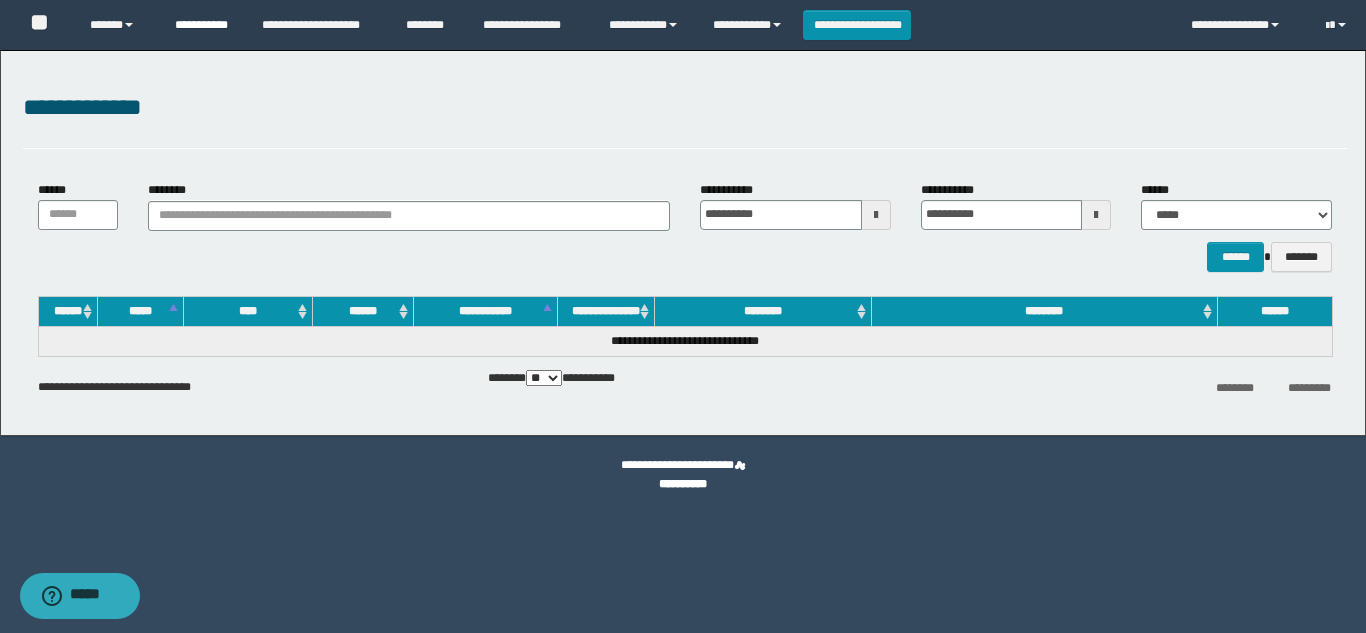 click on "**********" at bounding box center (203, 25) 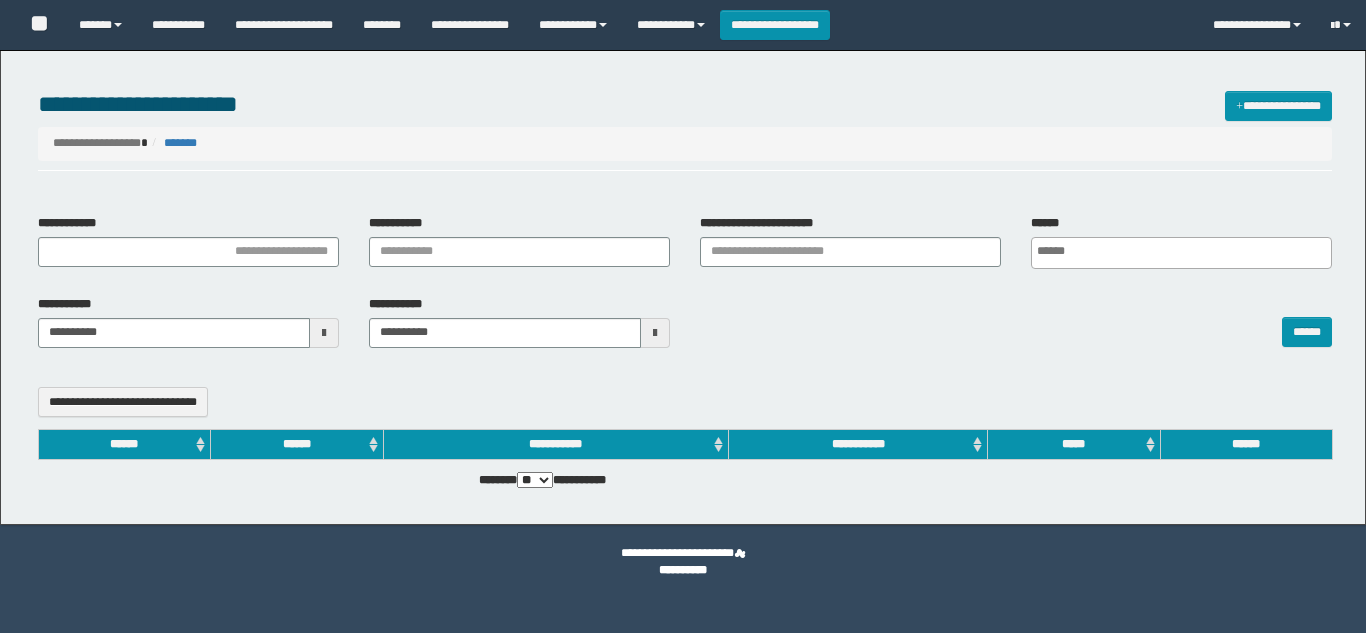 select 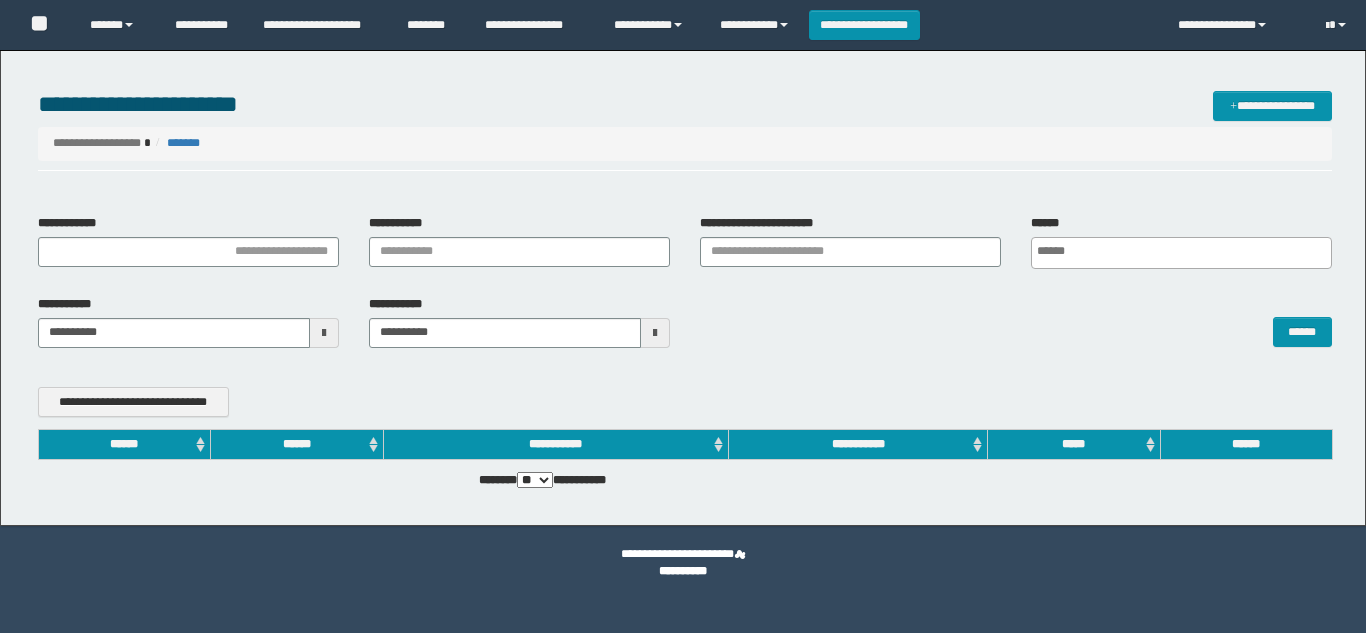 scroll, scrollTop: 0, scrollLeft: 0, axis: both 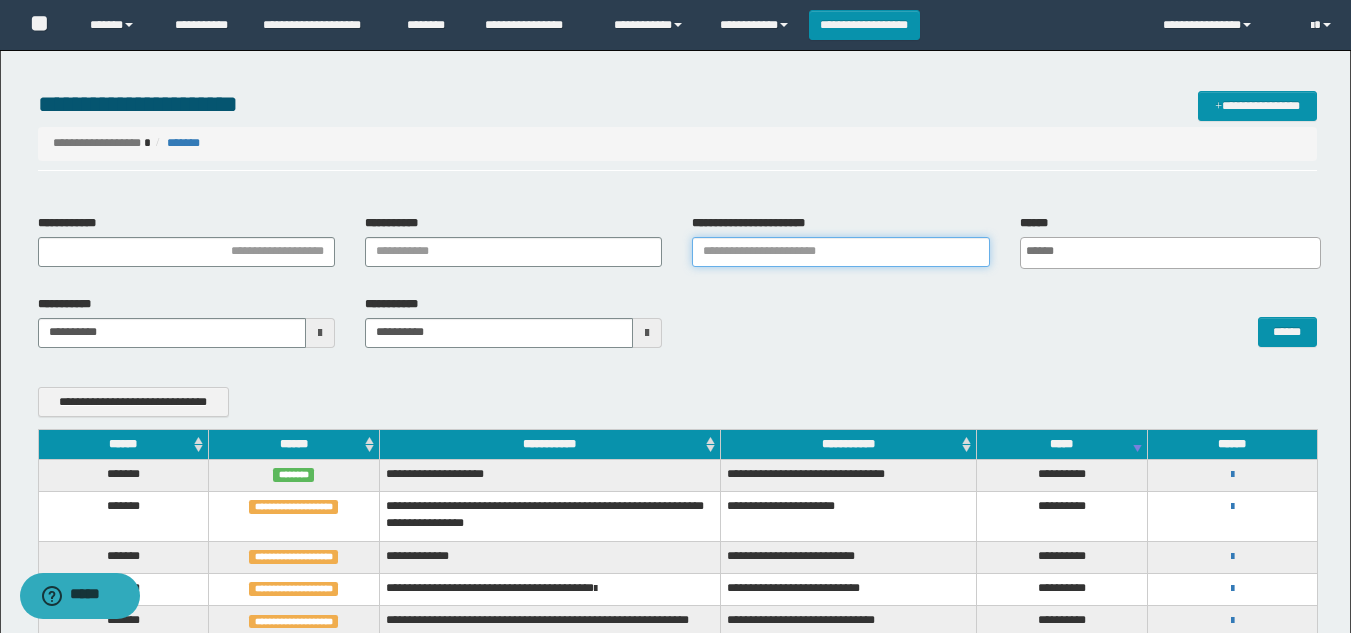 click on "**********" at bounding box center [840, 252] 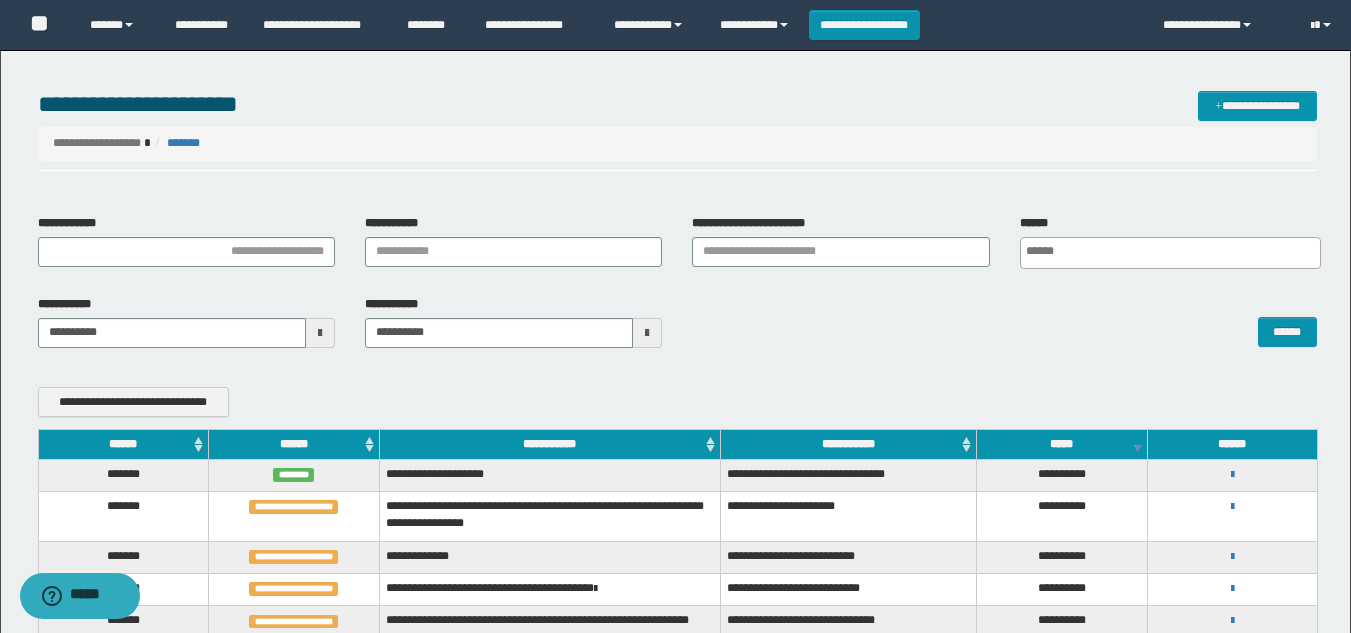 click on "******" at bounding box center [1004, 322] 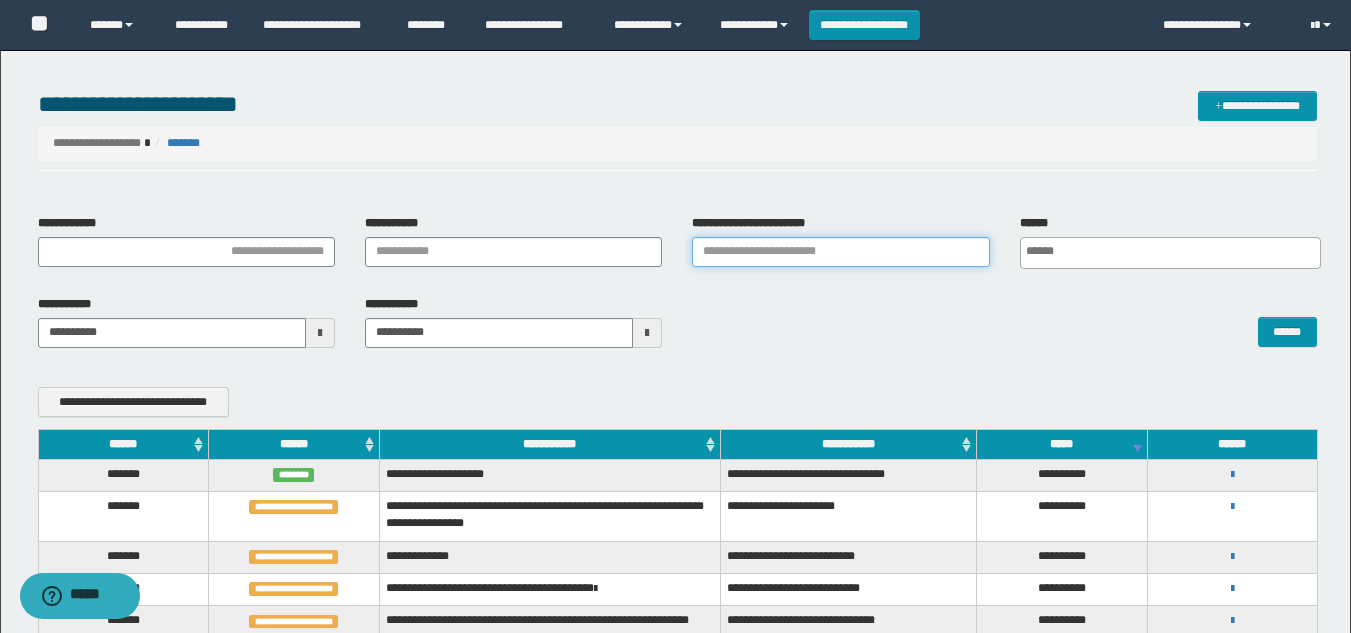 click on "**********" at bounding box center (840, 252) 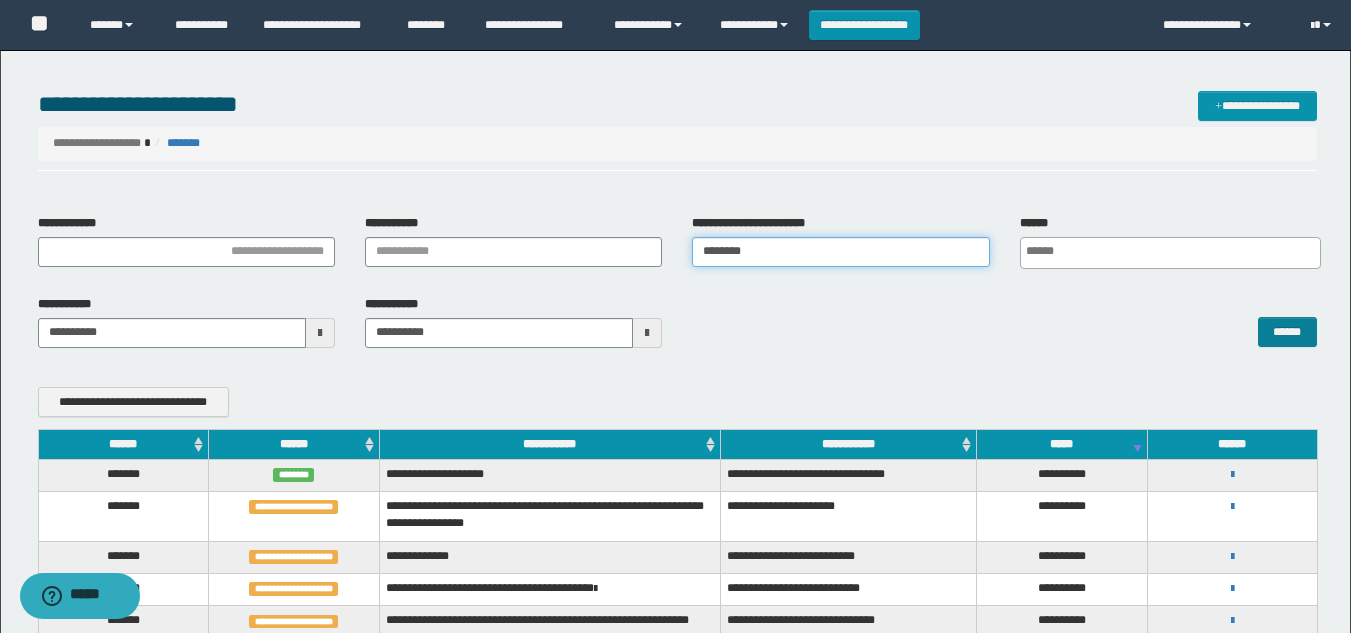type on "********" 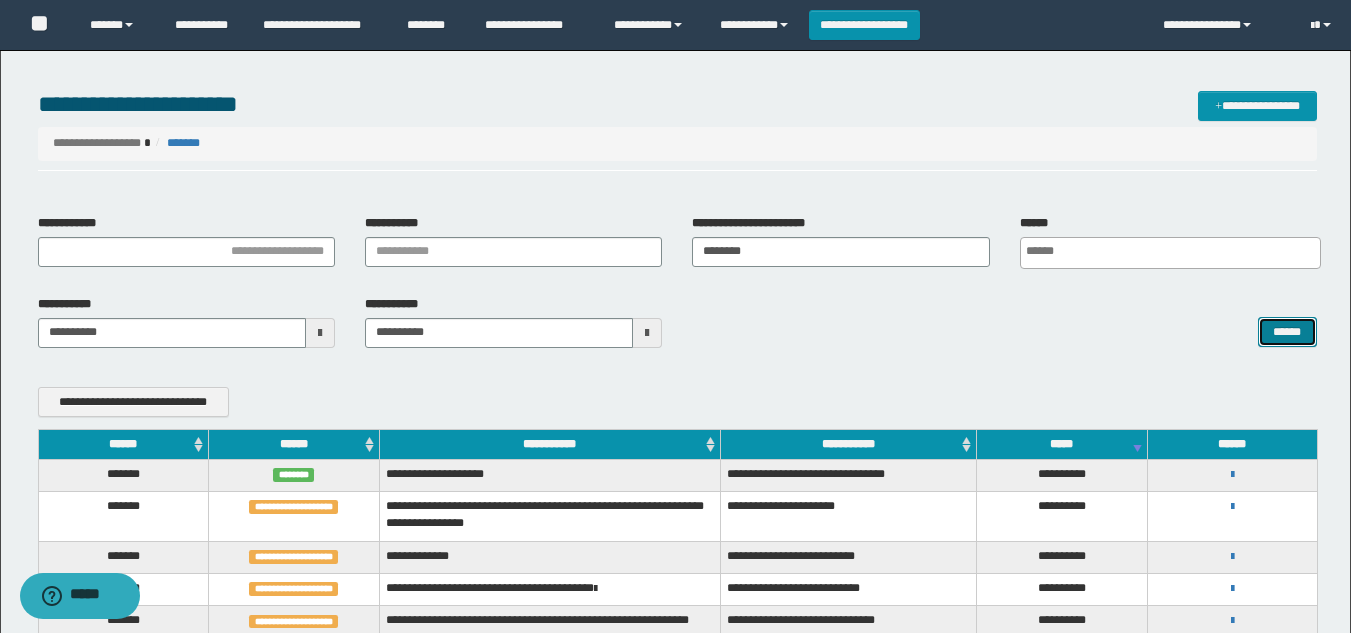 click on "******" at bounding box center (1287, 332) 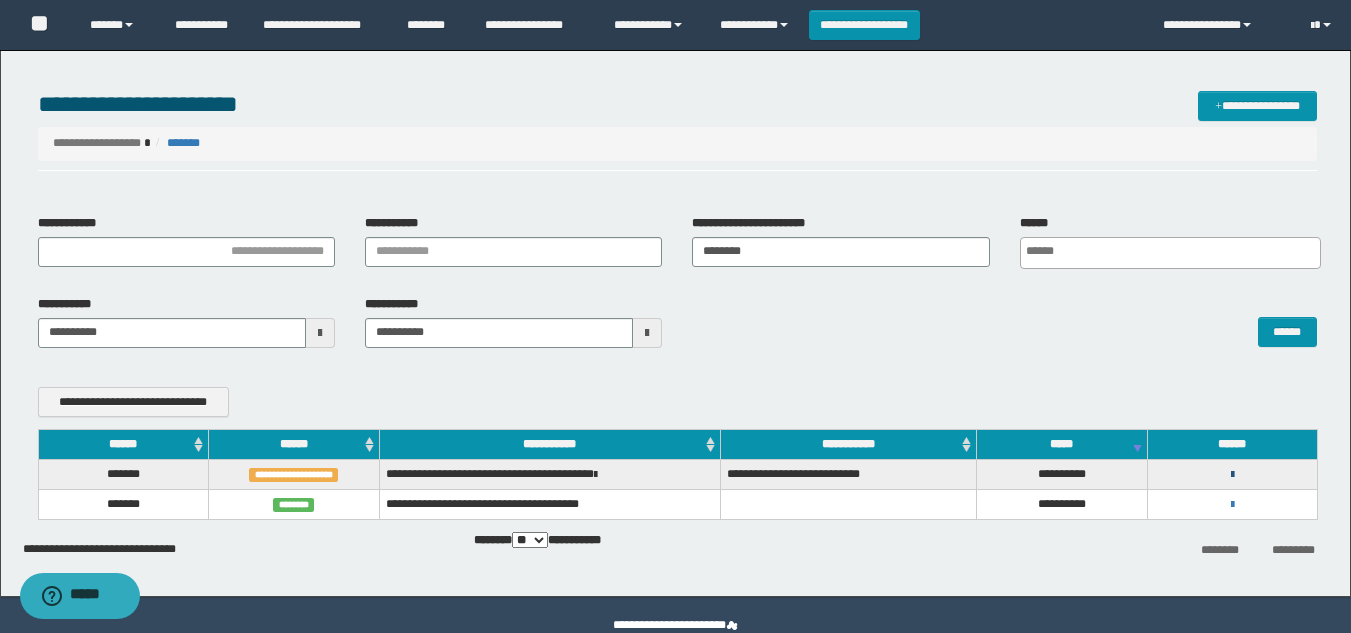 click at bounding box center [1232, 475] 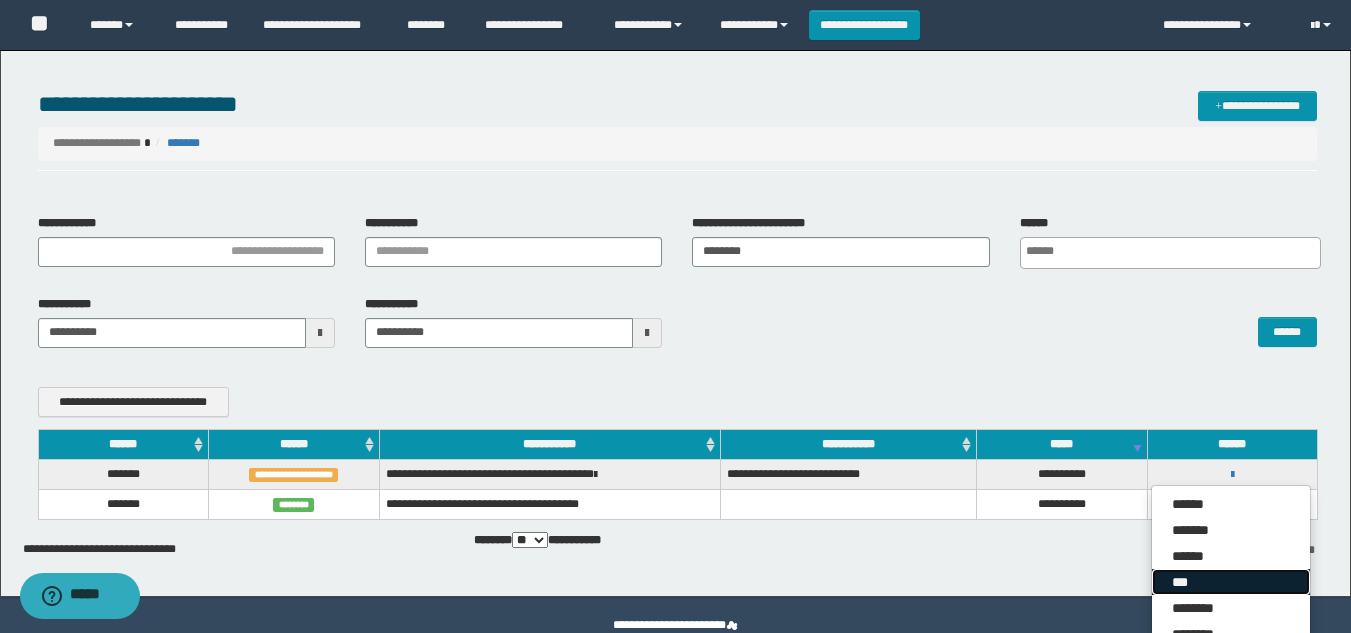 click on "***" at bounding box center (1231, 582) 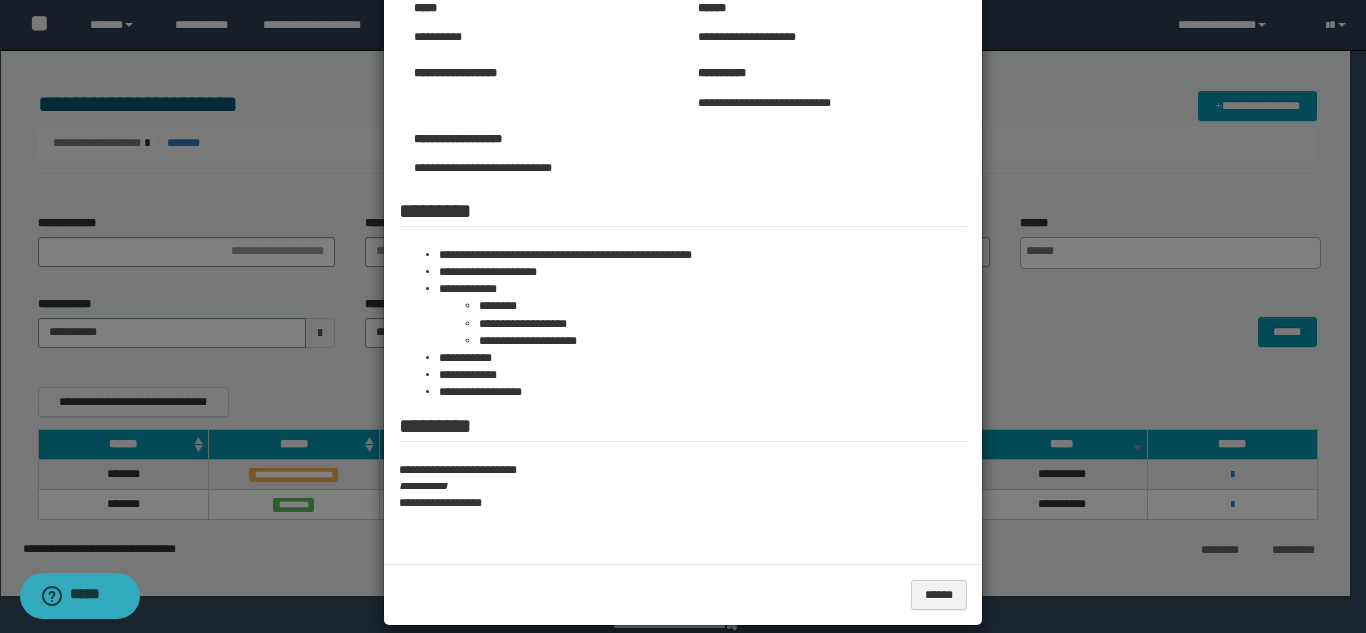 scroll, scrollTop: 220, scrollLeft: 0, axis: vertical 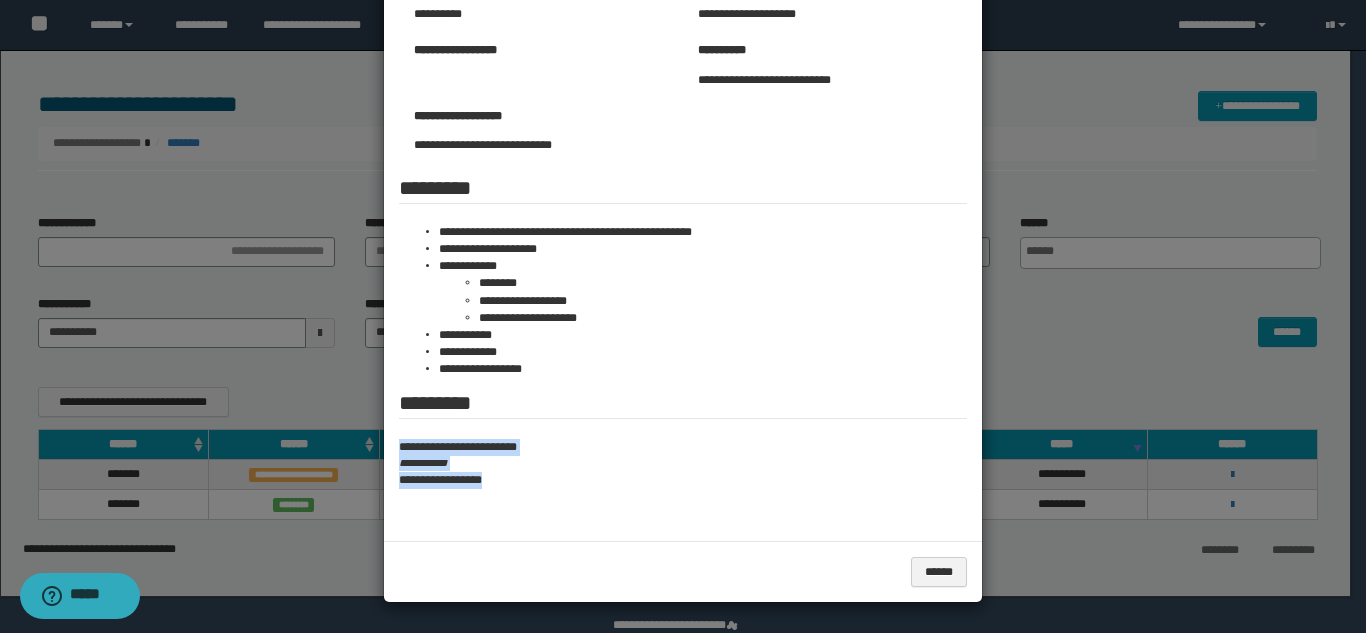 drag, startPoint x: 388, startPoint y: 447, endPoint x: 566, endPoint y: 494, distance: 184.10051 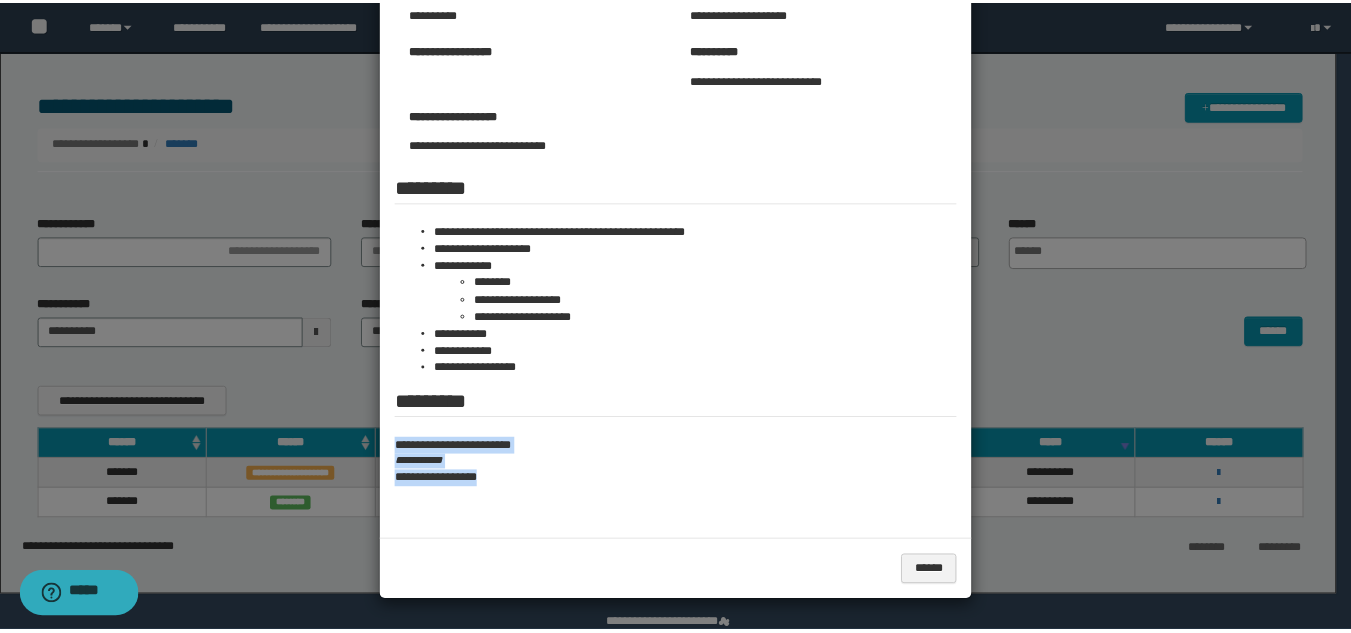 scroll, scrollTop: 120, scrollLeft: 0, axis: vertical 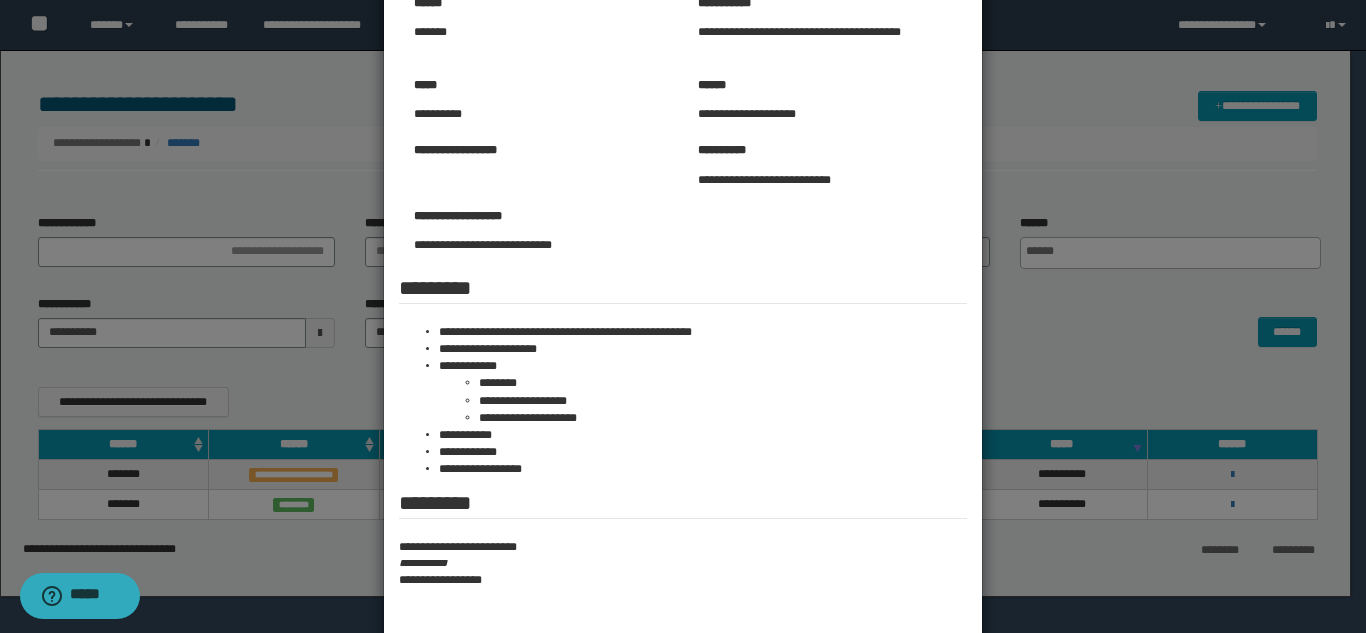 click at bounding box center (683, 306) 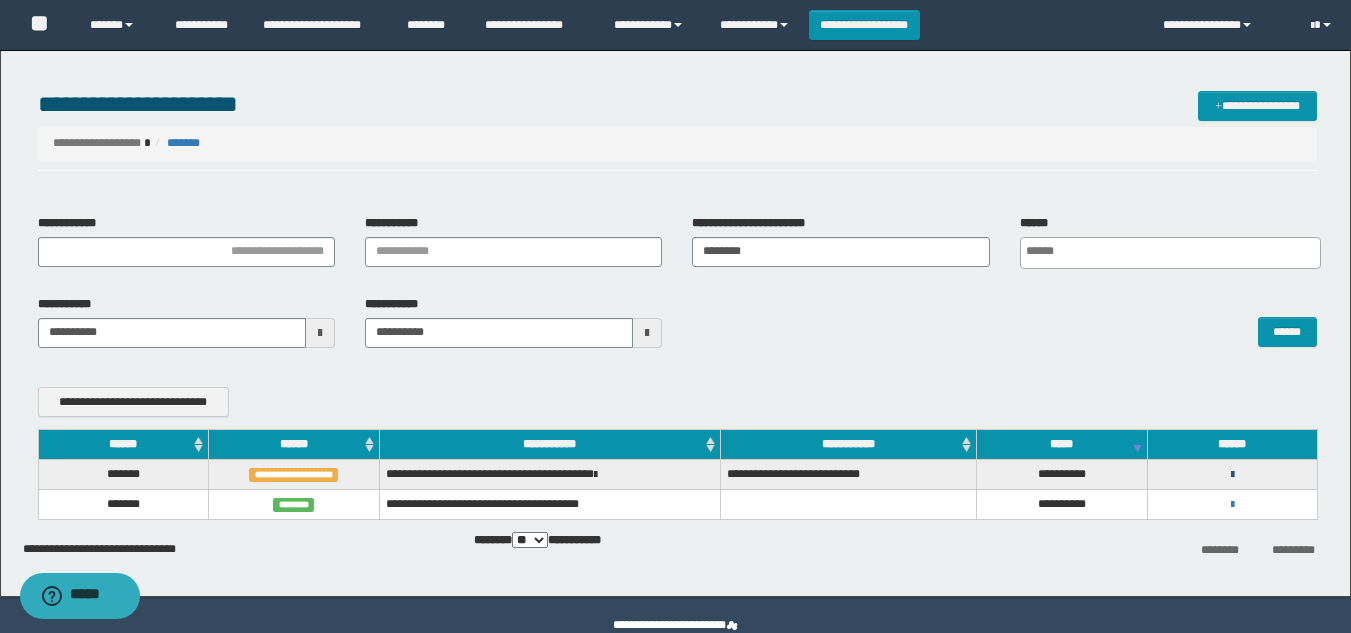 click at bounding box center (1232, 475) 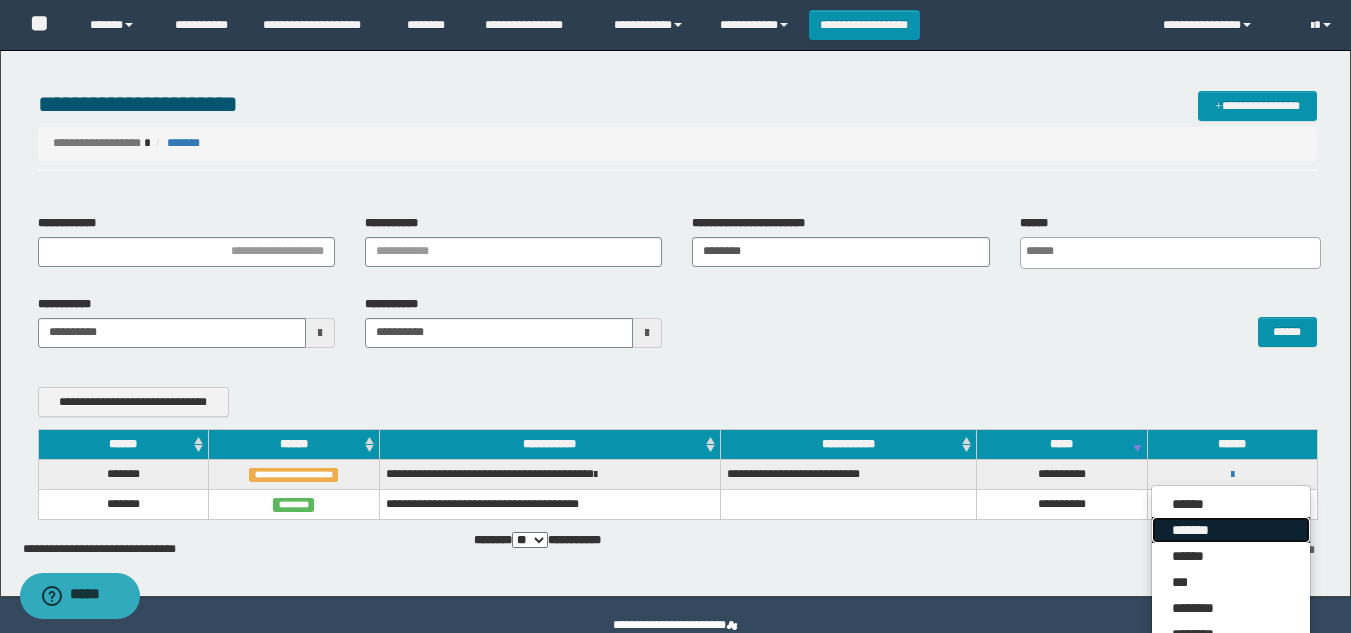 click on "*******" at bounding box center (1231, 530) 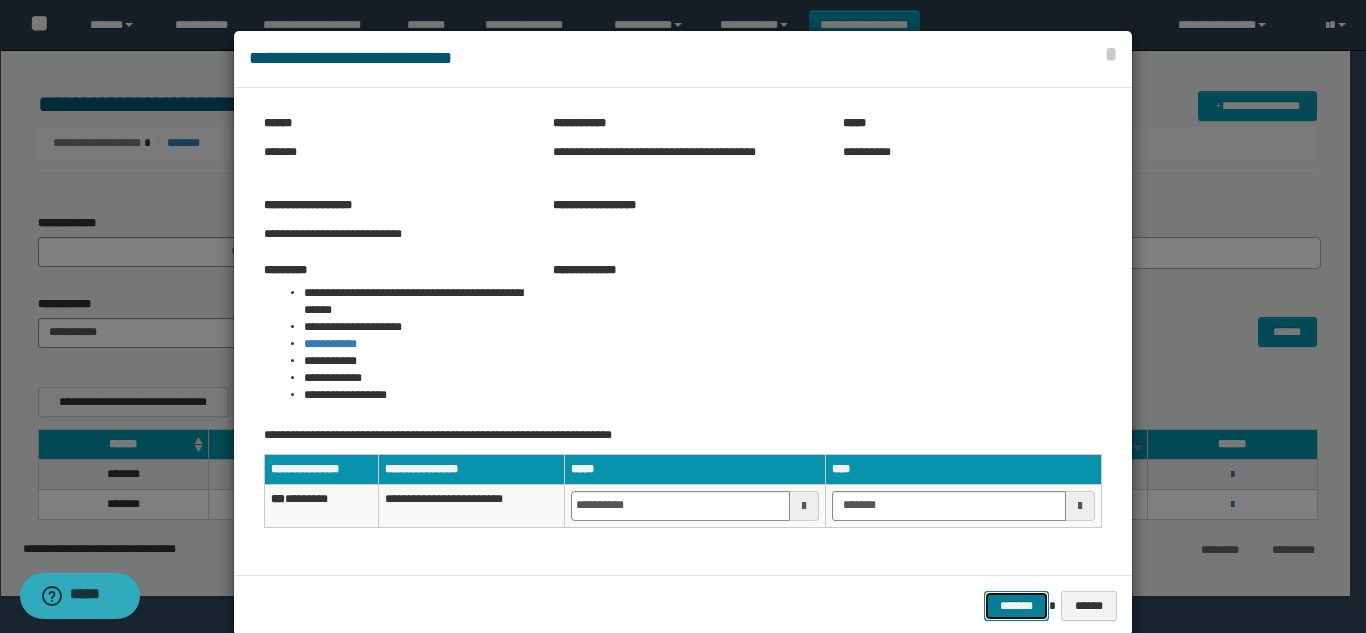 click on "*******" at bounding box center [1016, 606] 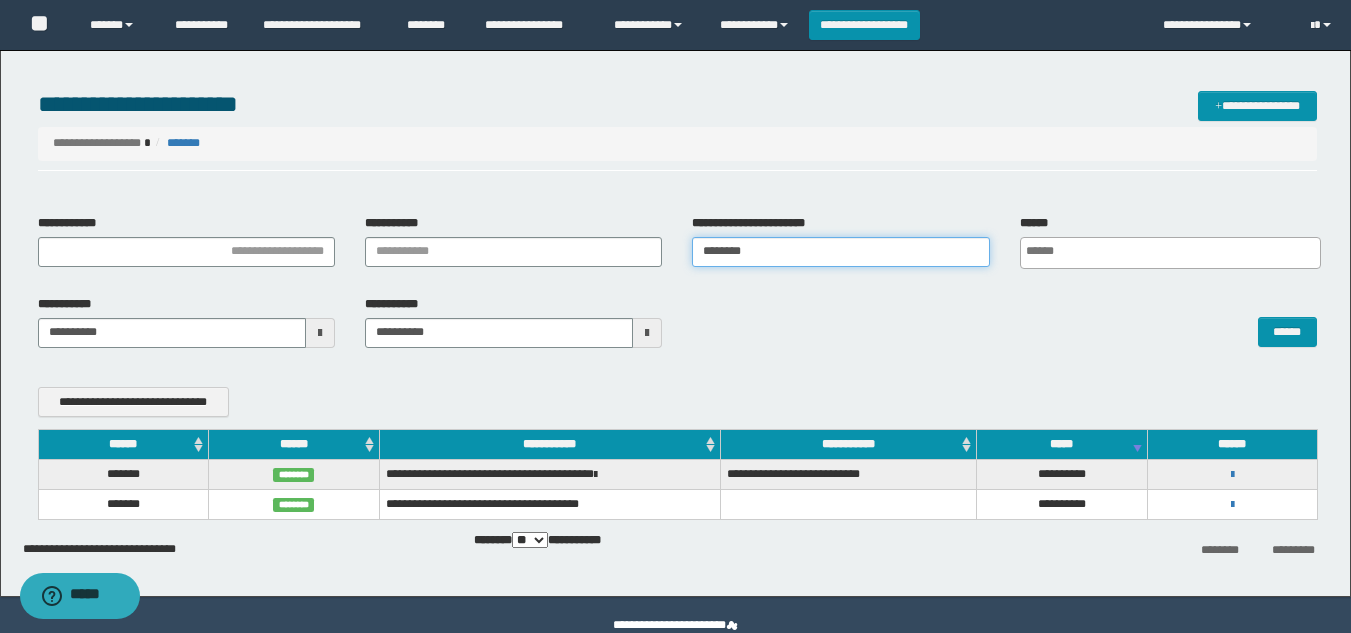 drag, startPoint x: 809, startPoint y: 255, endPoint x: 421, endPoint y: 241, distance: 388.2525 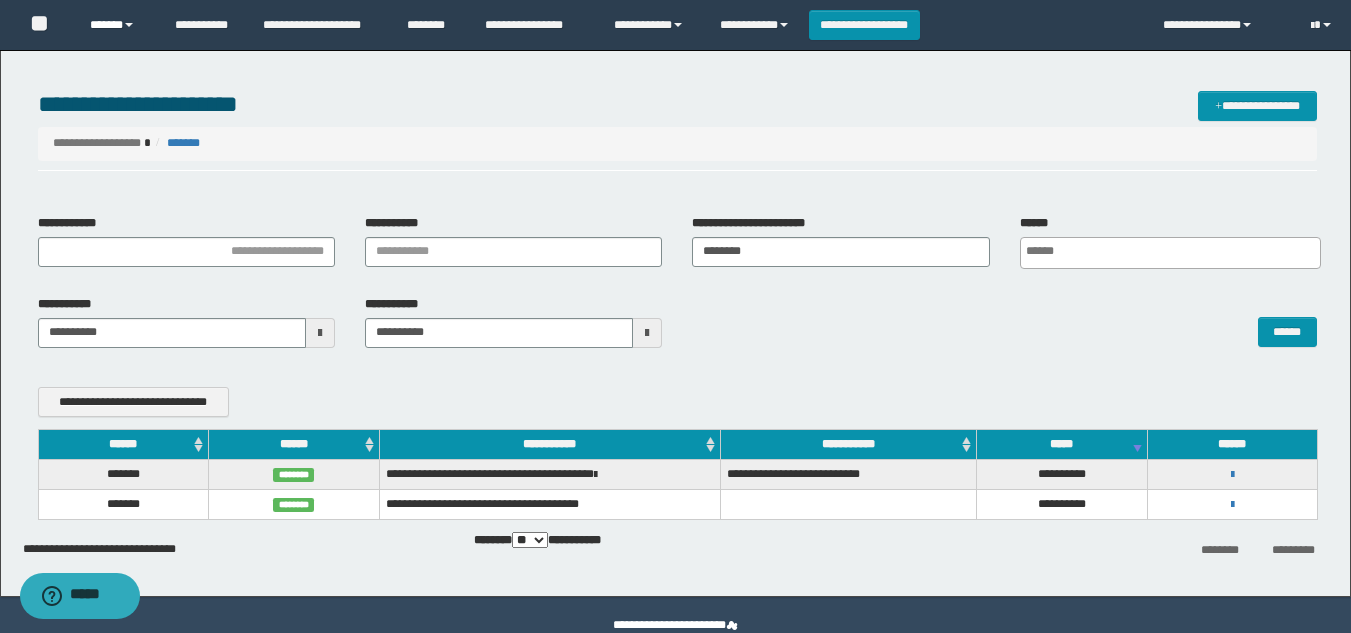 click on "******" at bounding box center [117, 25] 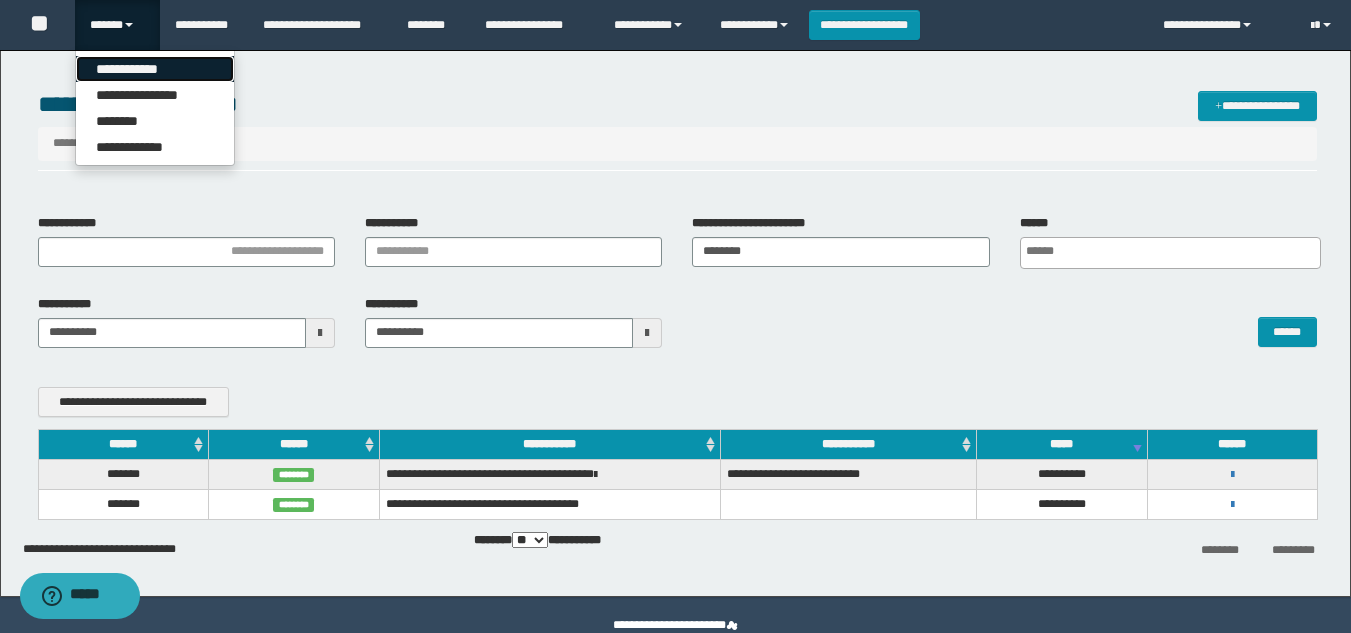 click on "**********" at bounding box center (155, 69) 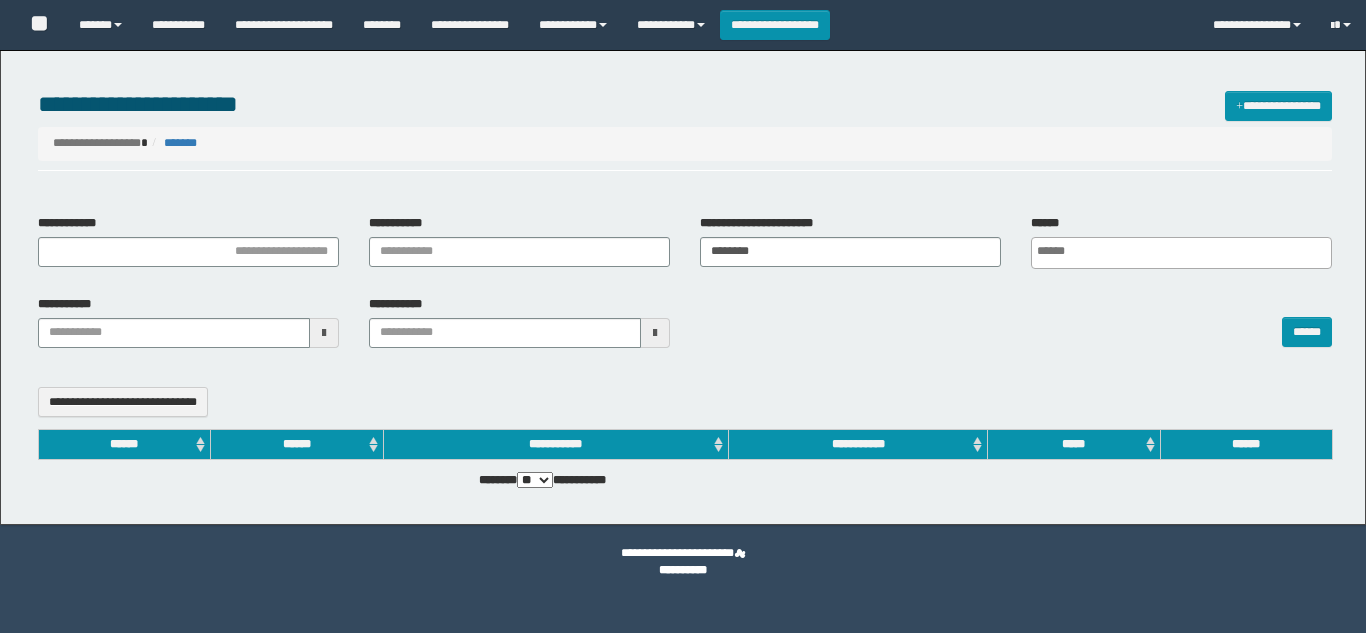 select 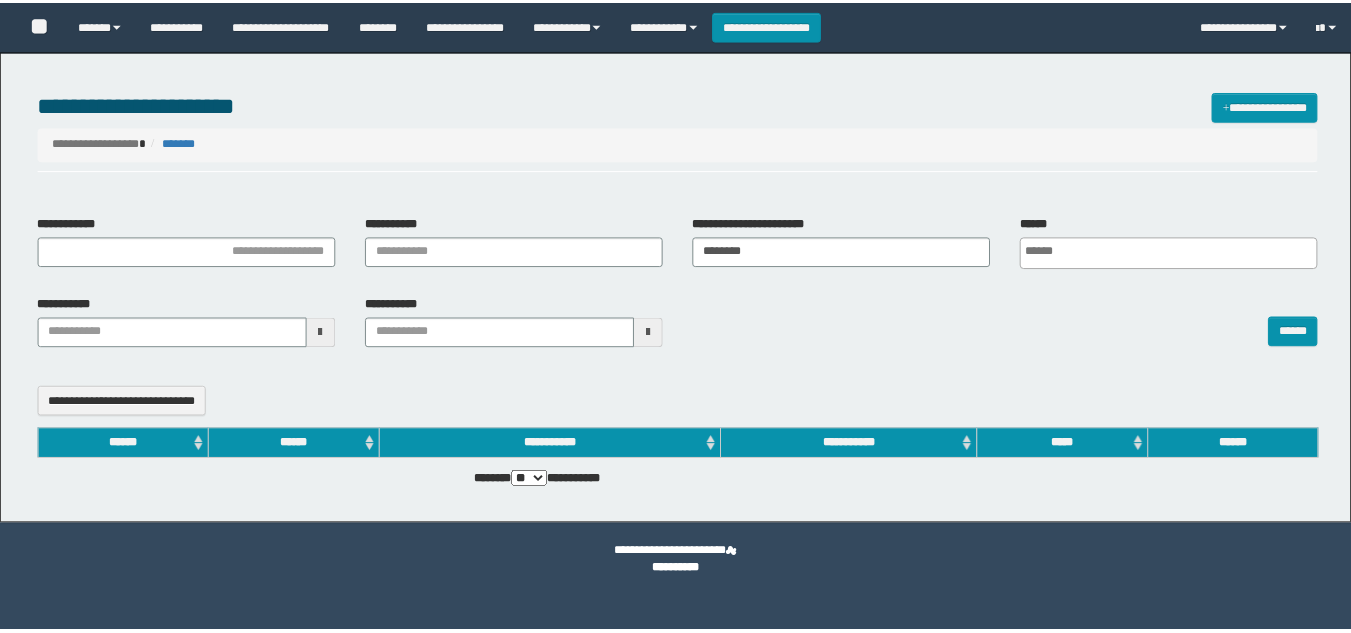 scroll, scrollTop: 0, scrollLeft: 0, axis: both 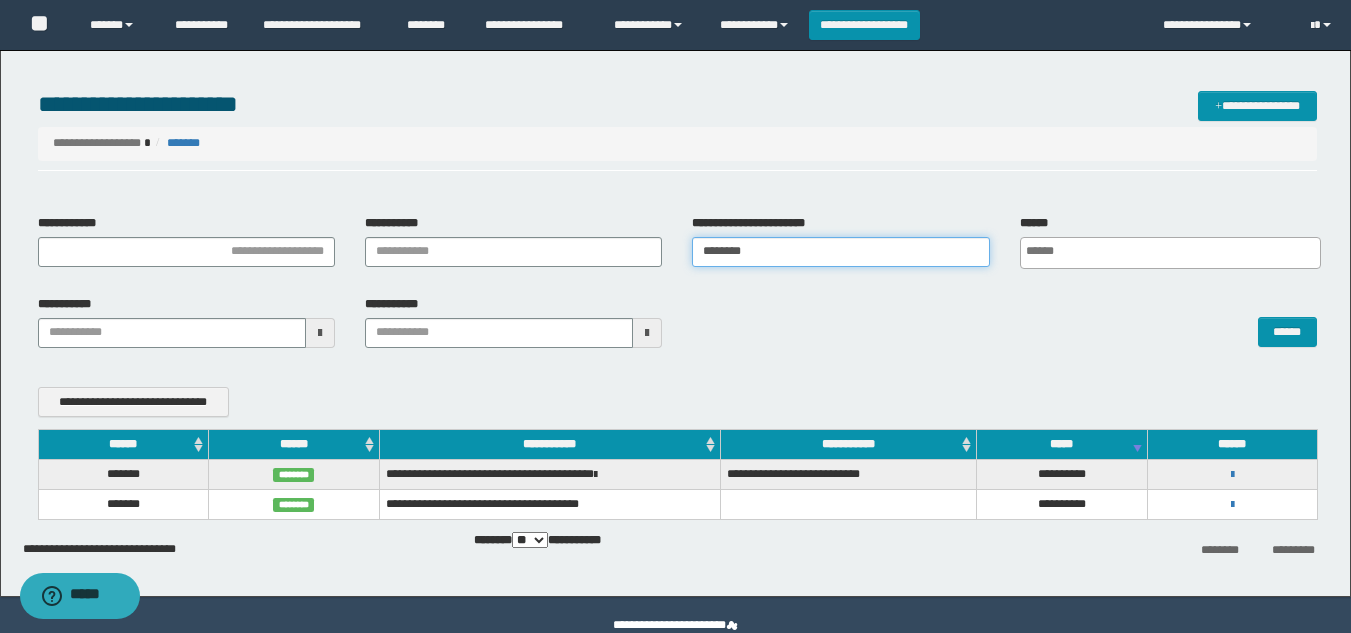 drag, startPoint x: 826, startPoint y: 253, endPoint x: 503, endPoint y: 254, distance: 323.00156 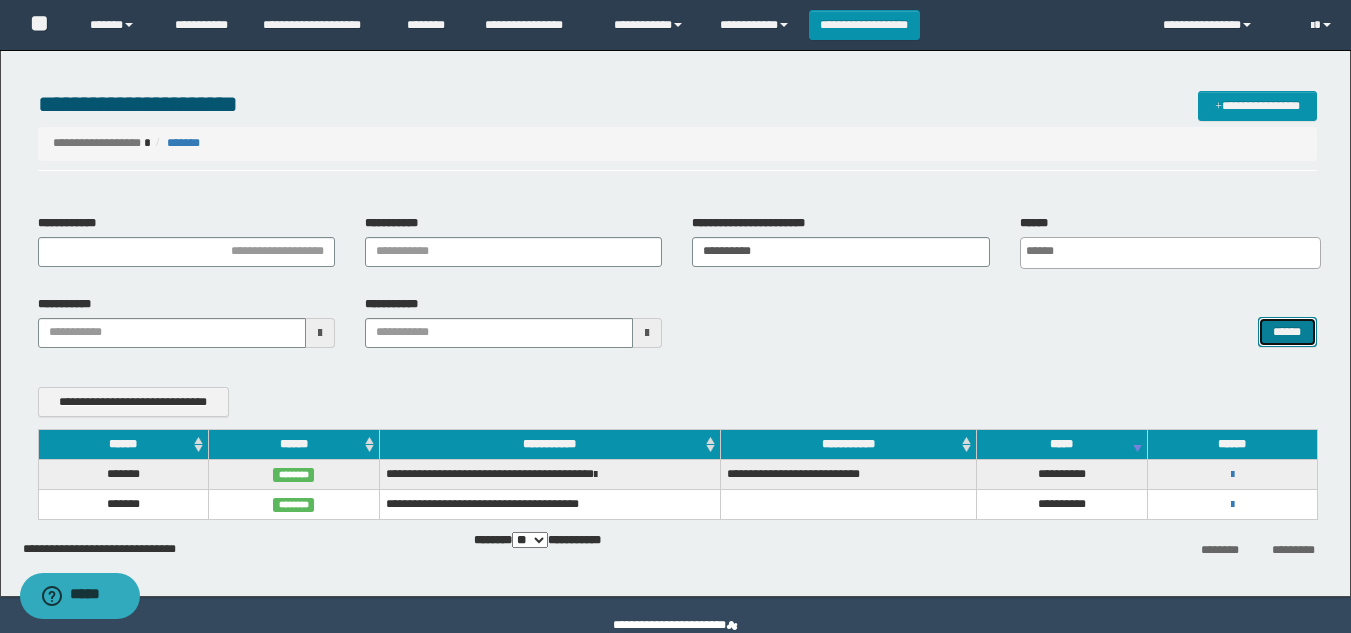 click on "******" at bounding box center (1287, 332) 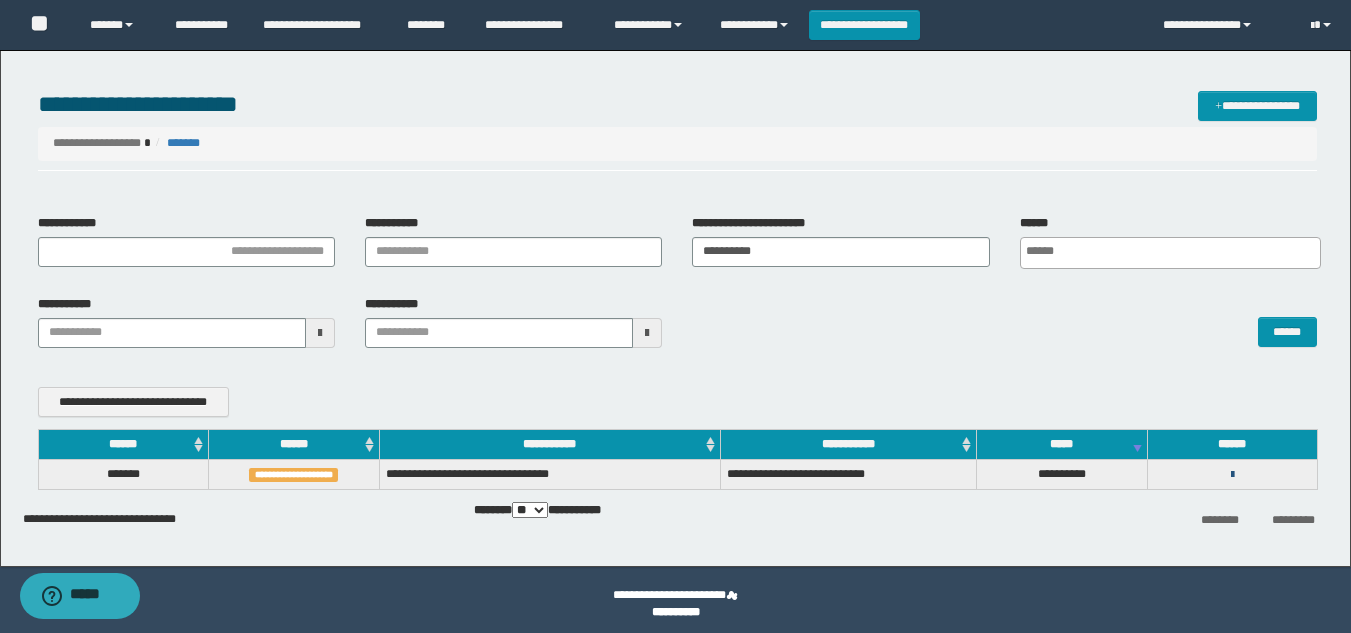 click at bounding box center [1232, 475] 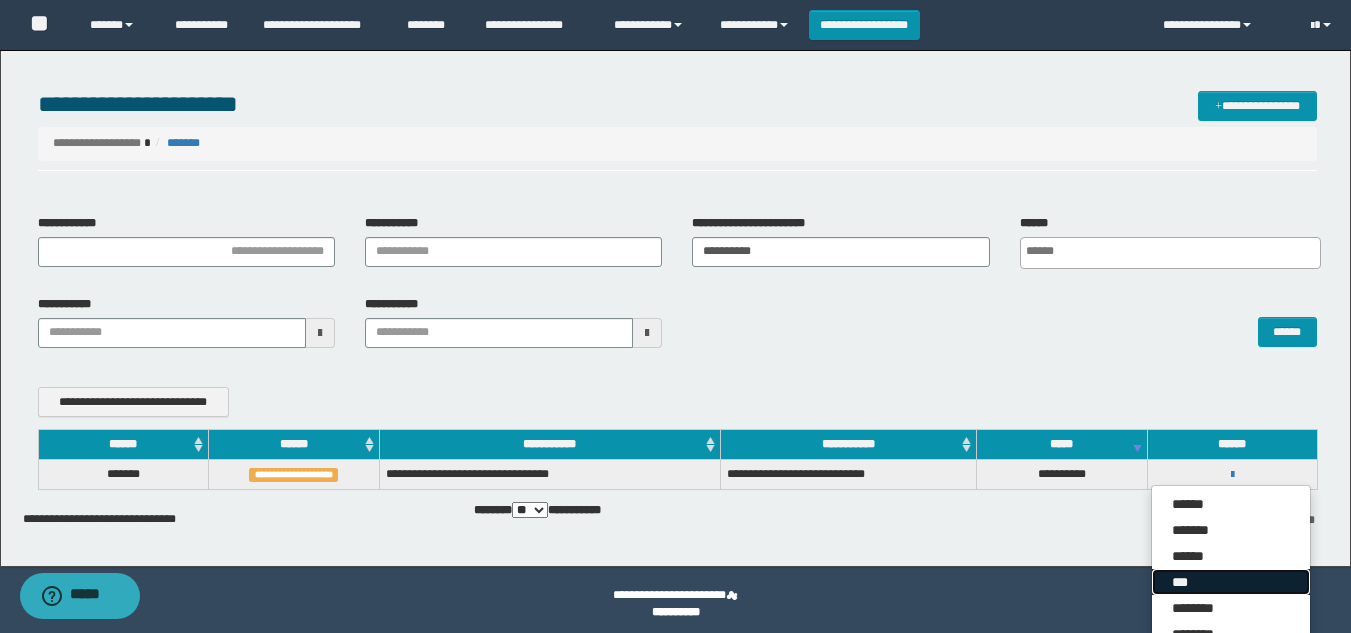 click on "***" at bounding box center (1231, 582) 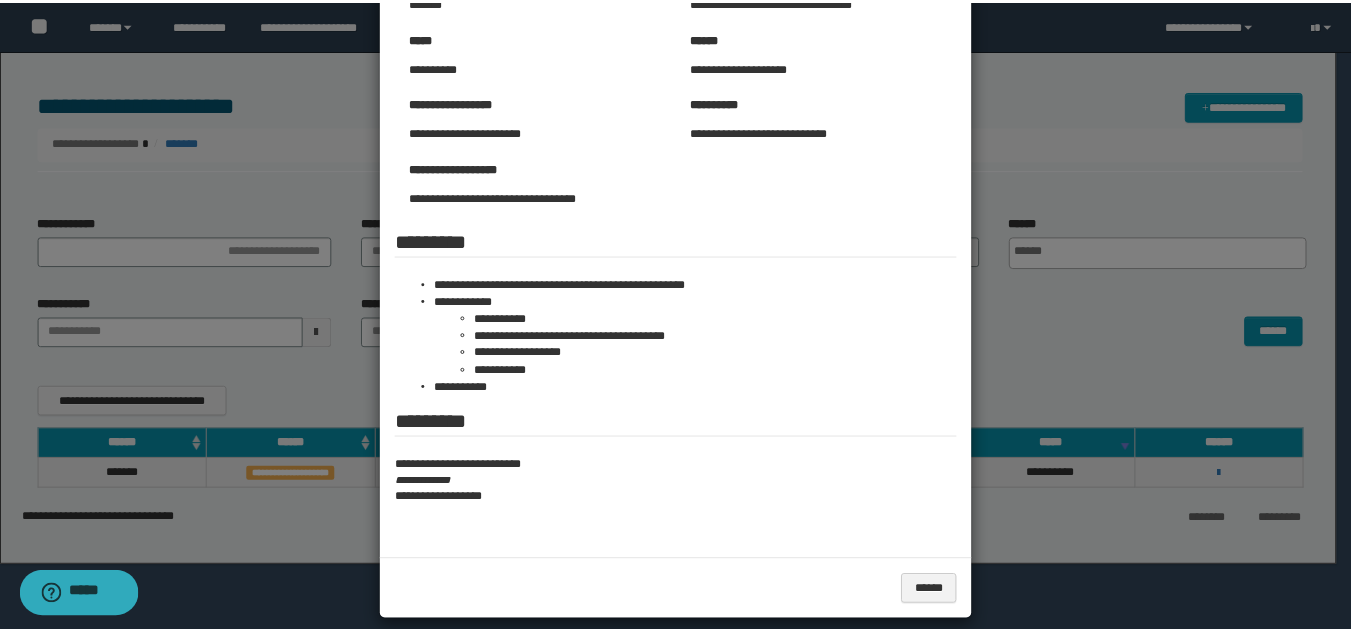 scroll, scrollTop: 169, scrollLeft: 0, axis: vertical 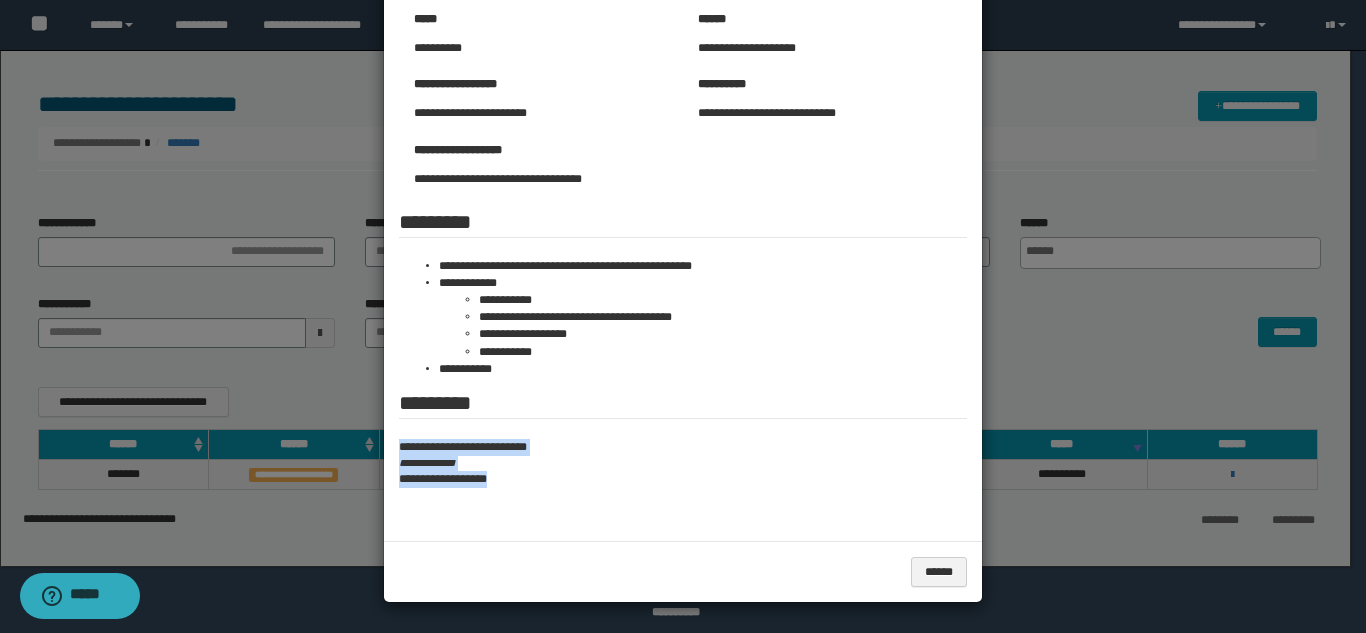 drag, startPoint x: 392, startPoint y: 444, endPoint x: 565, endPoint y: 495, distance: 180.36075 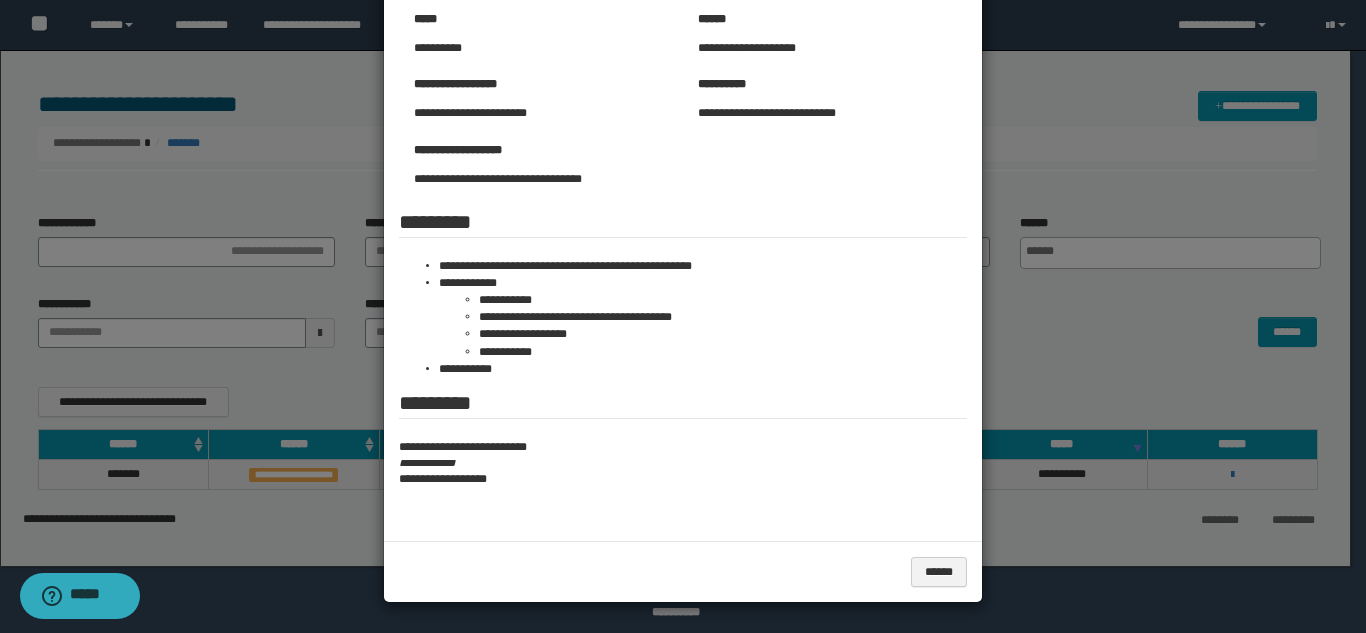 click at bounding box center [683, 232] 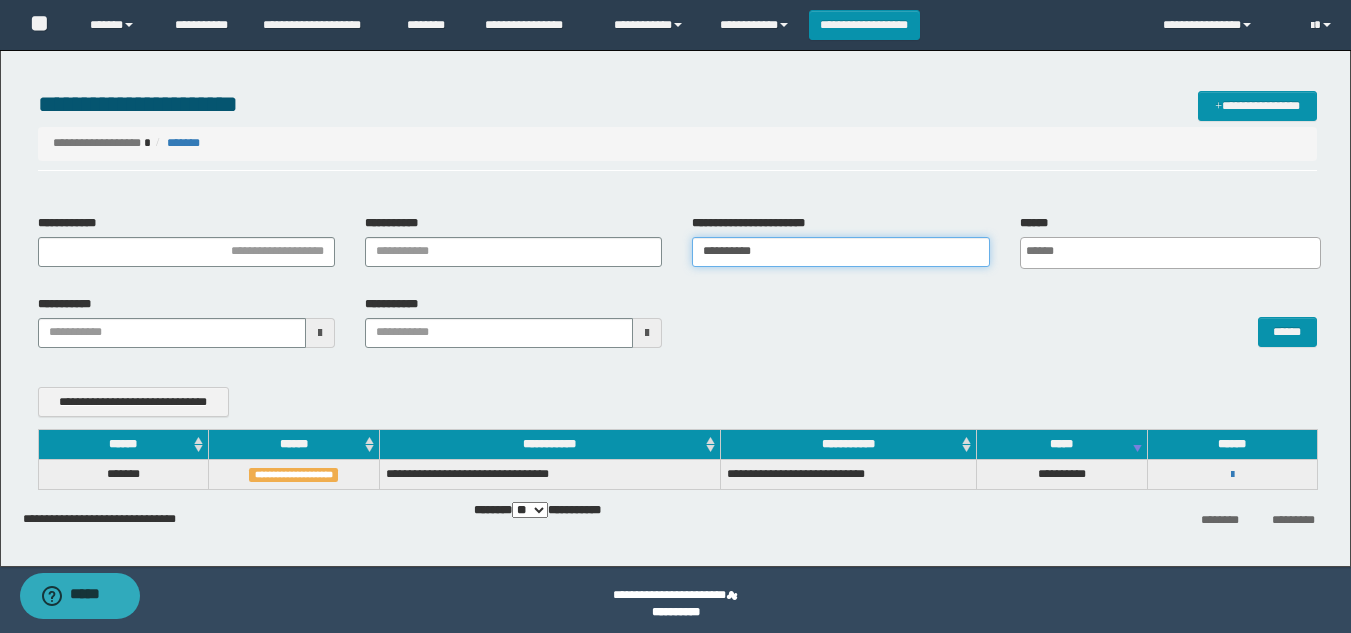 drag, startPoint x: 787, startPoint y: 257, endPoint x: 408, endPoint y: 262, distance: 379.033 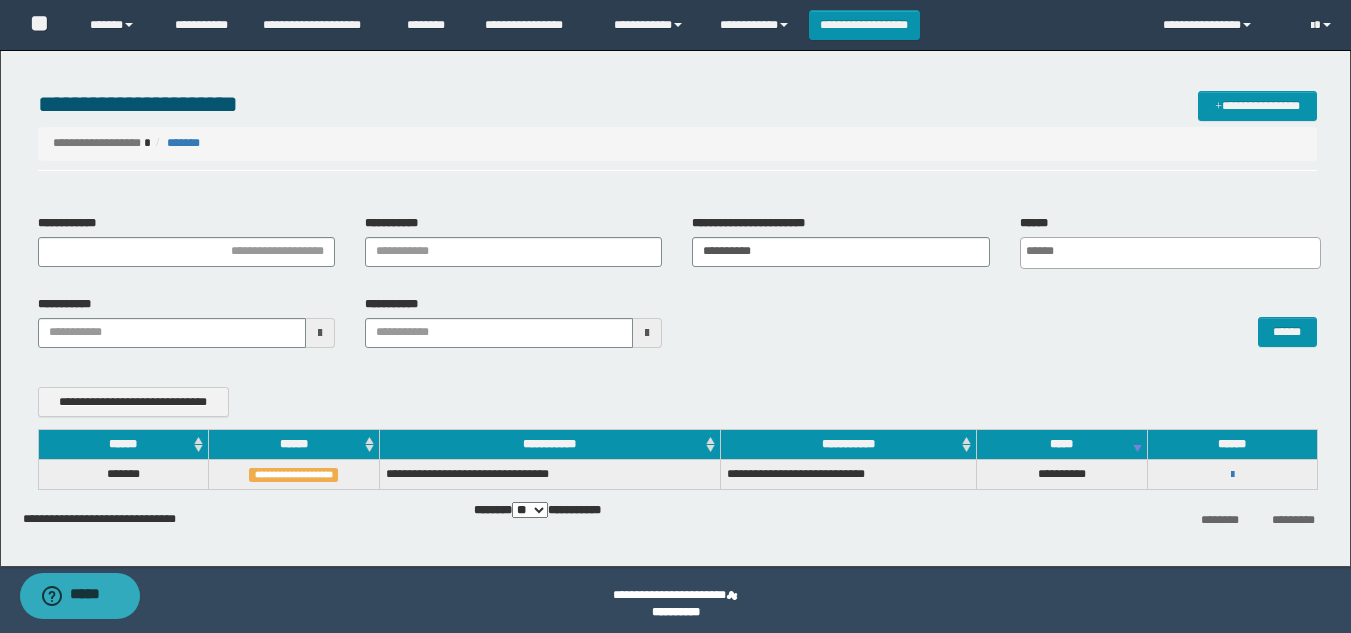 scroll, scrollTop: 0, scrollLeft: 5, axis: horizontal 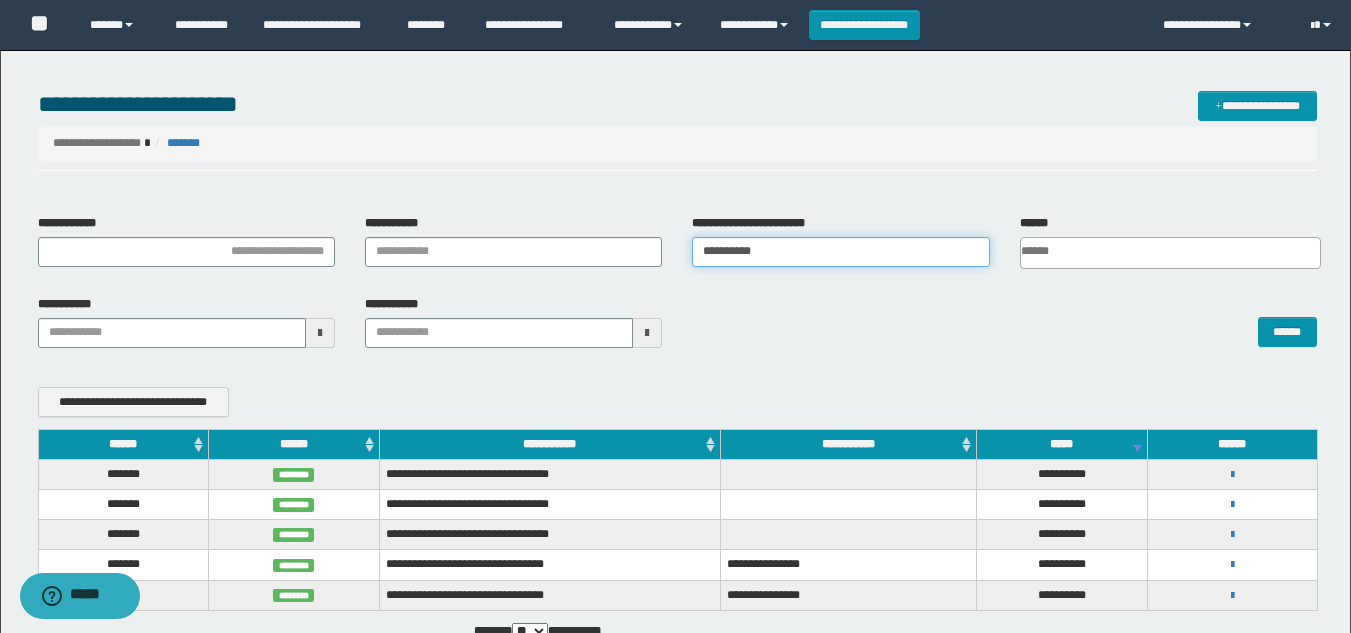 drag, startPoint x: 836, startPoint y: 255, endPoint x: 418, endPoint y: 226, distance: 419.00476 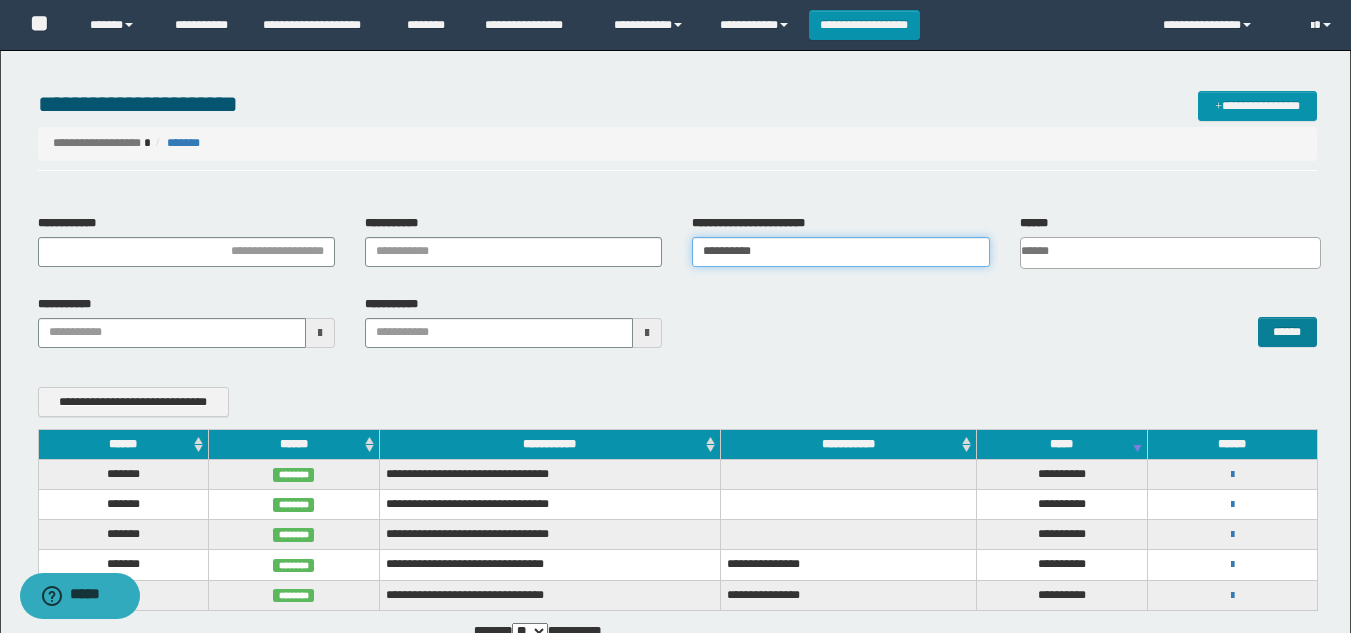 type on "**********" 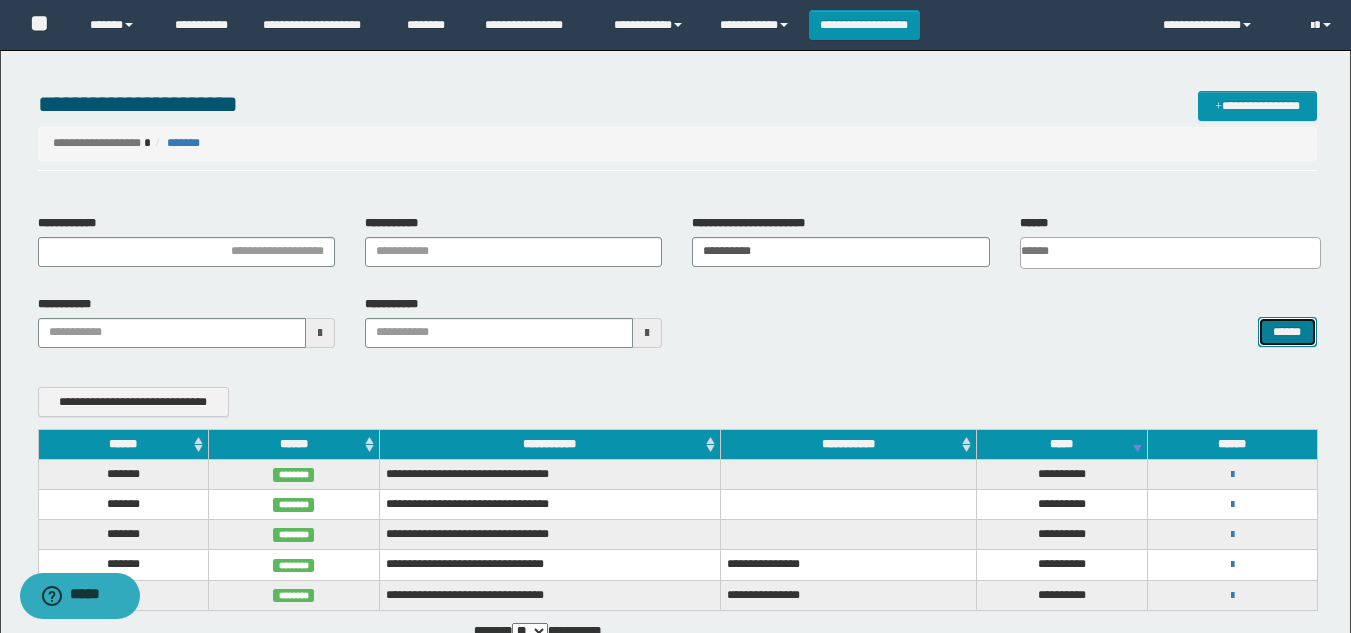 click on "******" at bounding box center [1287, 332] 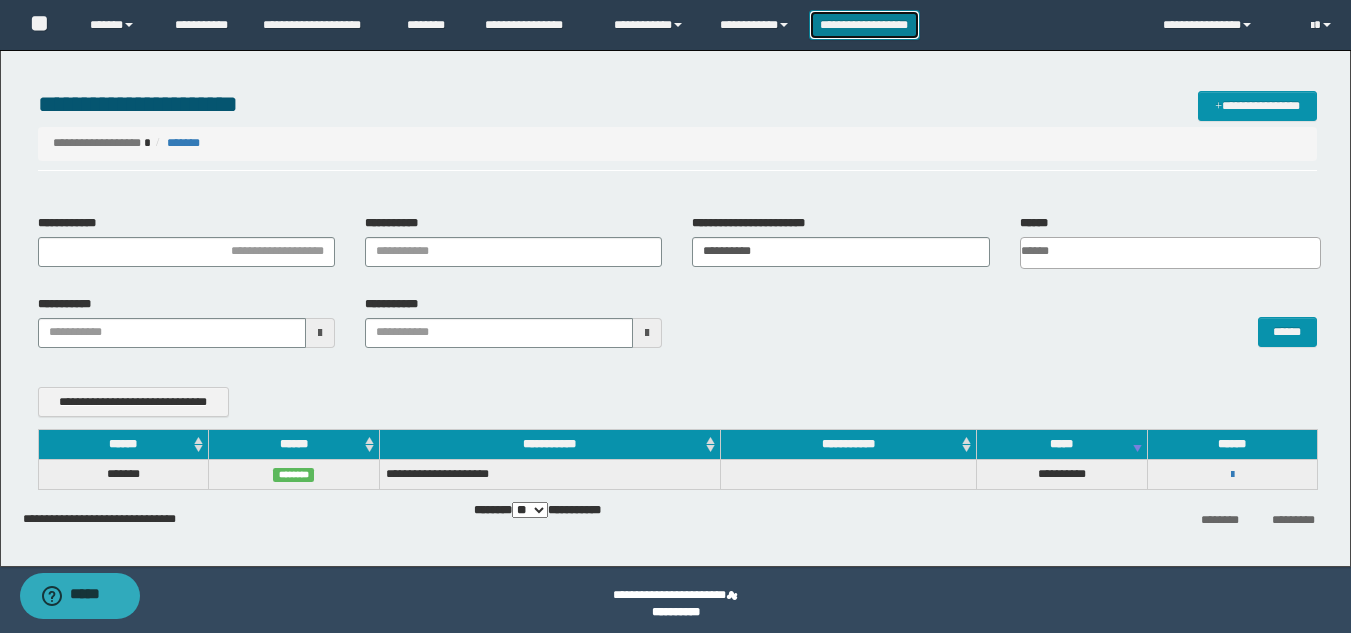 click on "**********" at bounding box center (864, 25) 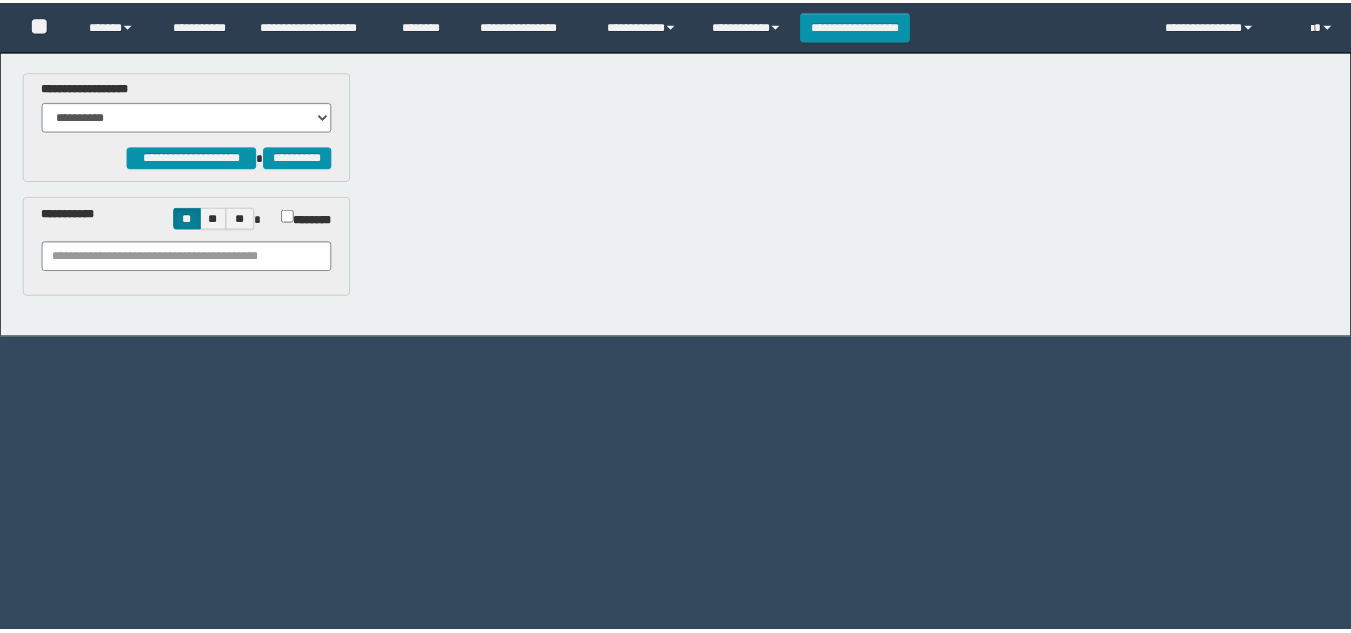 scroll, scrollTop: 0, scrollLeft: 0, axis: both 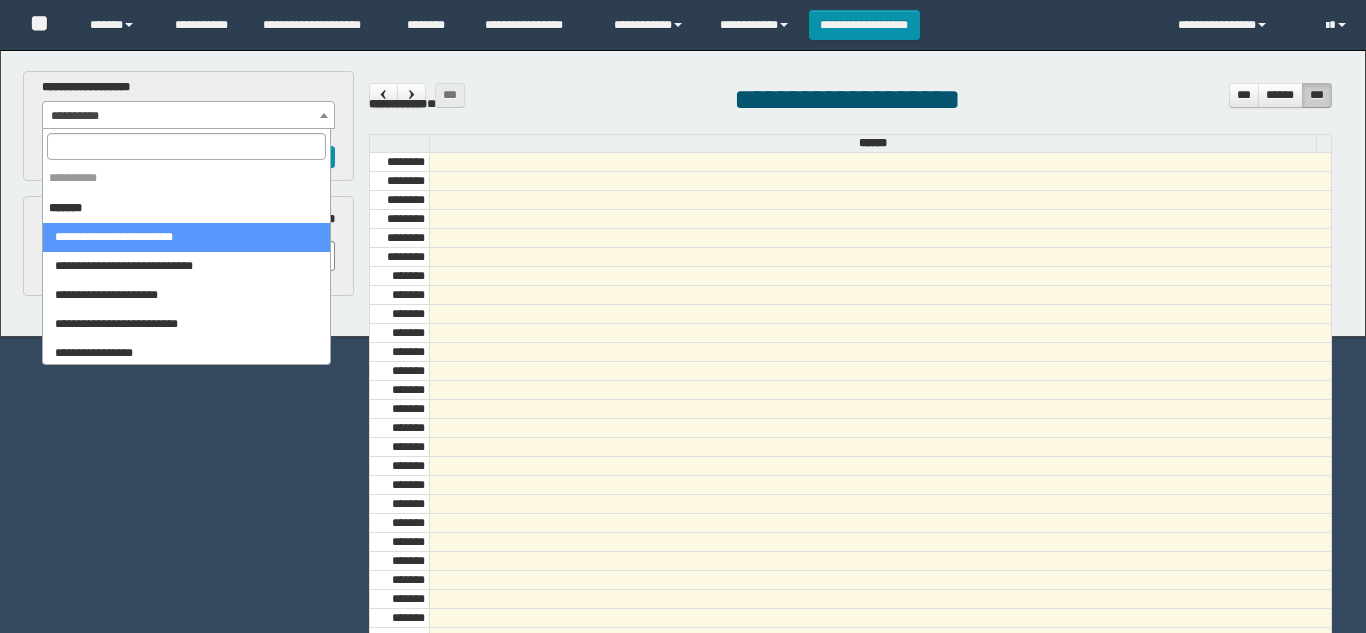 click on "**********" at bounding box center [188, 116] 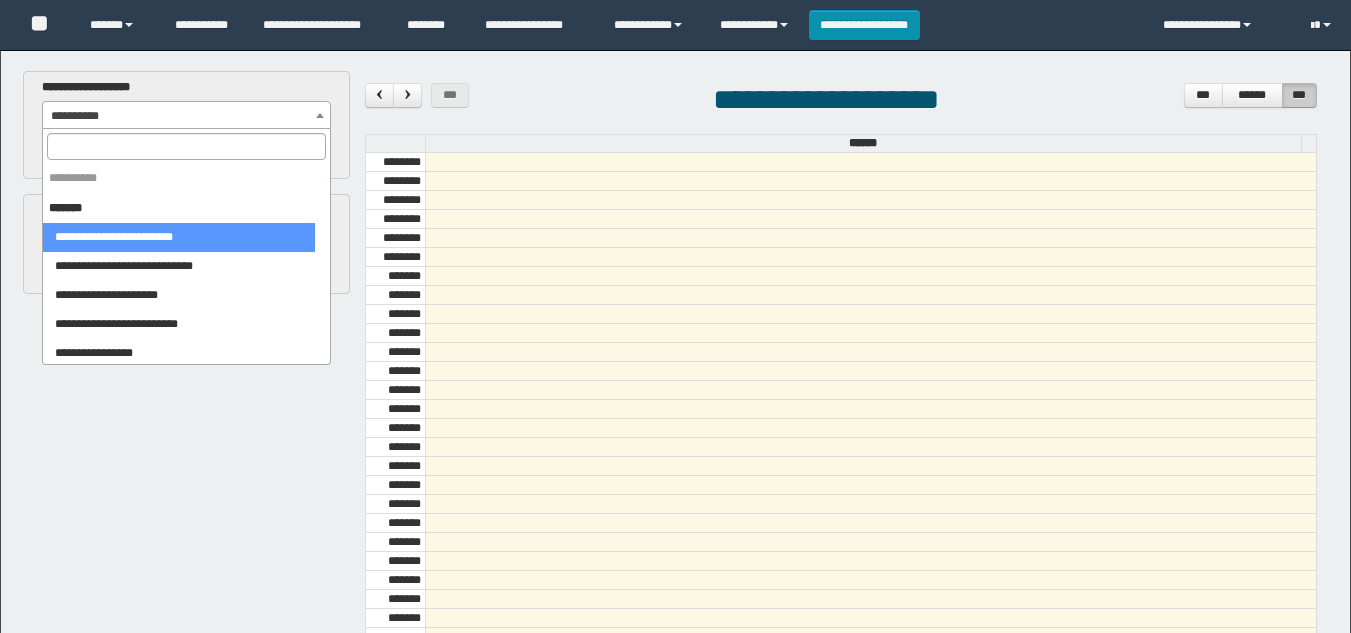 scroll, scrollTop: 685, scrollLeft: 0, axis: vertical 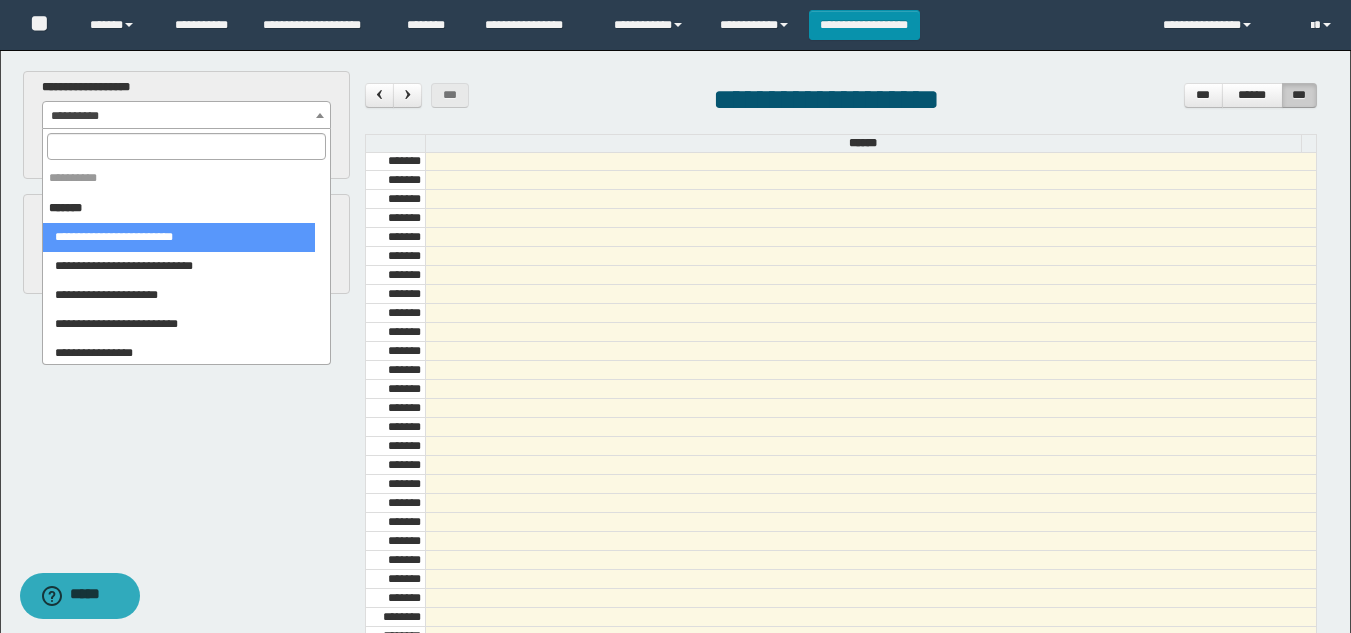 click at bounding box center (186, 146) 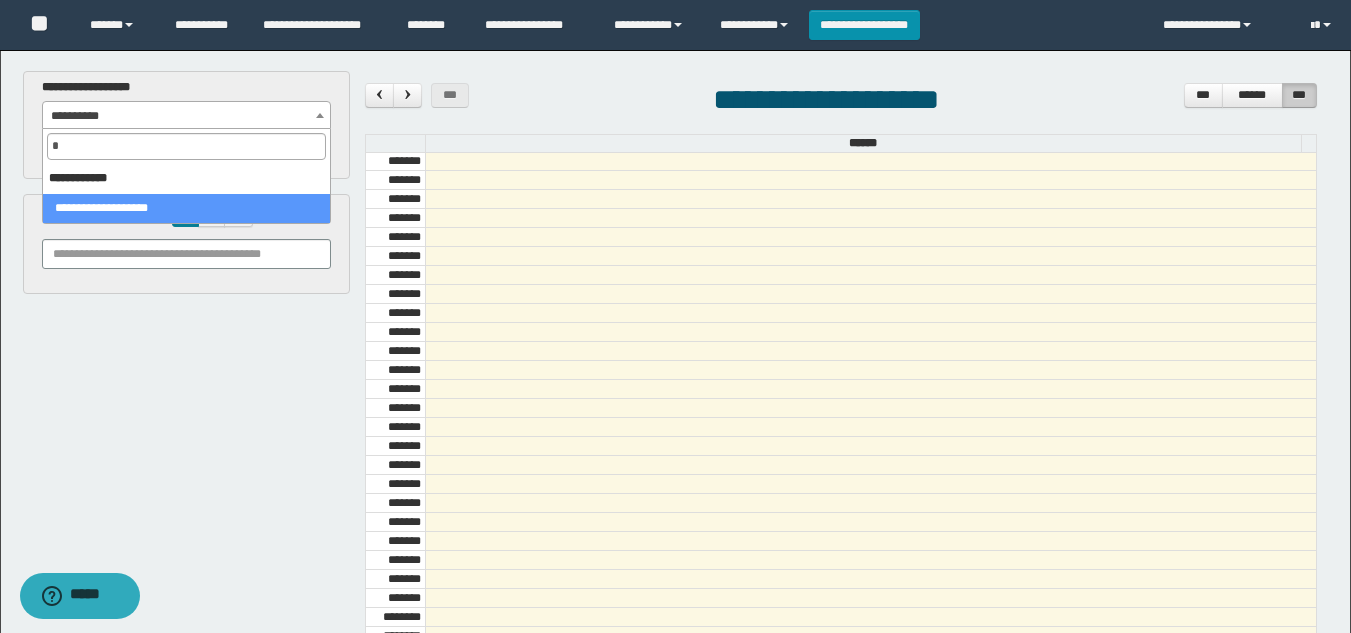 type on "*" 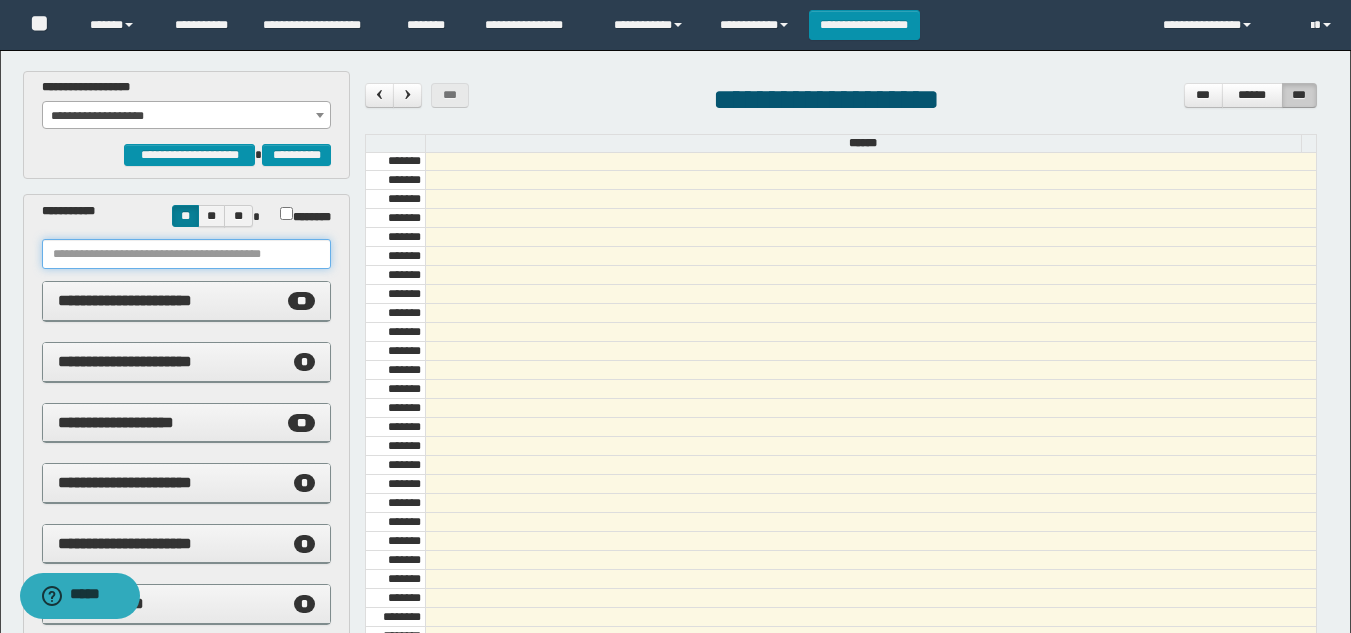 click at bounding box center (186, 254) 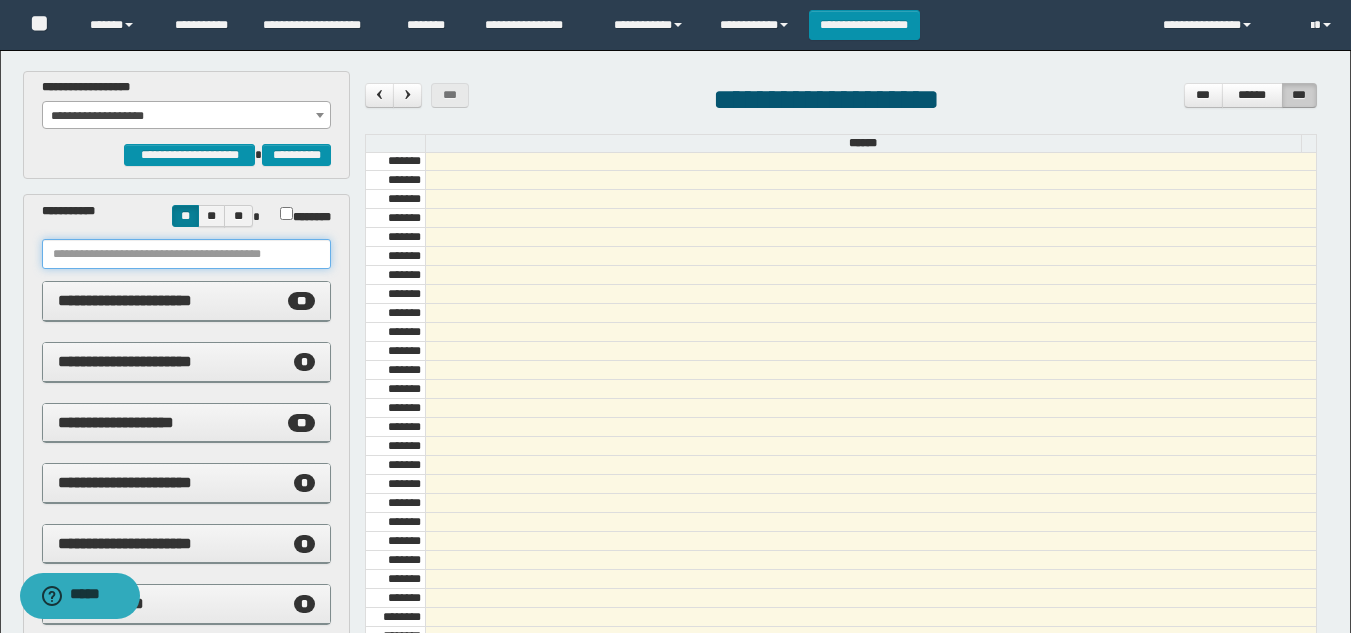 paste on "********" 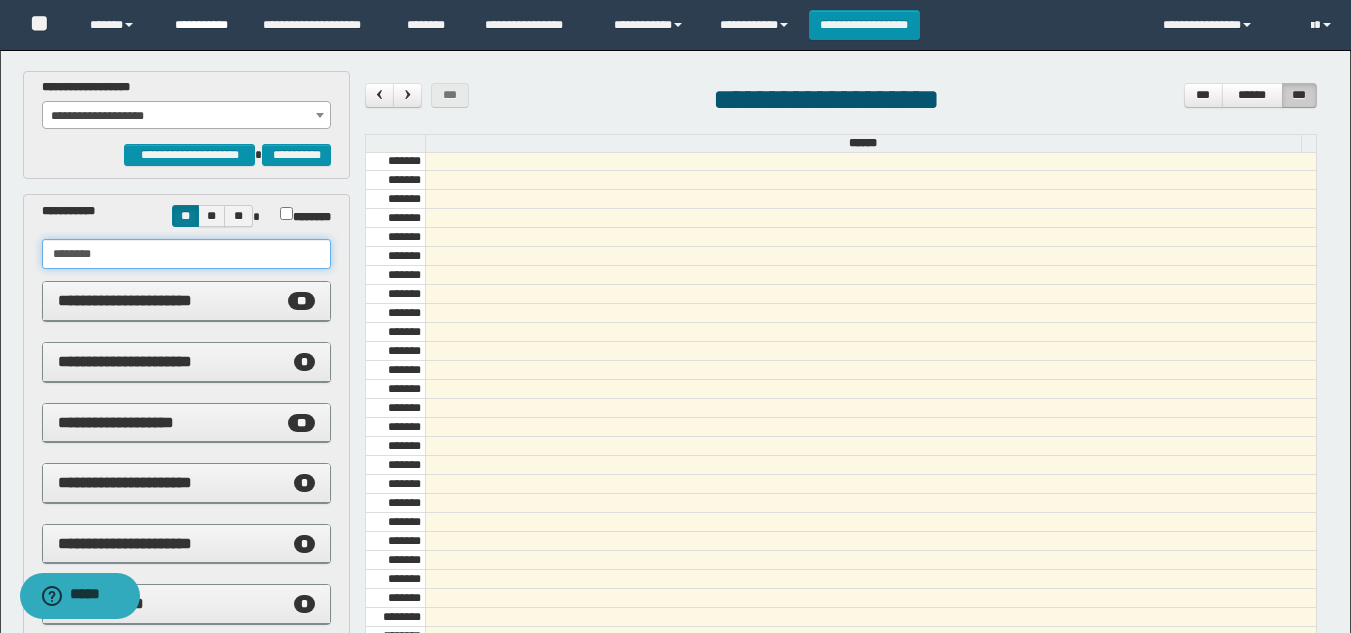 type on "********" 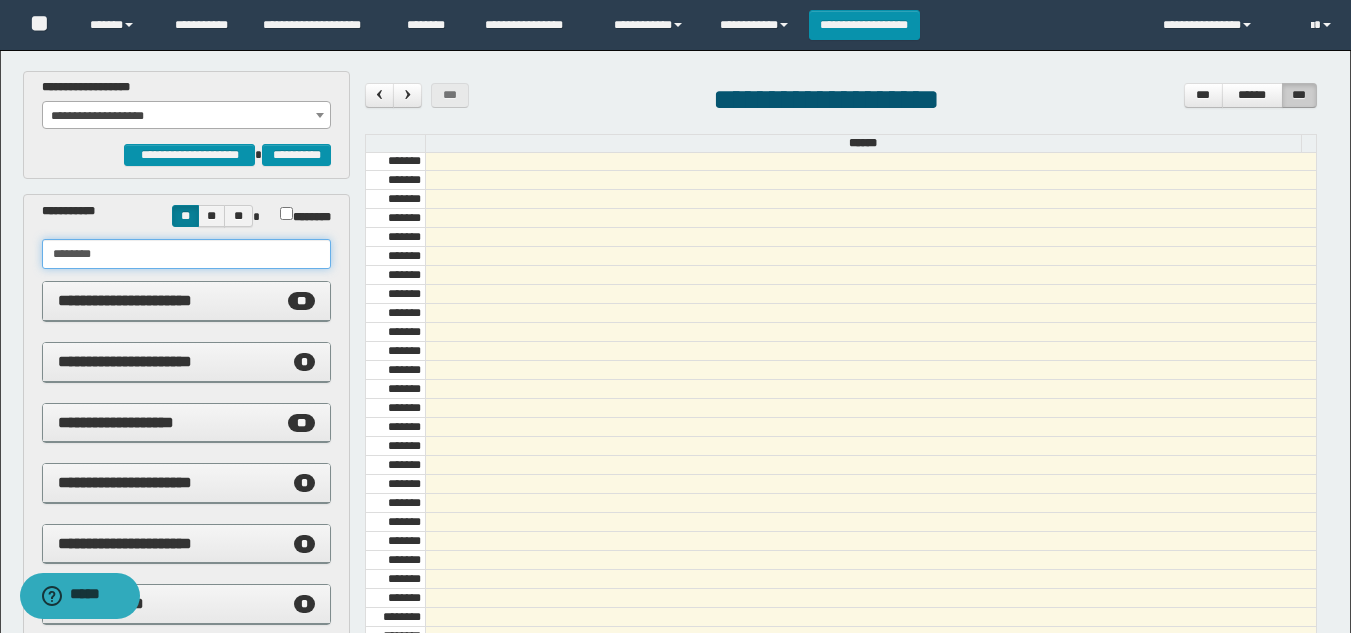 click on "********" at bounding box center (186, 254) 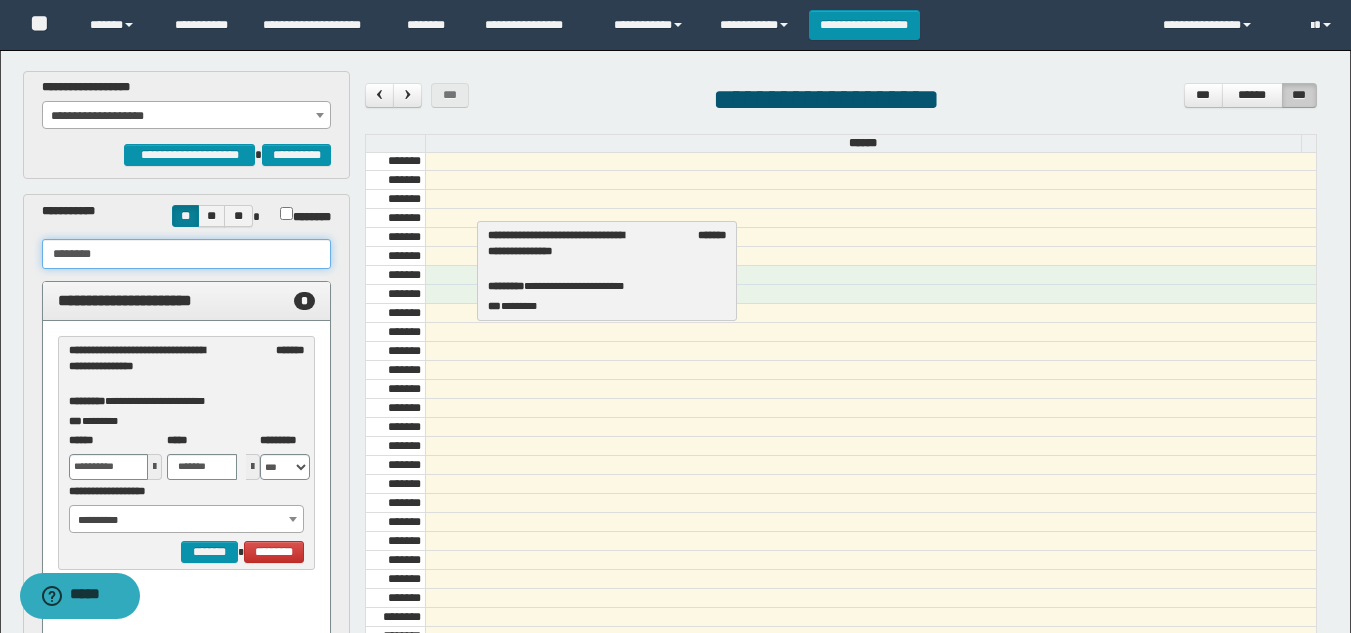drag, startPoint x: 141, startPoint y: 388, endPoint x: 560, endPoint y: 273, distance: 434.49512 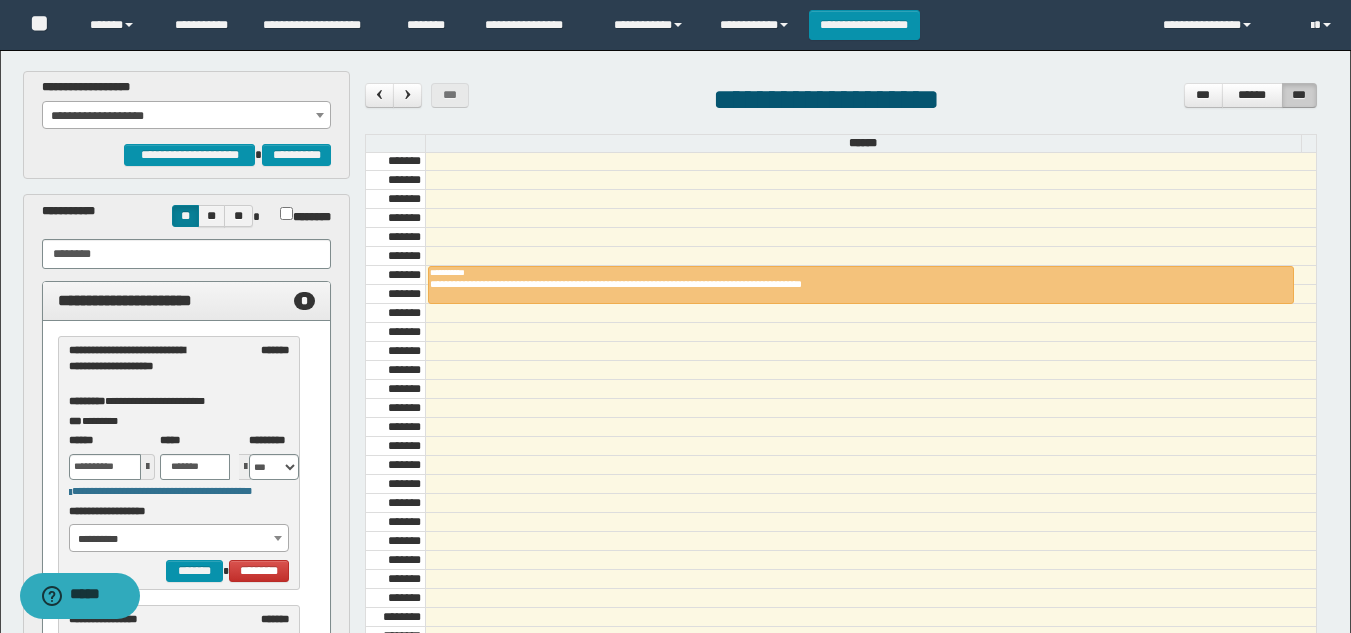 click on "**********" at bounding box center [186, 104] 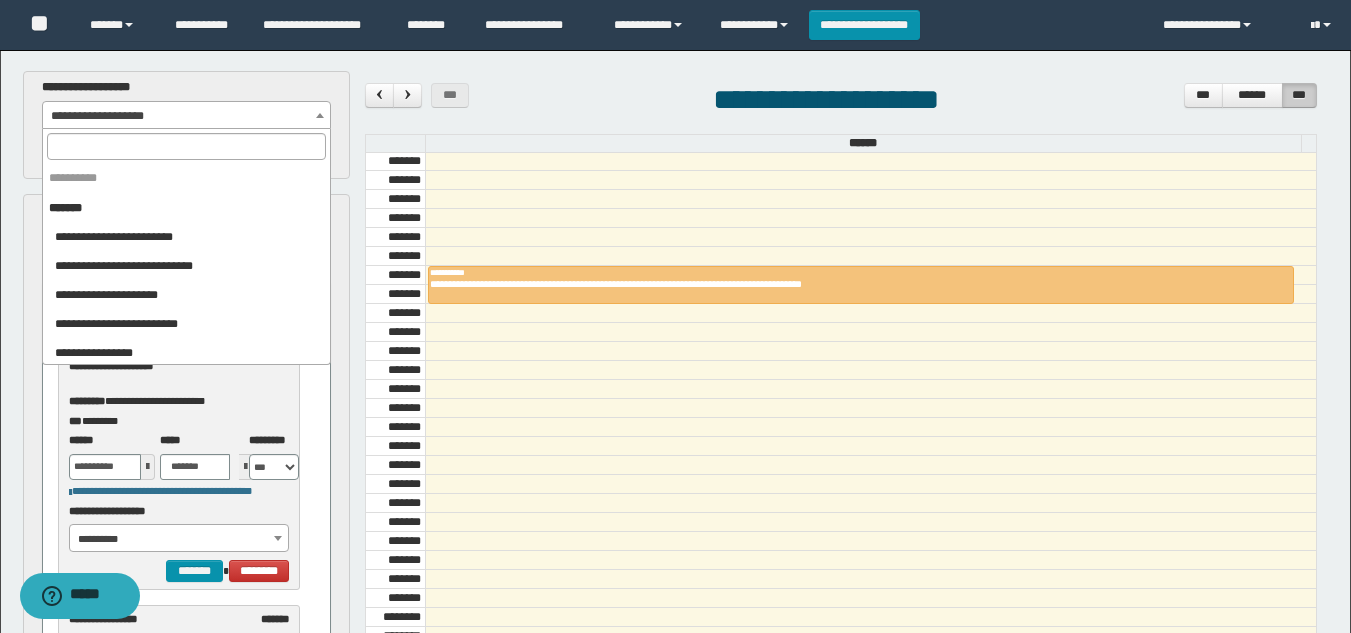 click on "**********" at bounding box center [186, 116] 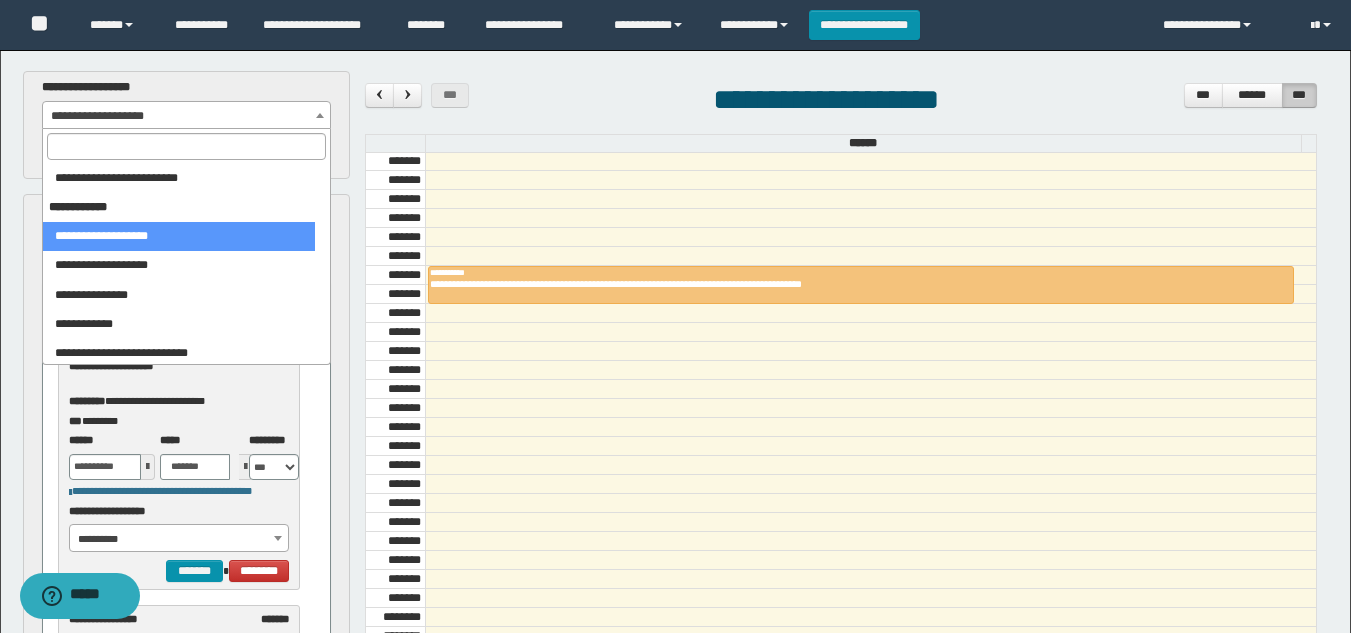 click at bounding box center (186, 146) 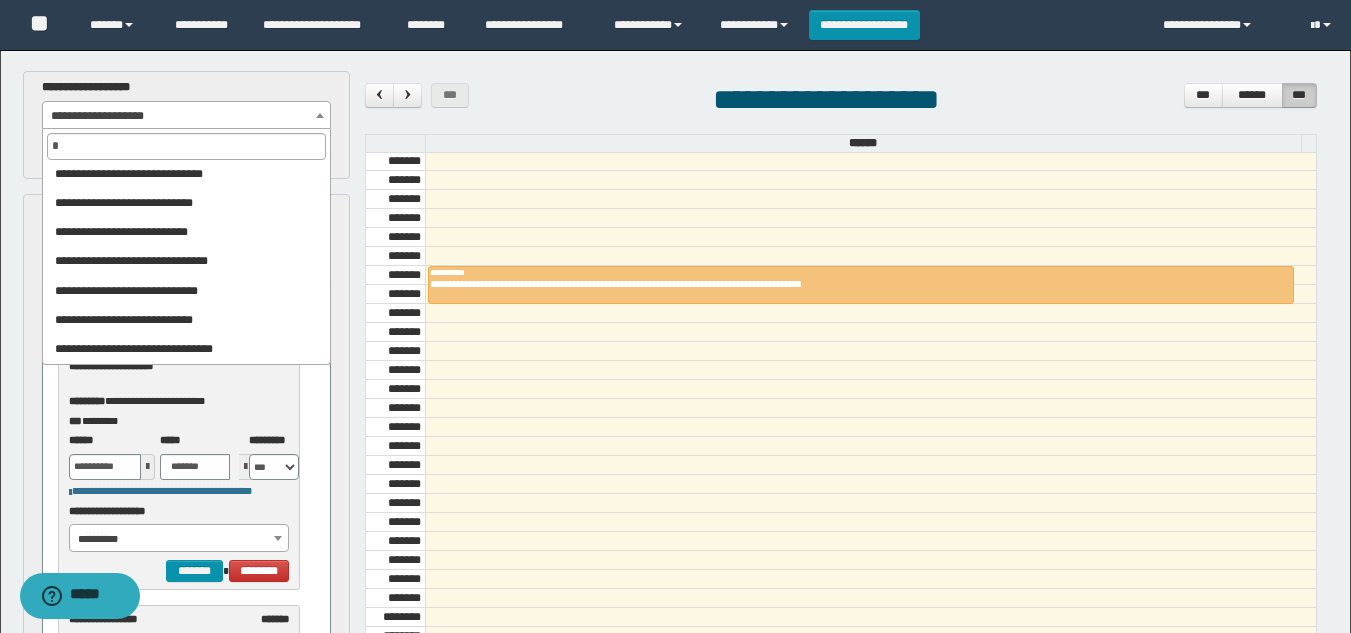 scroll, scrollTop: 0, scrollLeft: 0, axis: both 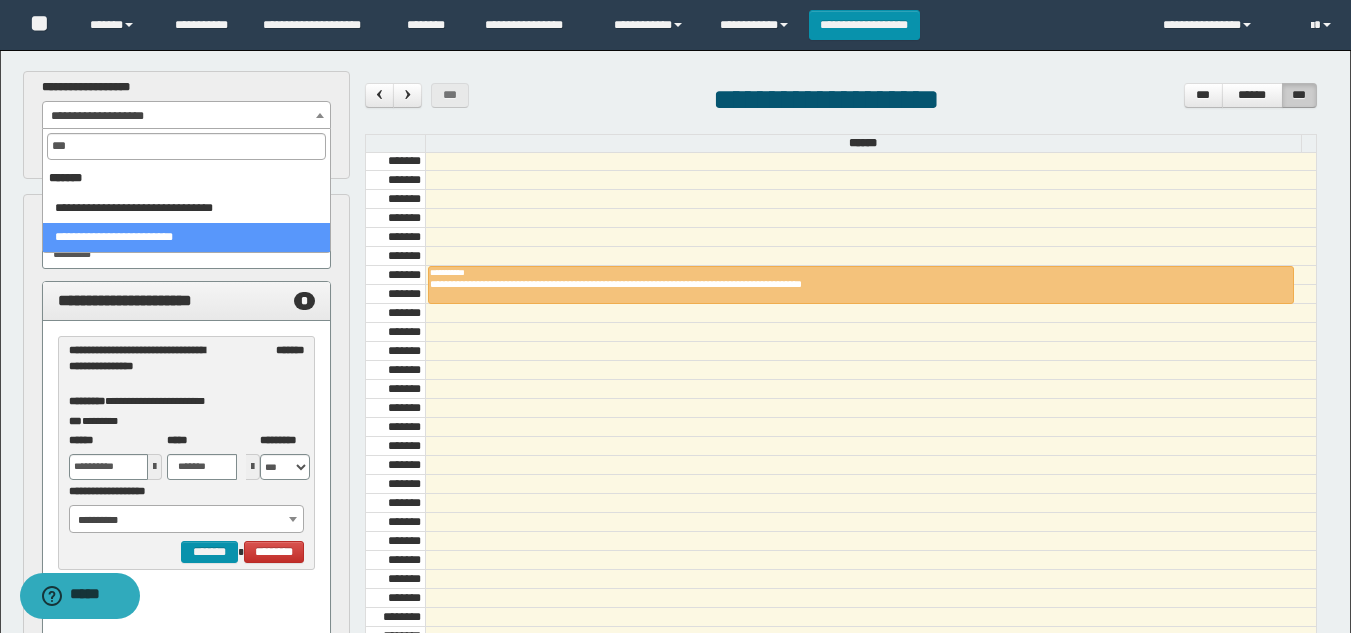 type on "***" 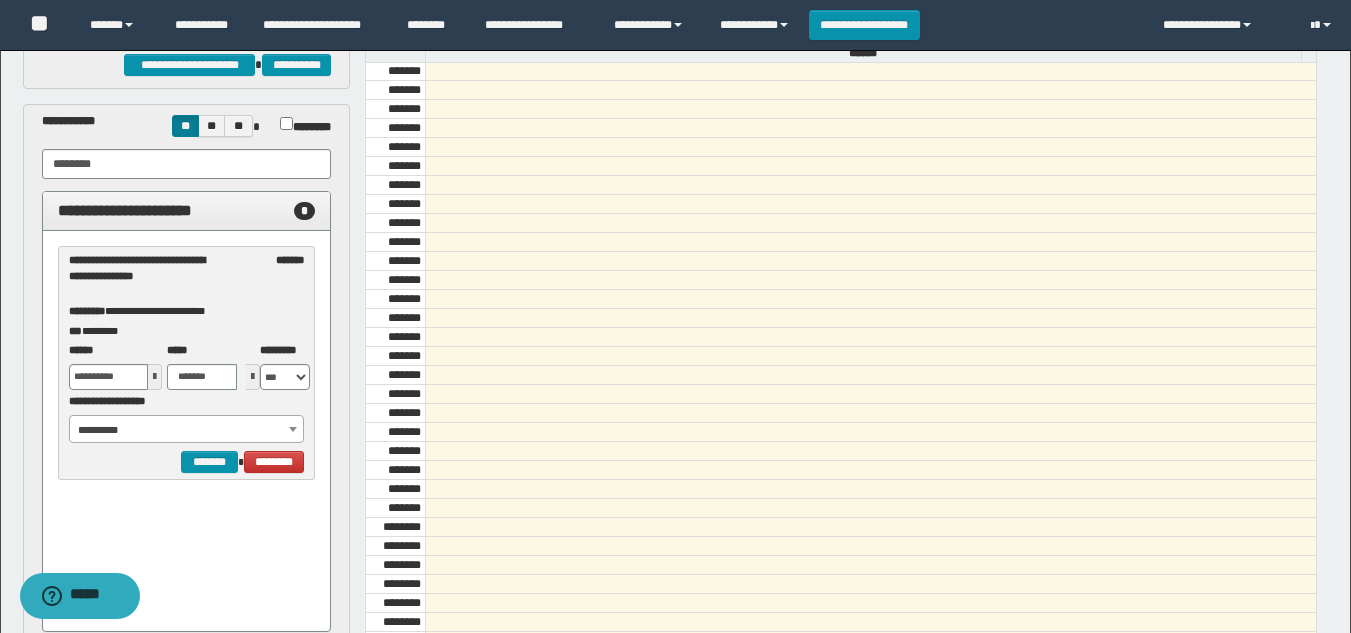 scroll, scrollTop: 200, scrollLeft: 0, axis: vertical 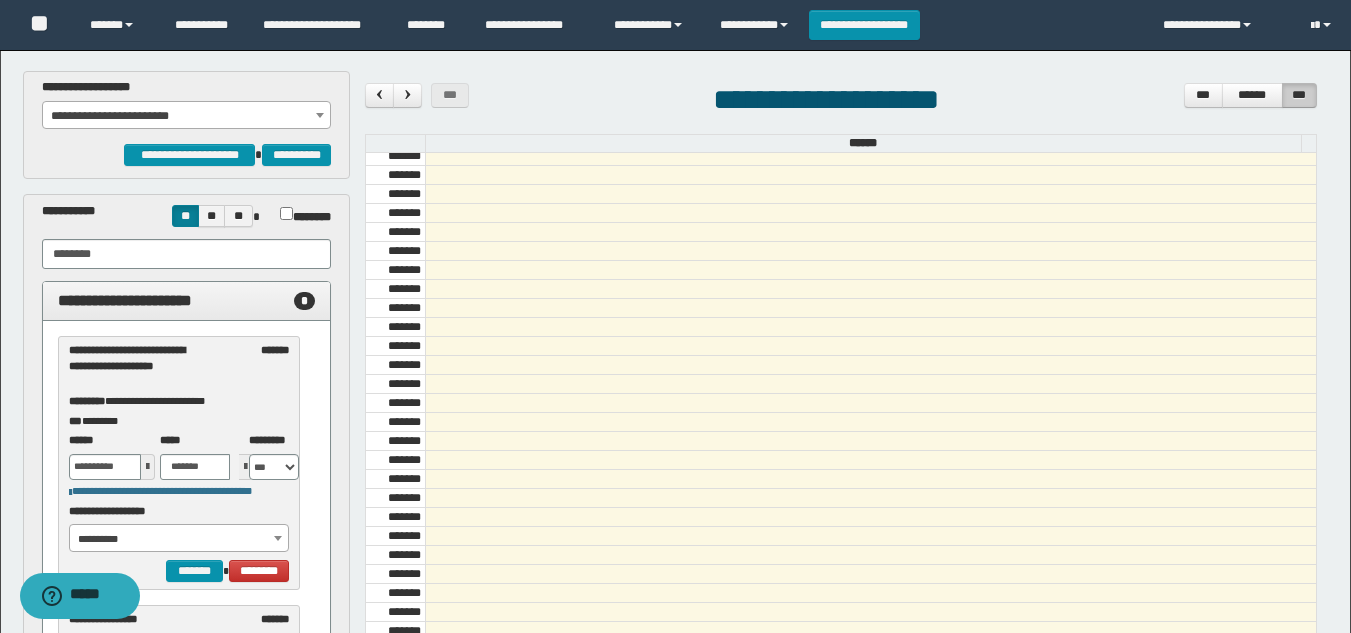 click at bounding box center (320, 115) 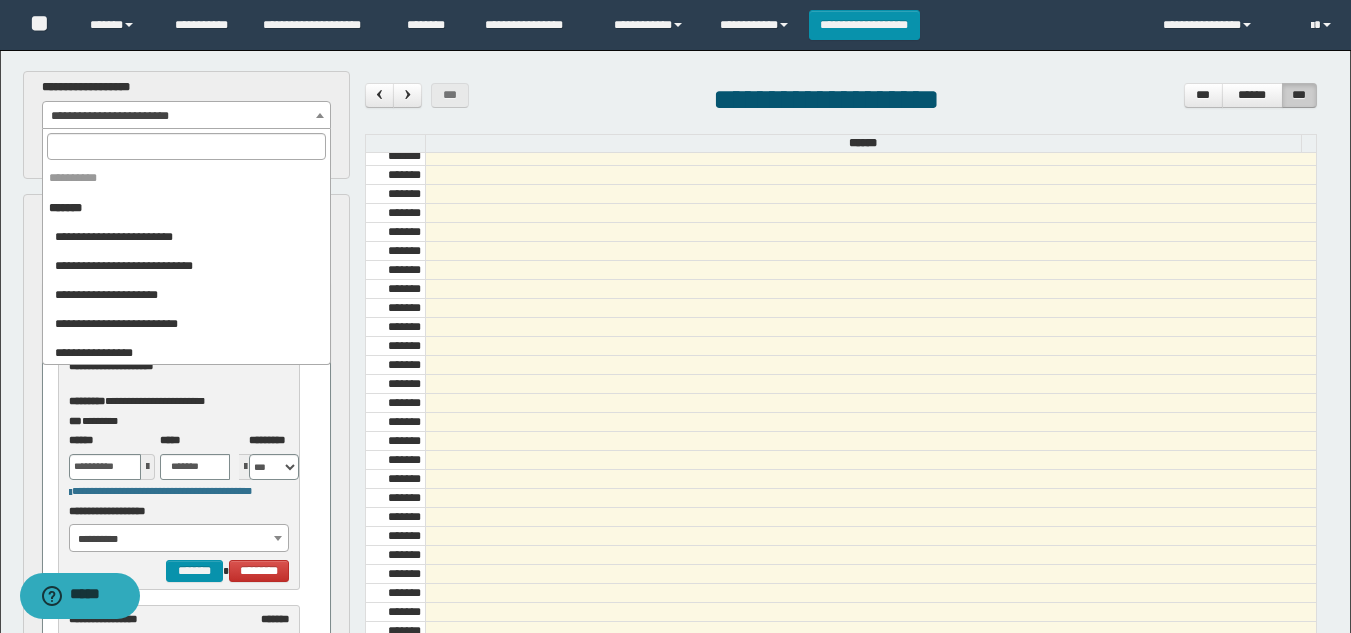 scroll, scrollTop: 612, scrollLeft: 0, axis: vertical 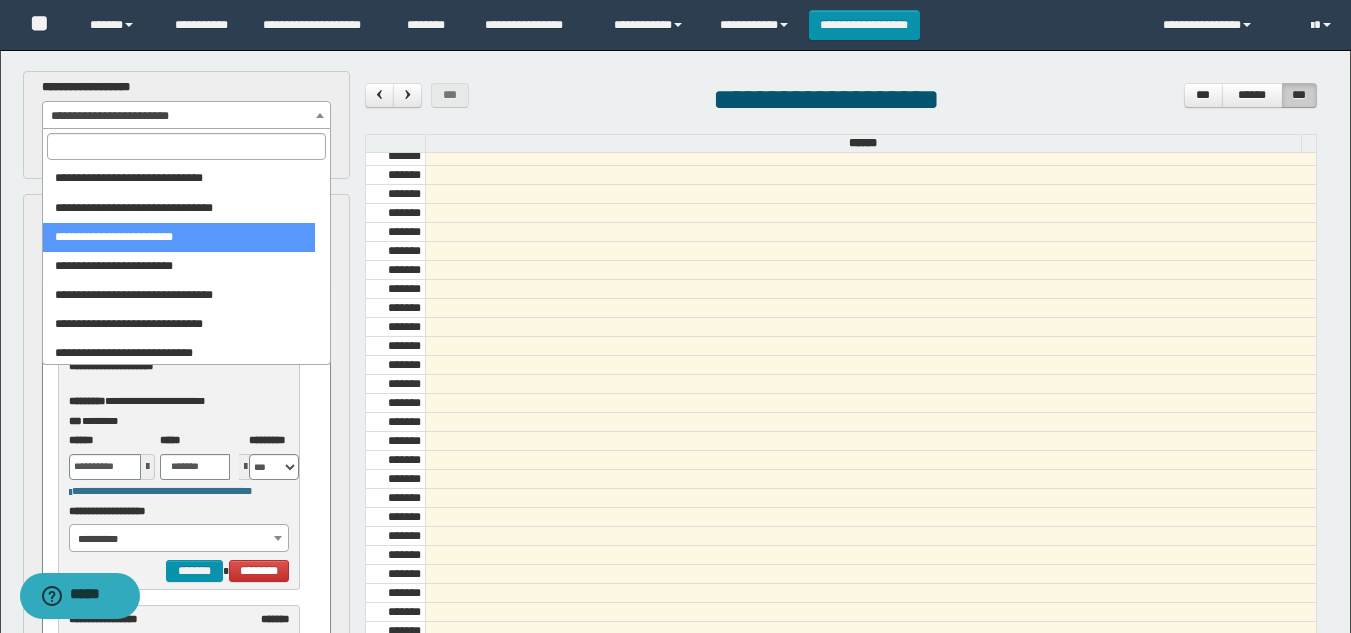 click at bounding box center (186, 146) 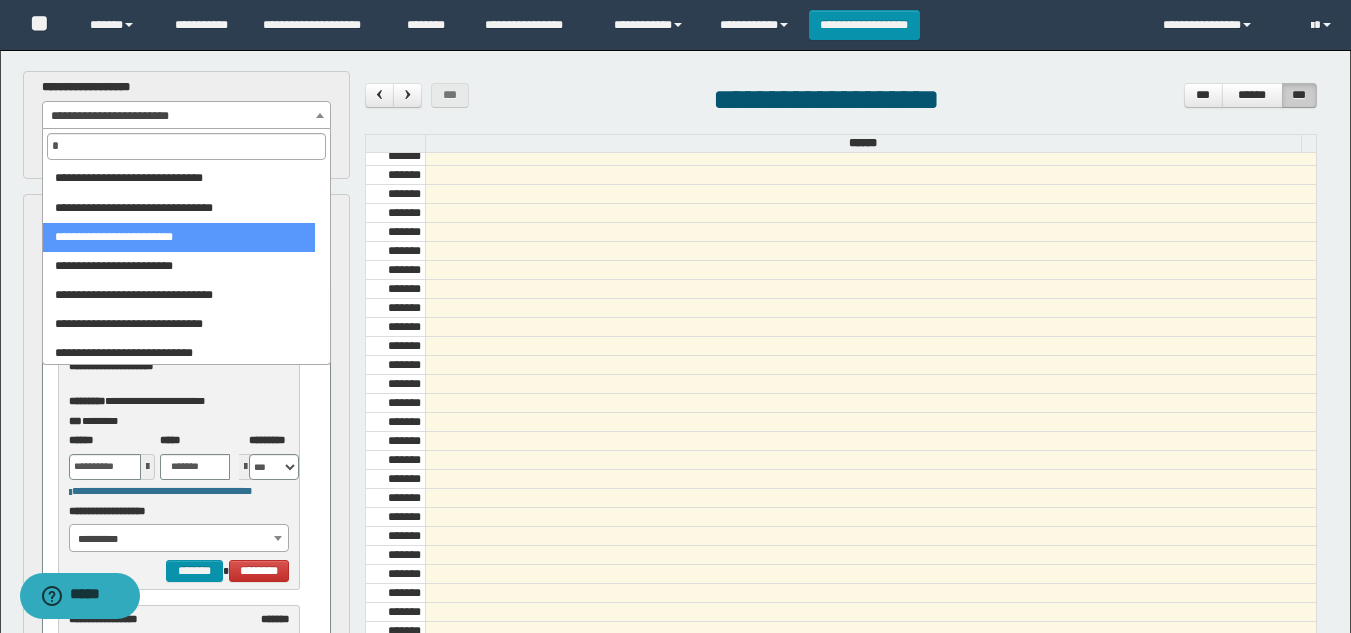 scroll, scrollTop: 0, scrollLeft: 0, axis: both 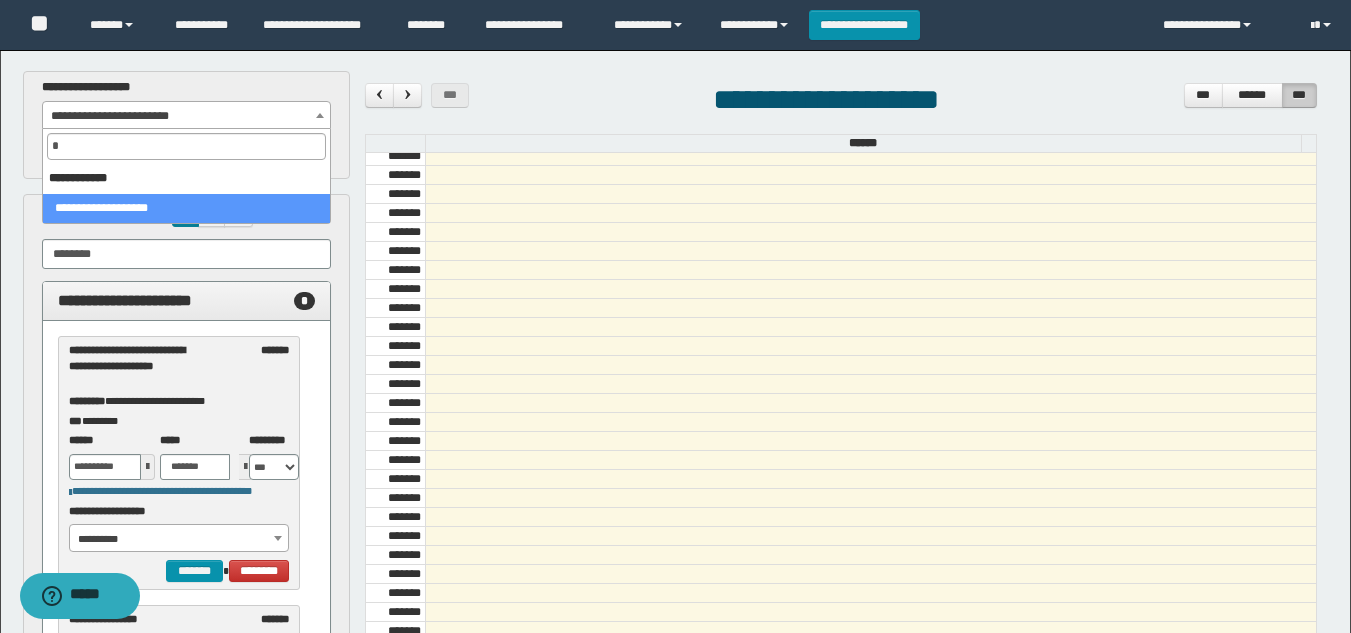 type on "*" 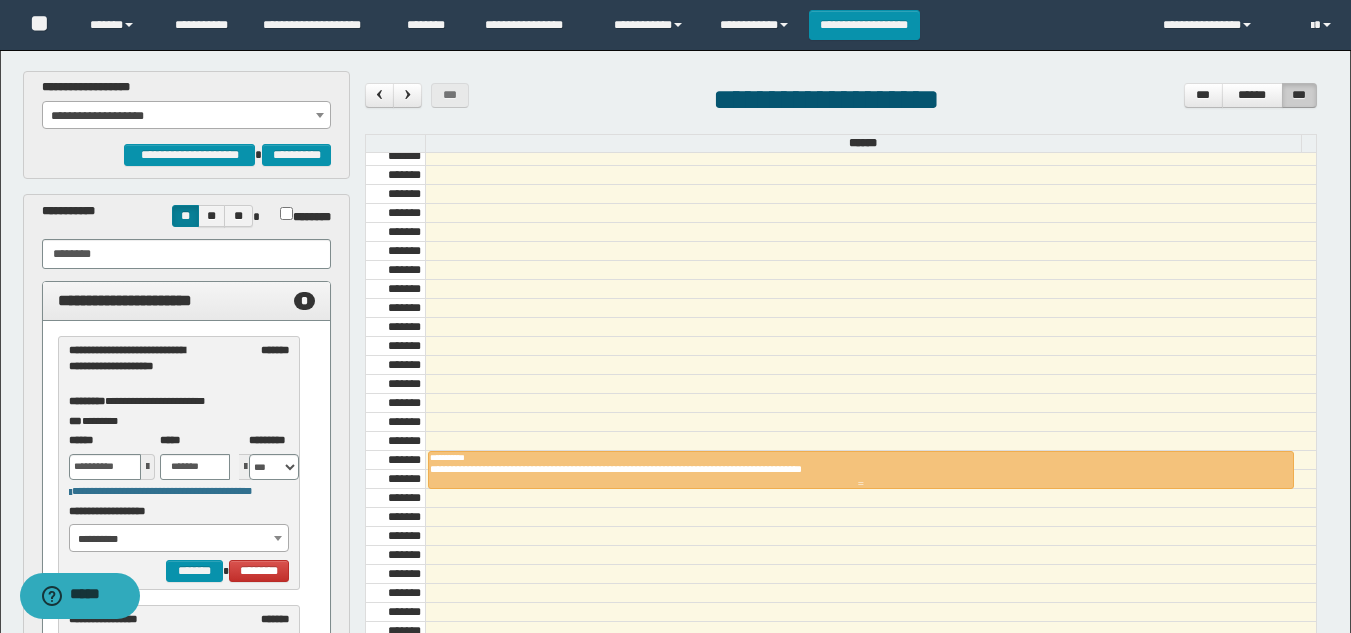 click on "**********" at bounding box center (861, 457) 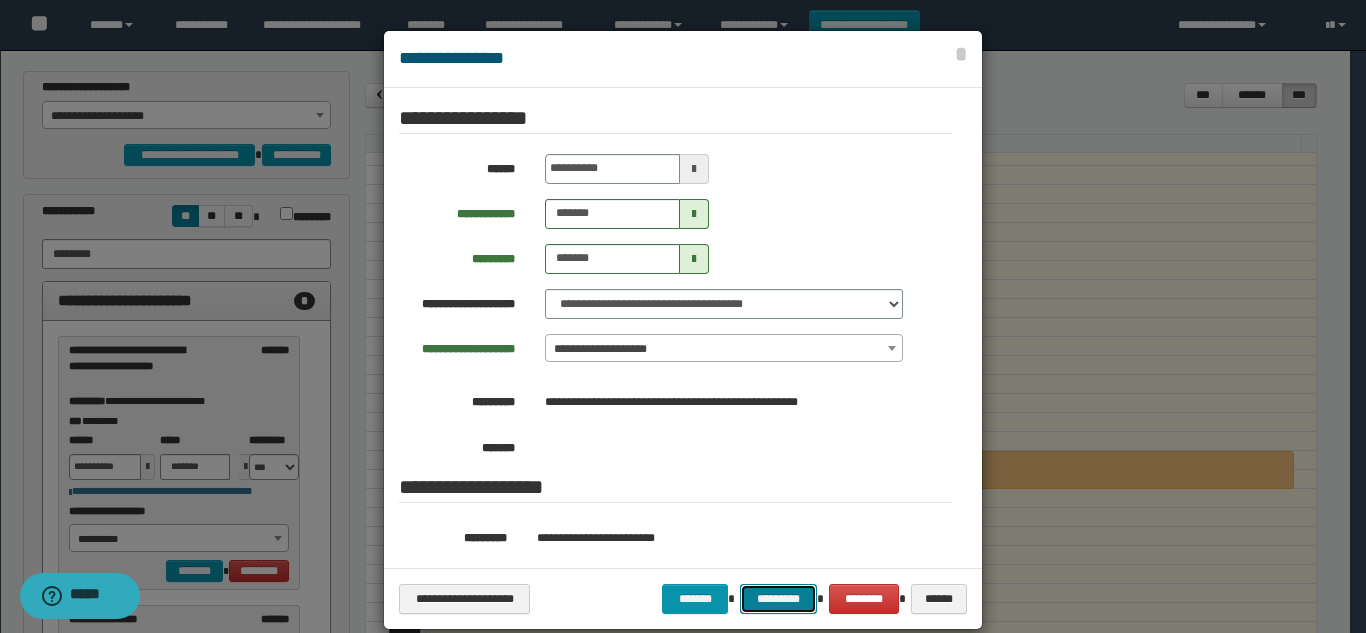 click on "*********" at bounding box center (778, 599) 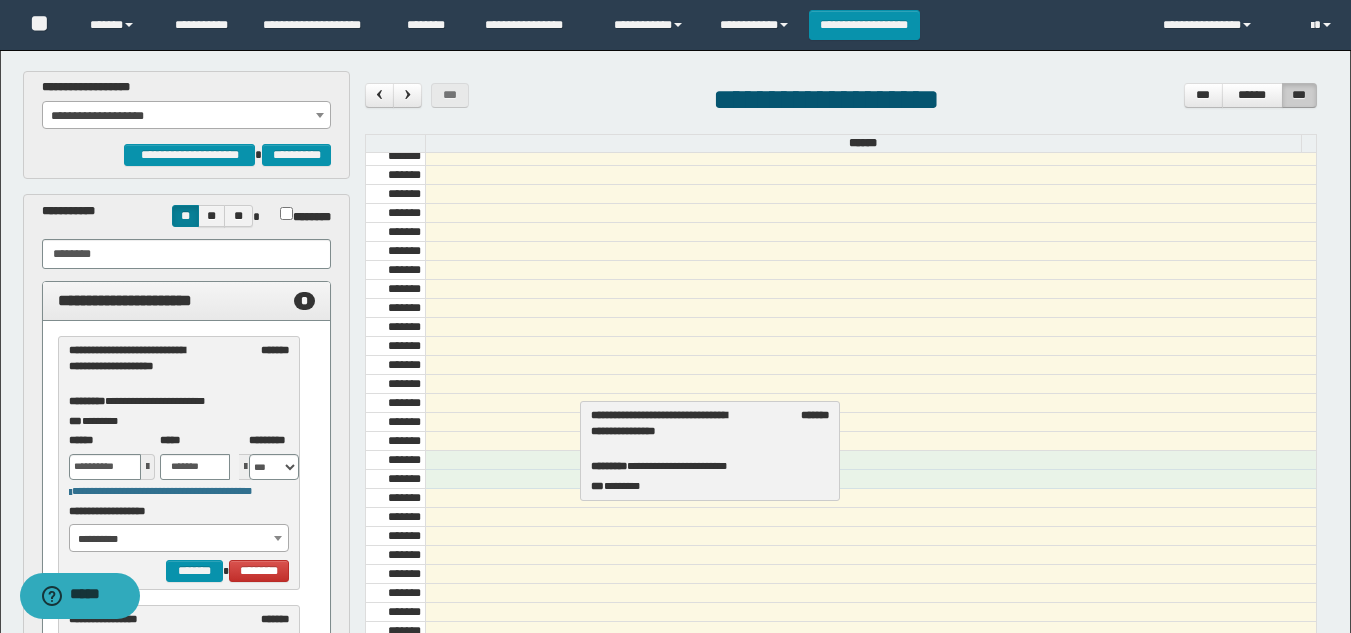 drag, startPoint x: 205, startPoint y: 391, endPoint x: 727, endPoint y: 456, distance: 526.0314 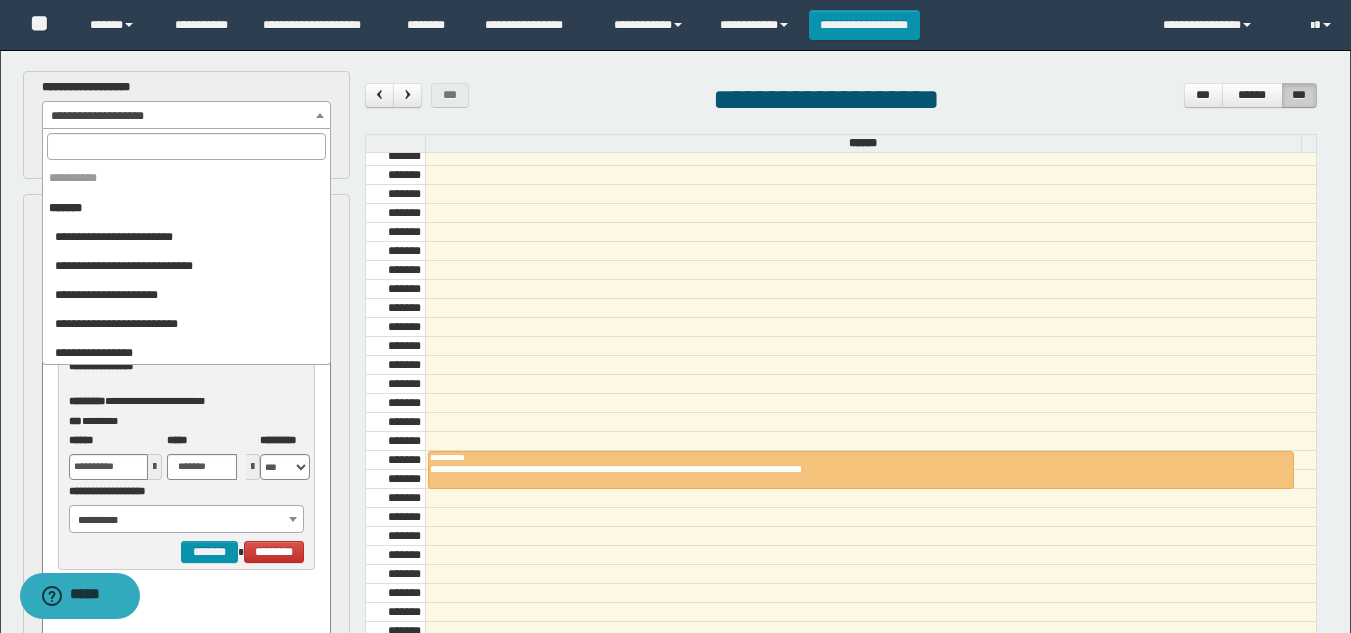 click on "**********" at bounding box center (186, 116) 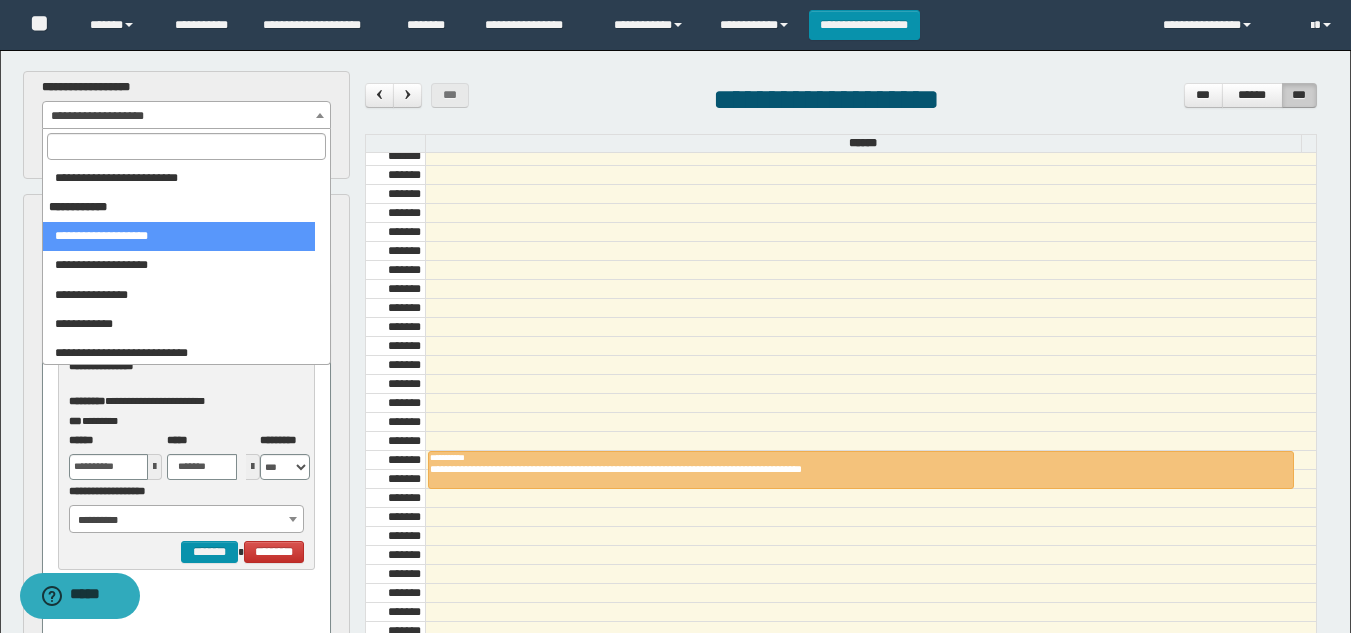 click at bounding box center [186, 146] 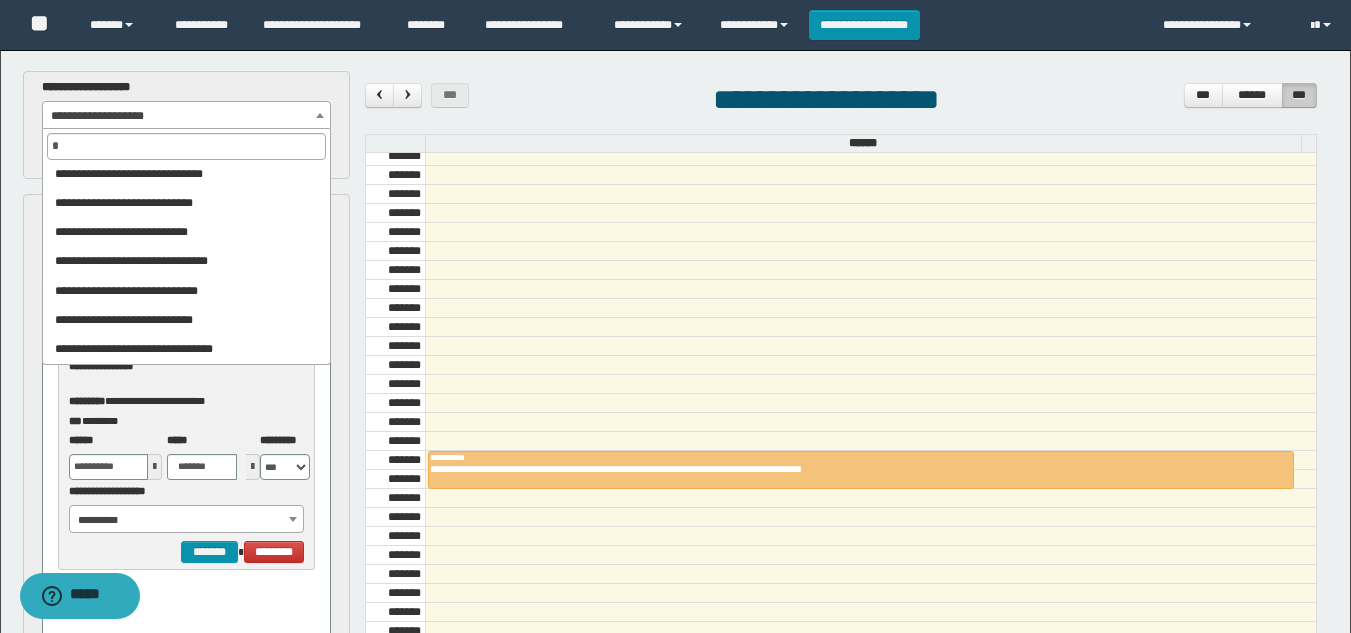 scroll, scrollTop: 0, scrollLeft: 0, axis: both 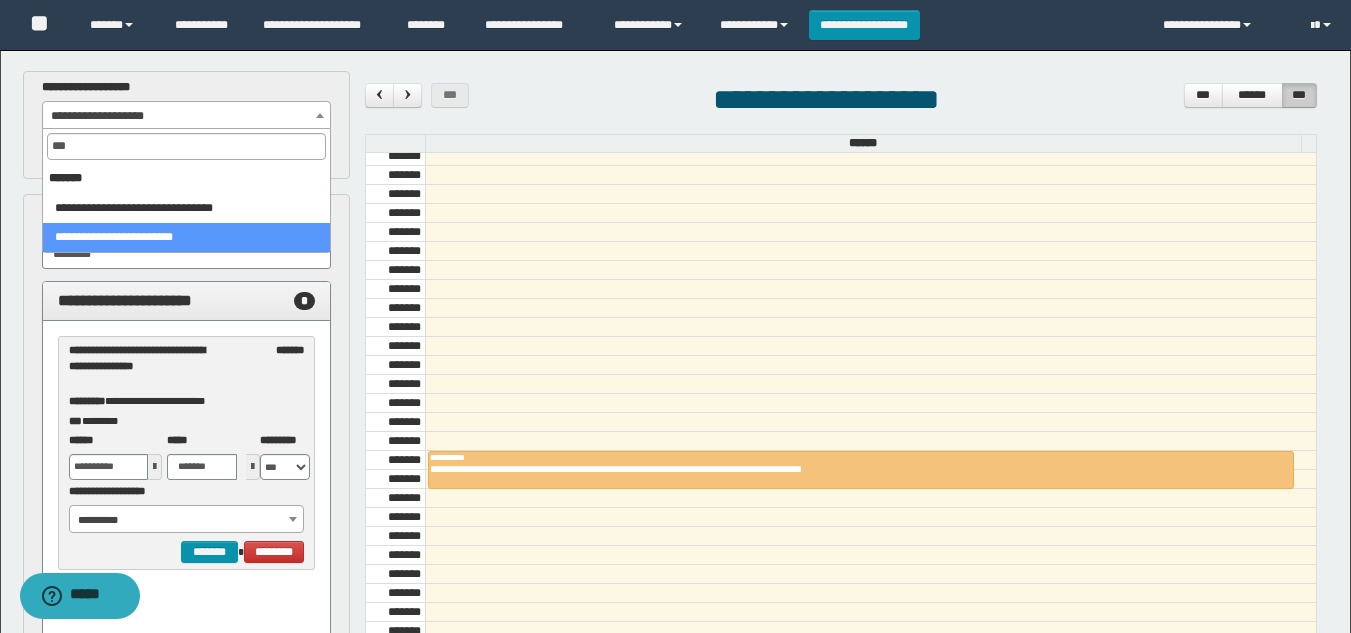 type on "***" 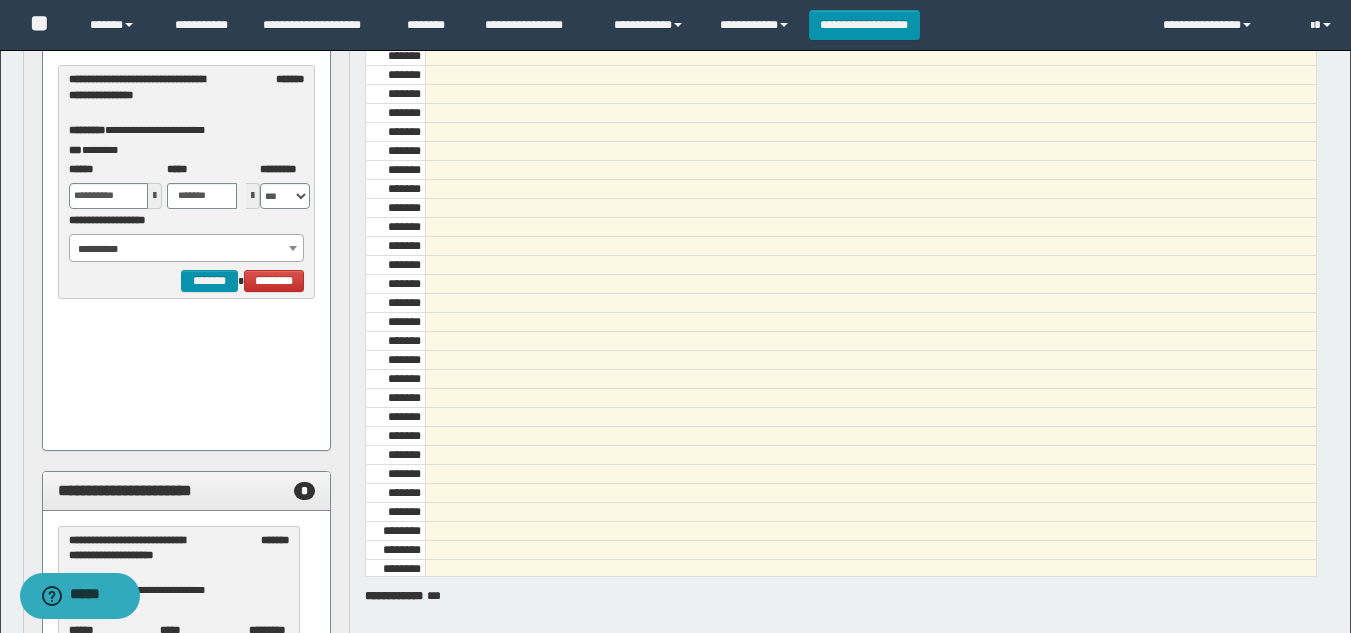 scroll, scrollTop: 400, scrollLeft: 0, axis: vertical 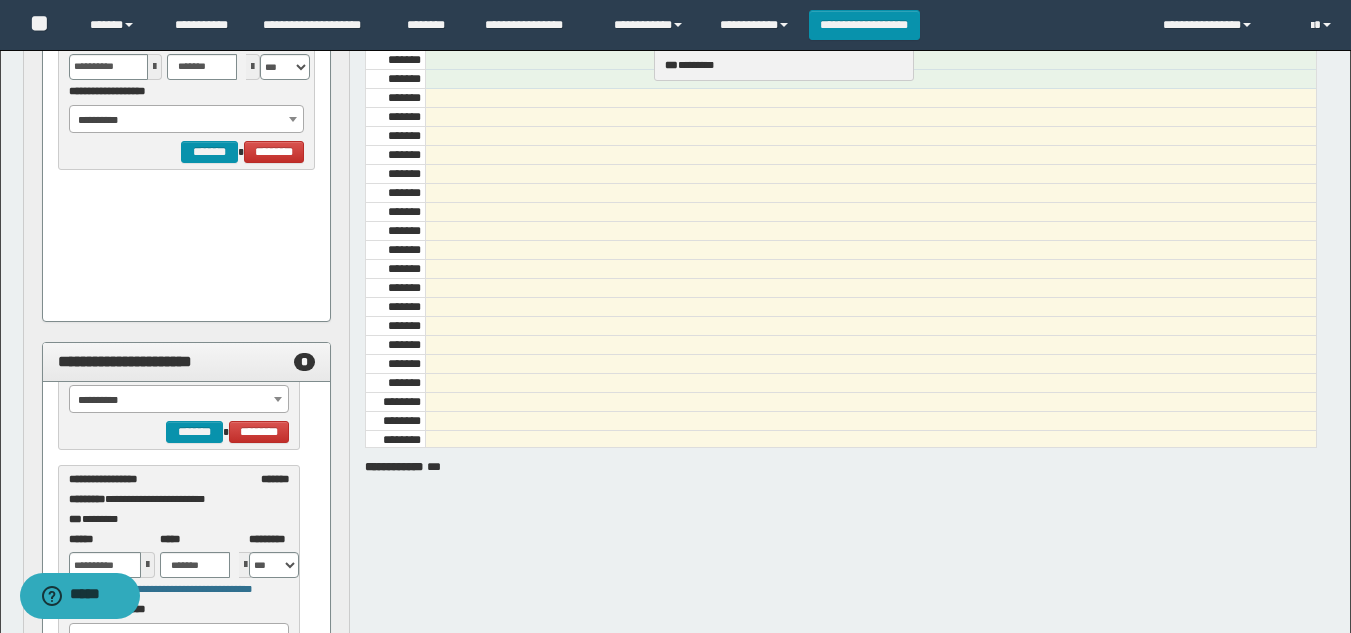 drag, startPoint x: 182, startPoint y: 514, endPoint x: 778, endPoint y: 60, distance: 749.22095 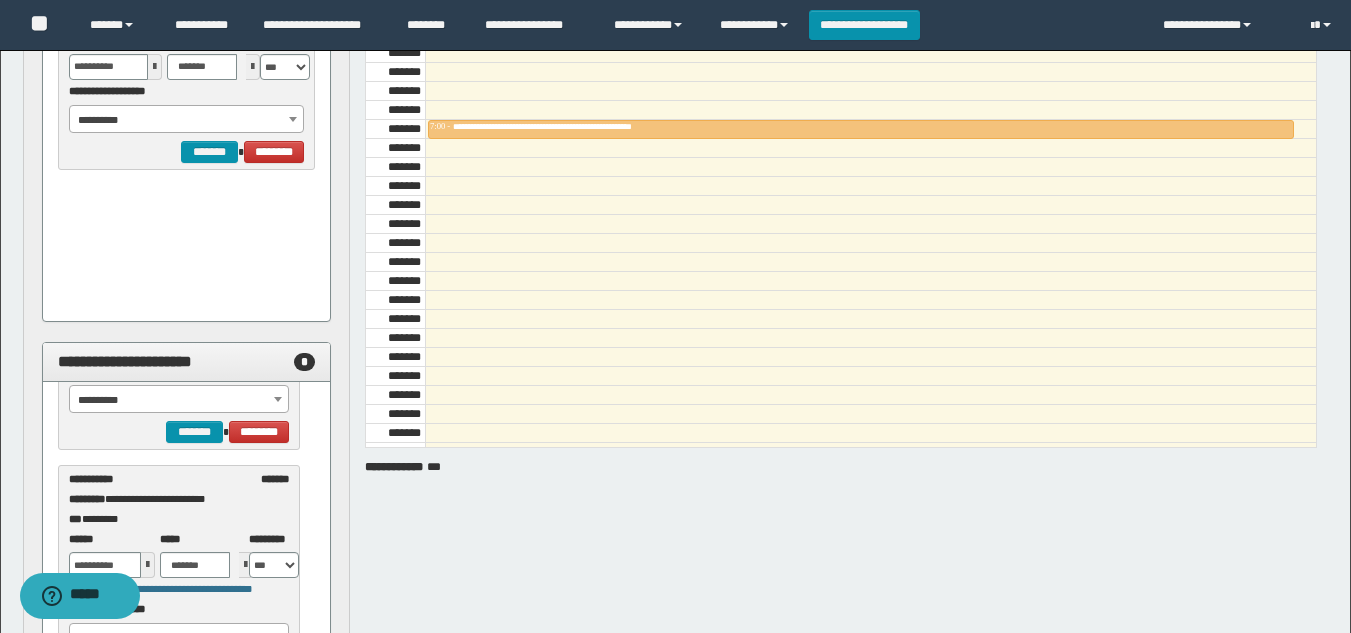 scroll, scrollTop: 300, scrollLeft: 0, axis: vertical 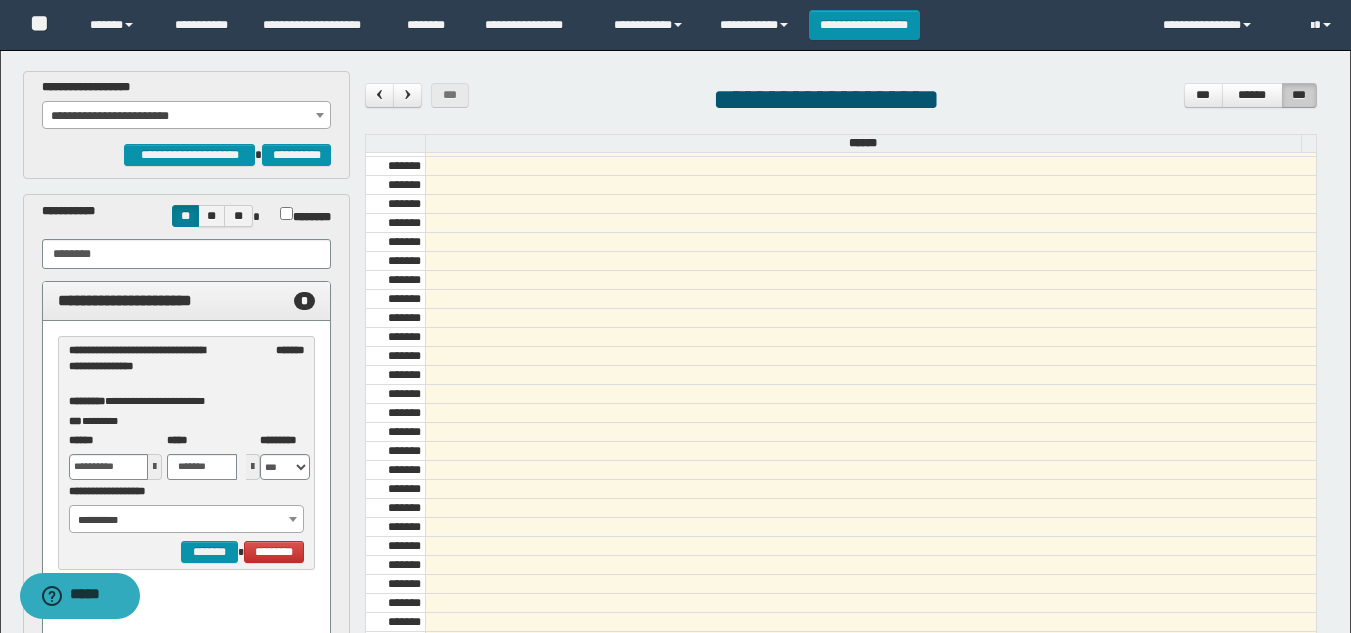 click on "**********" at bounding box center (186, 116) 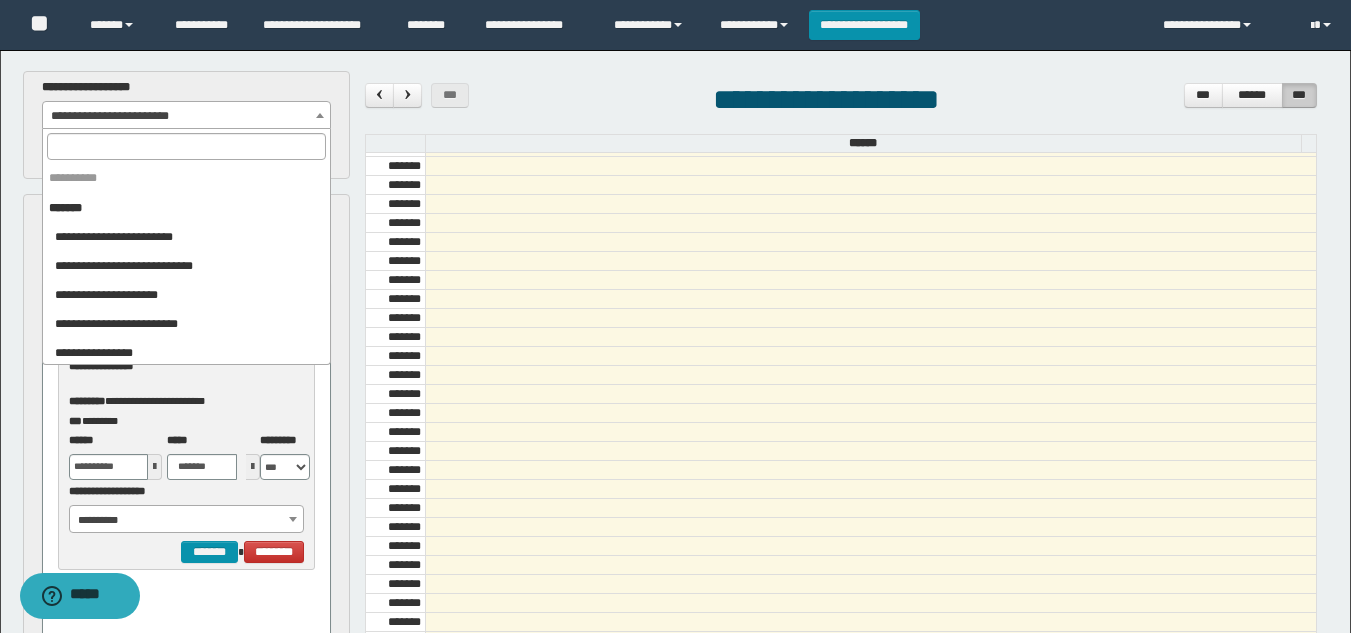 scroll, scrollTop: 612, scrollLeft: 0, axis: vertical 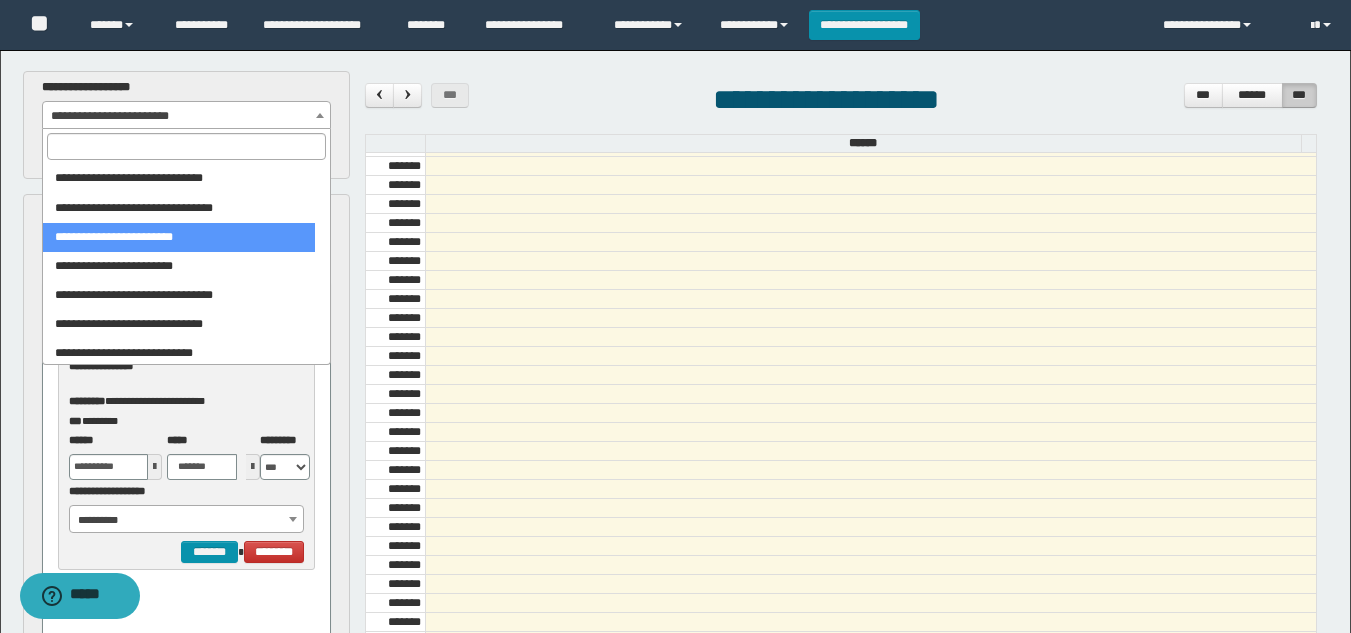 click at bounding box center (186, 146) 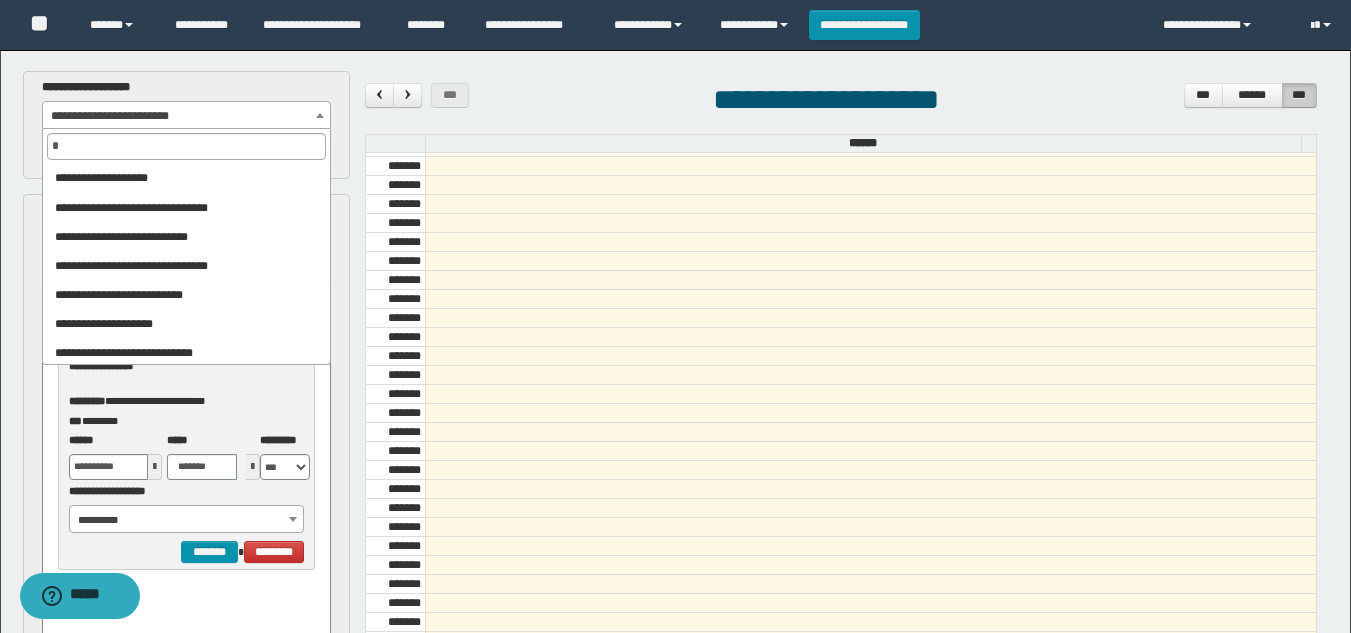 scroll, scrollTop: 0, scrollLeft: 0, axis: both 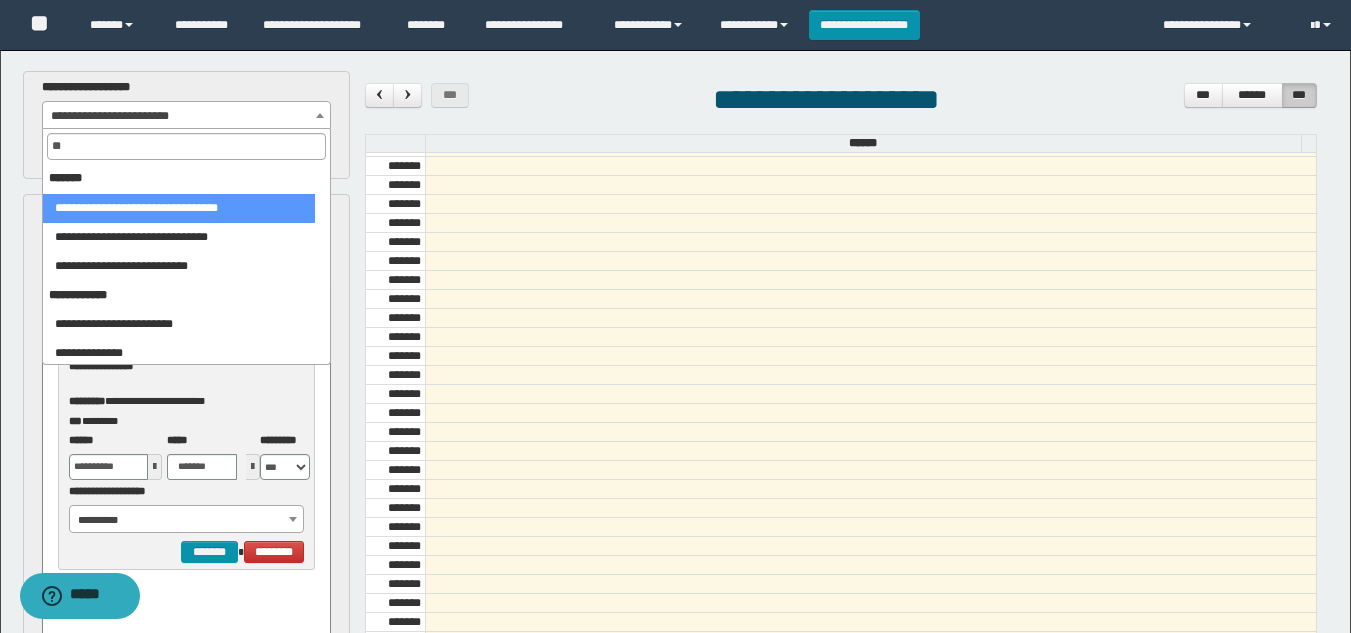 type on "*" 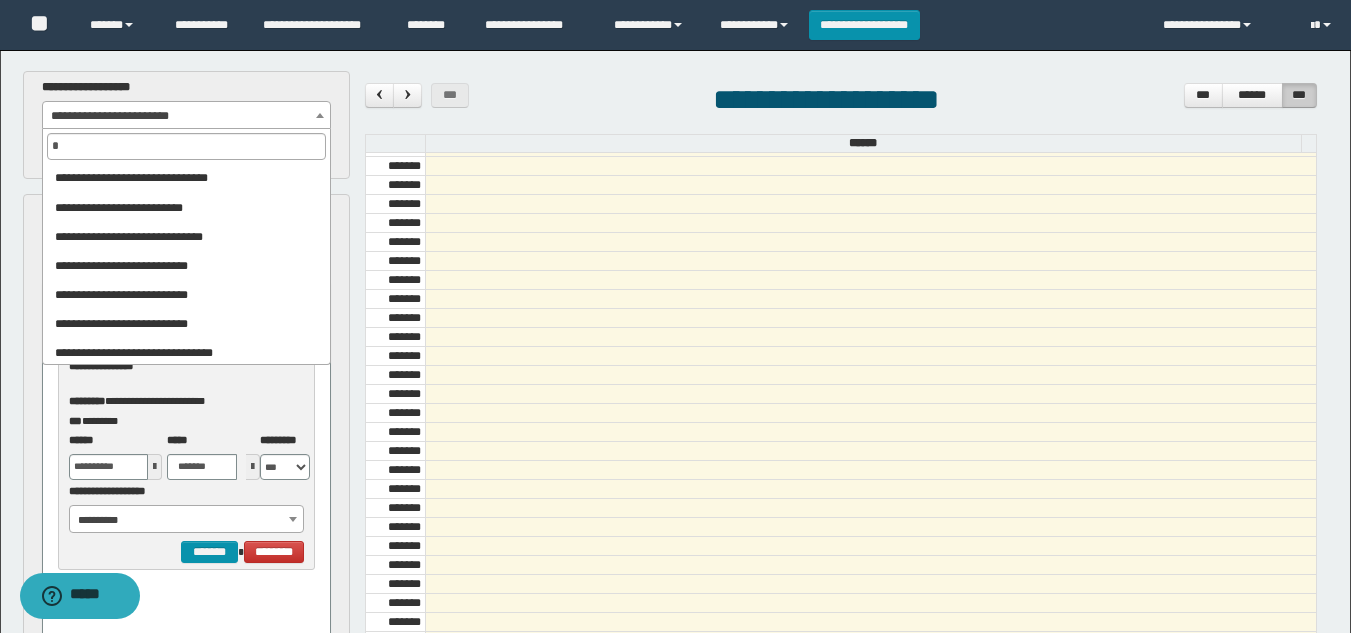 scroll, scrollTop: 0, scrollLeft: 0, axis: both 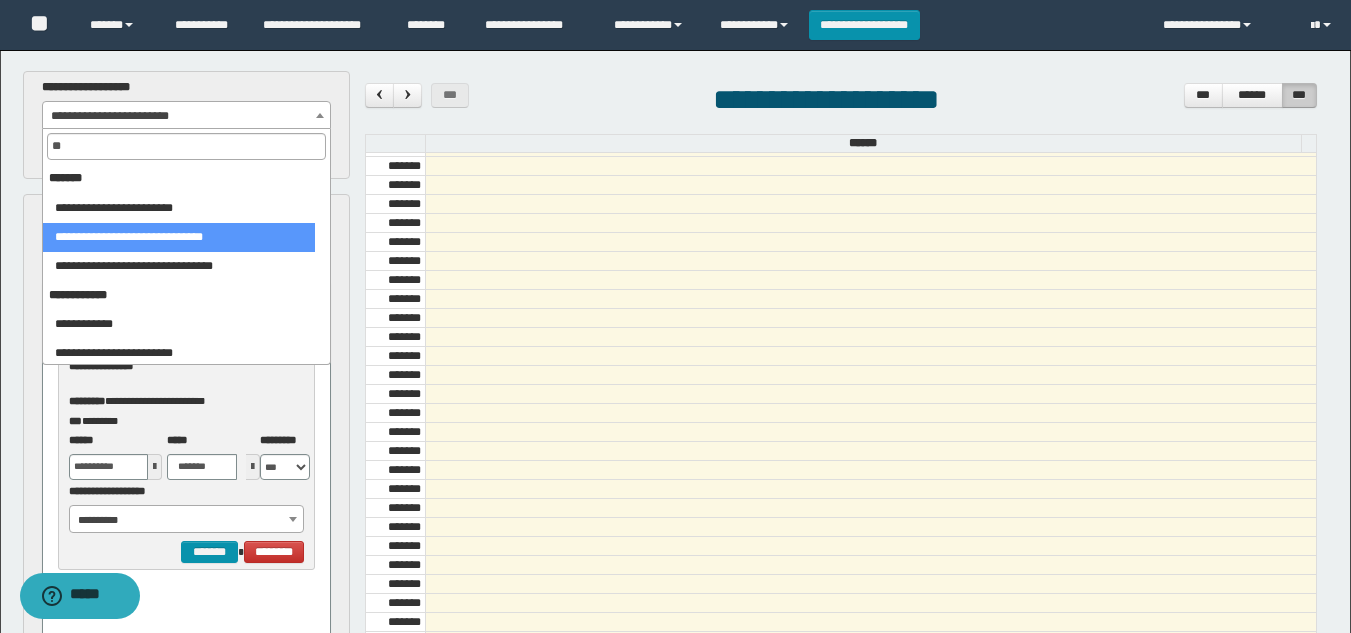 type on "**" 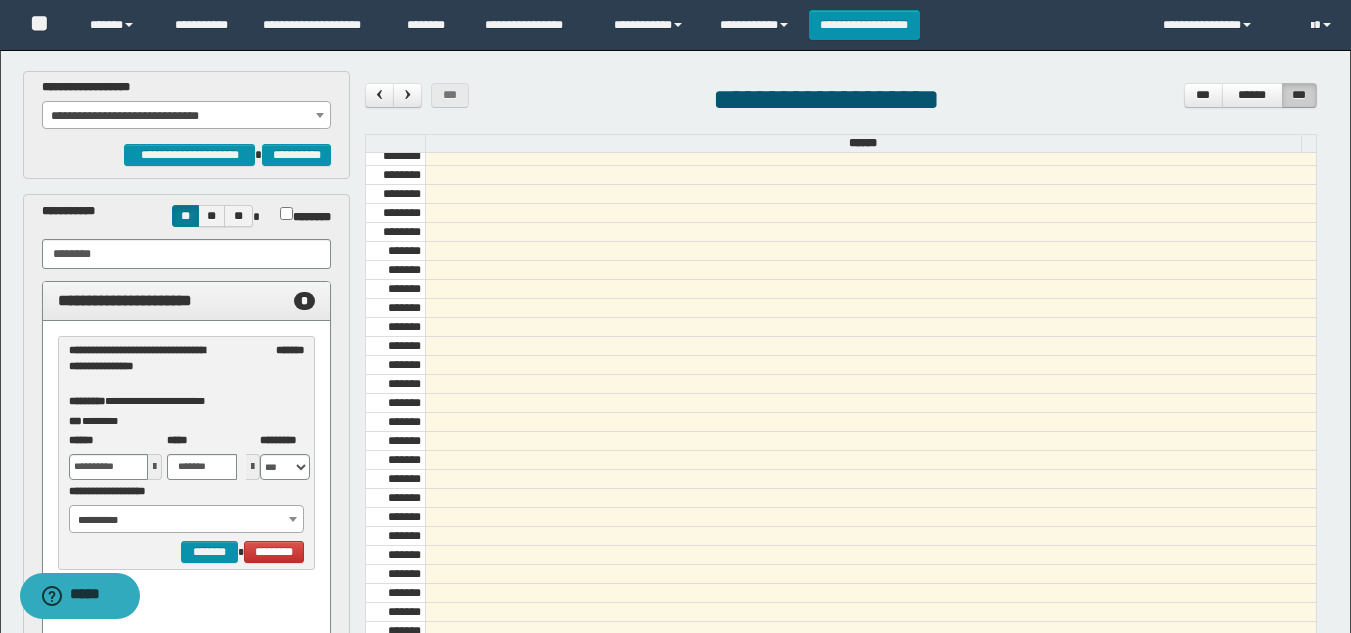 scroll, scrollTop: 0, scrollLeft: 0, axis: both 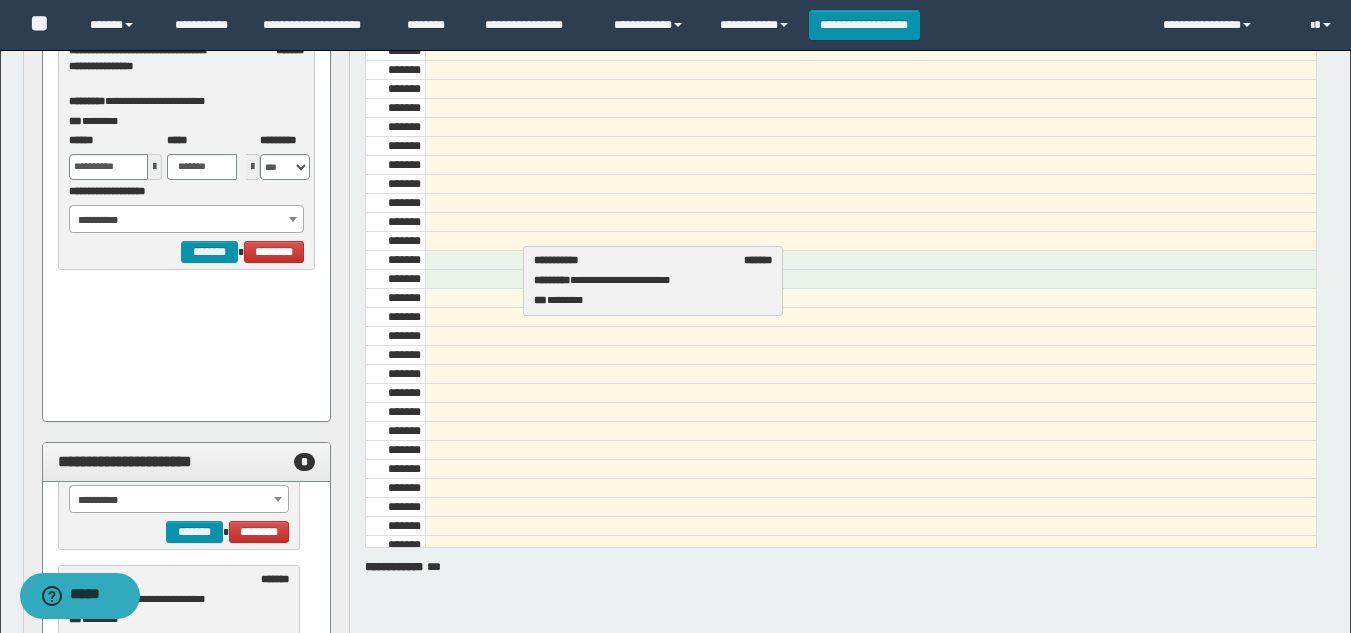 drag, startPoint x: 154, startPoint y: 586, endPoint x: 619, endPoint y: 267, distance: 563.90247 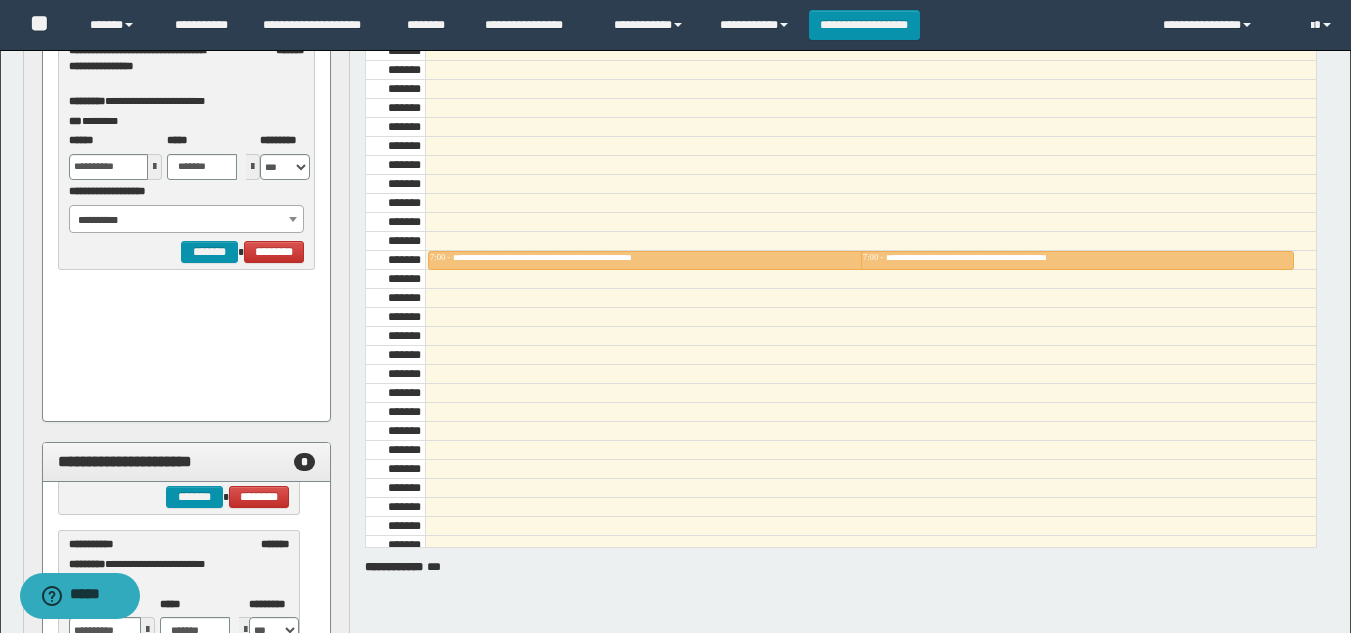 scroll, scrollTop: 200, scrollLeft: 0, axis: vertical 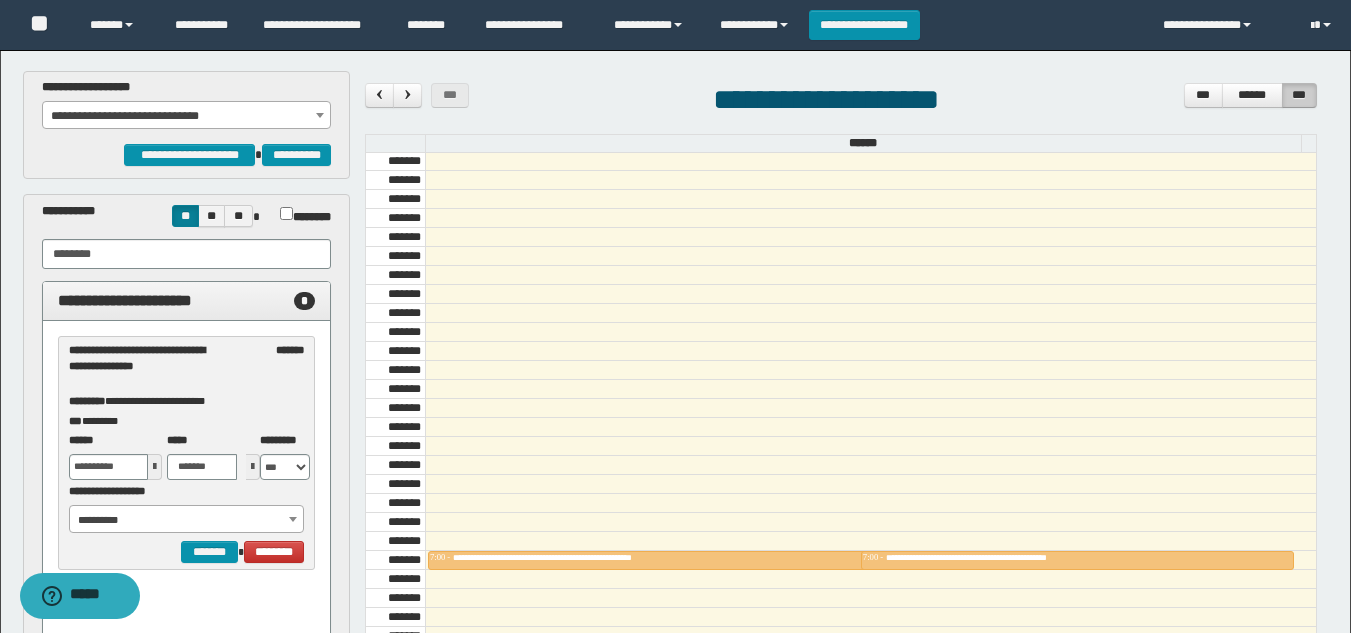 click on "**********" at bounding box center (186, 116) 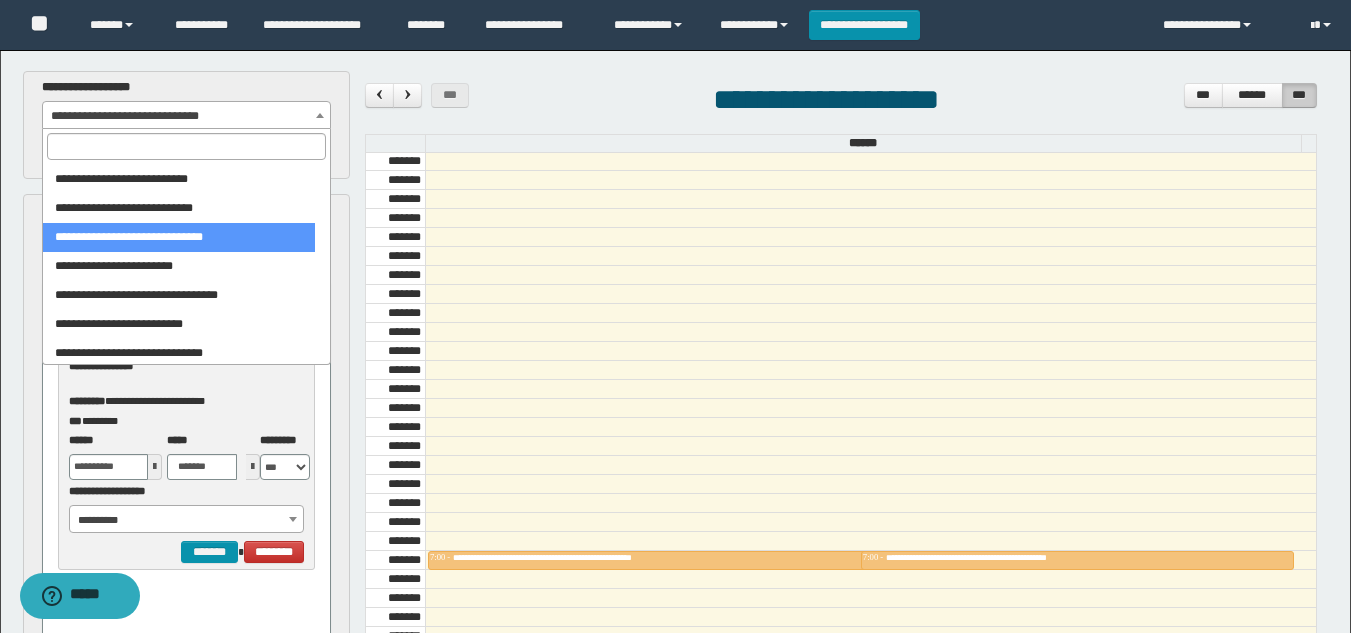 click at bounding box center [186, 146] 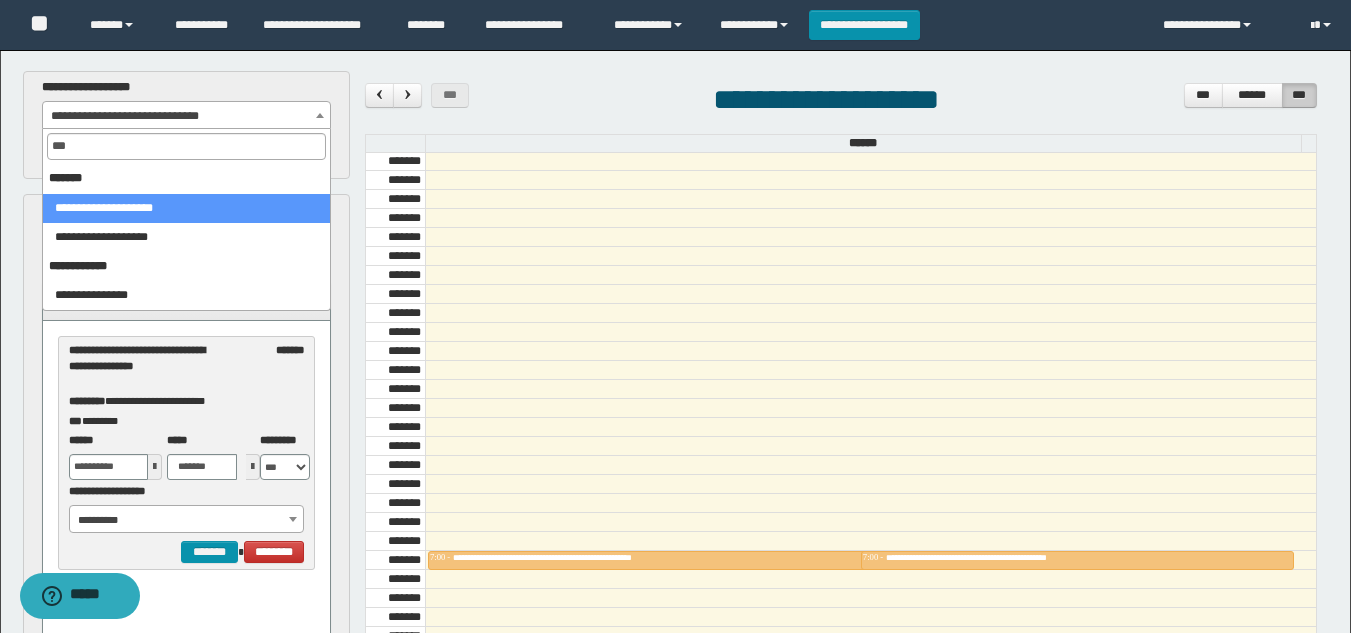 scroll, scrollTop: 0, scrollLeft: 0, axis: both 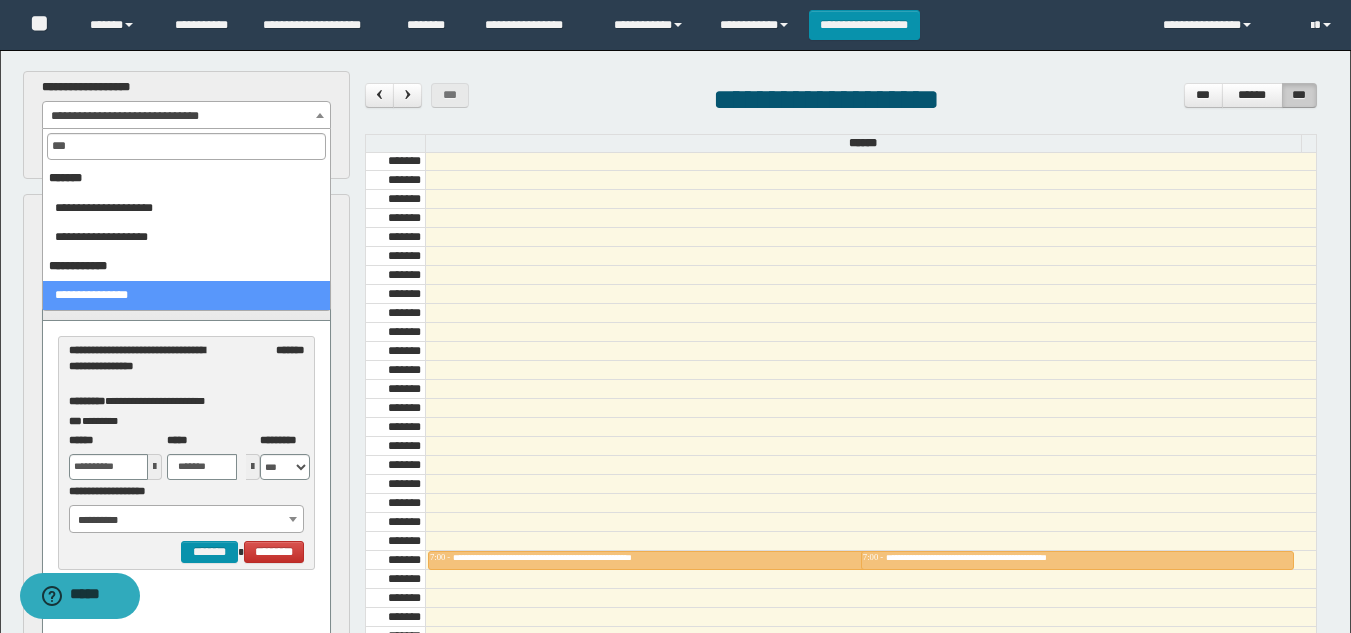 type on "***" 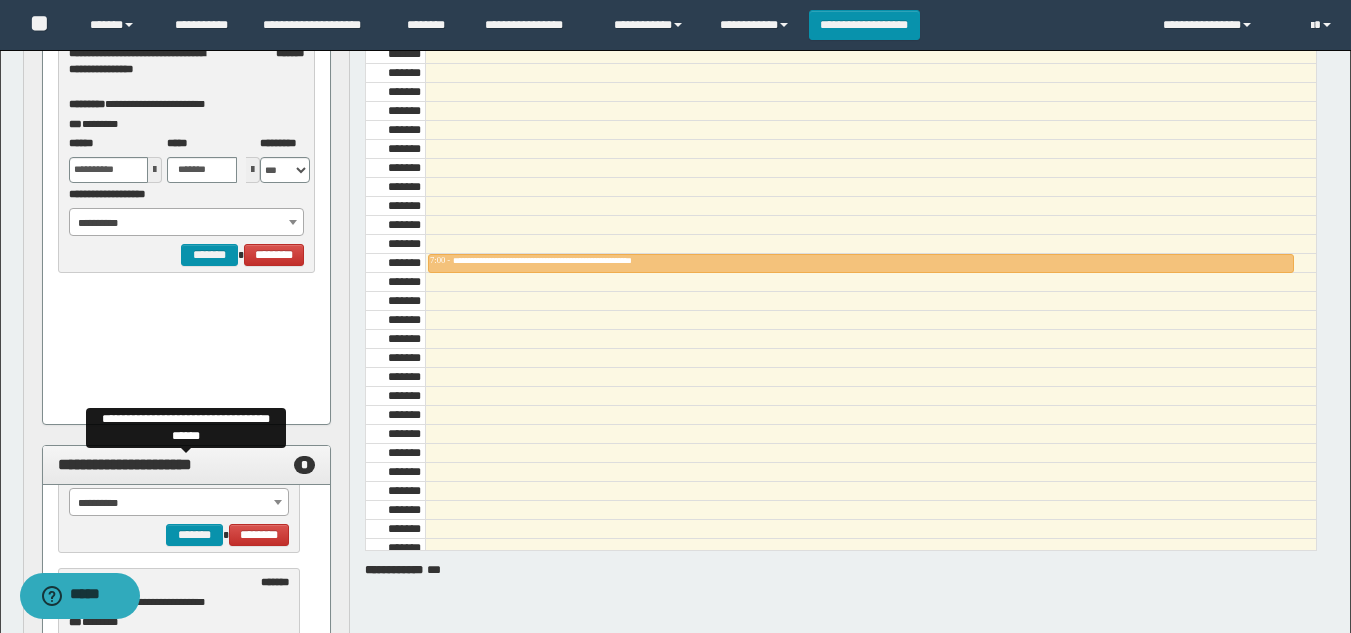 scroll, scrollTop: 300, scrollLeft: 0, axis: vertical 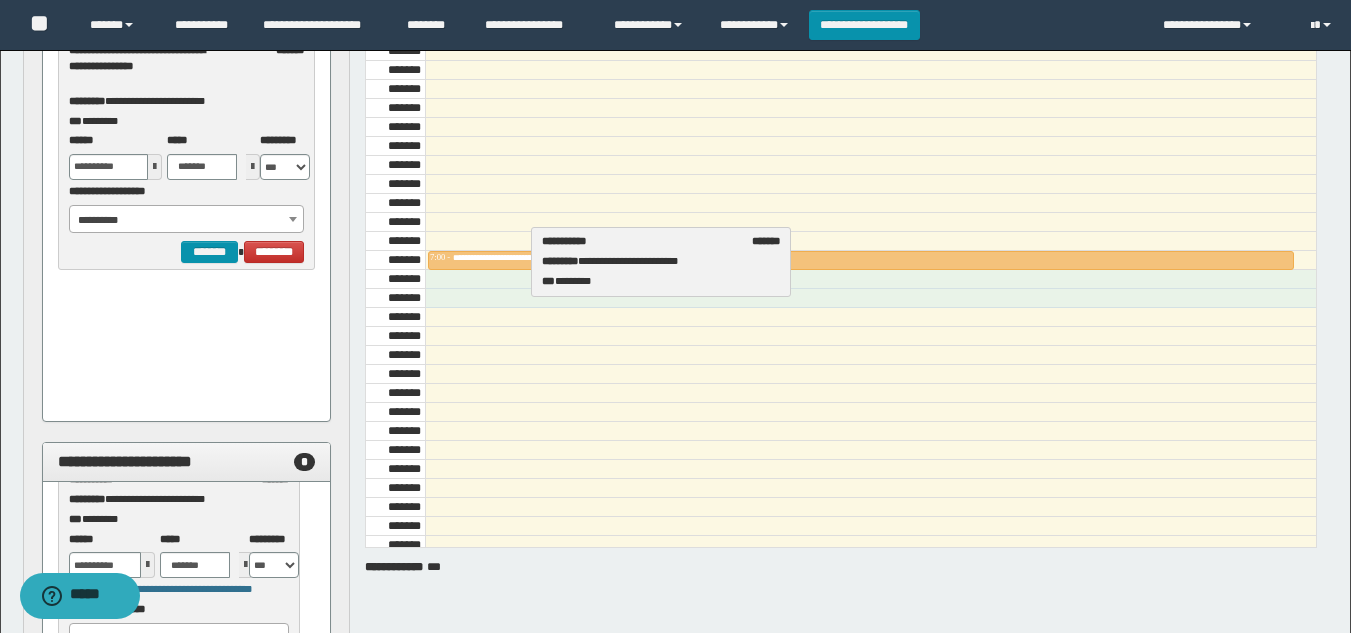 drag, startPoint x: 160, startPoint y: 510, endPoint x: 633, endPoint y: 272, distance: 529.5026 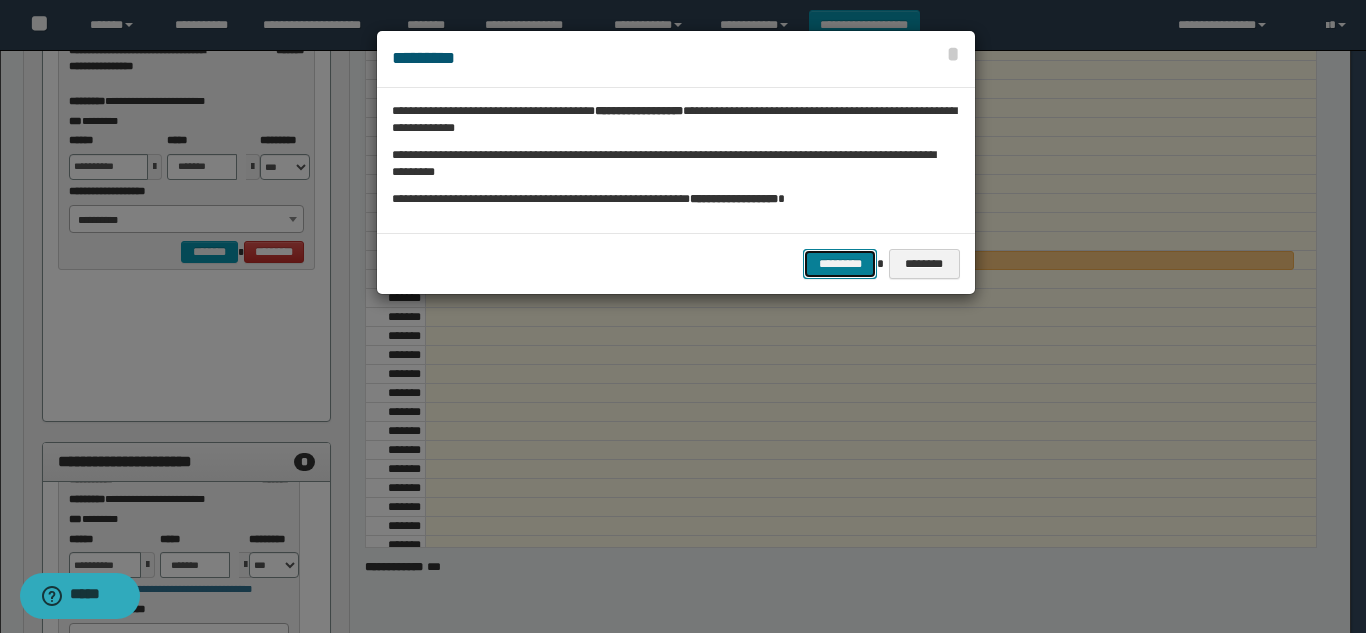 click on "*********" at bounding box center [840, 264] 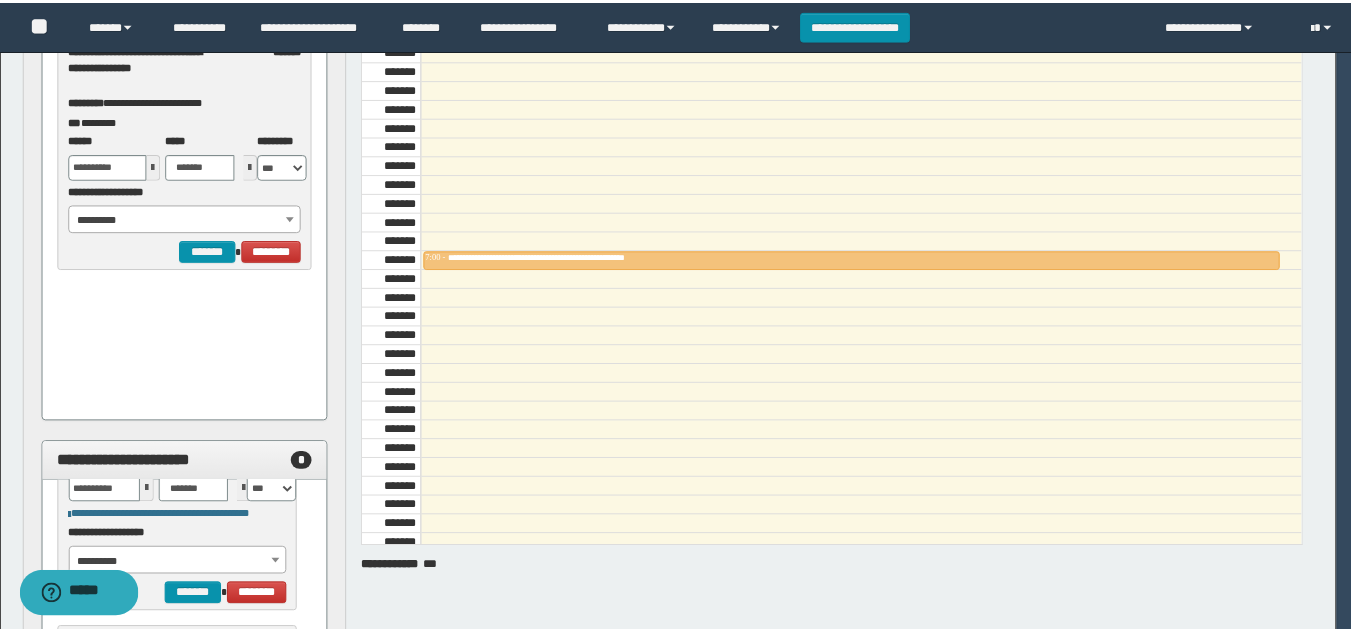 scroll, scrollTop: 62, scrollLeft: 0, axis: vertical 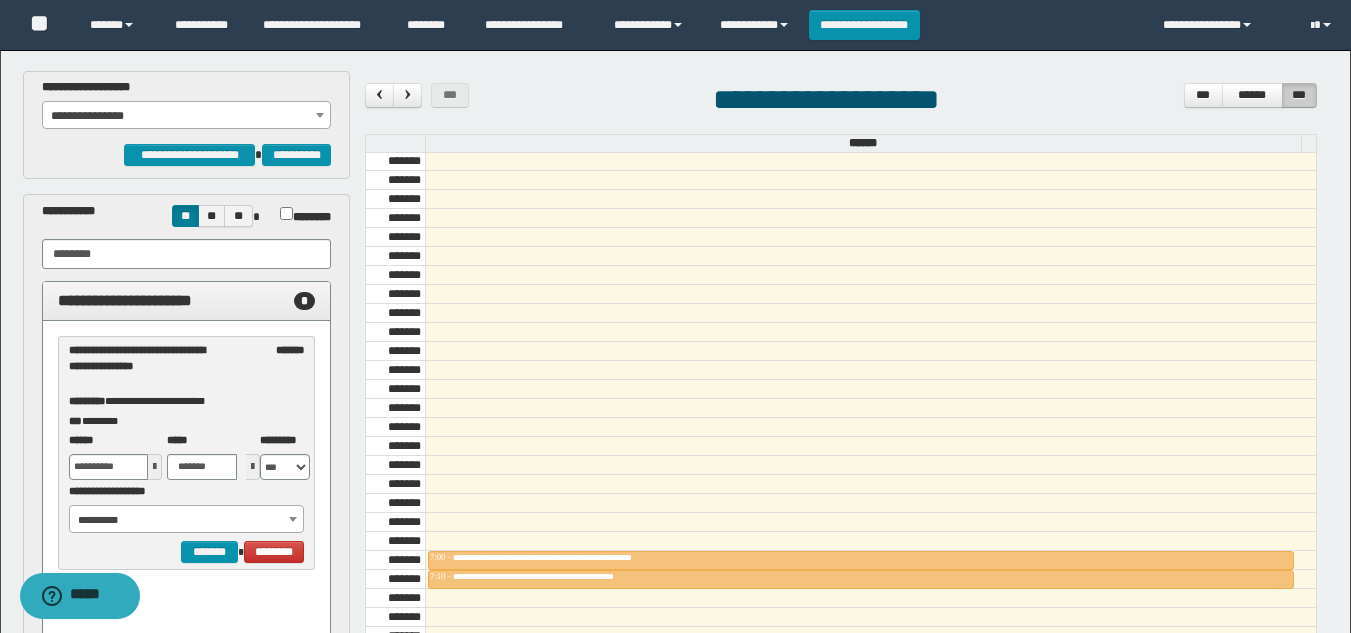 click on "**********" at bounding box center [186, 116] 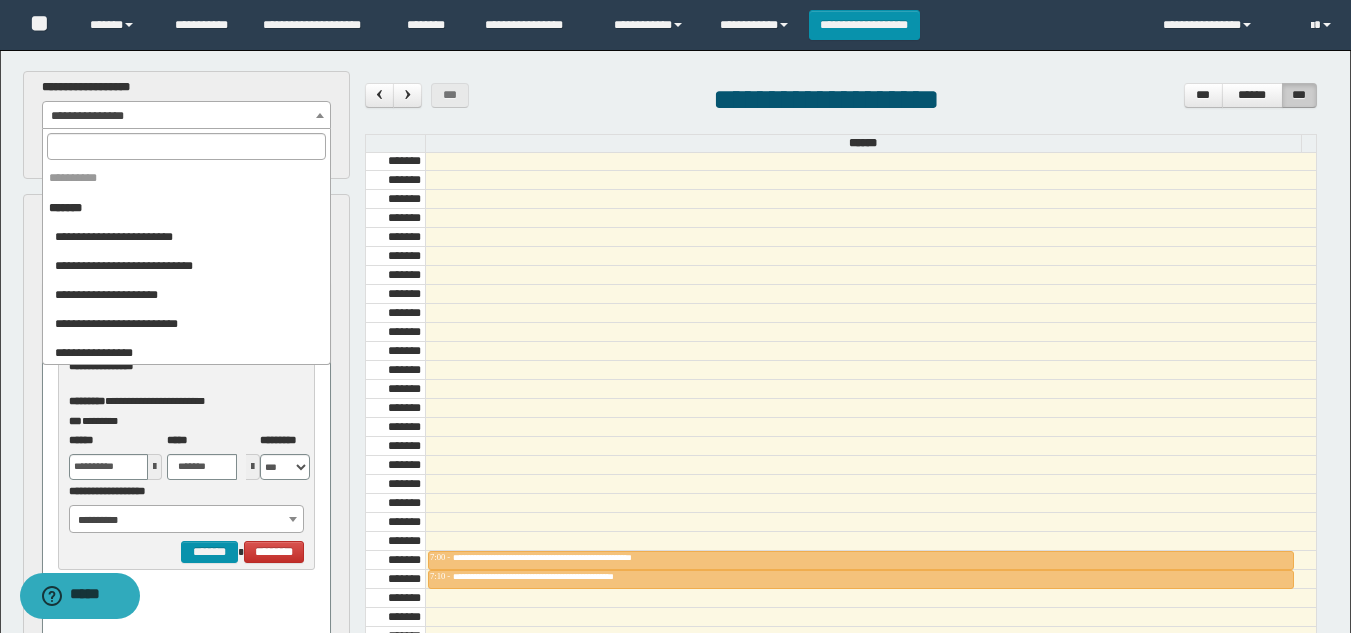 scroll, scrollTop: 2040, scrollLeft: 0, axis: vertical 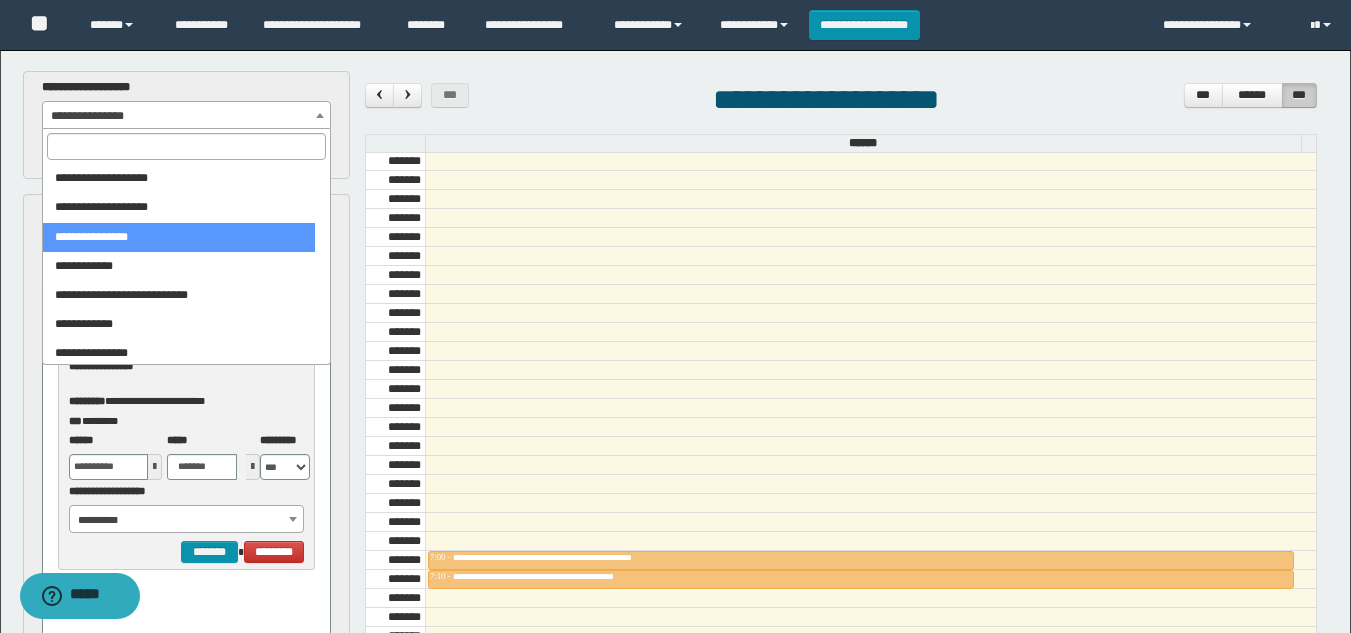 click at bounding box center [186, 146] 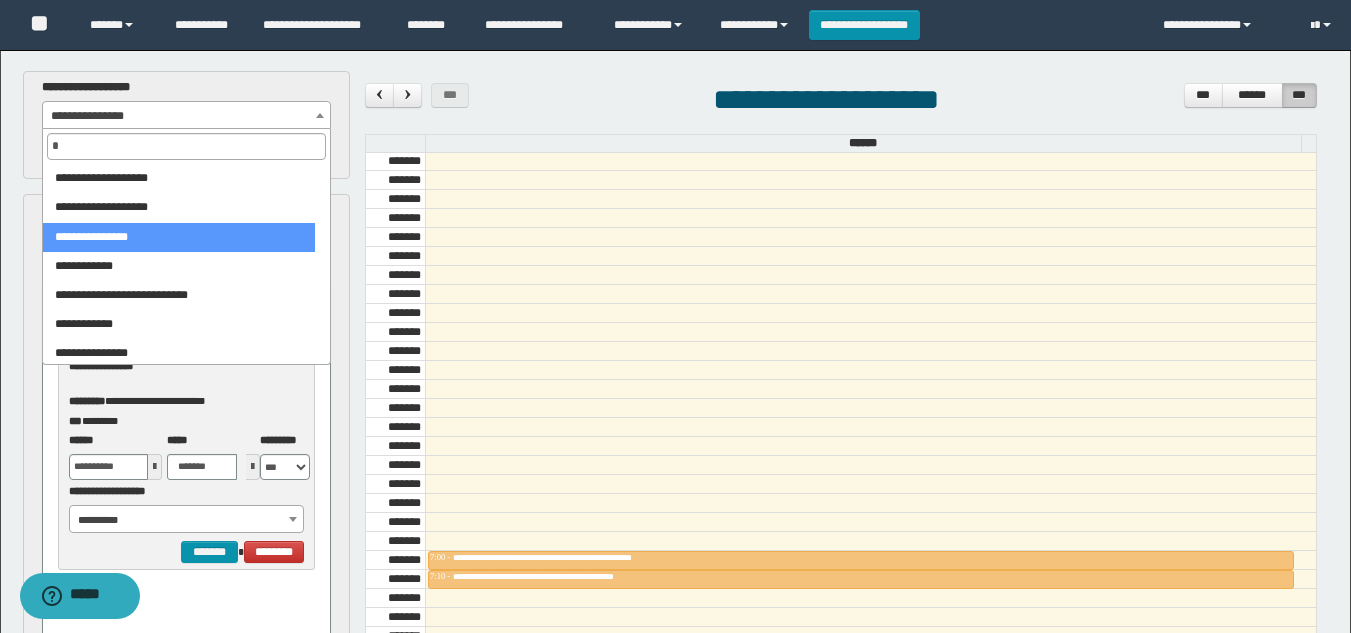 scroll, scrollTop: 0, scrollLeft: 0, axis: both 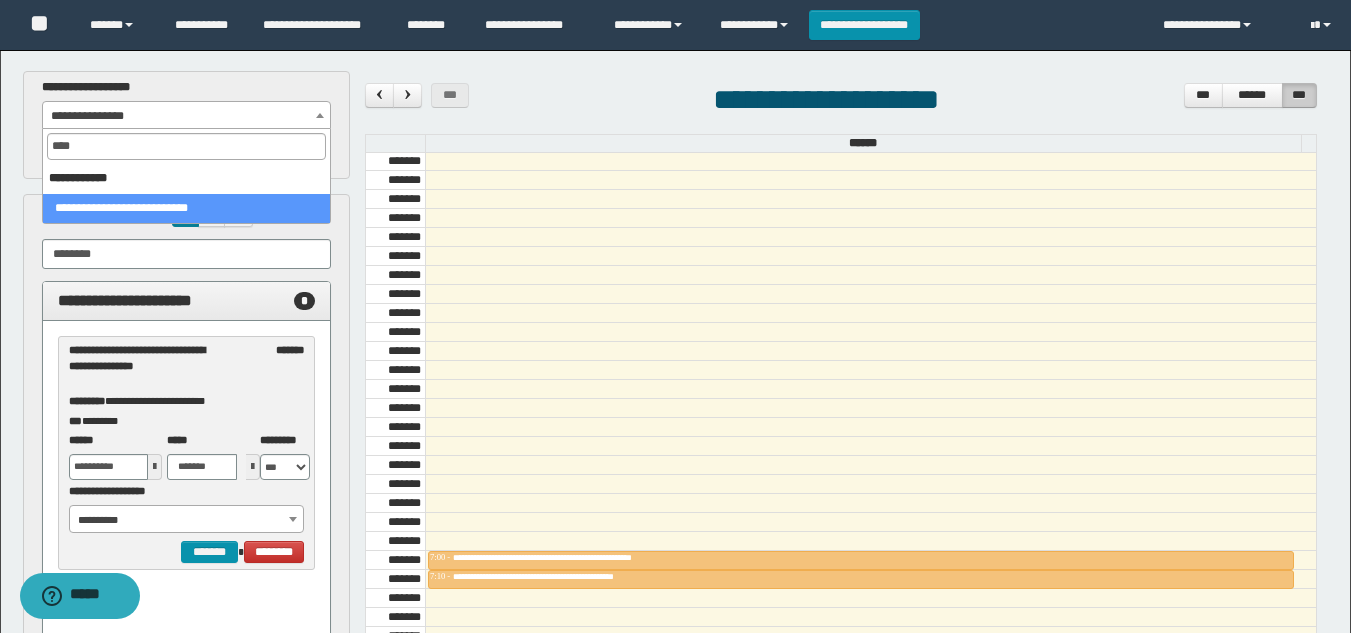 type on "****" 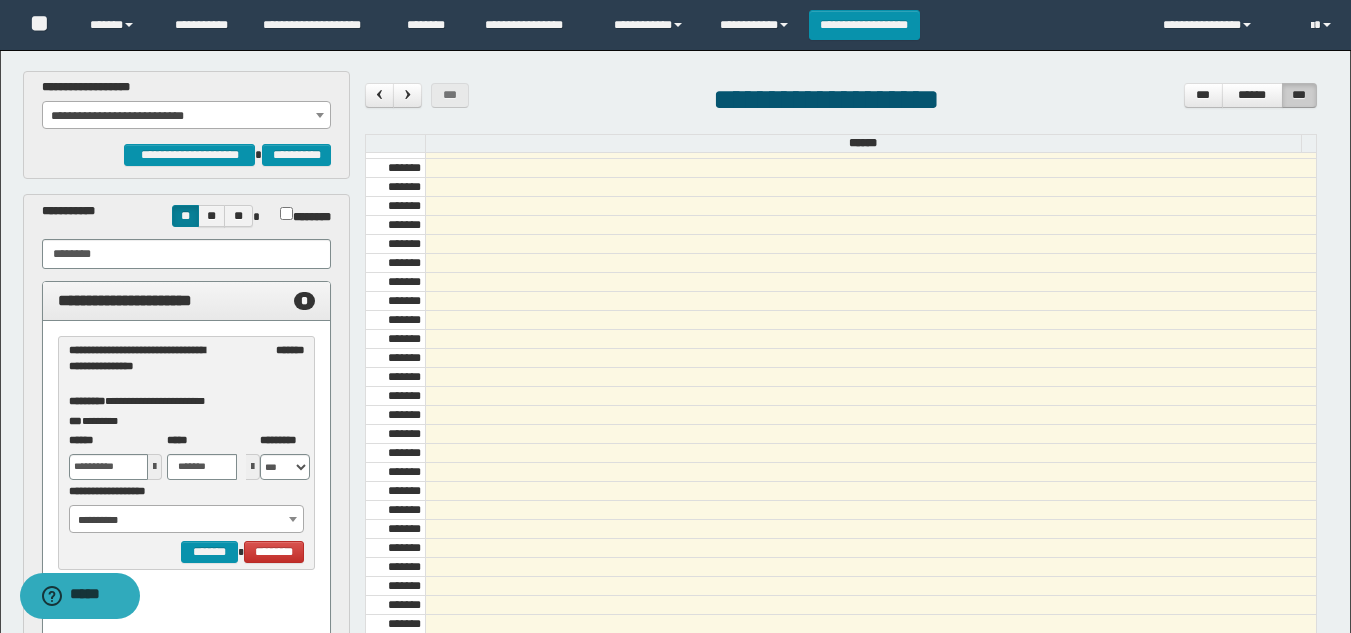 scroll, scrollTop: 700, scrollLeft: 0, axis: vertical 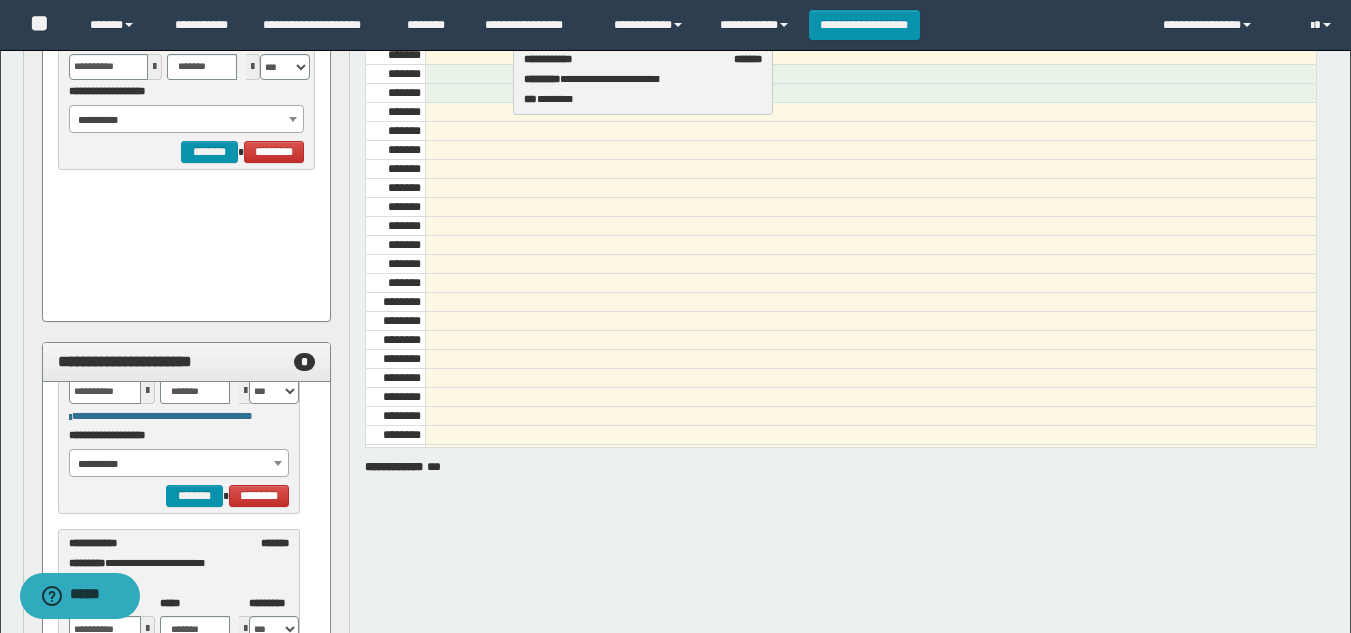 drag, startPoint x: 144, startPoint y: 559, endPoint x: 599, endPoint y: 75, distance: 664.28986 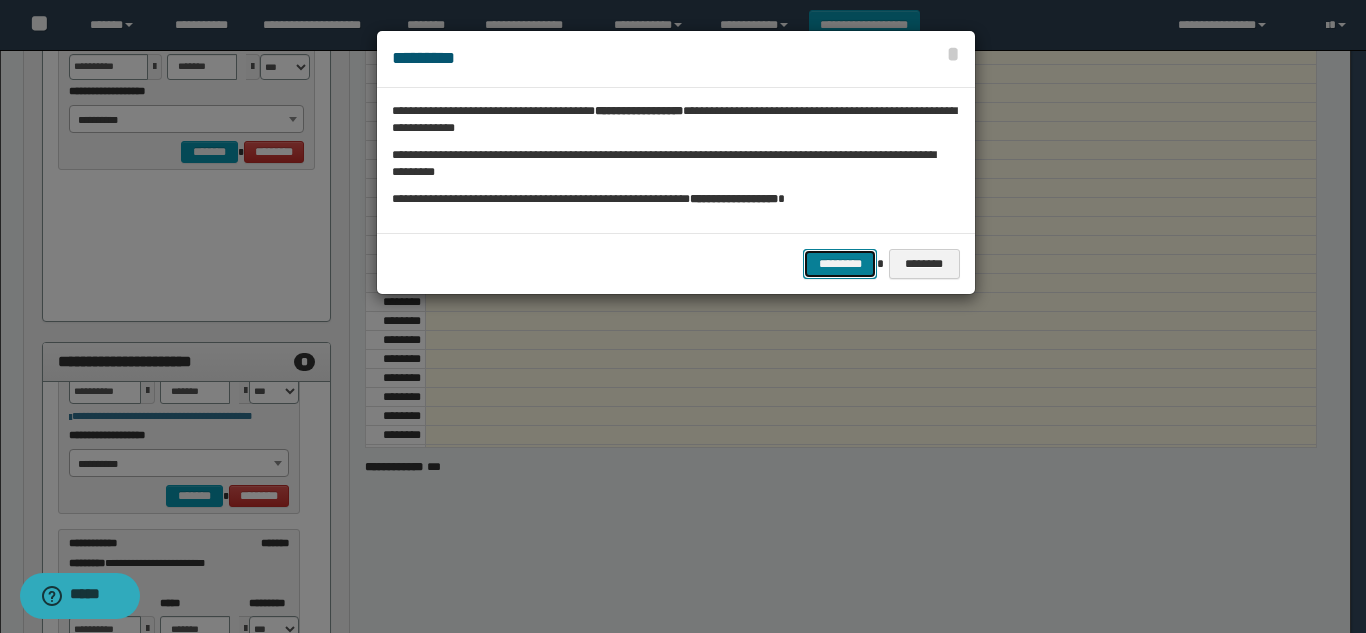 click on "*********" at bounding box center (840, 264) 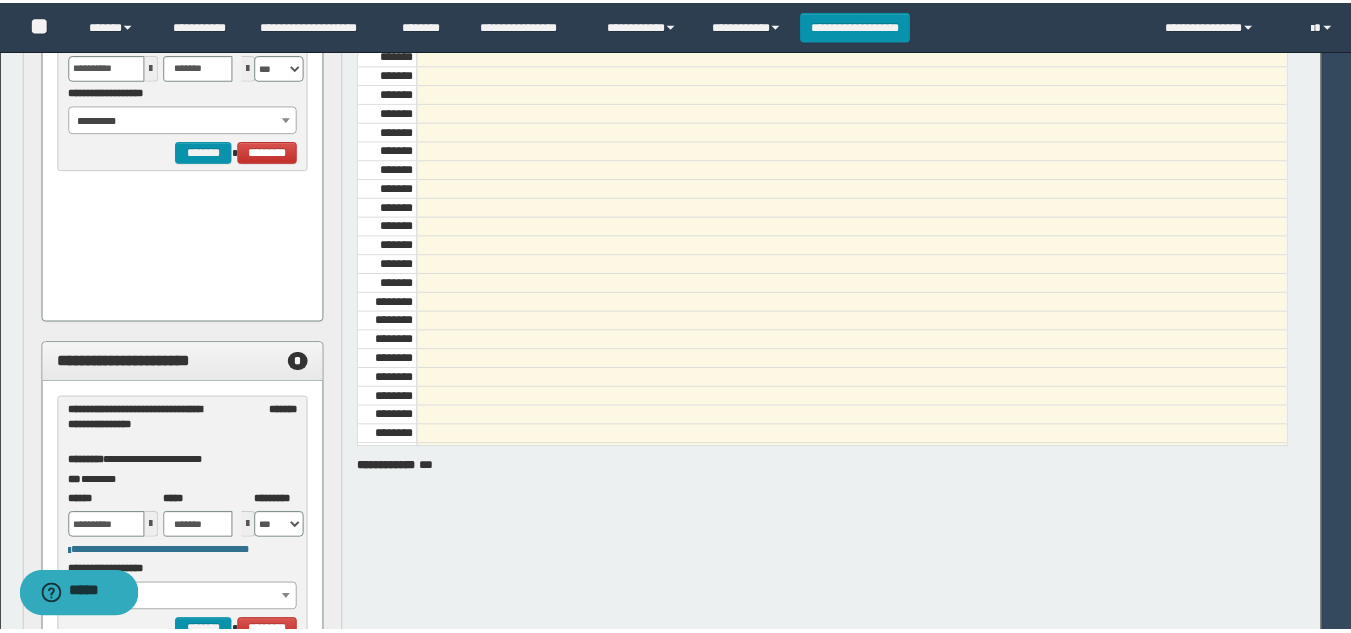 scroll, scrollTop: 0, scrollLeft: 0, axis: both 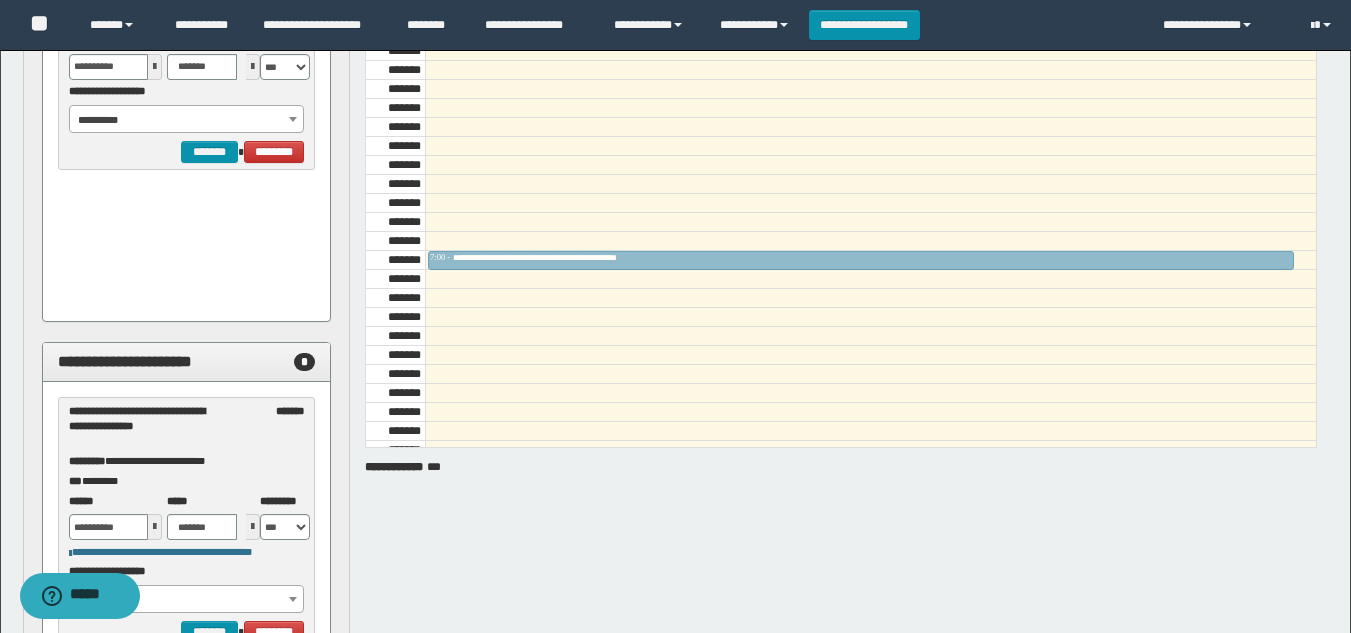 drag, startPoint x: 552, startPoint y: 371, endPoint x: 548, endPoint y: 253, distance: 118.06778 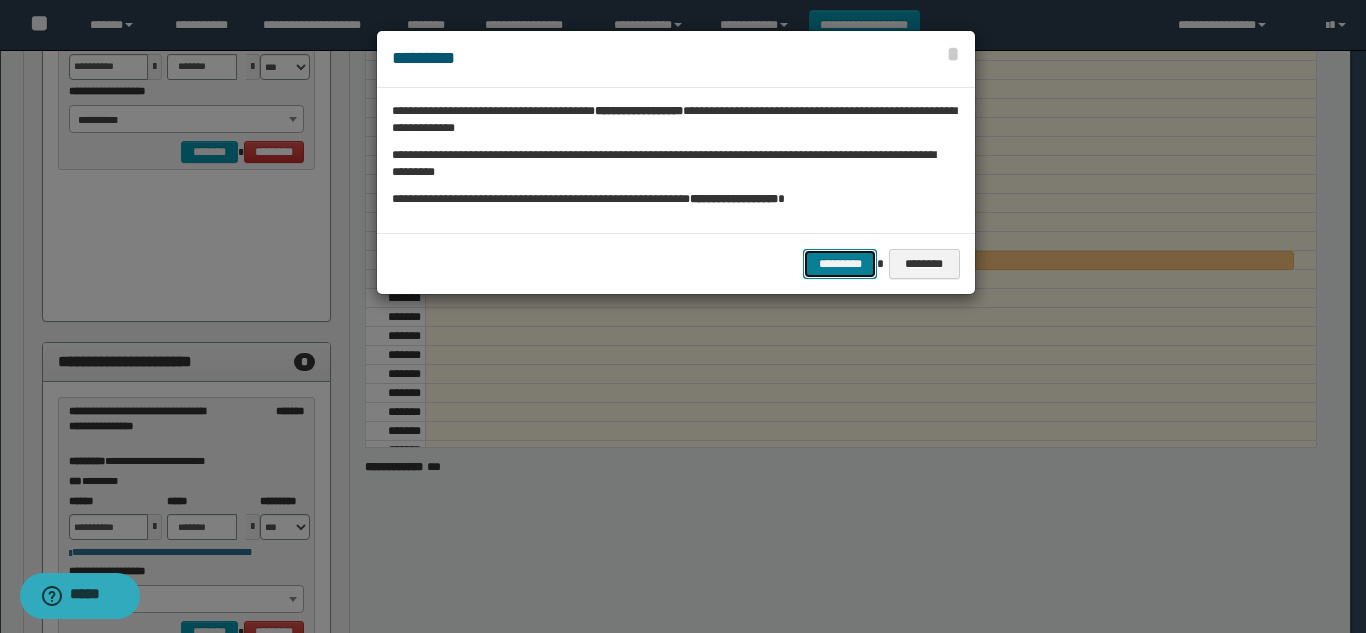 click on "*********" at bounding box center (840, 264) 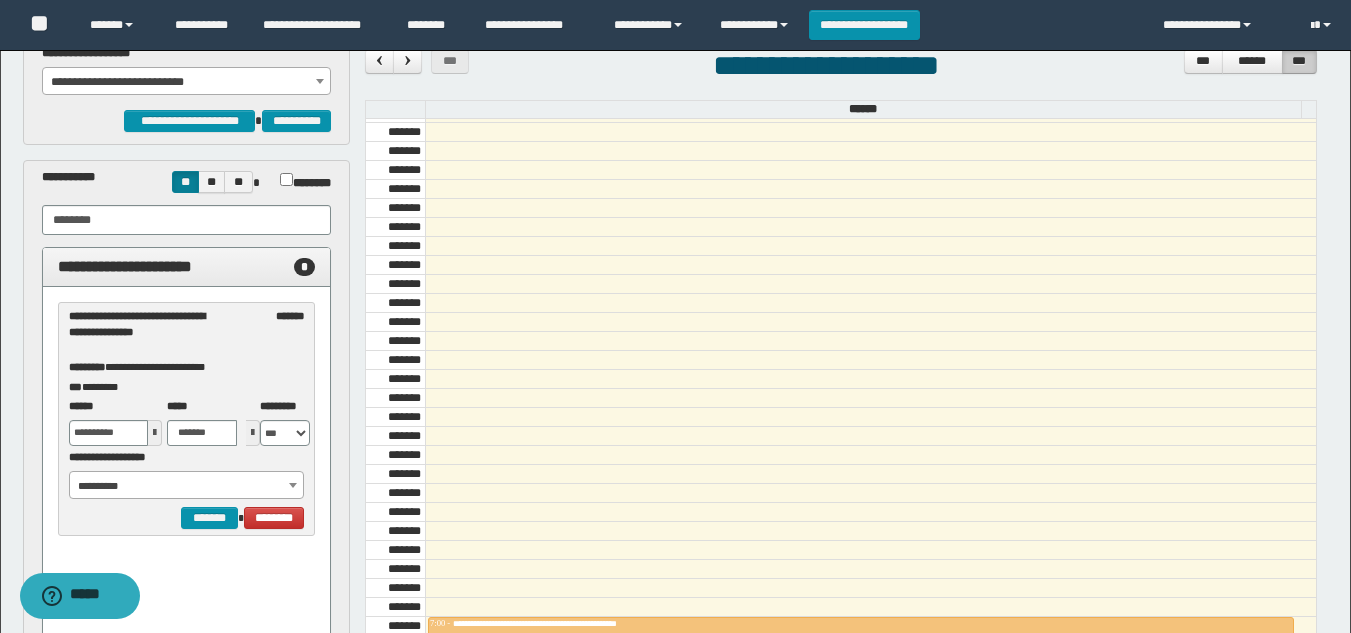 scroll, scrollTop: 0, scrollLeft: 0, axis: both 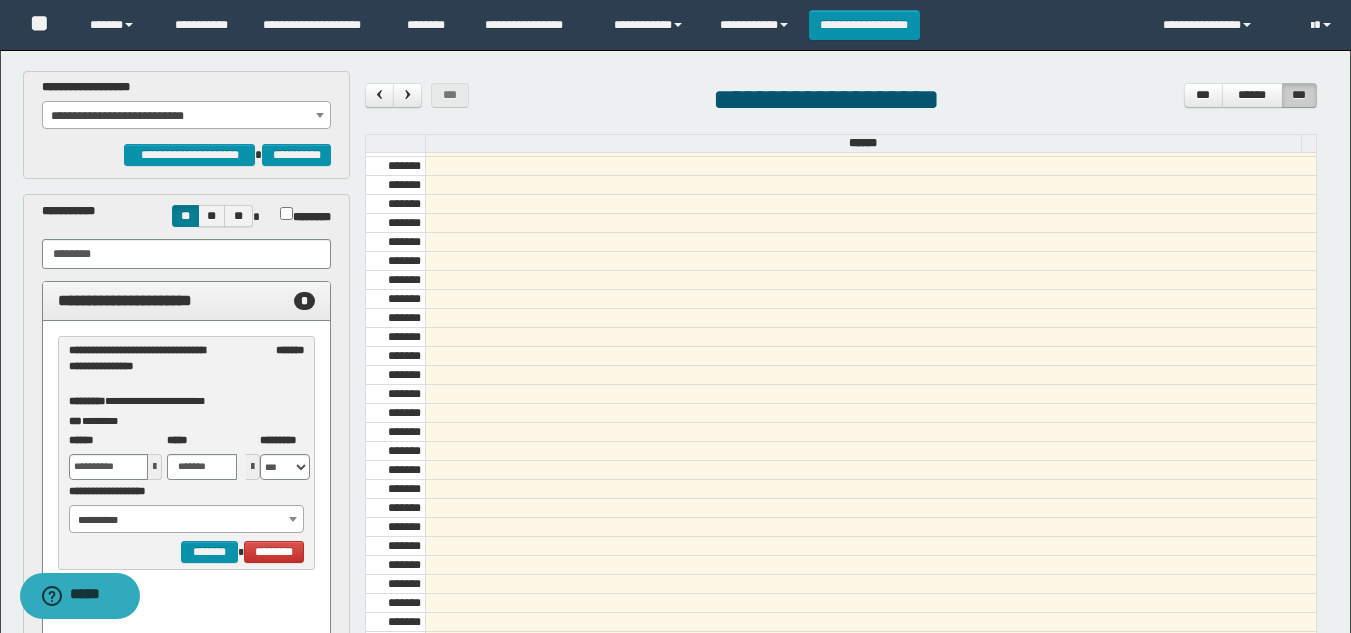 click on "**********" at bounding box center [186, 116] 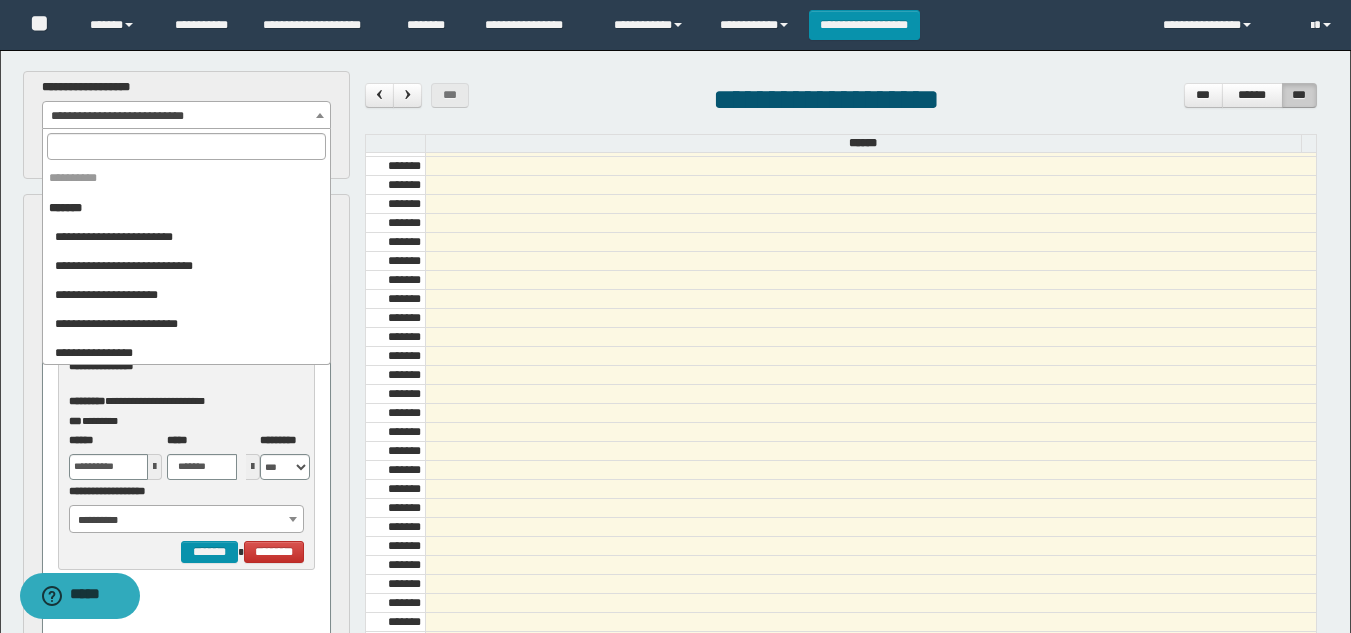 scroll, scrollTop: 2098, scrollLeft: 0, axis: vertical 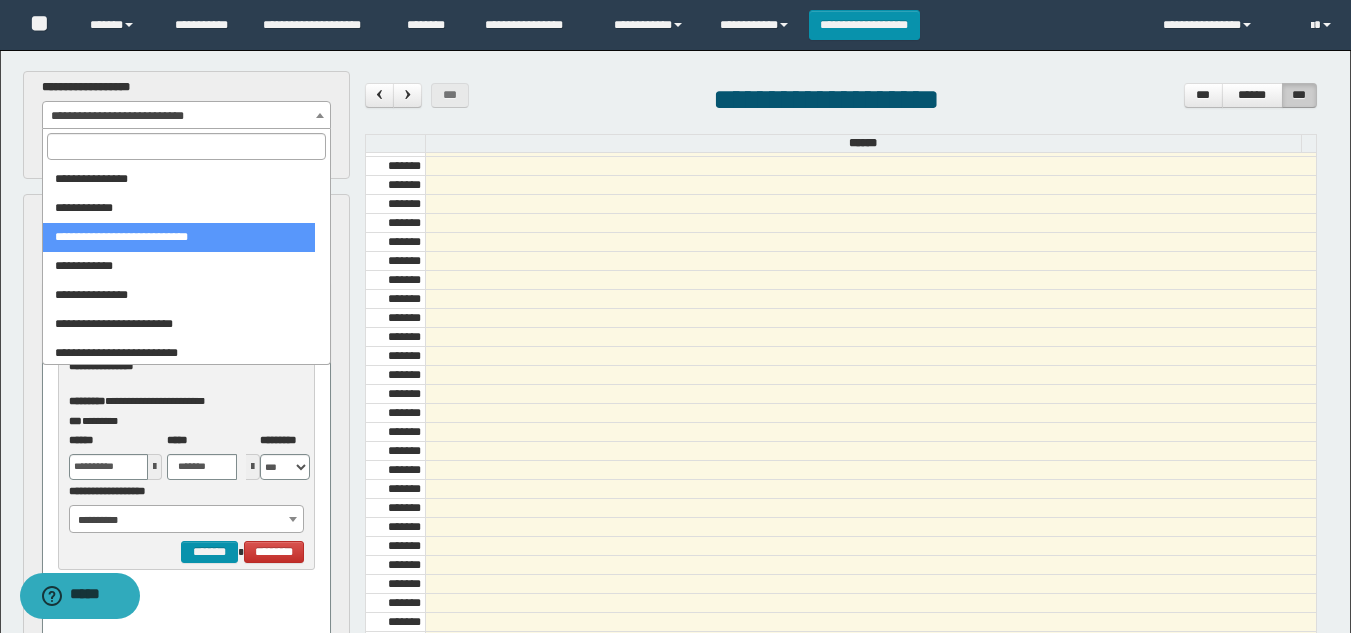 click at bounding box center [186, 146] 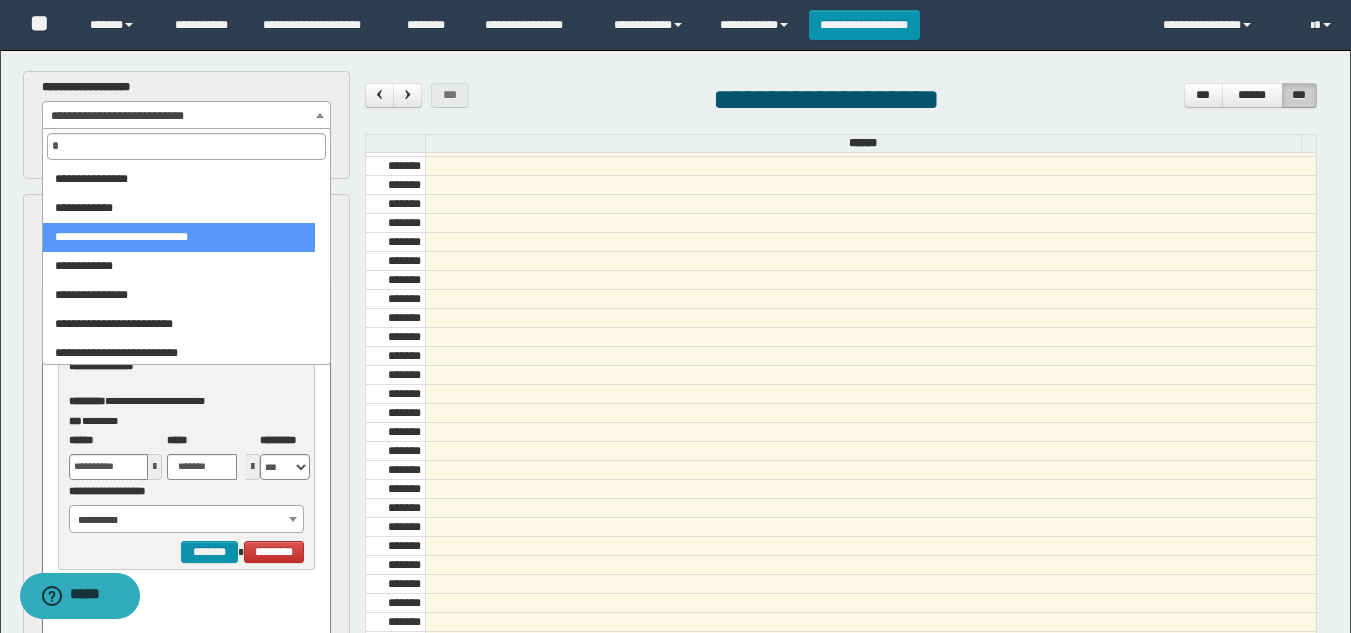 scroll, scrollTop: 0, scrollLeft: 0, axis: both 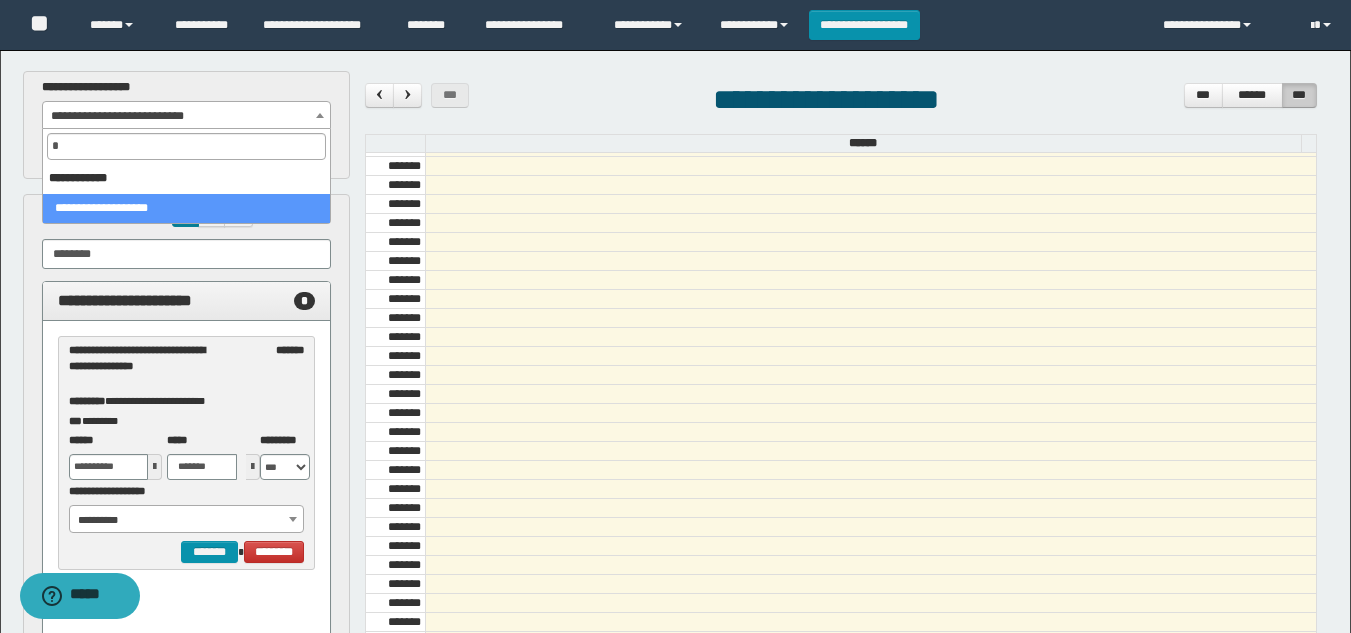 type on "*" 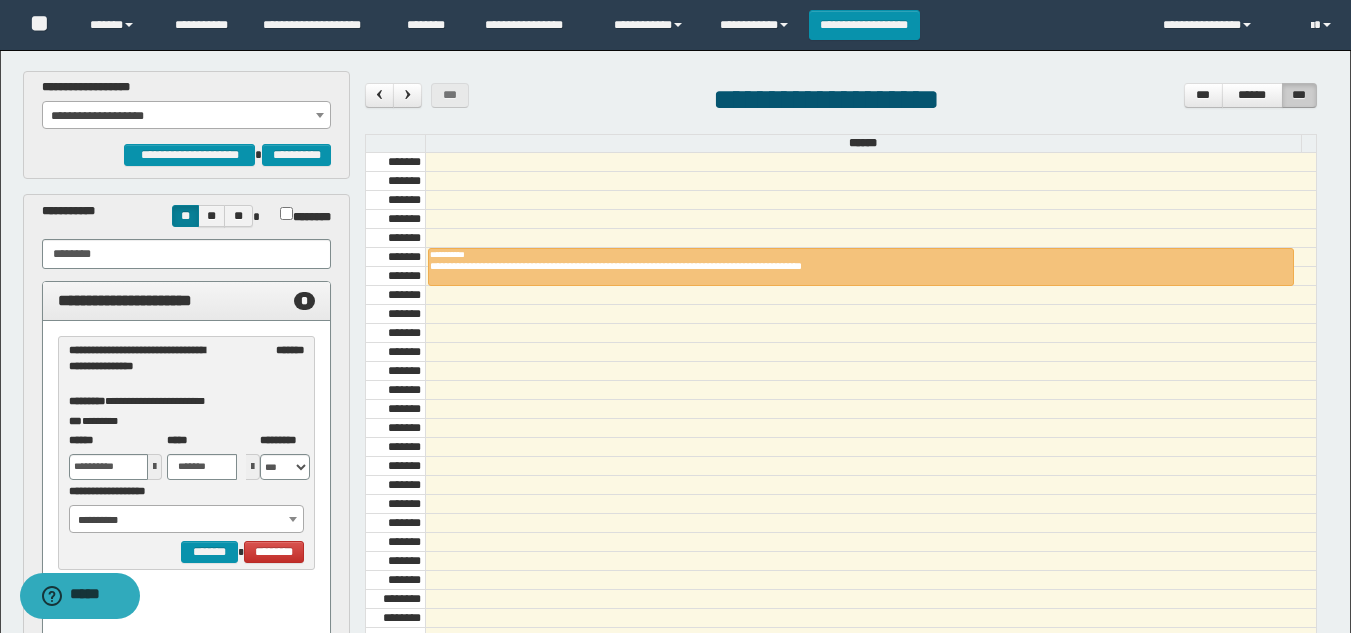 scroll, scrollTop: 700, scrollLeft: 0, axis: vertical 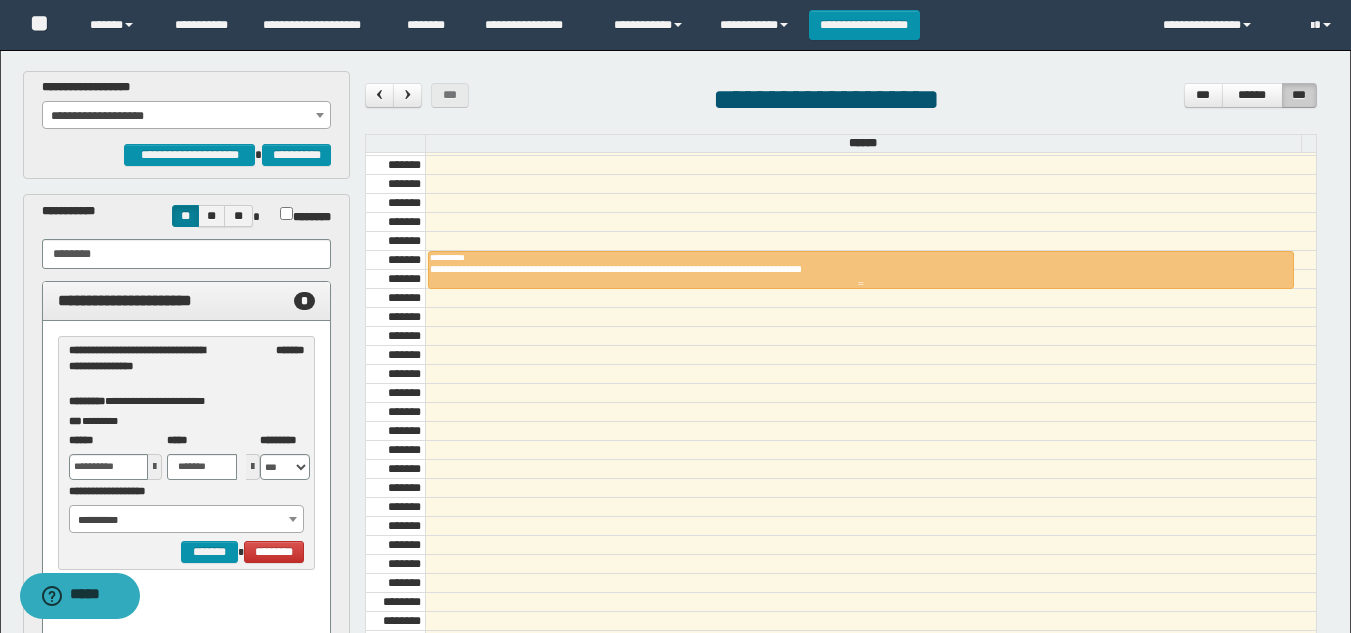 click on "**********" at bounding box center [861, 257] 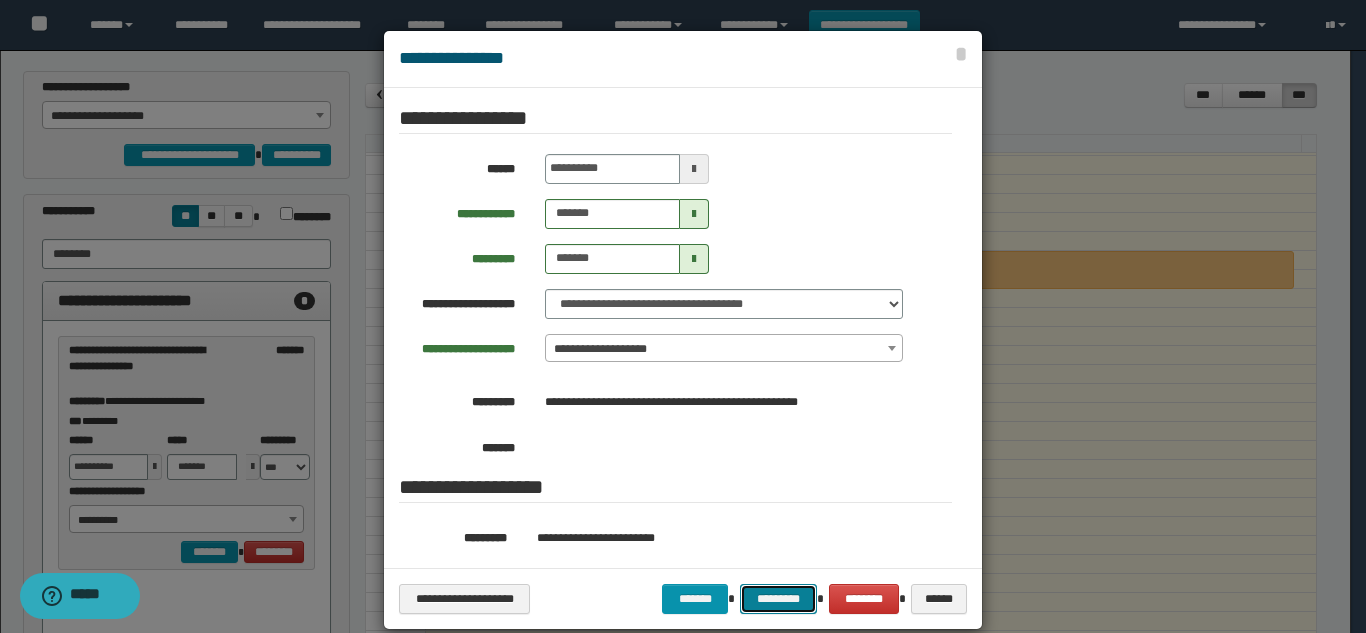 click on "*********" at bounding box center (778, 599) 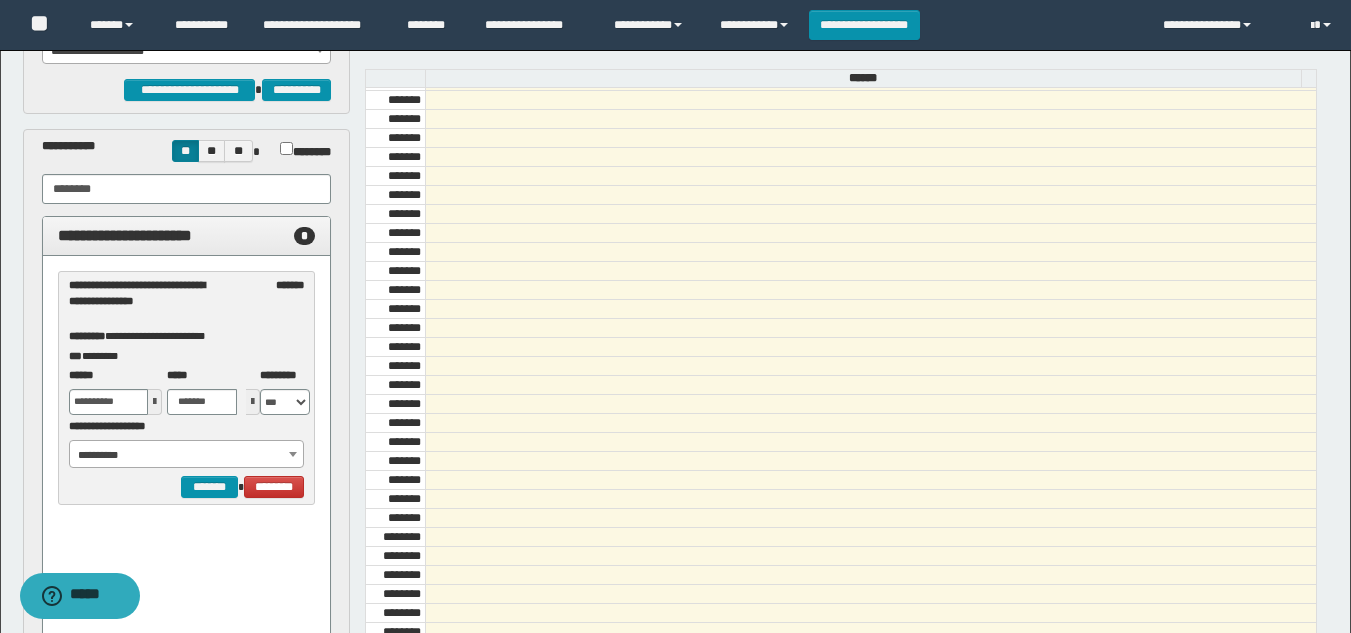 scroll, scrollTop: 100, scrollLeft: 0, axis: vertical 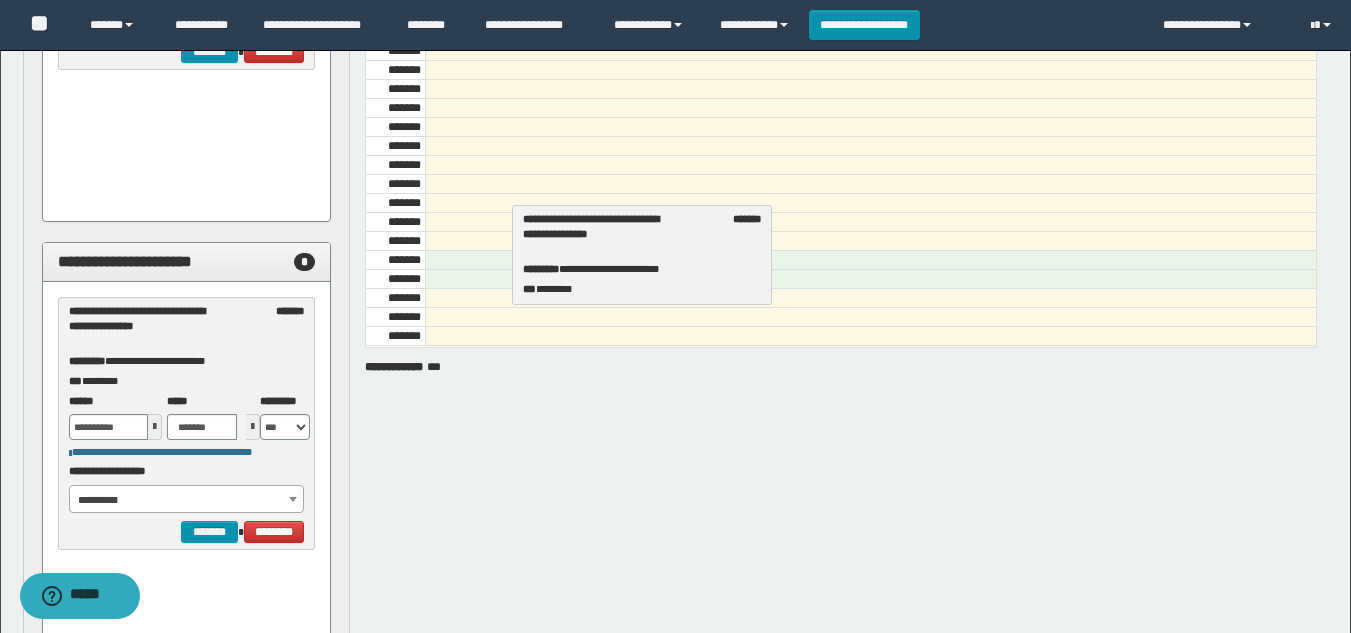 drag, startPoint x: 174, startPoint y: 351, endPoint x: 628, endPoint y: 259, distance: 463.2278 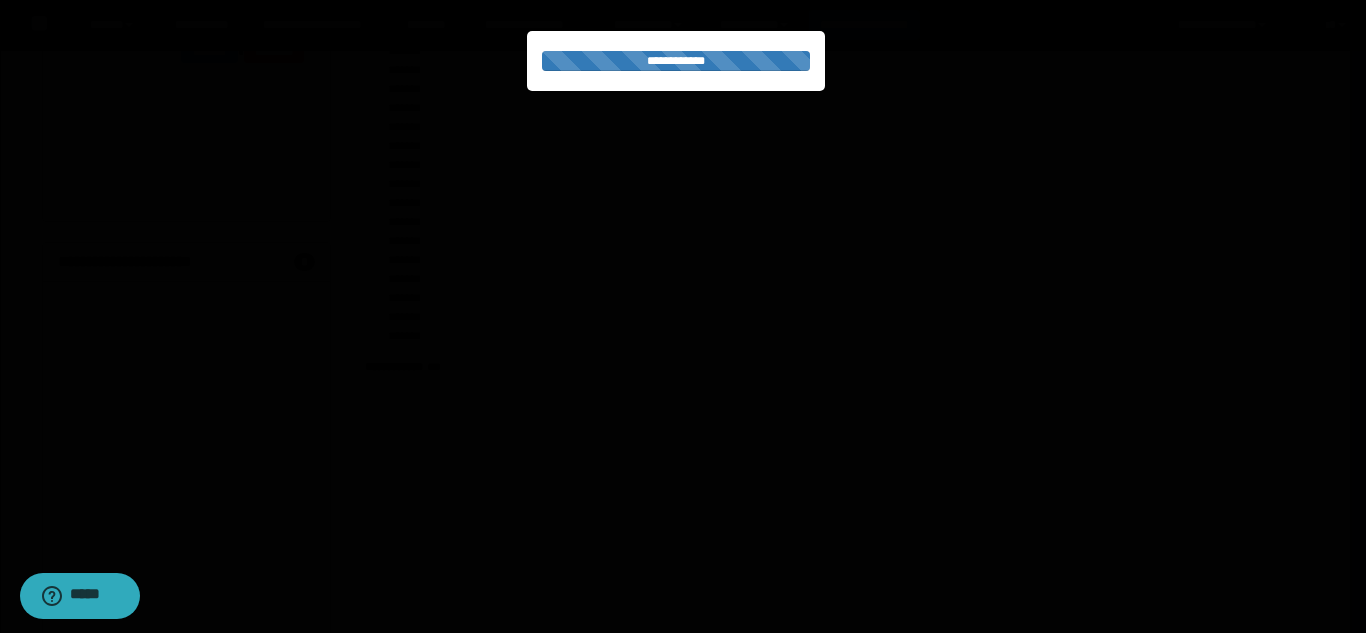 scroll, scrollTop: 366, scrollLeft: 0, axis: vertical 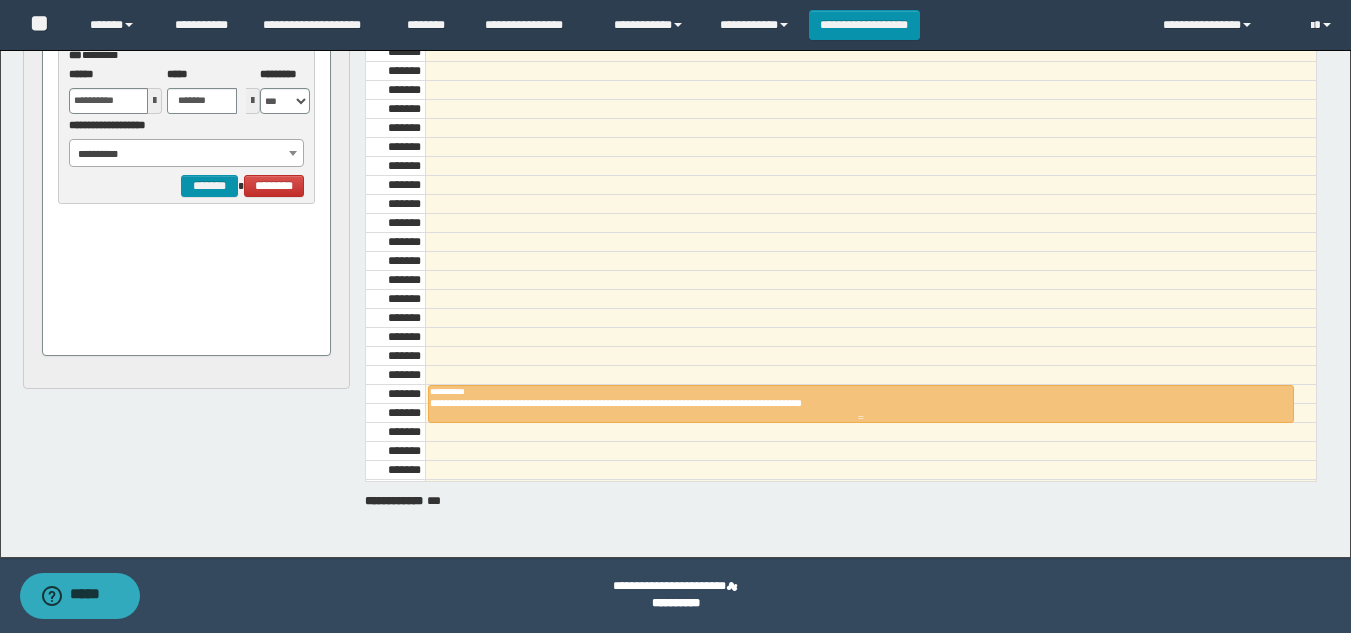 click on "**********" at bounding box center (853, 403) 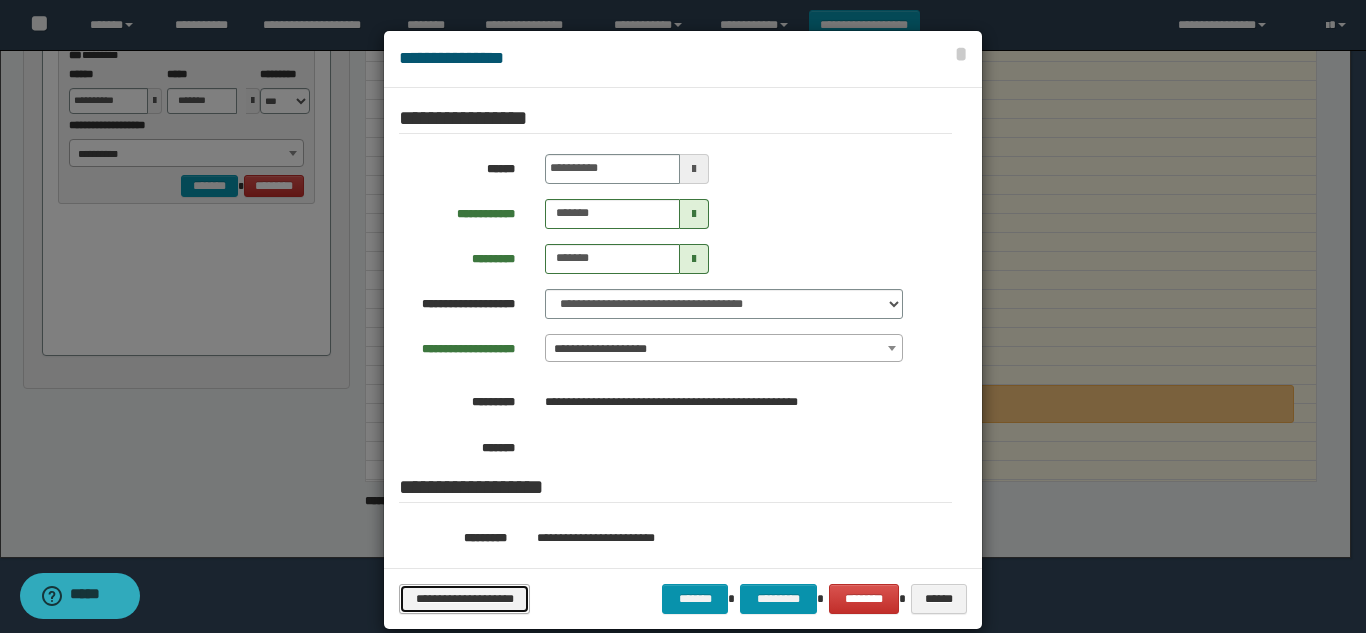 click on "**********" at bounding box center [464, 599] 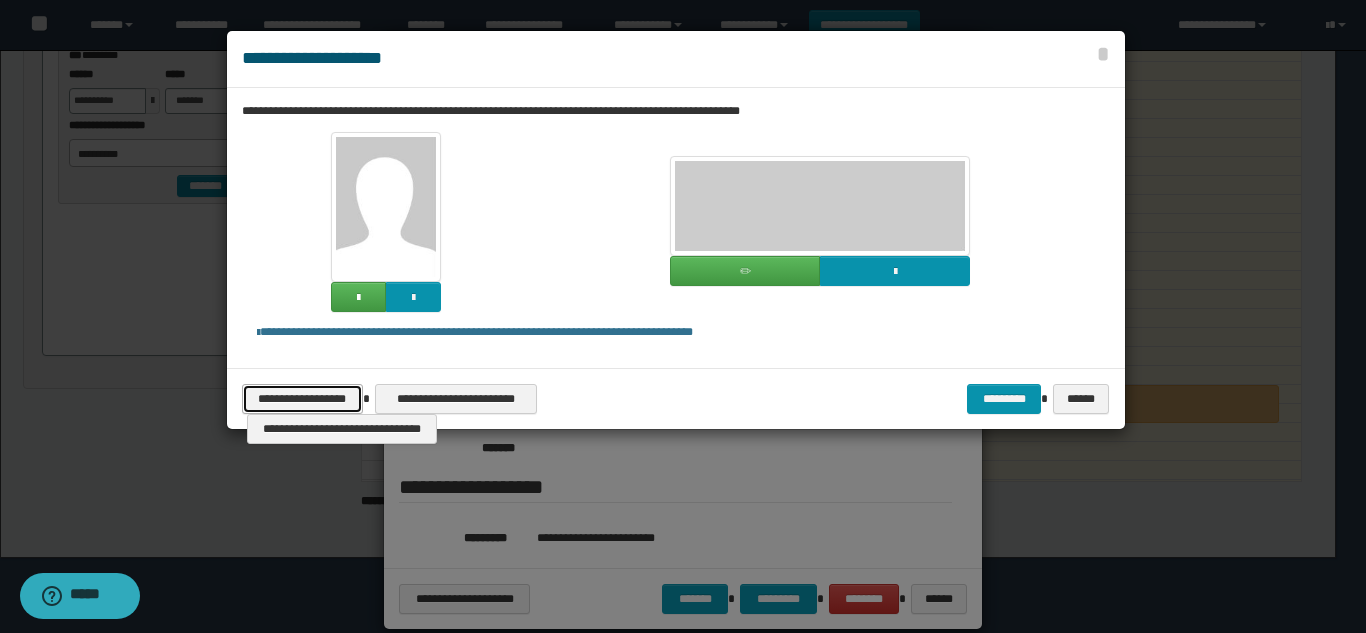 click on "**********" at bounding box center (302, 399) 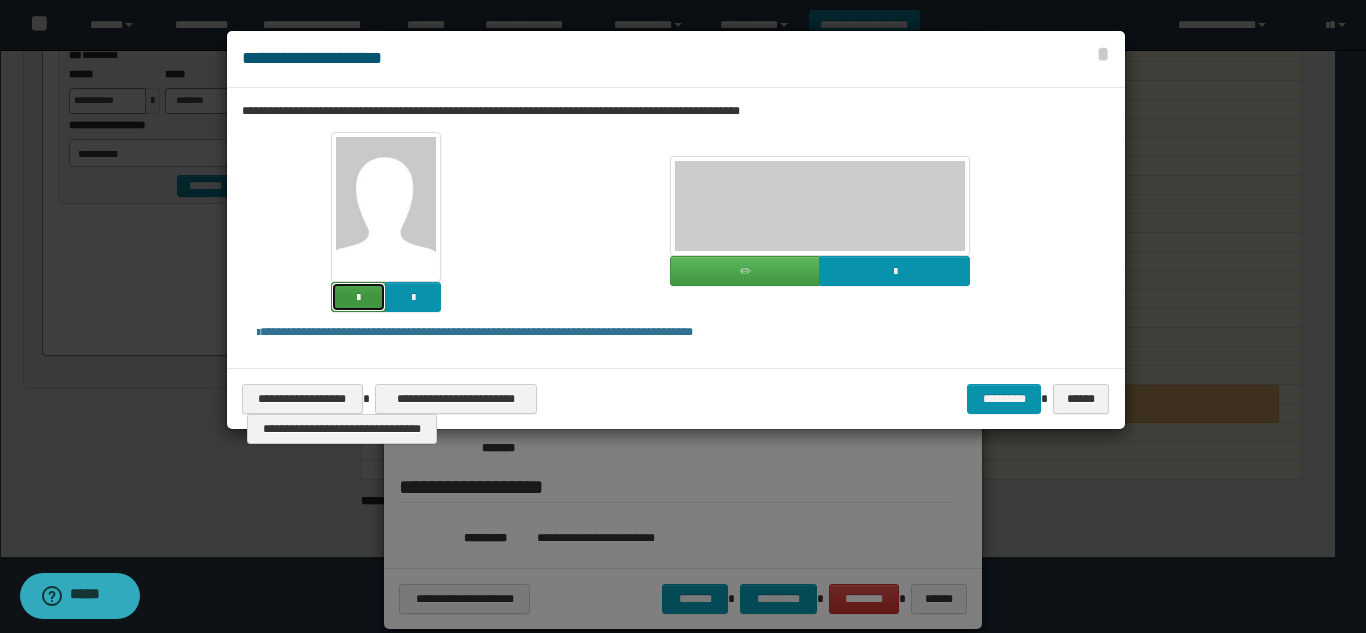 click at bounding box center (358, 297) 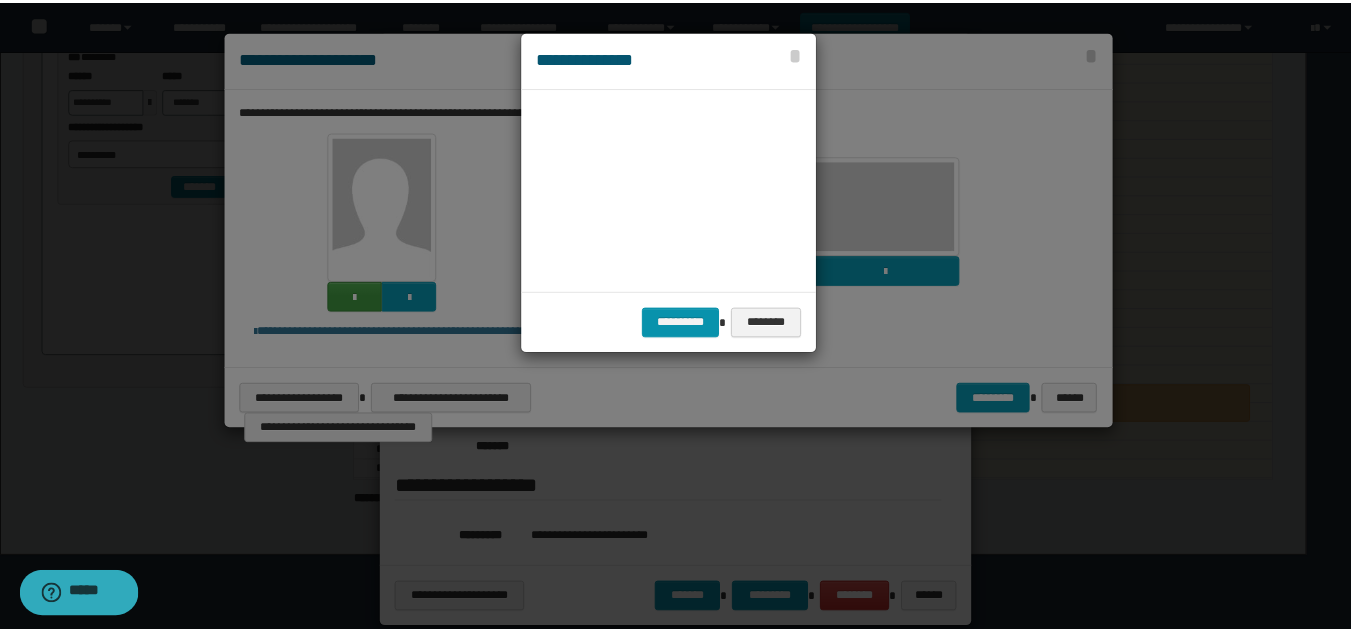 scroll, scrollTop: 45, scrollLeft: 105, axis: both 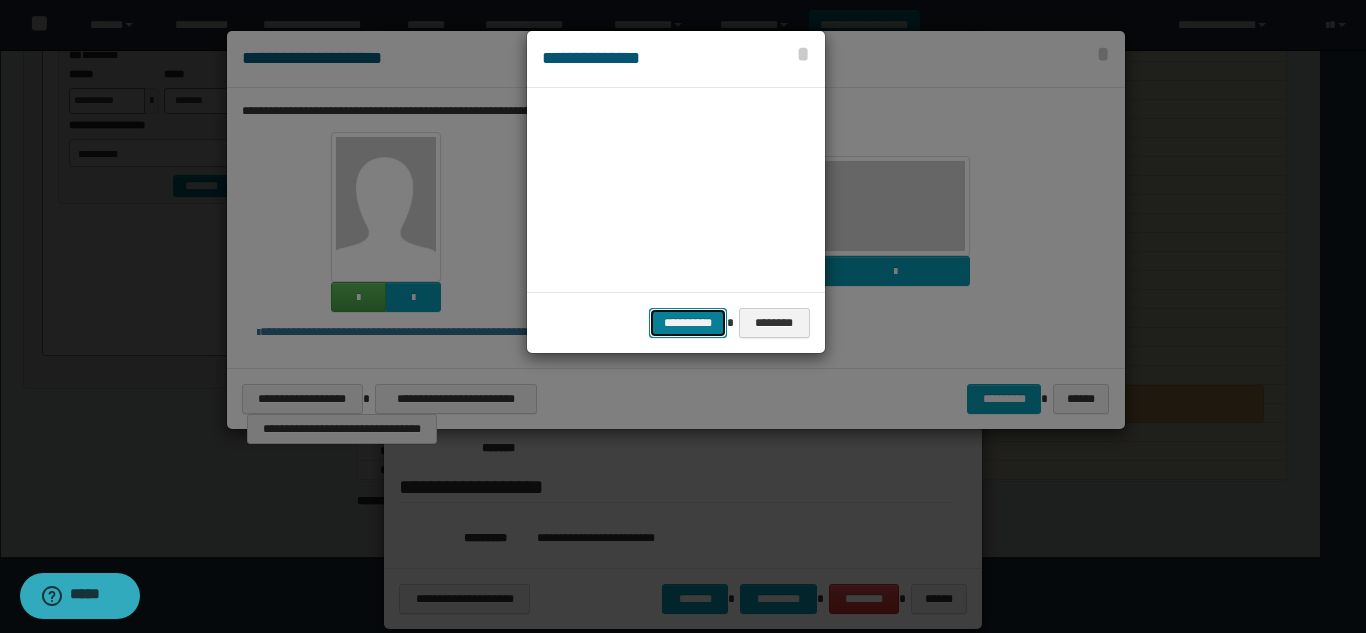 click on "**********" at bounding box center (688, 323) 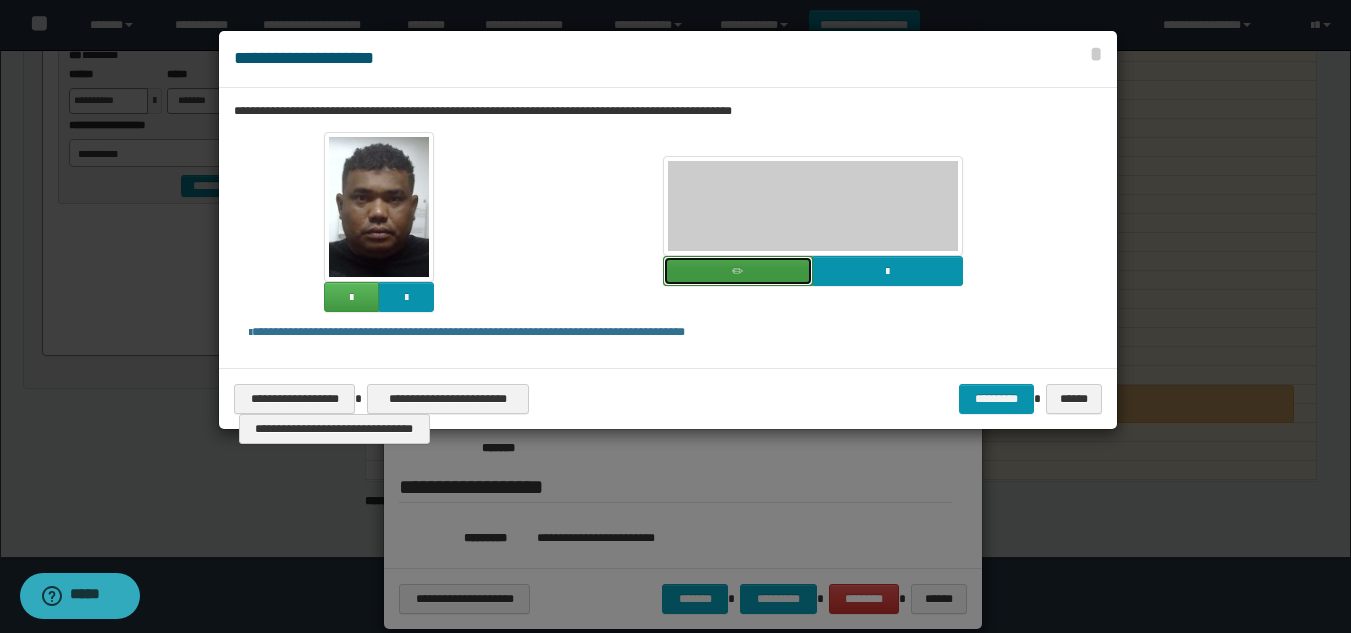 click at bounding box center (737, 272) 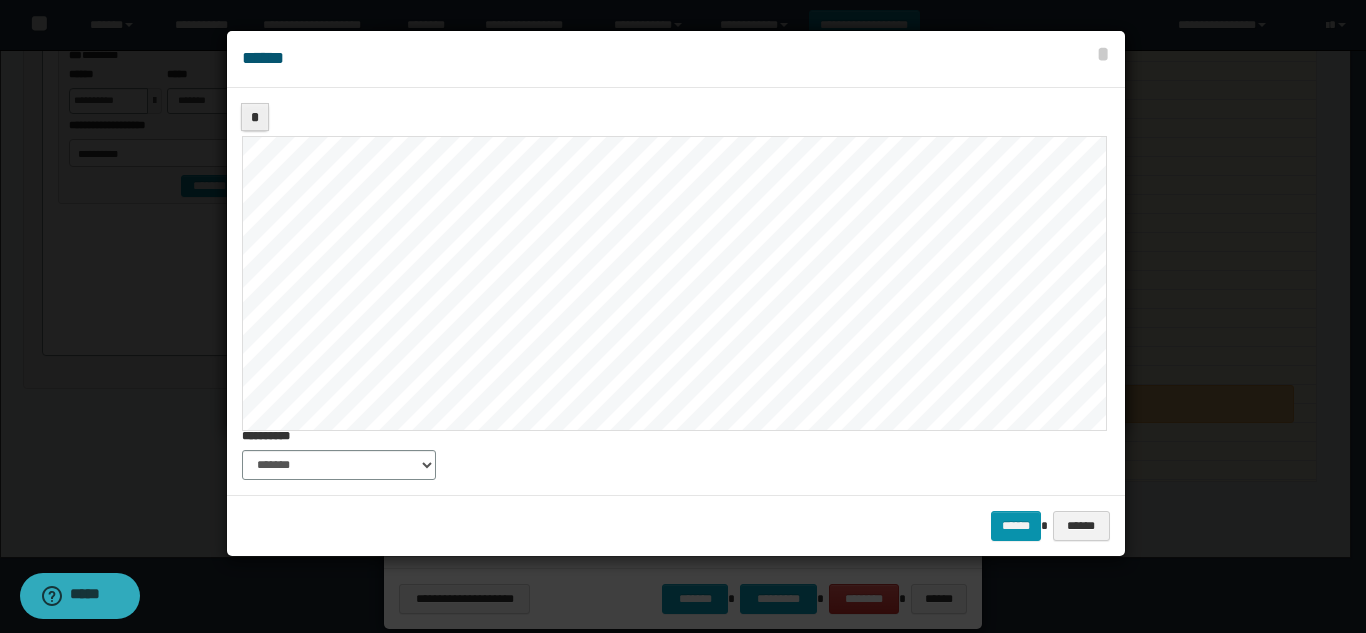 click on "******
******" at bounding box center [676, 525] 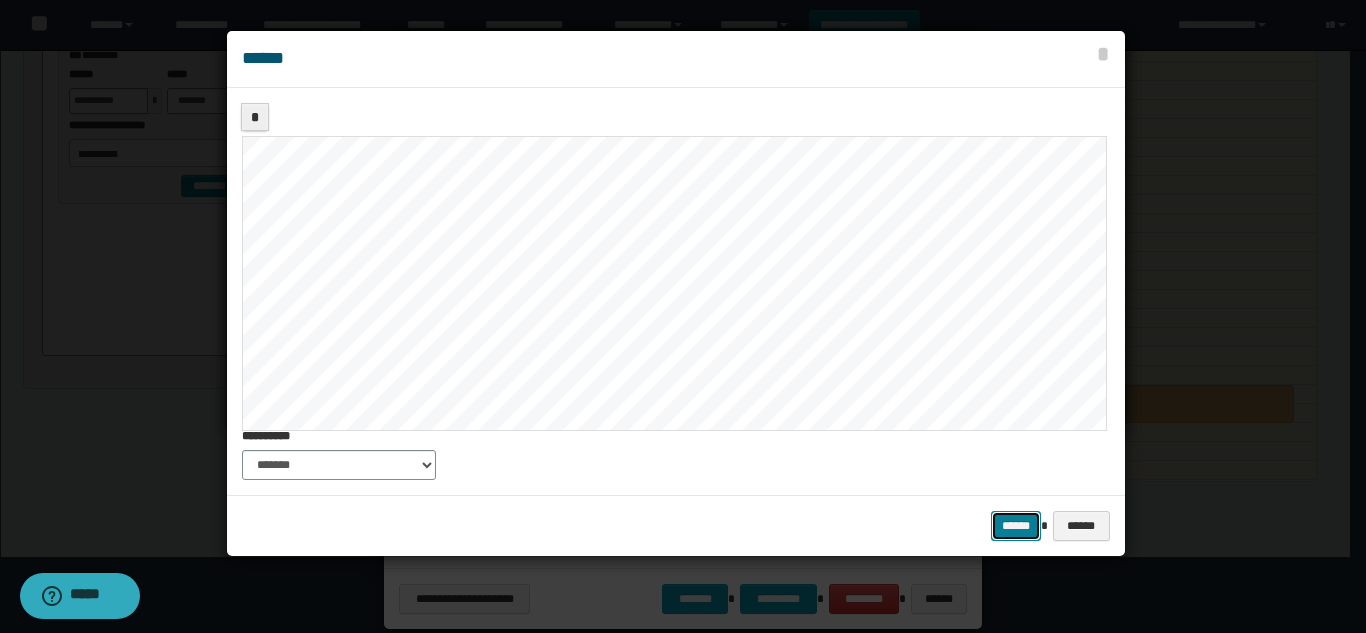 click on "******" at bounding box center (1016, 526) 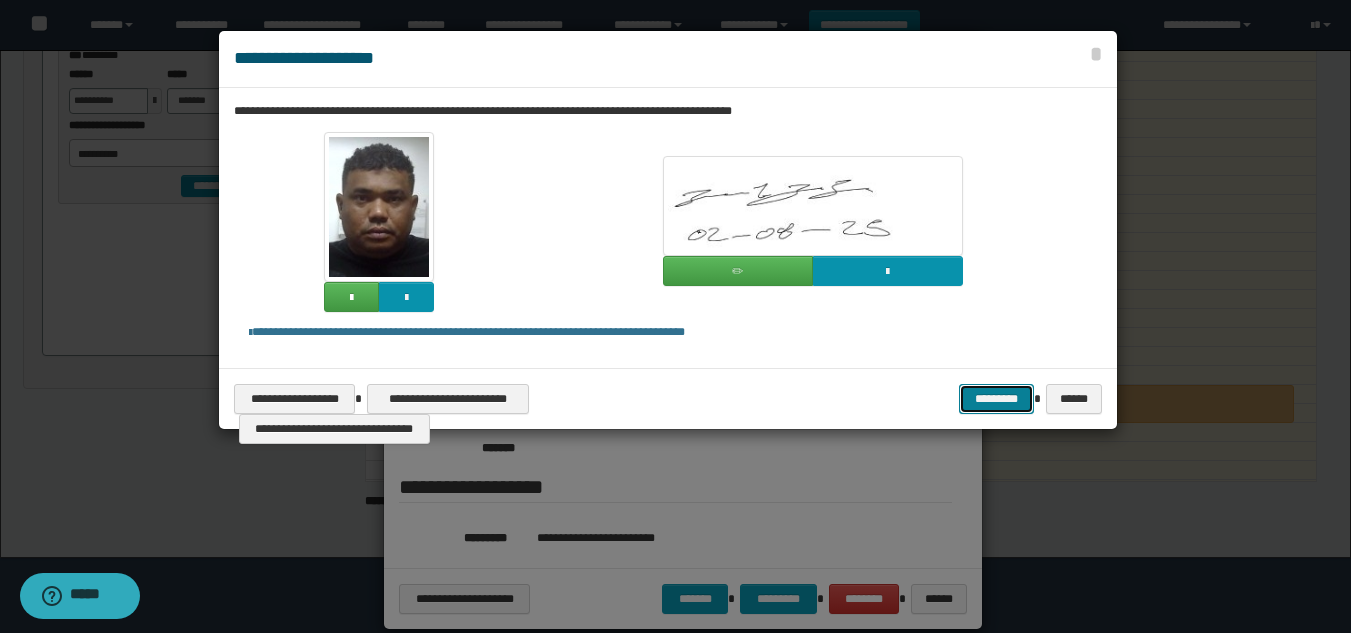 click on "*********" at bounding box center (996, 399) 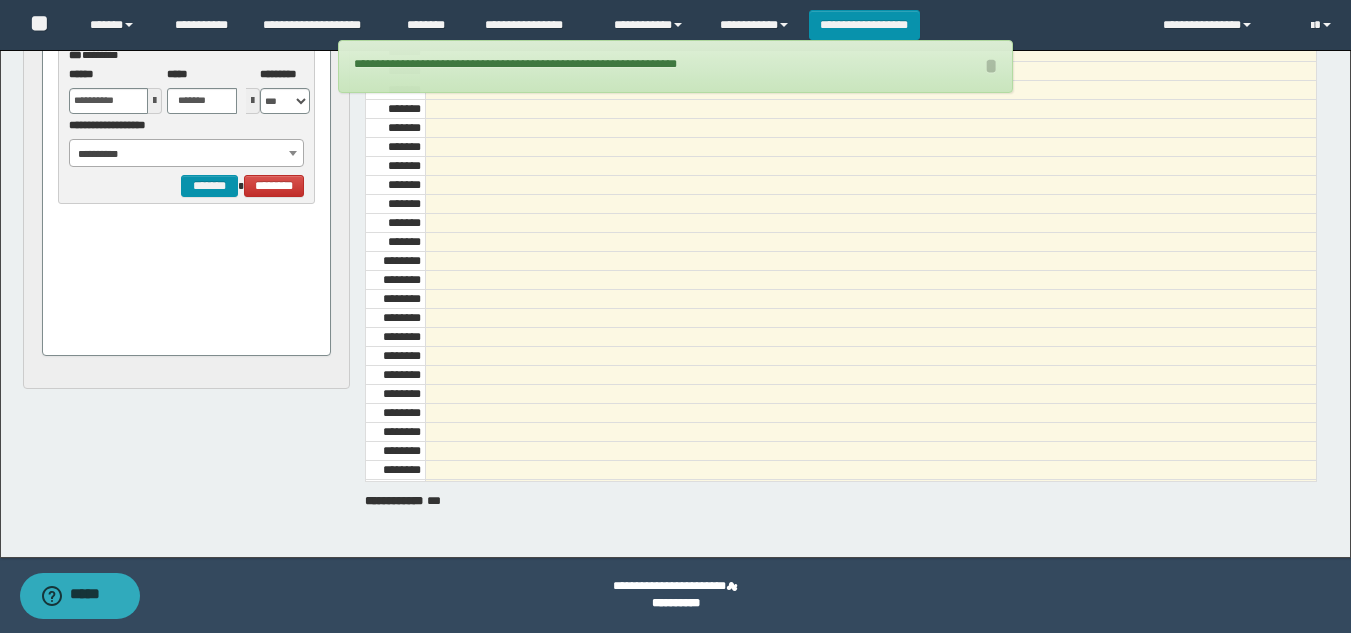 scroll, scrollTop: 500, scrollLeft: 0, axis: vertical 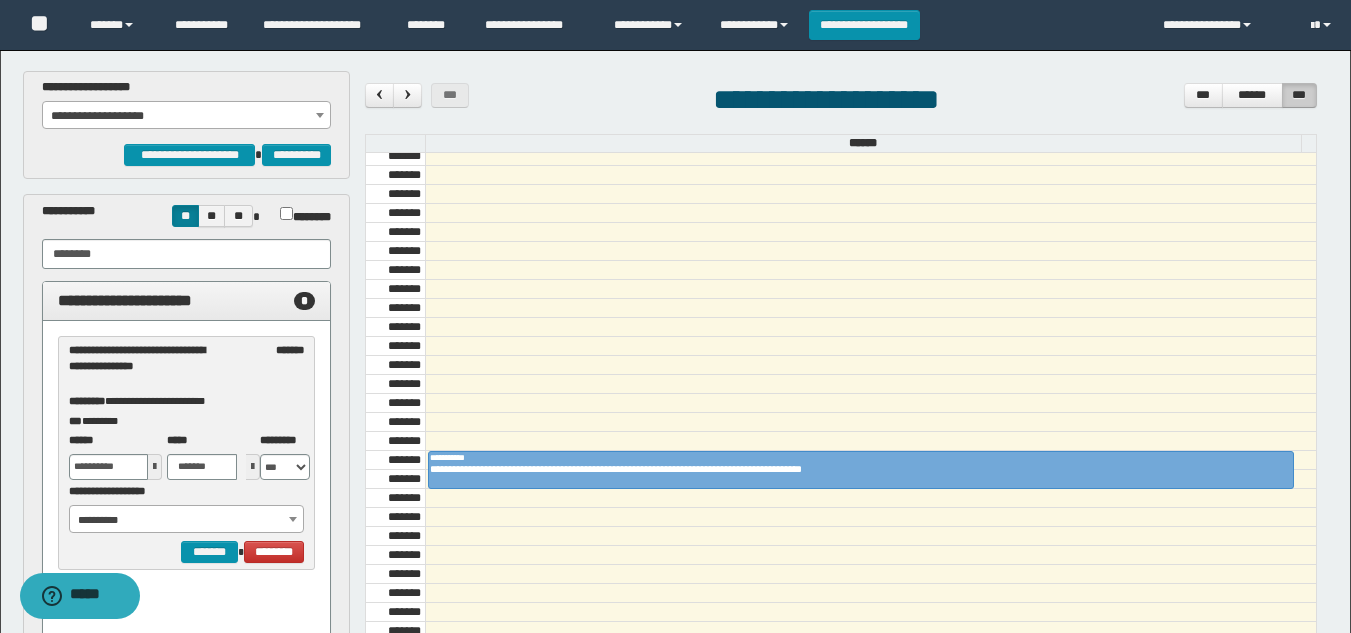 click on "**********" at bounding box center (186, 116) 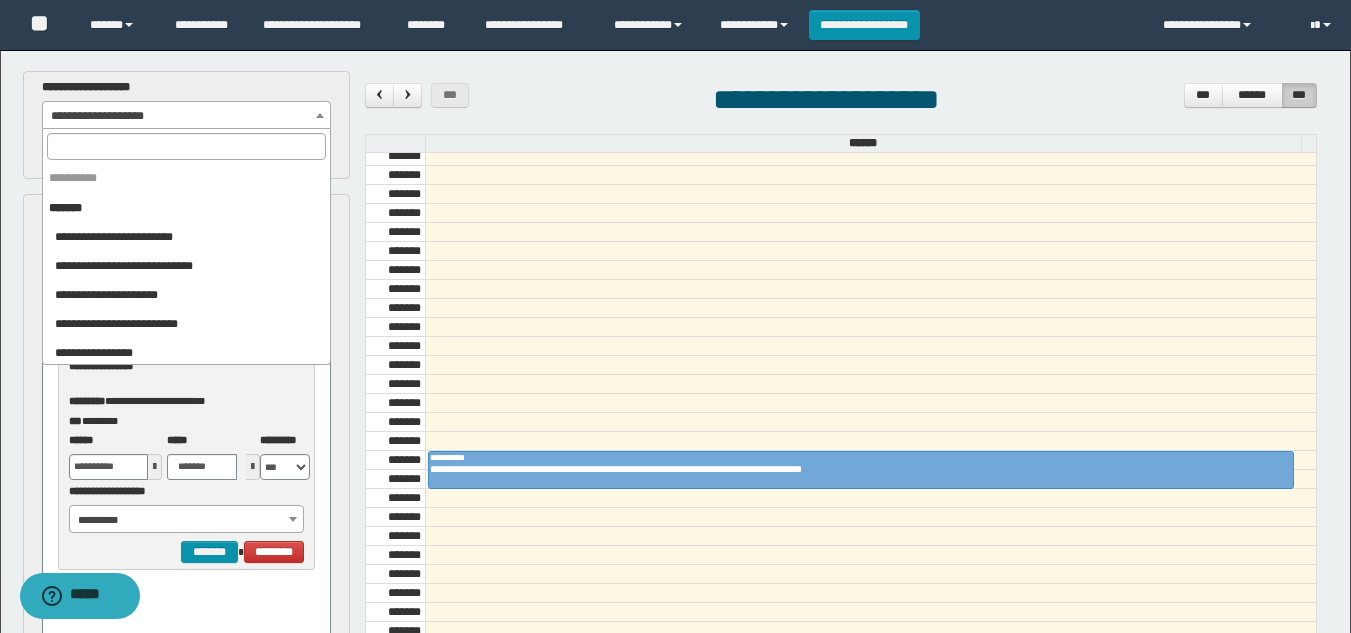 scroll, scrollTop: 1982, scrollLeft: 0, axis: vertical 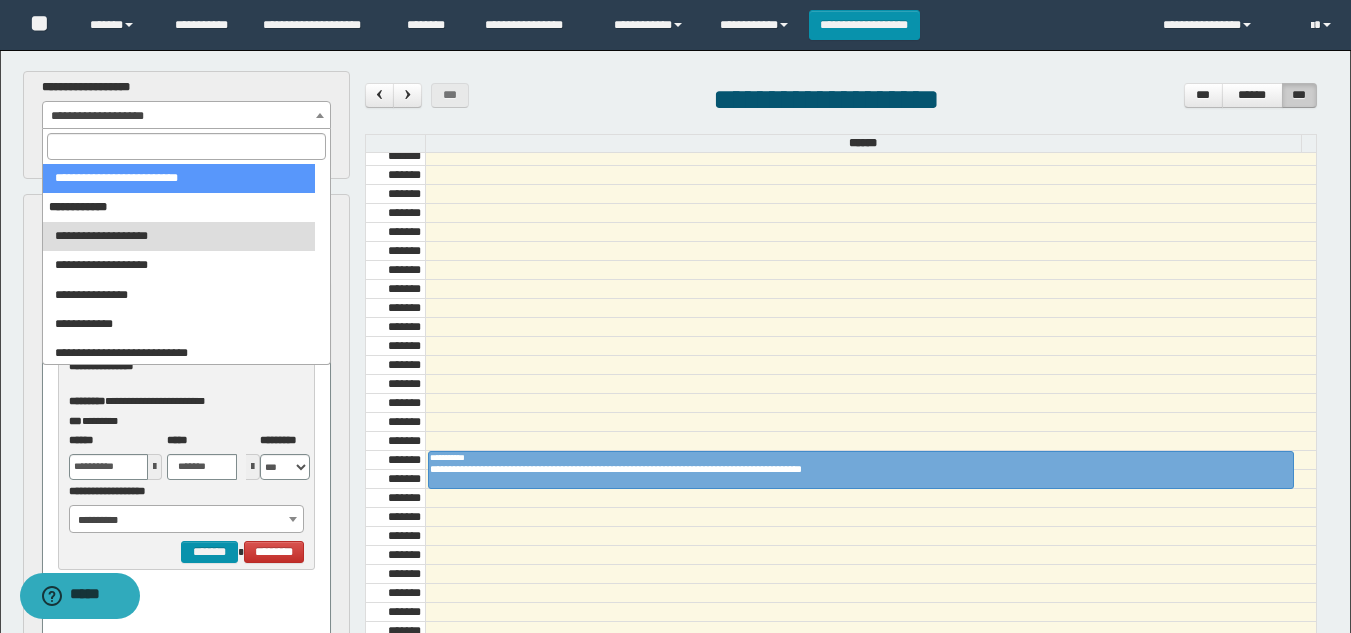 click at bounding box center (186, 146) 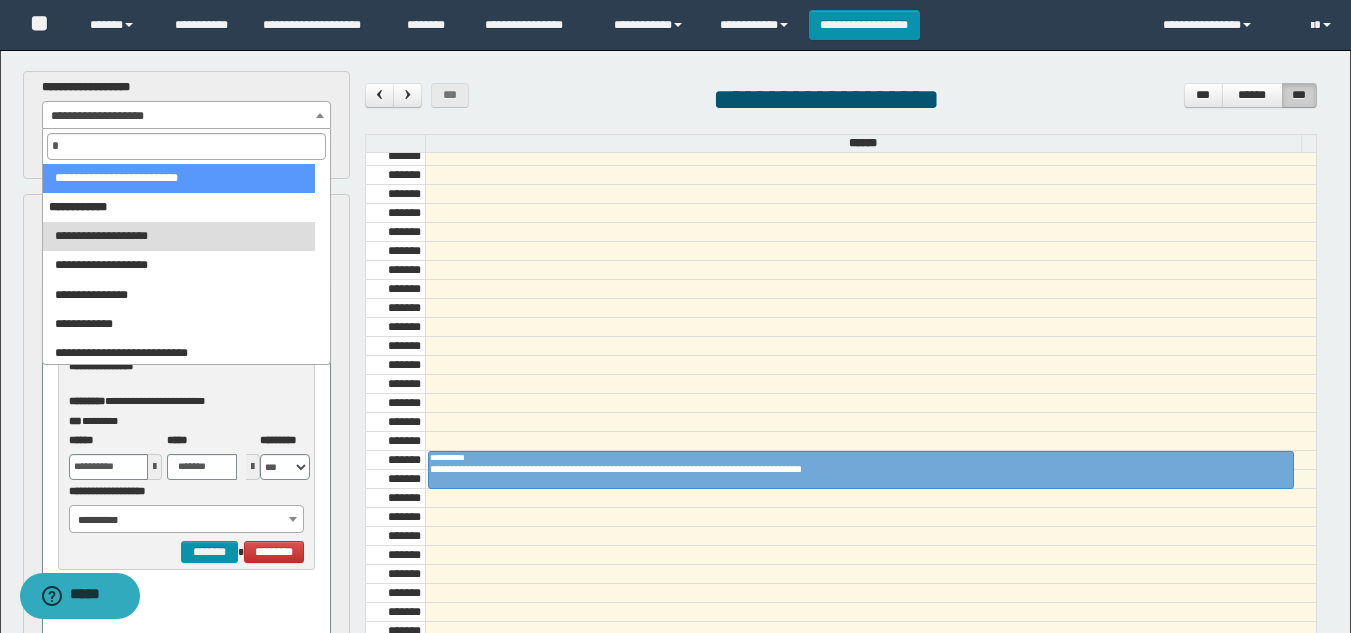 scroll, scrollTop: 0, scrollLeft: 0, axis: both 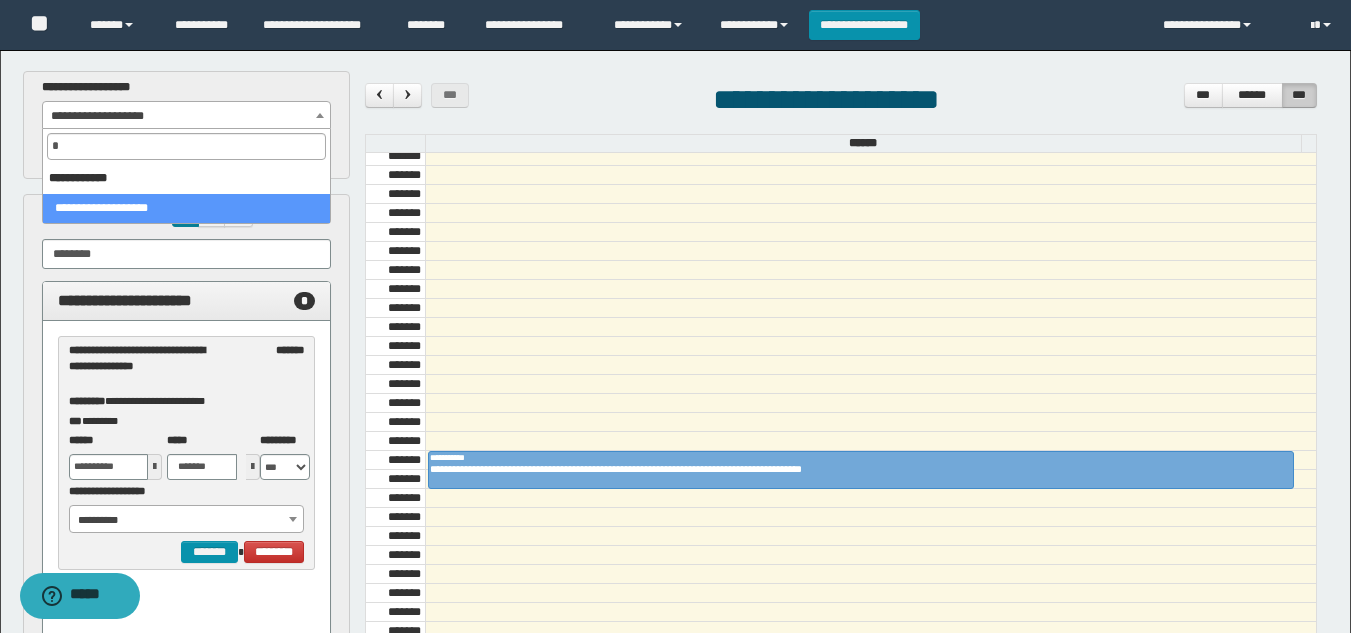 type on "*" 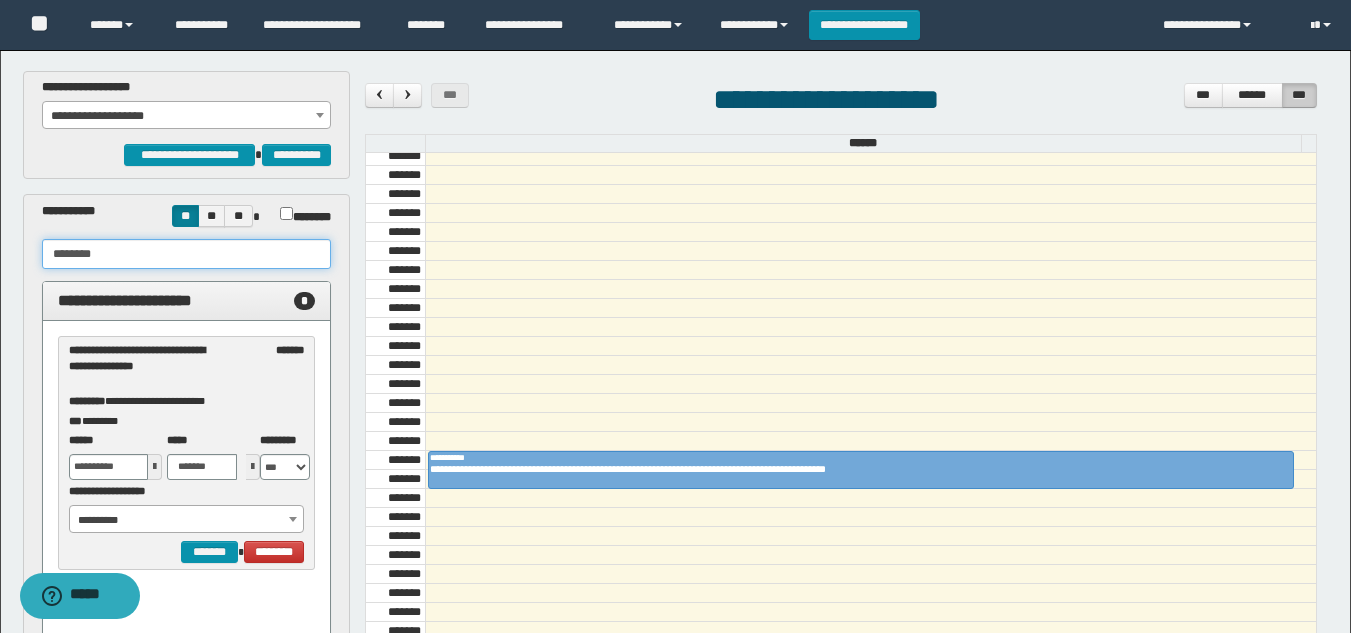 drag, startPoint x: 152, startPoint y: 256, endPoint x: 0, endPoint y: 257, distance: 152.0033 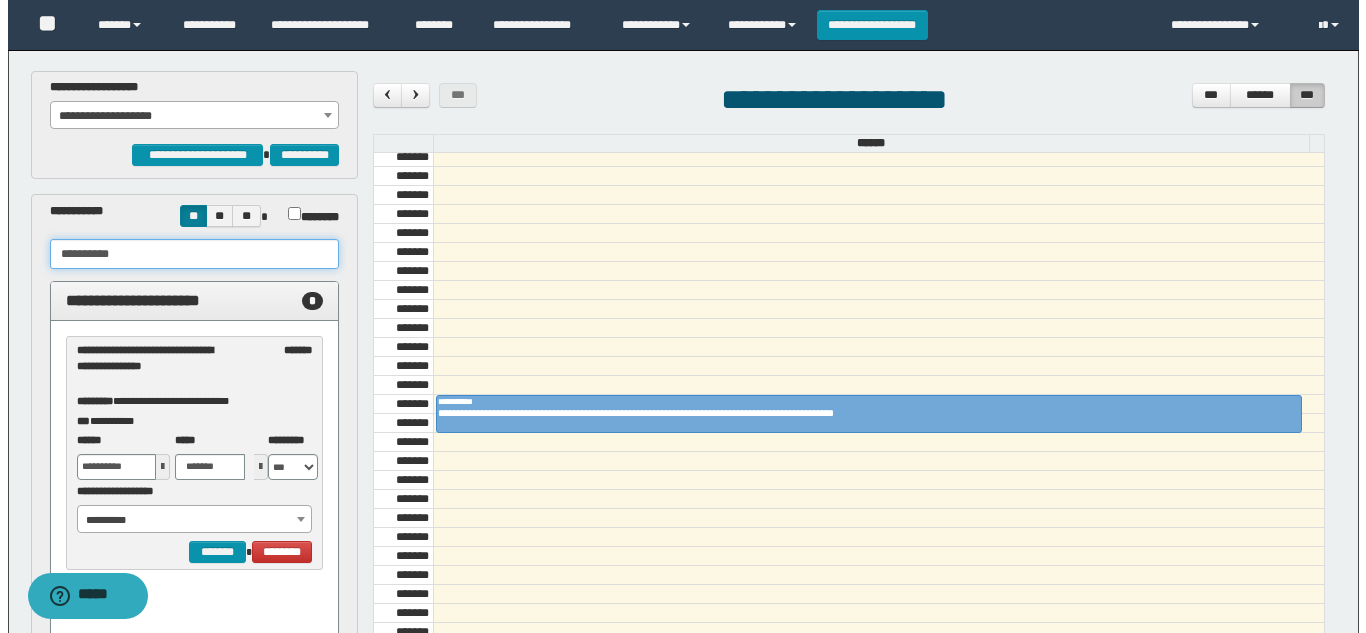 scroll, scrollTop: 600, scrollLeft: 0, axis: vertical 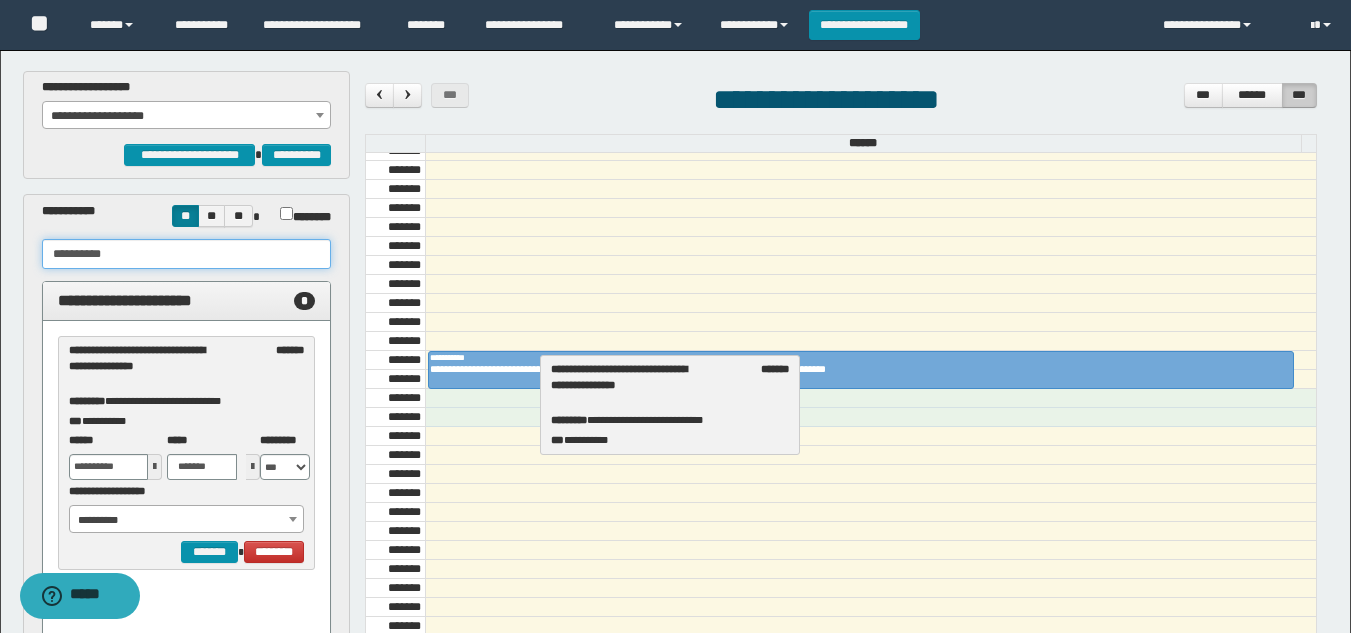 drag, startPoint x: 179, startPoint y: 384, endPoint x: 661, endPoint y: 403, distance: 482.37433 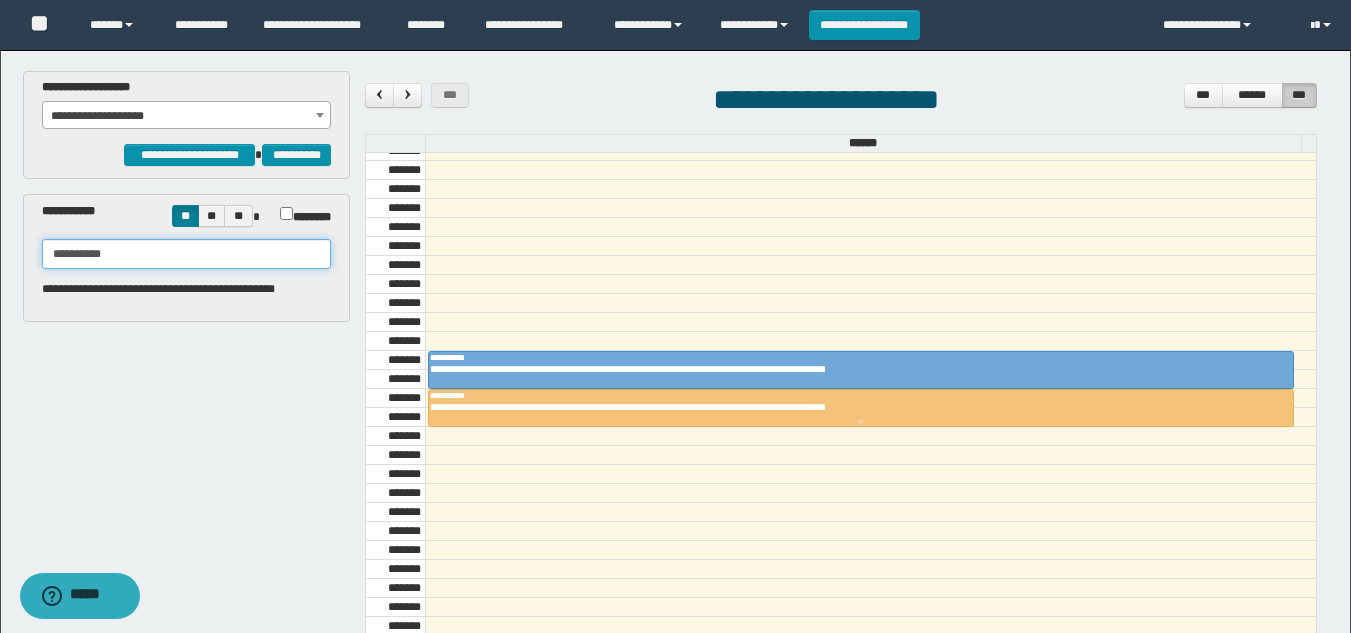 click on "**********" at bounding box center (853, 407) 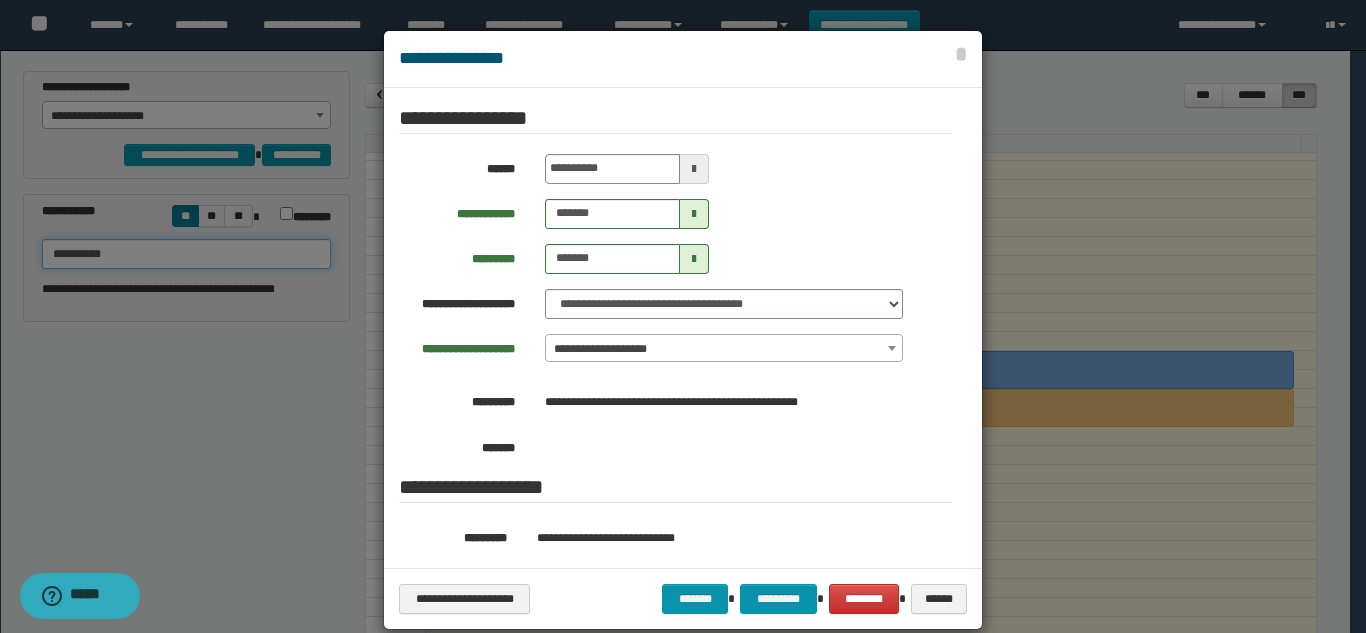 type on "**********" 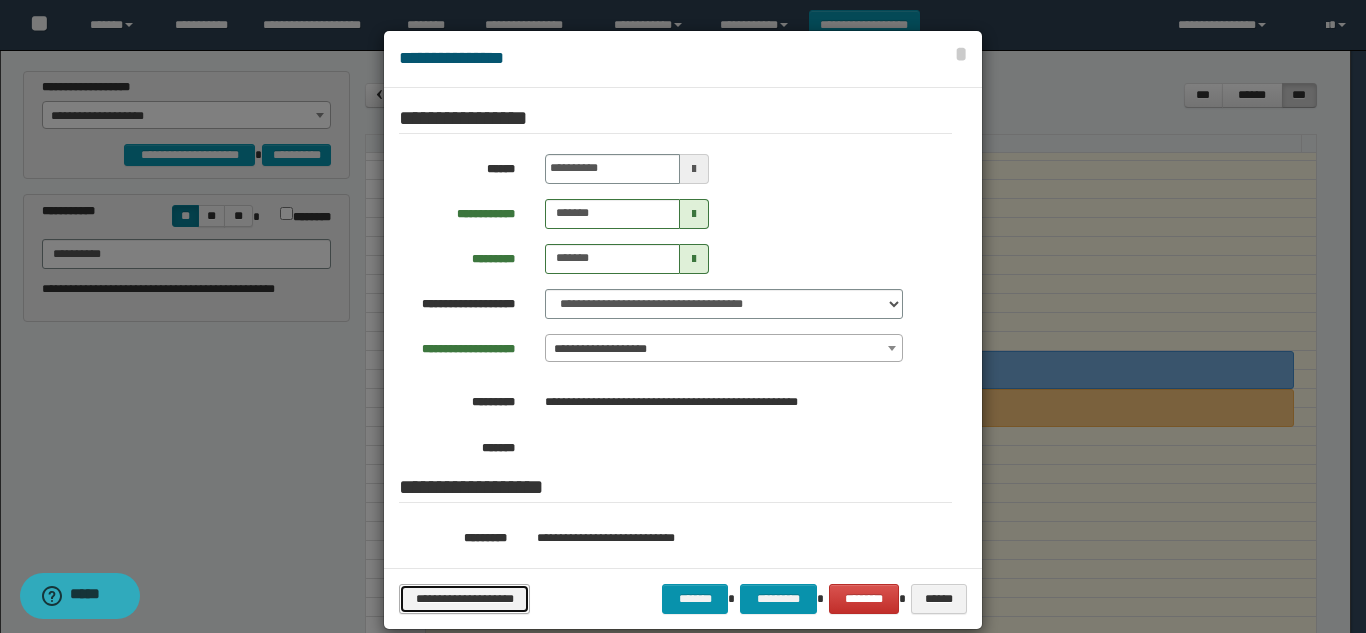 click on "**********" at bounding box center [464, 599] 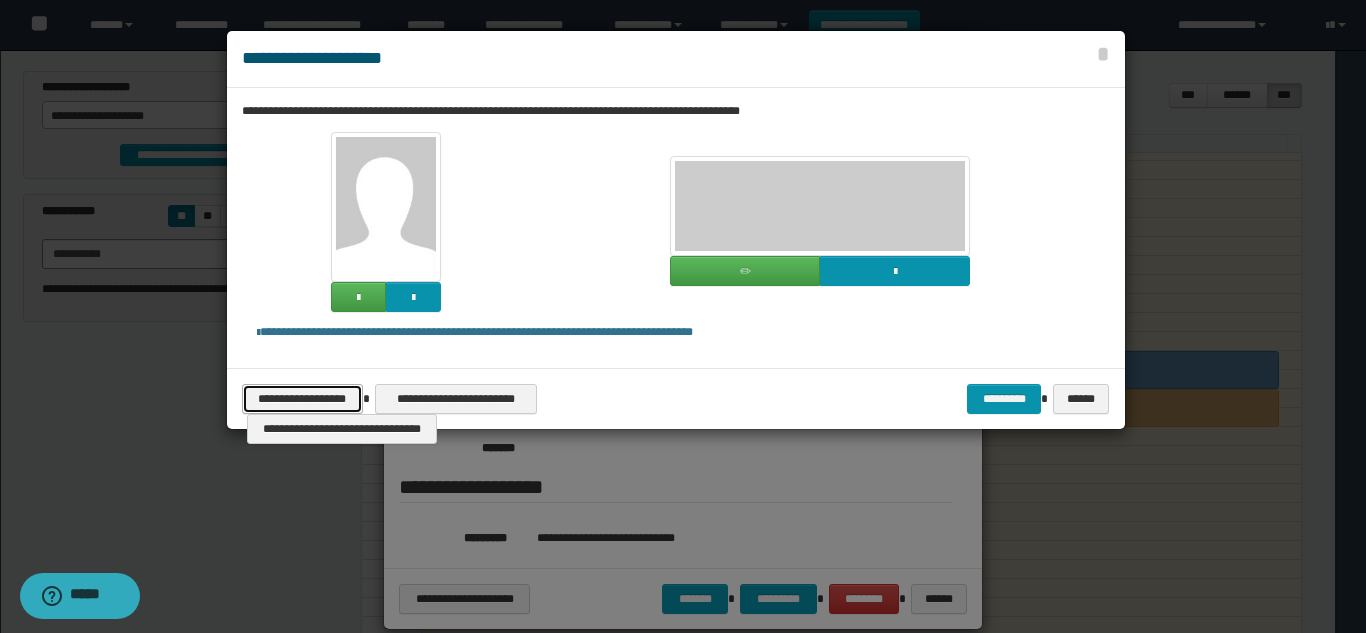 click on "**********" at bounding box center (302, 399) 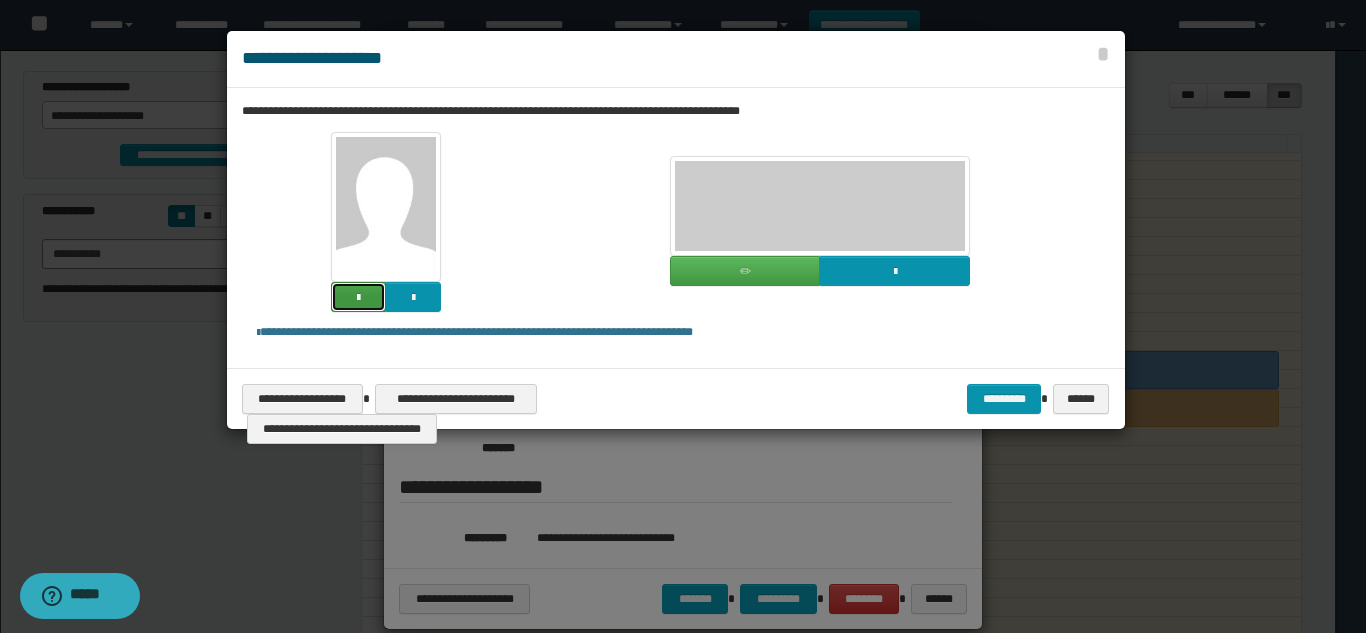 click at bounding box center [358, 297] 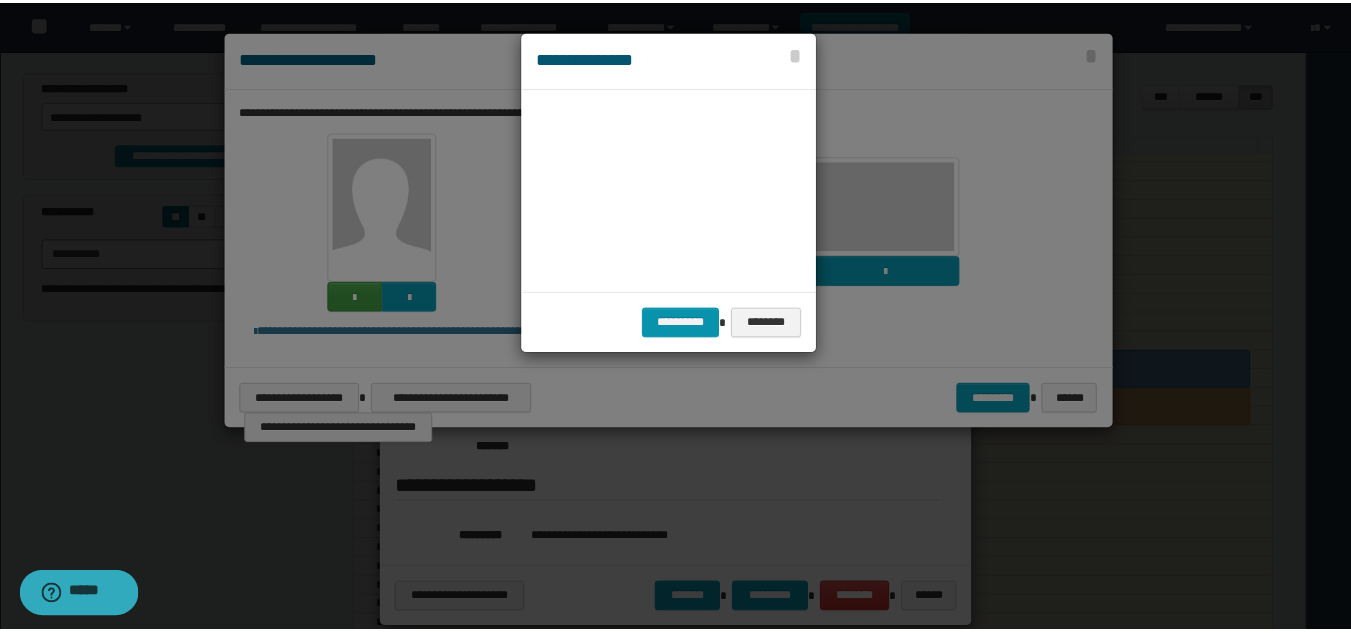 scroll, scrollTop: 45, scrollLeft: 105, axis: both 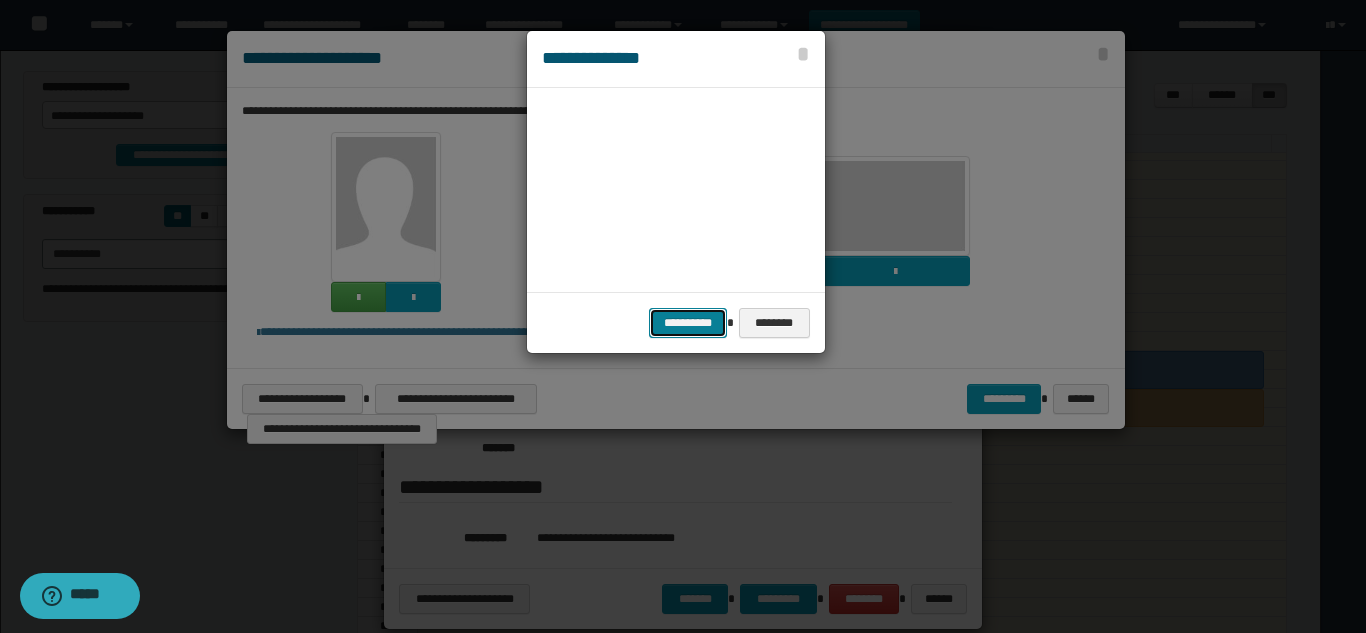 click on "**********" at bounding box center (688, 323) 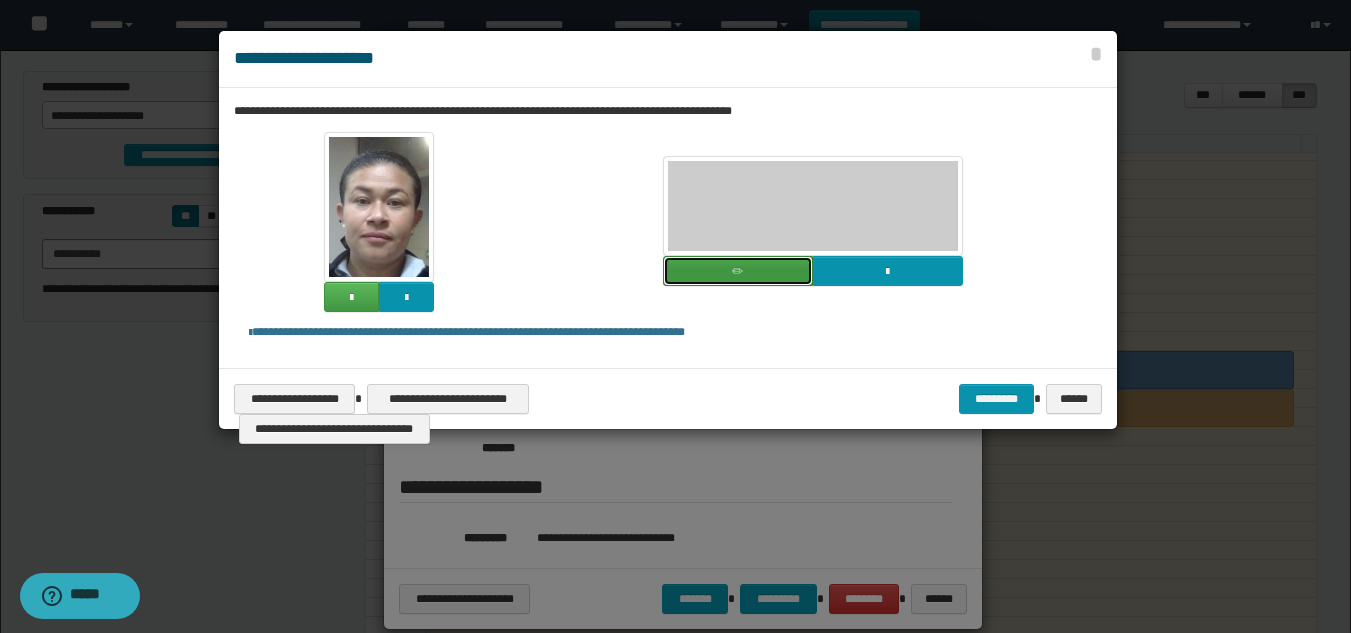 click at bounding box center (738, 271) 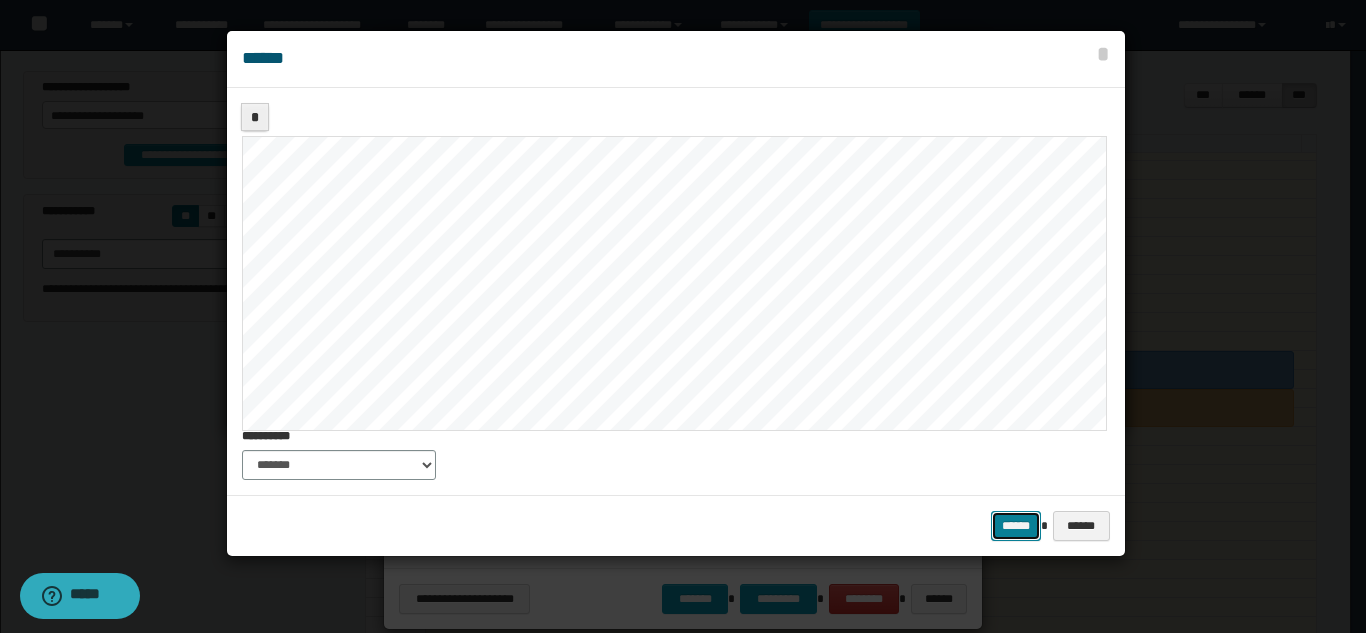 click on "******" at bounding box center (1016, 526) 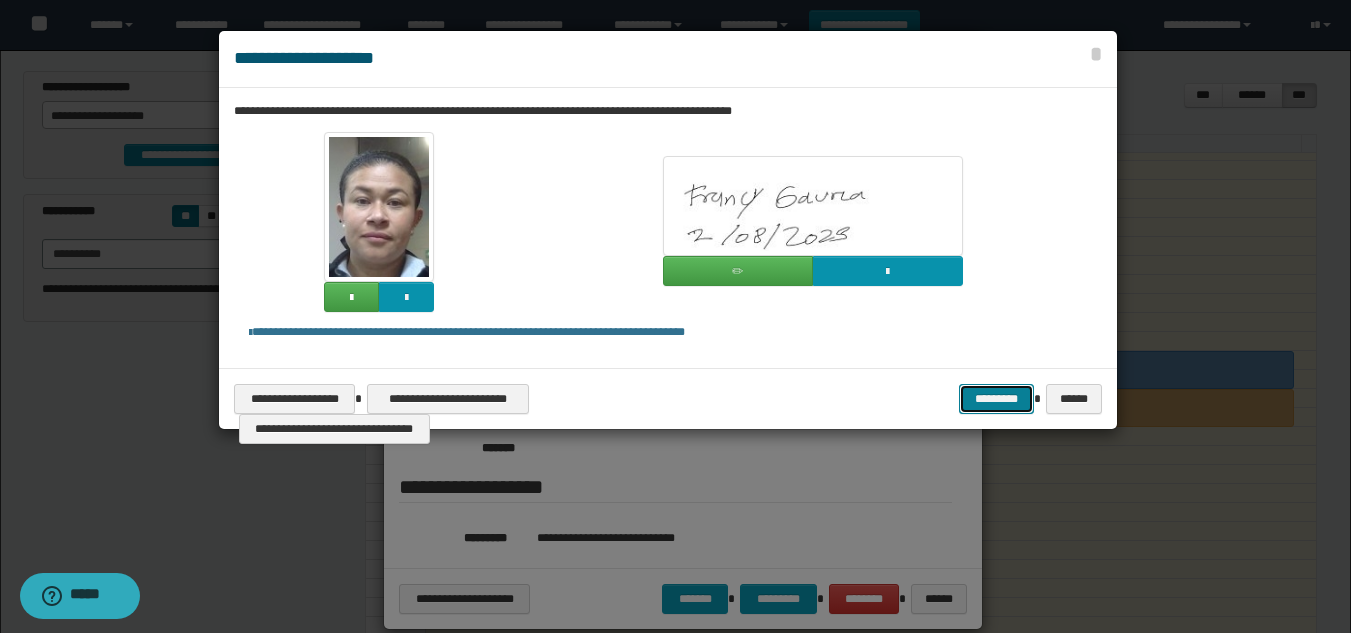 click on "*********" at bounding box center [996, 399] 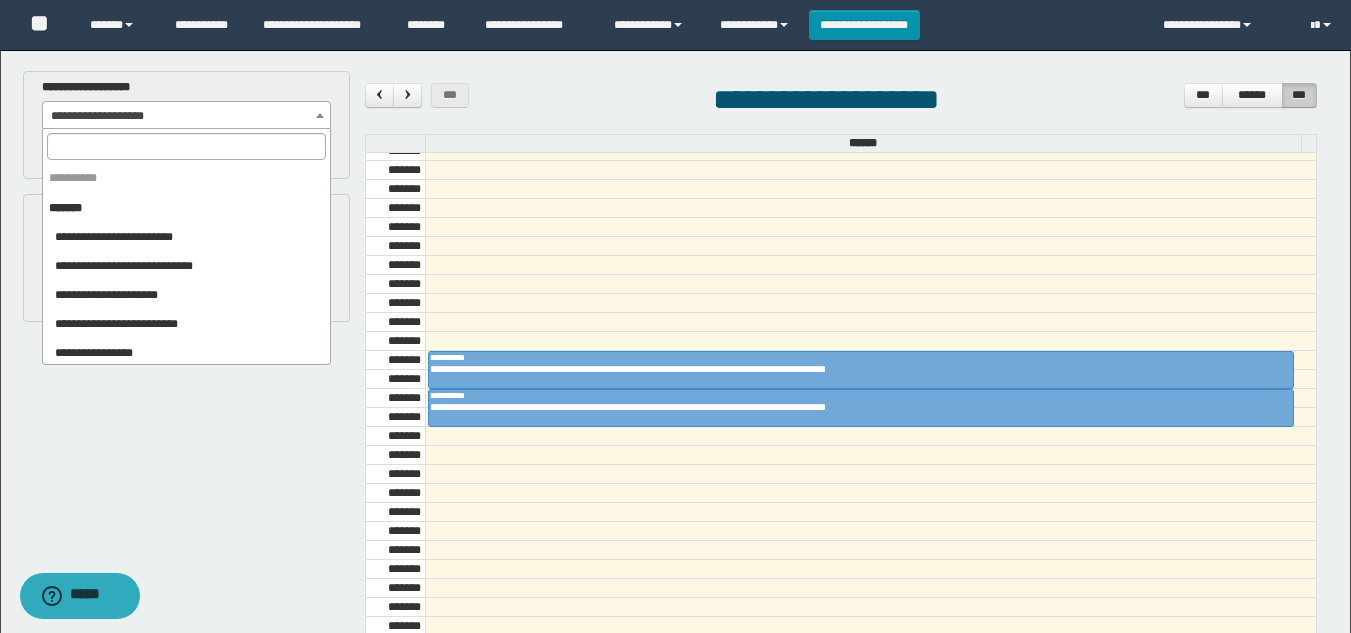 click on "**********" at bounding box center [186, 116] 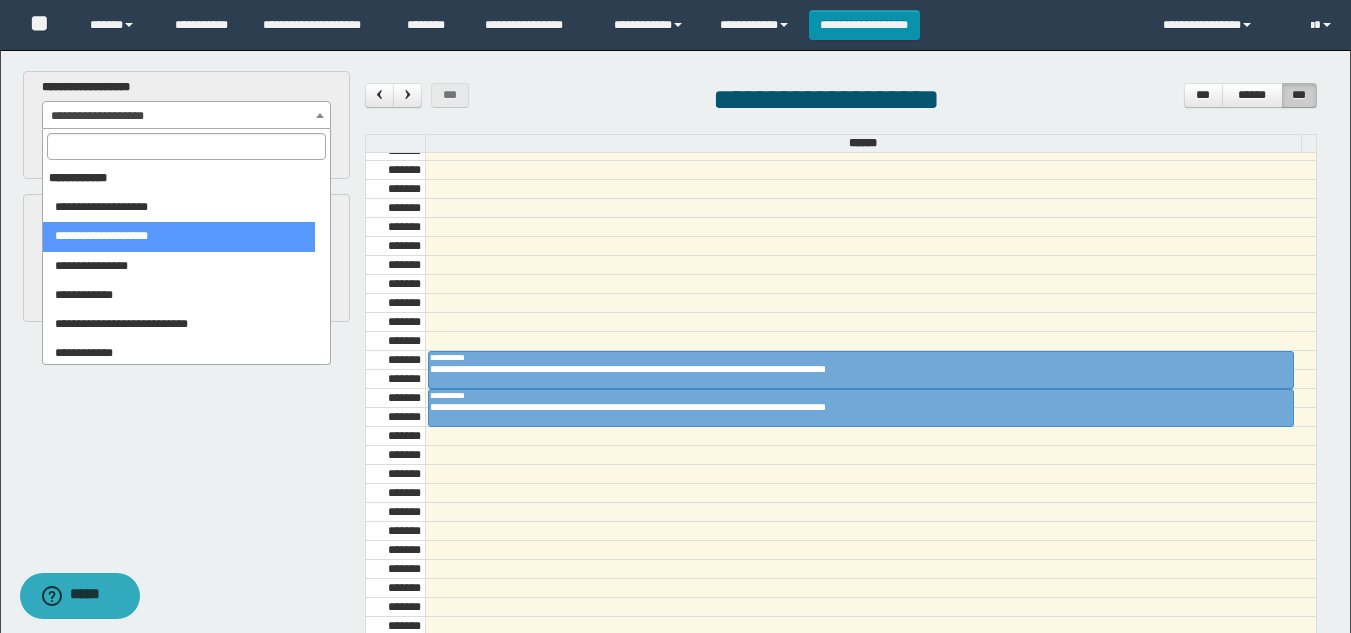 click at bounding box center [186, 146] 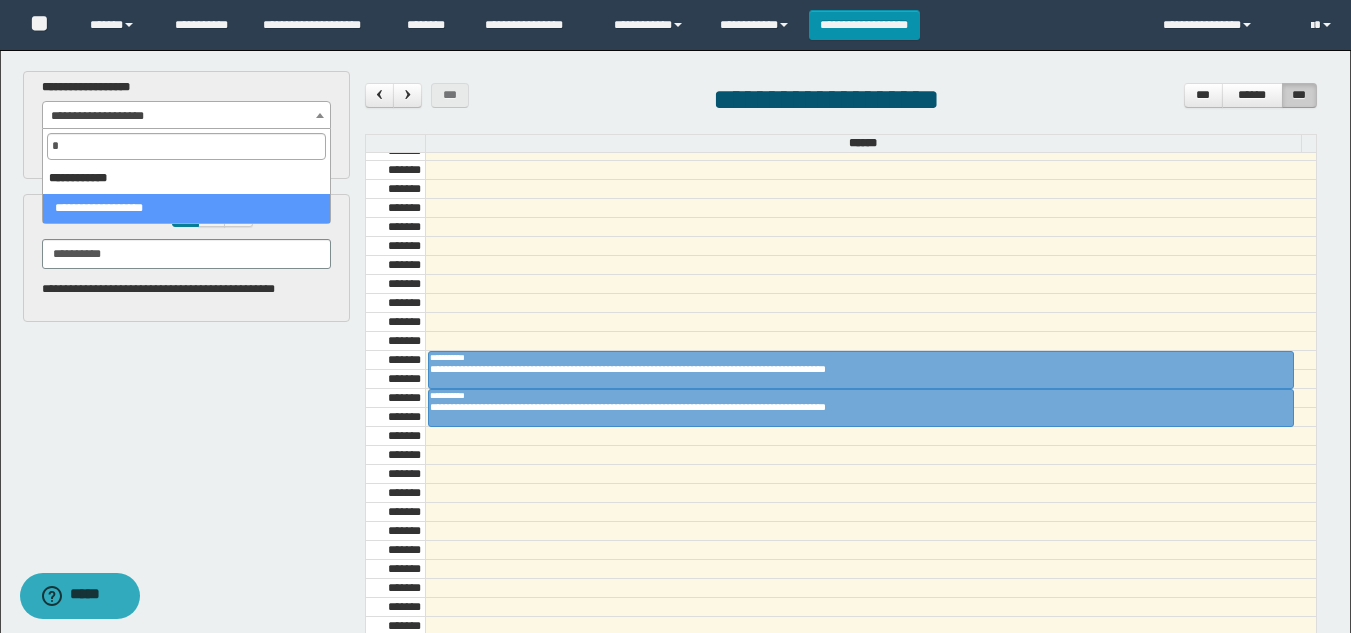 scroll, scrollTop: 0, scrollLeft: 0, axis: both 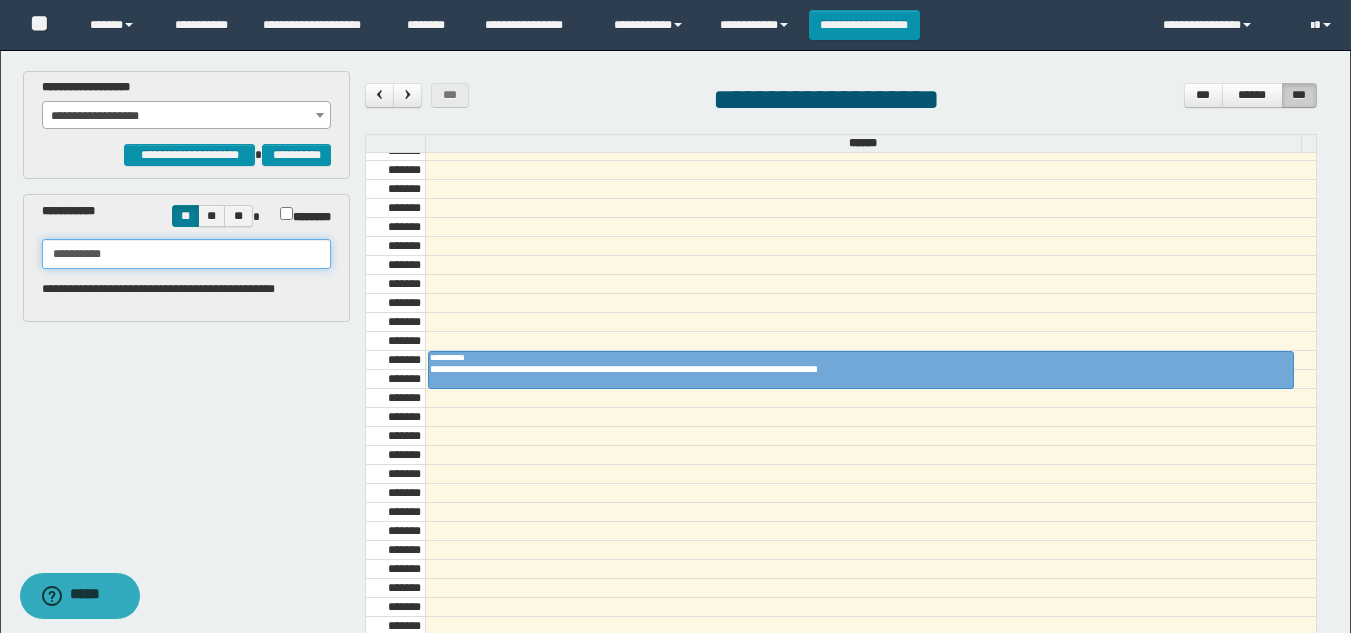 drag, startPoint x: 198, startPoint y: 254, endPoint x: 5, endPoint y: 203, distance: 199.62465 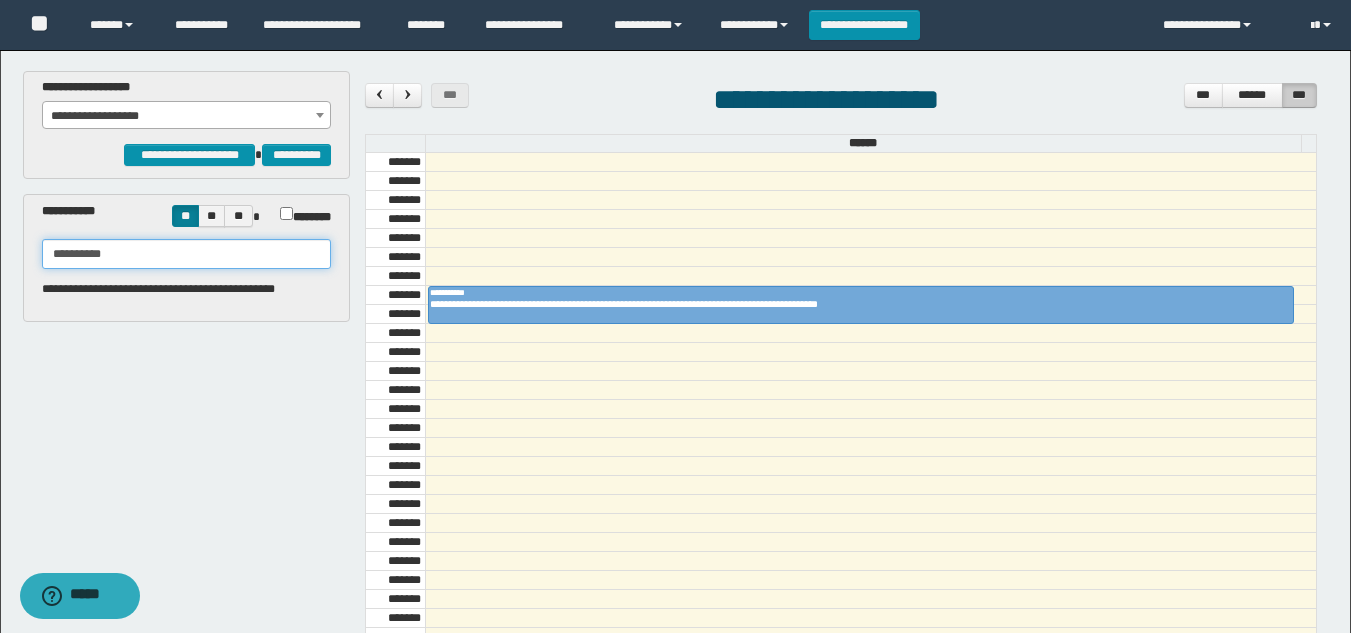scroll, scrollTop: 700, scrollLeft: 0, axis: vertical 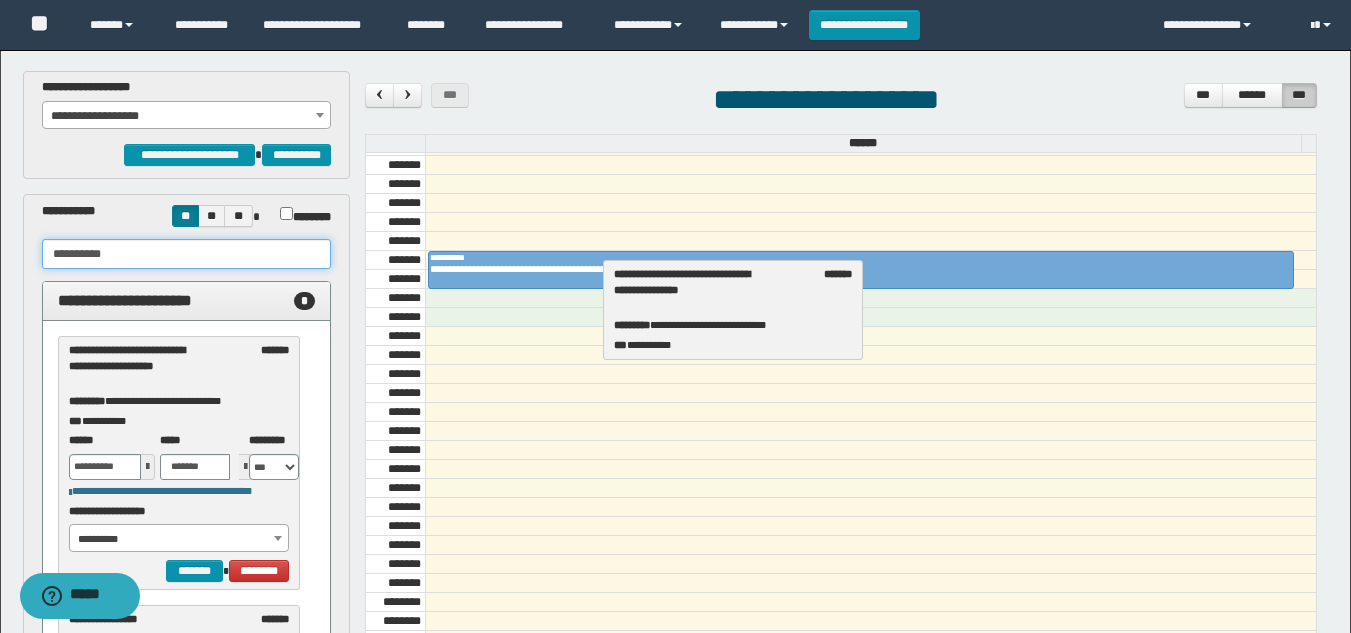 drag, startPoint x: 183, startPoint y: 375, endPoint x: 728, endPoint y: 299, distance: 550.27356 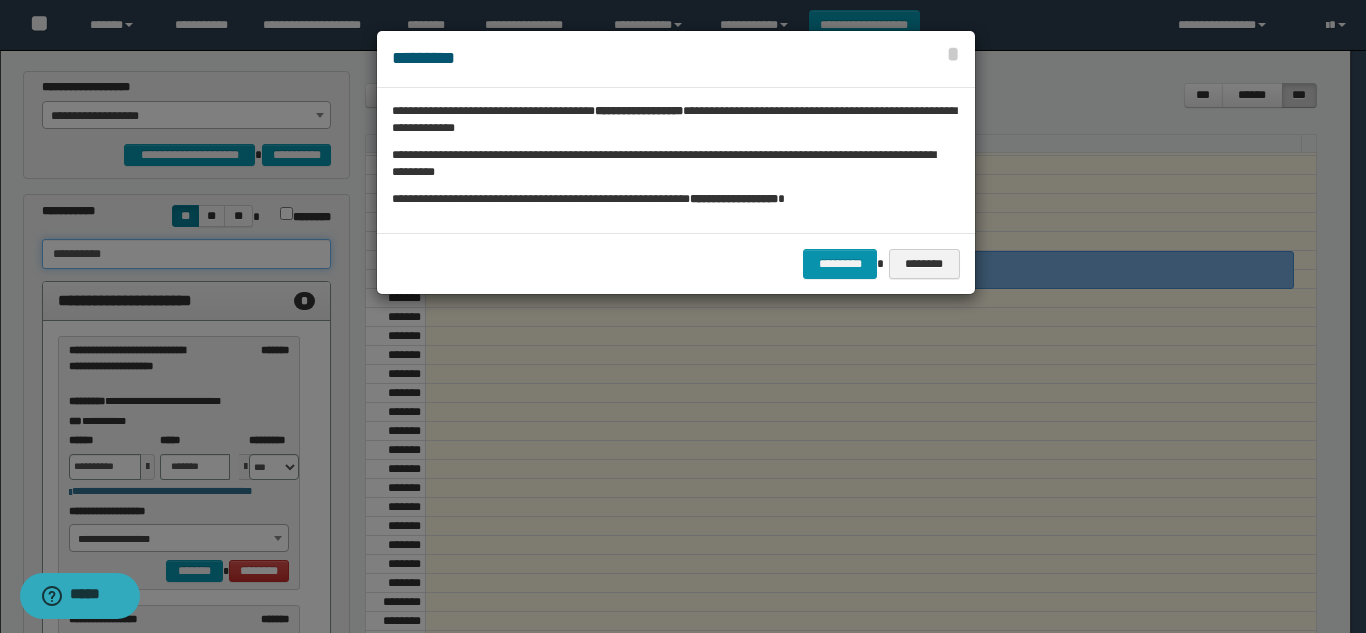 type on "**********" 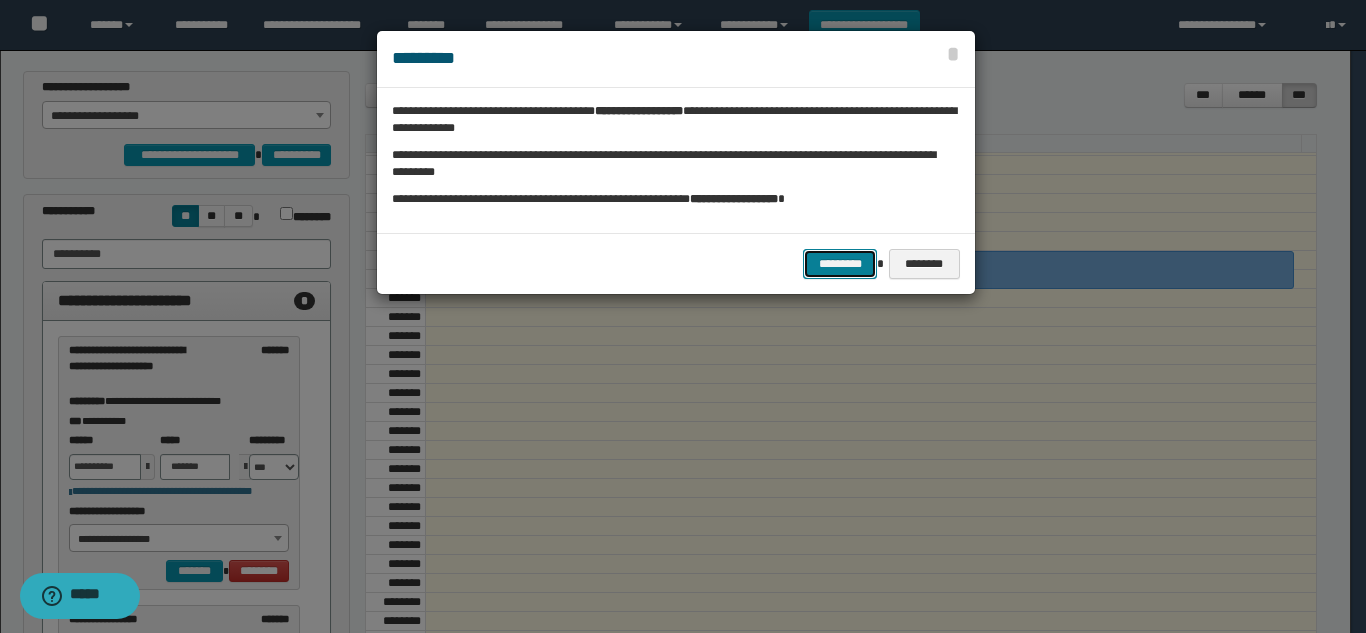 click on "*********" at bounding box center [840, 264] 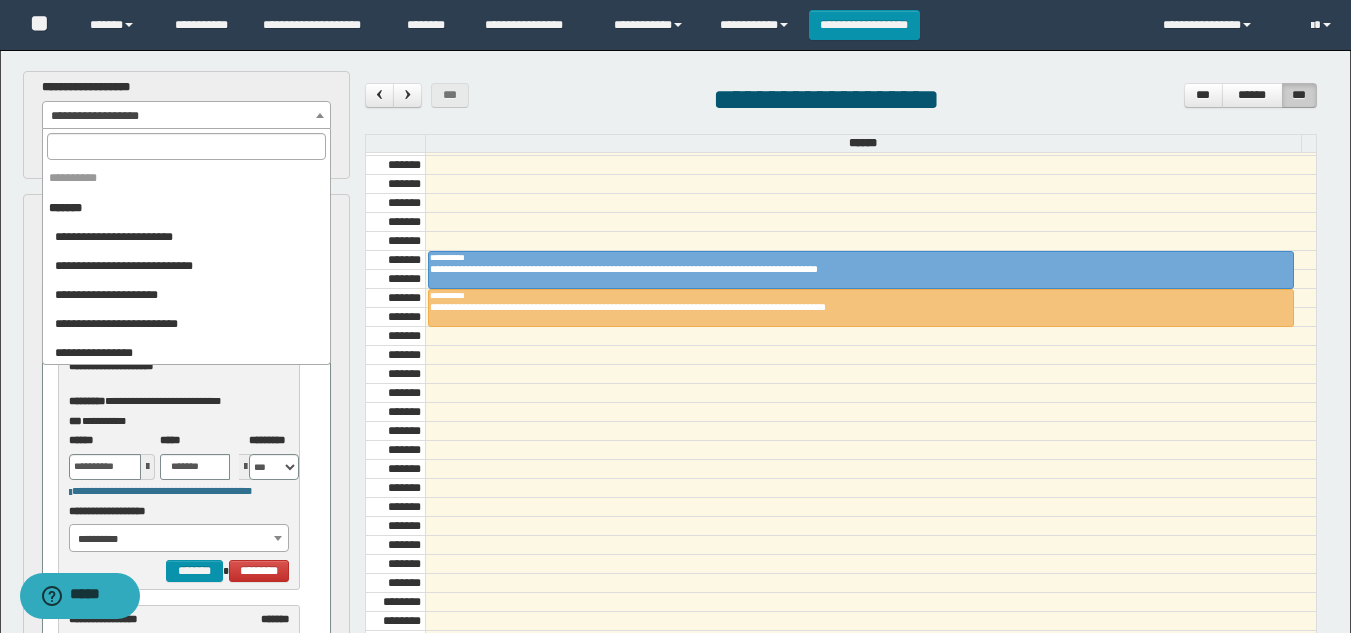 click on "**********" at bounding box center (186, 116) 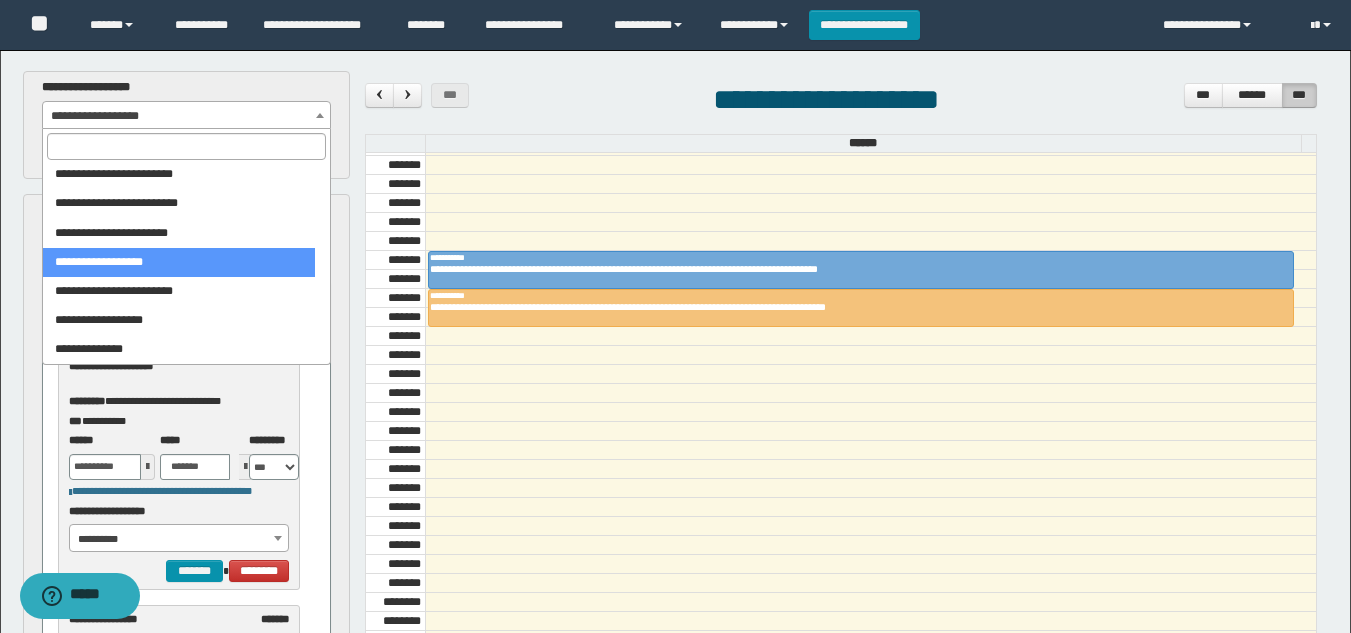 click at bounding box center [186, 146] 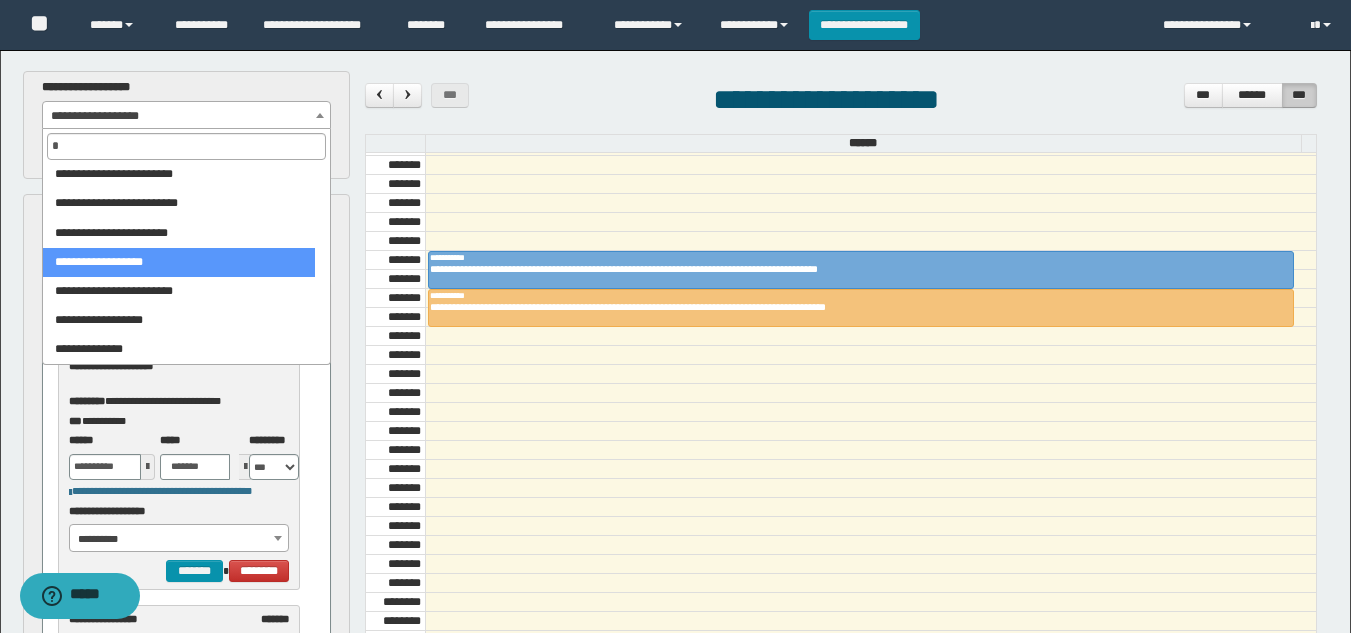 scroll, scrollTop: 0, scrollLeft: 0, axis: both 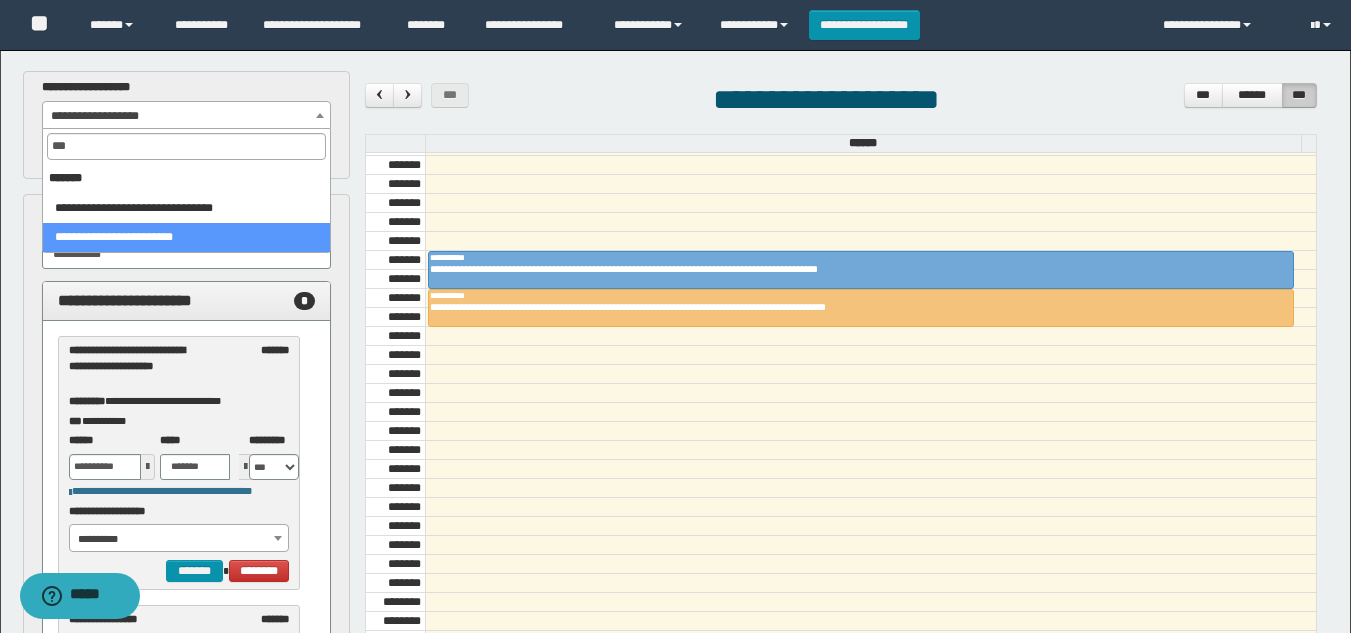 type on "***" 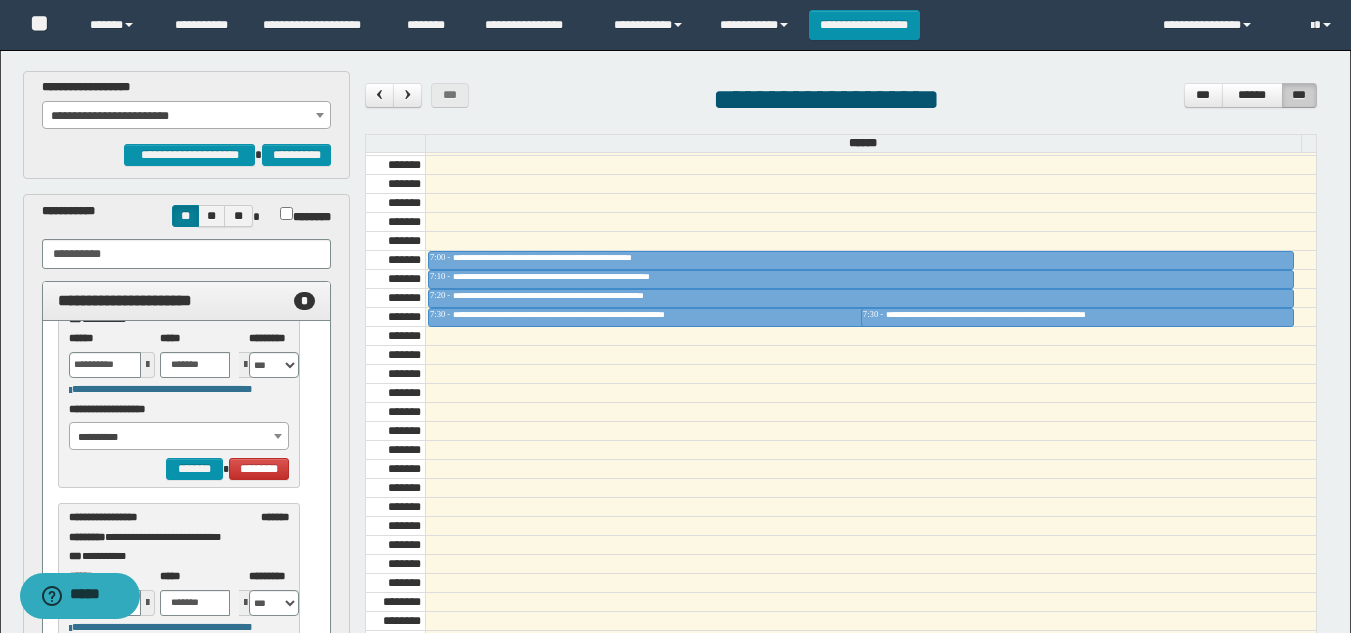 scroll, scrollTop: 200, scrollLeft: 0, axis: vertical 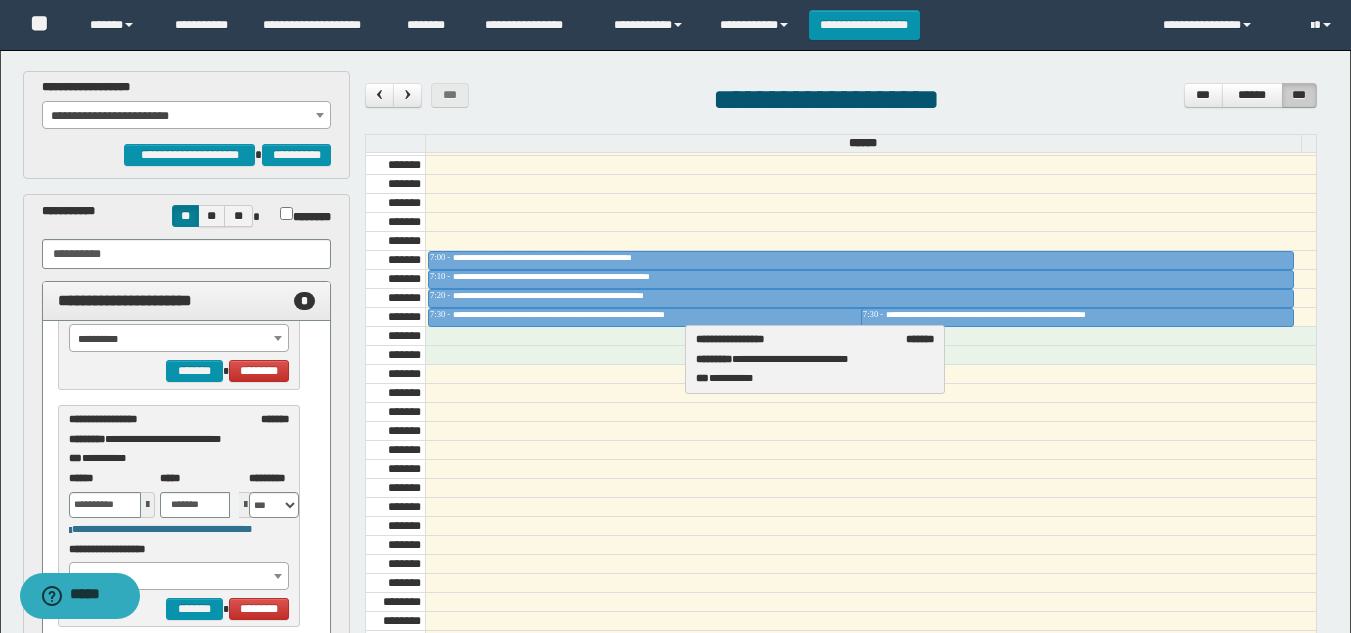 drag, startPoint x: 143, startPoint y: 421, endPoint x: 770, endPoint y: 341, distance: 632.08307 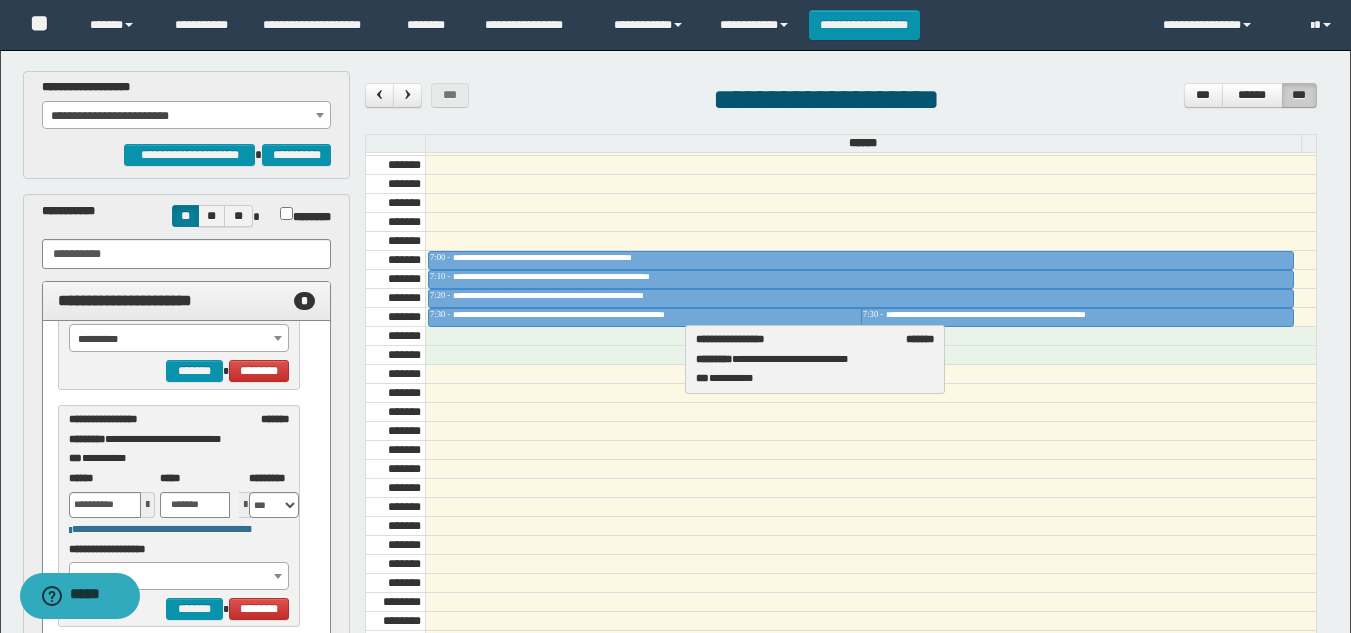 select on "******" 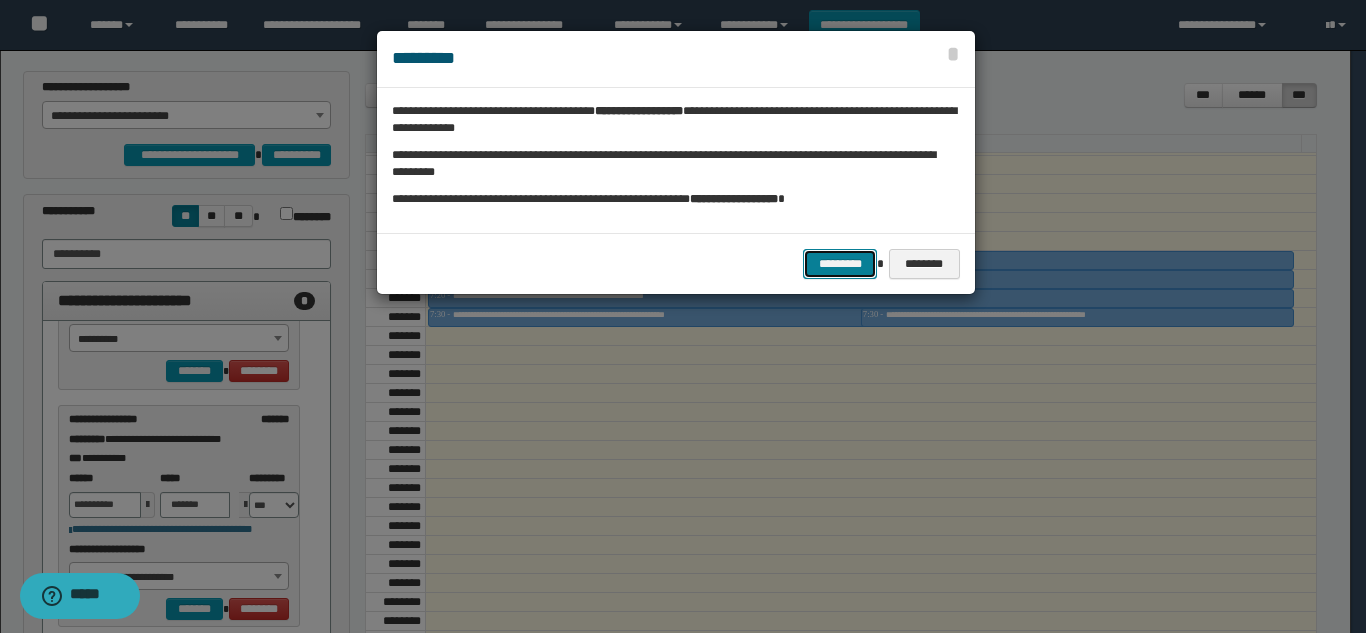 click on "*********" at bounding box center [840, 264] 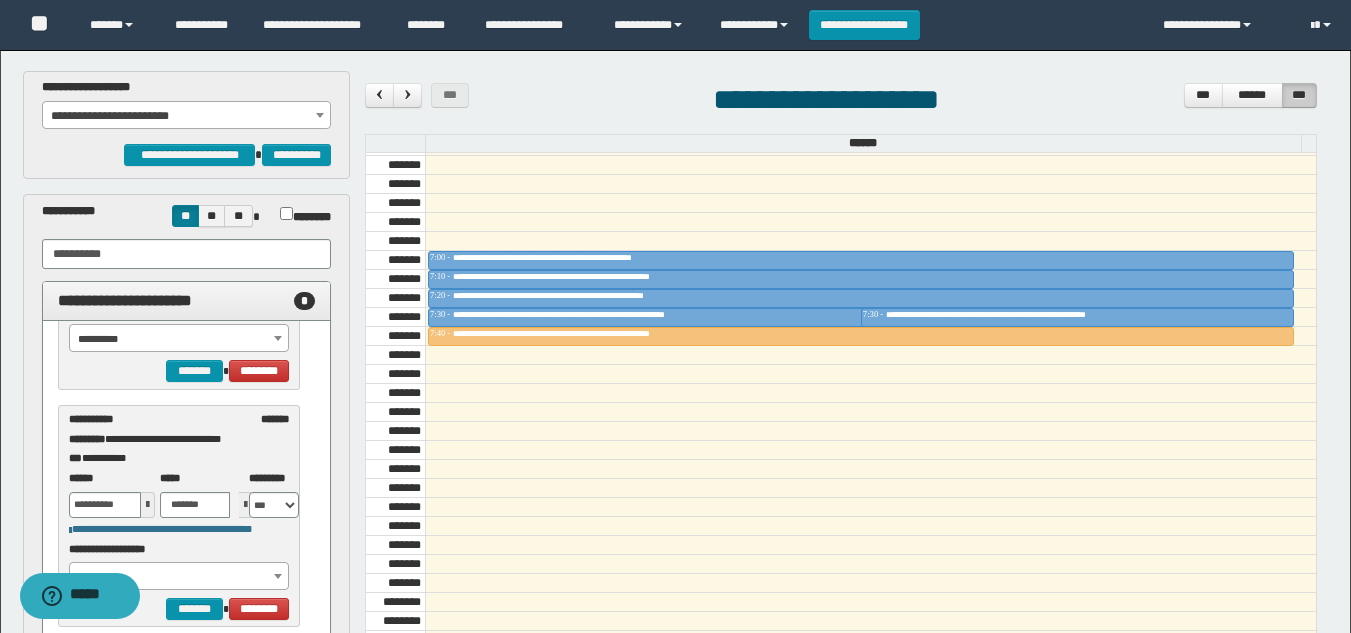 click on "**********" at bounding box center [186, 116] 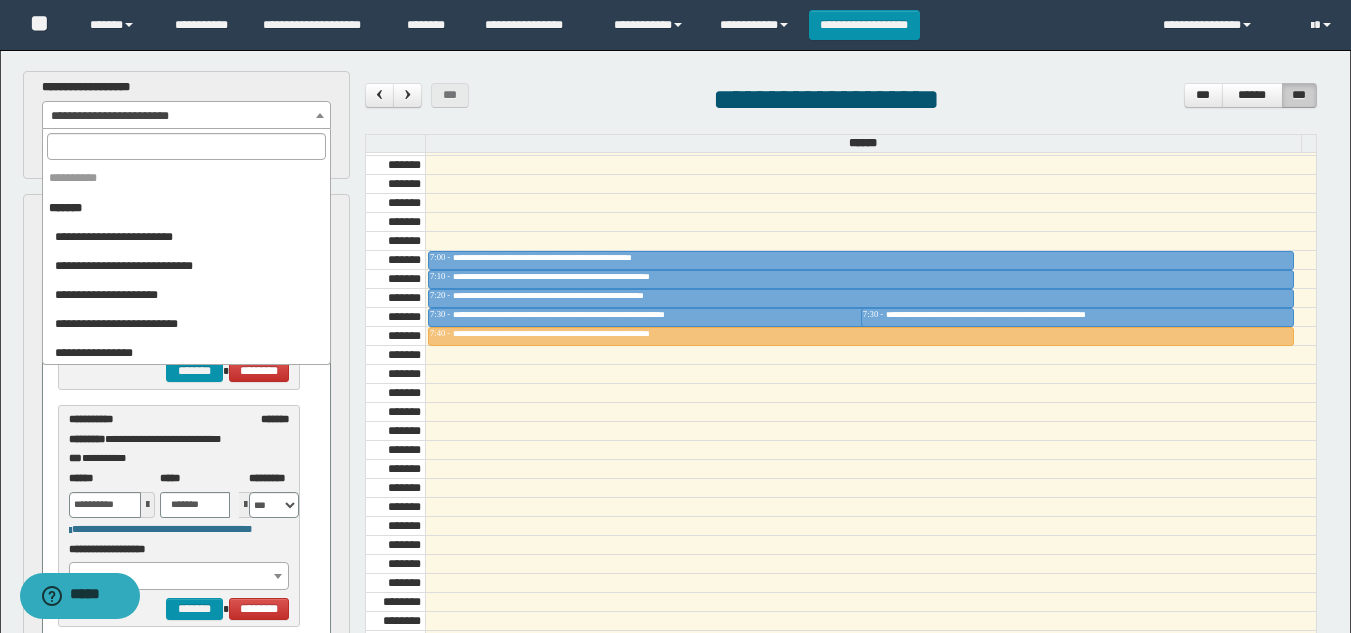 scroll, scrollTop: 612, scrollLeft: 0, axis: vertical 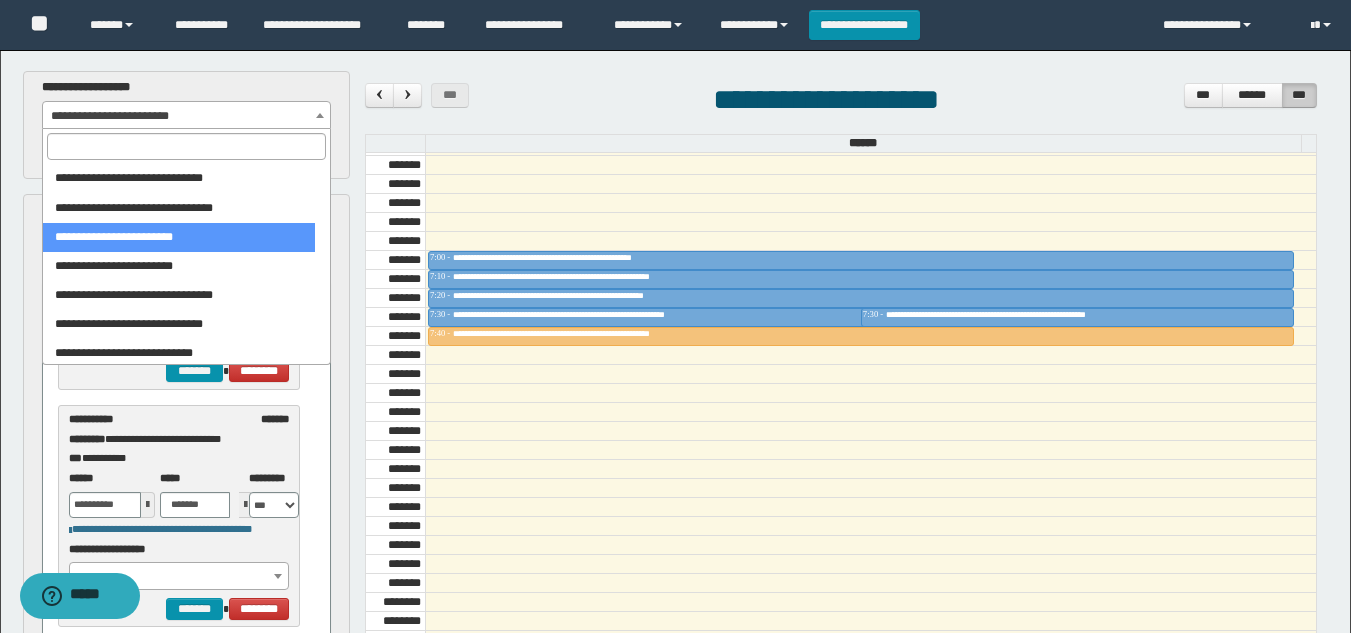 click at bounding box center (186, 146) 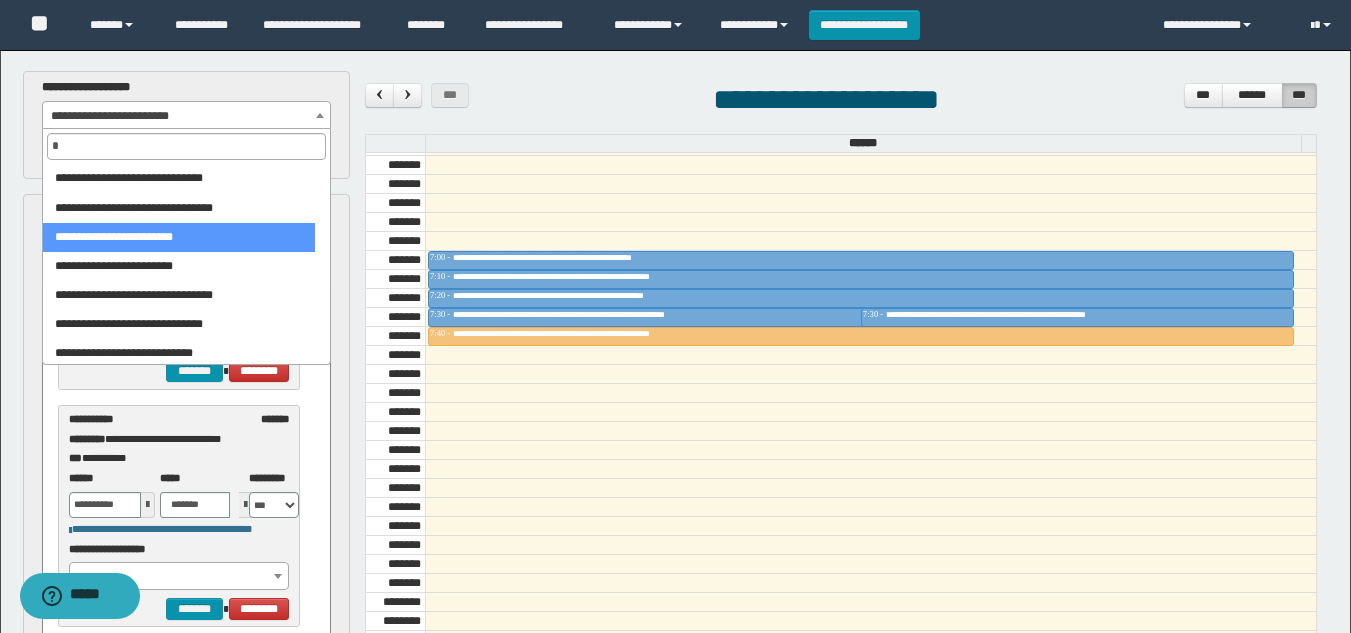 scroll, scrollTop: 0, scrollLeft: 0, axis: both 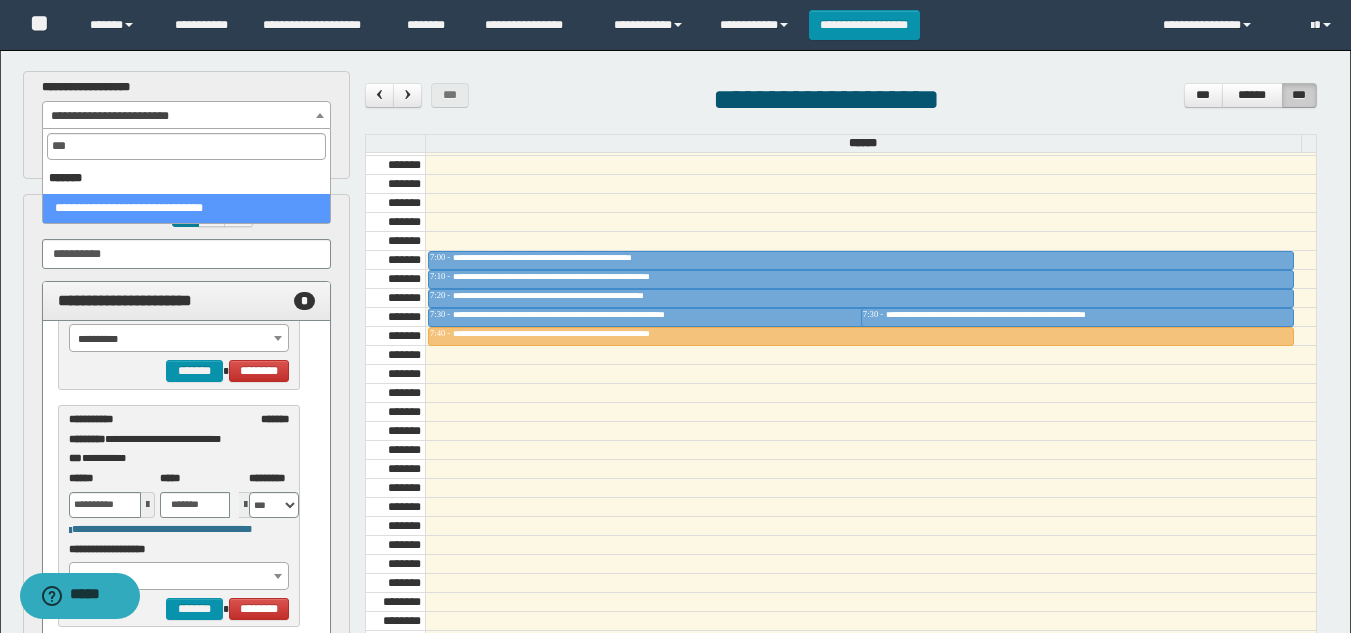type on "***" 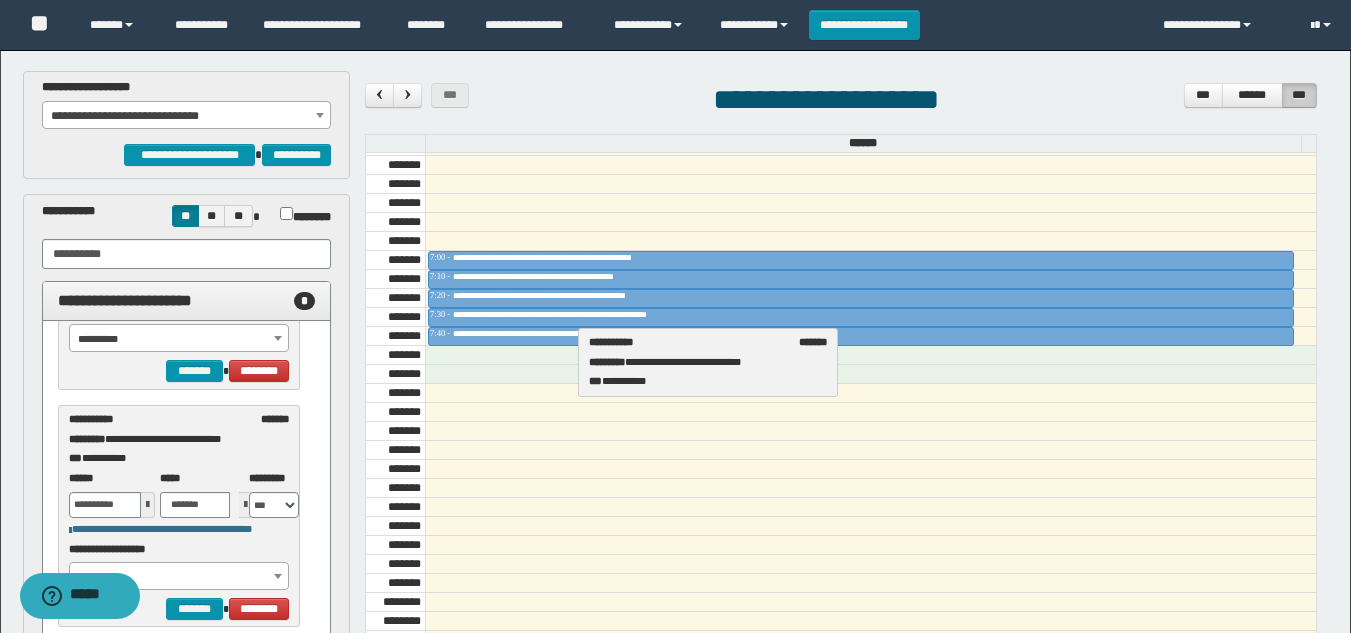 drag, startPoint x: 102, startPoint y: 431, endPoint x: 622, endPoint y: 354, distance: 525.67004 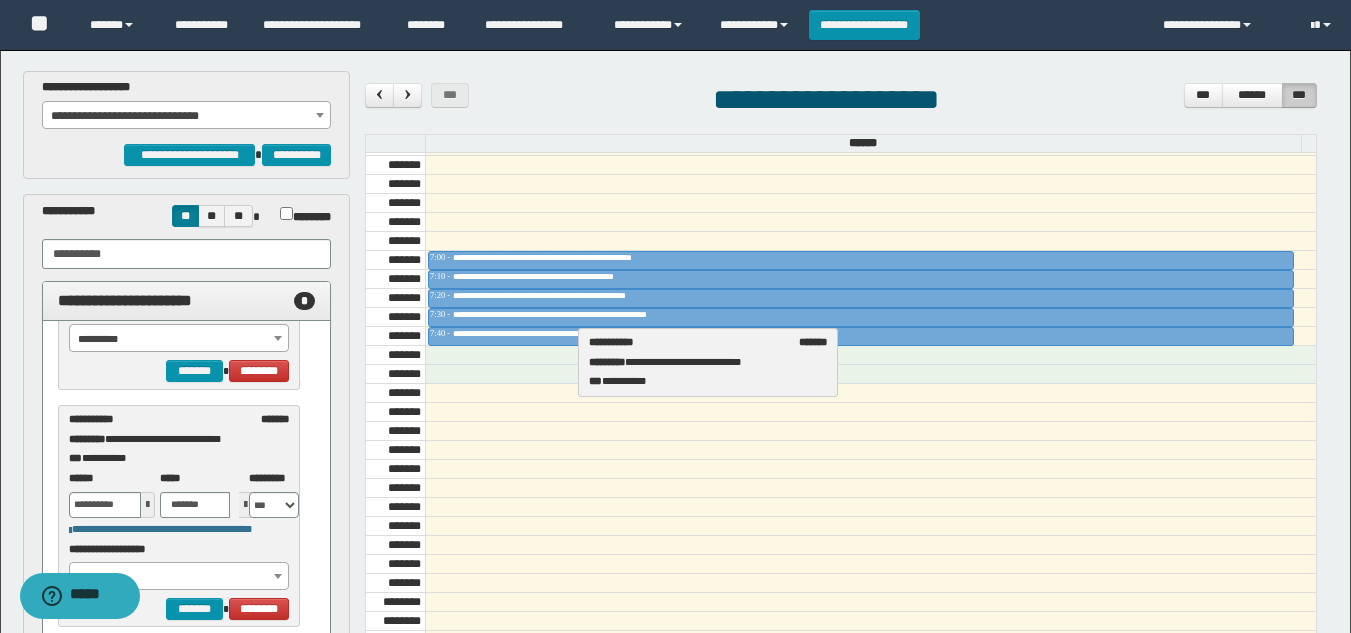 select on "******" 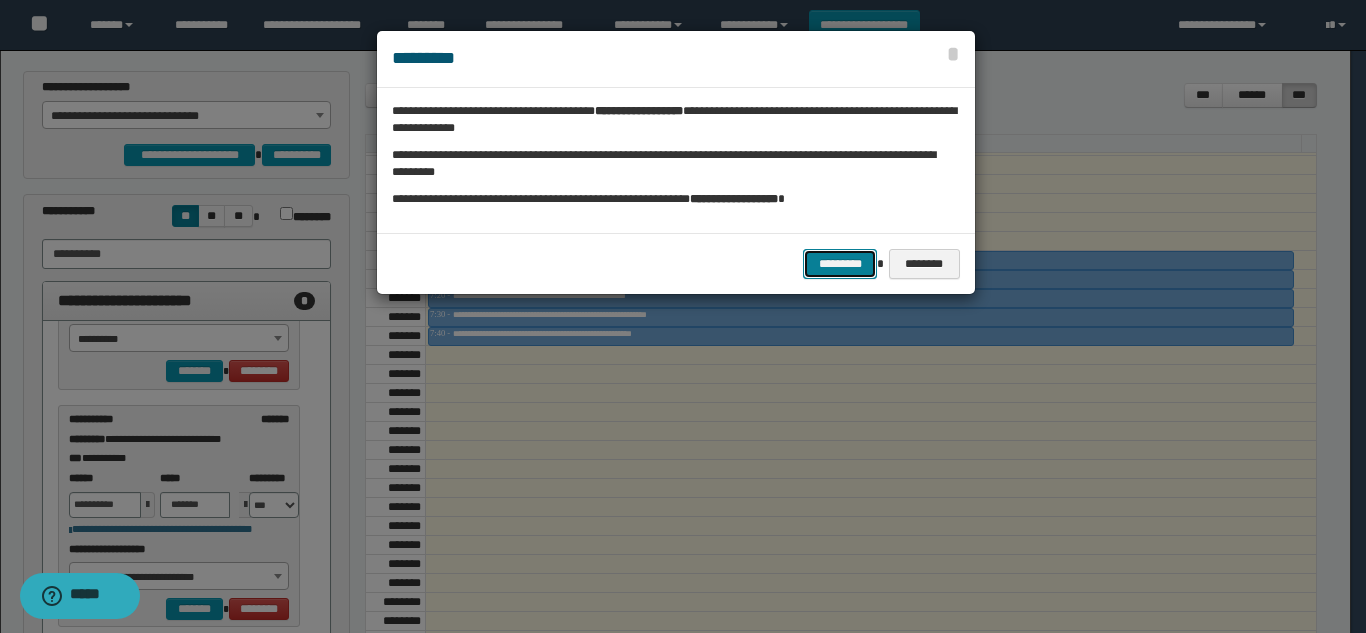 click on "*********" at bounding box center (840, 264) 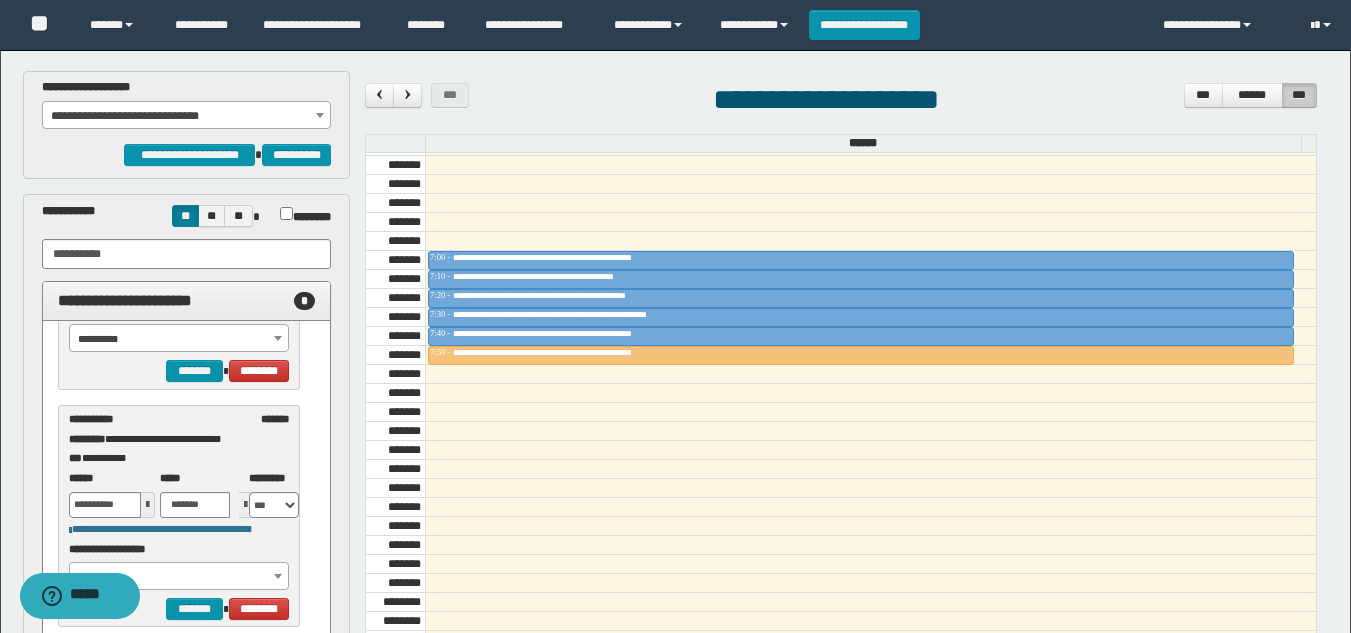 click on "**********" at bounding box center (186, 116) 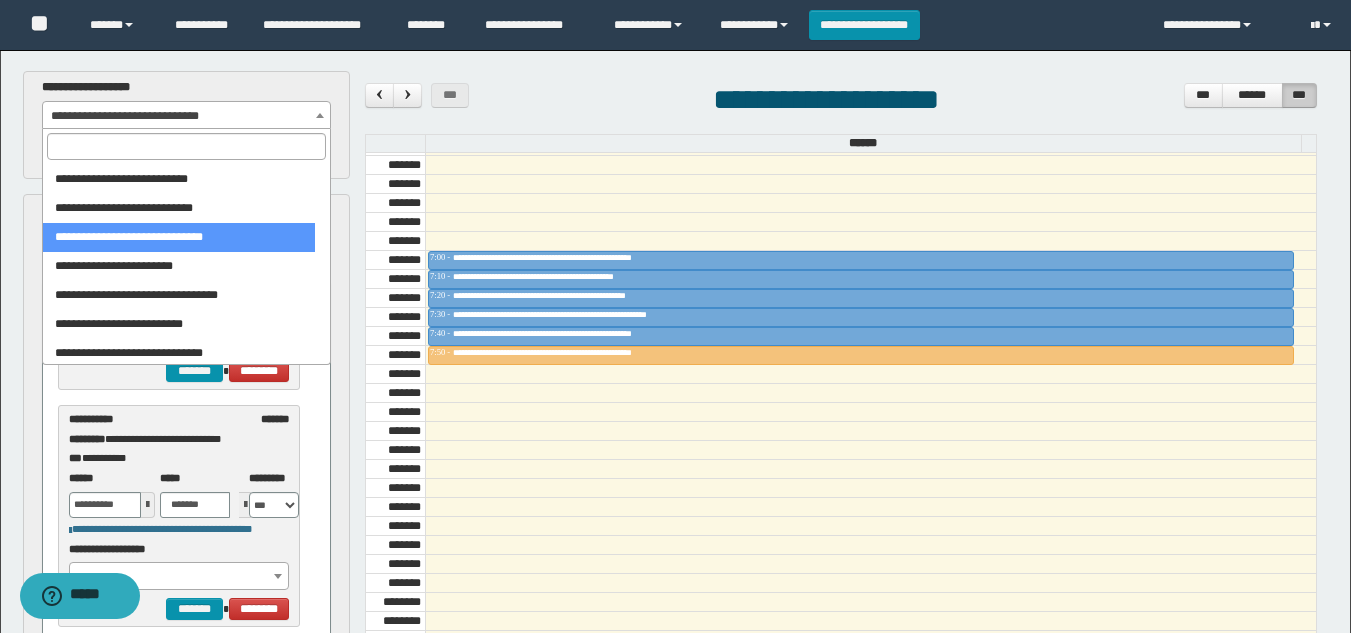 click at bounding box center [186, 146] 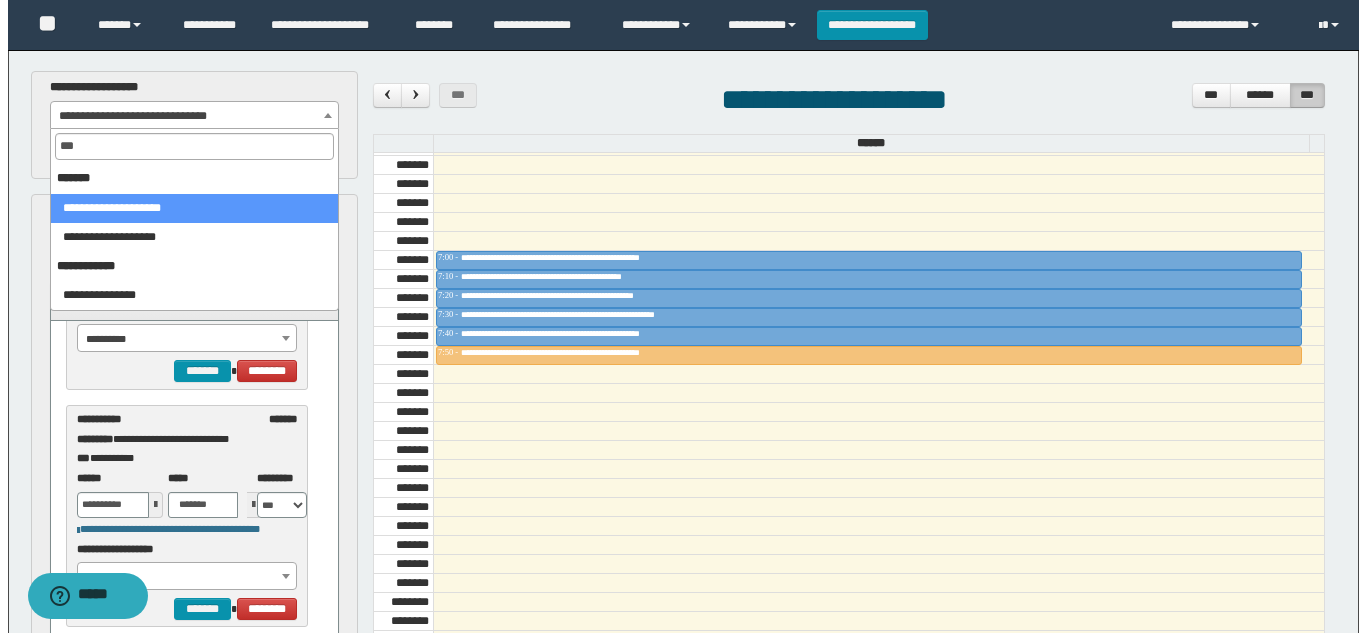 scroll, scrollTop: 0, scrollLeft: 0, axis: both 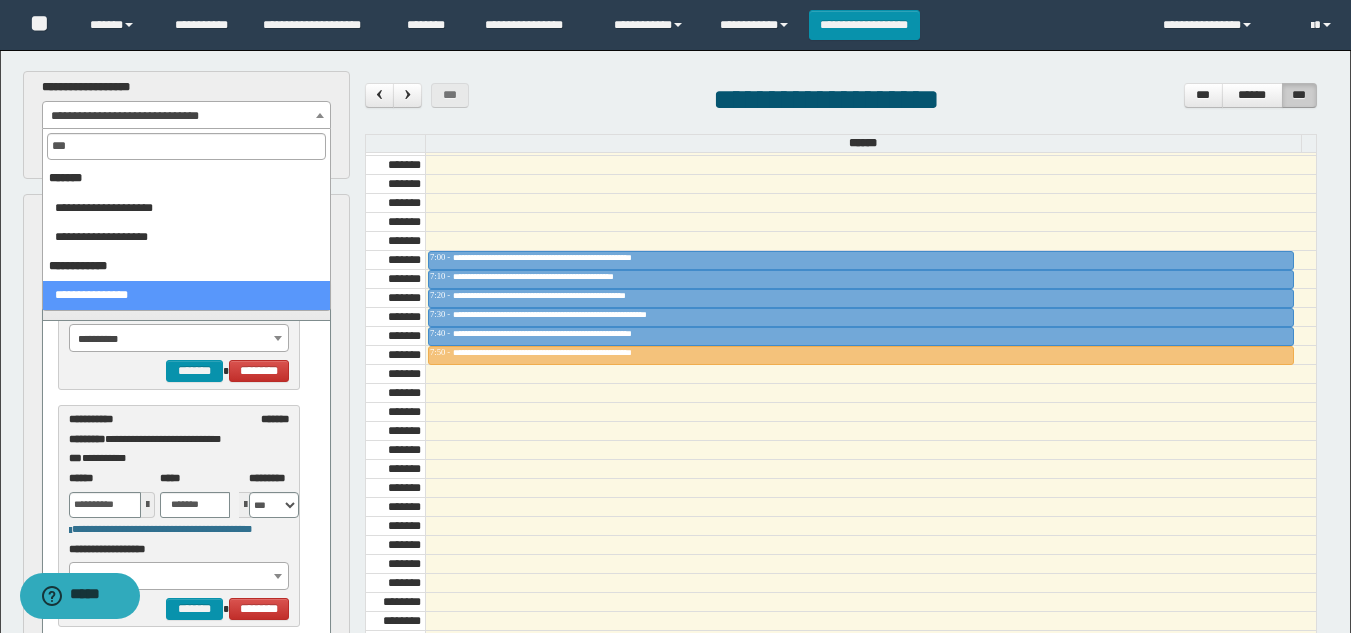 type on "***" 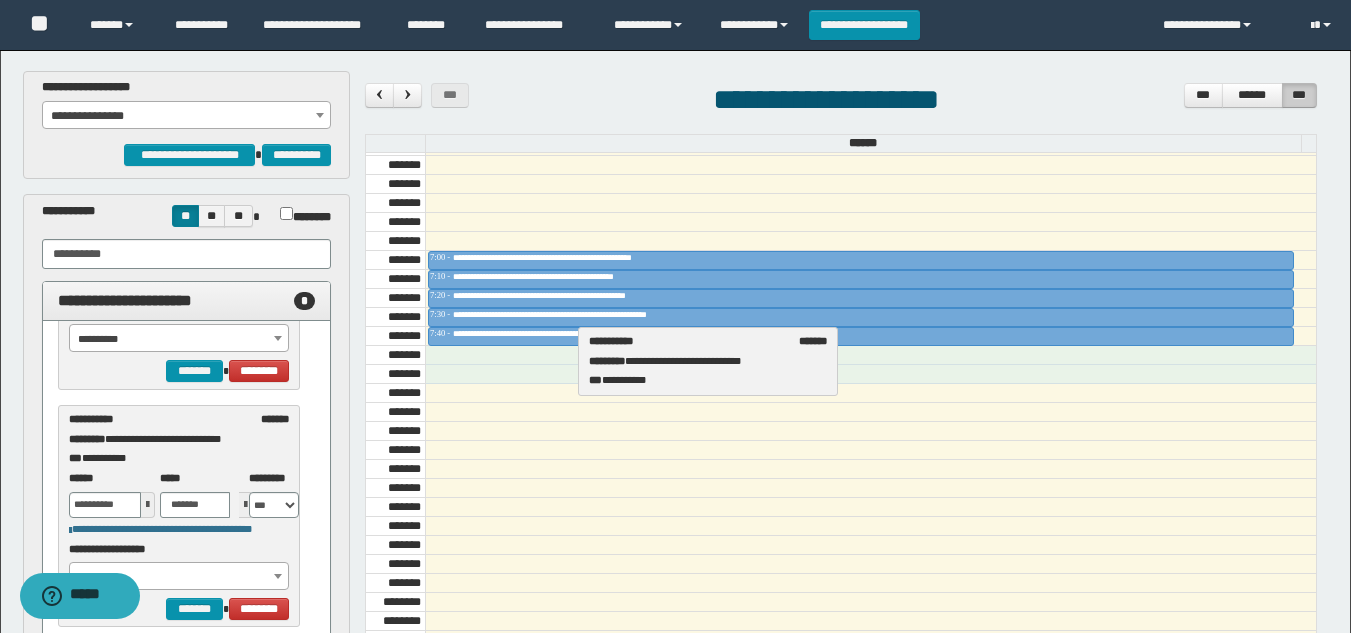 drag, startPoint x: 184, startPoint y: 439, endPoint x: 704, endPoint y: 361, distance: 525.81744 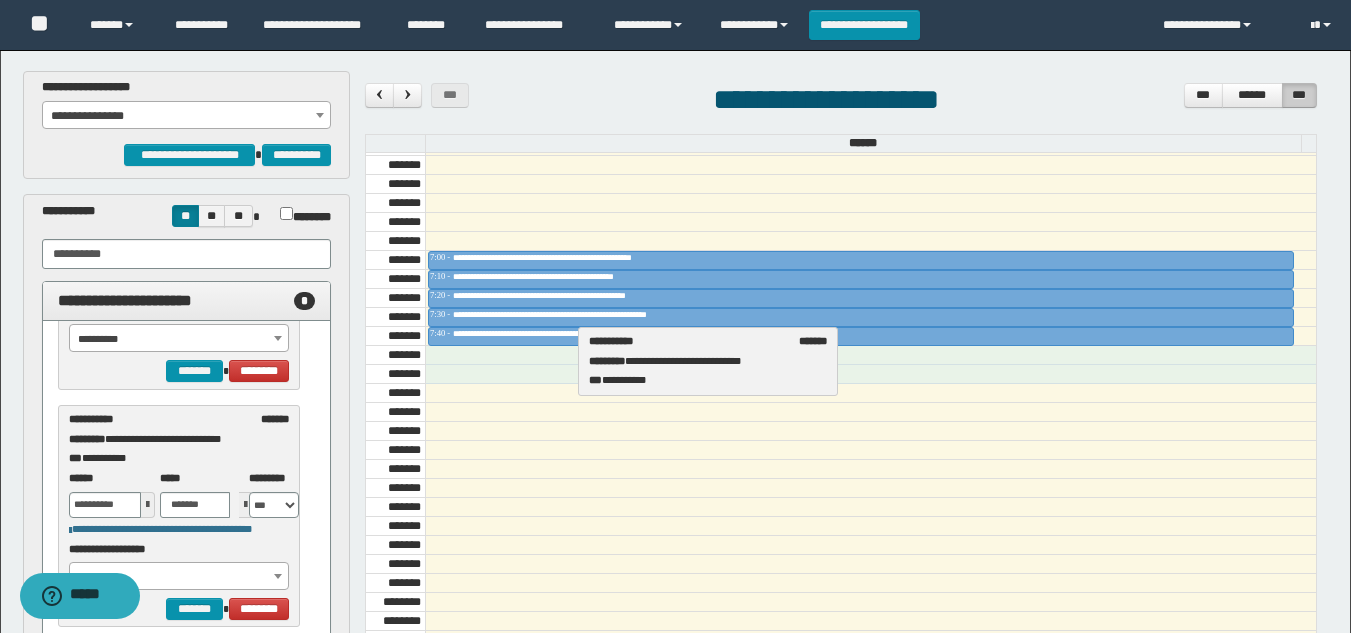 select on "****" 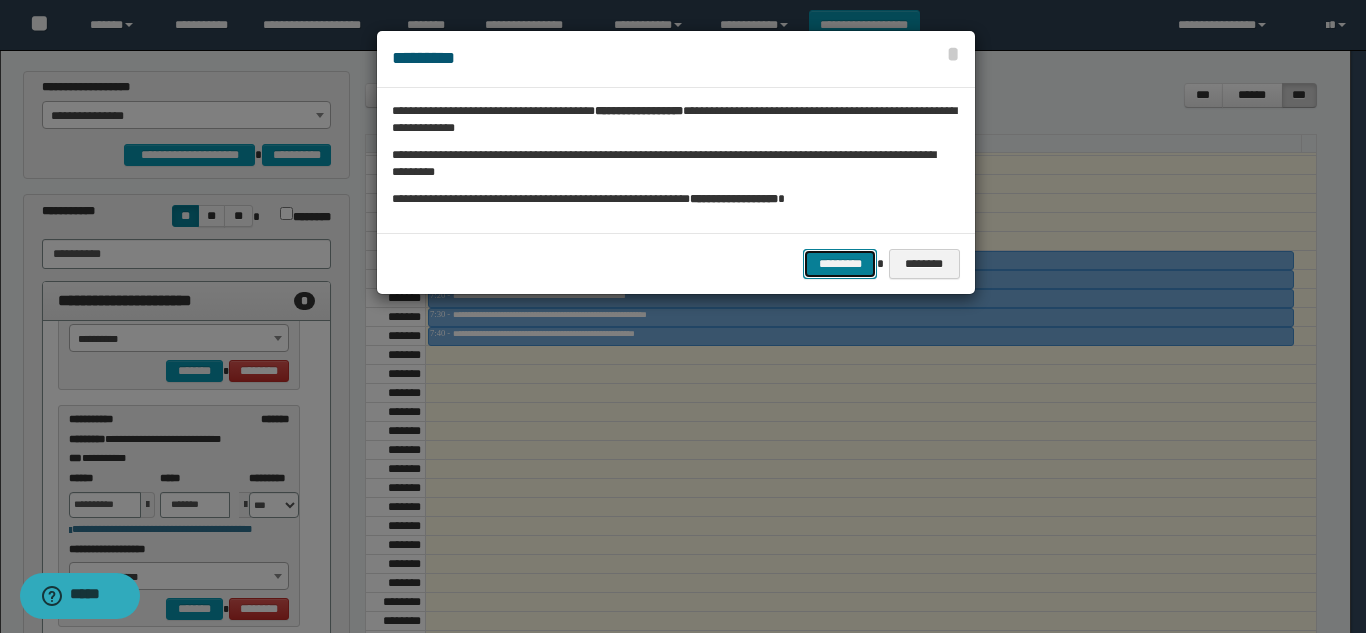 click on "*********" at bounding box center [840, 264] 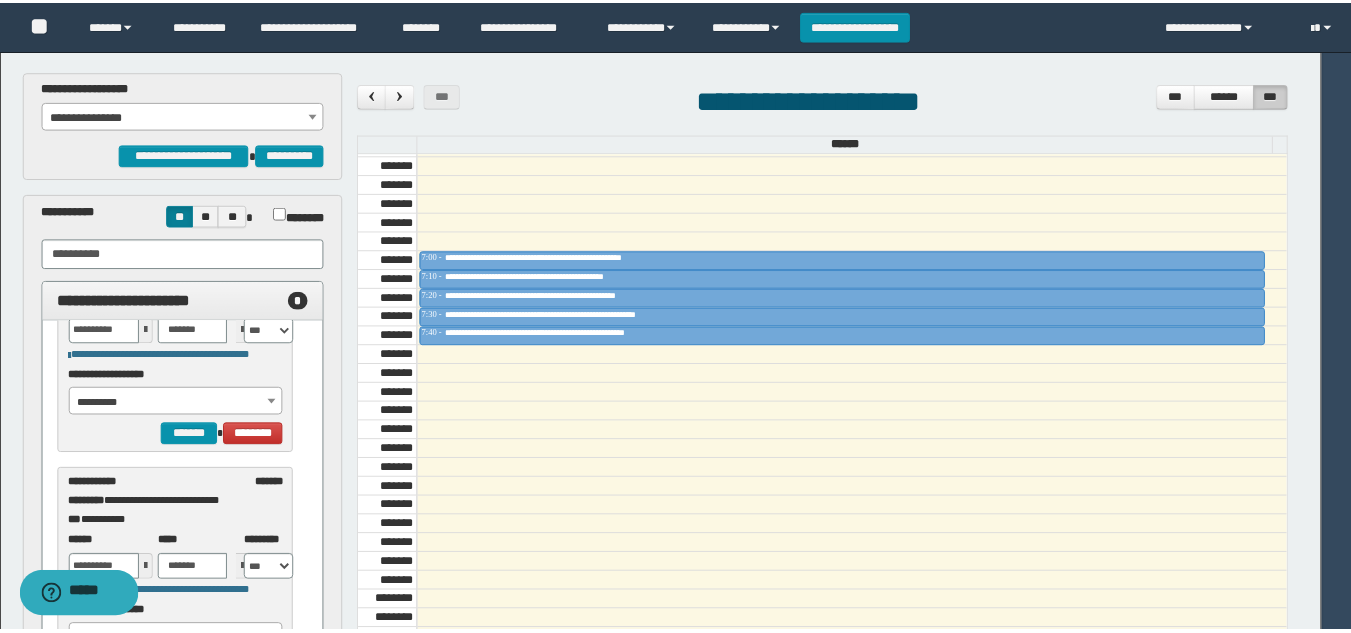scroll, scrollTop: 136, scrollLeft: 0, axis: vertical 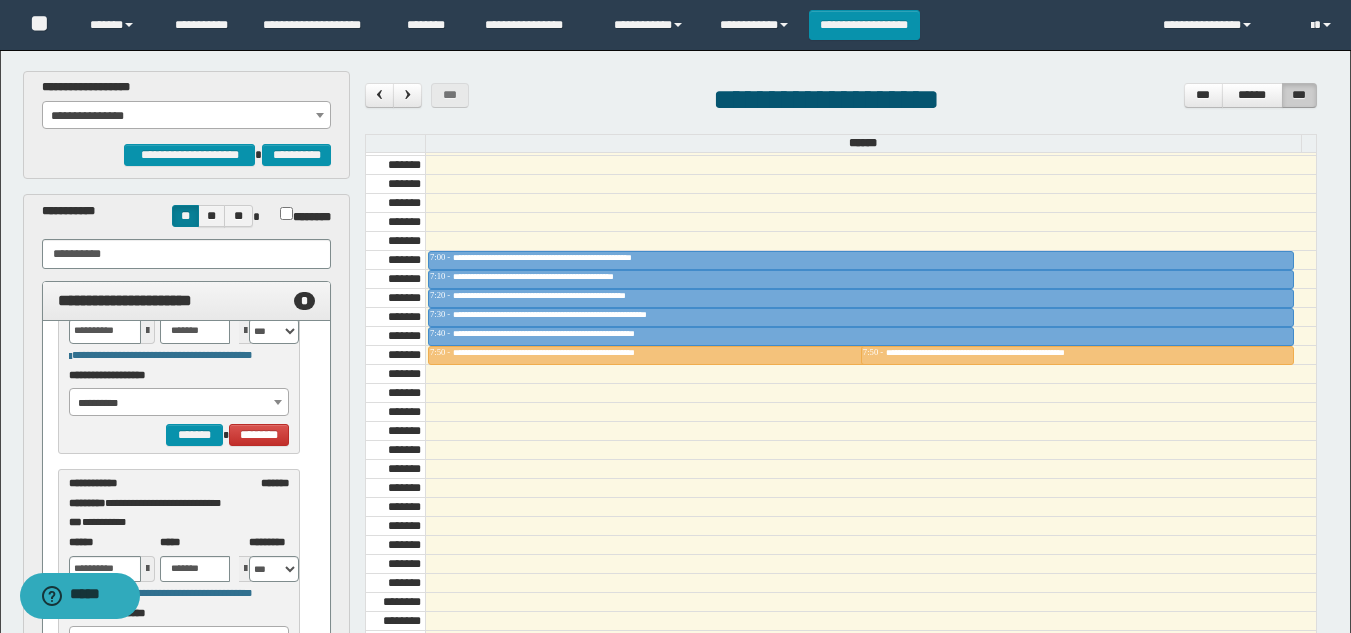 click on "**********" at bounding box center [186, 116] 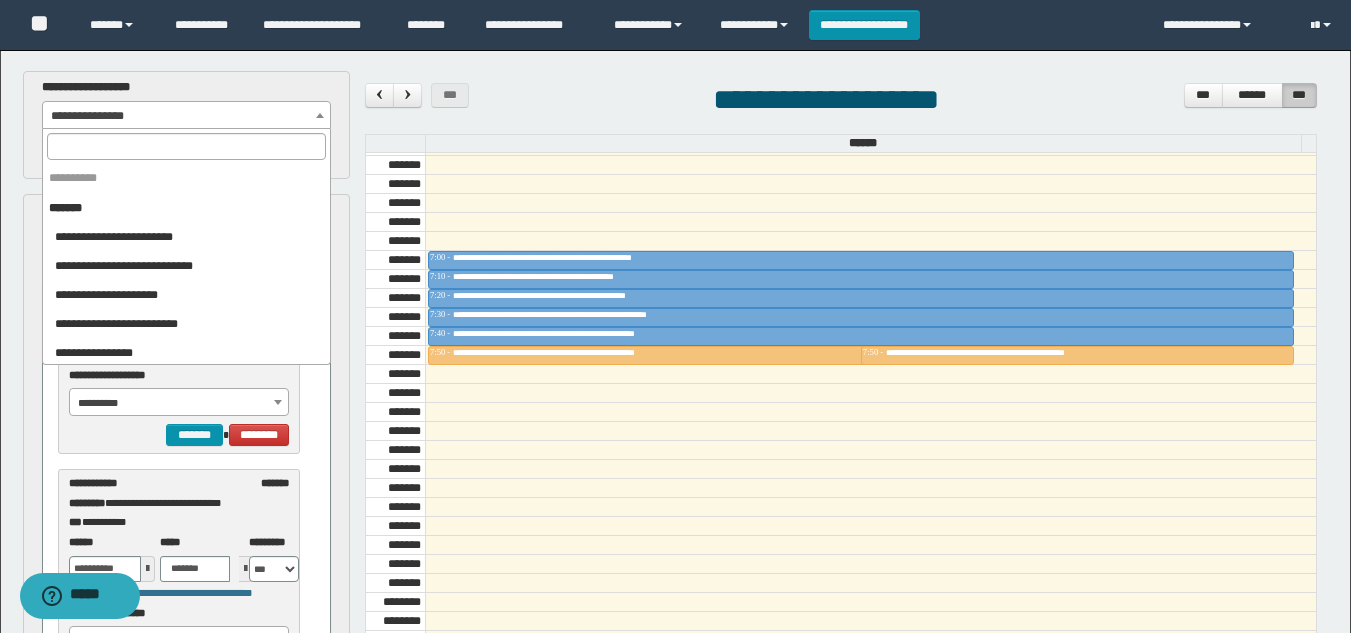 scroll, scrollTop: 2040, scrollLeft: 0, axis: vertical 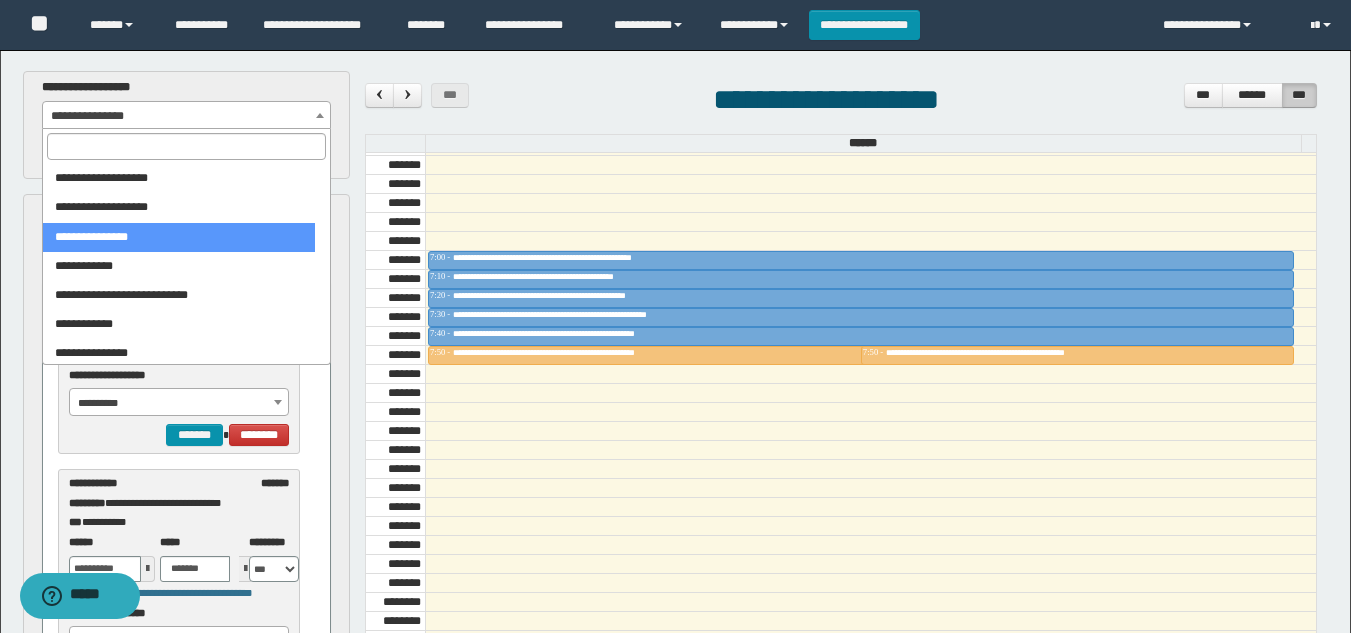 click at bounding box center (186, 146) 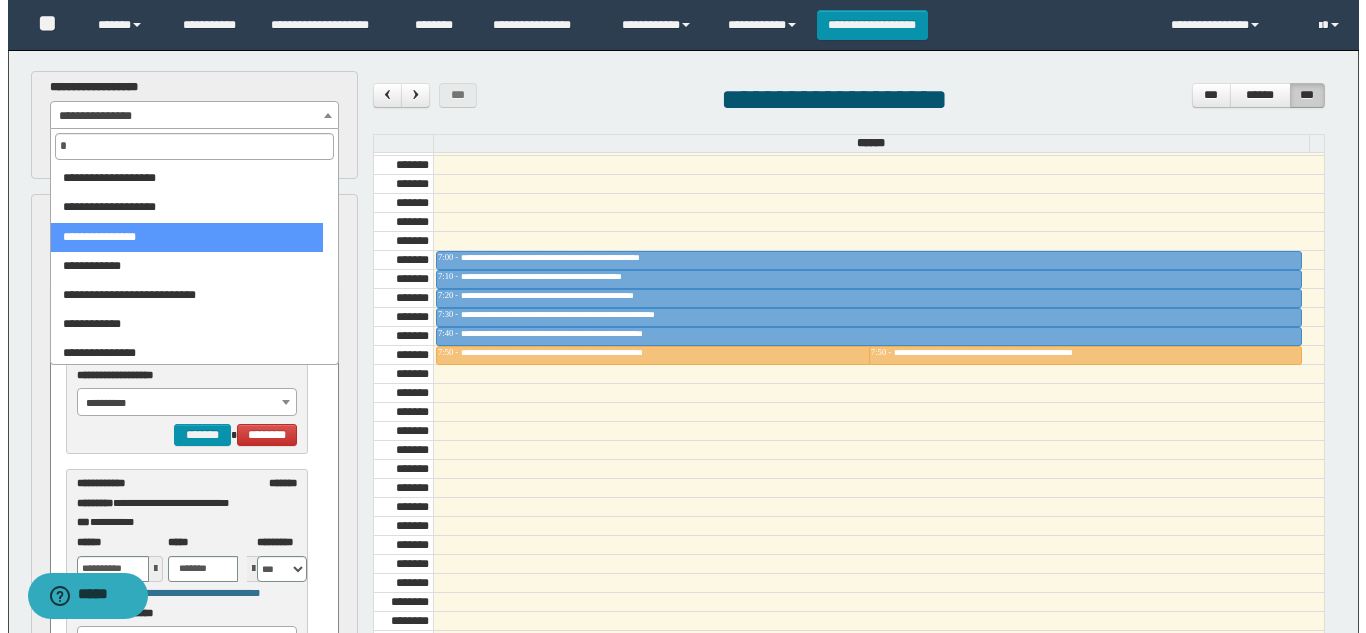 scroll, scrollTop: 0, scrollLeft: 0, axis: both 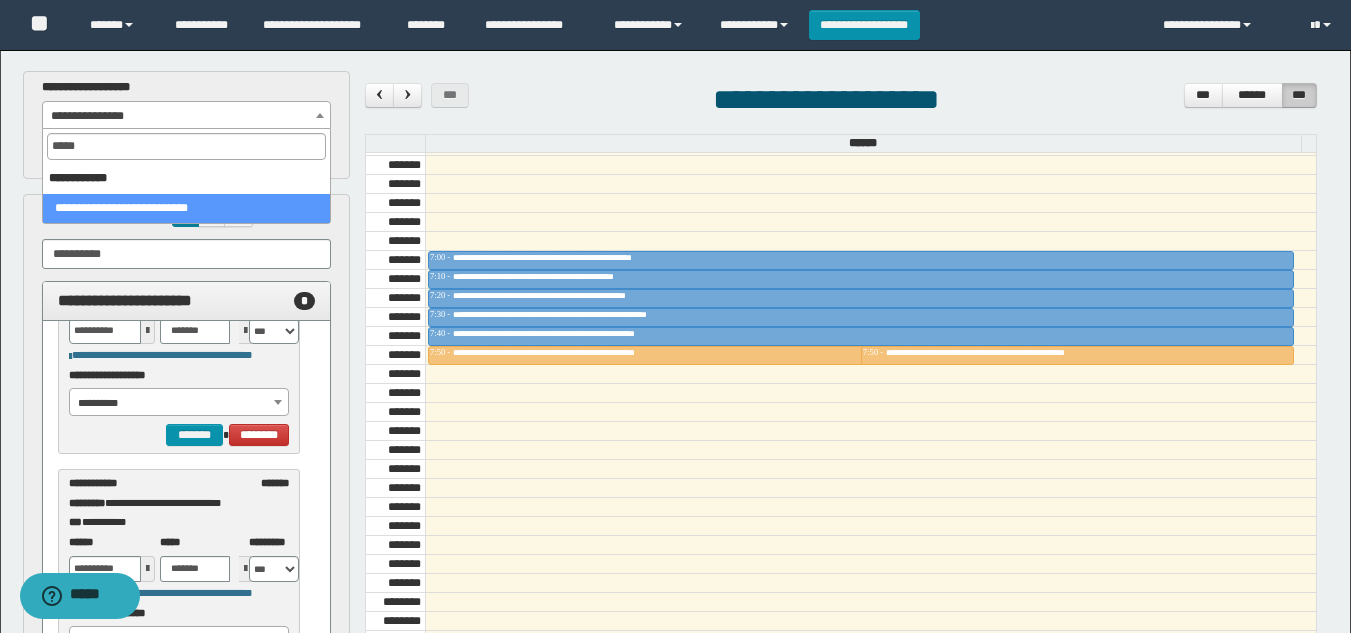 type on "*****" 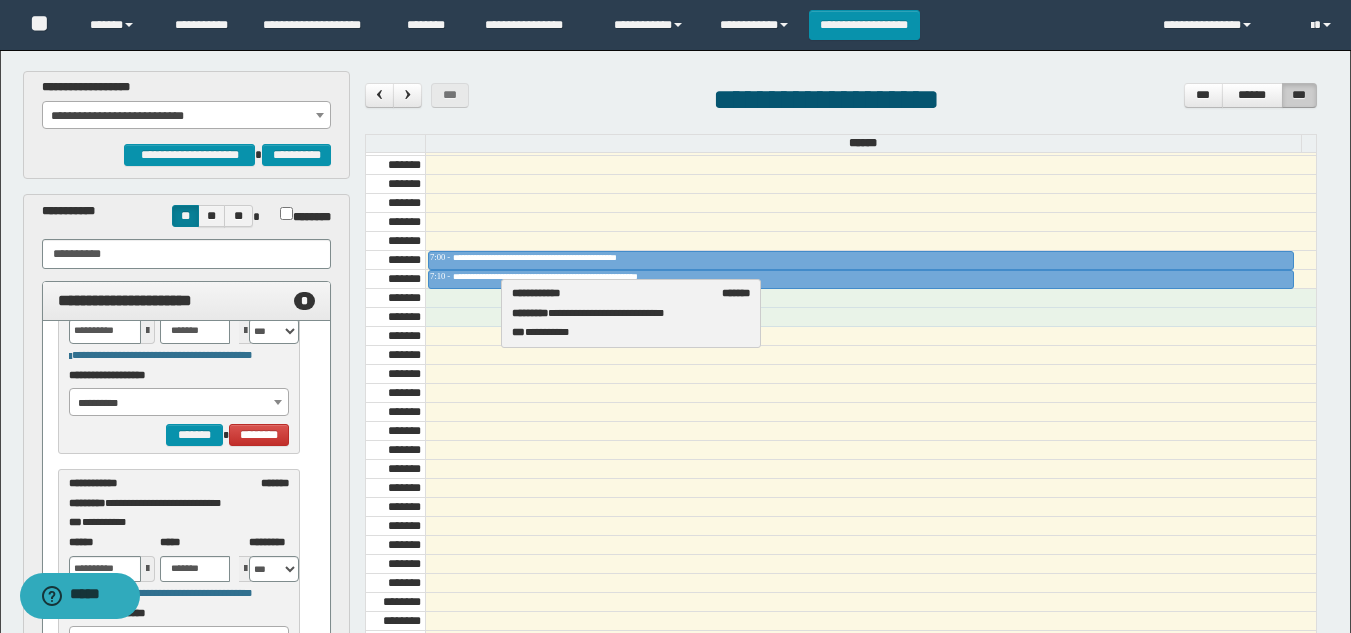 drag, startPoint x: 168, startPoint y: 493, endPoint x: 611, endPoint y: 303, distance: 482.02594 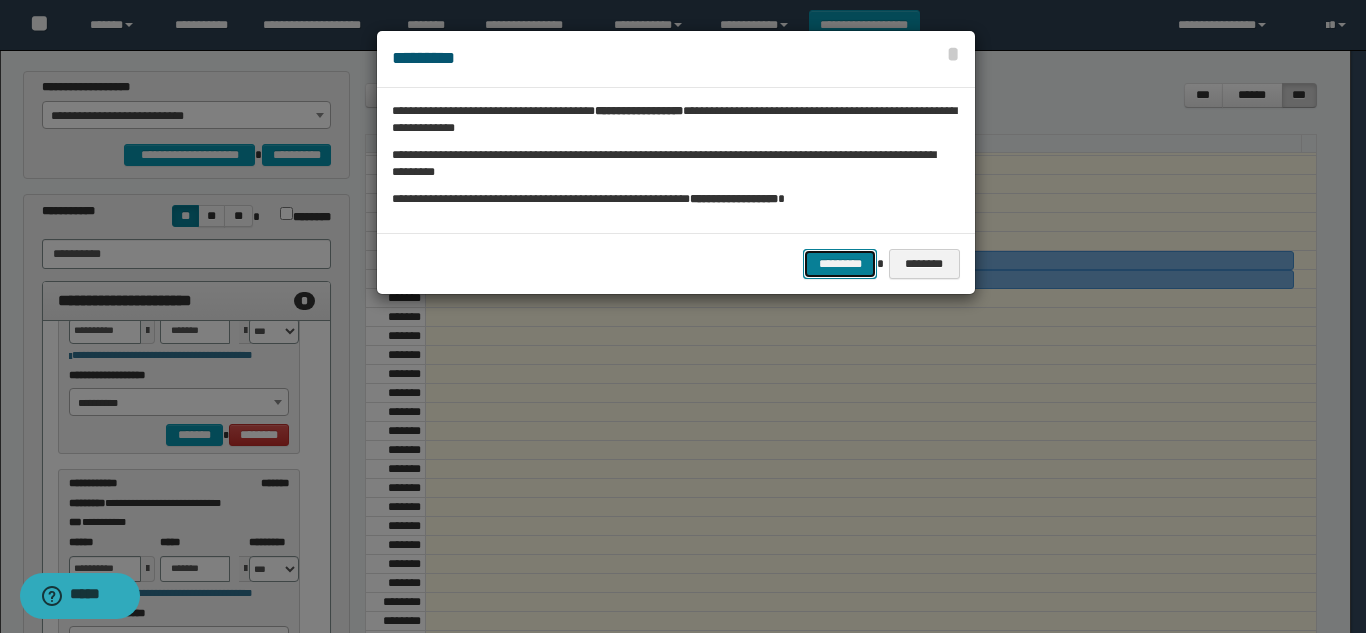 click on "*********" at bounding box center (840, 264) 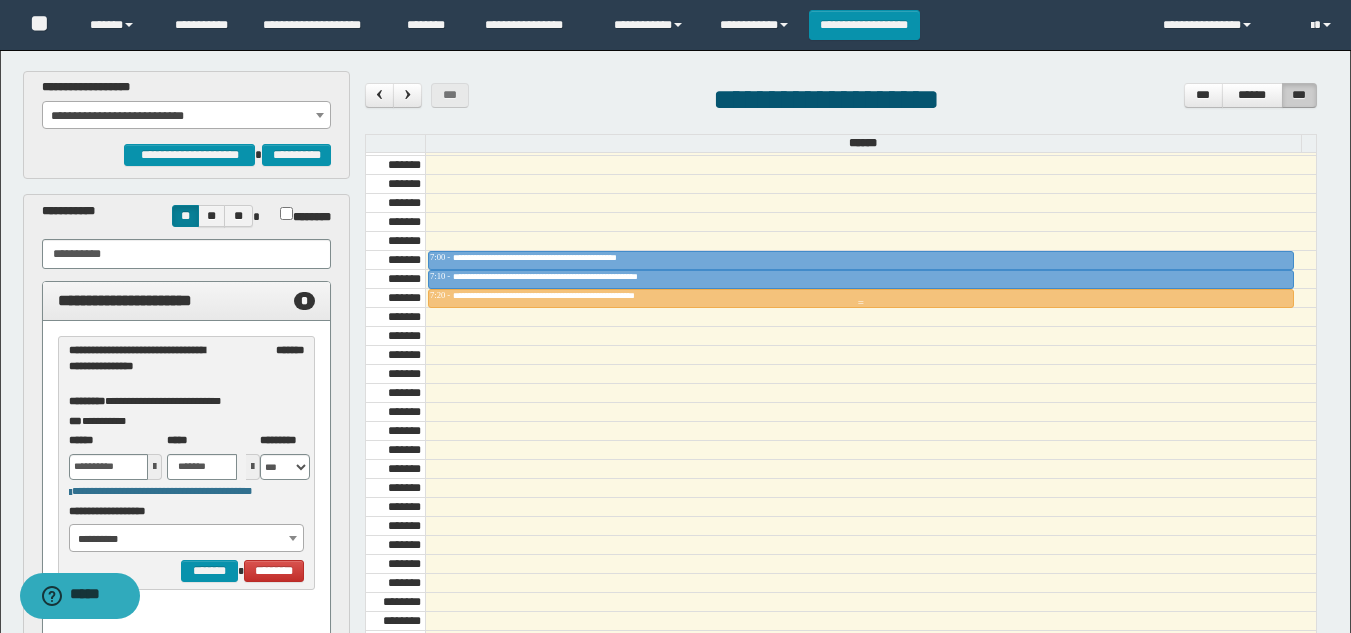 click on "**********" at bounding box center (577, 295) 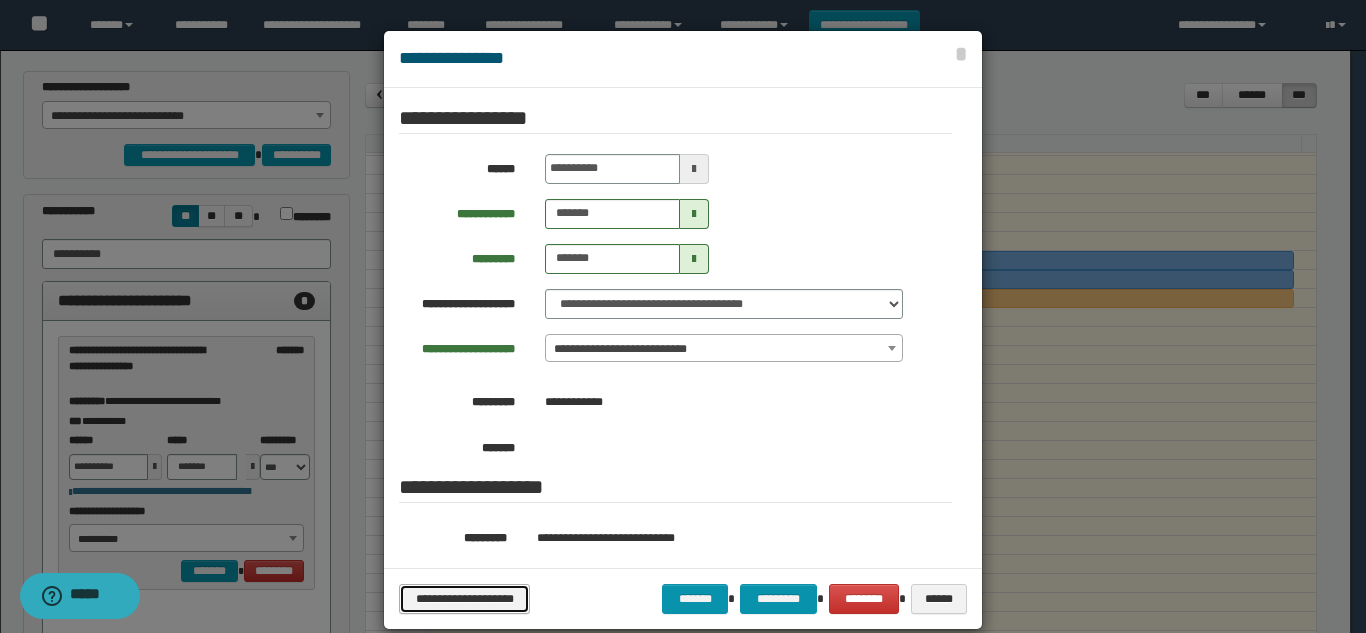 click on "**********" at bounding box center (464, 599) 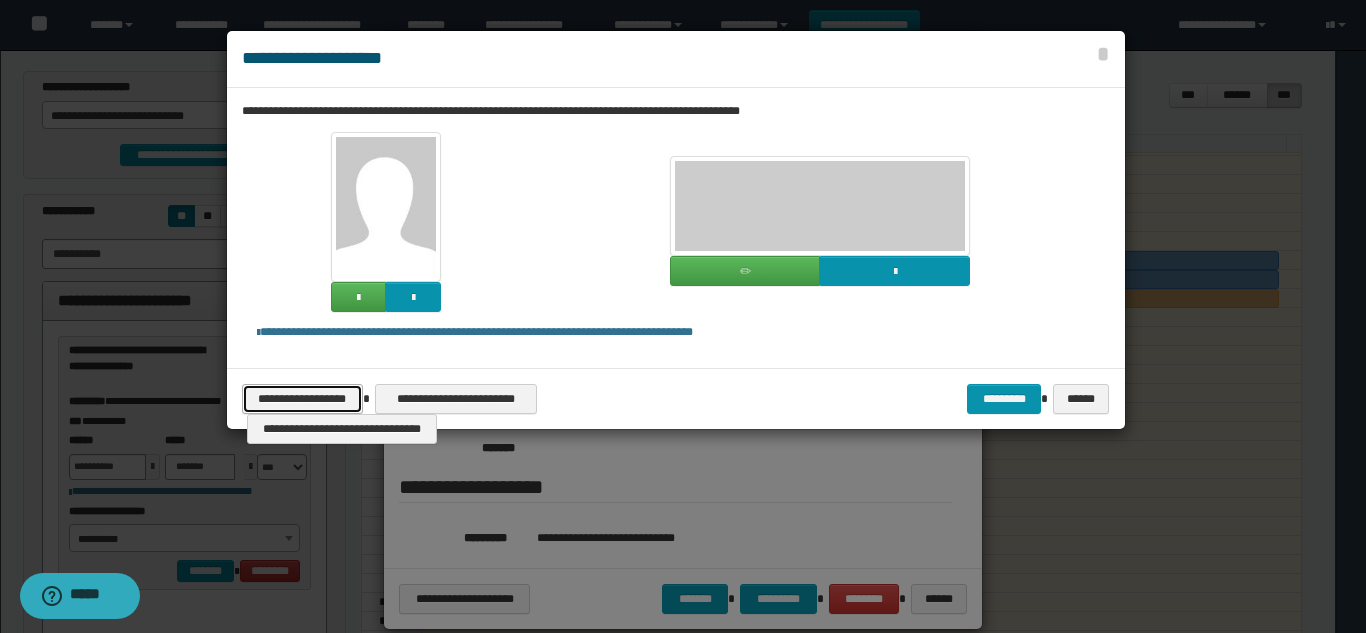 click on "**********" at bounding box center [302, 399] 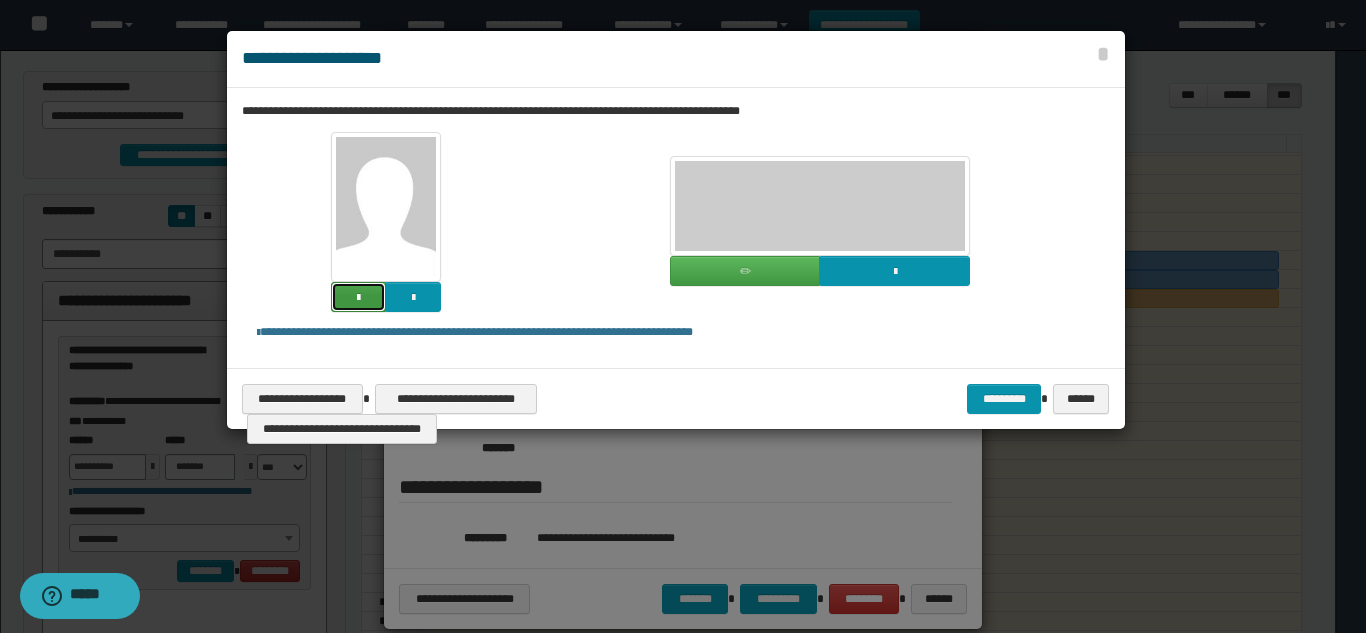 click at bounding box center [358, 297] 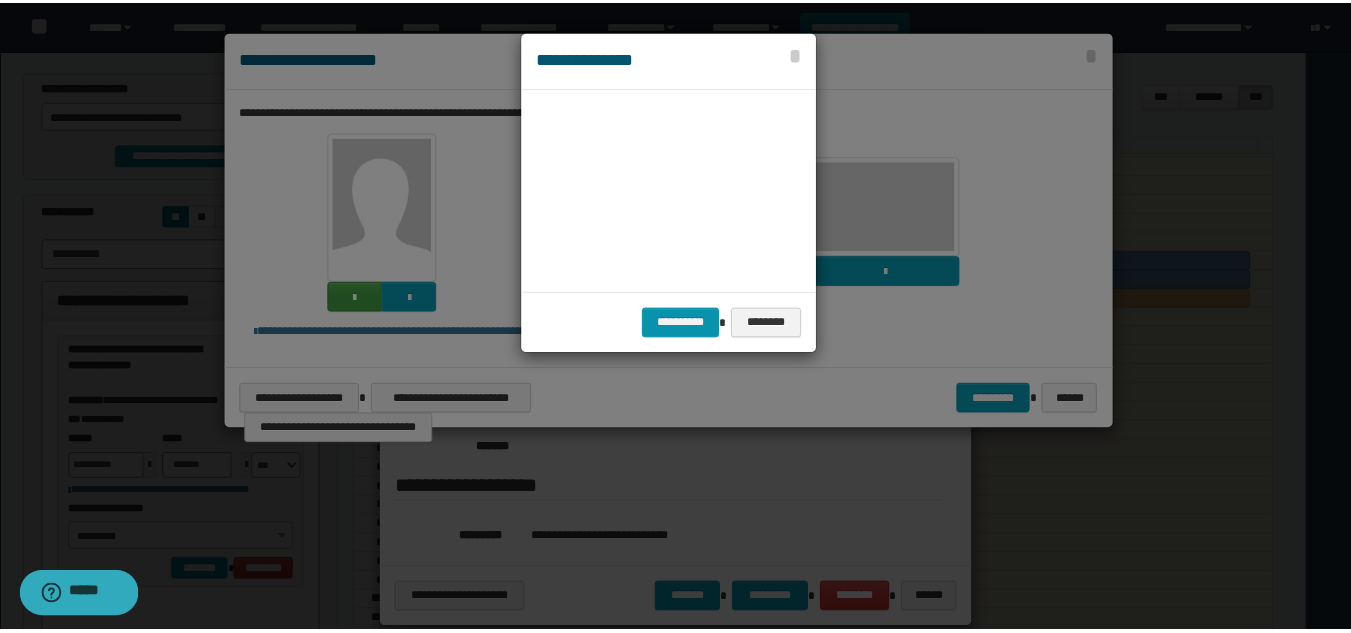 scroll, scrollTop: 45, scrollLeft: 105, axis: both 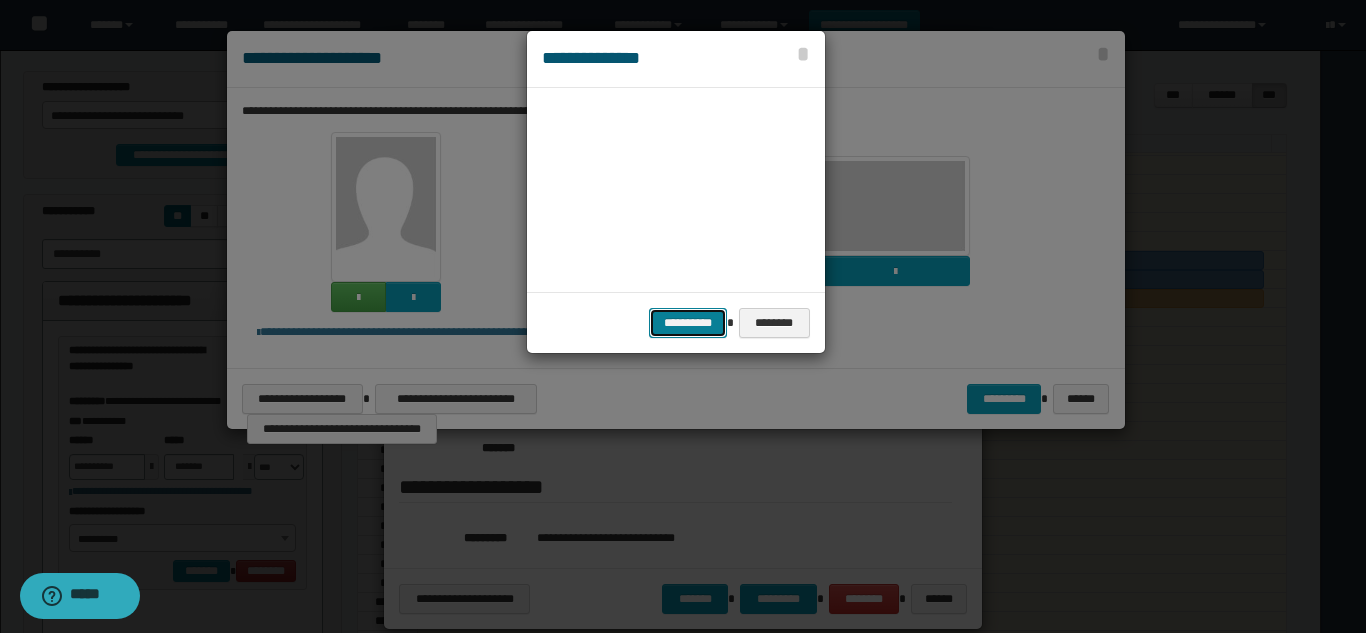 click on "**********" at bounding box center [688, 323] 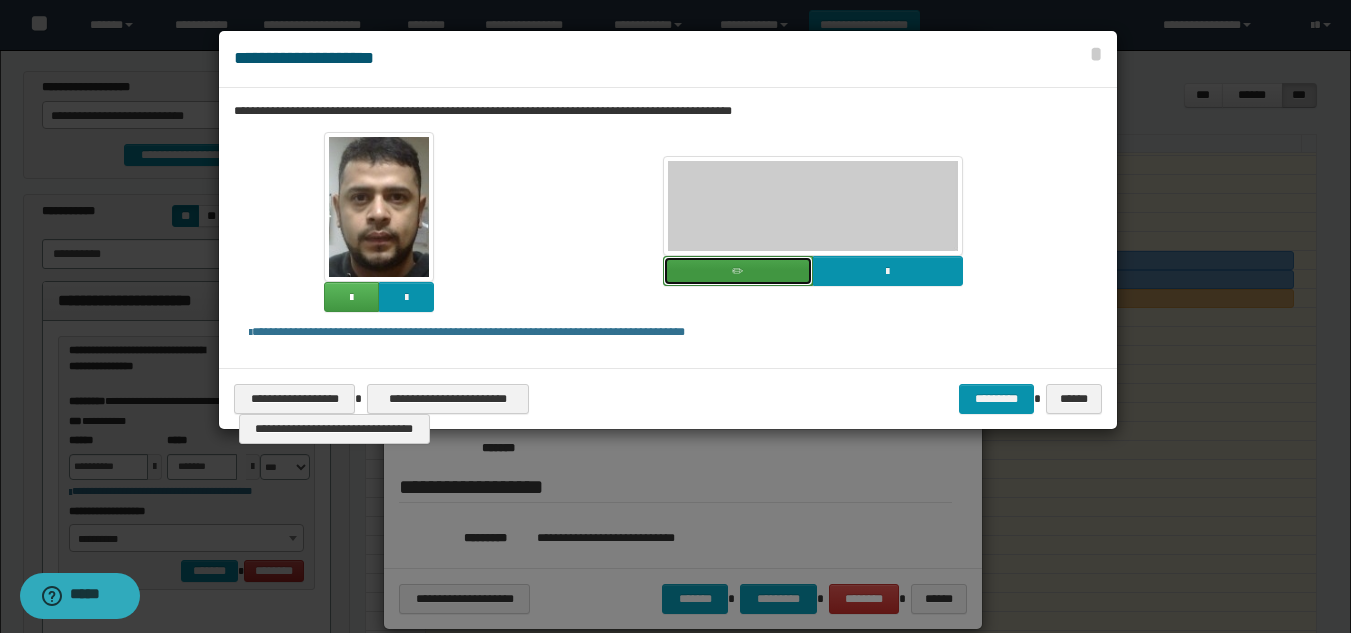 click at bounding box center [738, 271] 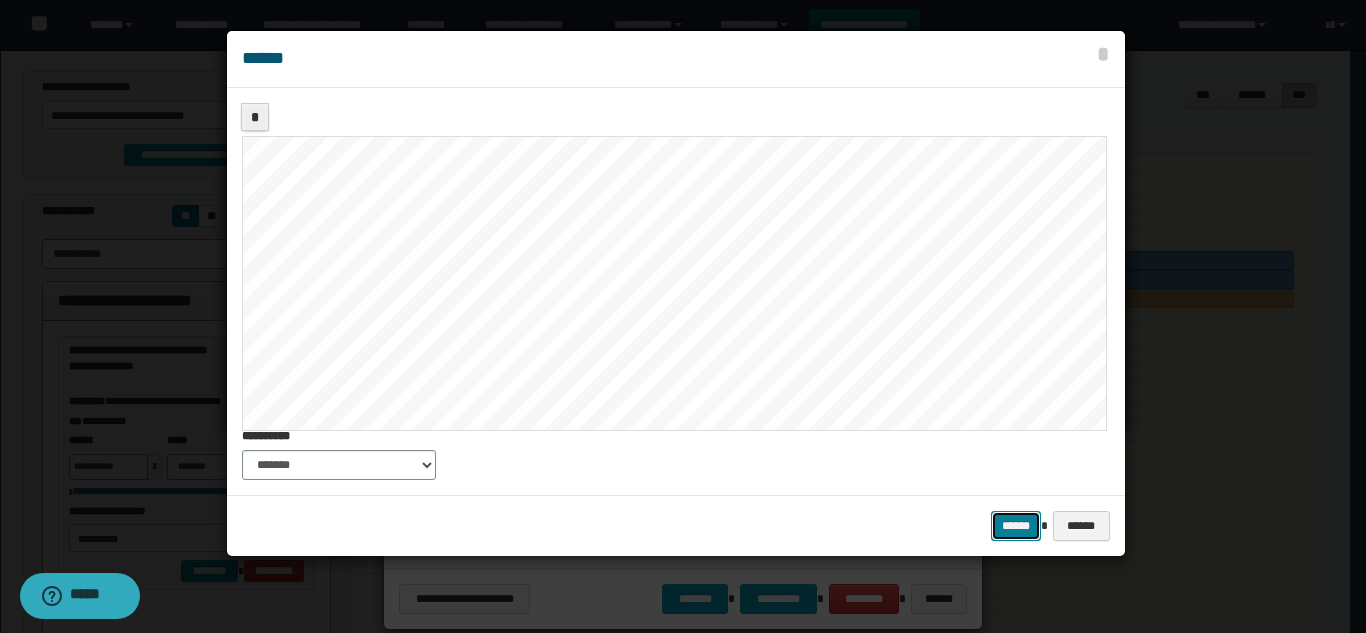 click on "******" at bounding box center [1016, 526] 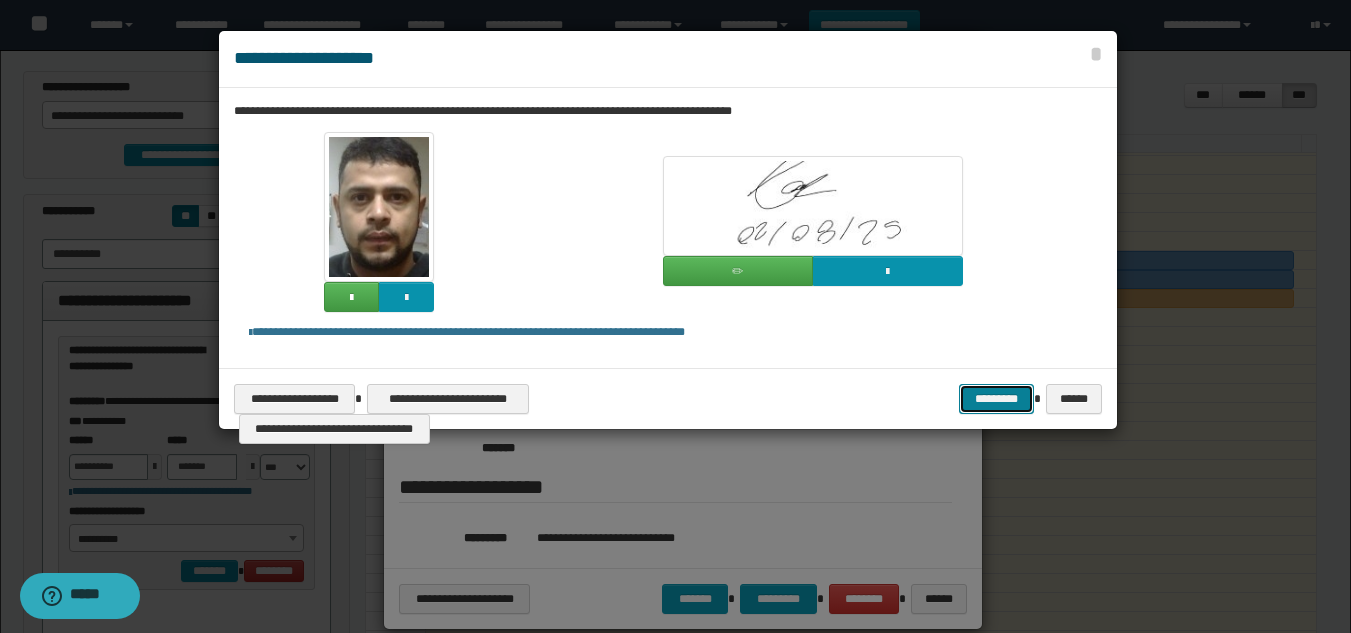 click on "*********" at bounding box center (996, 399) 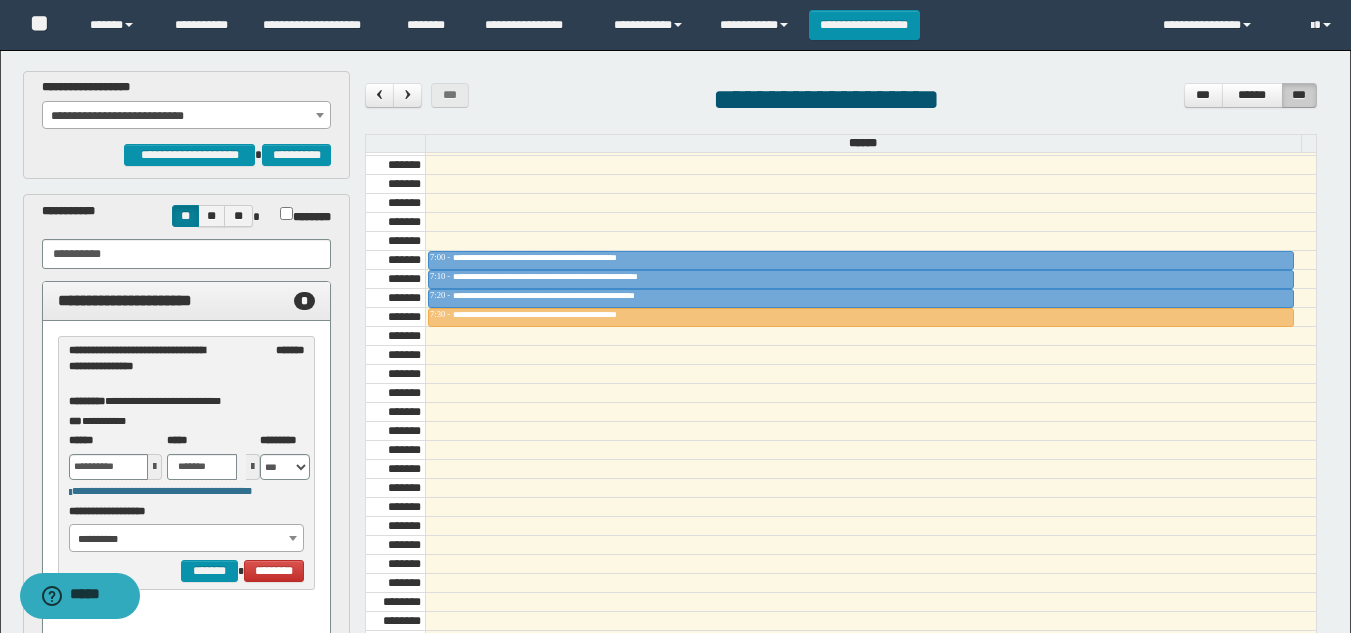 click on "**********" at bounding box center (675, 316) 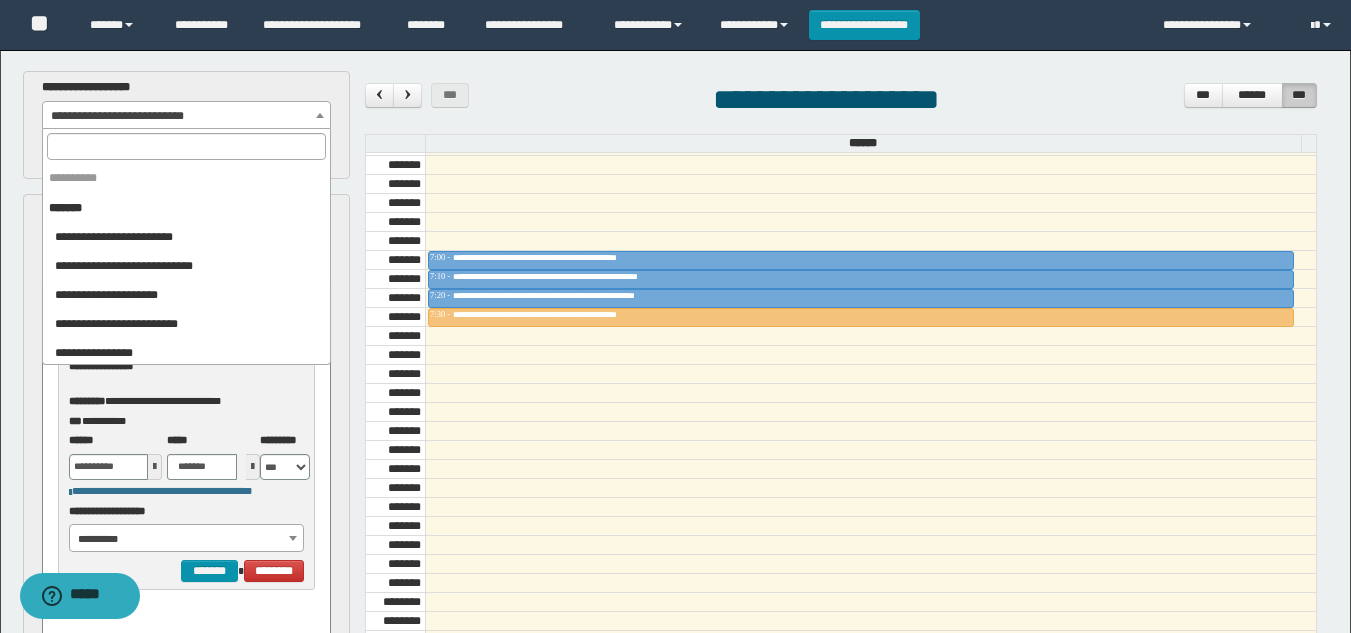 scroll, scrollTop: 2098, scrollLeft: 0, axis: vertical 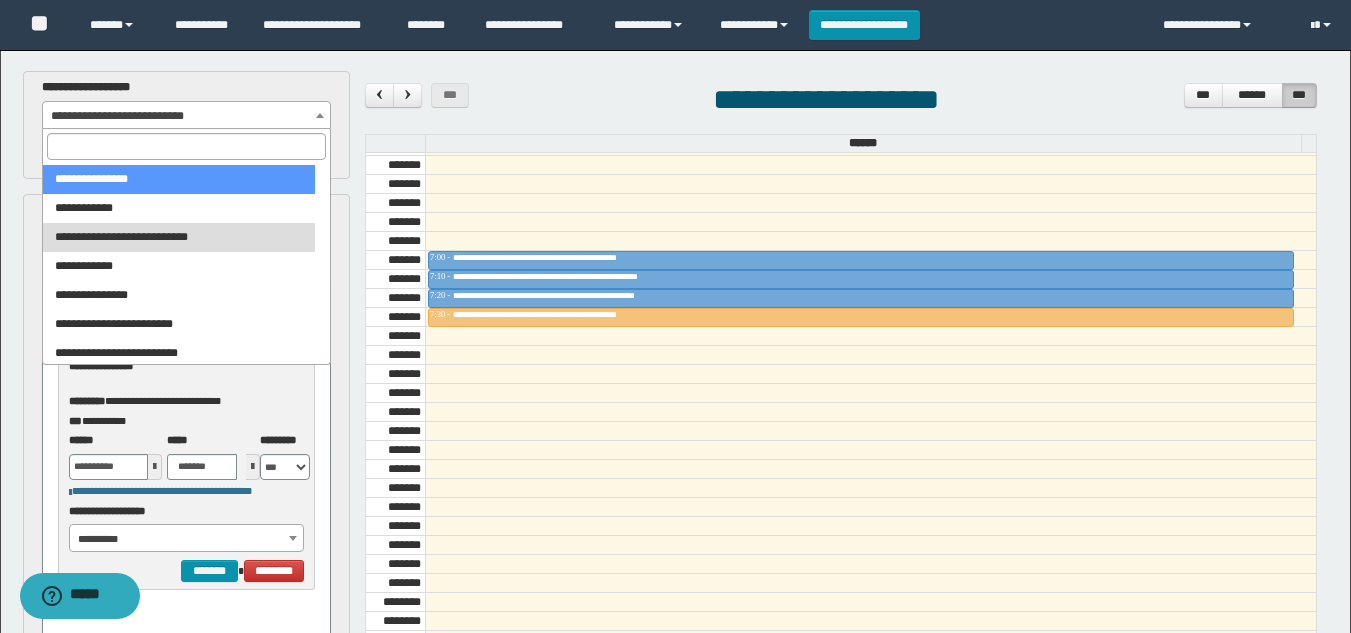 click at bounding box center (186, 146) 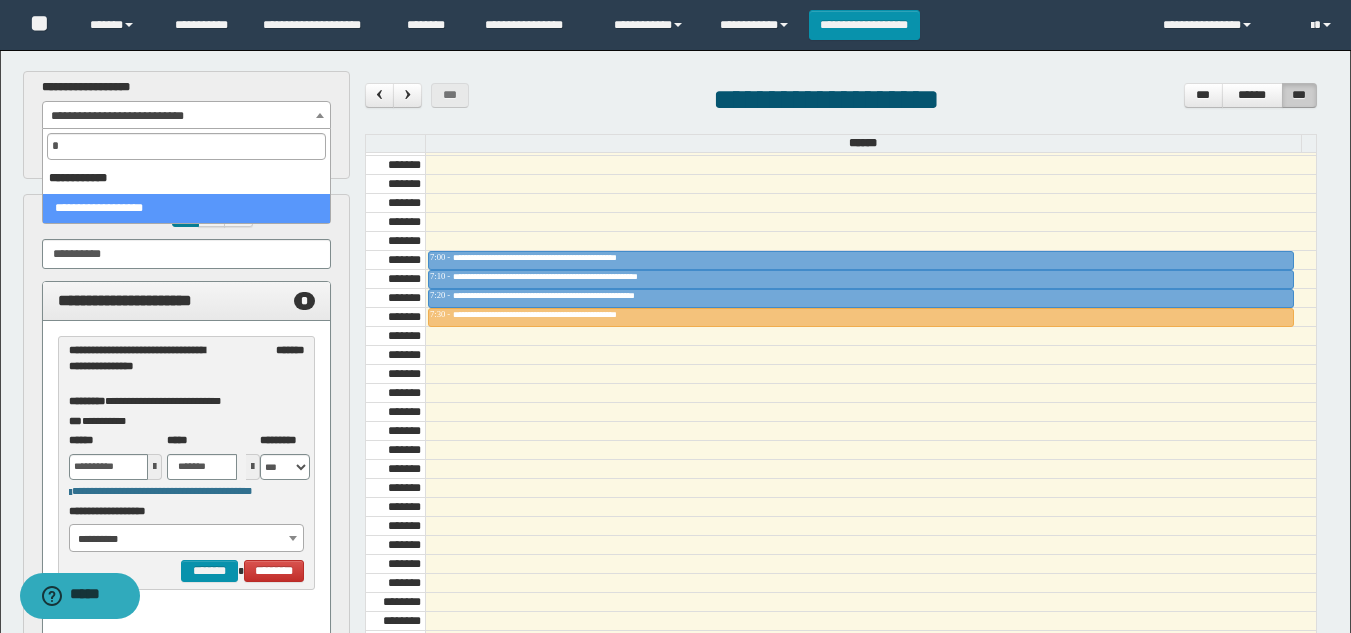 scroll, scrollTop: 0, scrollLeft: 0, axis: both 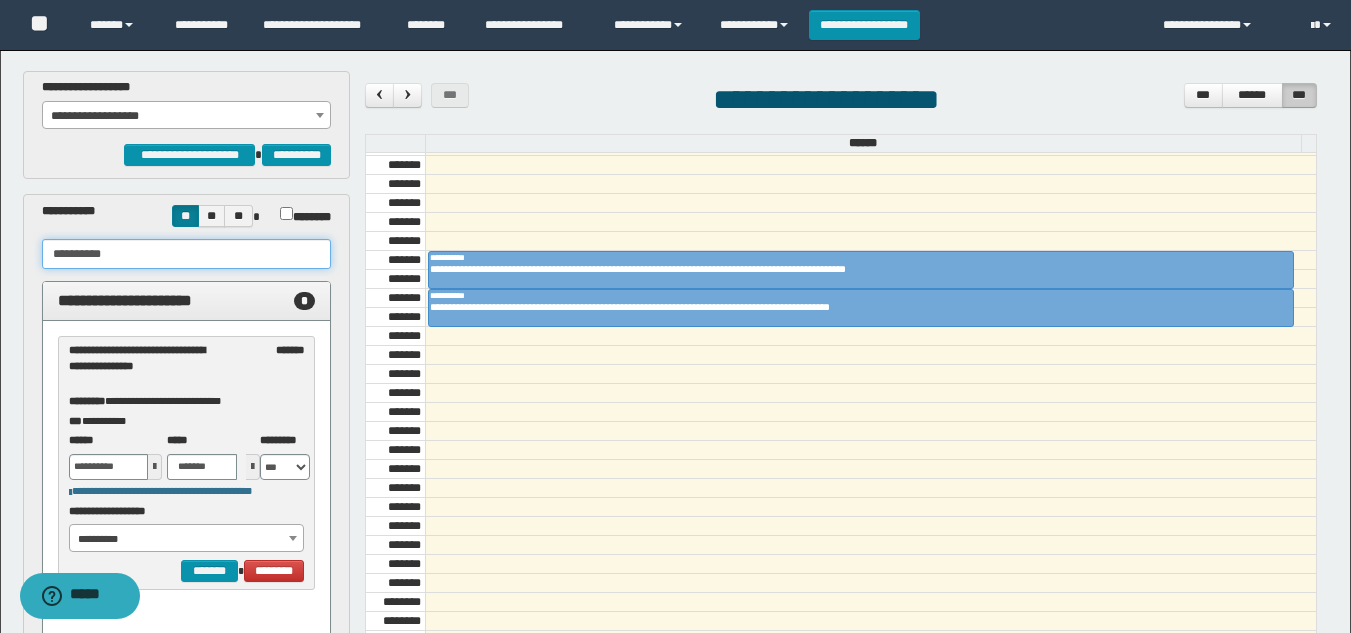drag, startPoint x: 172, startPoint y: 253, endPoint x: 0, endPoint y: 242, distance: 172.35138 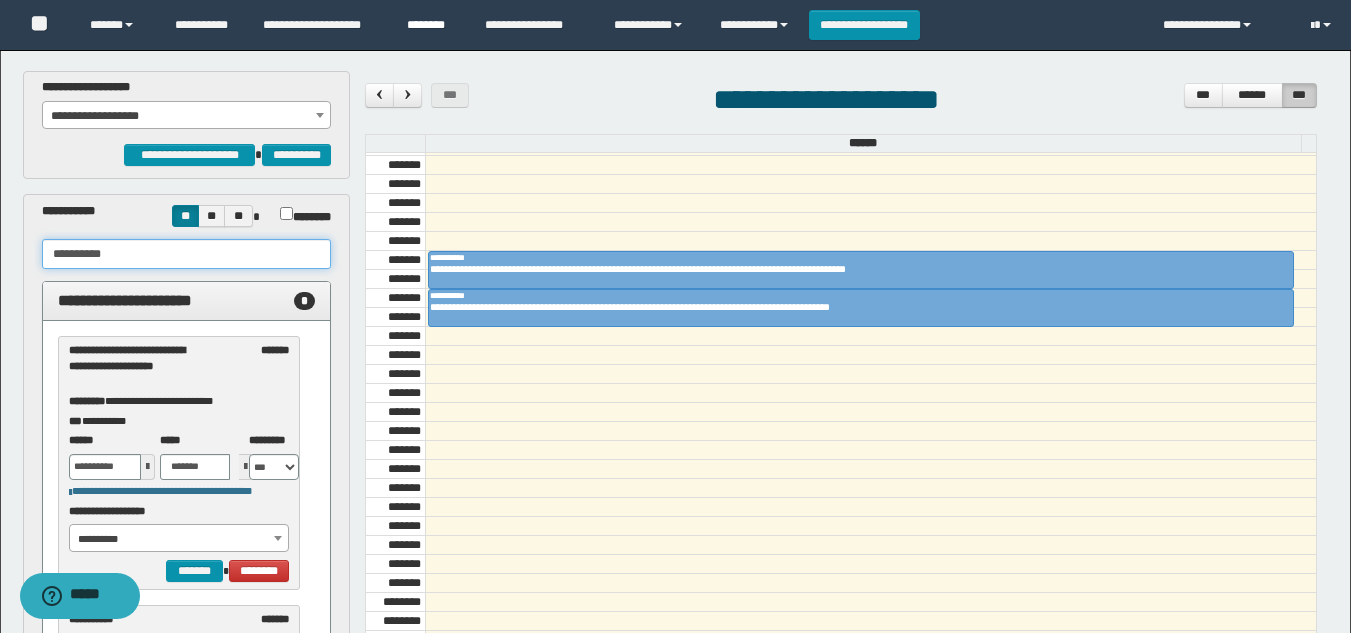type on "**********" 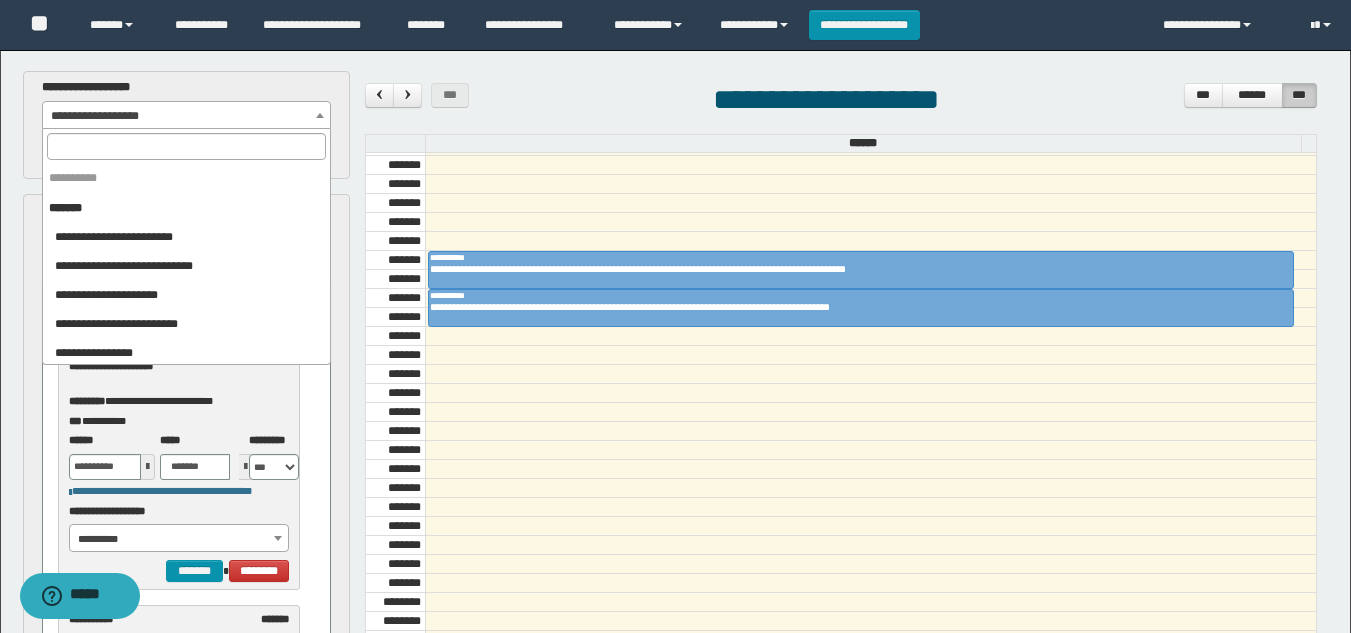 click on "**********" at bounding box center [186, 116] 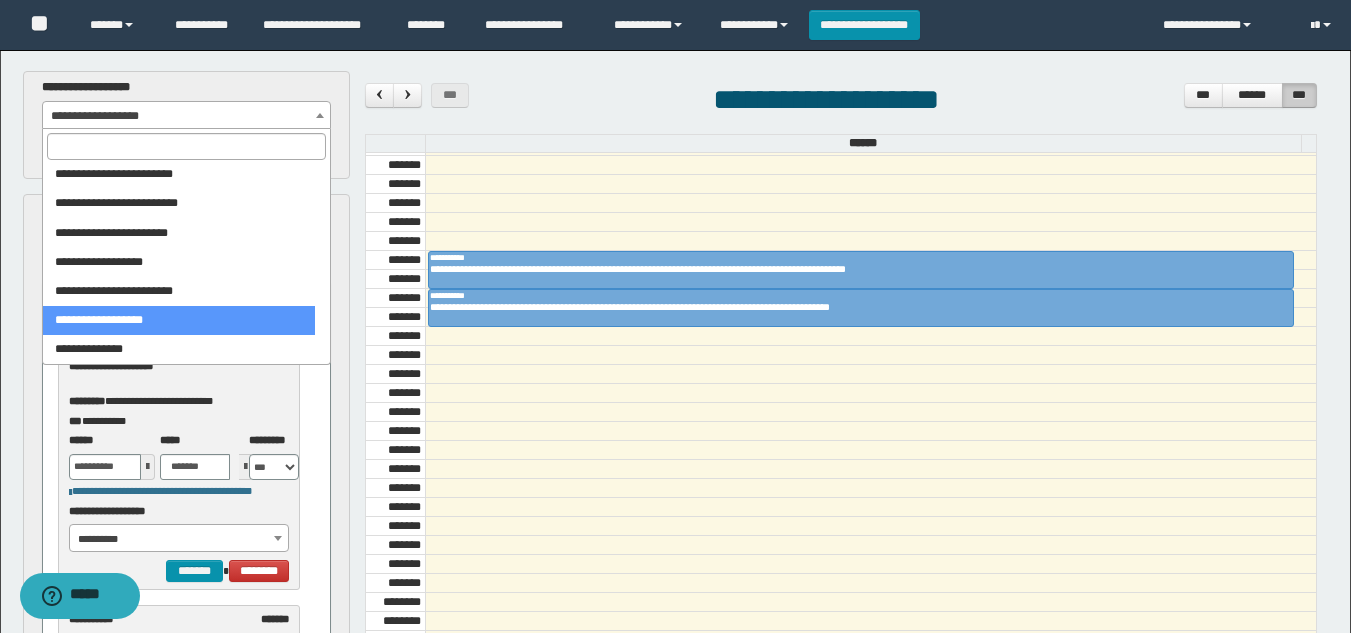click at bounding box center (186, 146) 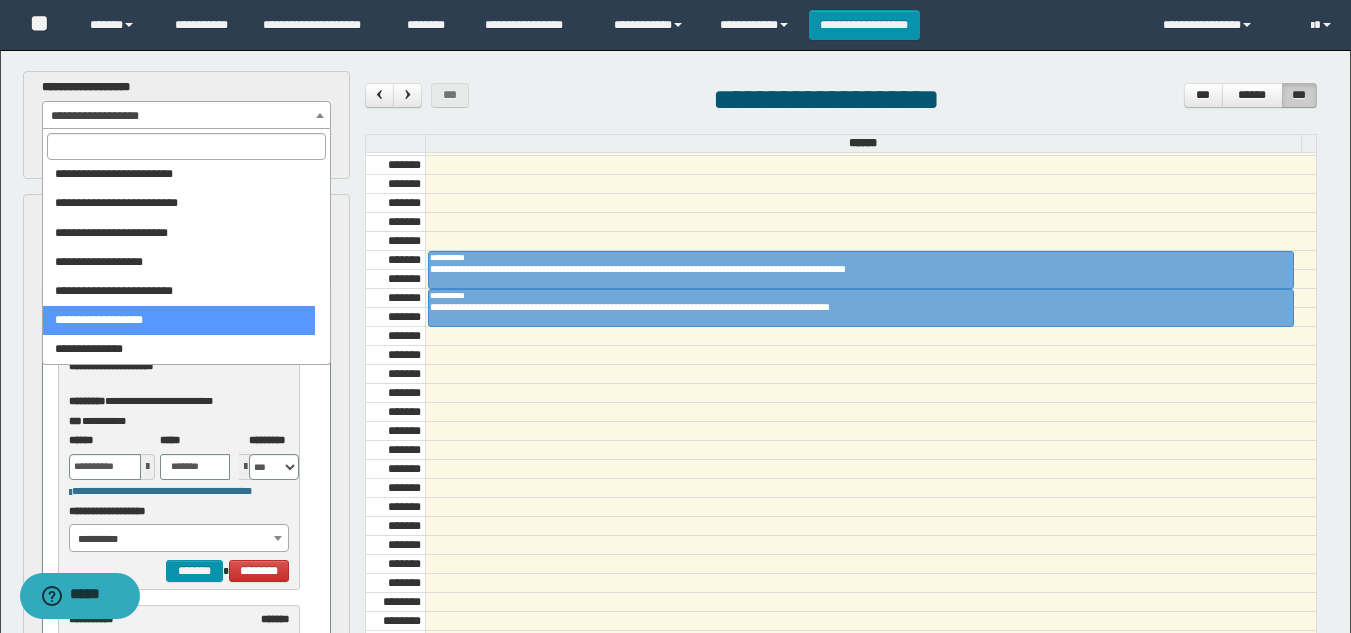 paste on "*******" 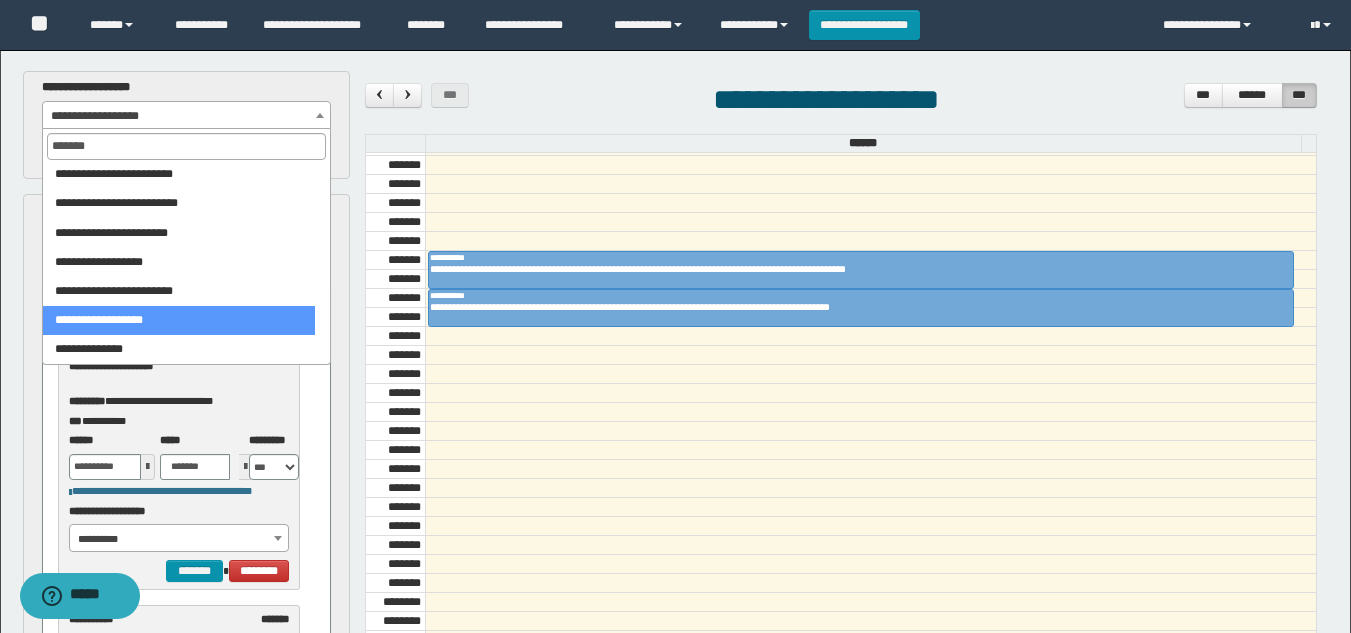 scroll, scrollTop: 0, scrollLeft: 0, axis: both 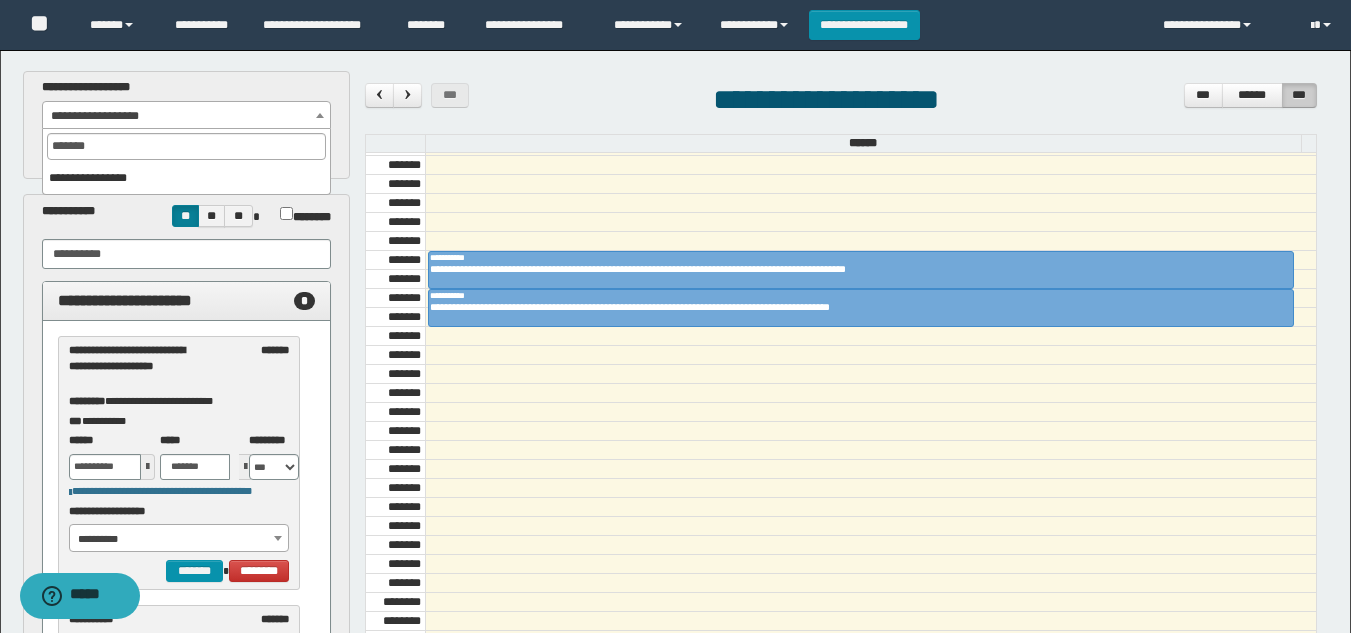 drag, startPoint x: 162, startPoint y: 152, endPoint x: 7, endPoint y: 144, distance: 155.20631 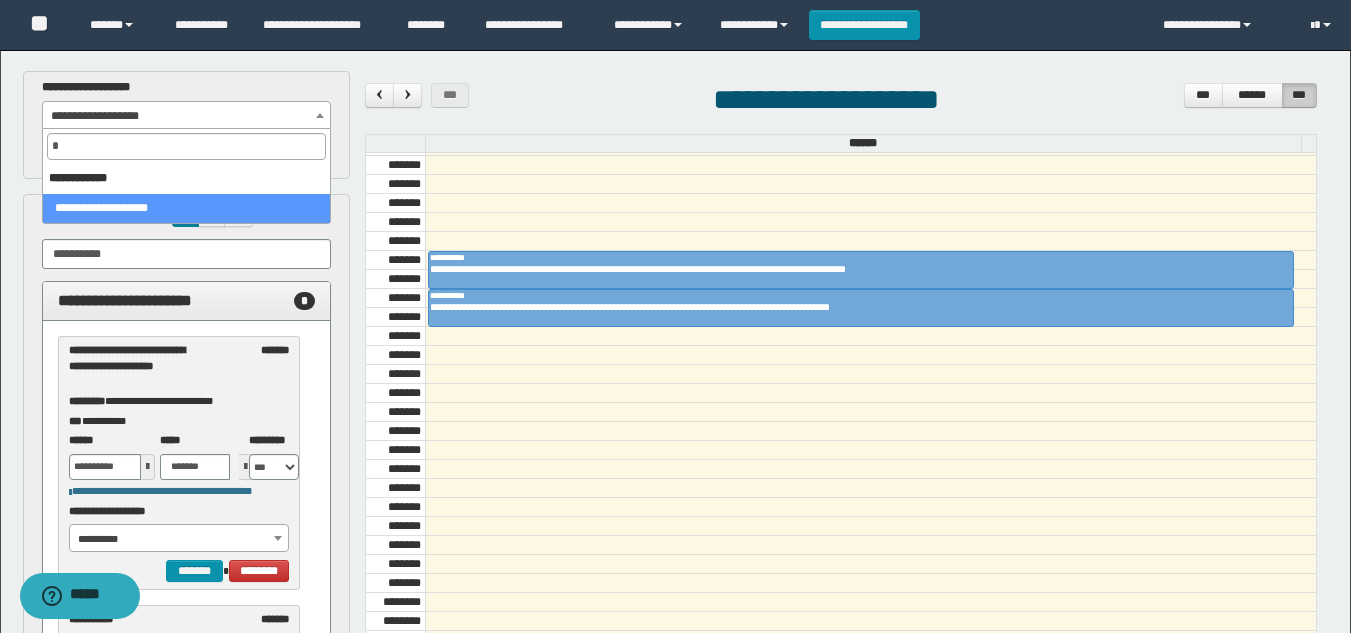 scroll, scrollTop: 0, scrollLeft: 0, axis: both 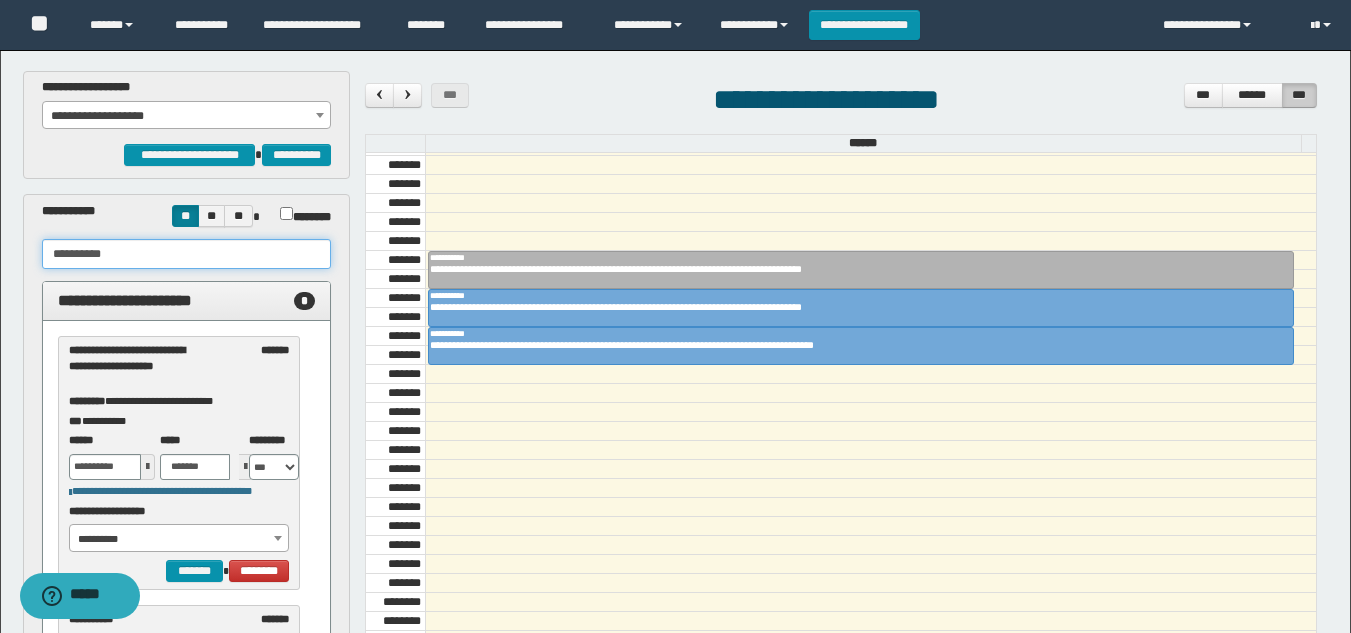 drag, startPoint x: 147, startPoint y: 259, endPoint x: 94, endPoint y: 252, distance: 53.460266 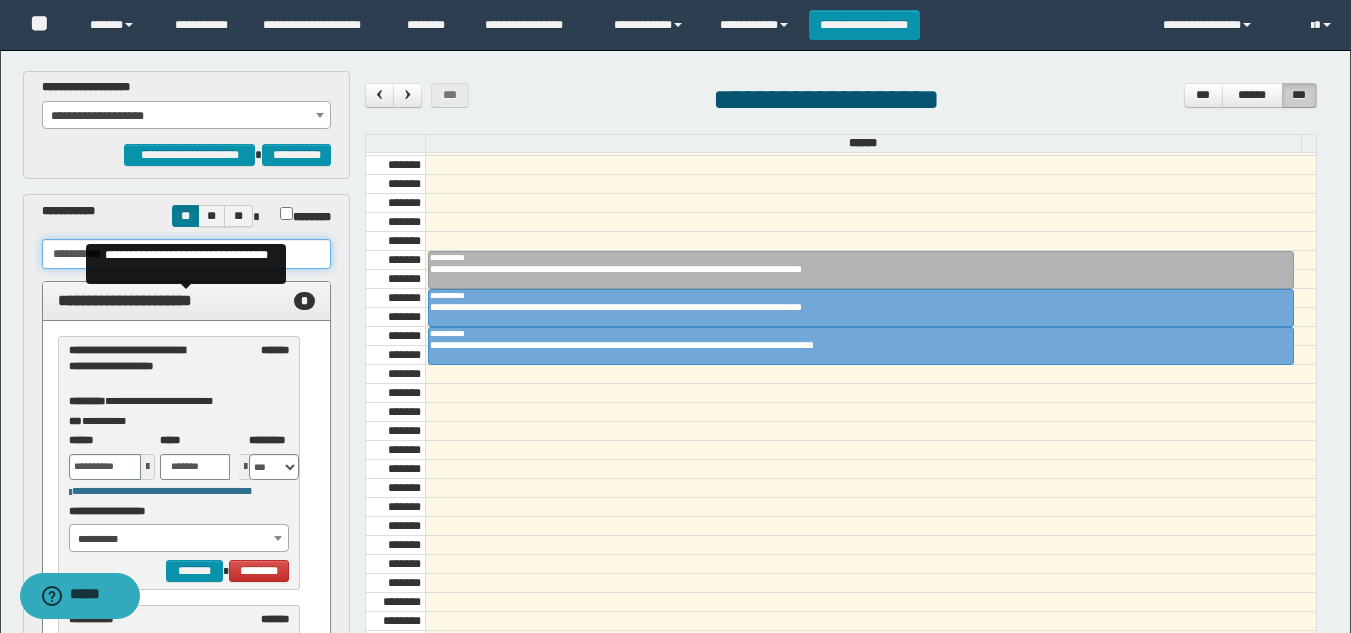 paste 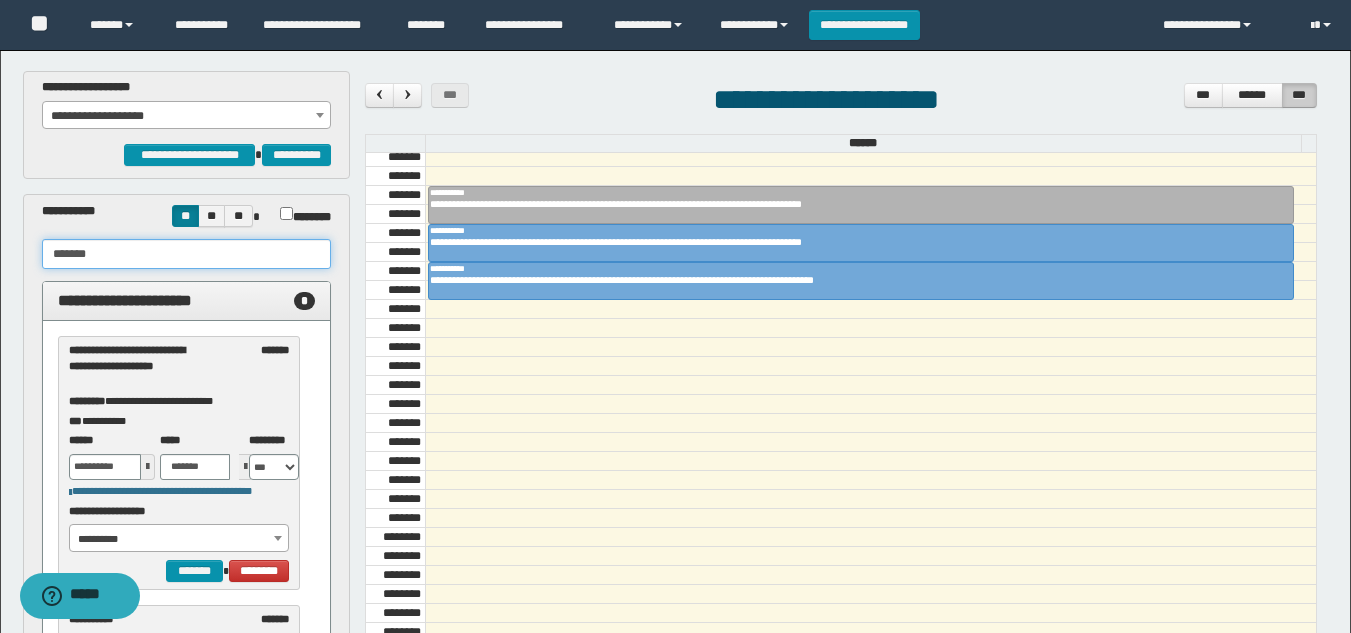 scroll, scrollTop: 800, scrollLeft: 0, axis: vertical 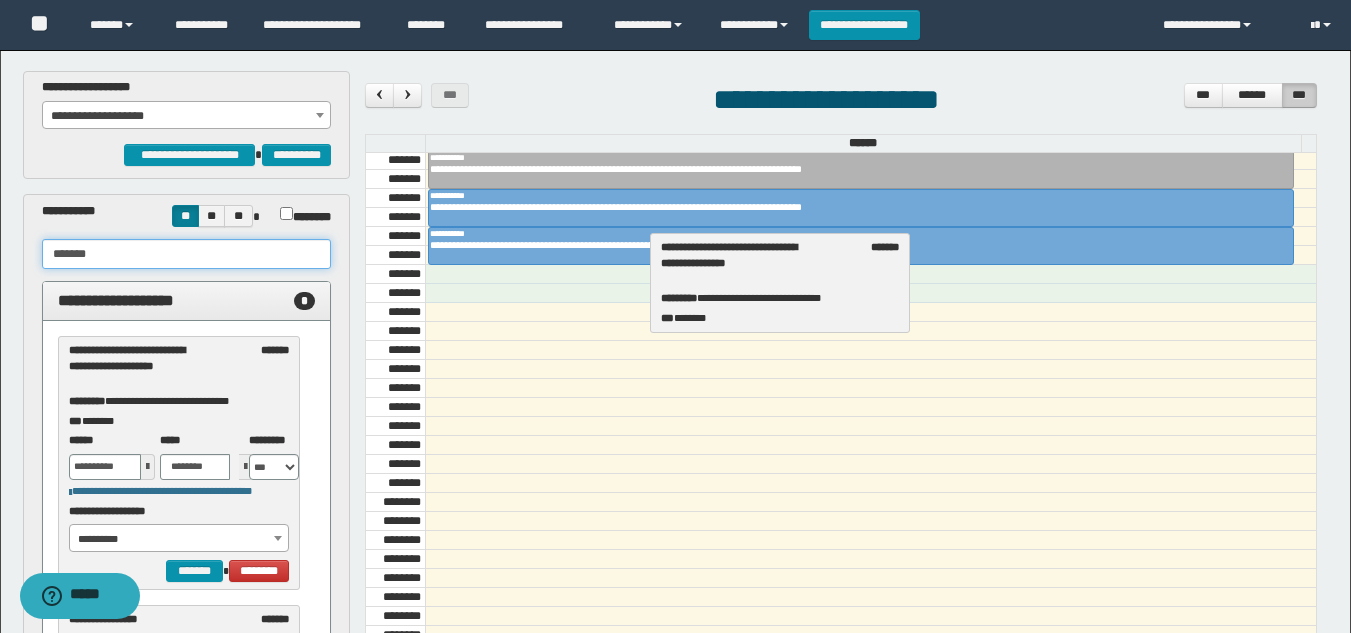 drag, startPoint x: 132, startPoint y: 381, endPoint x: 724, endPoint y: 278, distance: 600.8935 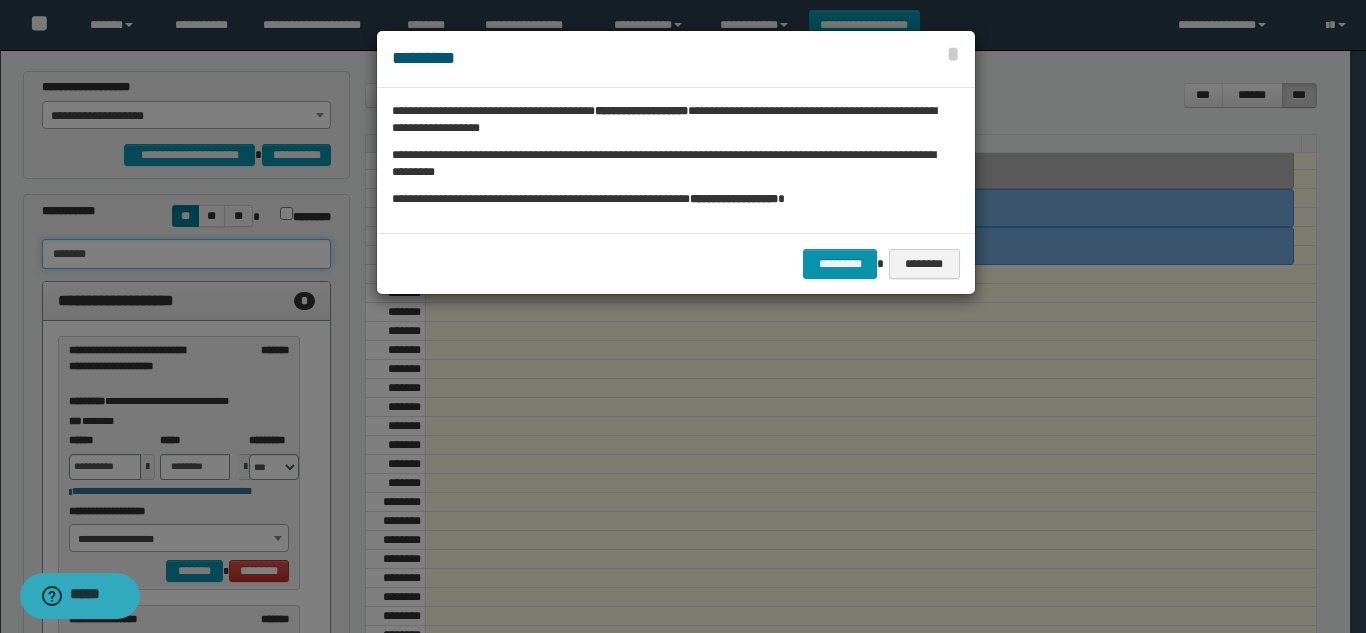 type on "*******" 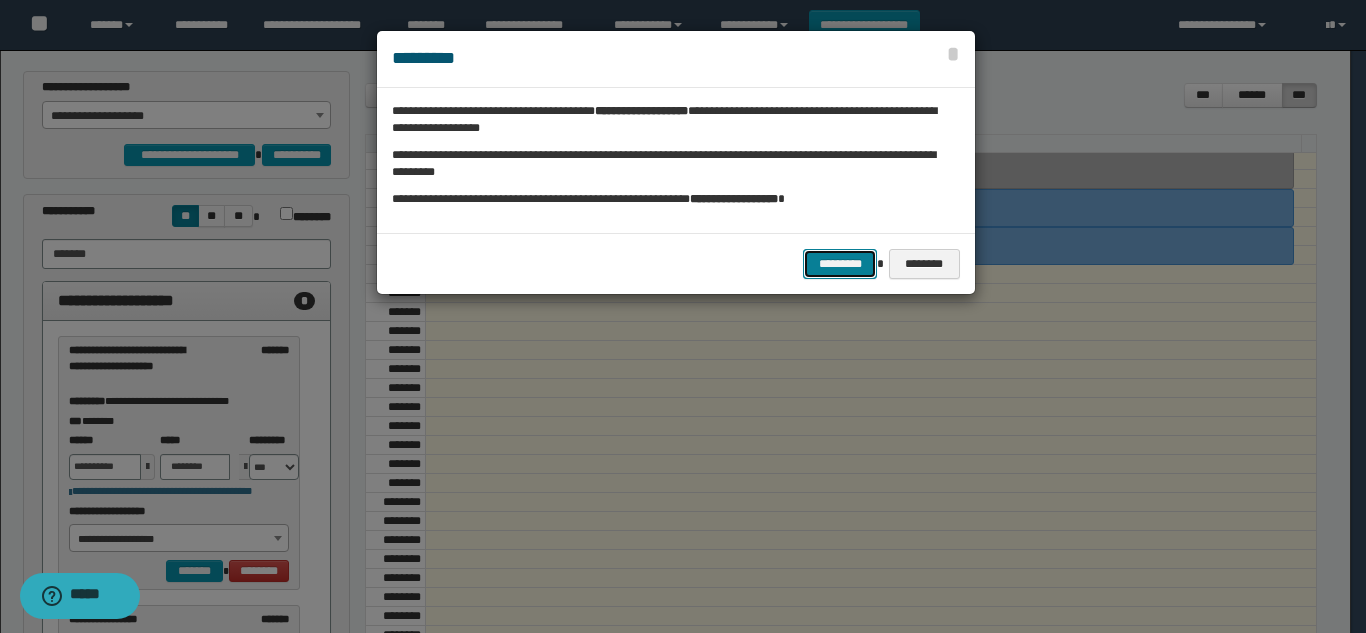 click on "*********" at bounding box center [840, 264] 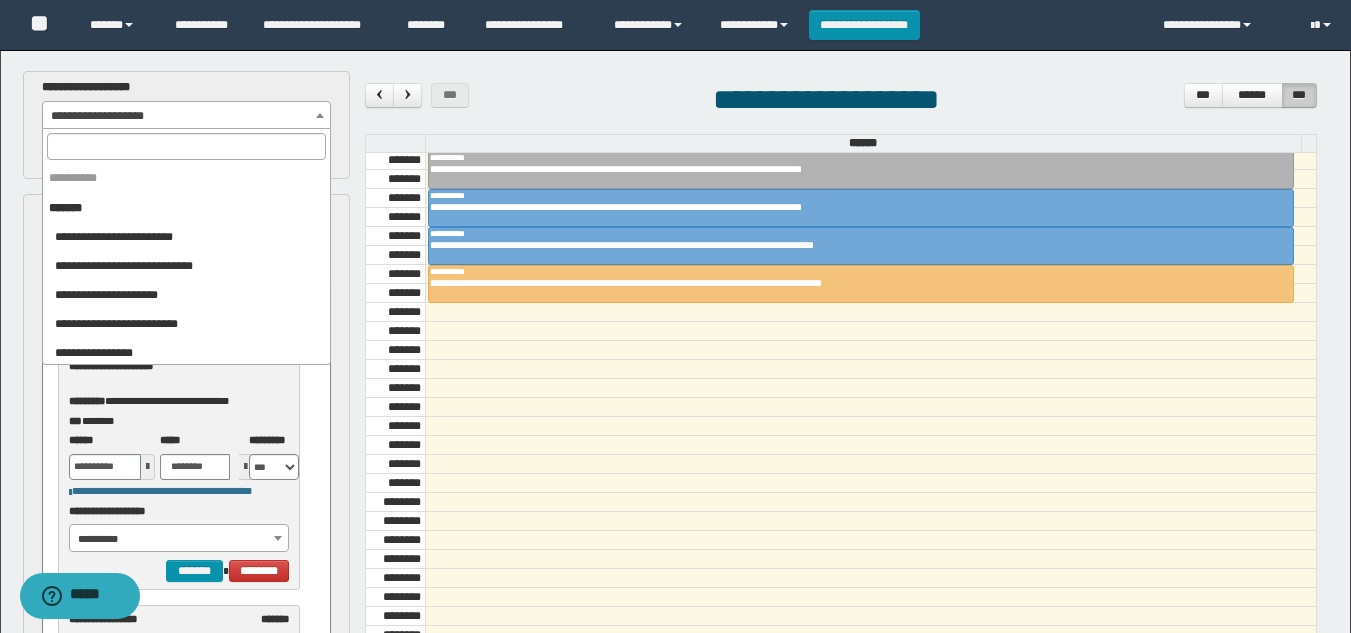 click on "**********" at bounding box center [186, 116] 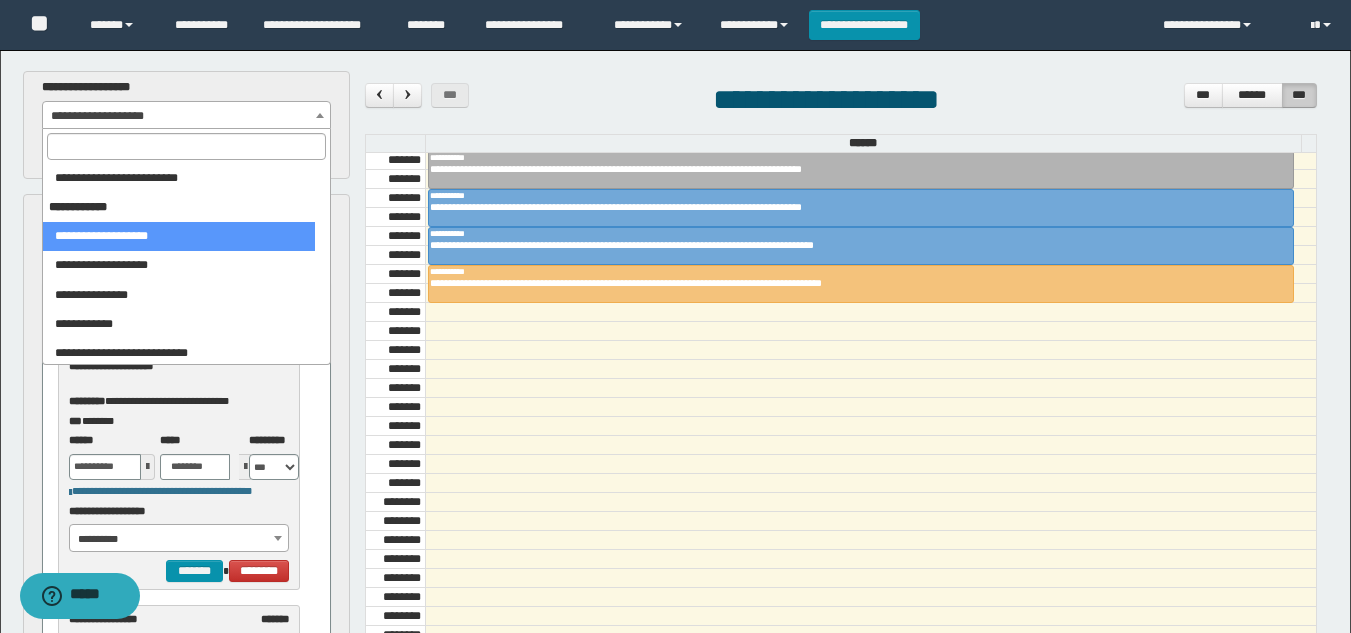 click at bounding box center [186, 146] 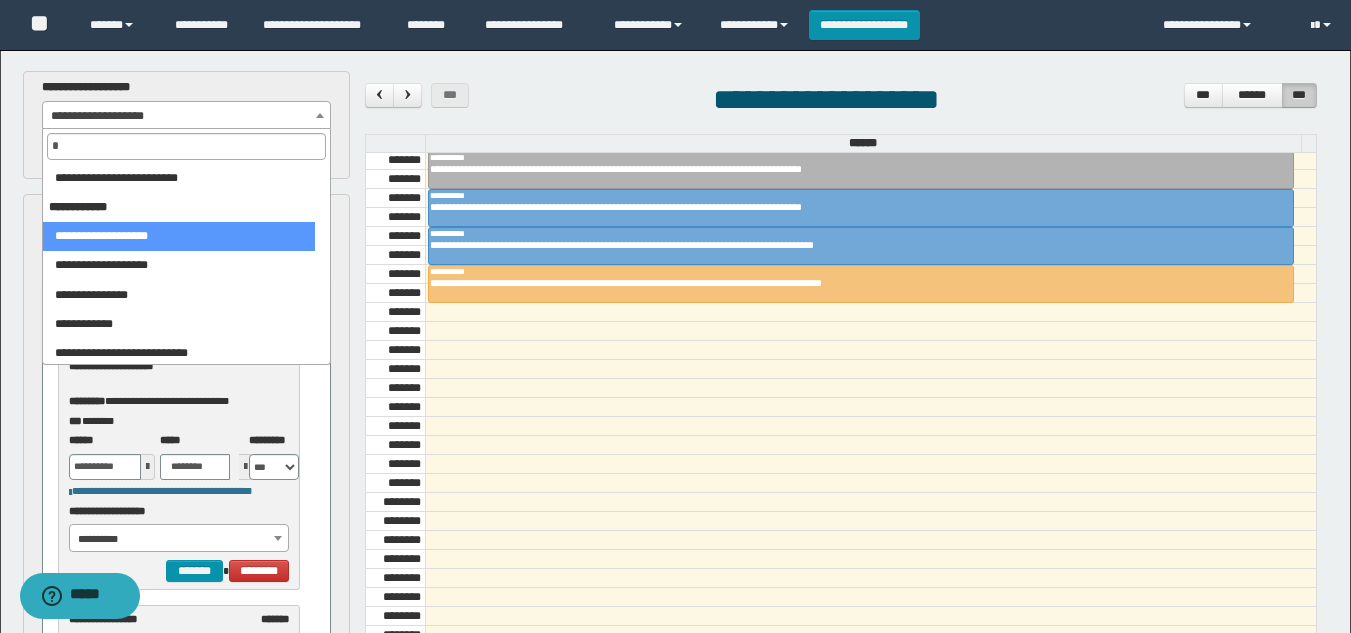 scroll, scrollTop: 0, scrollLeft: 0, axis: both 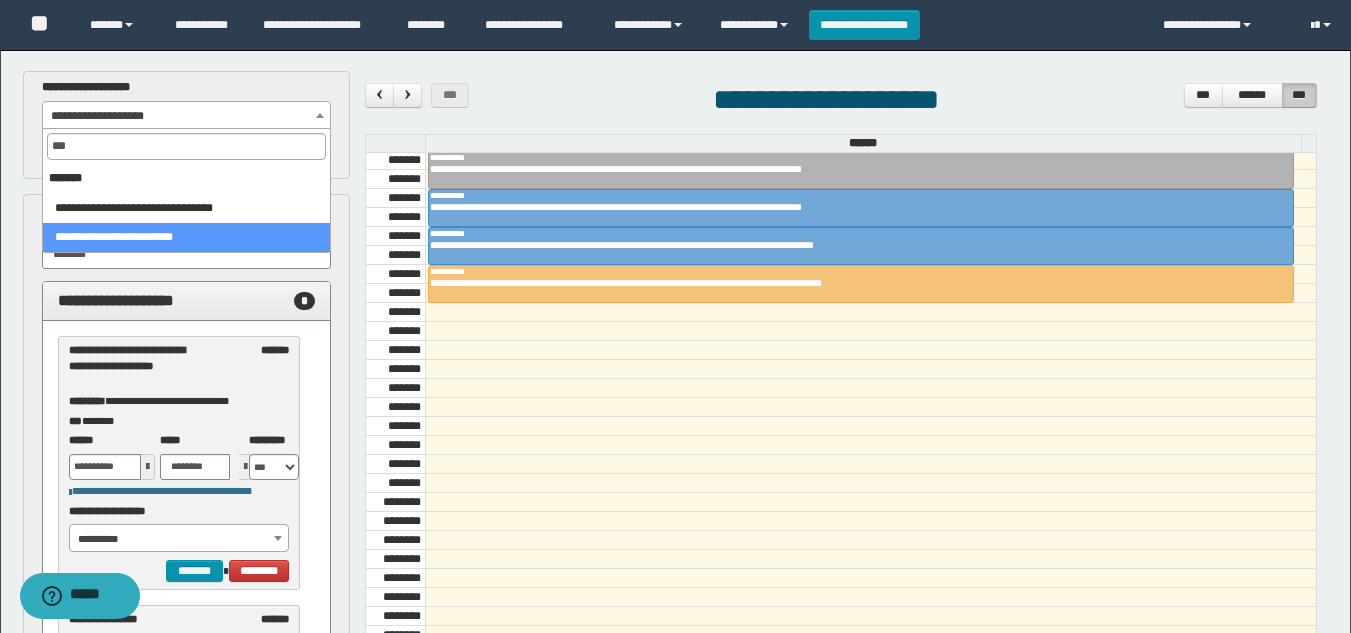 type on "***" 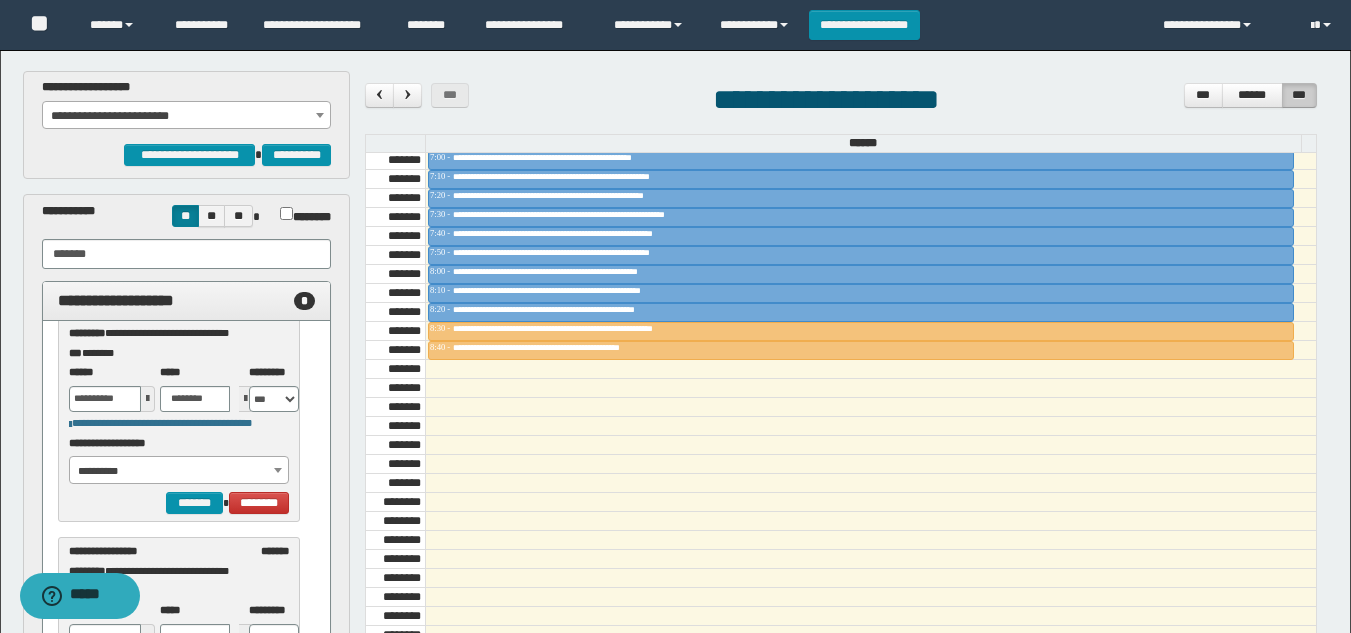 scroll, scrollTop: 100, scrollLeft: 0, axis: vertical 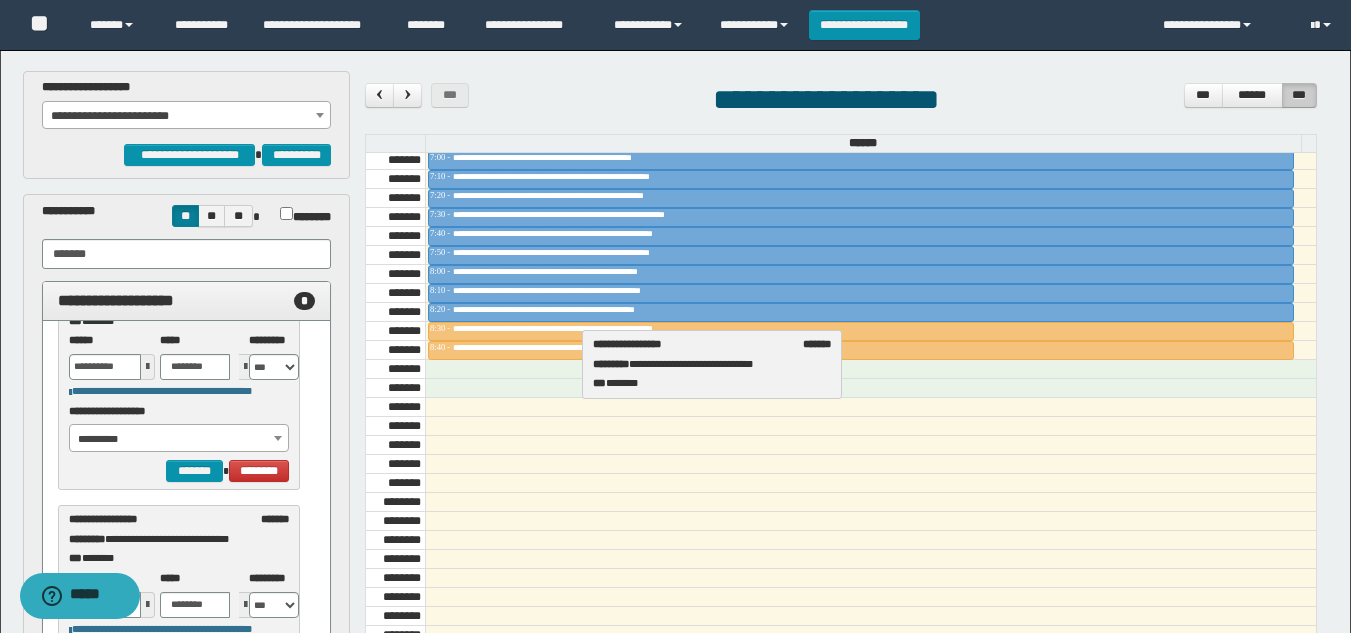 drag, startPoint x: 155, startPoint y: 541, endPoint x: 679, endPoint y: 366, distance: 552.45 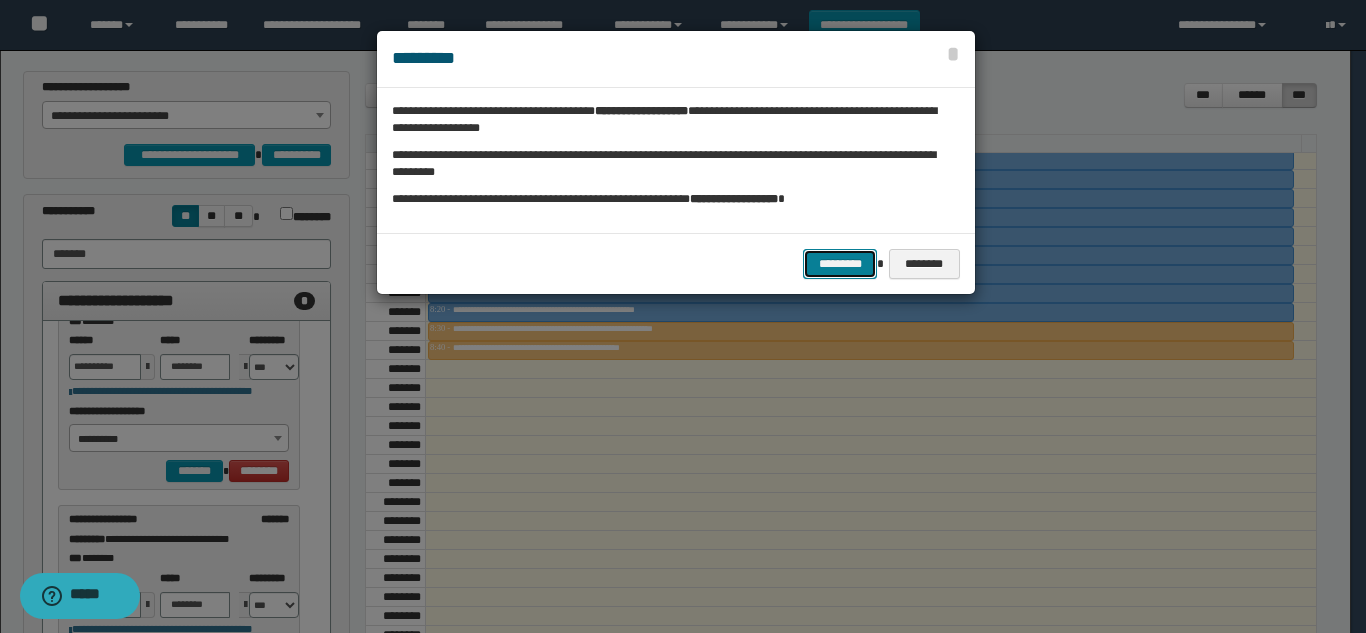 click on "*********" at bounding box center (840, 264) 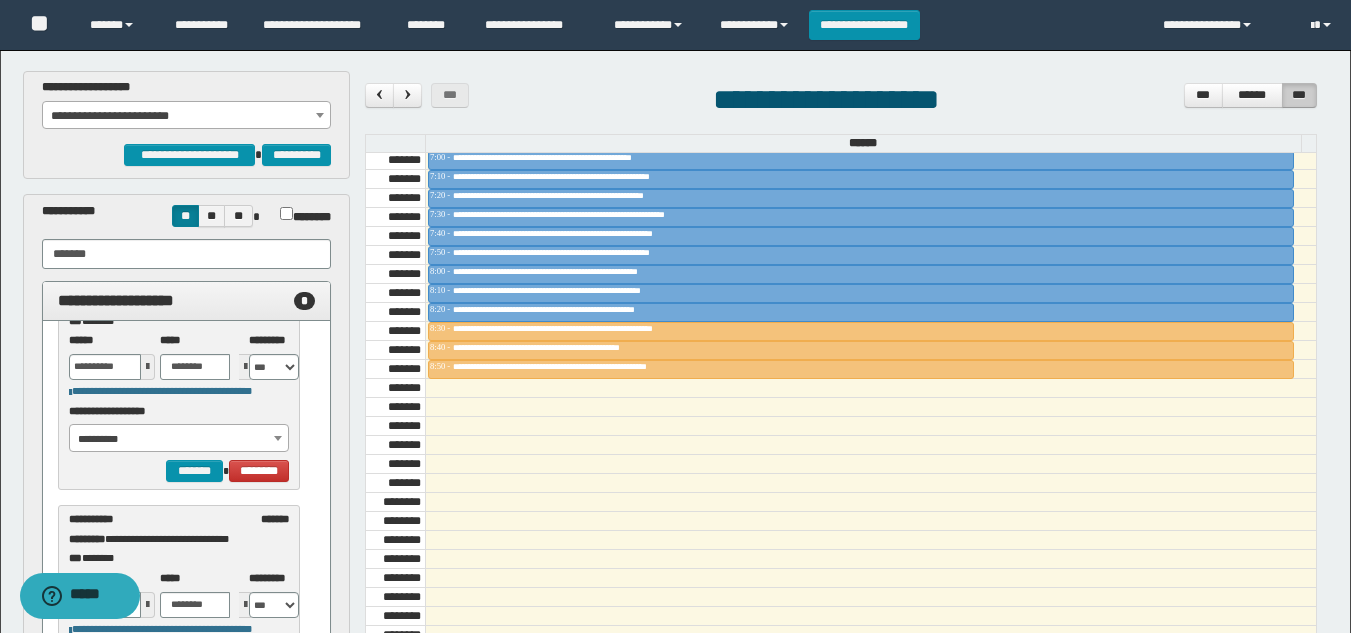 click on "**********" at bounding box center [186, 116] 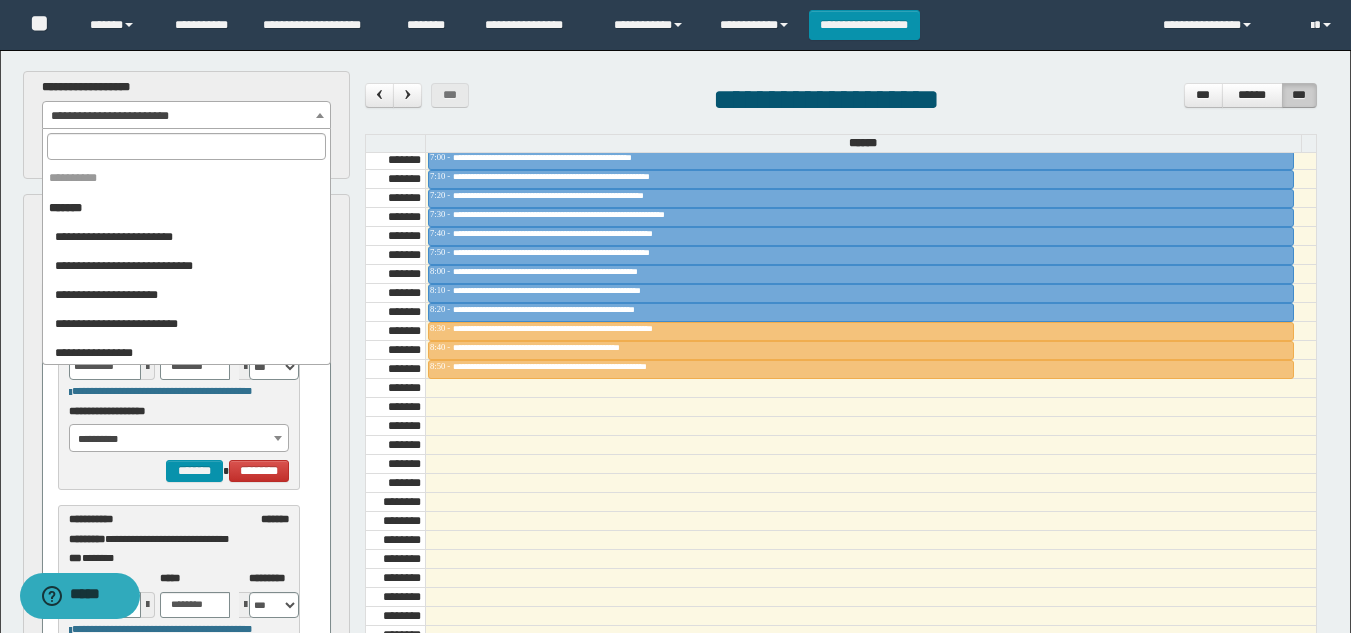 scroll, scrollTop: 612, scrollLeft: 0, axis: vertical 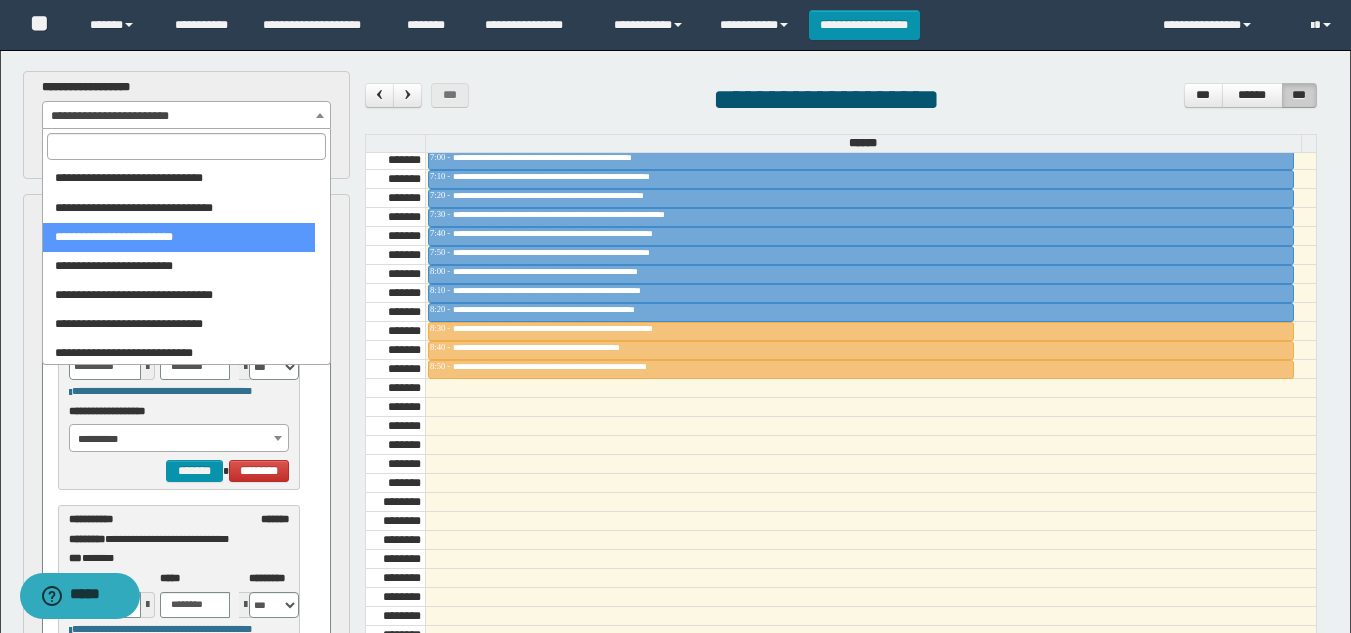 click at bounding box center [186, 146] 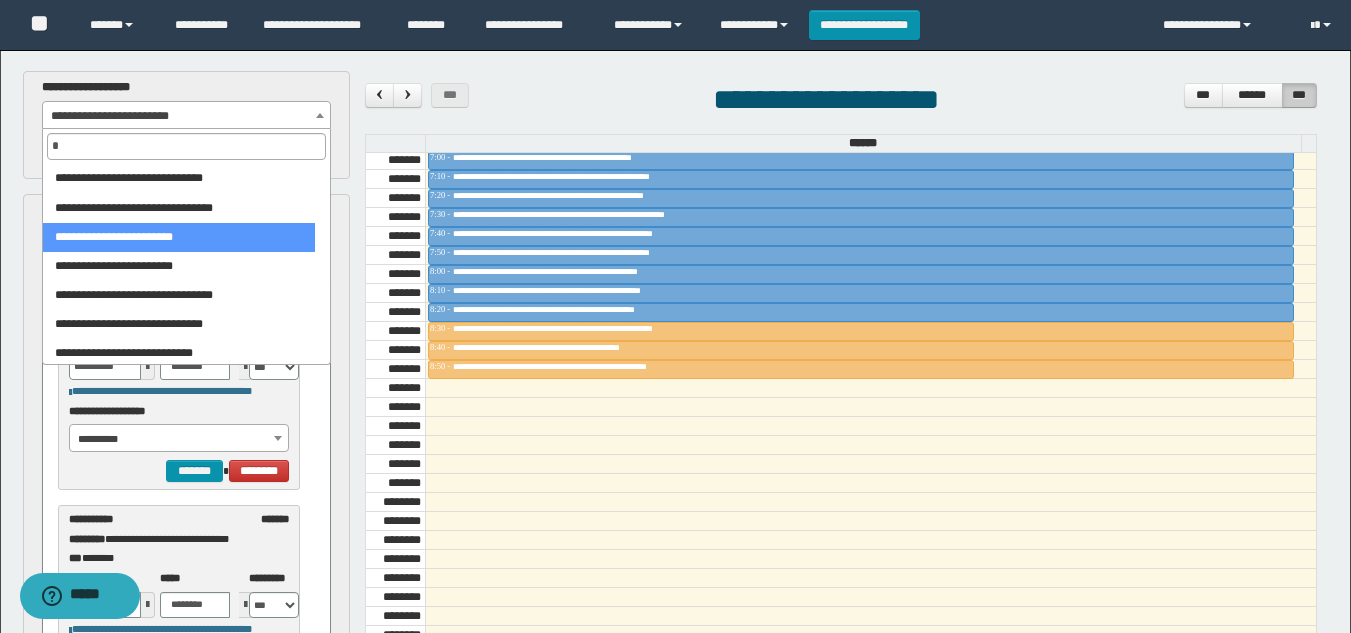 scroll, scrollTop: 0, scrollLeft: 0, axis: both 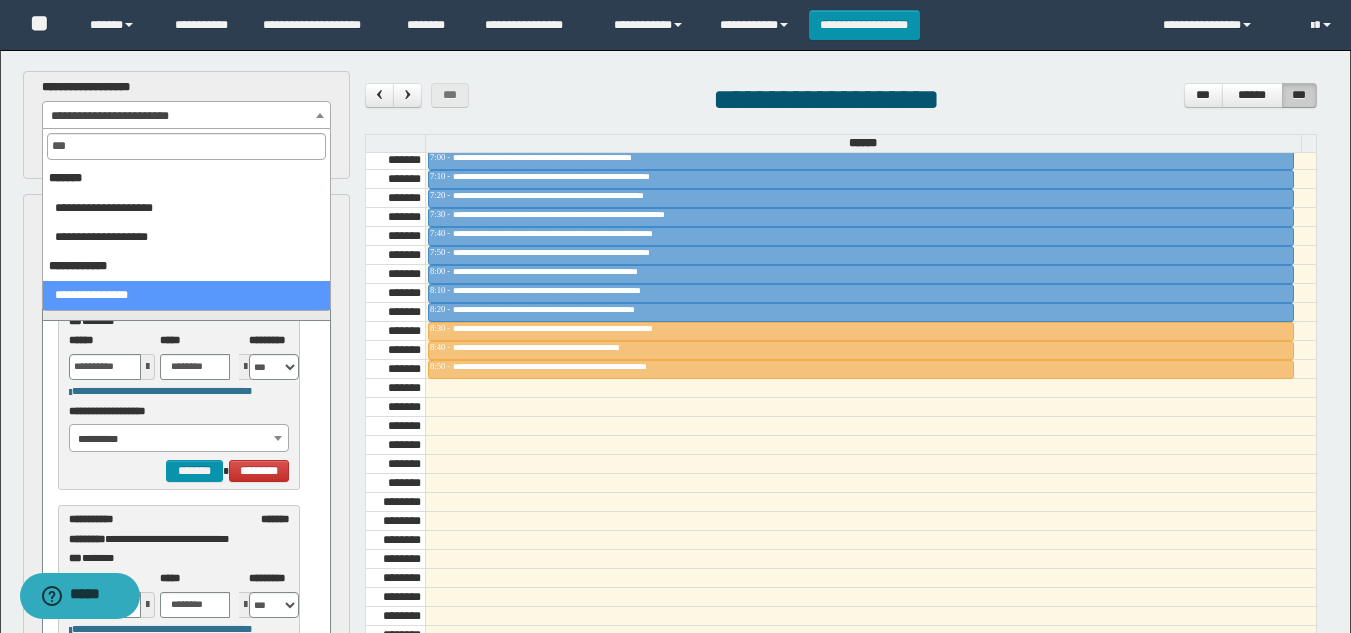 type on "***" 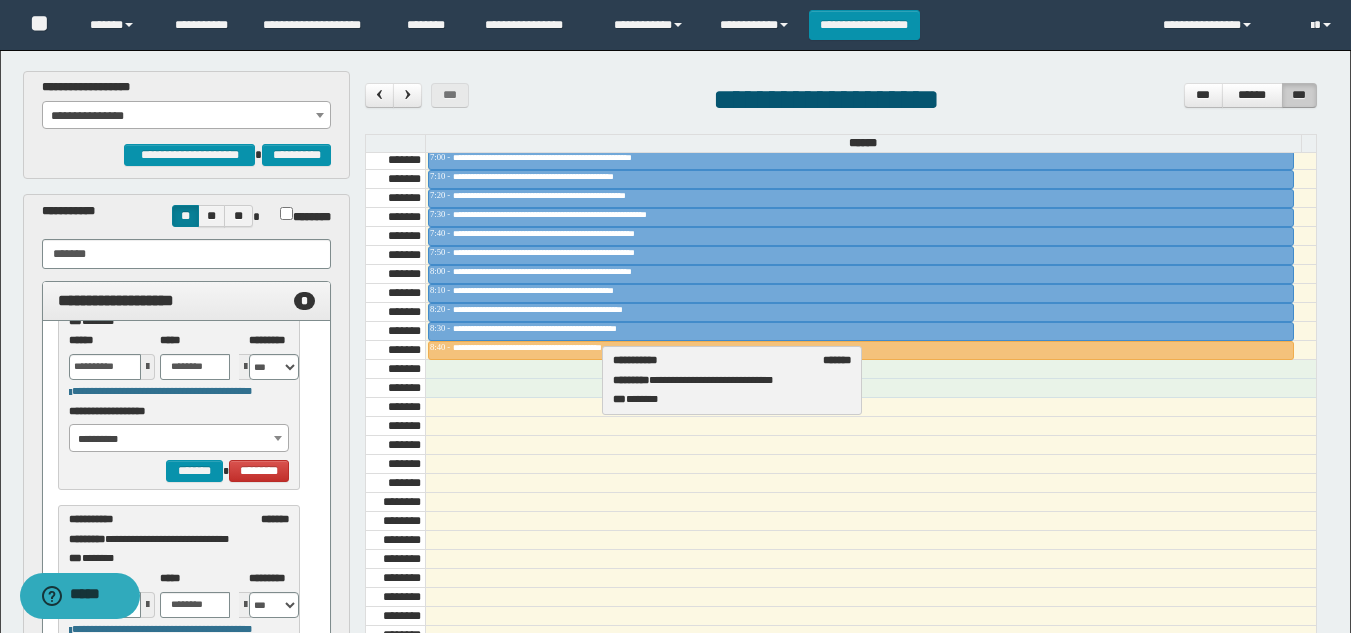 drag, startPoint x: 181, startPoint y: 536, endPoint x: 725, endPoint y: 377, distance: 566.7601 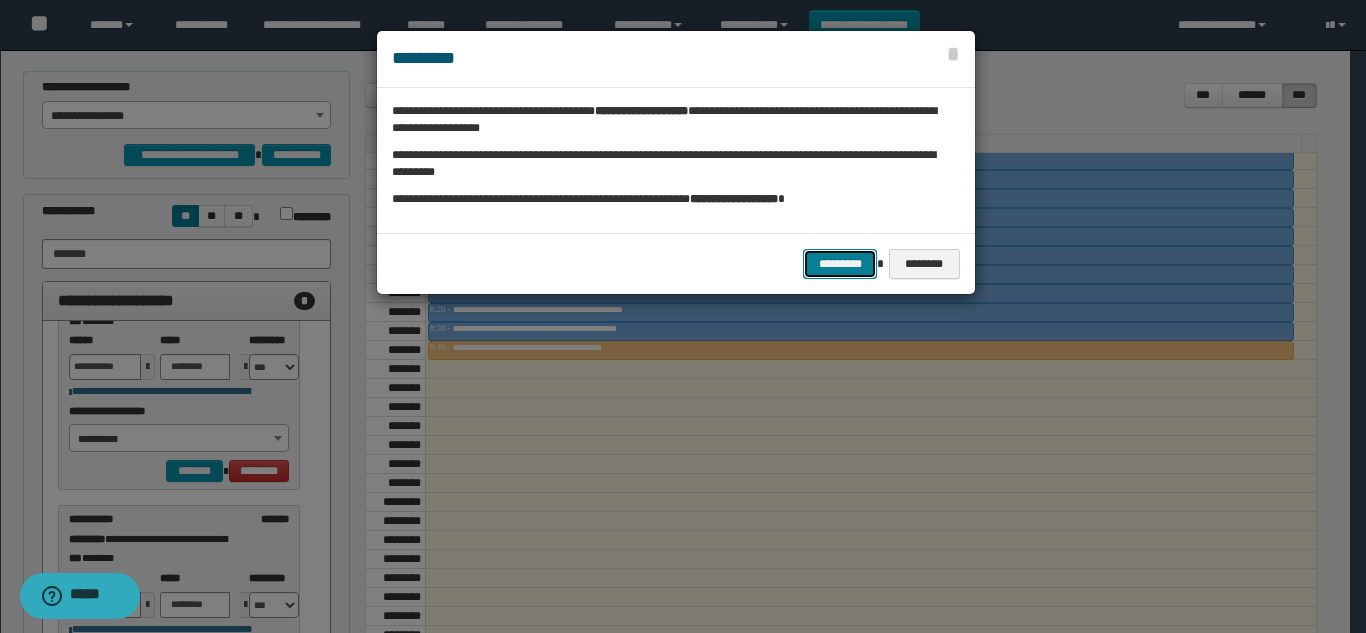 click on "*********" at bounding box center [840, 264] 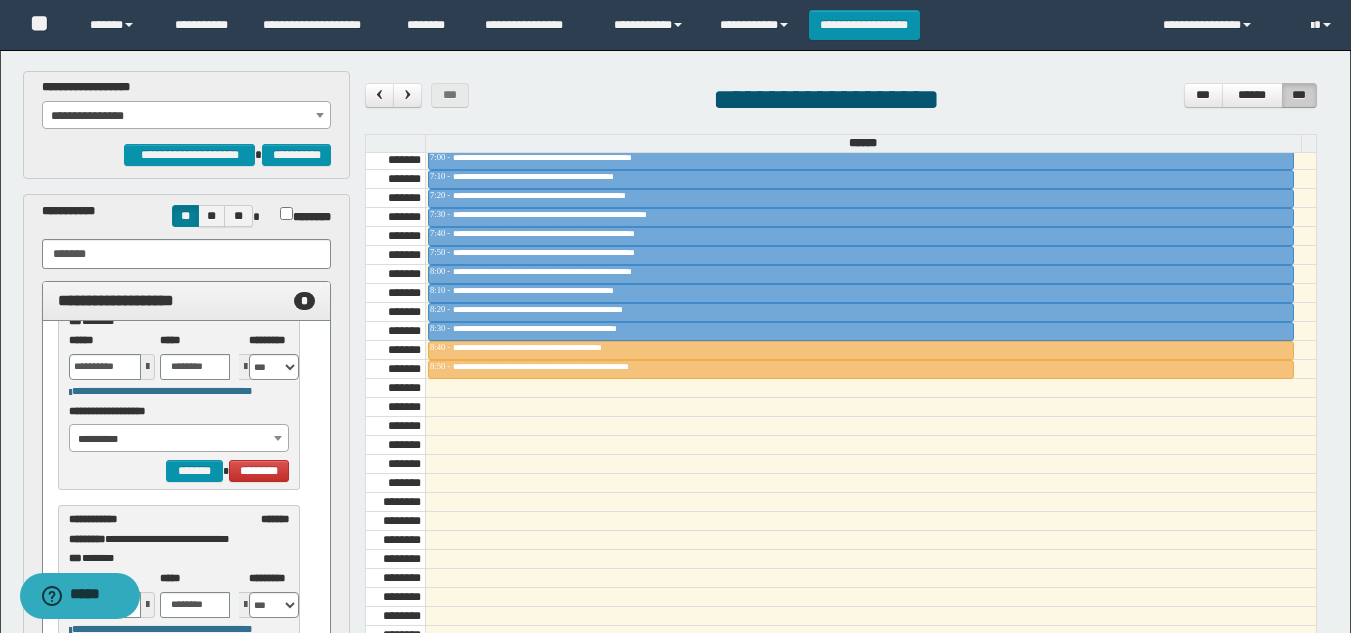 click on "**********" at bounding box center [186, 116] 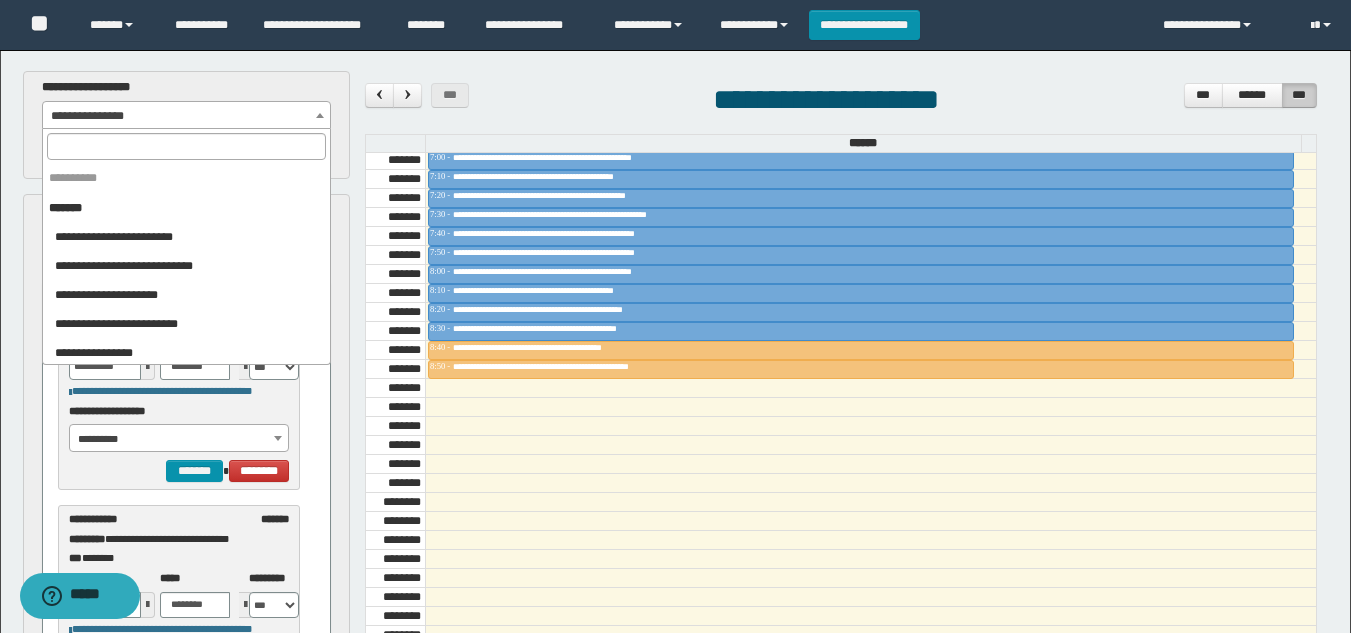 scroll, scrollTop: 2040, scrollLeft: 0, axis: vertical 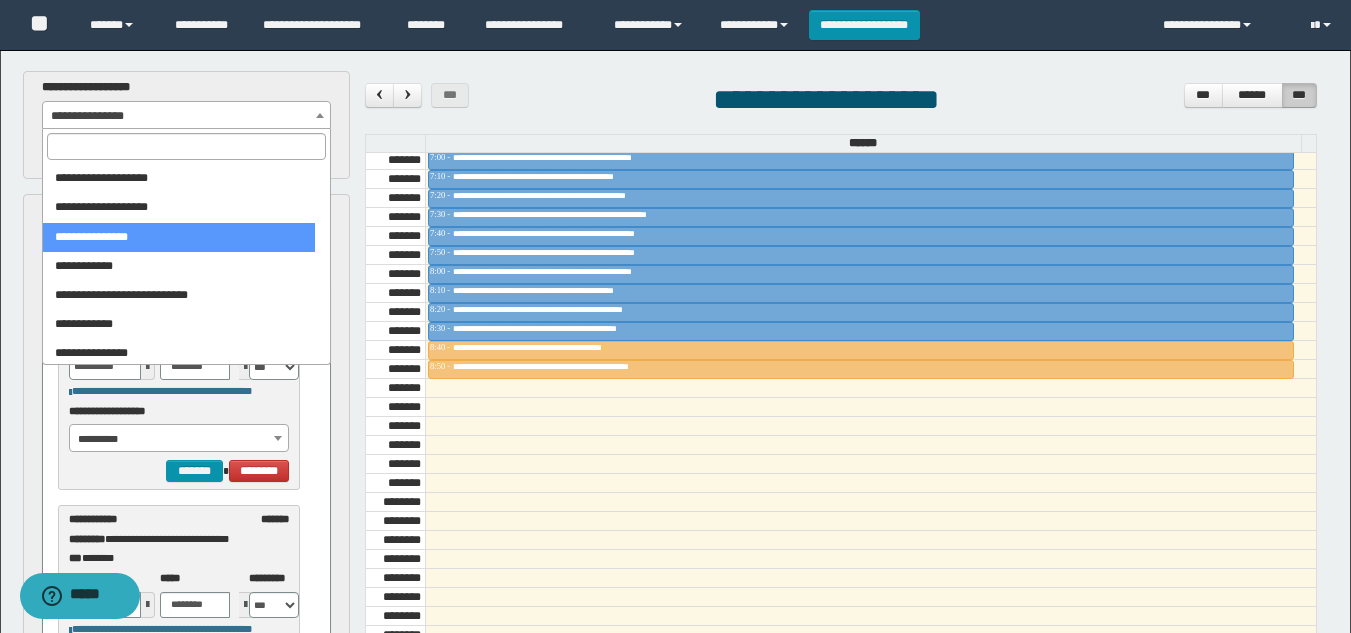 click at bounding box center (186, 146) 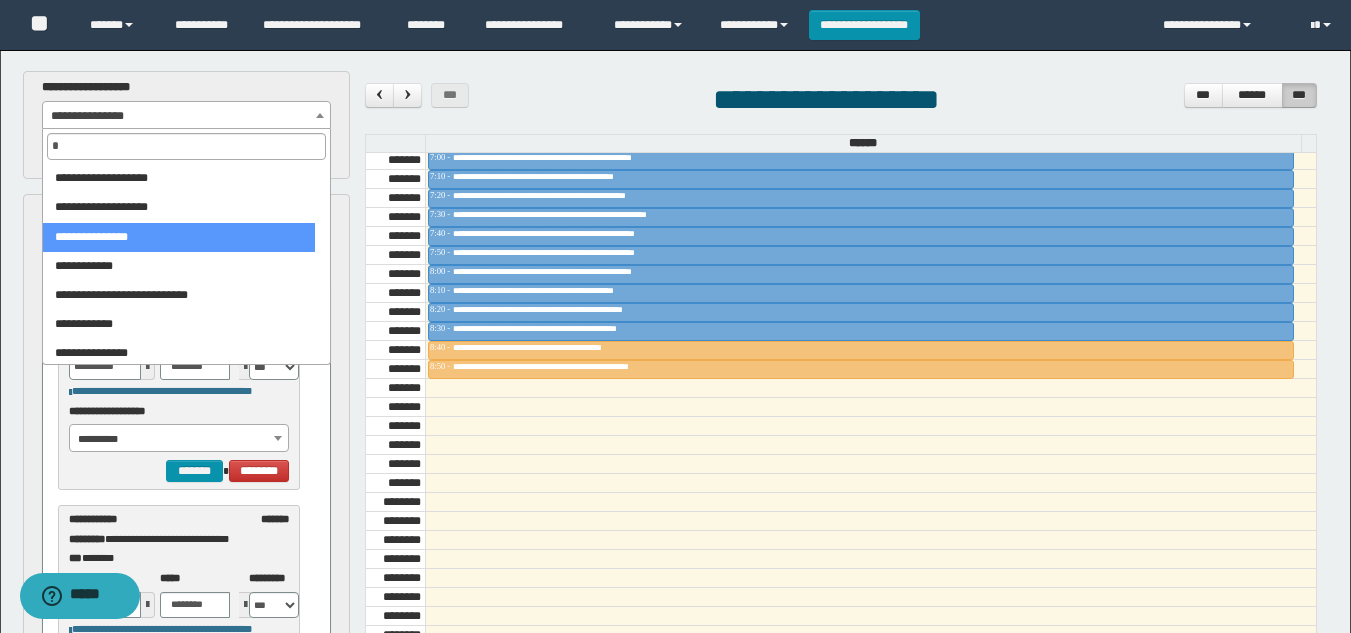 scroll, scrollTop: 0, scrollLeft: 0, axis: both 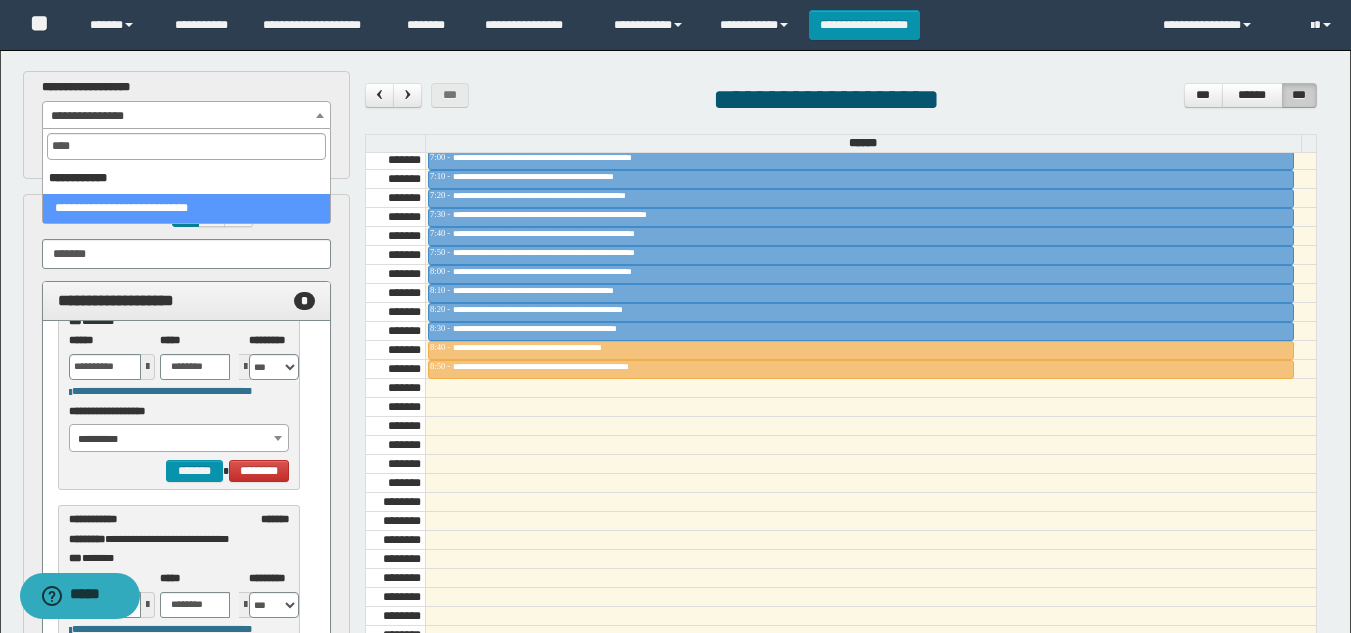 type on "****" 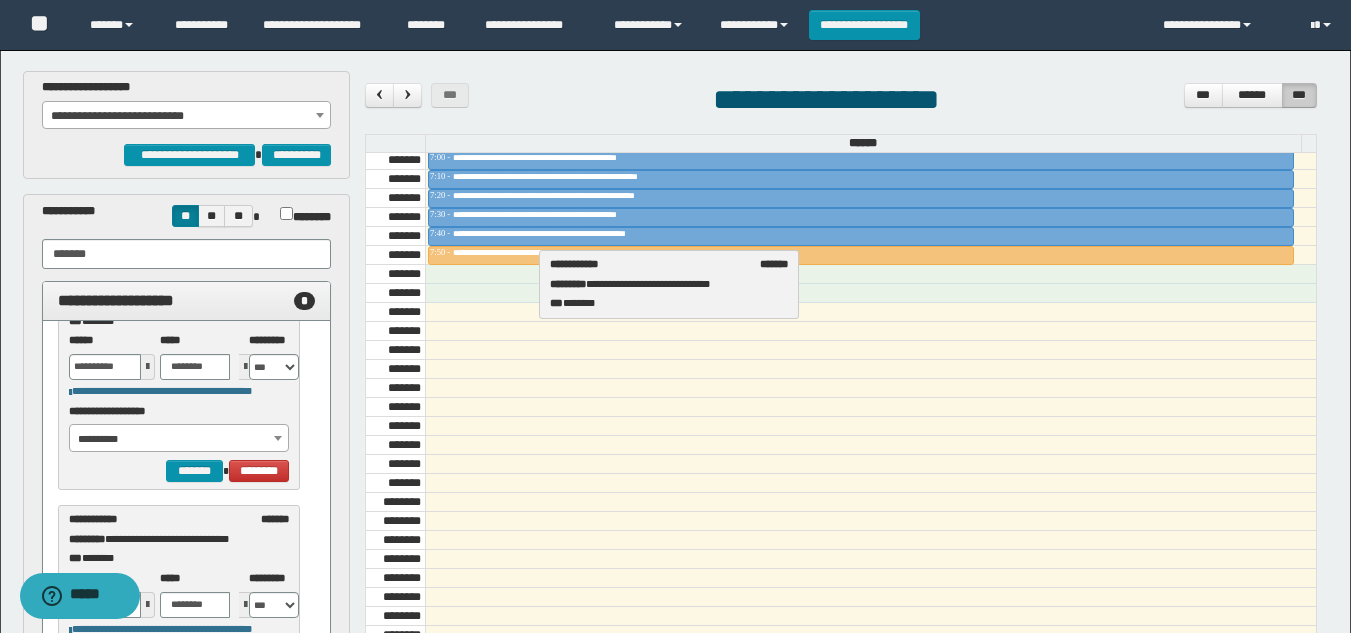 drag, startPoint x: 152, startPoint y: 524, endPoint x: 633, endPoint y: 269, distance: 544.41345 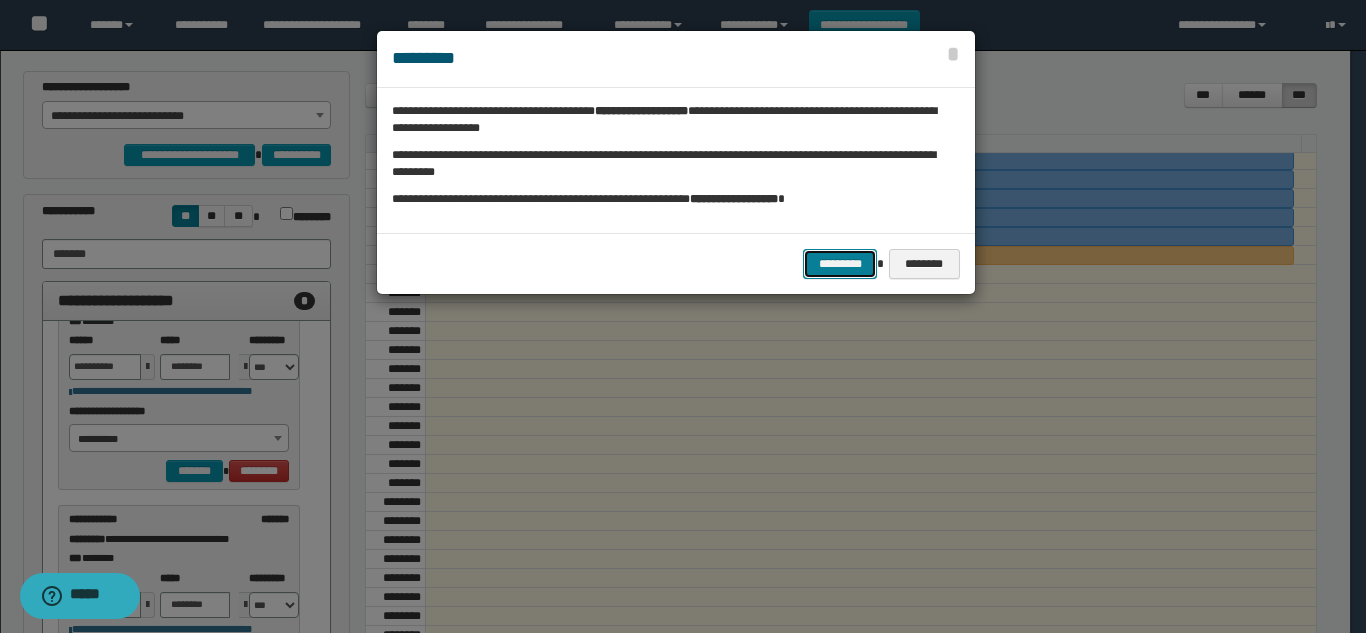 click on "*********" at bounding box center (840, 264) 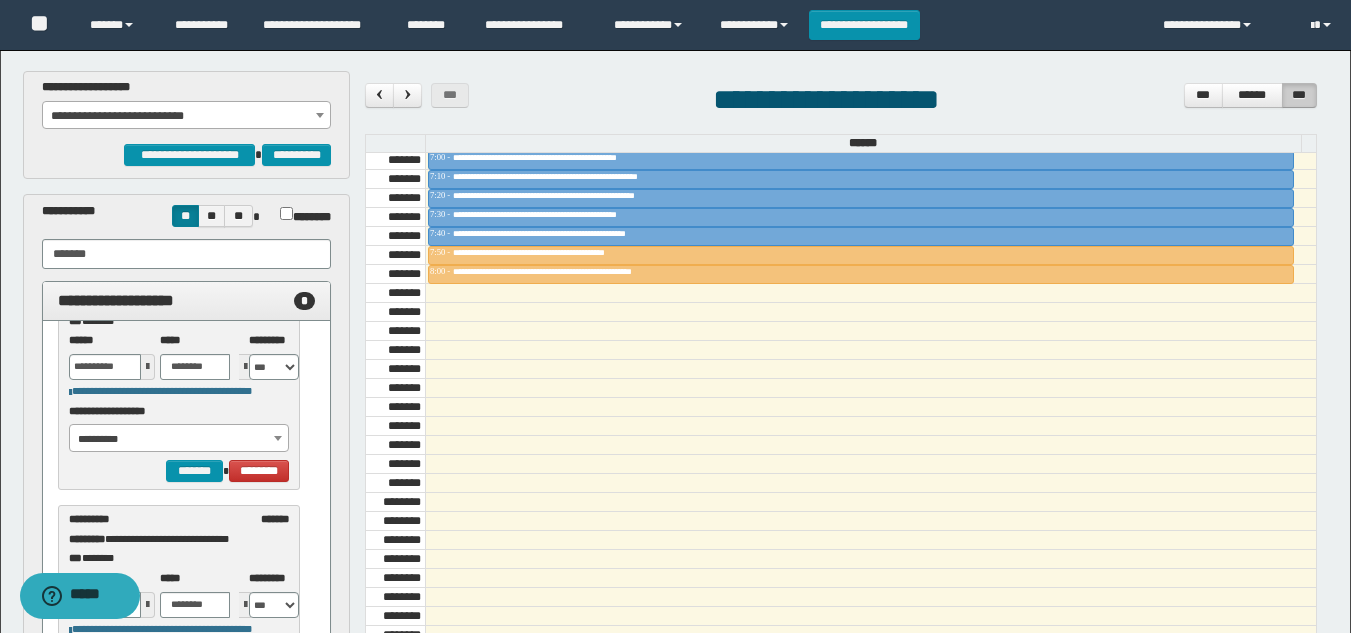 click on "**********" at bounding box center [186, 116] 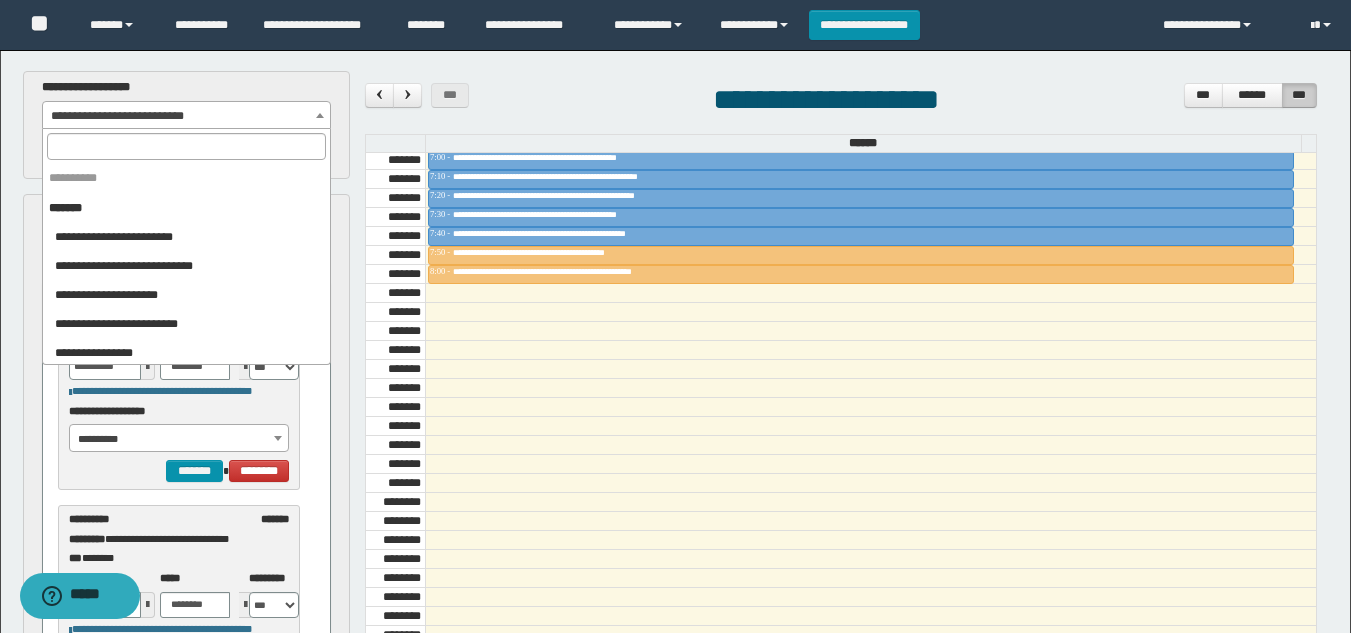 scroll, scrollTop: 2098, scrollLeft: 0, axis: vertical 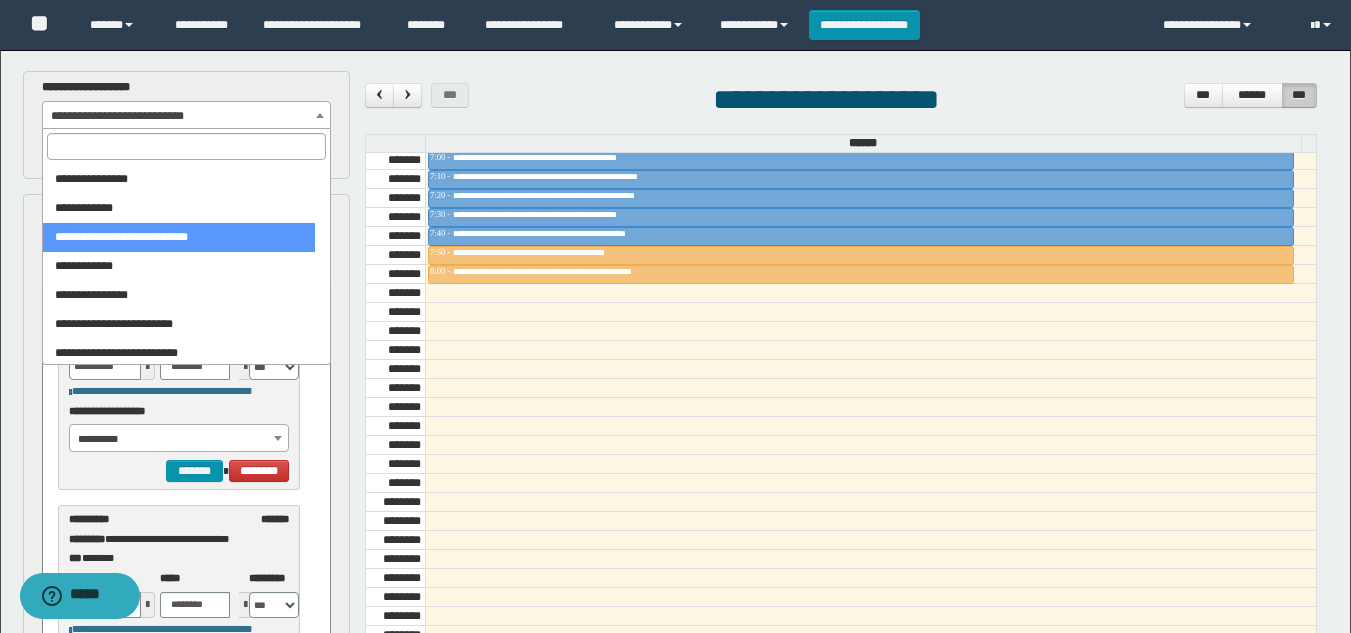 click at bounding box center [186, 146] 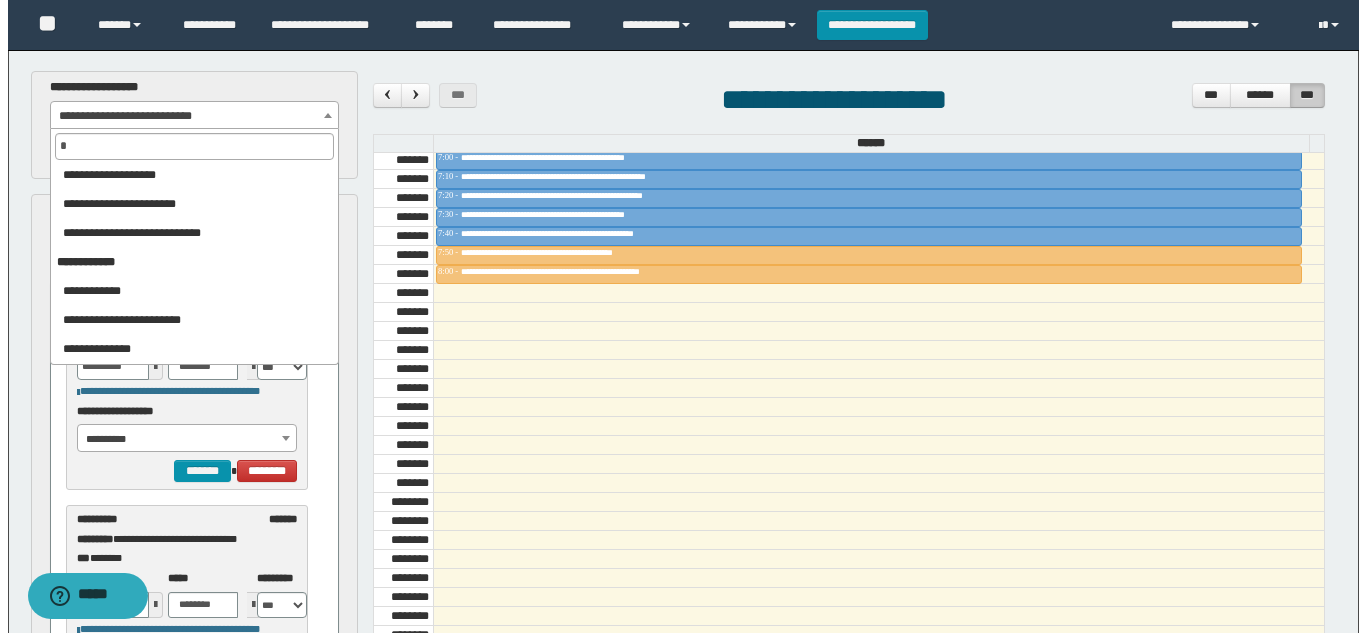 scroll, scrollTop: 0, scrollLeft: 0, axis: both 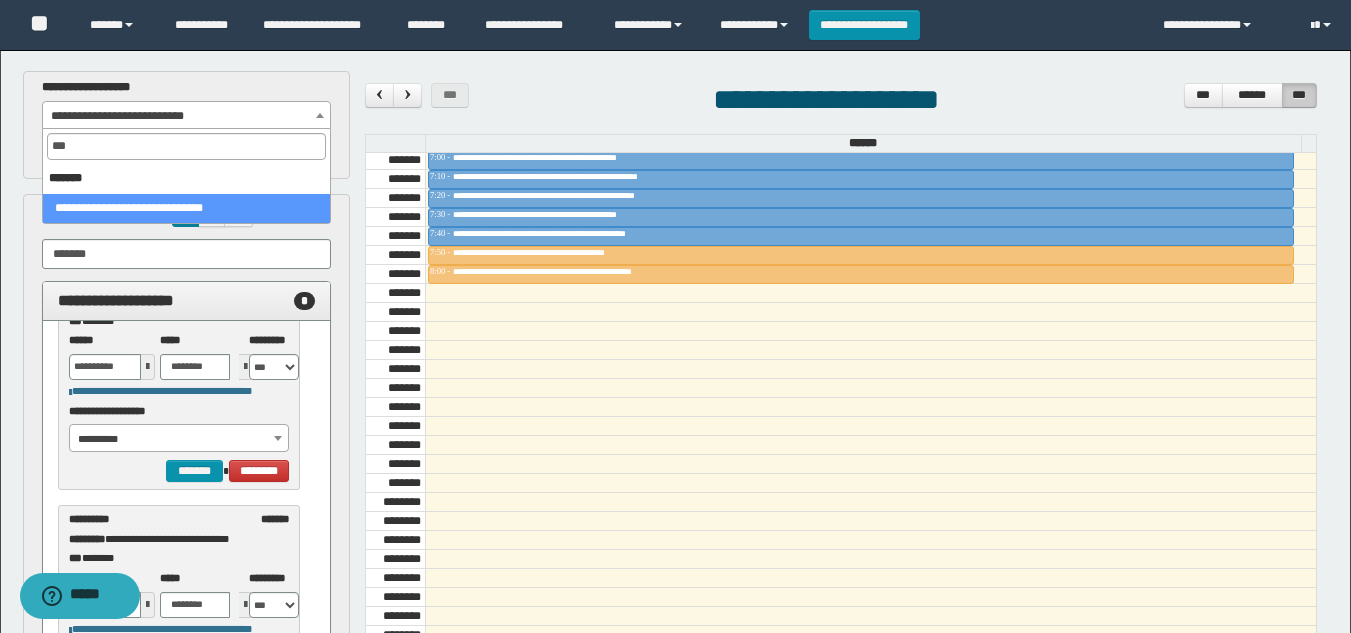 type on "***" 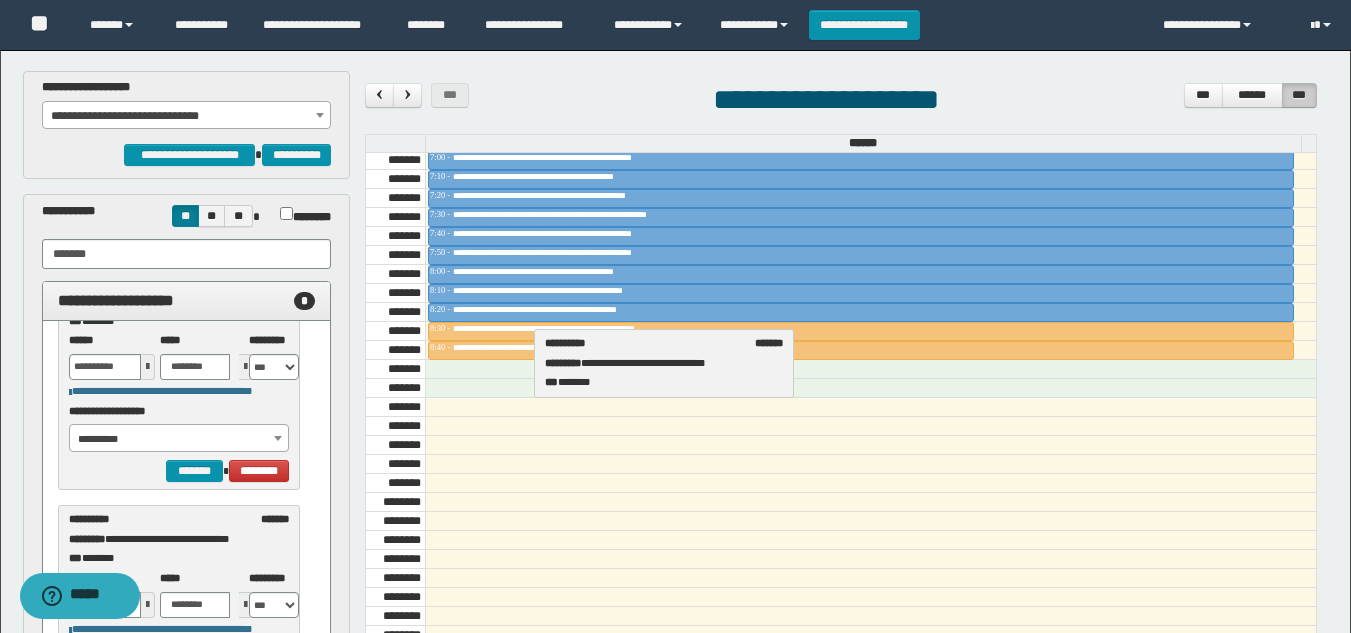drag, startPoint x: 194, startPoint y: 546, endPoint x: 670, endPoint y: 370, distance: 507.49582 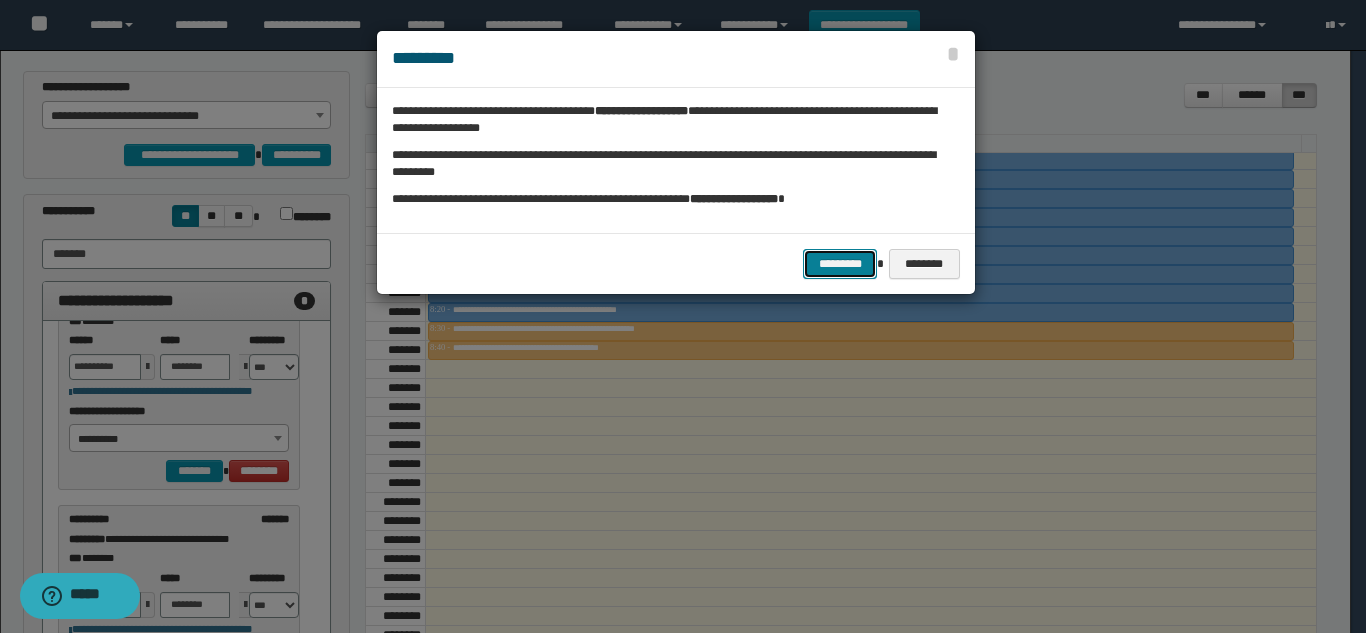 click on "*********" at bounding box center [840, 264] 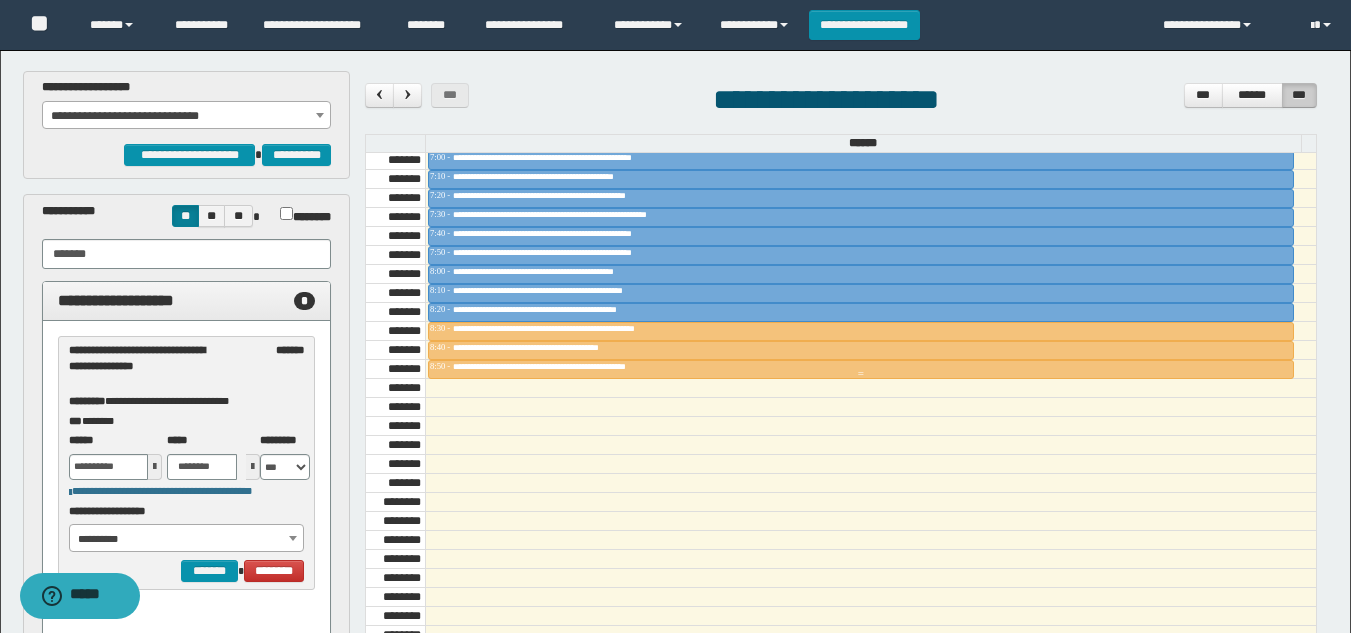 click at bounding box center (861, 374) 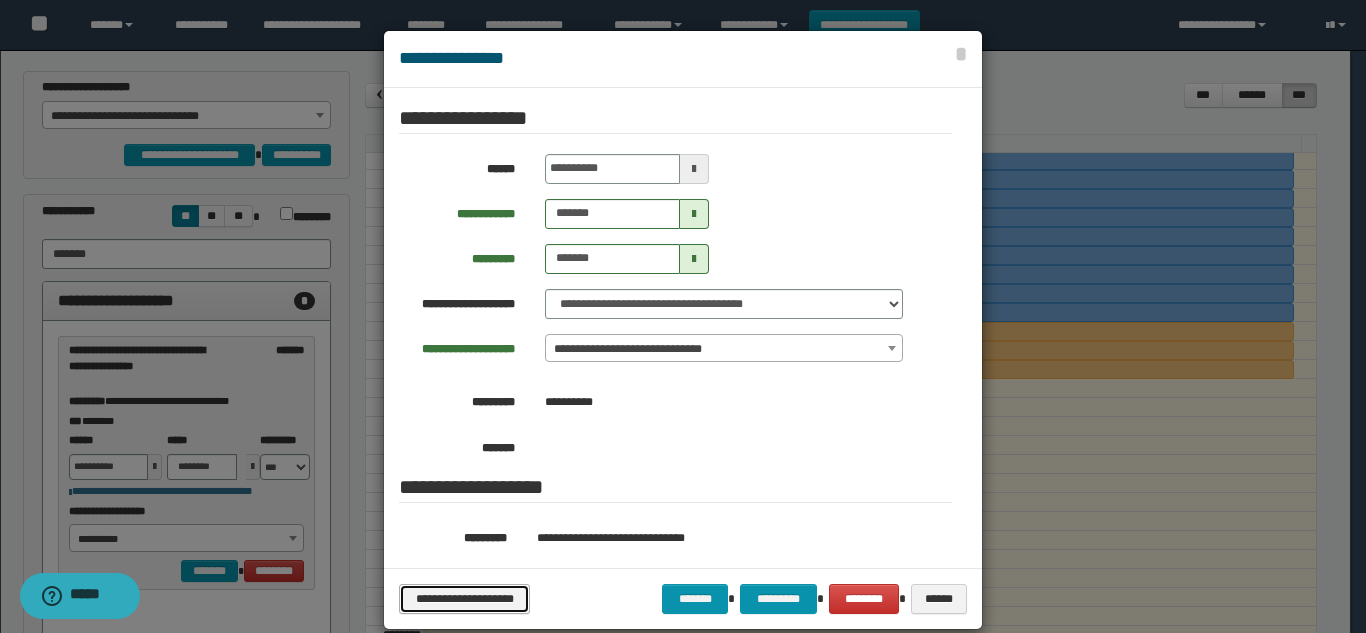 click on "**********" at bounding box center [464, 599] 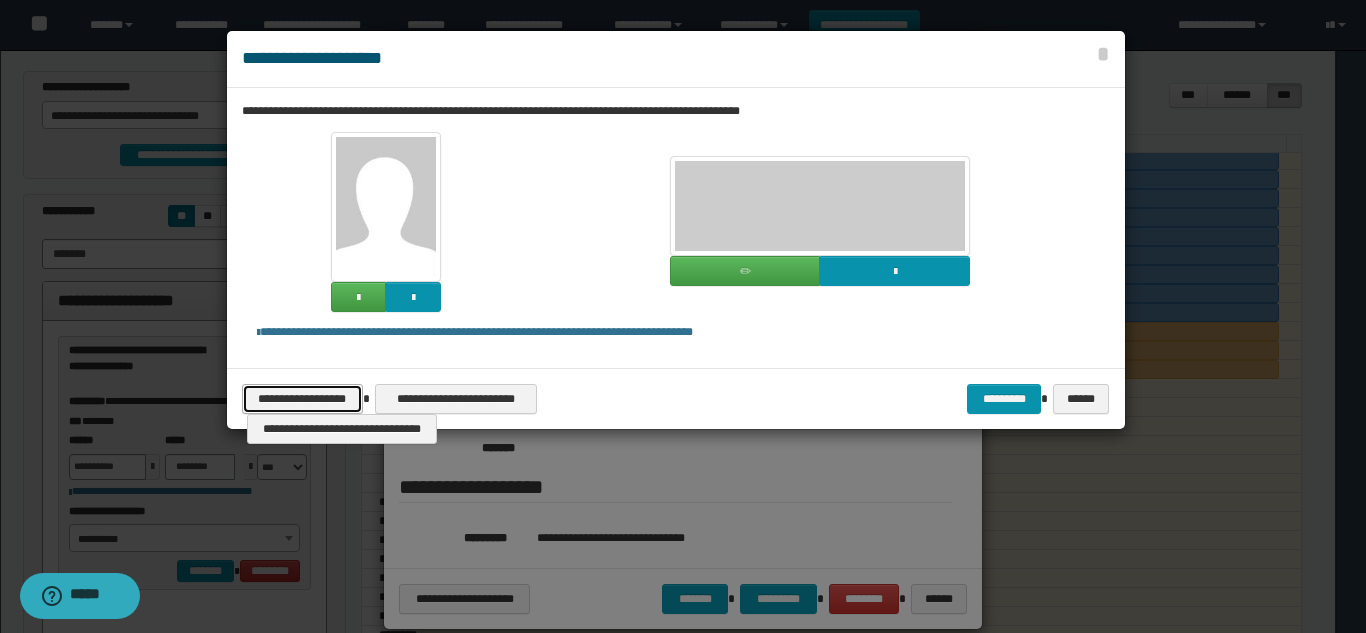 click on "**********" at bounding box center (302, 399) 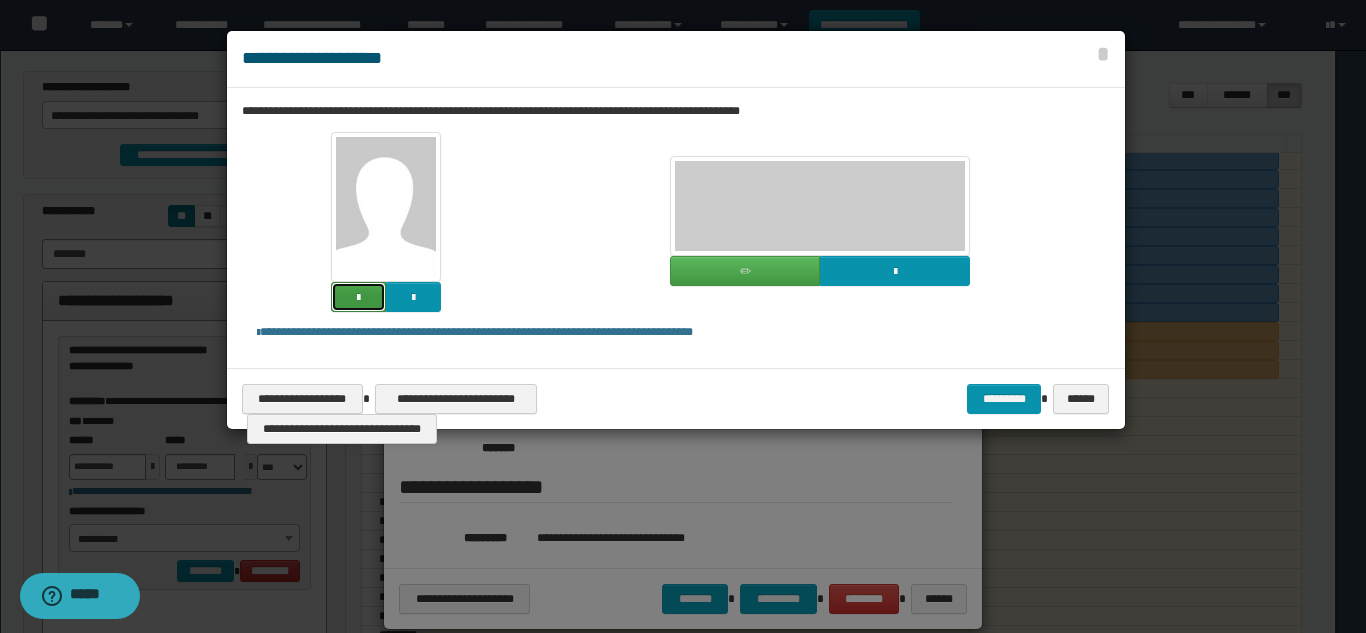 click at bounding box center (358, 298) 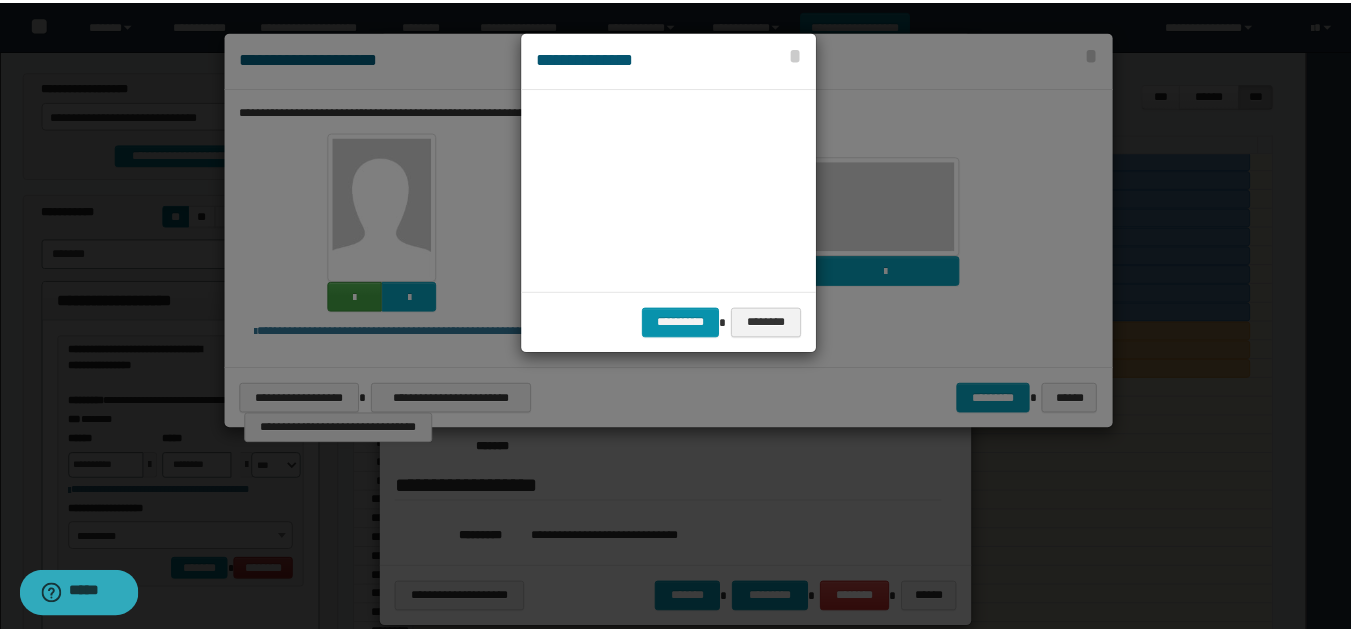 scroll, scrollTop: 45, scrollLeft: 105, axis: both 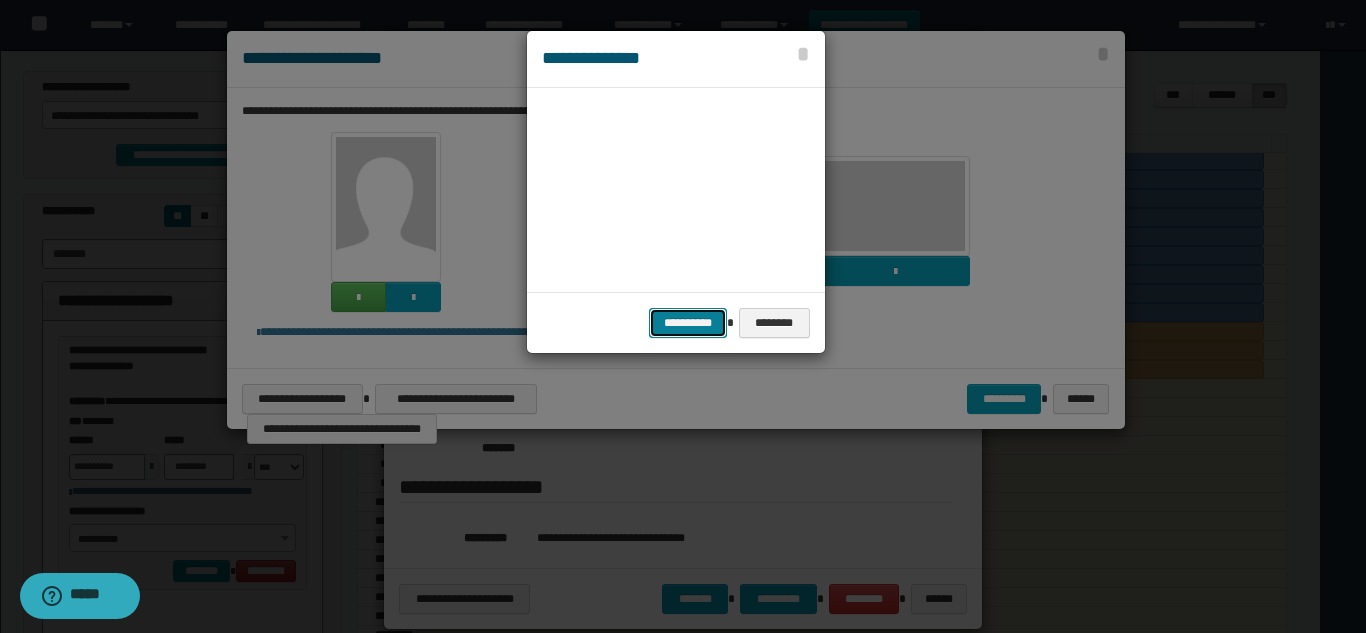 click on "**********" at bounding box center [688, 323] 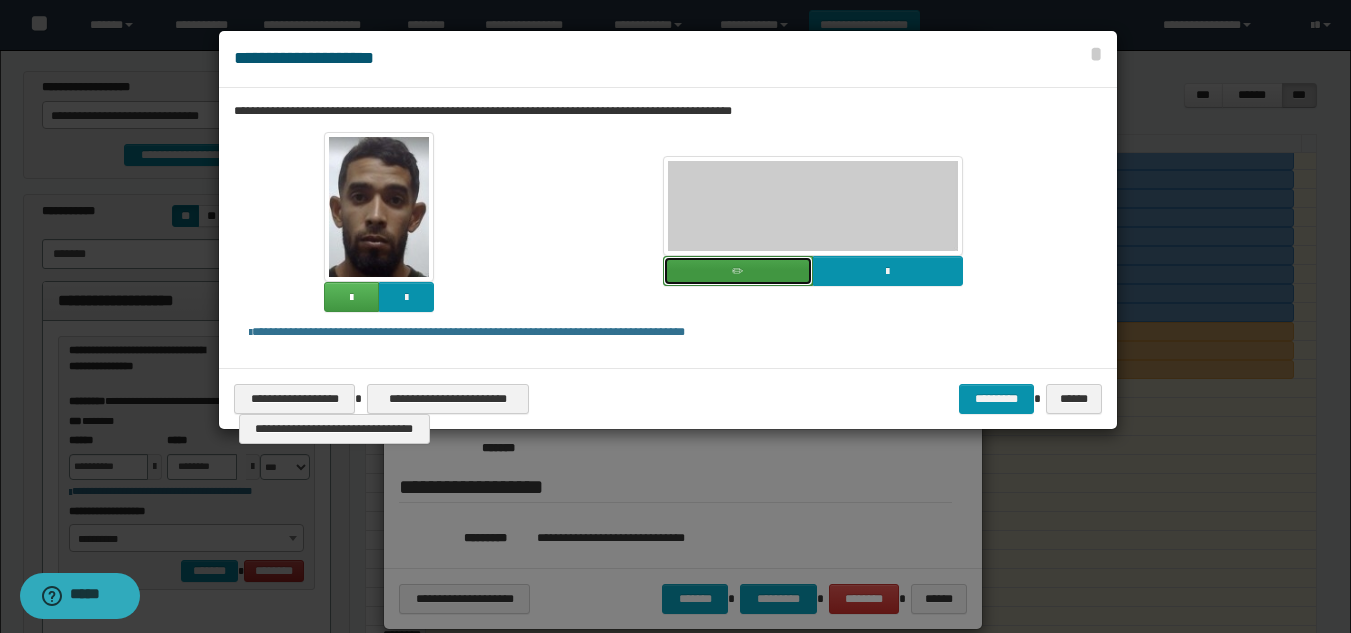 click at bounding box center (738, 271) 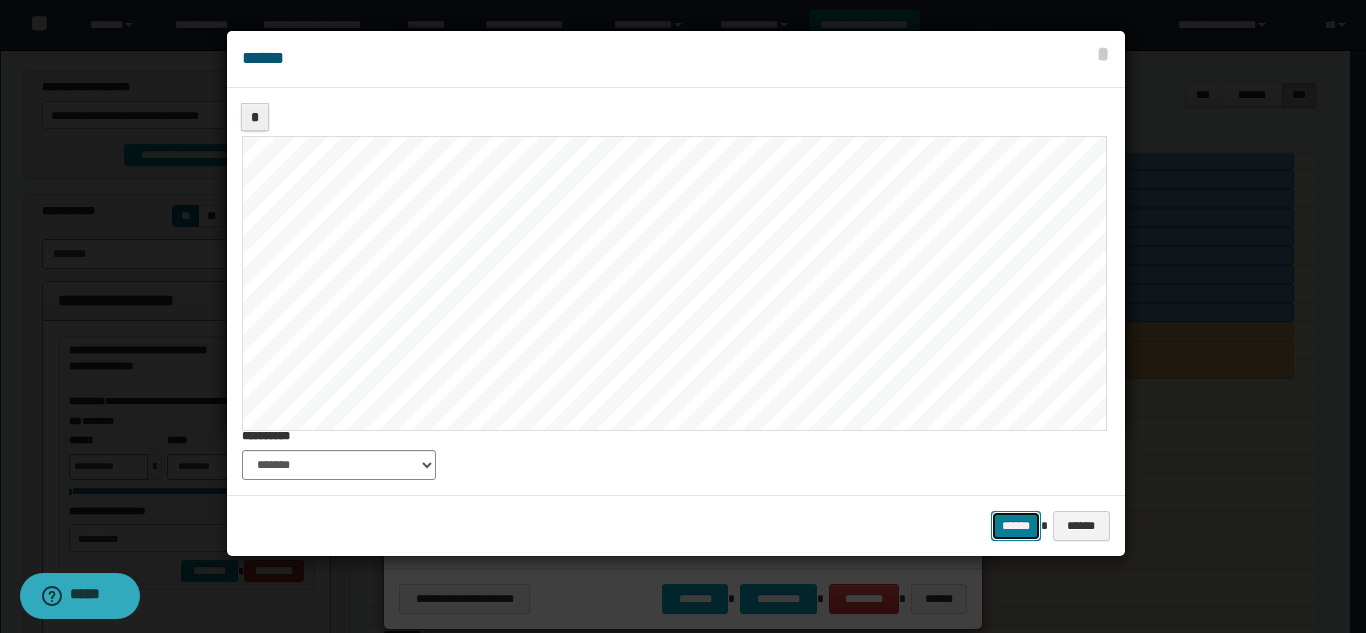 click on "******" at bounding box center (1016, 526) 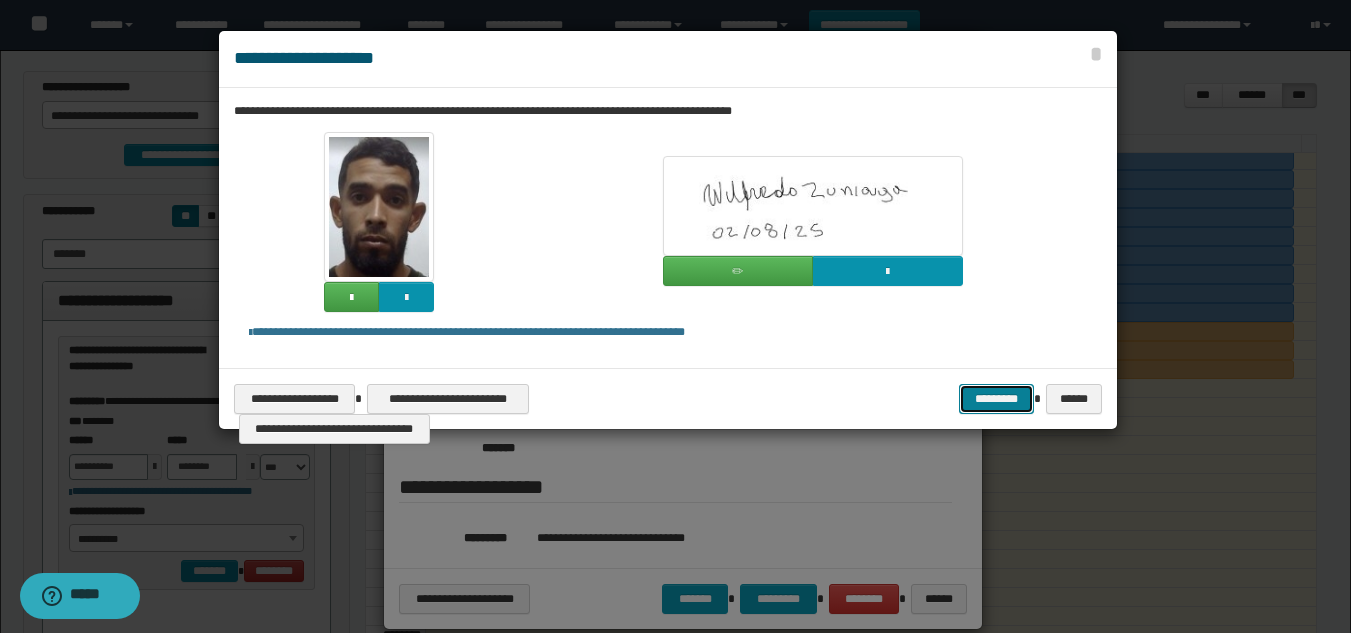 click on "*********" at bounding box center (996, 399) 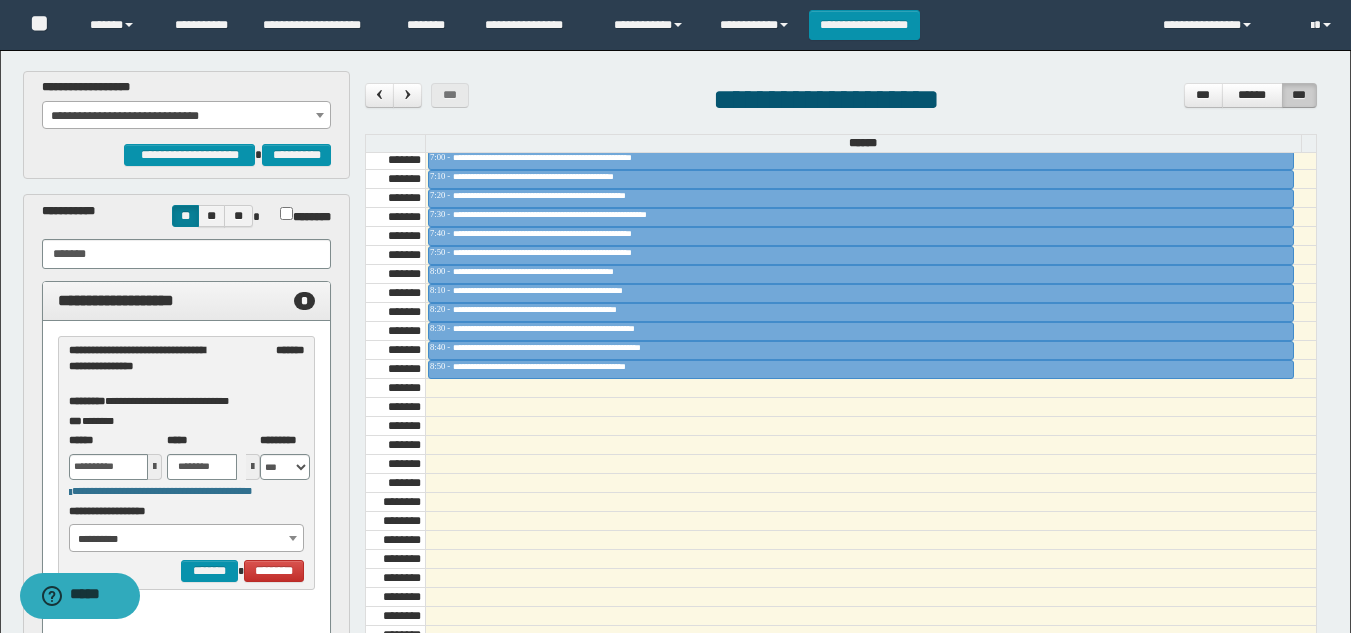 click on "**********" at bounding box center (186, 116) 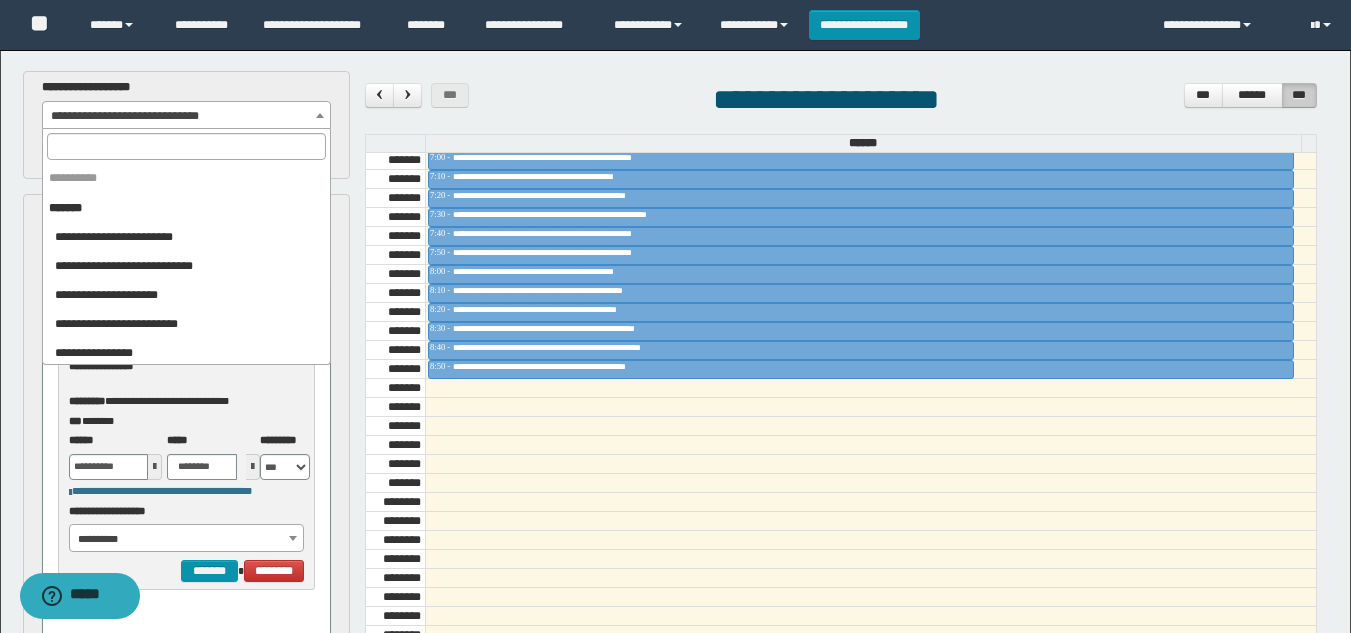 scroll, scrollTop: 437, scrollLeft: 0, axis: vertical 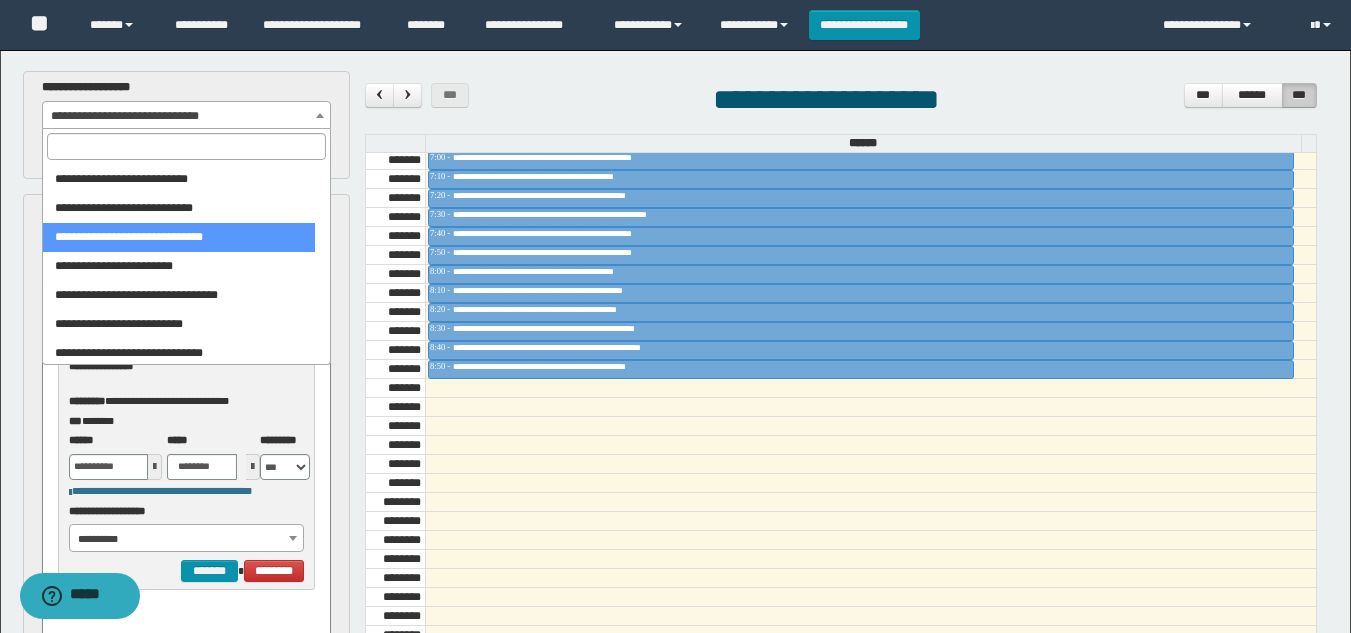 click at bounding box center (186, 146) 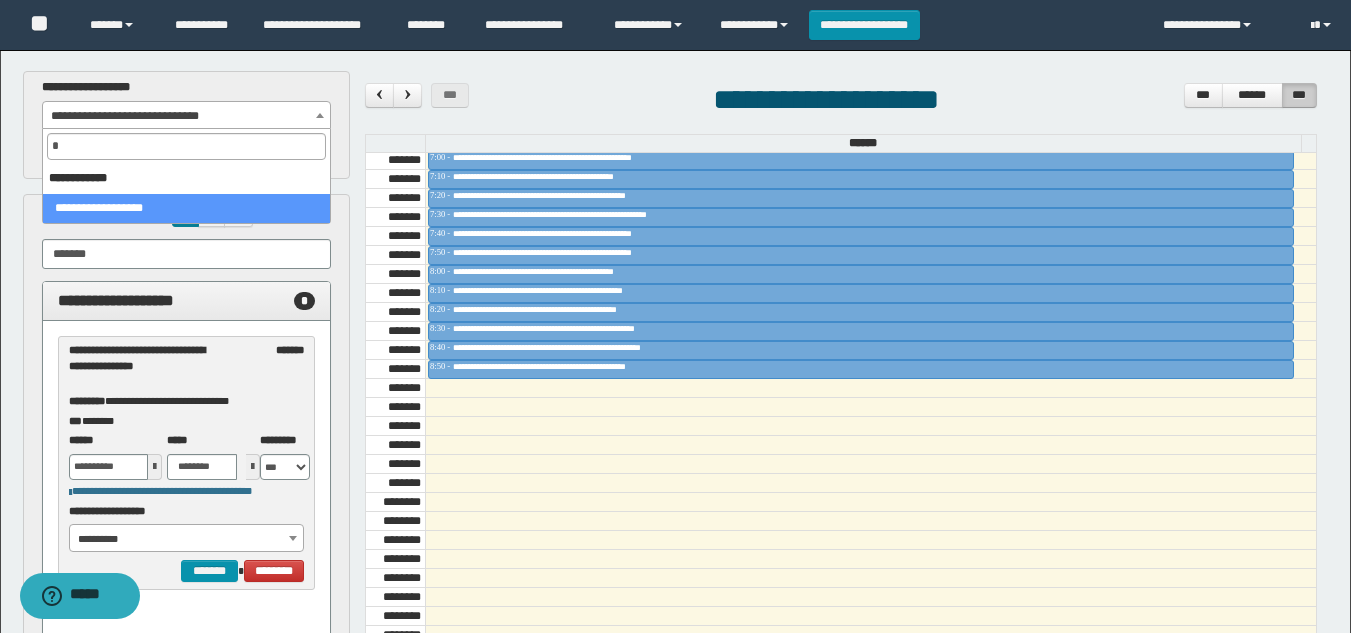 scroll, scrollTop: 0, scrollLeft: 0, axis: both 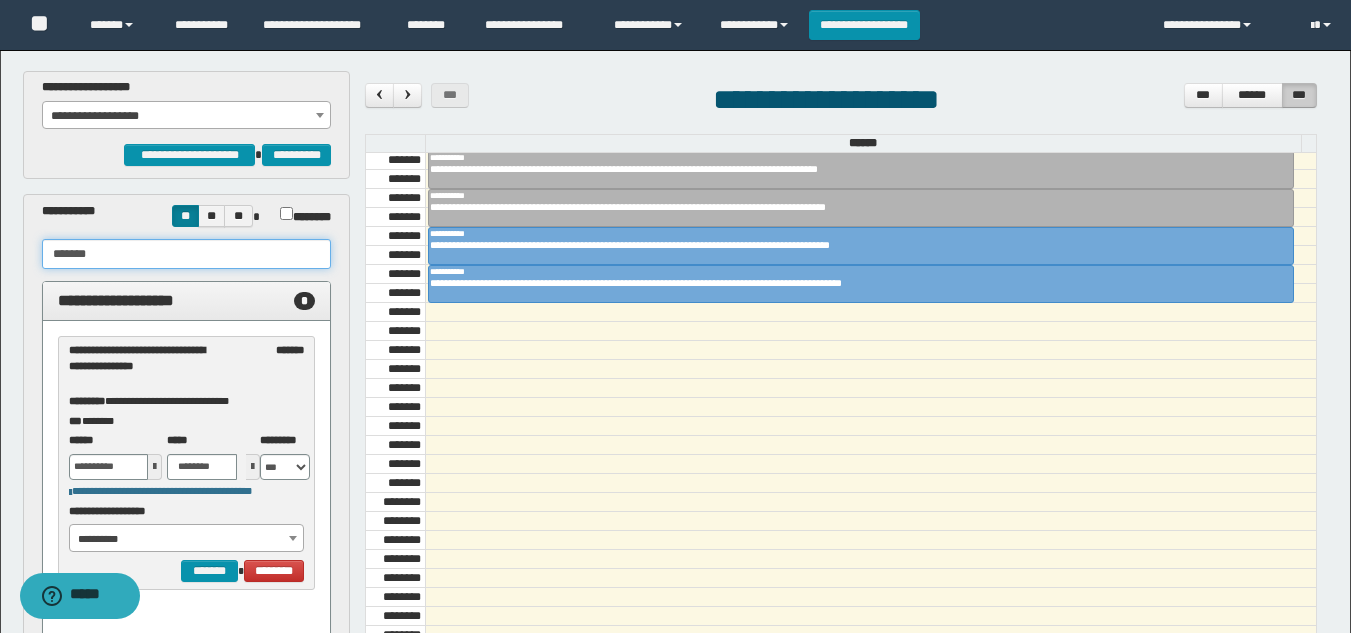 drag, startPoint x: 128, startPoint y: 255, endPoint x: 0, endPoint y: 275, distance: 129.55309 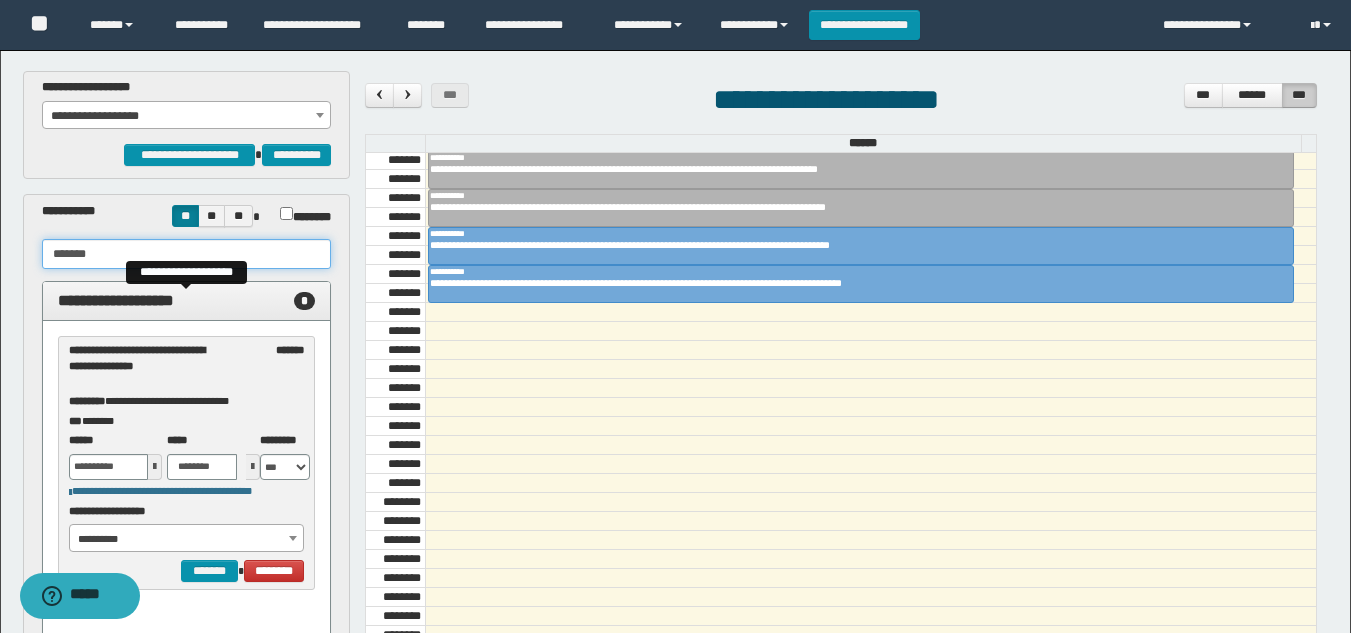 paste on "***" 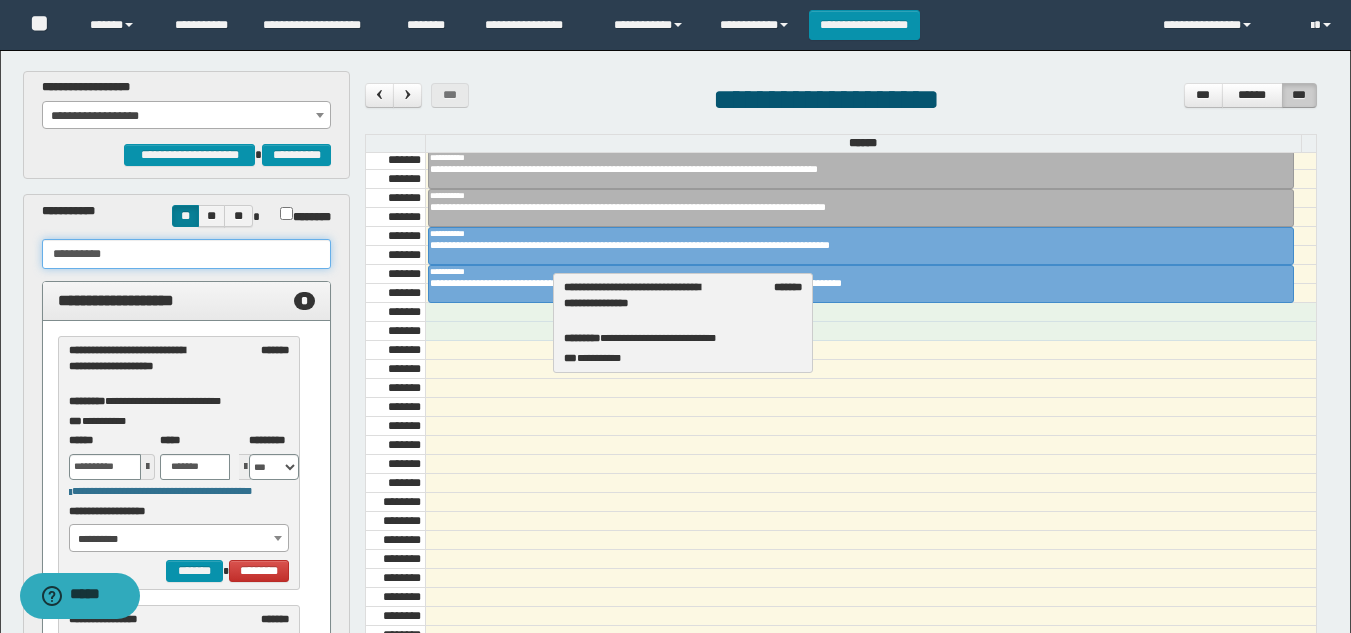 drag, startPoint x: 179, startPoint y: 377, endPoint x: 674, endPoint y: 314, distance: 498.99298 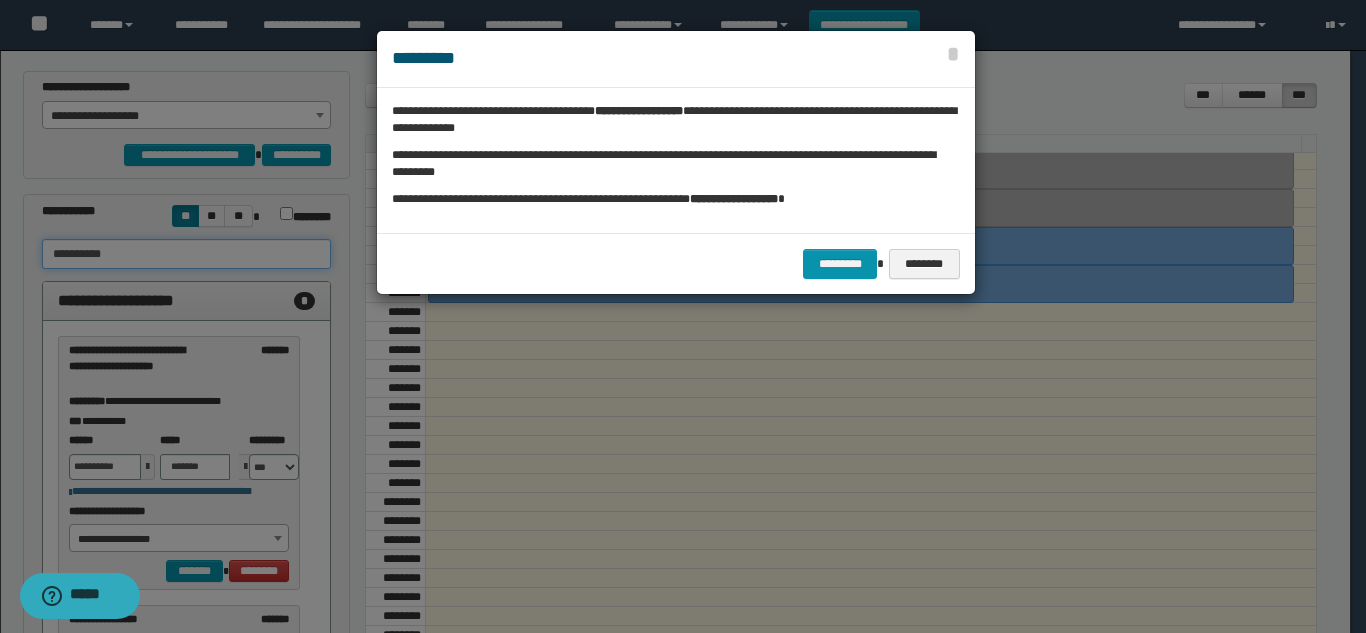 type on "**********" 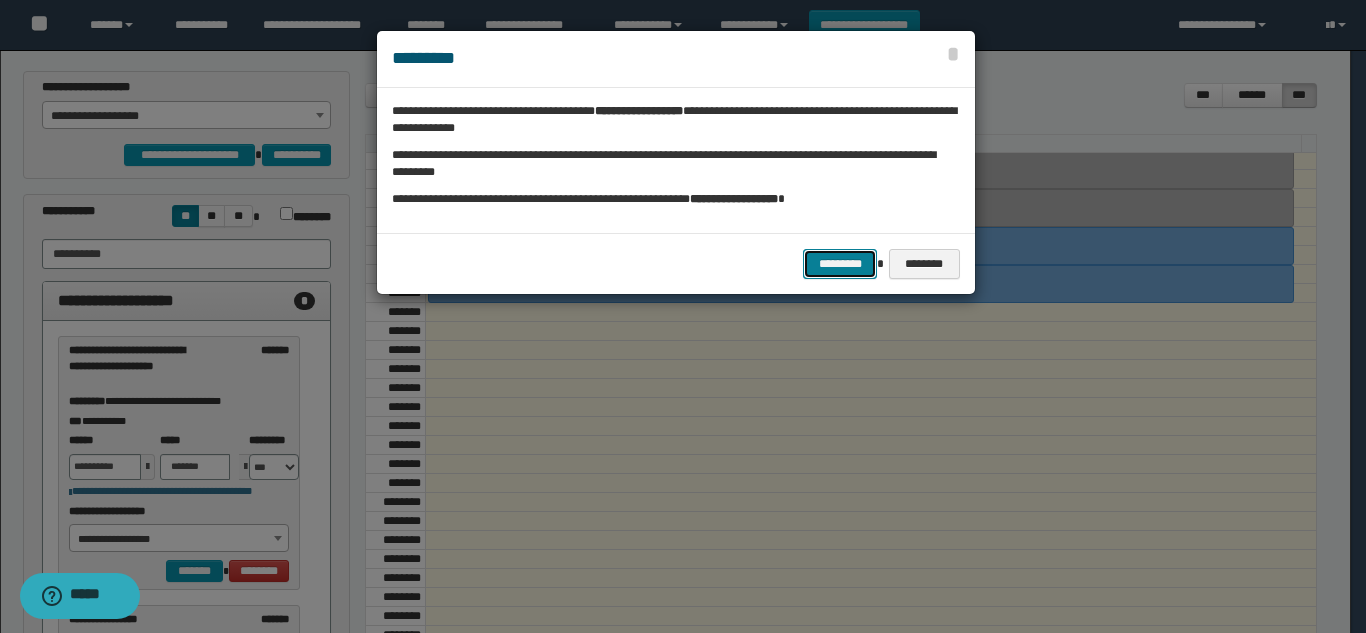 click on "*********" at bounding box center [840, 264] 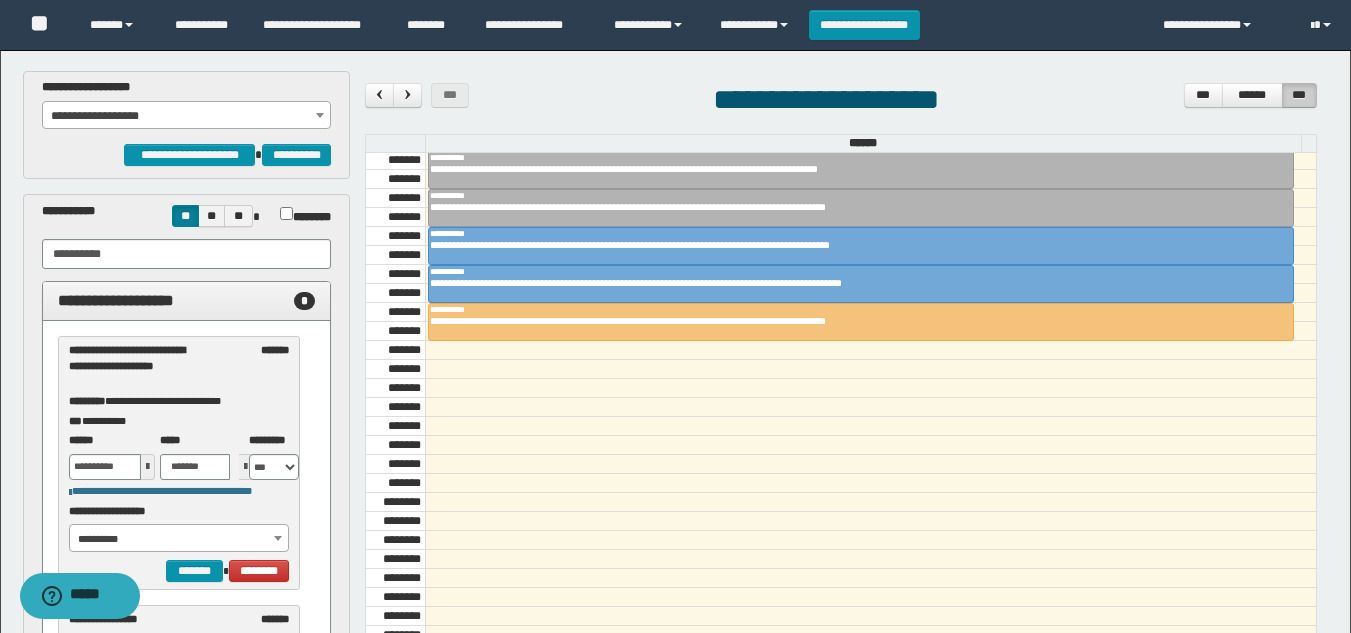 click on "**********" at bounding box center [186, 116] 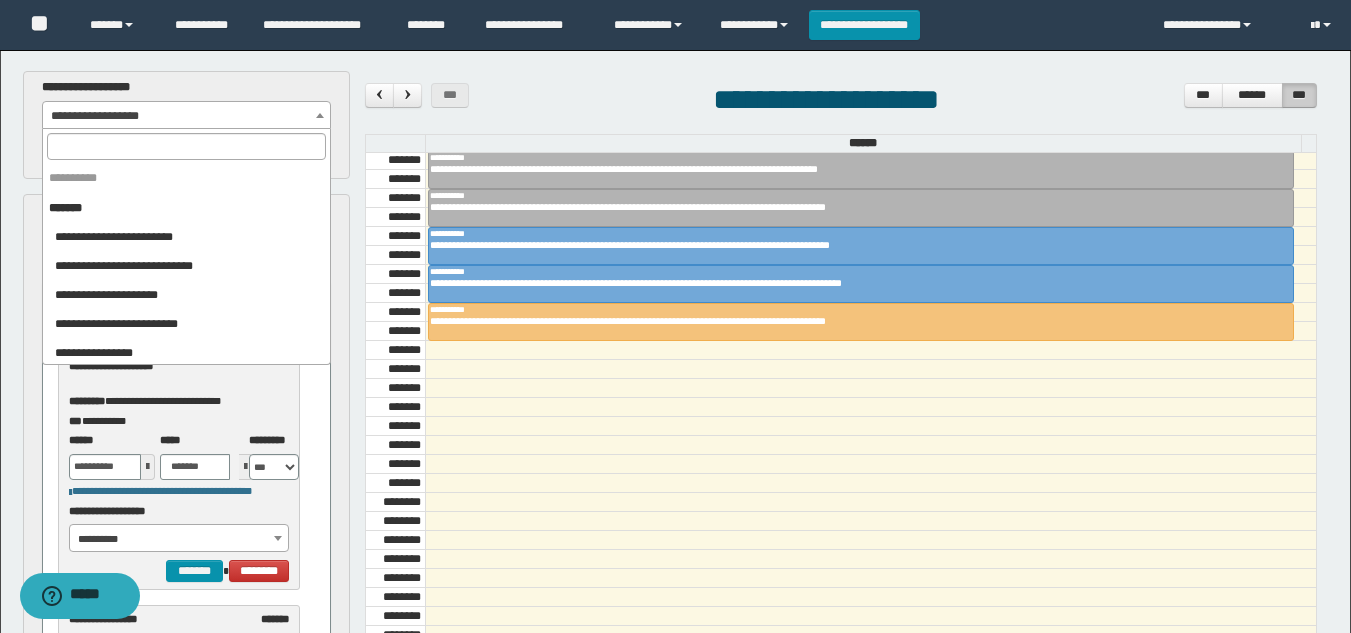 scroll, scrollTop: 2248, scrollLeft: 0, axis: vertical 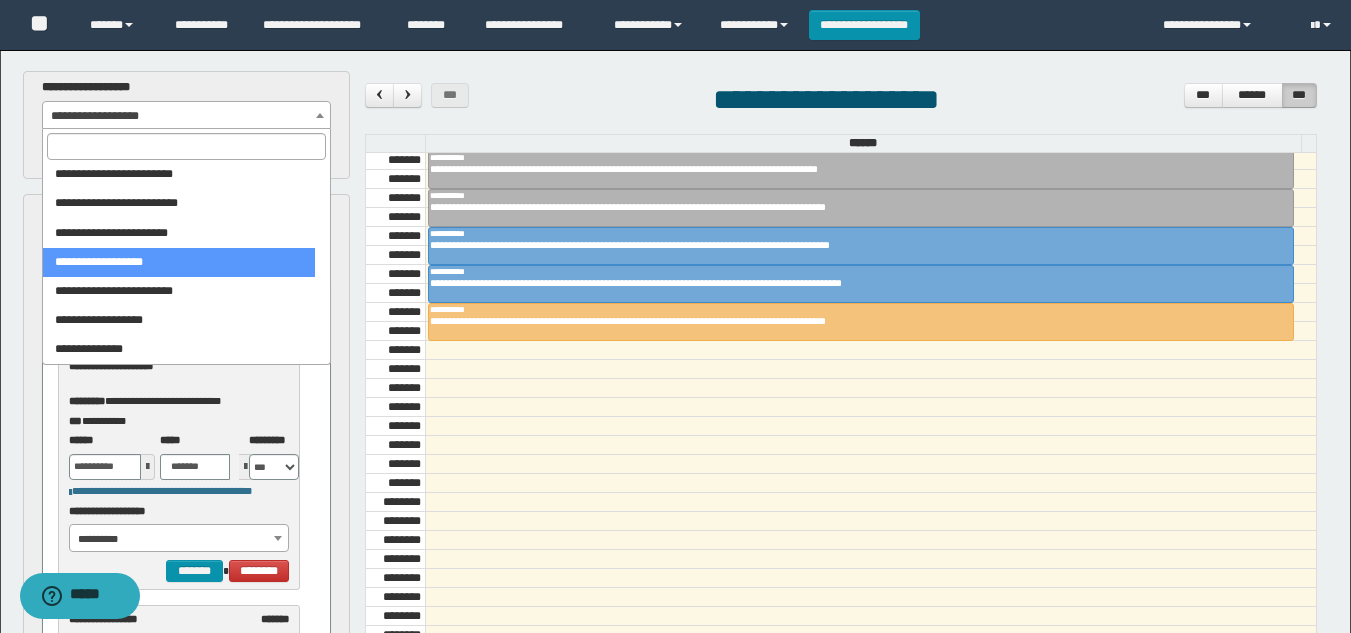click at bounding box center [186, 146] 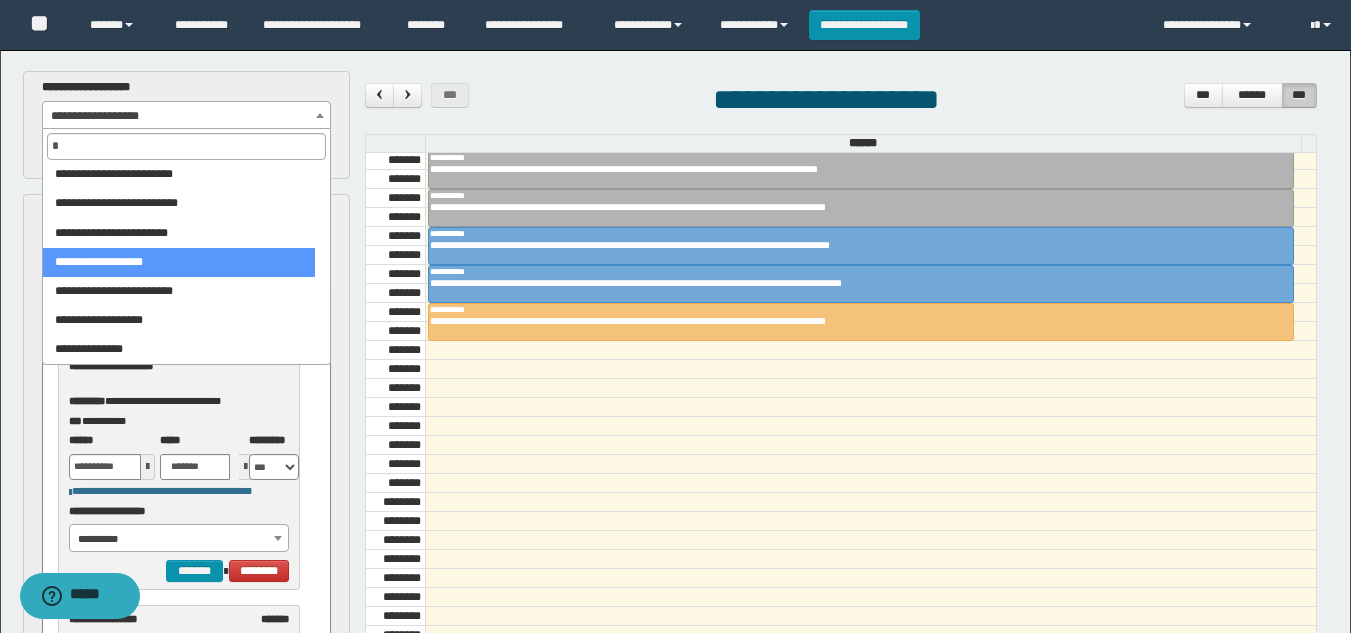 scroll, scrollTop: 0, scrollLeft: 0, axis: both 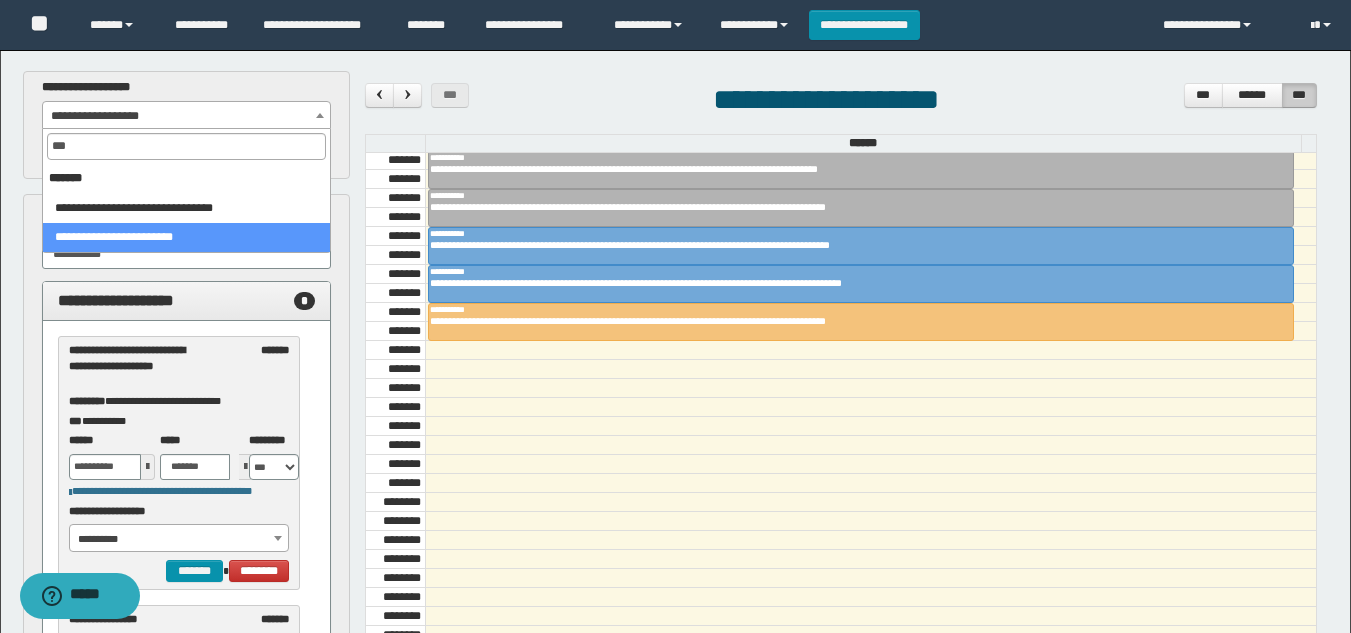 type on "***" 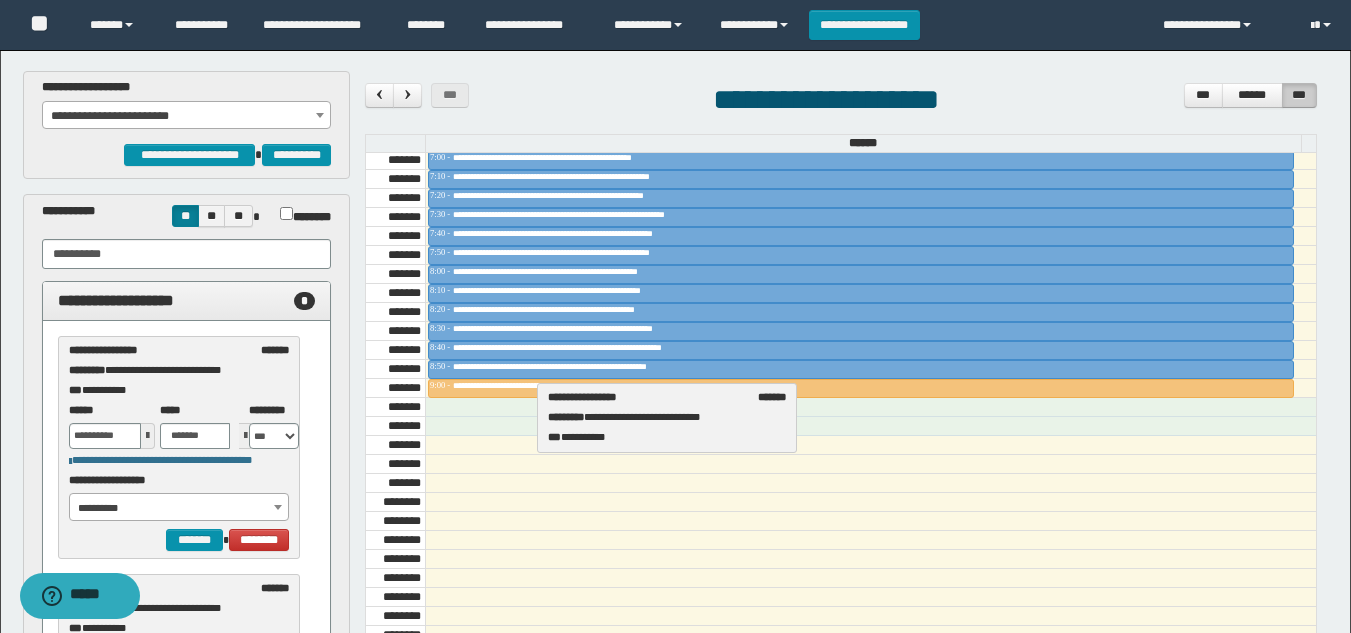 drag, startPoint x: 170, startPoint y: 362, endPoint x: 649, endPoint y: 409, distance: 481.30032 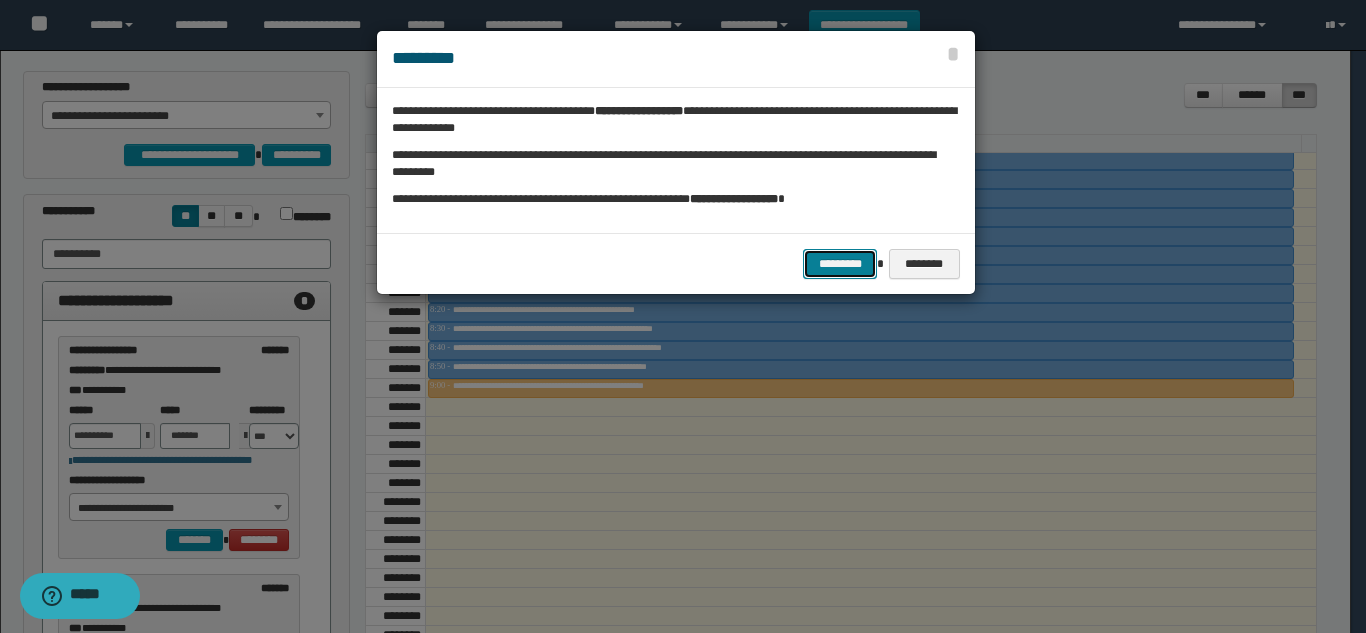 click on "*********" at bounding box center (840, 264) 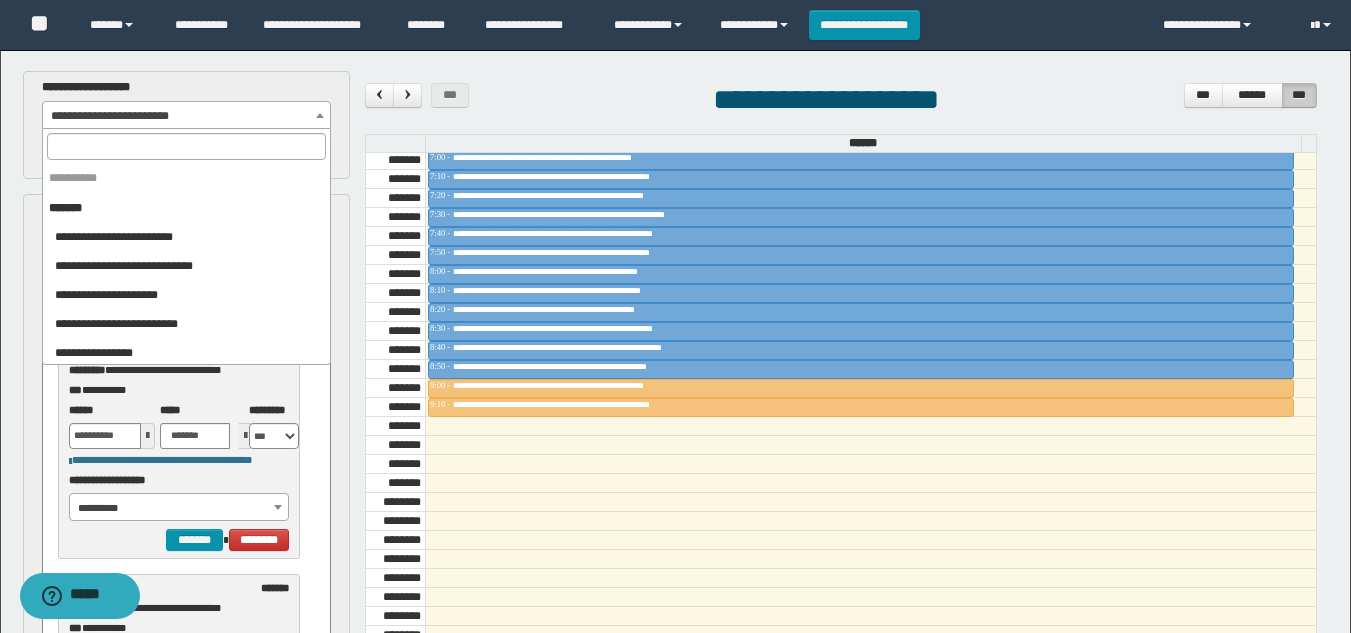 click on "**********" at bounding box center (186, 116) 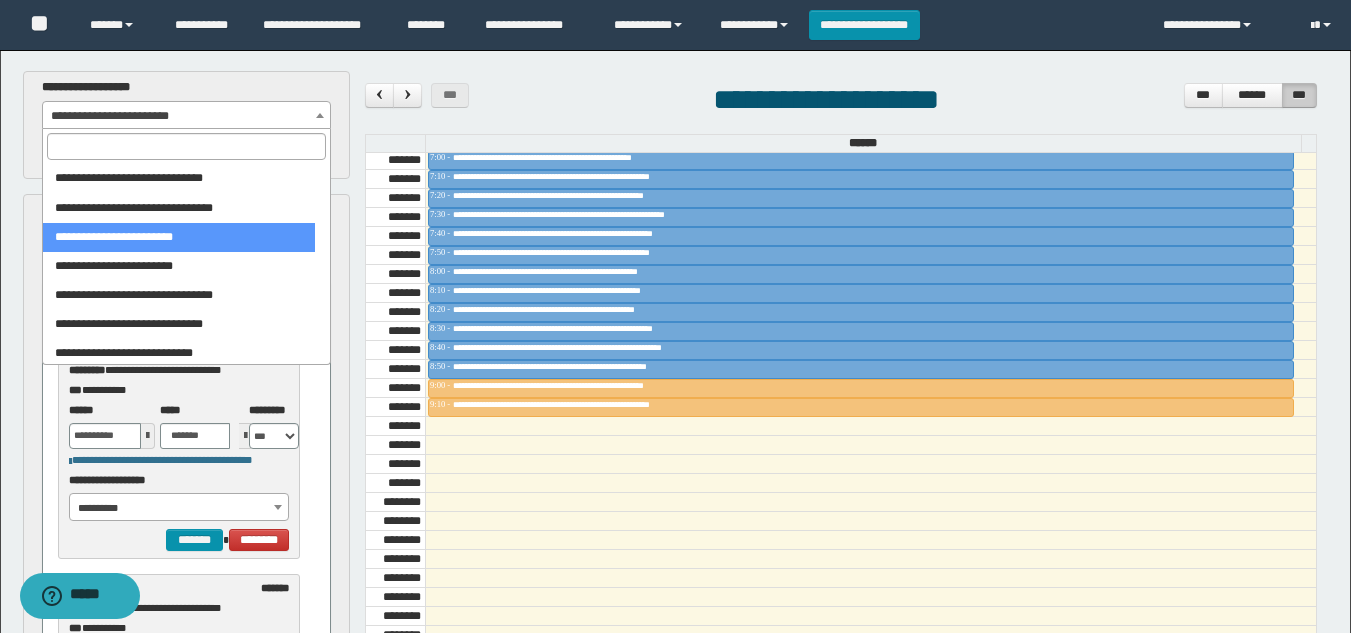 click at bounding box center [186, 146] 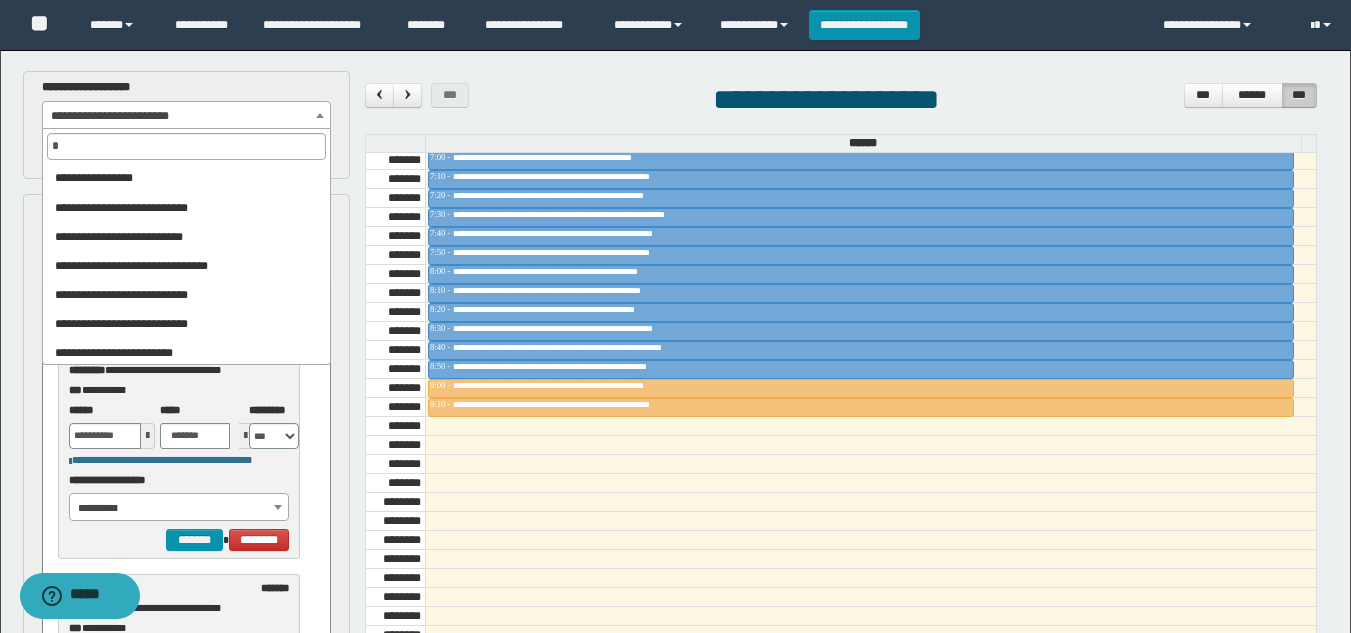scroll, scrollTop: 0, scrollLeft: 0, axis: both 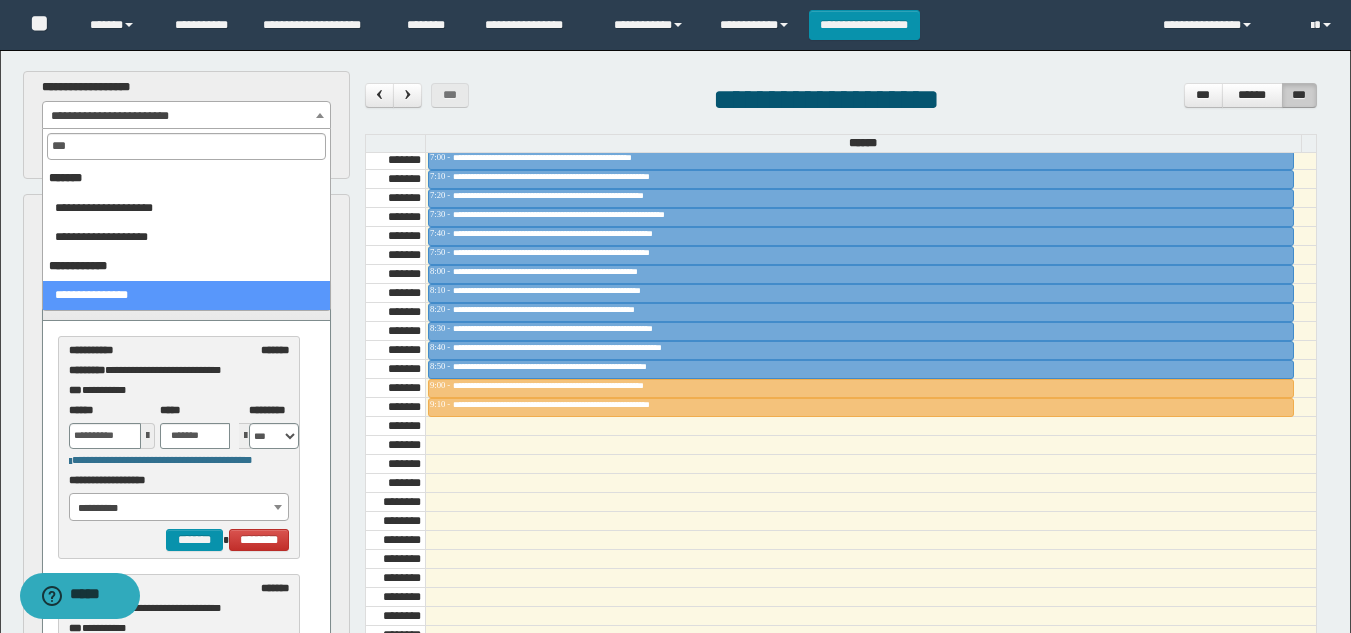 type on "***" 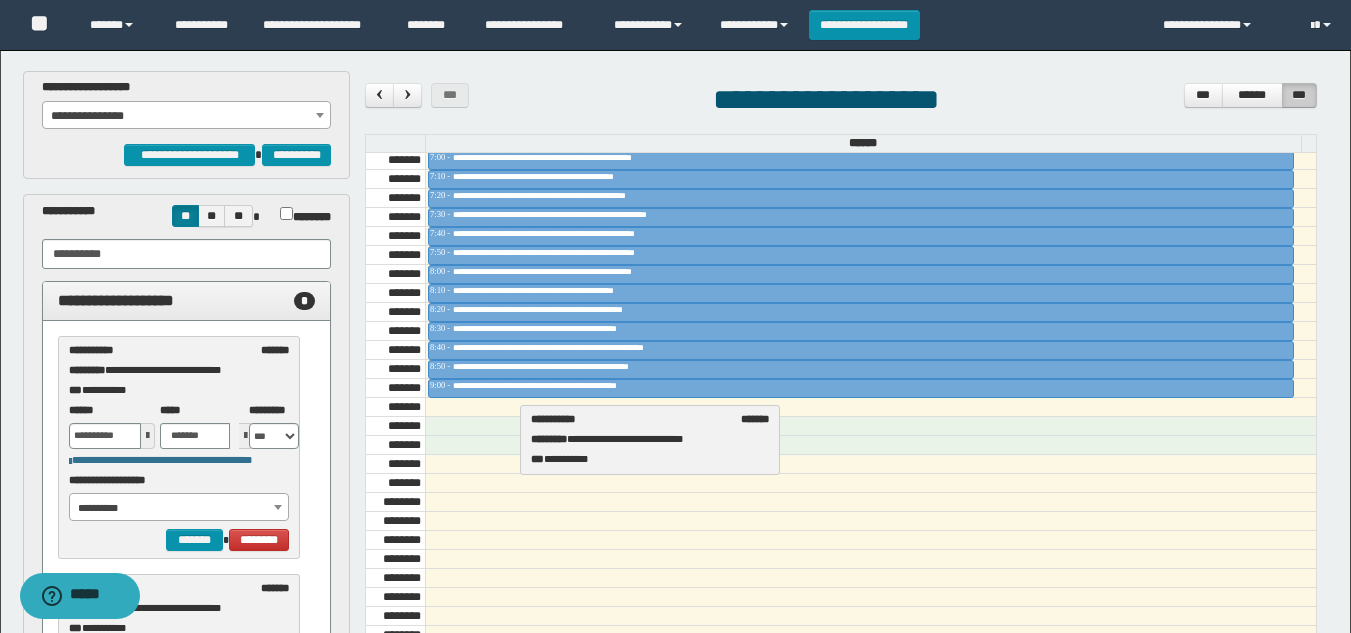 drag, startPoint x: 138, startPoint y: 355, endPoint x: 606, endPoint y: 410, distance: 471.22076 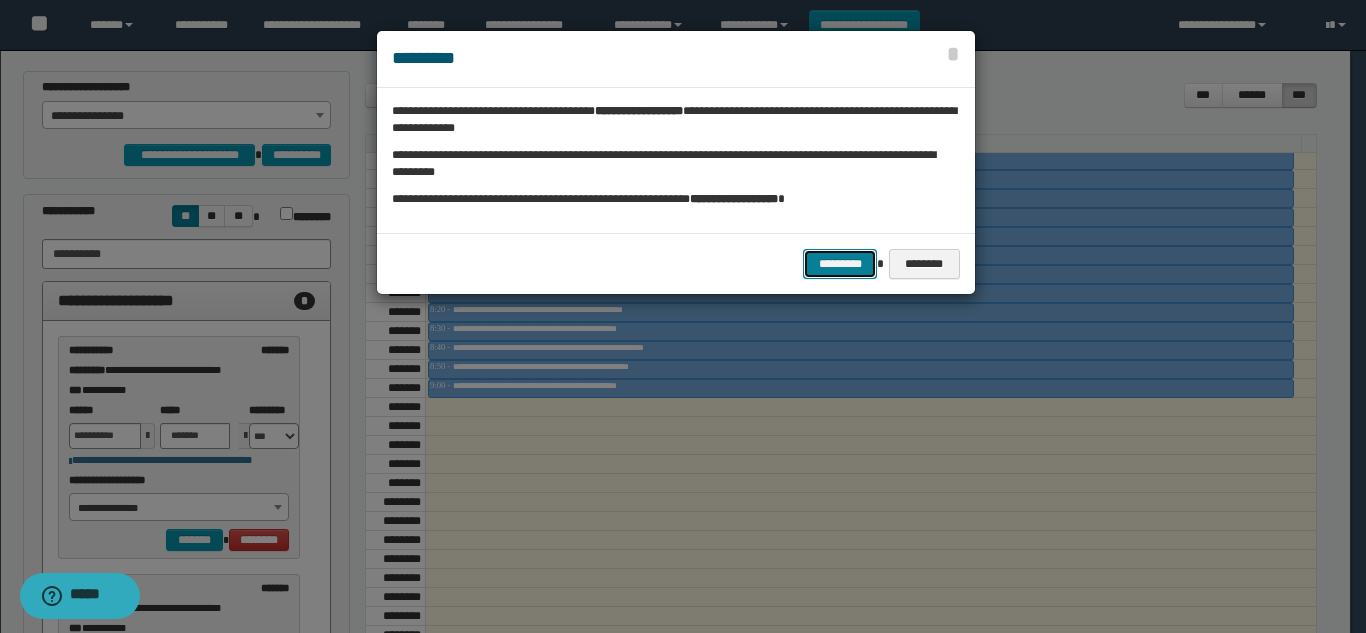 click on "*********" at bounding box center (840, 264) 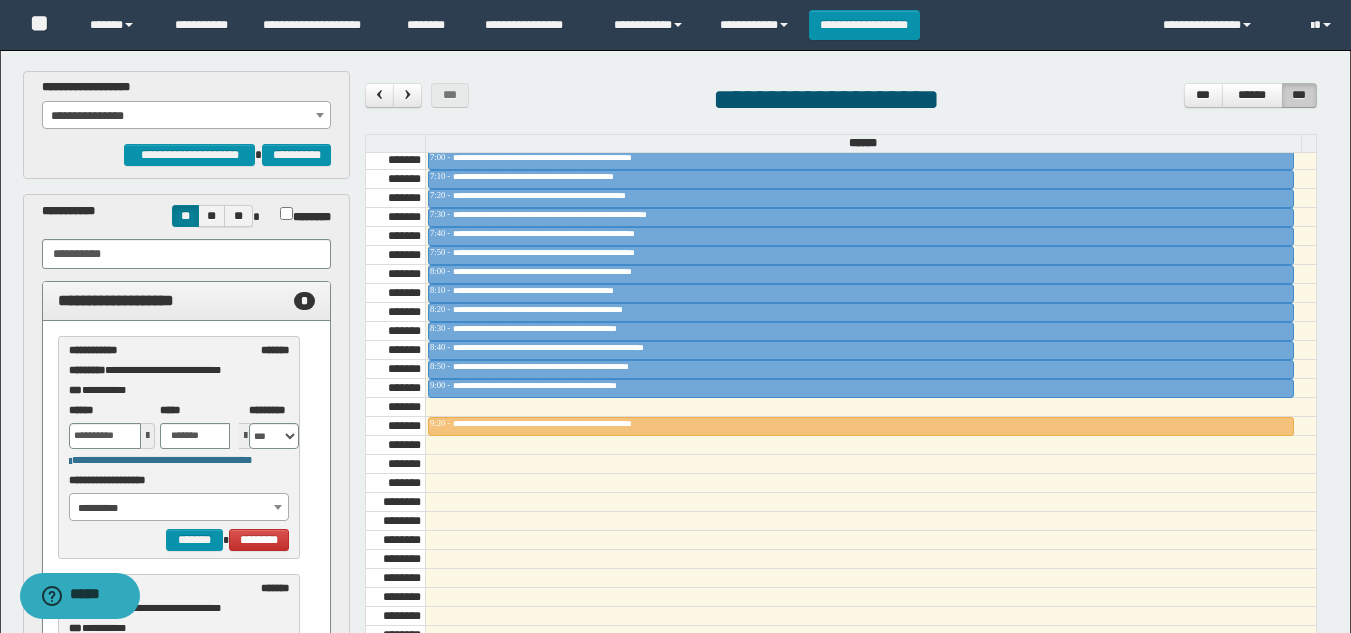 click on "**********" at bounding box center [186, 116] 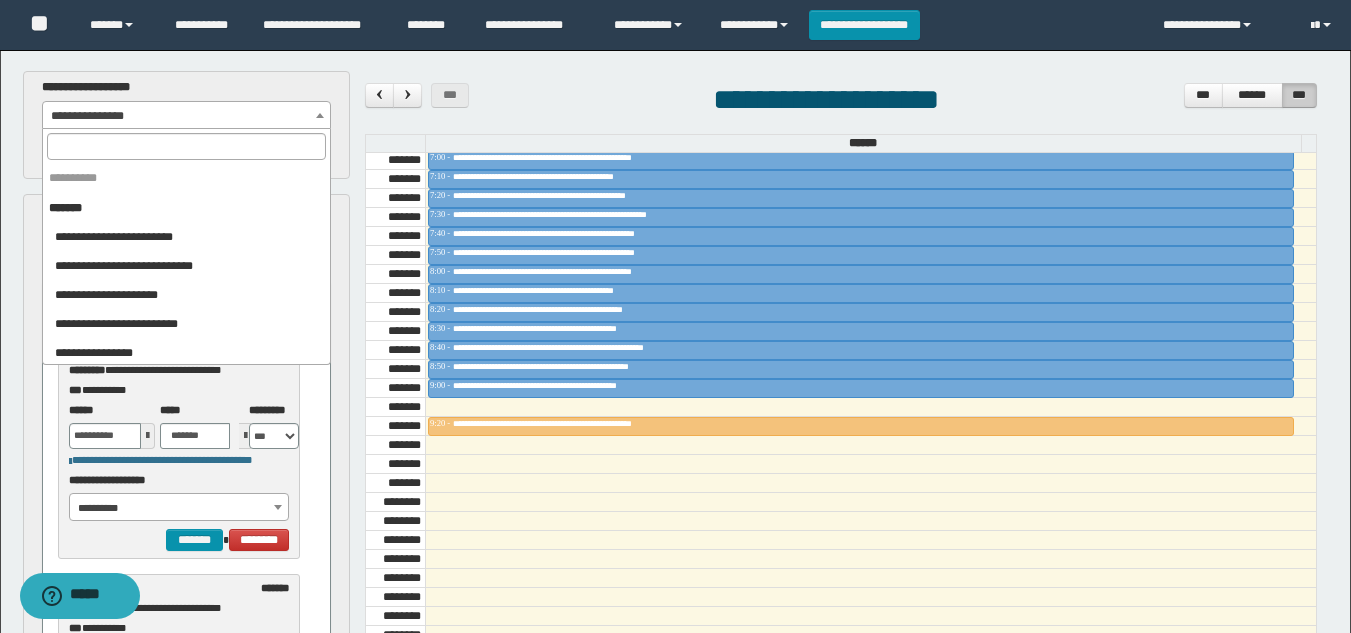 scroll, scrollTop: 2040, scrollLeft: 0, axis: vertical 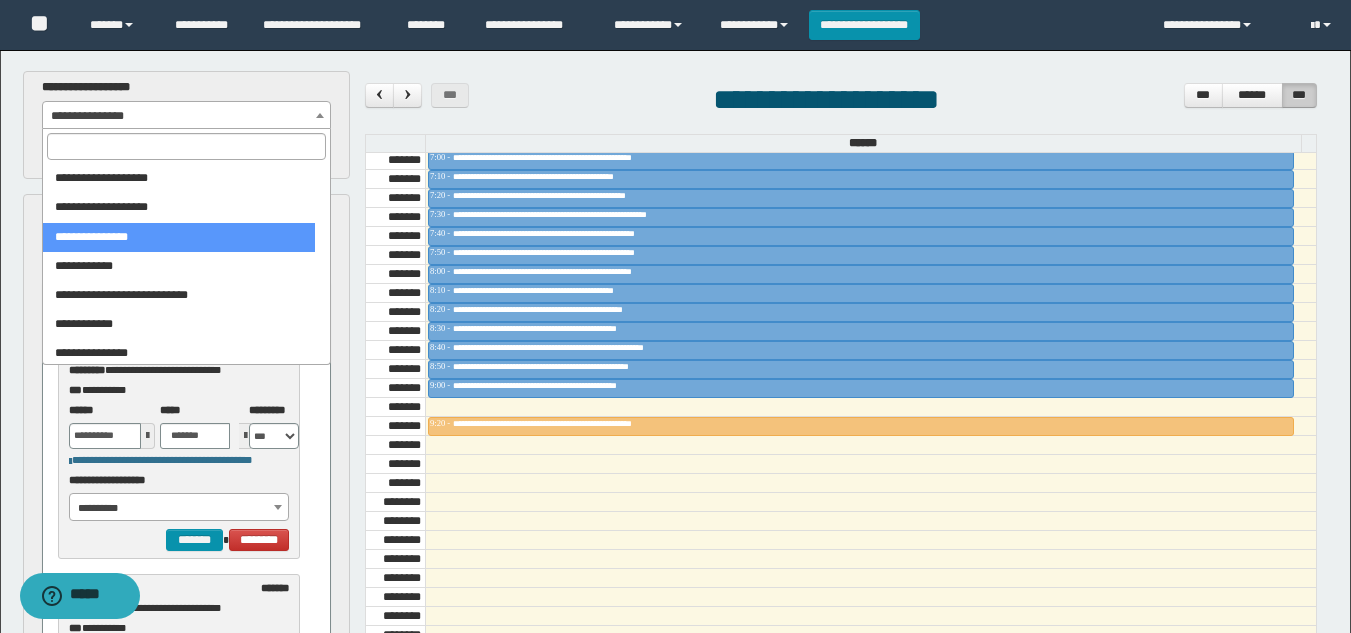 click at bounding box center (186, 146) 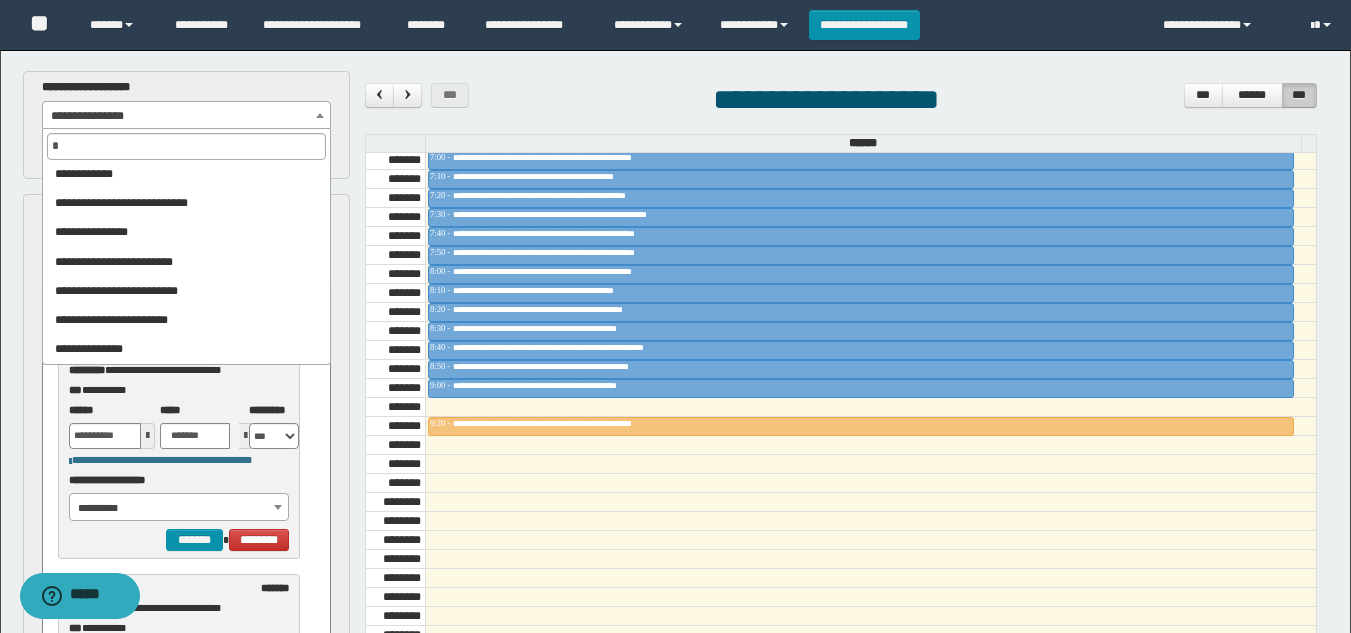 scroll, scrollTop: 0, scrollLeft: 0, axis: both 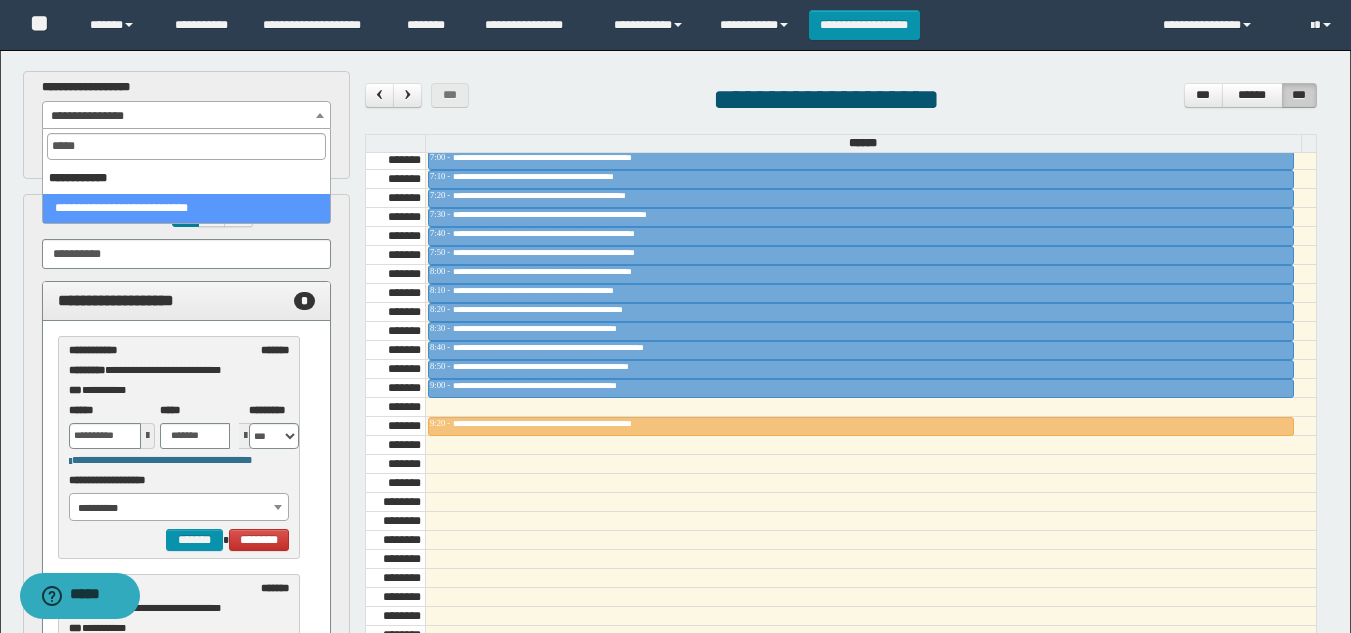 type on "*****" 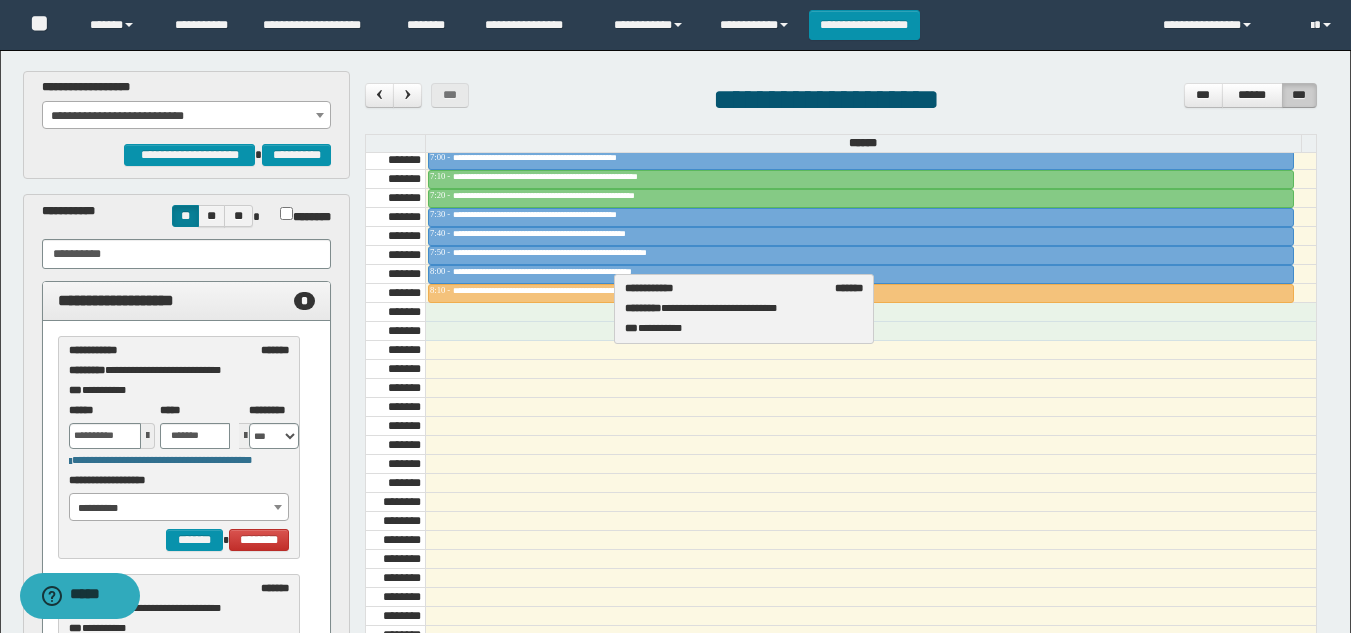 drag, startPoint x: 134, startPoint y: 370, endPoint x: 689, endPoint y: 305, distance: 558.79333 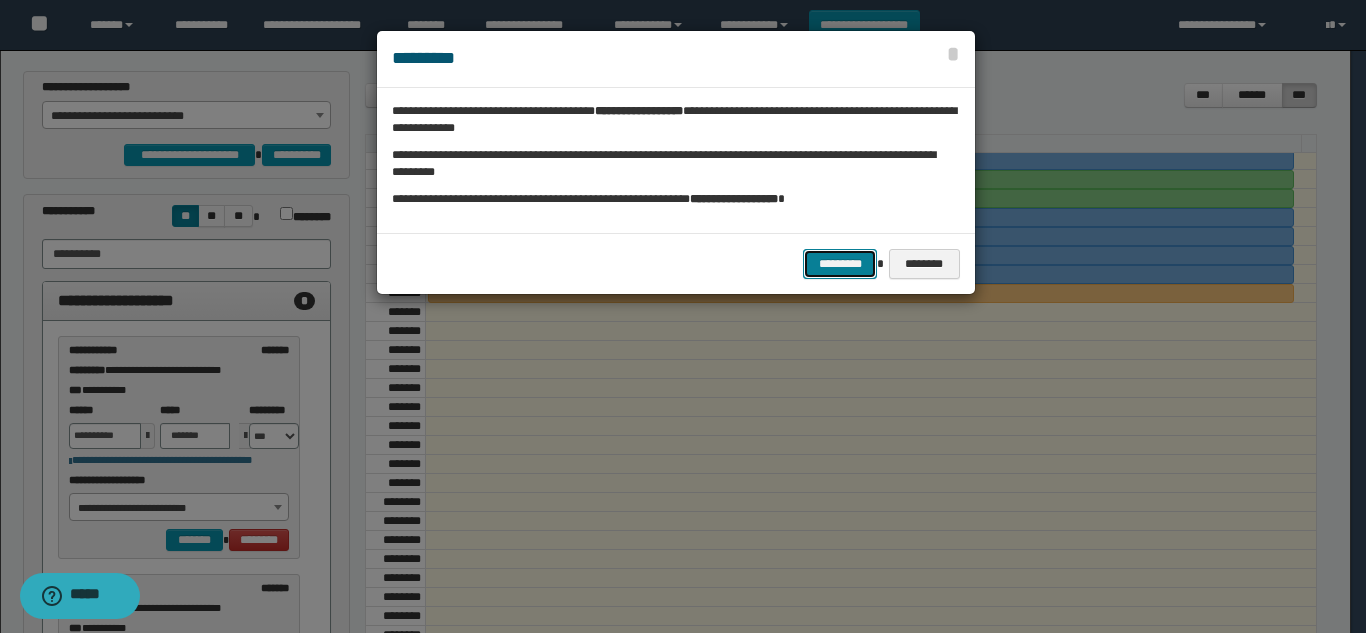 click on "*********" at bounding box center (840, 264) 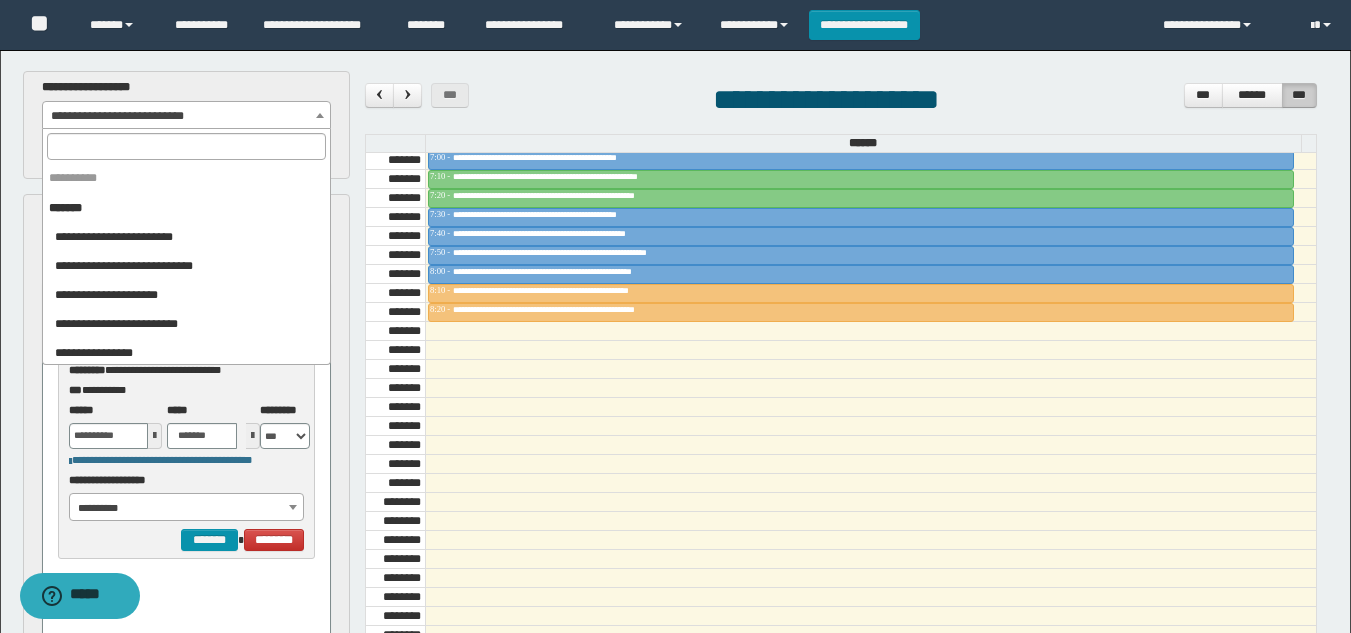 click on "**********" at bounding box center (186, 116) 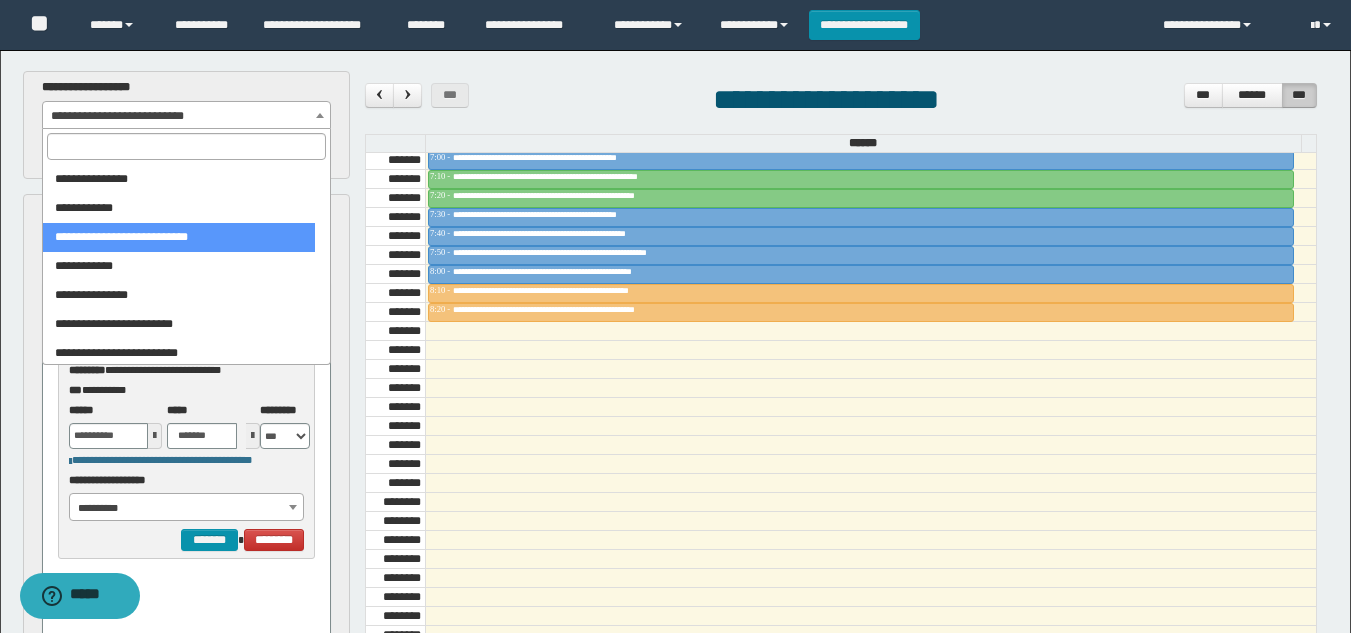 click at bounding box center [186, 146] 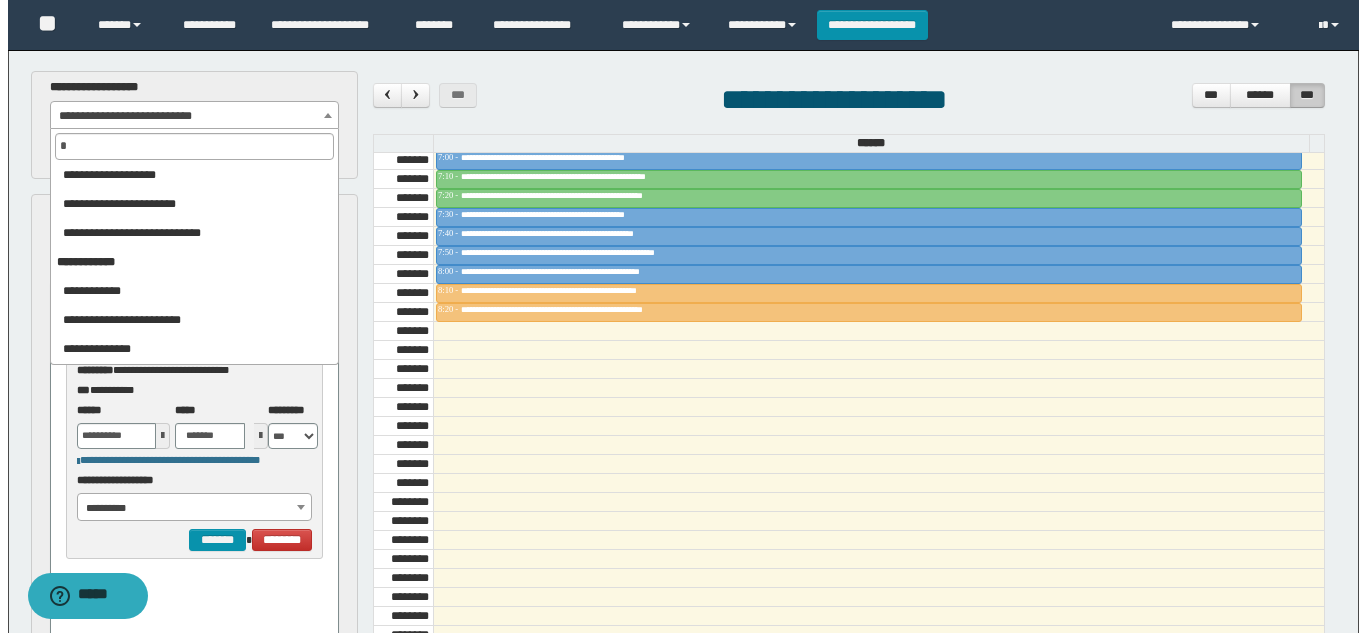 scroll, scrollTop: 0, scrollLeft: 0, axis: both 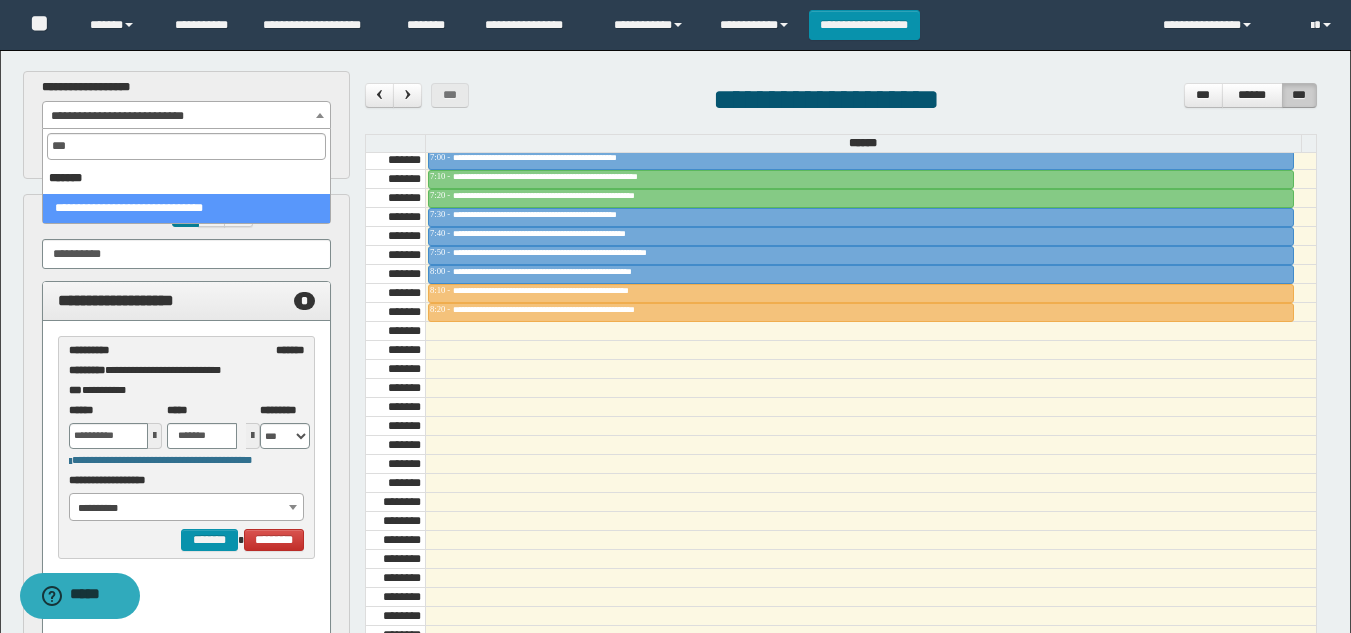 type on "***" 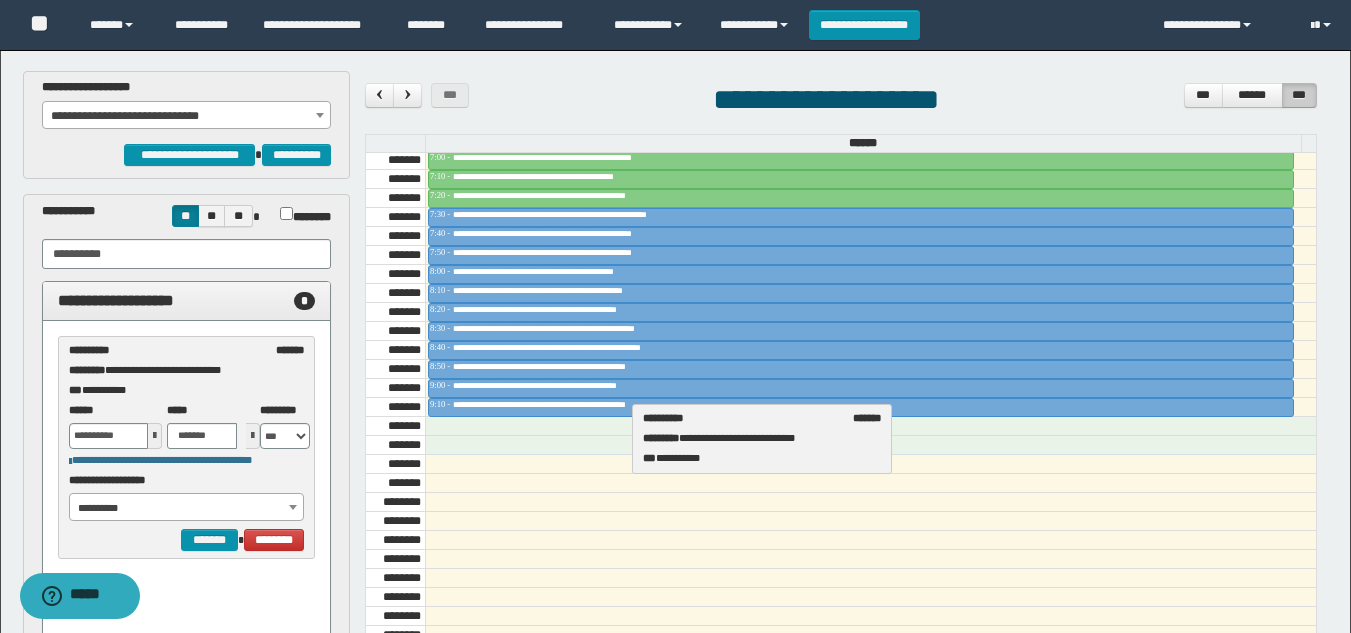 drag, startPoint x: 145, startPoint y: 363, endPoint x: 716, endPoint y: 430, distance: 574.91736 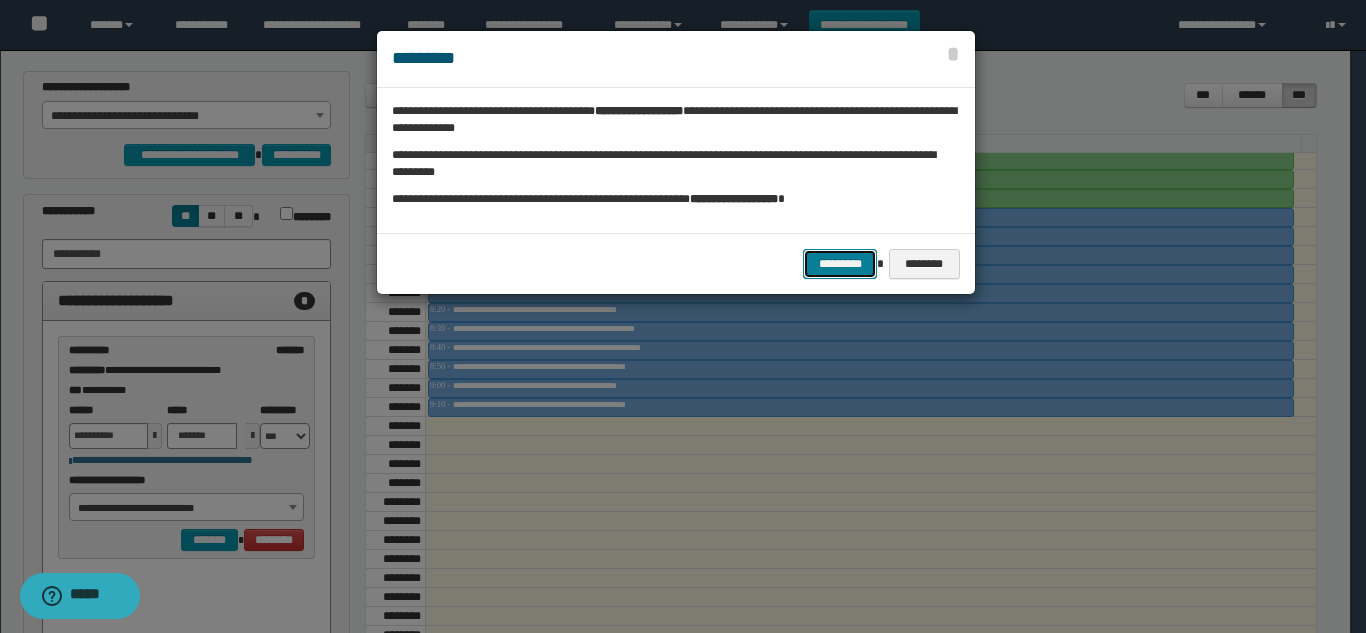 click on "*********" at bounding box center (840, 264) 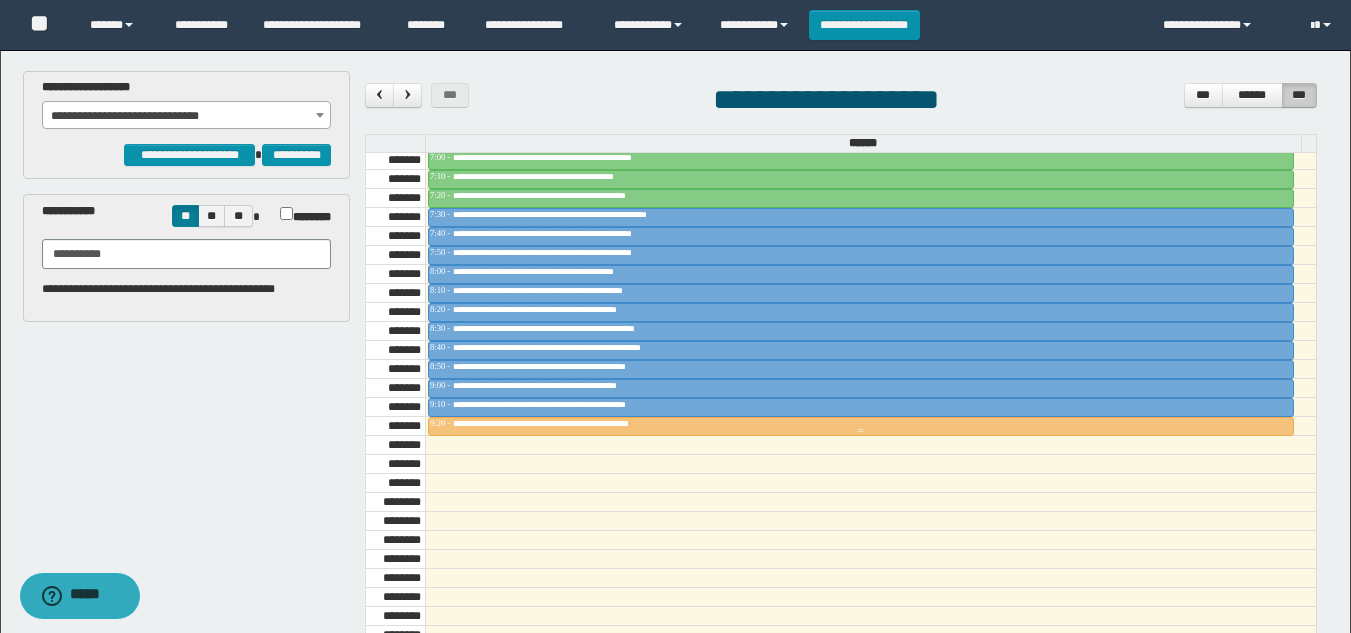 click at bounding box center [861, 431] 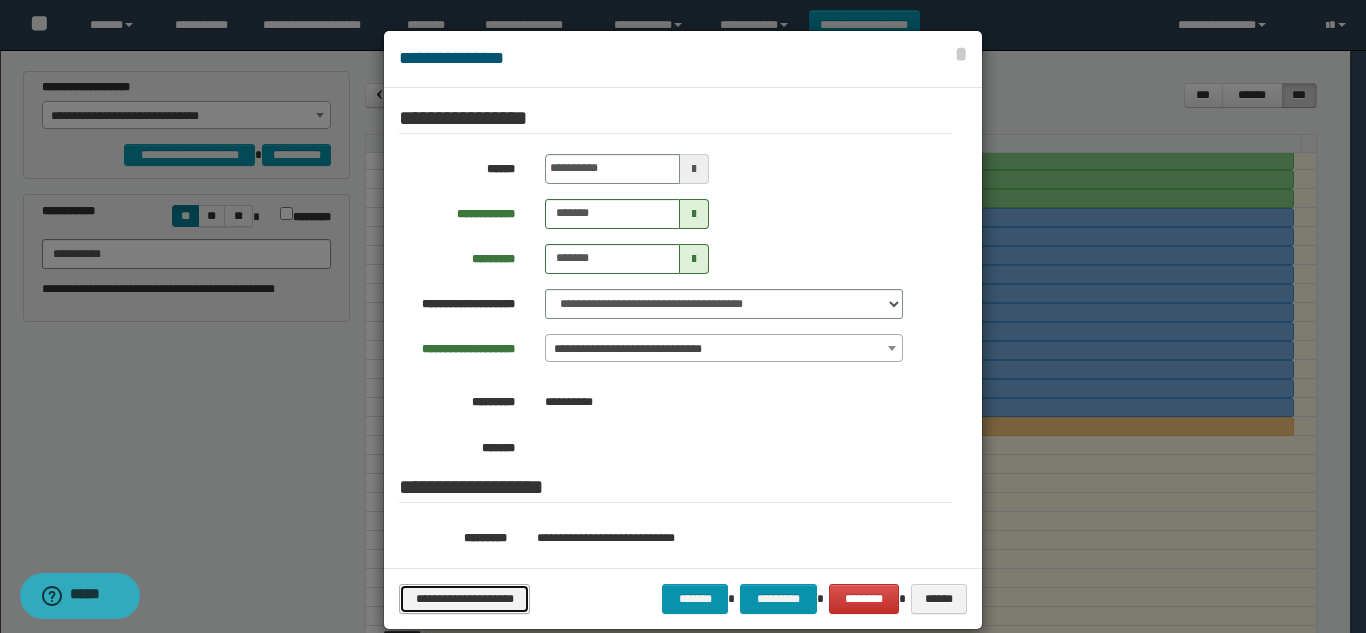click on "**********" at bounding box center (464, 599) 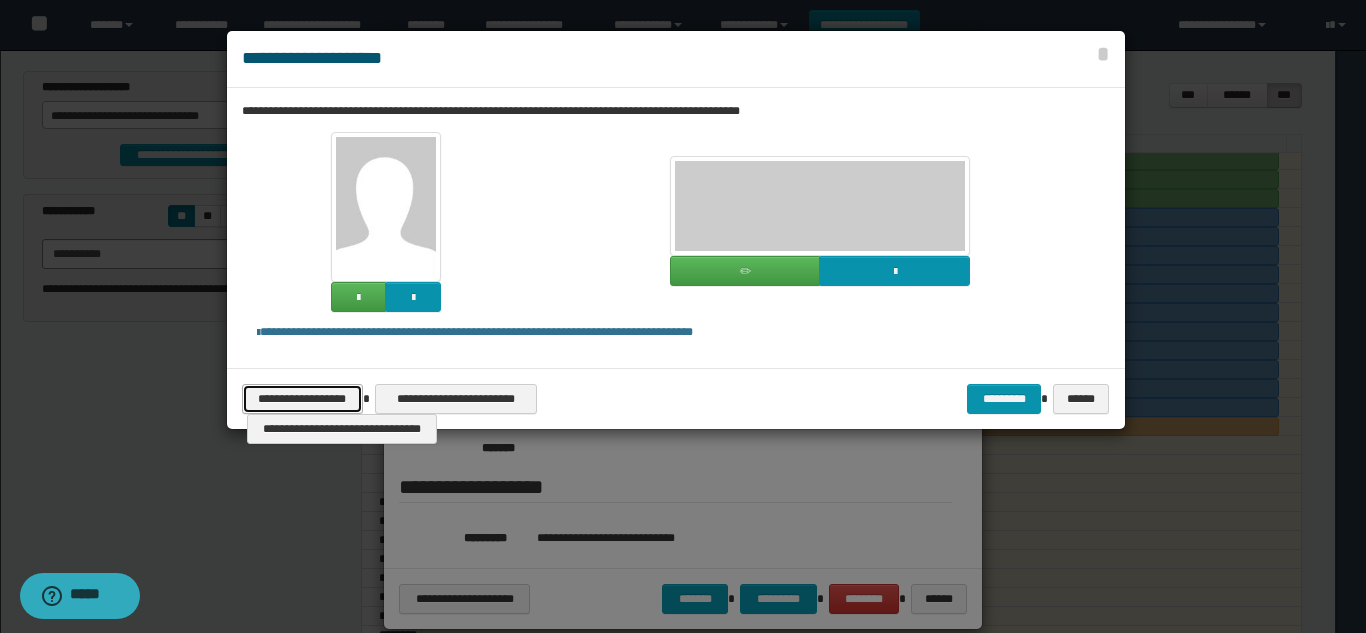click on "**********" at bounding box center [302, 399] 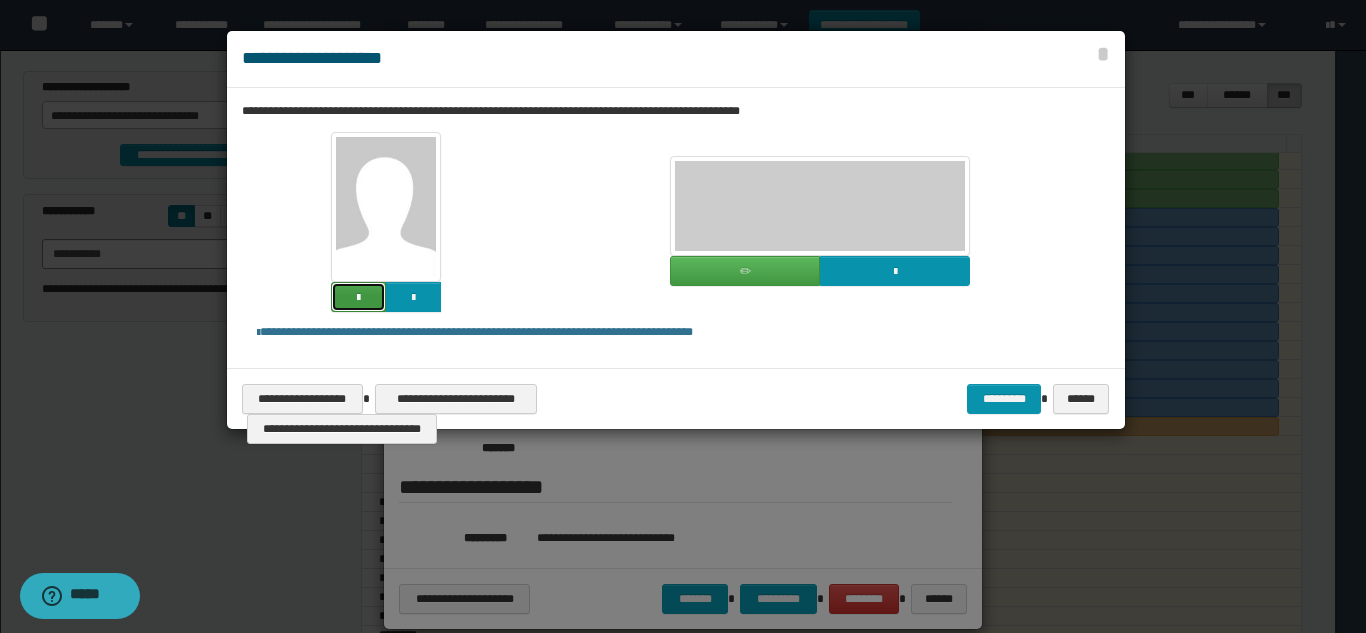 click at bounding box center [358, 297] 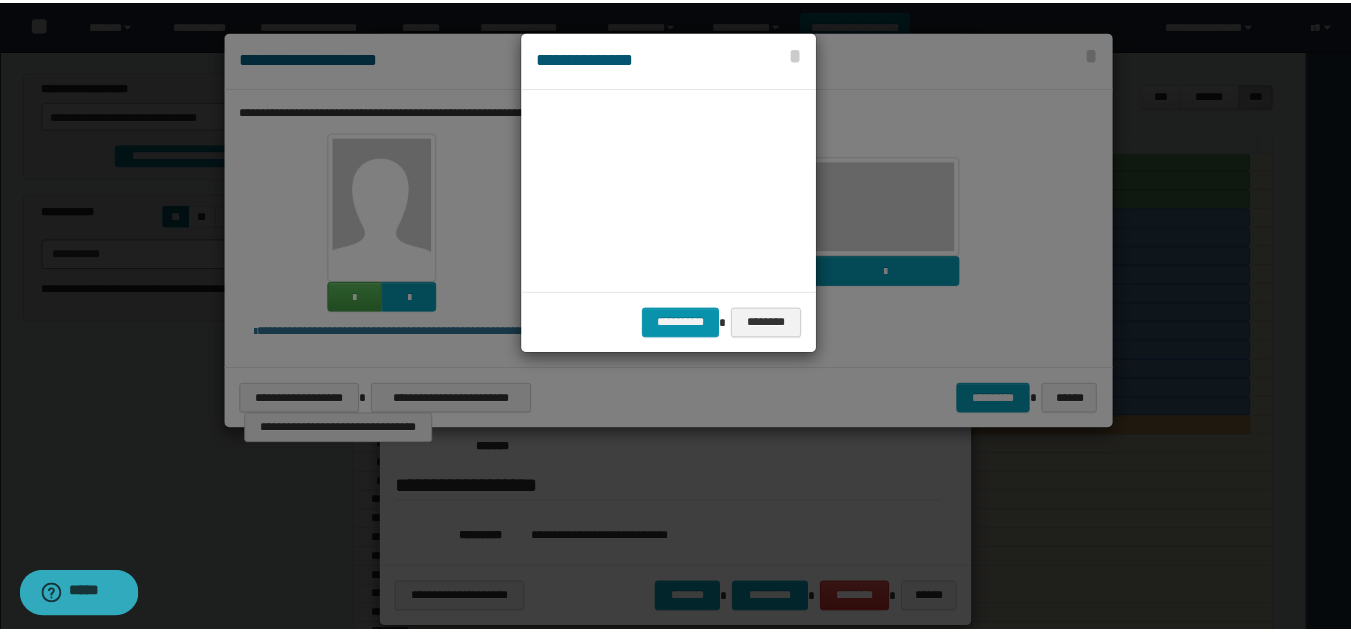 scroll, scrollTop: 45, scrollLeft: 105, axis: both 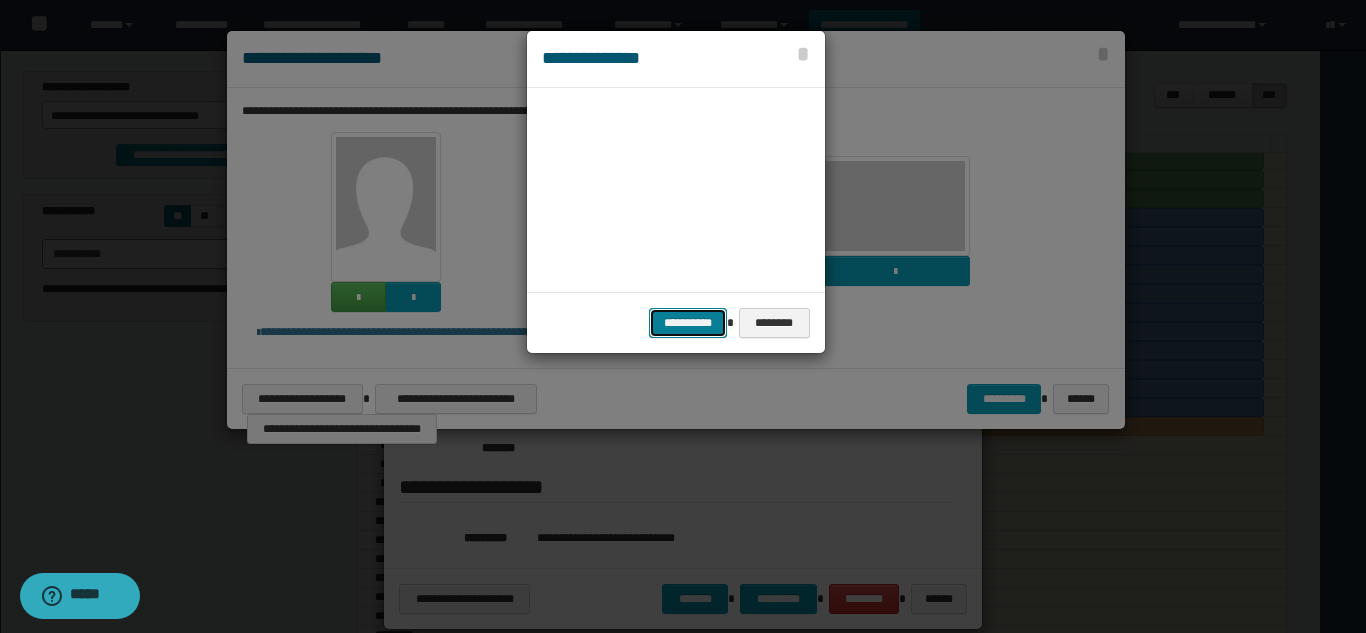 click on "**********" at bounding box center (688, 323) 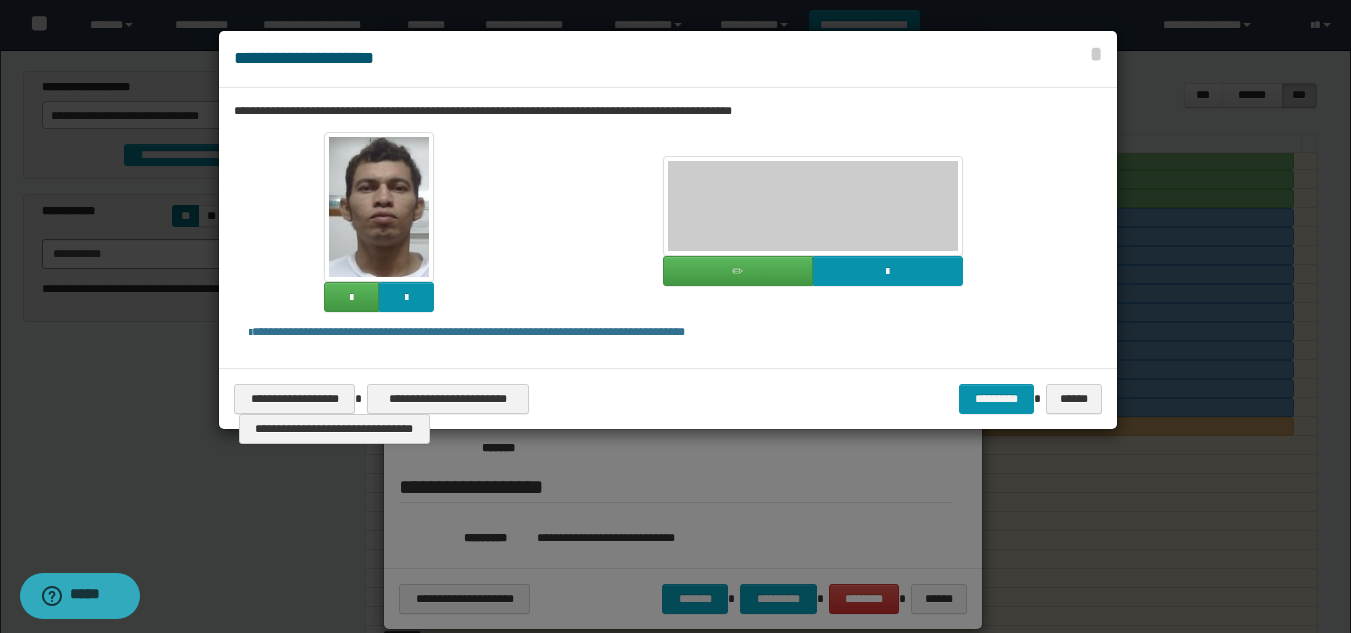 click at bounding box center (813, 206) 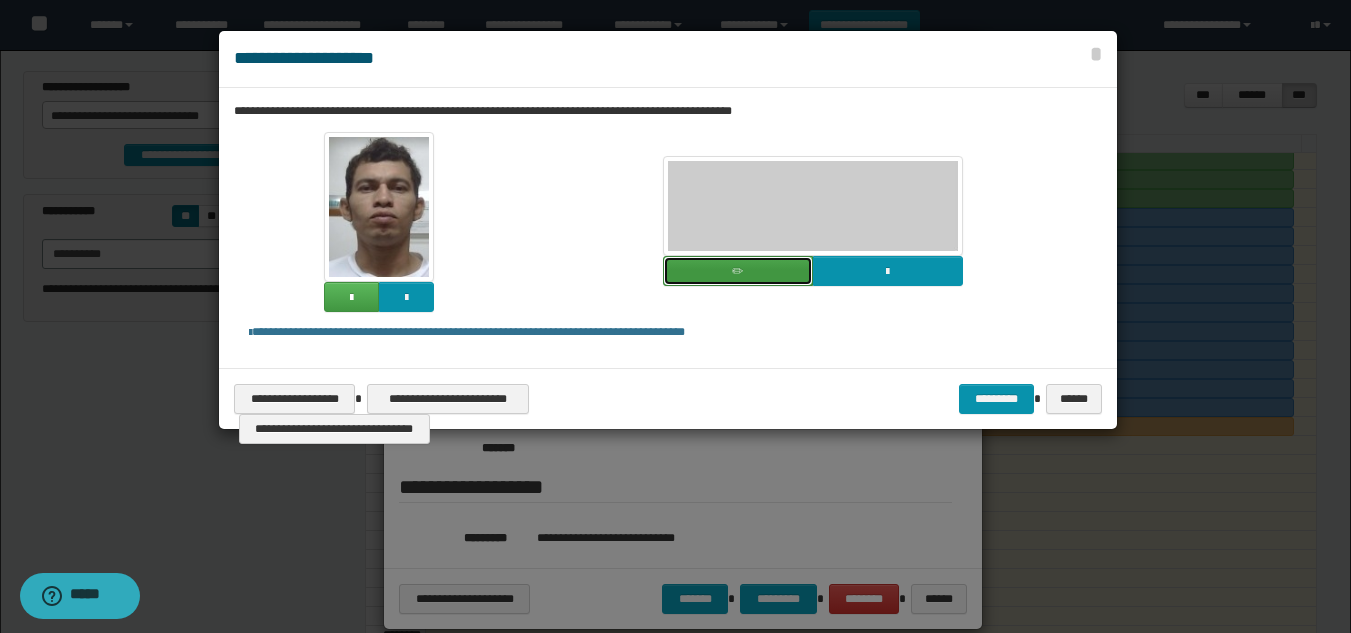 click at bounding box center [738, 271] 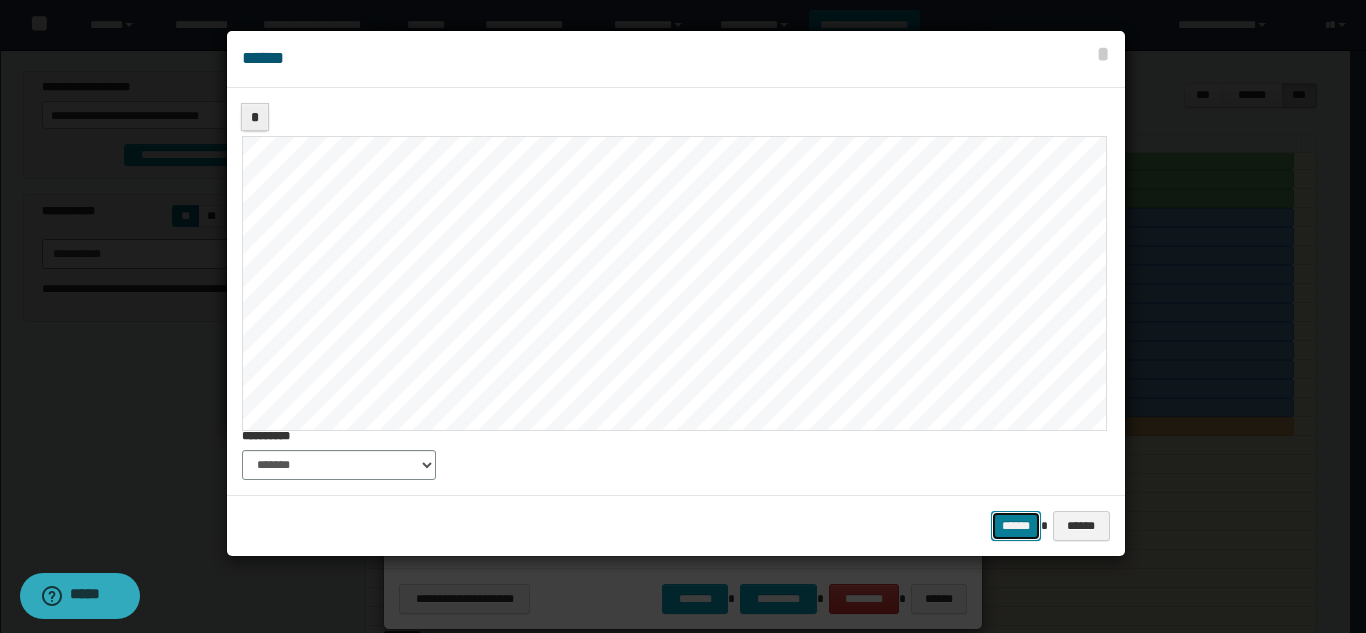 click on "******" at bounding box center [1016, 526] 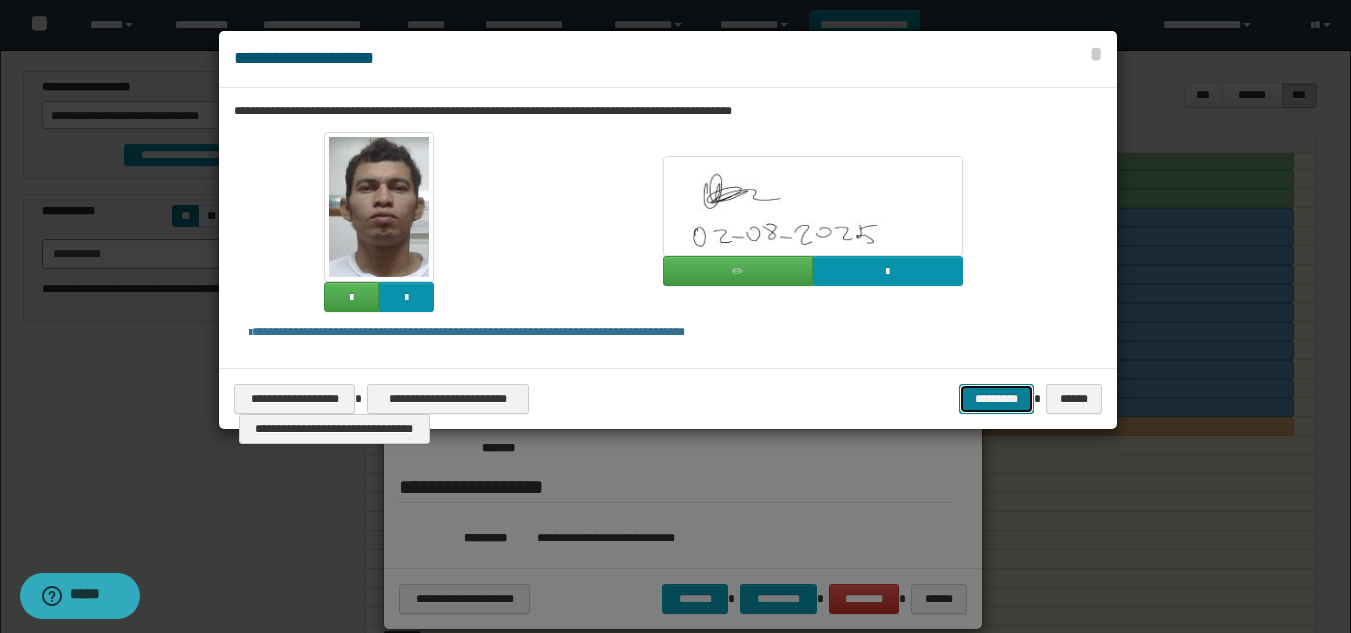 click on "*********" at bounding box center [996, 399] 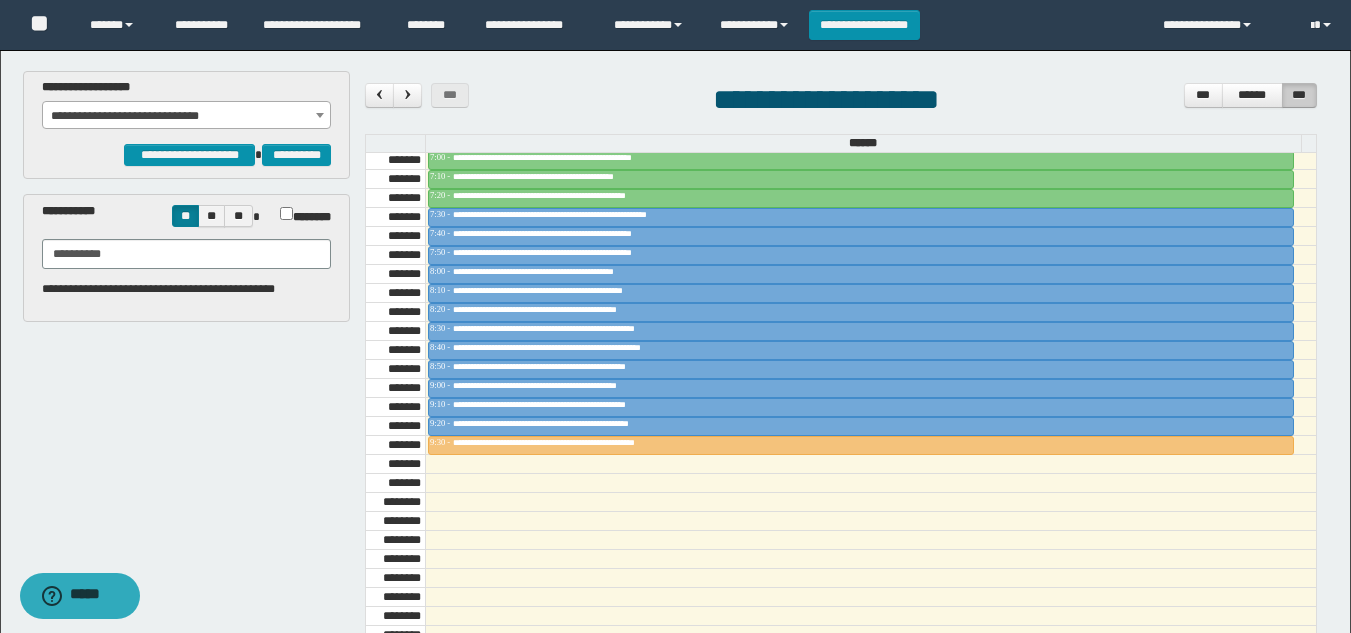click on "**********" at bounding box center [186, 116] 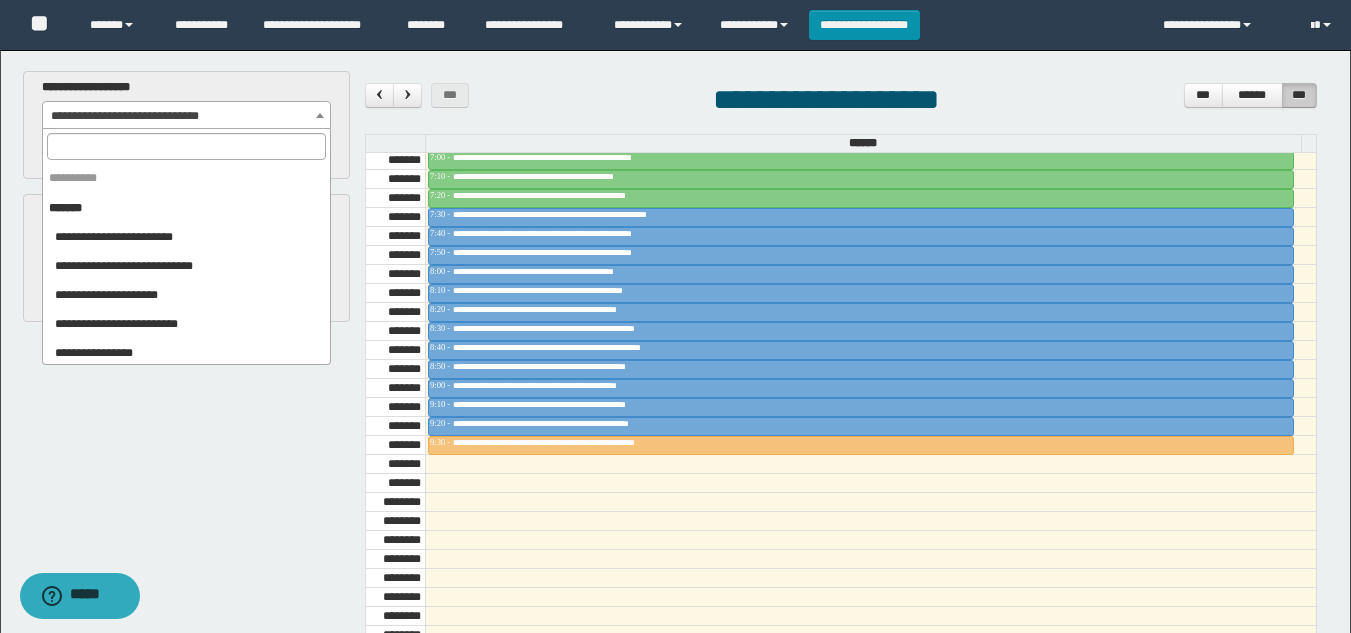 scroll, scrollTop: 437, scrollLeft: 0, axis: vertical 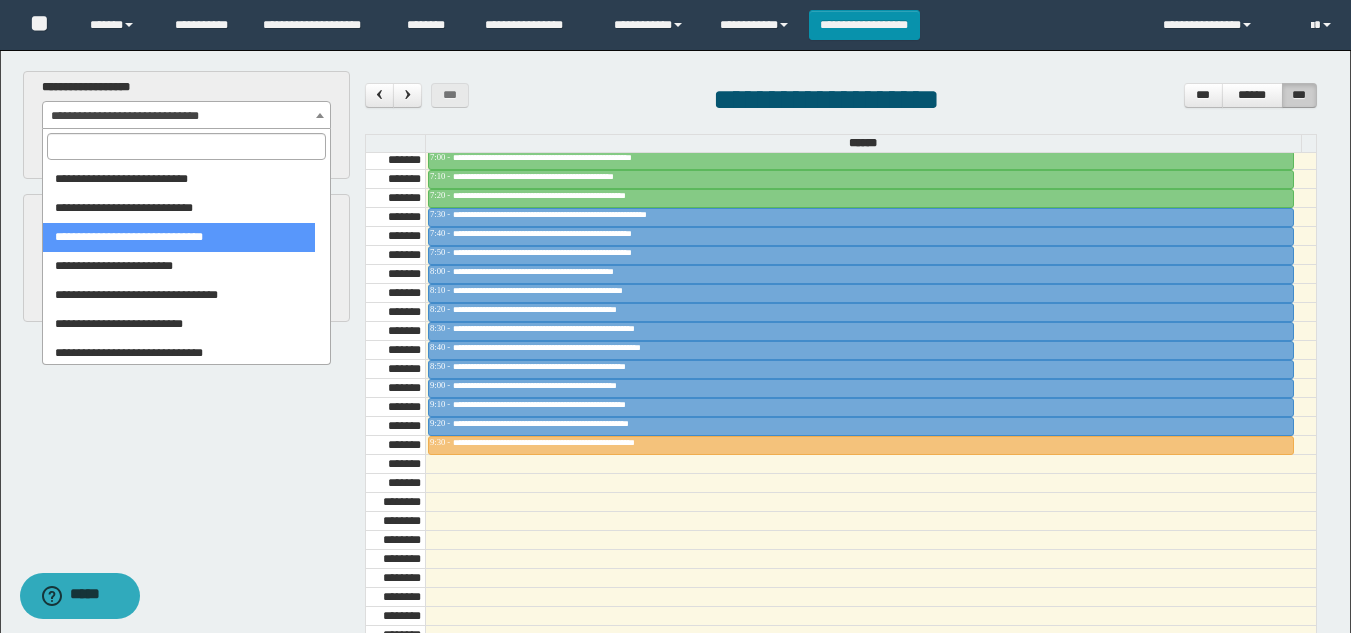 click at bounding box center (186, 146) 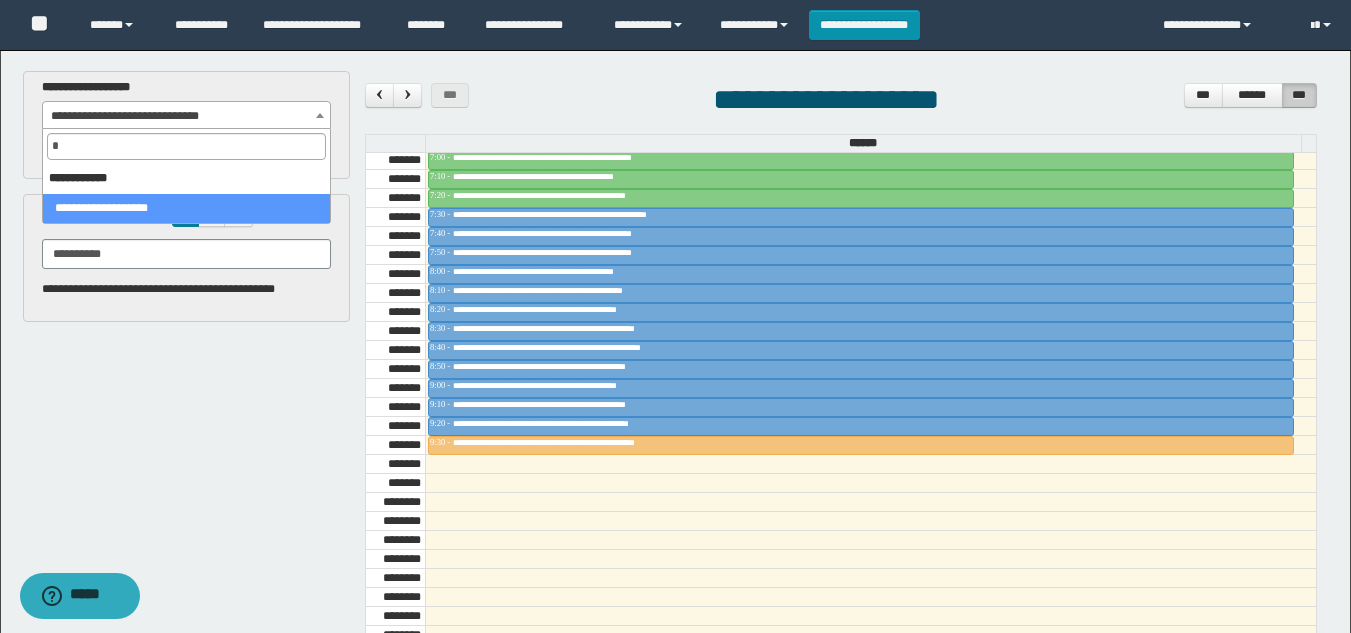 scroll, scrollTop: 0, scrollLeft: 0, axis: both 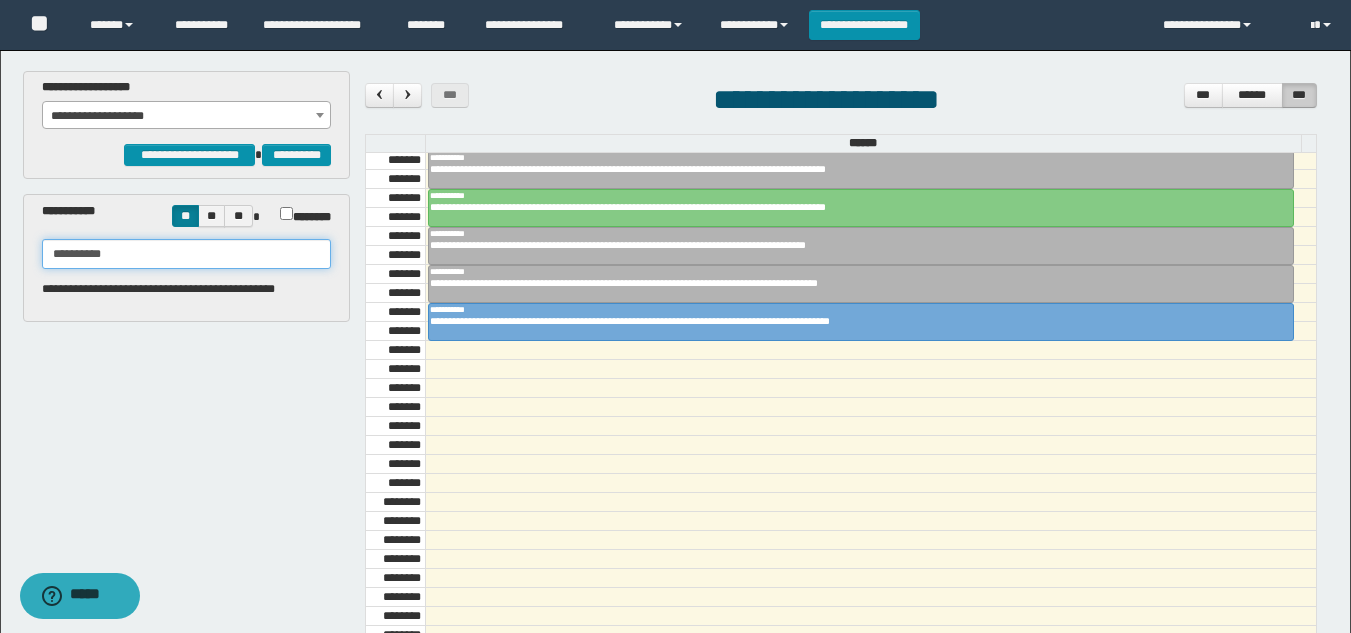 drag, startPoint x: 160, startPoint y: 267, endPoint x: 0, endPoint y: 259, distance: 160.19987 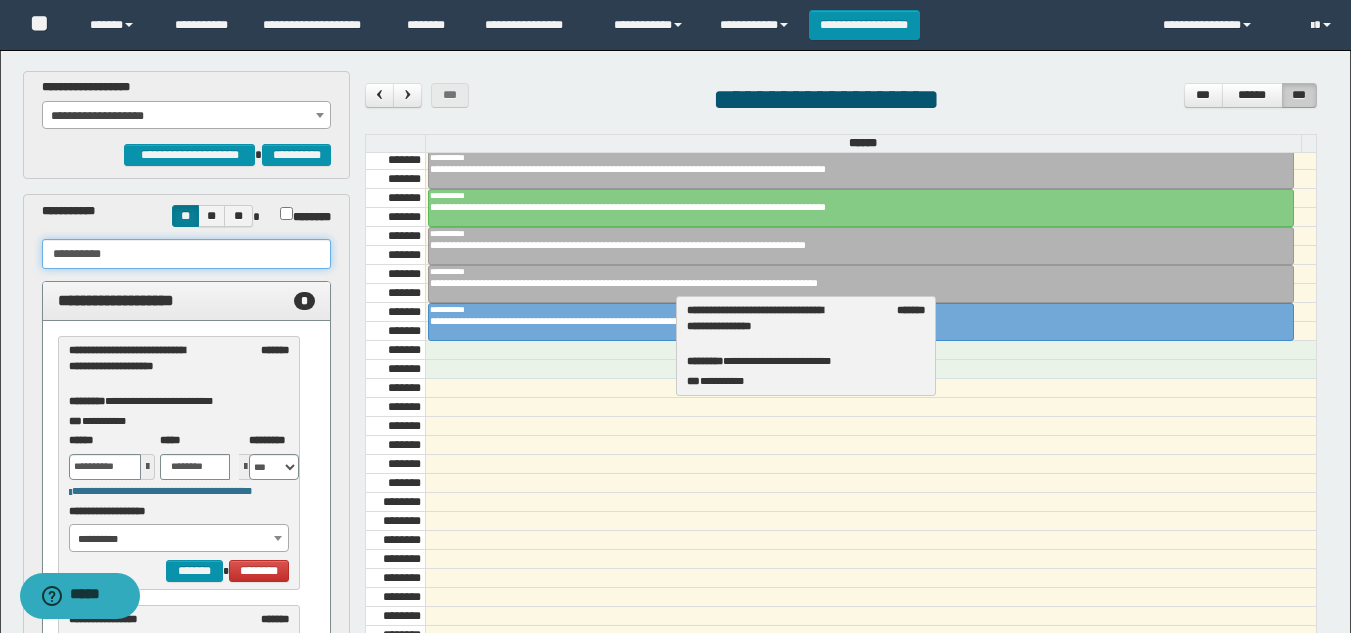 drag, startPoint x: 137, startPoint y: 383, endPoint x: 756, endPoint y: 346, distance: 620.10486 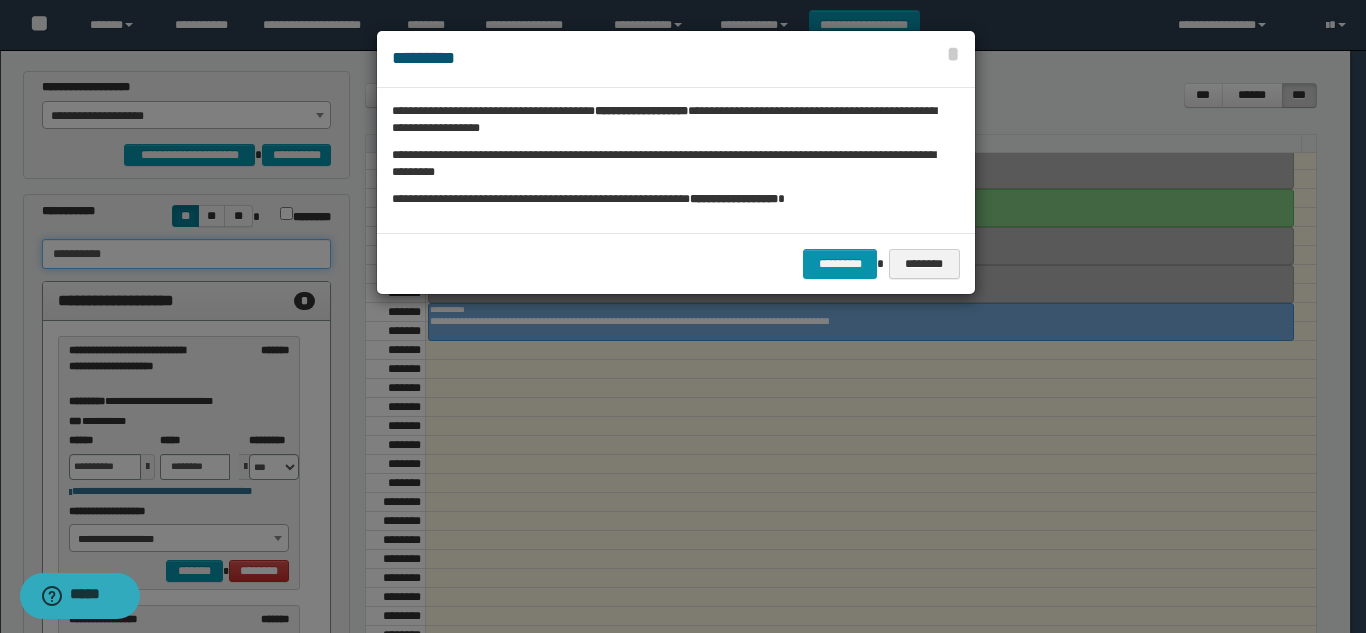 type on "**********" 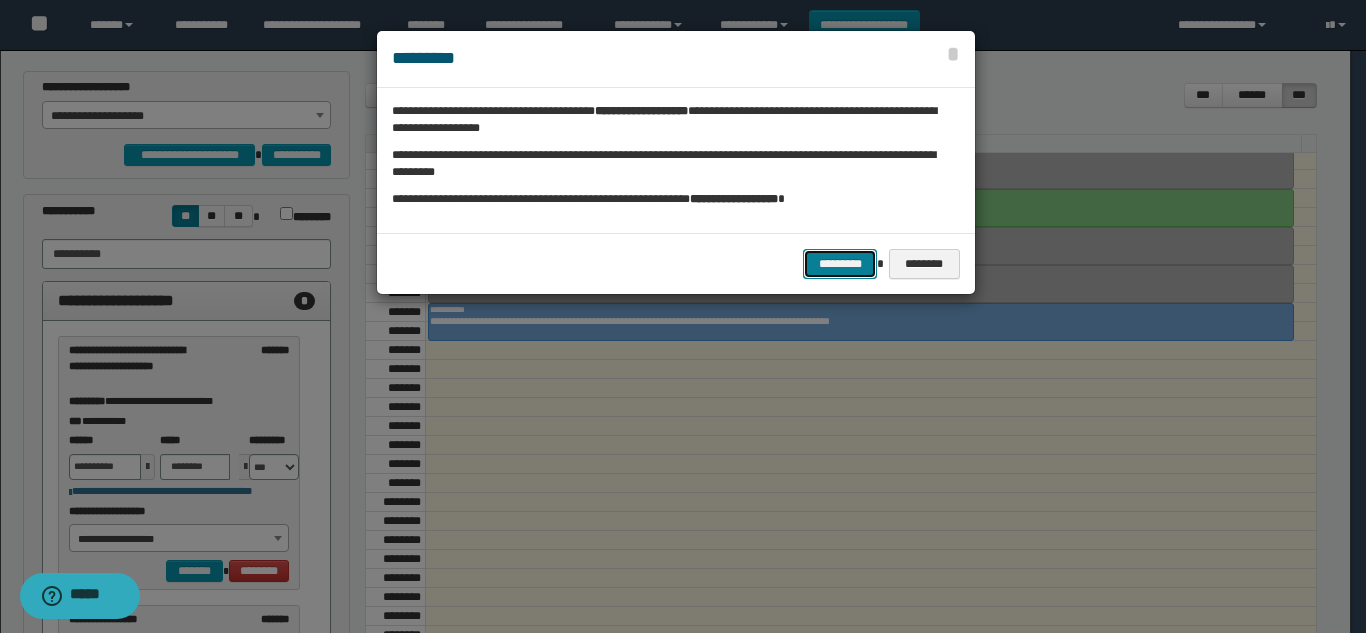 click on "*********" at bounding box center (840, 264) 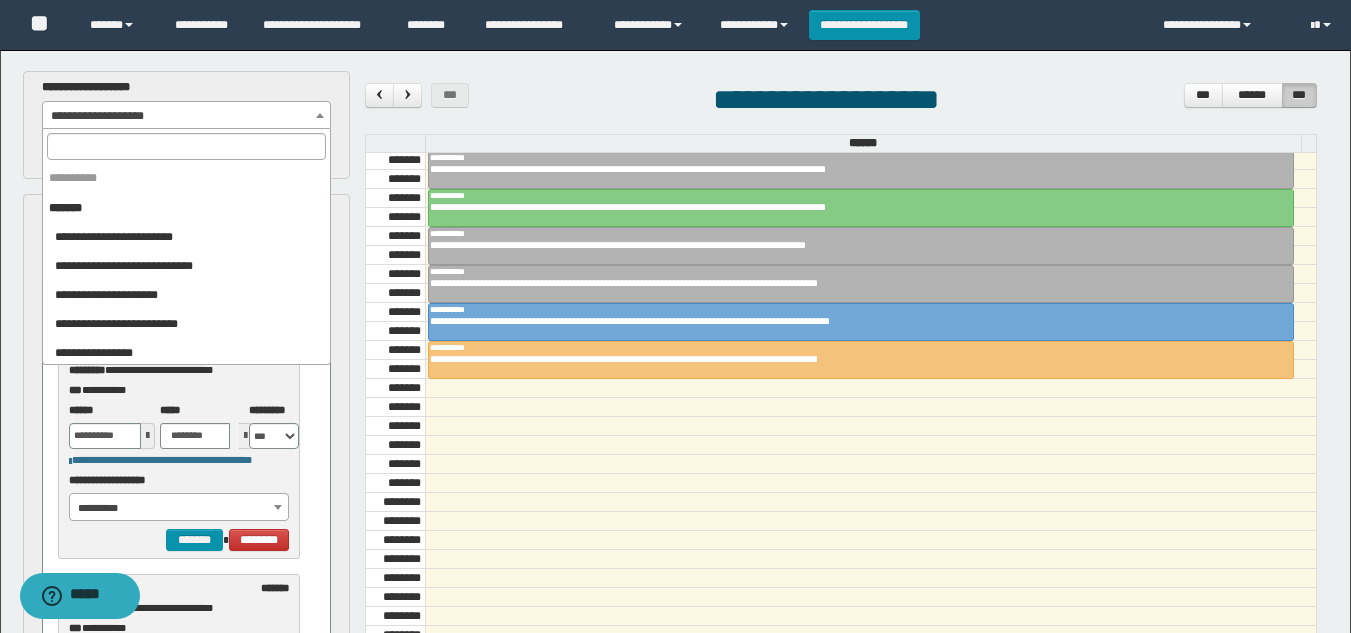 click on "**********" at bounding box center (186, 116) 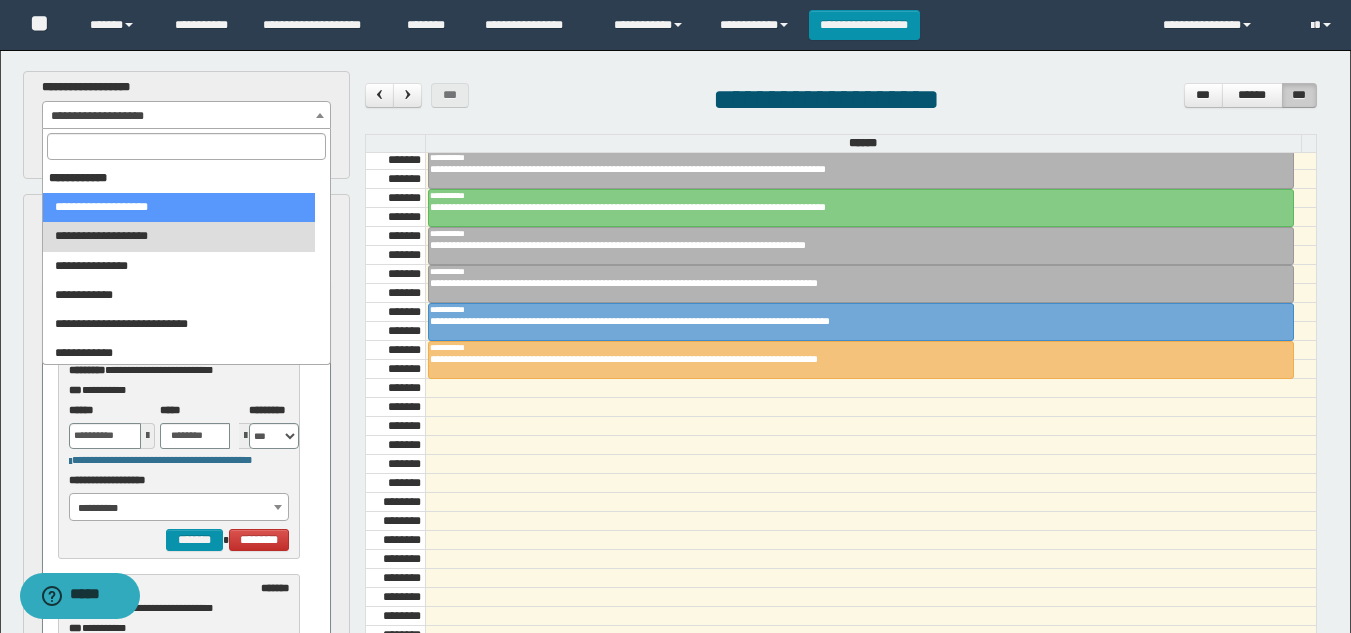 click at bounding box center [186, 146] 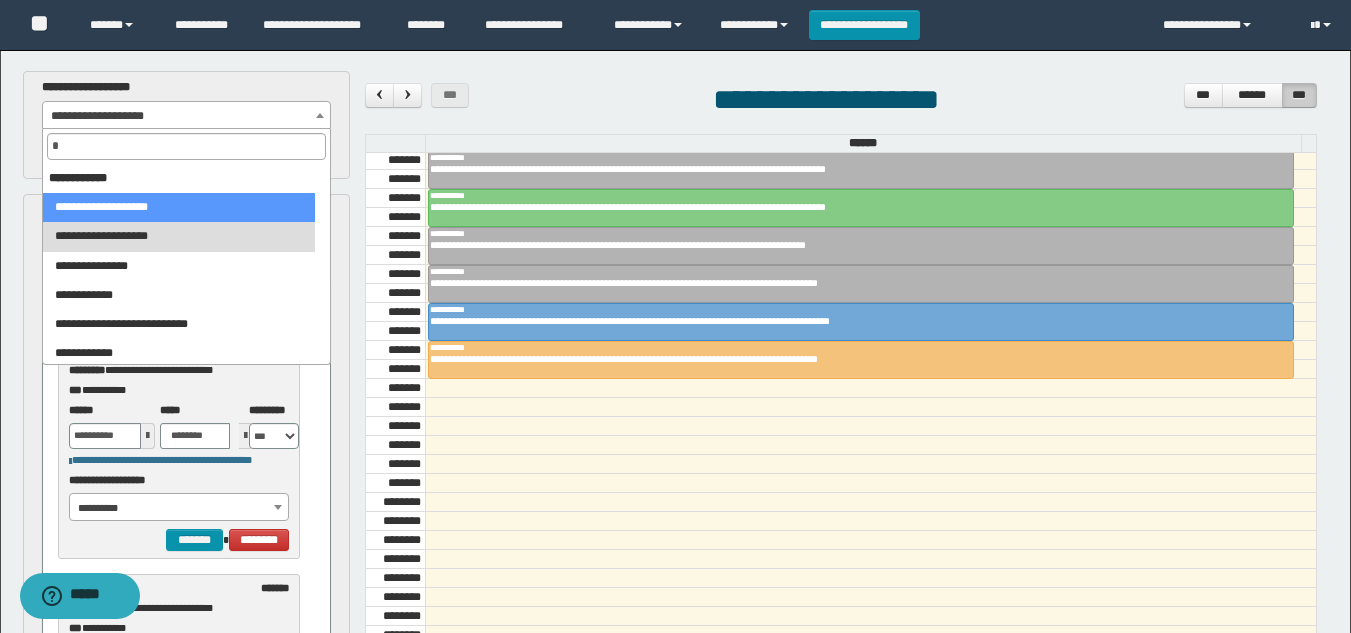 scroll, scrollTop: 0, scrollLeft: 0, axis: both 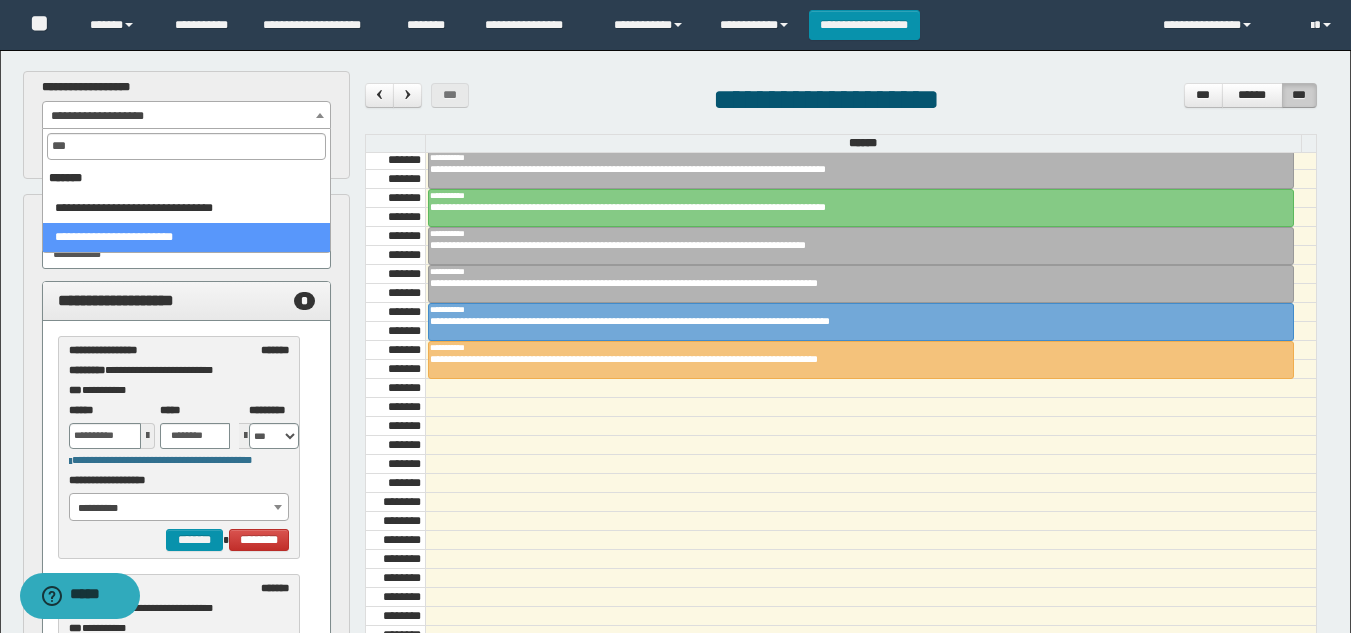 type on "***" 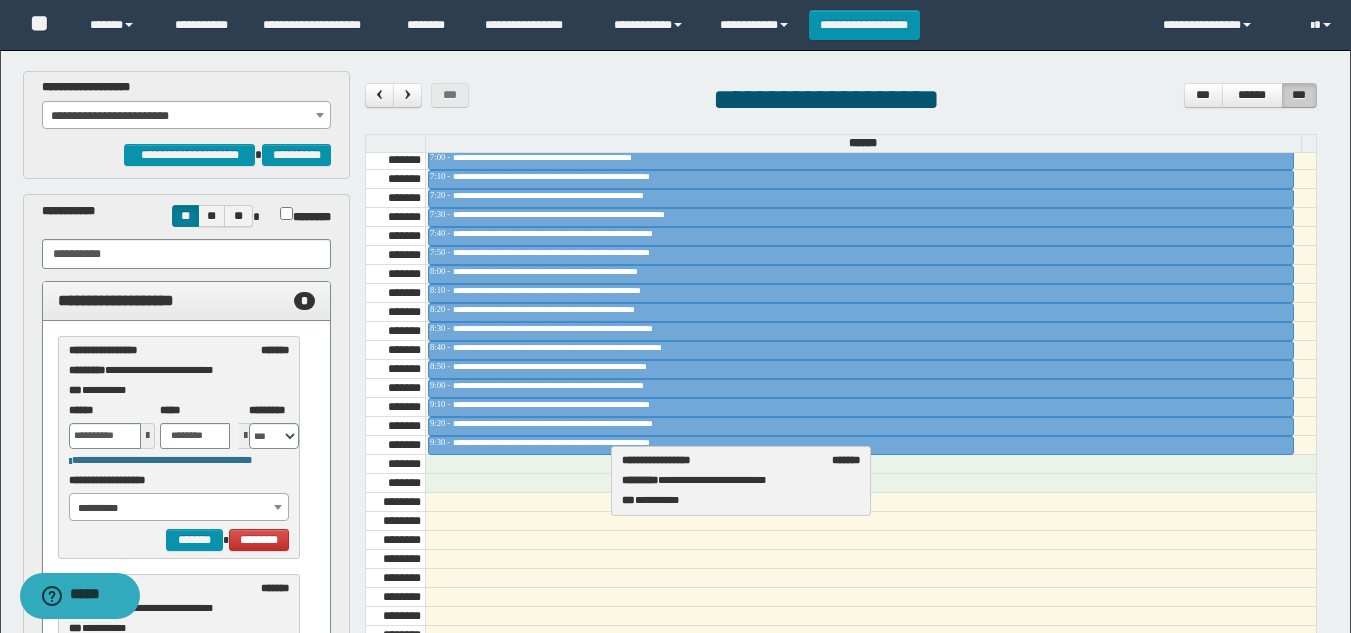 drag, startPoint x: 160, startPoint y: 352, endPoint x: 713, endPoint y: 462, distance: 563.83417 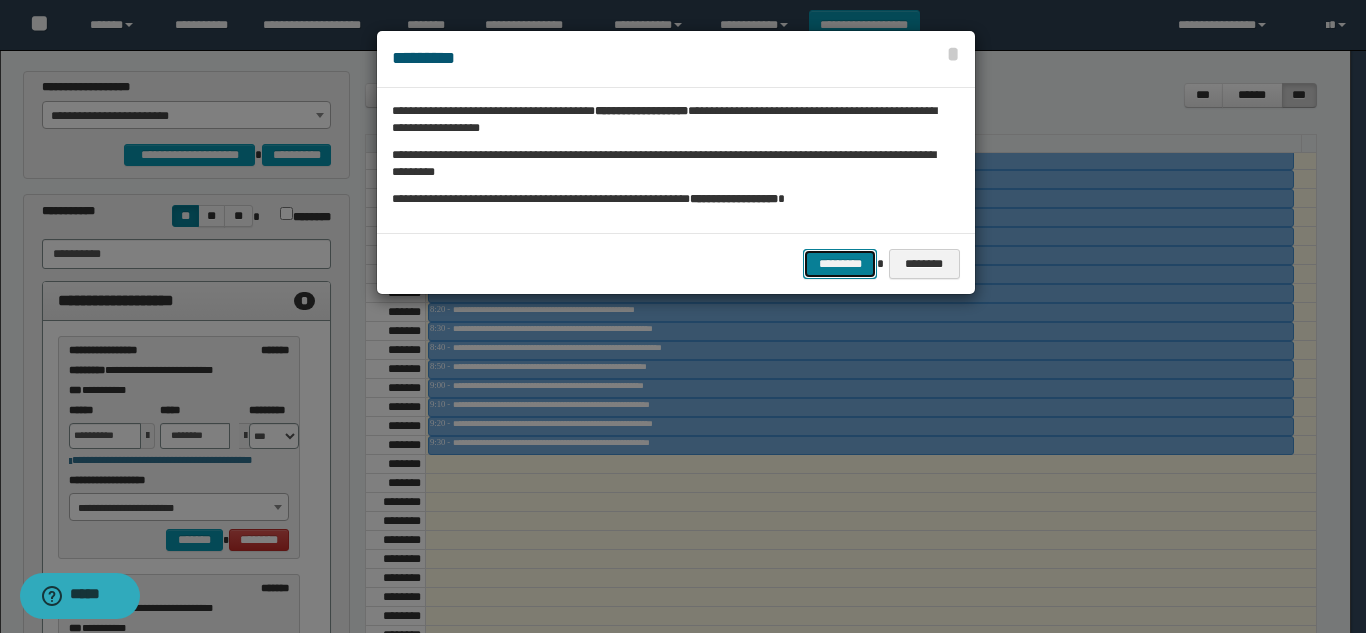 click on "*********" at bounding box center [840, 264] 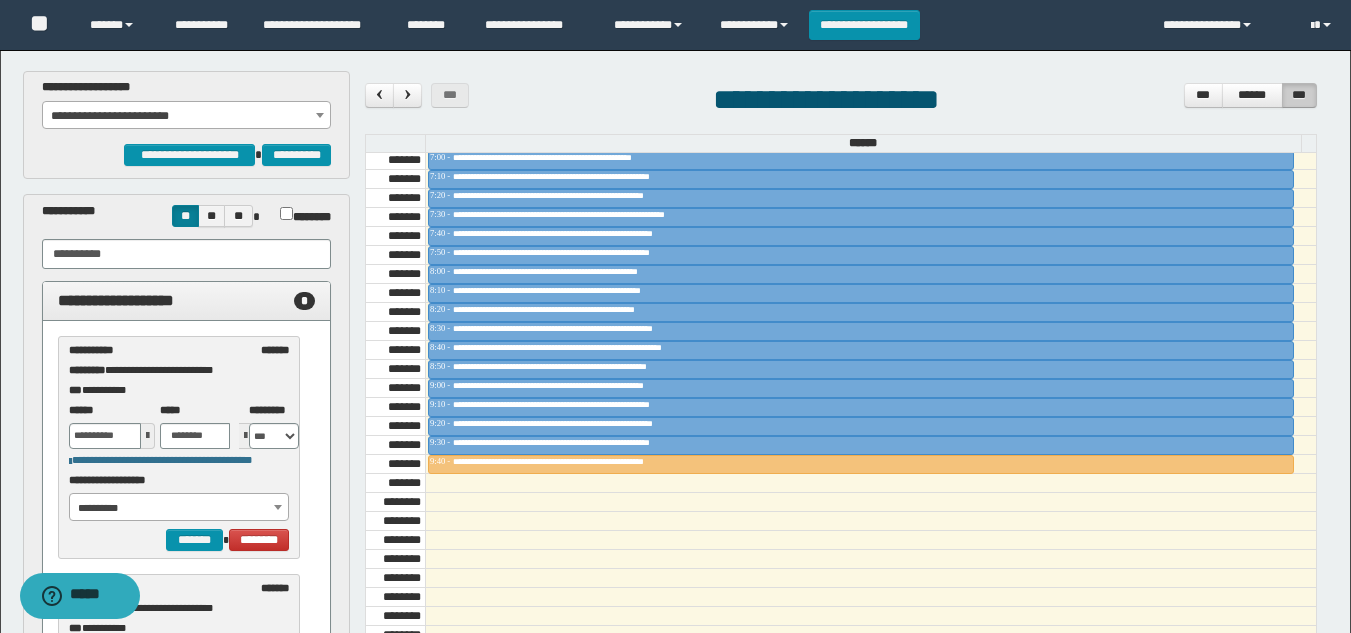 click on "**********" at bounding box center [186, 116] 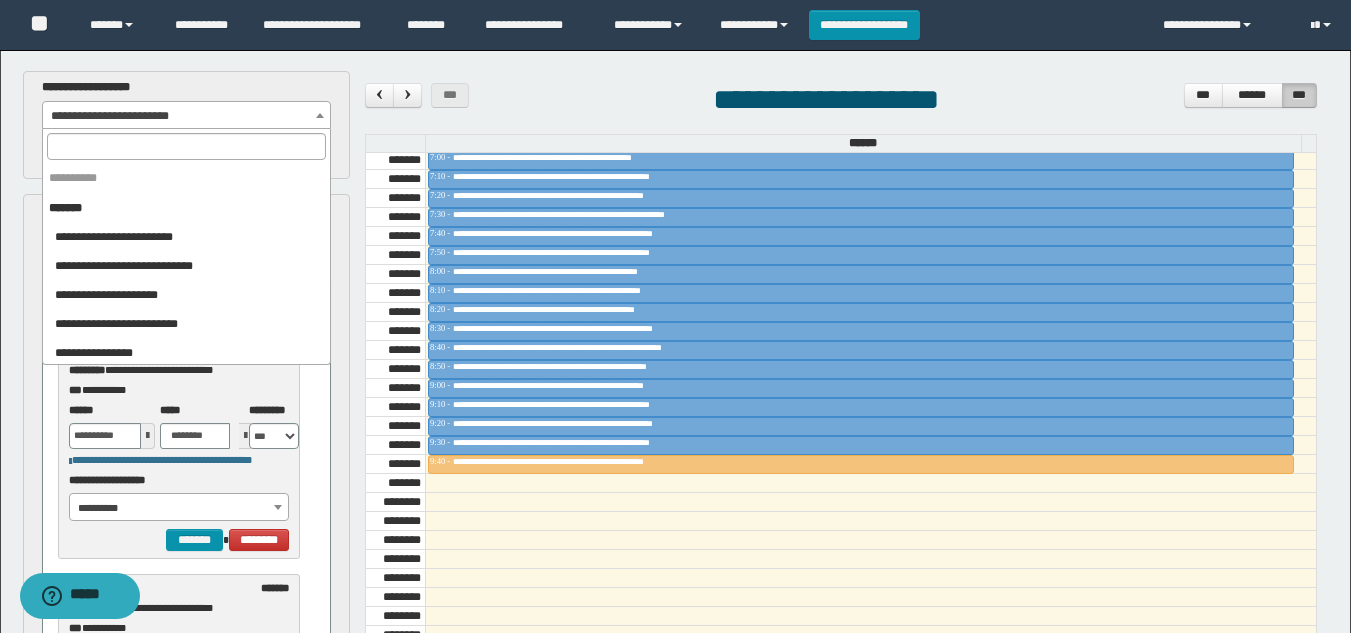 scroll, scrollTop: 612, scrollLeft: 0, axis: vertical 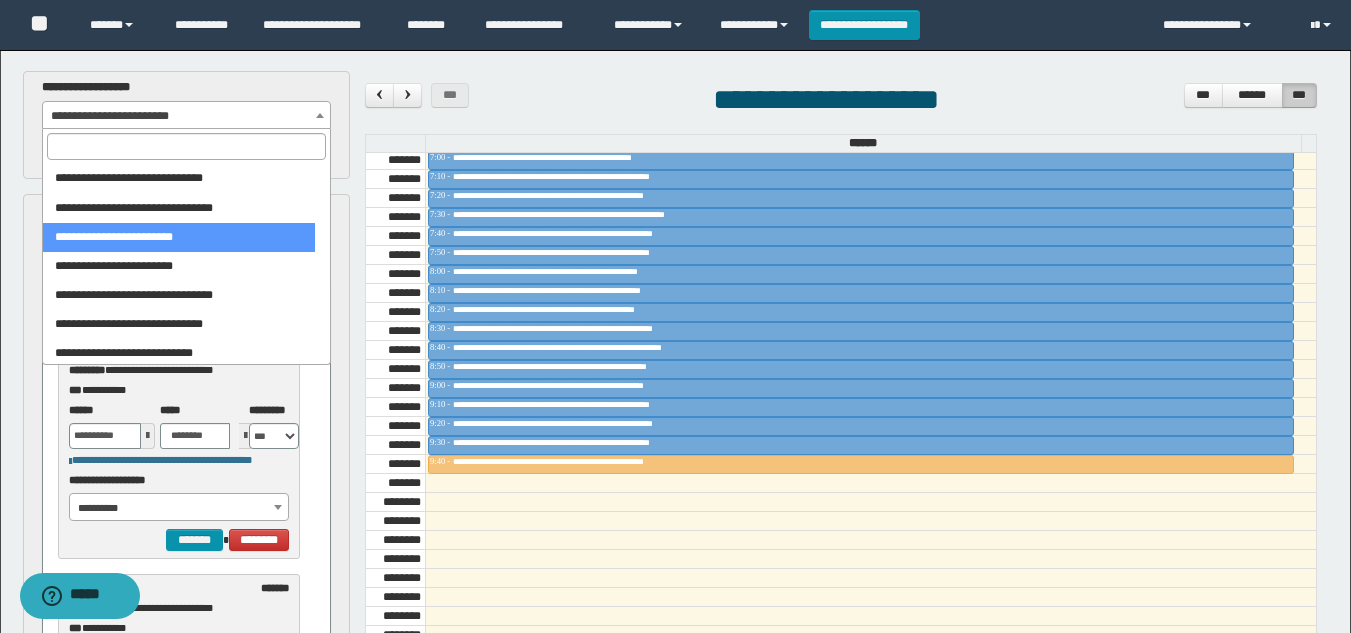 click at bounding box center (186, 146) 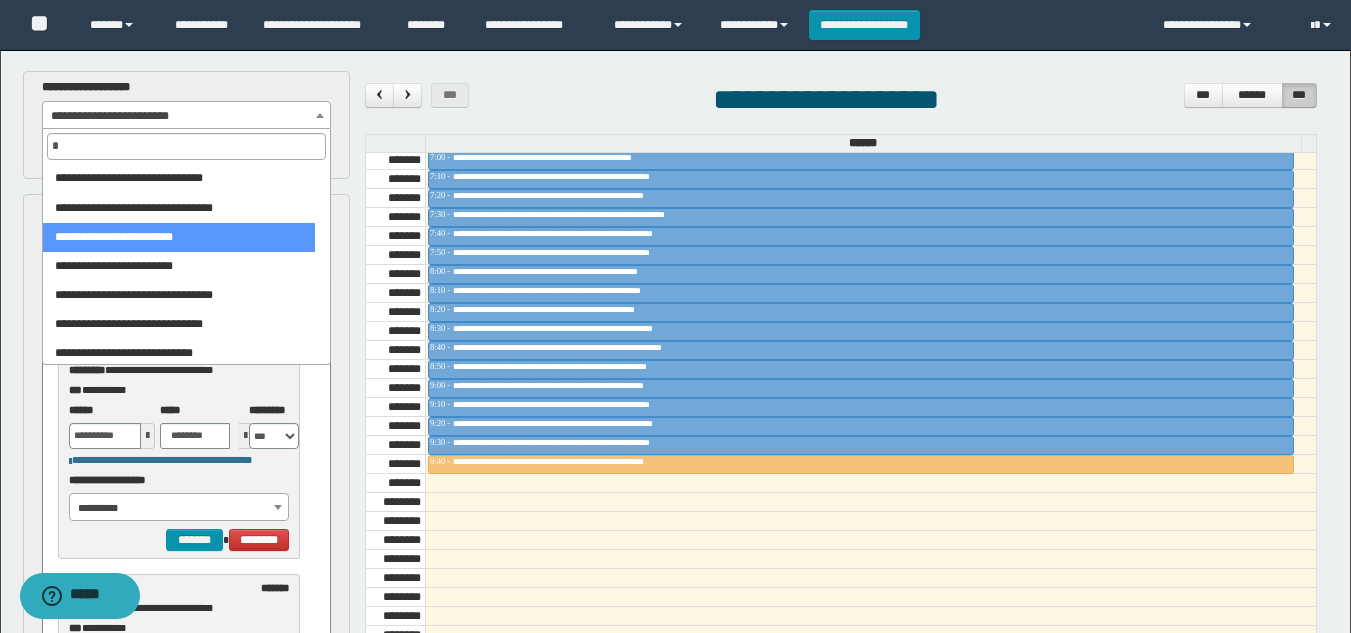 scroll, scrollTop: 0, scrollLeft: 0, axis: both 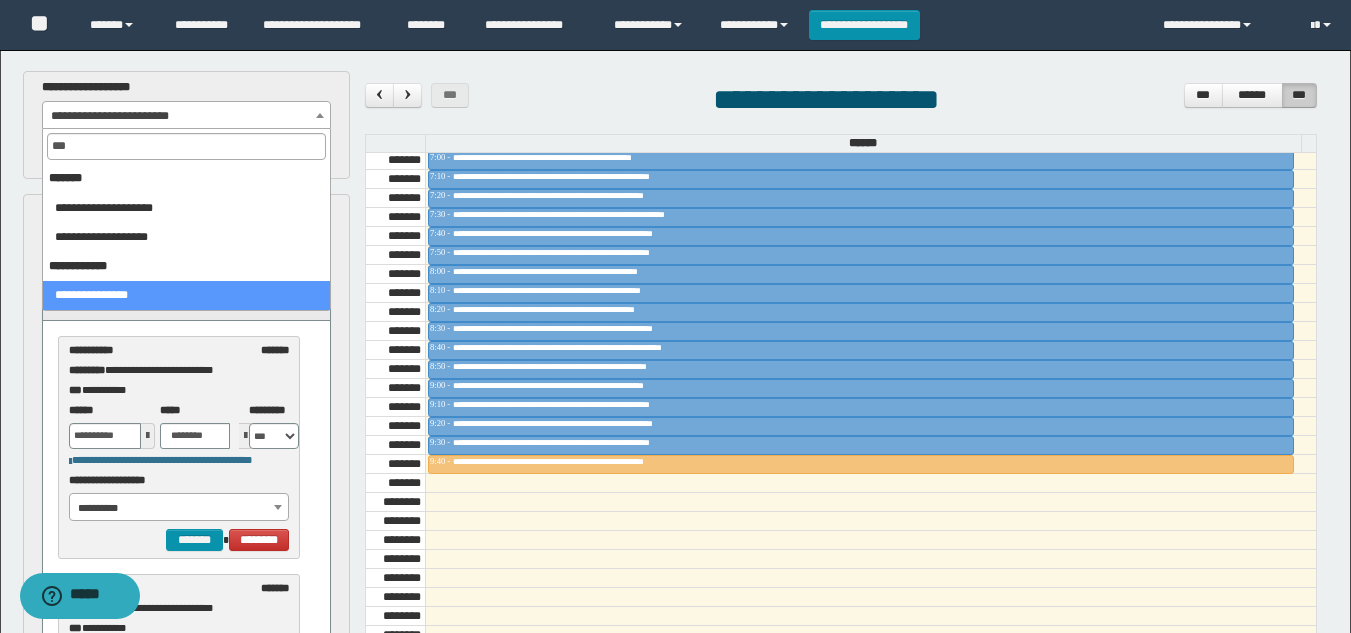 type on "***" 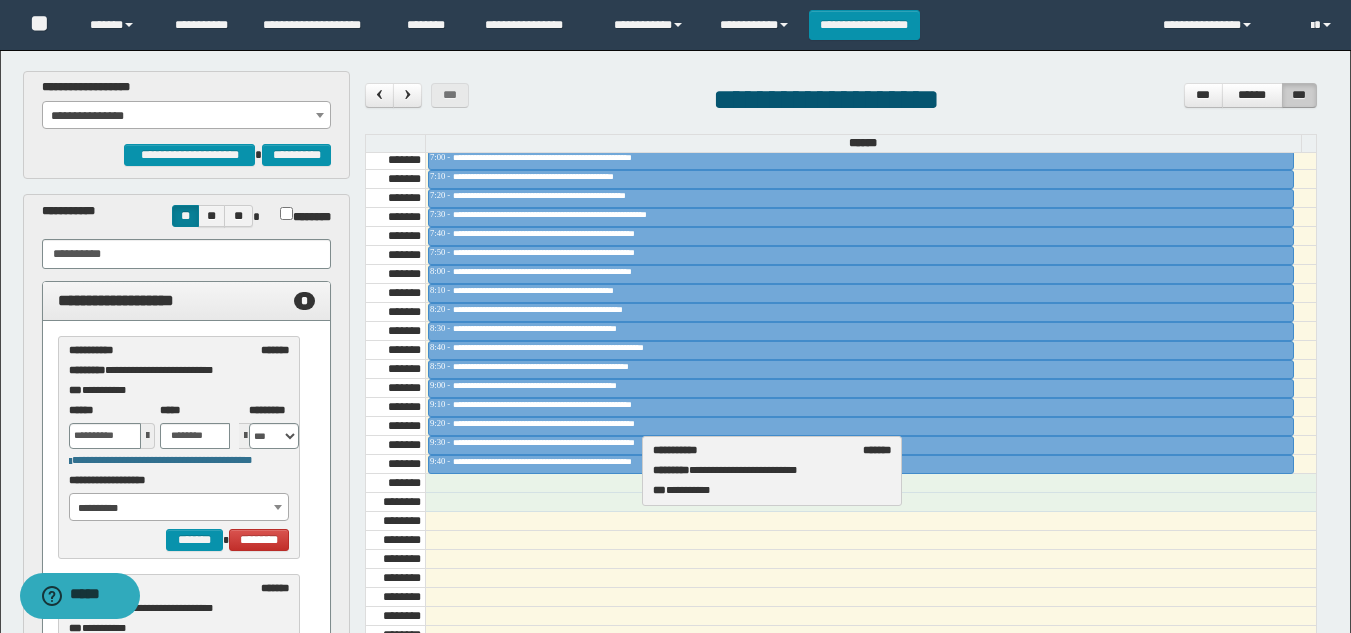 drag, startPoint x: 130, startPoint y: 373, endPoint x: 714, endPoint y: 473, distance: 592.4998 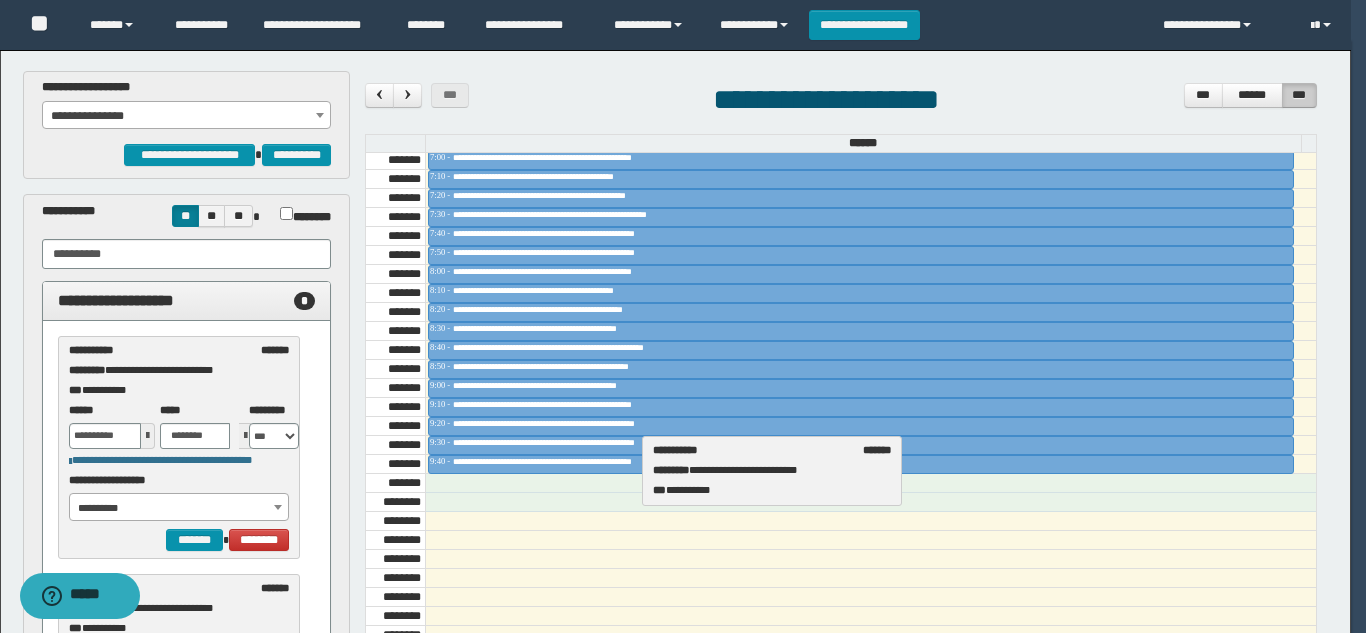 select on "****" 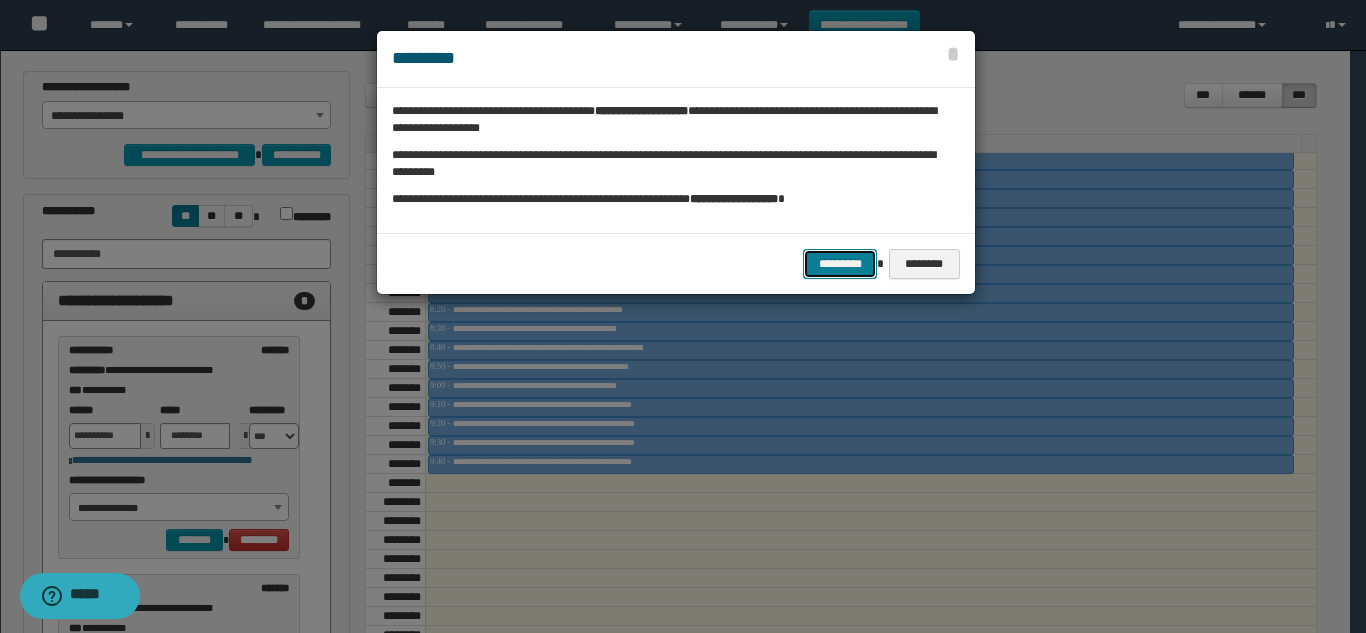 click on "*********" at bounding box center (840, 264) 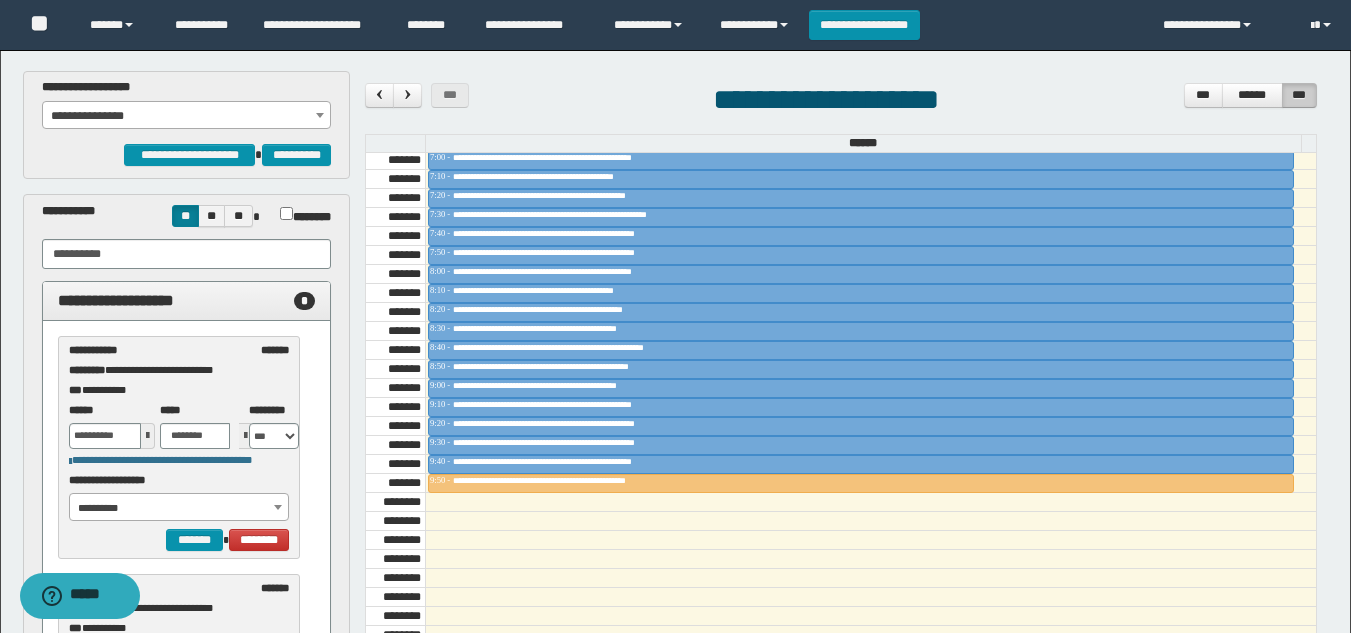click on "**********" at bounding box center (186, 116) 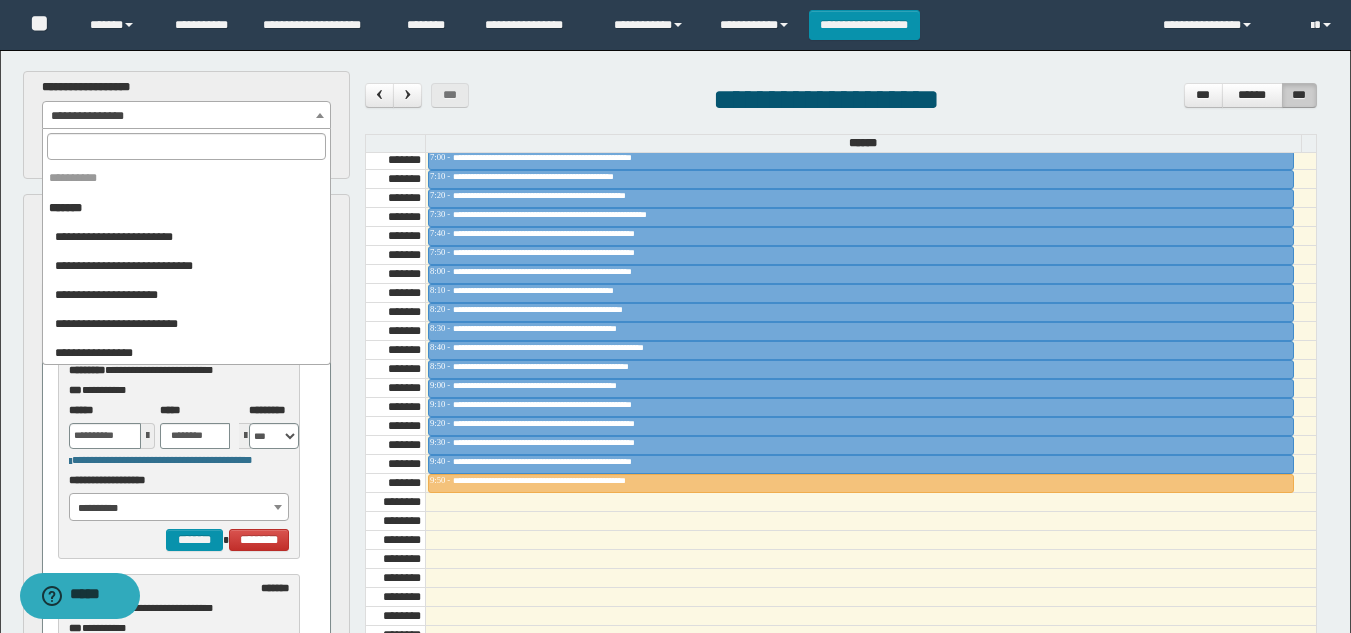 scroll, scrollTop: 2040, scrollLeft: 0, axis: vertical 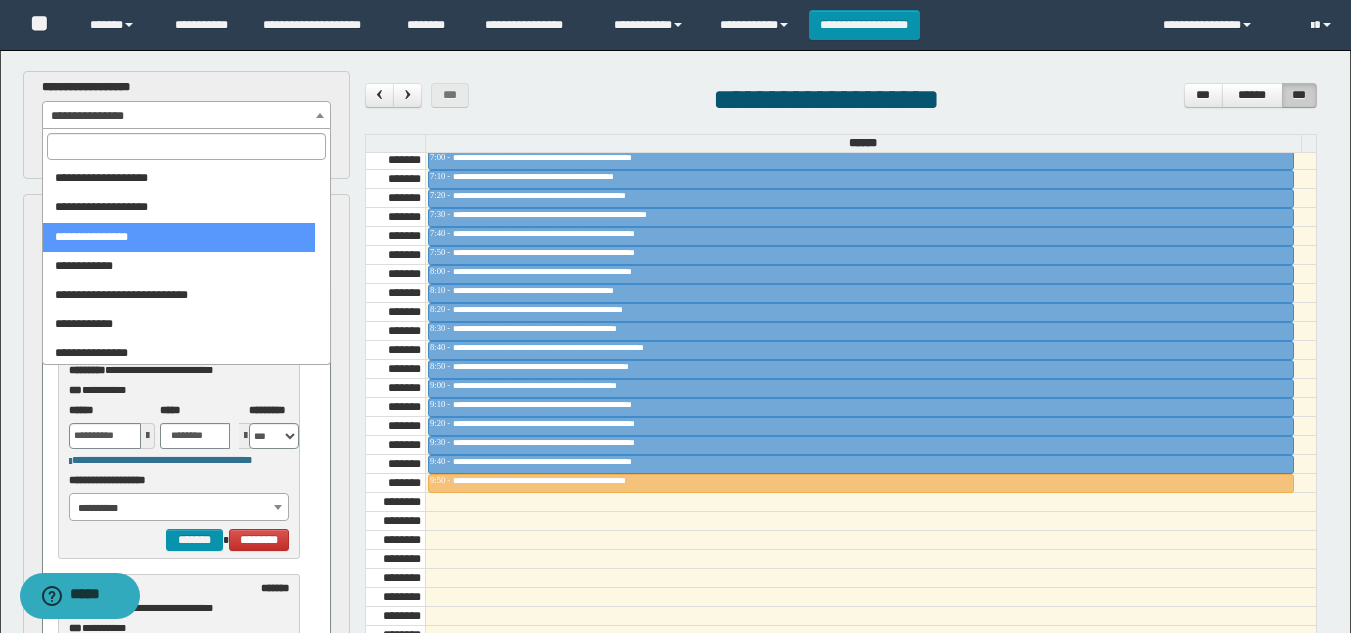 click at bounding box center [186, 146] 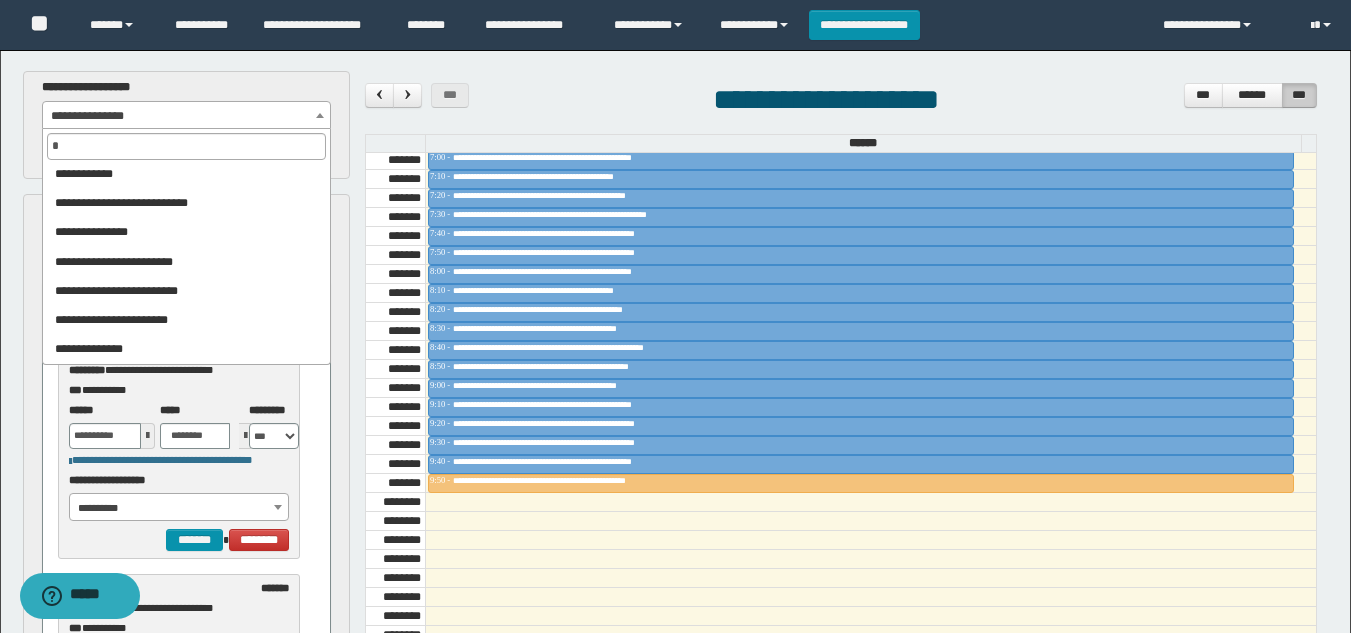 scroll, scrollTop: 0, scrollLeft: 0, axis: both 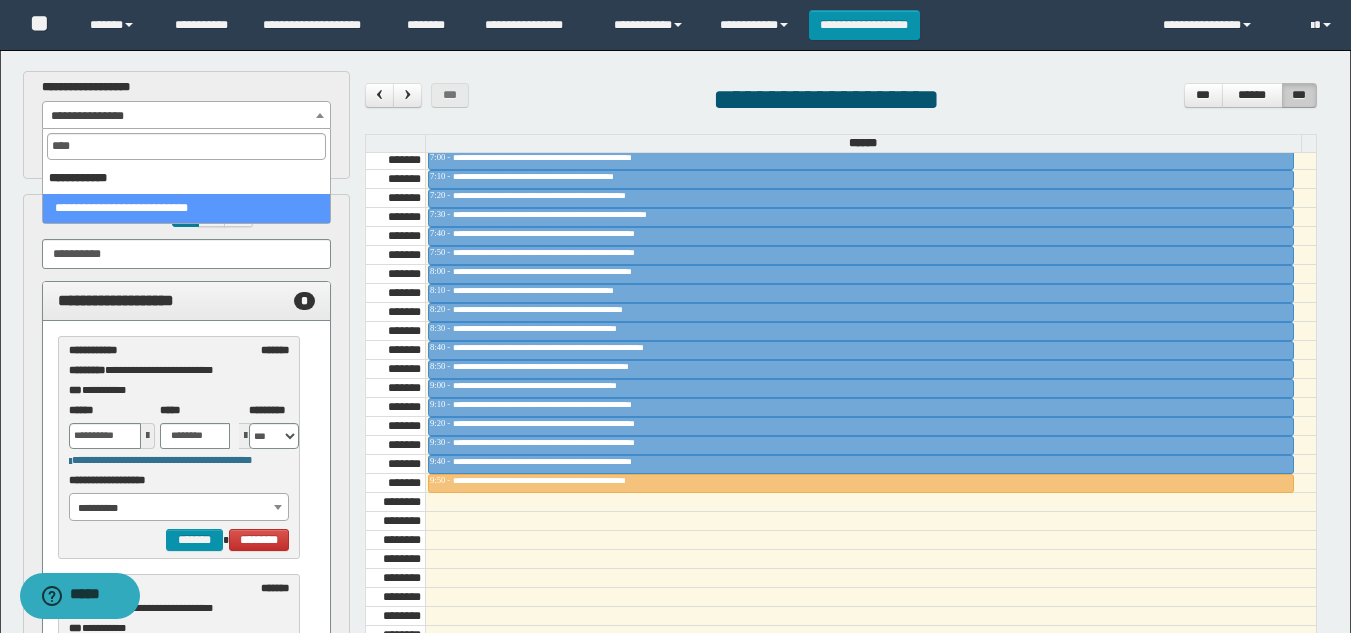 type on "****" 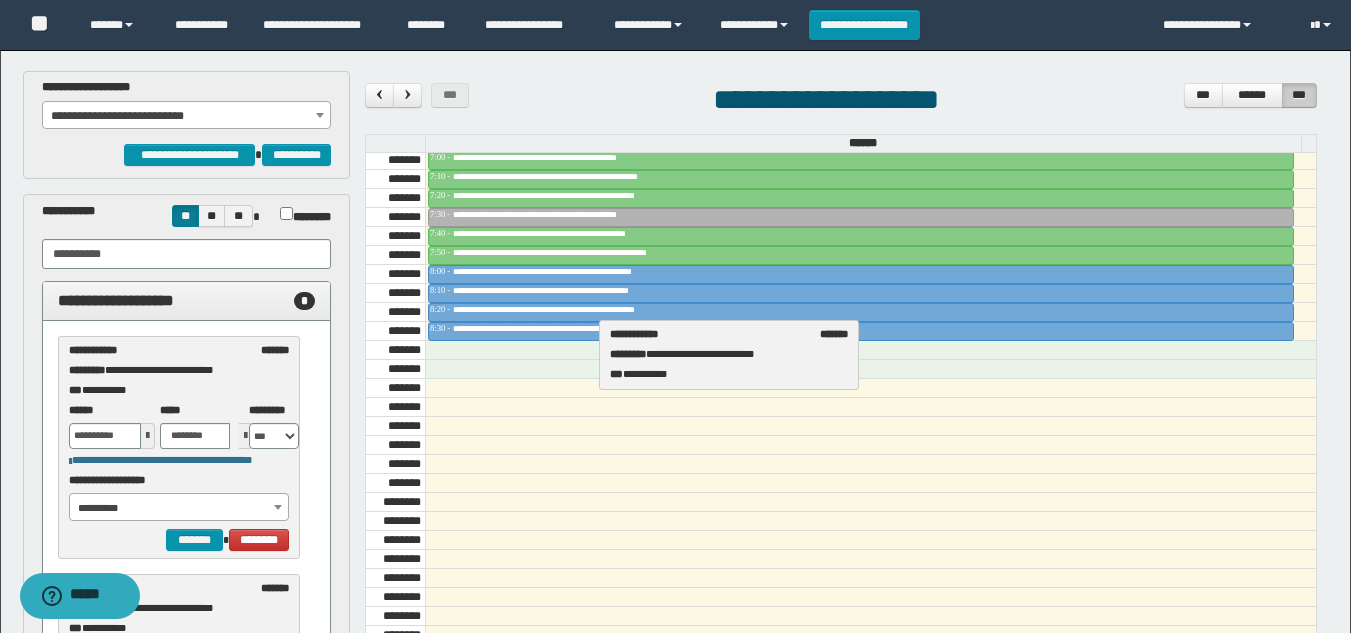 drag, startPoint x: 87, startPoint y: 371, endPoint x: 628, endPoint y: 355, distance: 541.2366 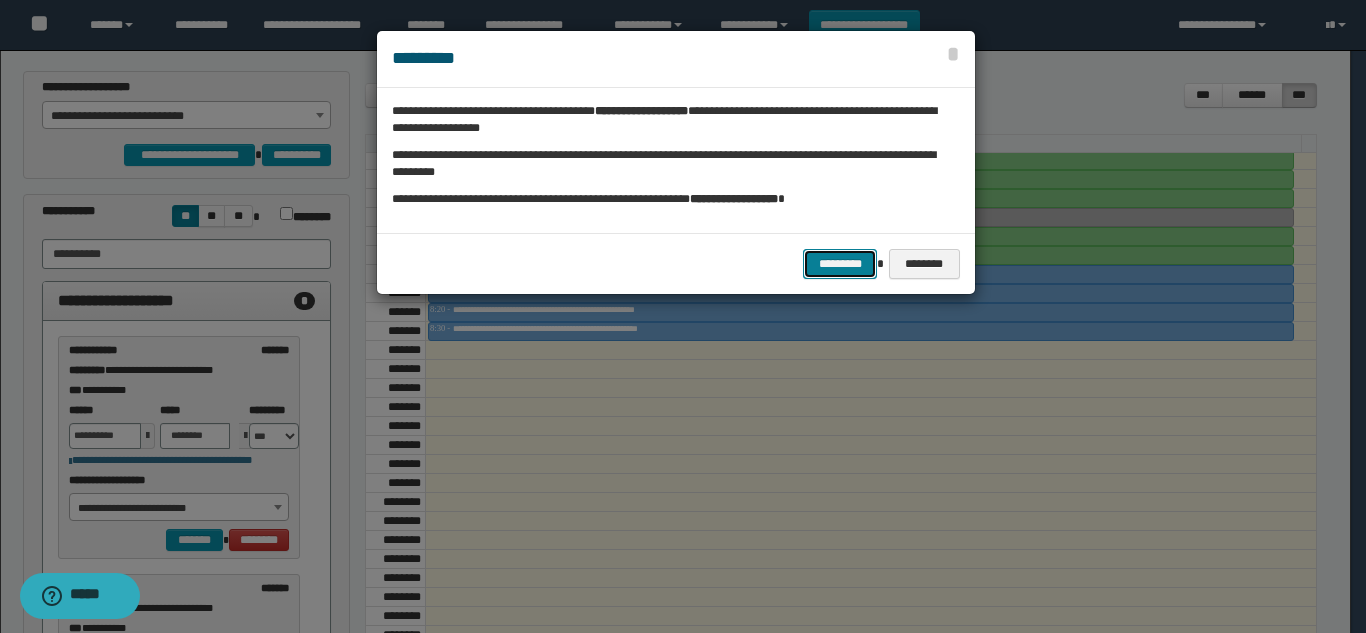 click on "*********" at bounding box center (840, 264) 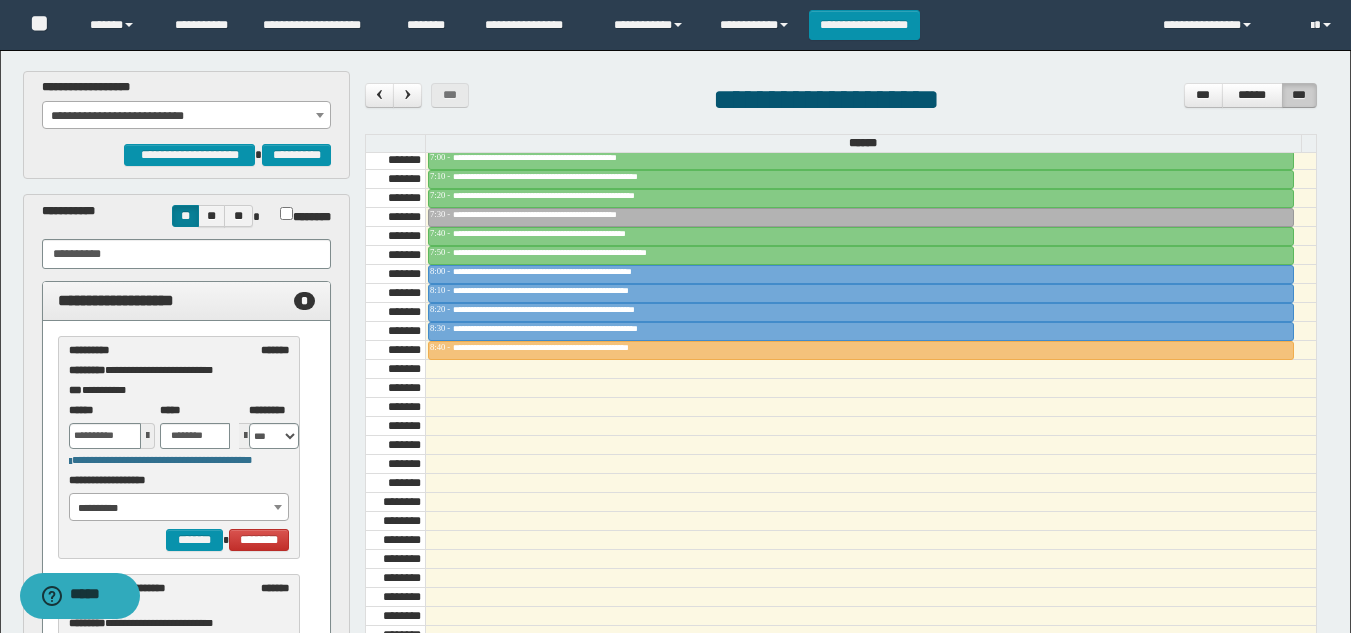click on "**********" at bounding box center (186, 116) 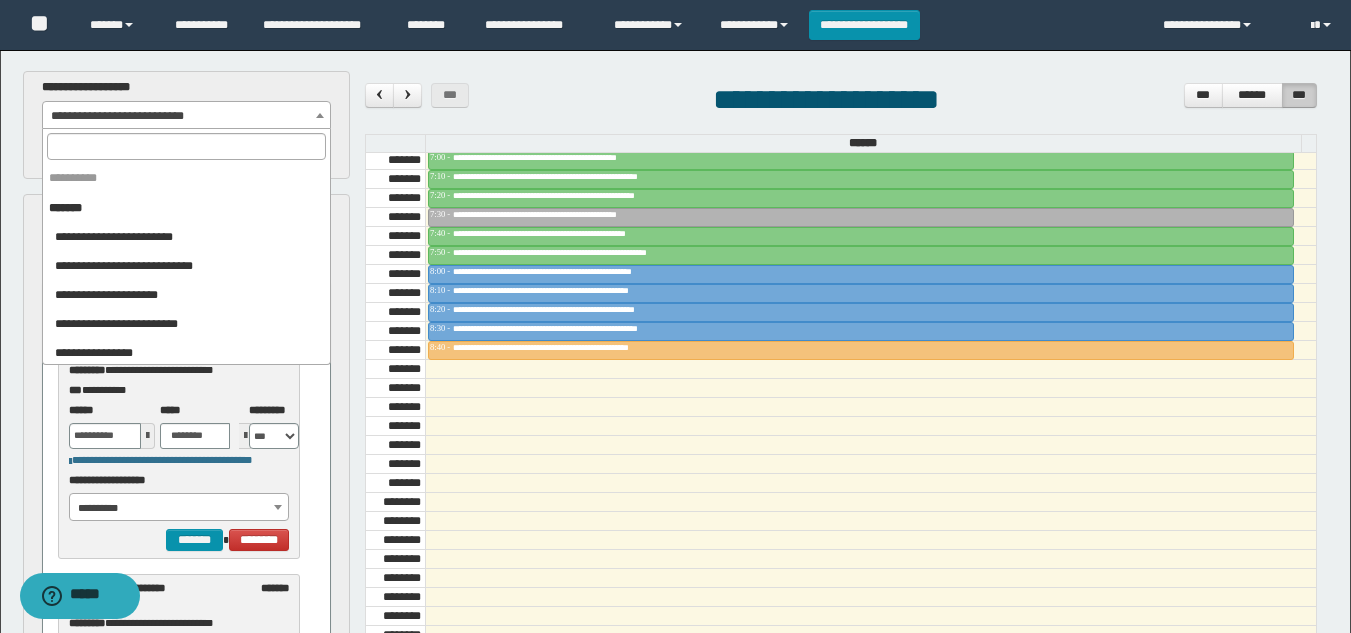 scroll, scrollTop: 2098, scrollLeft: 0, axis: vertical 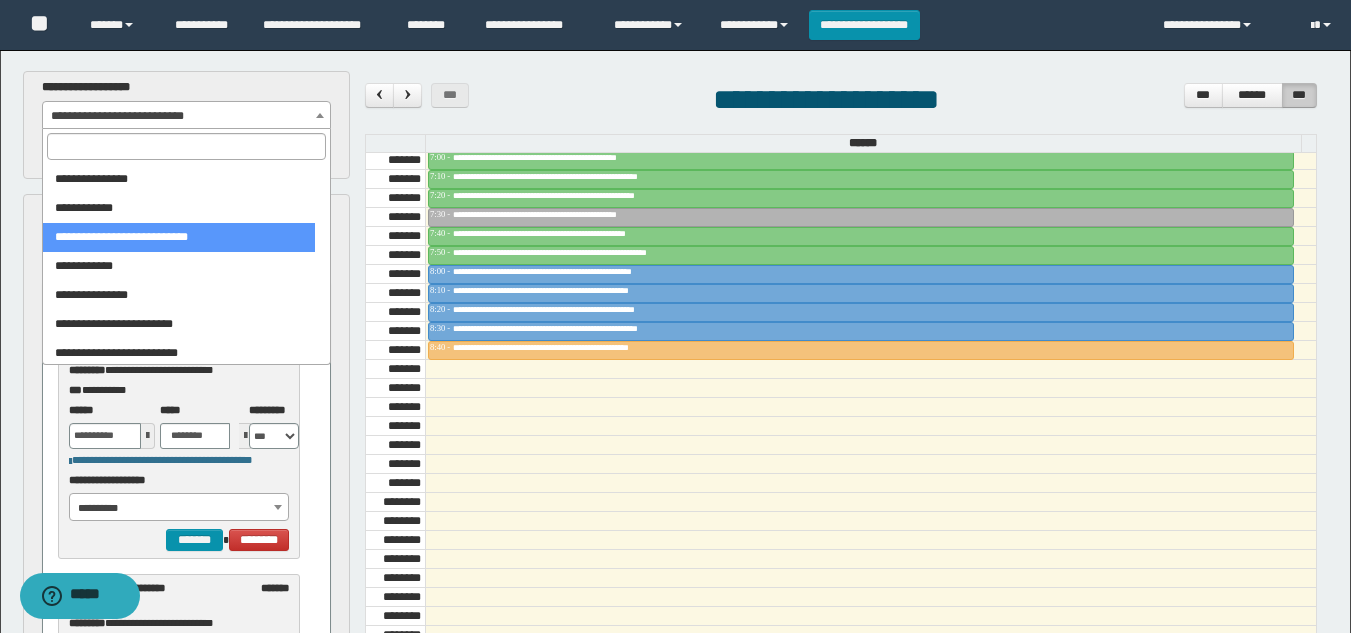 click at bounding box center (186, 146) 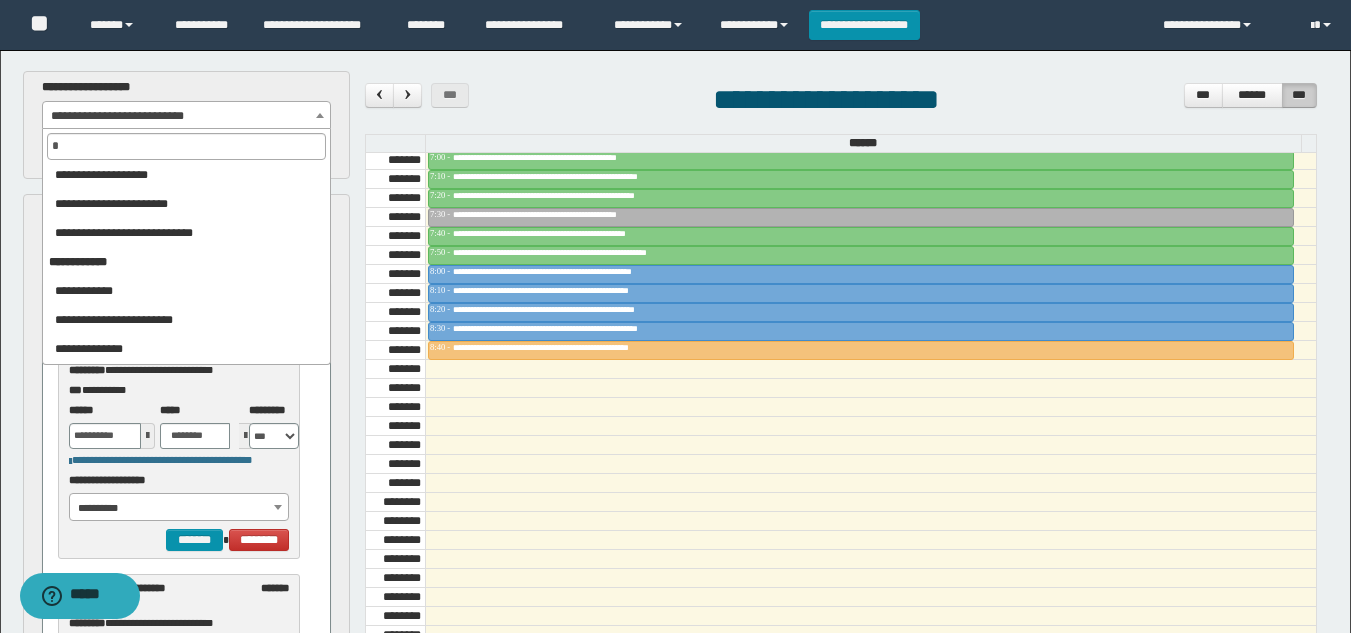 scroll, scrollTop: 0, scrollLeft: 0, axis: both 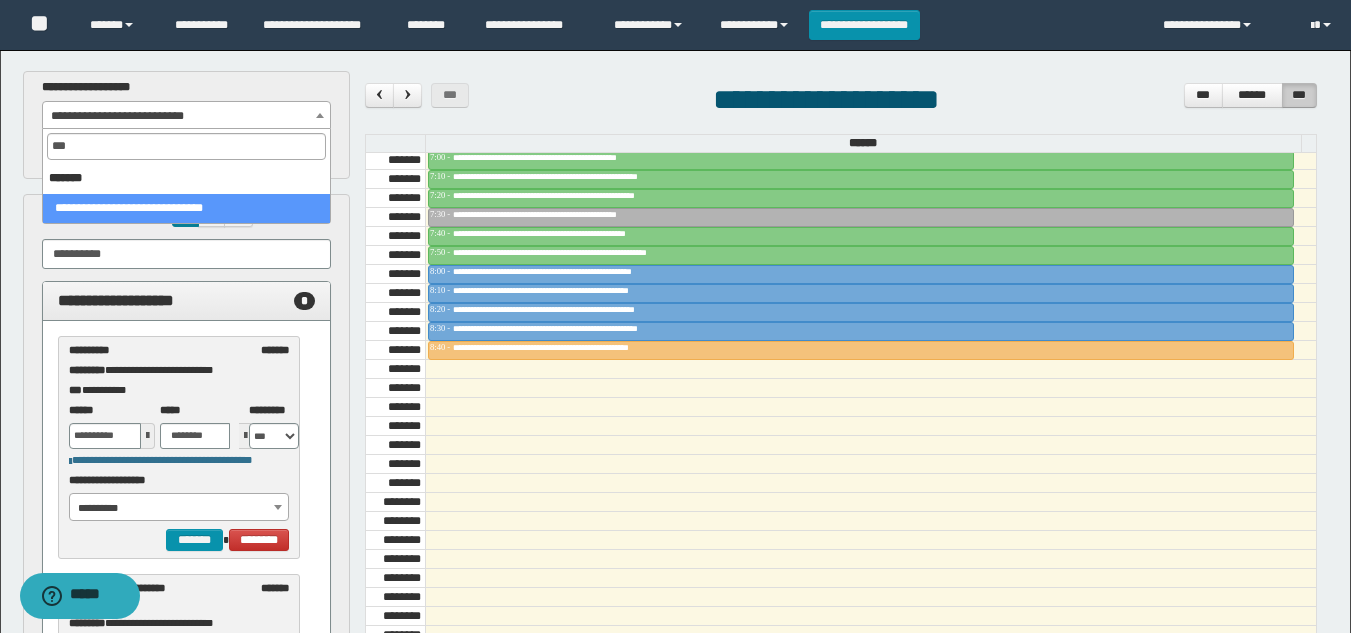 type on "***" 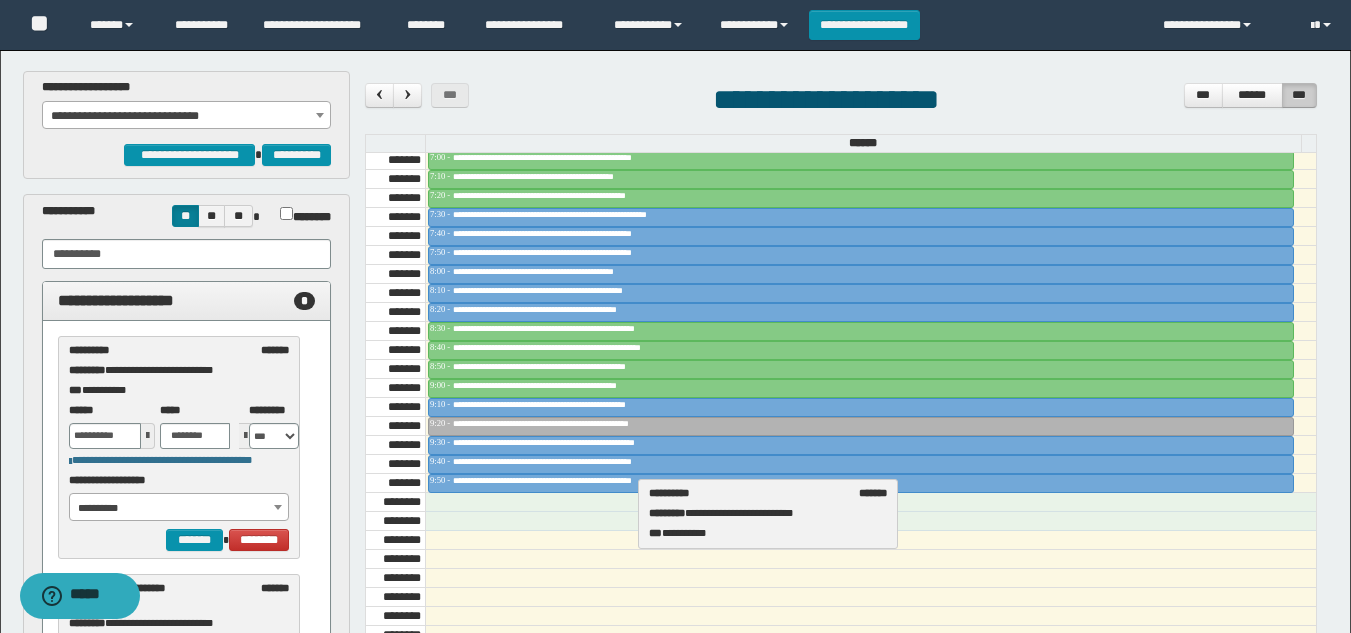drag, startPoint x: 128, startPoint y: 353, endPoint x: 707, endPoint y: 496, distance: 596.3975 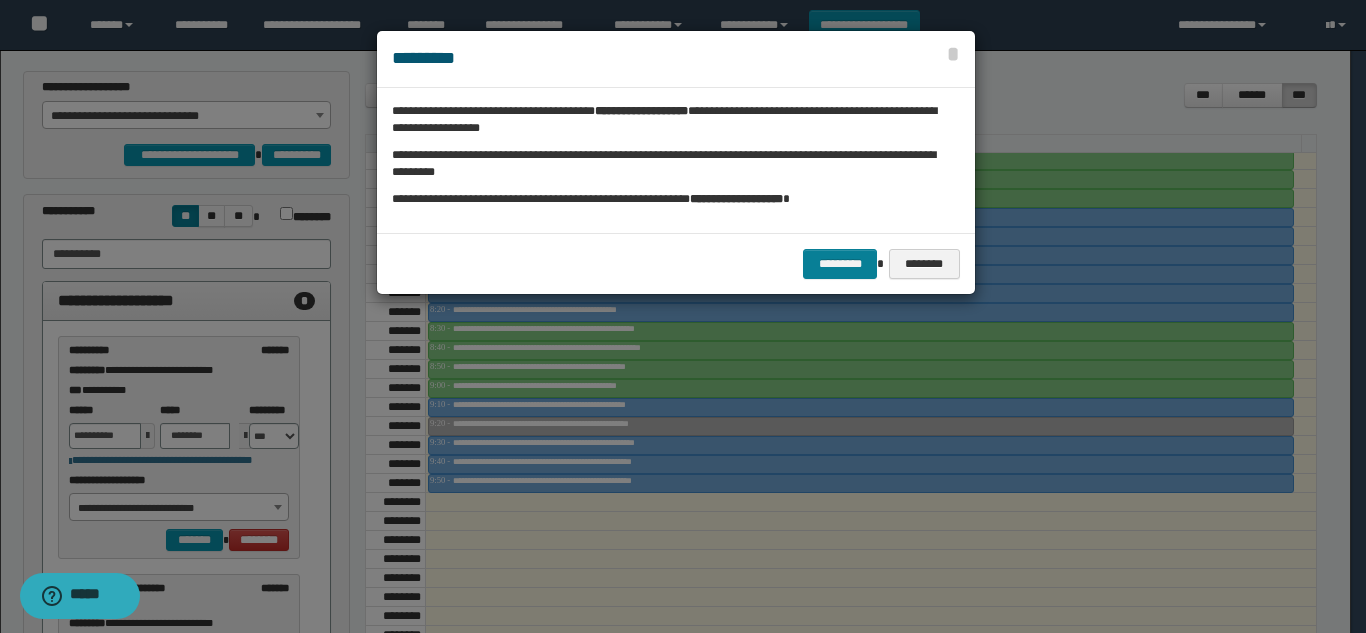 click on "*********
********" at bounding box center [676, 263] 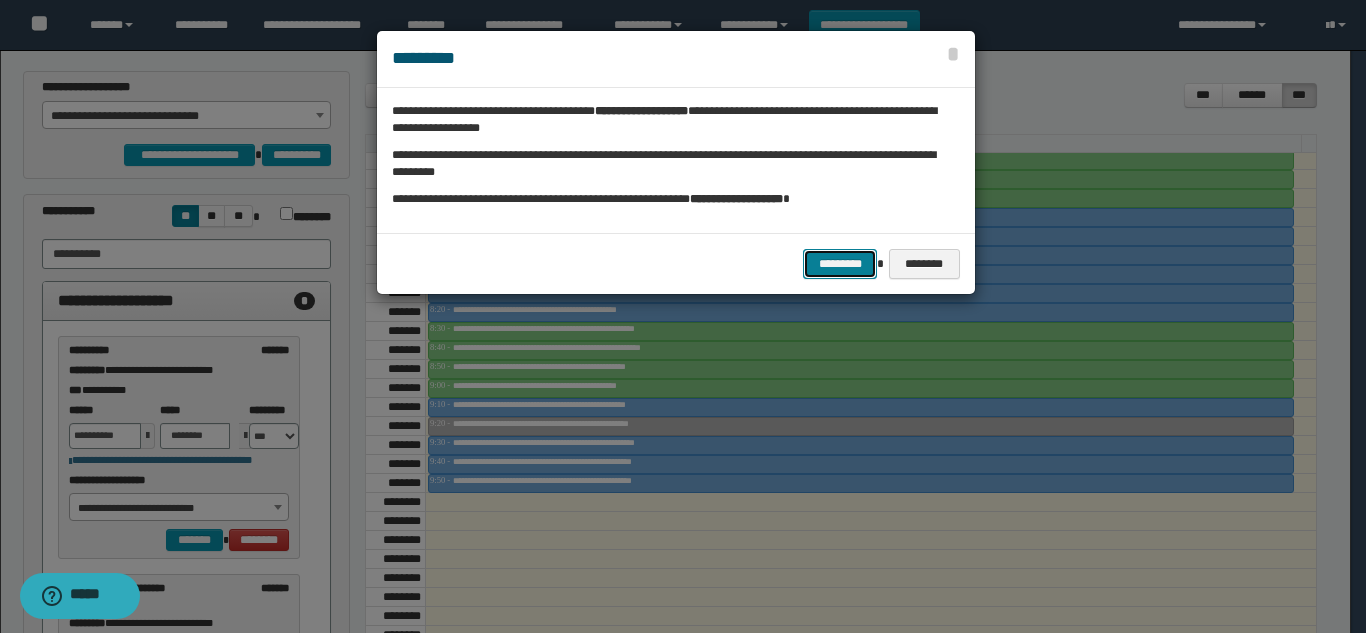 click on "*********" at bounding box center [840, 264] 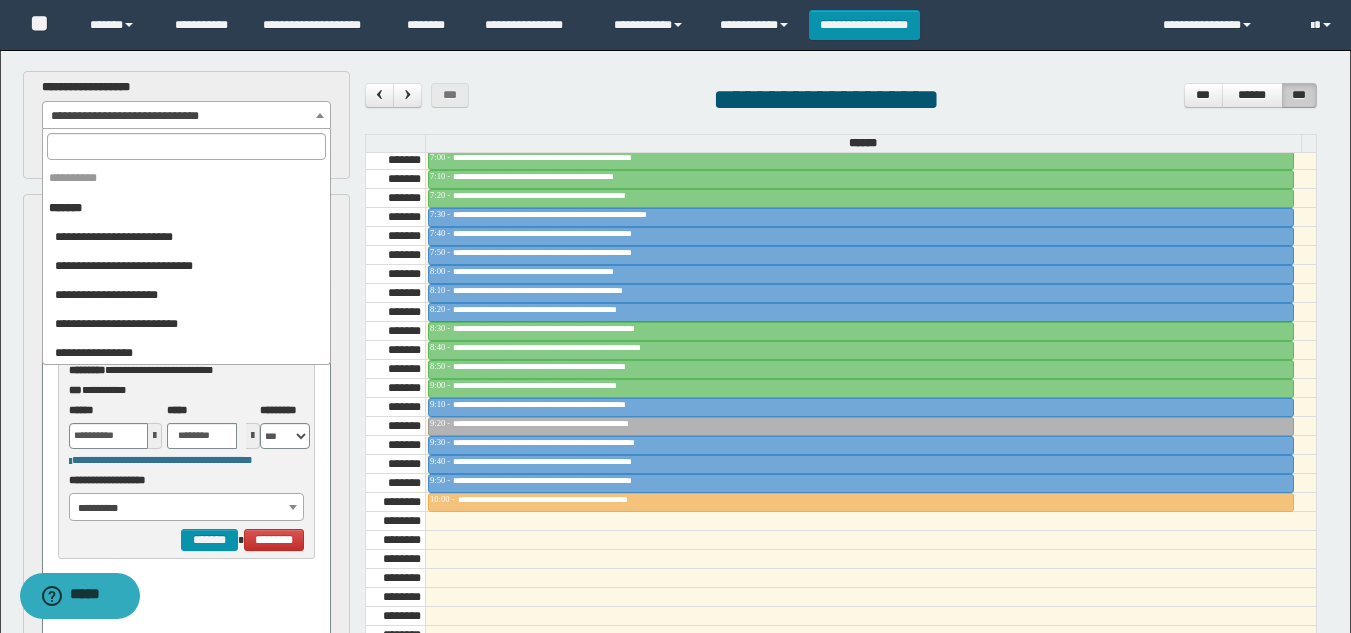 click on "**********" at bounding box center (186, 116) 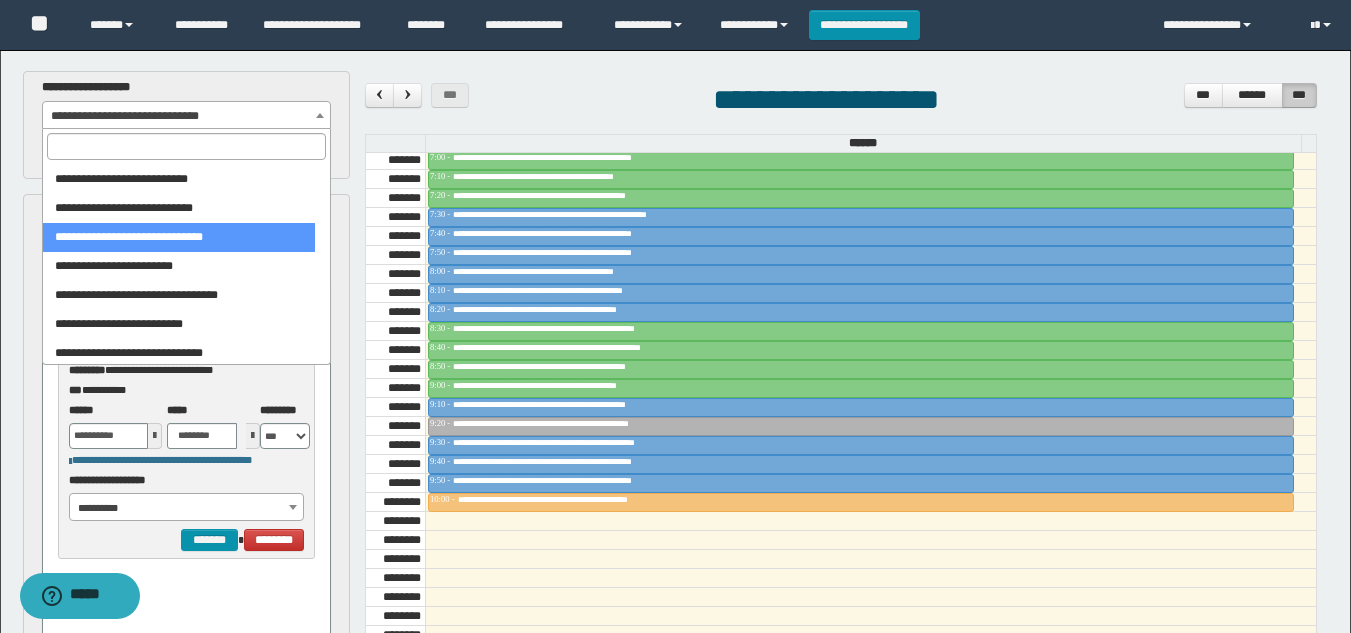 drag, startPoint x: 188, startPoint y: 139, endPoint x: 193, endPoint y: 149, distance: 11.18034 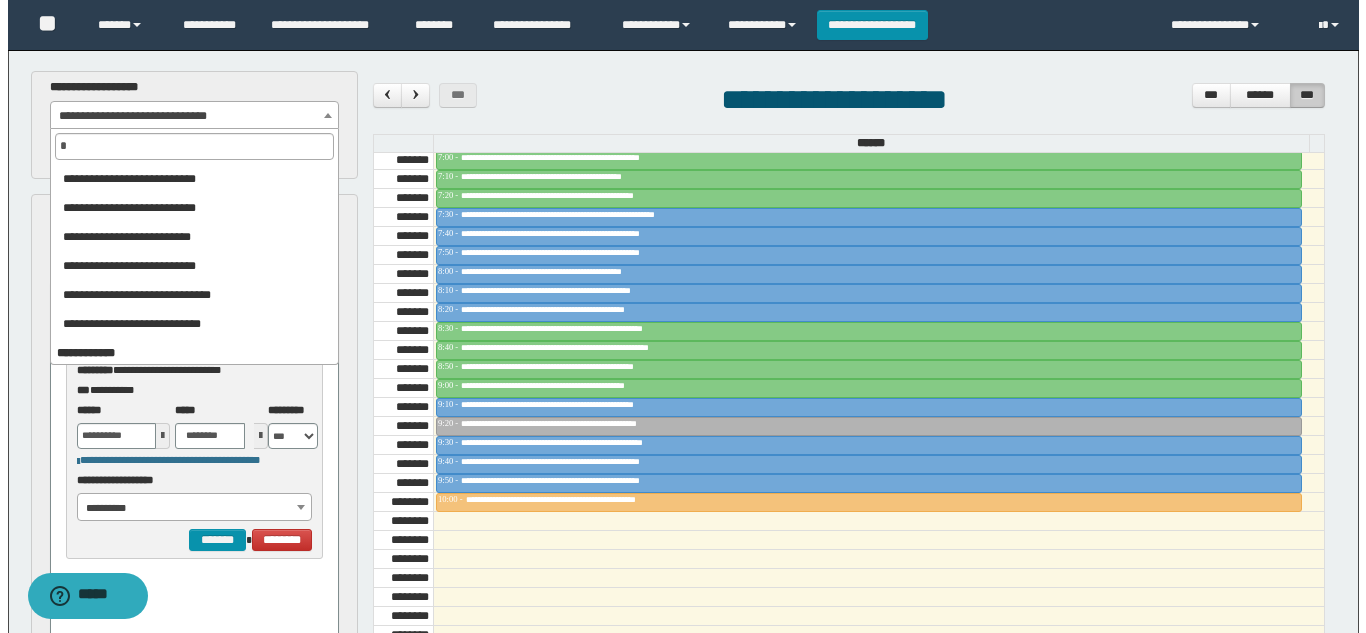 scroll, scrollTop: 0, scrollLeft: 0, axis: both 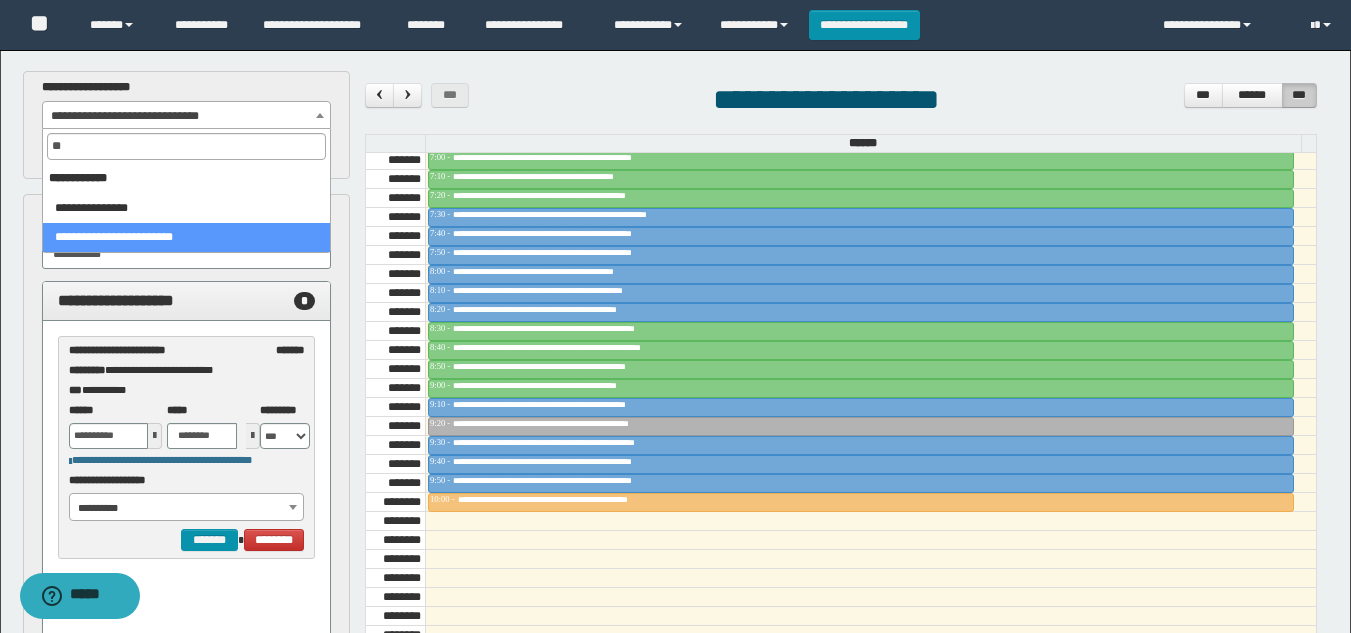 type on "**" 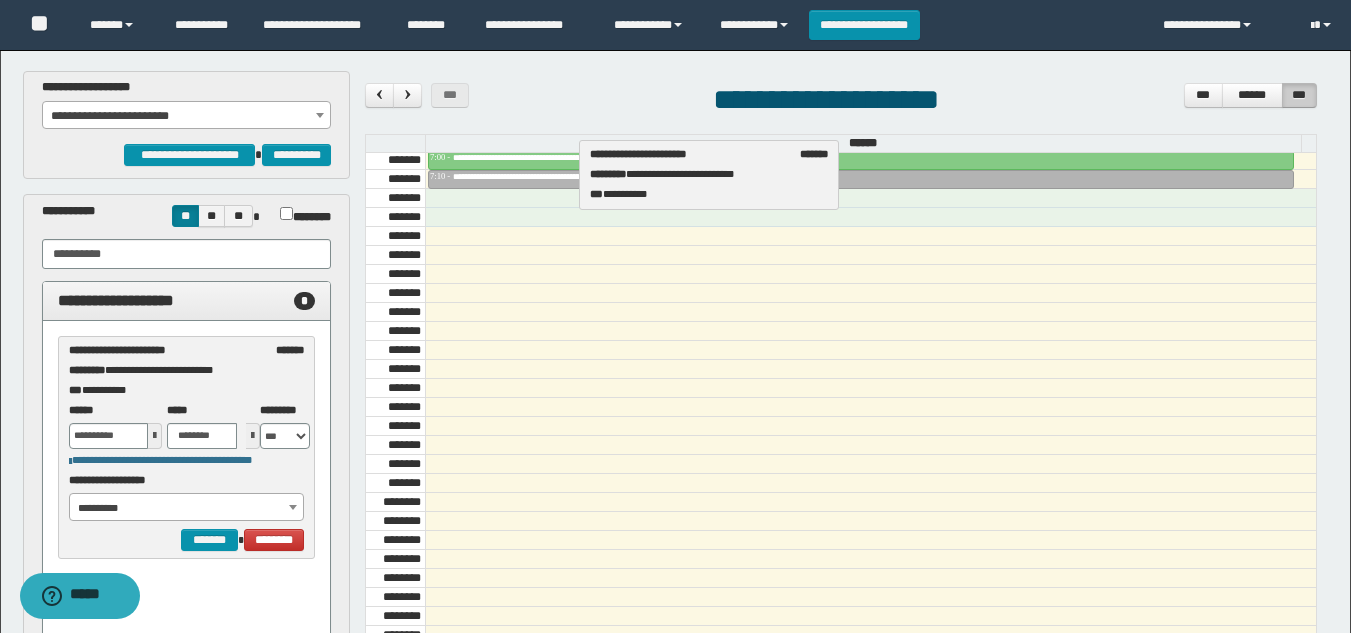 drag, startPoint x: 189, startPoint y: 391, endPoint x: 710, endPoint y: 195, distance: 556.648 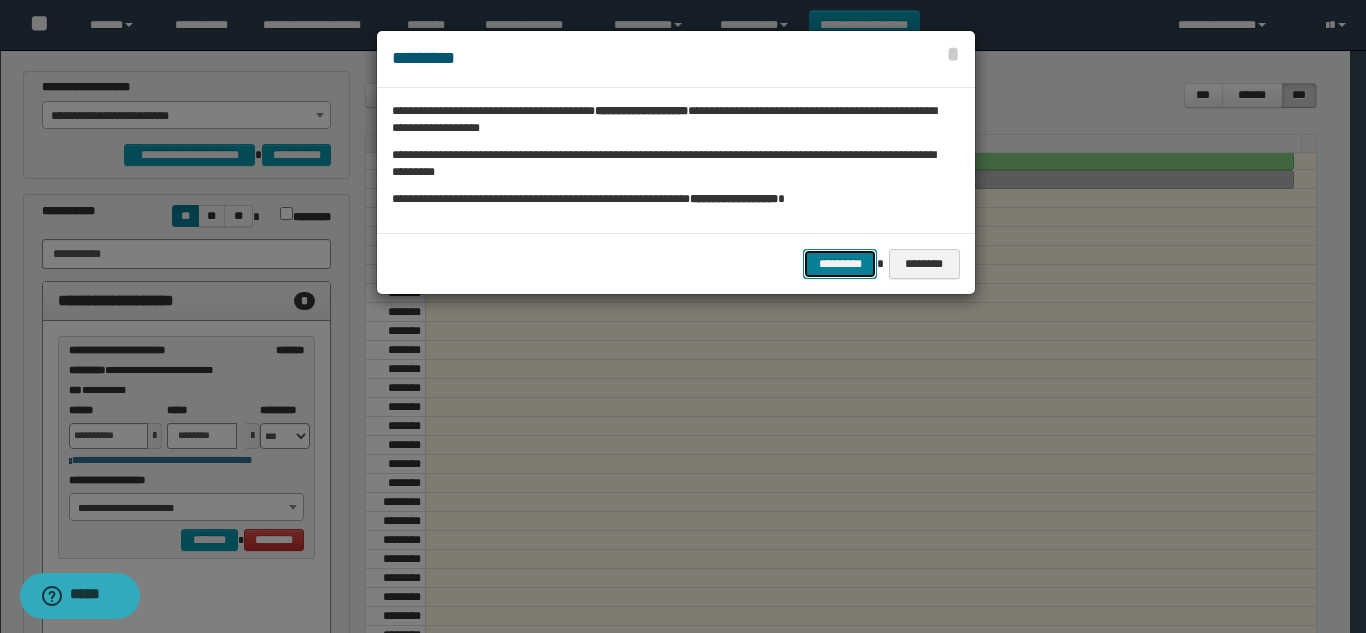 click on "*********" at bounding box center (840, 264) 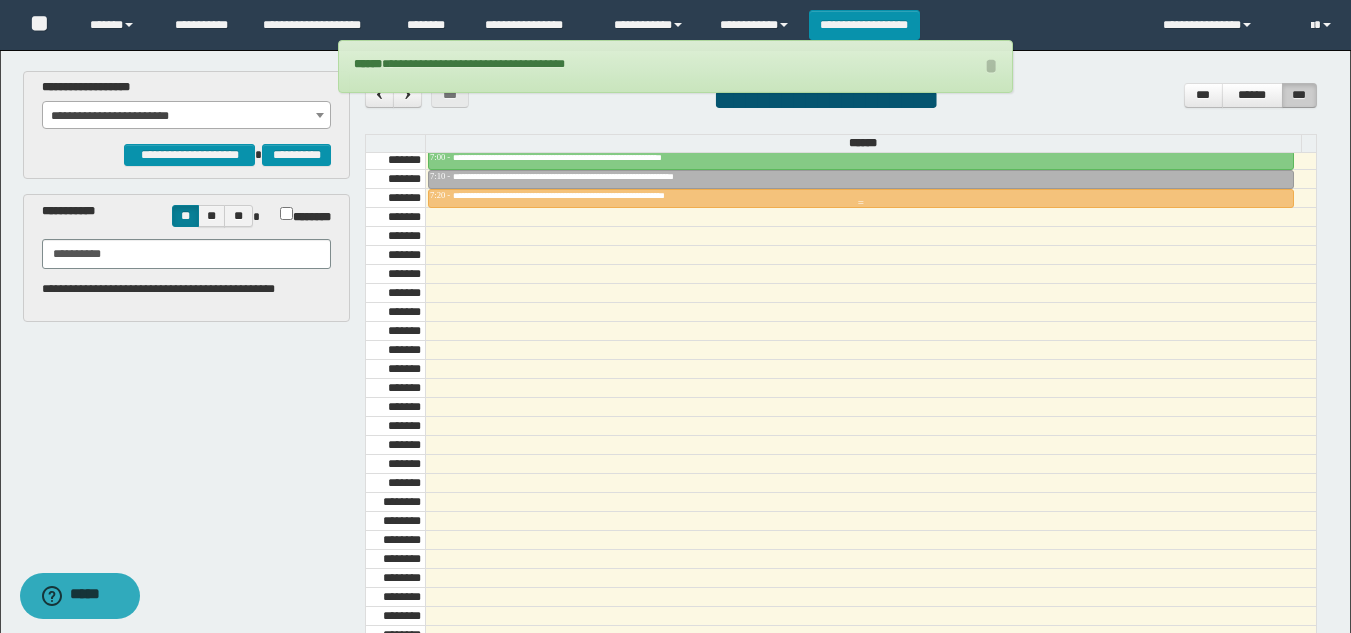 click on "**********" at bounding box center [597, 195] 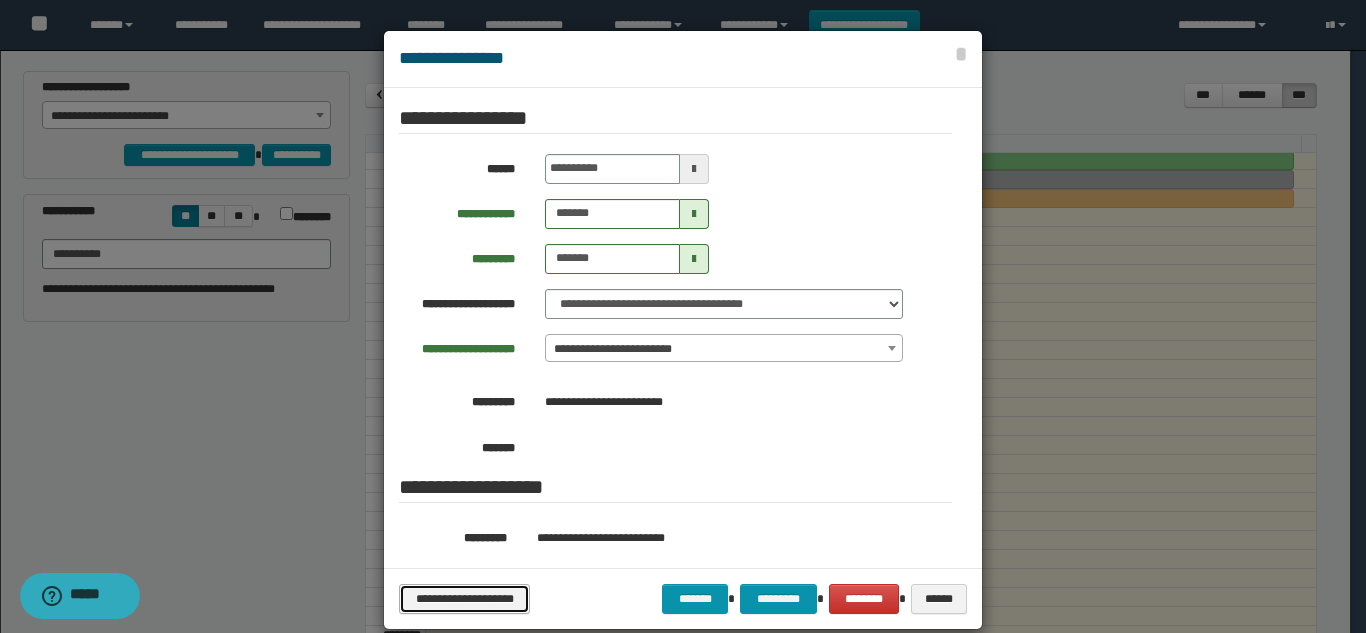 click on "**********" at bounding box center (464, 599) 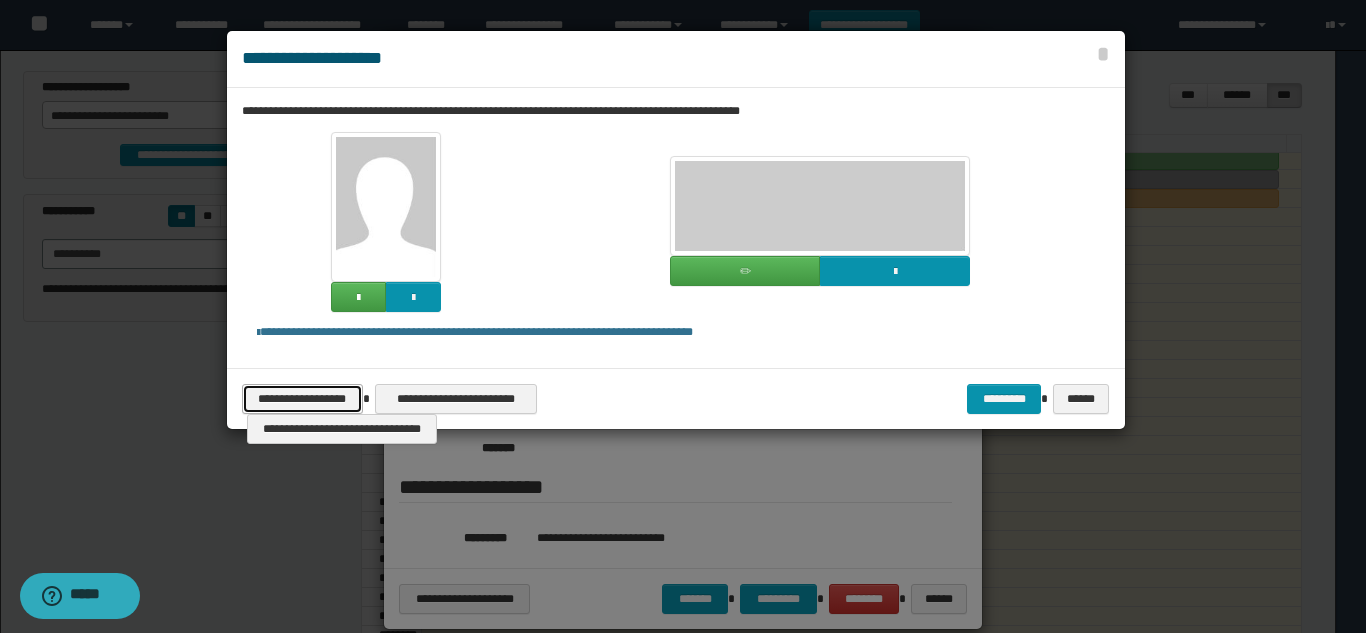 click on "**********" at bounding box center [302, 399] 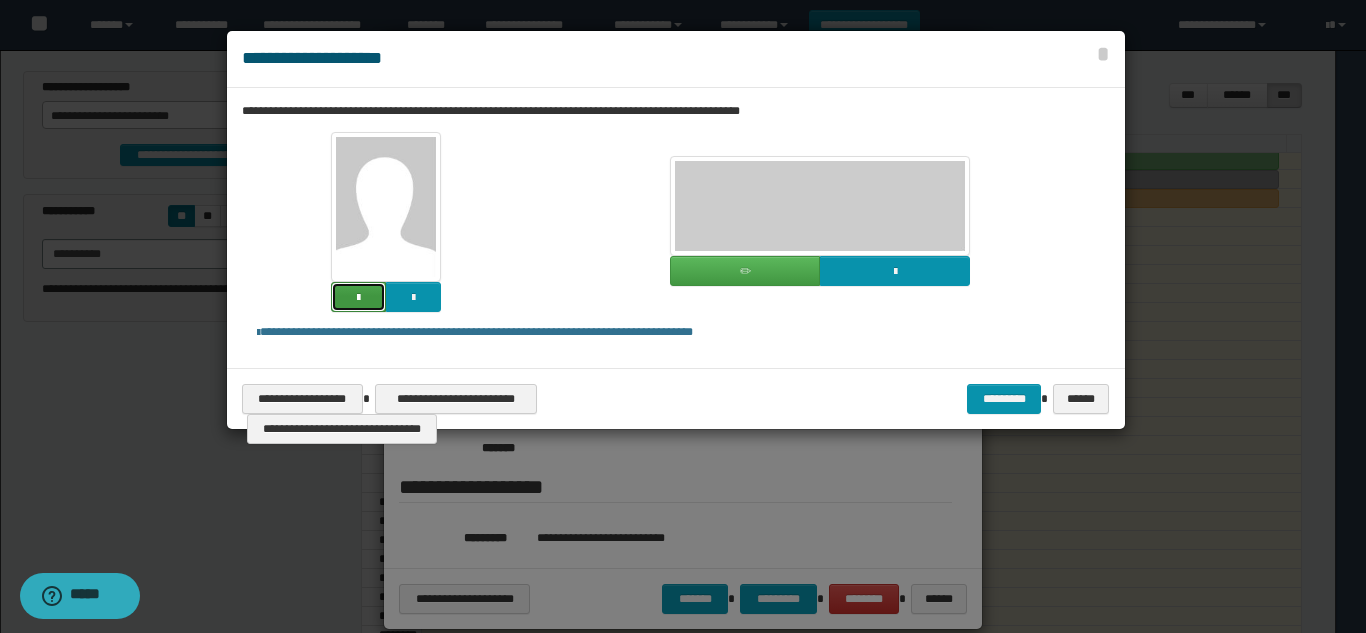 click at bounding box center (358, 298) 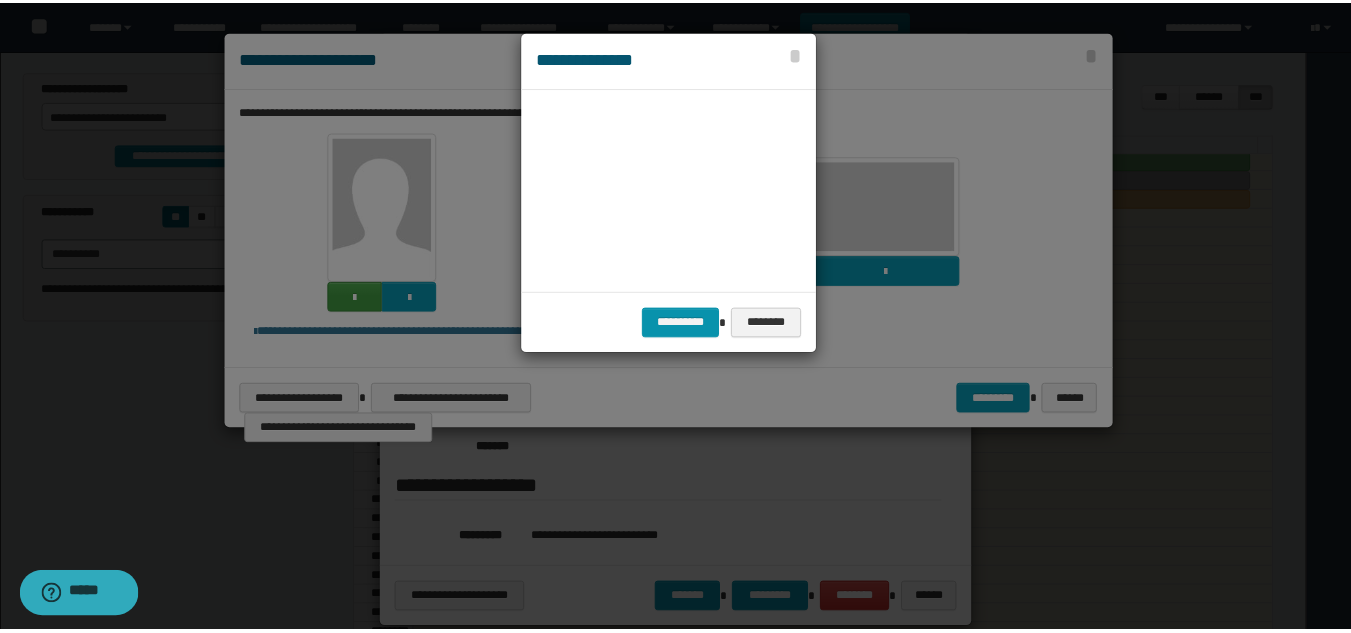 scroll, scrollTop: 45, scrollLeft: 105, axis: both 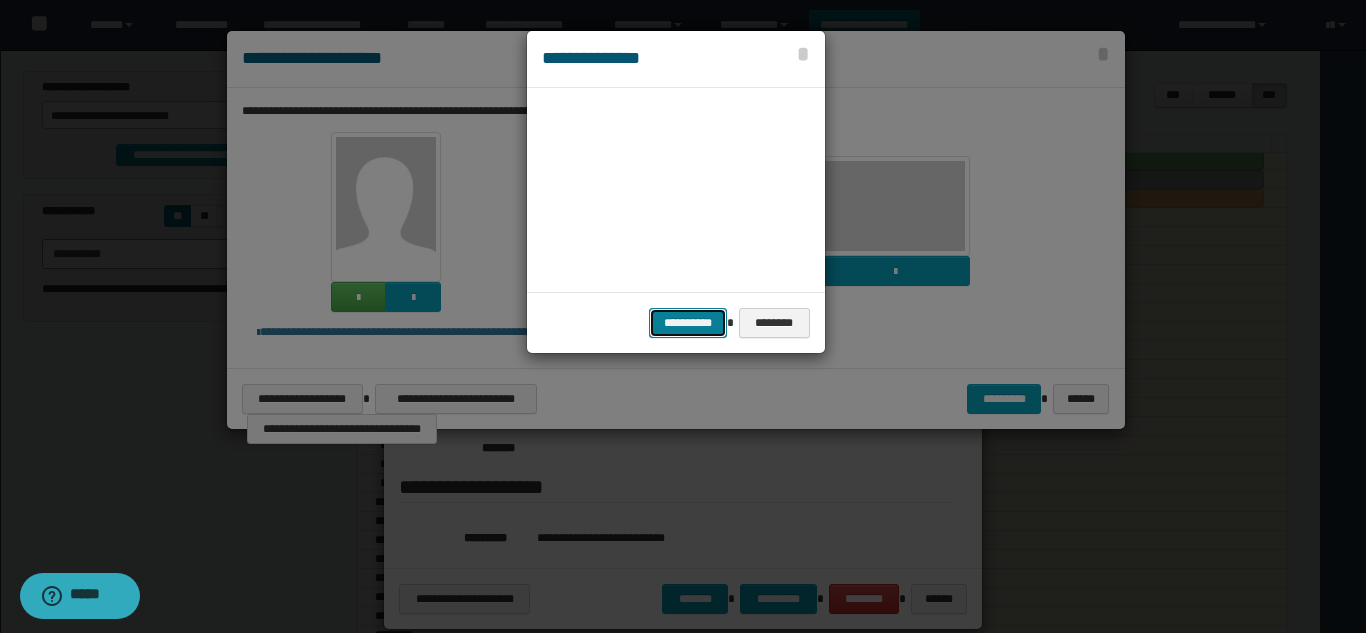 click on "**********" at bounding box center [688, 323] 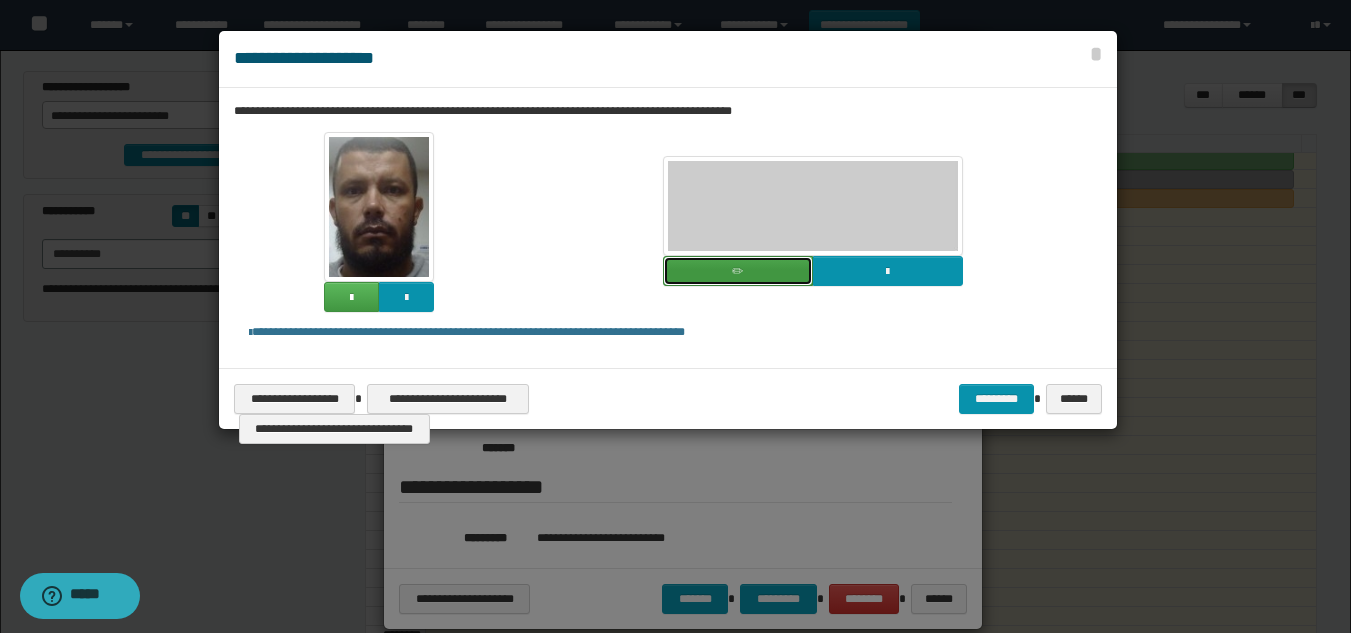 click at bounding box center [738, 271] 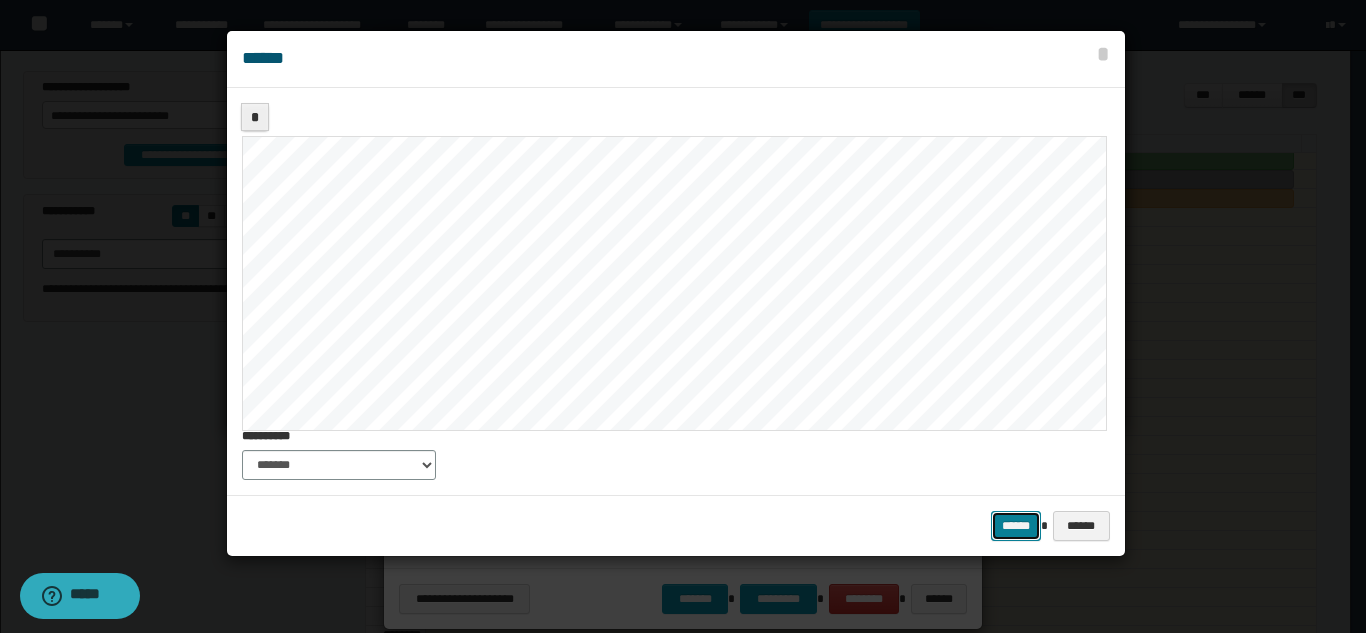 click on "******" at bounding box center [1016, 526] 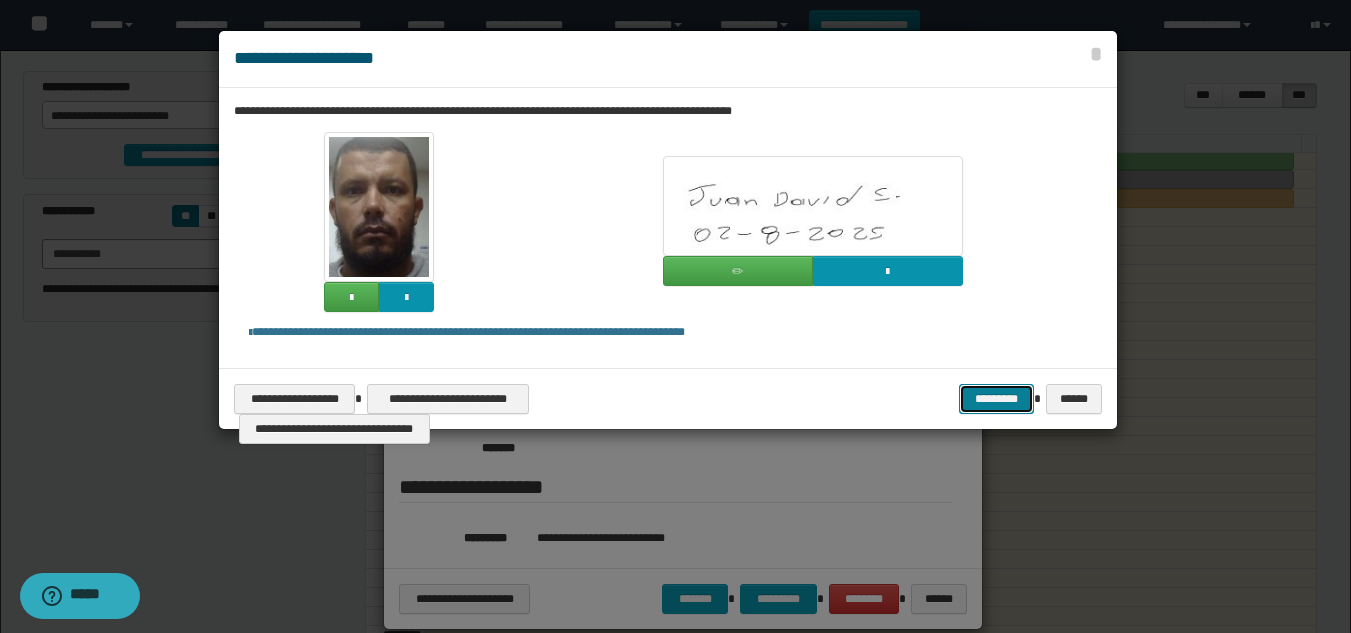 click on "*********" at bounding box center (996, 399) 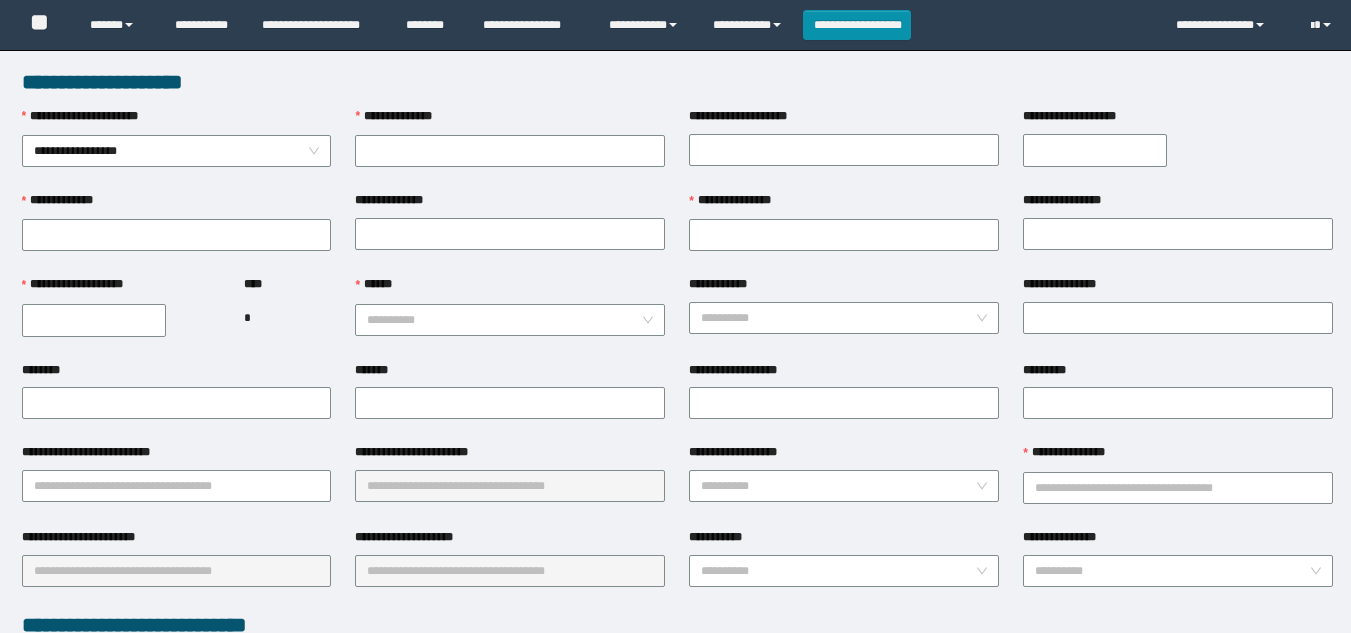 scroll, scrollTop: 0, scrollLeft: 0, axis: both 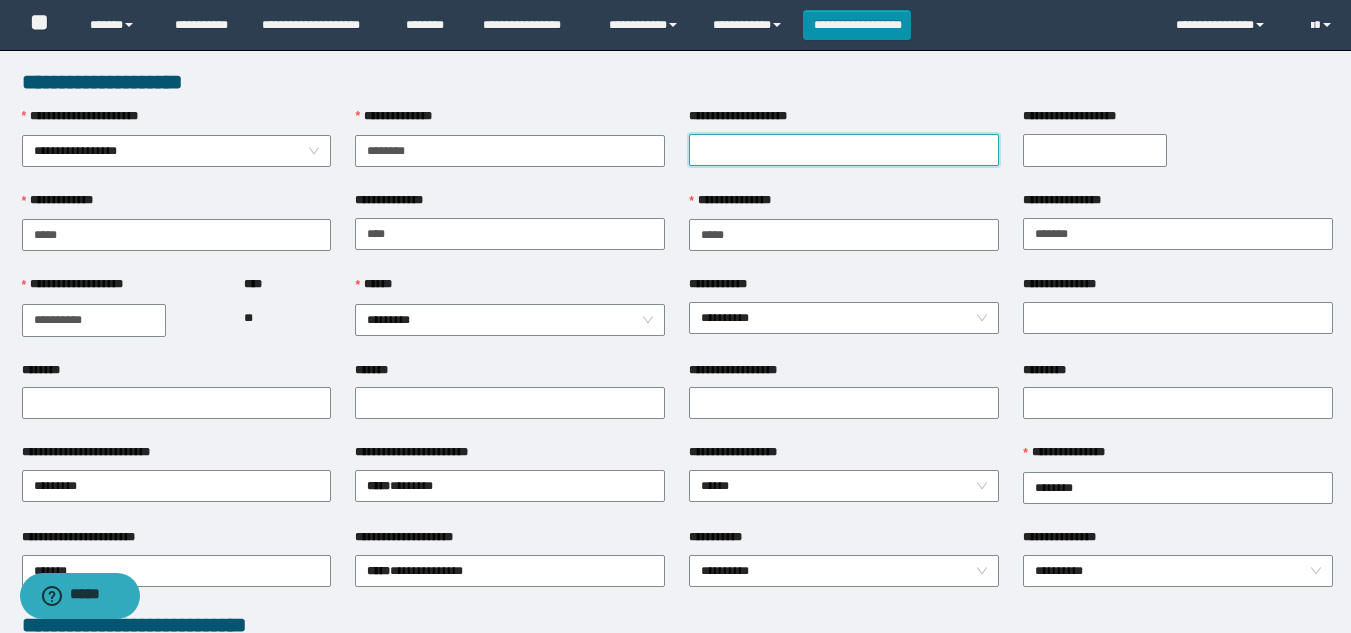 click on "**********" at bounding box center [844, 150] 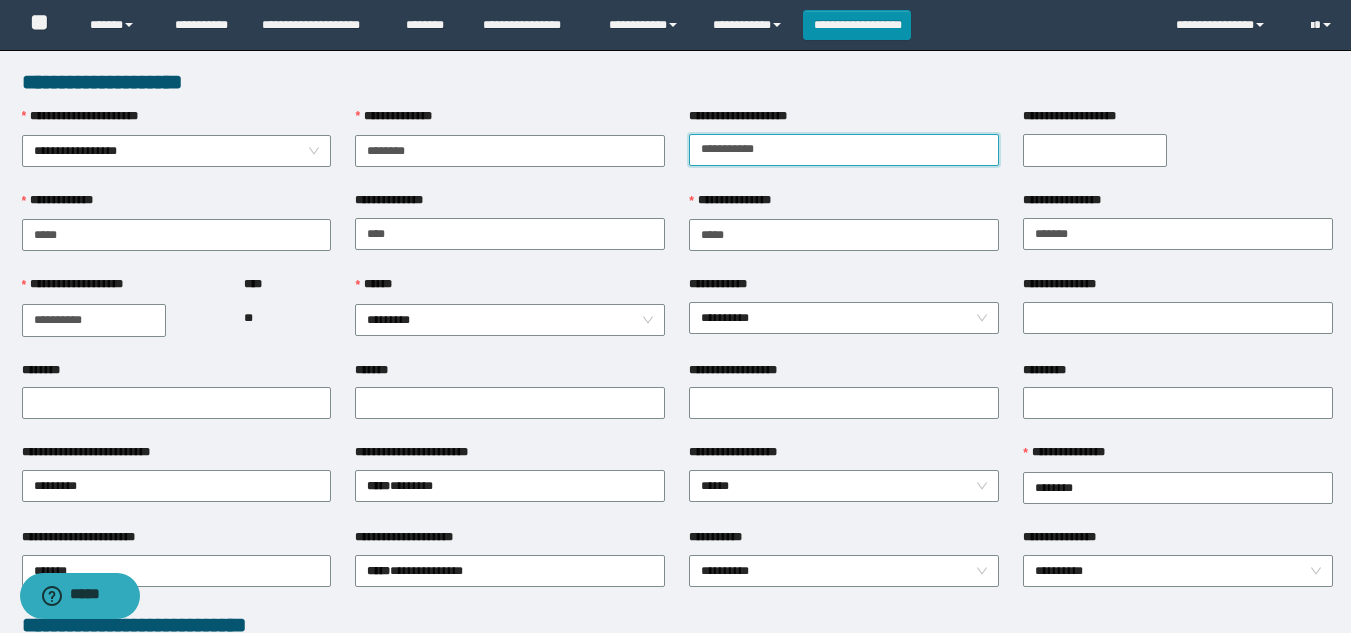 type on "**********" 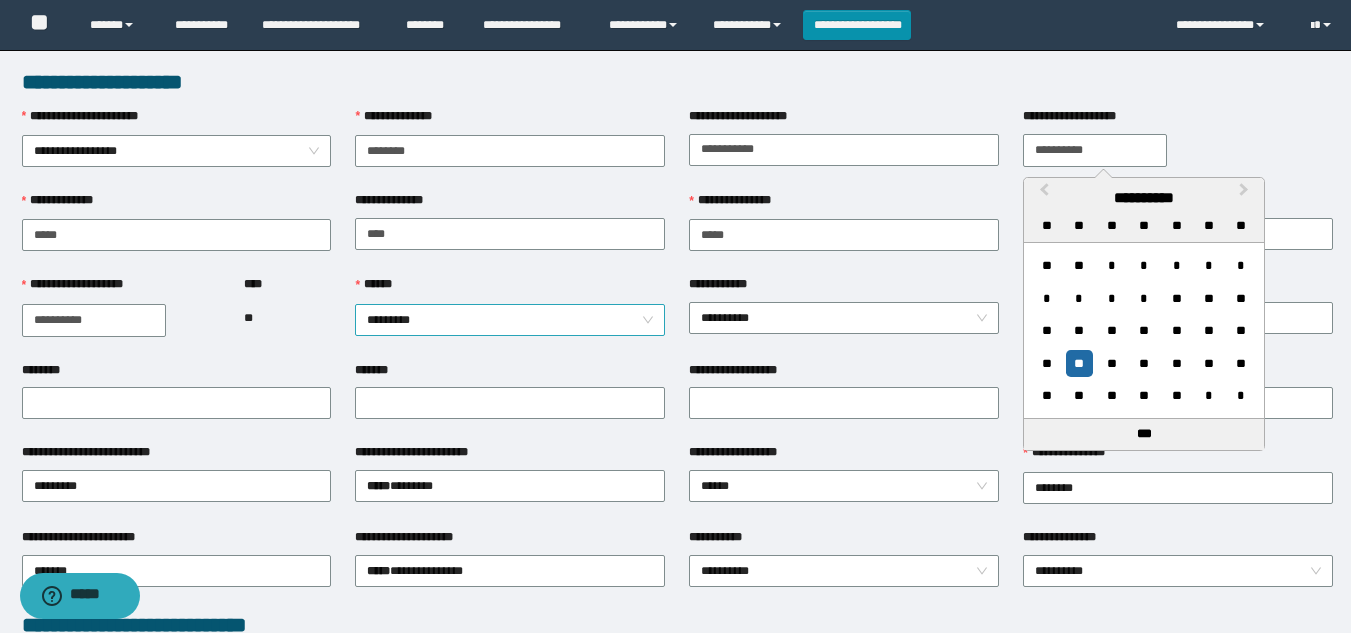type on "**********" 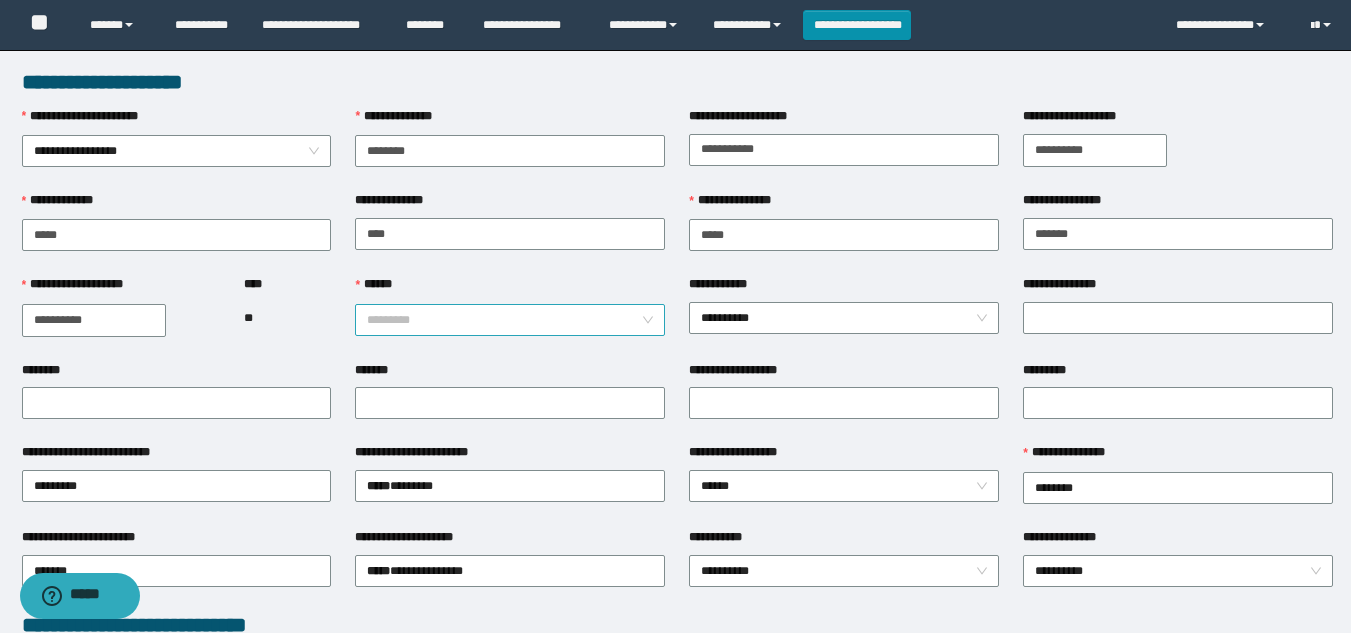 click on "*********" at bounding box center [510, 320] 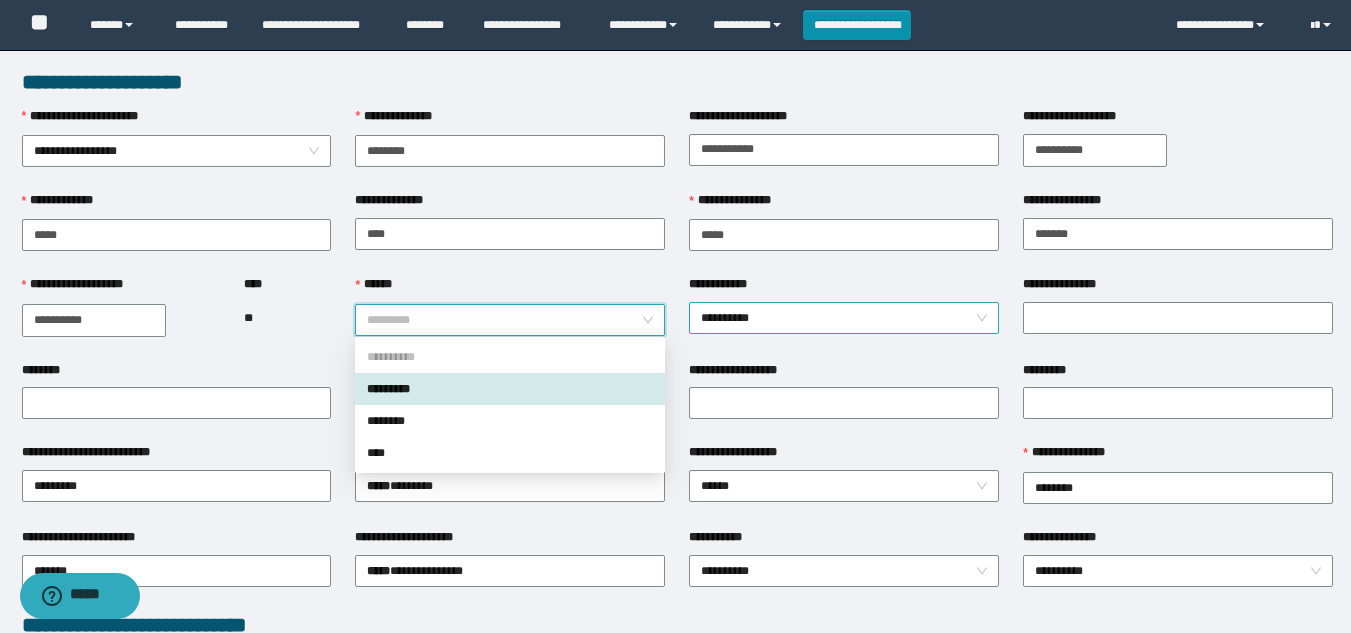 click on "**********" at bounding box center (844, 318) 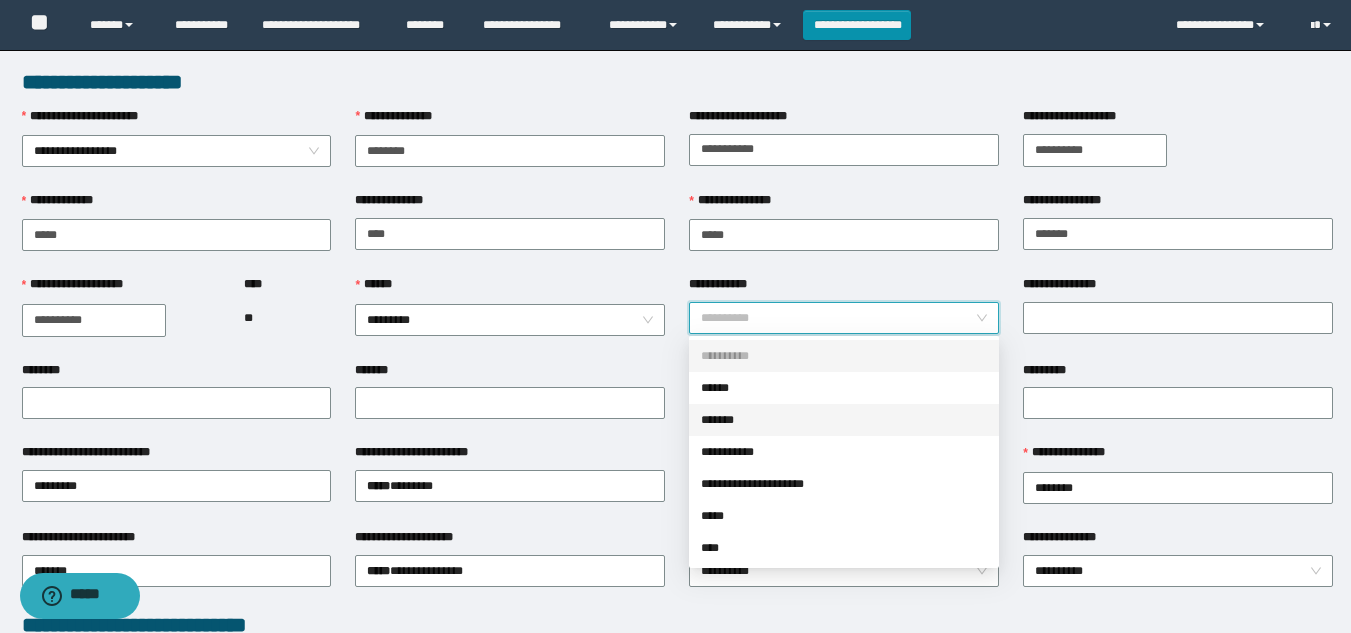 click on "*******" at bounding box center (844, 420) 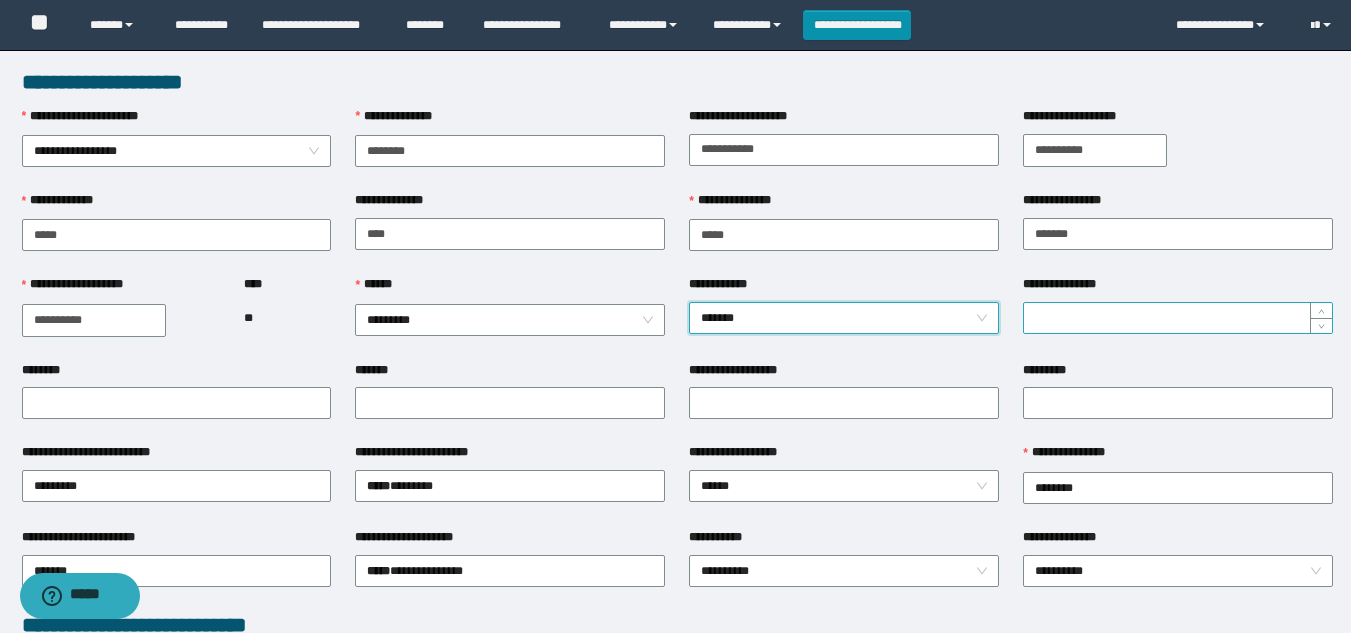 click on "**********" at bounding box center [1178, 318] 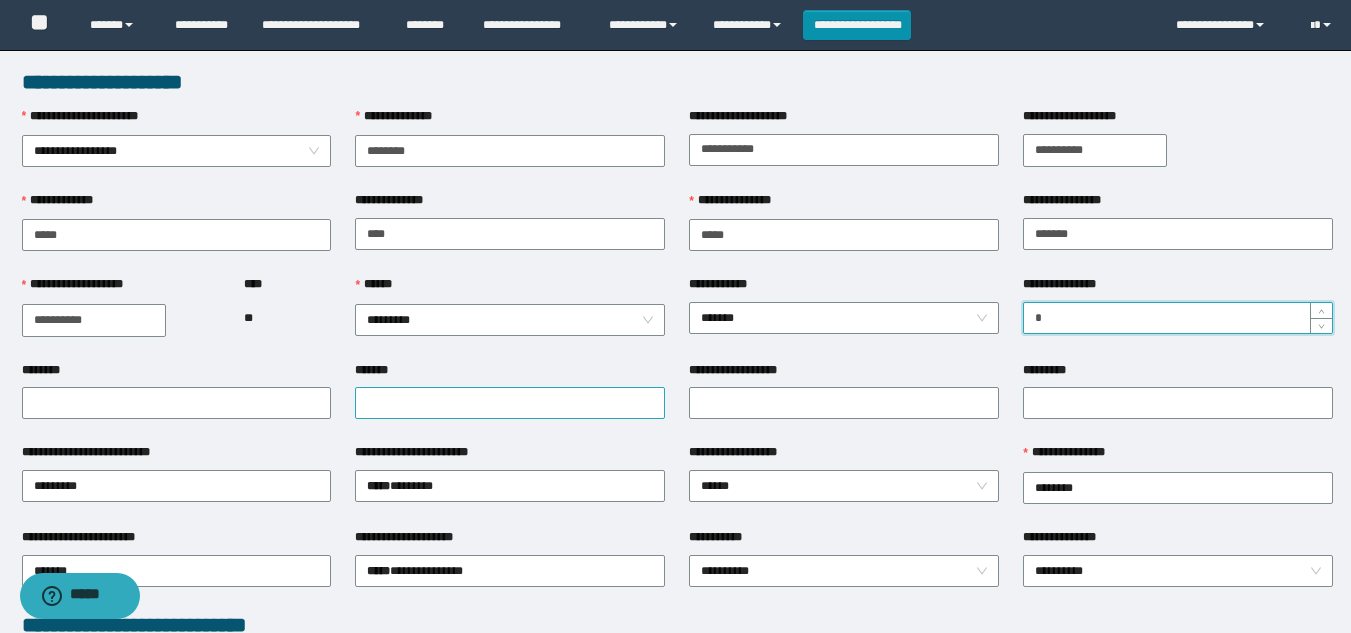type on "*" 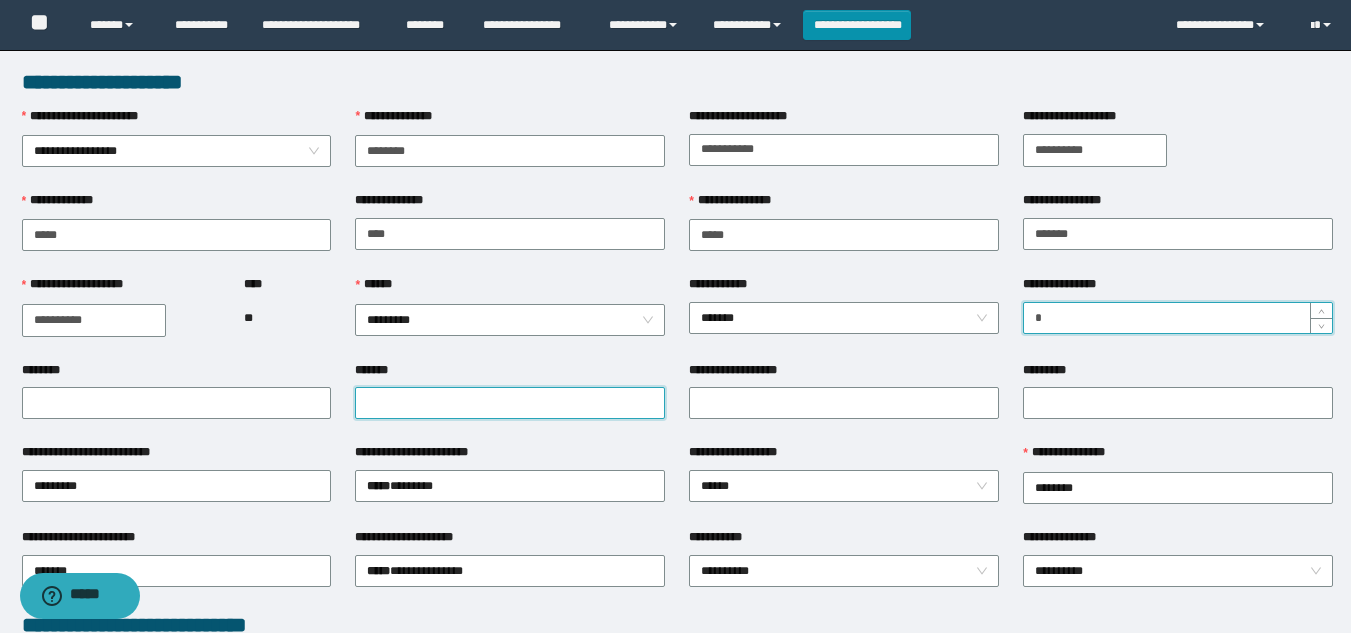 click on "*******" at bounding box center (510, 403) 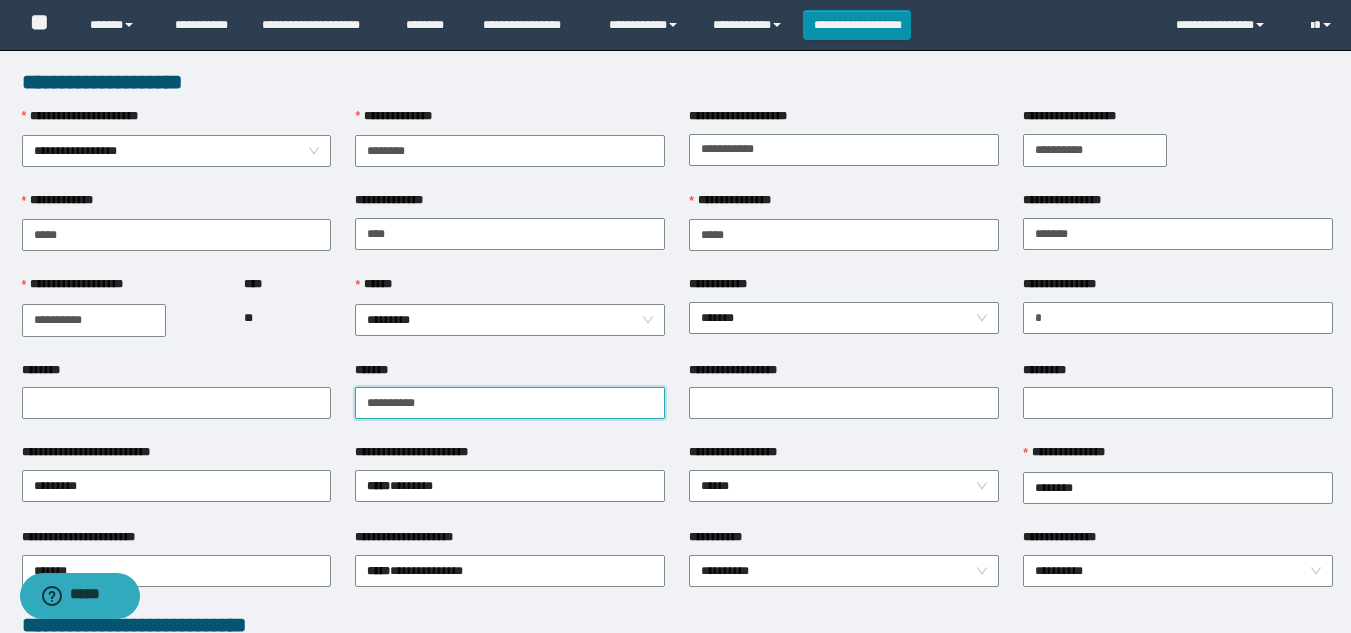 drag, startPoint x: 554, startPoint y: 415, endPoint x: 157, endPoint y: 425, distance: 397.12592 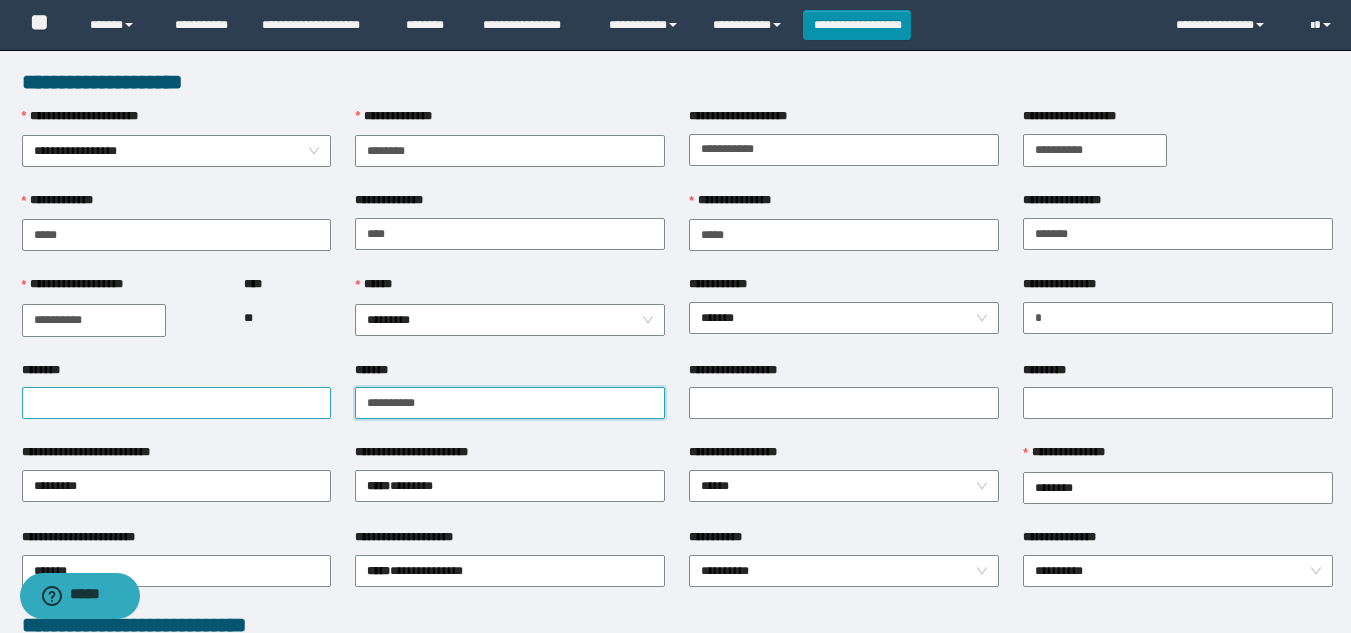 type on "**********" 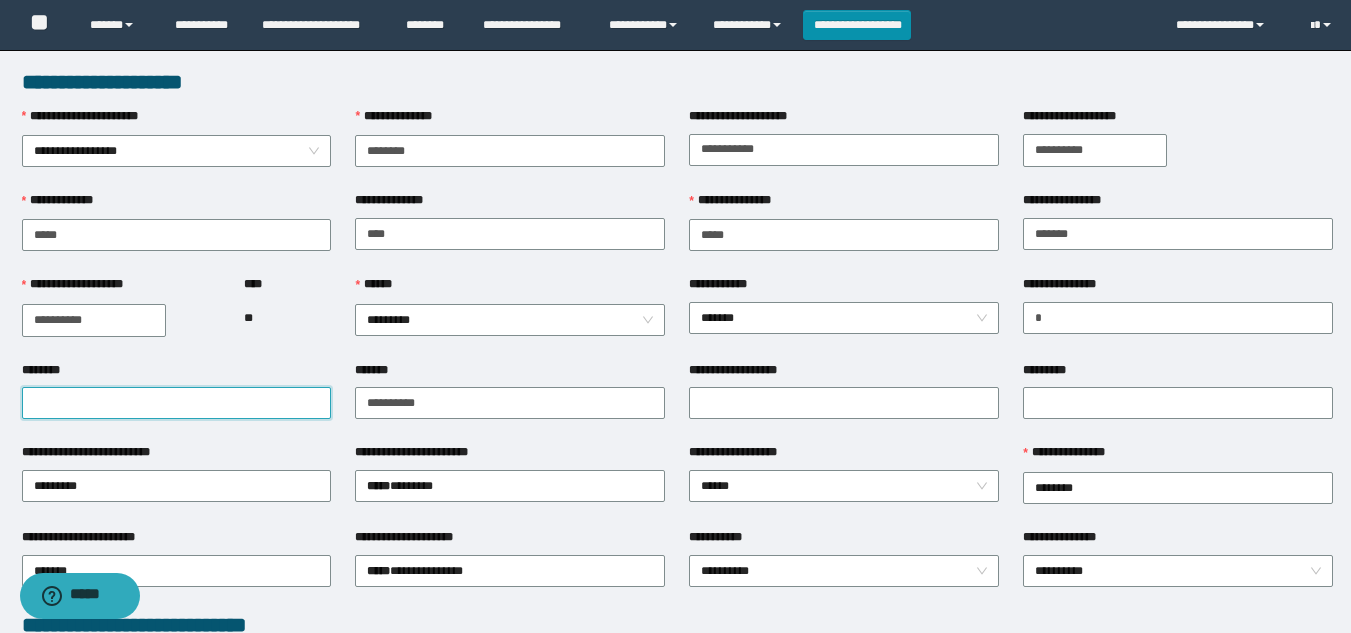 click on "********" at bounding box center (177, 403) 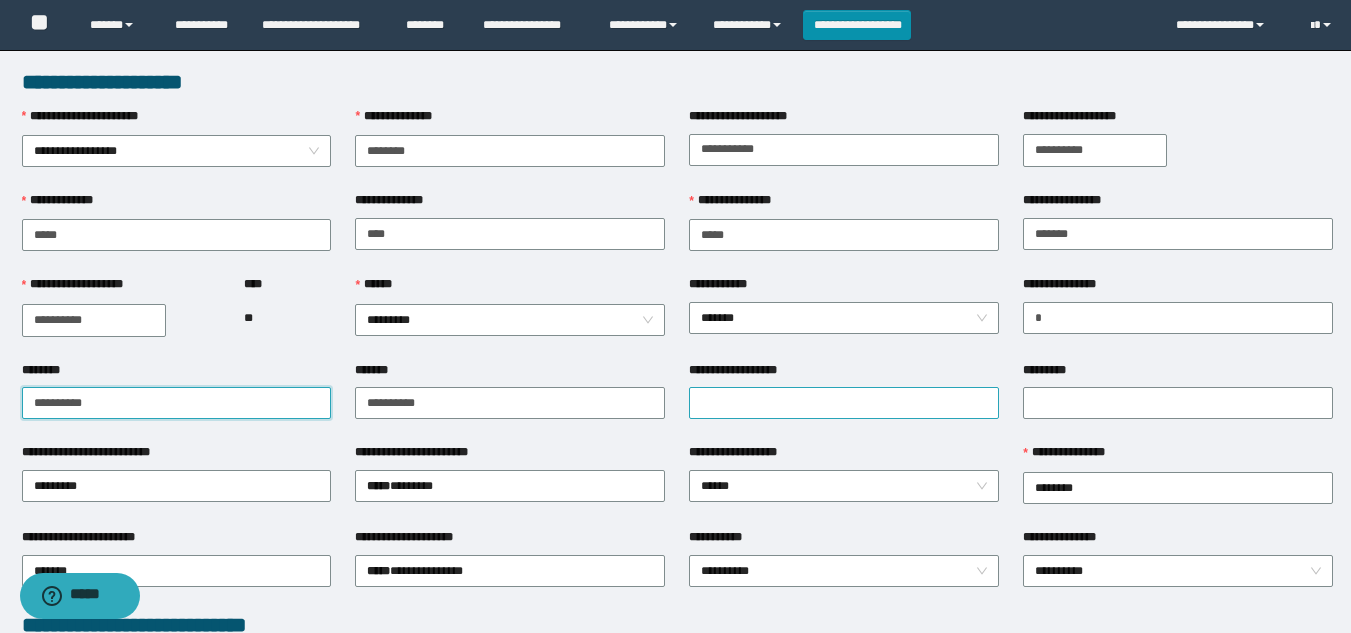 type on "**********" 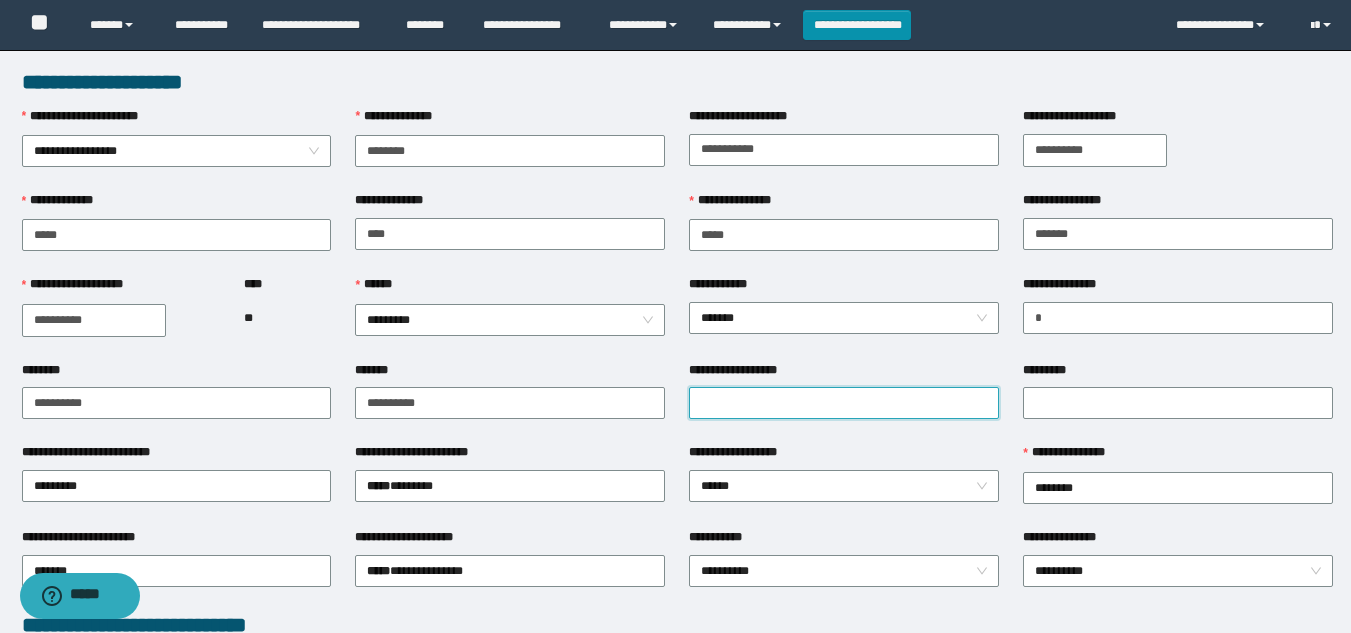 click on "**********" at bounding box center [844, 403] 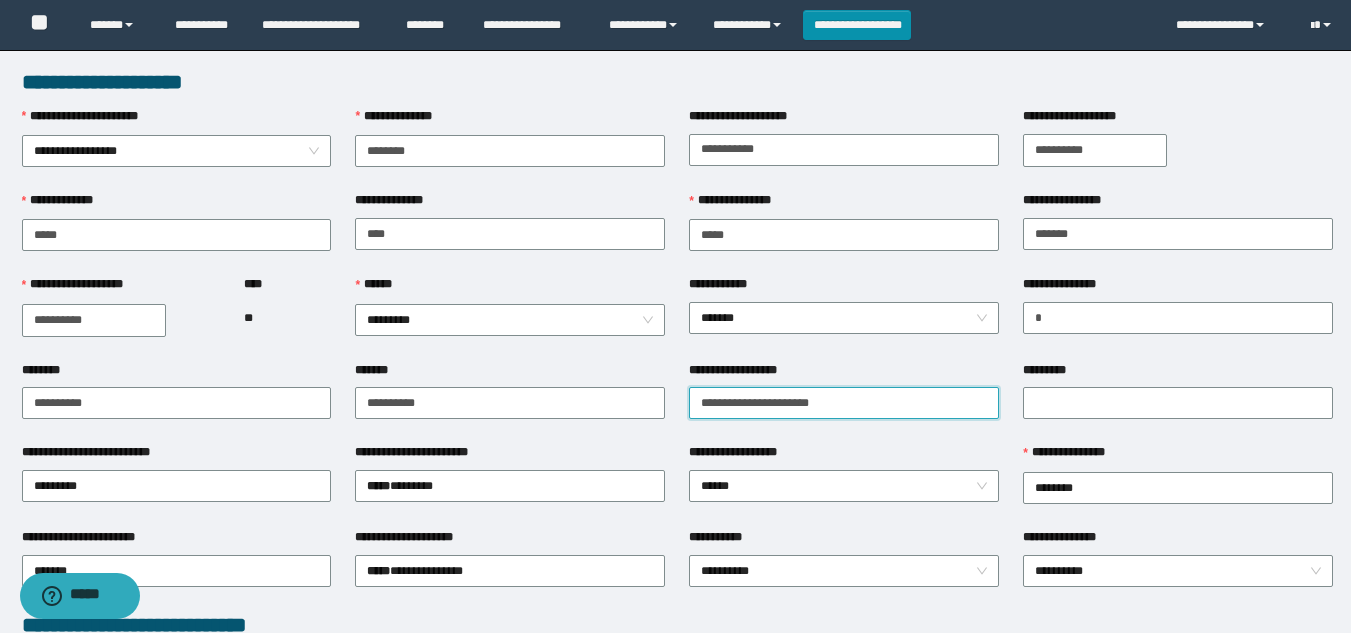 type on "**********" 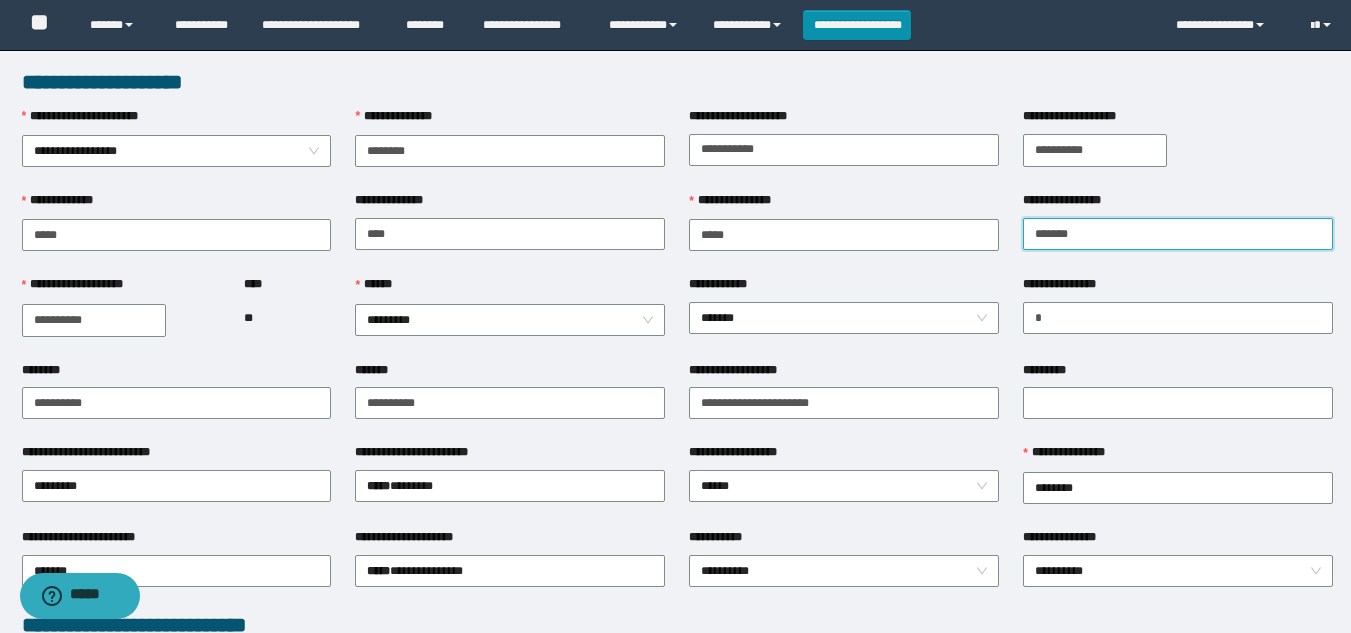 click on "**********" at bounding box center [1178, 234] 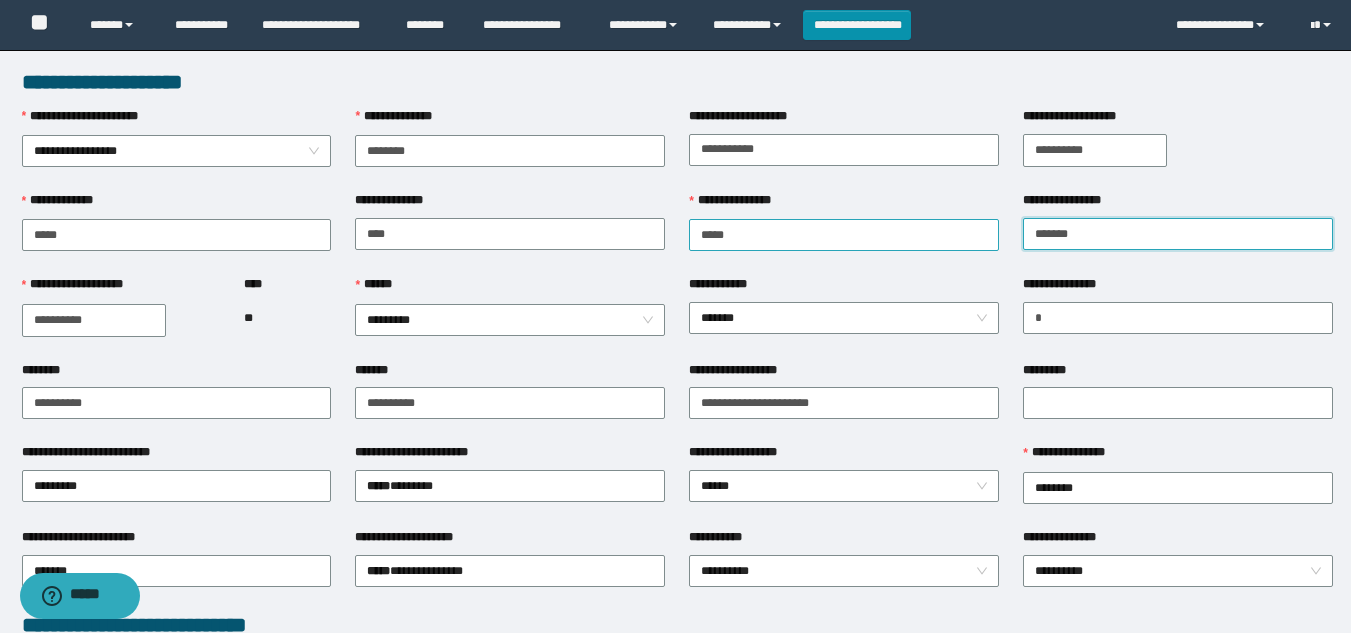 drag, startPoint x: 1085, startPoint y: 244, endPoint x: 898, endPoint y: 246, distance: 187.0107 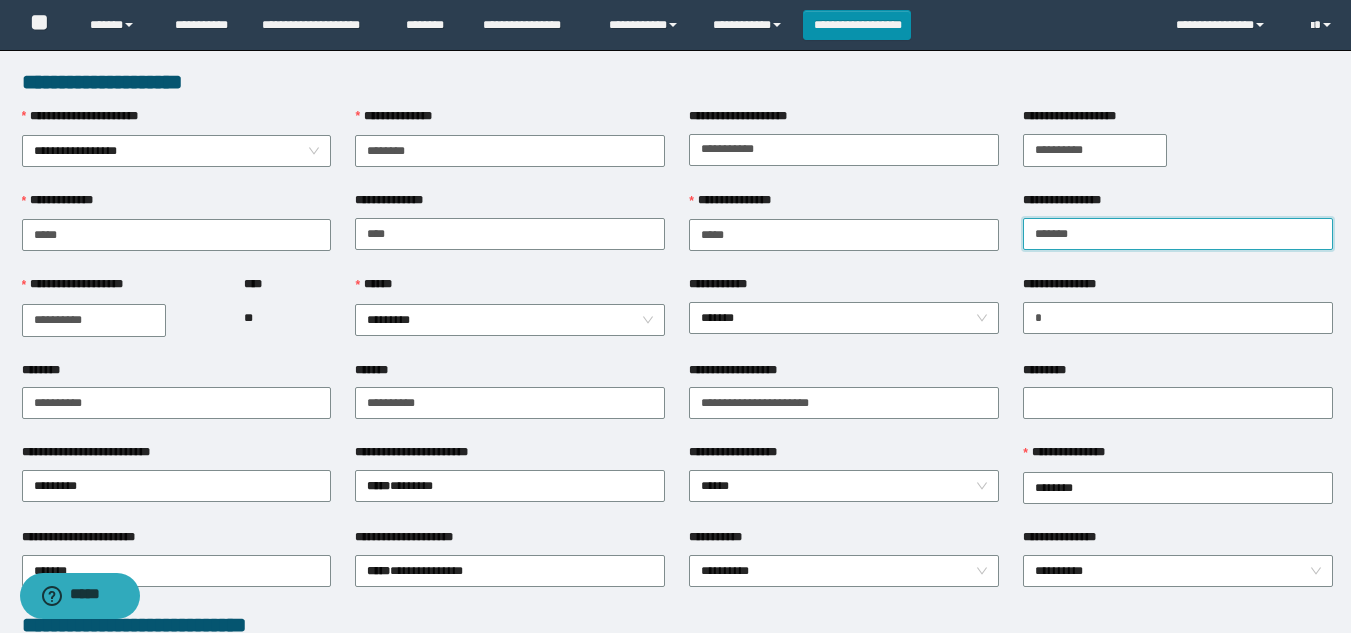 type on "*******" 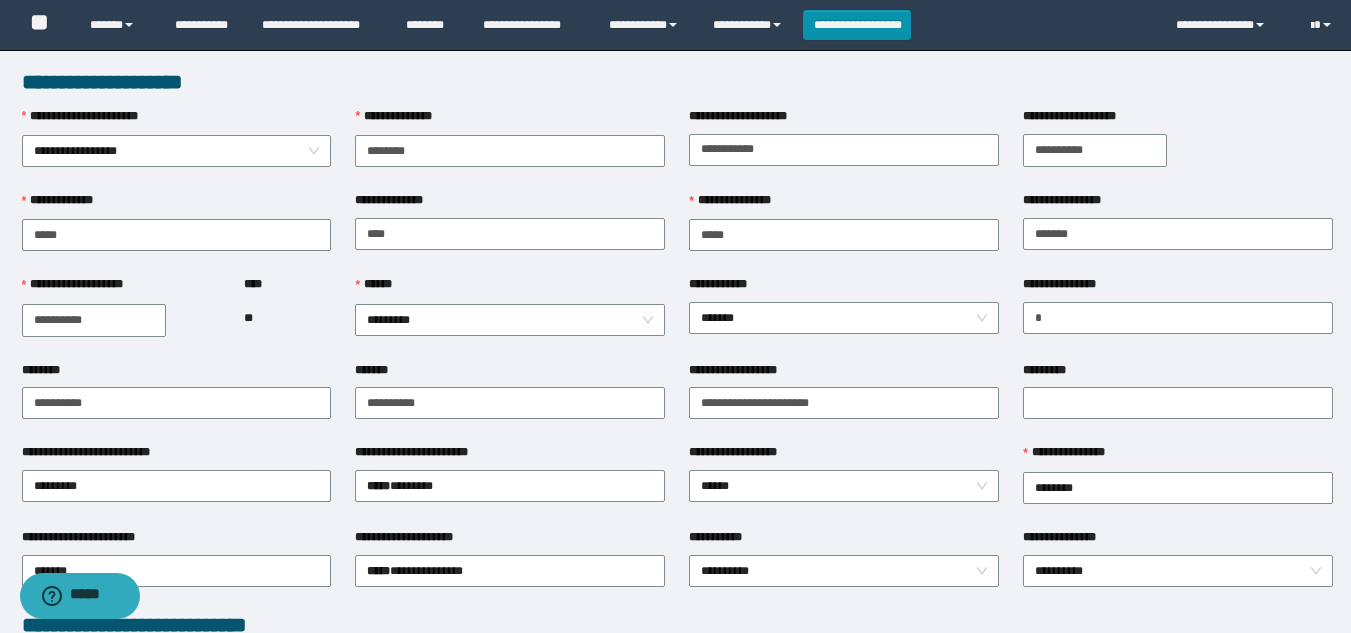 click on "*********" at bounding box center (1178, 374) 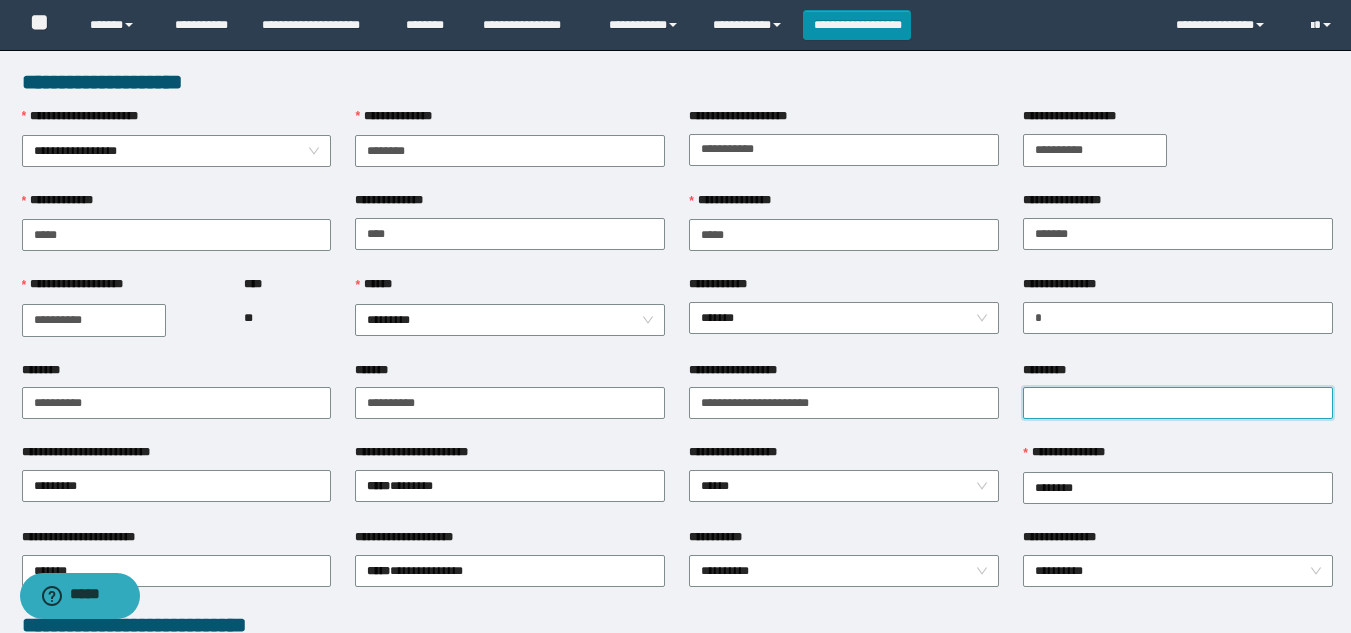 click on "*********" at bounding box center [1178, 403] 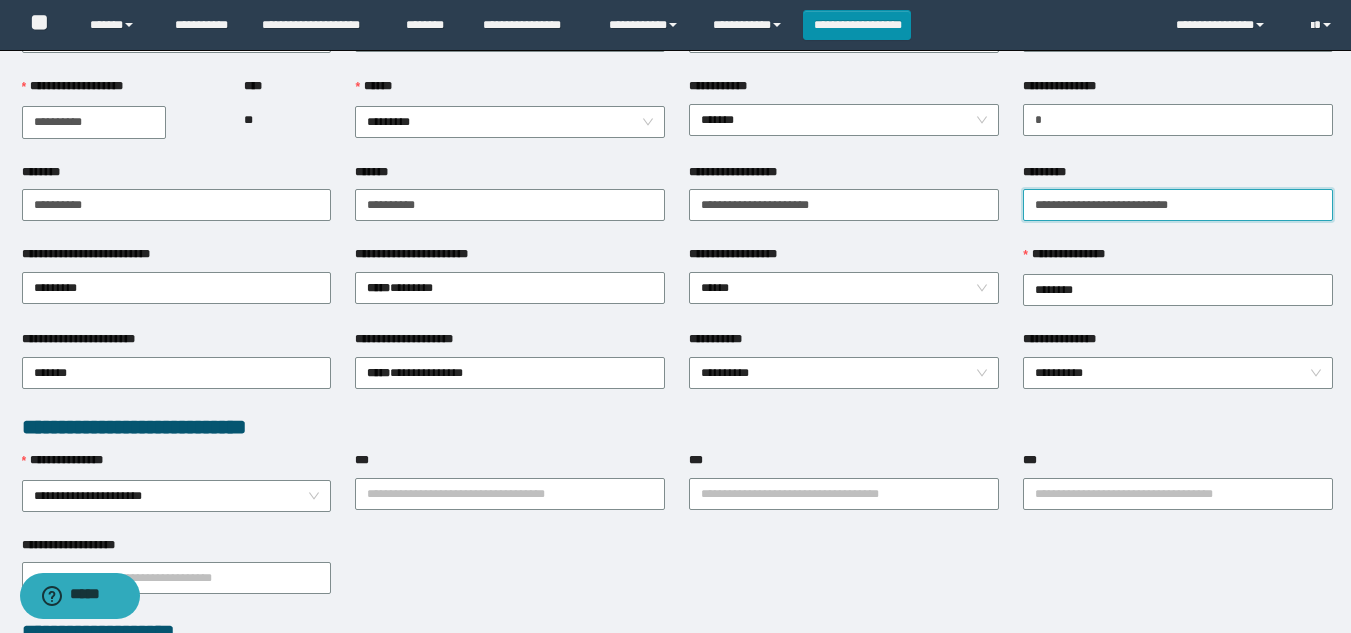 scroll, scrollTop: 200, scrollLeft: 0, axis: vertical 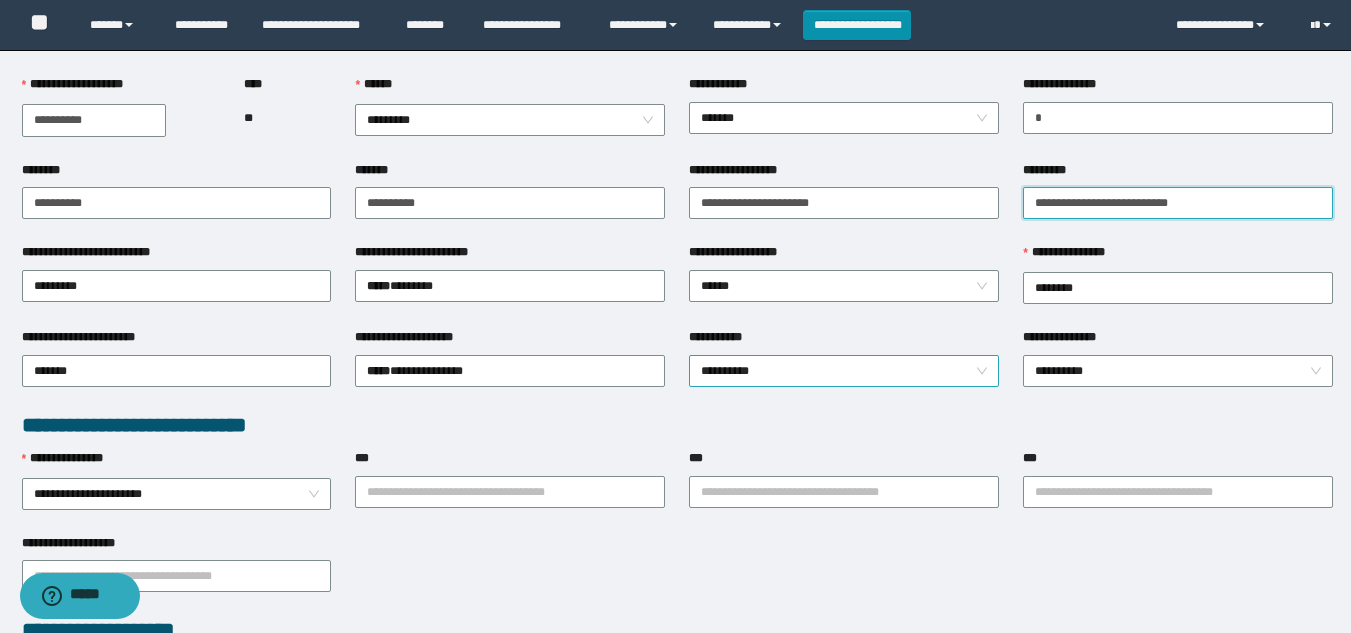 click on "**********" at bounding box center (844, 371) 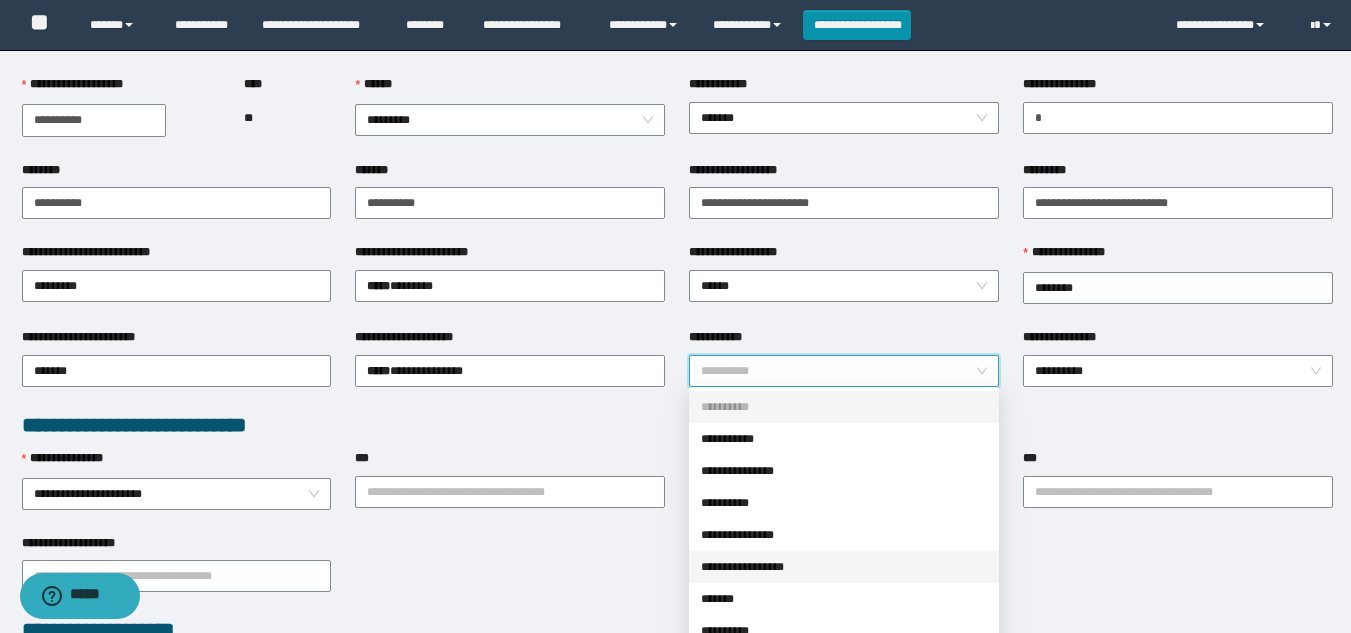 click on "**********" at bounding box center [844, 567] 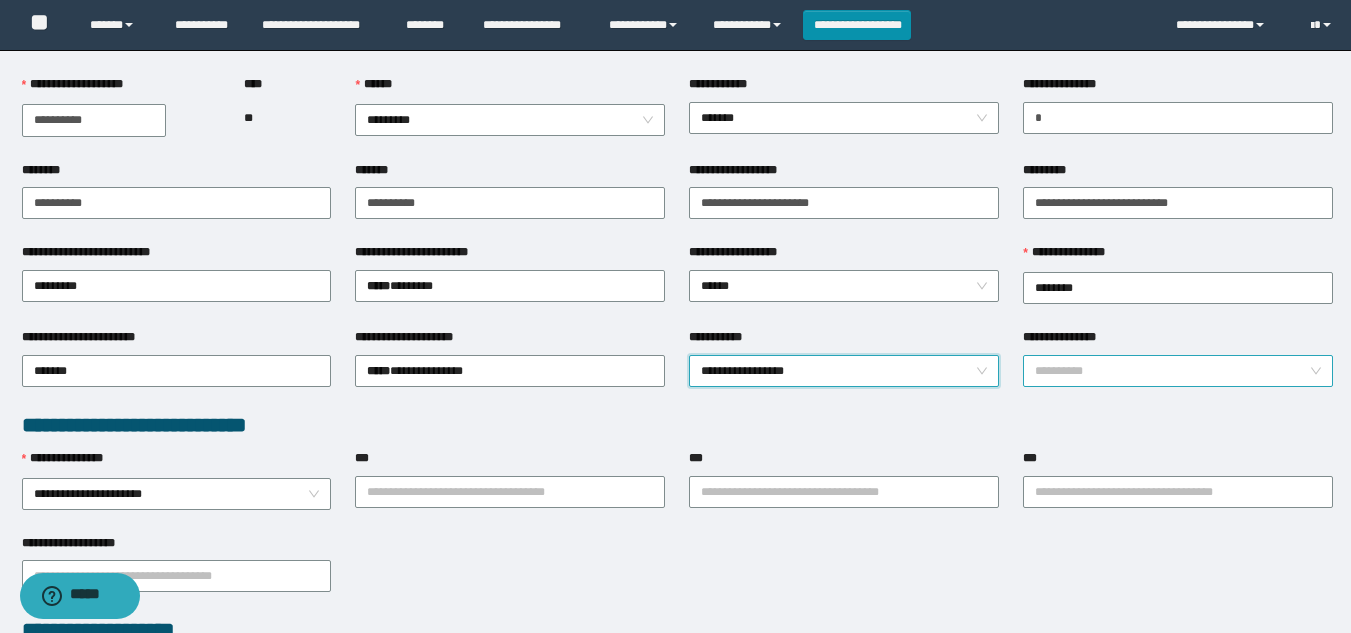 click on "**********" at bounding box center [1178, 371] 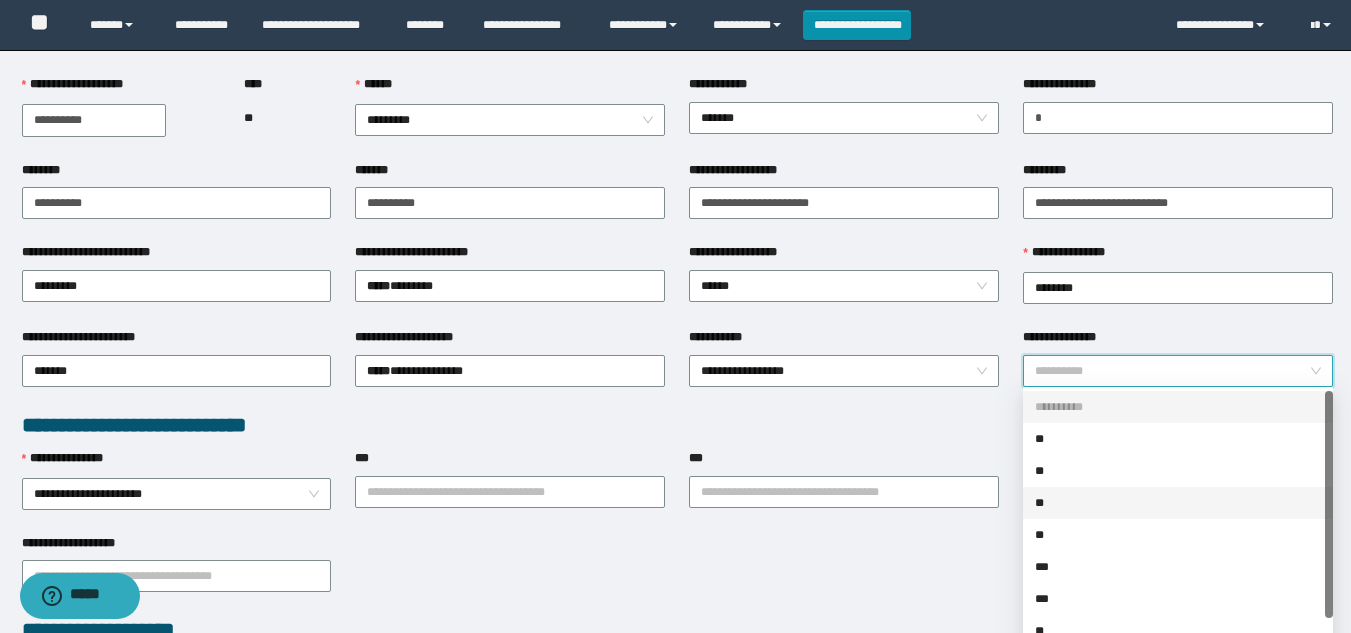 click on "**" at bounding box center (1178, 503) 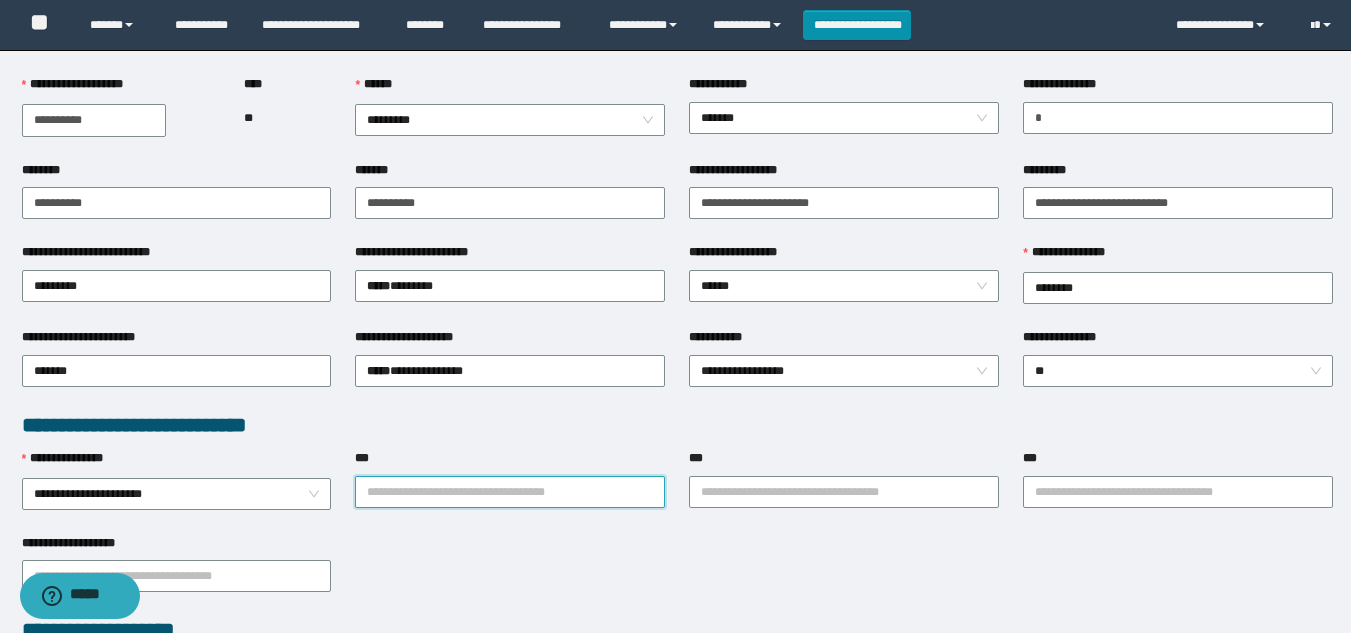 click on "***" at bounding box center [510, 492] 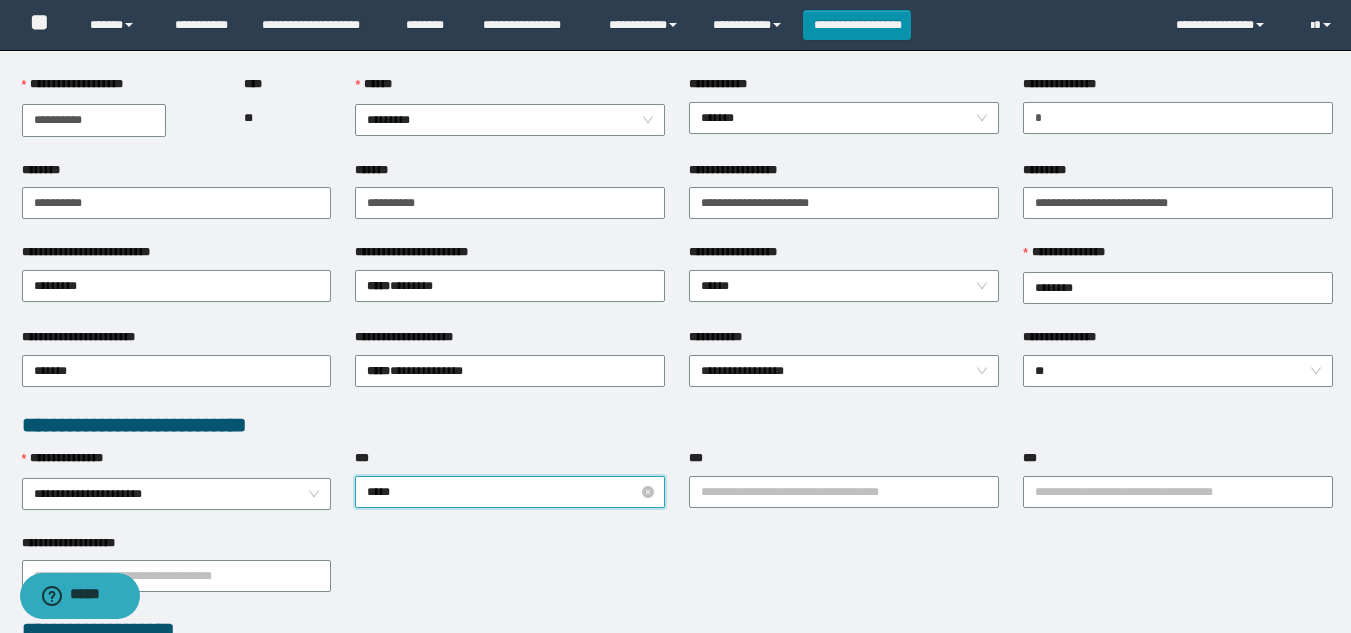 type on "******" 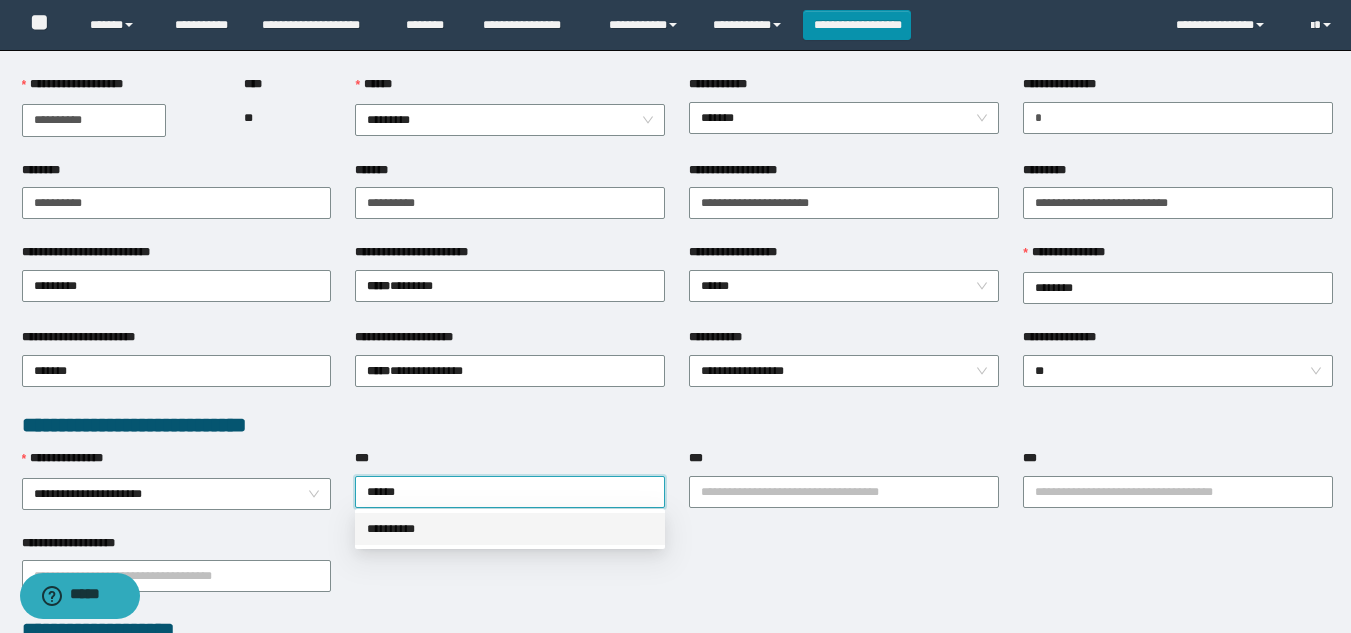 click on "**********" at bounding box center (510, 529) 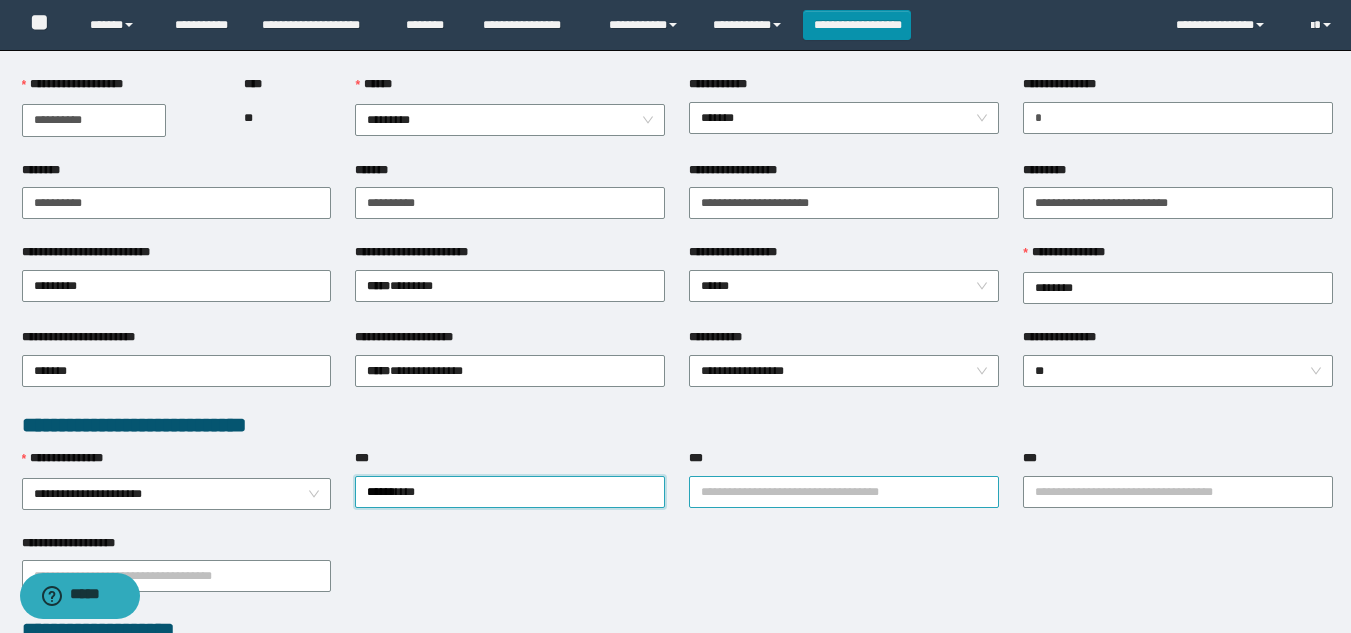 click on "***" at bounding box center (844, 492) 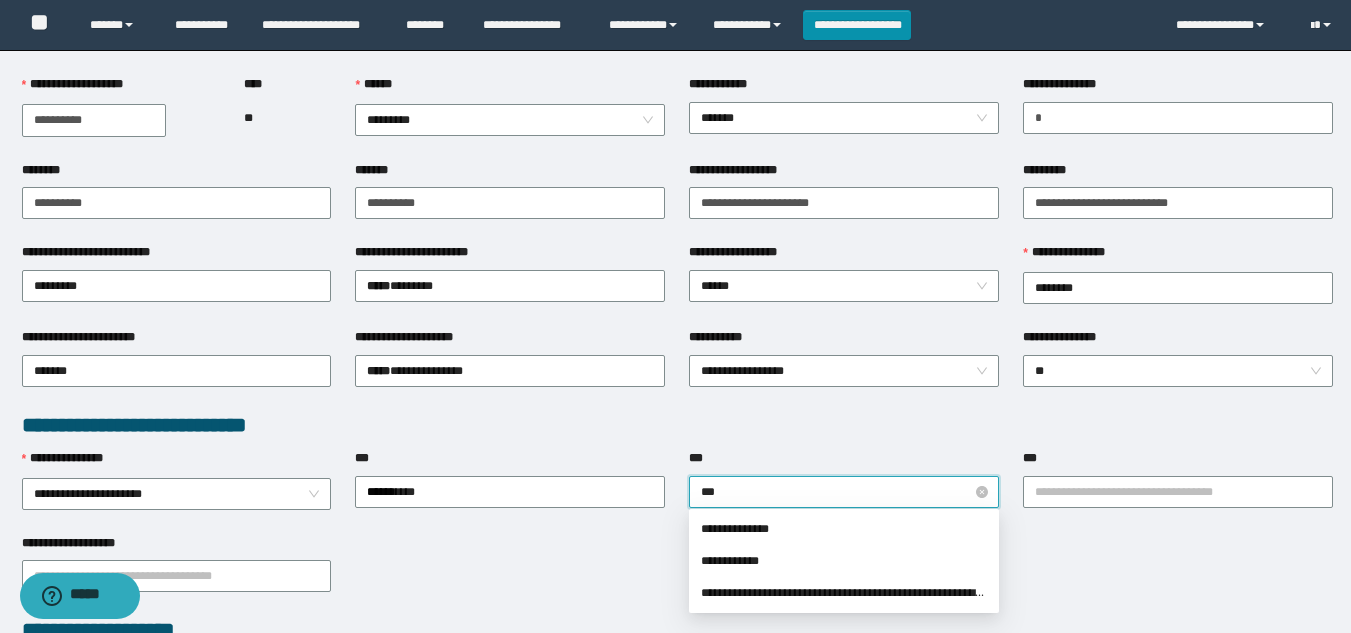 type on "****" 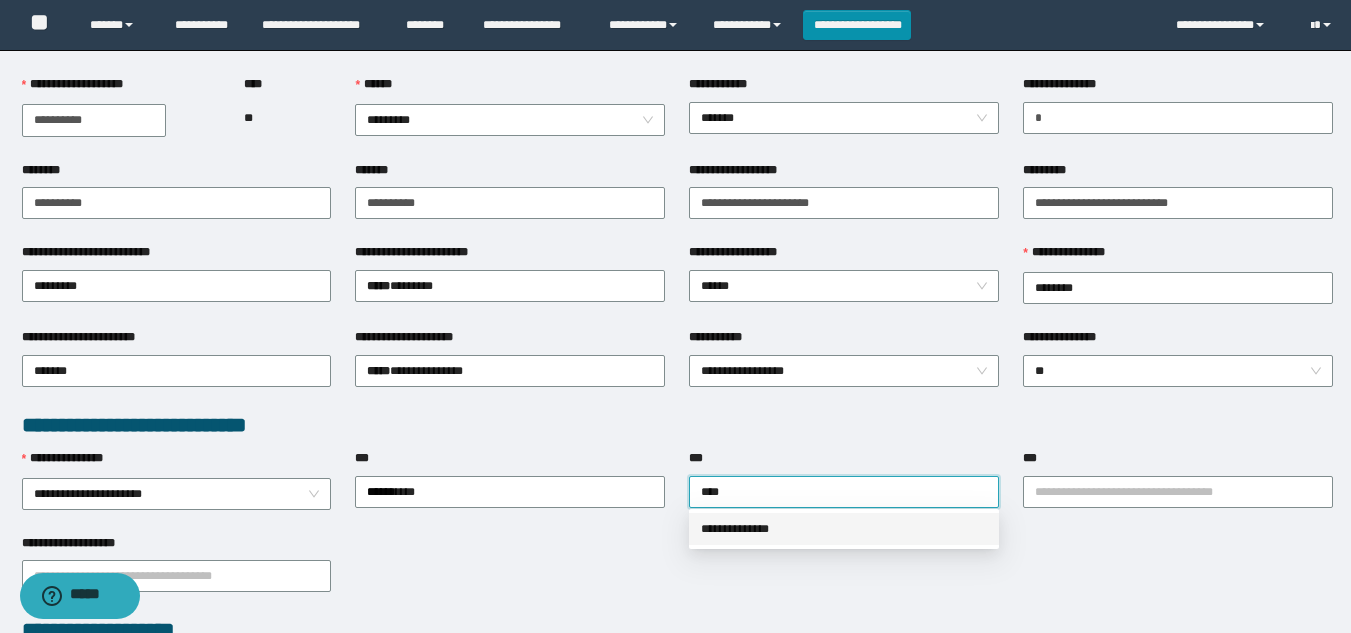 click on "**********" at bounding box center [844, 529] 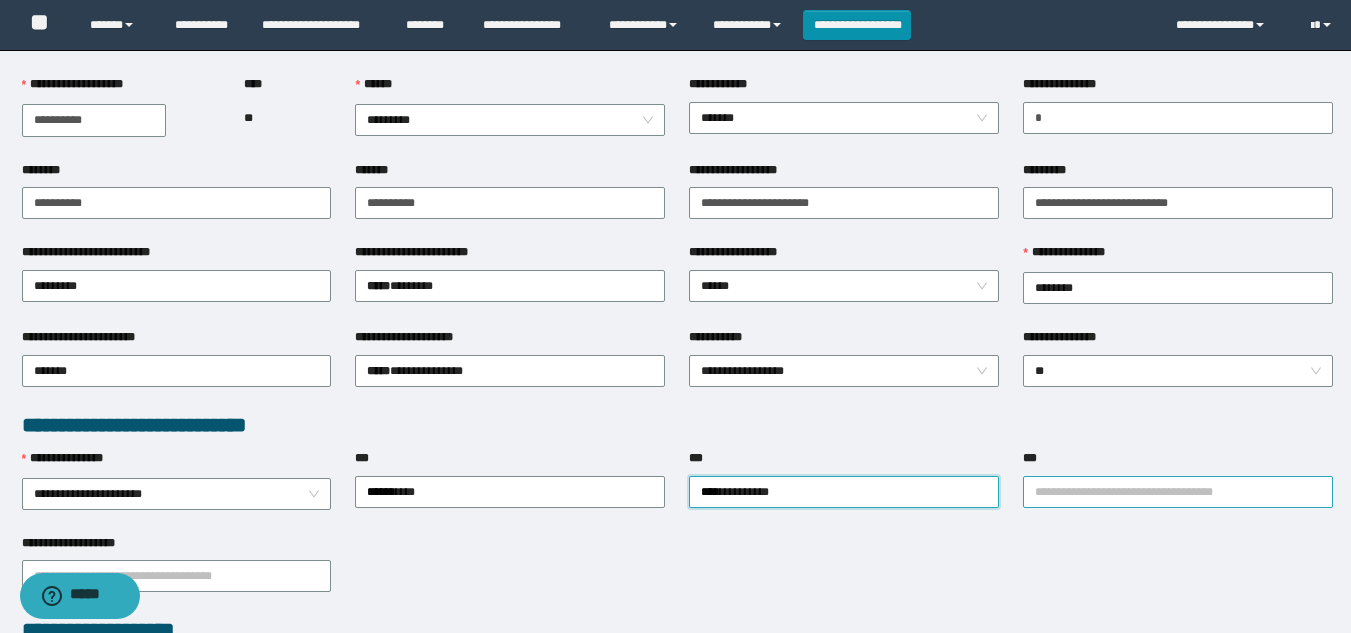 click on "***" at bounding box center [1178, 492] 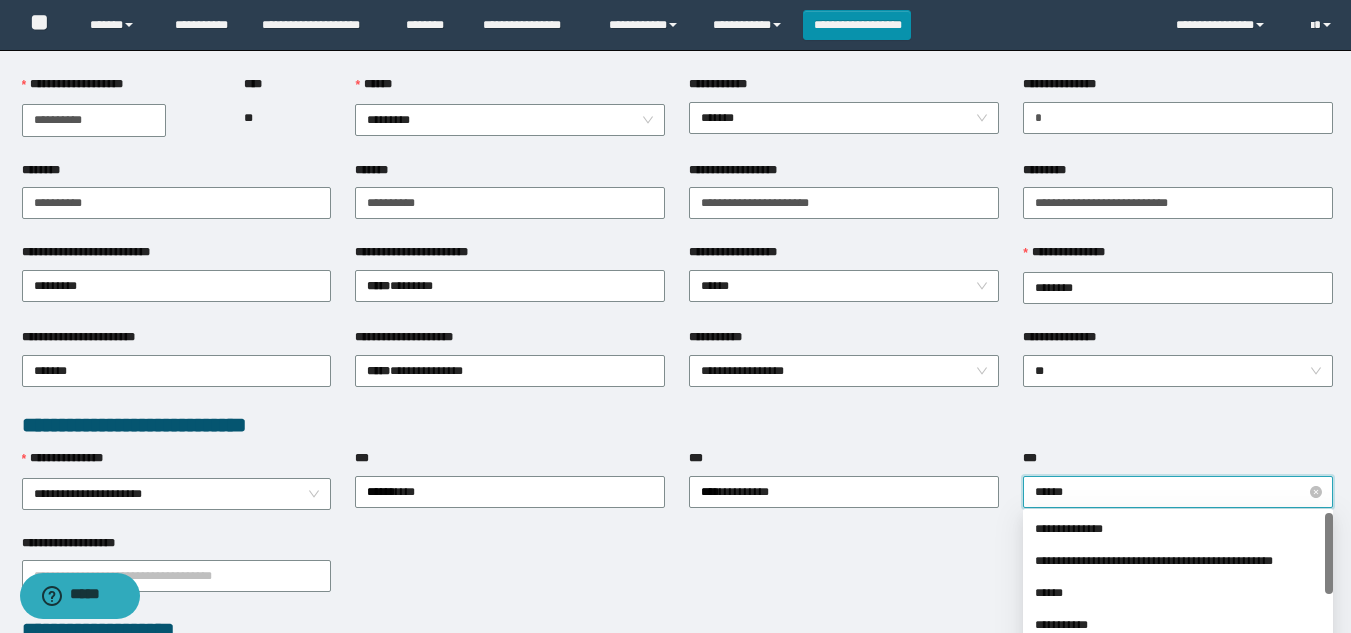 type on "*******" 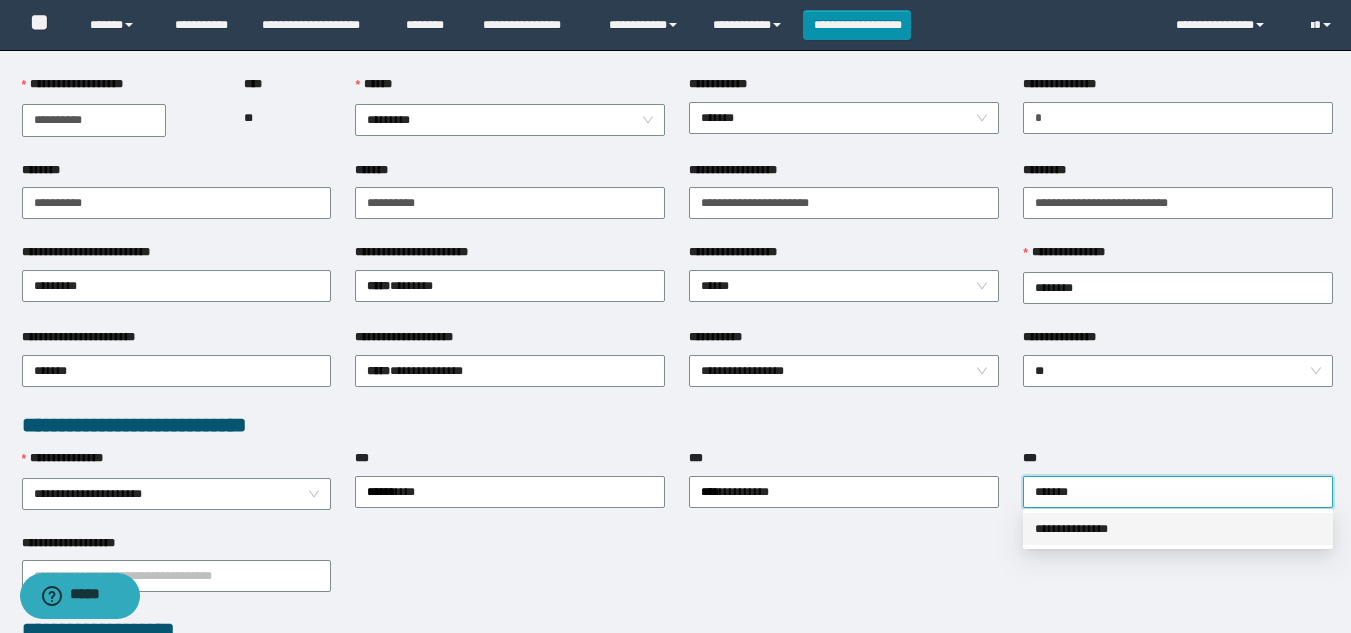 click on "**********" at bounding box center [1178, 529] 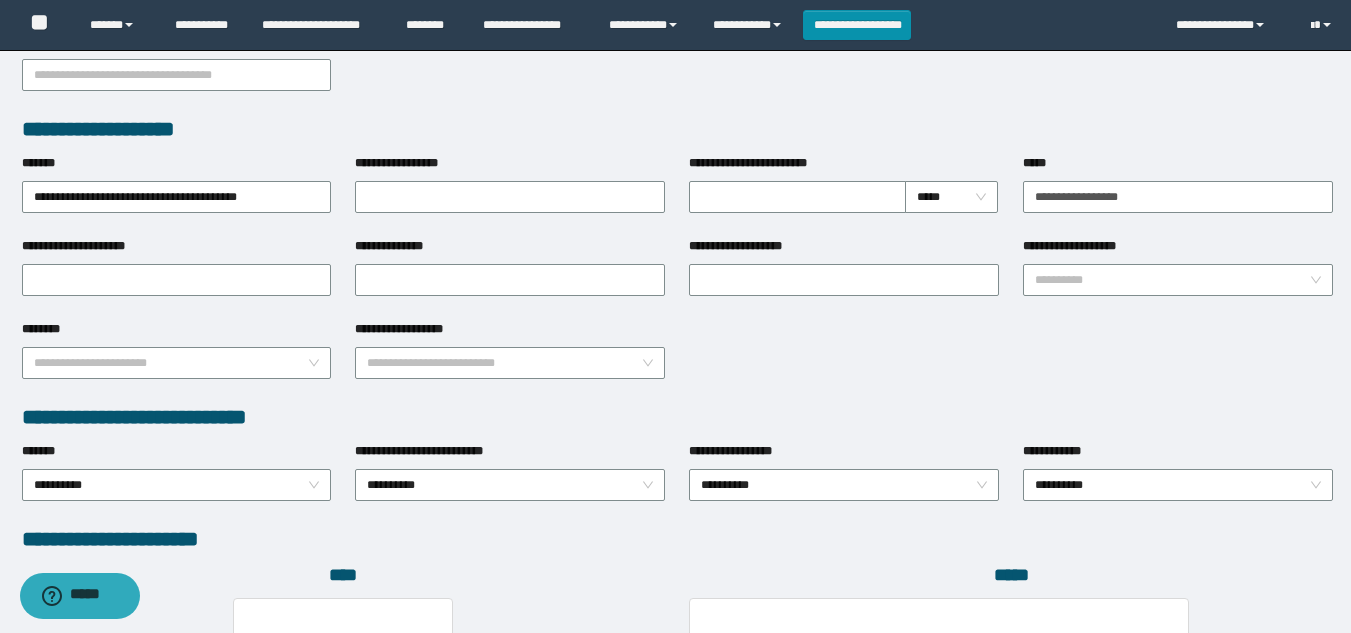 scroll, scrollTop: 800, scrollLeft: 0, axis: vertical 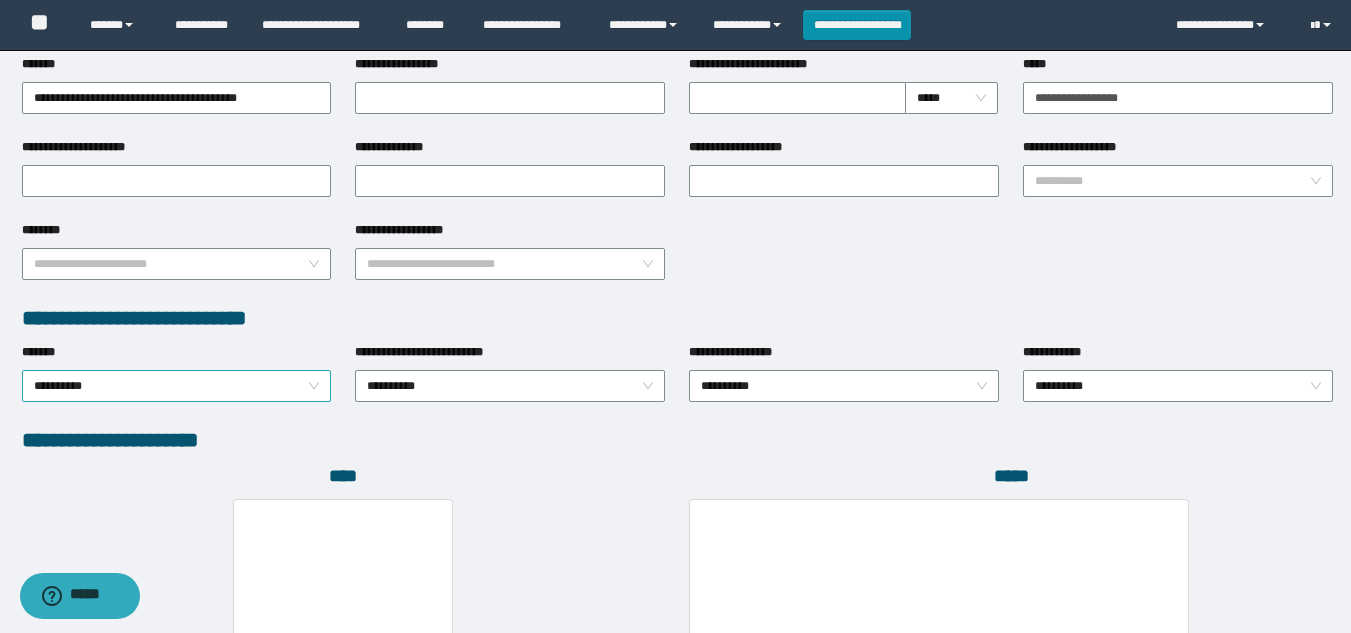 click on "**********" at bounding box center (177, 386) 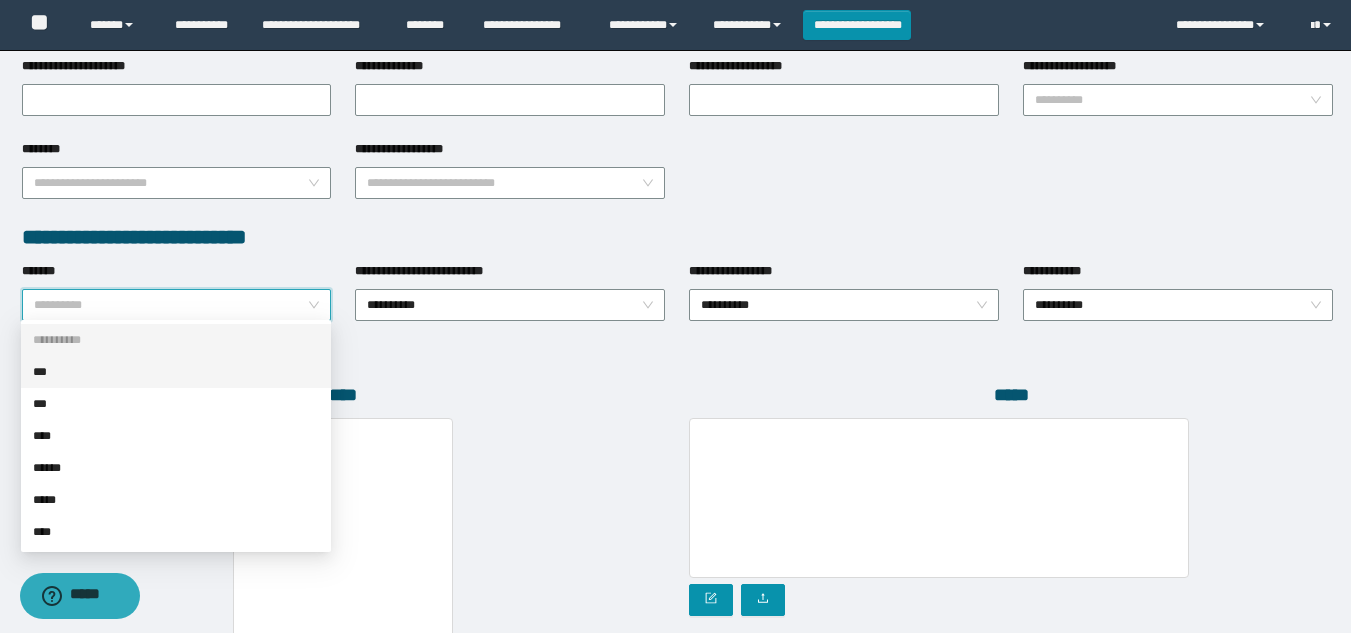 scroll, scrollTop: 900, scrollLeft: 0, axis: vertical 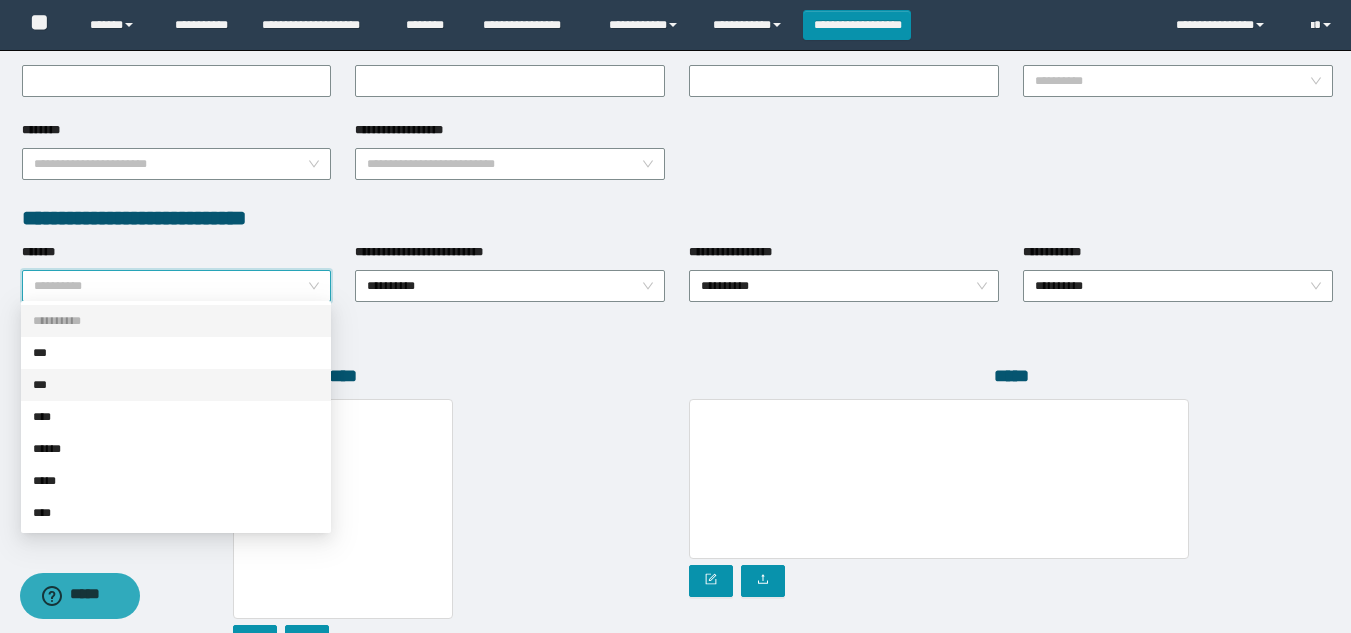 click on "***" at bounding box center (176, 385) 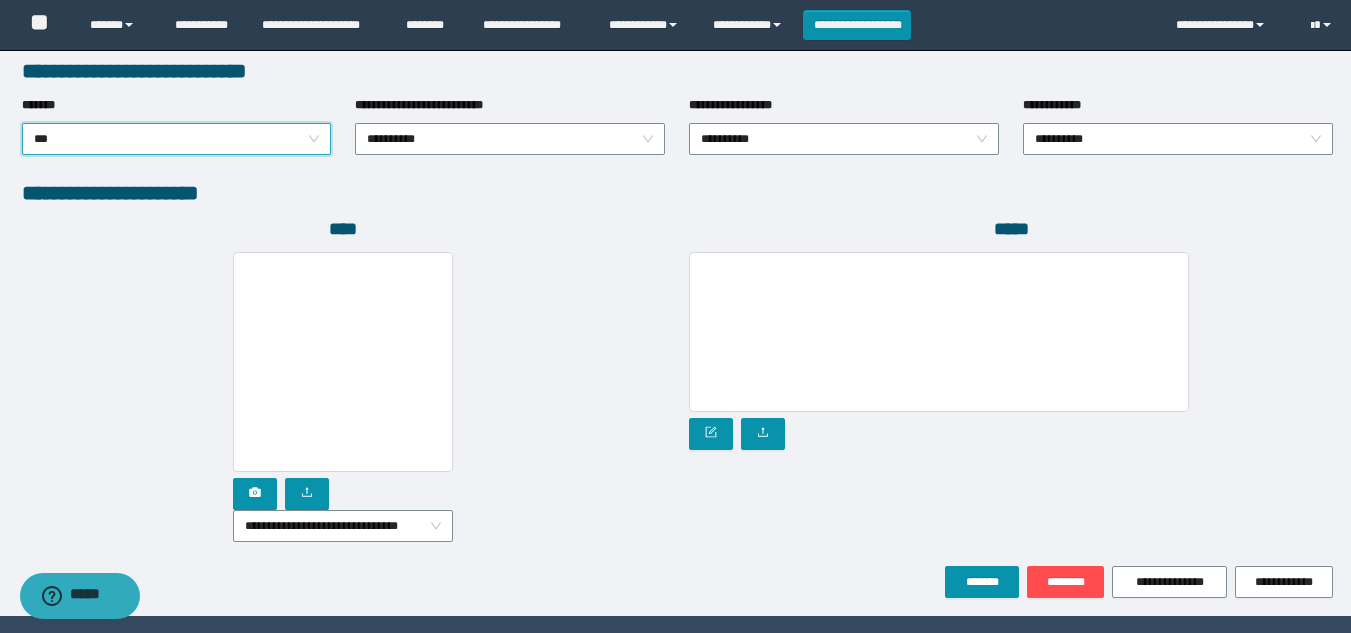 scroll, scrollTop: 1104, scrollLeft: 0, axis: vertical 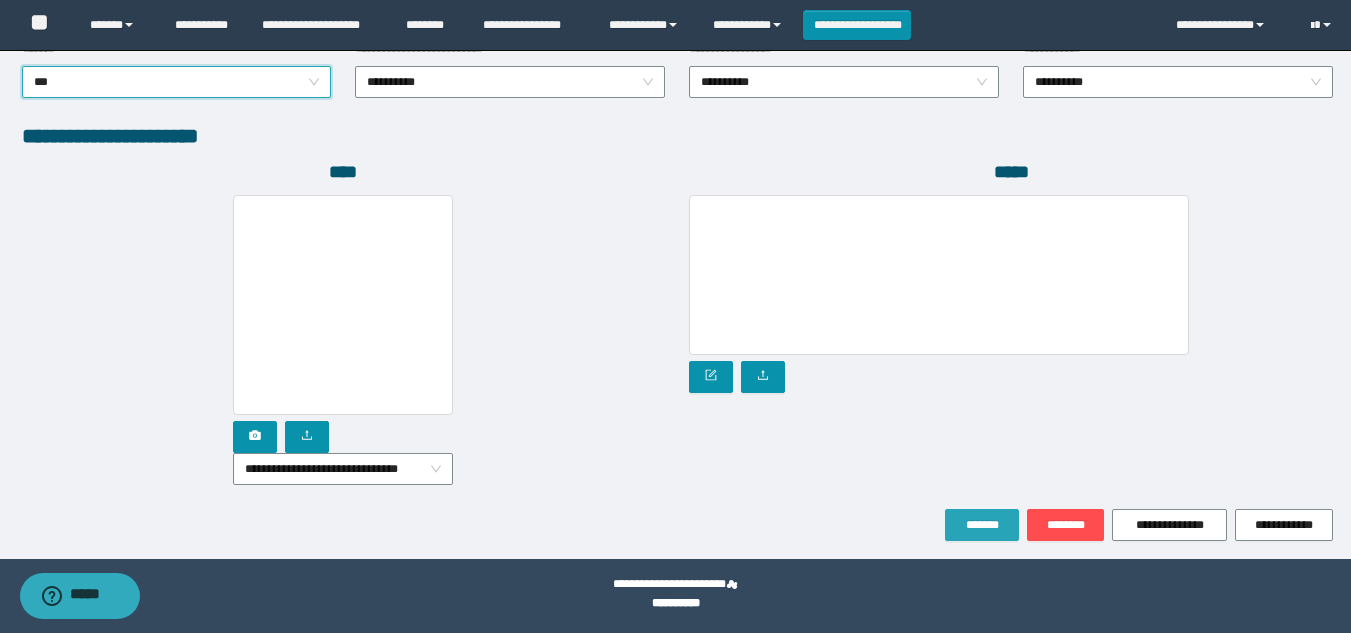 click on "*******" at bounding box center [982, 525] 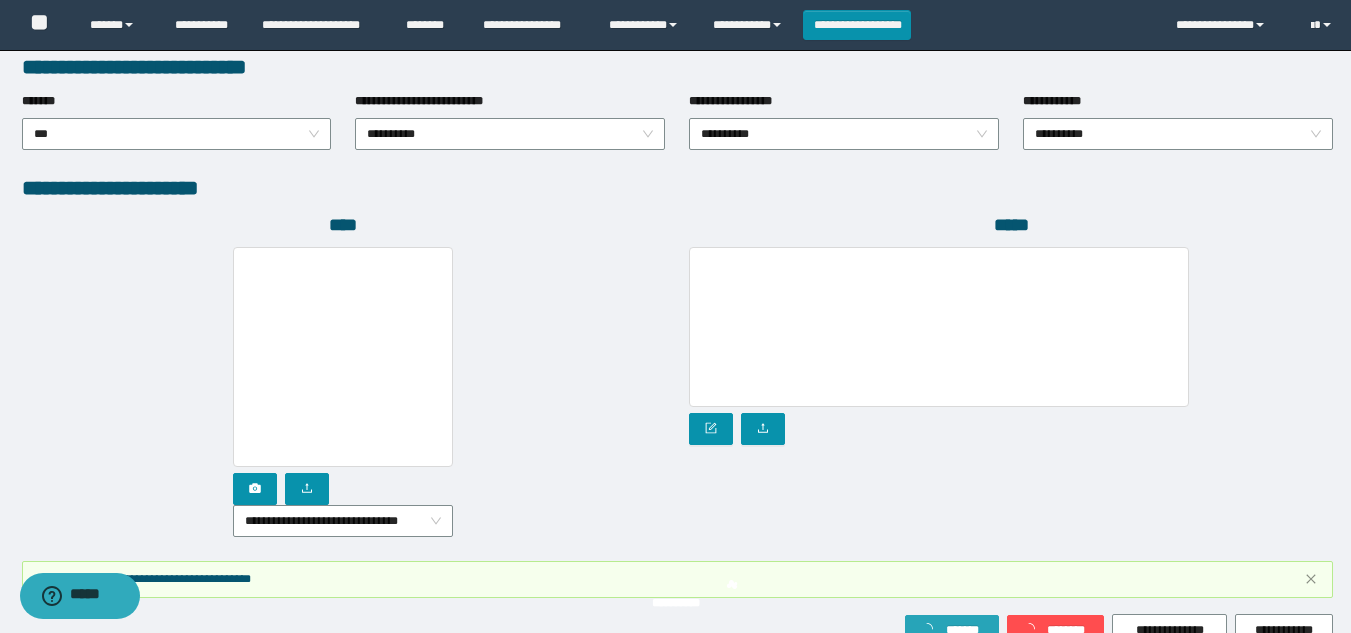 scroll, scrollTop: 1157, scrollLeft: 0, axis: vertical 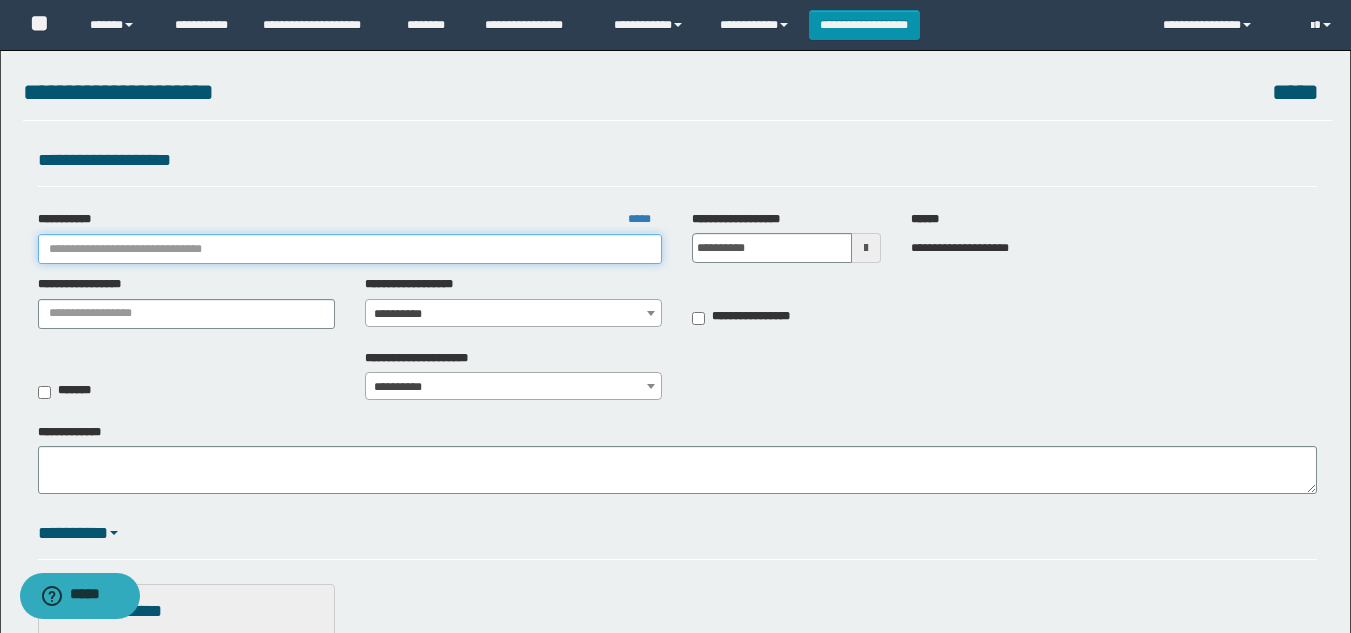 click on "**********" at bounding box center [350, 249] 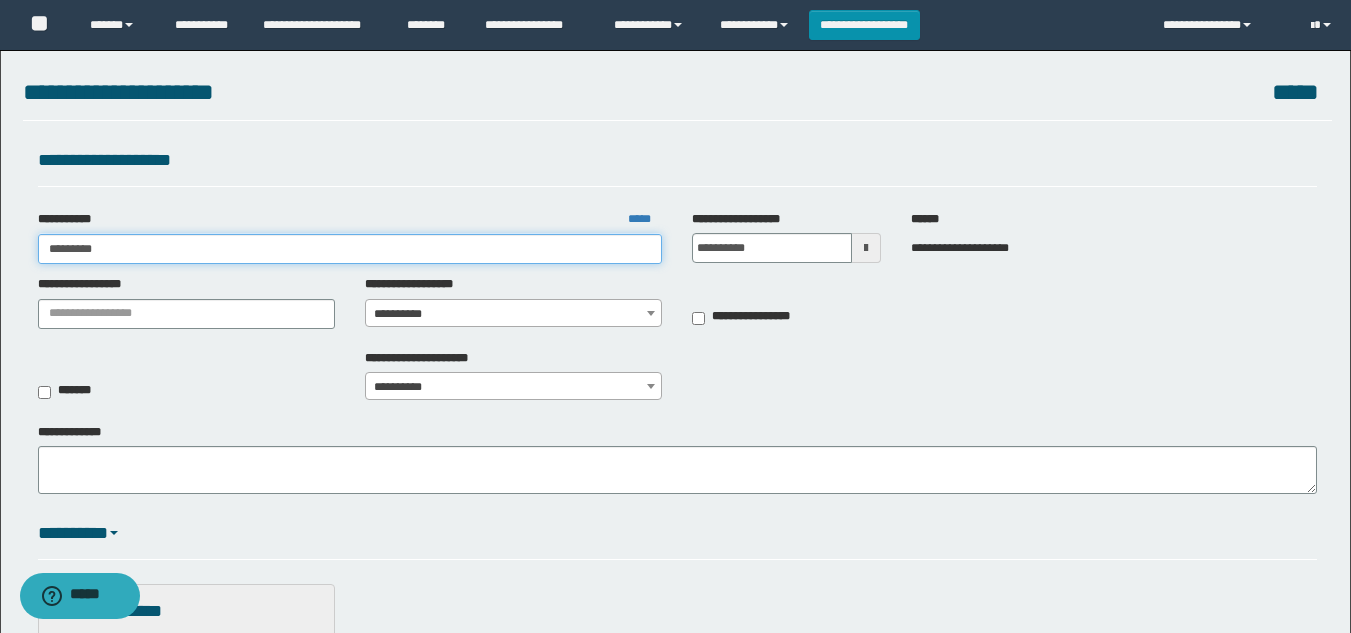 type on "**********" 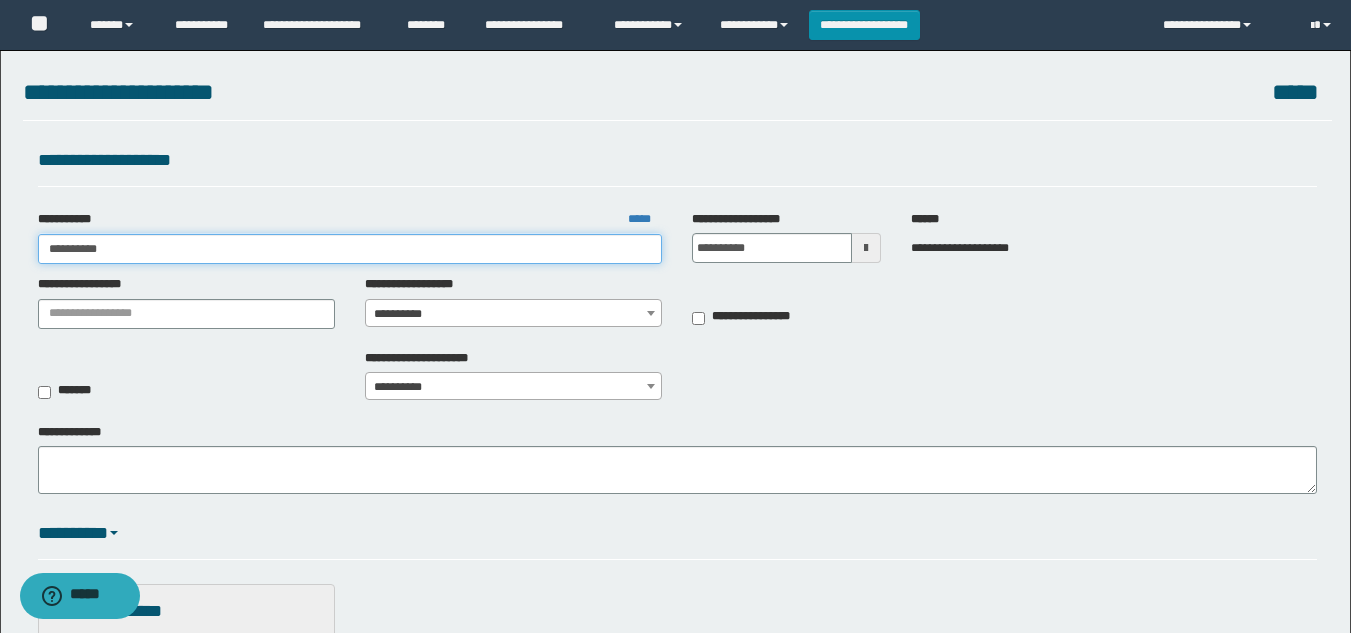 type on "**********" 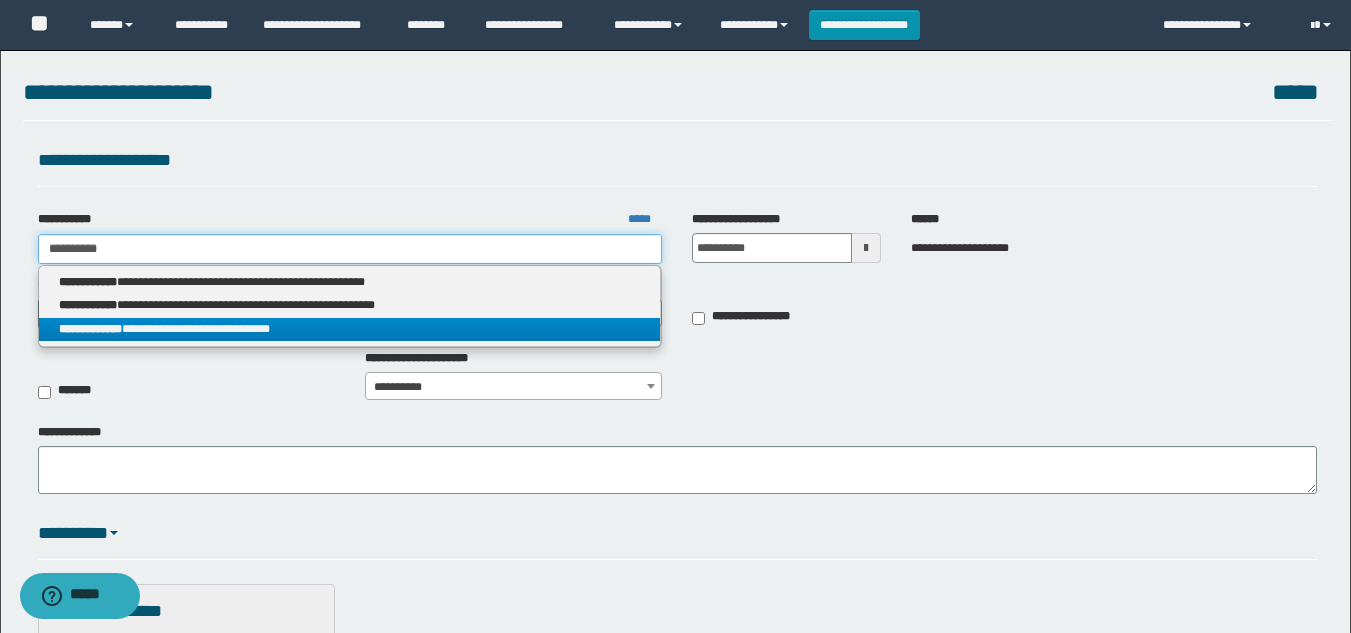 type on "**********" 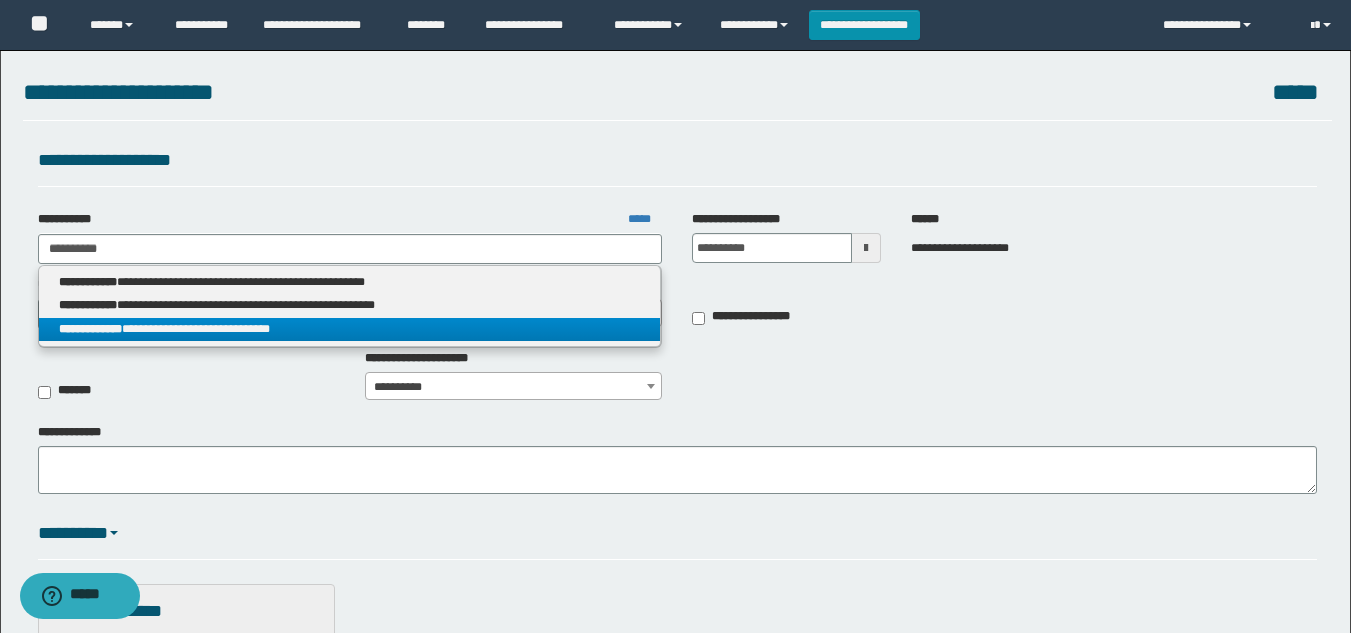 click on "**********" at bounding box center (350, 329) 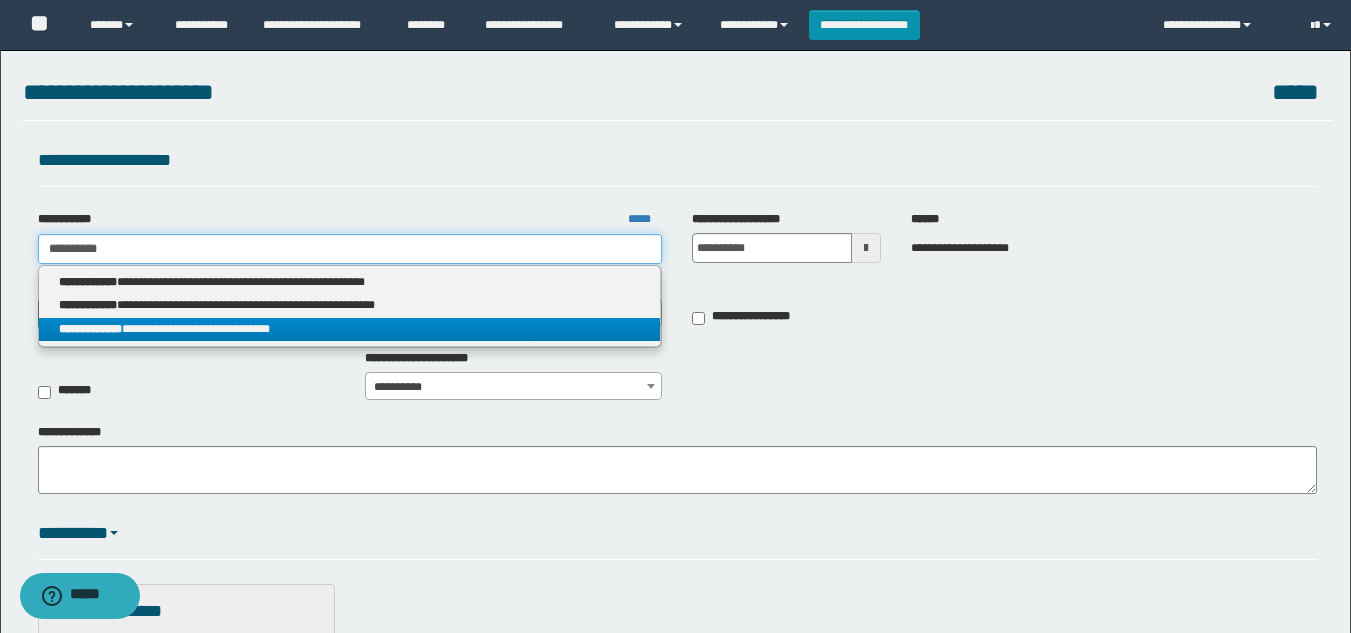 type 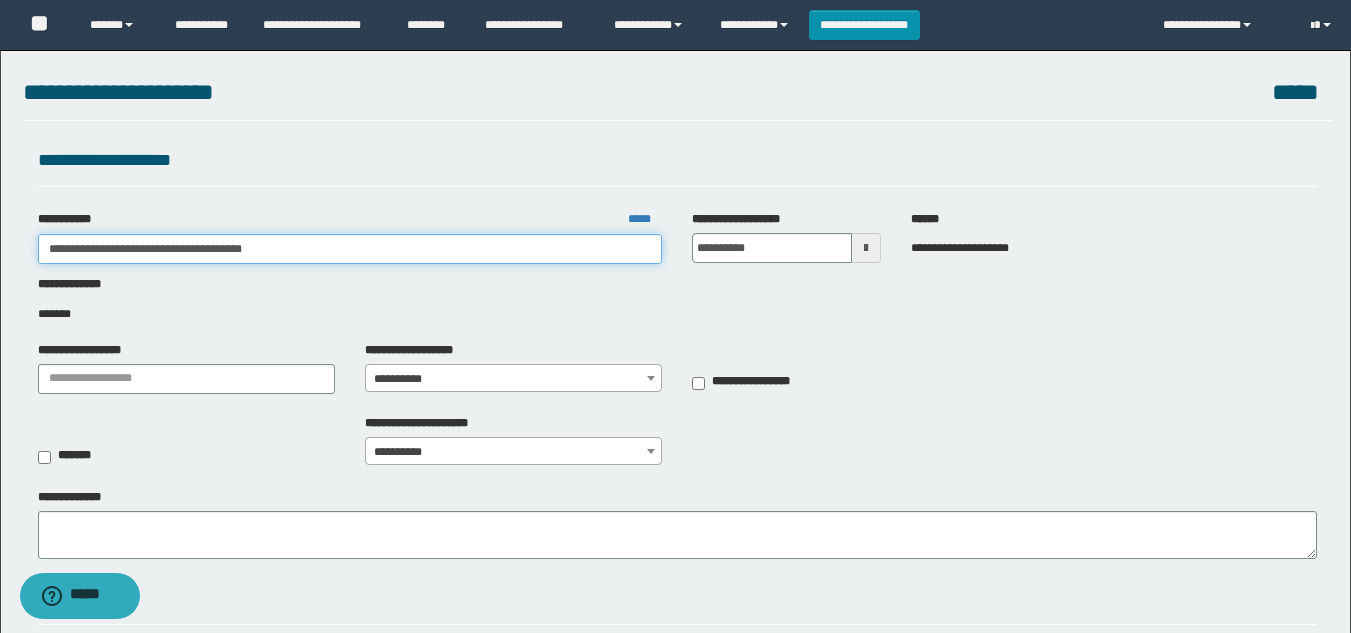 drag, startPoint x: 338, startPoint y: 255, endPoint x: 122, endPoint y: 253, distance: 216.00926 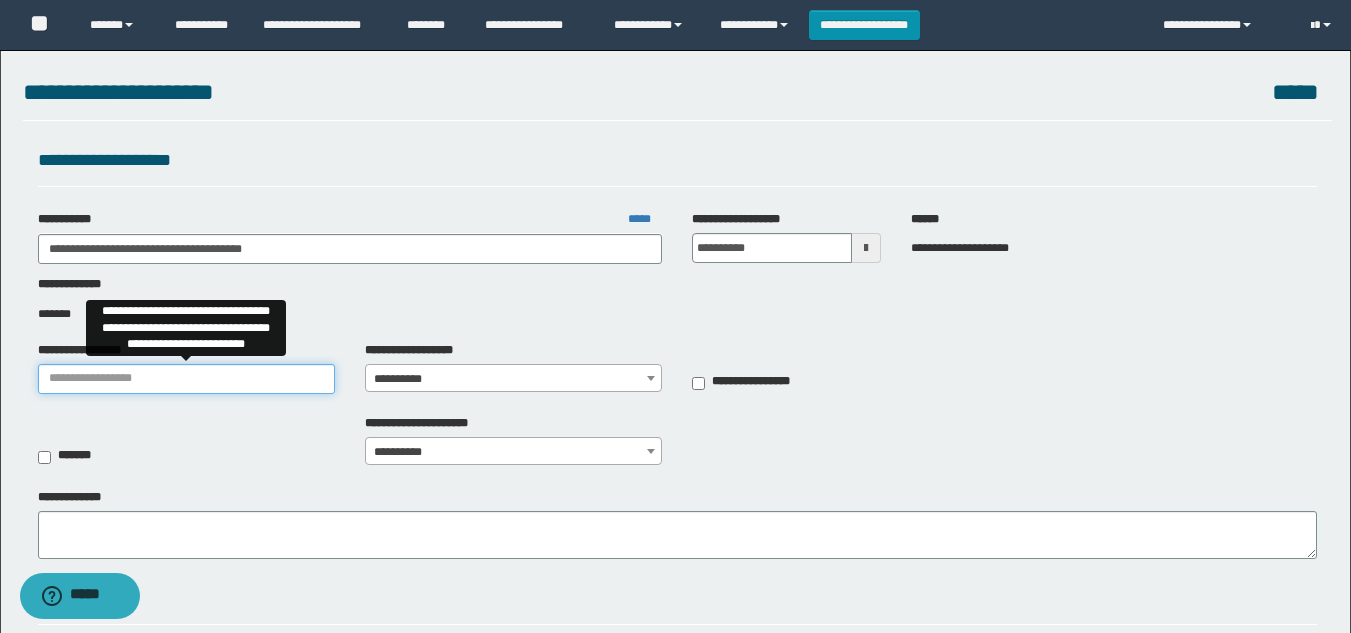 click on "**********" at bounding box center (186, 379) 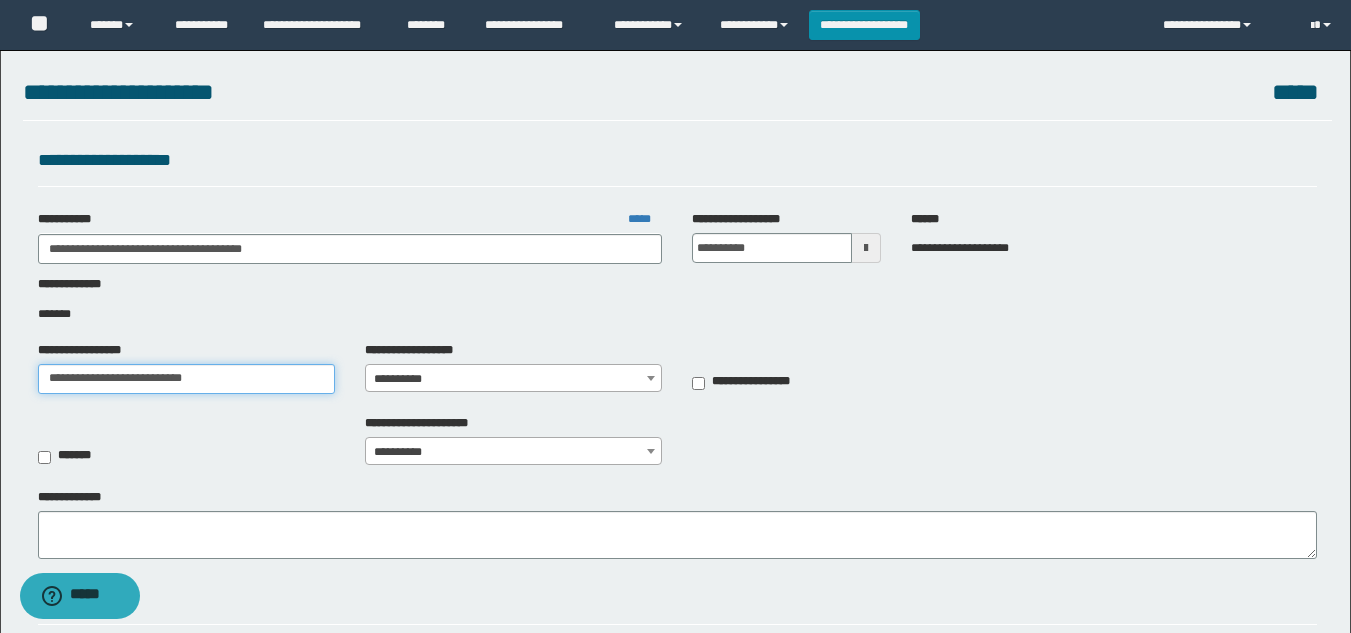 type on "**********" 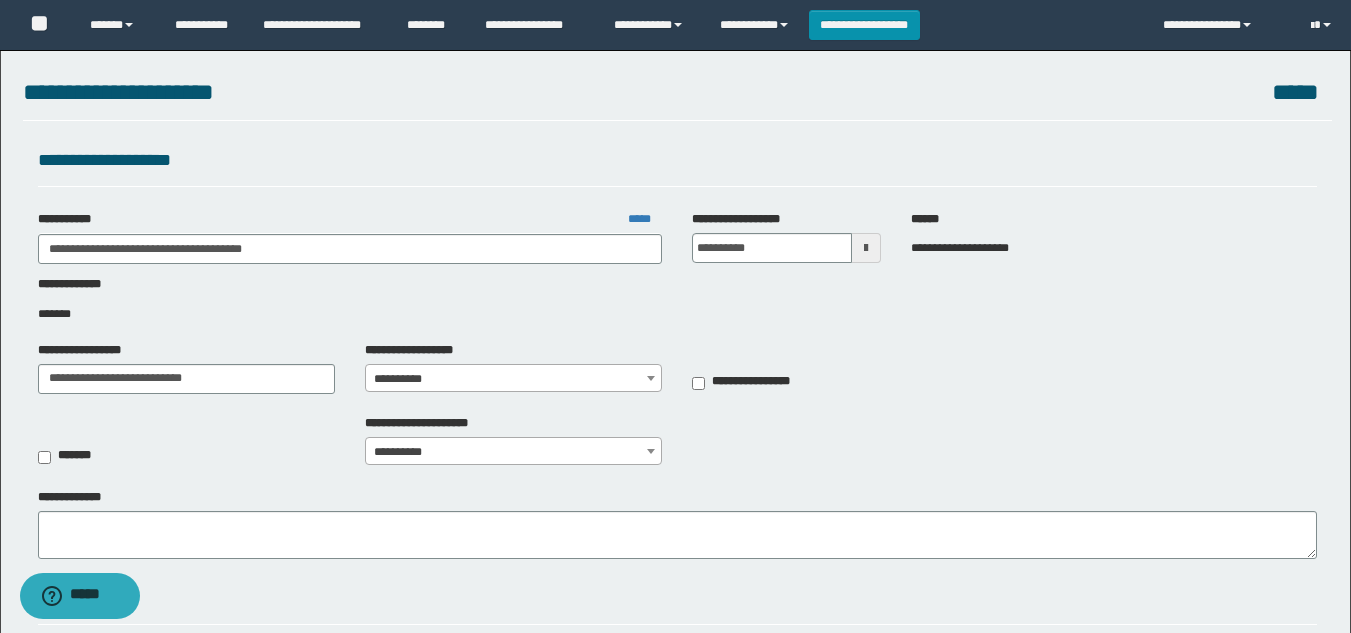 click on "**********" at bounding box center (513, 379) 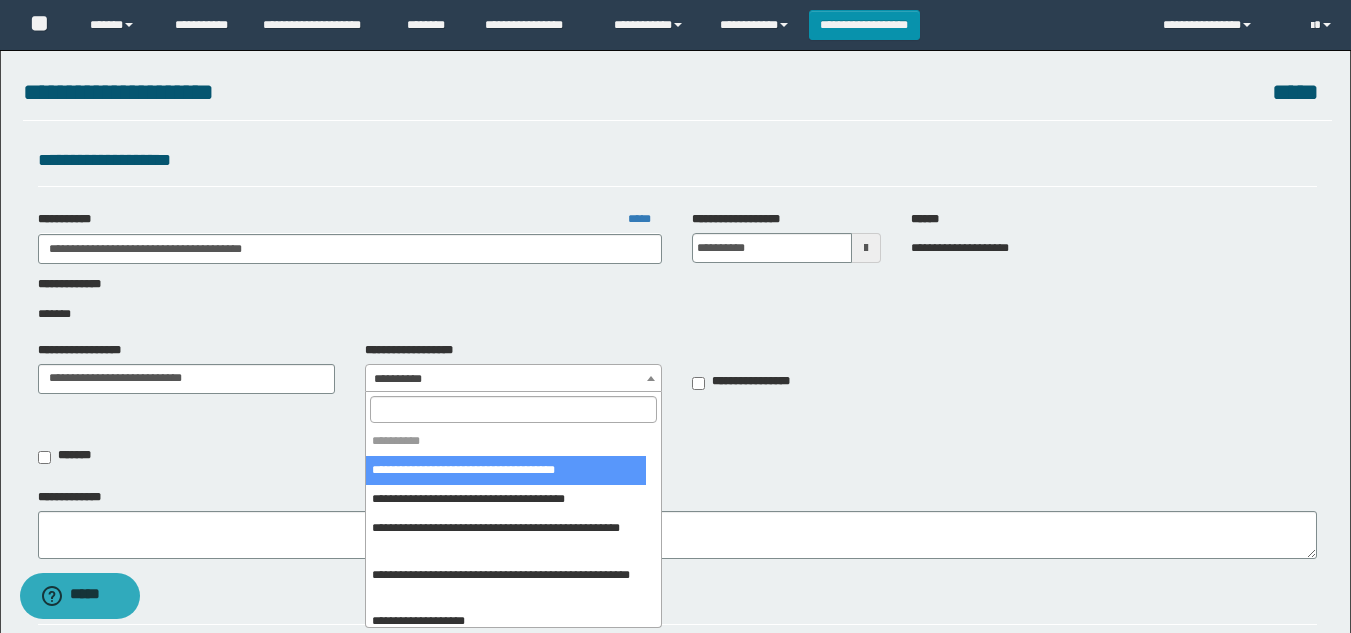 click at bounding box center [513, 409] 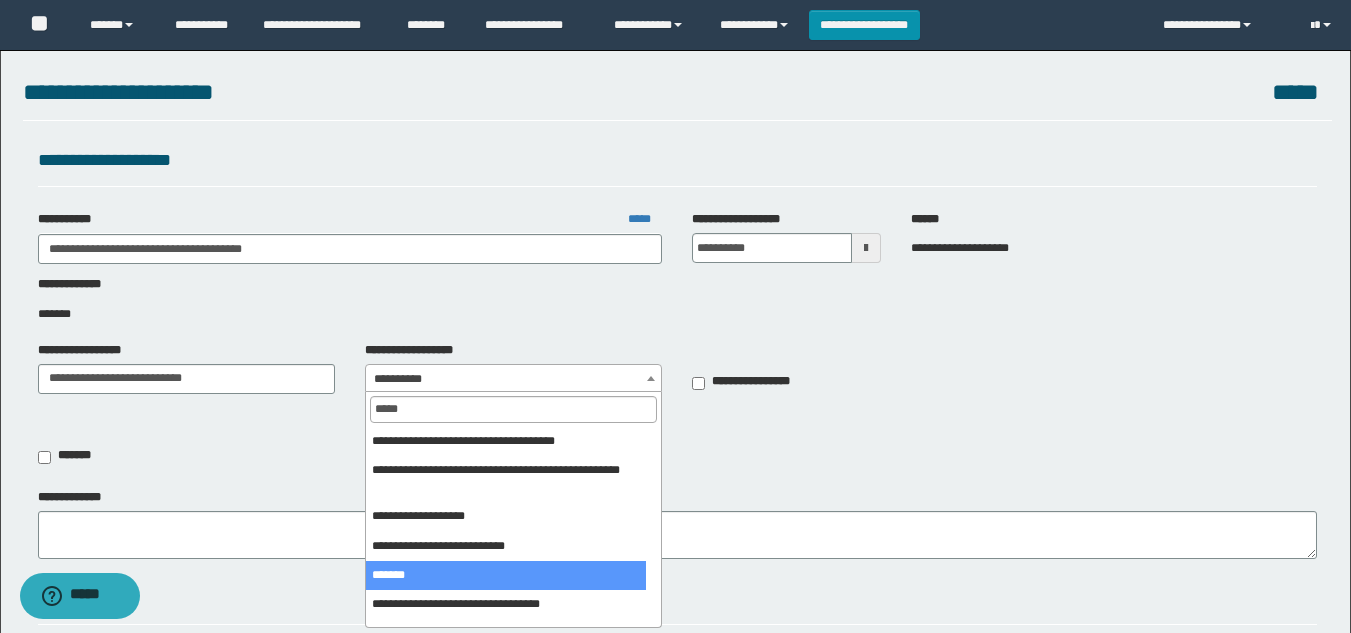type on "*****" 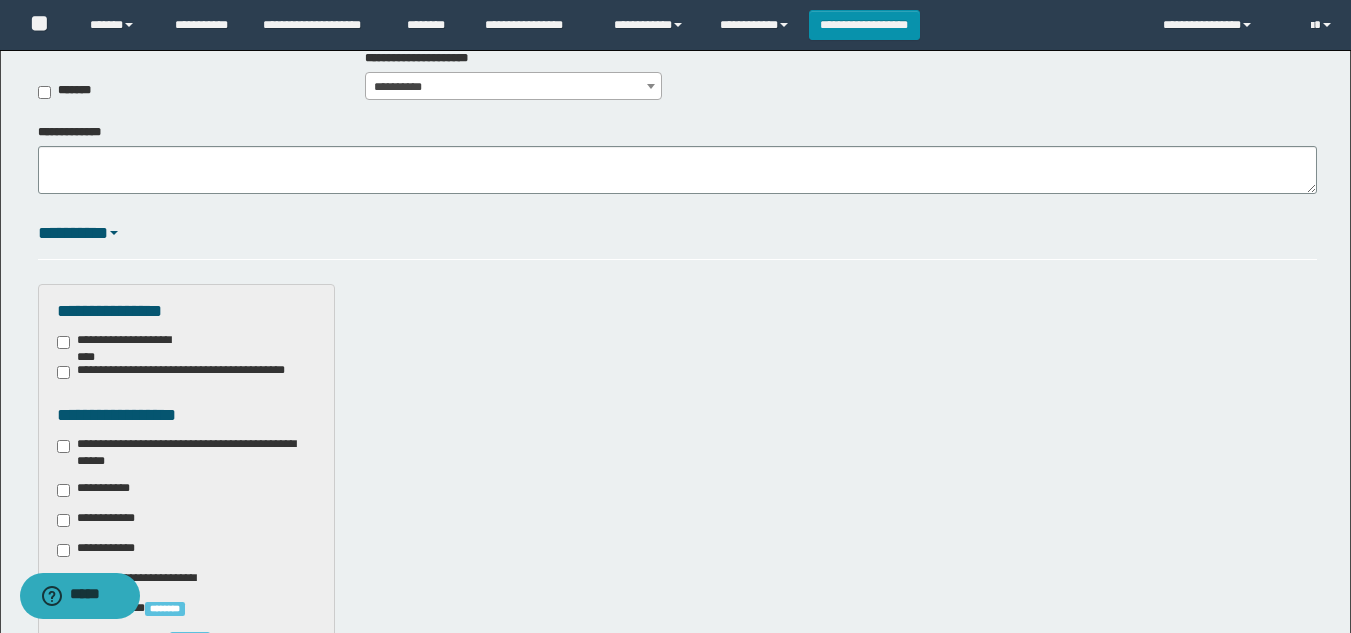 scroll, scrollTop: 400, scrollLeft: 0, axis: vertical 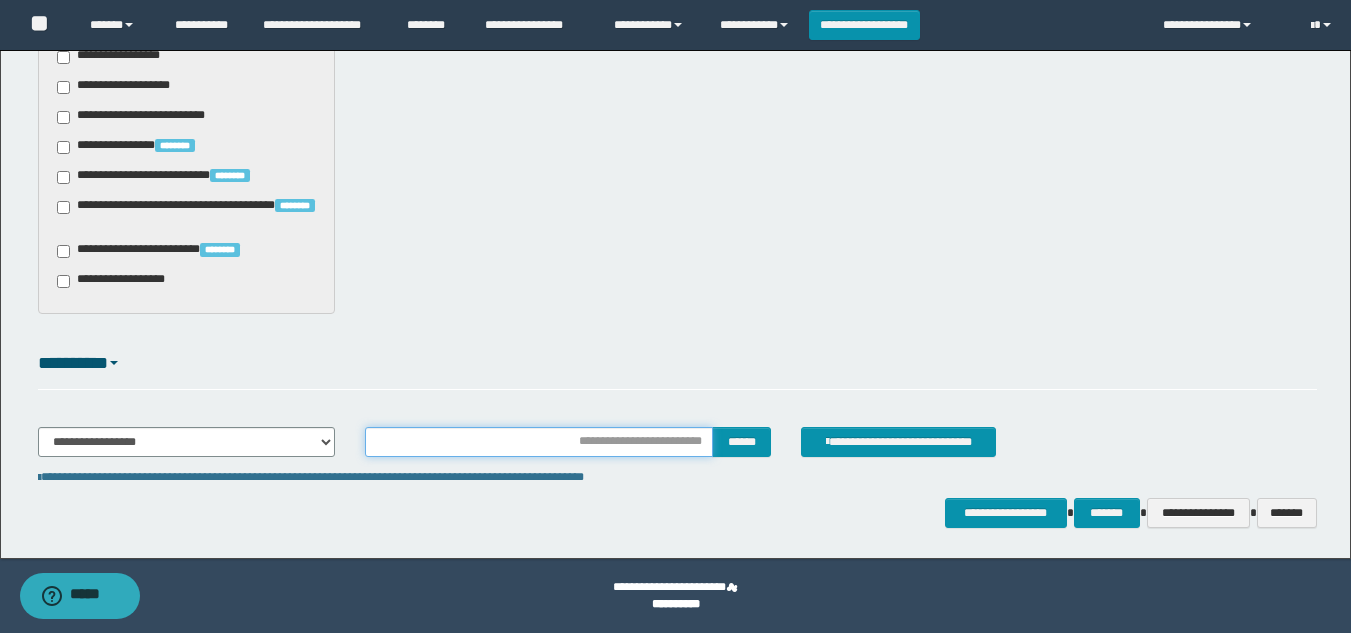 click at bounding box center (539, 442) 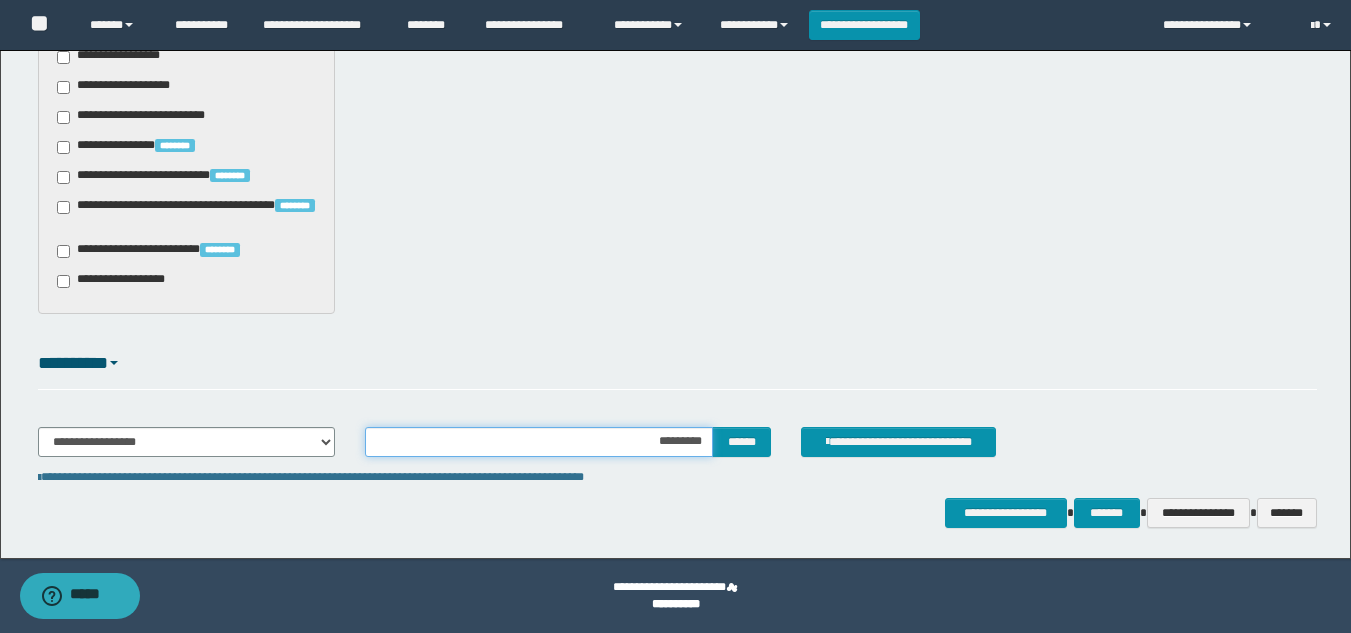 type on "**********" 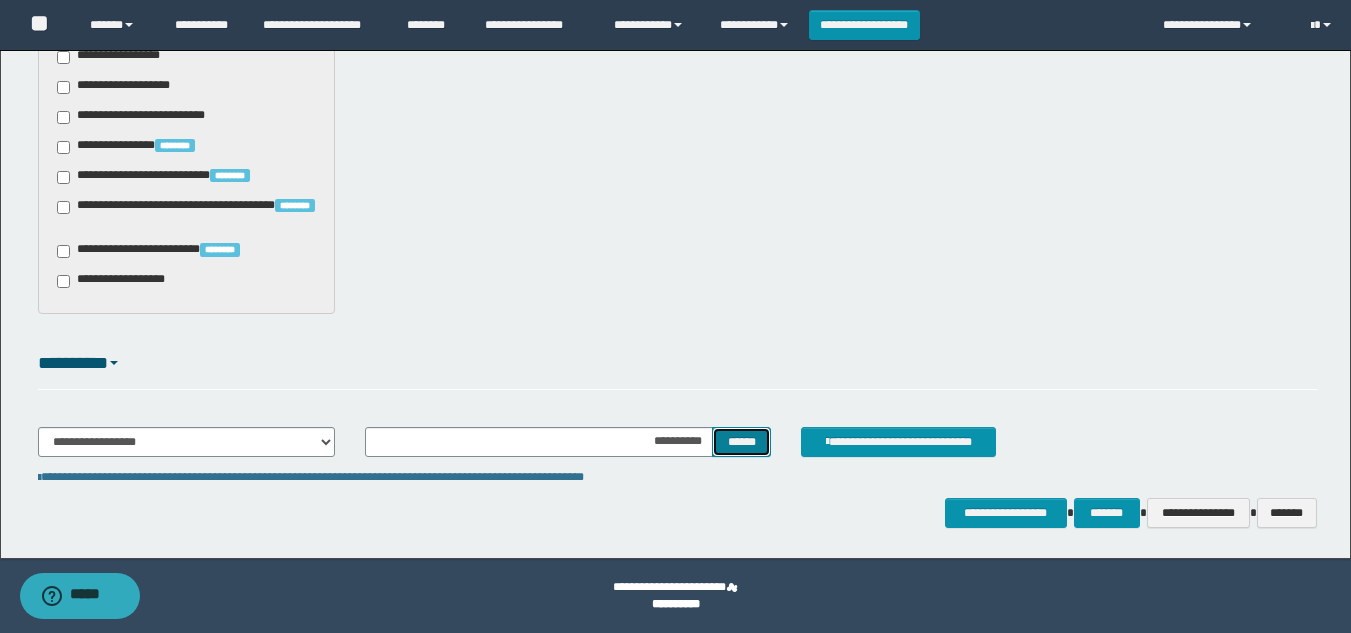 click on "******" at bounding box center (741, 442) 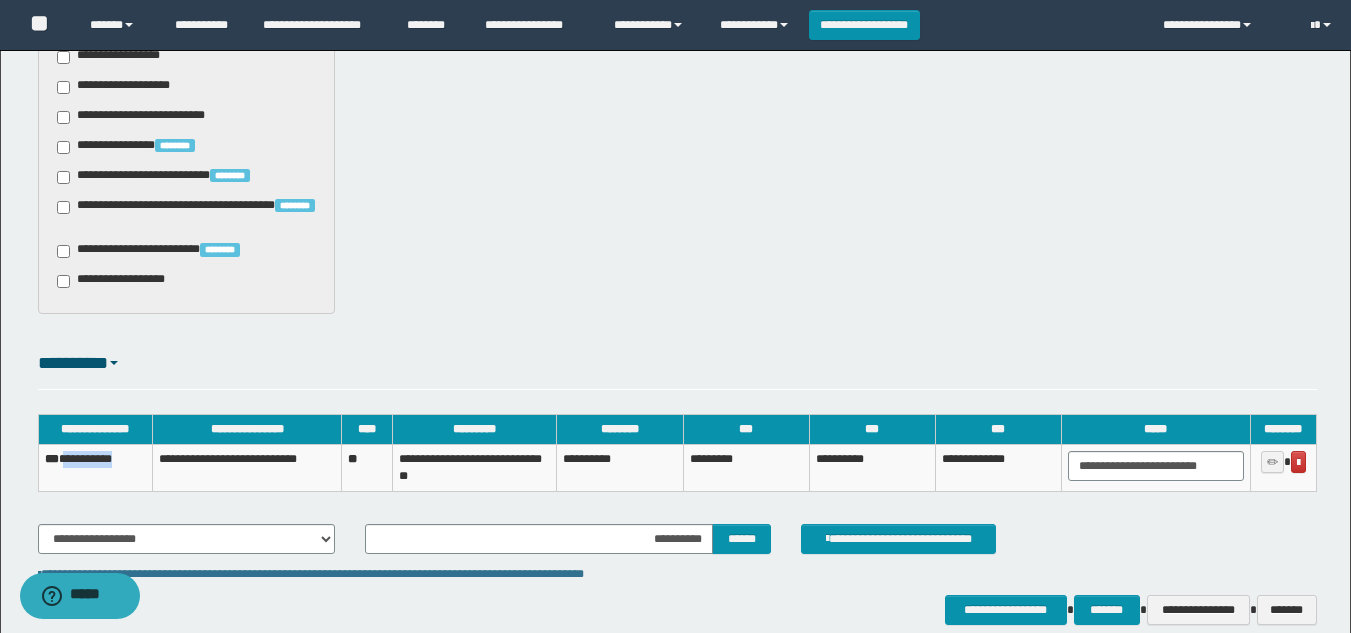 drag, startPoint x: 140, startPoint y: 457, endPoint x: 71, endPoint y: 461, distance: 69.115845 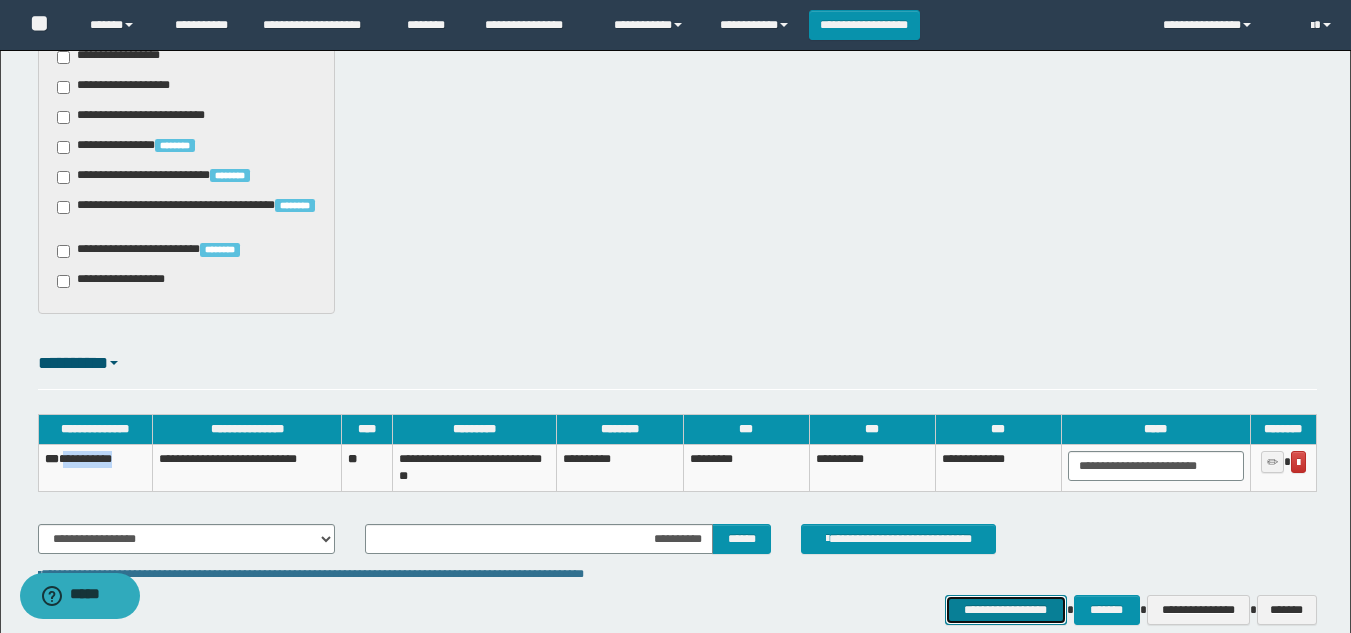 click on "**********" at bounding box center [1006, 610] 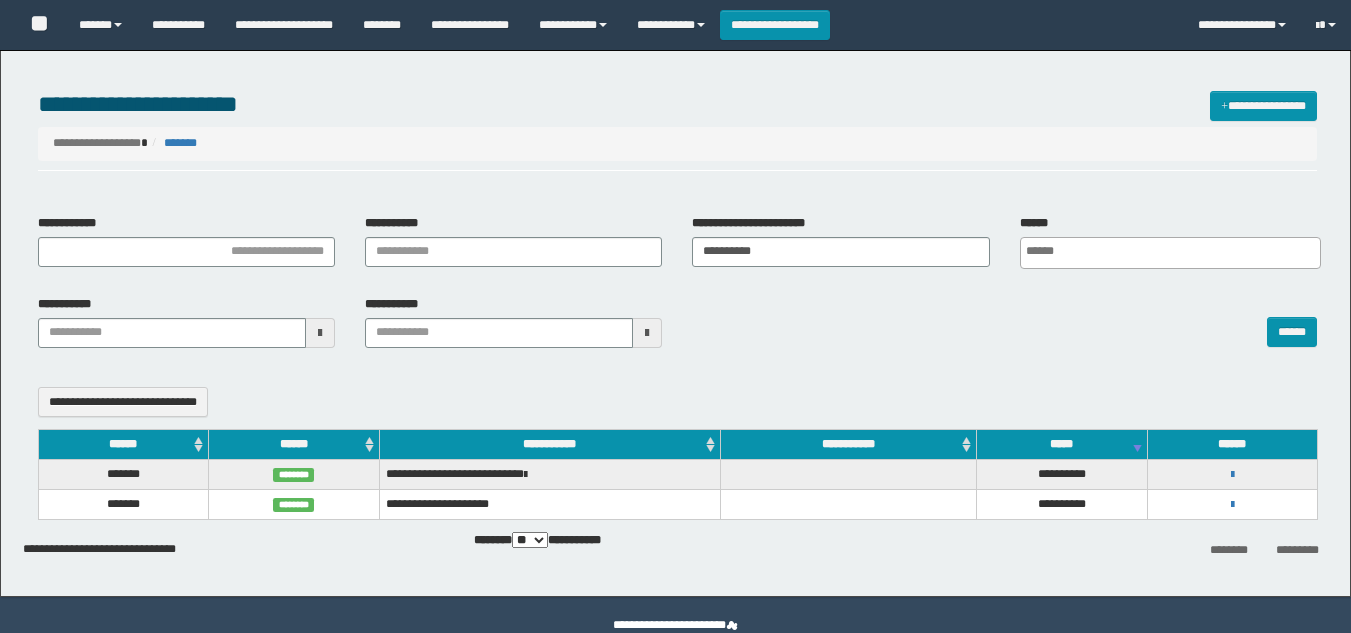 select 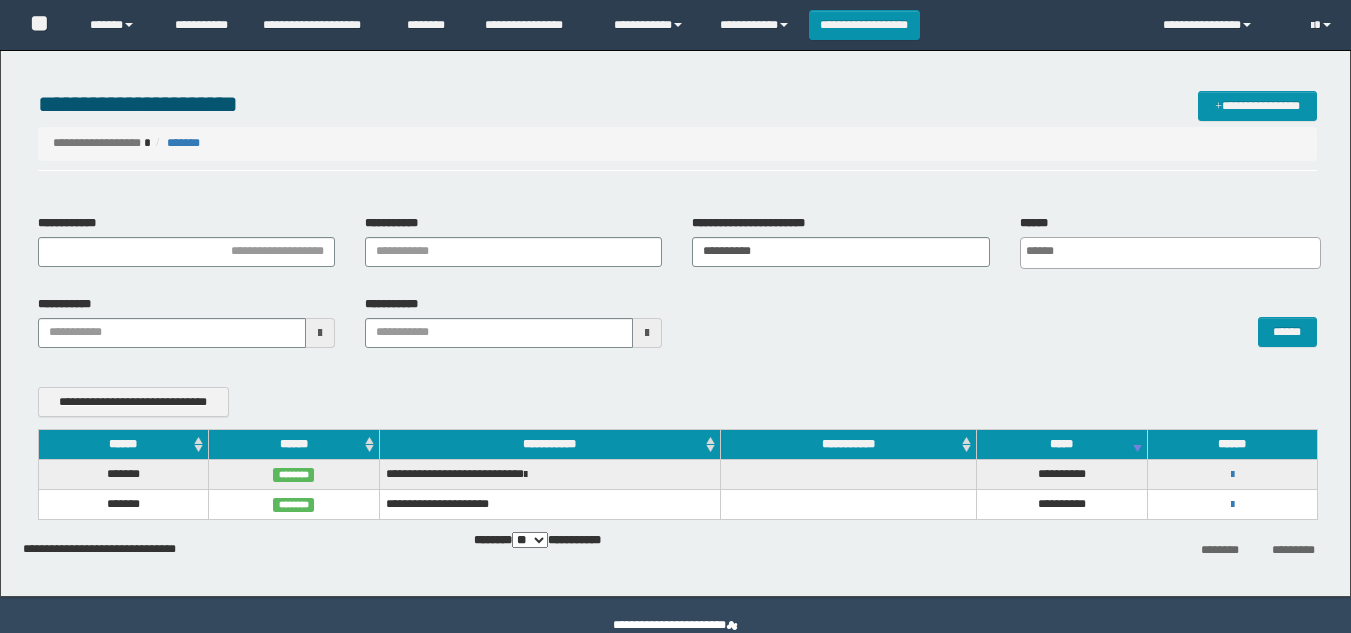 scroll, scrollTop: 0, scrollLeft: 0, axis: both 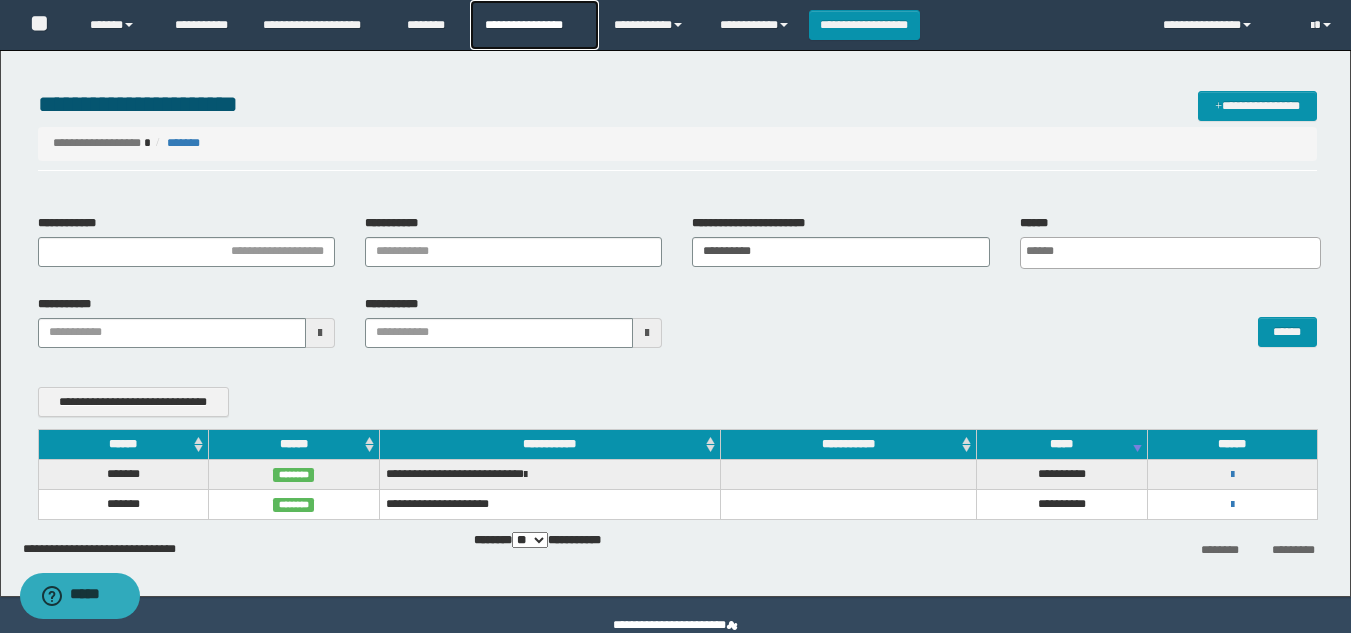 click on "**********" at bounding box center [534, 25] 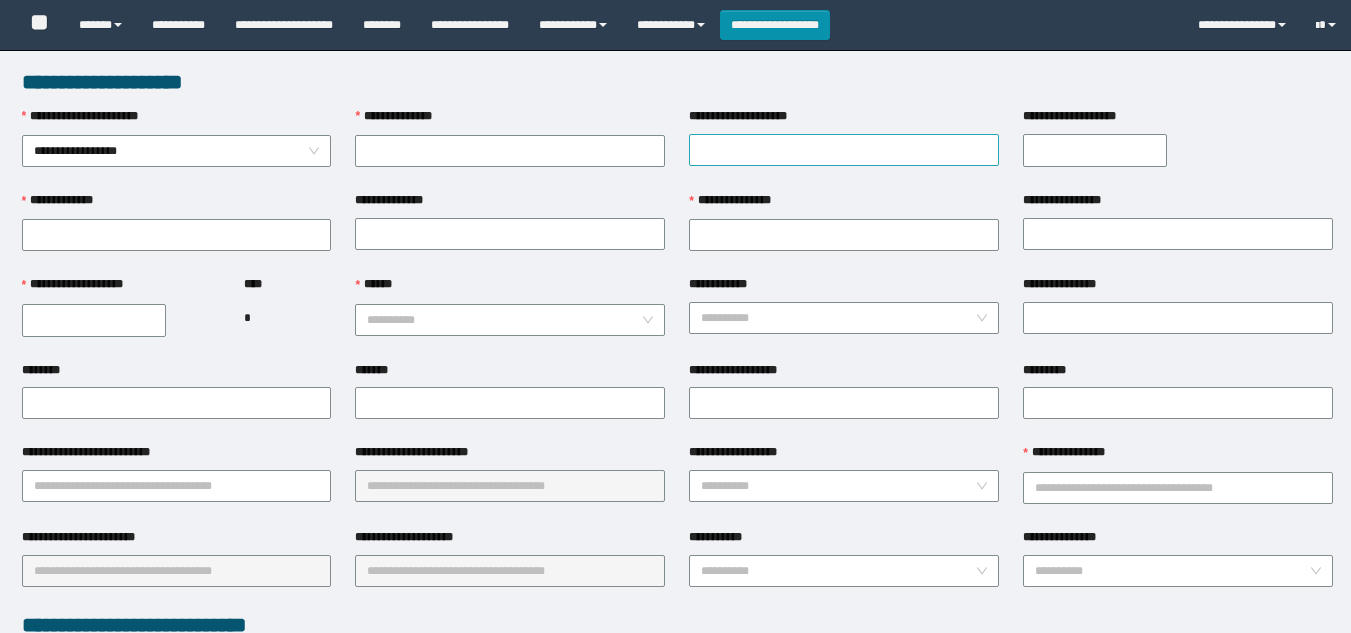 scroll, scrollTop: 0, scrollLeft: 0, axis: both 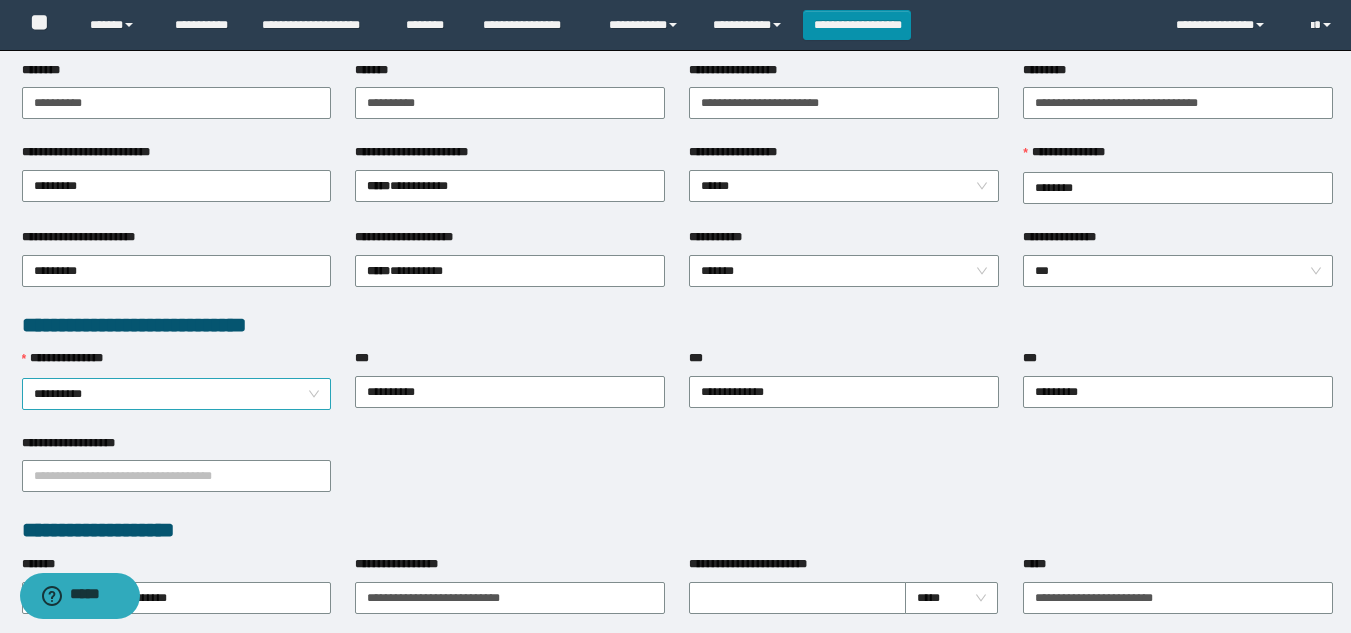 click on "**********" at bounding box center [177, 394] 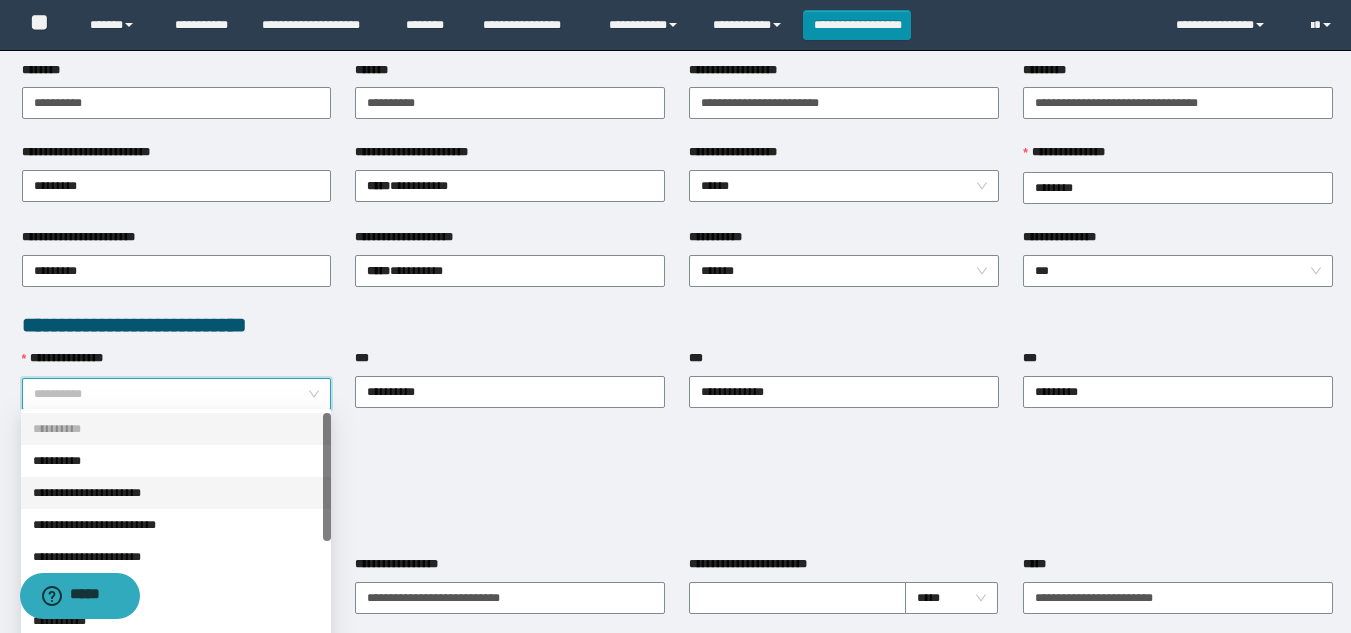 click on "**********" at bounding box center (176, 493) 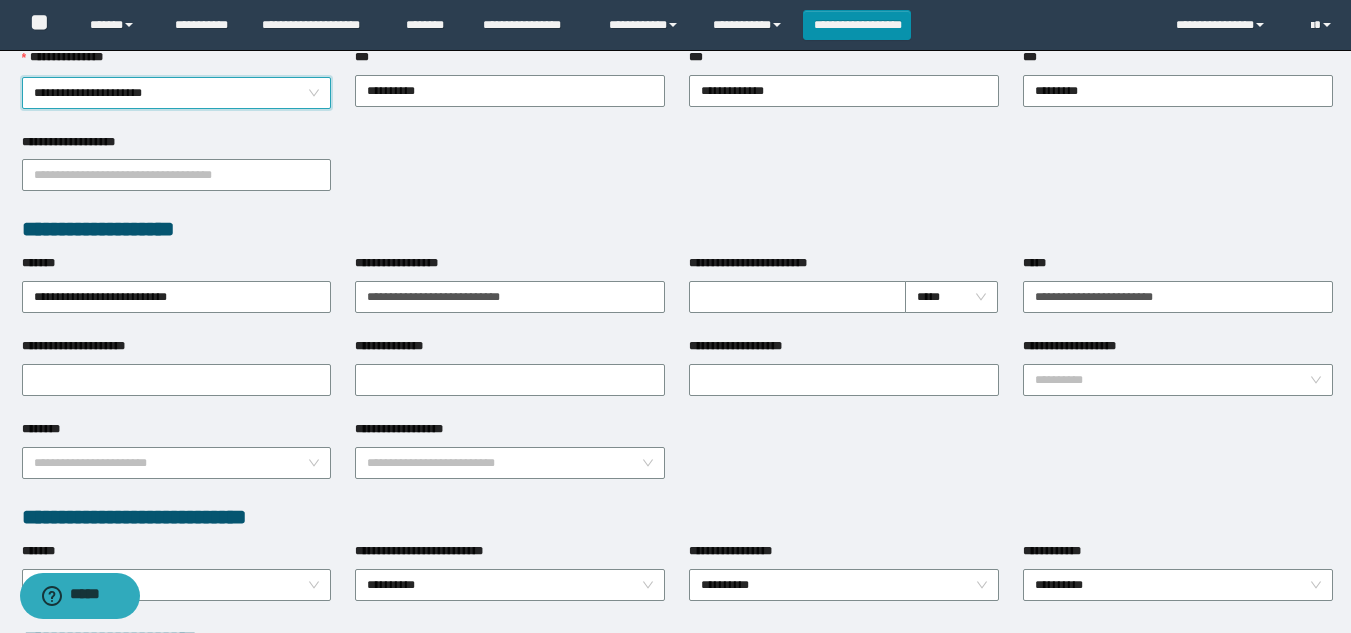 scroll, scrollTop: 600, scrollLeft: 0, axis: vertical 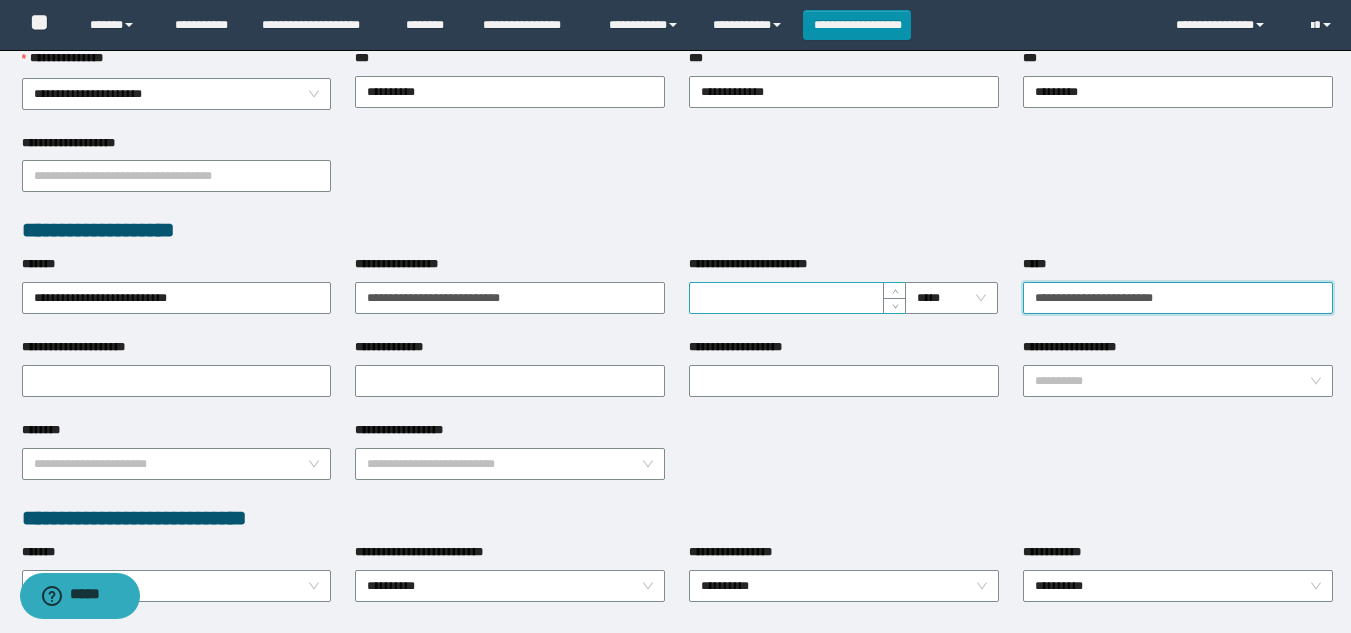 drag, startPoint x: 1176, startPoint y: 298, endPoint x: 866, endPoint y: 286, distance: 310.23218 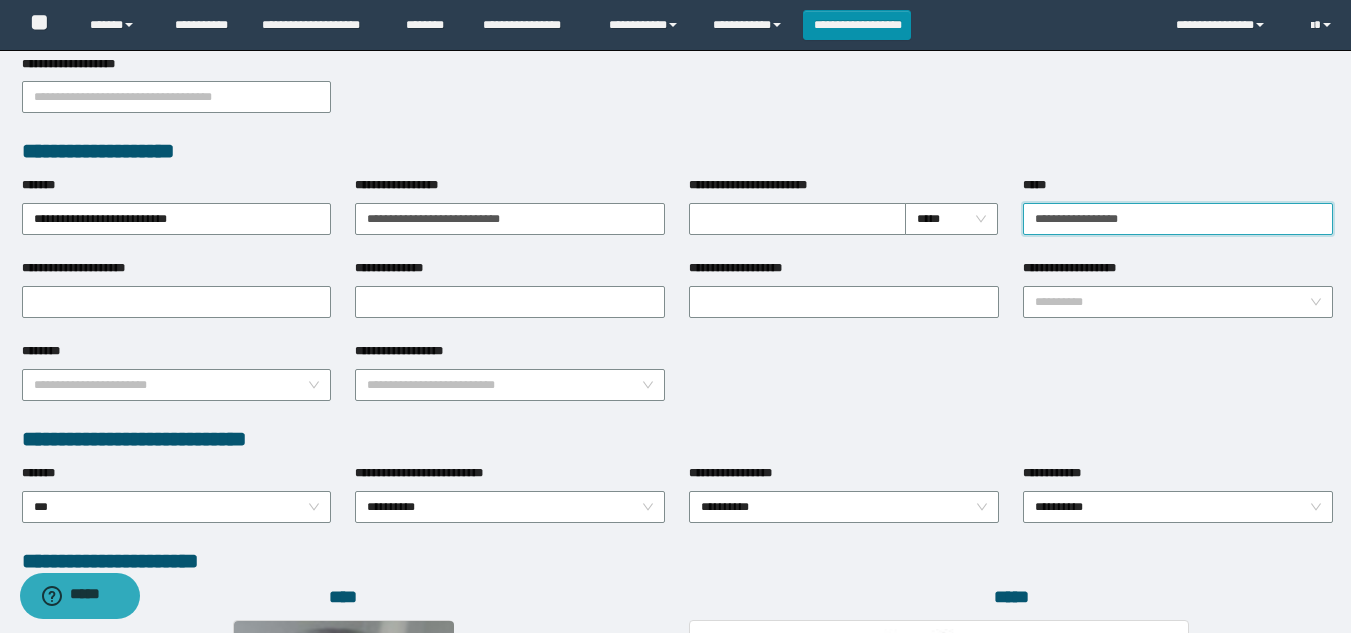scroll, scrollTop: 800, scrollLeft: 0, axis: vertical 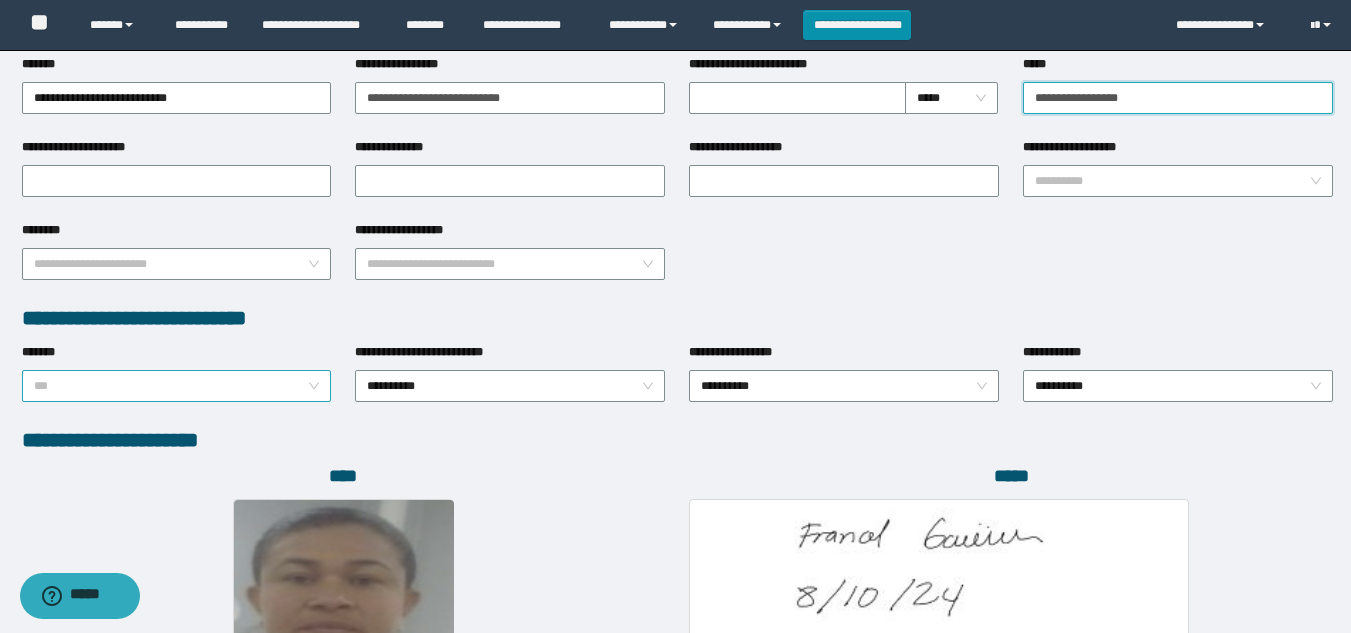 click on "***" at bounding box center [177, 386] 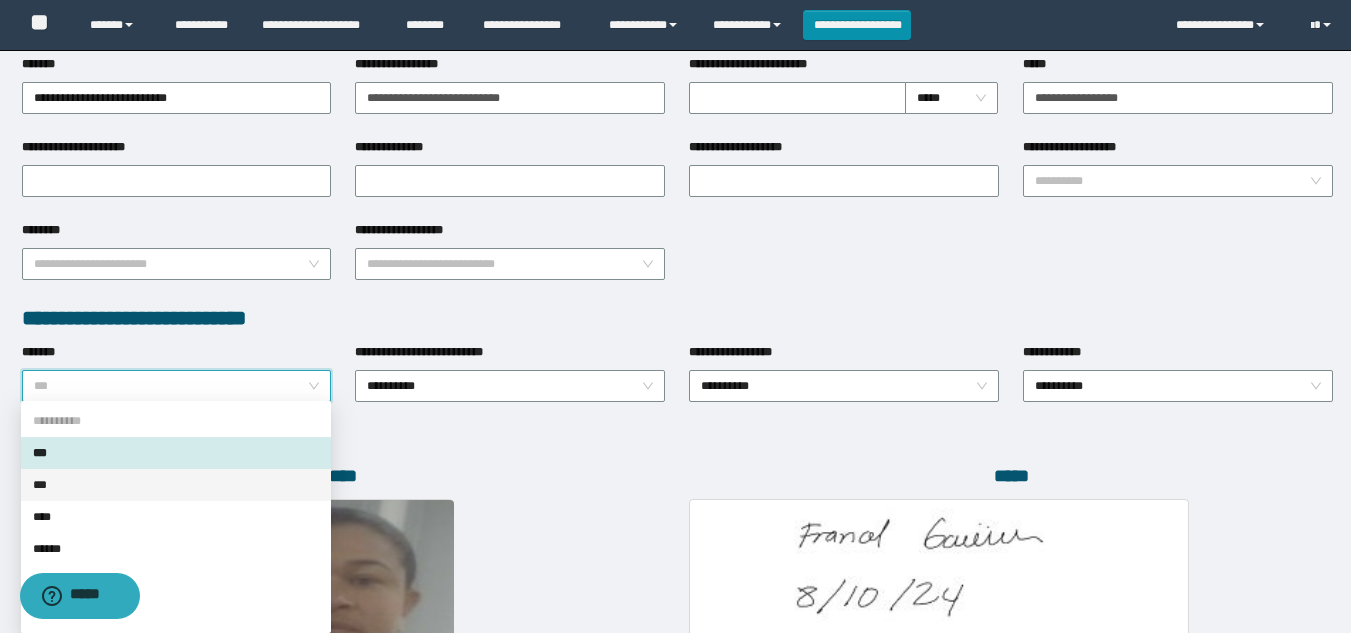 click on "***" at bounding box center [176, 485] 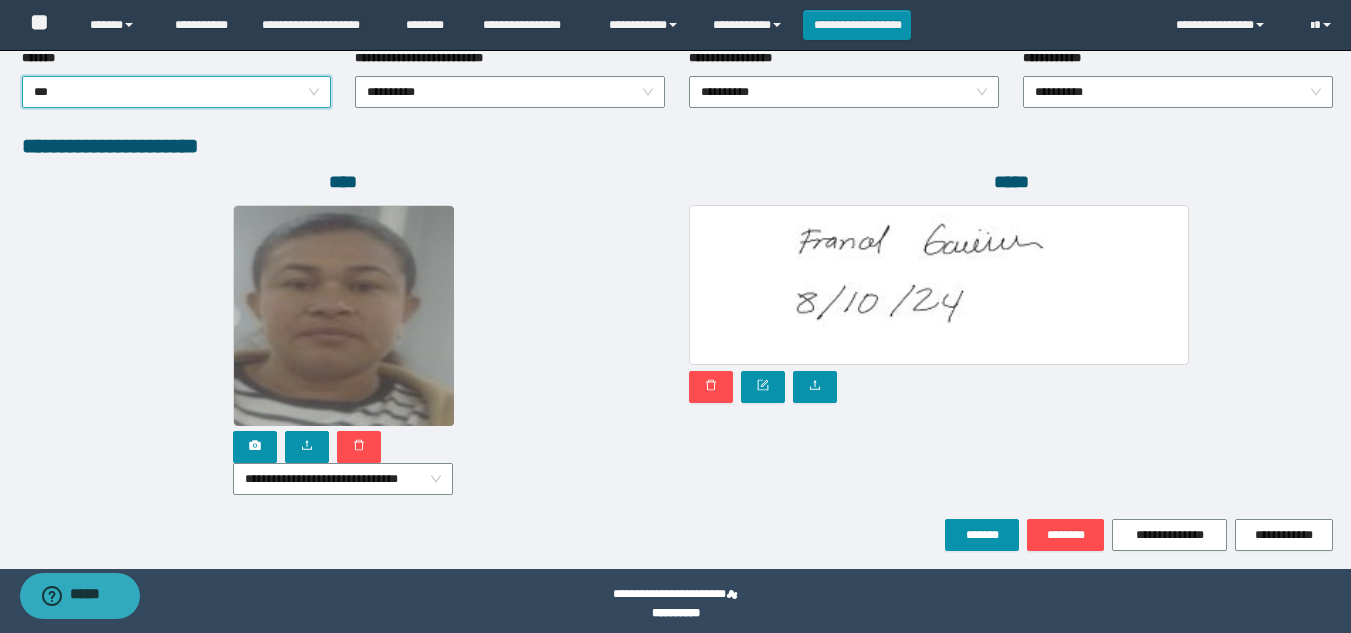 scroll, scrollTop: 1104, scrollLeft: 0, axis: vertical 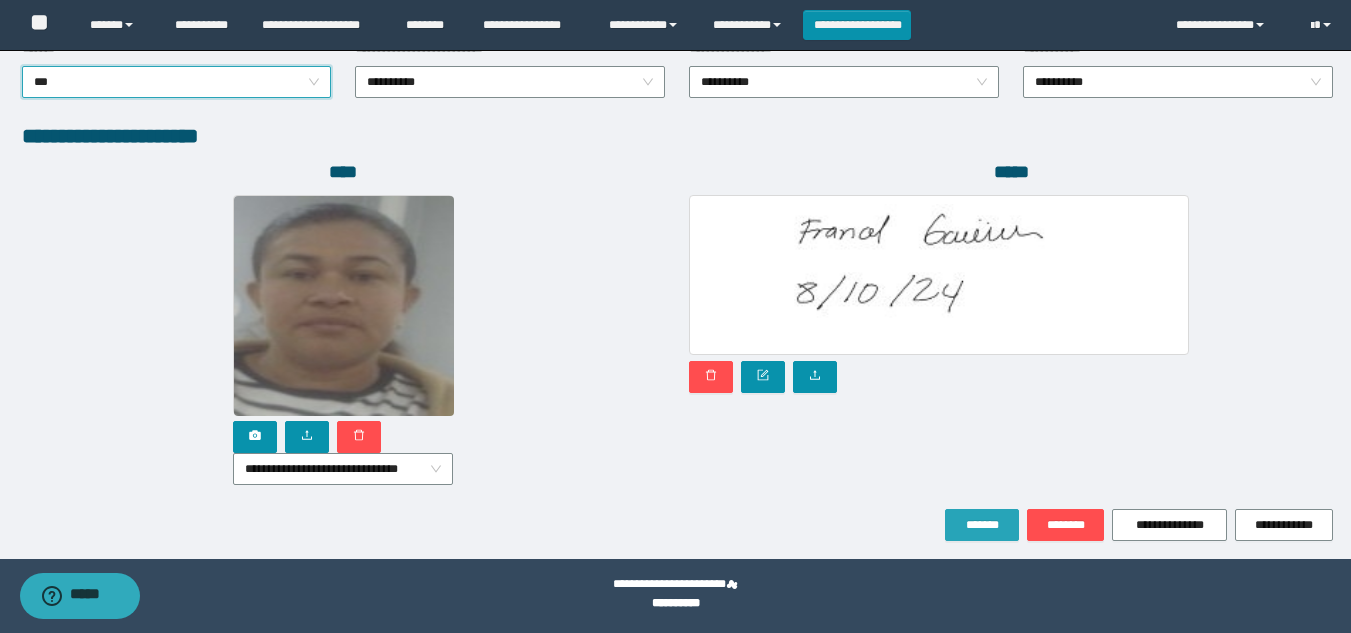 click on "*******" at bounding box center (982, 525) 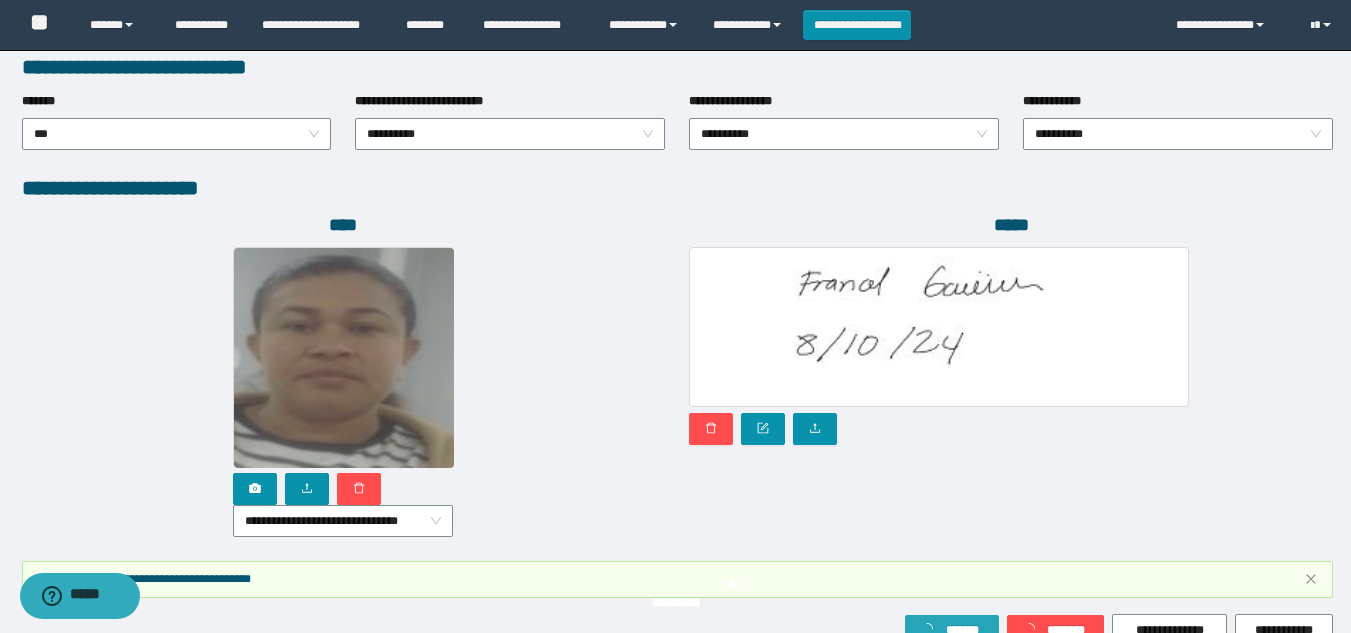 scroll, scrollTop: 1157, scrollLeft: 0, axis: vertical 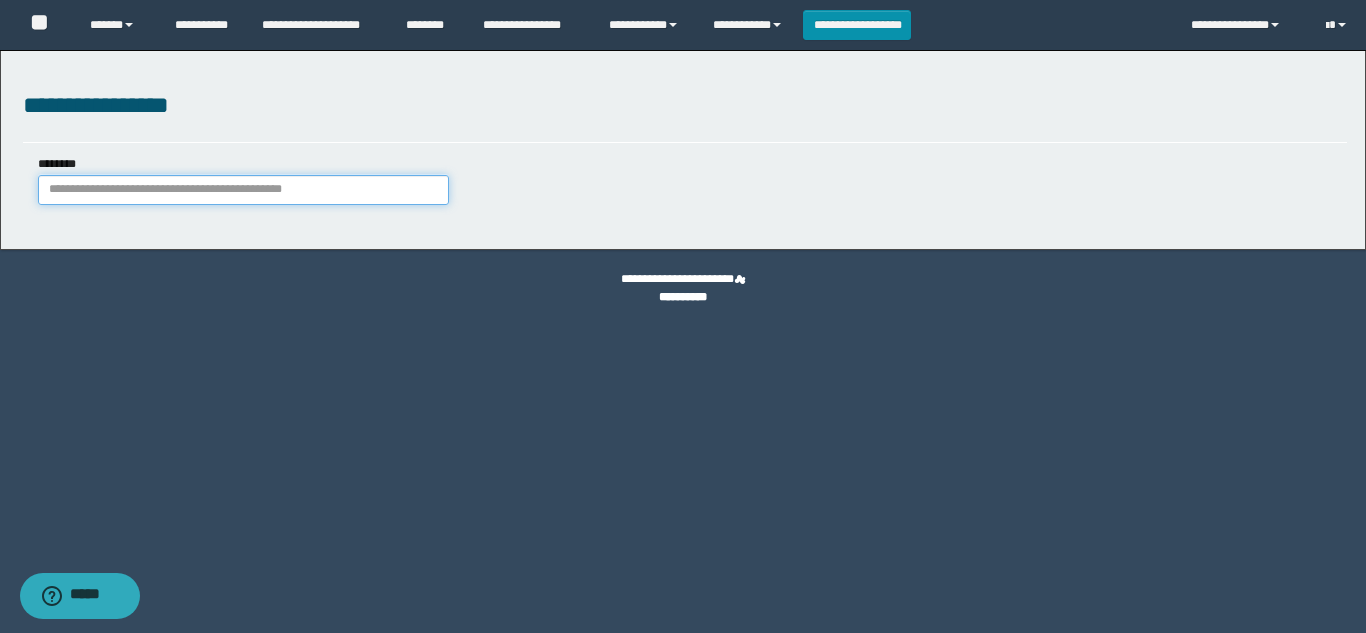 click on "********" at bounding box center (243, 190) 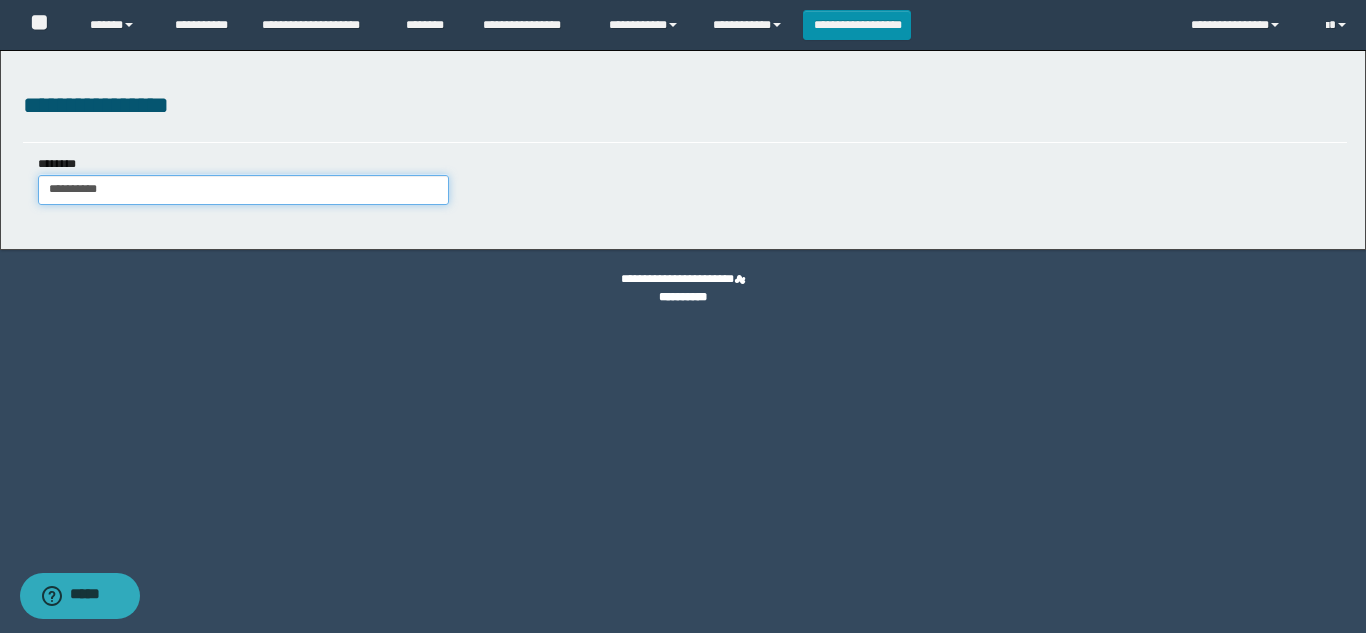 type on "**********" 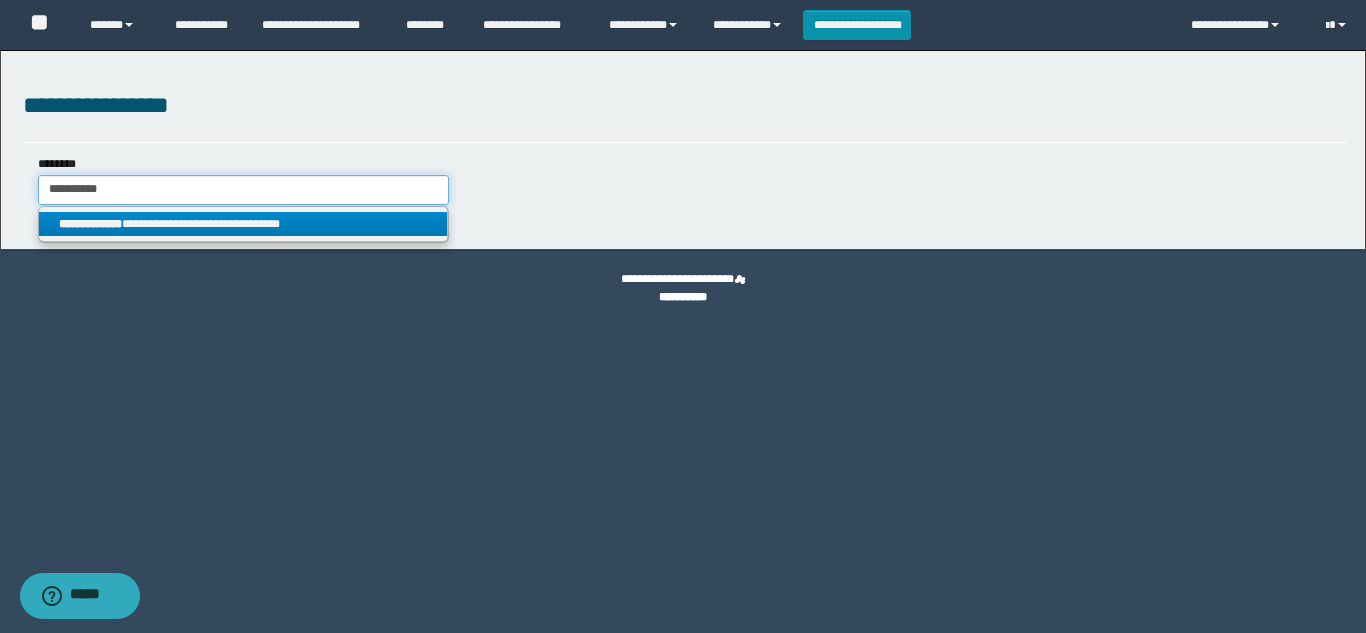 type on "**********" 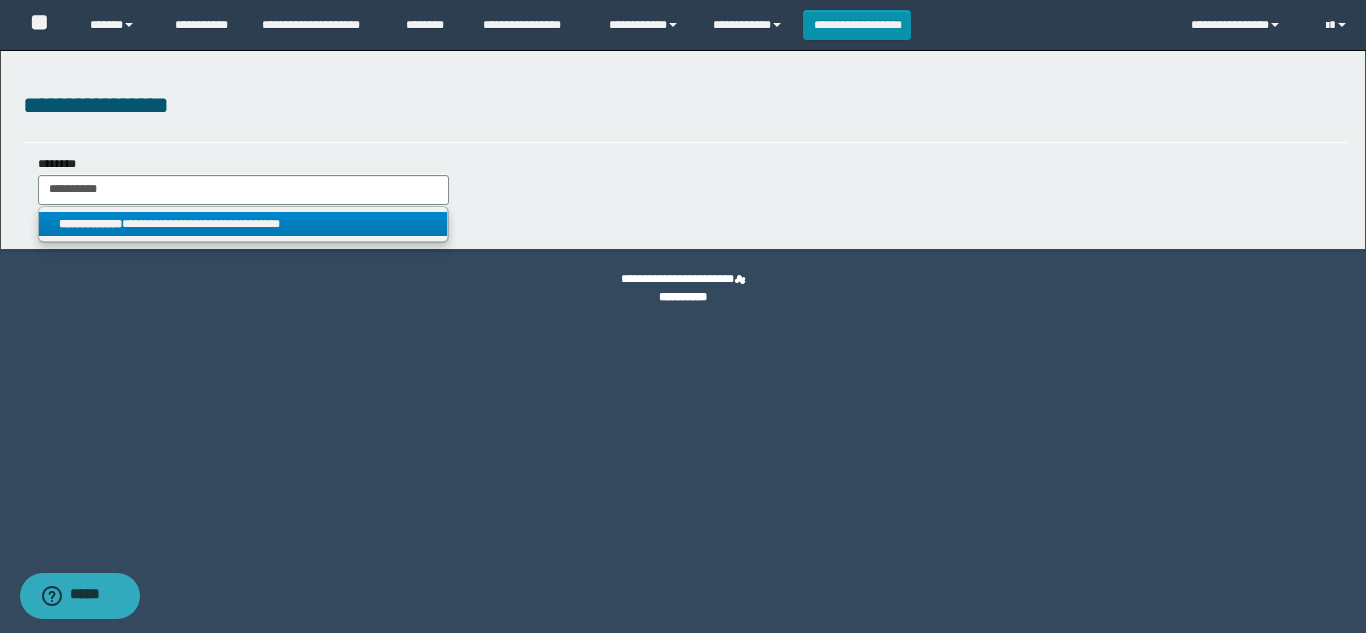 click on "**********" at bounding box center (243, 224) 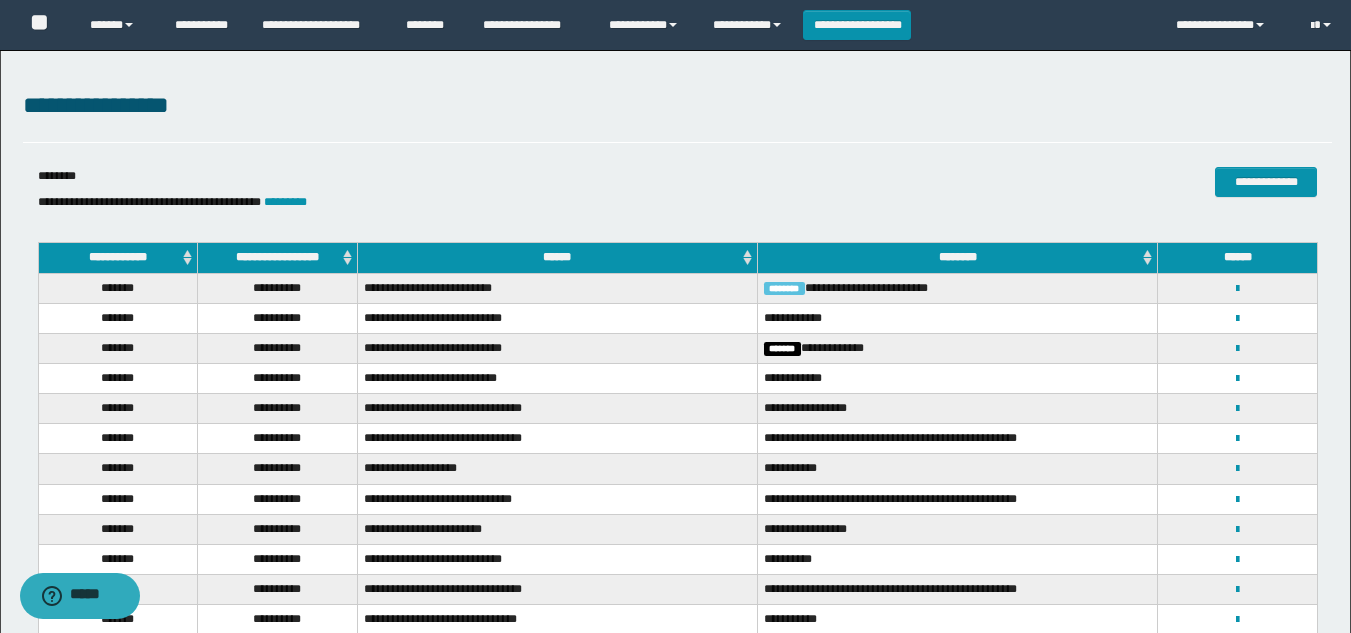 click on "**********" at bounding box center [278, 258] 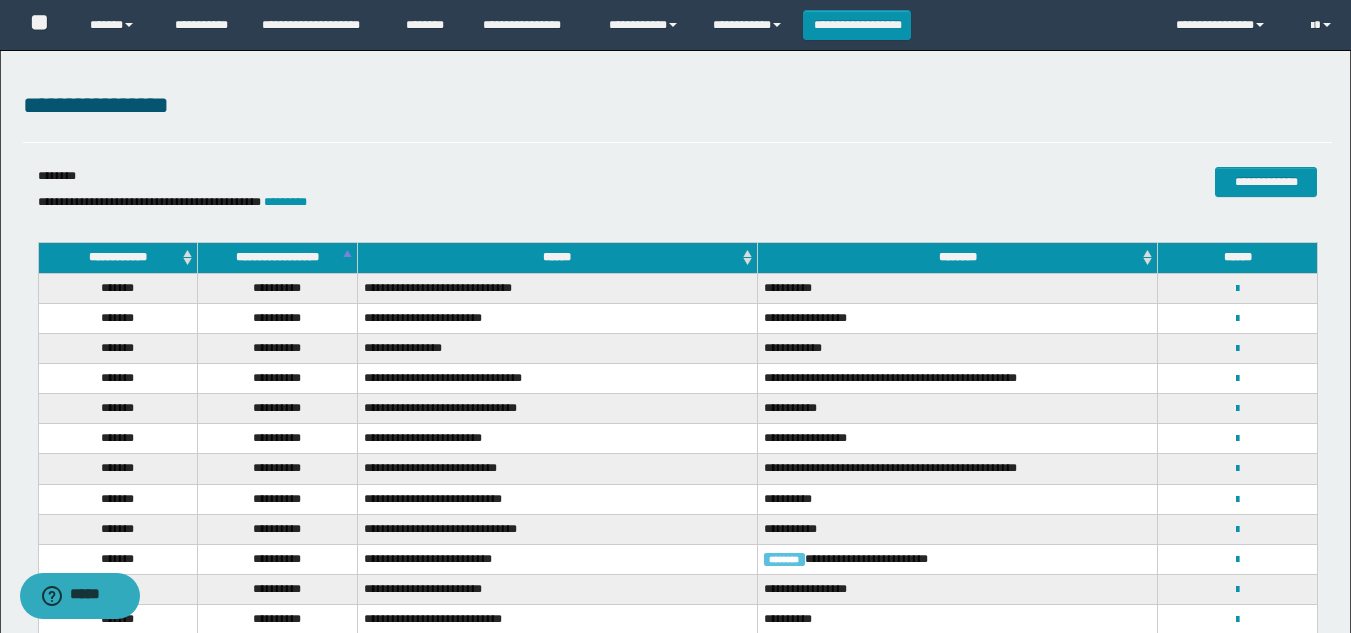 click on "**********" at bounding box center (278, 258) 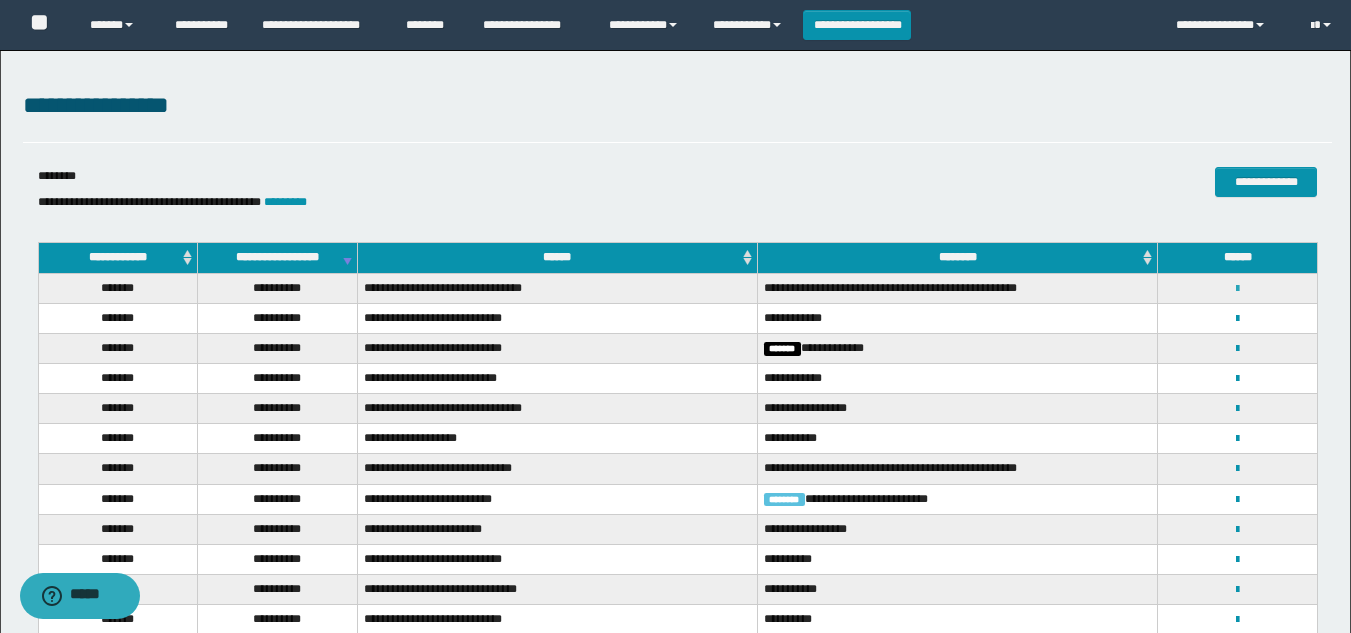 click at bounding box center [1237, 289] 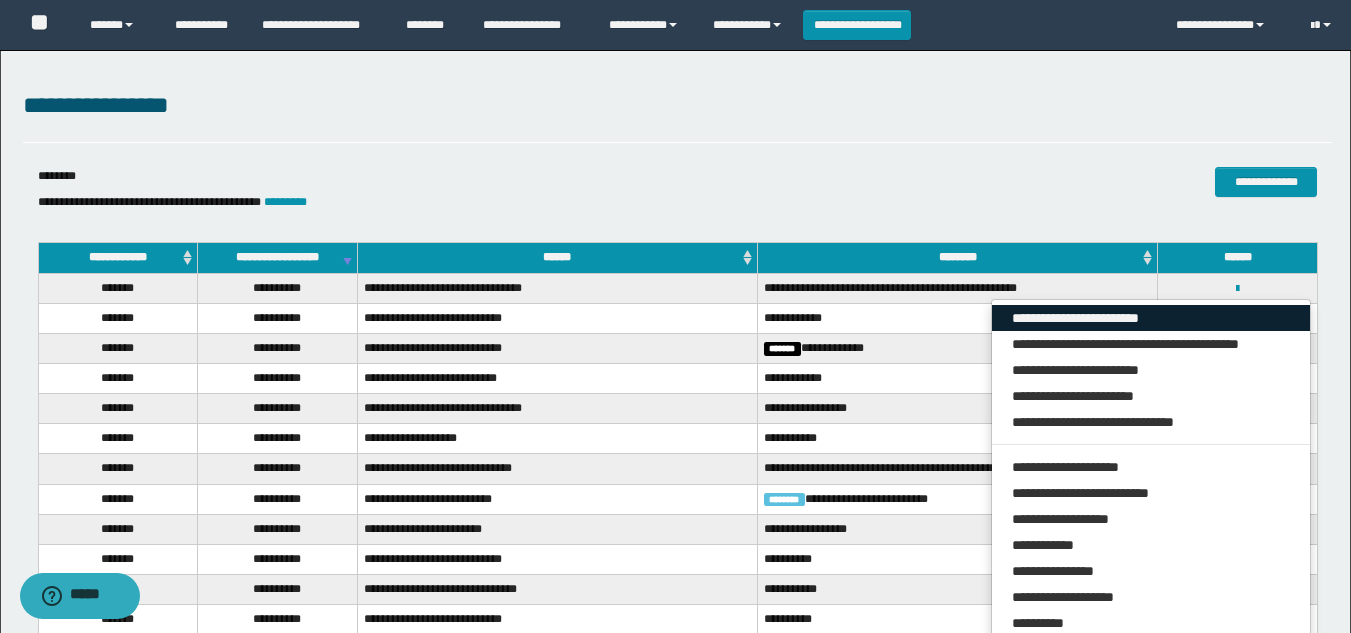 click on "**********" at bounding box center [1151, 318] 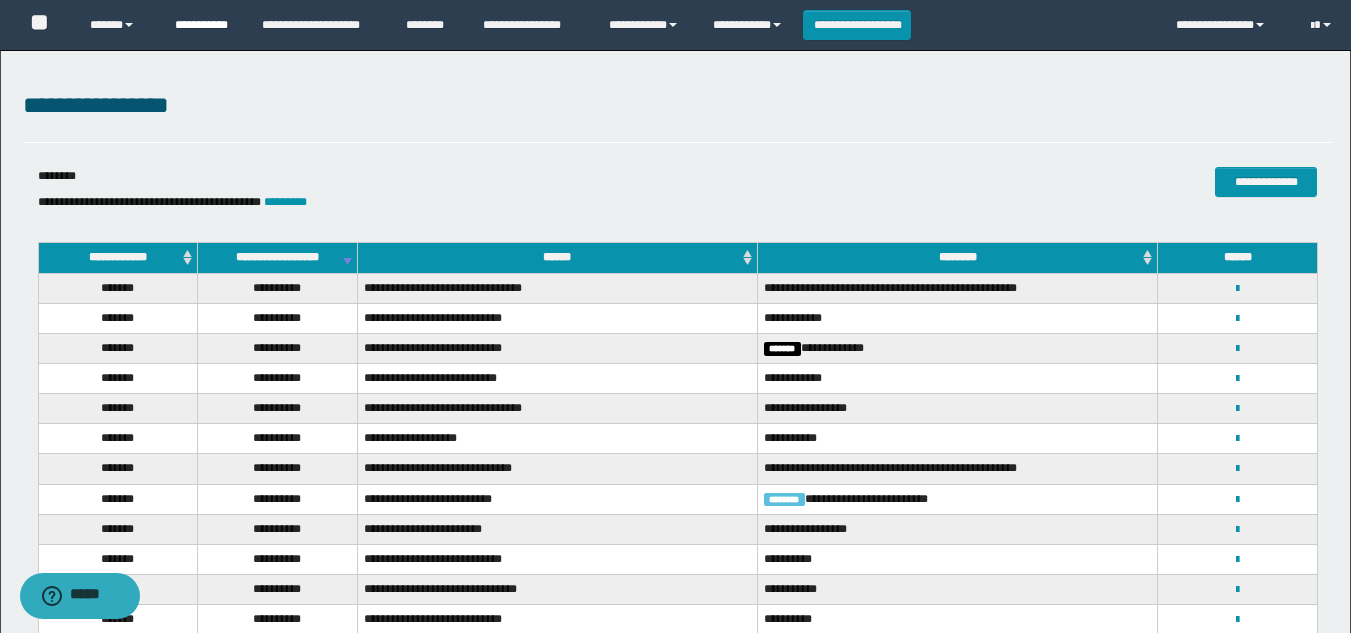 click on "**********" at bounding box center [203, 25] 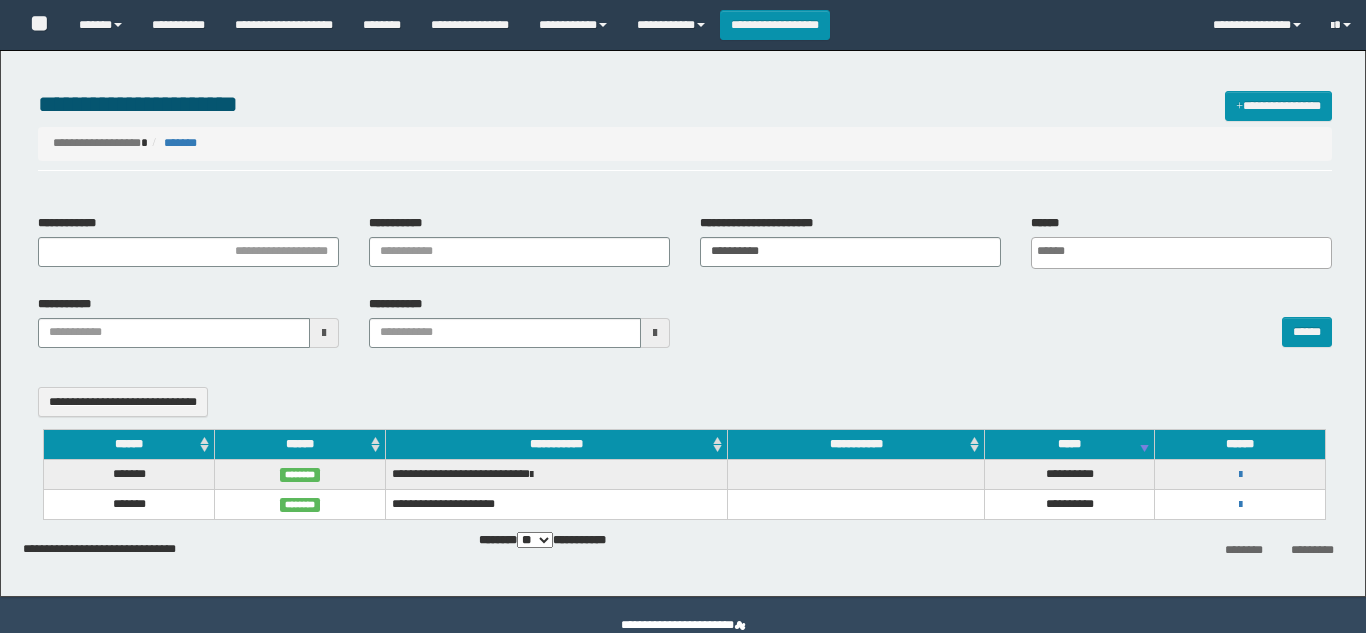 select 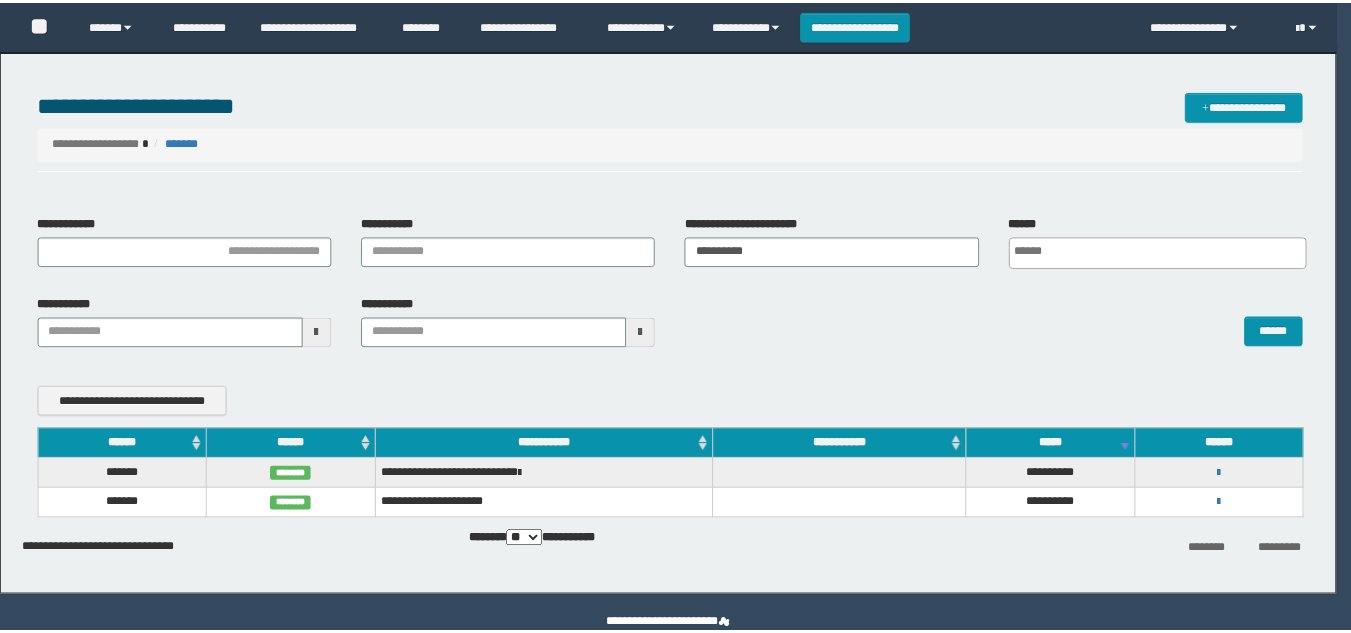 scroll, scrollTop: 0, scrollLeft: 0, axis: both 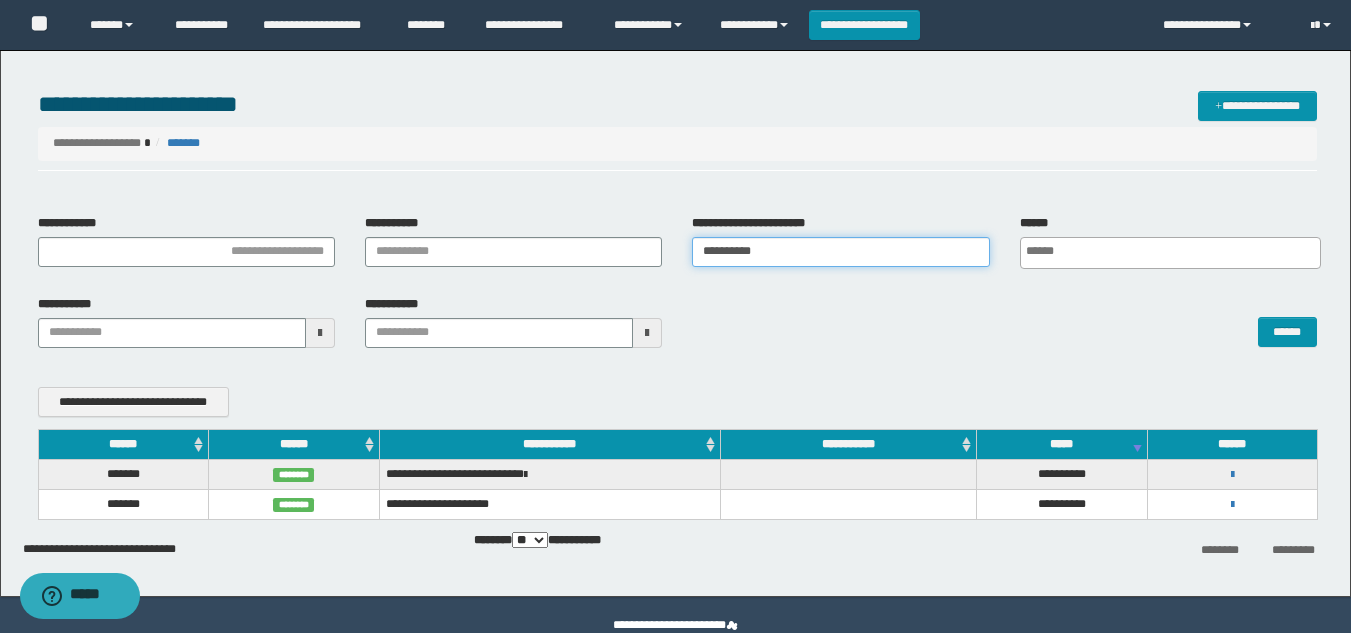 drag, startPoint x: 798, startPoint y: 238, endPoint x: 553, endPoint y: 268, distance: 246.8299 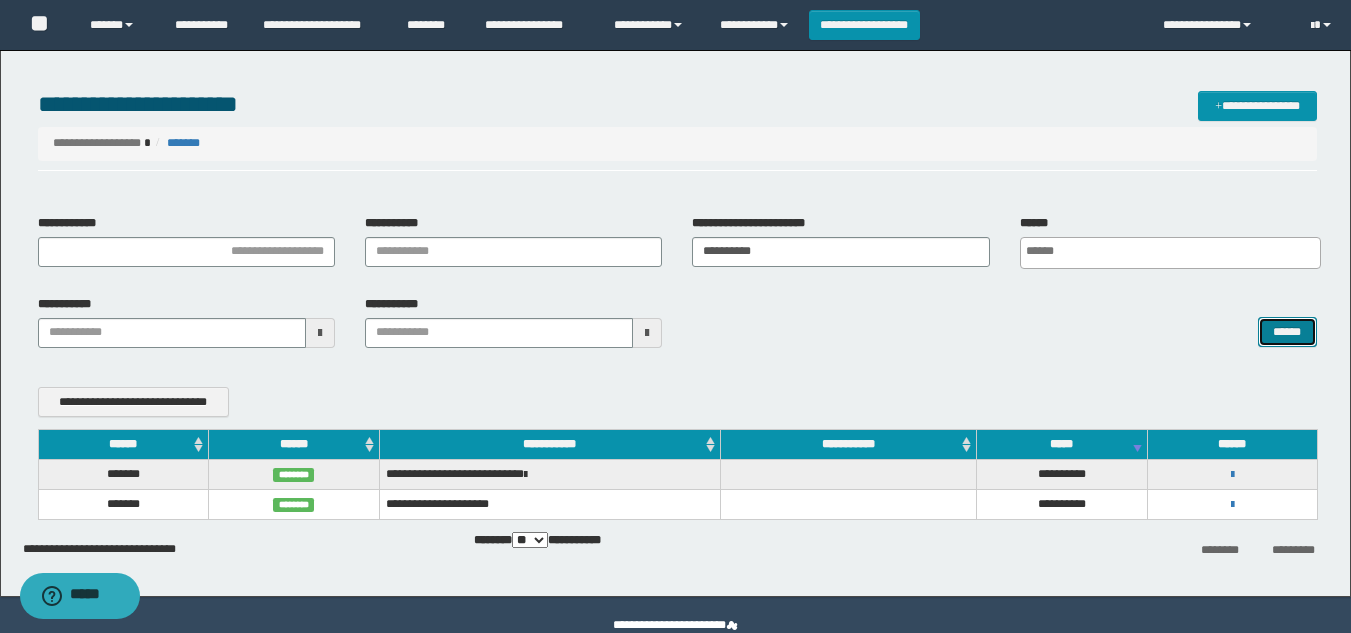 click on "******" at bounding box center (1287, 332) 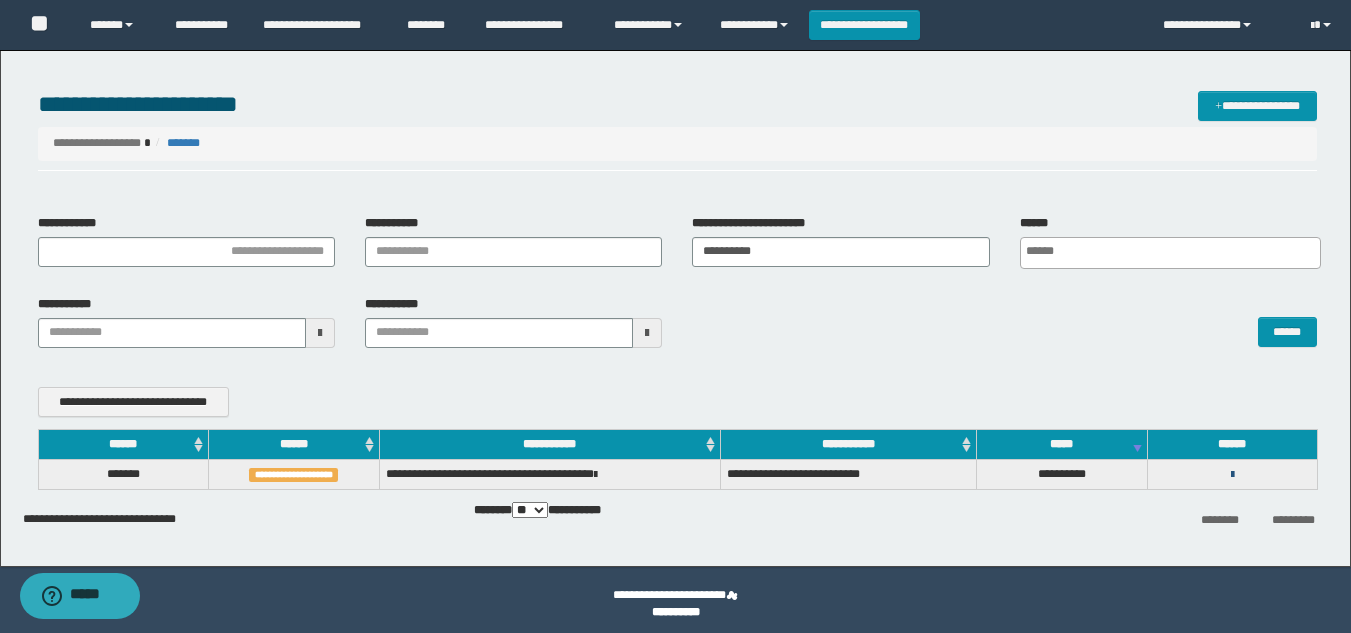 click at bounding box center [1232, 475] 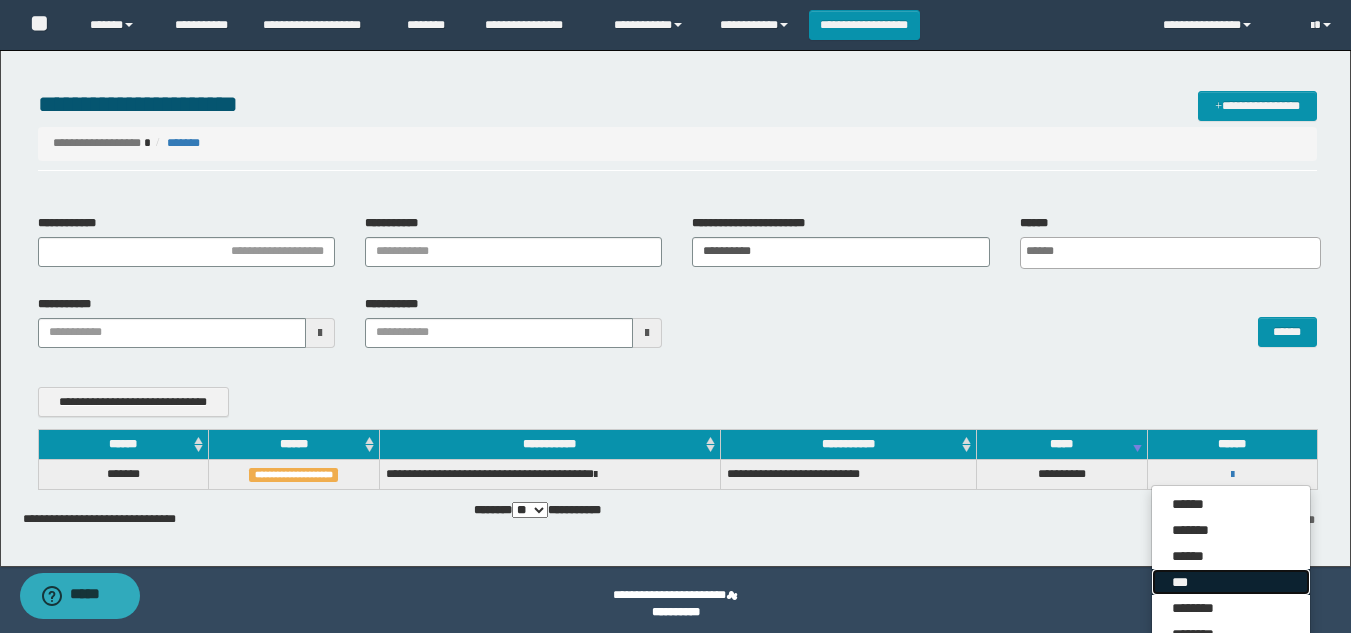 click on "***" at bounding box center [1231, 582] 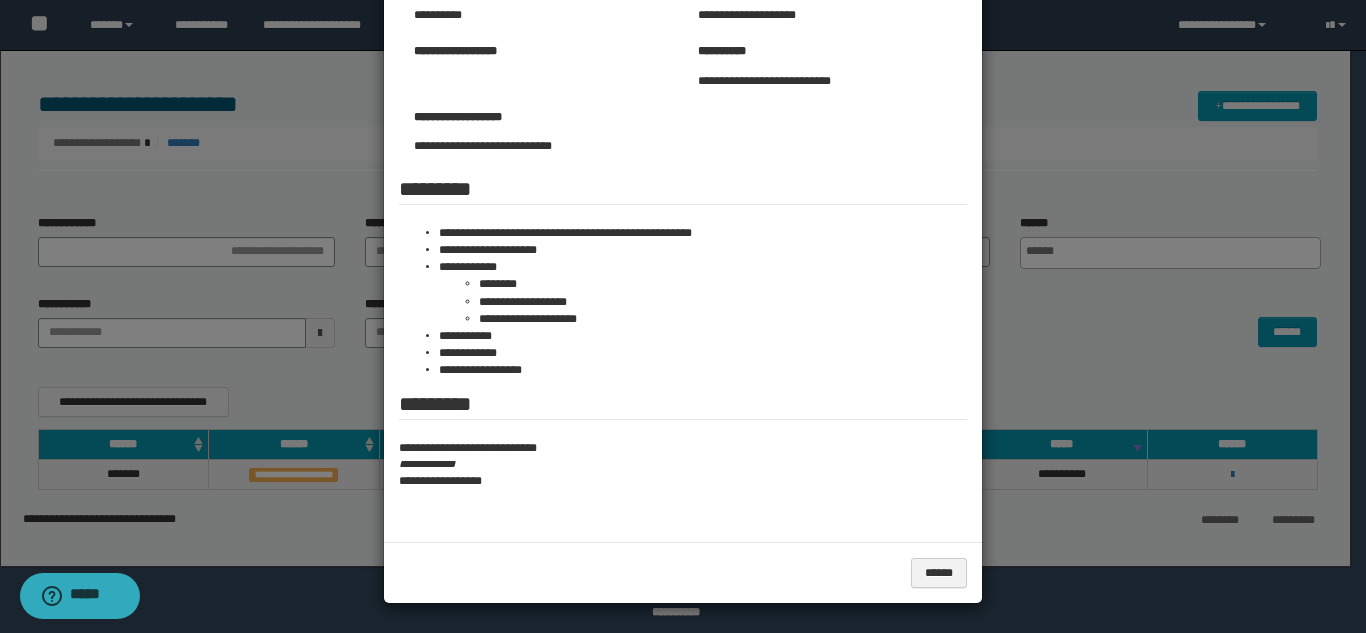 scroll, scrollTop: 220, scrollLeft: 0, axis: vertical 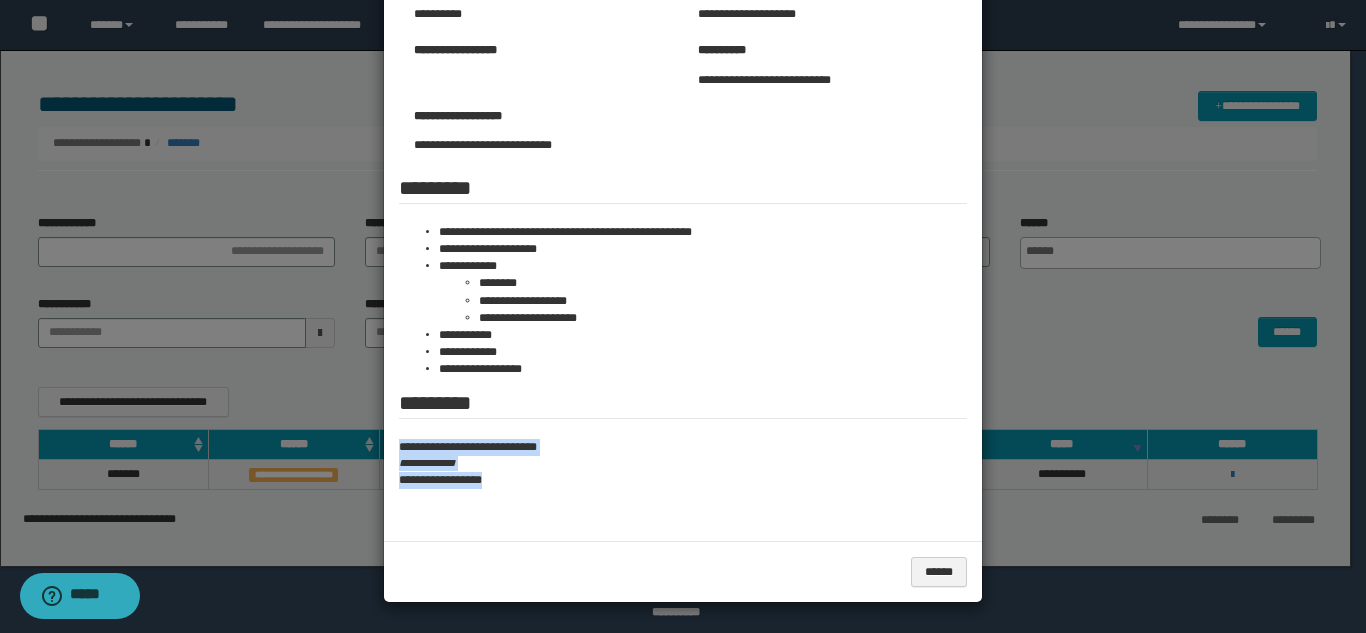 drag, startPoint x: 388, startPoint y: 438, endPoint x: 565, endPoint y: 493, distance: 185.34833 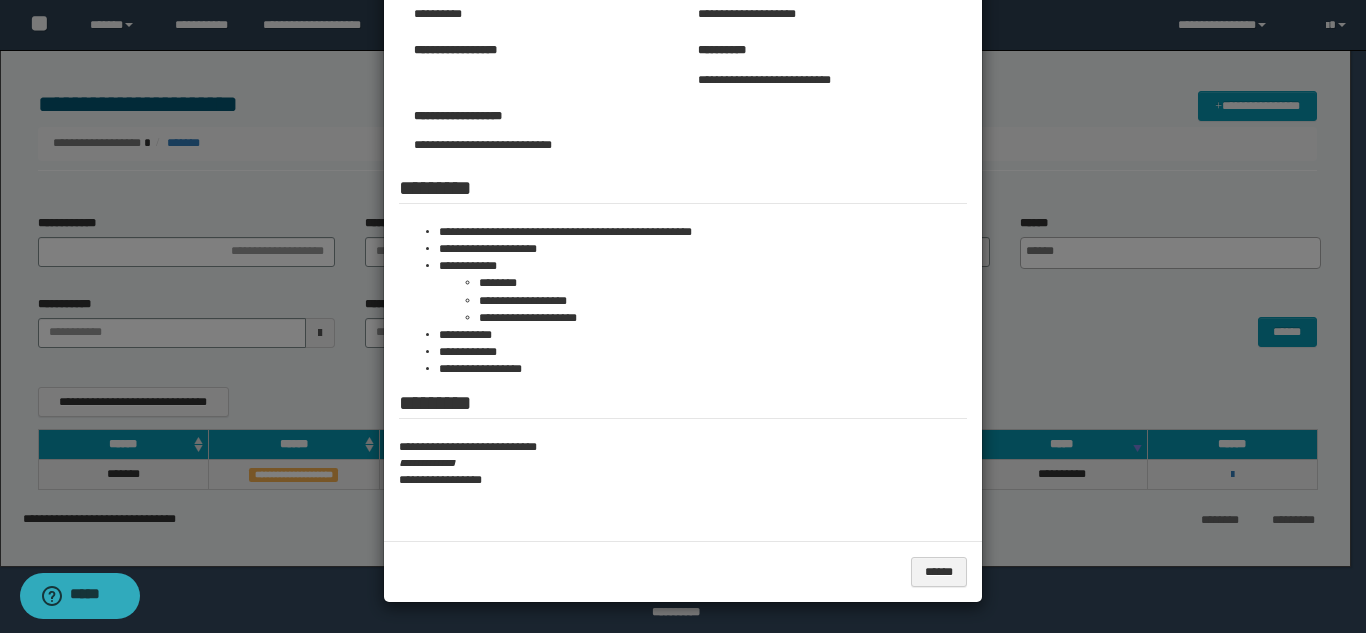 click at bounding box center (683, 206) 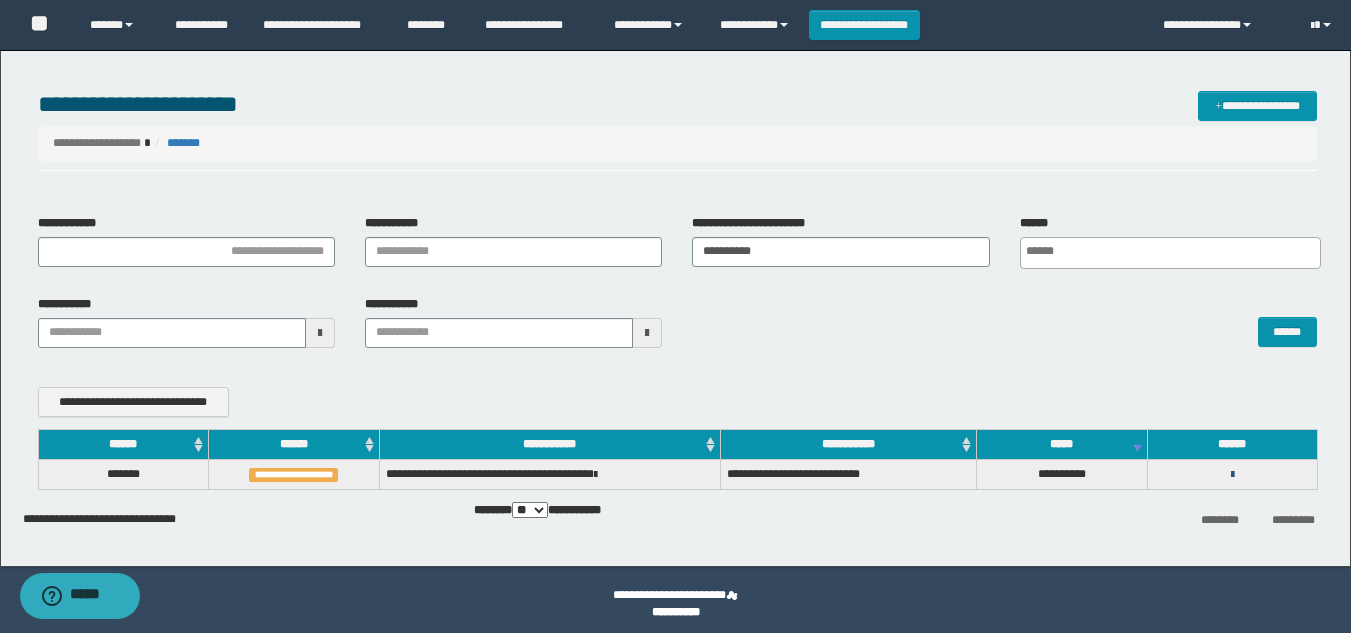 click at bounding box center (1232, 475) 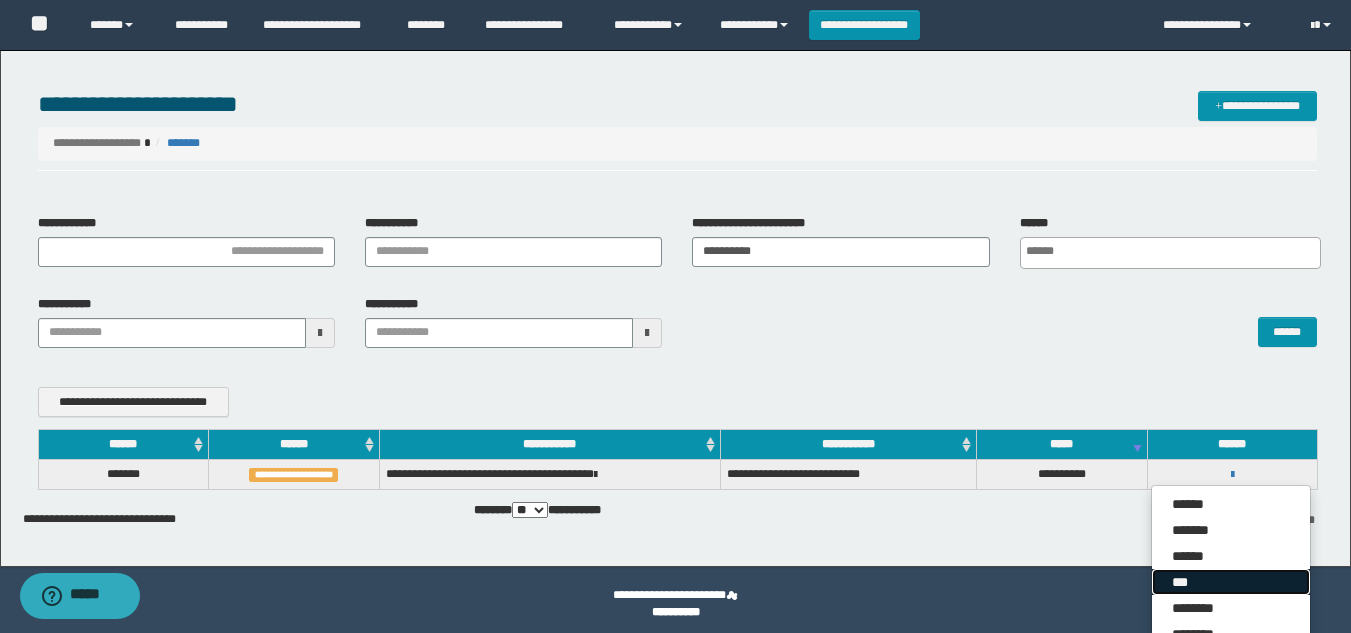 click on "***" at bounding box center (1231, 582) 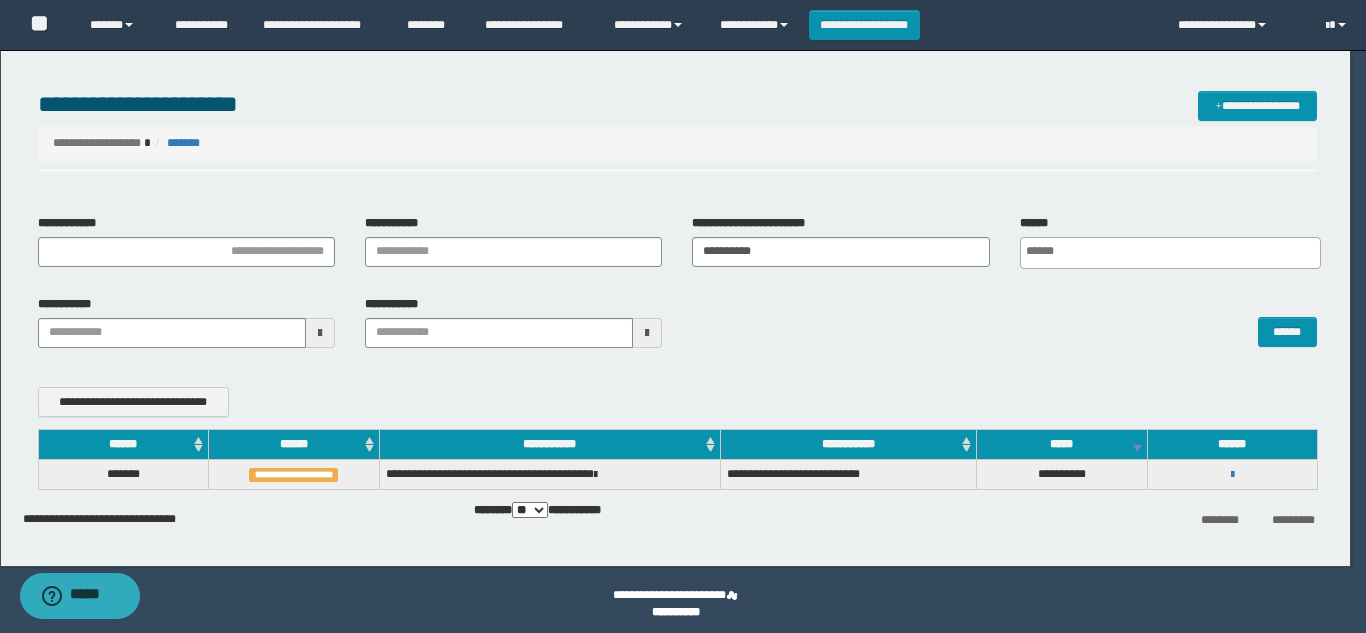 scroll, scrollTop: 0, scrollLeft: 0, axis: both 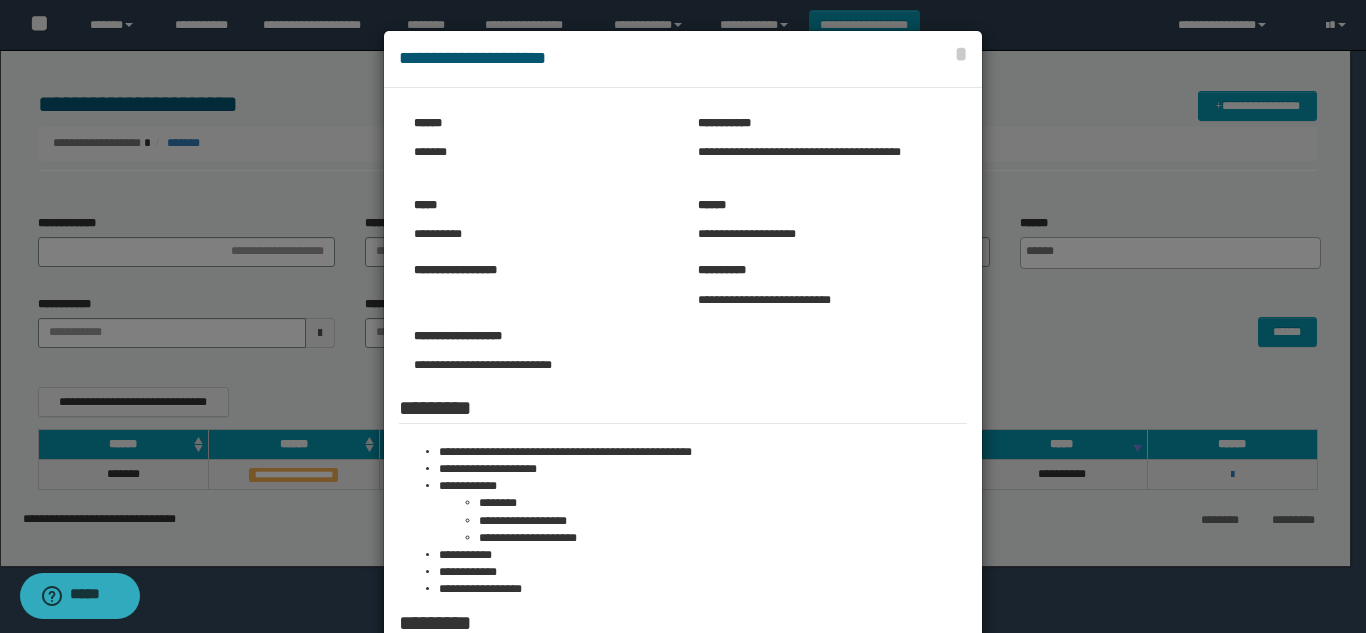 click at bounding box center [683, 426] 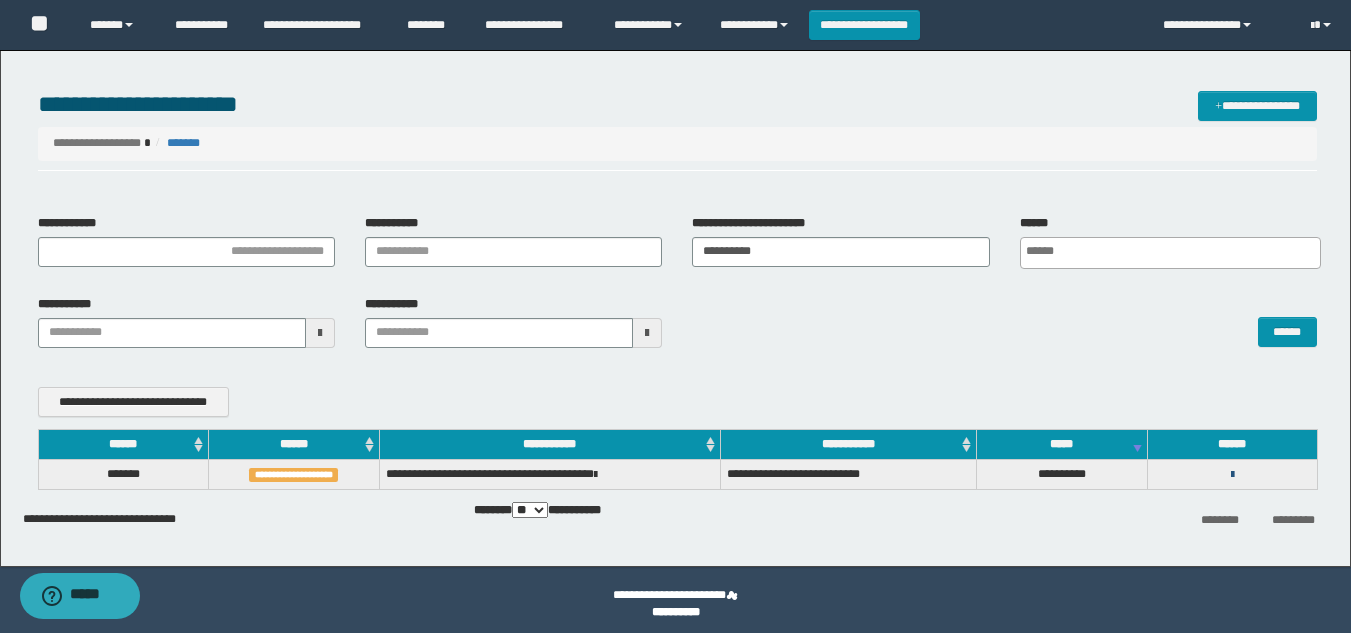 click at bounding box center [1232, 475] 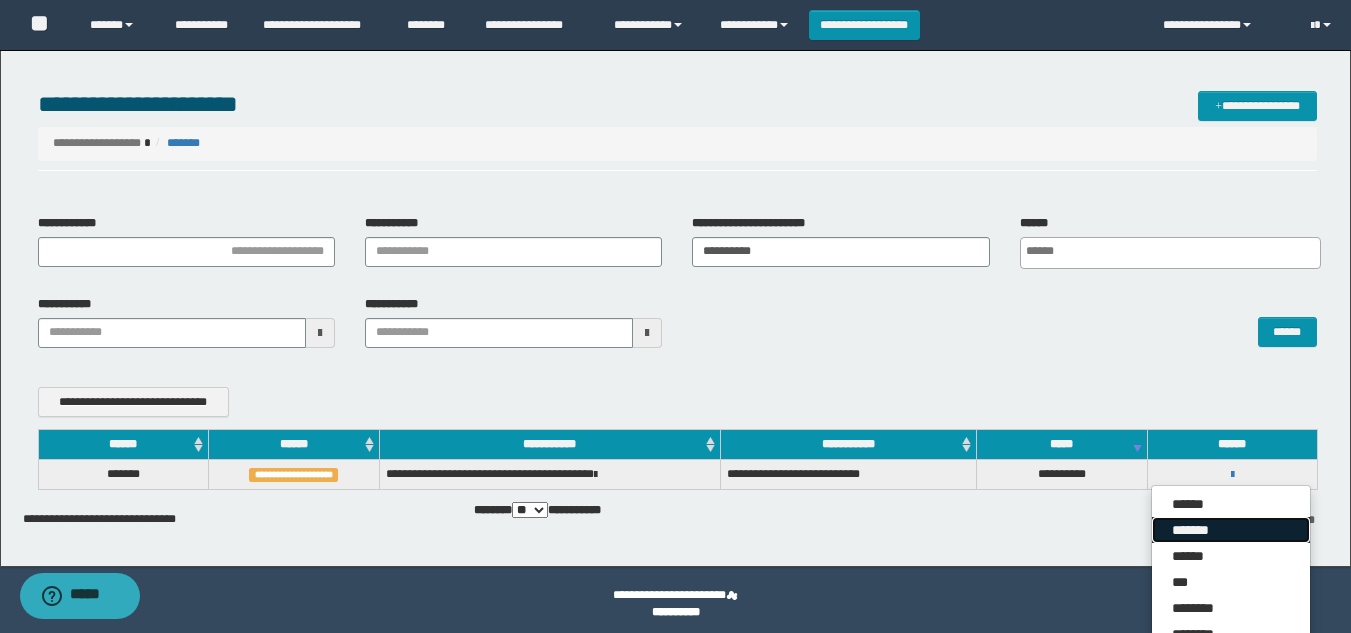 click on "*******" at bounding box center (1231, 530) 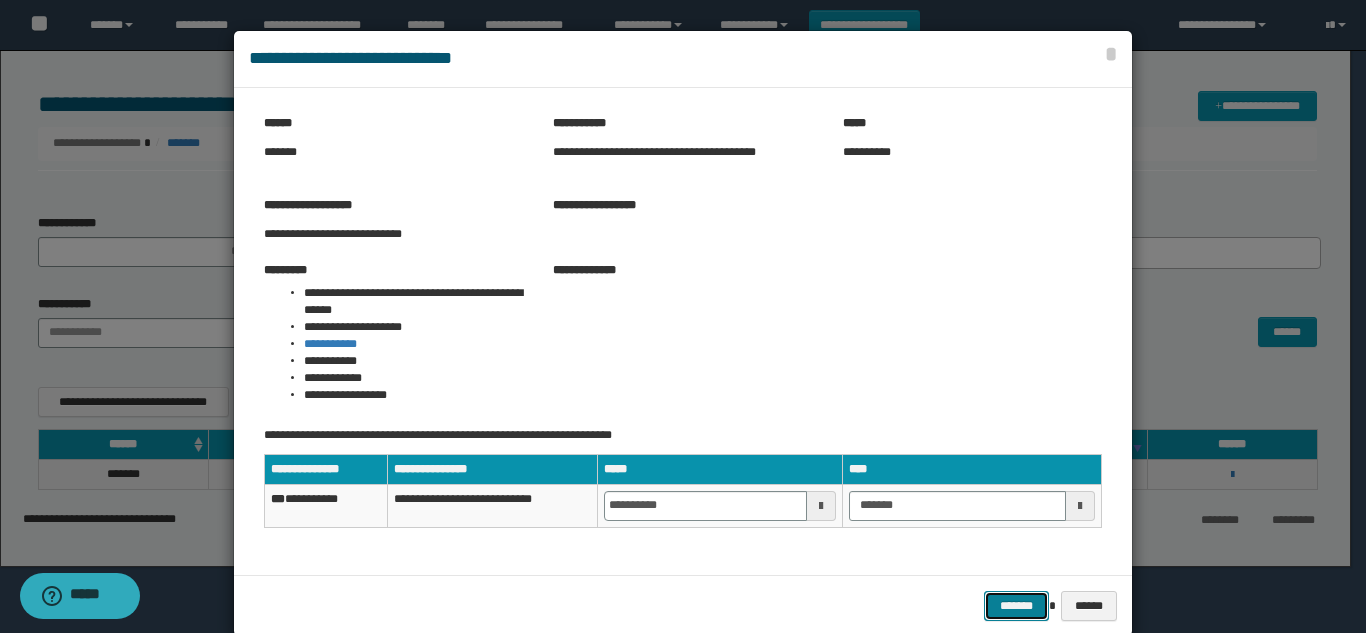click on "*******" at bounding box center [1016, 606] 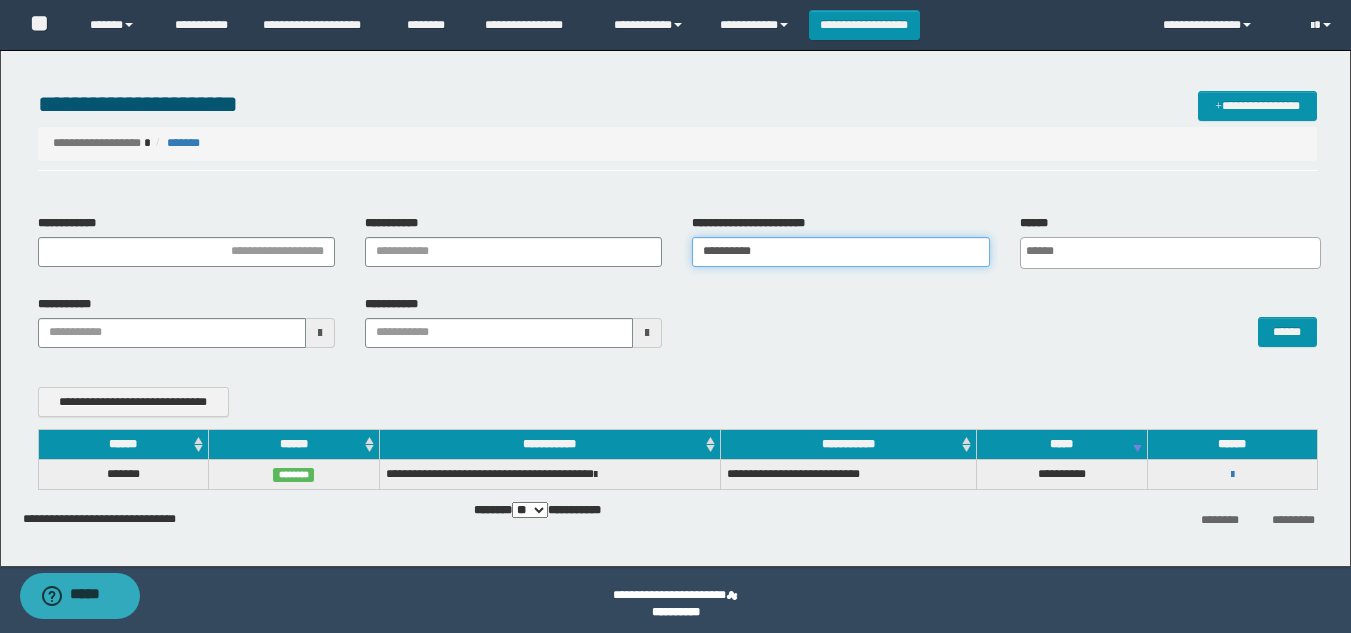 drag, startPoint x: 838, startPoint y: 245, endPoint x: 295, endPoint y: 221, distance: 543.53015 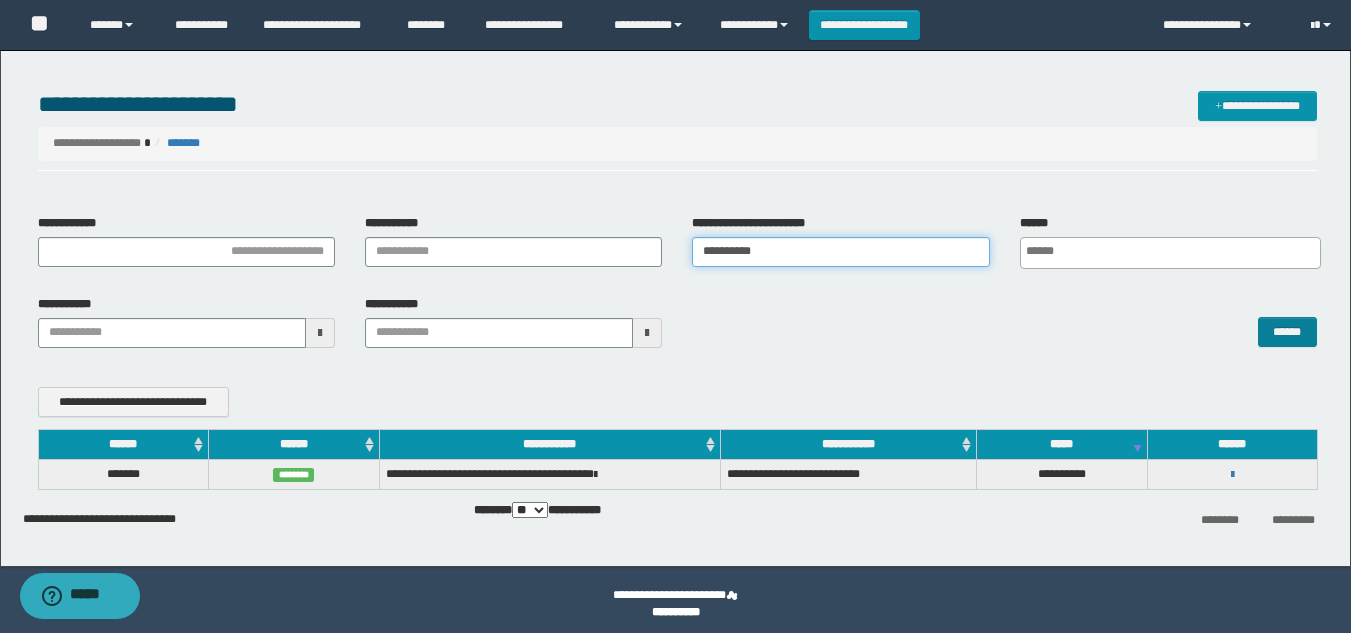 type on "**********" 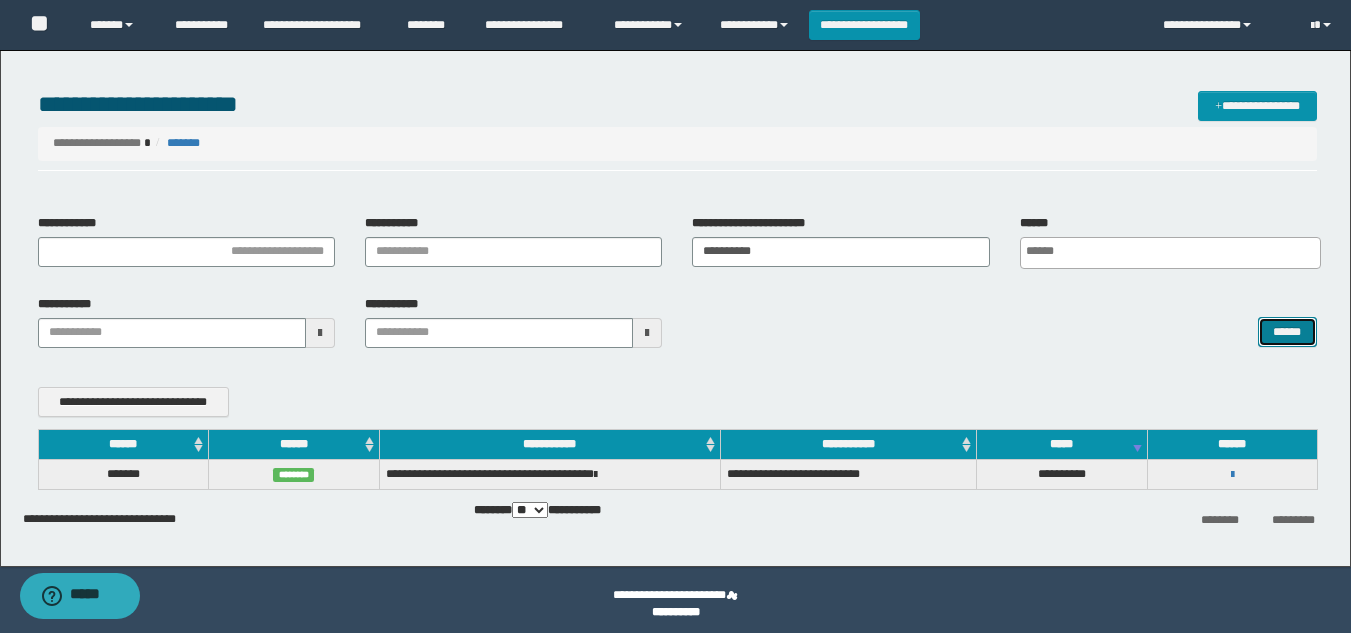 click on "******" at bounding box center [1287, 332] 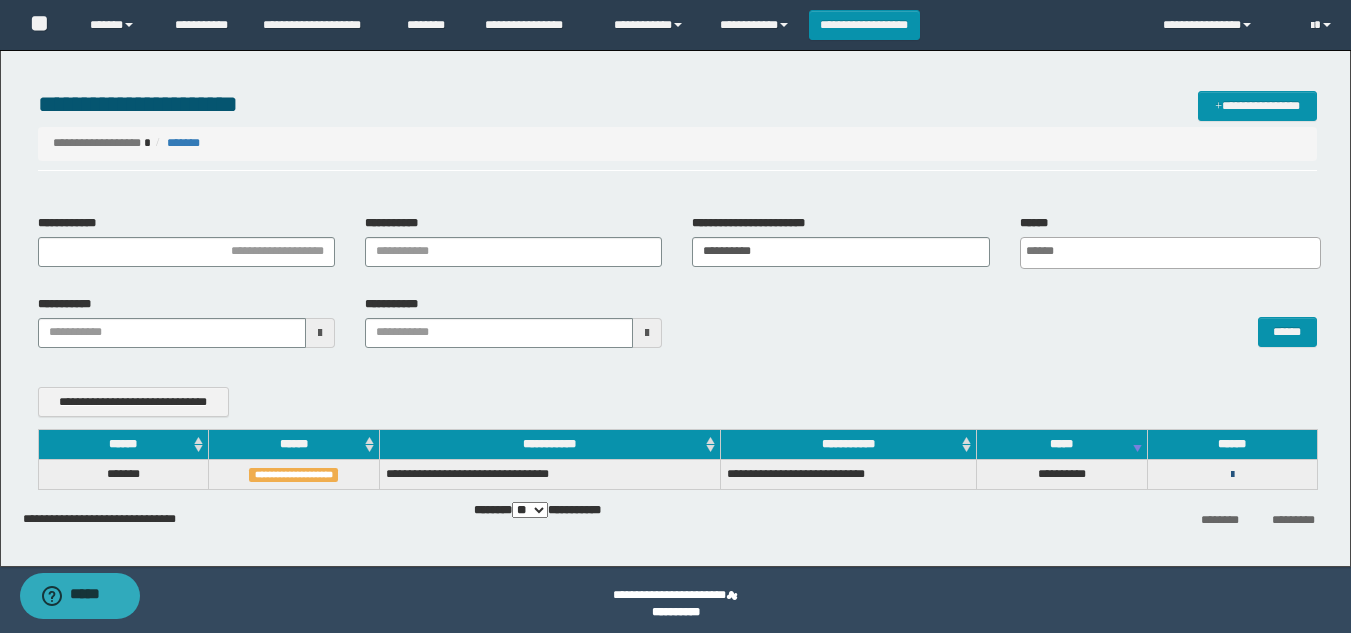 click at bounding box center [1232, 475] 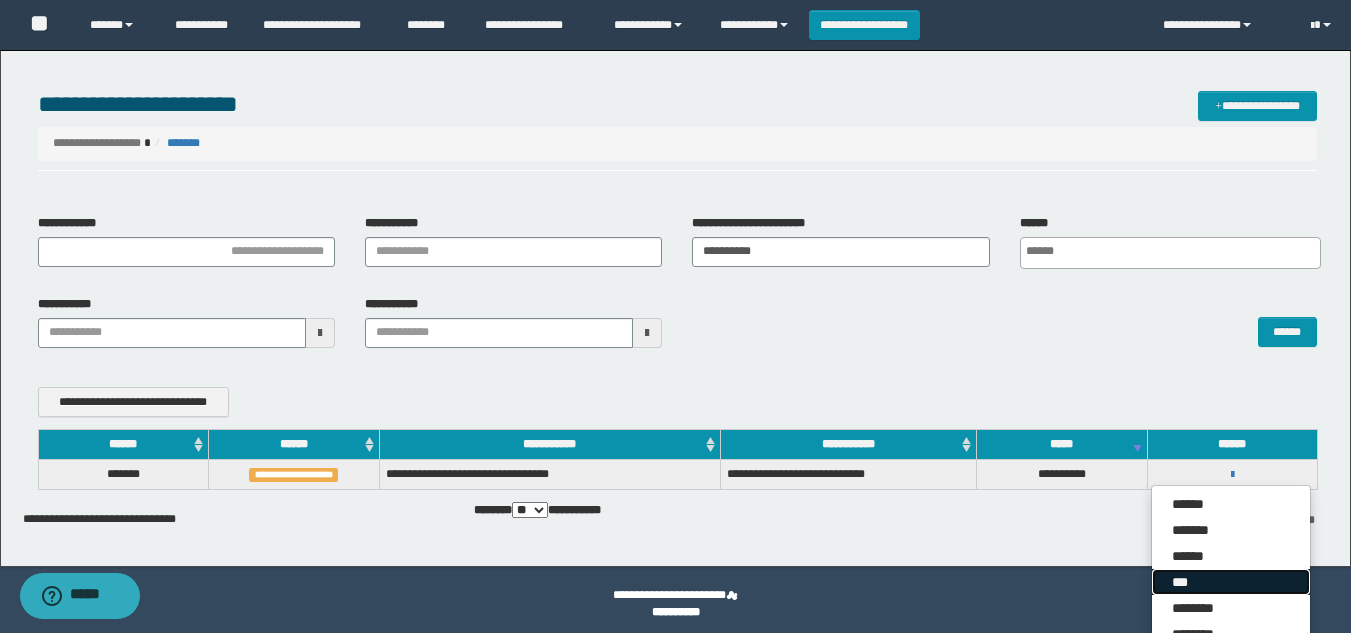 click on "***" at bounding box center (1231, 582) 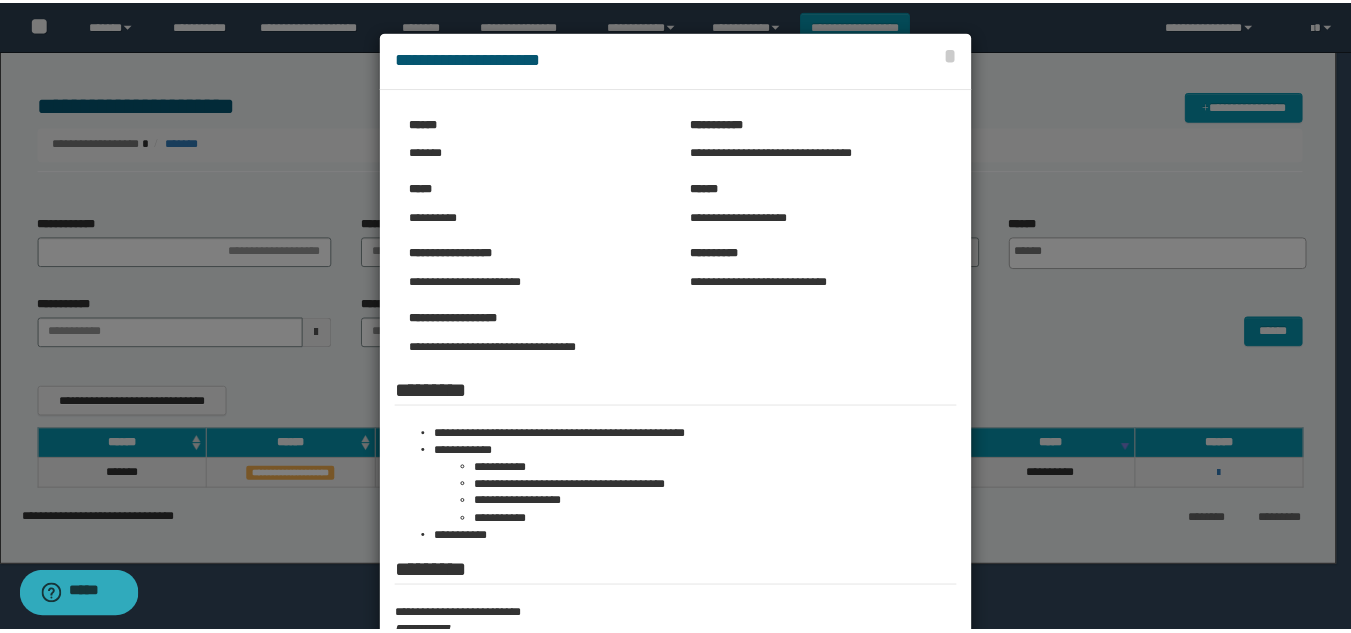 scroll, scrollTop: 100, scrollLeft: 0, axis: vertical 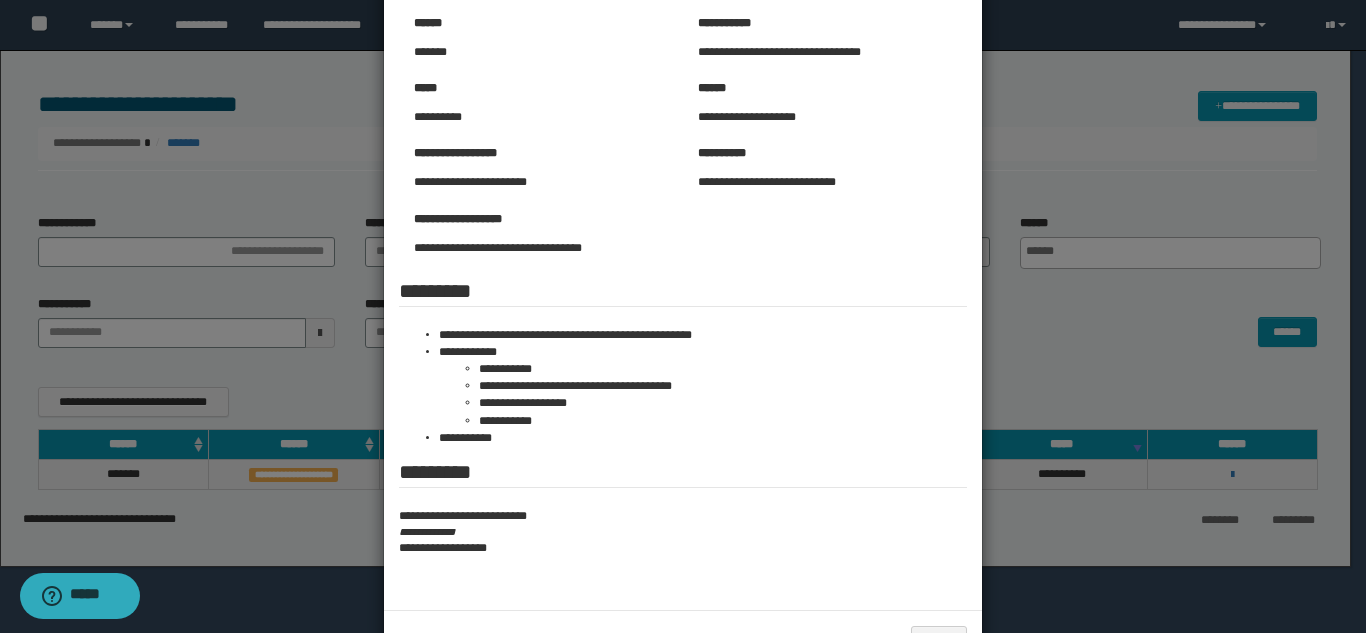click at bounding box center (683, 301) 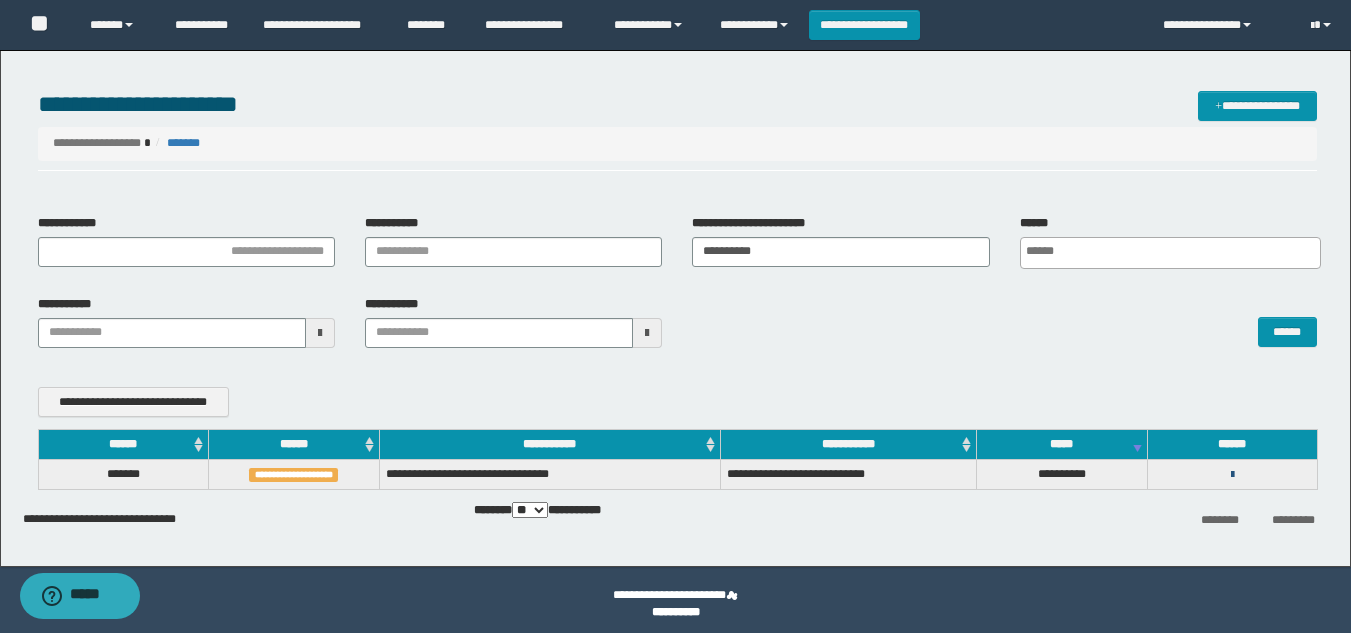 click at bounding box center [1232, 475] 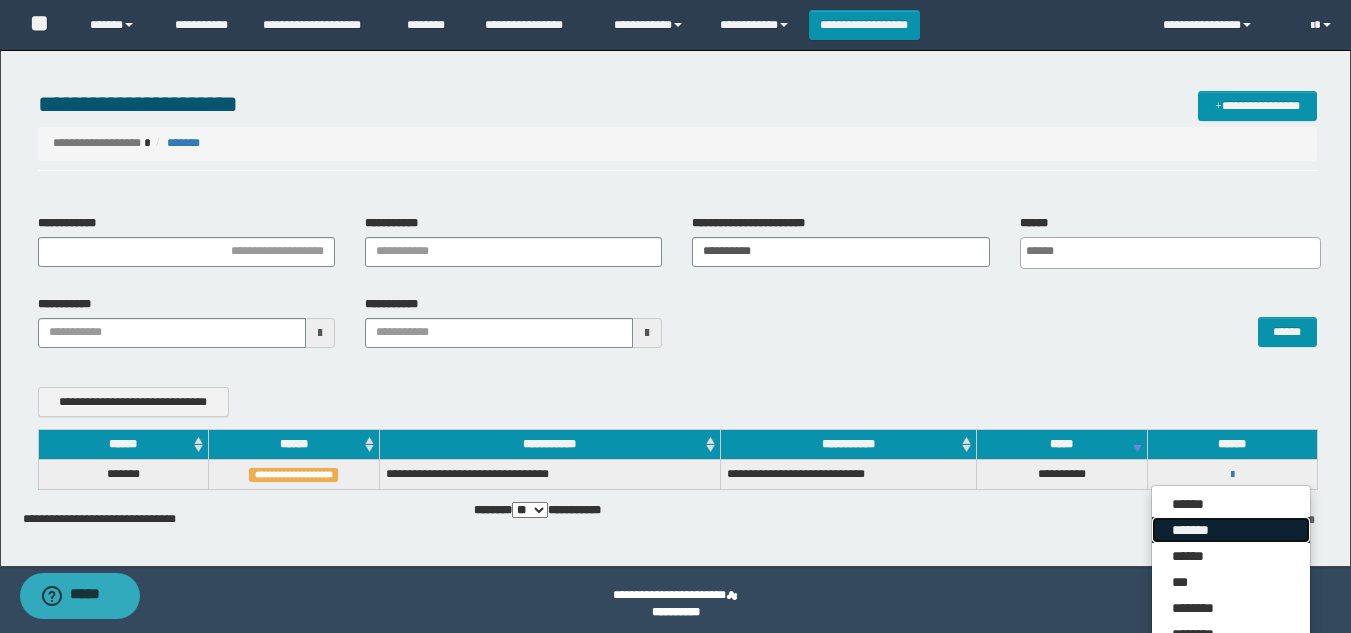 click on "*******" at bounding box center [1231, 530] 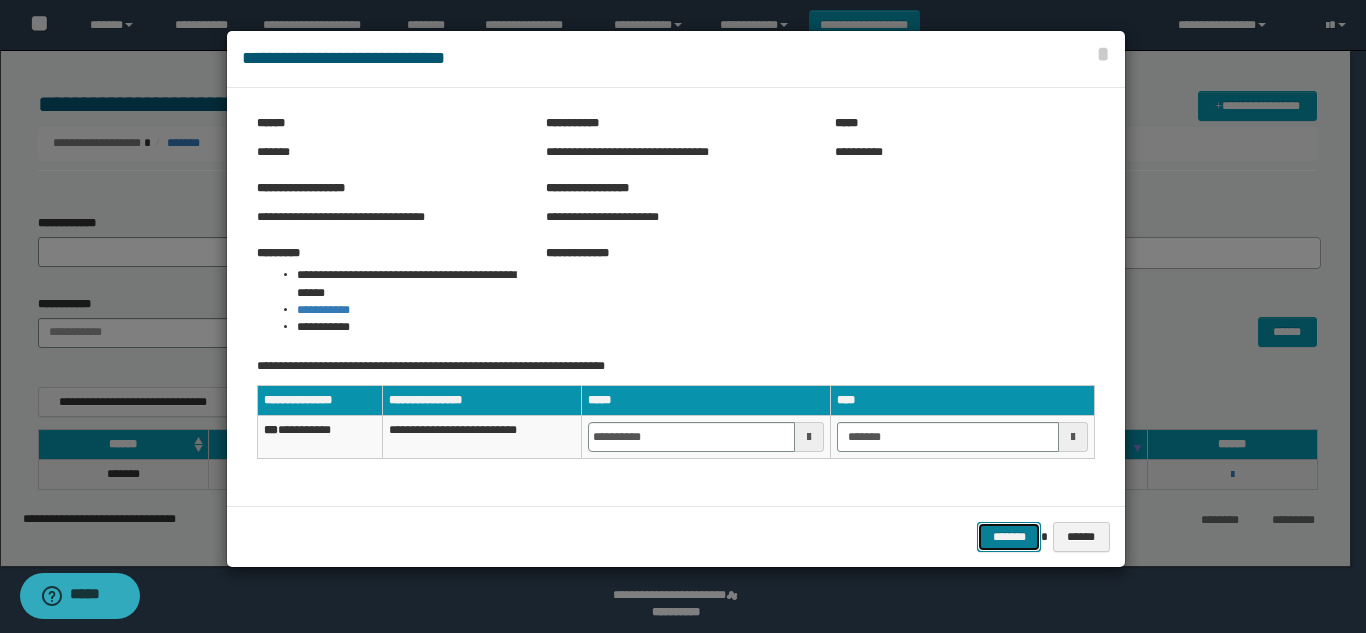 click on "*******" at bounding box center (1009, 537) 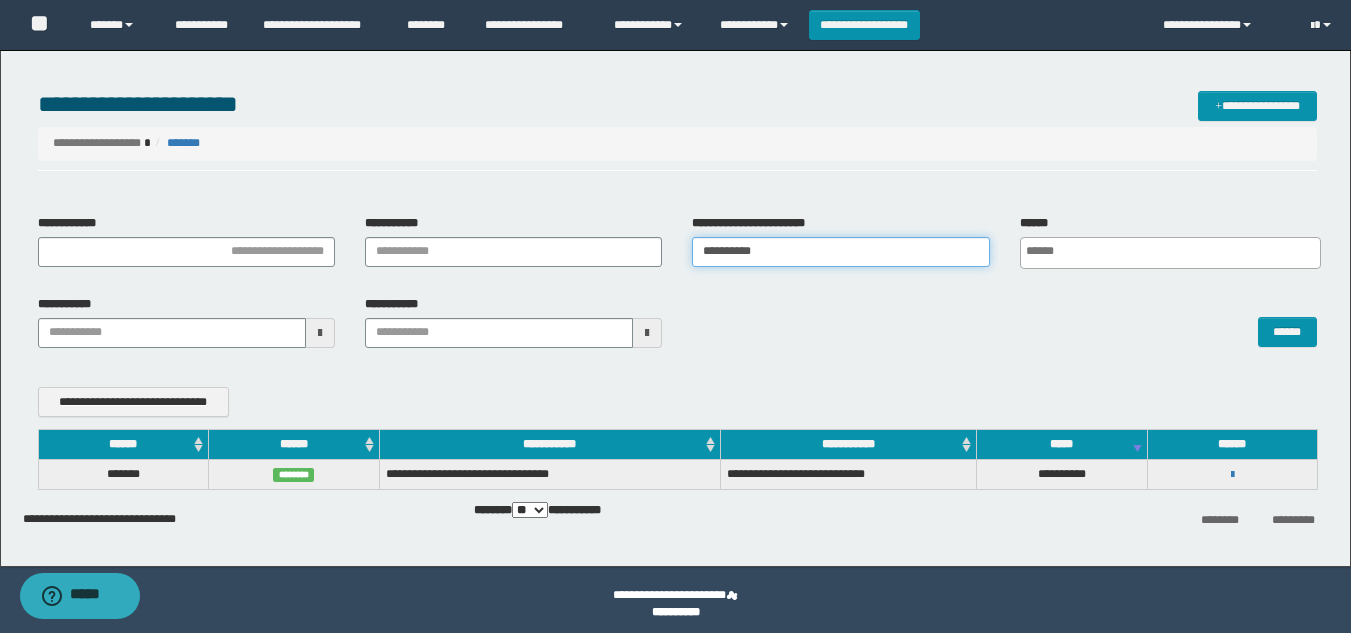drag, startPoint x: 821, startPoint y: 253, endPoint x: 327, endPoint y: 245, distance: 494.06476 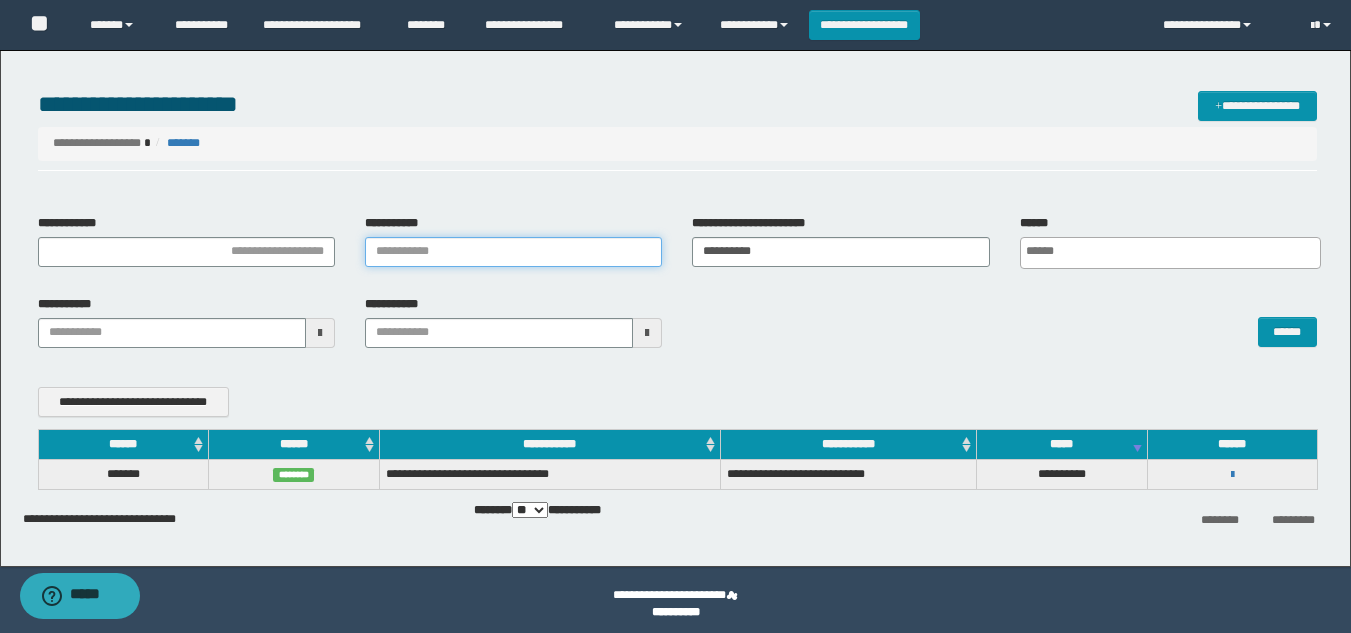 click on "**********" at bounding box center [513, 252] 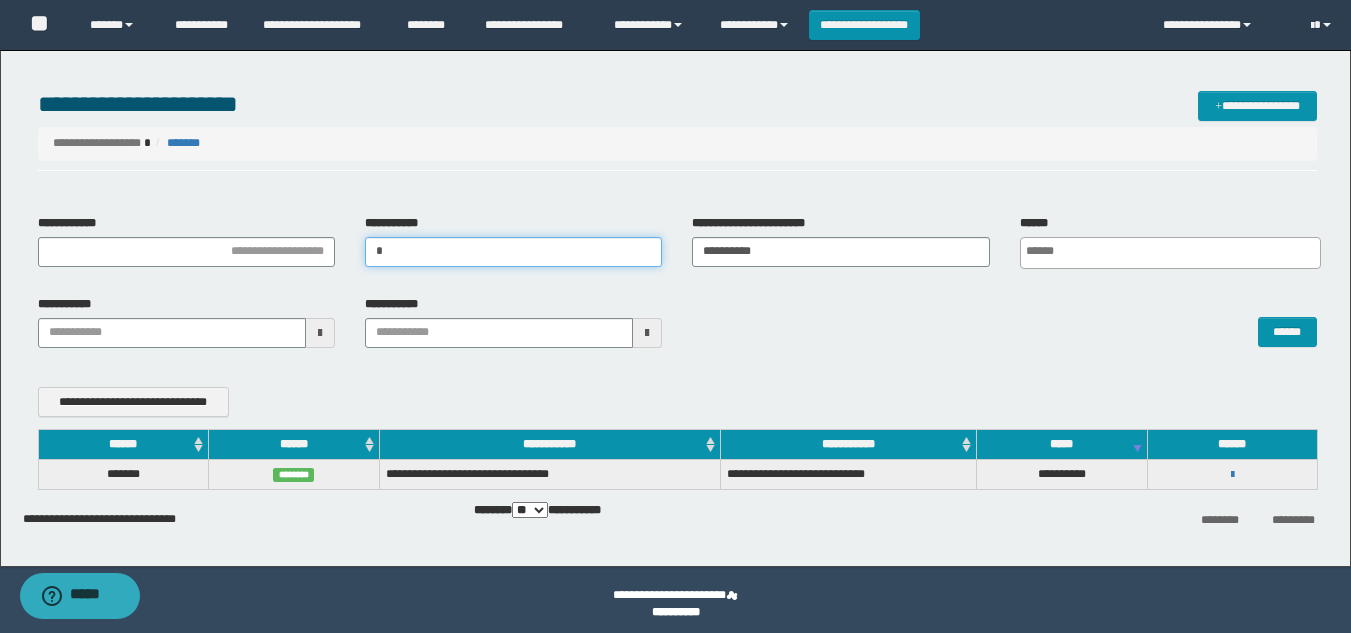 type 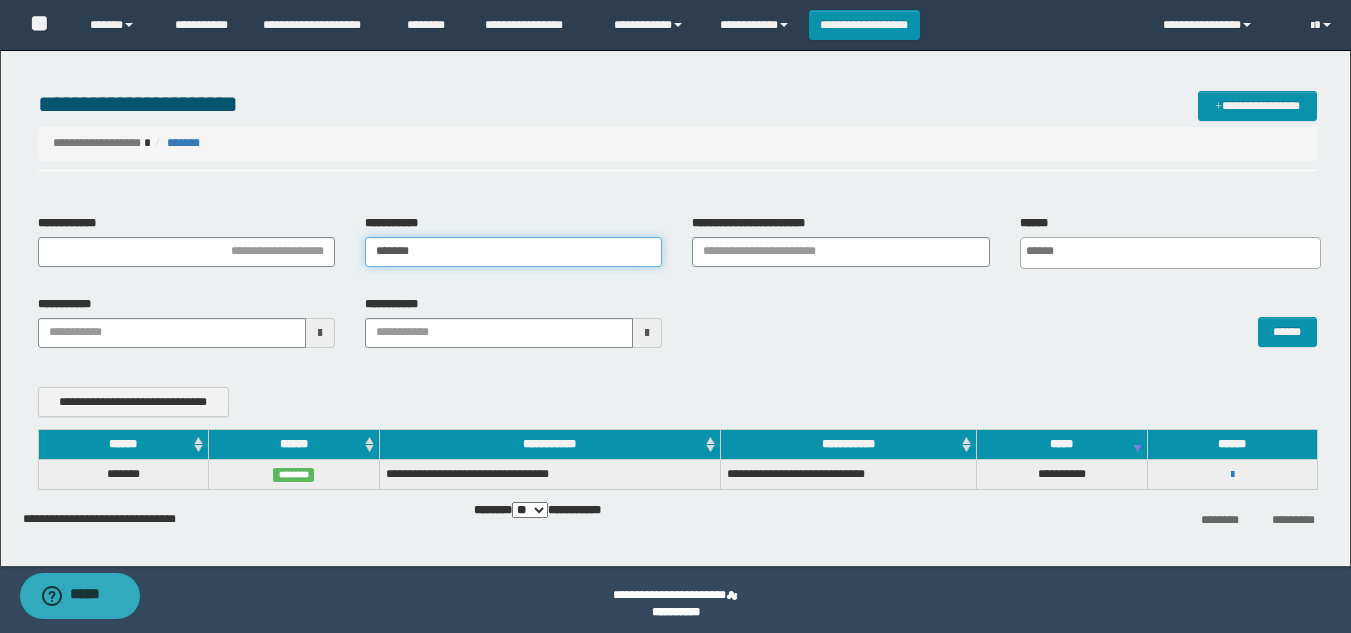 type on "*******" 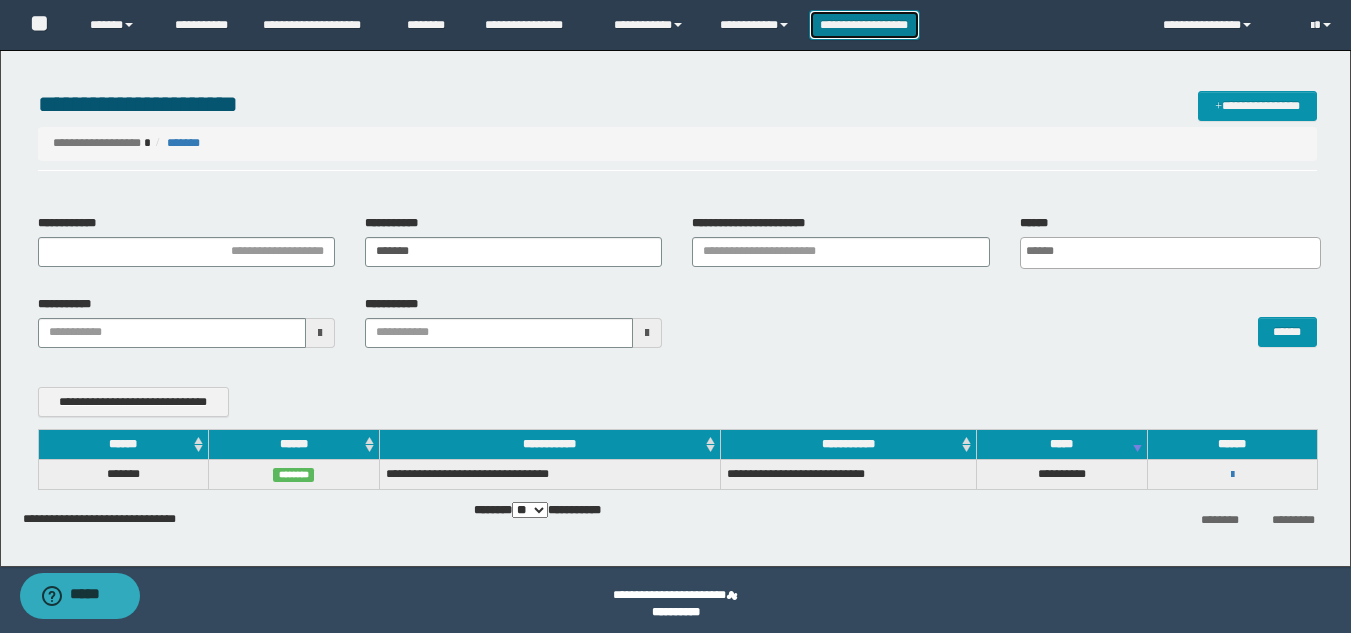 click on "**********" at bounding box center (864, 25) 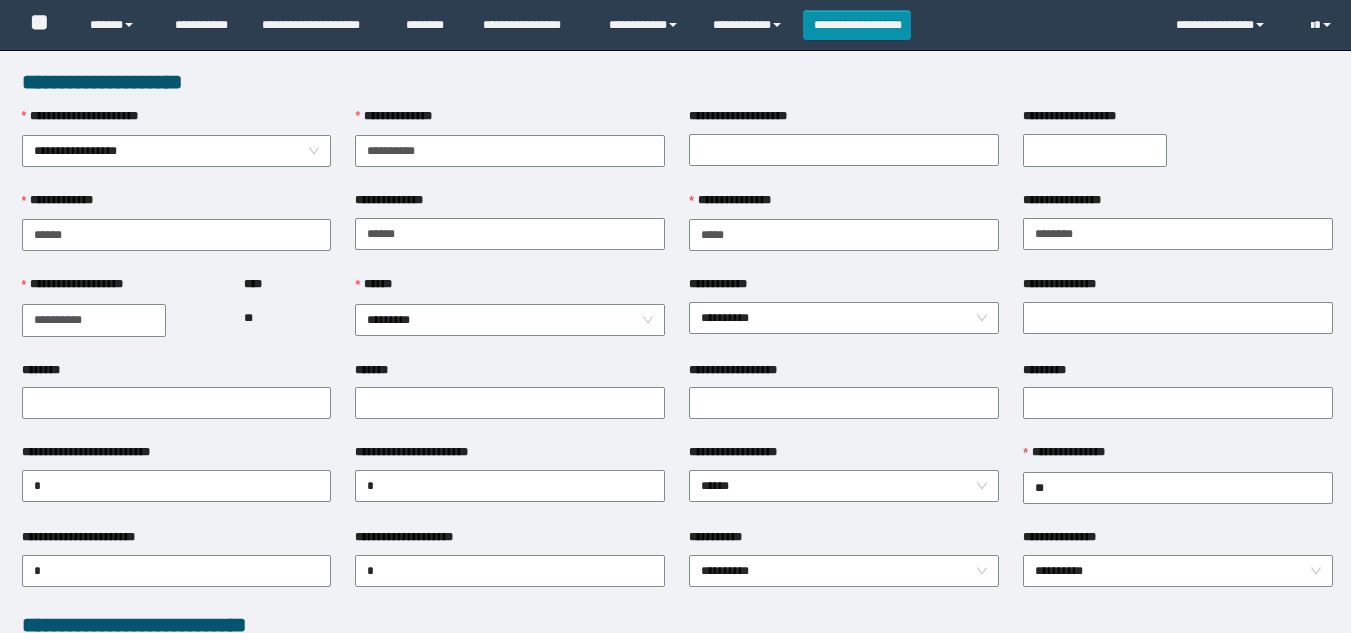 scroll, scrollTop: 0, scrollLeft: 0, axis: both 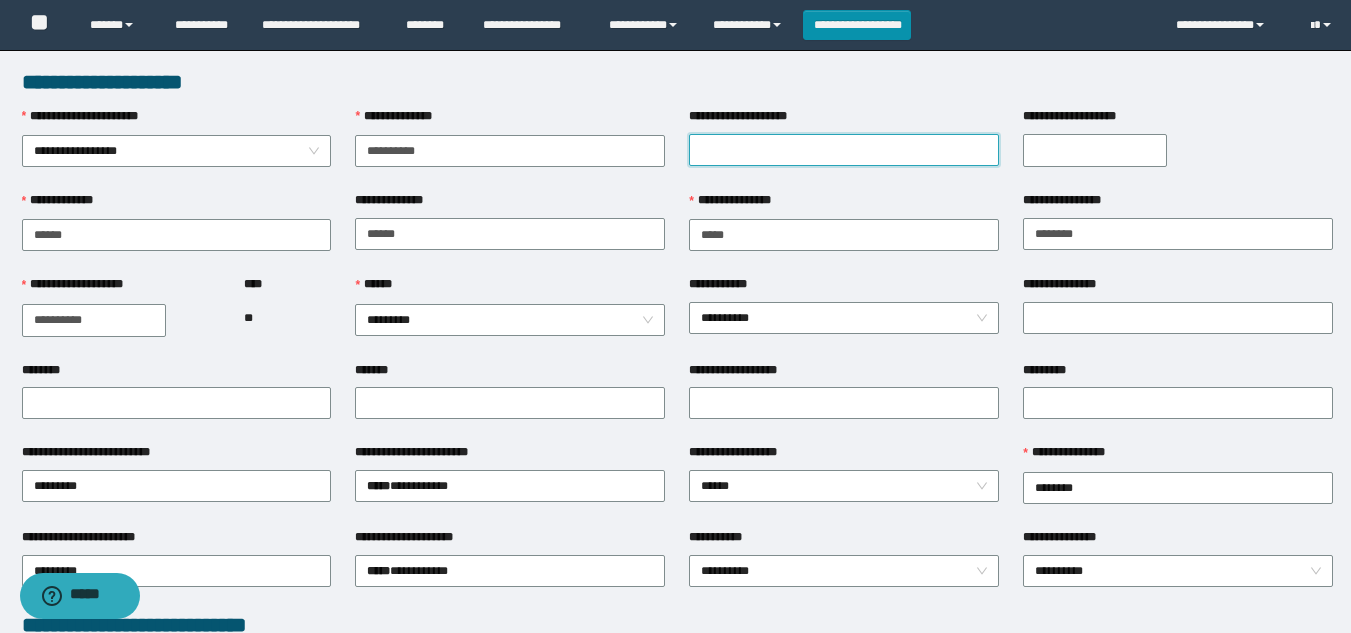 click on "**********" at bounding box center [844, 150] 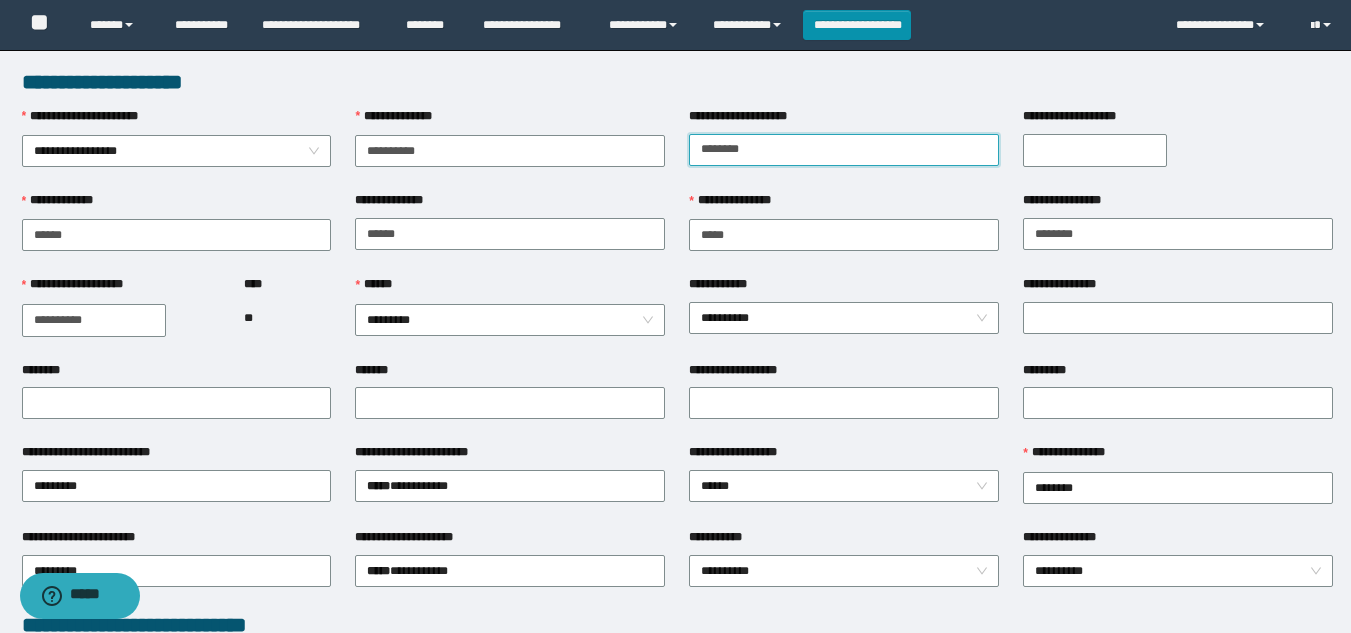 type on "********" 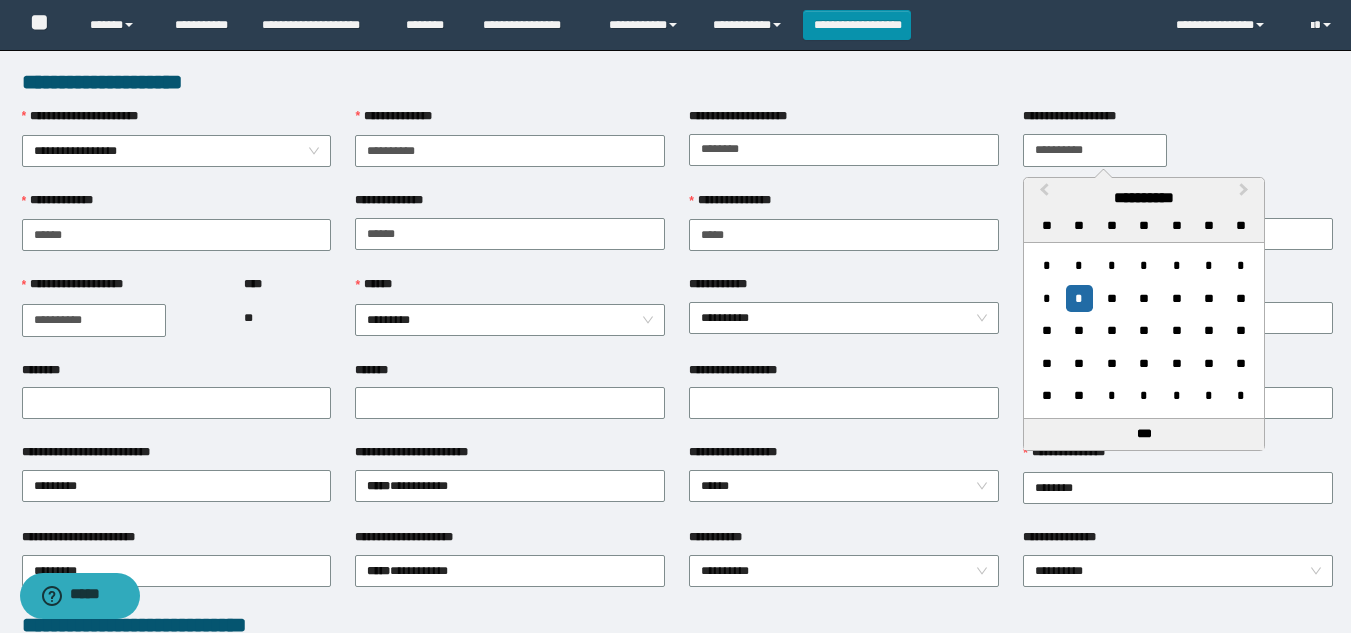 type on "**********" 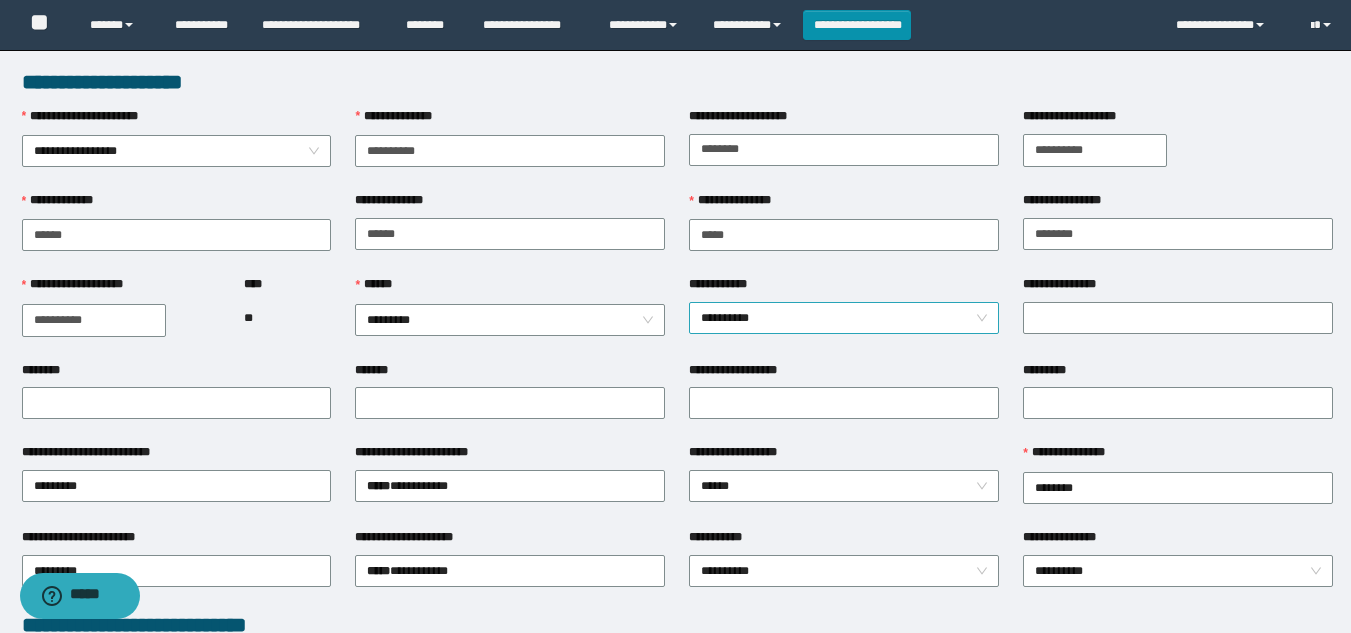click on "**********" at bounding box center [844, 318] 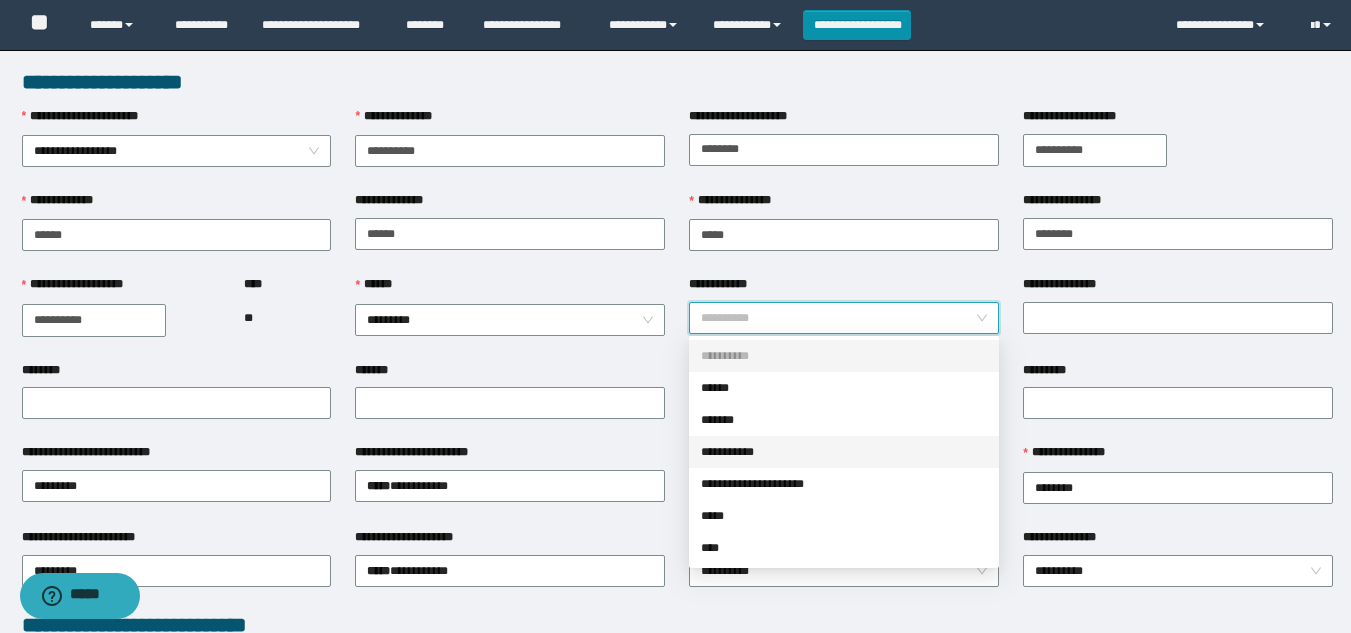 click on "**********" at bounding box center [844, 452] 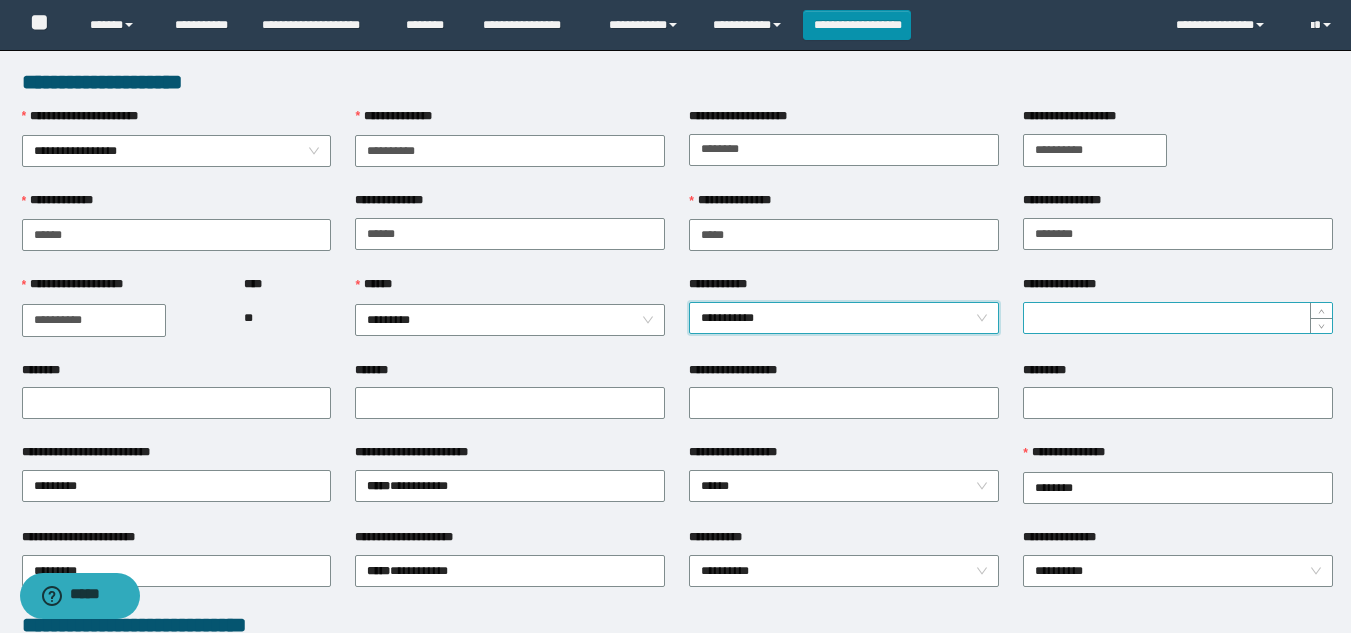 click on "**********" at bounding box center [1178, 318] 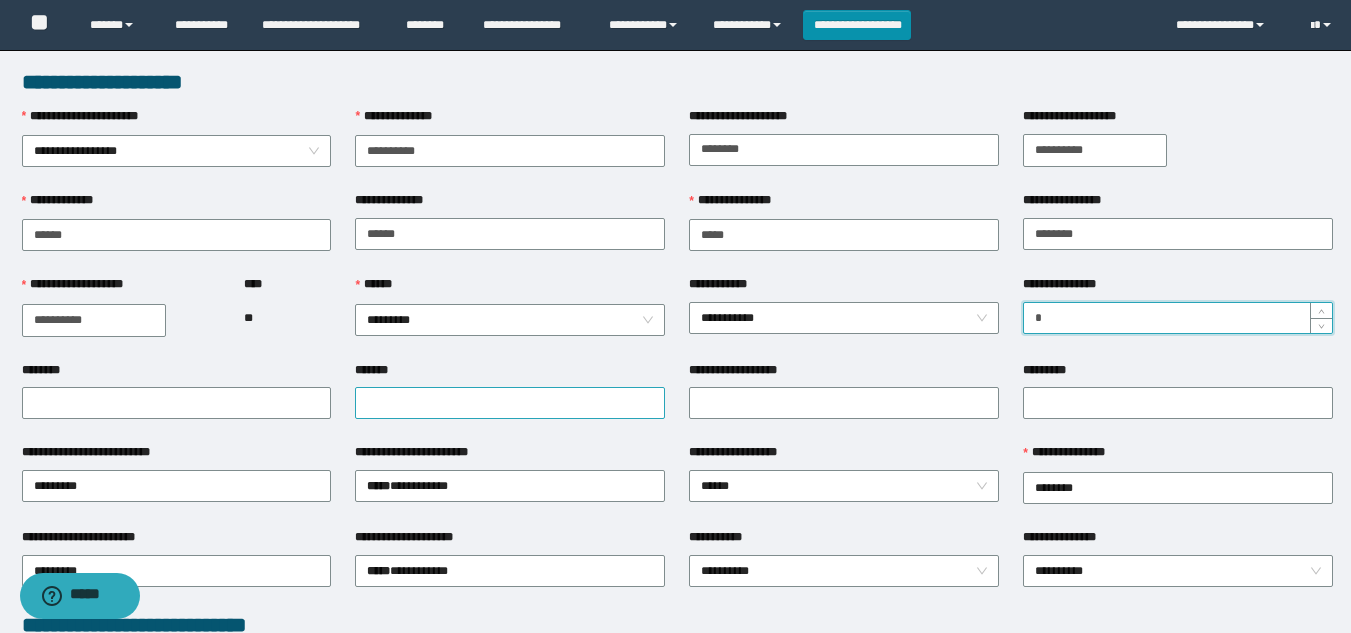 type on "*" 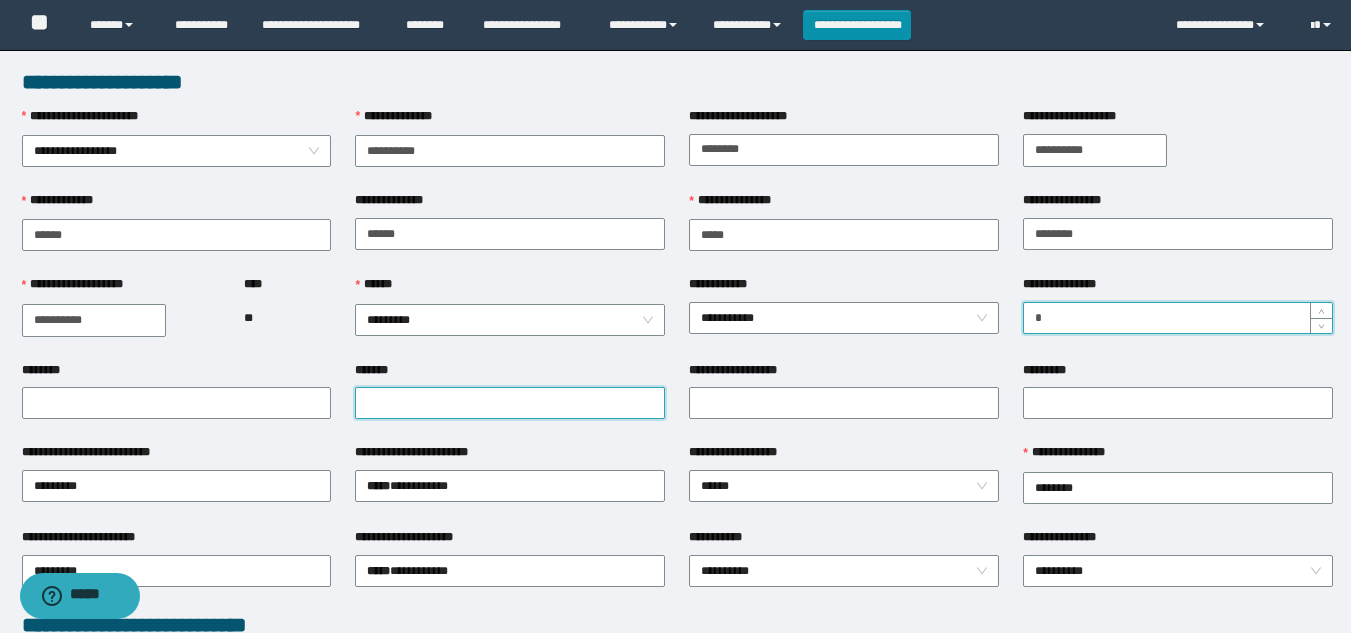 click on "*******" at bounding box center (510, 403) 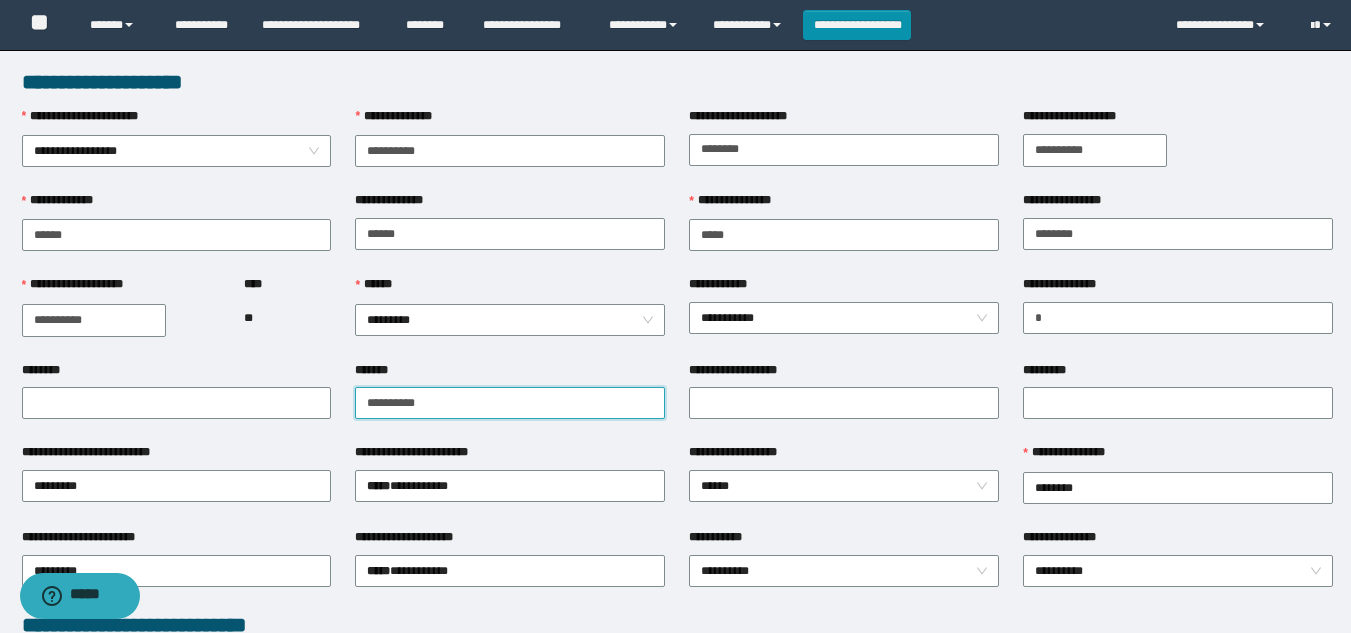 drag, startPoint x: 520, startPoint y: 408, endPoint x: 277, endPoint y: 373, distance: 245.50764 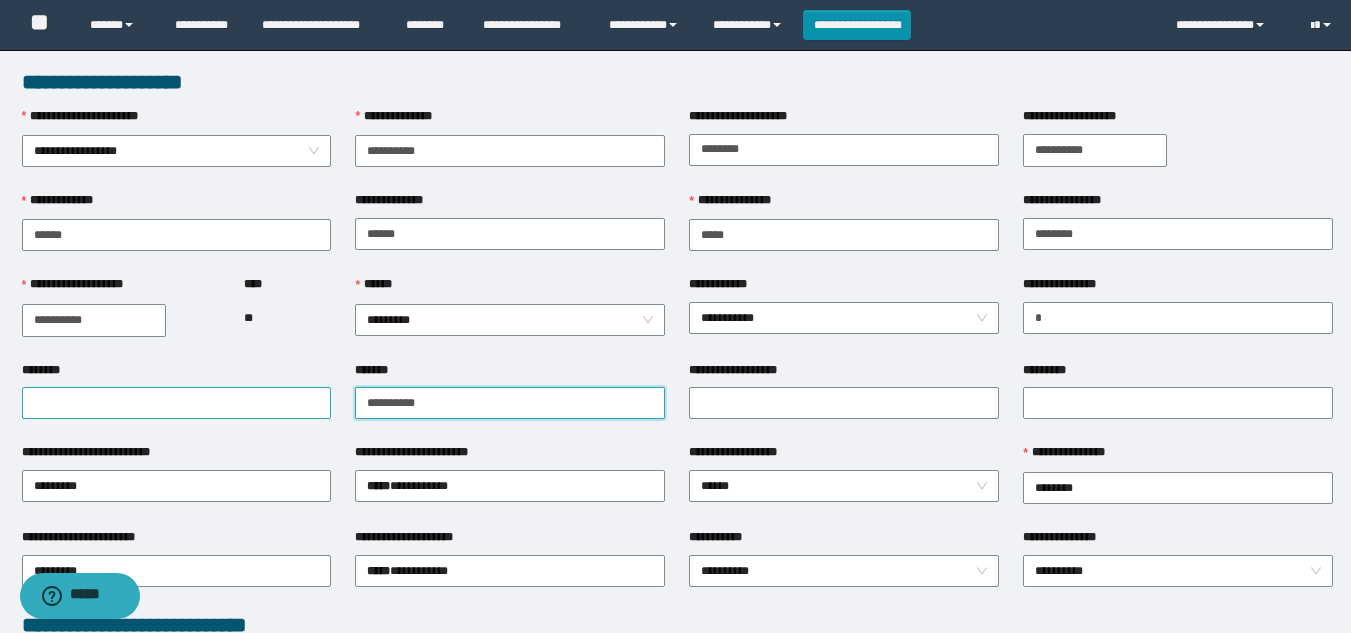 type on "**********" 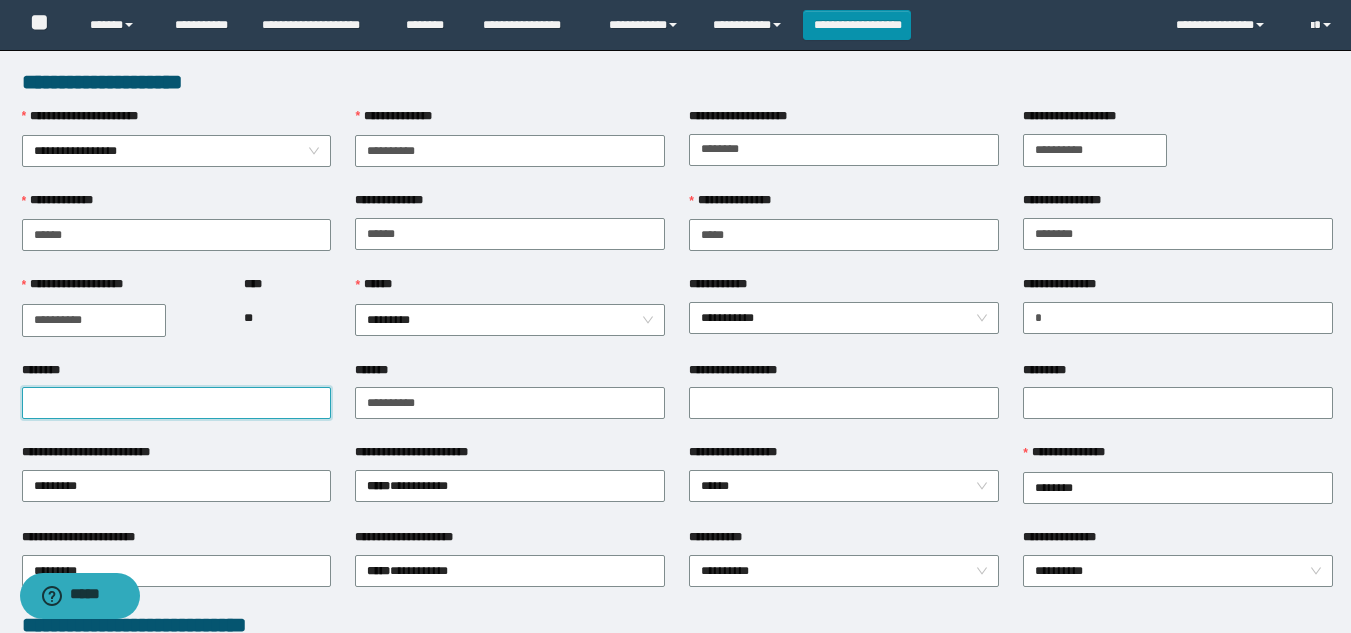 click on "********" at bounding box center [177, 403] 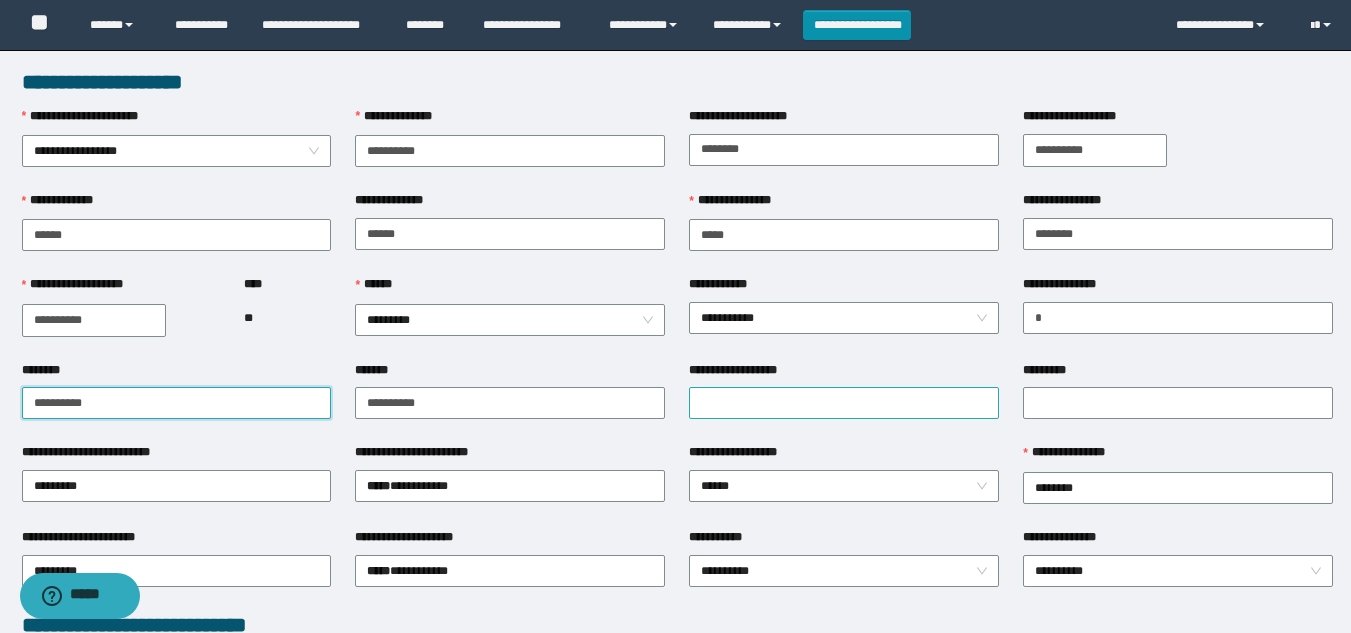type on "**********" 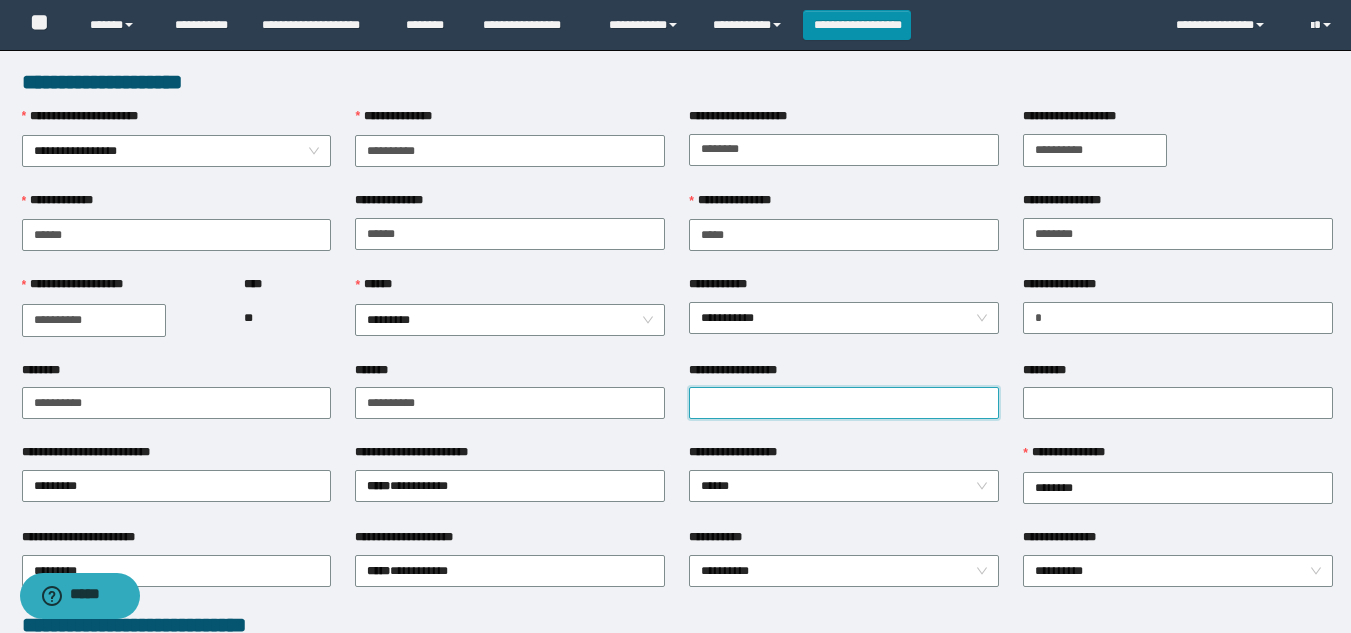 click on "**********" at bounding box center (844, 403) 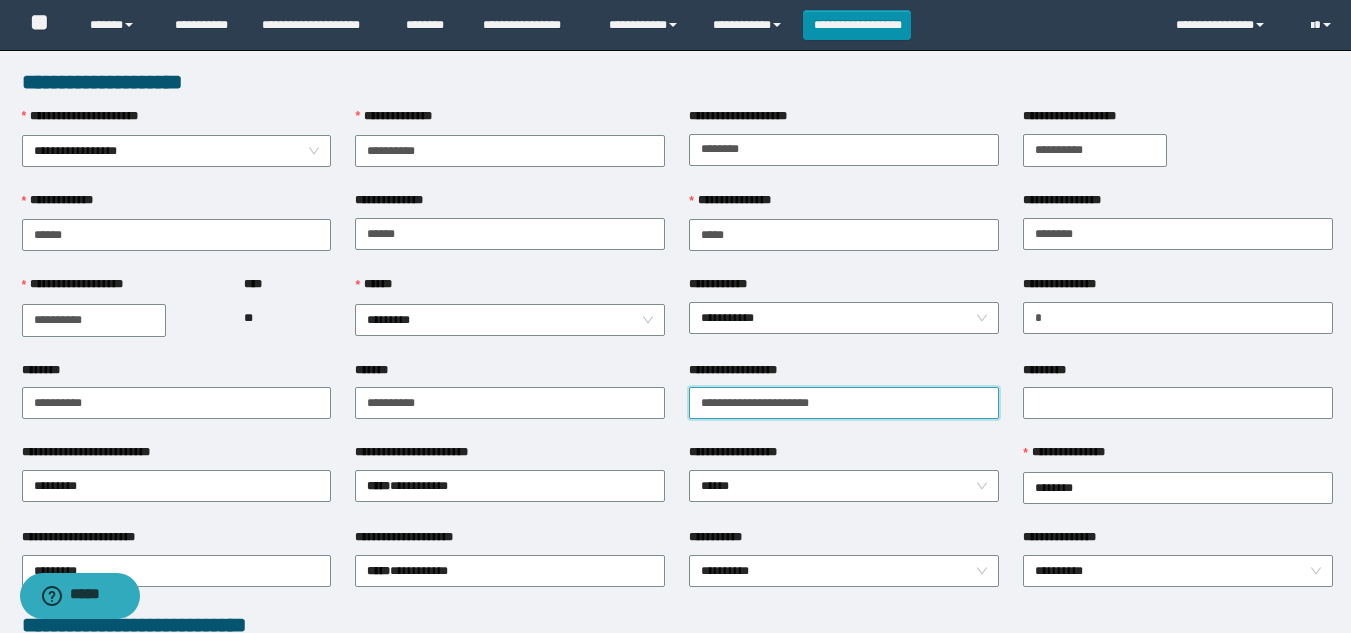type on "**********" 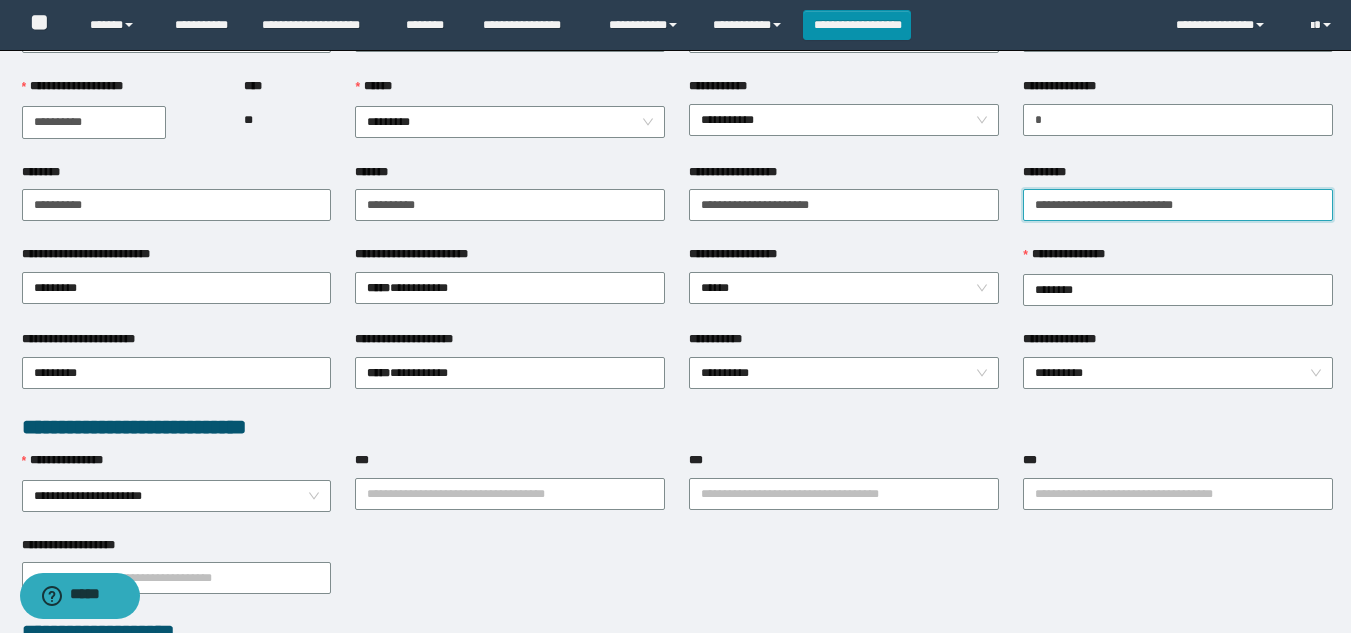 scroll, scrollTop: 200, scrollLeft: 0, axis: vertical 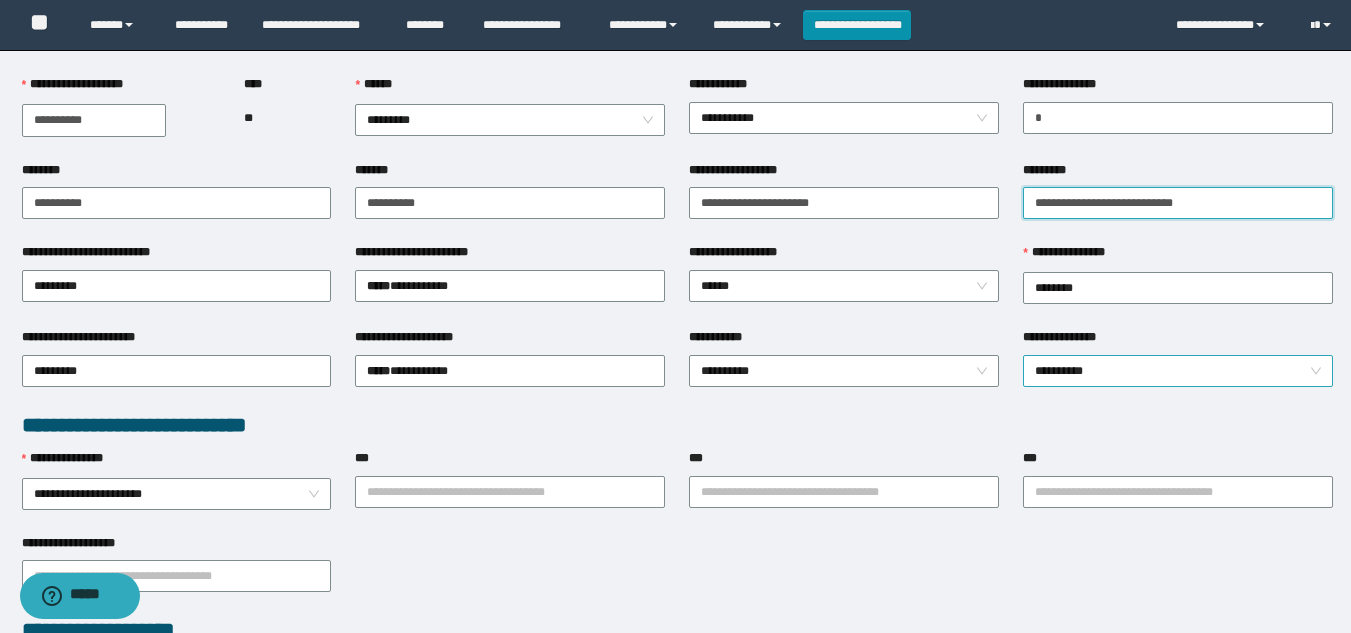 click on "**********" at bounding box center (1178, 371) 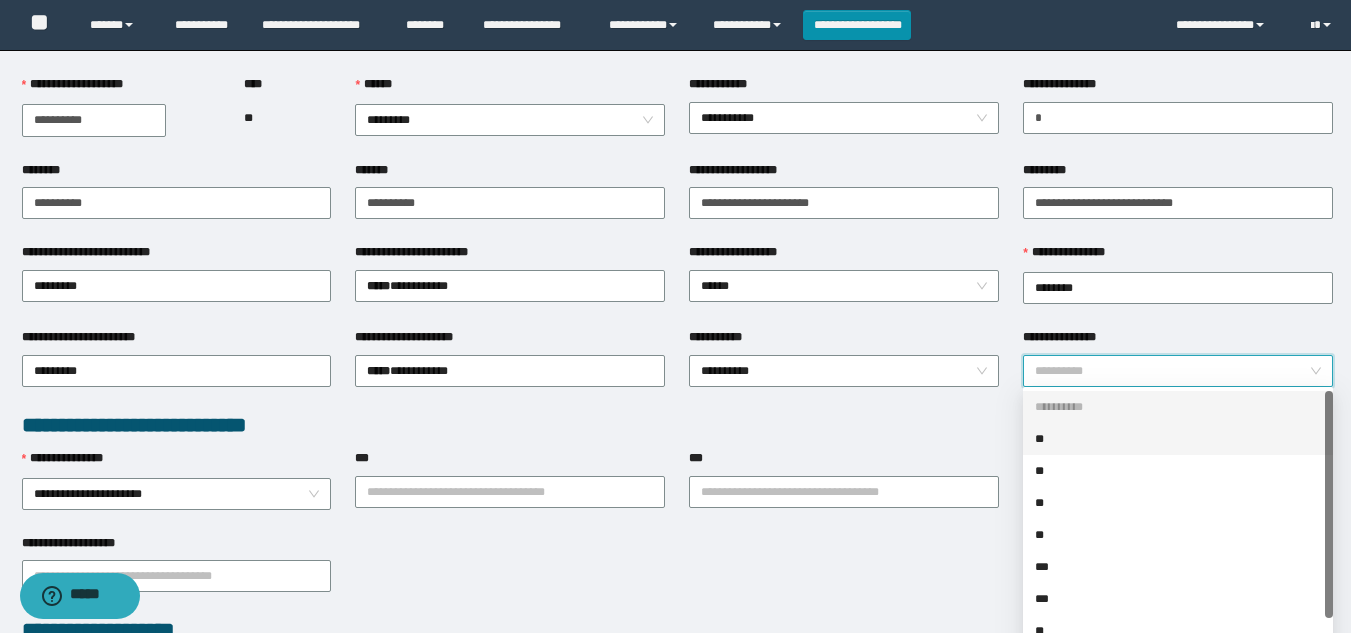 click on "**" at bounding box center [1178, 439] 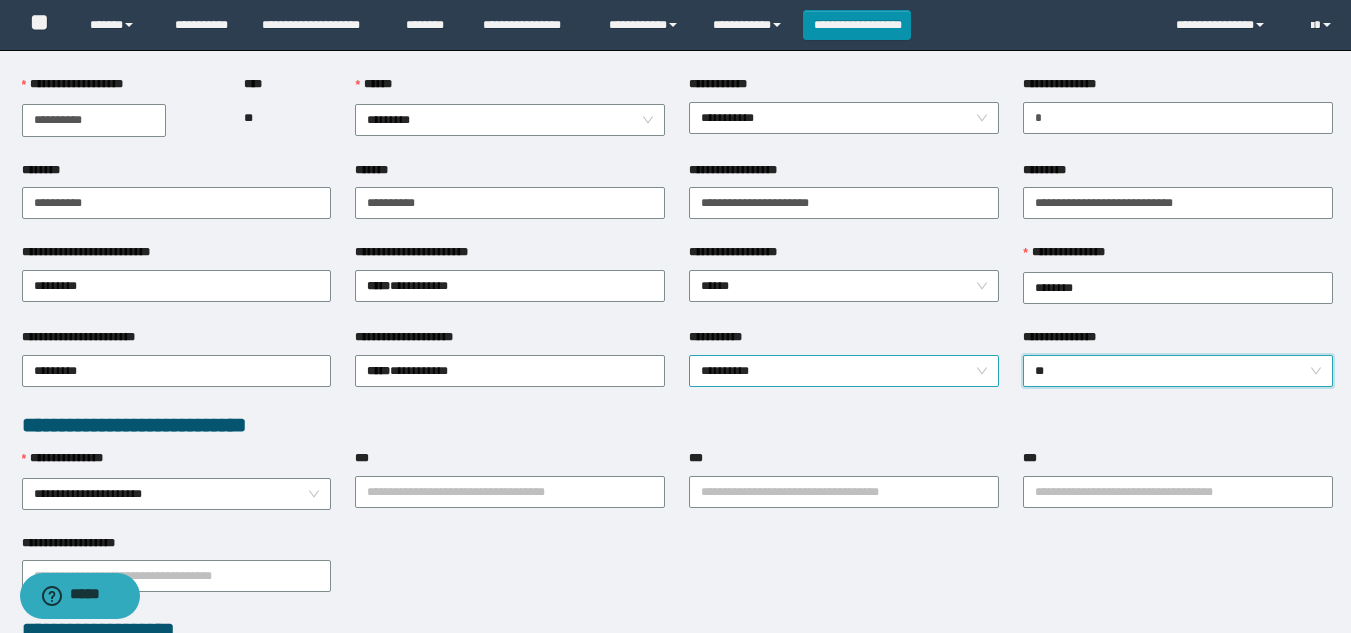 click on "**********" at bounding box center (844, 371) 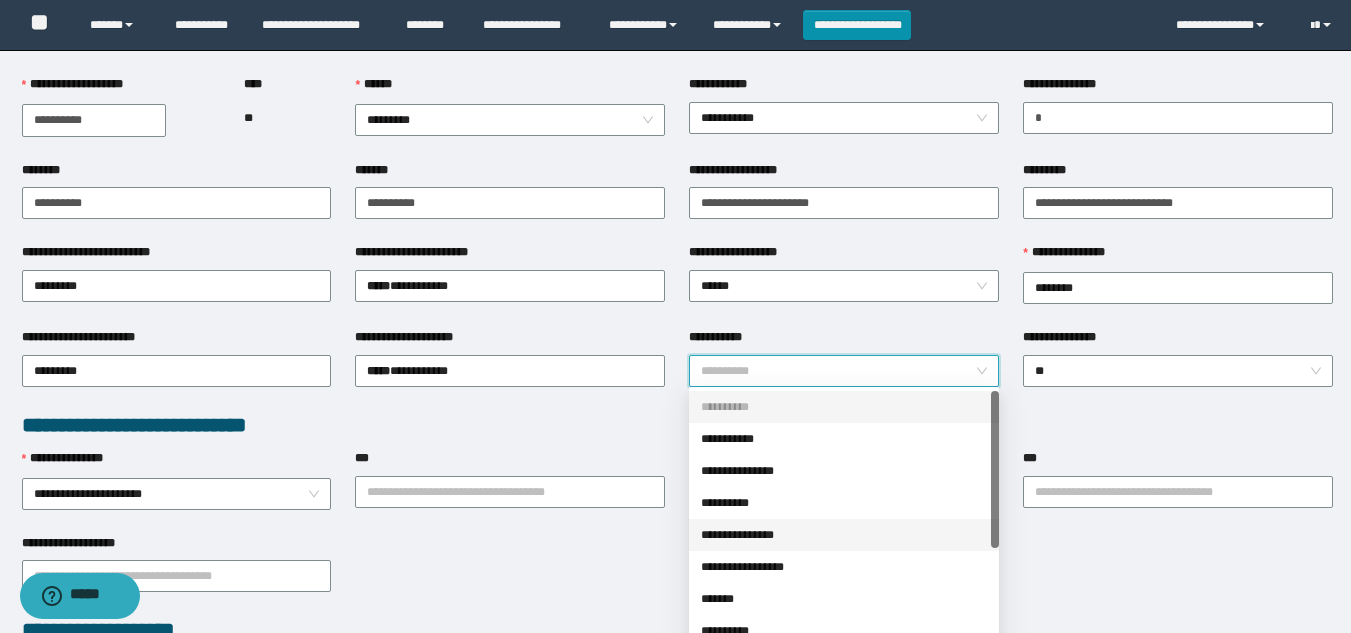 click on "**********" at bounding box center (844, 535) 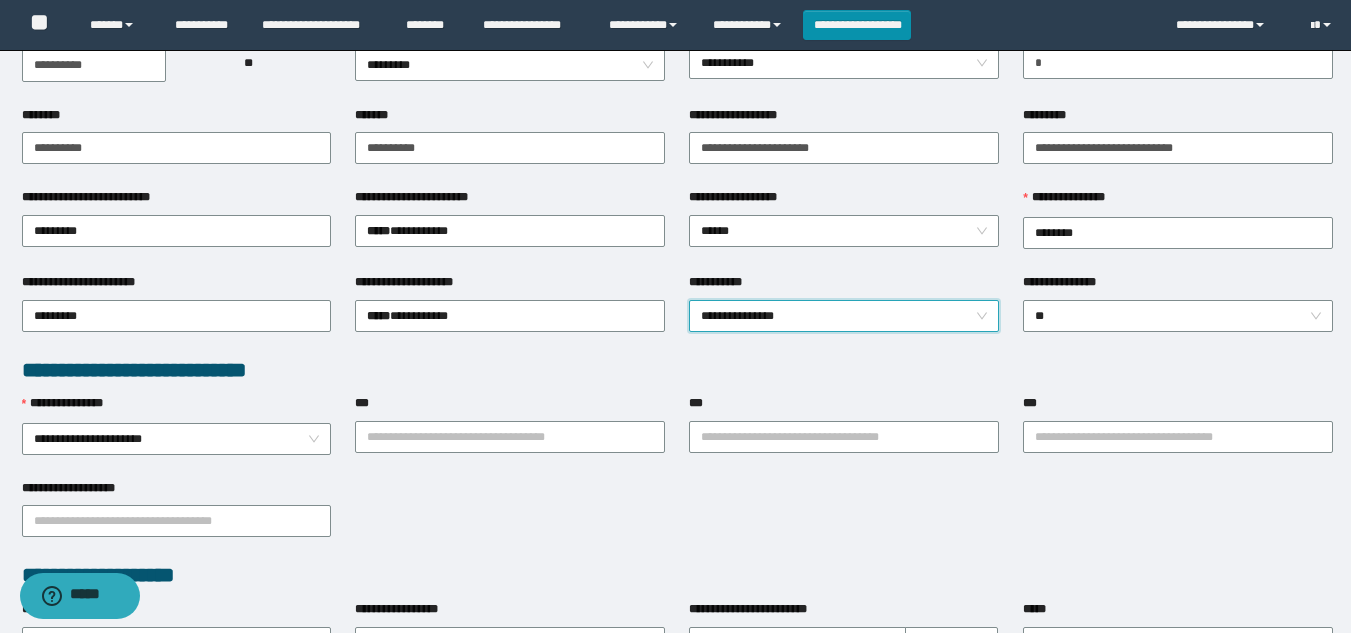 scroll, scrollTop: 300, scrollLeft: 0, axis: vertical 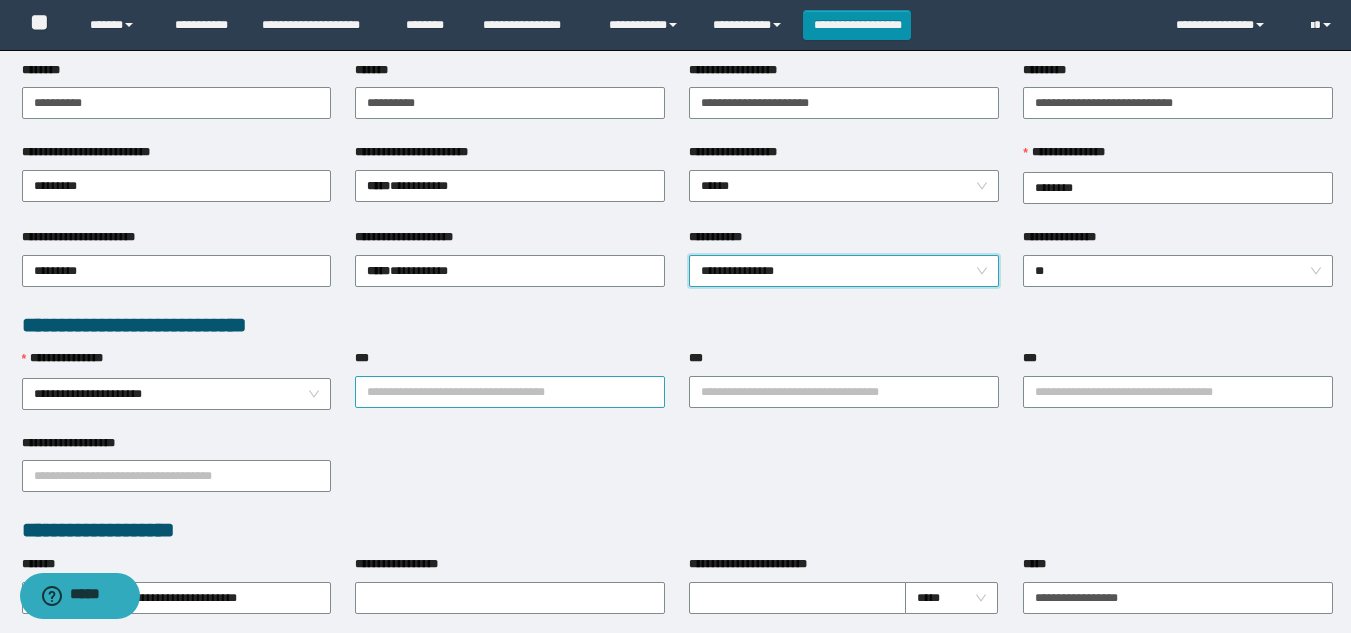 click on "***" at bounding box center [510, 392] 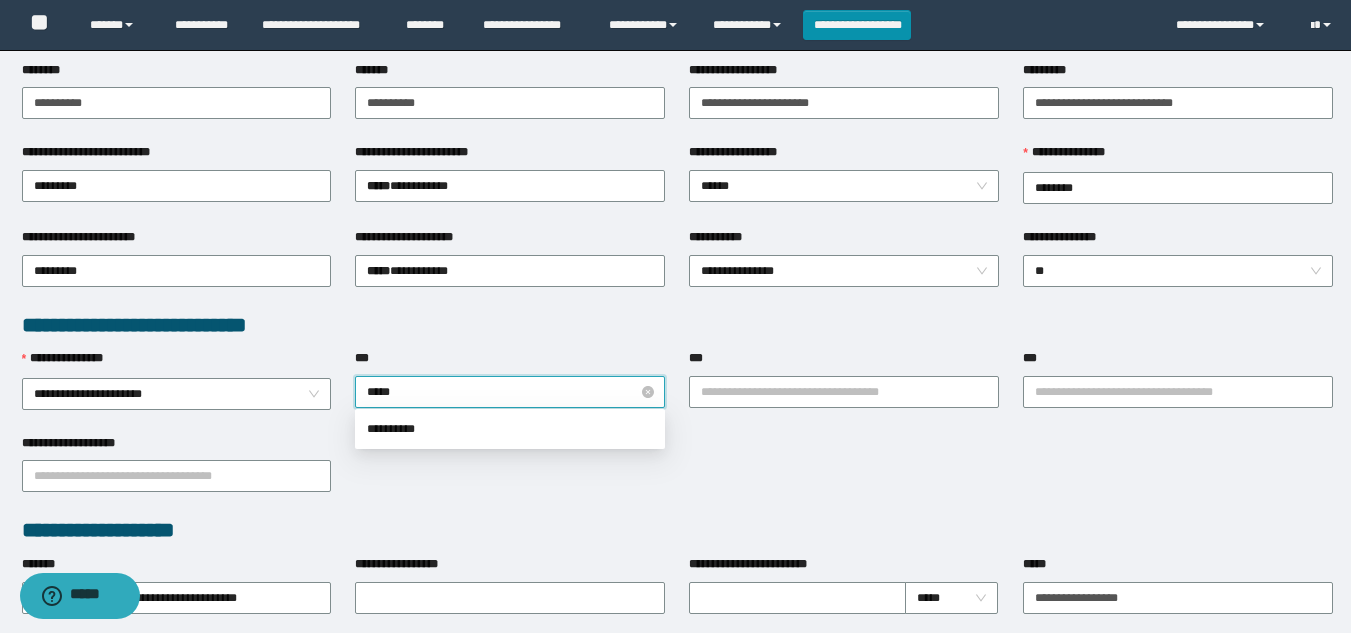 type on "******" 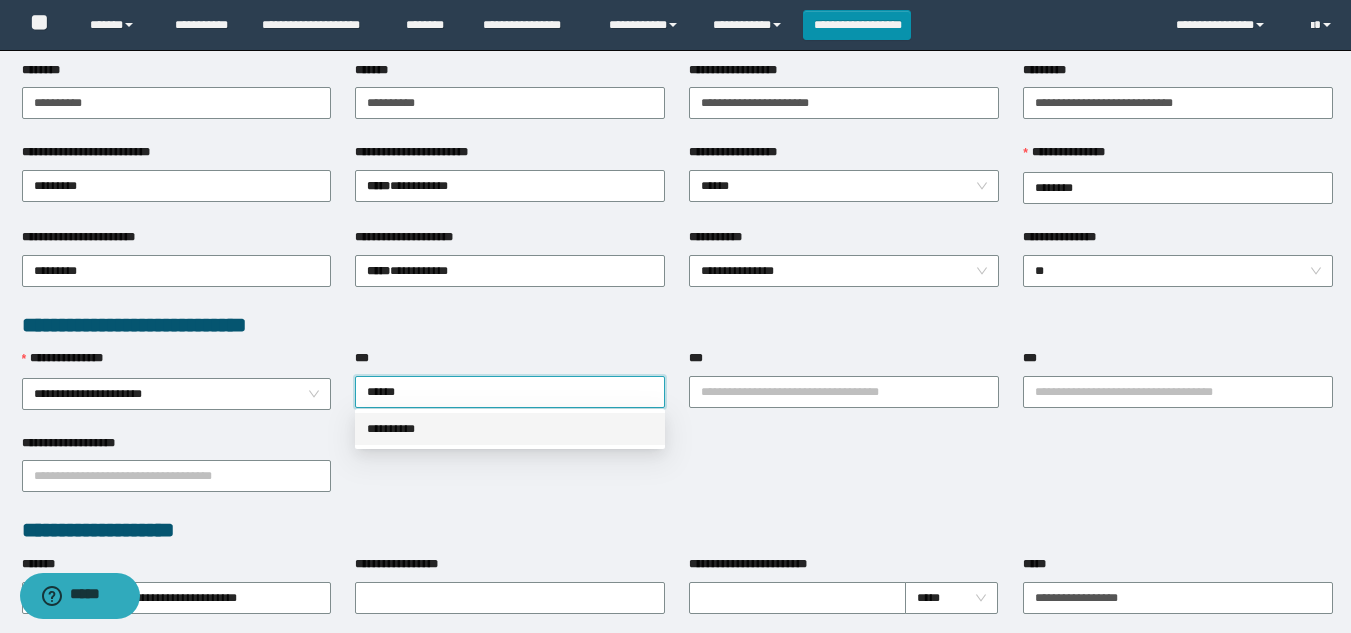 click on "**********" at bounding box center (510, 429) 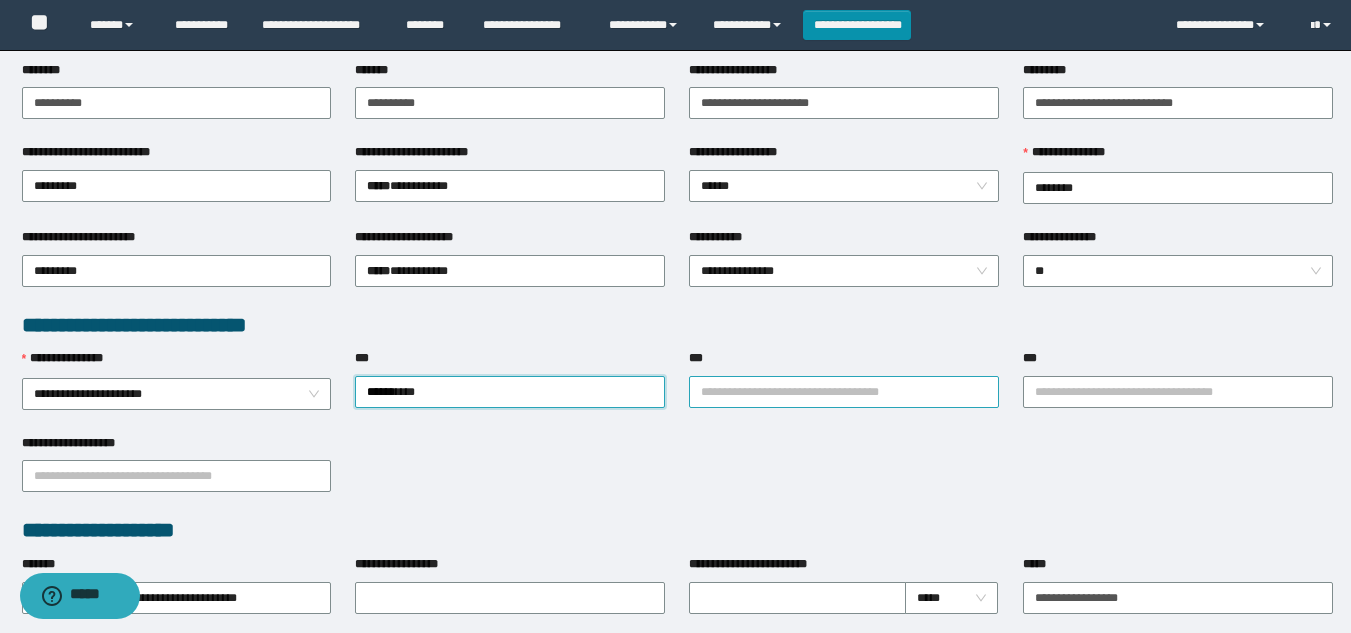 click on "***" at bounding box center (844, 392) 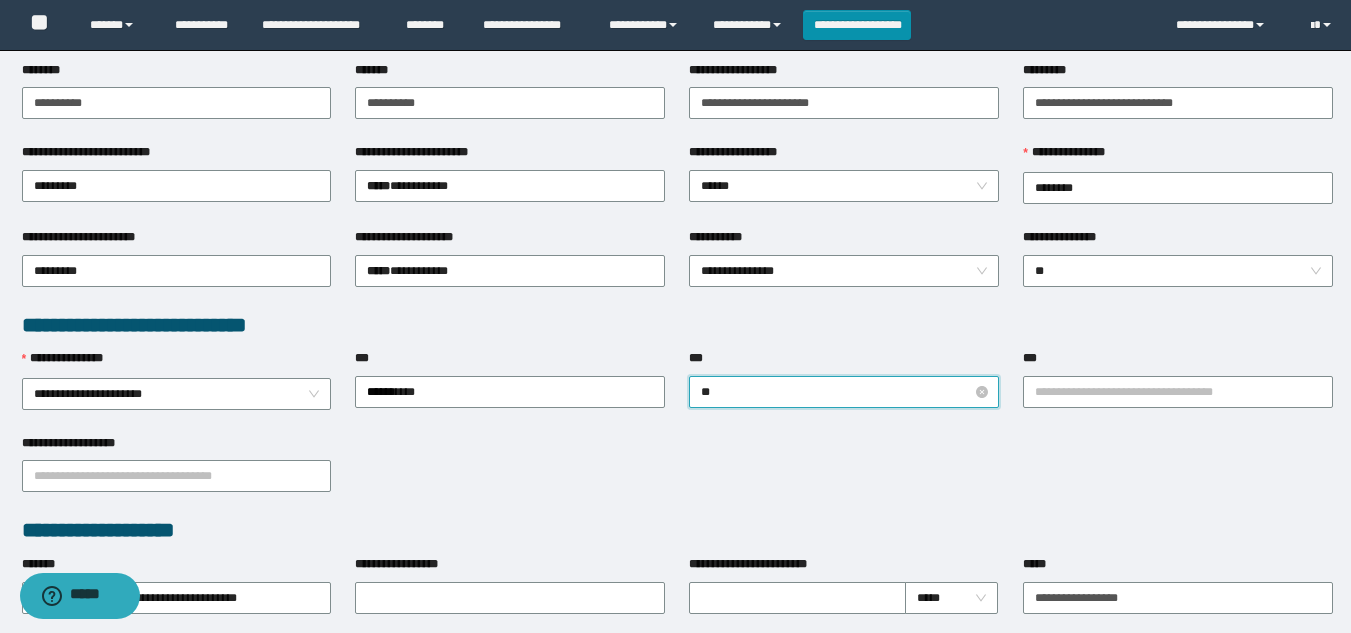 type on "***" 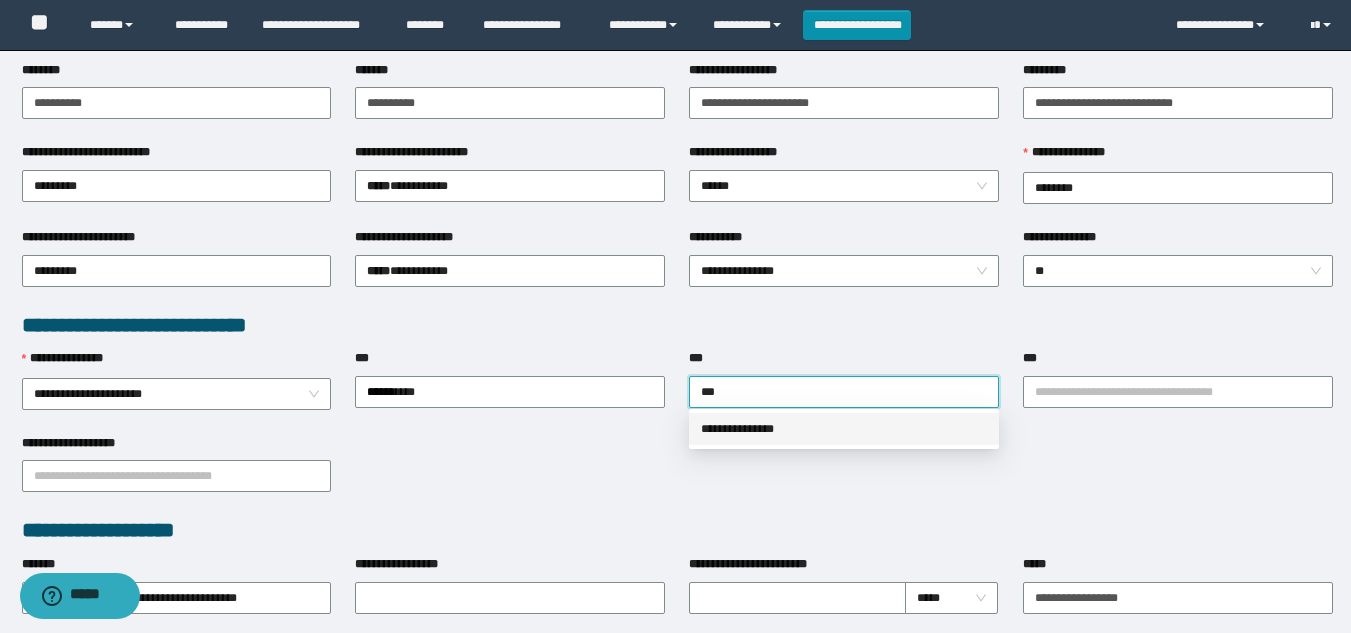 click on "**********" at bounding box center [844, 429] 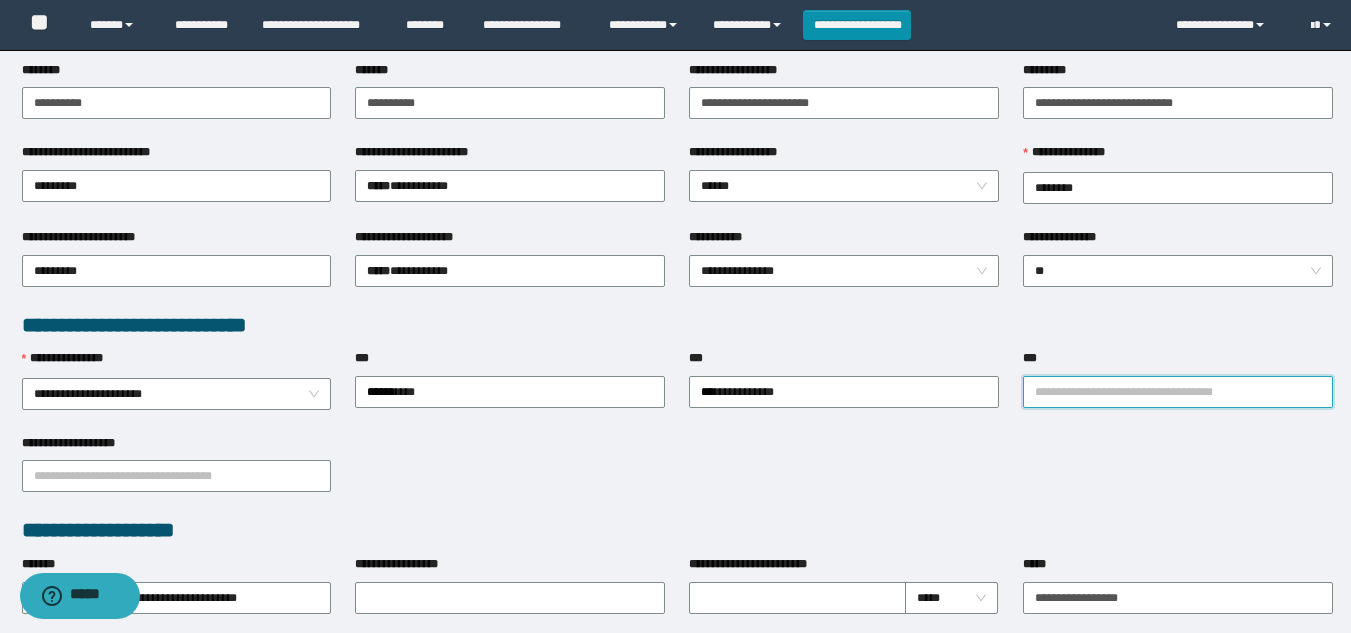 click on "***" at bounding box center [1178, 392] 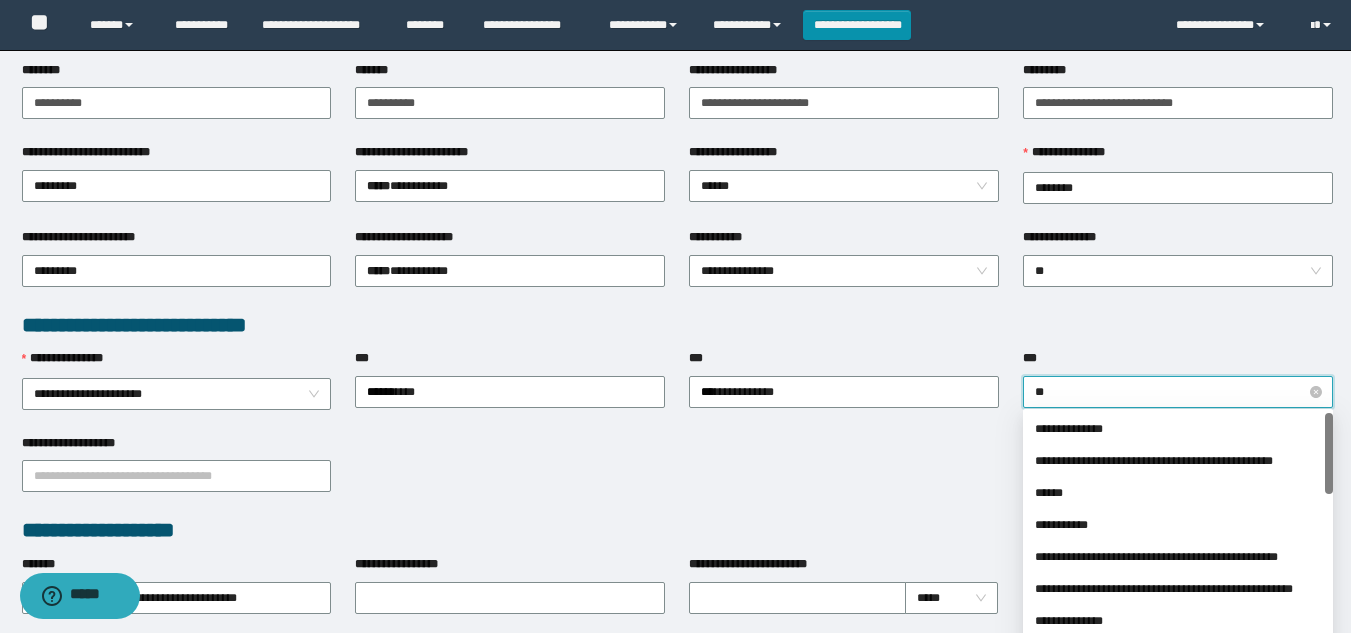 type on "***" 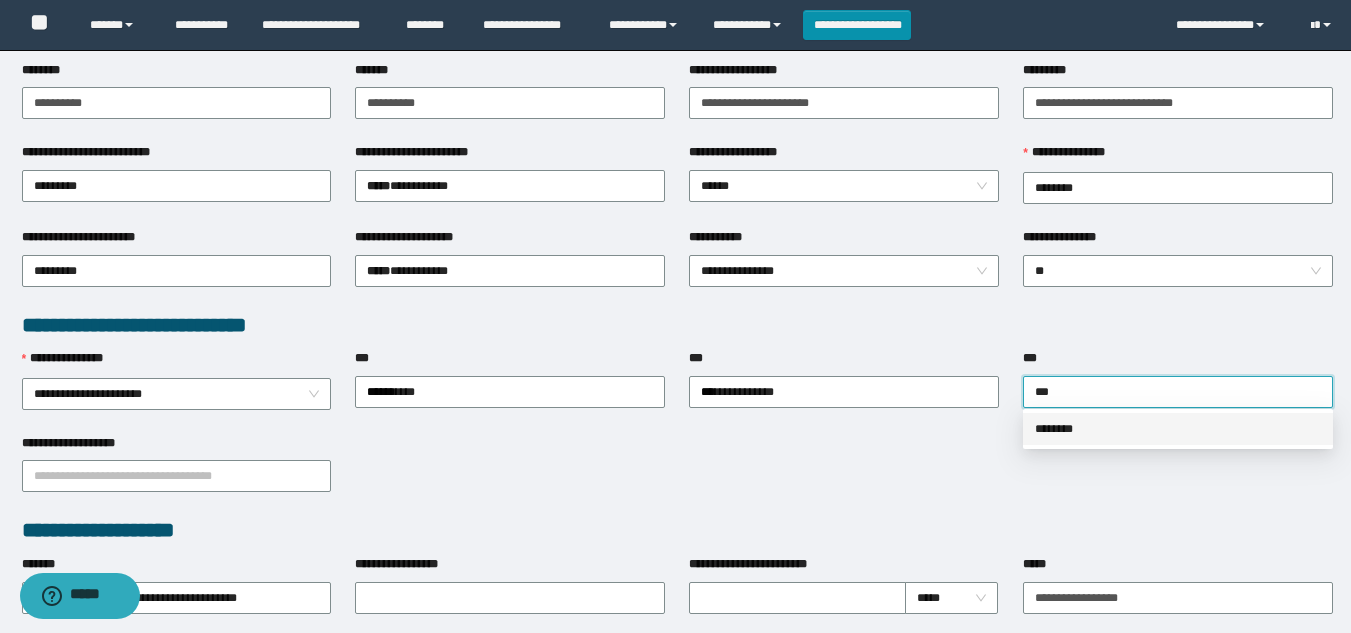 click on "********" at bounding box center (1178, 429) 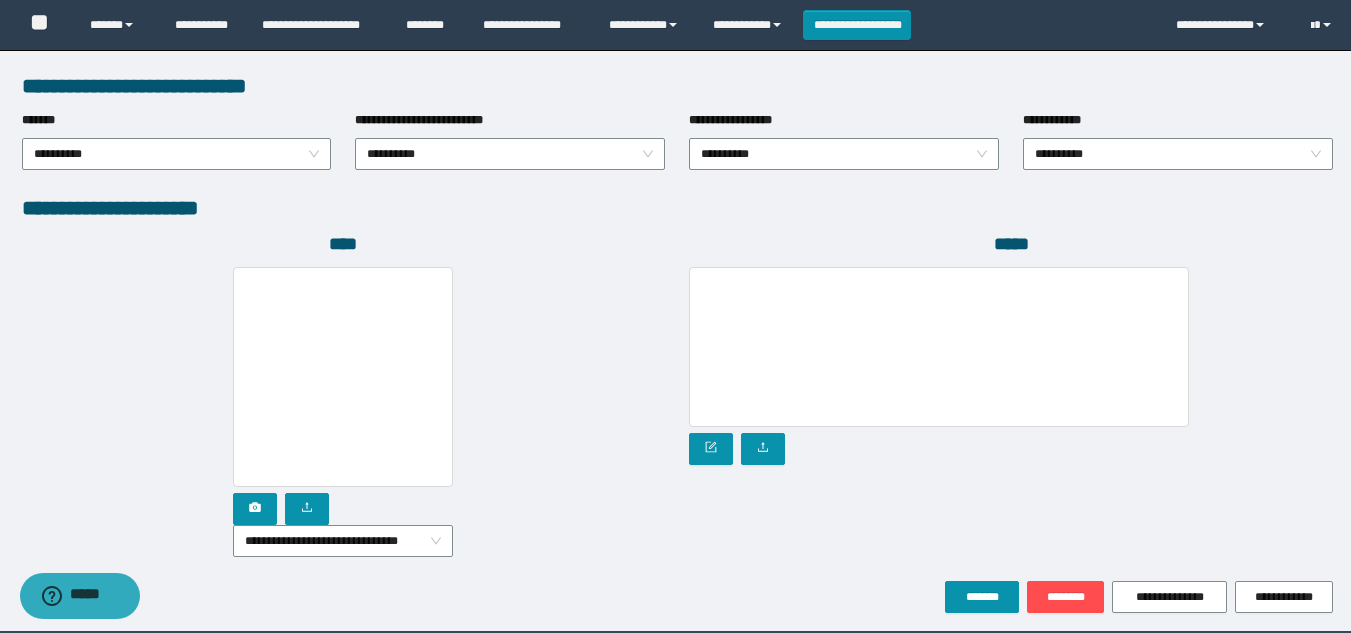 scroll, scrollTop: 1104, scrollLeft: 0, axis: vertical 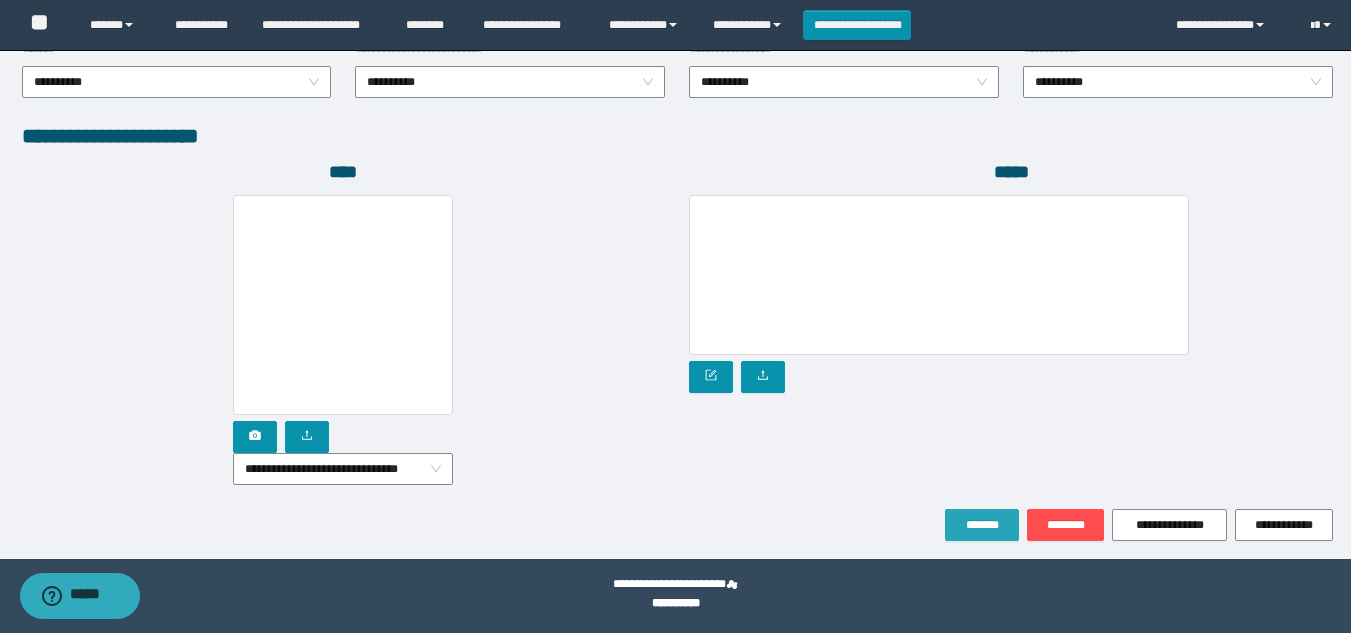 click on "*******" at bounding box center [982, 525] 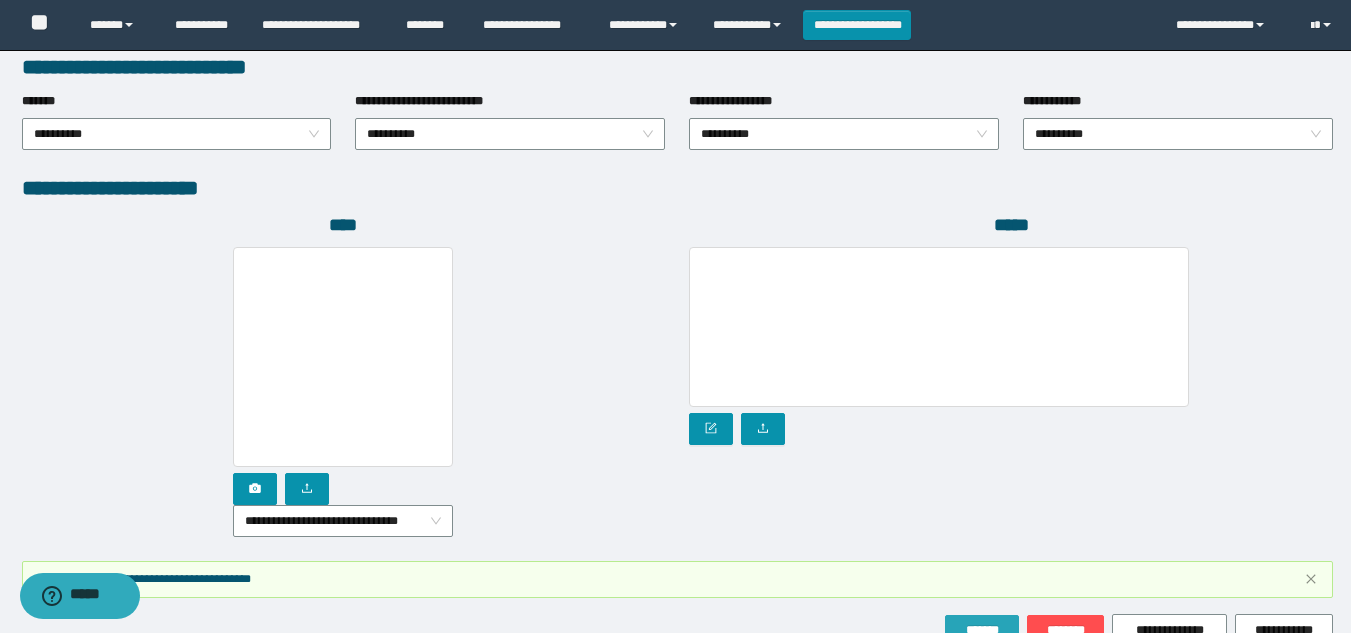 scroll, scrollTop: 1157, scrollLeft: 0, axis: vertical 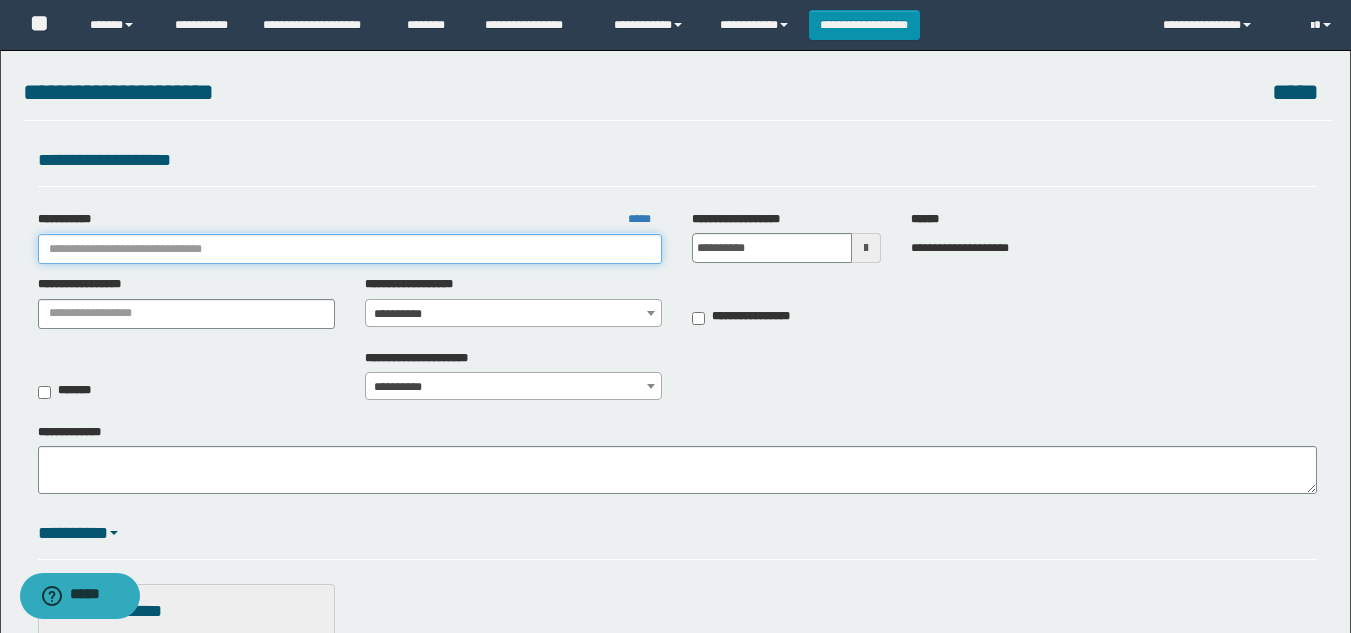 click on "**********" at bounding box center [350, 249] 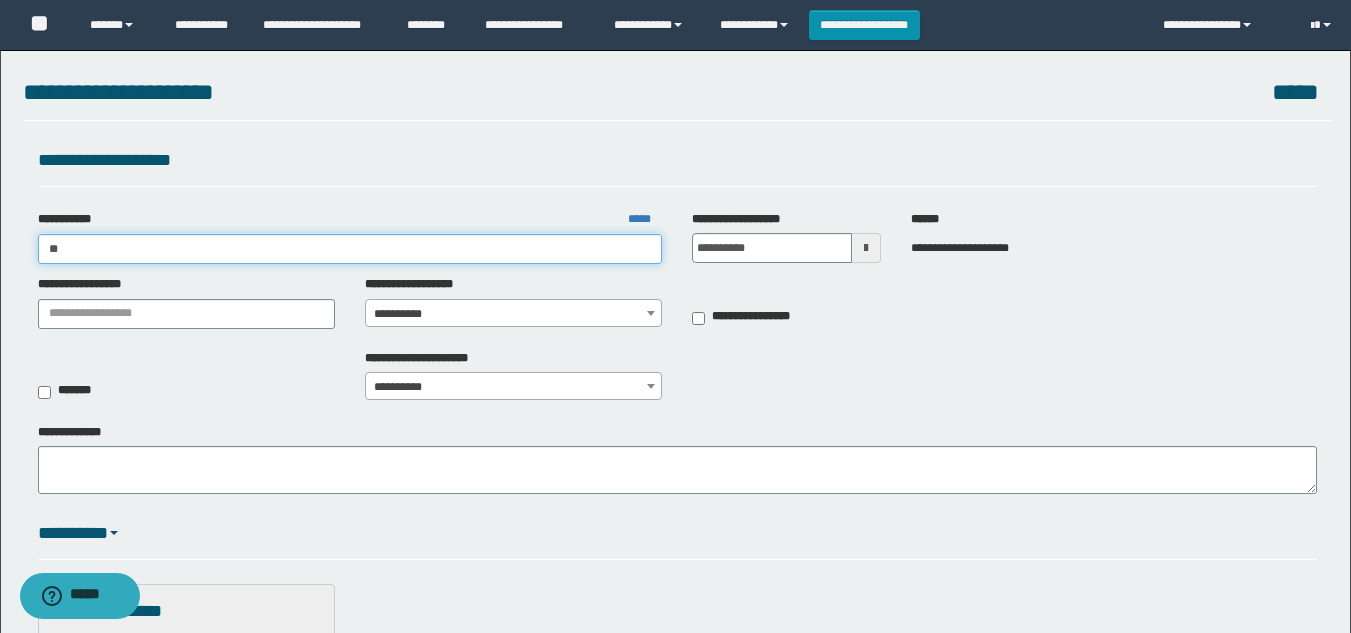 type on "***" 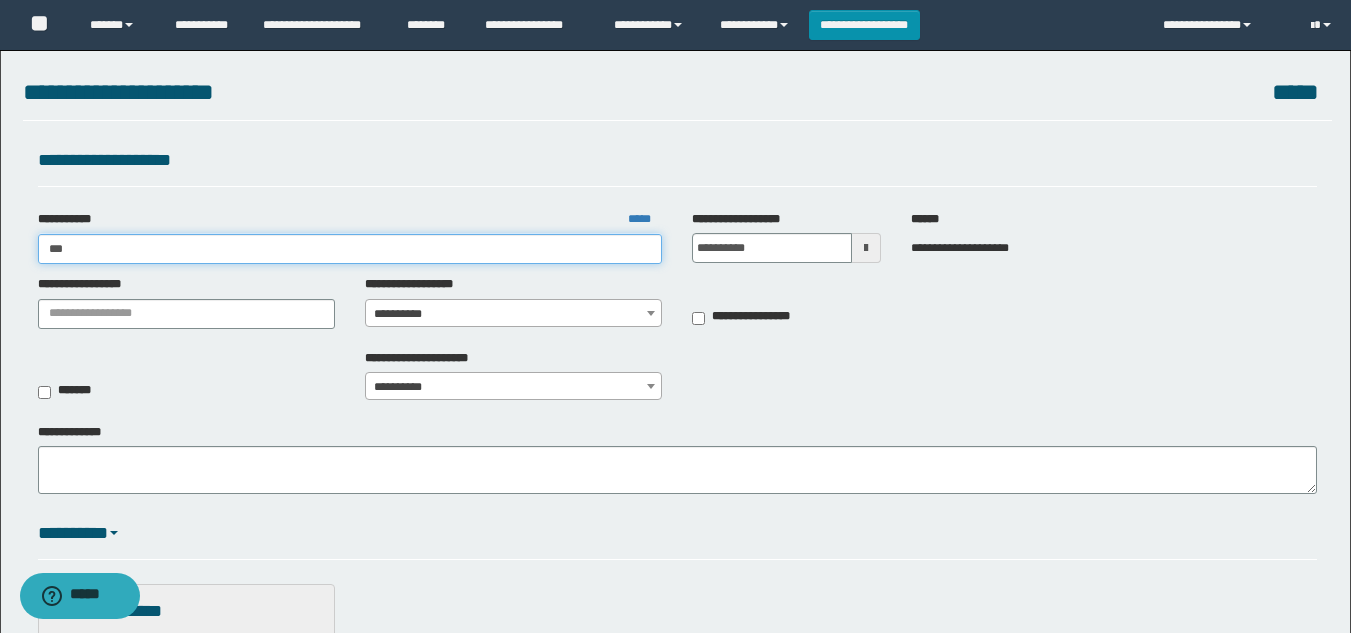 type on "***" 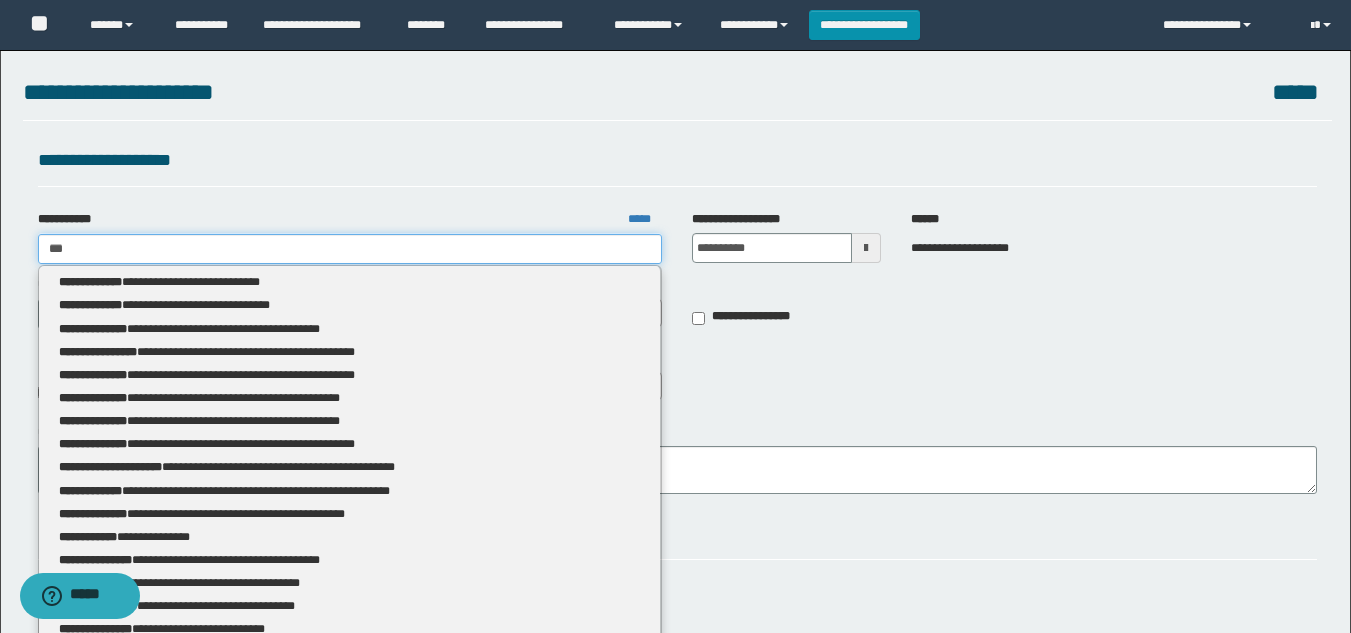 type 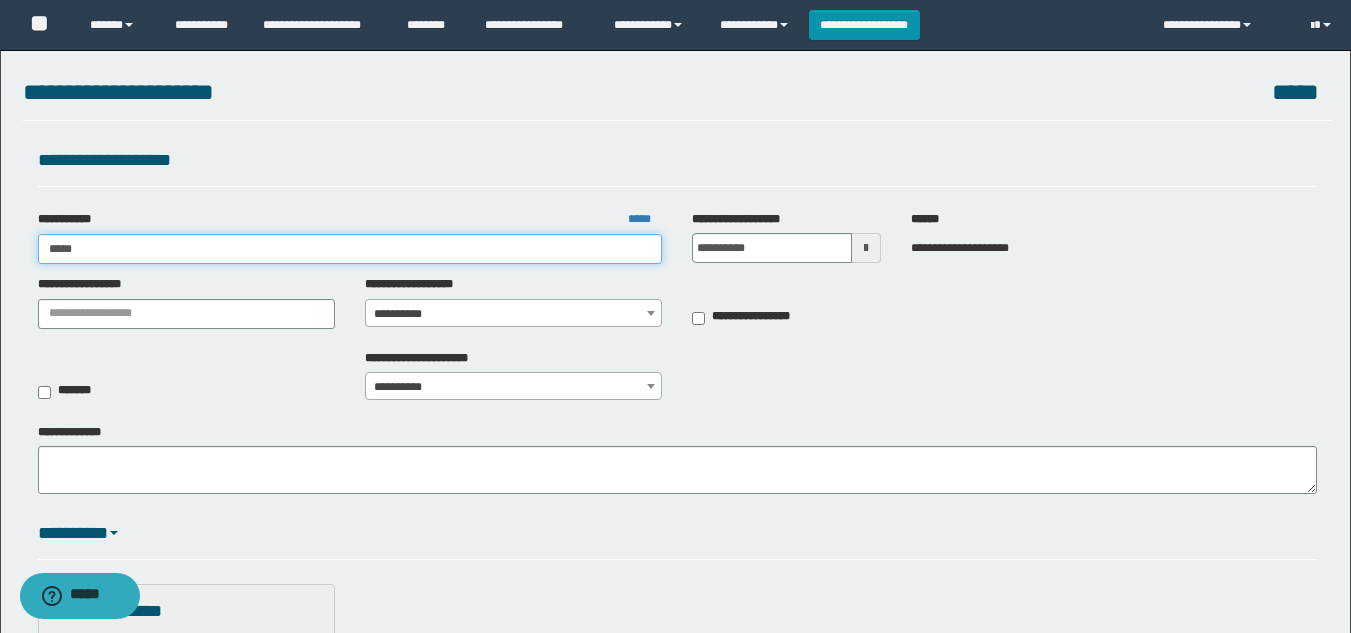 type on "******" 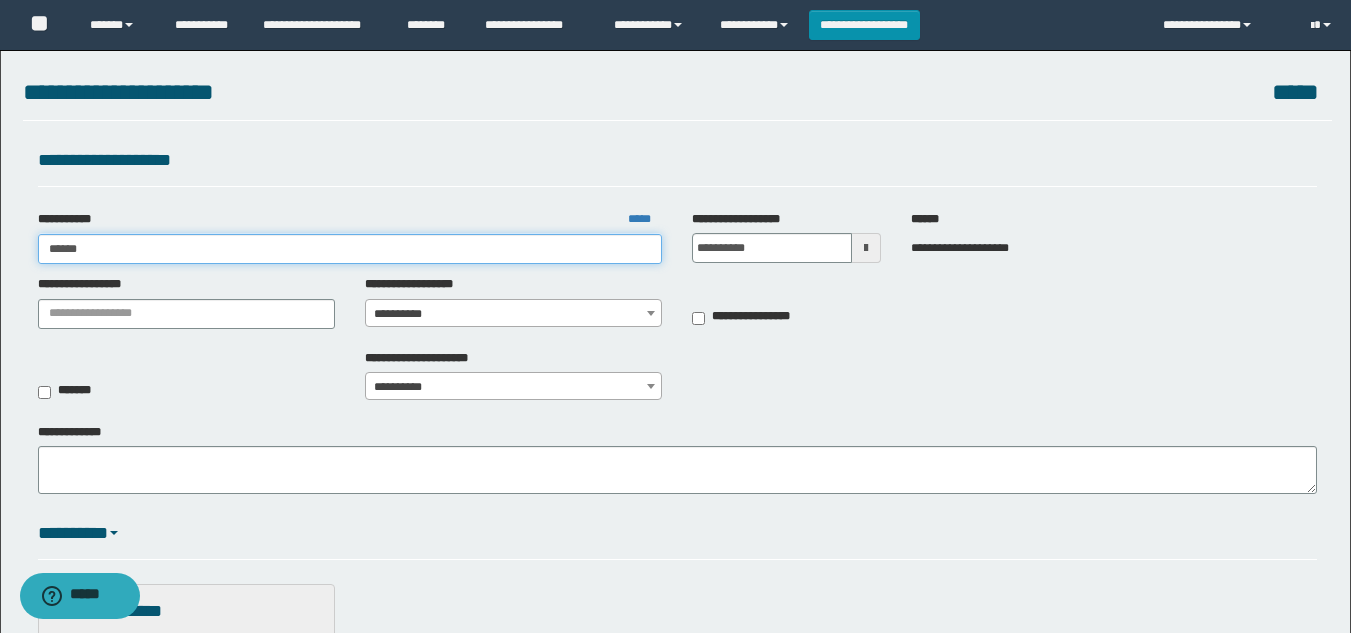 type on "******" 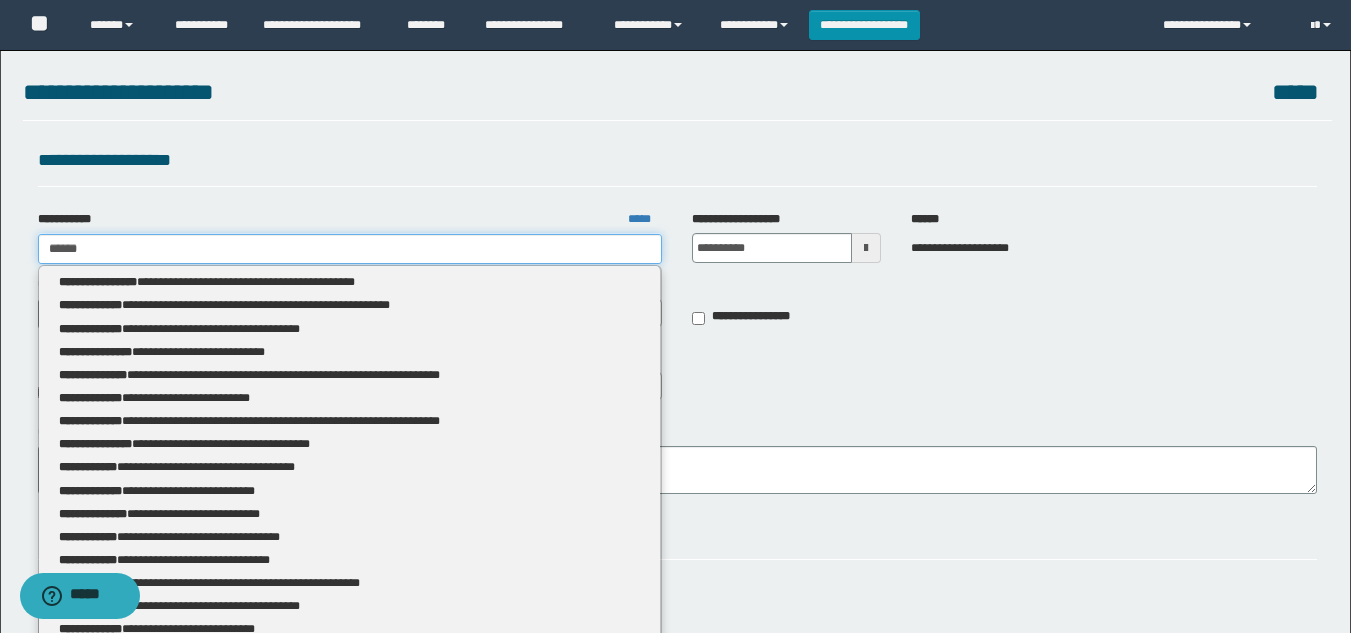 type 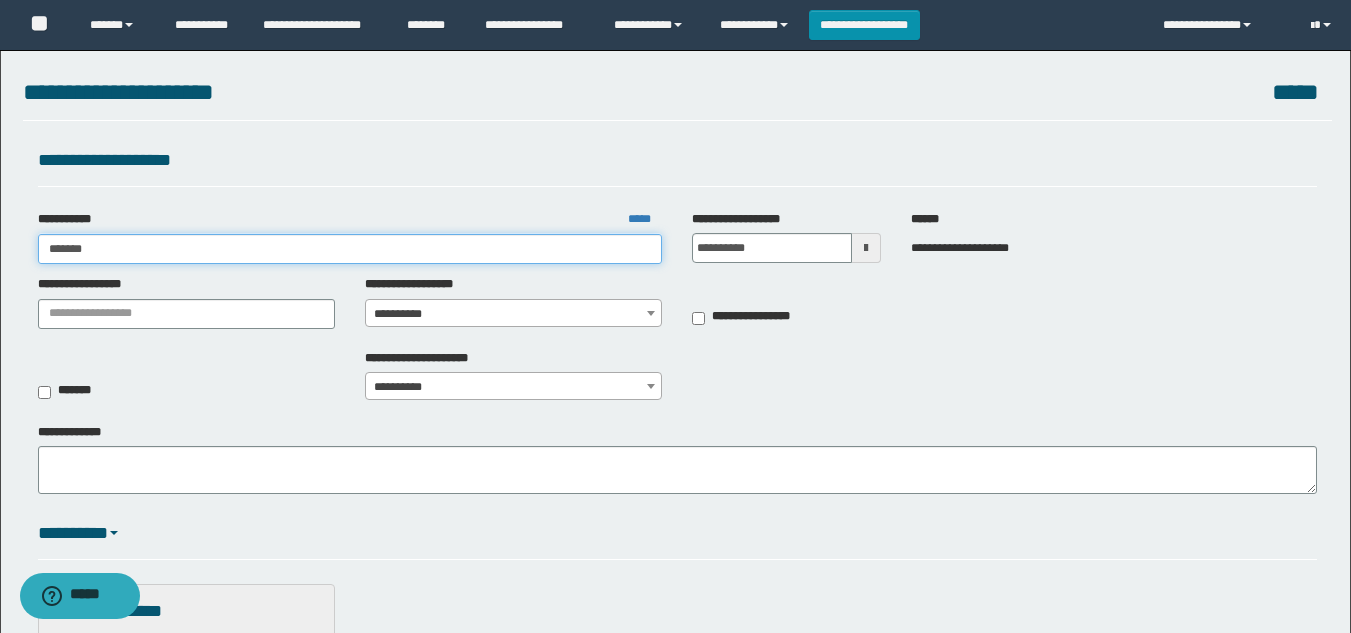 type on "*******" 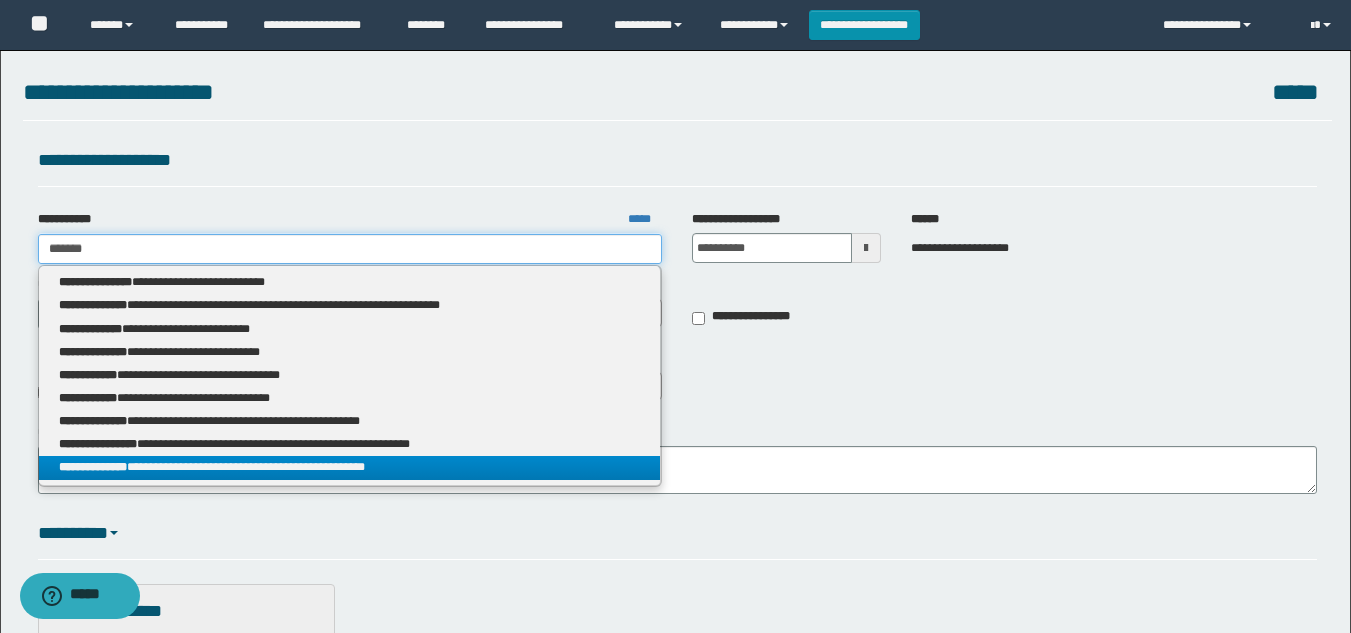 type on "*******" 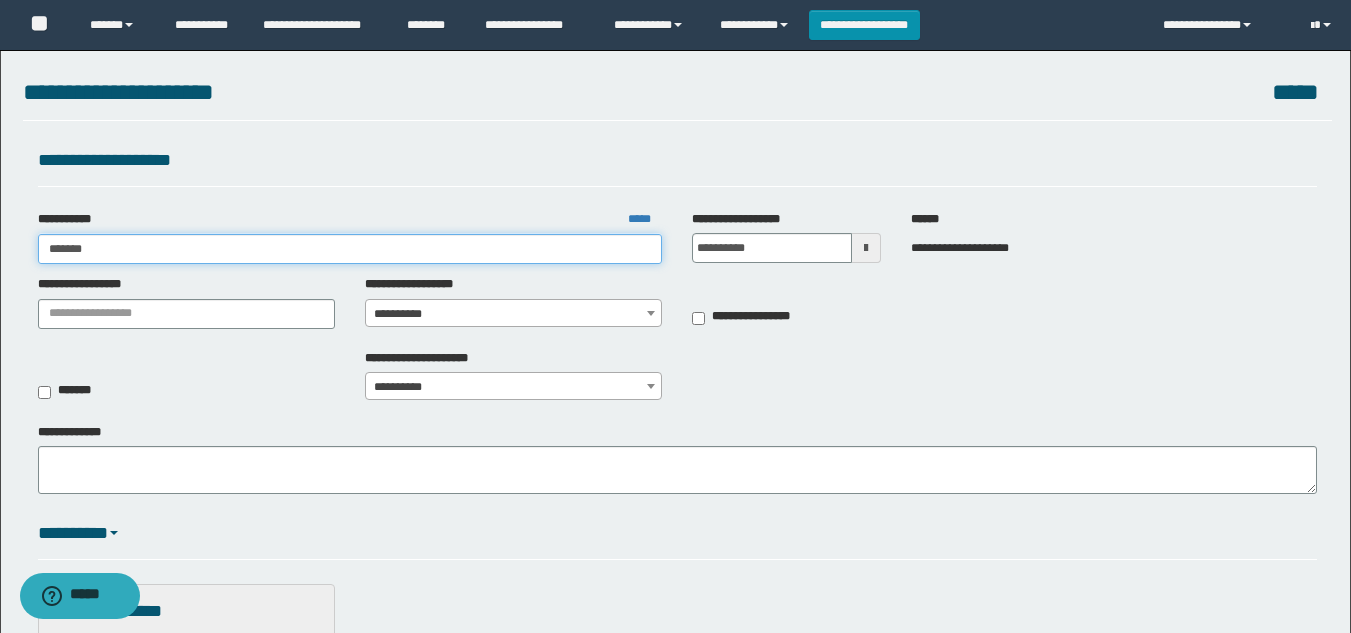 type on "*******" 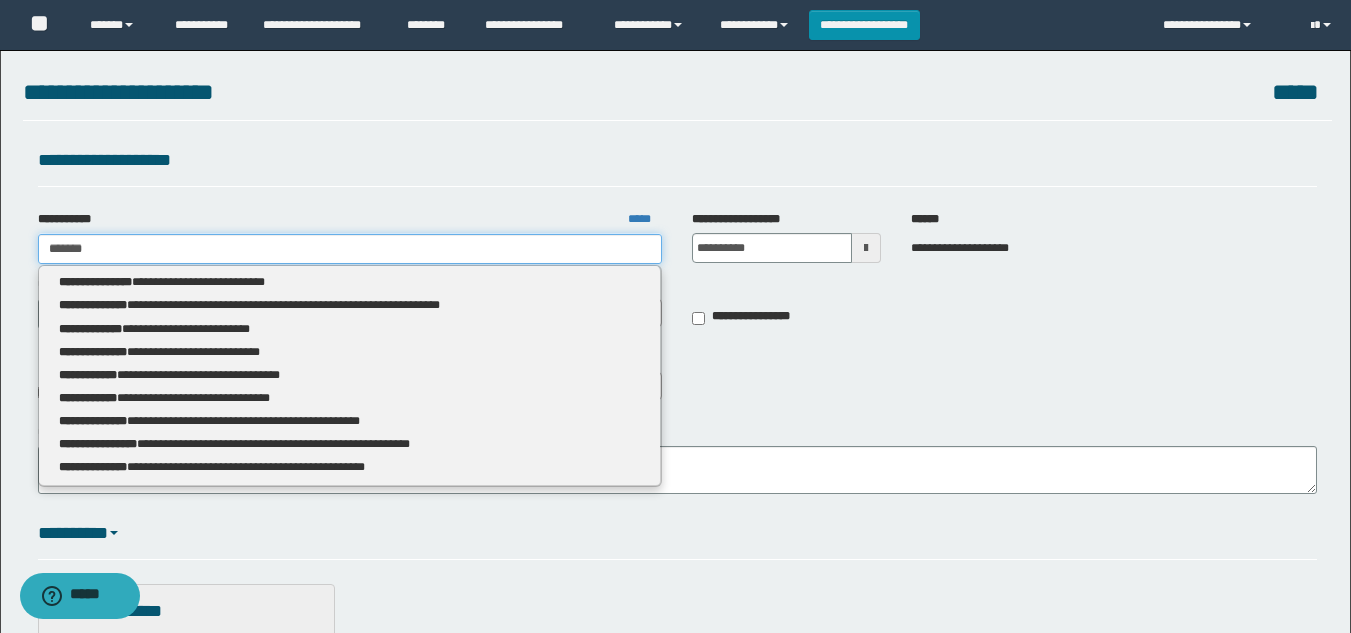 drag, startPoint x: 104, startPoint y: 246, endPoint x: 0, endPoint y: 245, distance: 104.00481 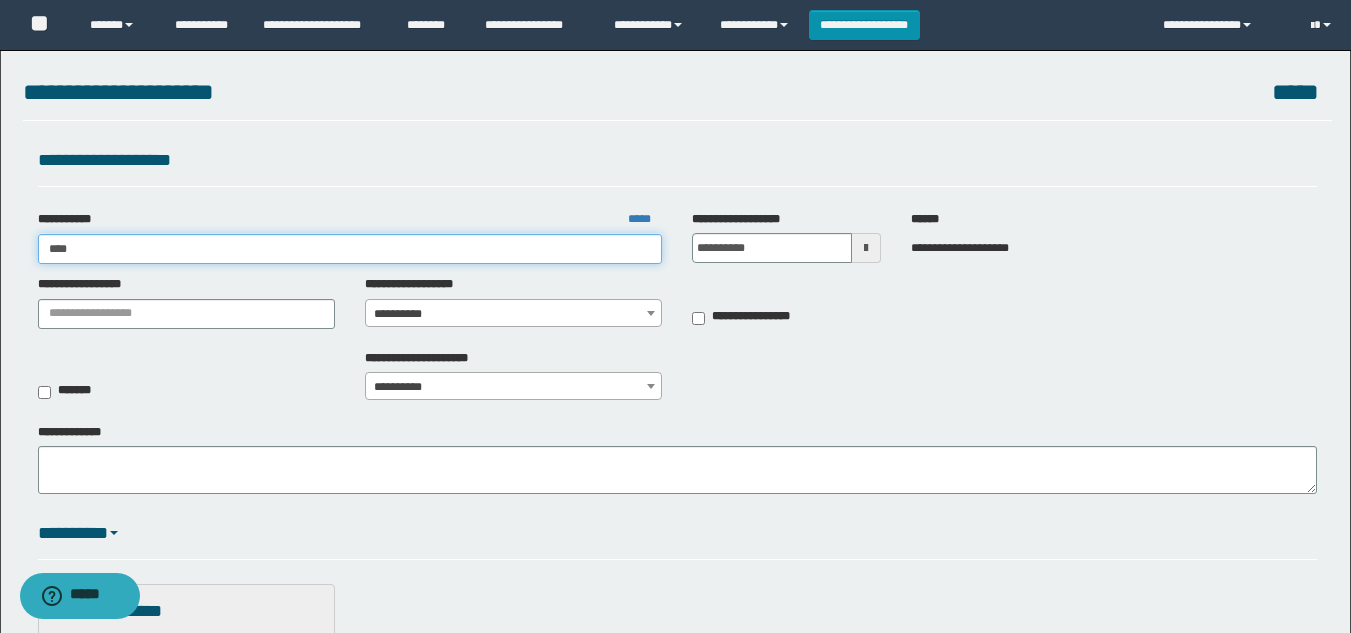 type on "****" 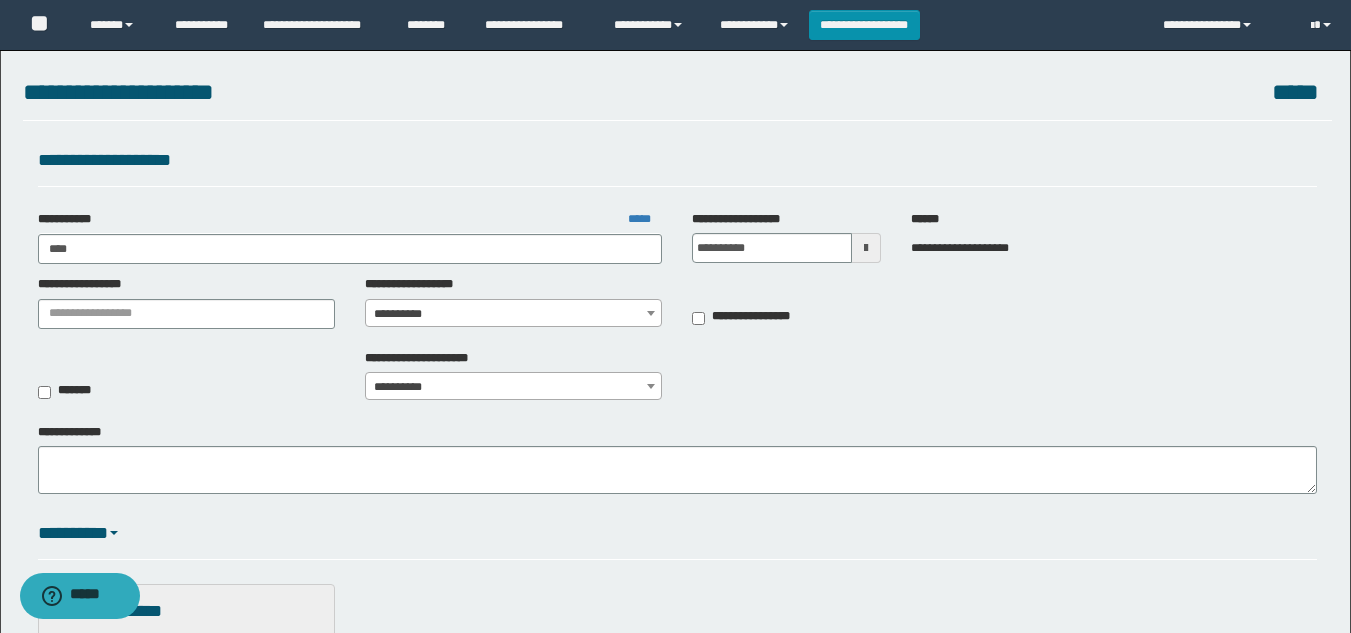 click on "*******" at bounding box center (186, 392) 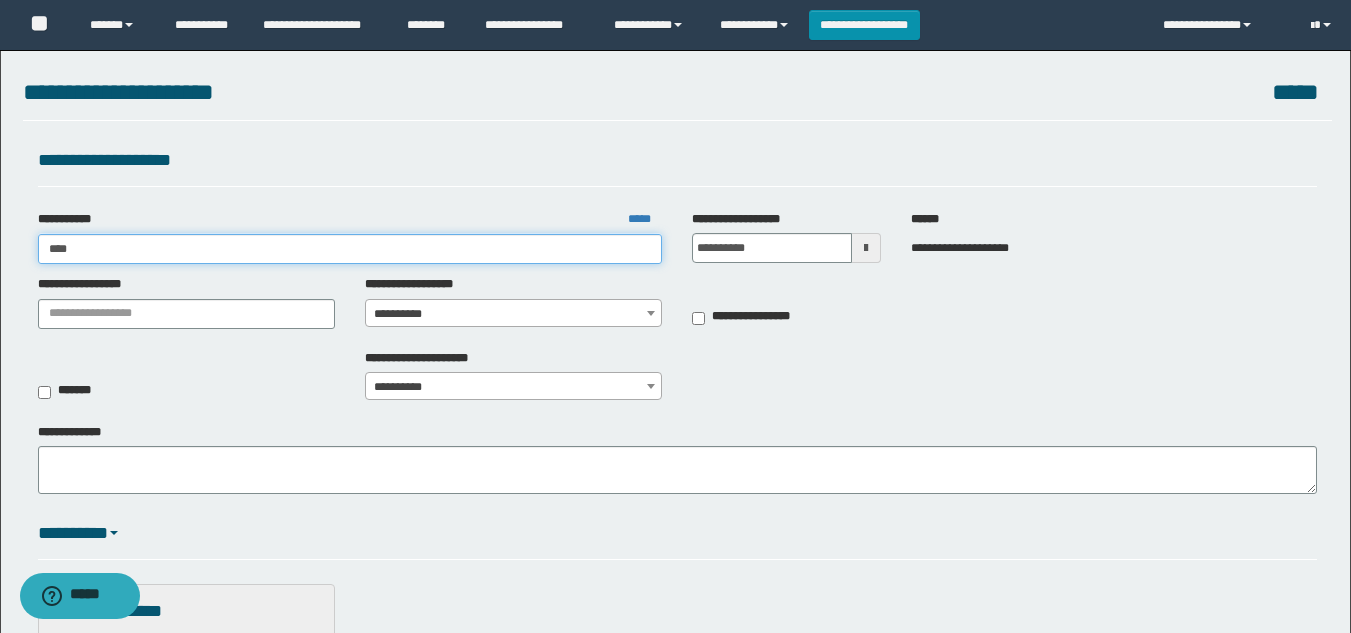 type on "****" 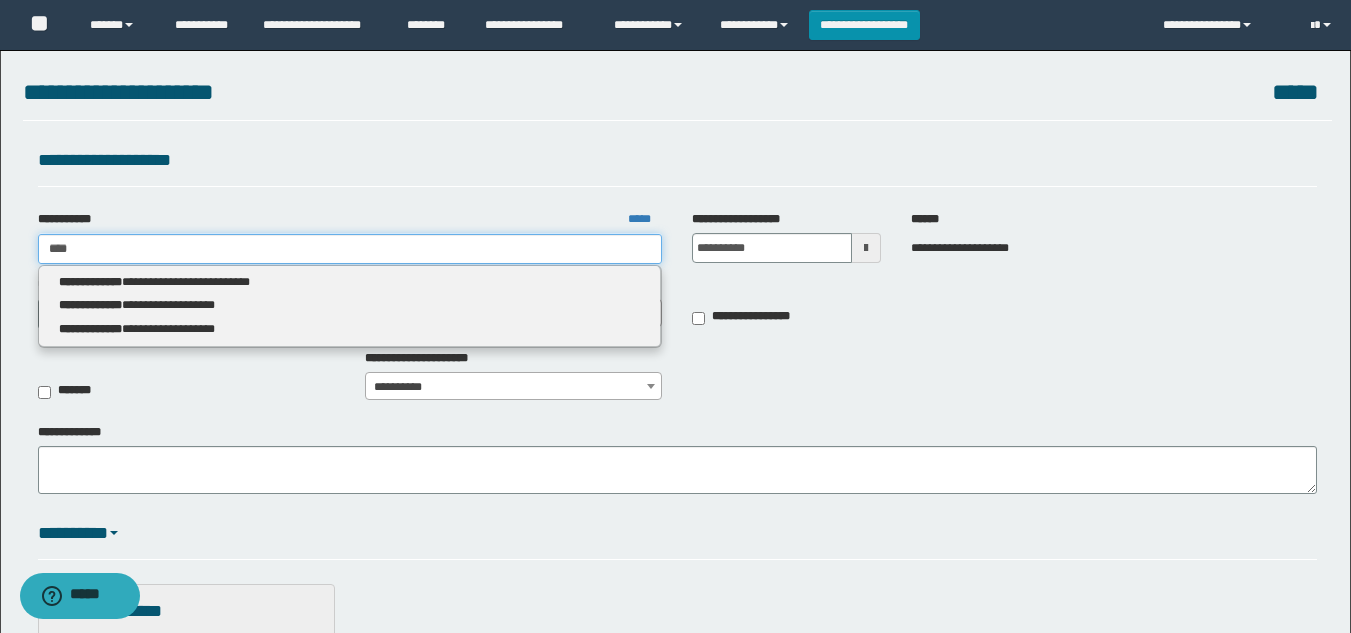 drag, startPoint x: 94, startPoint y: 263, endPoint x: 0, endPoint y: 231, distance: 99.29753 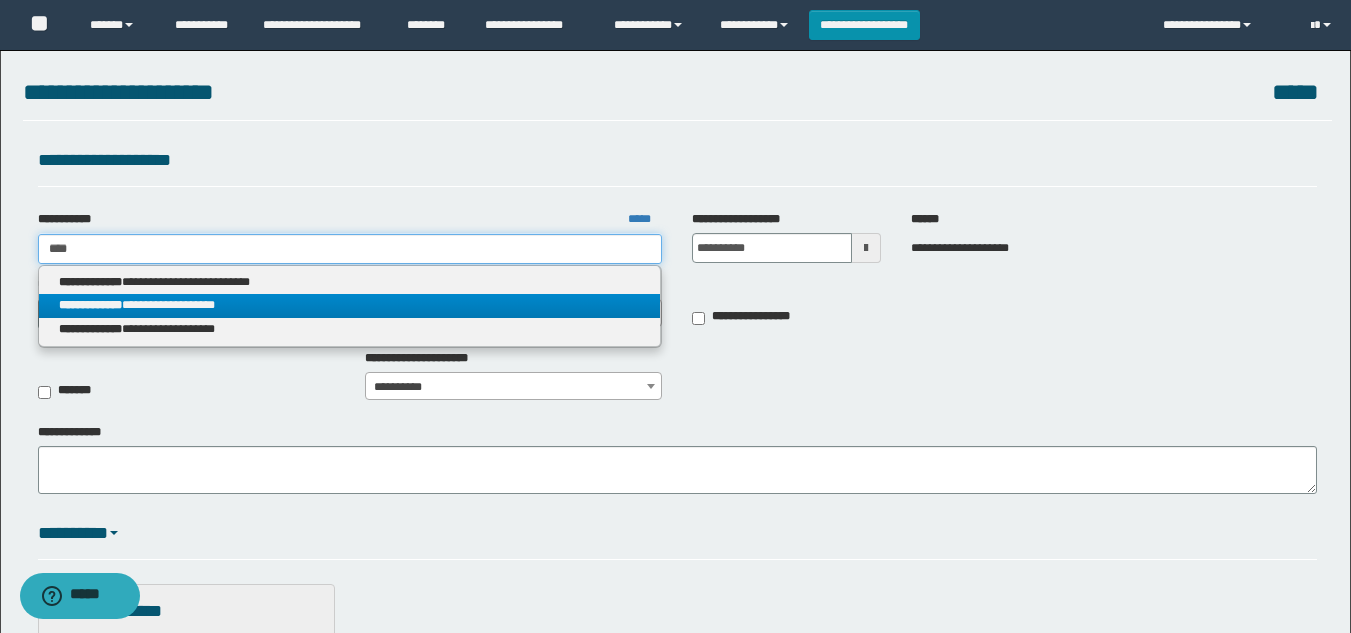 type 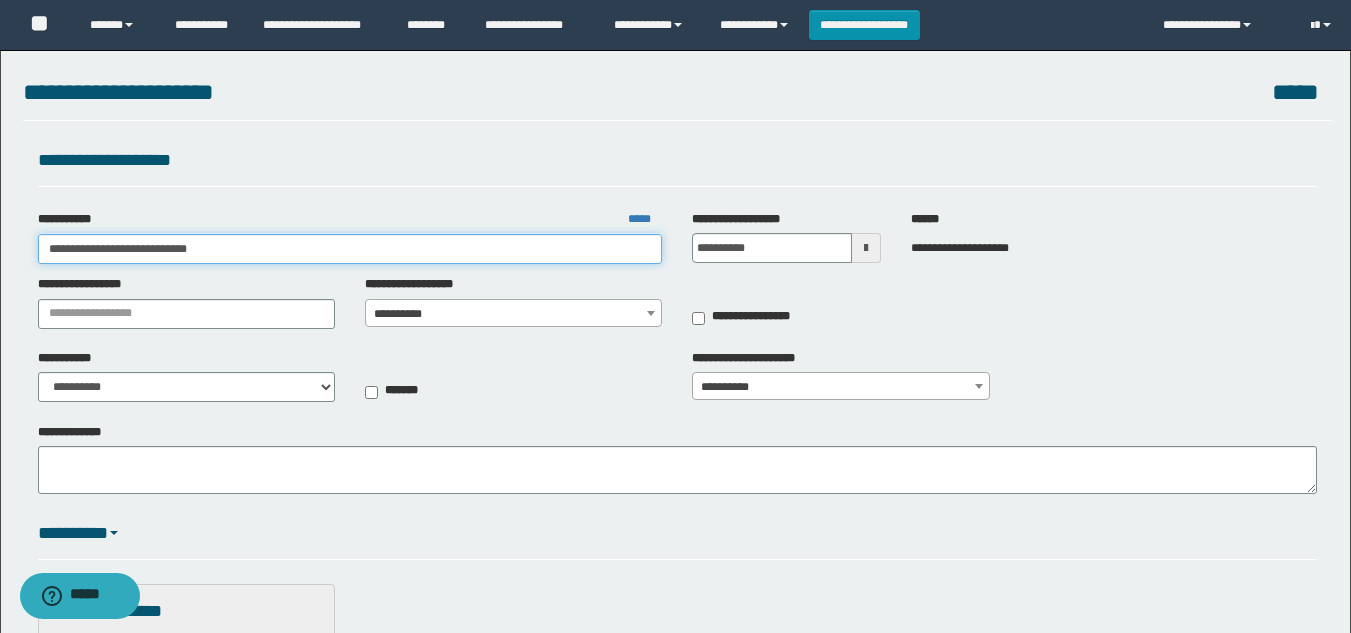 drag, startPoint x: 284, startPoint y: 246, endPoint x: 0, endPoint y: 81, distance: 328.45242 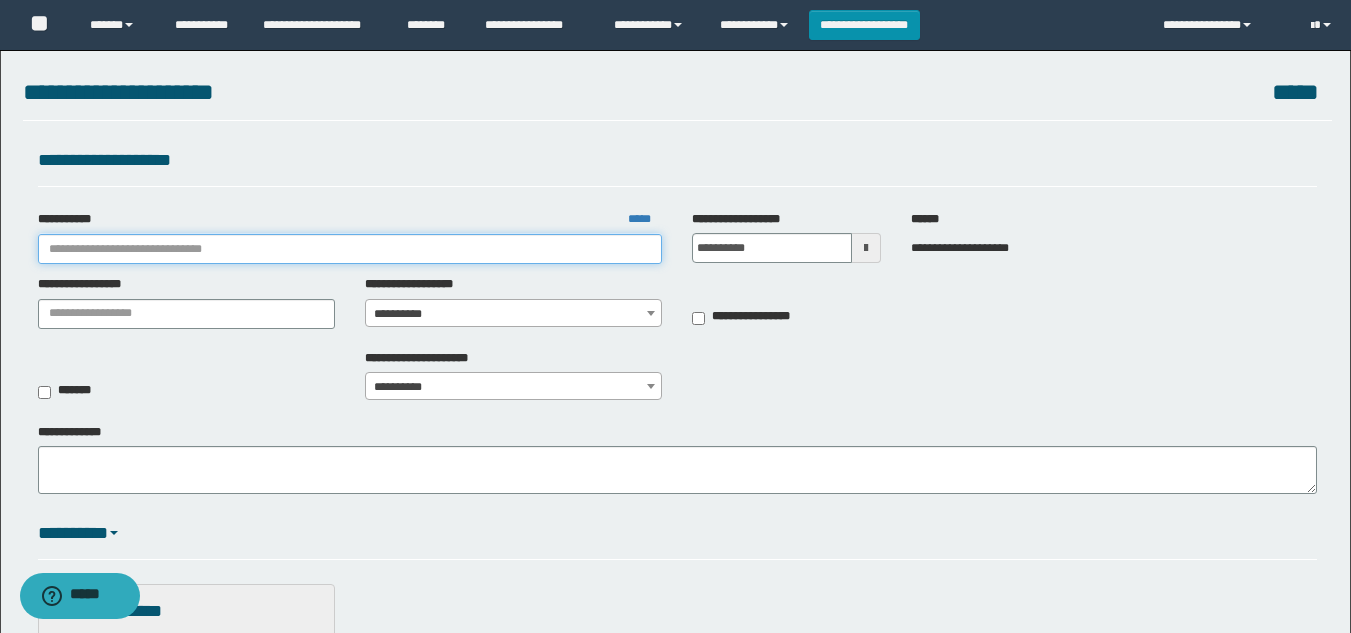 type 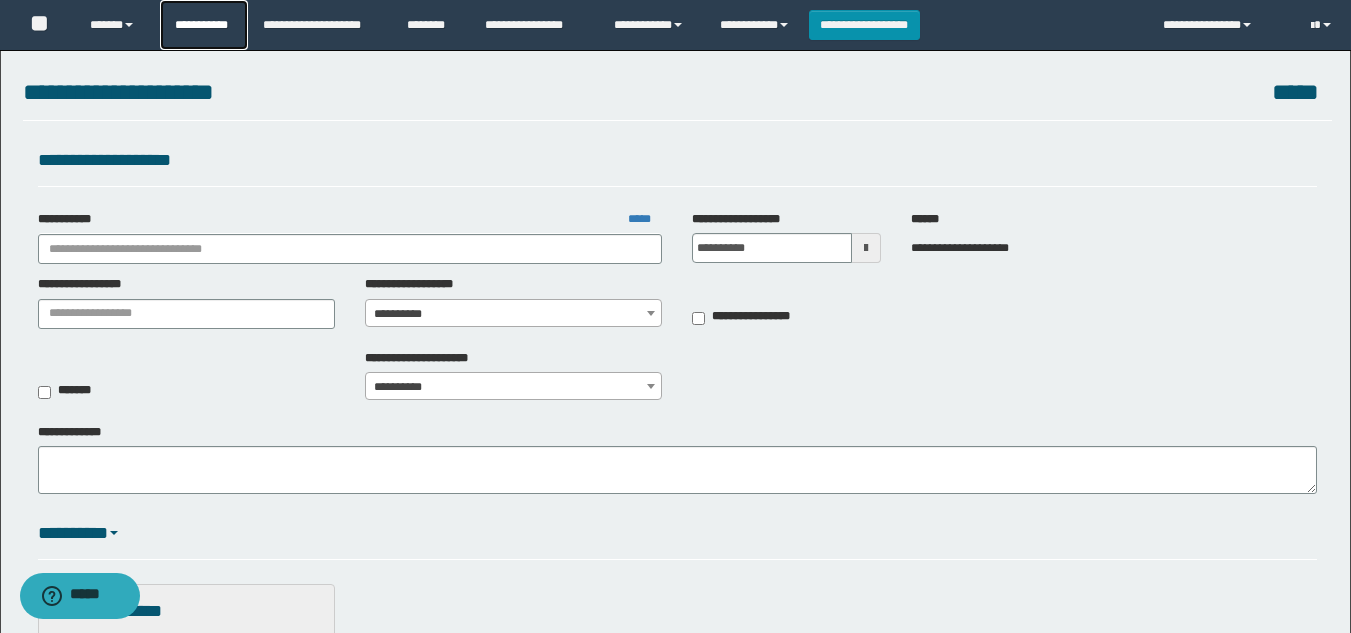 click on "**********" at bounding box center [204, 25] 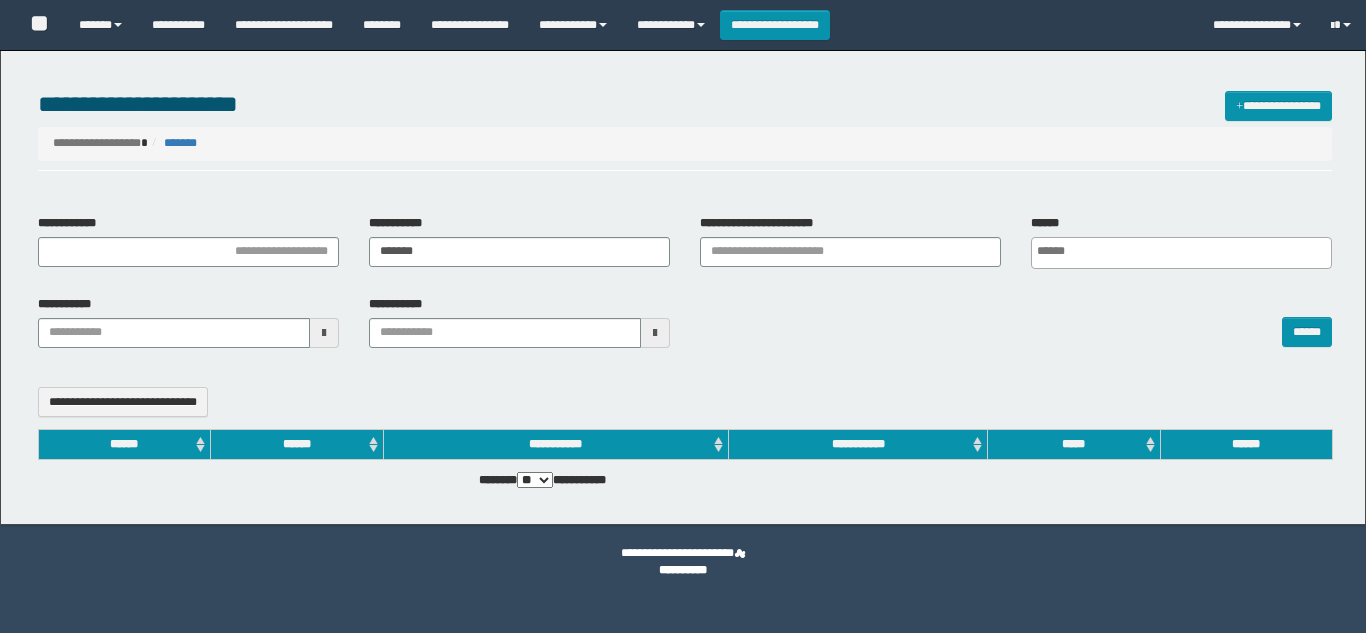 select 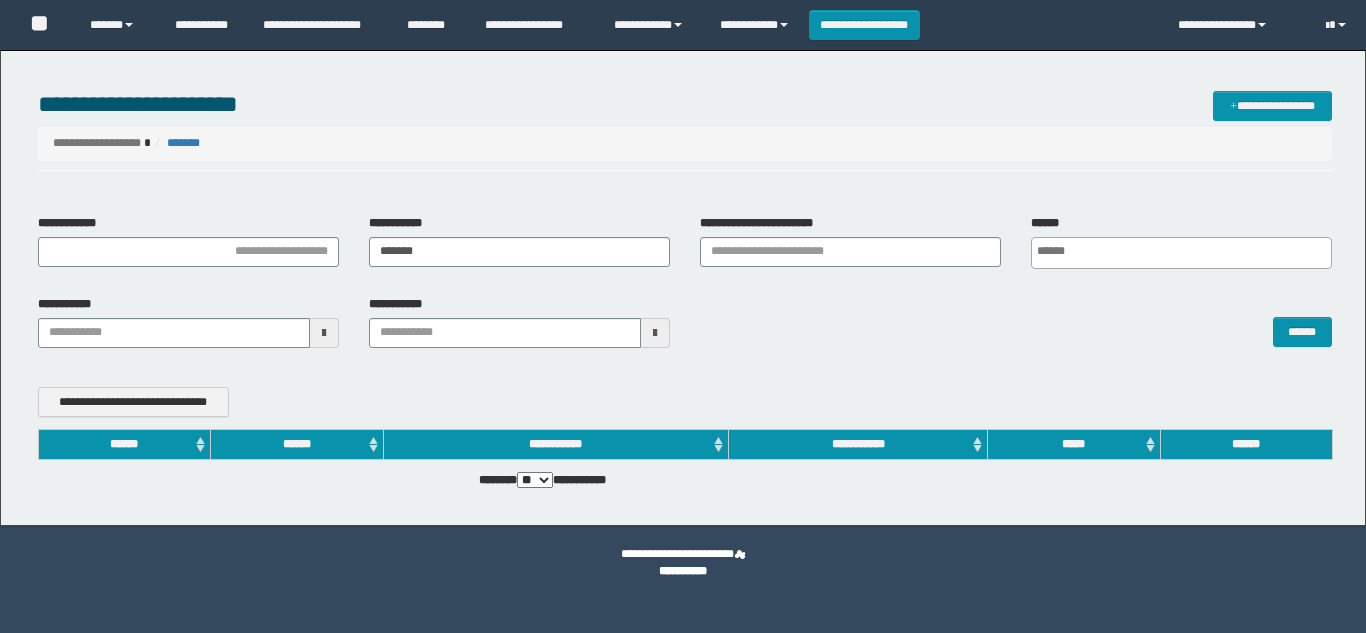 scroll, scrollTop: 0, scrollLeft: 0, axis: both 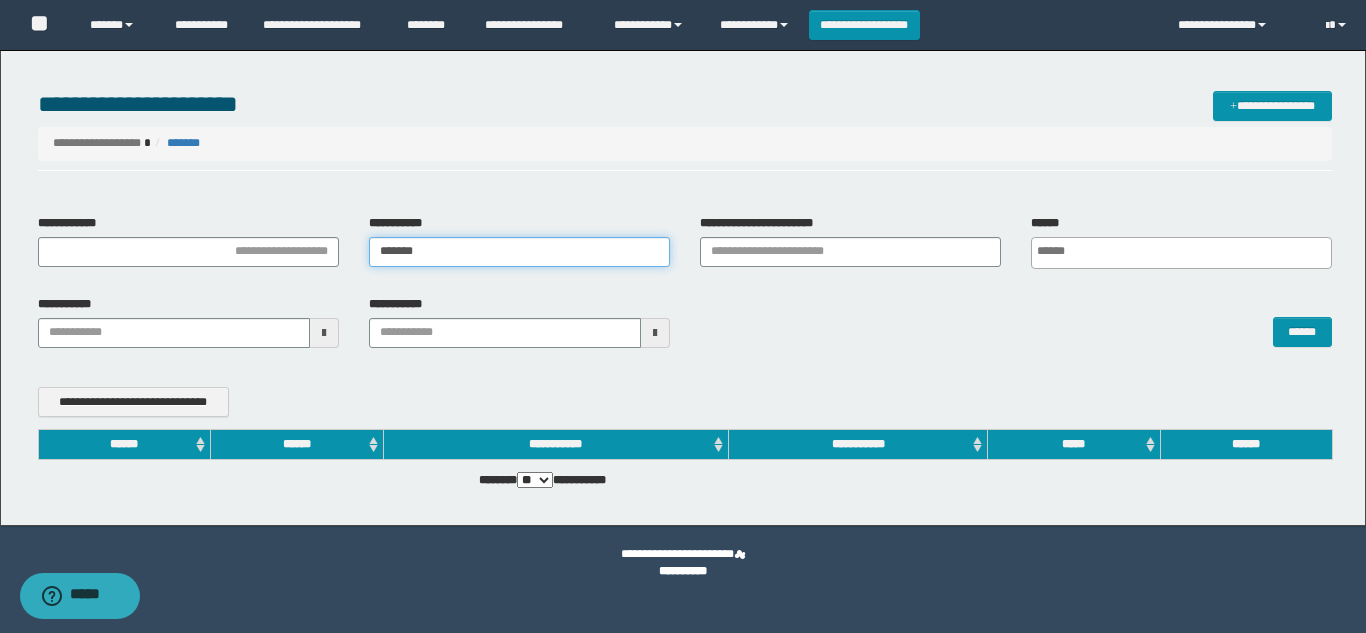 drag, startPoint x: 447, startPoint y: 256, endPoint x: 200, endPoint y: 241, distance: 247.45505 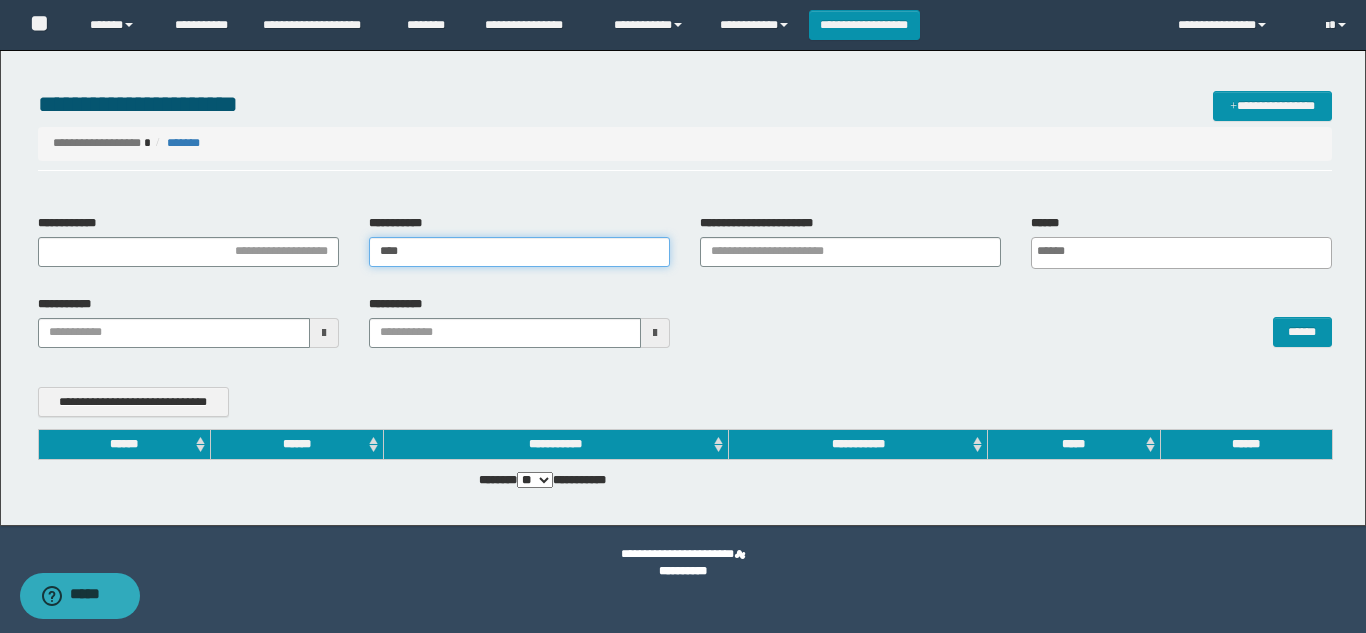 type on "****" 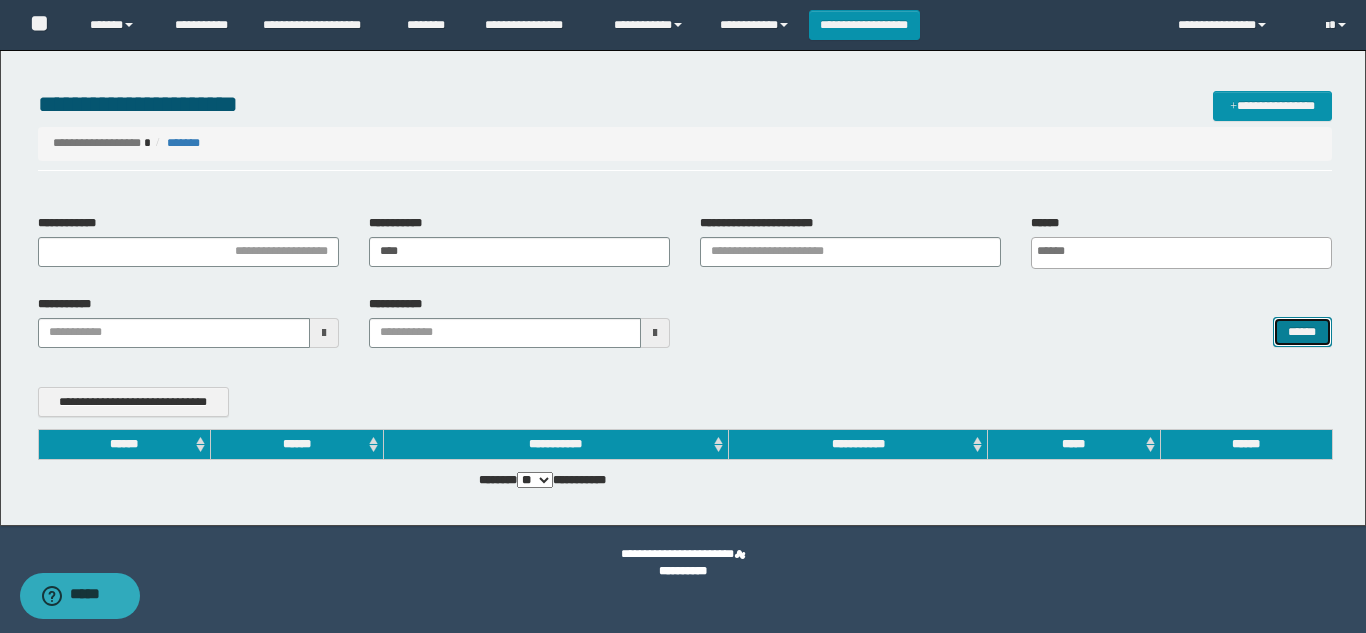 click on "******" at bounding box center [1302, 332] 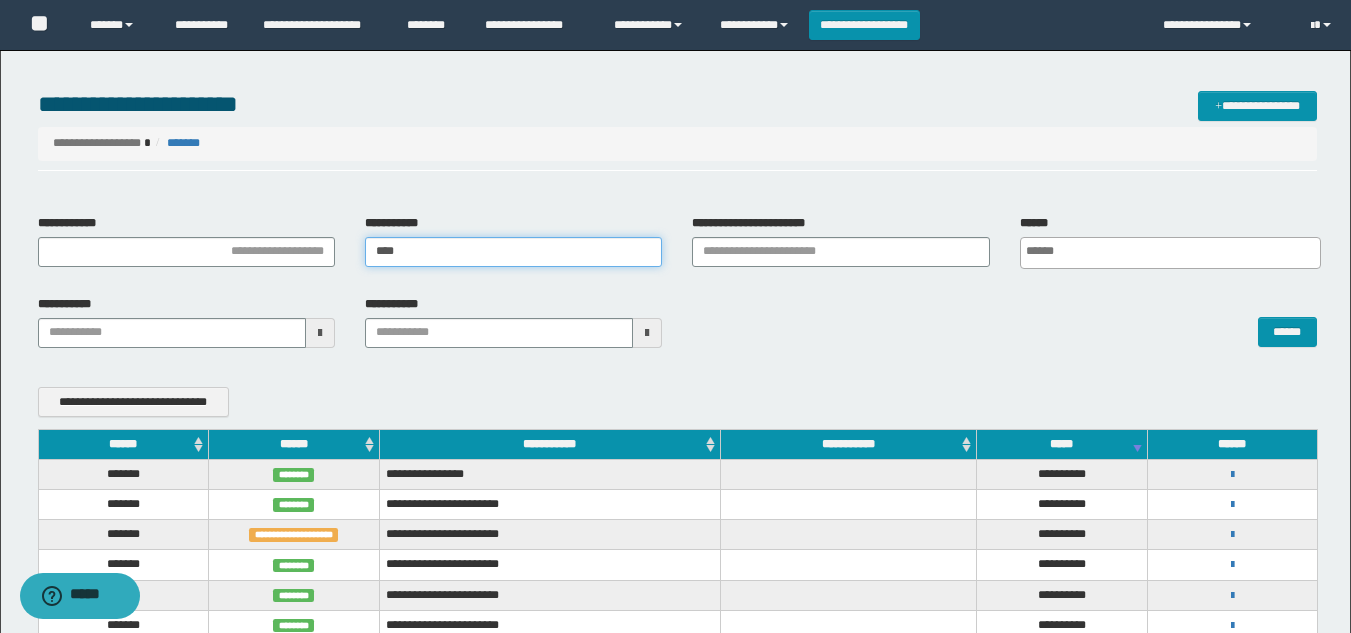 drag, startPoint x: 450, startPoint y: 259, endPoint x: 276, endPoint y: 232, distance: 176.08237 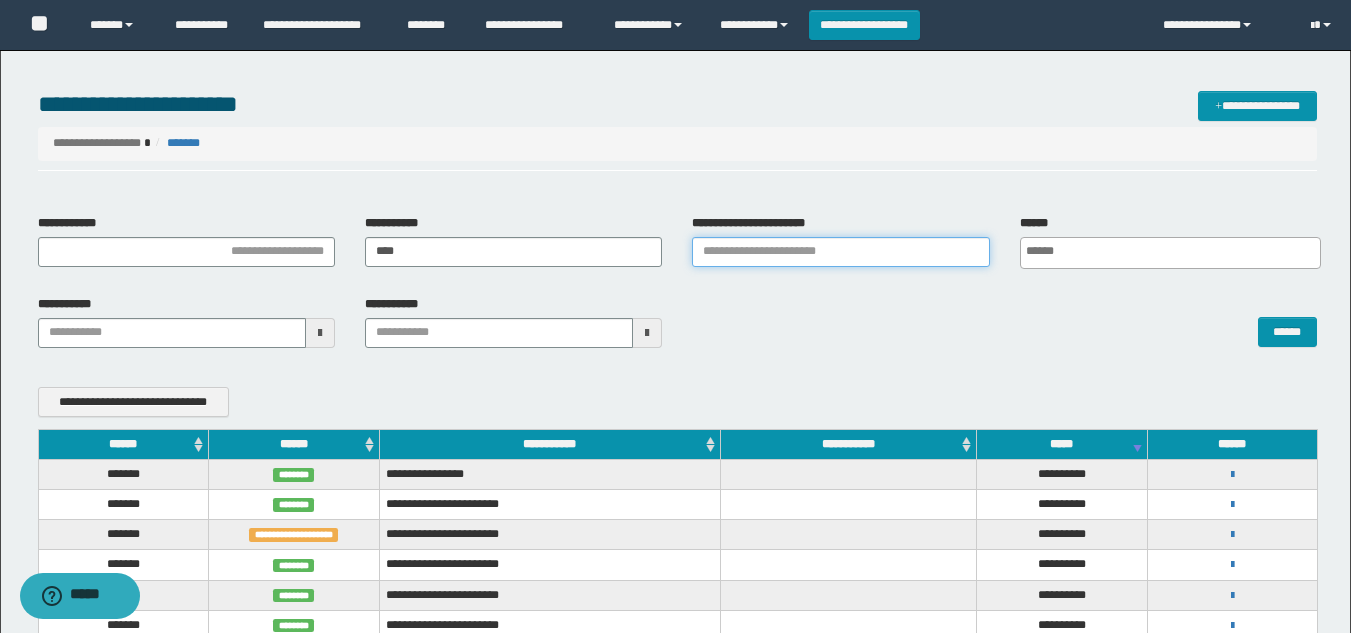 click on "**********" at bounding box center (840, 252) 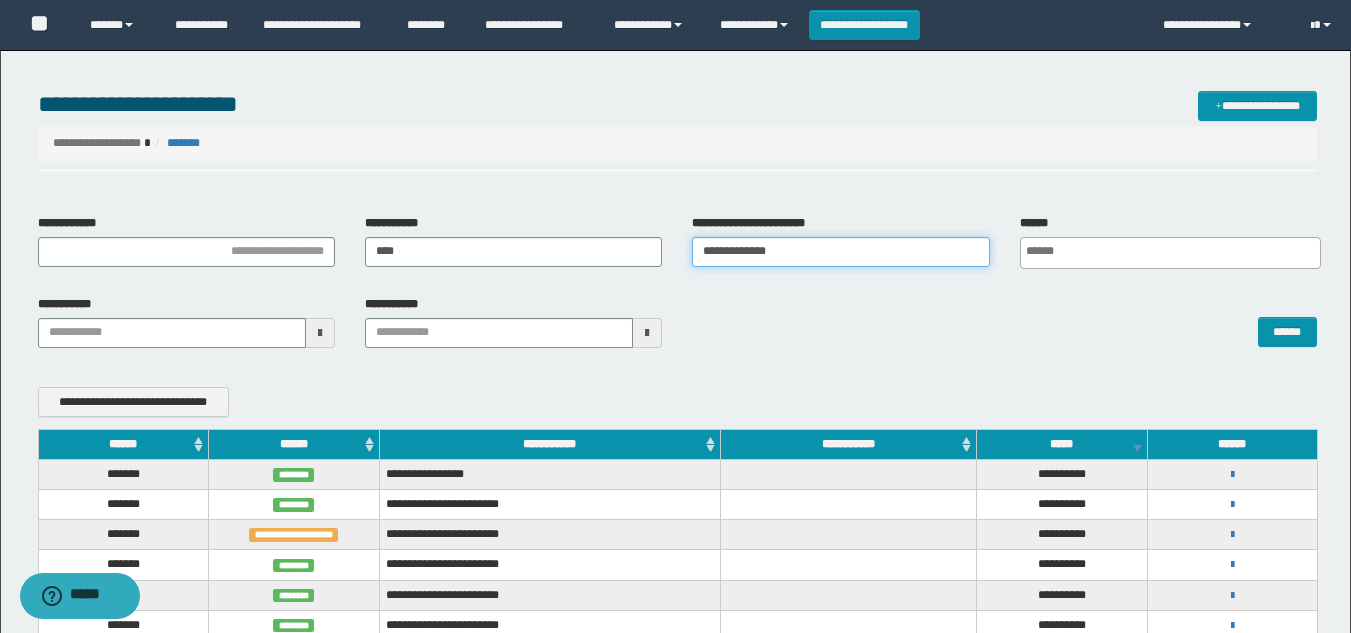 type 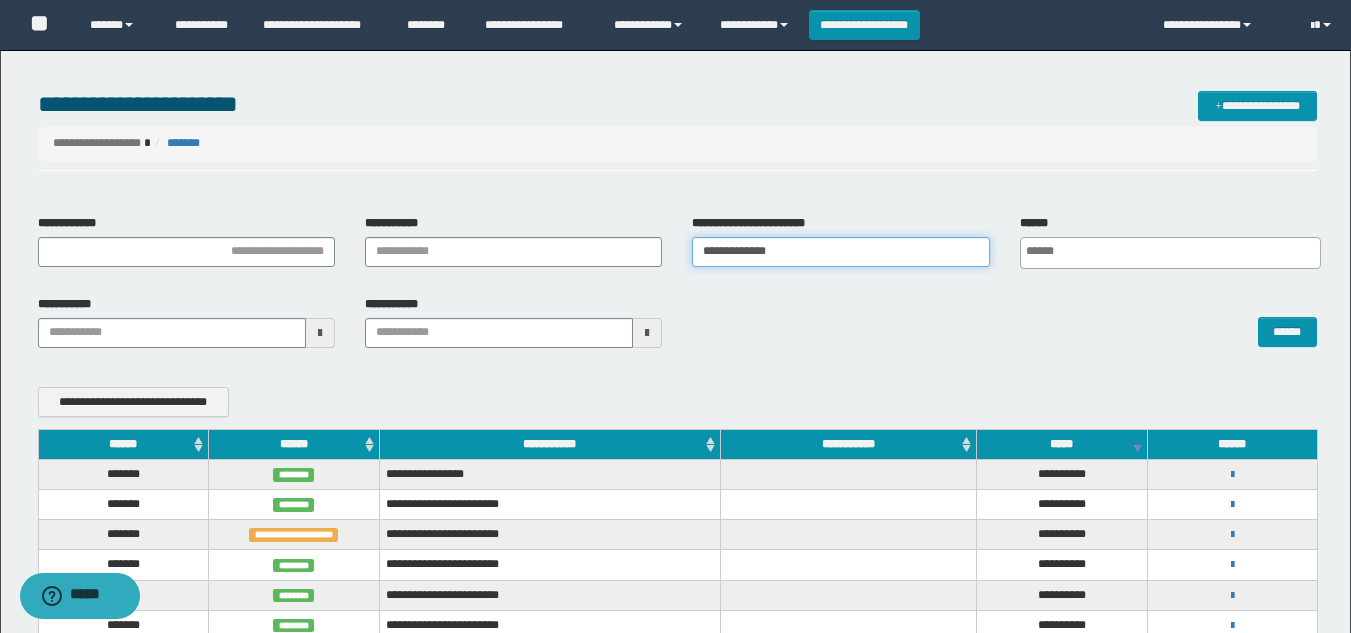 click on "**********" at bounding box center (840, 252) 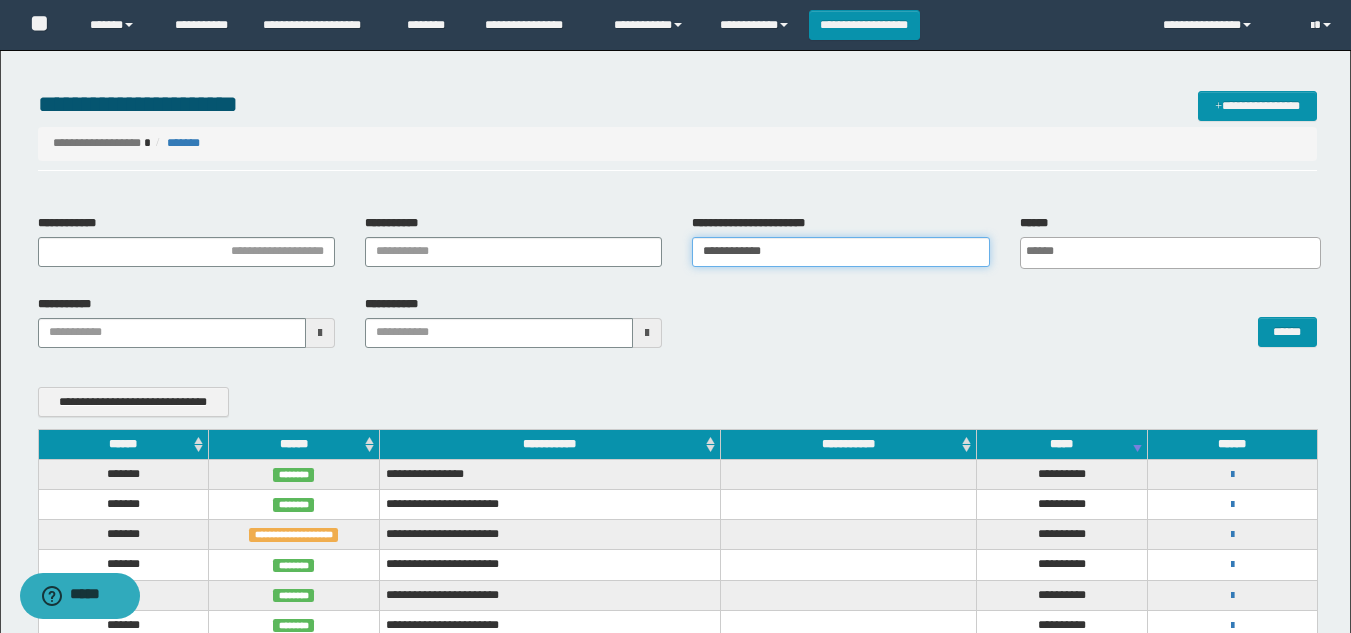 click on "**********" at bounding box center (840, 252) 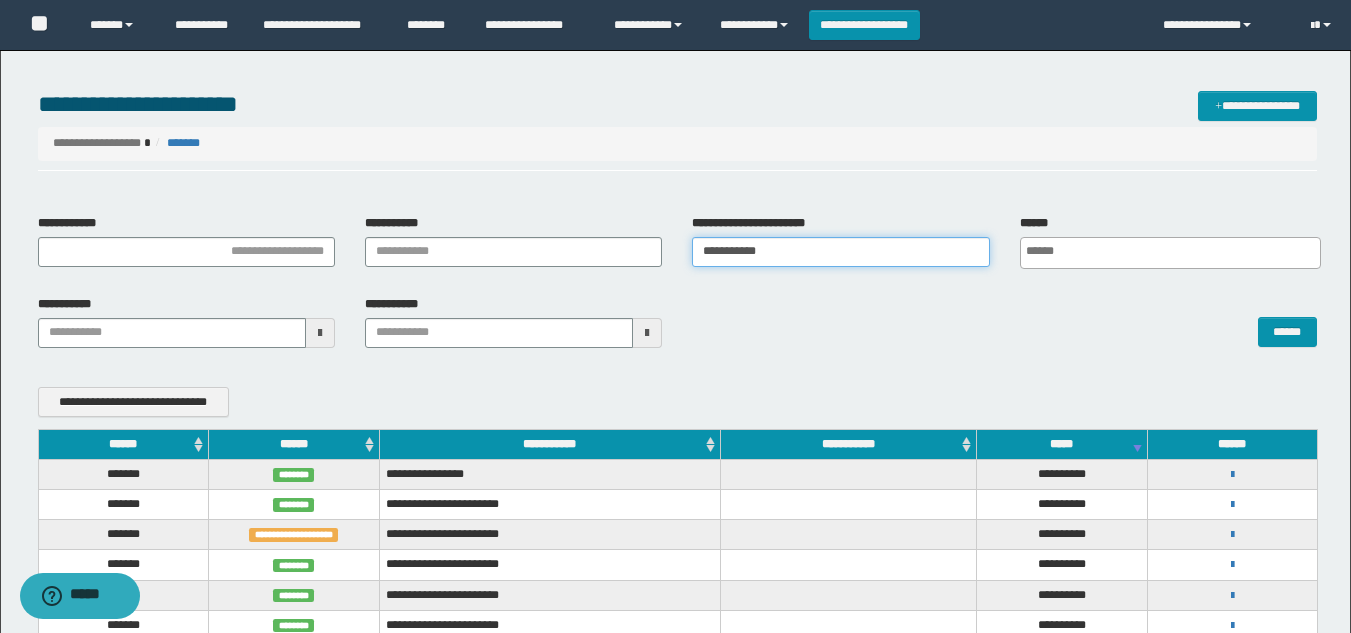 click on "**********" at bounding box center (840, 252) 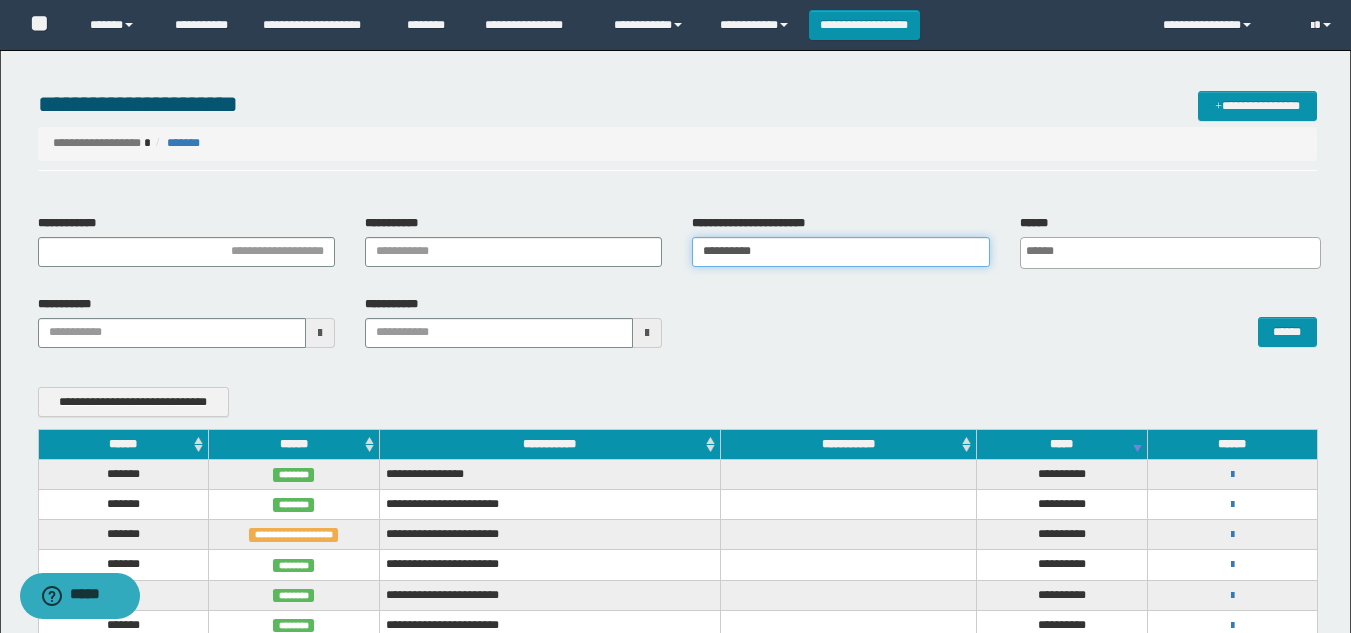 click on "**********" at bounding box center (840, 252) 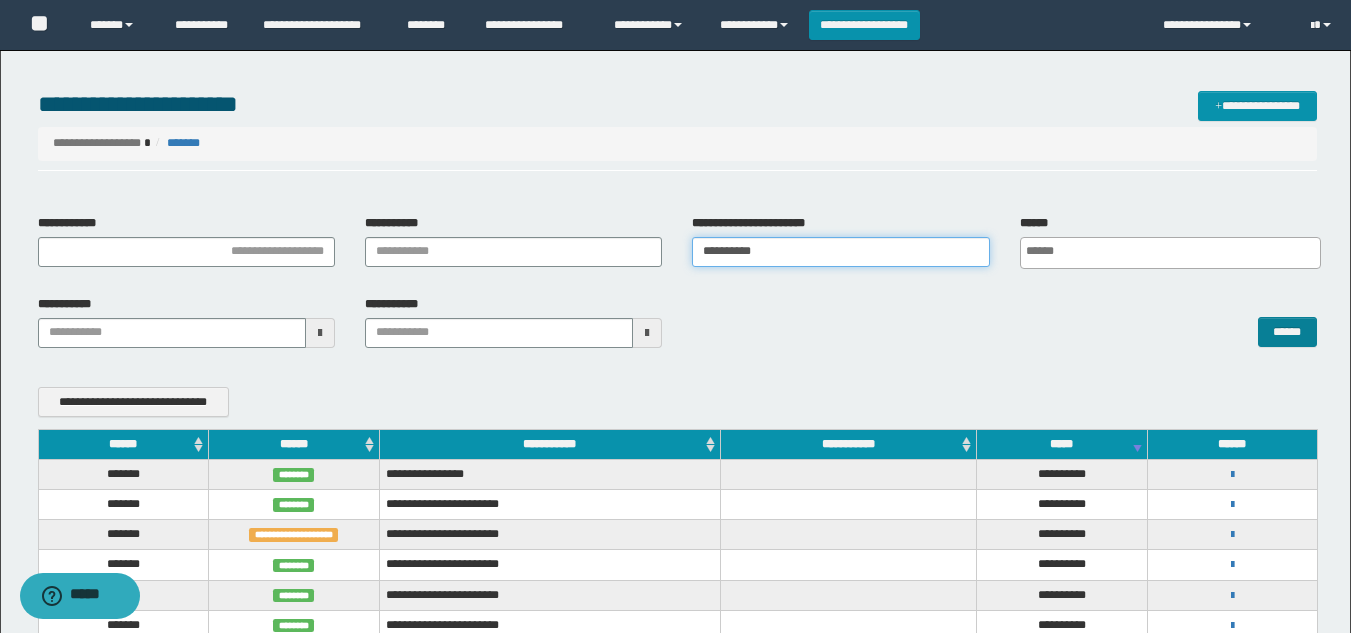 type on "**********" 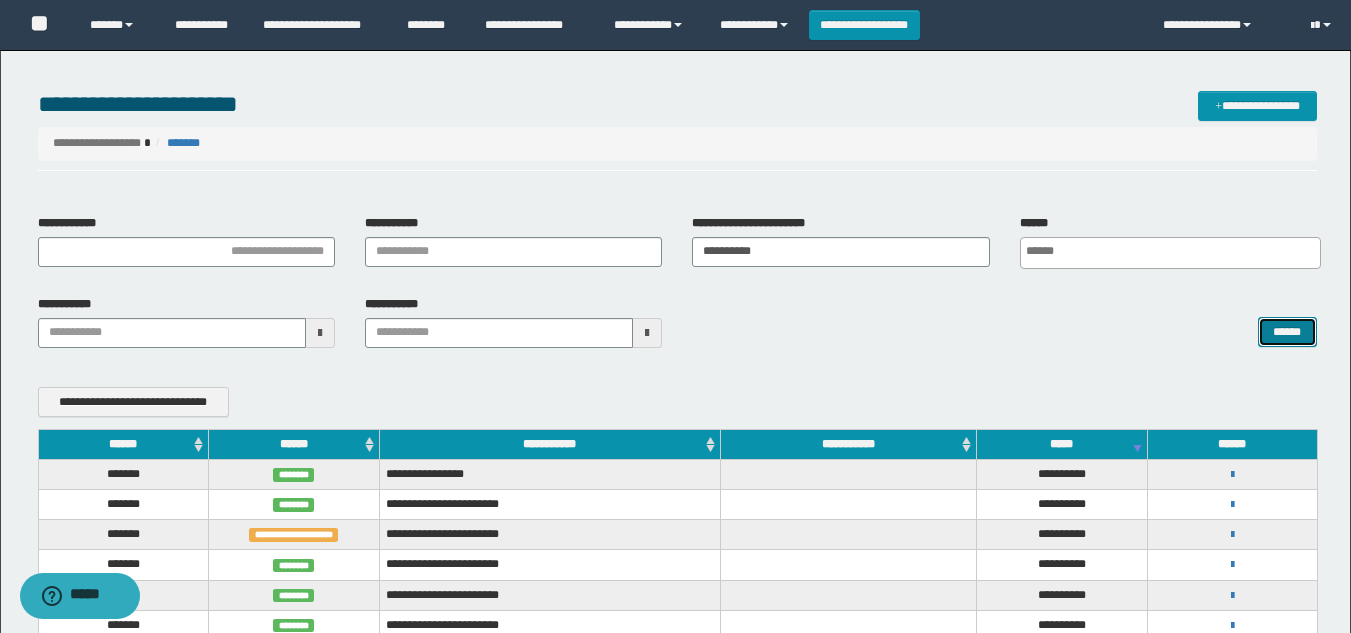click on "******" at bounding box center (1287, 332) 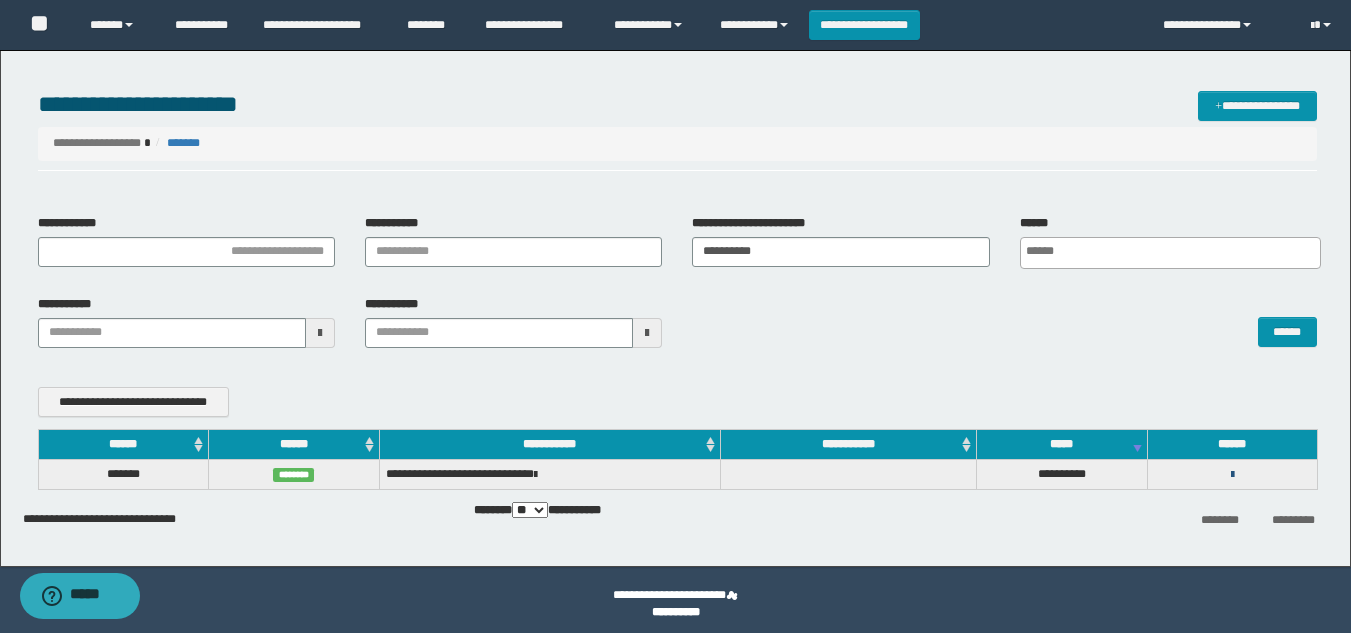 click at bounding box center (1232, 475) 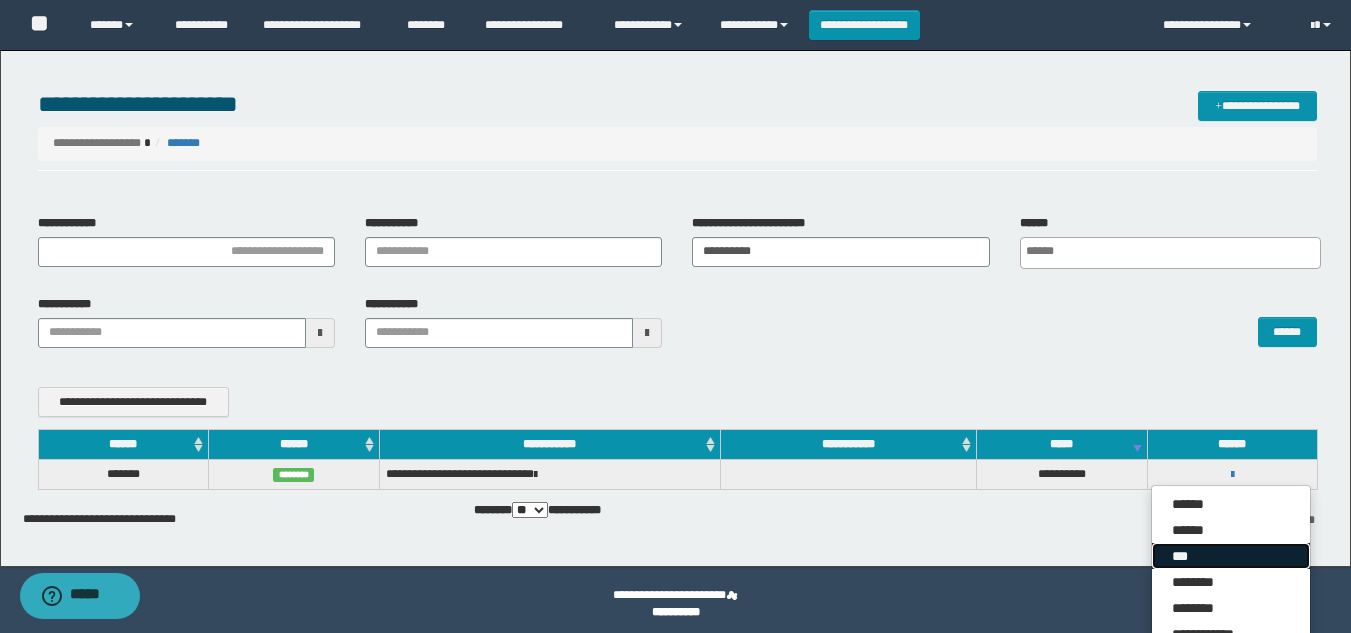 click on "***" at bounding box center (1231, 556) 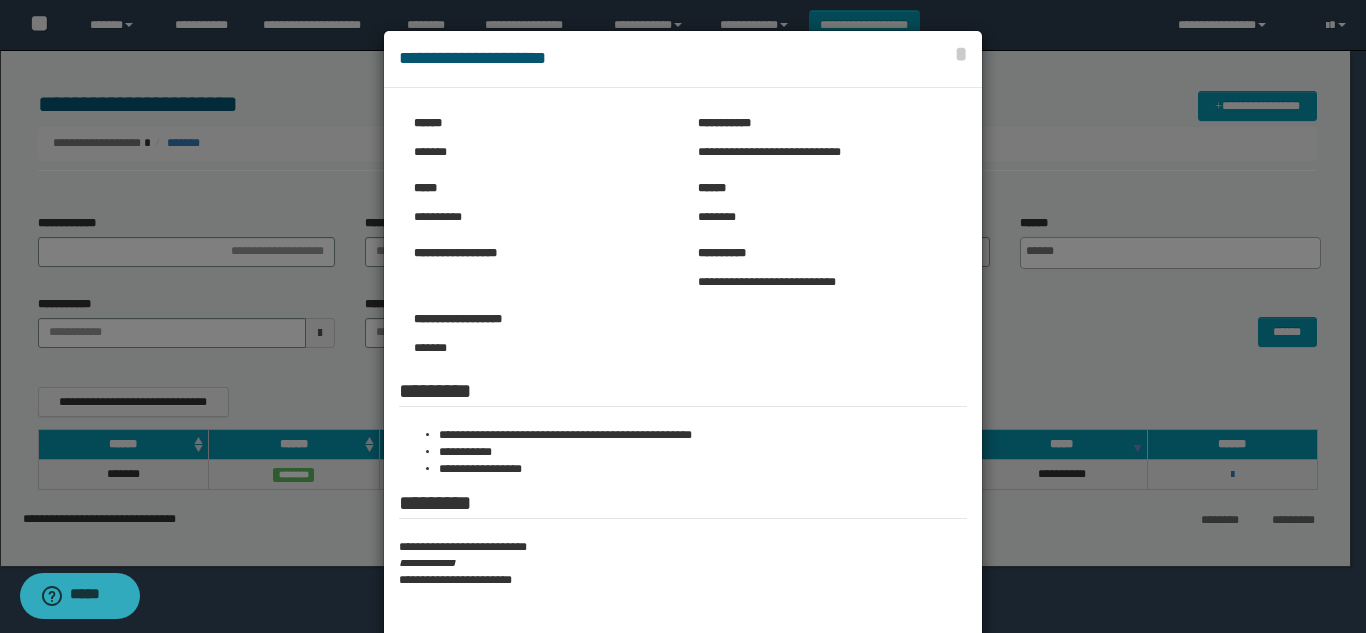 click at bounding box center (683, 366) 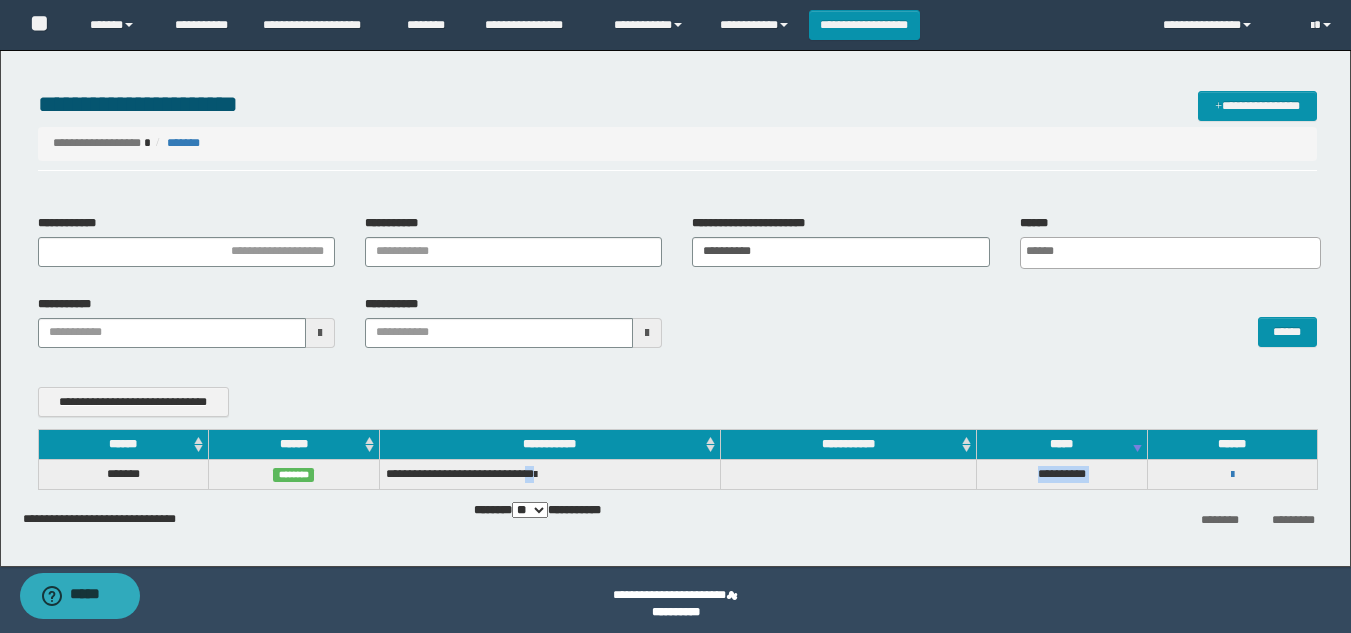 drag, startPoint x: 595, startPoint y: 474, endPoint x: 296, endPoint y: 505, distance: 300.60272 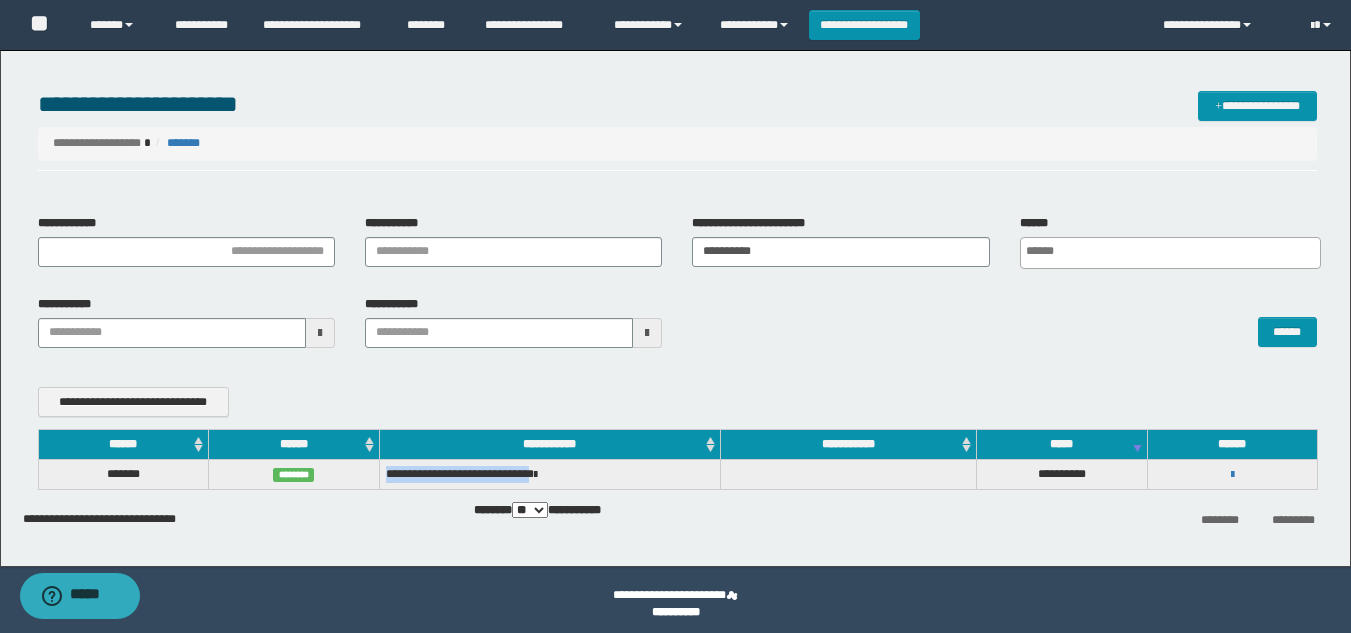 drag, startPoint x: 386, startPoint y: 474, endPoint x: 599, endPoint y: 469, distance: 213.05867 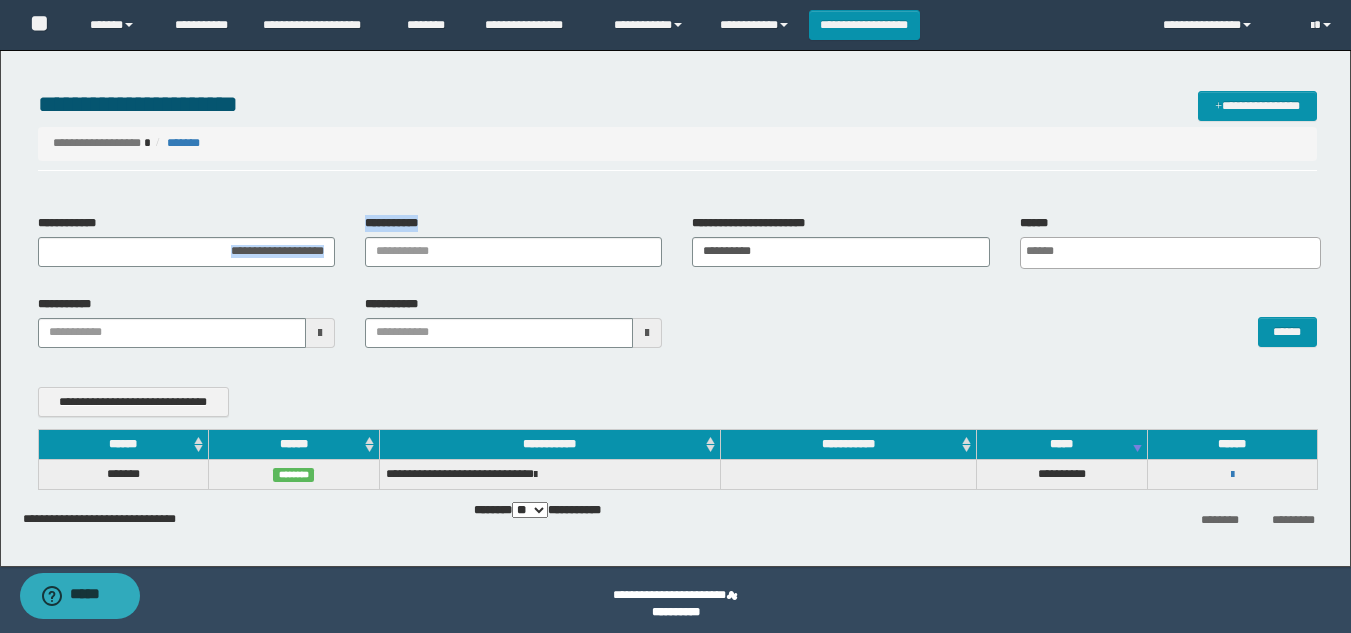 click on "**********" at bounding box center [677, 289] 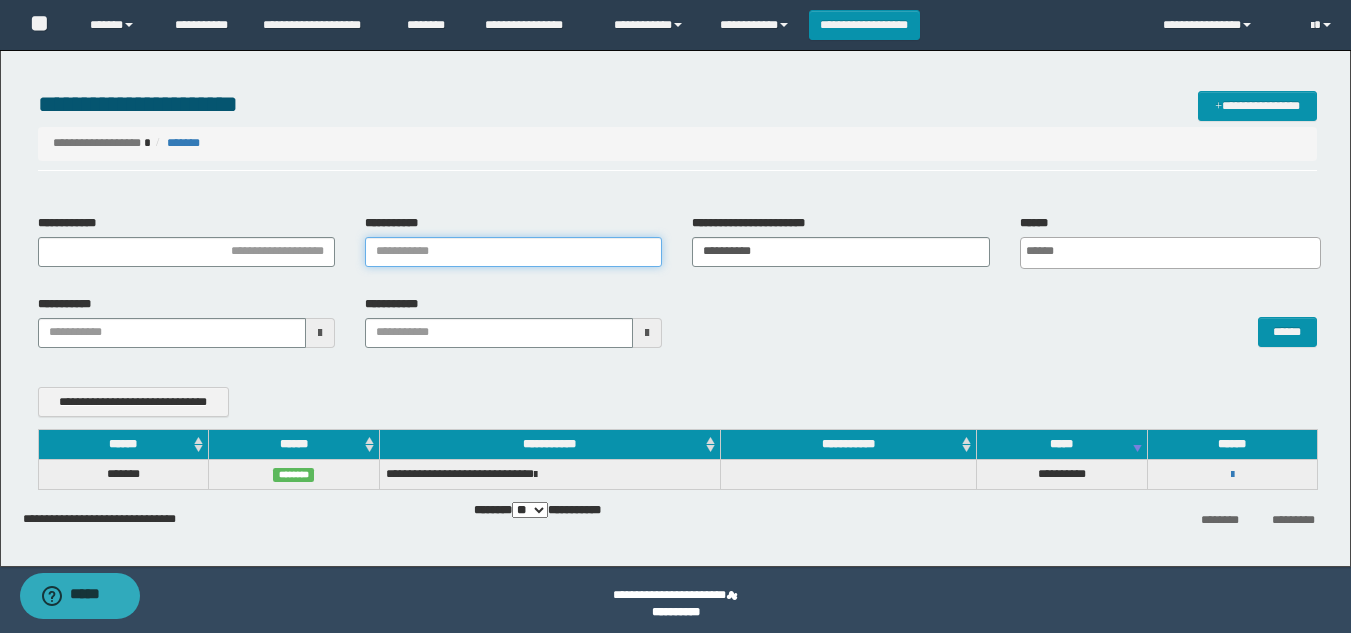 click on "**********" at bounding box center (513, 252) 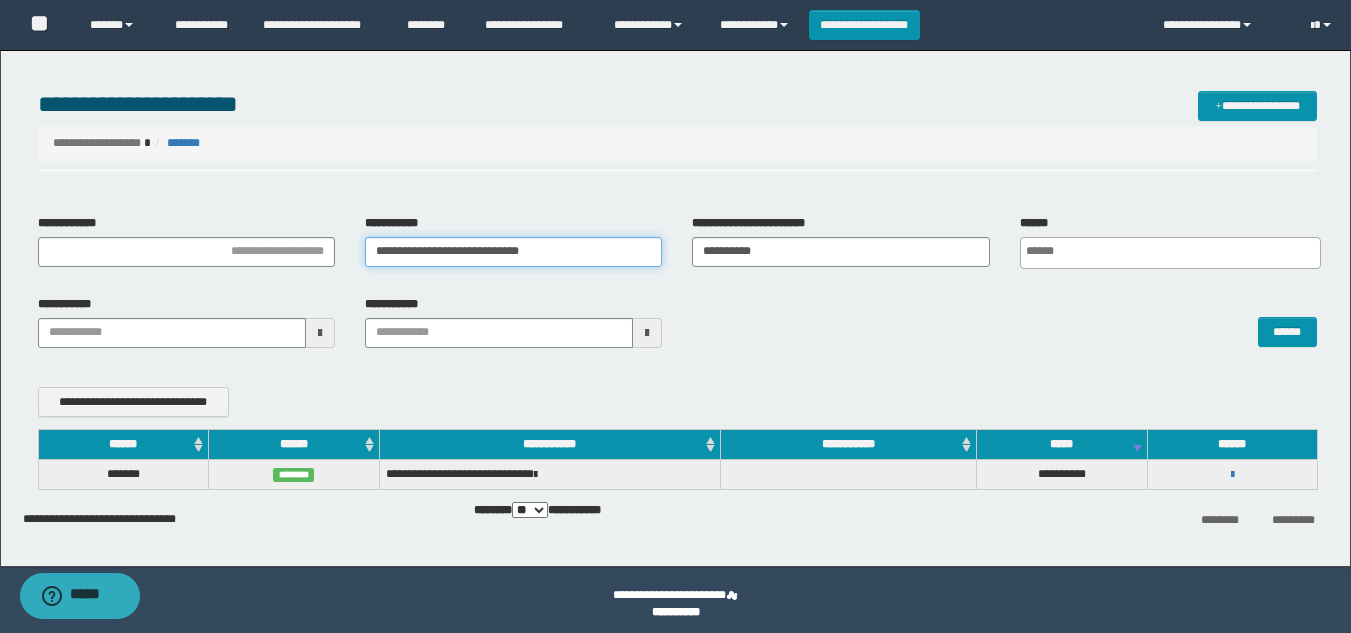 type 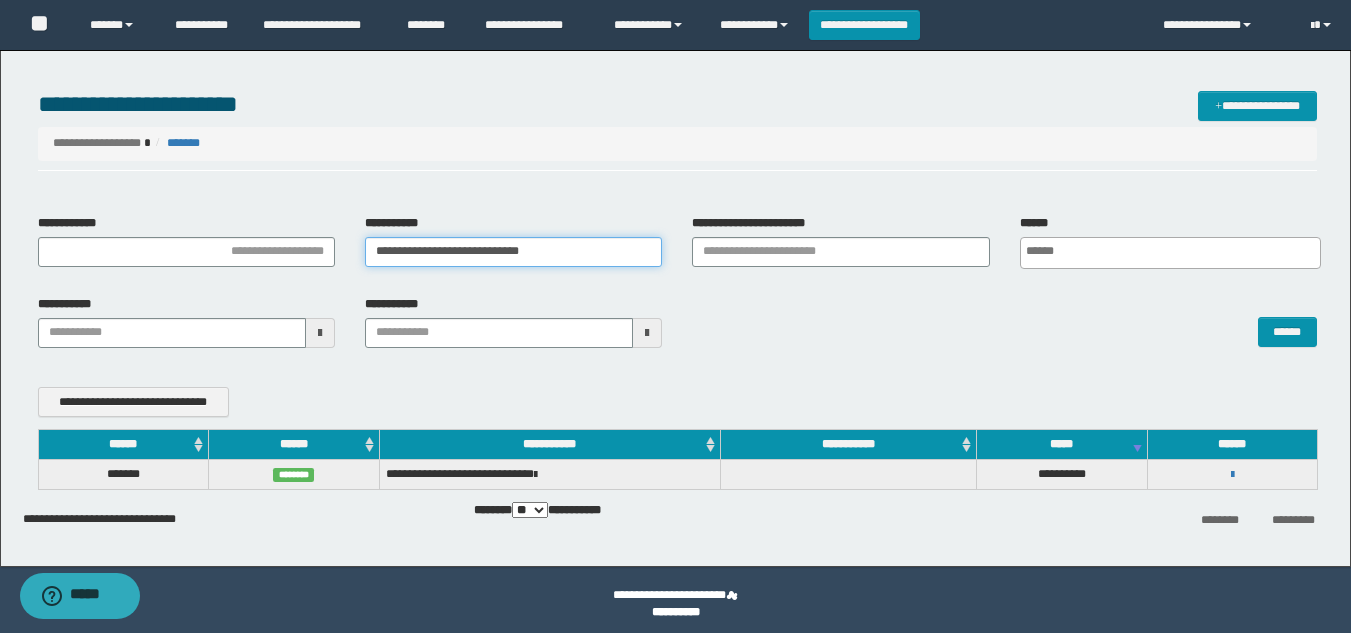 type on "**********" 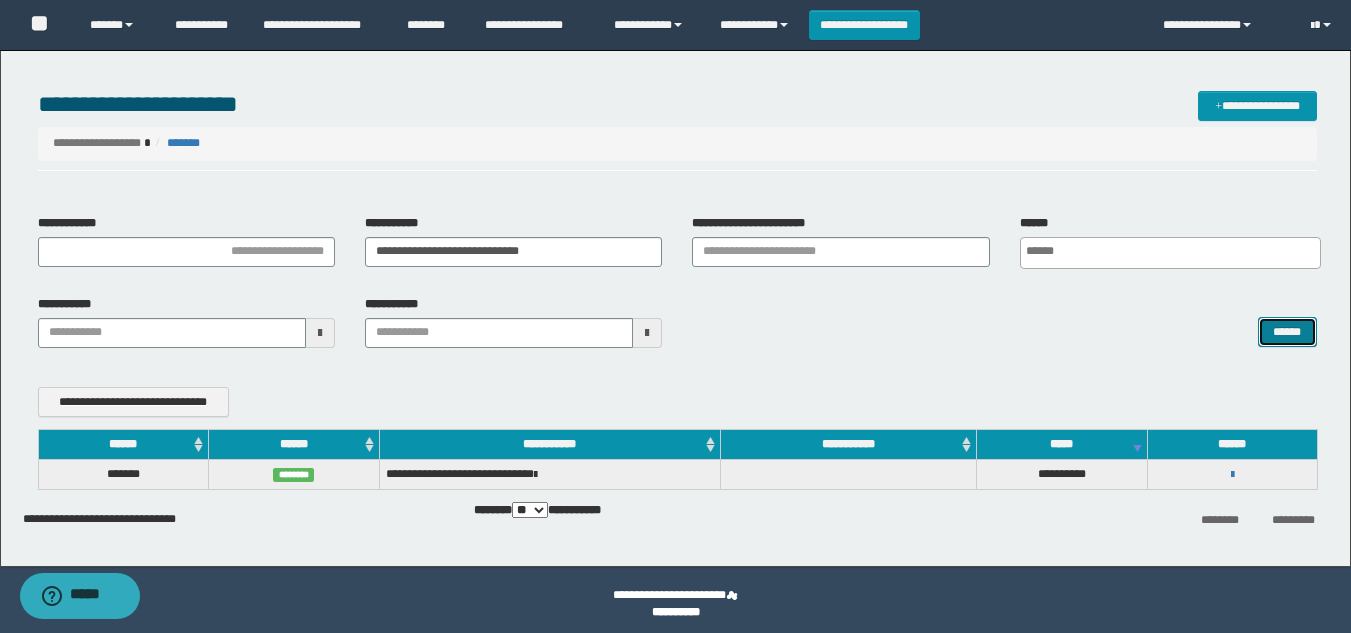 click on "******" at bounding box center [1287, 332] 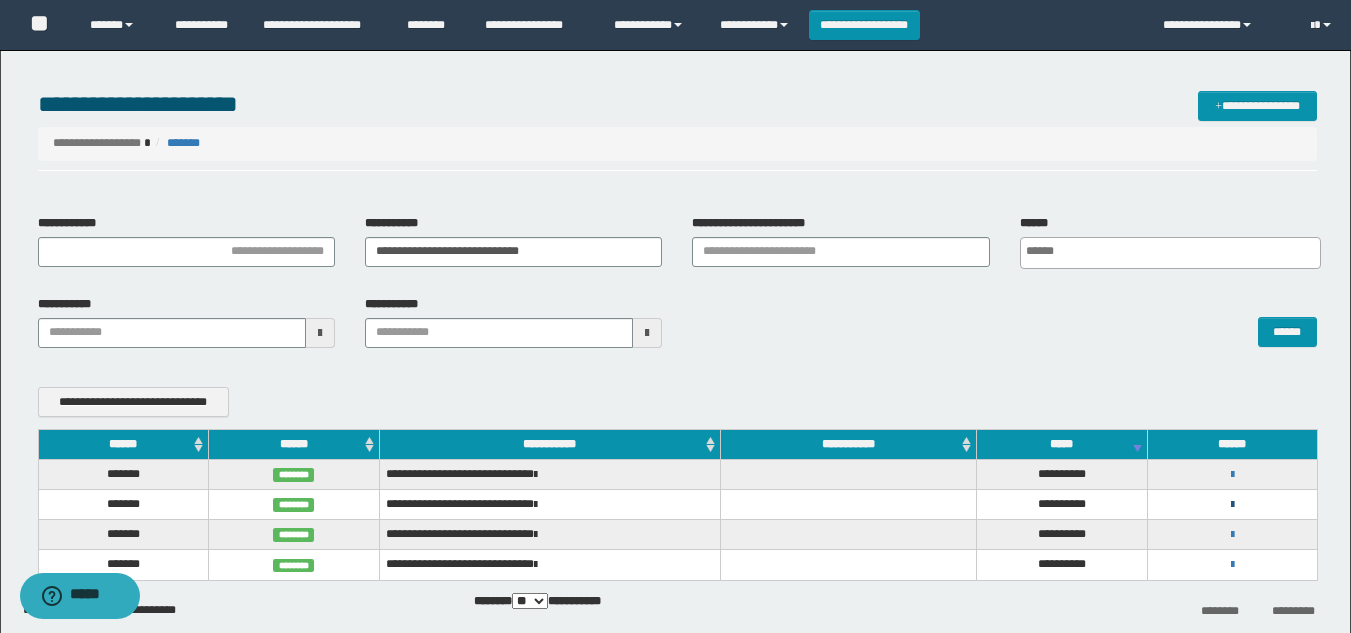 click at bounding box center (1232, 505) 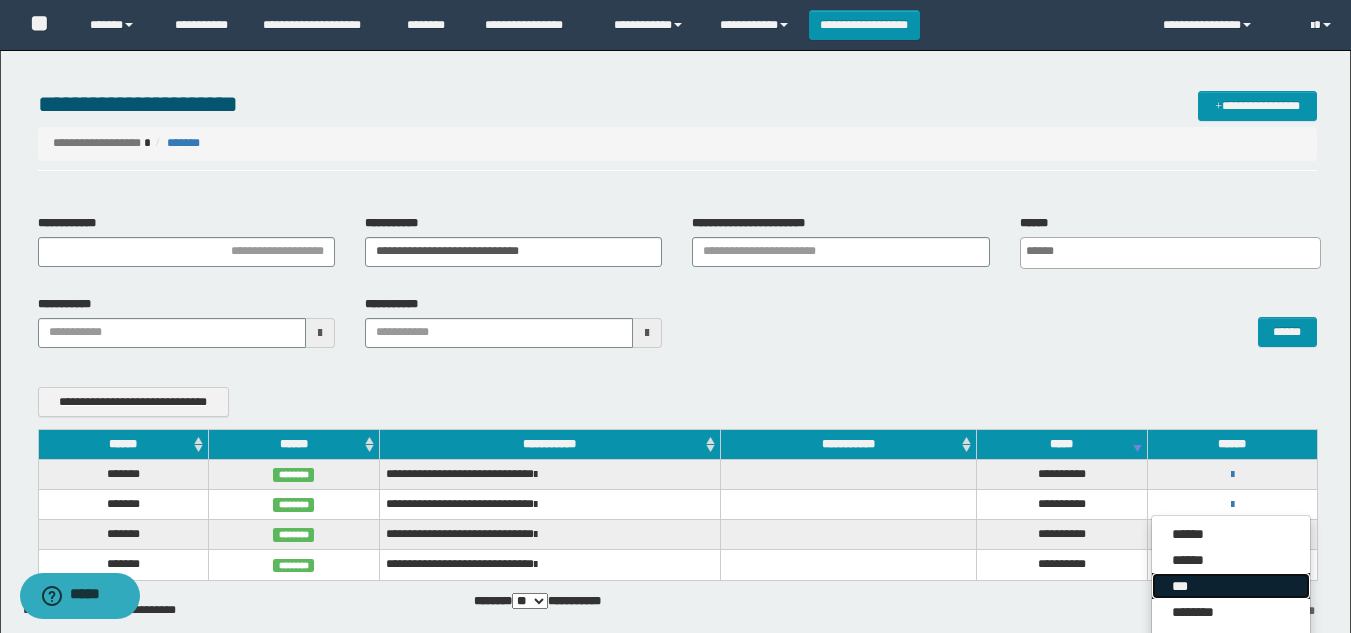 click on "***" at bounding box center [1231, 586] 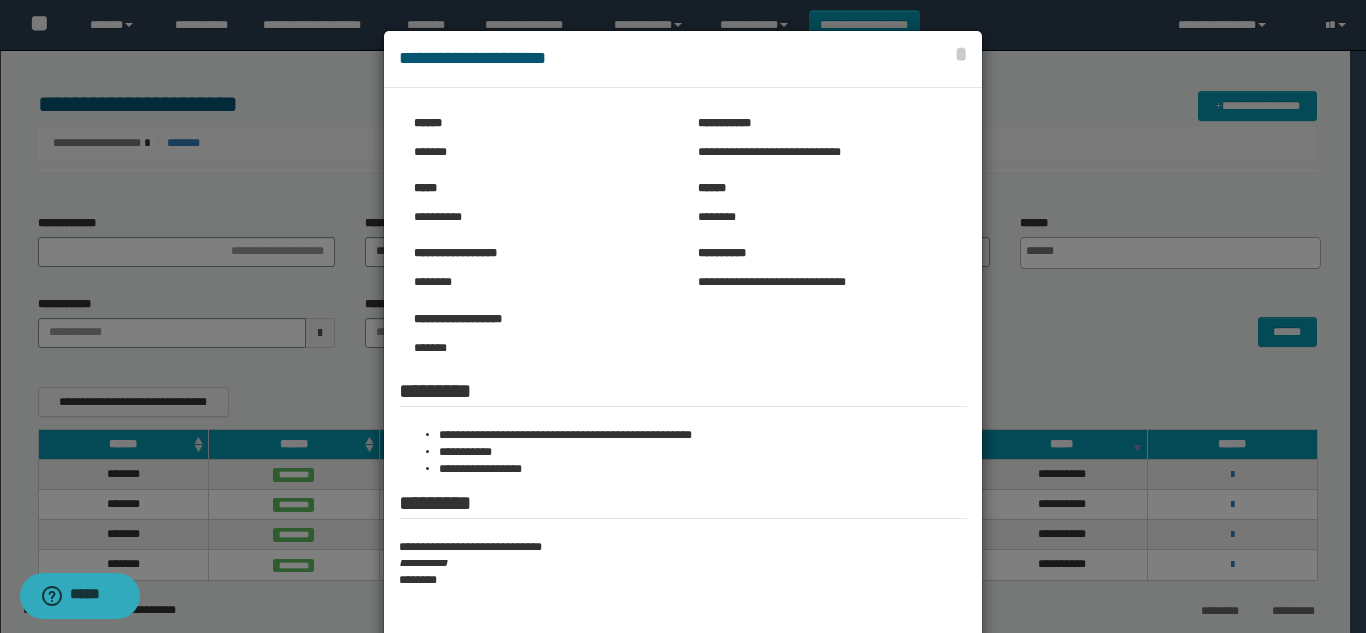 click at bounding box center [683, 366] 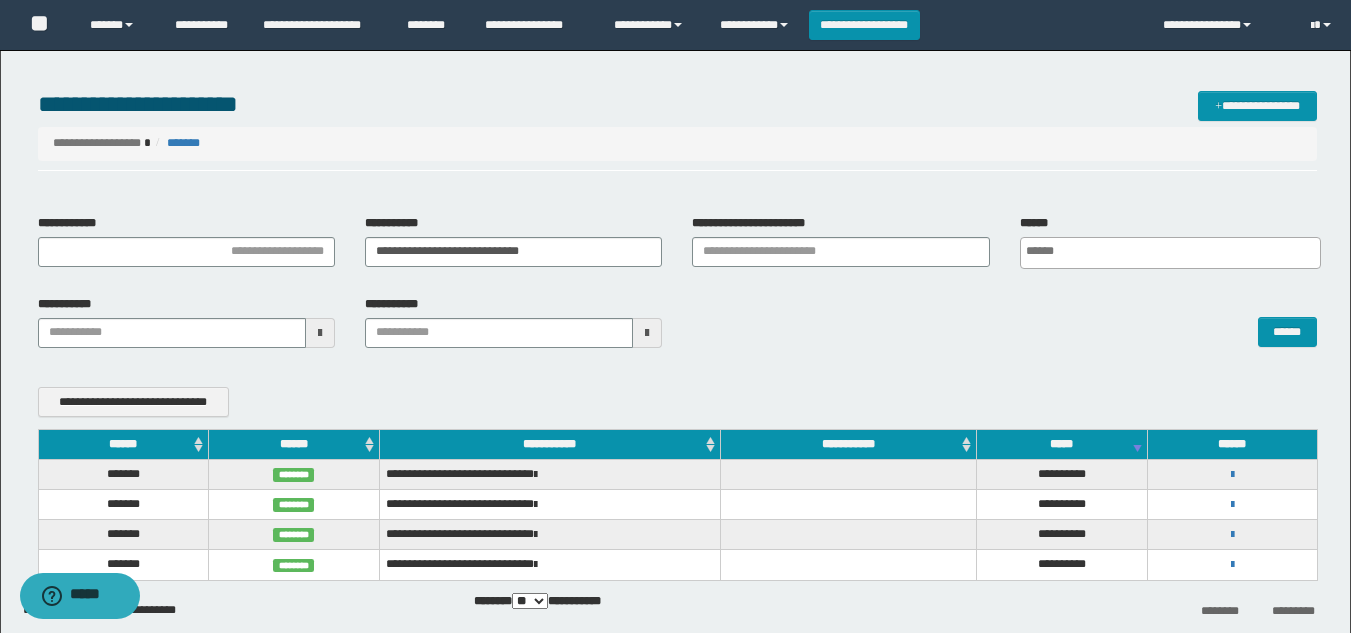click on "**********" at bounding box center (1232, 504) 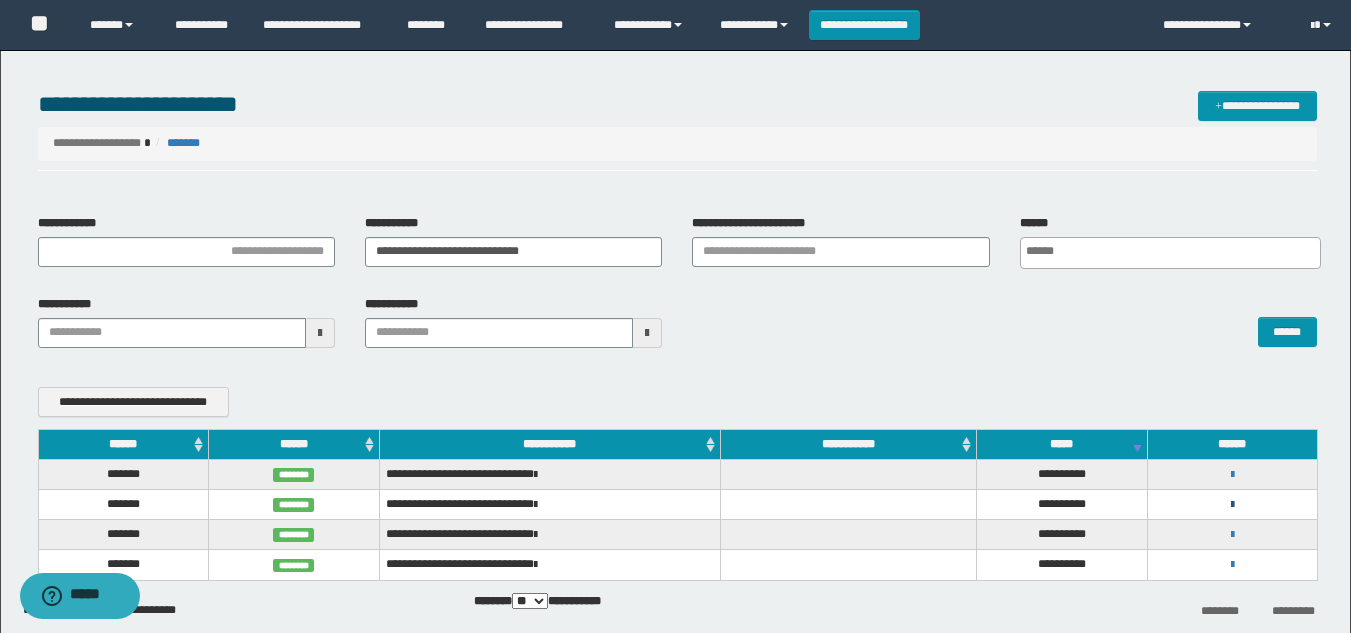 click at bounding box center (1232, 505) 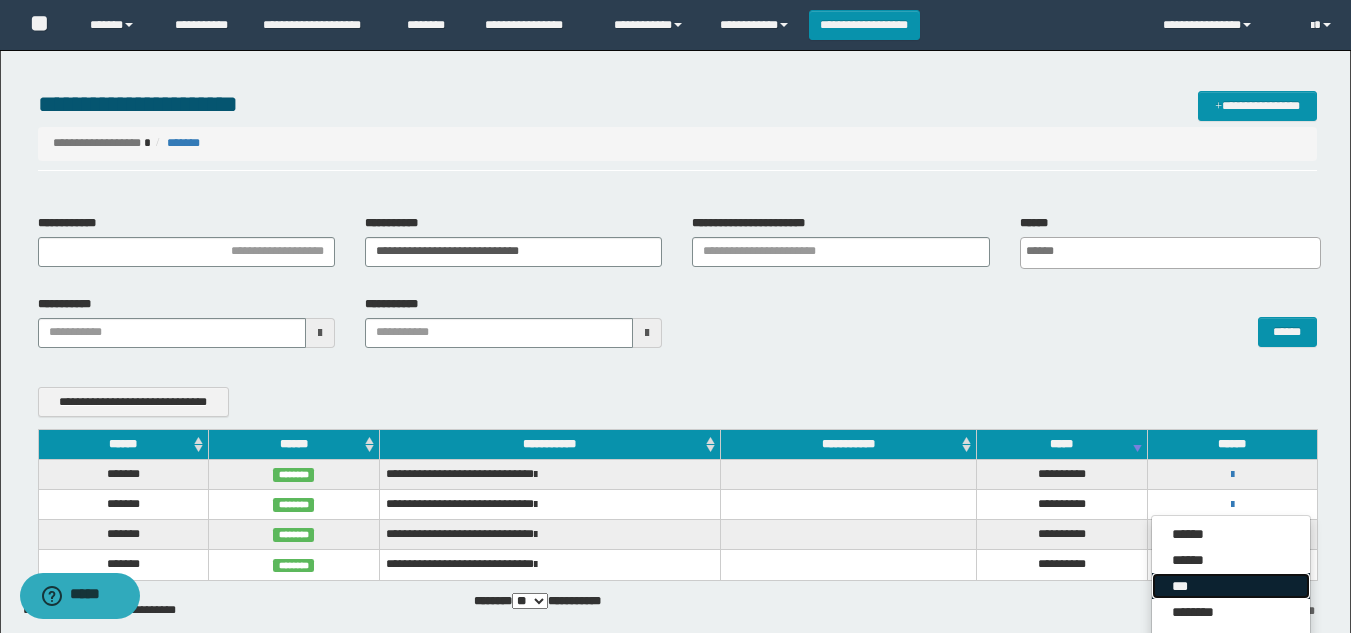 click on "***" at bounding box center [1231, 586] 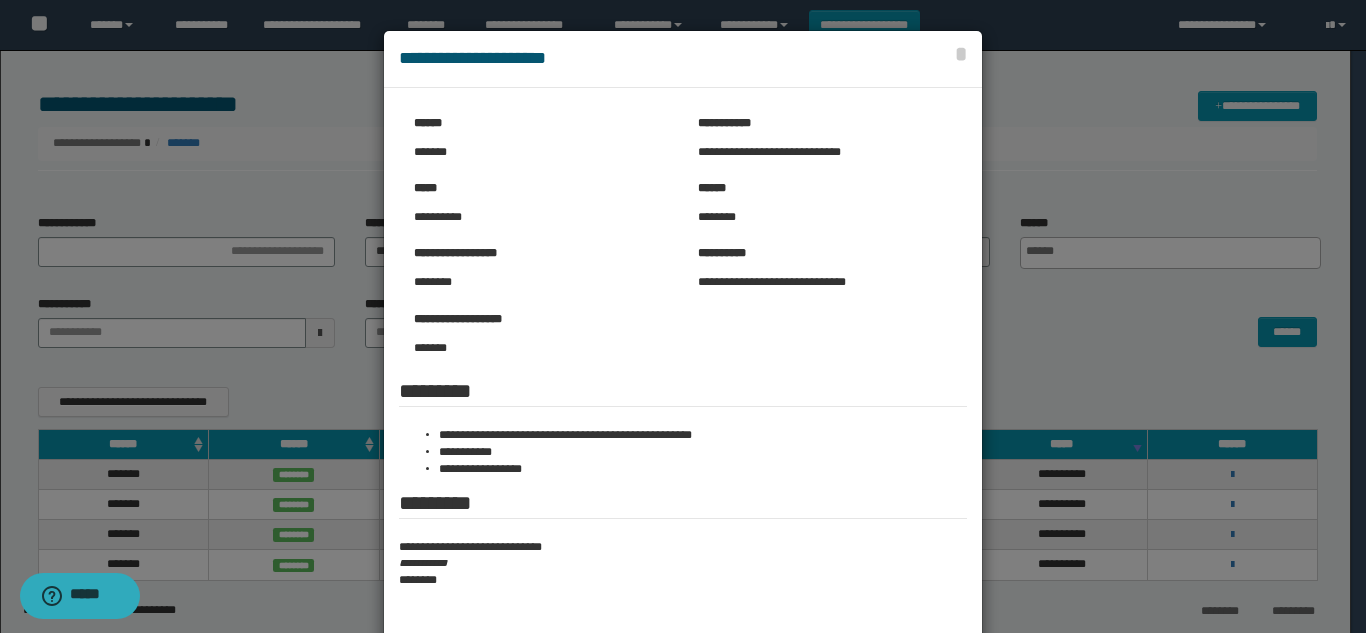 click at bounding box center [683, 366] 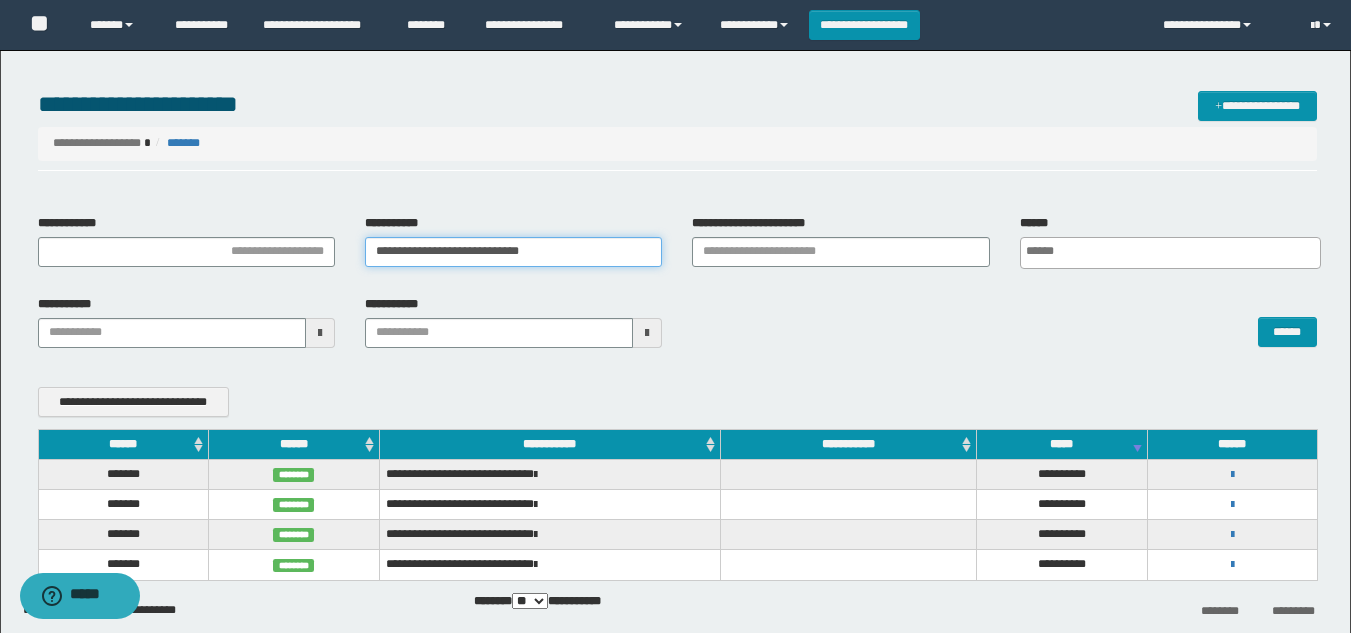 drag, startPoint x: 612, startPoint y: 259, endPoint x: 0, endPoint y: 263, distance: 612.01306 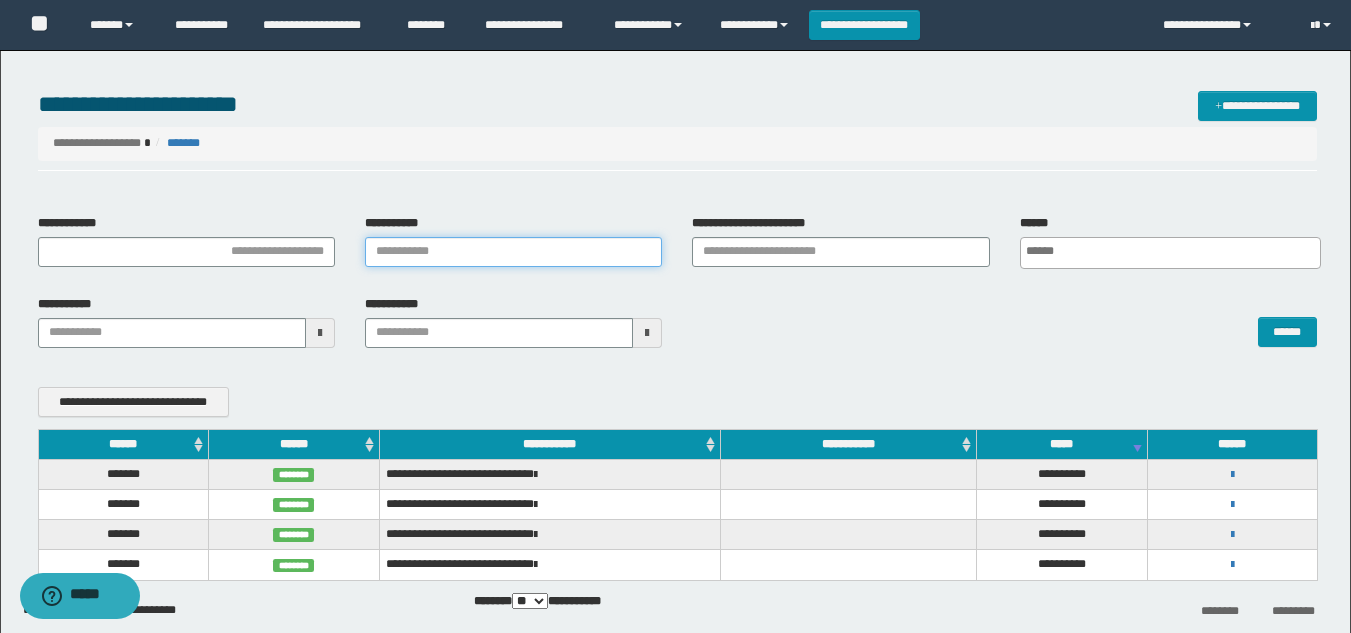 type 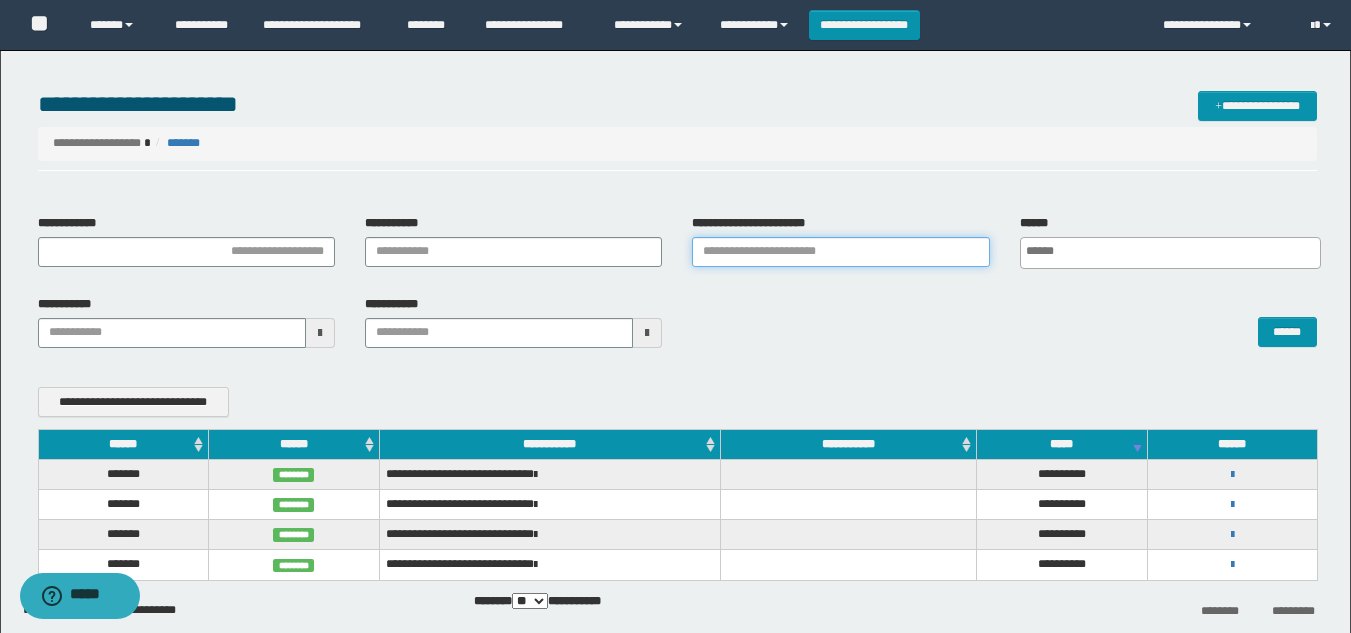 click on "**********" at bounding box center [840, 252] 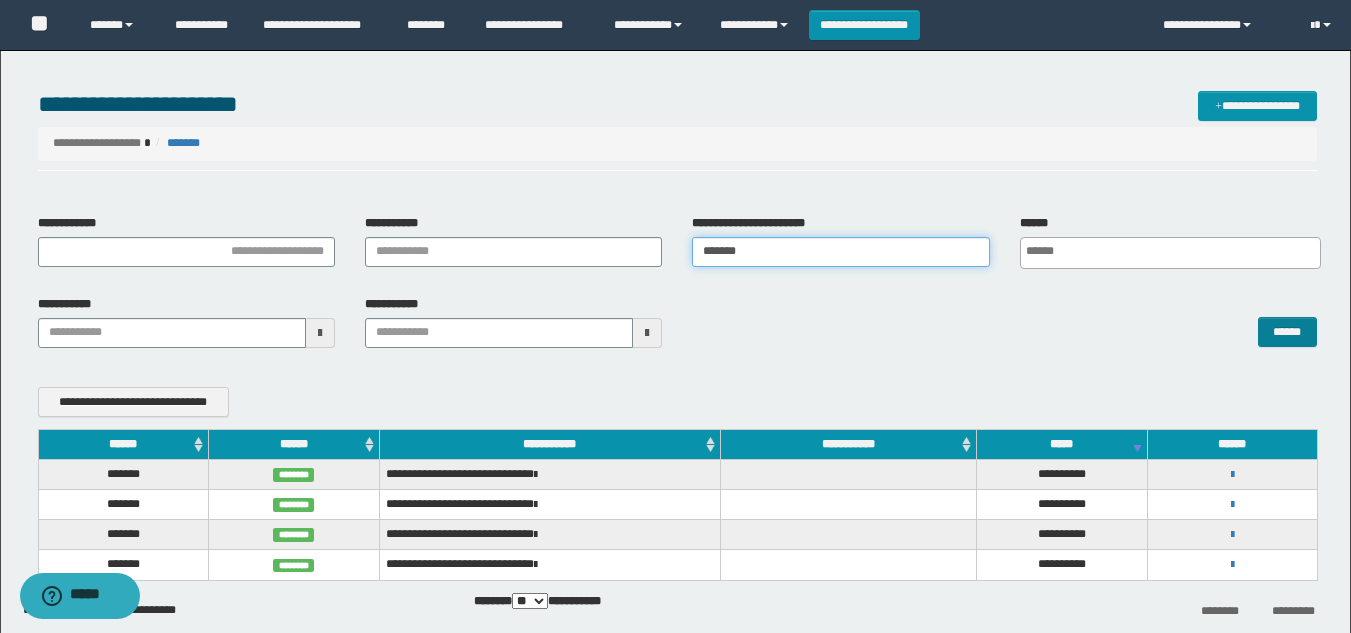 type on "*******" 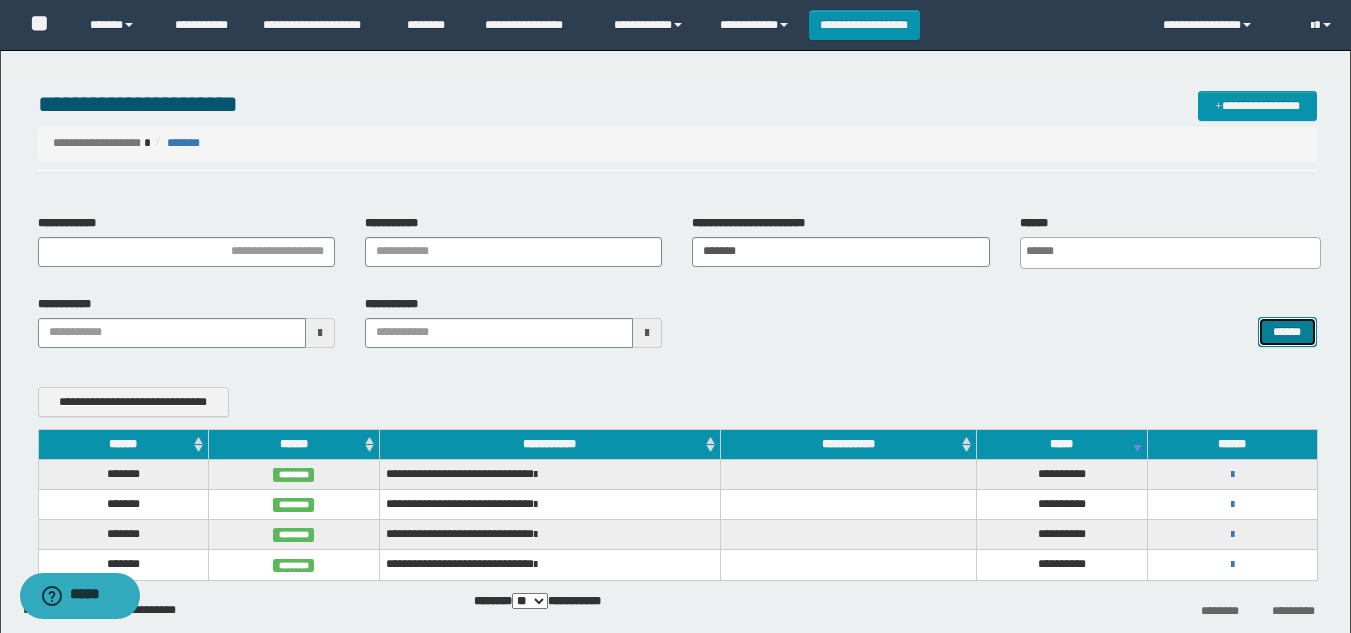 click on "******" at bounding box center (1287, 332) 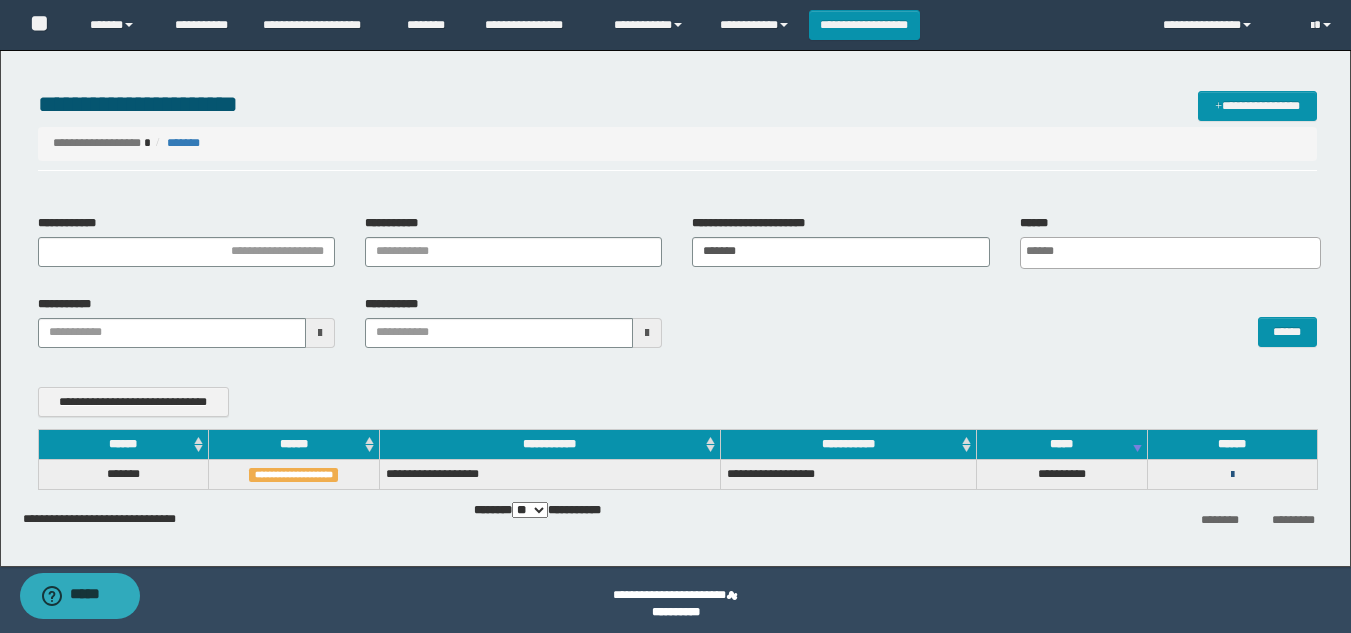 click at bounding box center (1232, 475) 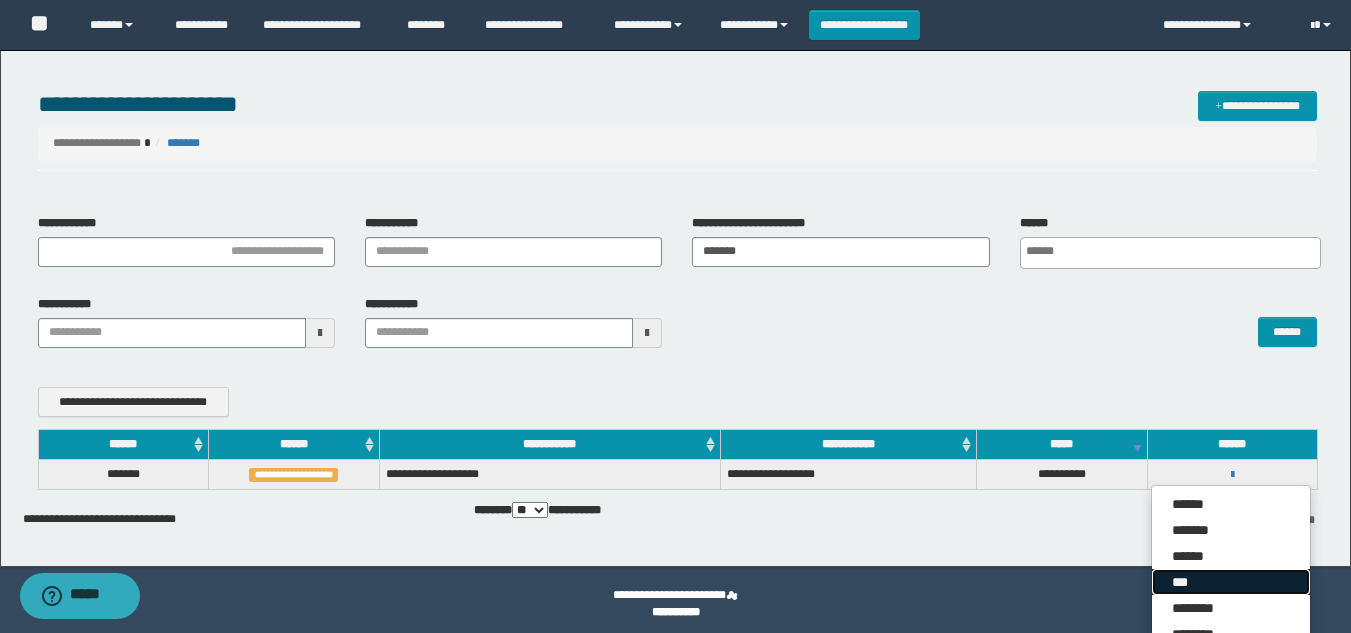 click on "***" at bounding box center [1231, 582] 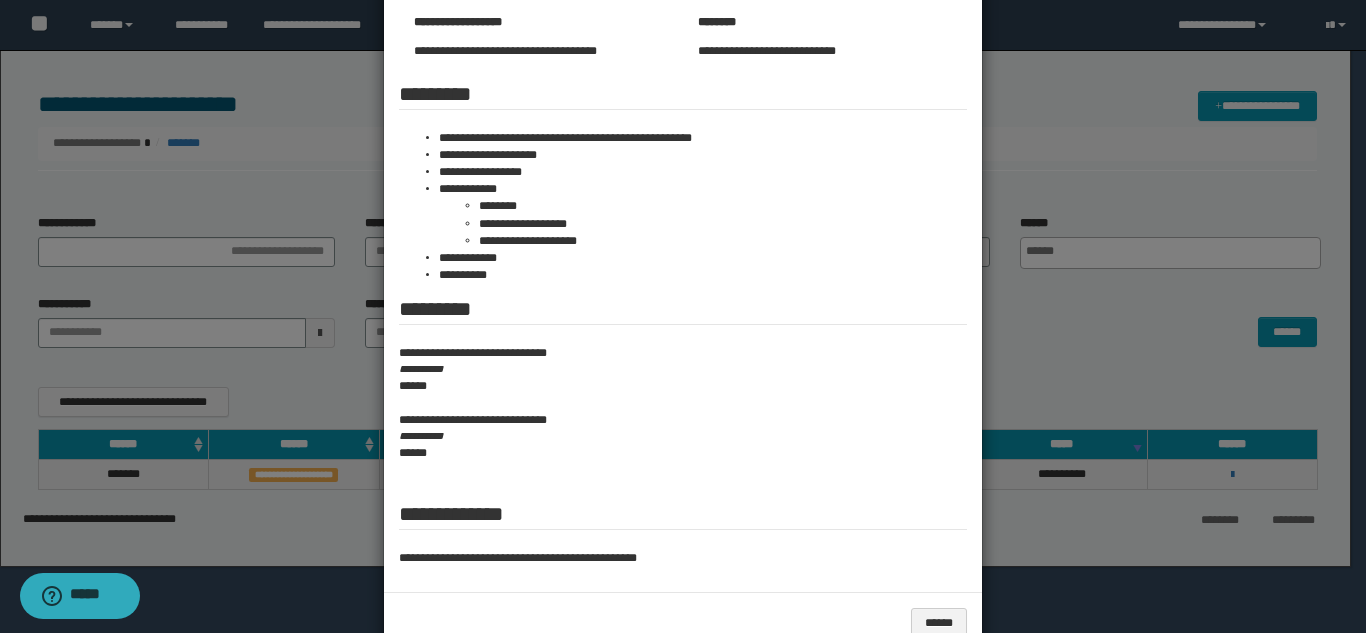 scroll, scrollTop: 300, scrollLeft: 0, axis: vertical 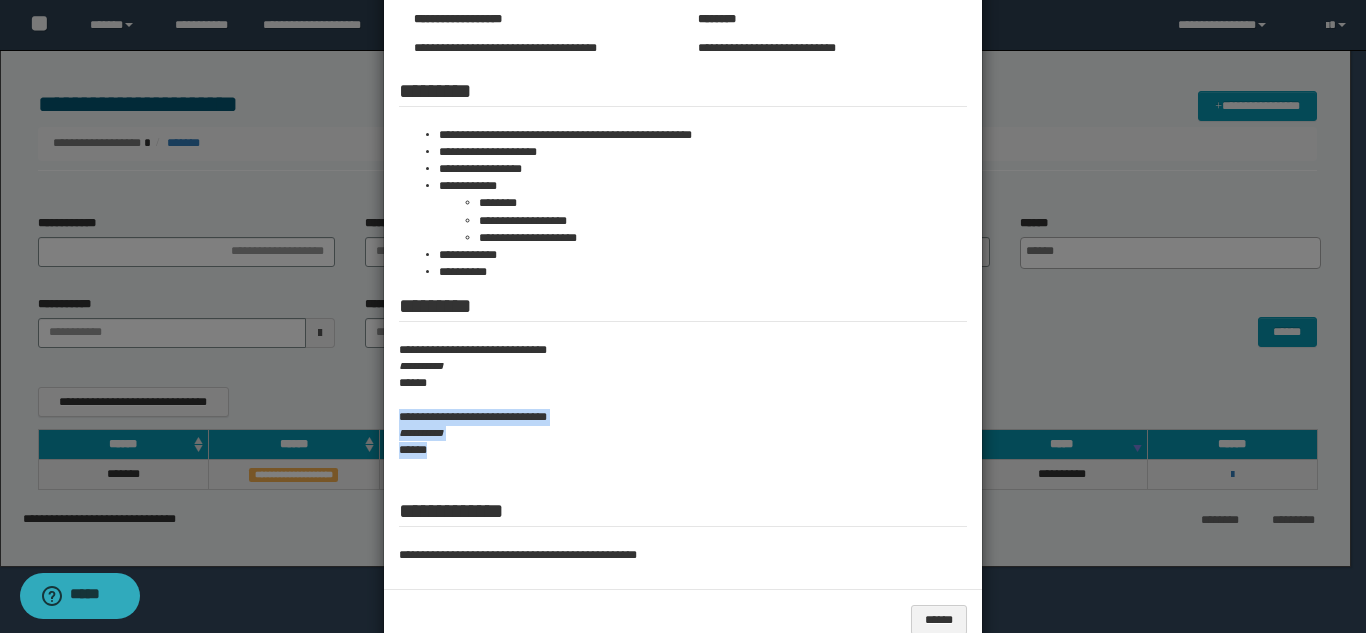 drag, startPoint x: 384, startPoint y: 416, endPoint x: 539, endPoint y: 461, distance: 161.40013 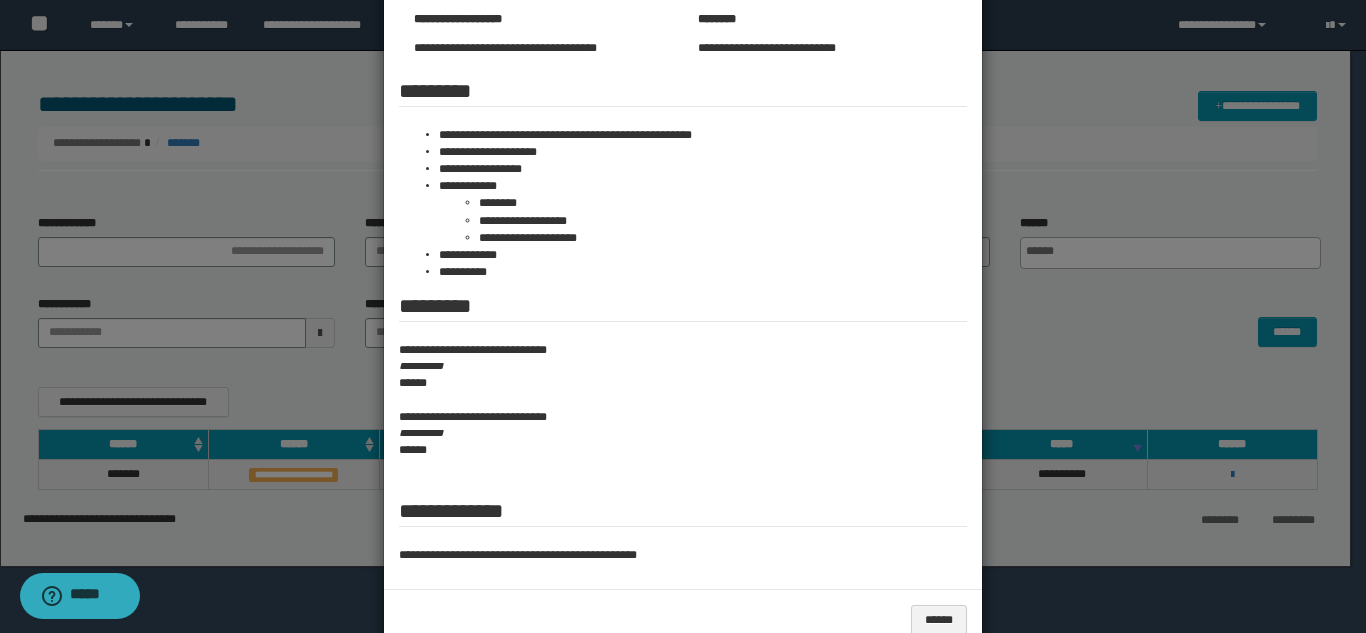 click at bounding box center [683, 190] 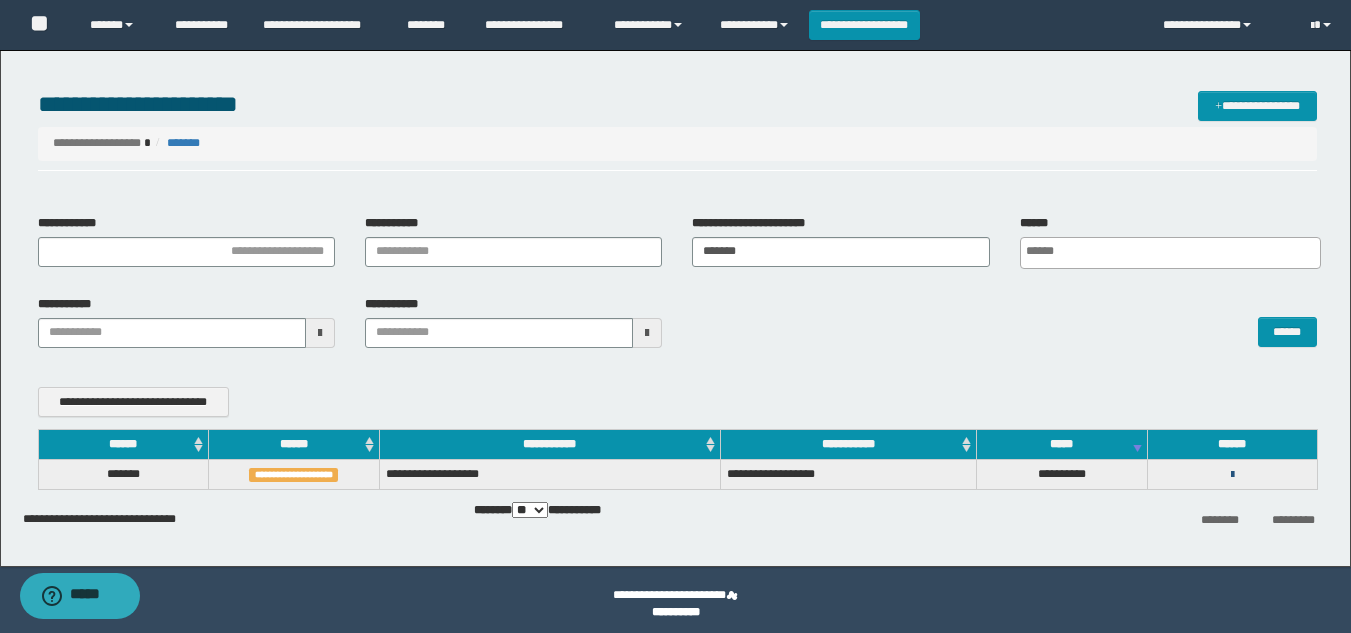 click at bounding box center (1232, 475) 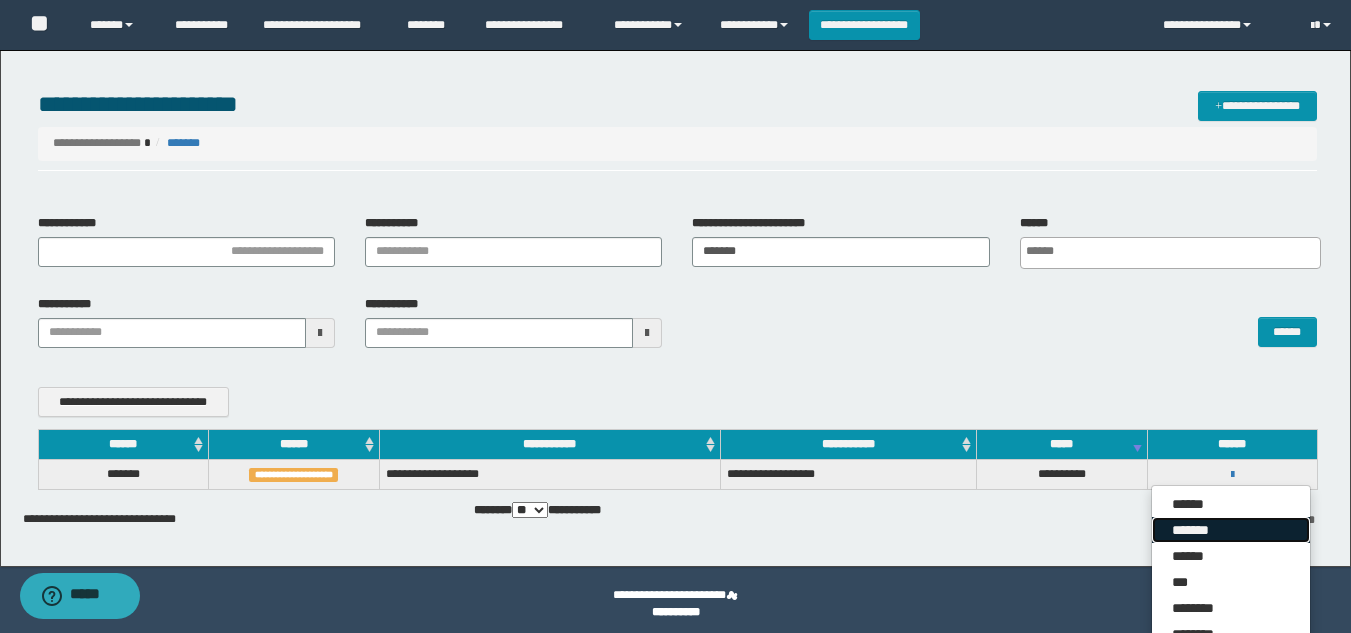 click on "*******" at bounding box center (1231, 530) 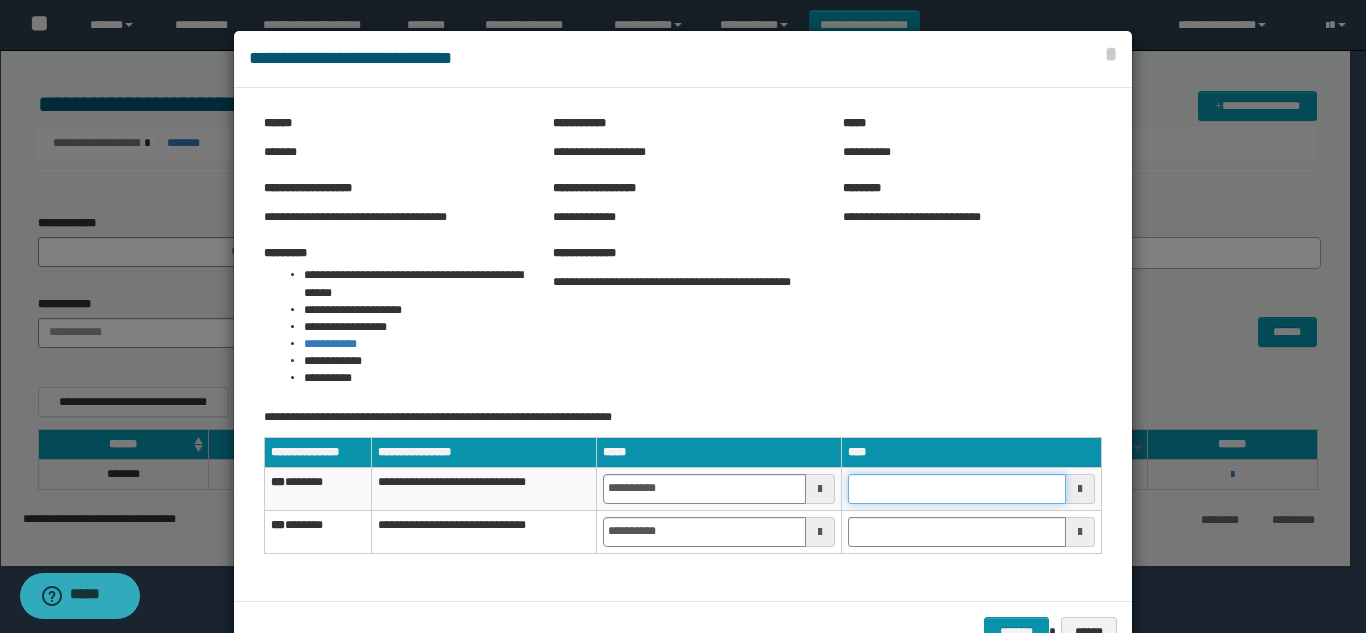 click at bounding box center [957, 489] 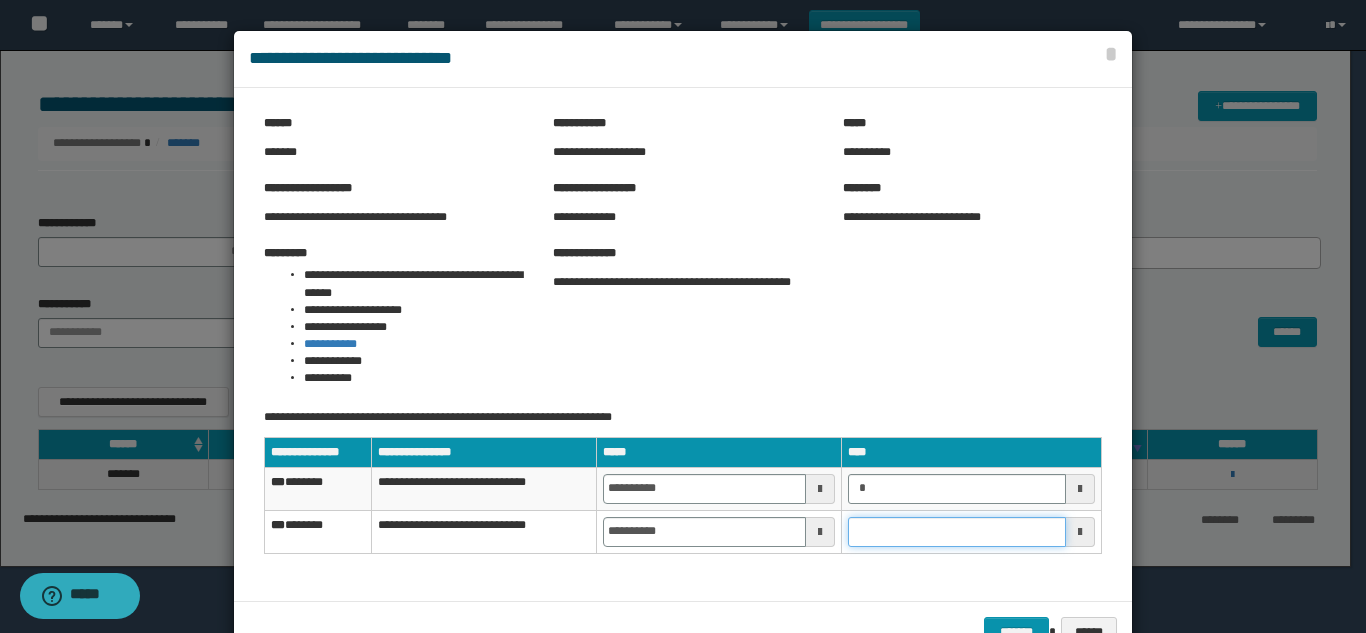 type on "********" 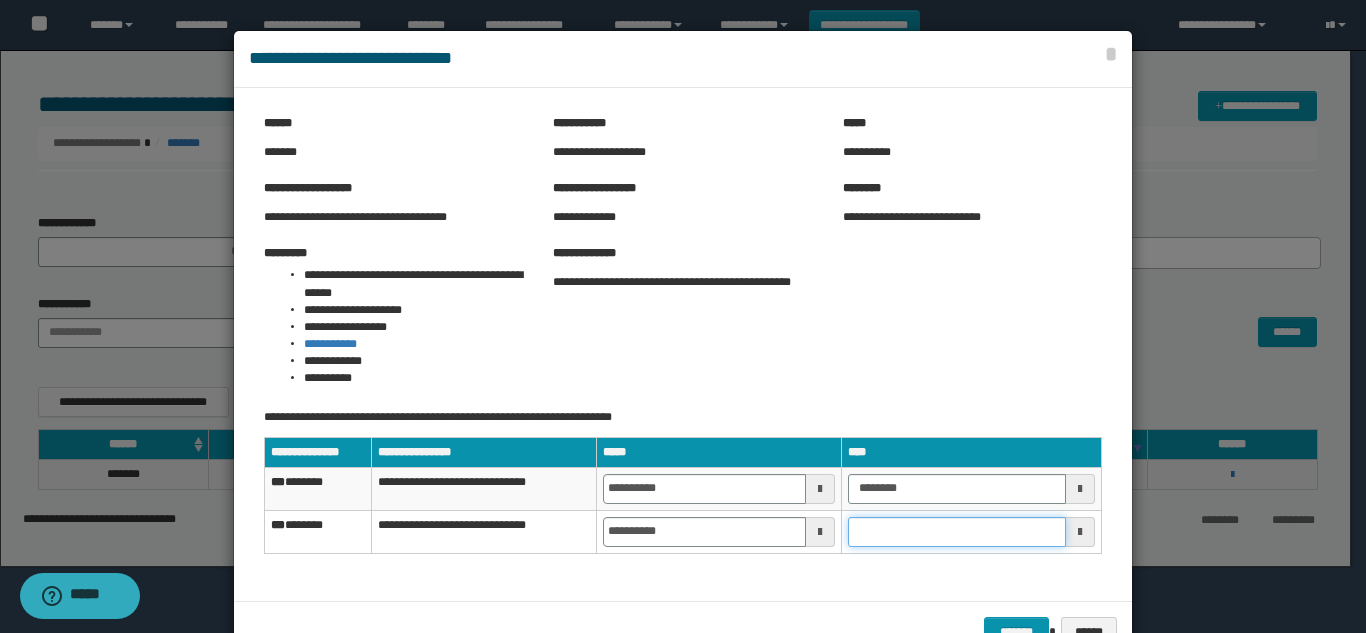 click at bounding box center [957, 532] 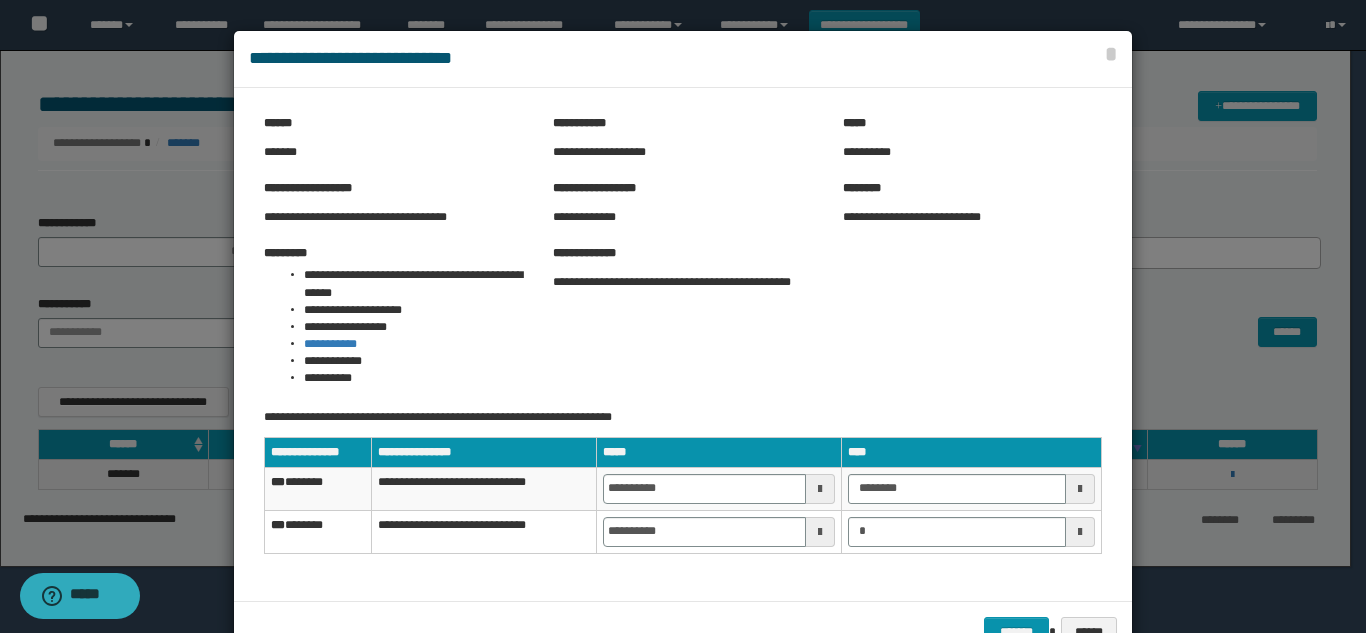type on "********" 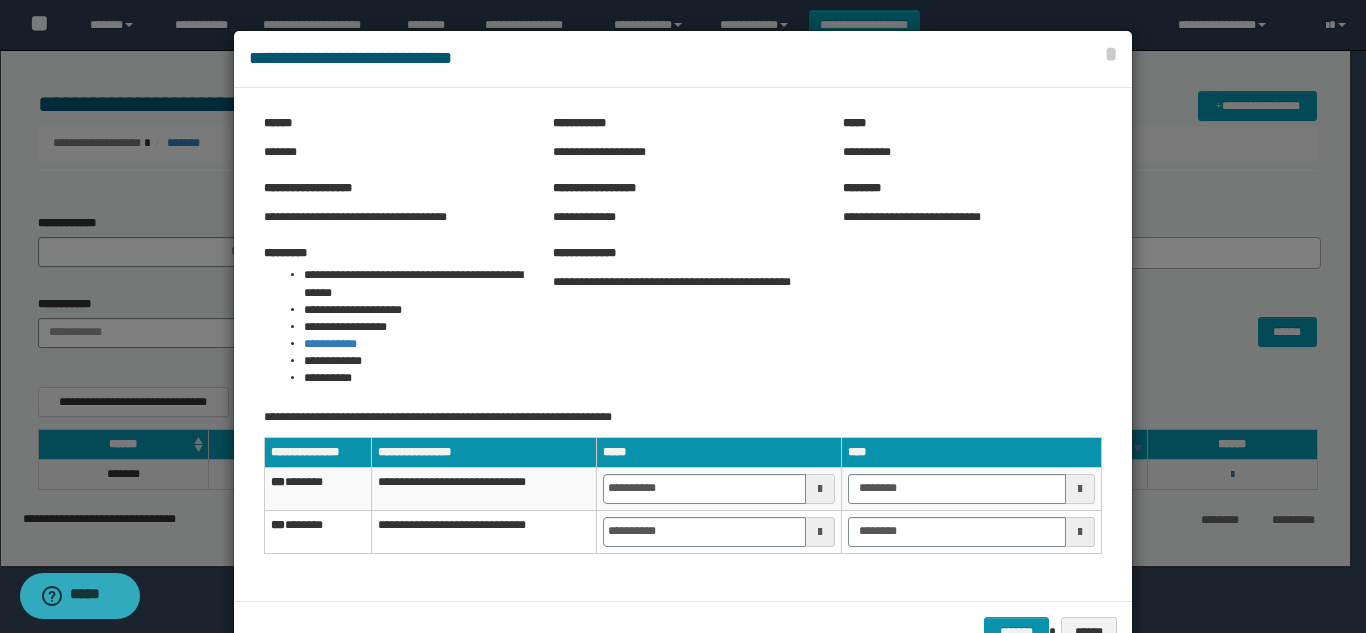 click on "**********" at bounding box center (683, 491) 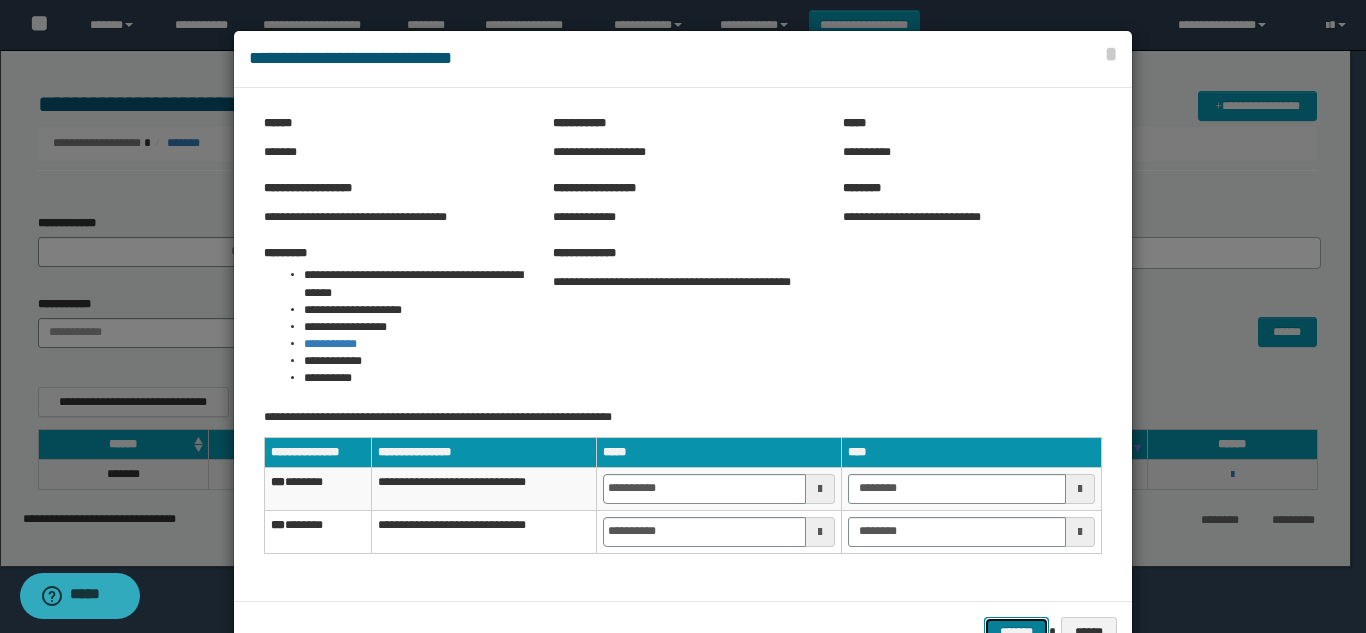 click on "*******" at bounding box center [1016, 632] 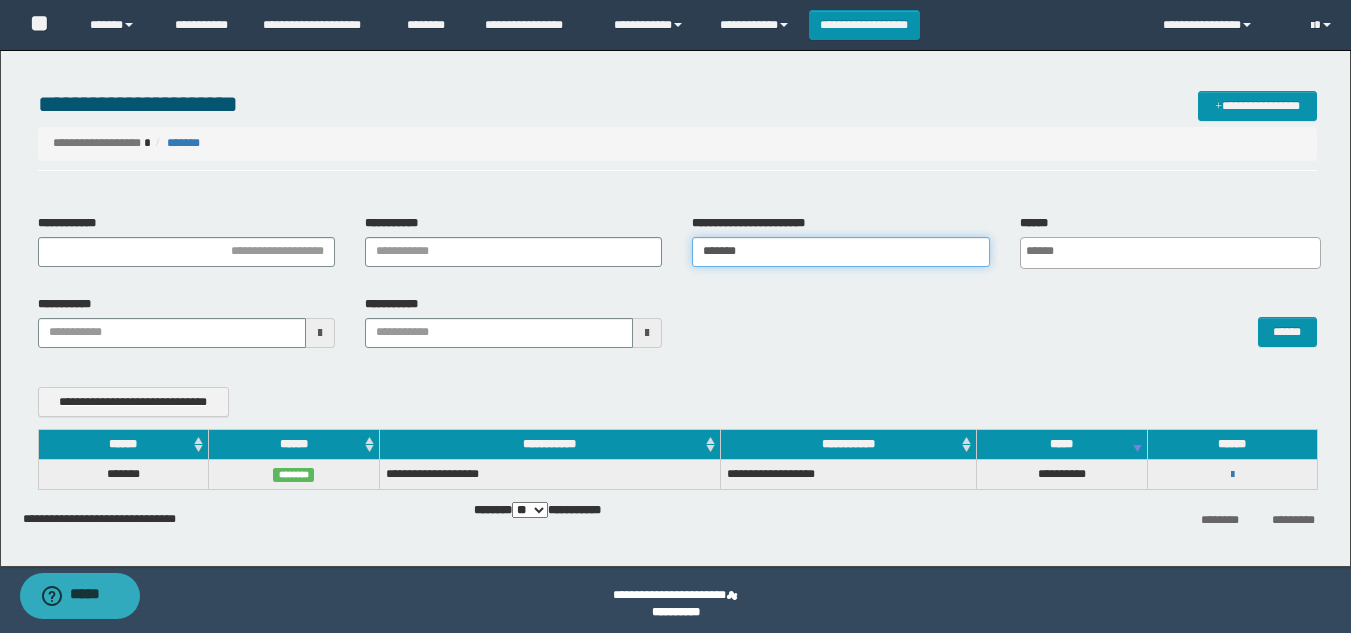 drag, startPoint x: 796, startPoint y: 238, endPoint x: 500, endPoint y: 269, distance: 297.6189 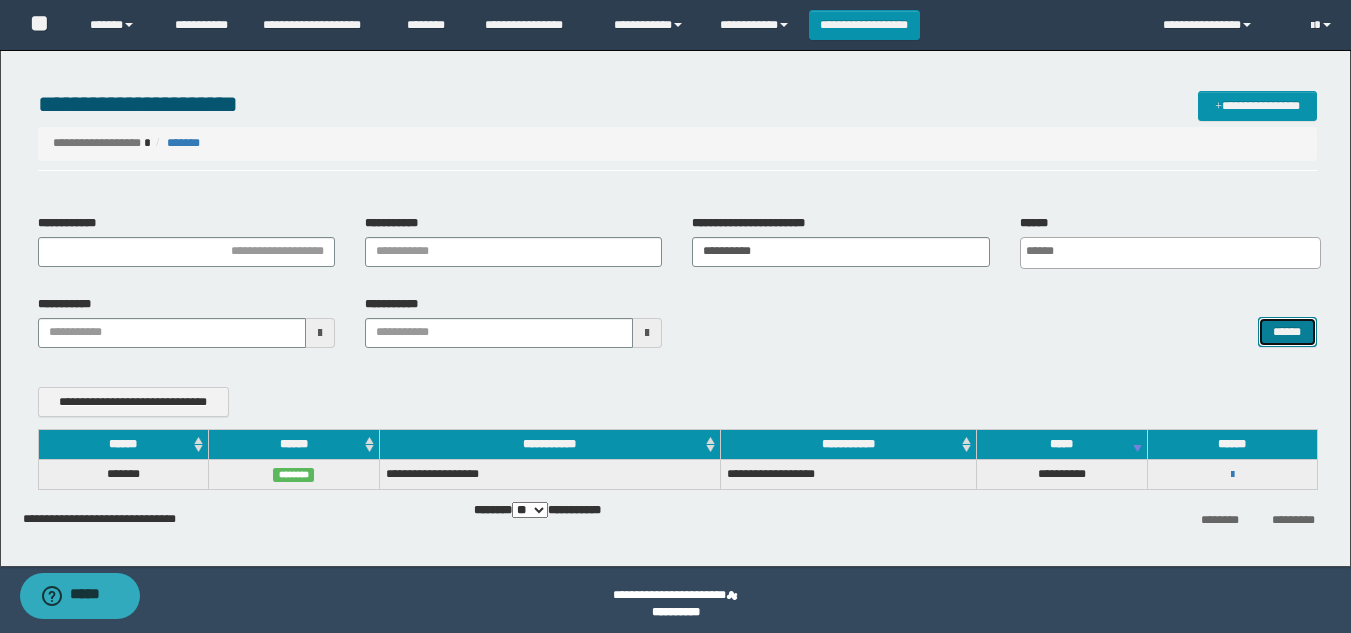 click on "******" at bounding box center [1287, 332] 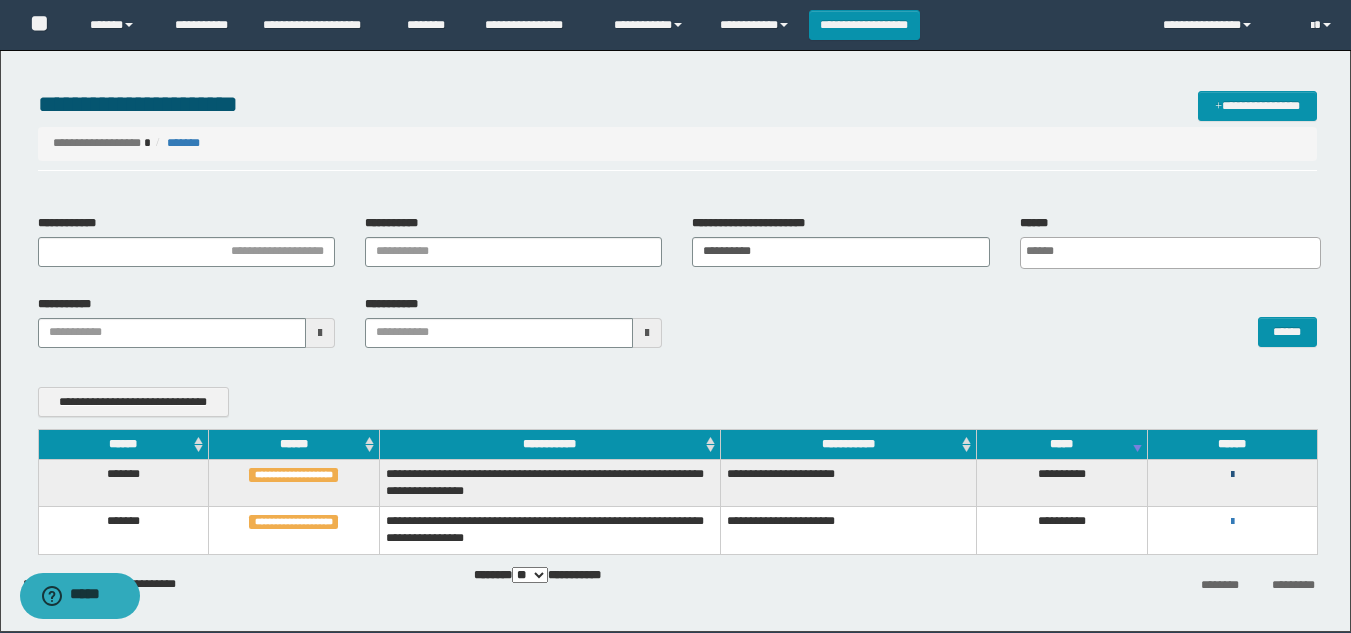 click at bounding box center (1232, 475) 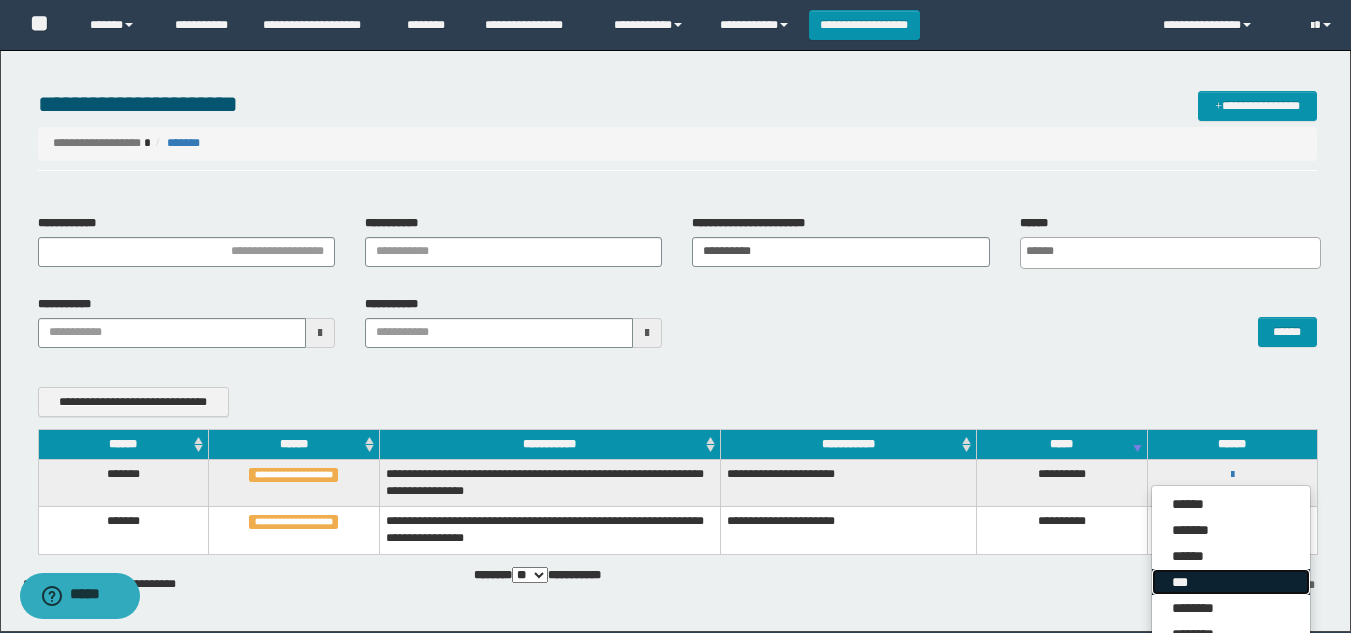 click on "***" at bounding box center (1231, 582) 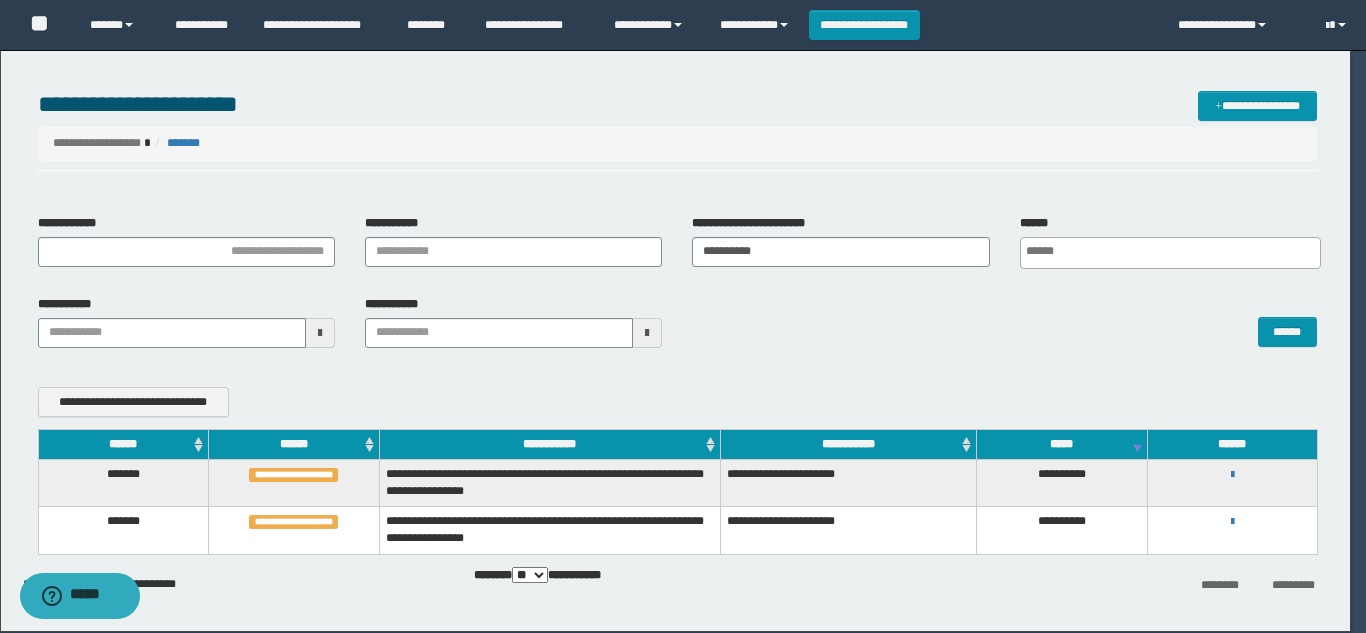 scroll, scrollTop: 0, scrollLeft: 0, axis: both 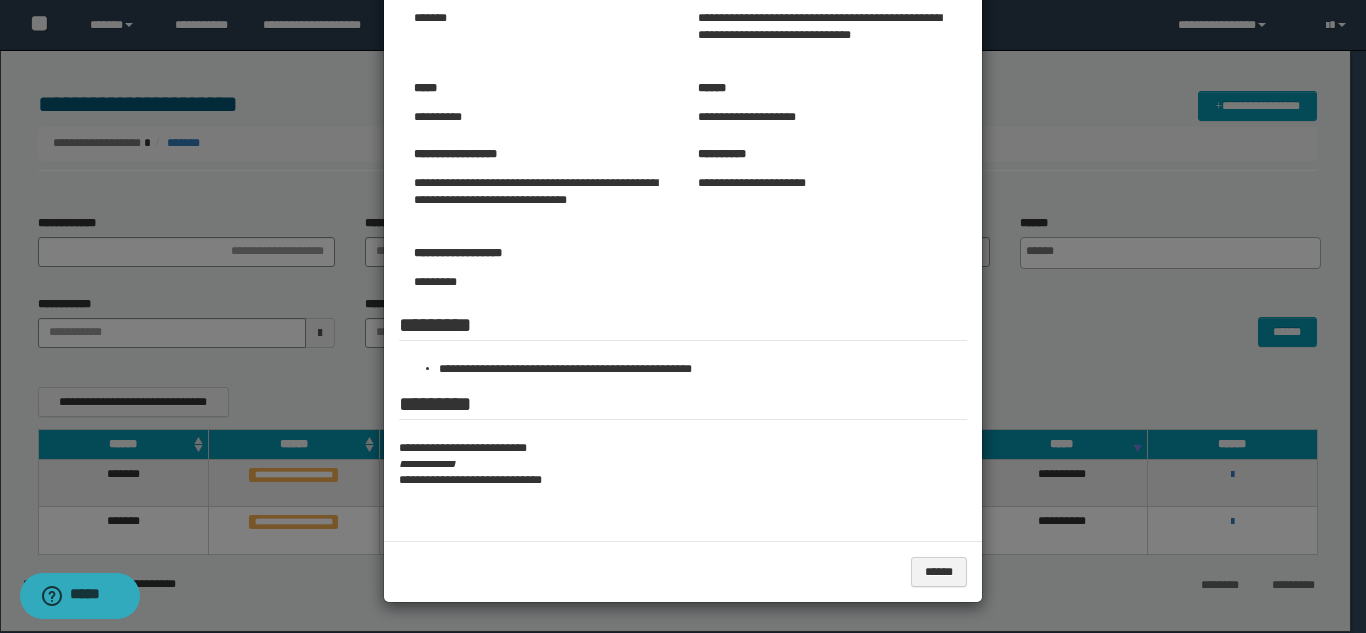 click at bounding box center (683, 249) 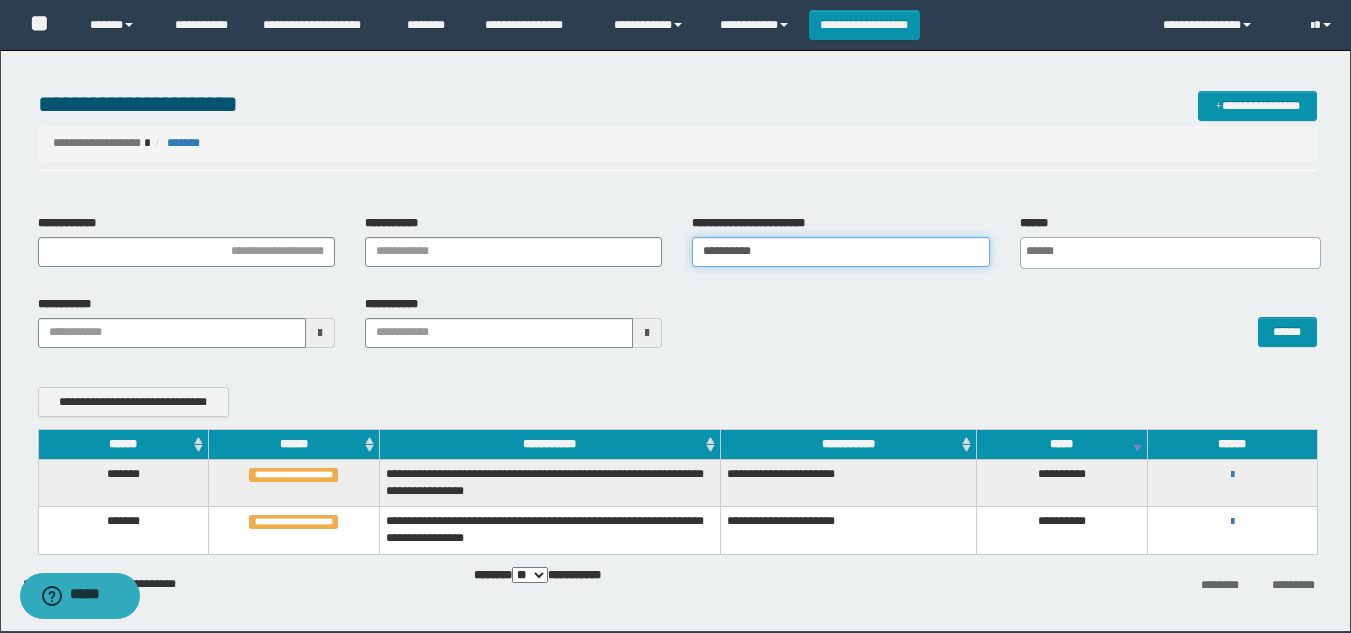 drag, startPoint x: 850, startPoint y: 245, endPoint x: 57, endPoint y: 348, distance: 799.6612 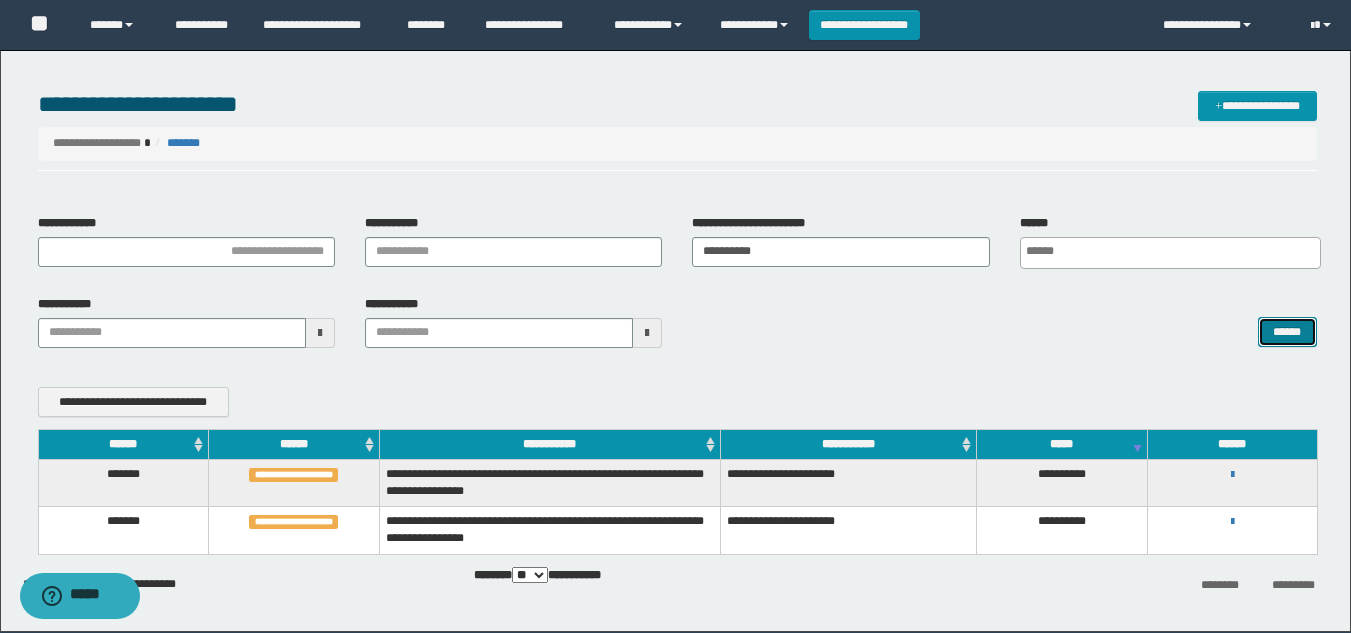 click on "******" at bounding box center [1287, 332] 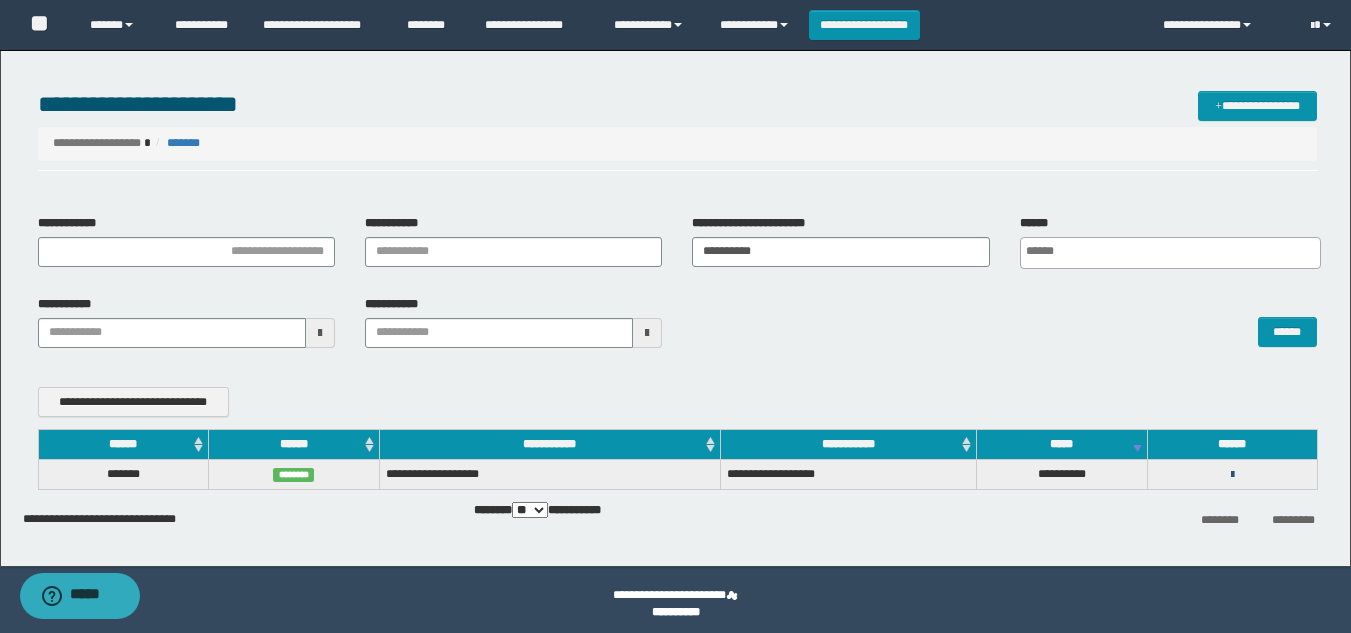 click at bounding box center [1232, 475] 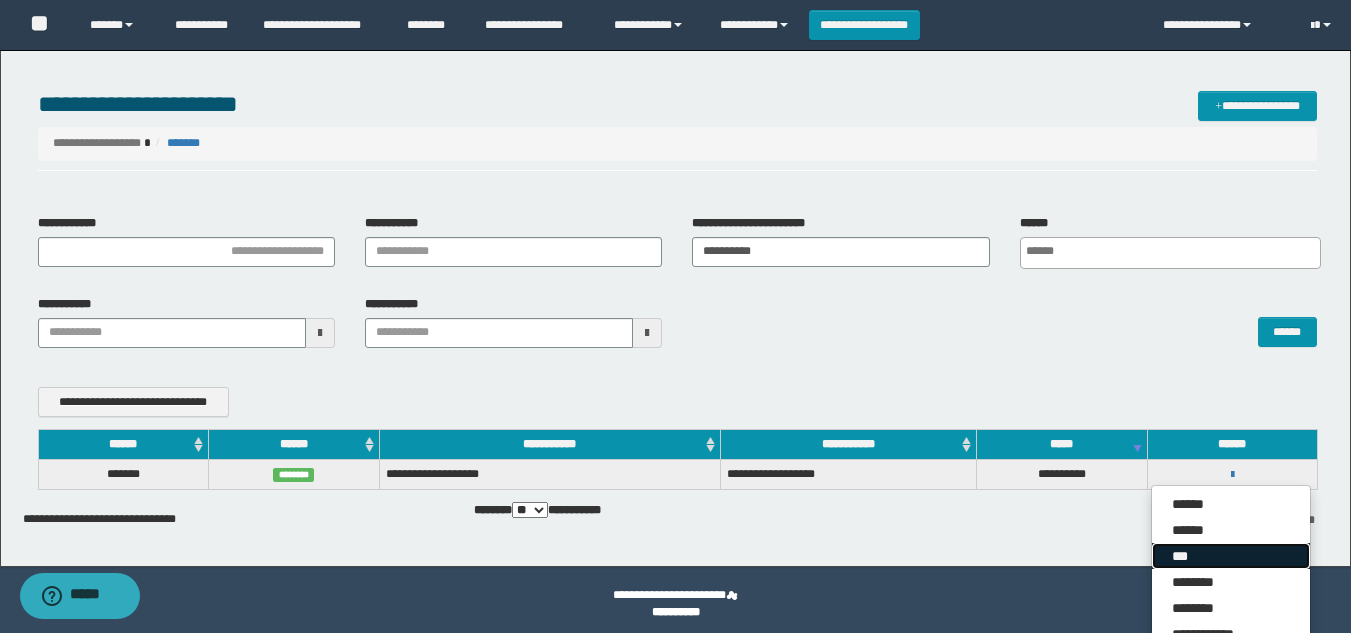 click on "***" at bounding box center (1231, 556) 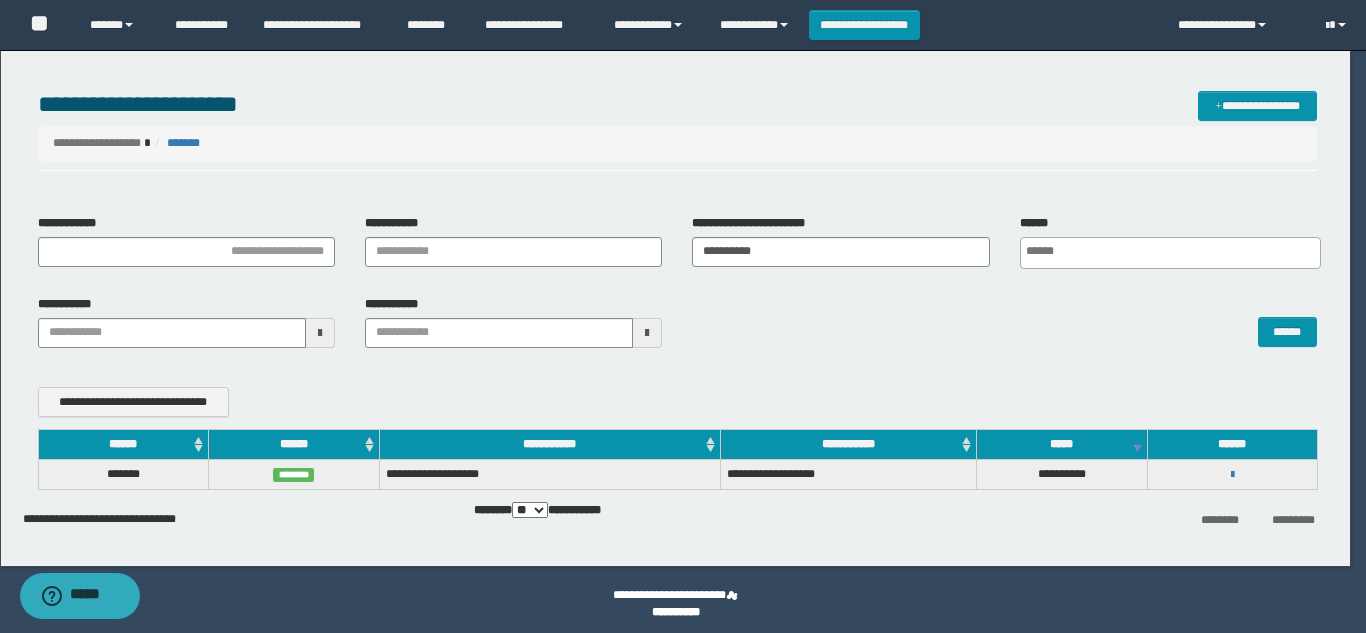 scroll, scrollTop: 0, scrollLeft: 0, axis: both 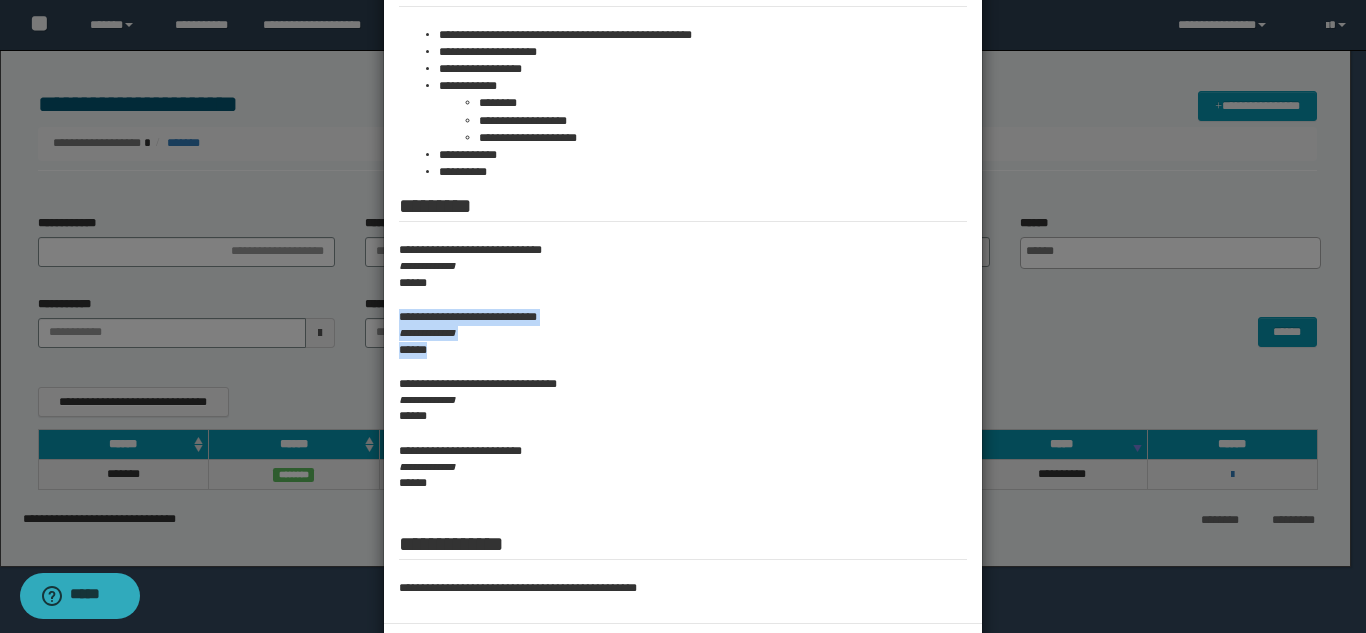 drag, startPoint x: 387, startPoint y: 315, endPoint x: 514, endPoint y: 349, distance: 131.47243 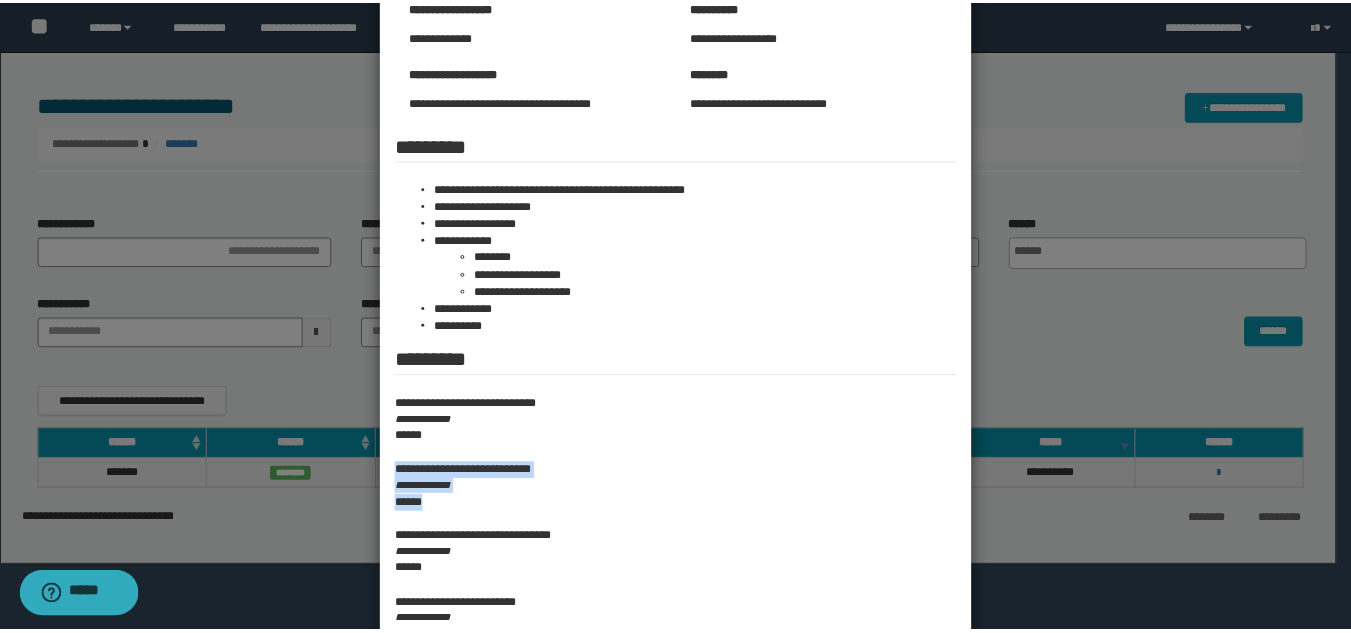 scroll, scrollTop: 100, scrollLeft: 0, axis: vertical 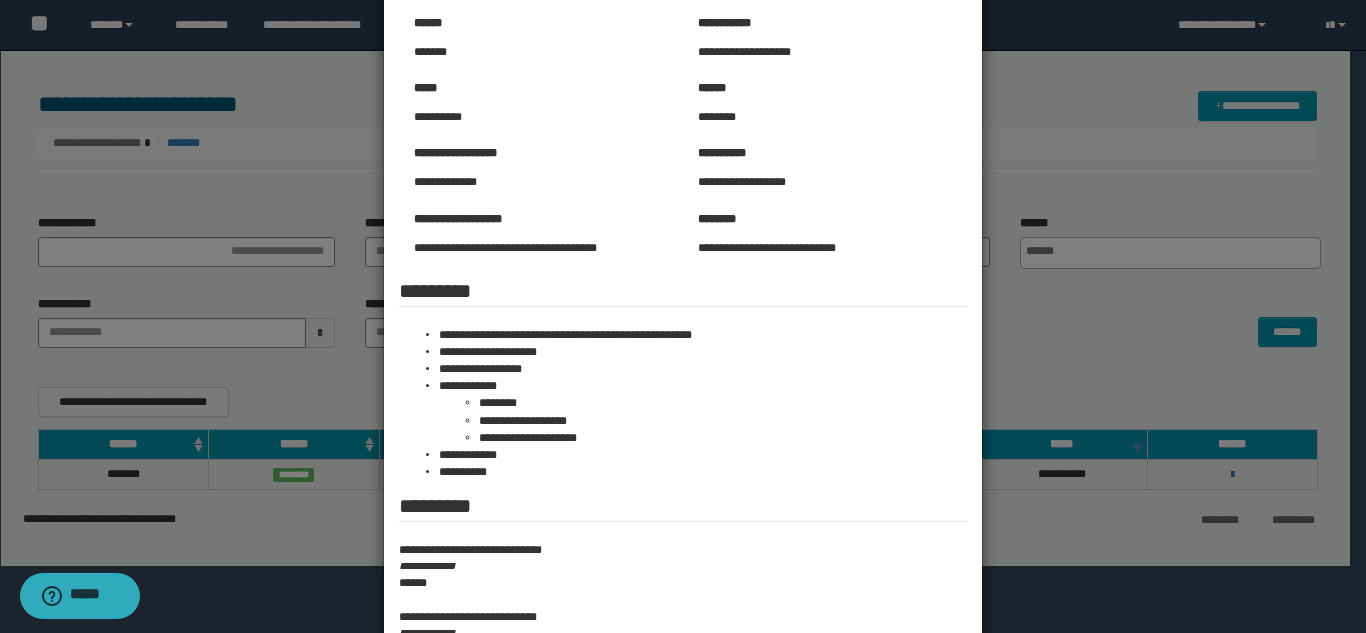 click at bounding box center (683, 457) 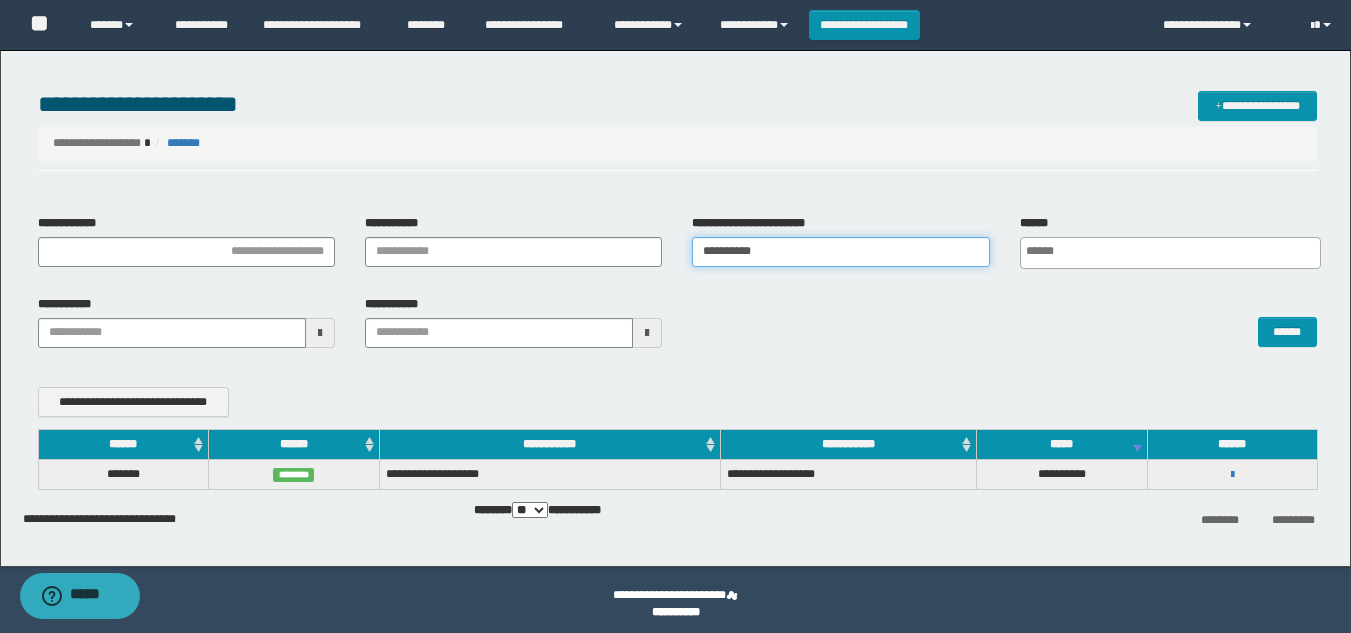 drag, startPoint x: 800, startPoint y: 255, endPoint x: 268, endPoint y: 181, distance: 537.12195 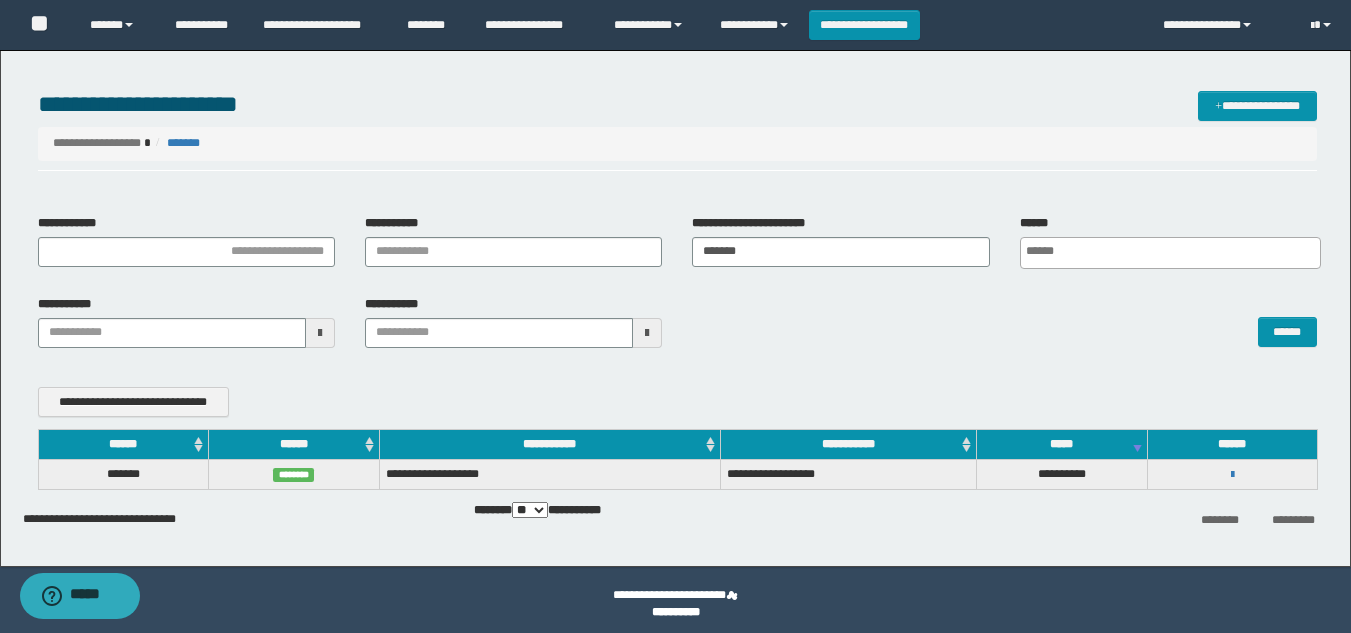 click on "******" at bounding box center [1004, 322] 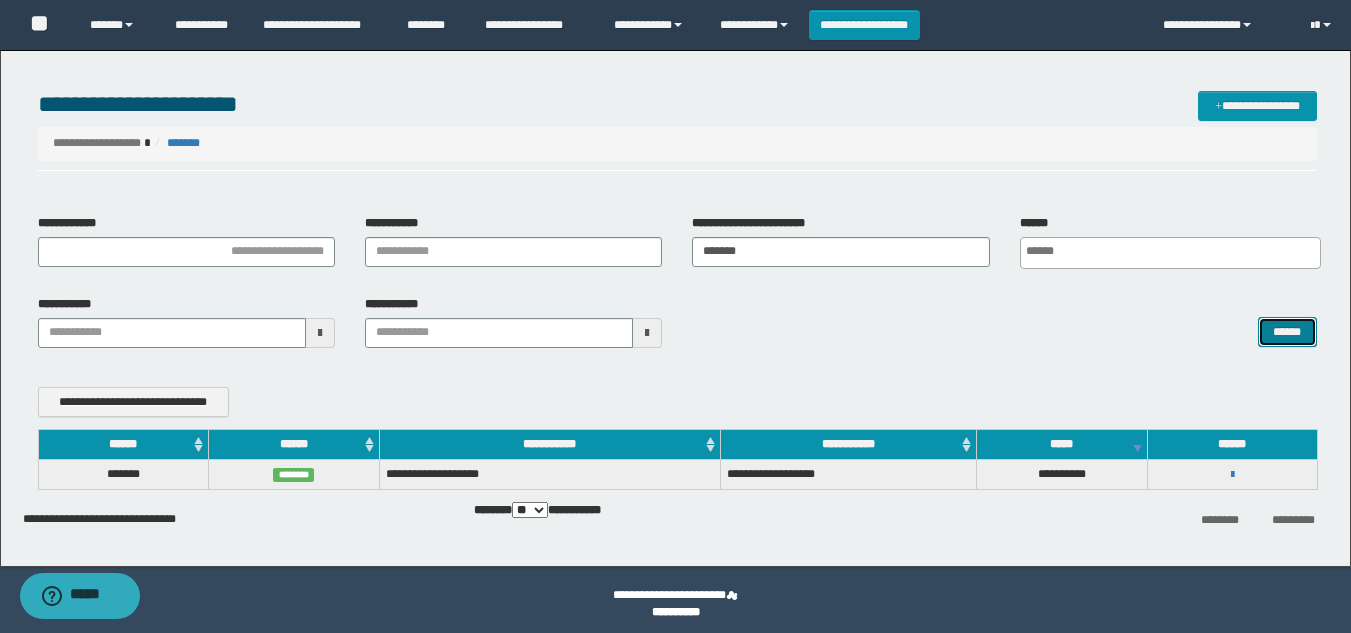 click on "******" at bounding box center [1287, 332] 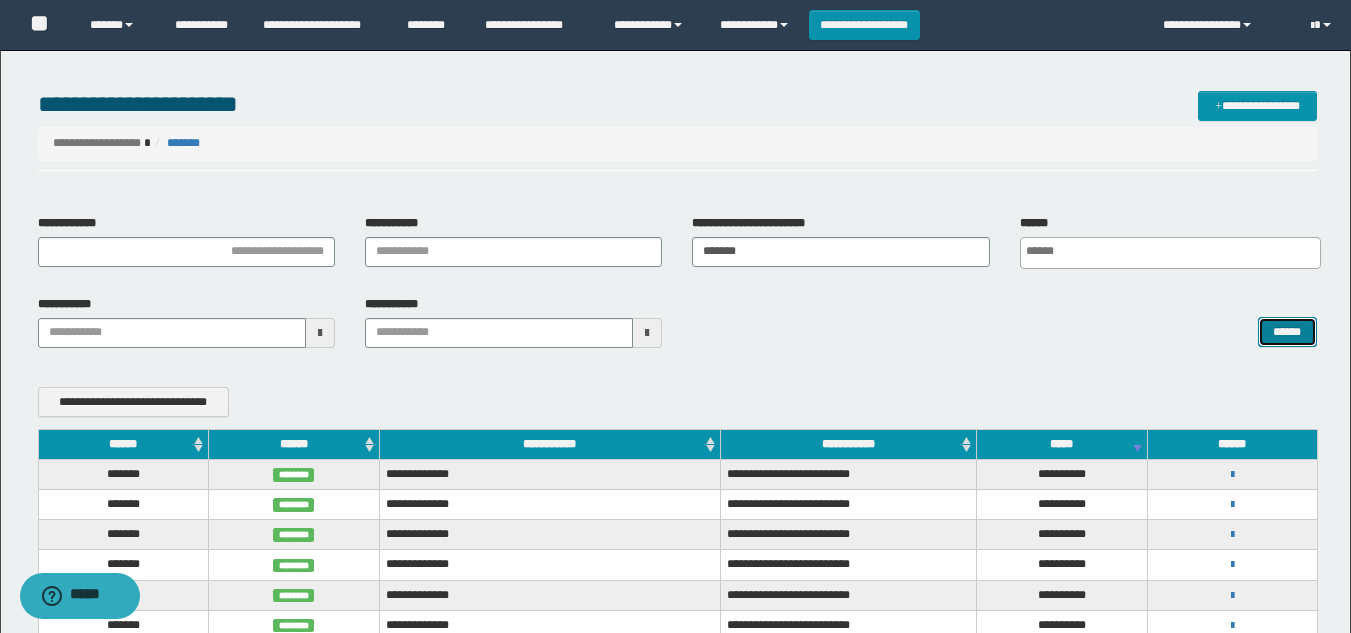 click on "******" at bounding box center (1287, 332) 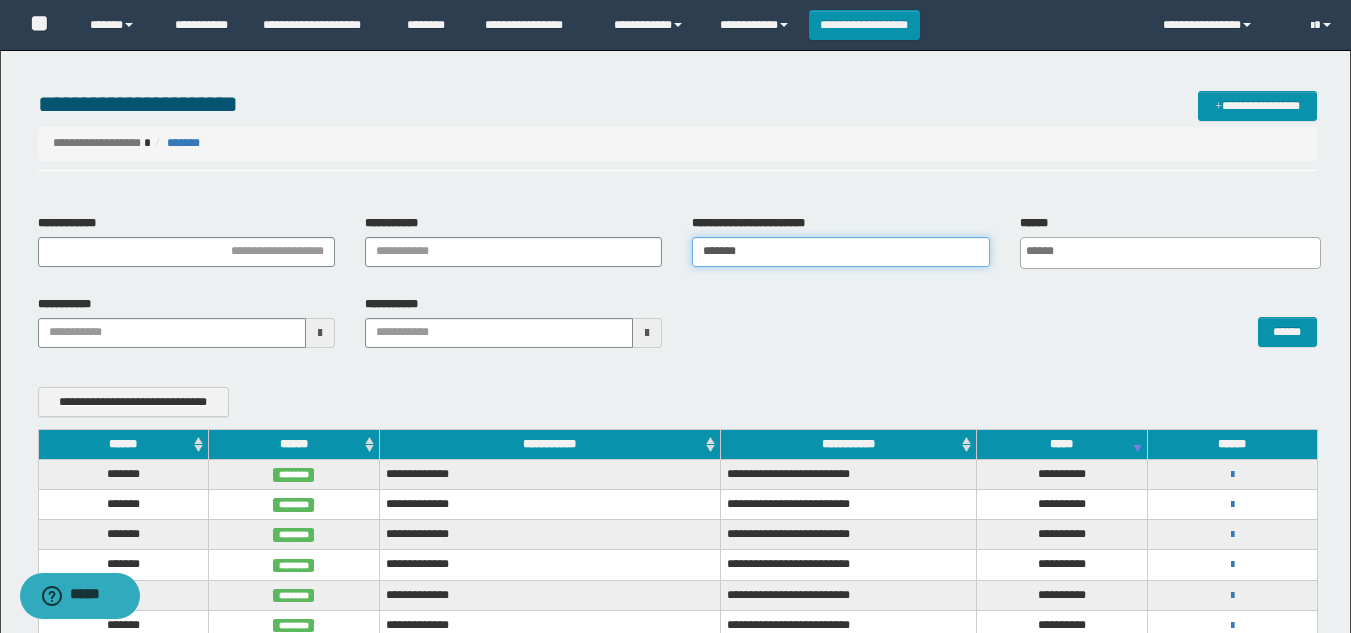 click on "*******" at bounding box center (840, 252) 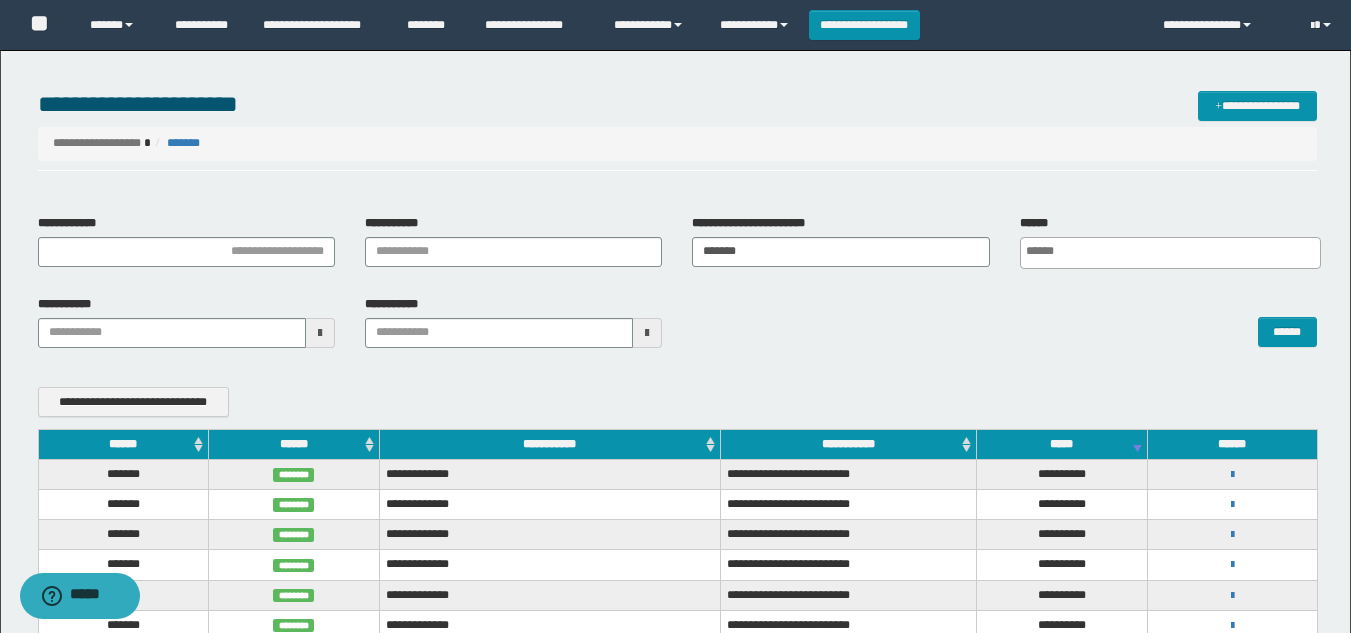 scroll, scrollTop: 0, scrollLeft: 5, axis: horizontal 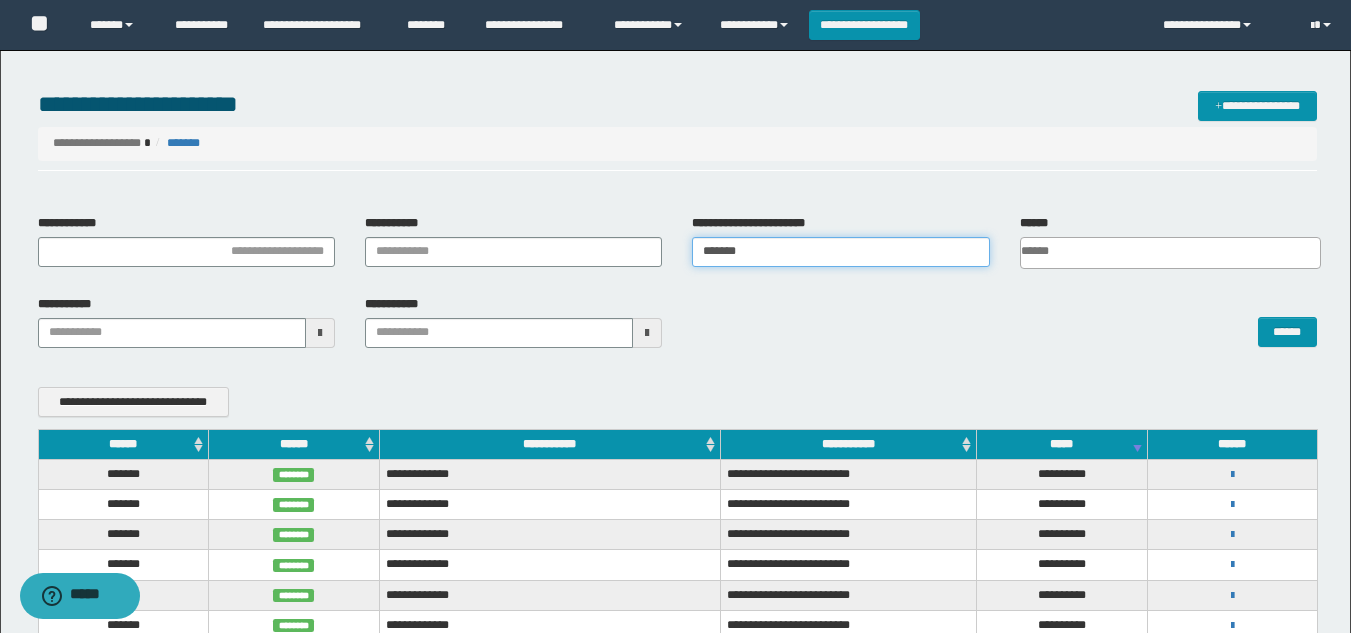 drag, startPoint x: 765, startPoint y: 252, endPoint x: 266, endPoint y: 219, distance: 500.09 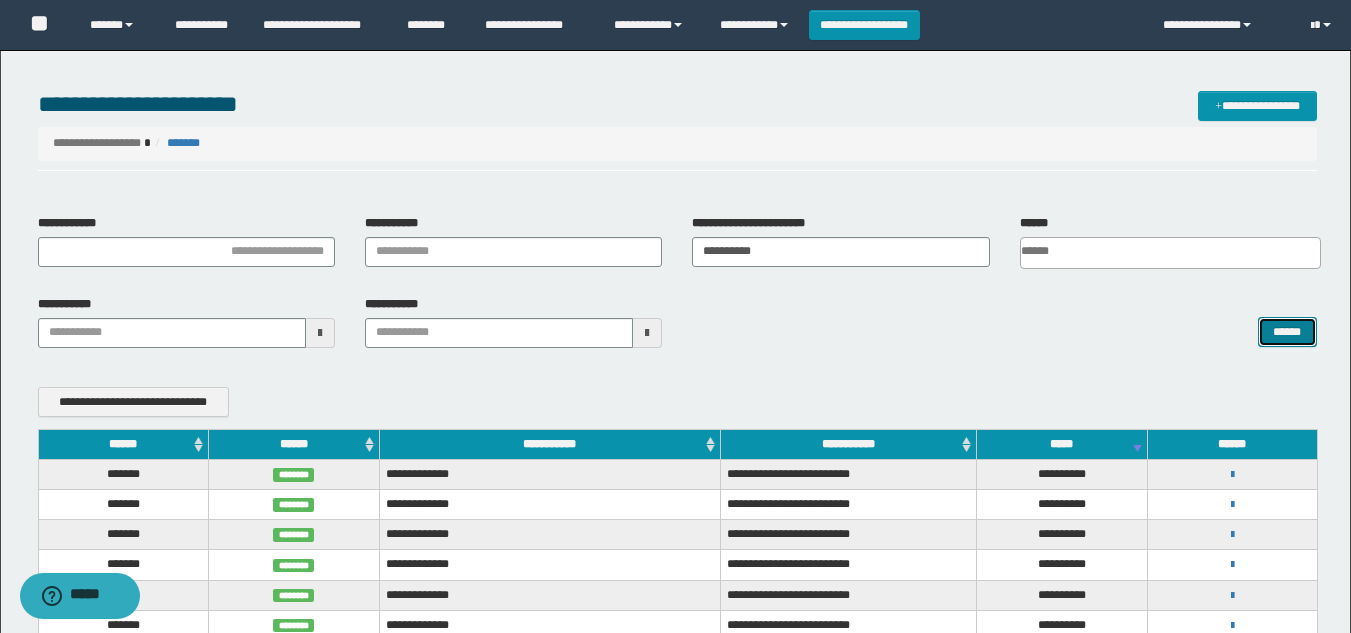 click on "******" at bounding box center (1287, 332) 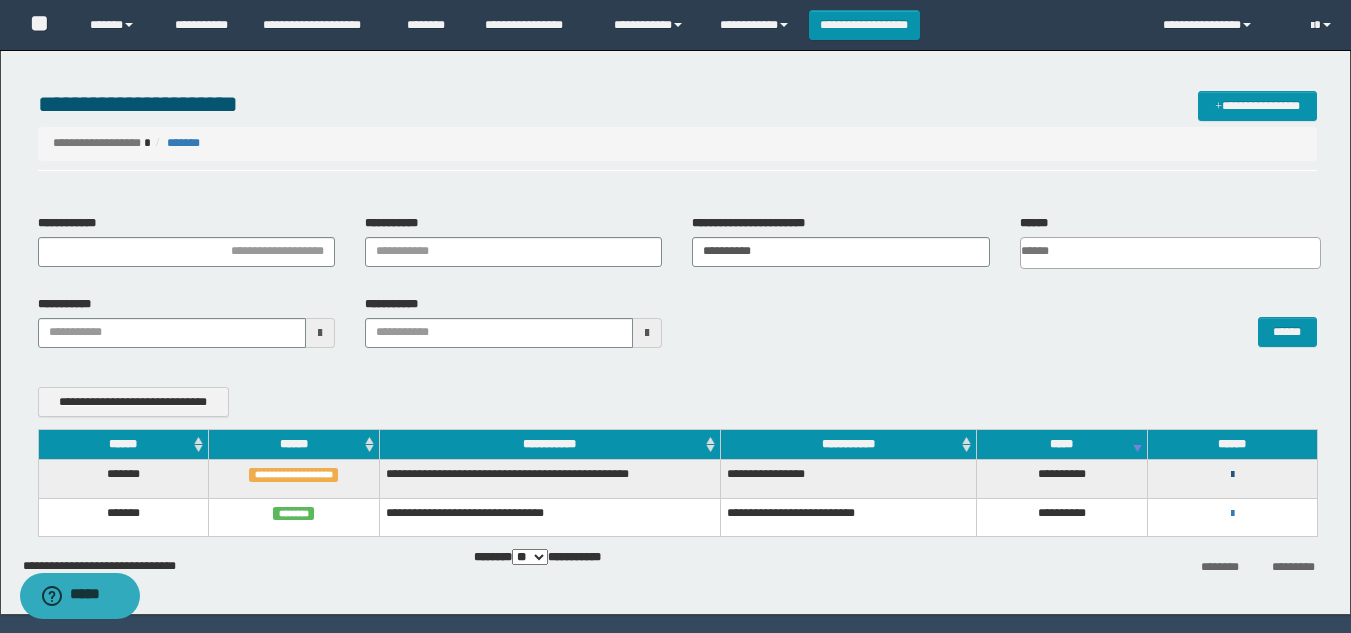 click at bounding box center (1232, 475) 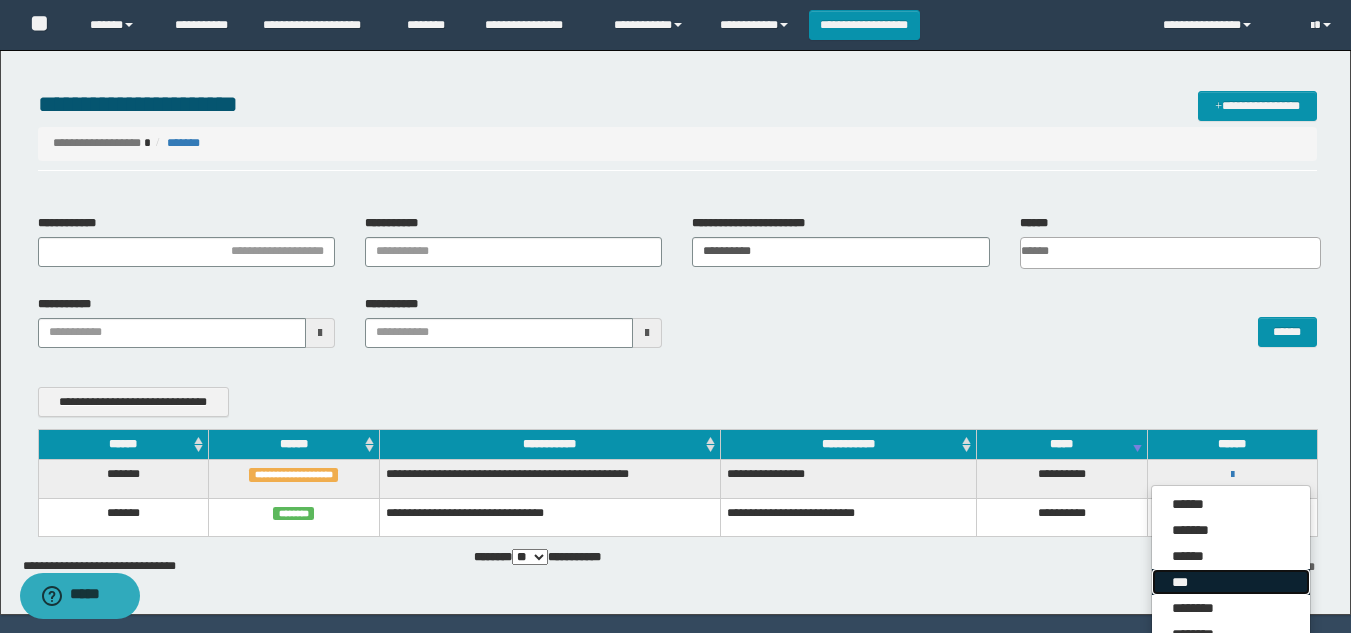 click on "***" at bounding box center (1231, 582) 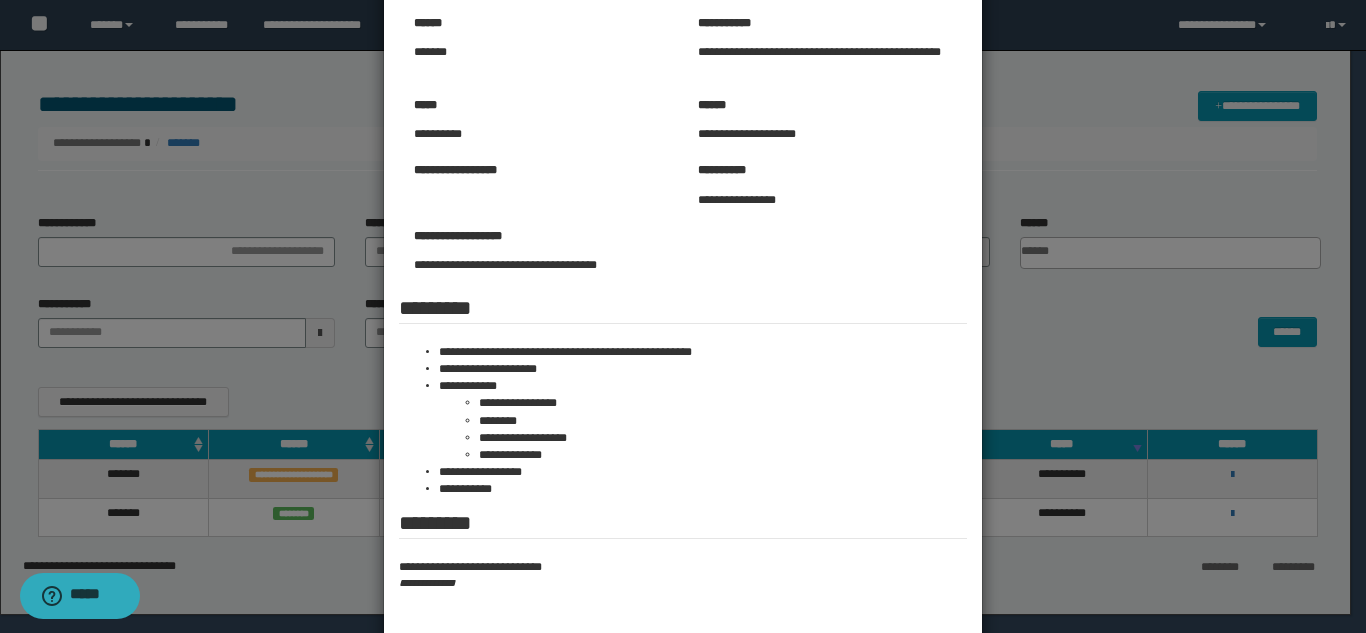 scroll, scrollTop: 0, scrollLeft: 0, axis: both 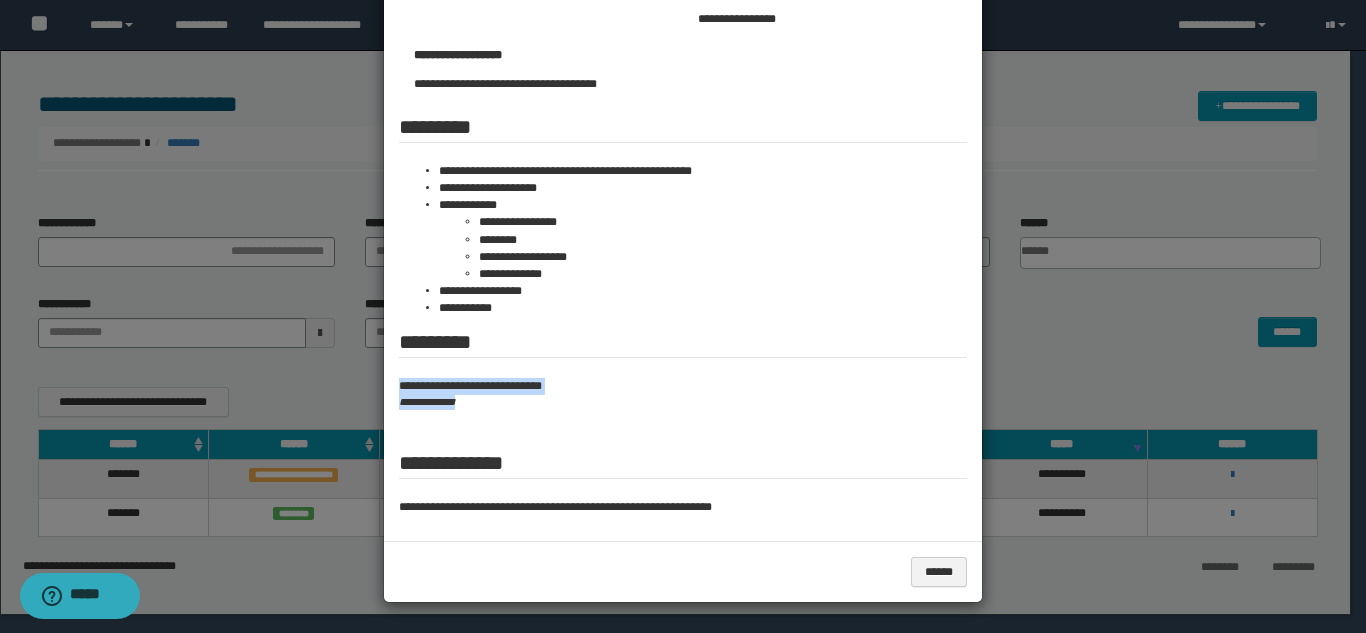 drag, startPoint x: 390, startPoint y: 382, endPoint x: 597, endPoint y: 439, distance: 214.70445 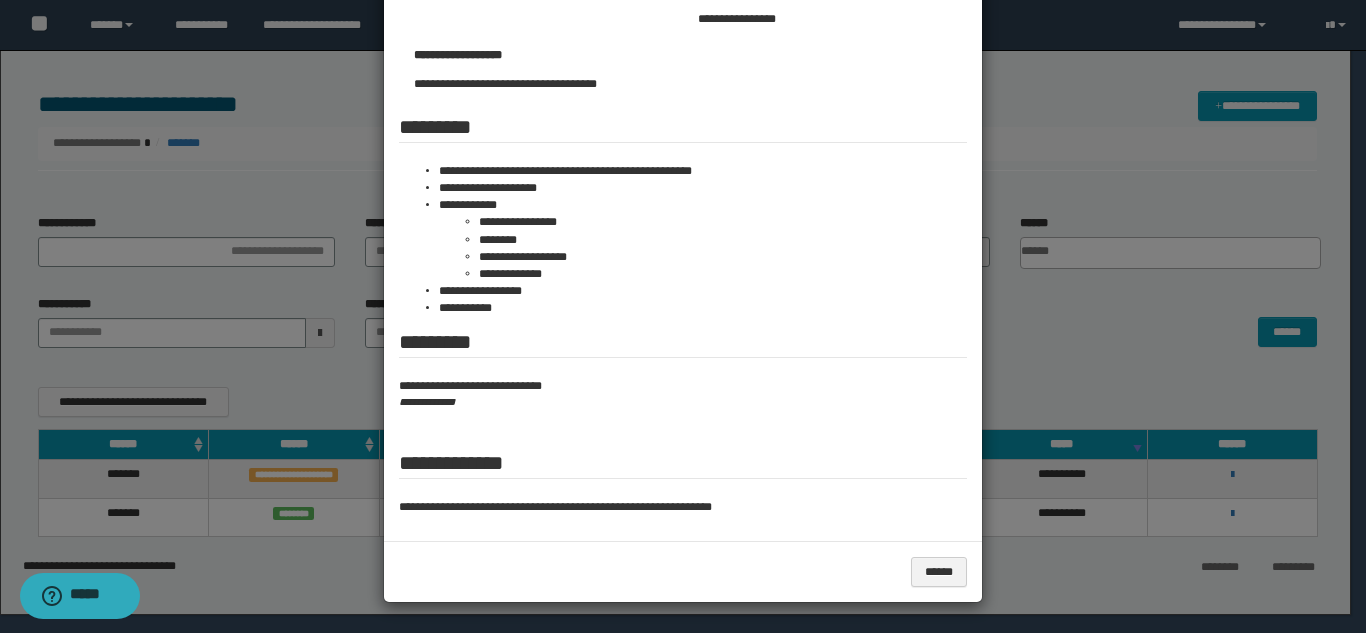 click at bounding box center [683, 176] 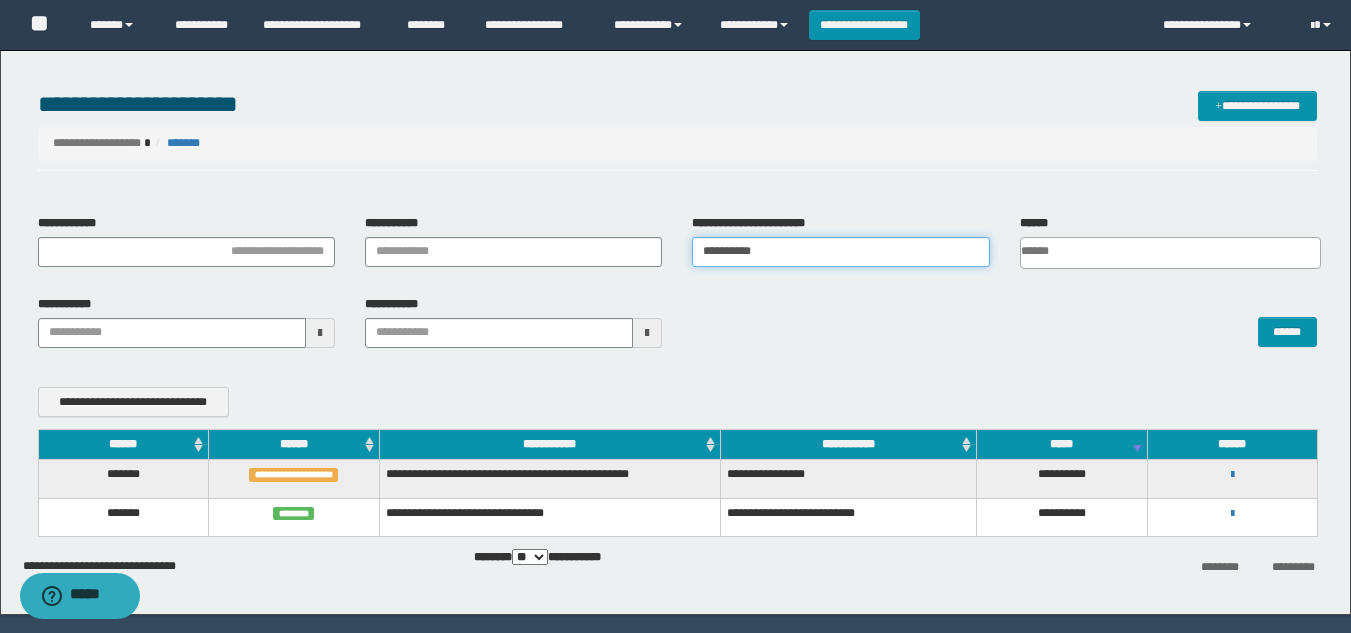 drag, startPoint x: 786, startPoint y: 266, endPoint x: 334, endPoint y: 231, distance: 453.35306 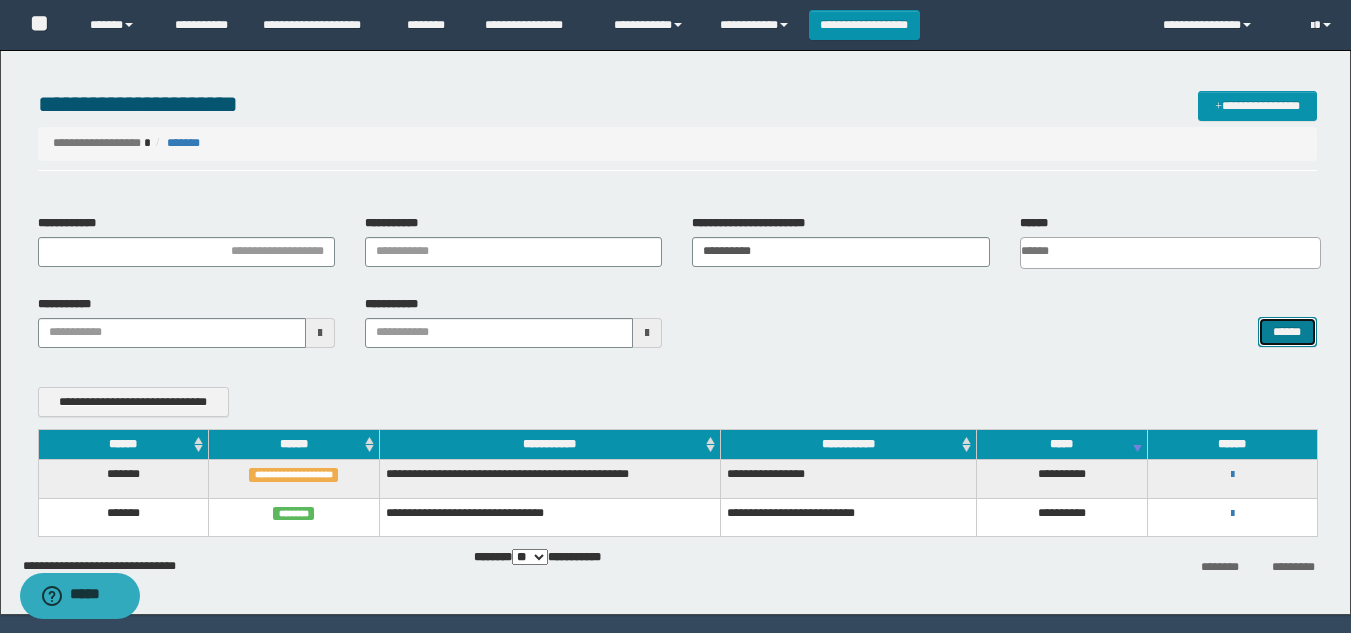 click on "******" at bounding box center (1287, 332) 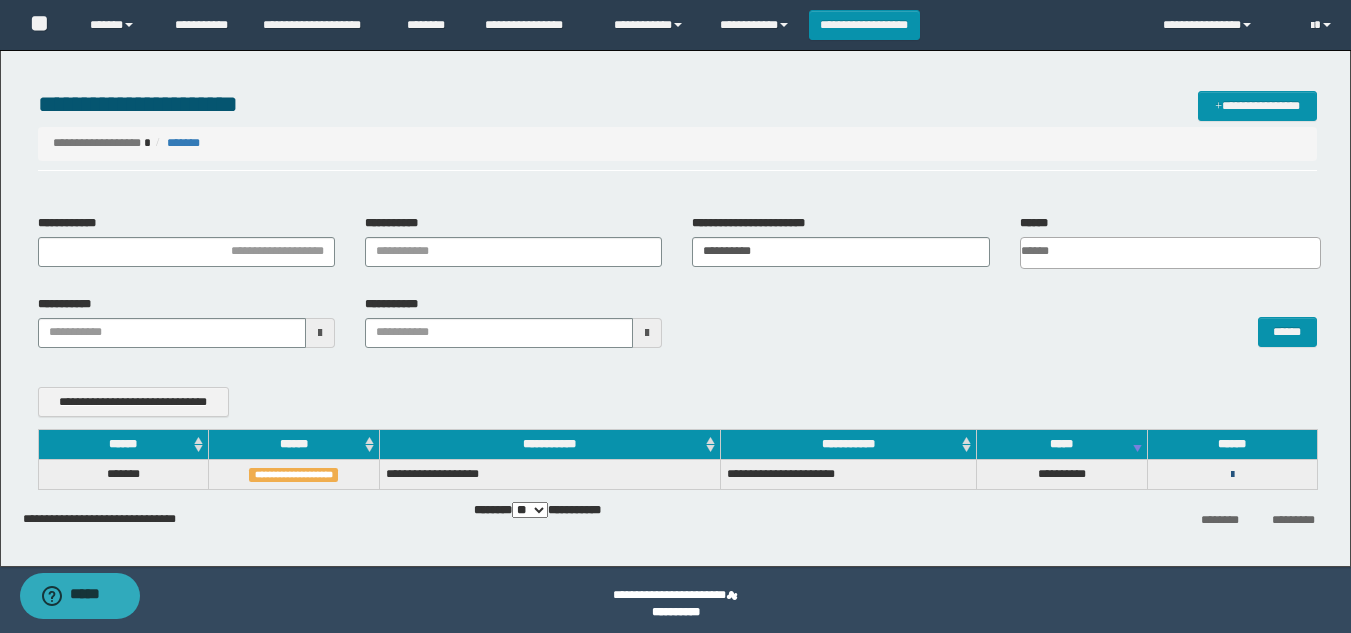 click at bounding box center [1232, 475] 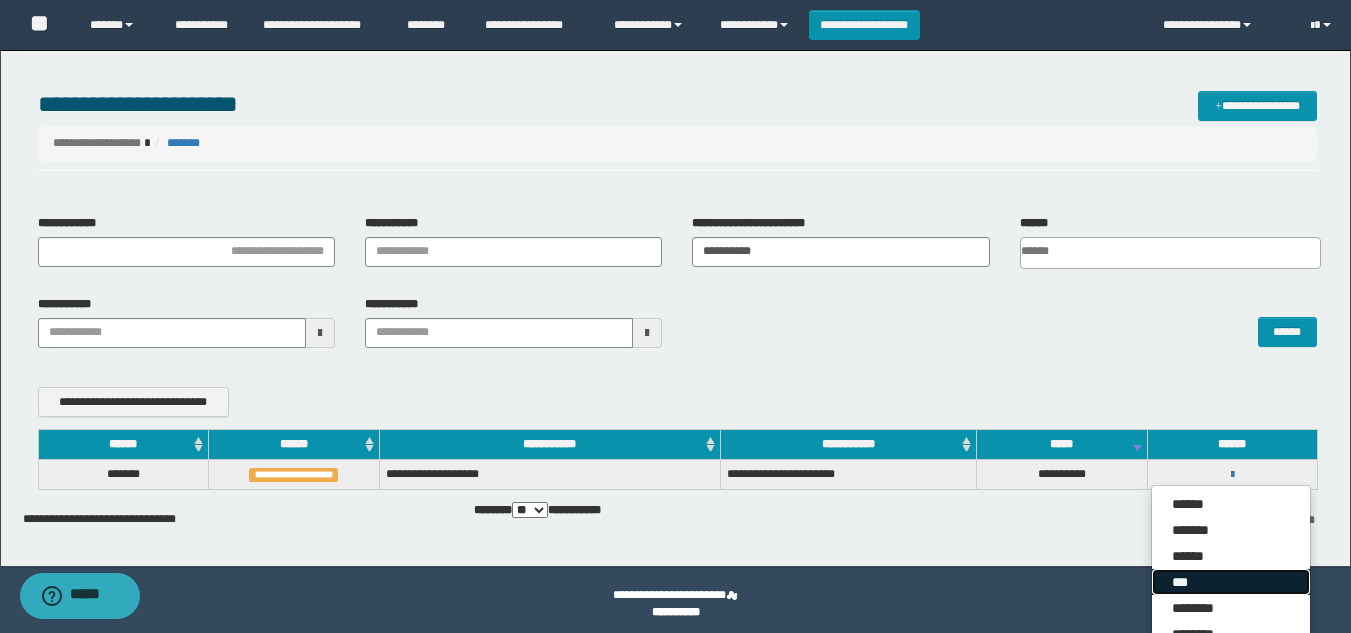 click on "***" at bounding box center [1231, 582] 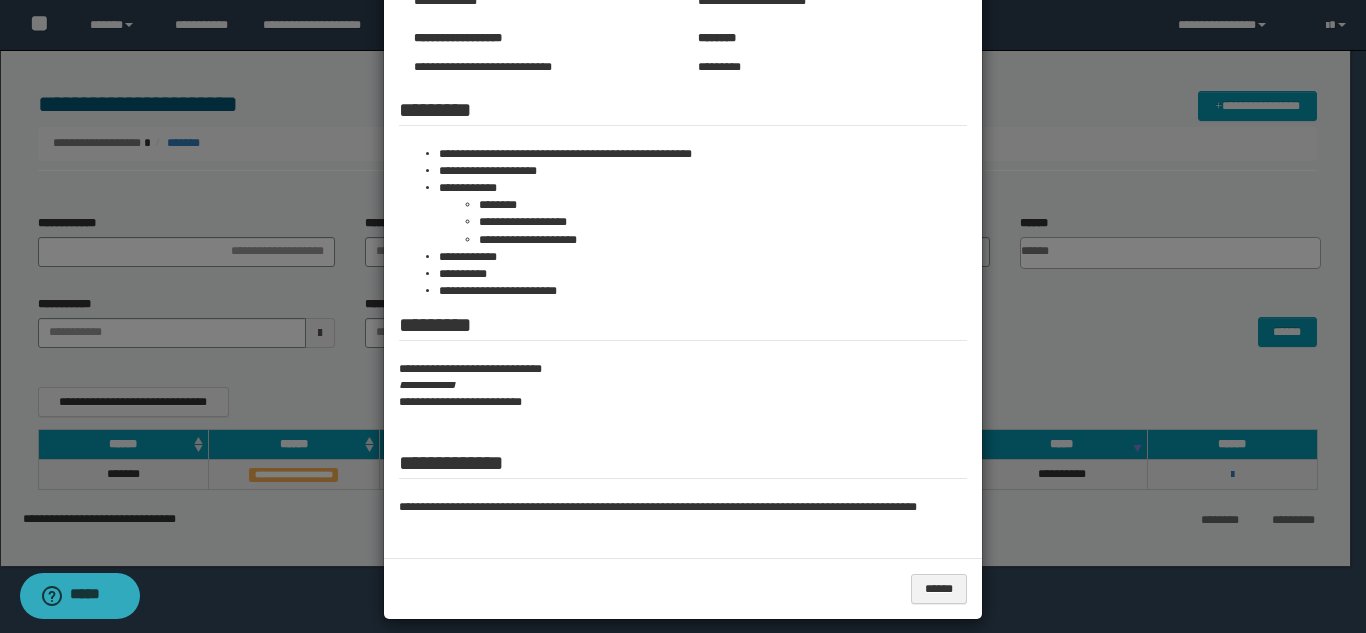 scroll, scrollTop: 0, scrollLeft: 0, axis: both 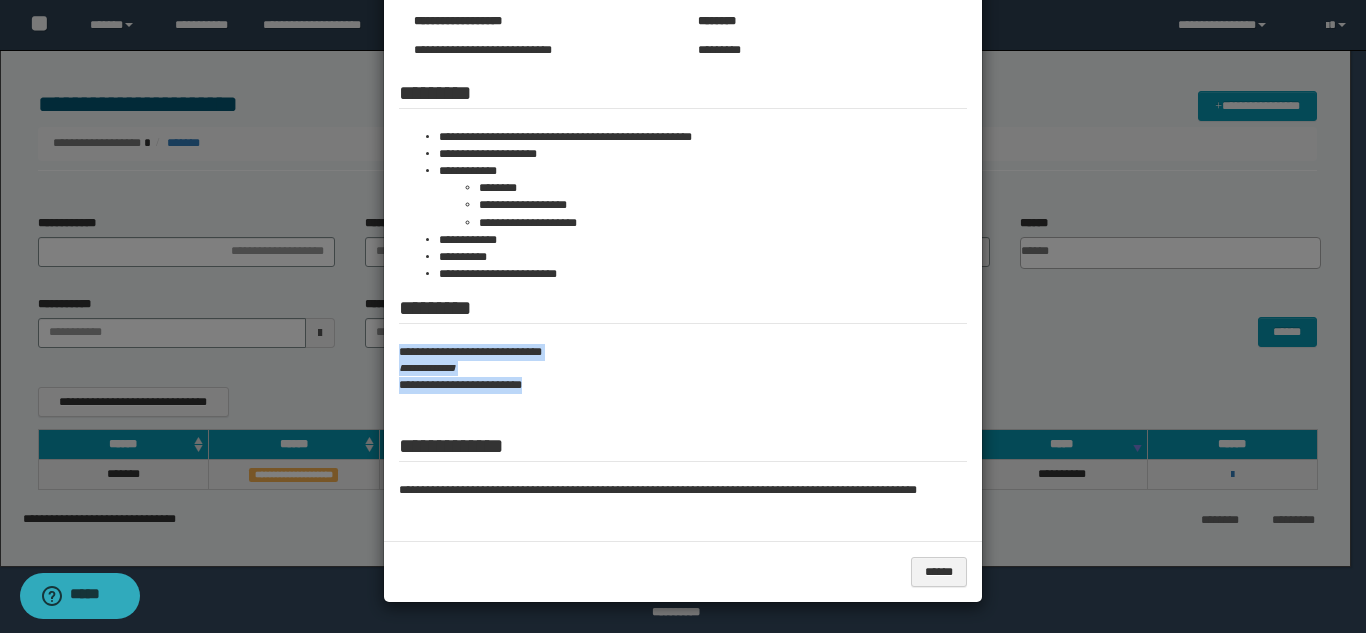 drag, startPoint x: 390, startPoint y: 344, endPoint x: 612, endPoint y: 401, distance: 229.20079 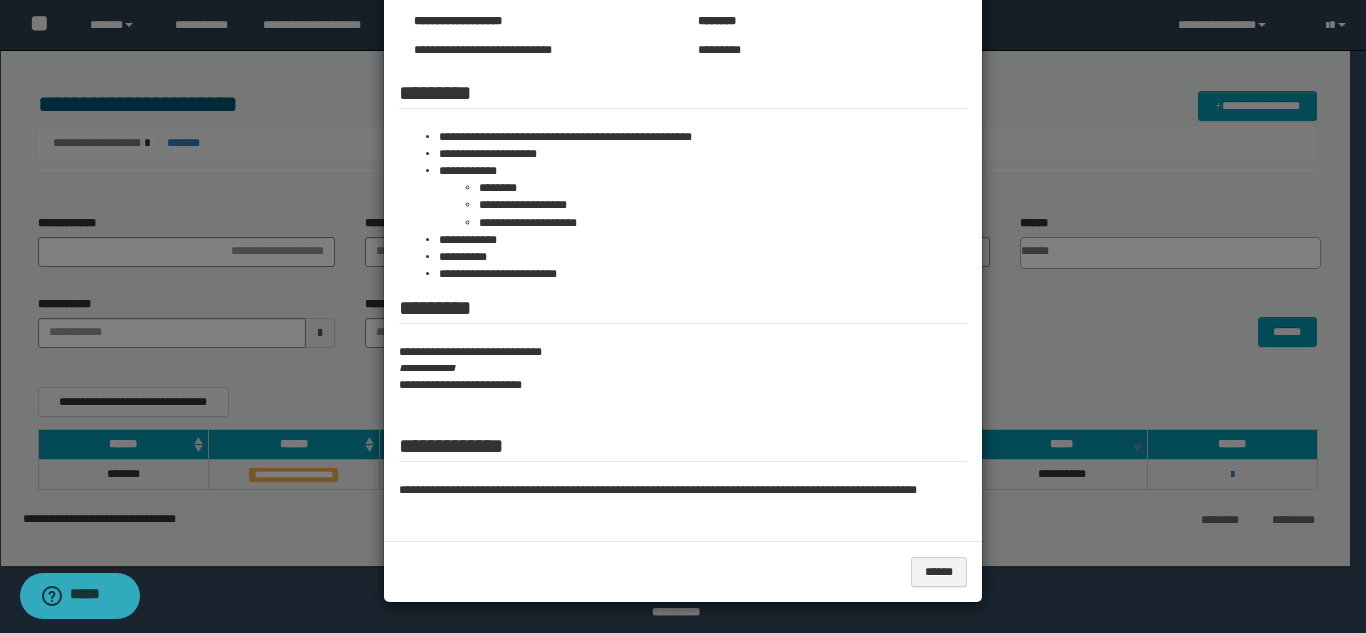 click at bounding box center (683, 167) 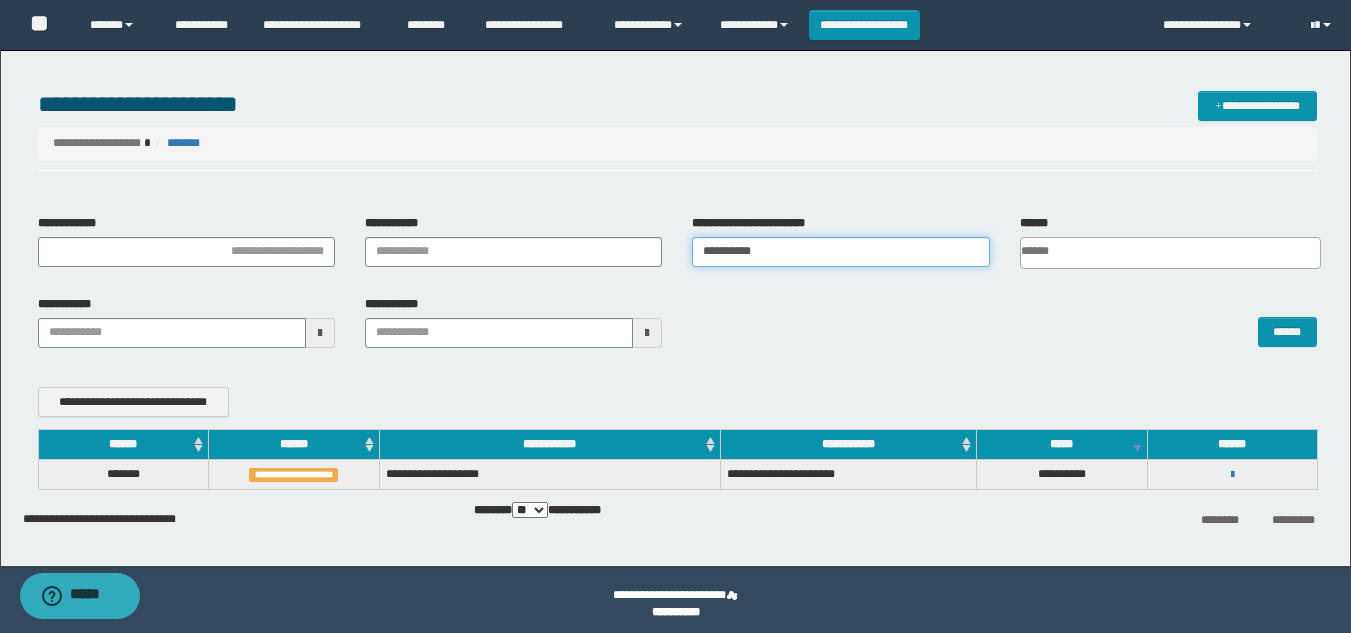 drag, startPoint x: 870, startPoint y: 249, endPoint x: 9, endPoint y: 271, distance: 861.281 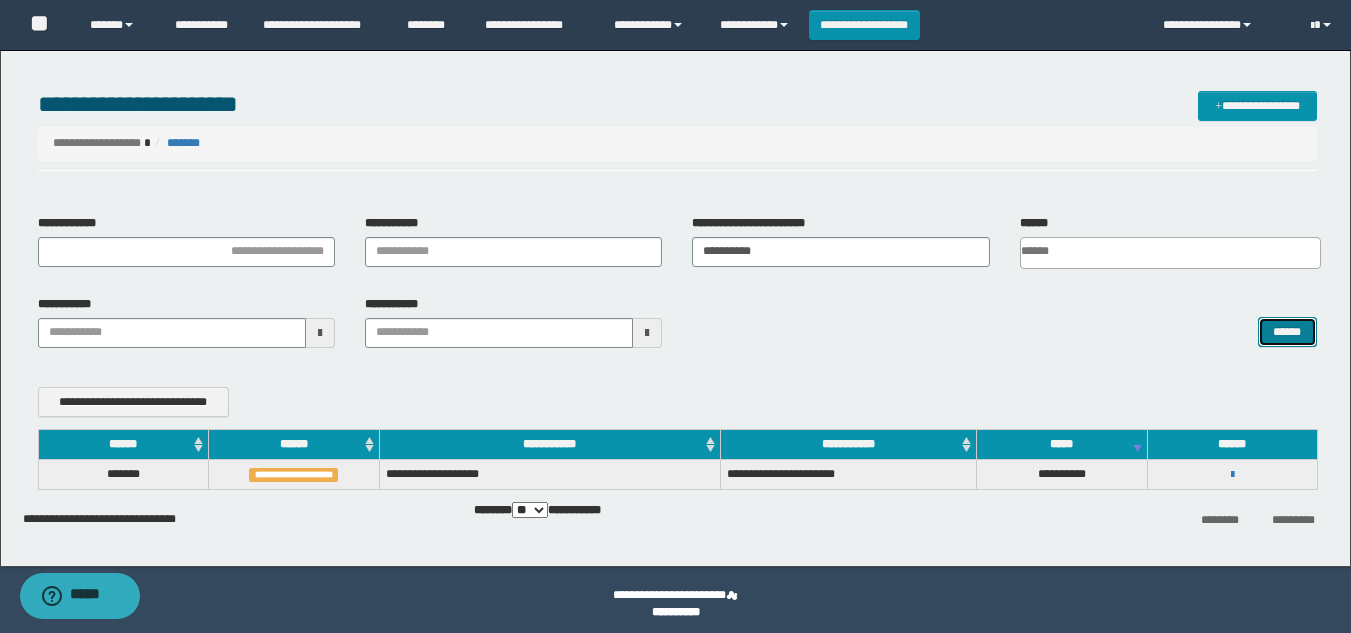 click on "******" at bounding box center [1287, 332] 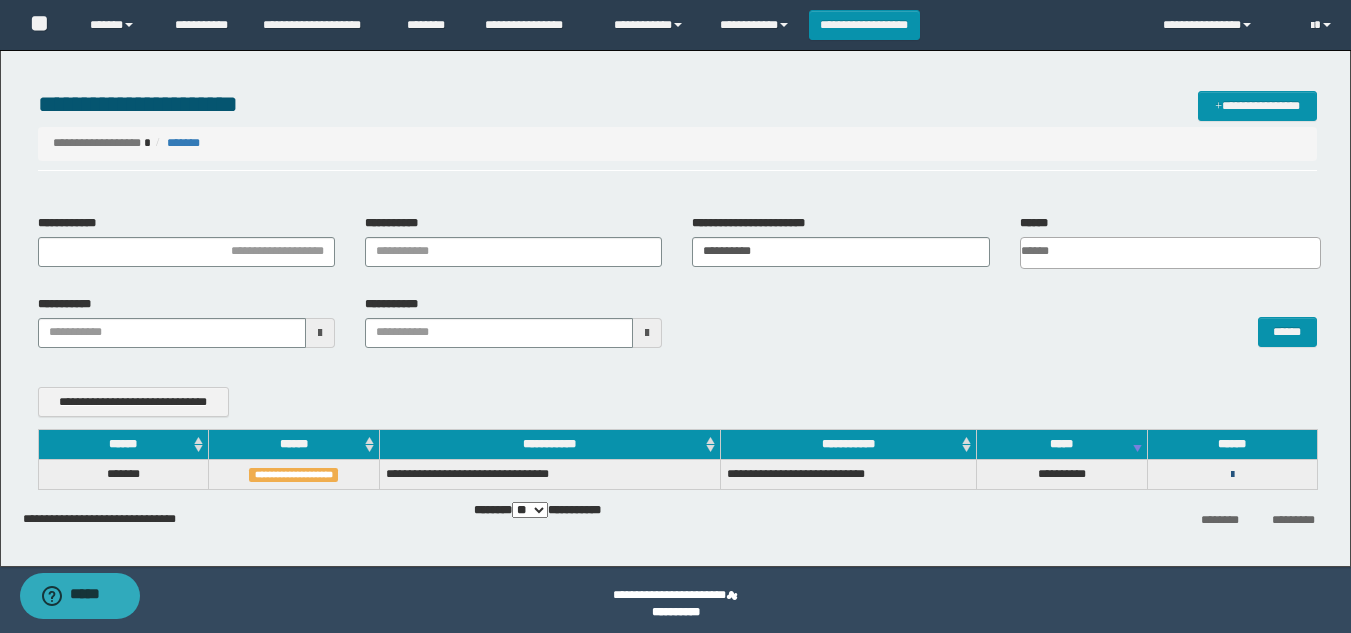 click at bounding box center (1232, 475) 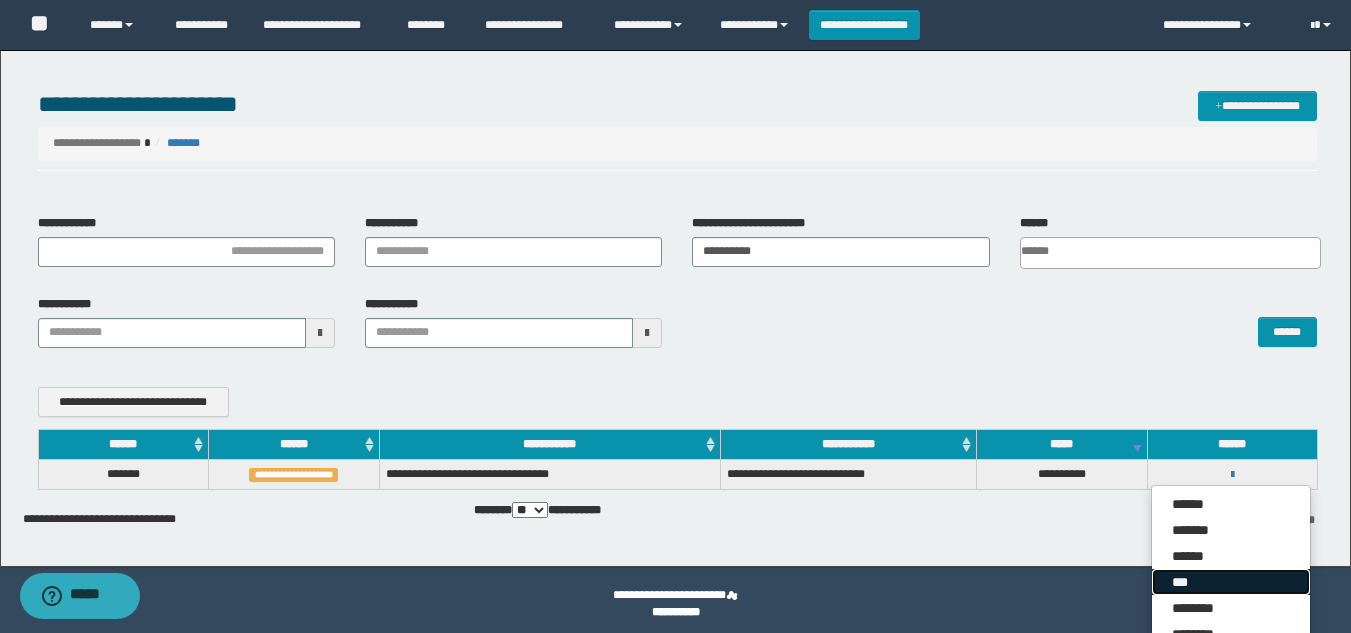 click on "***" at bounding box center (1231, 582) 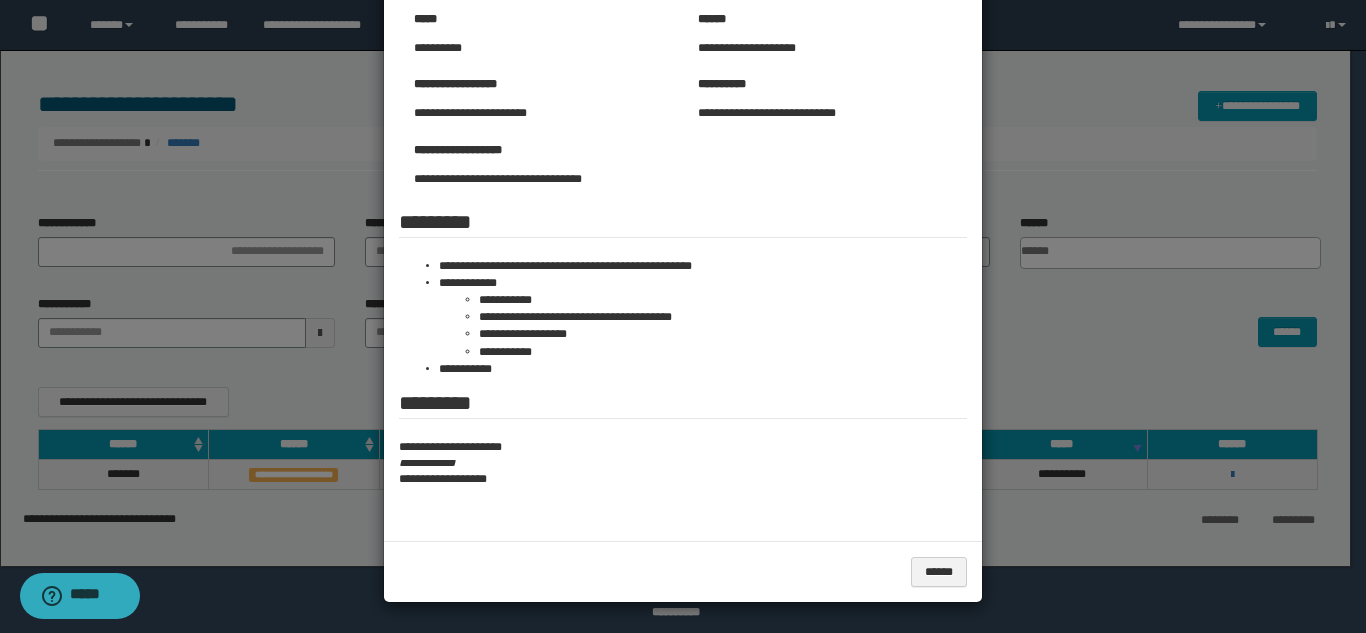 scroll, scrollTop: 0, scrollLeft: 0, axis: both 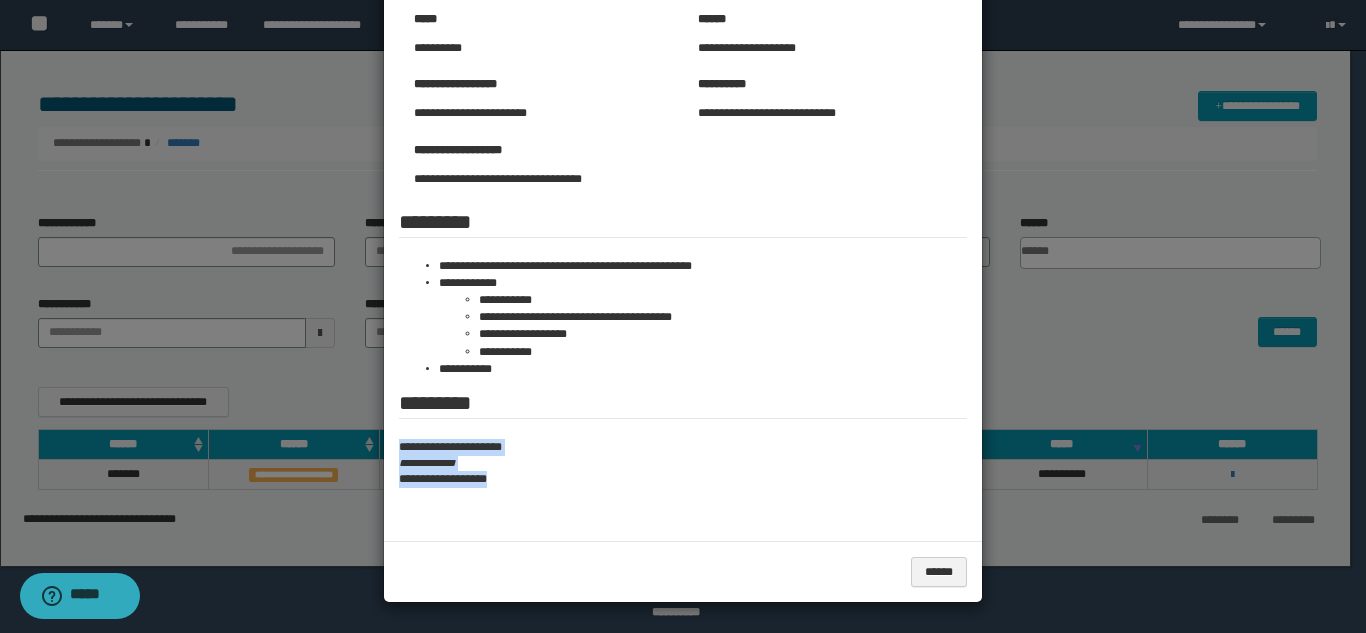 drag, startPoint x: 385, startPoint y: 436, endPoint x: 613, endPoint y: 505, distance: 238.2121 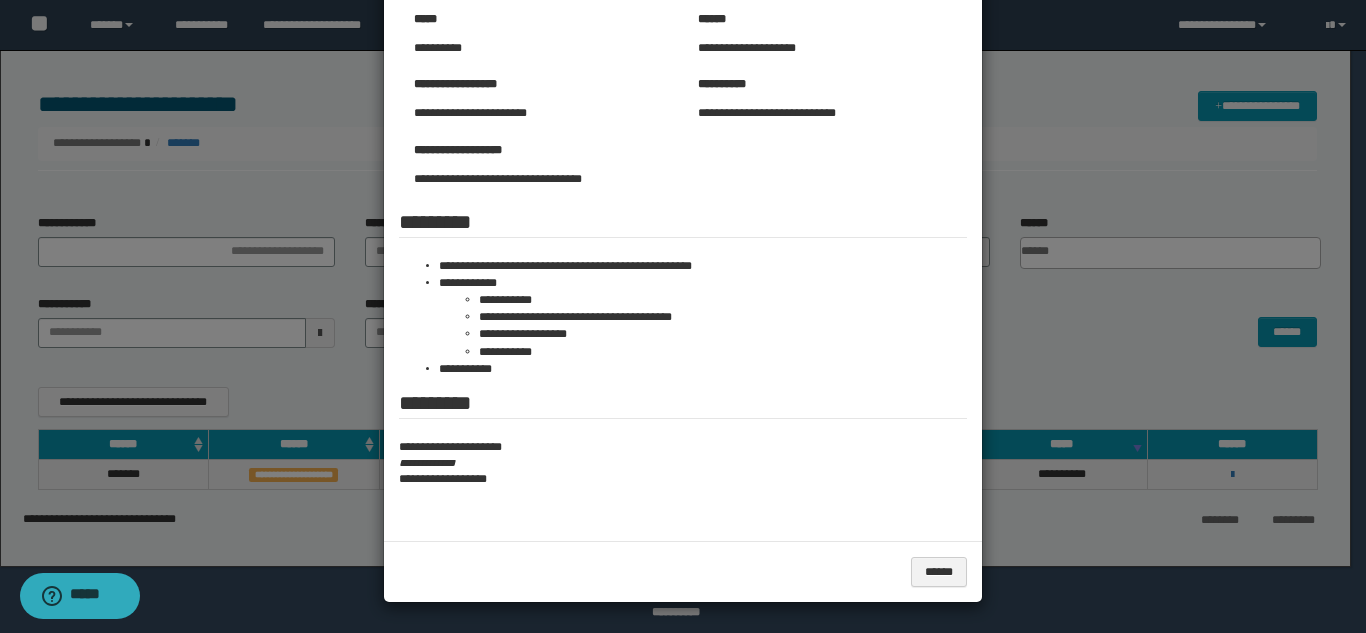 click at bounding box center [683, 232] 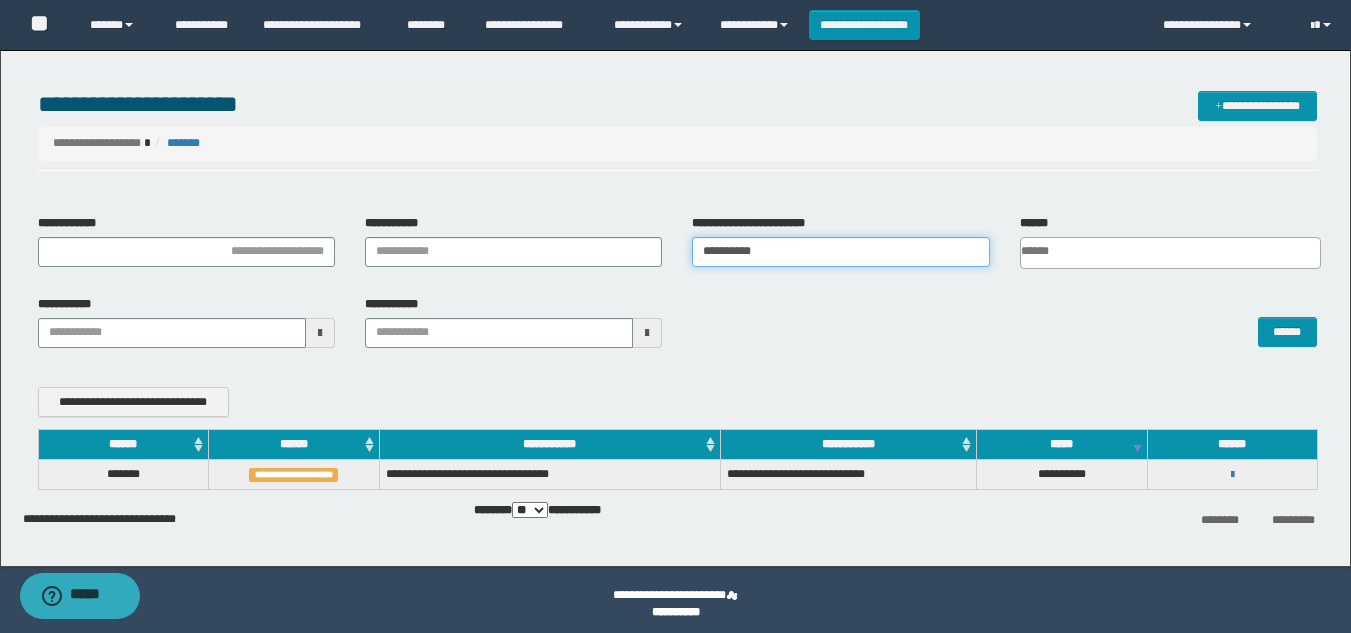 drag, startPoint x: 818, startPoint y: 260, endPoint x: 682, endPoint y: 257, distance: 136.03308 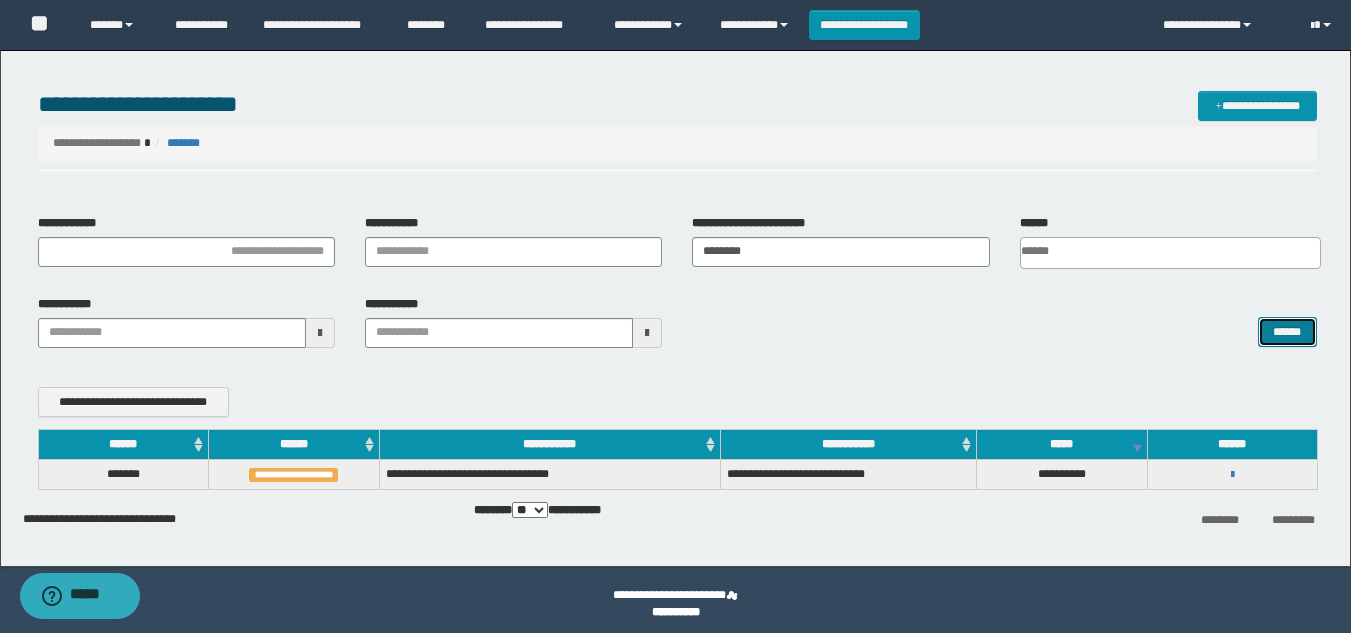 click on "******" at bounding box center (1287, 332) 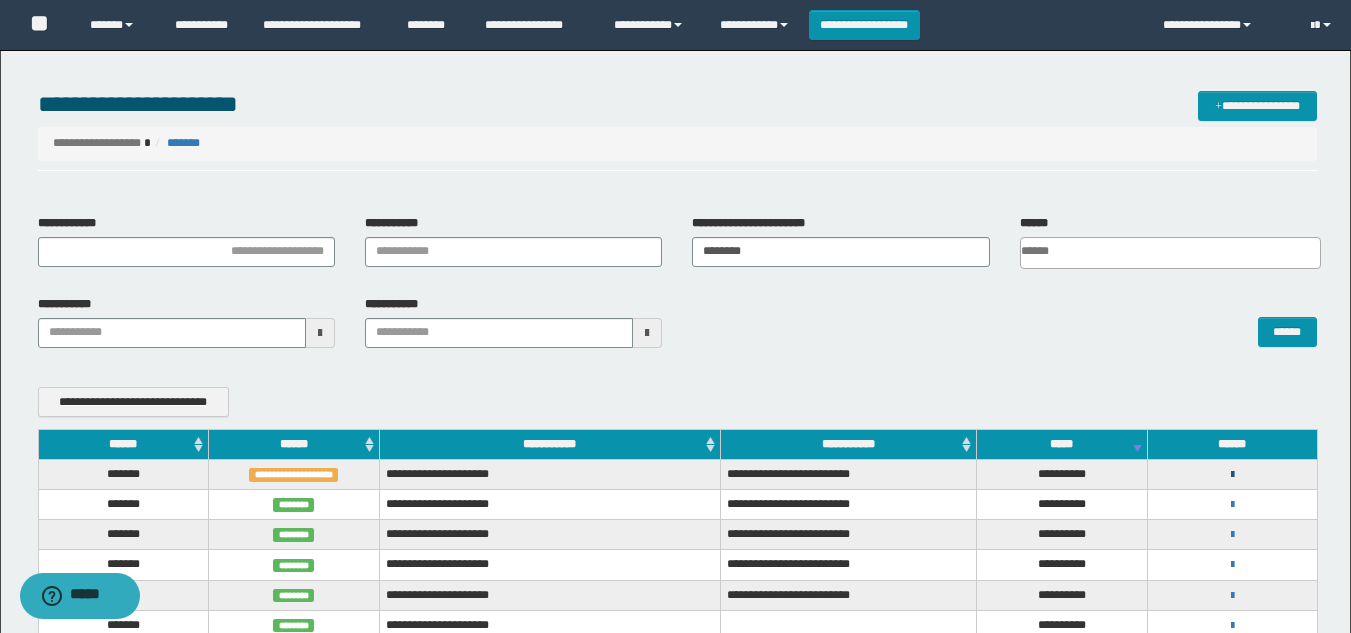click at bounding box center (1232, 475) 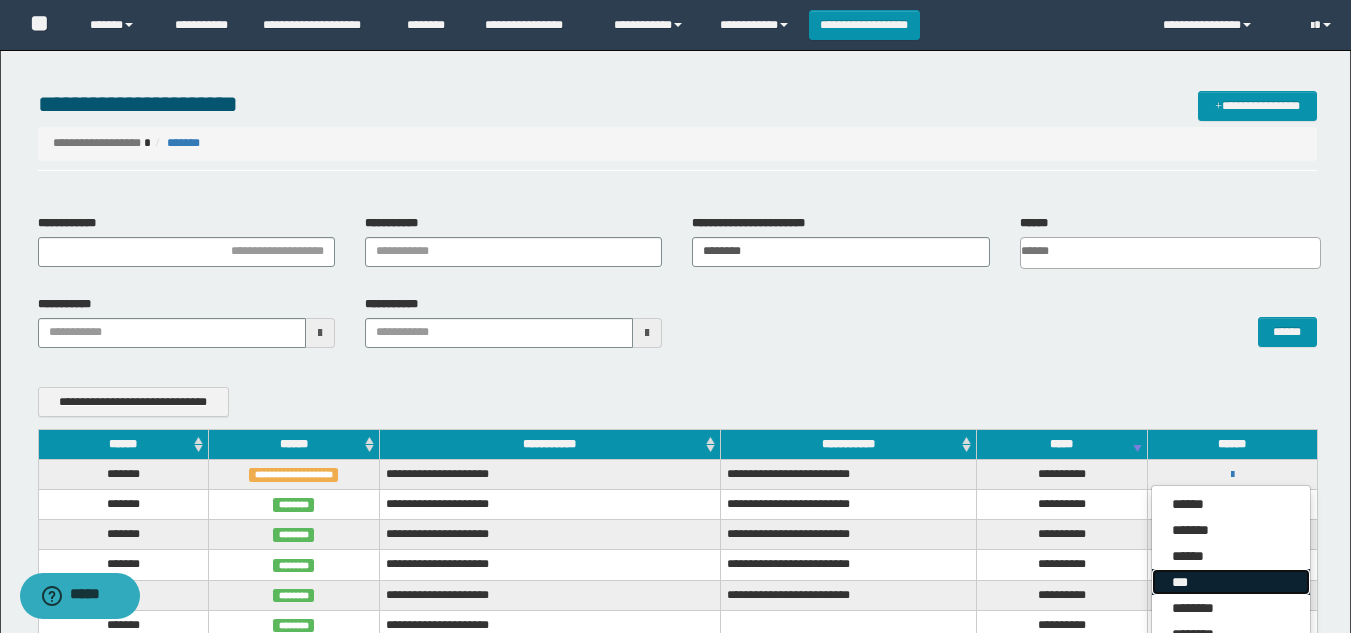 click on "***" at bounding box center (1231, 582) 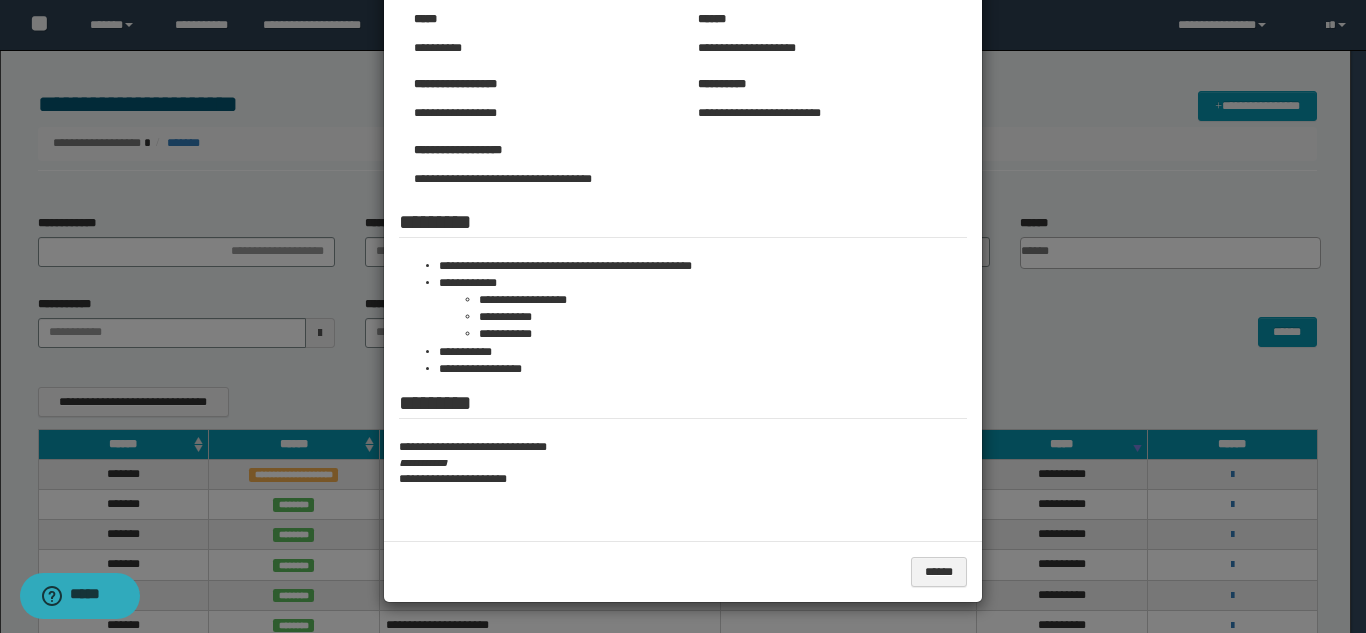 scroll, scrollTop: 0, scrollLeft: 0, axis: both 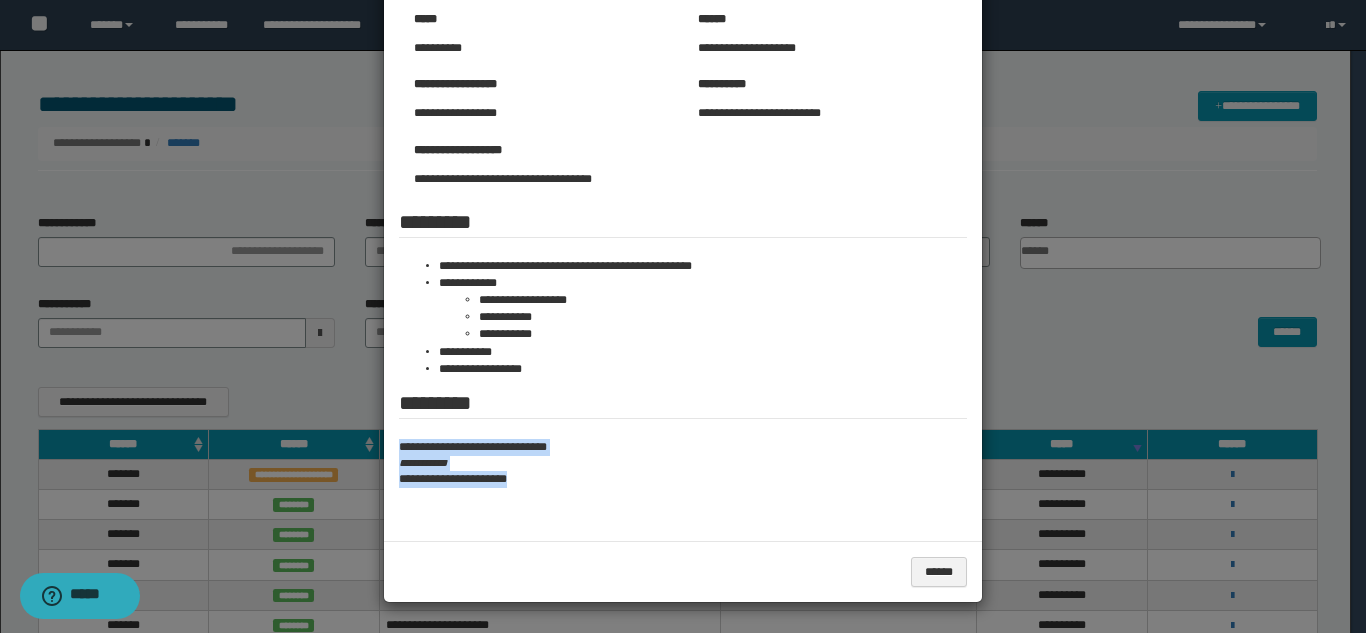 drag, startPoint x: 389, startPoint y: 441, endPoint x: 602, endPoint y: 498, distance: 220.4949 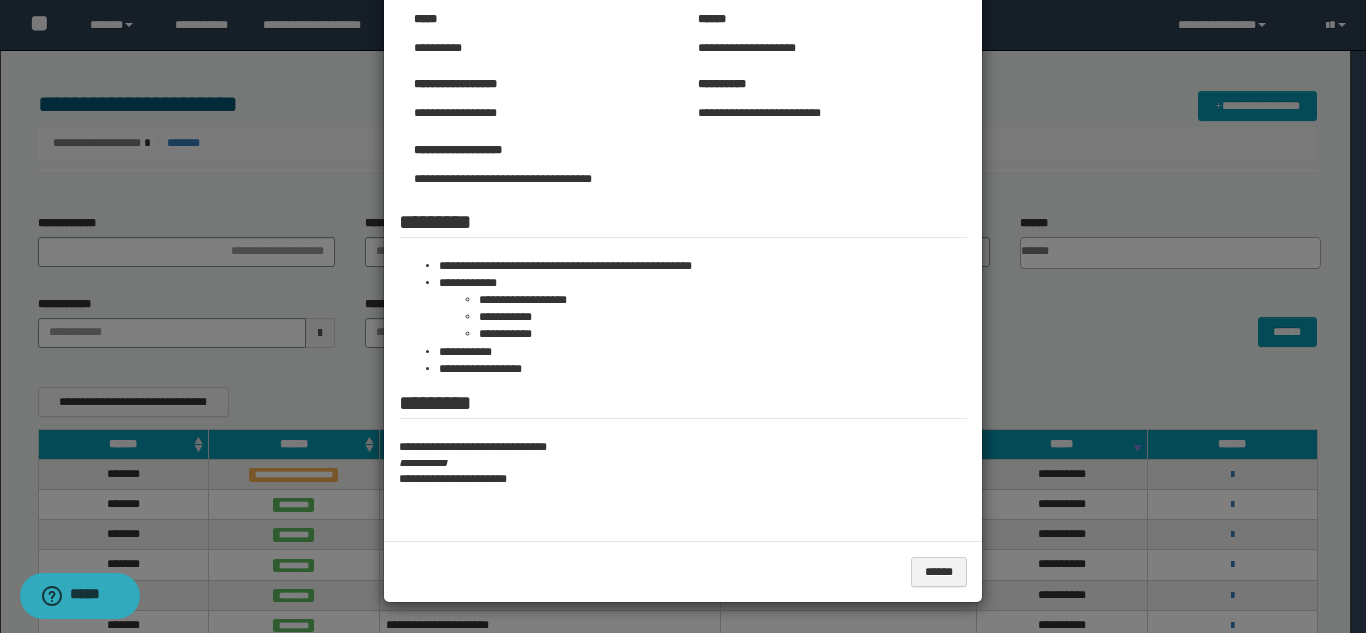 click at bounding box center [683, 232] 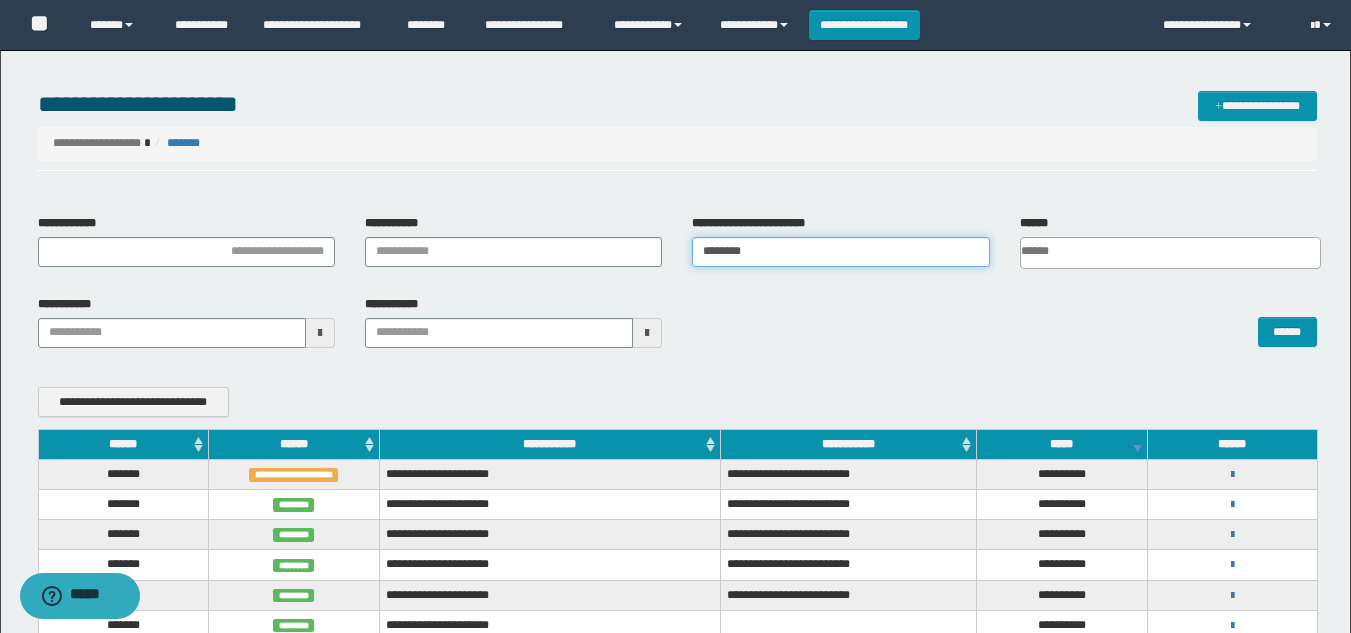 drag, startPoint x: 766, startPoint y: 250, endPoint x: 641, endPoint y: 253, distance: 125.035995 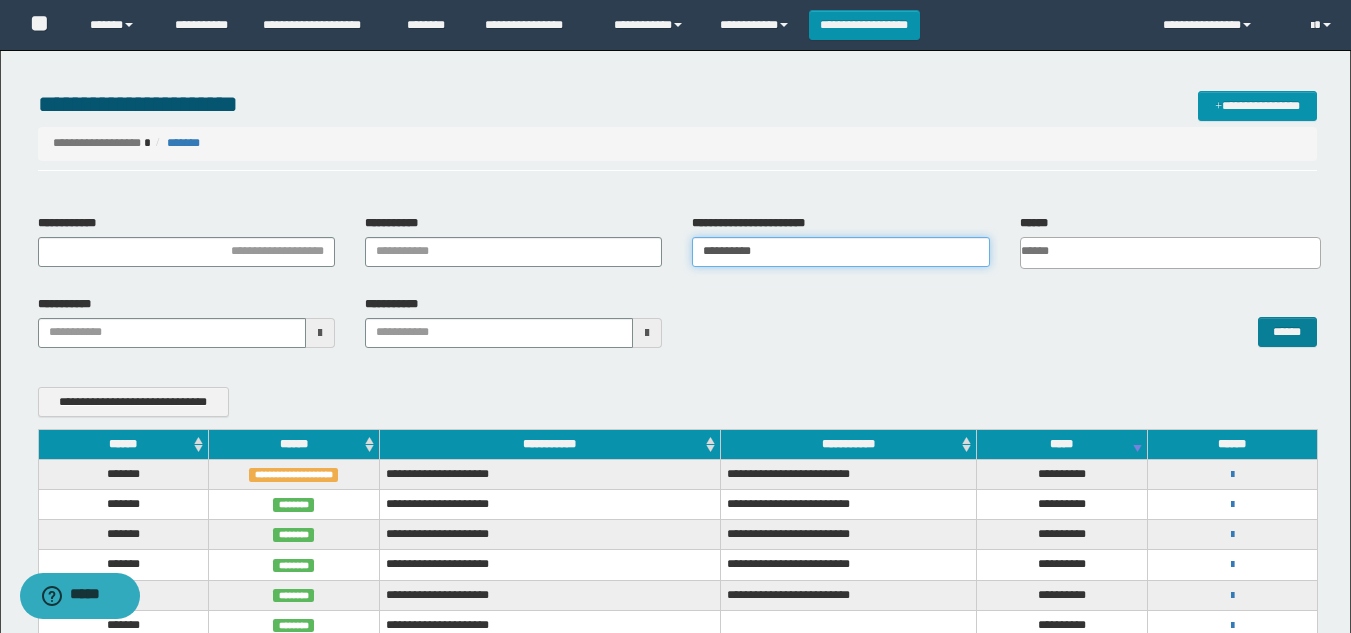 type on "**********" 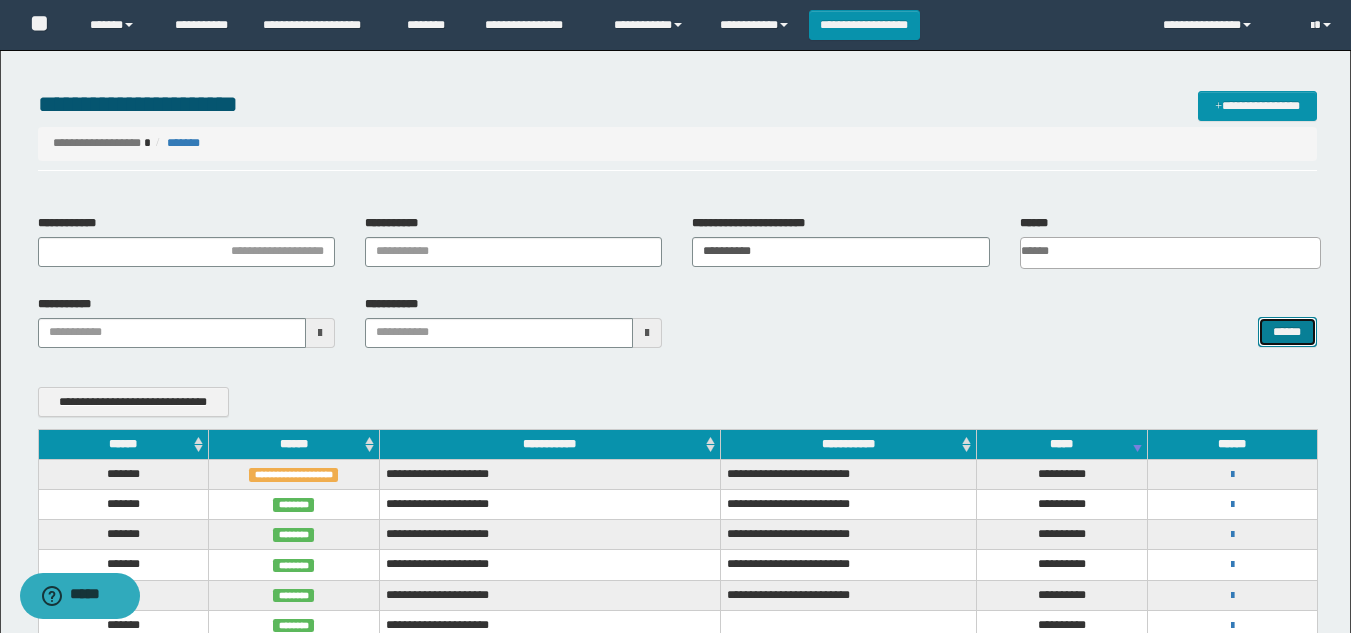 click on "******" at bounding box center [1287, 332] 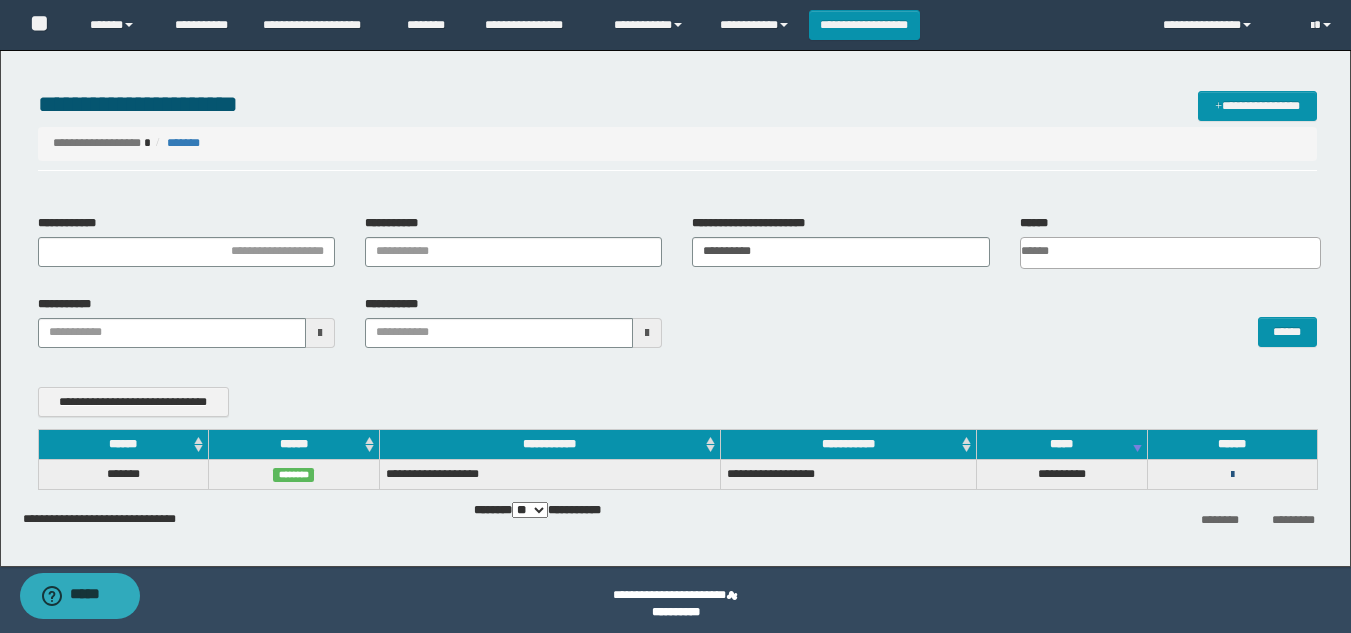 click at bounding box center (1232, 475) 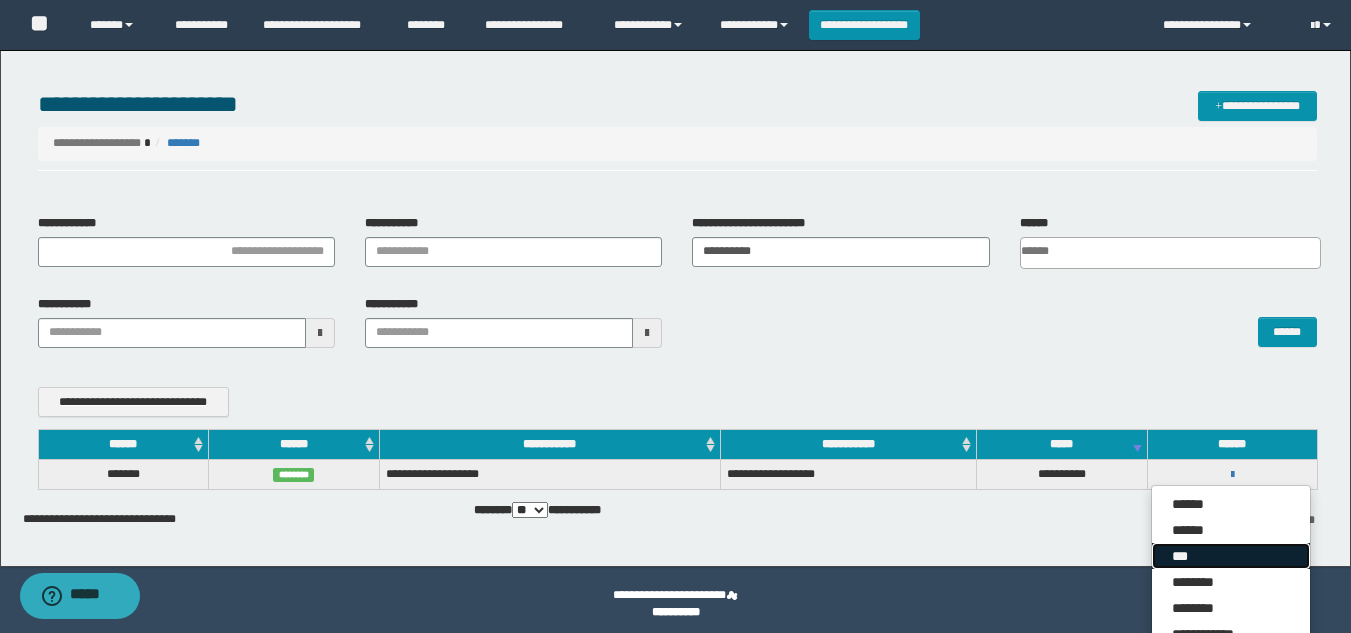 click on "***" at bounding box center (1231, 556) 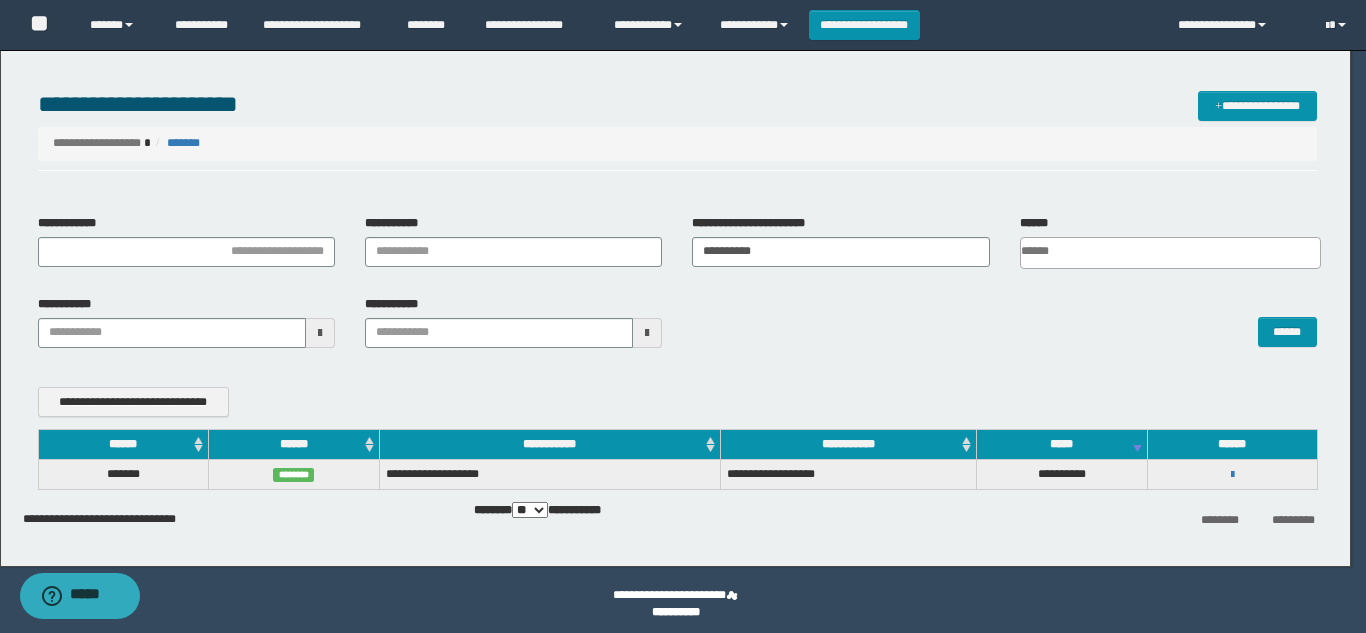 scroll, scrollTop: 0, scrollLeft: 0, axis: both 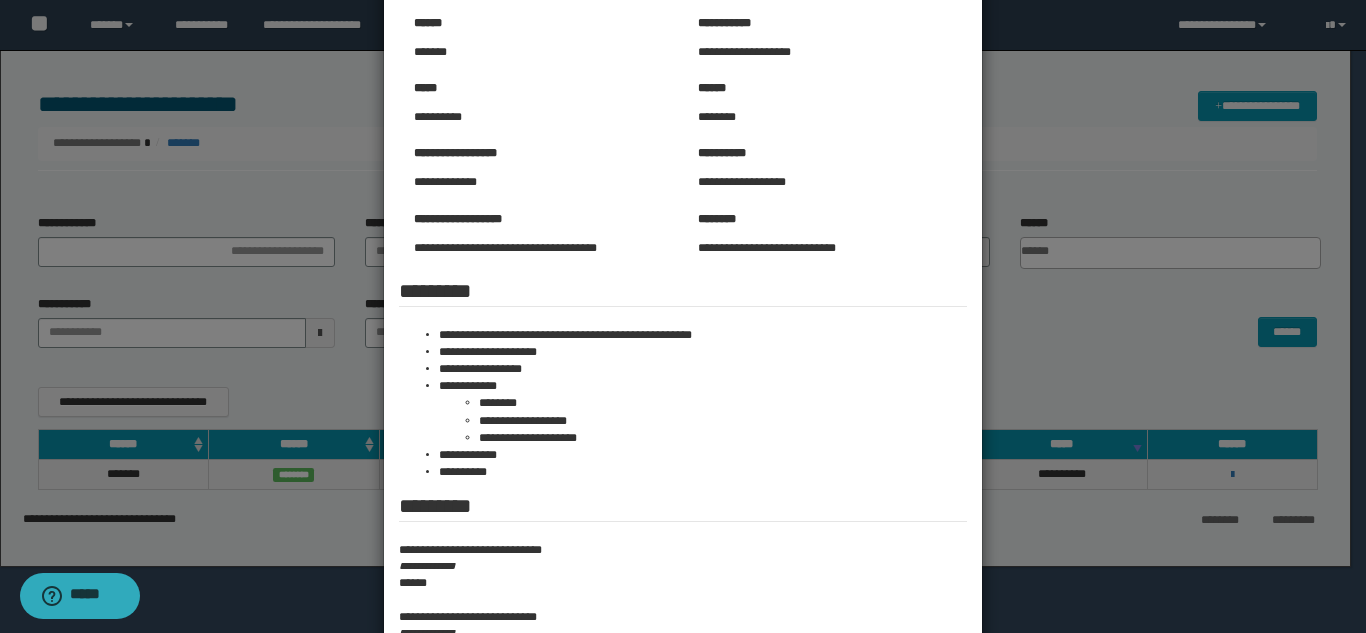 click at bounding box center [683, 457] 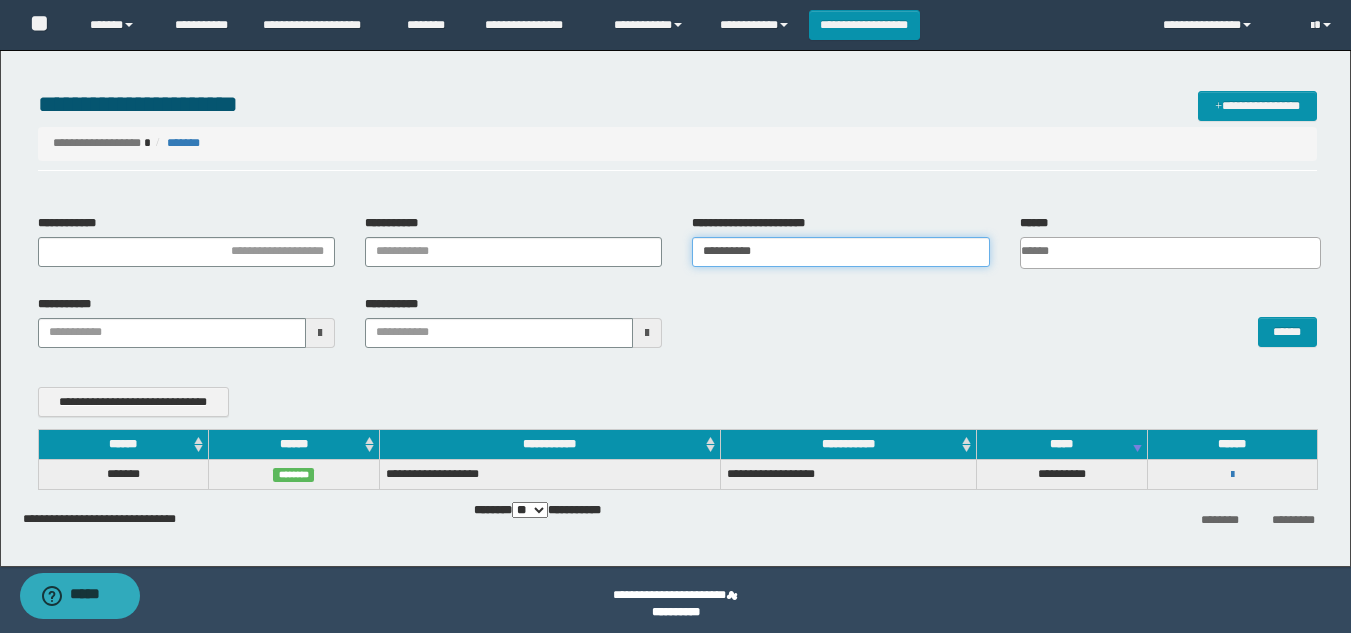 drag, startPoint x: 778, startPoint y: 248, endPoint x: 310, endPoint y: 263, distance: 468.24033 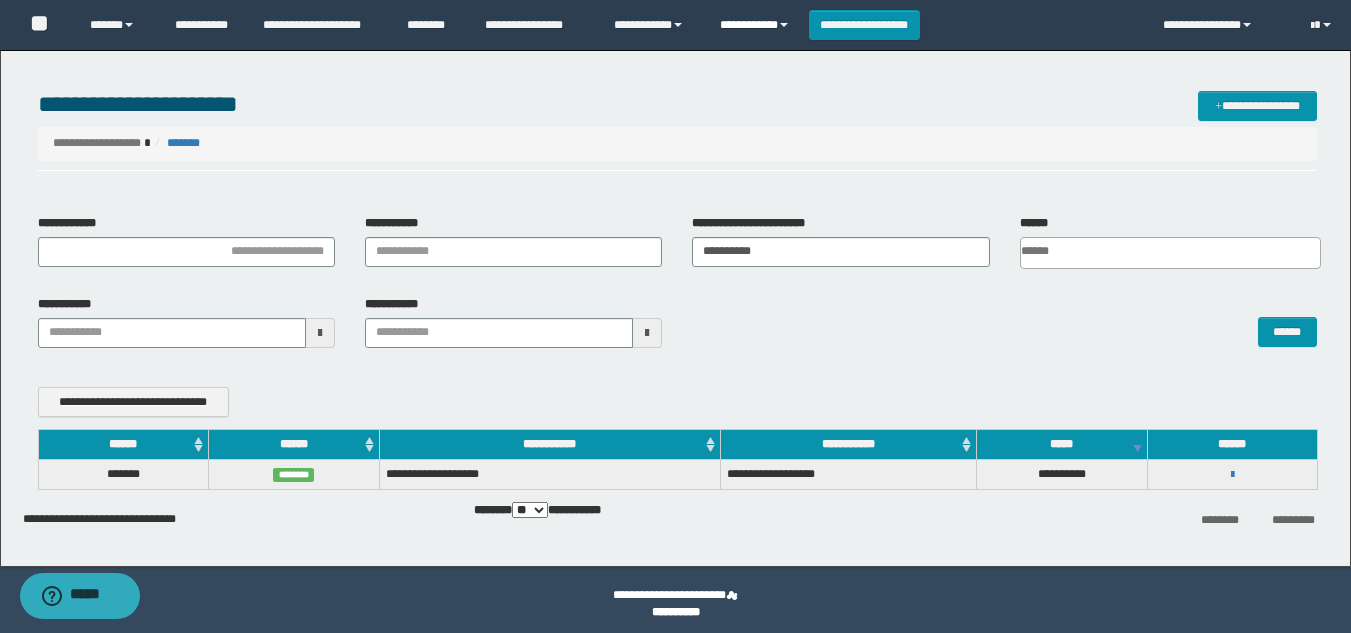 click on "**********" at bounding box center [757, 25] 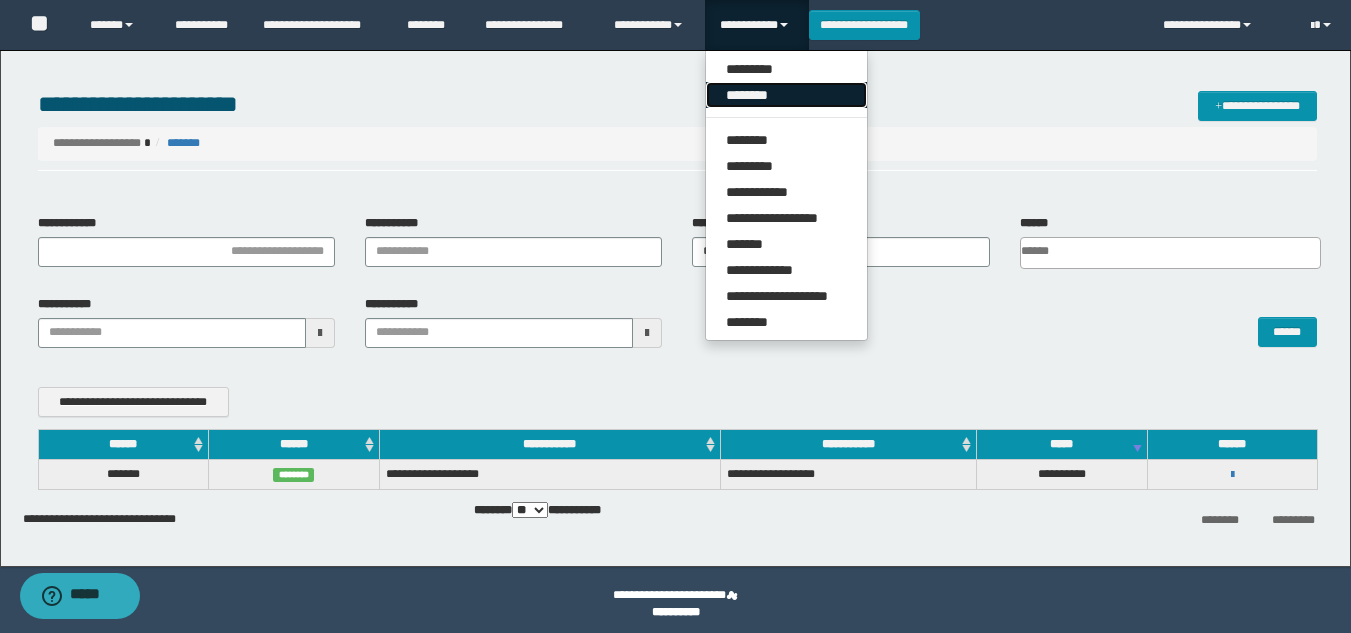 click on "********" at bounding box center [786, 95] 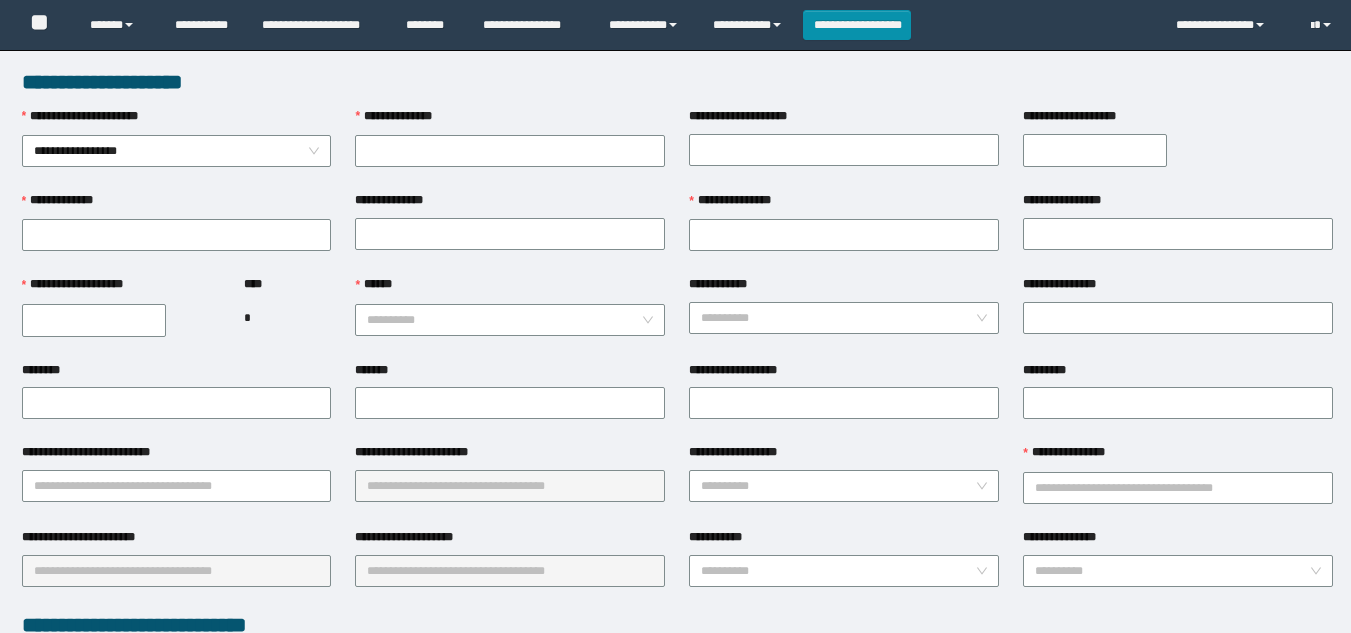 scroll, scrollTop: 0, scrollLeft: 0, axis: both 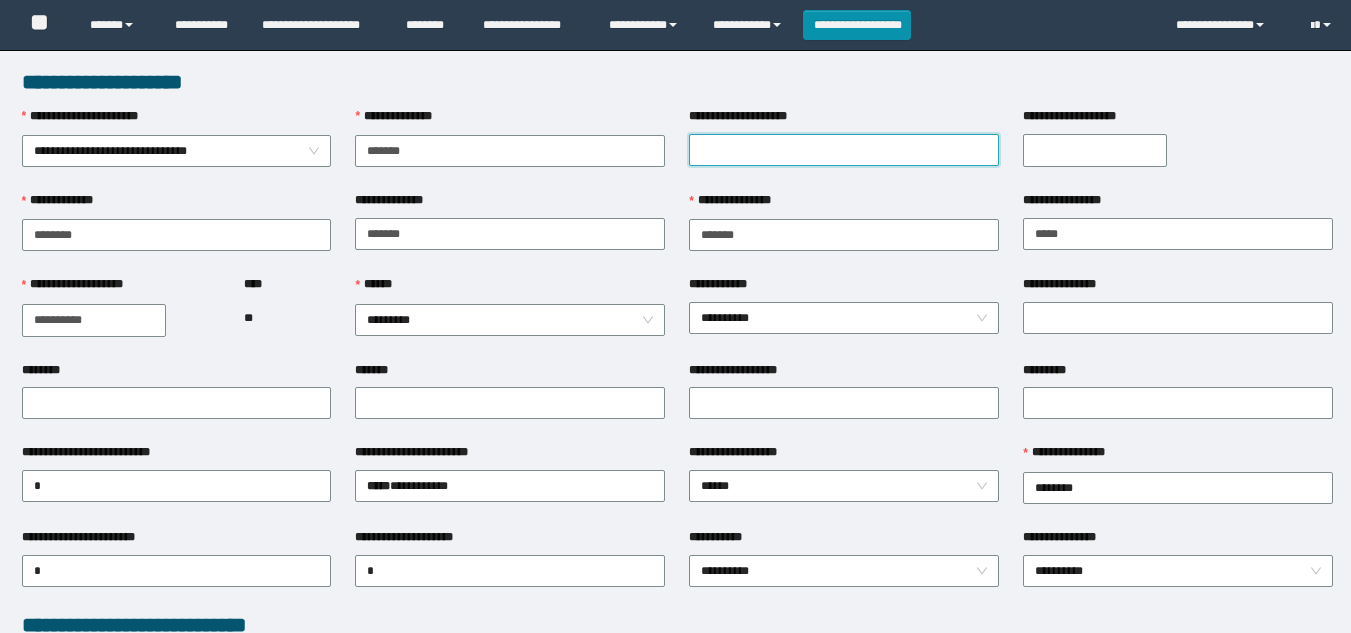 click on "**********" at bounding box center [844, 150] 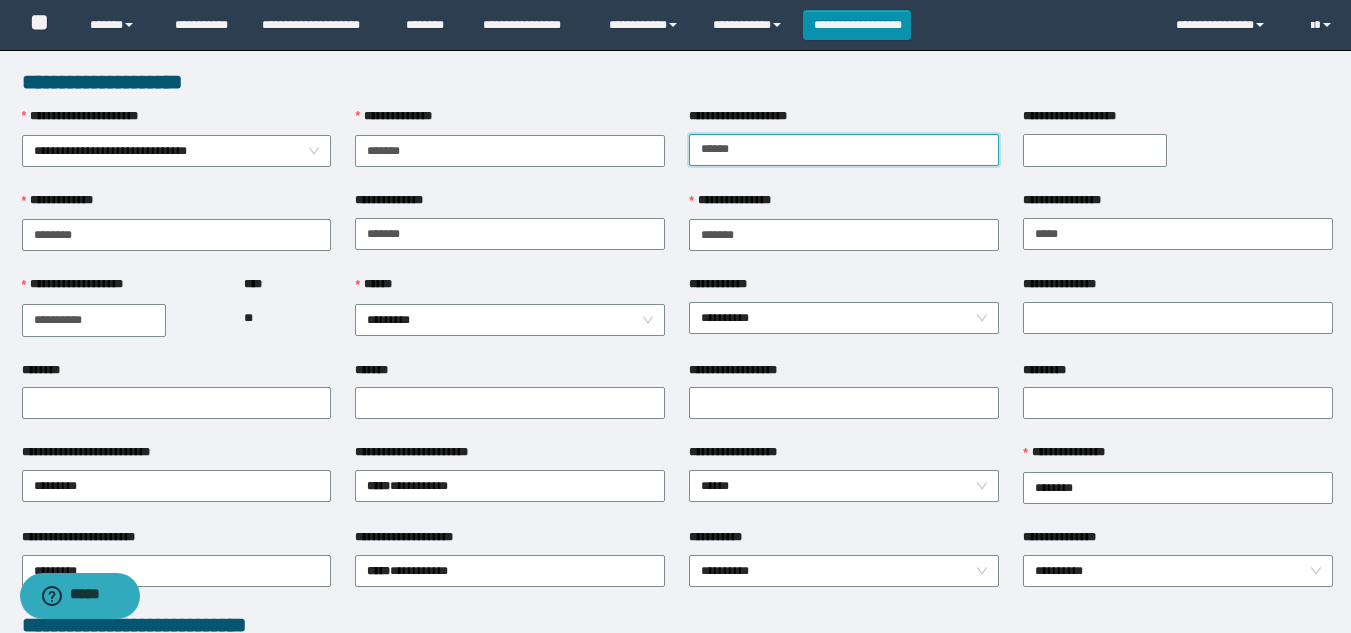 type on "******" 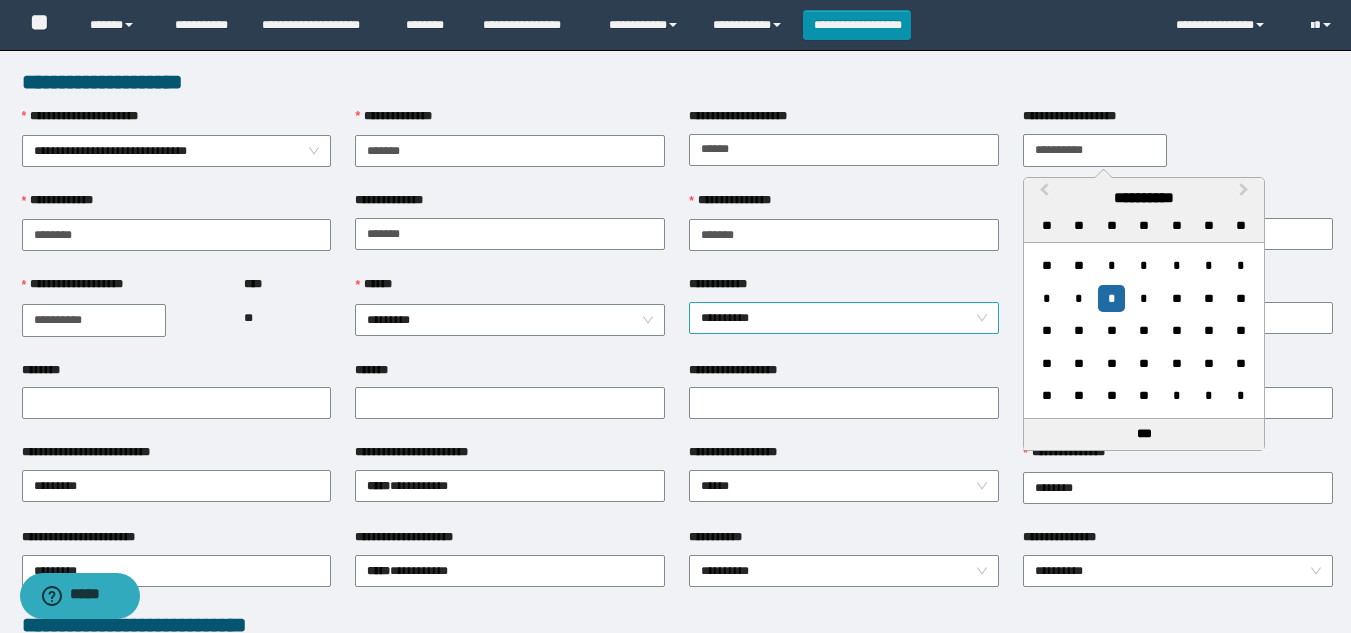 type on "**********" 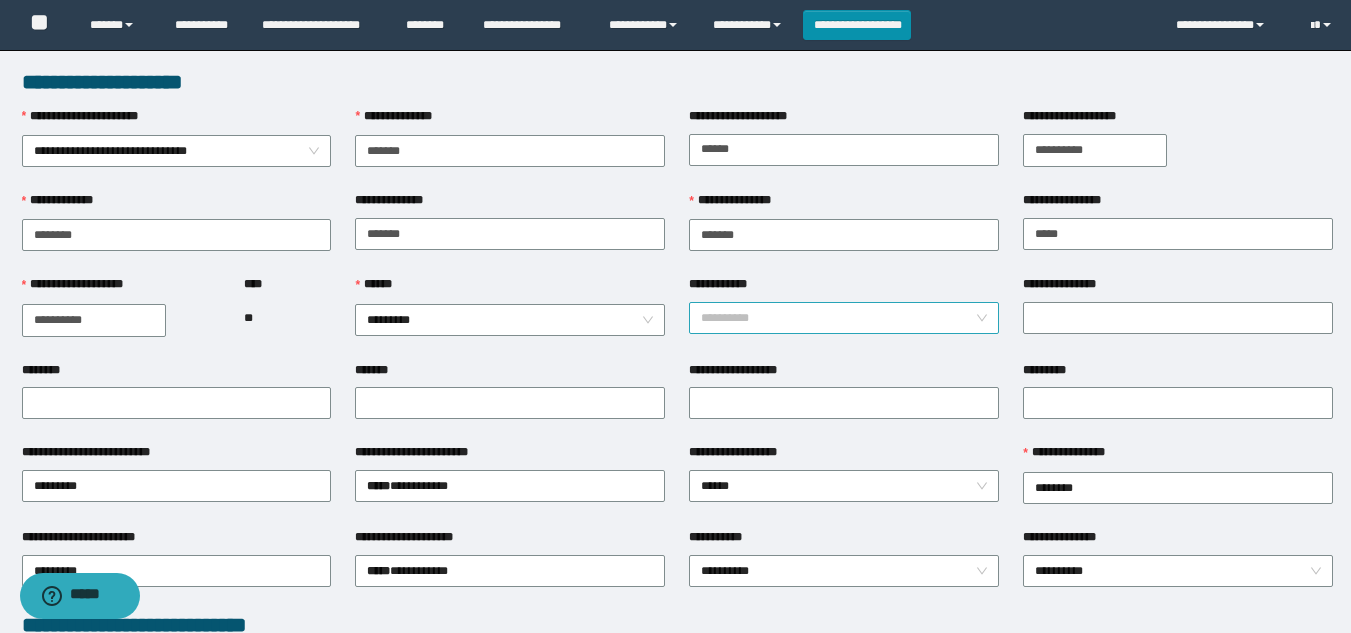 click on "**********" at bounding box center [844, 318] 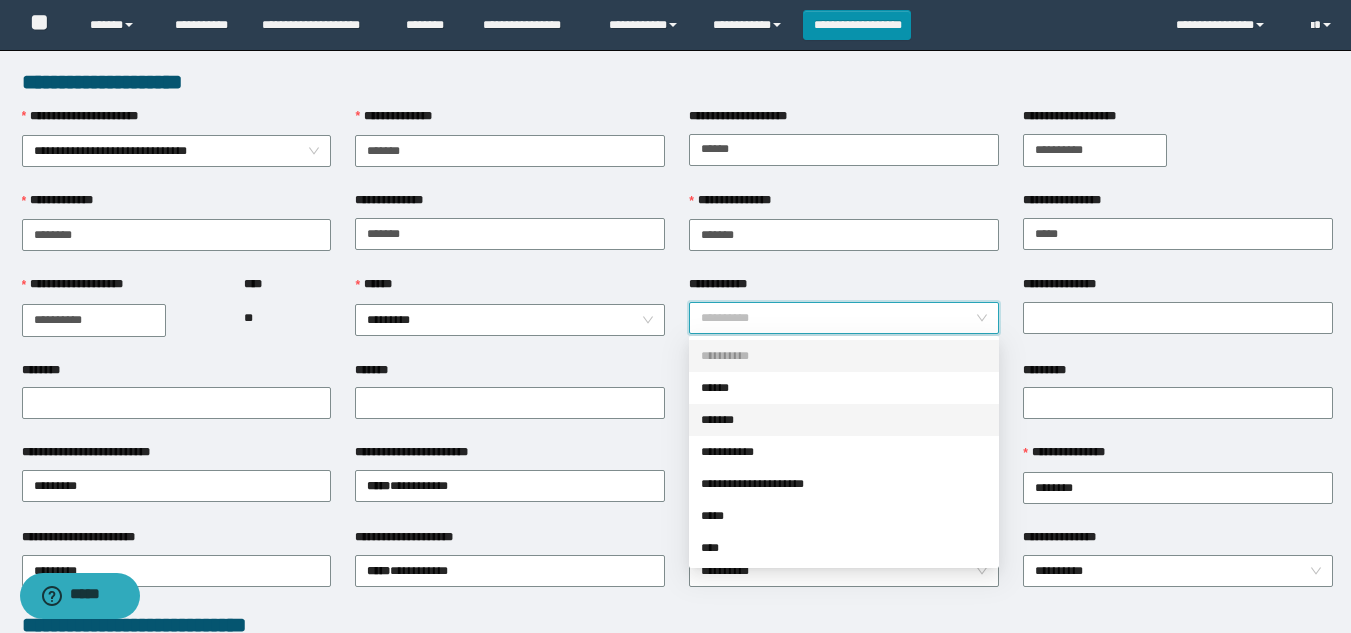 click on "*******" at bounding box center (844, 420) 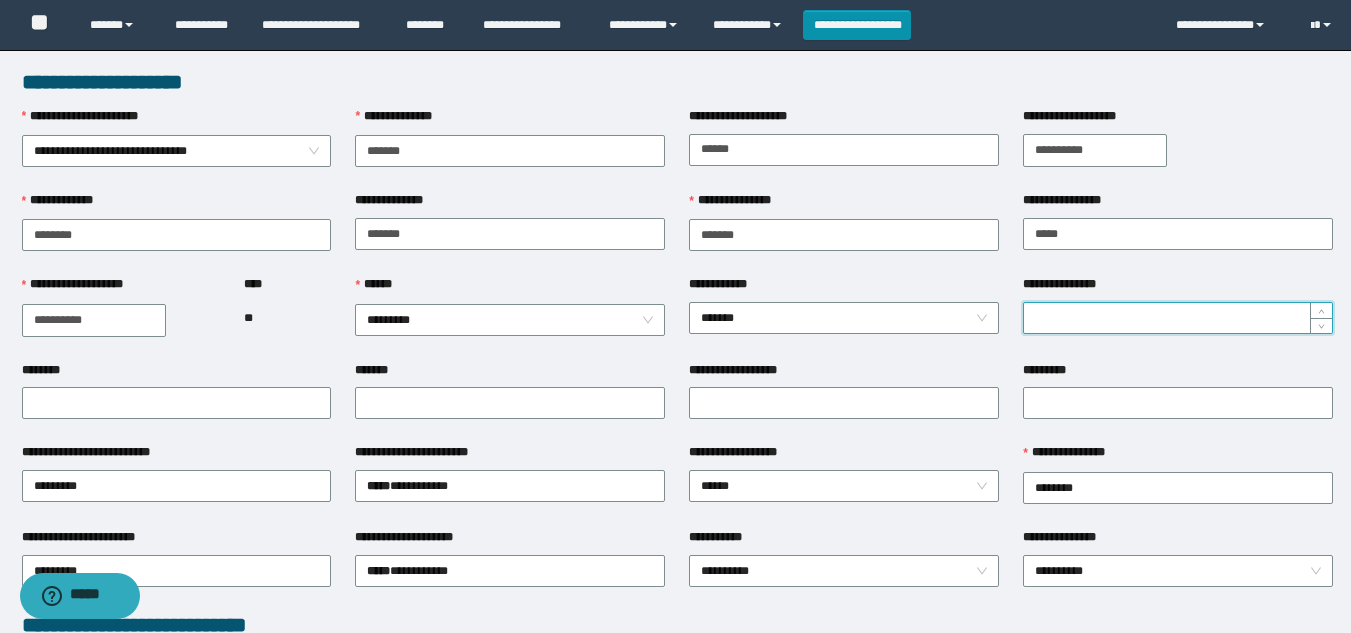 click on "**********" at bounding box center (1178, 318) 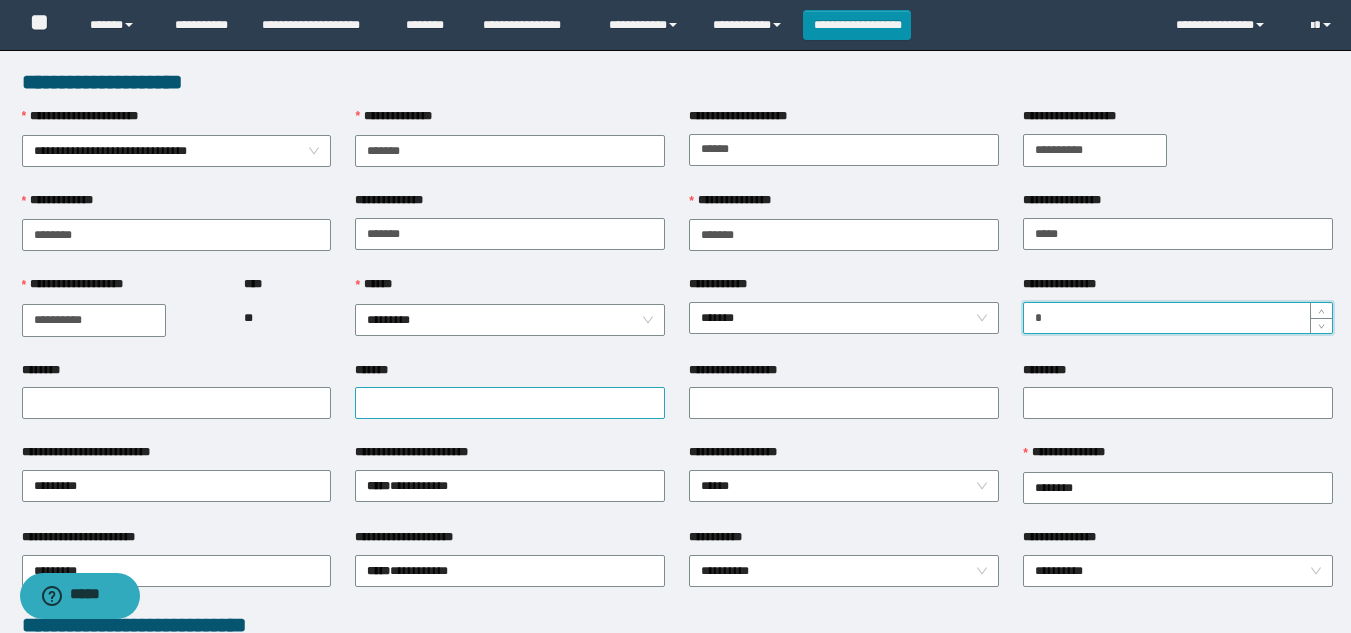 type on "*" 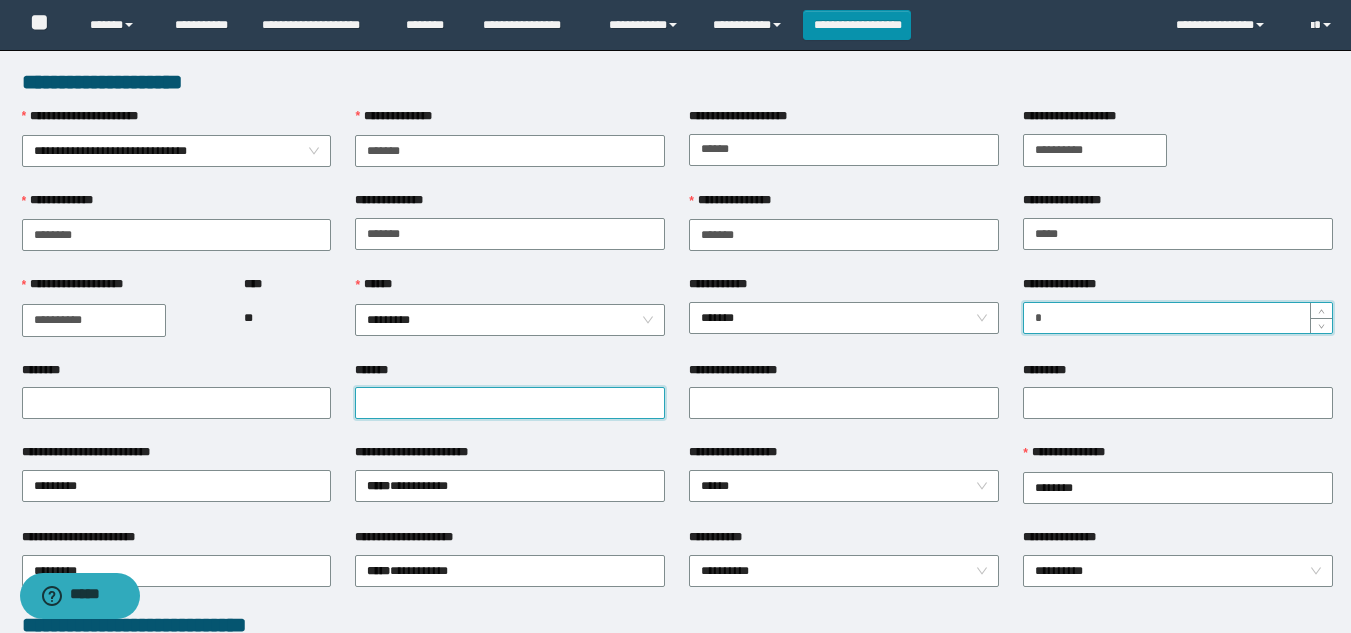 click on "*******" at bounding box center (510, 403) 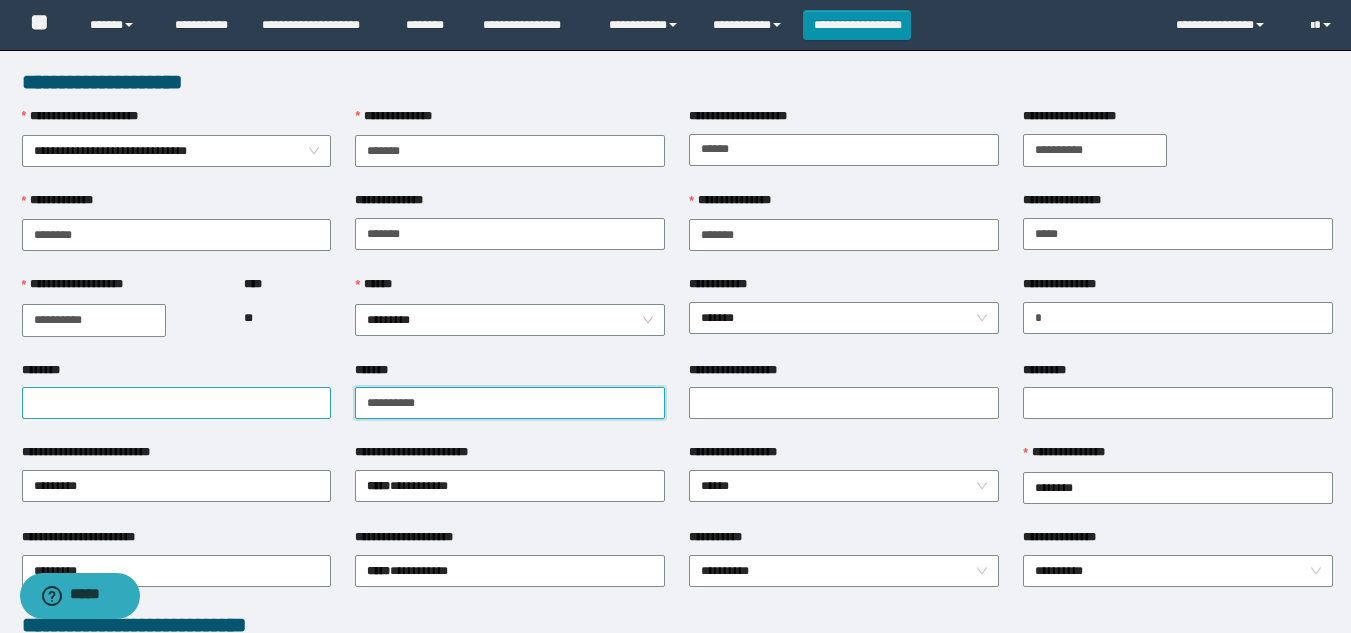 drag, startPoint x: 444, startPoint y: 401, endPoint x: 96, endPoint y: 396, distance: 348.03592 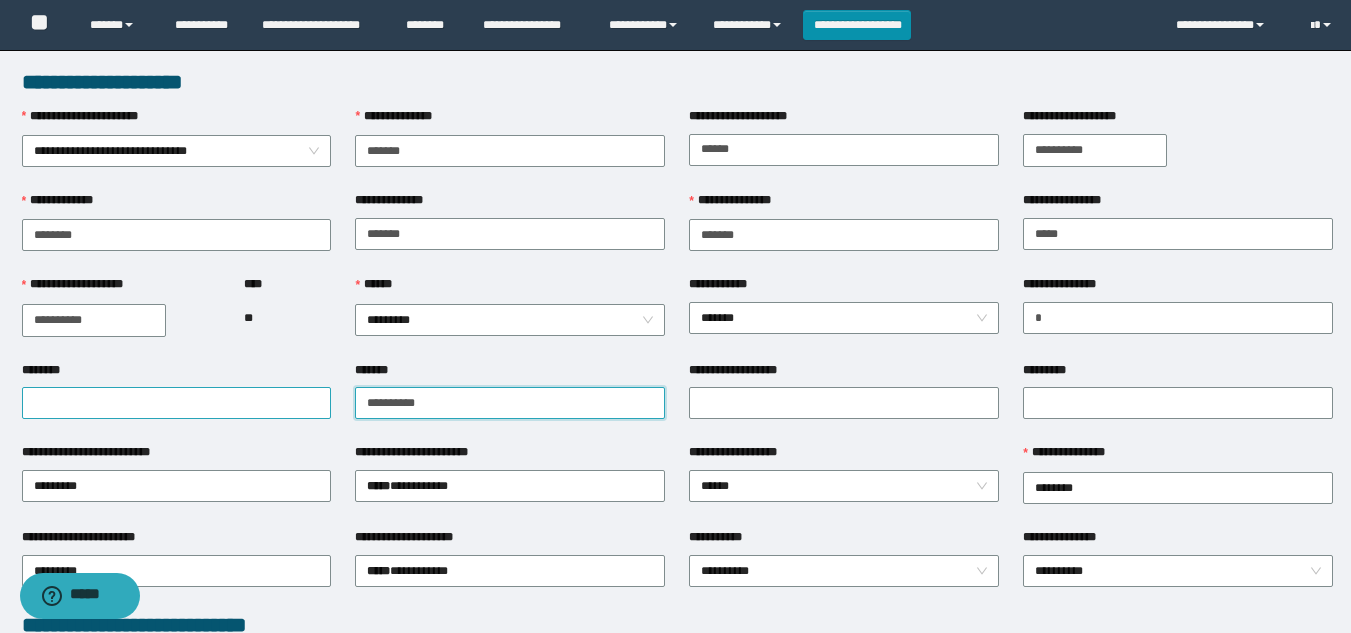 type on "**********" 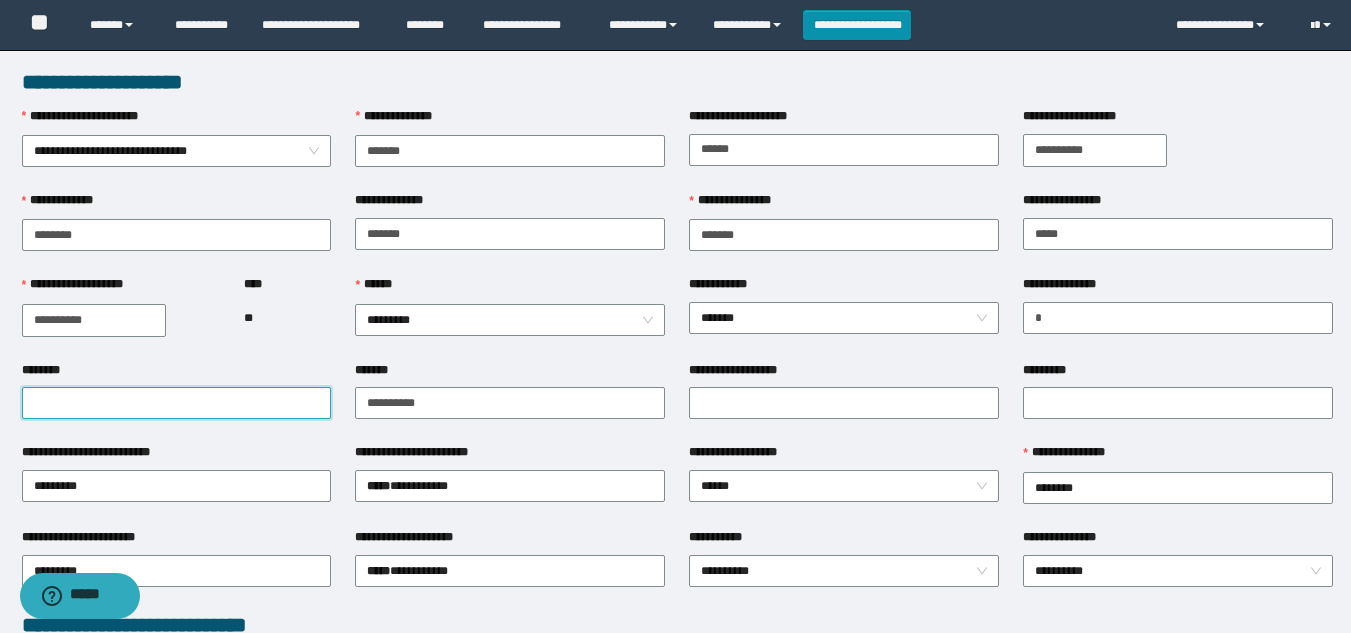 click on "********" at bounding box center (177, 403) 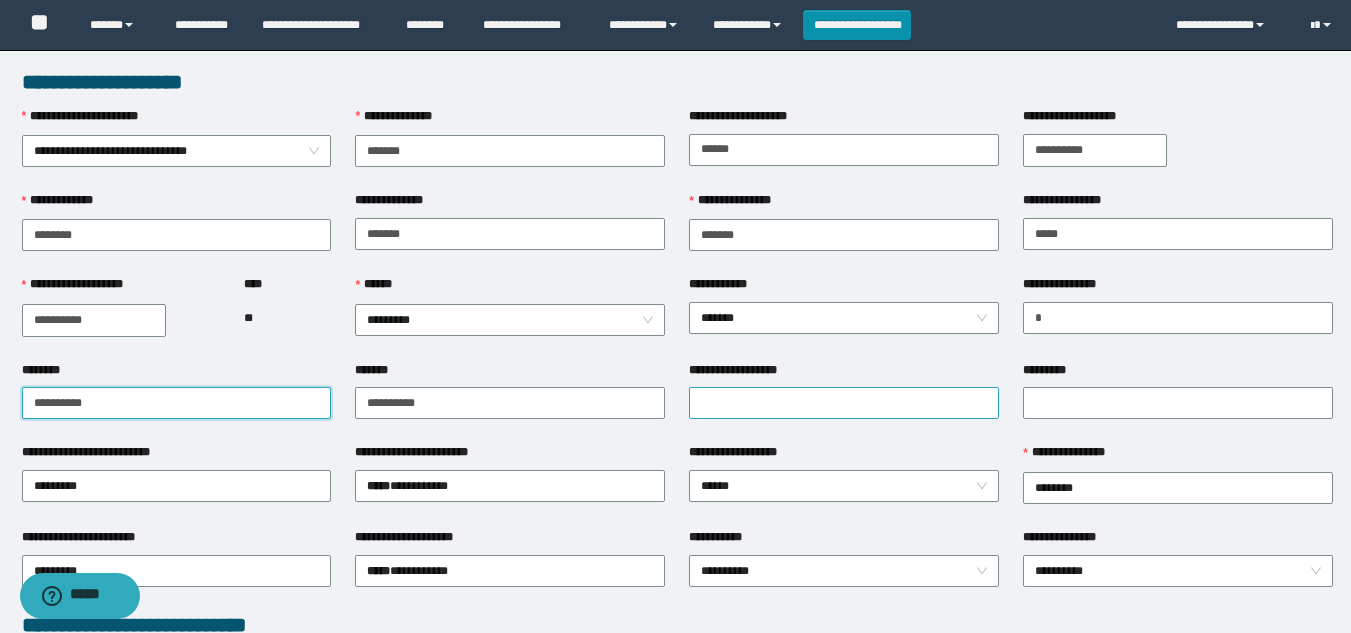 type on "**********" 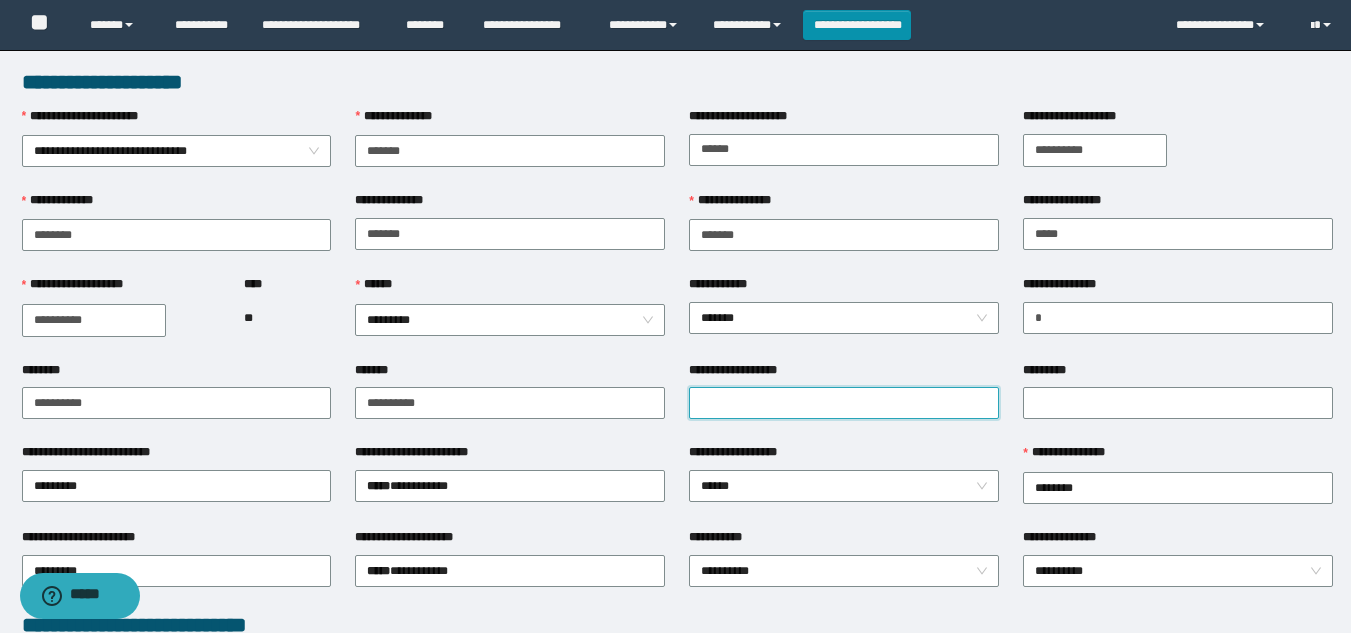 click on "**********" at bounding box center (844, 403) 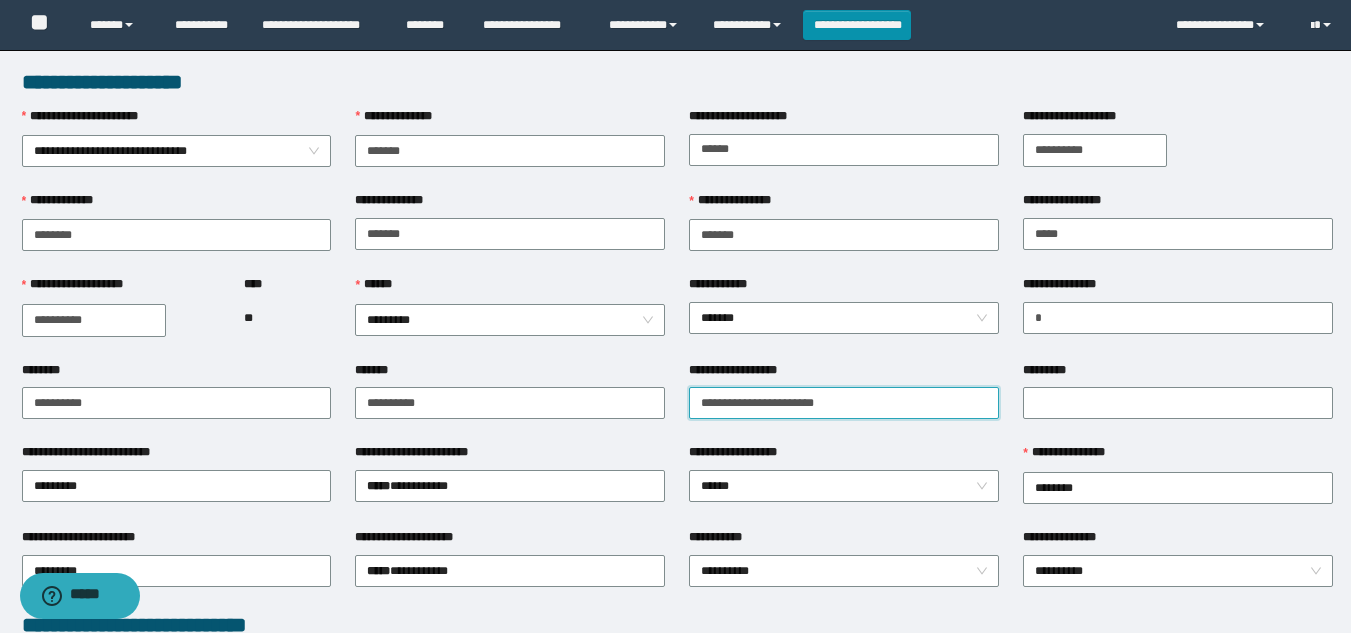 type on "**********" 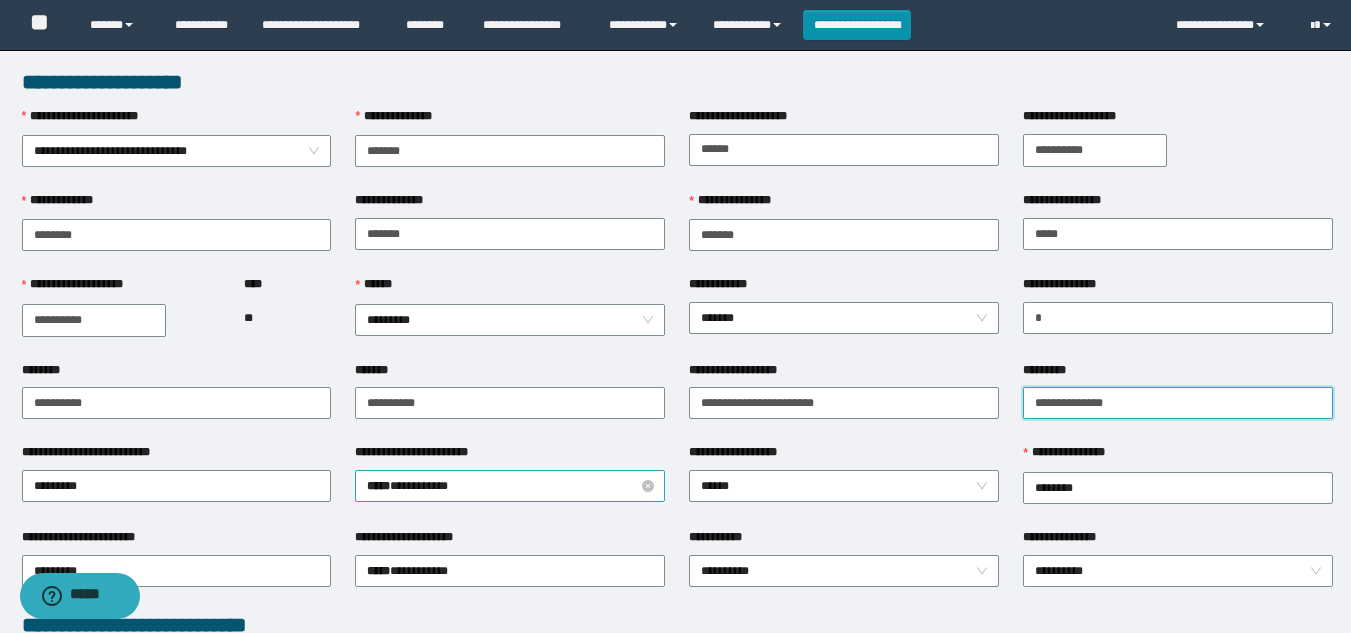 click on "***** * ********" at bounding box center (510, 486) 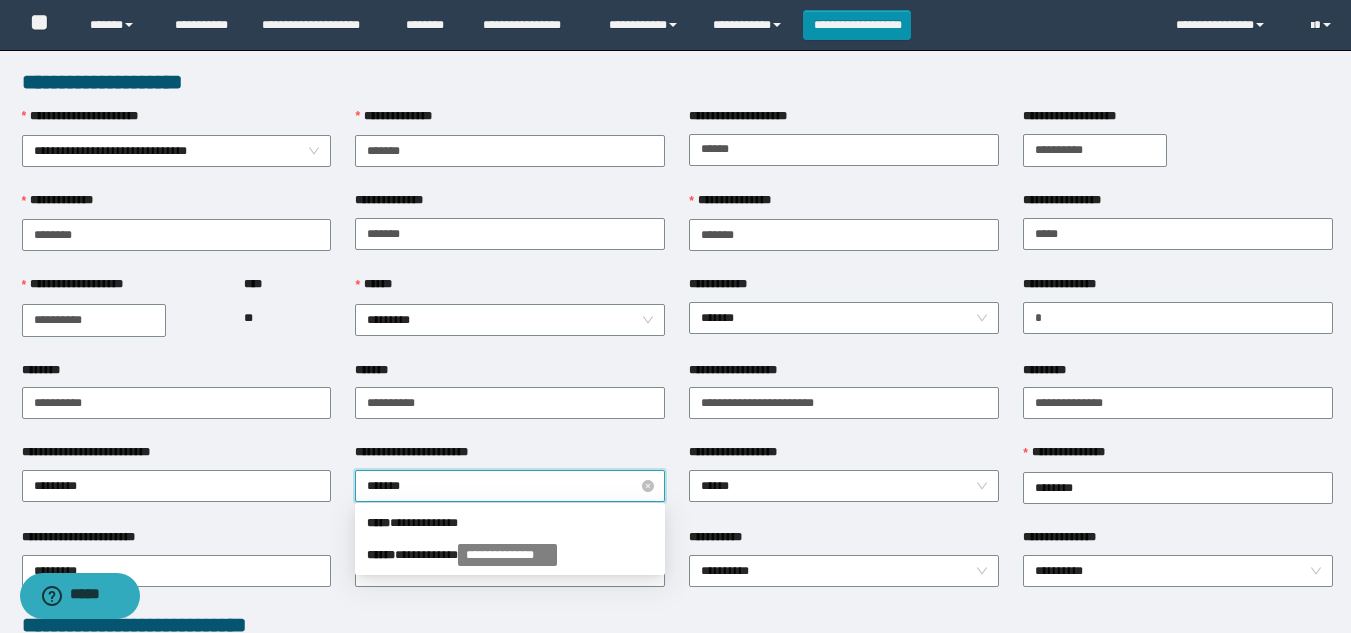 type on "********" 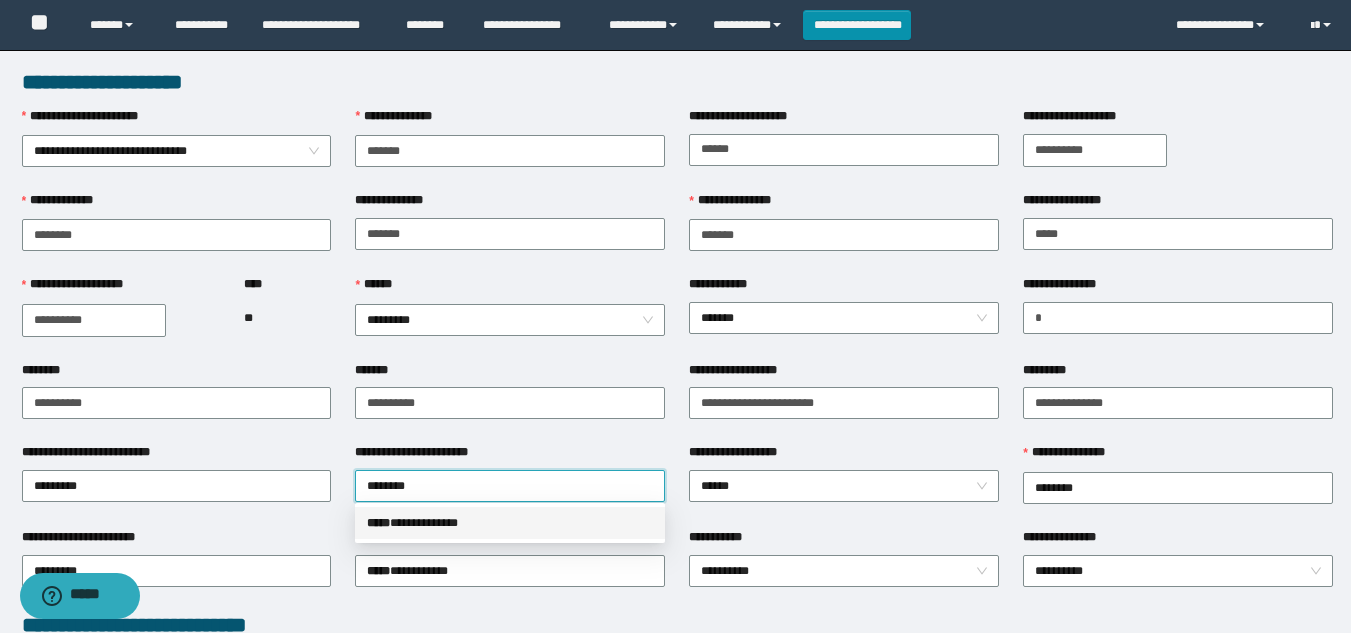 click on "**********" at bounding box center [510, 523] 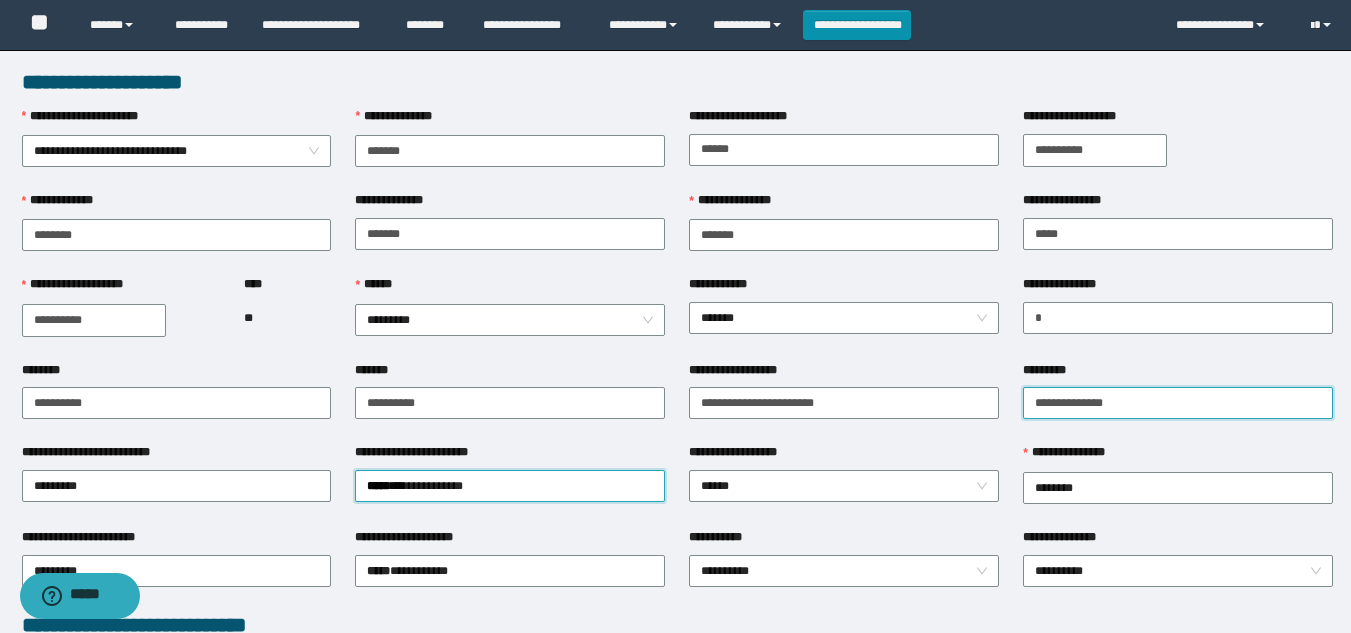 click on "**********" at bounding box center [1178, 403] 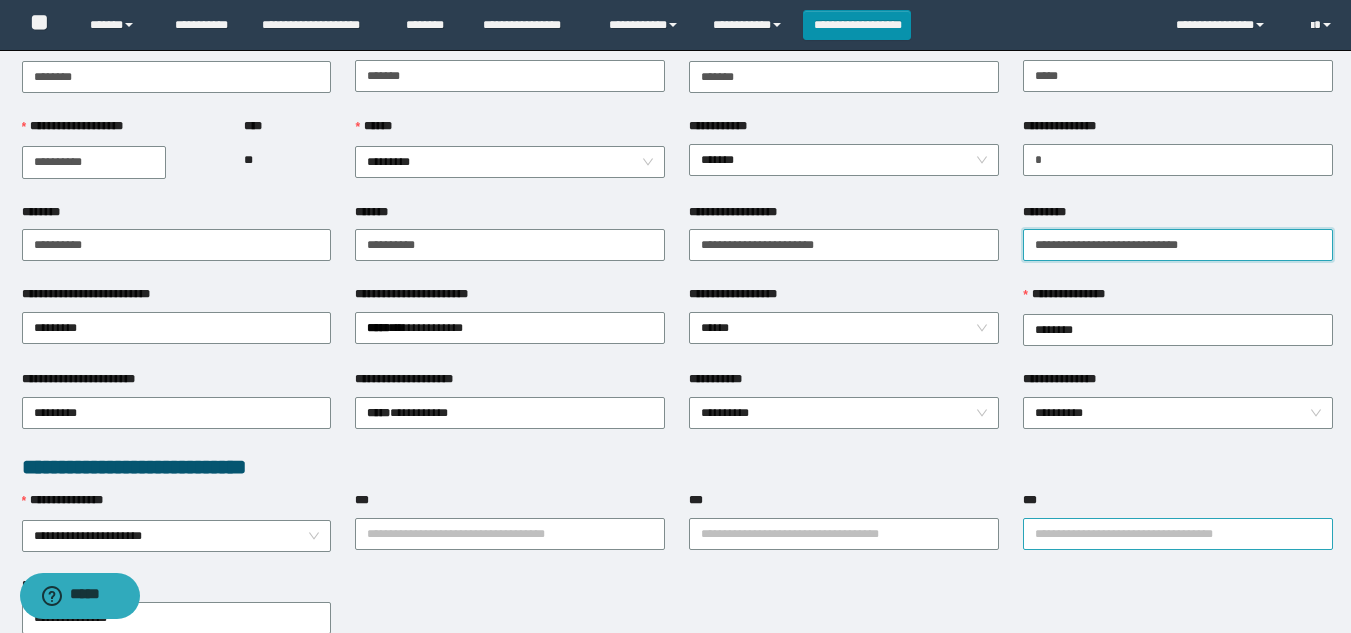 scroll, scrollTop: 200, scrollLeft: 0, axis: vertical 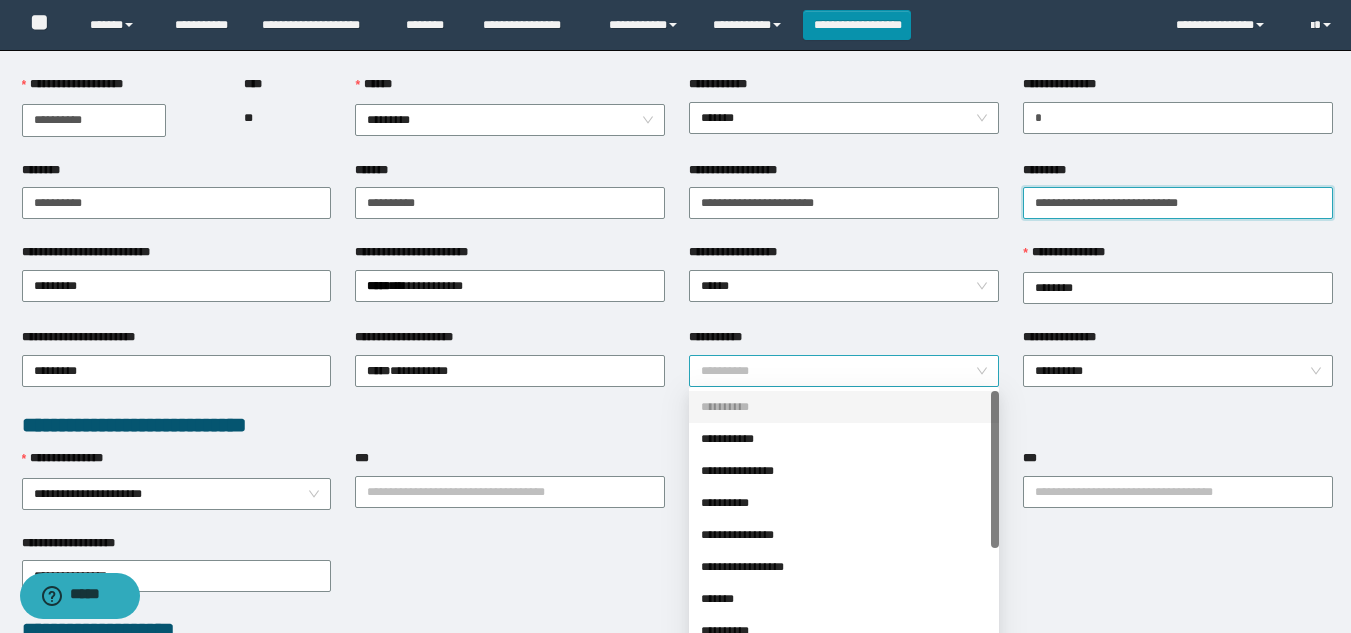 click on "**********" at bounding box center (844, 371) 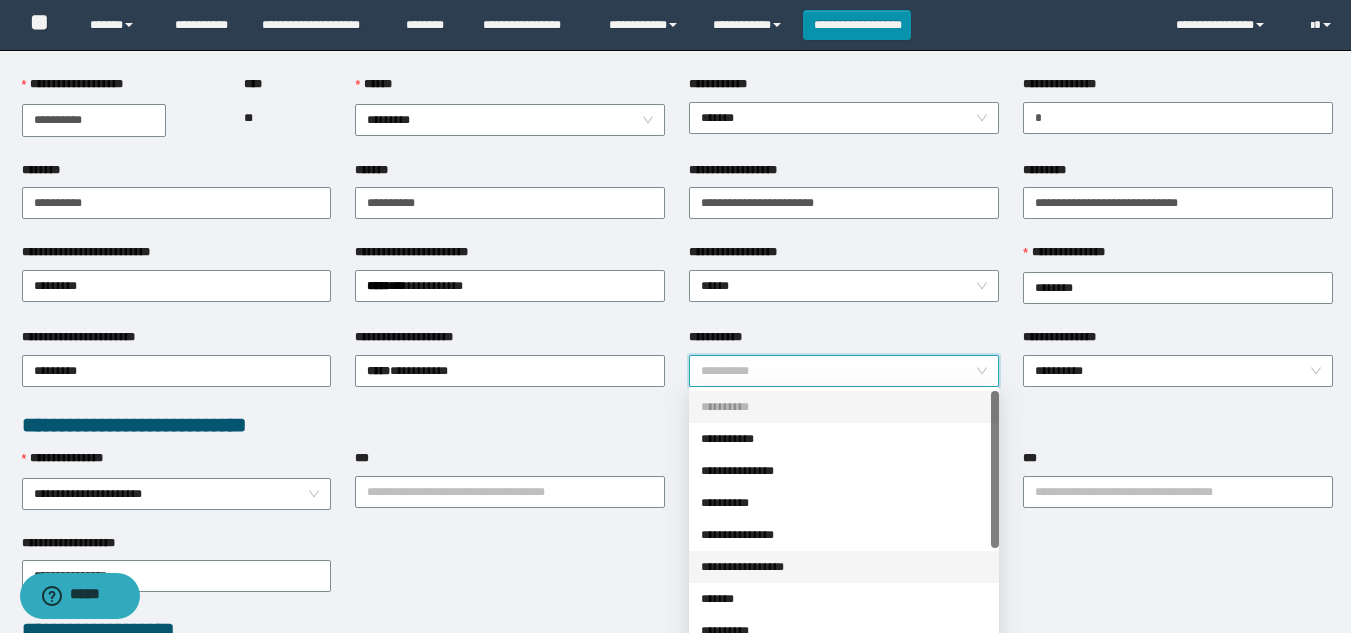 click on "**********" at bounding box center (844, 567) 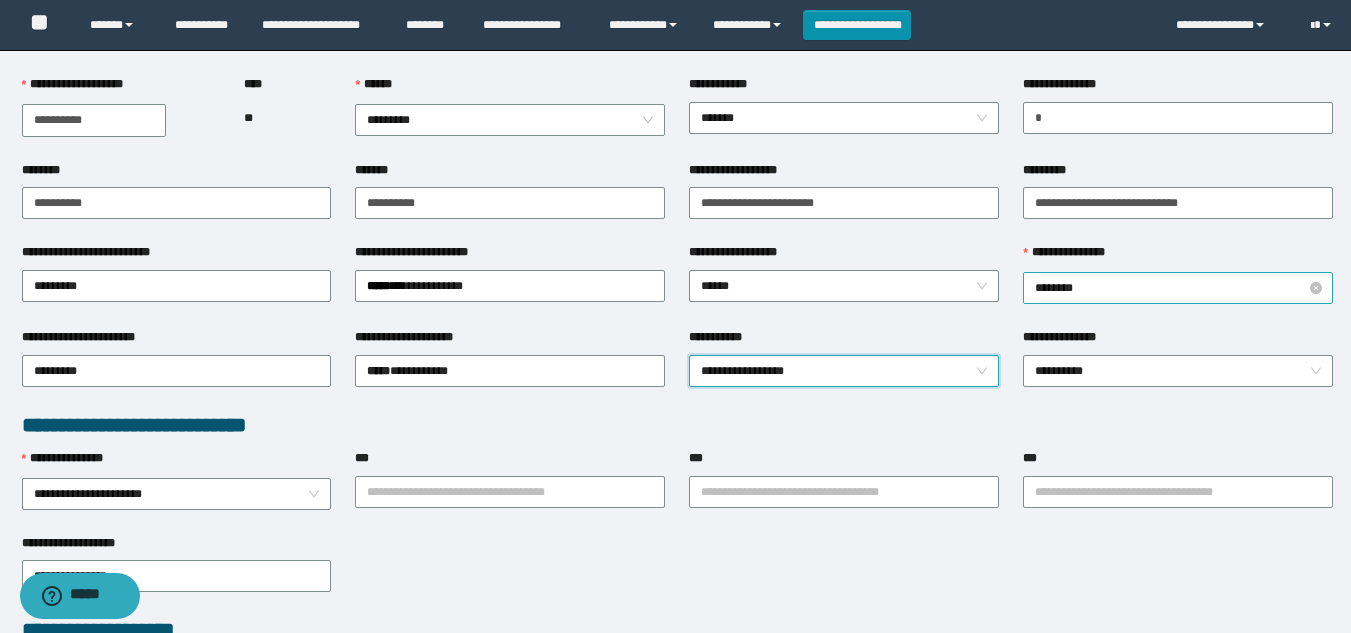 click on "********" at bounding box center [1178, 288] 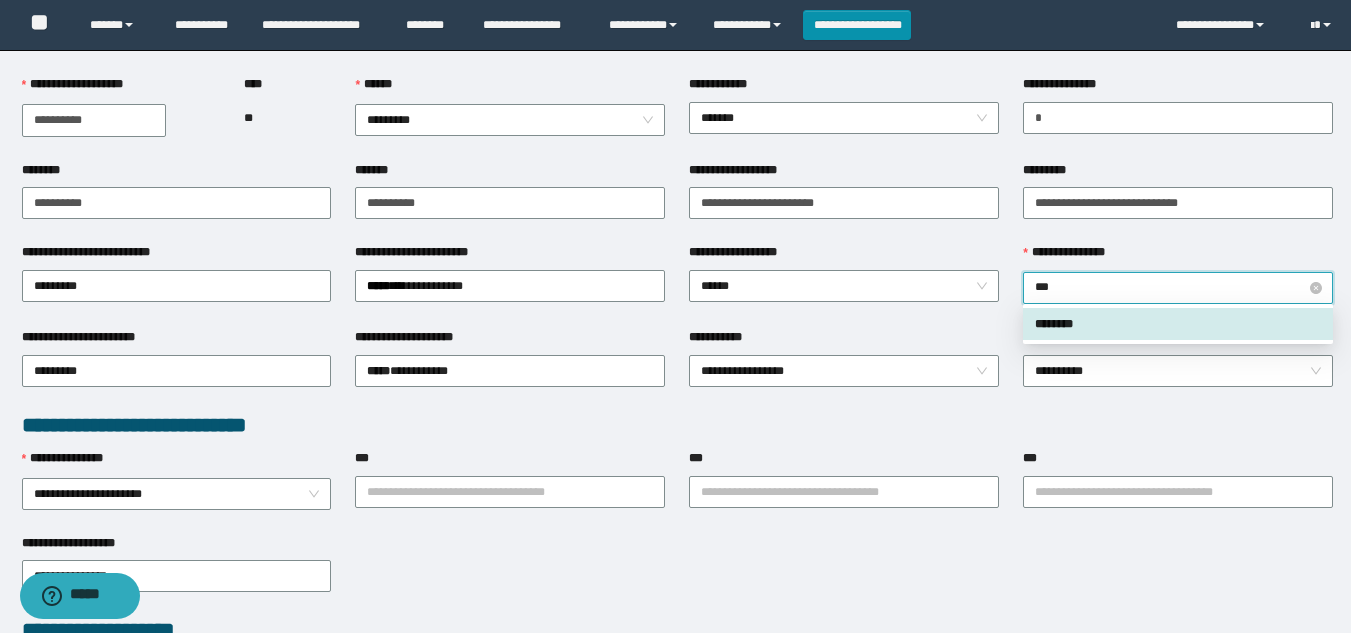 type on "****" 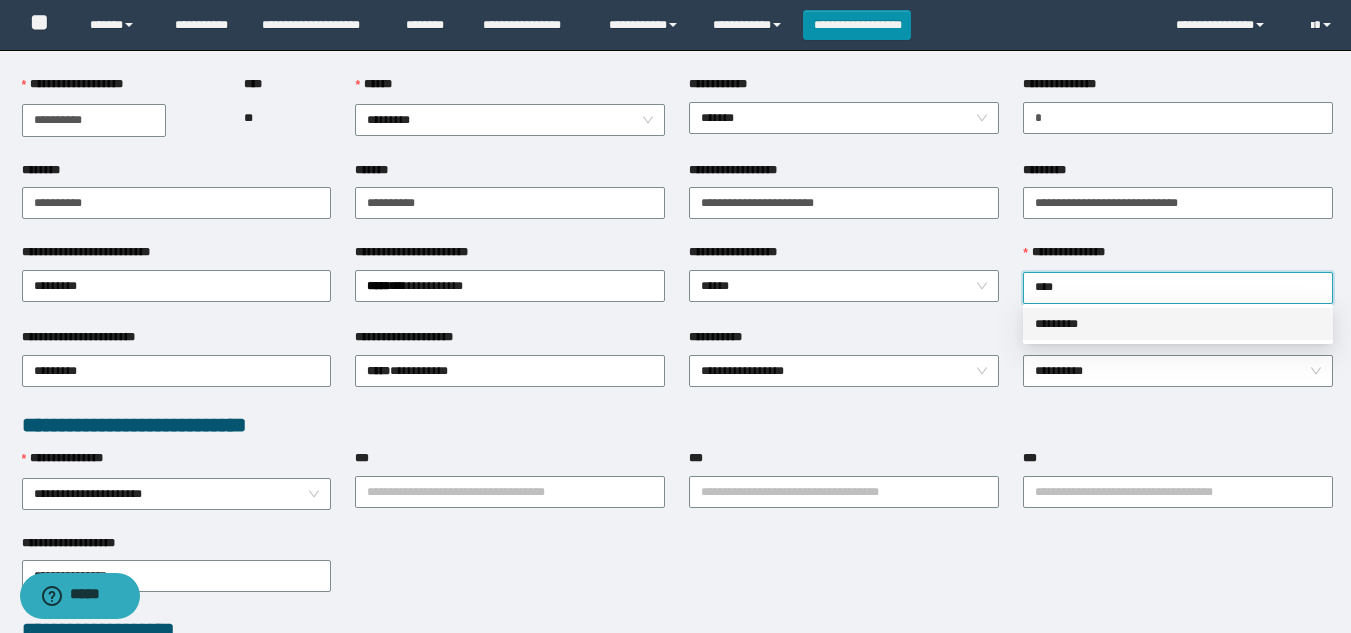 click on "*********" at bounding box center [1178, 324] 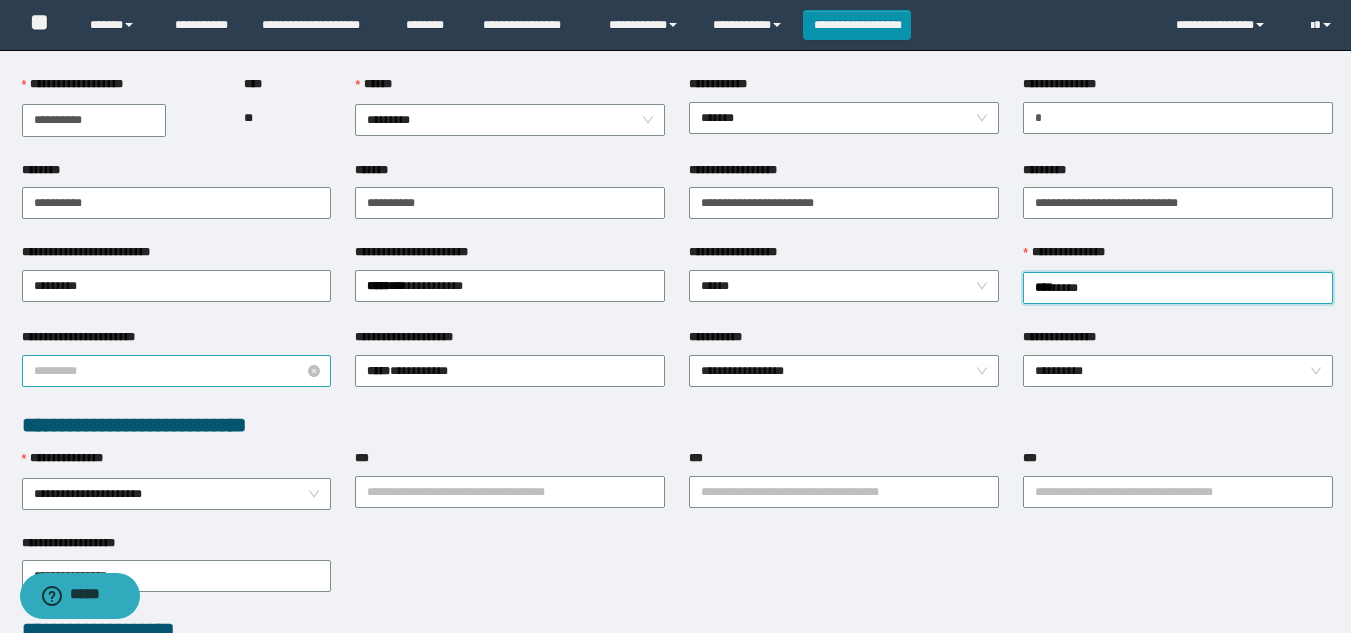 click on "*********" at bounding box center [177, 371] 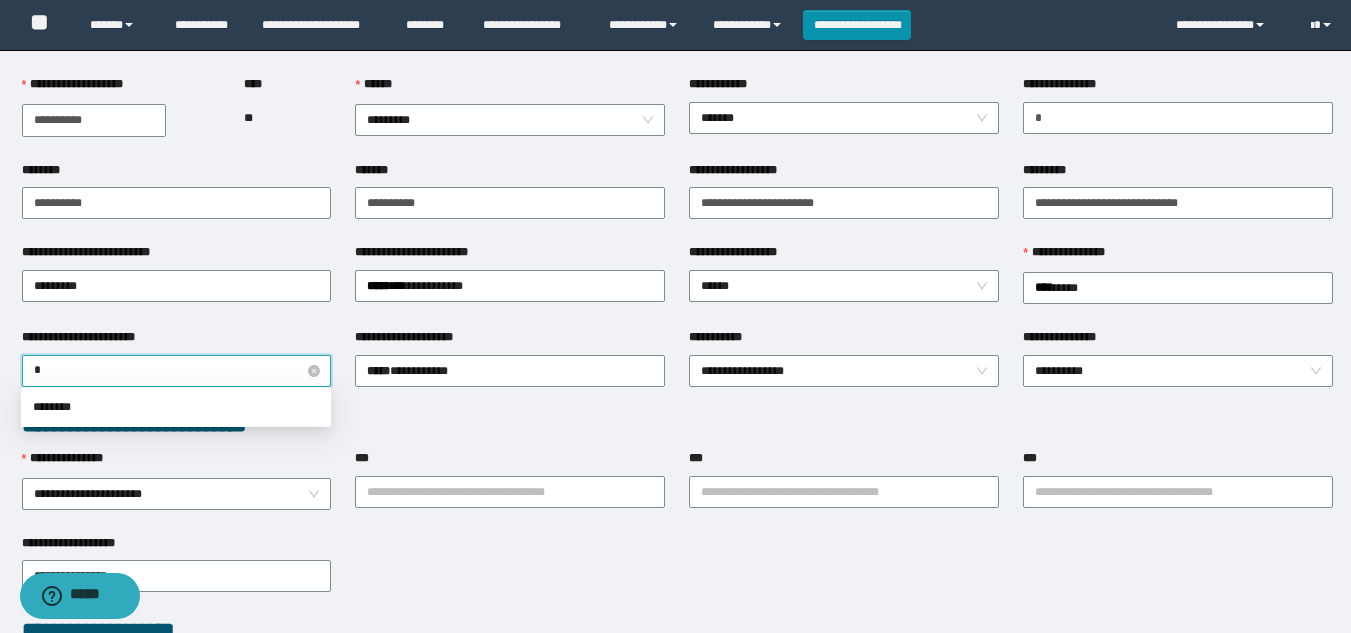 type on "**" 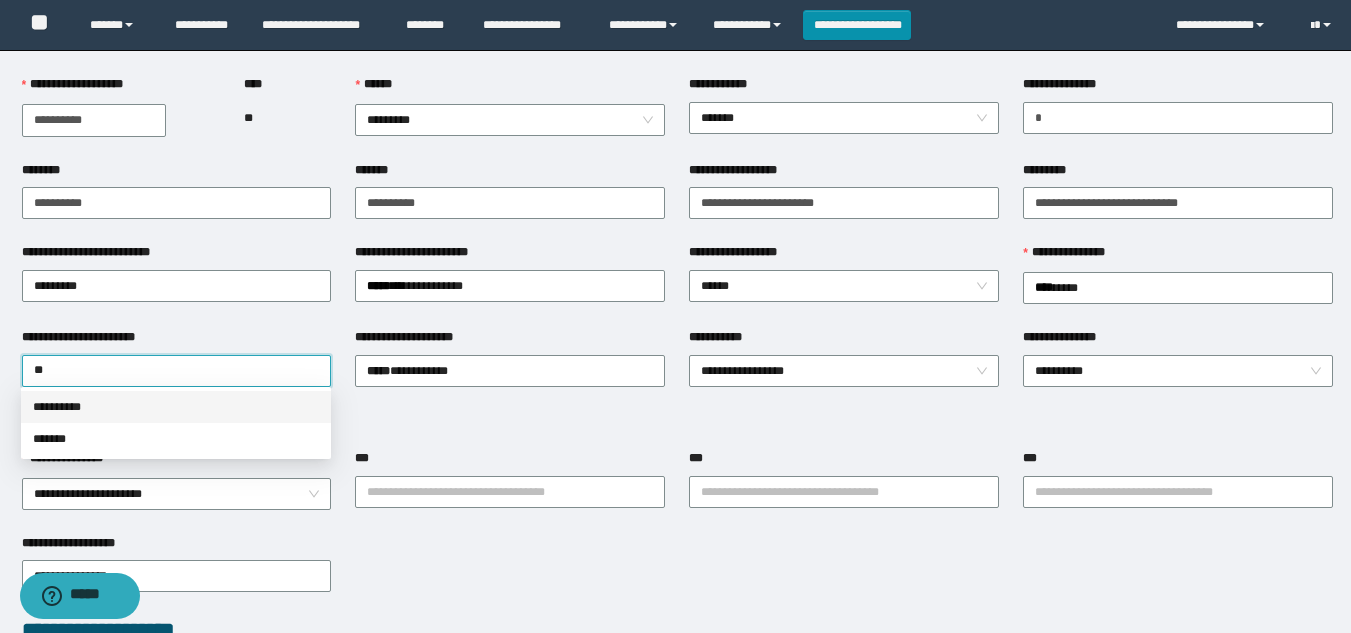 click on "**********" at bounding box center (176, 407) 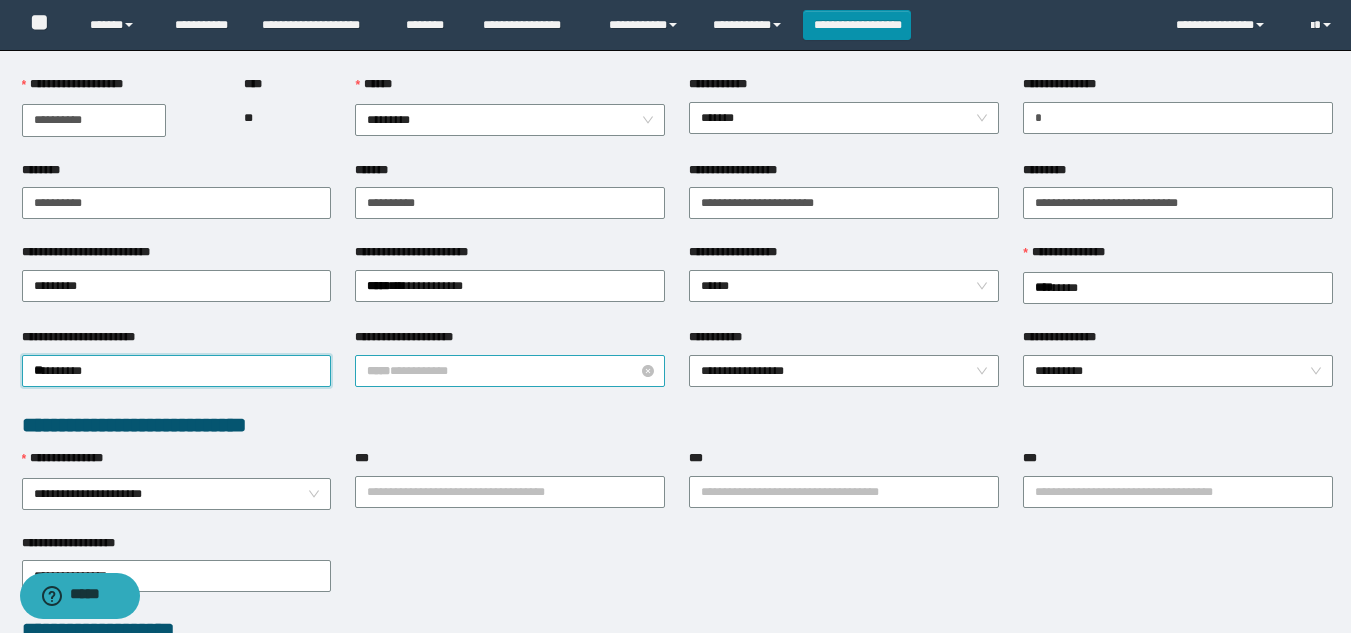 click on "***** * ********" at bounding box center (510, 371) 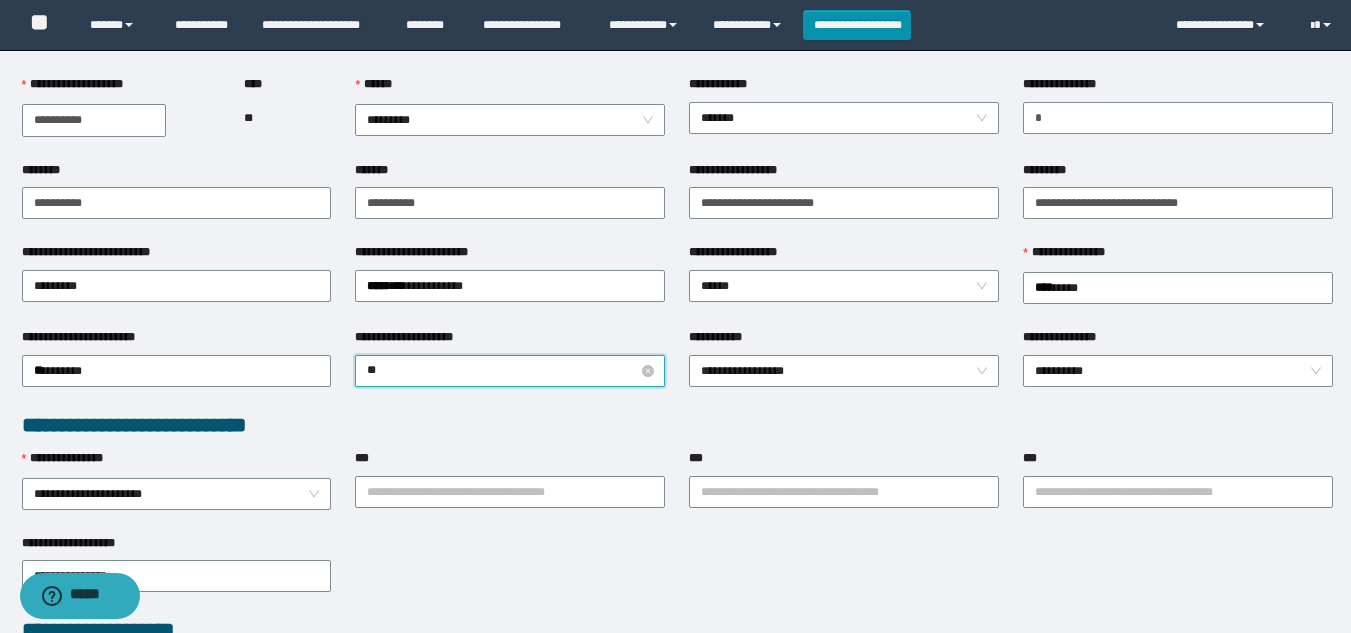 type on "*" 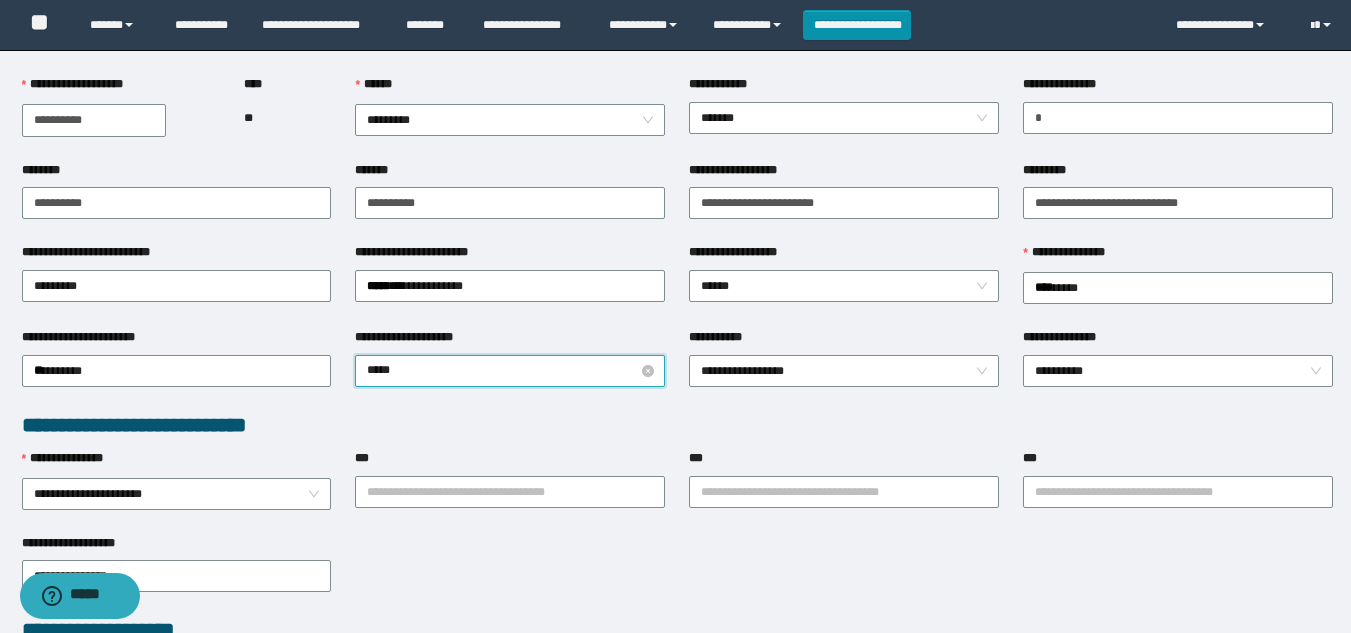 drag, startPoint x: 459, startPoint y: 367, endPoint x: 358, endPoint y: 368, distance: 101.00495 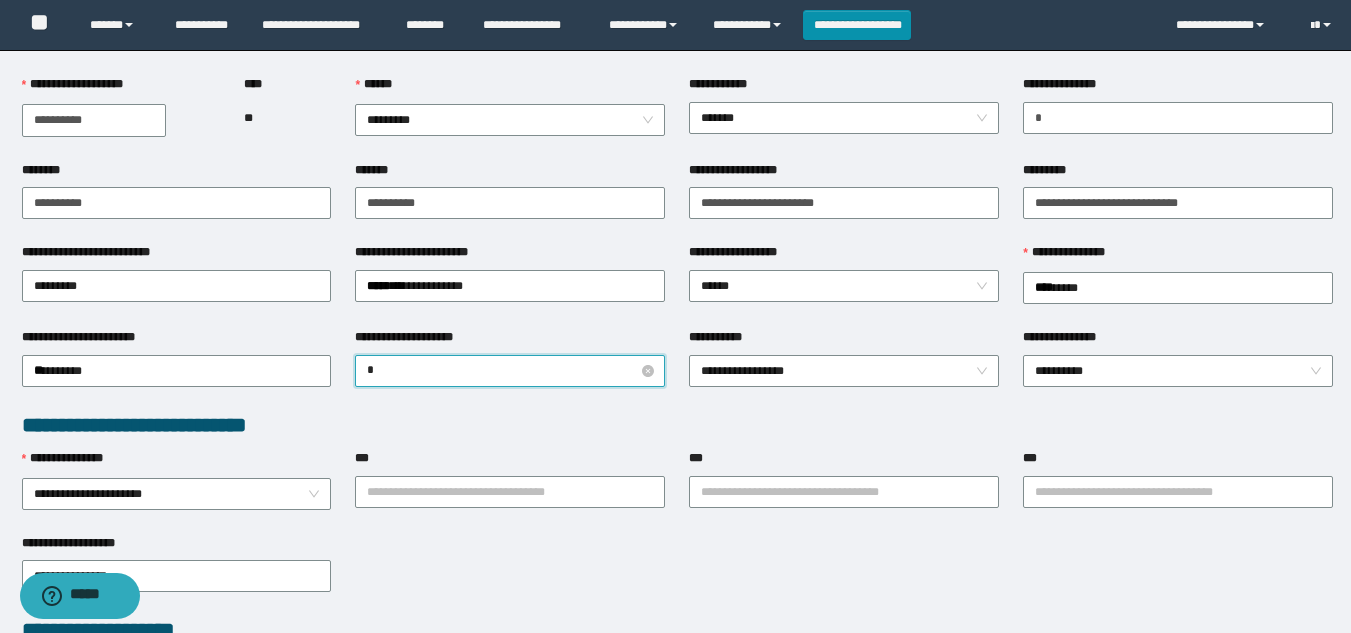 type on "**" 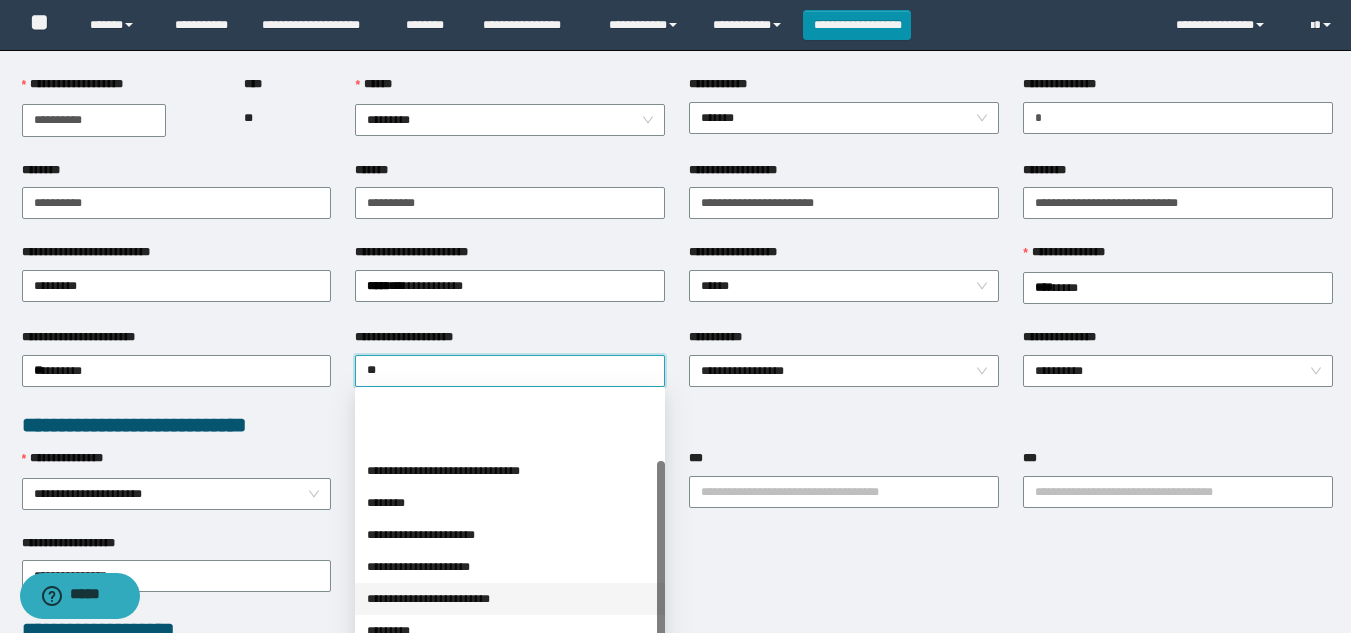 scroll, scrollTop: 96, scrollLeft: 0, axis: vertical 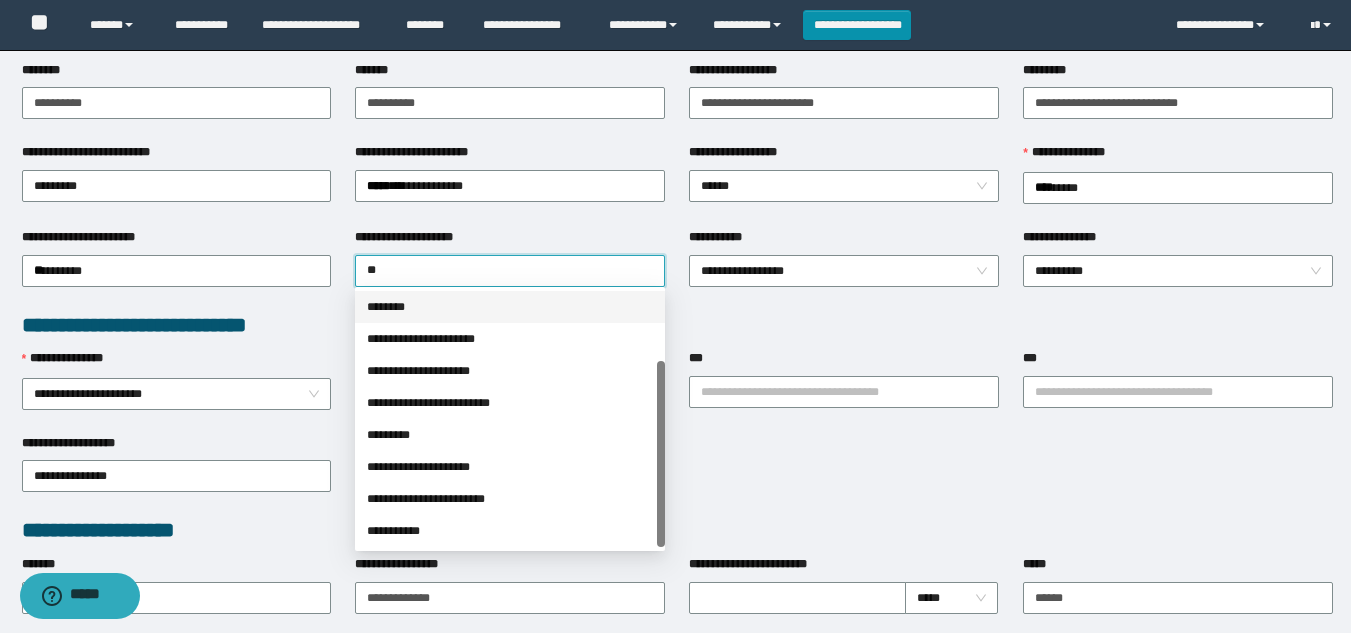 click on "* ******" at bounding box center [510, 307] 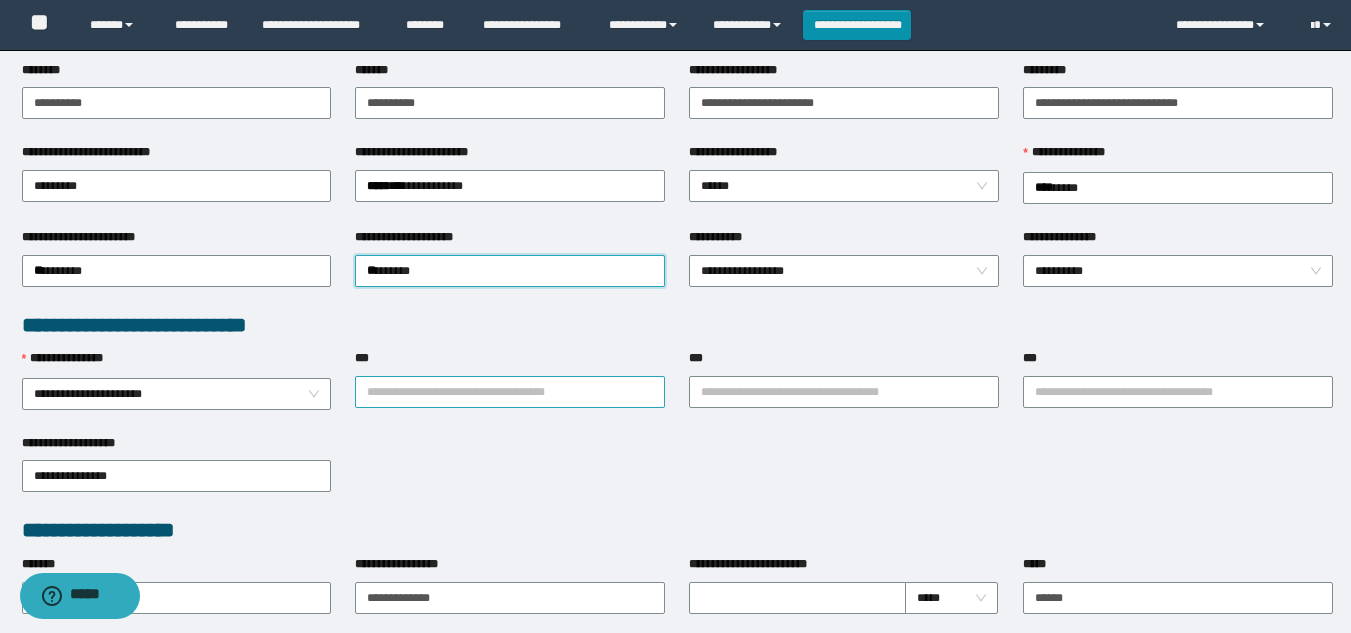 click on "***" at bounding box center (510, 392) 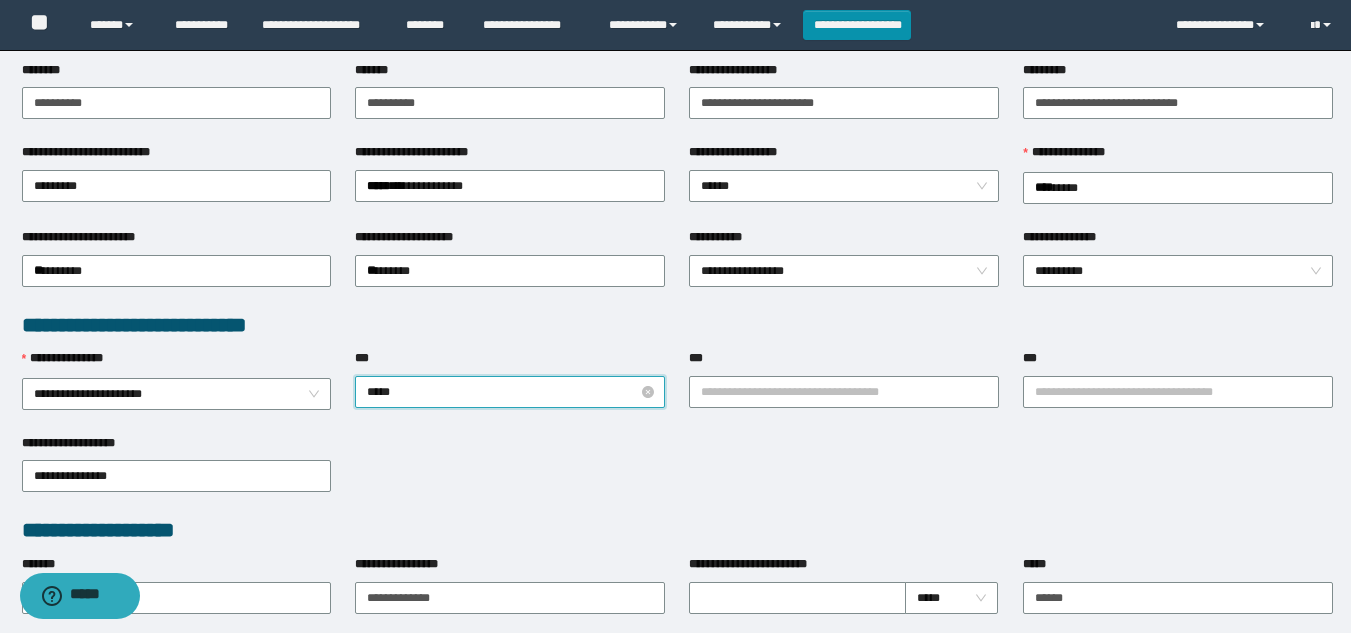 type on "******" 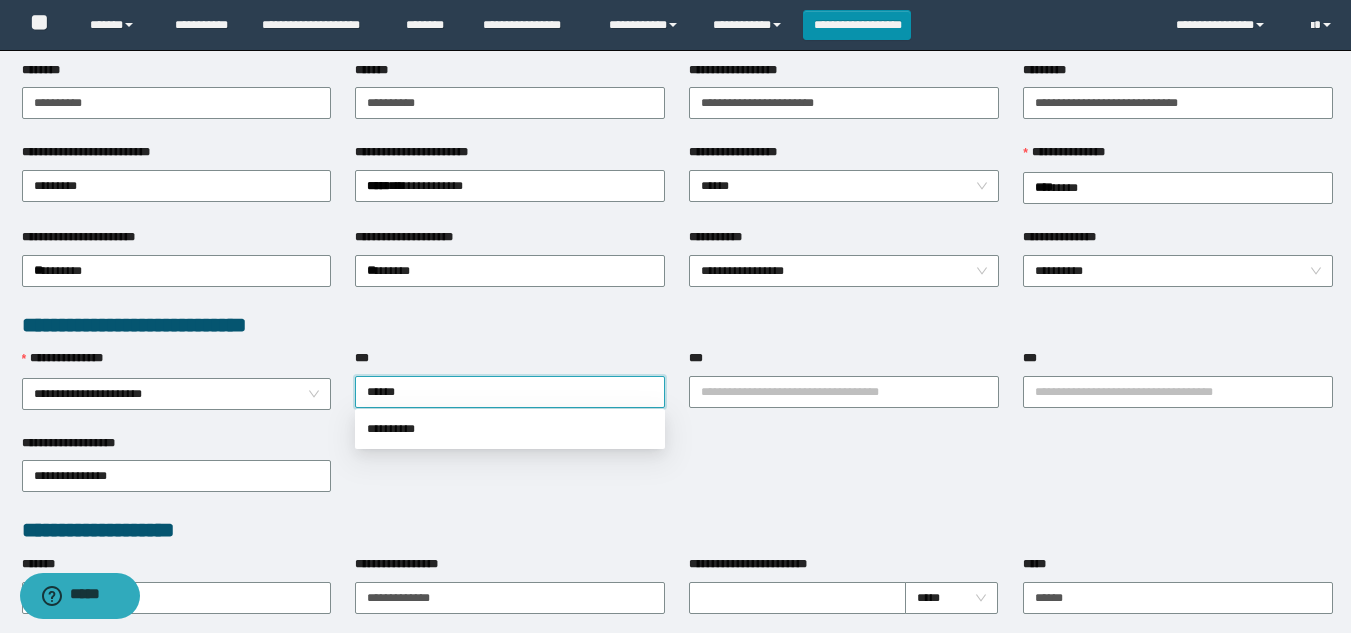 click on "**********" at bounding box center (510, 429) 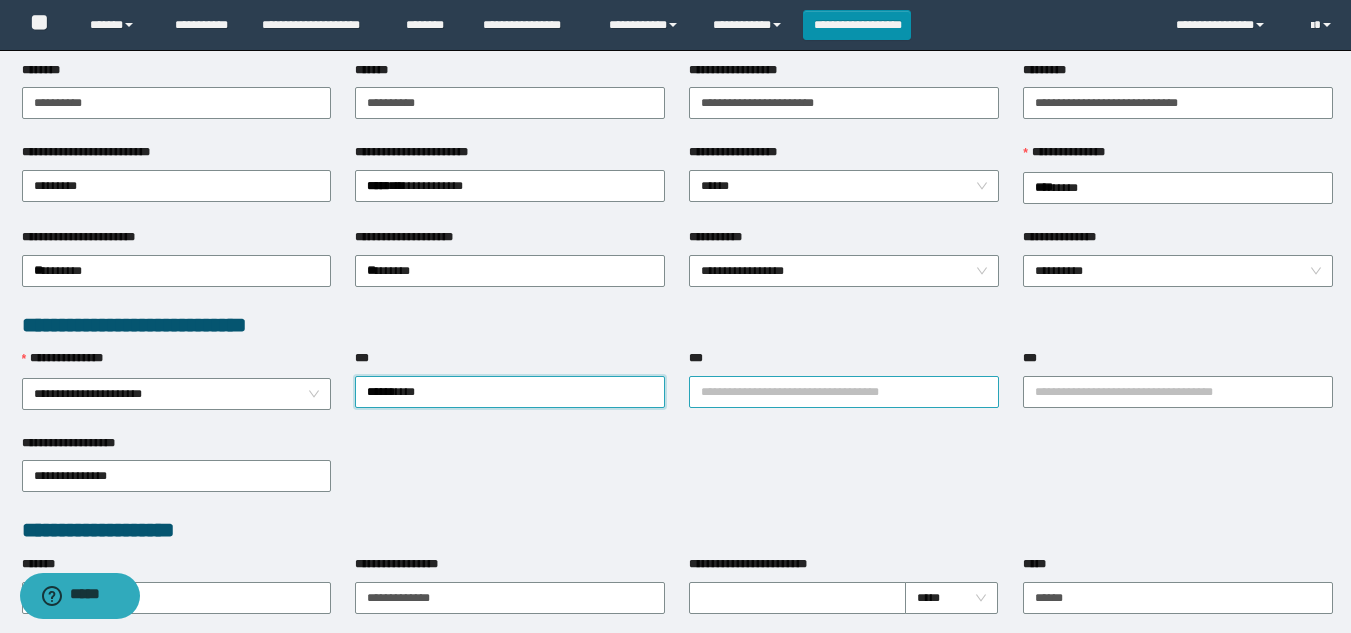 click on "***" at bounding box center (844, 392) 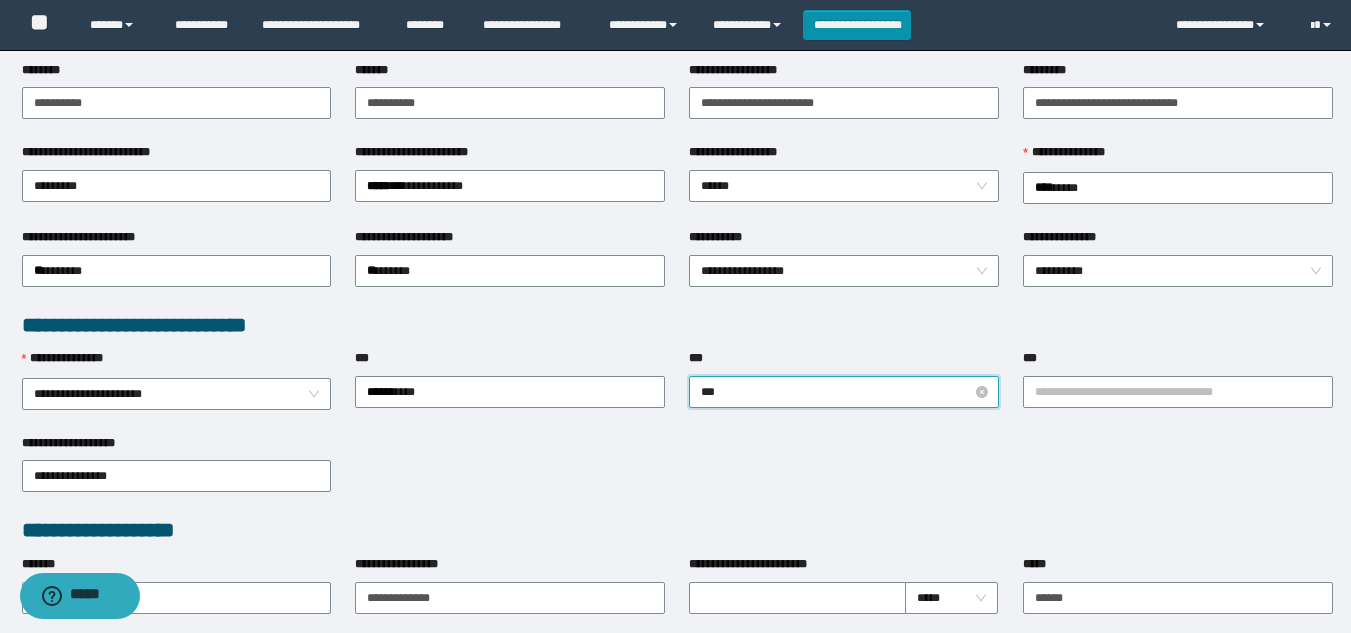 type on "****" 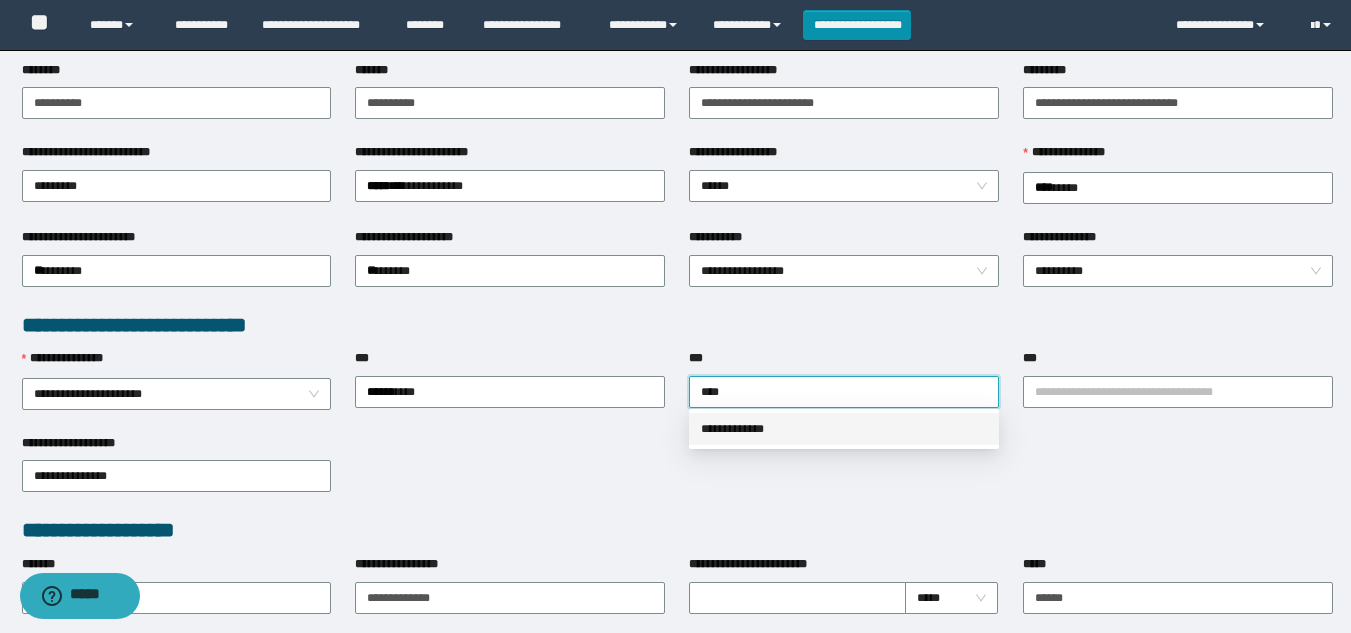 click on "**********" at bounding box center (844, 429) 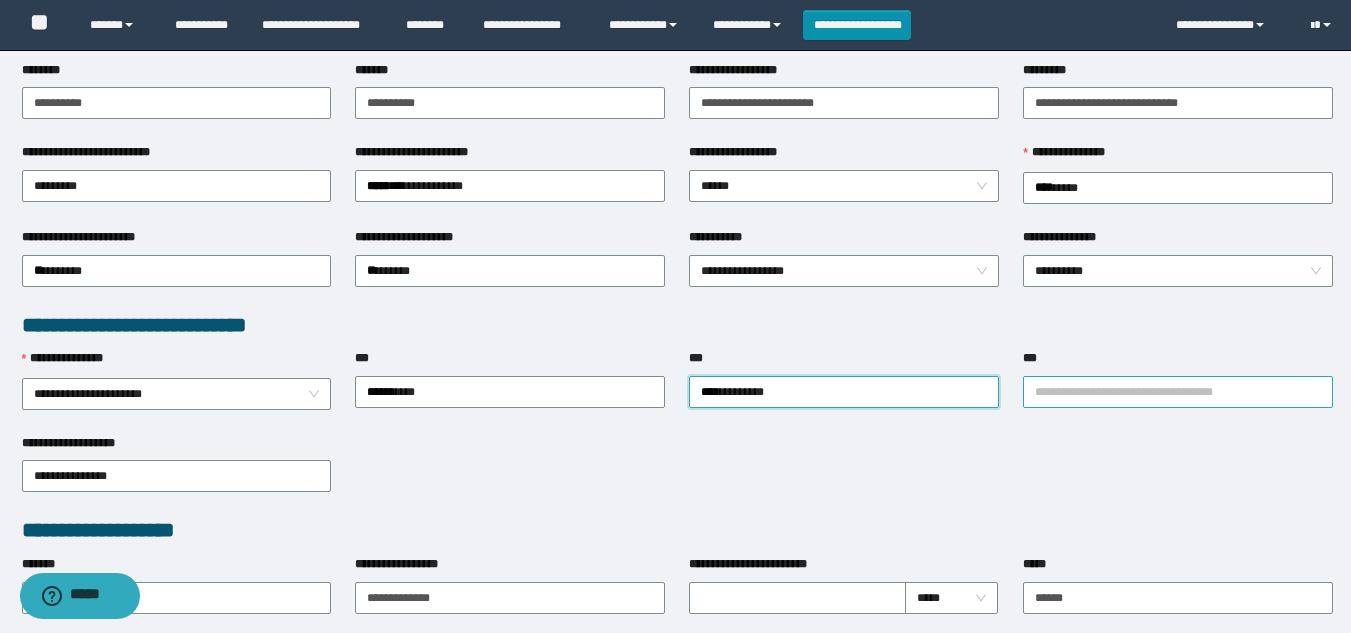 click on "***" at bounding box center (1178, 392) 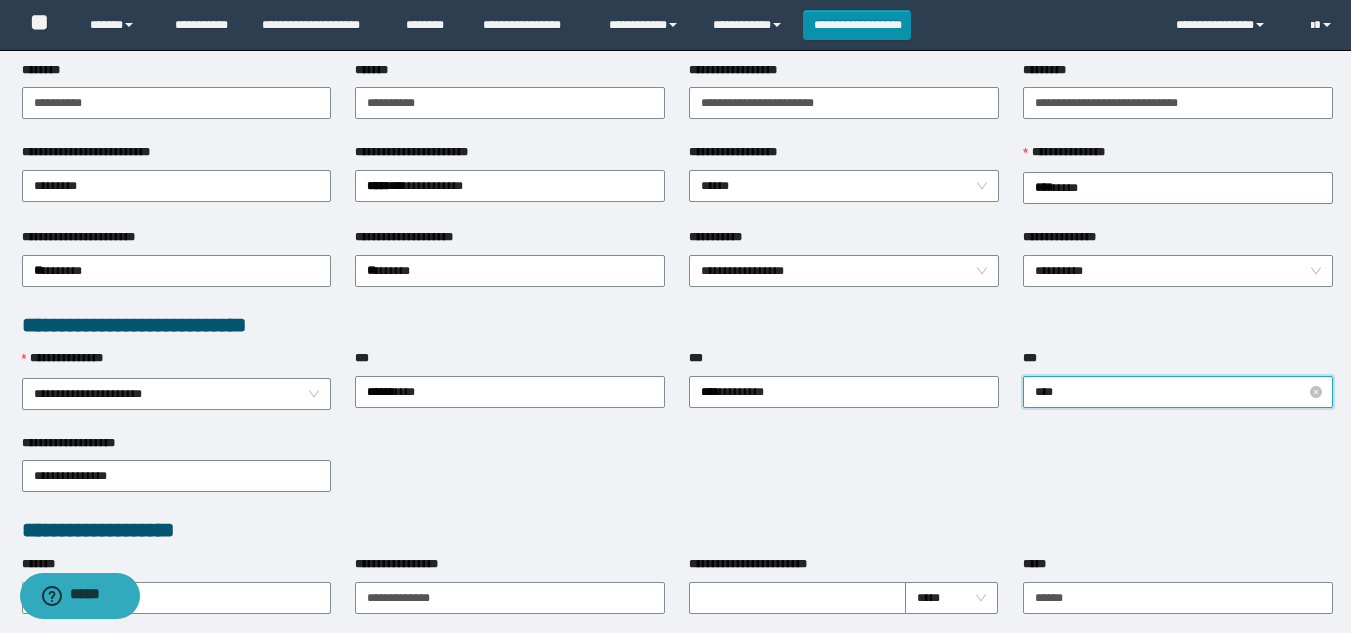 type on "*****" 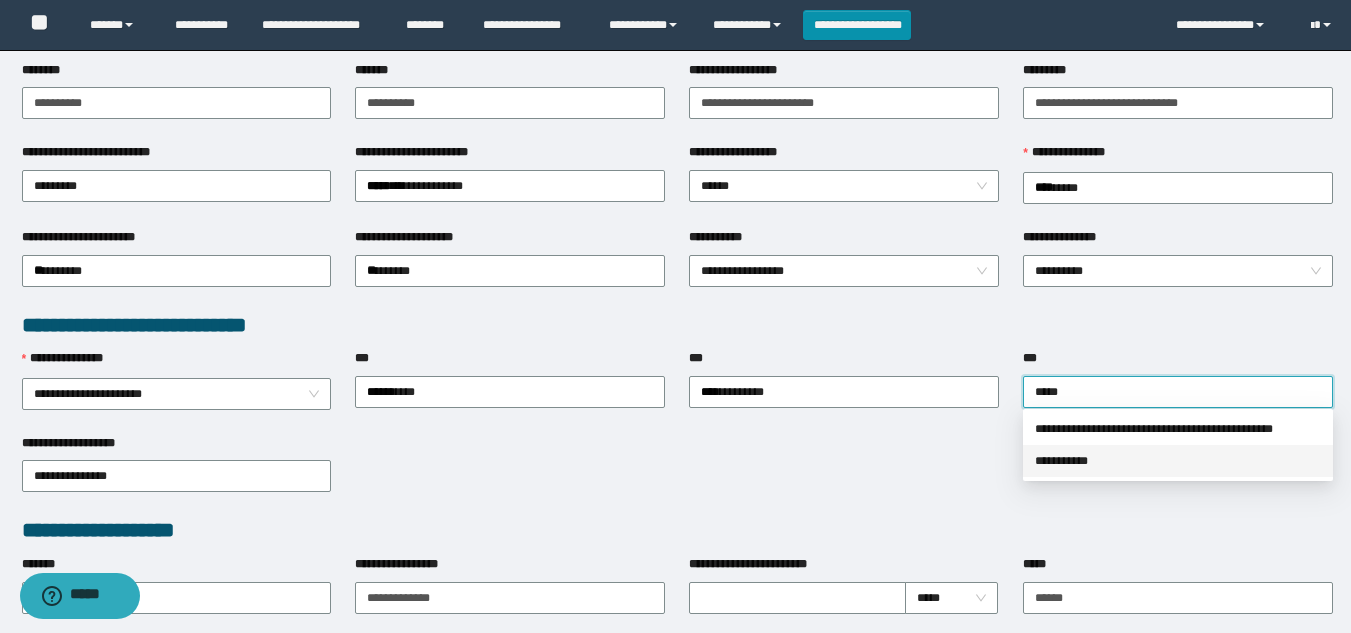 click on "**********" at bounding box center [1178, 461] 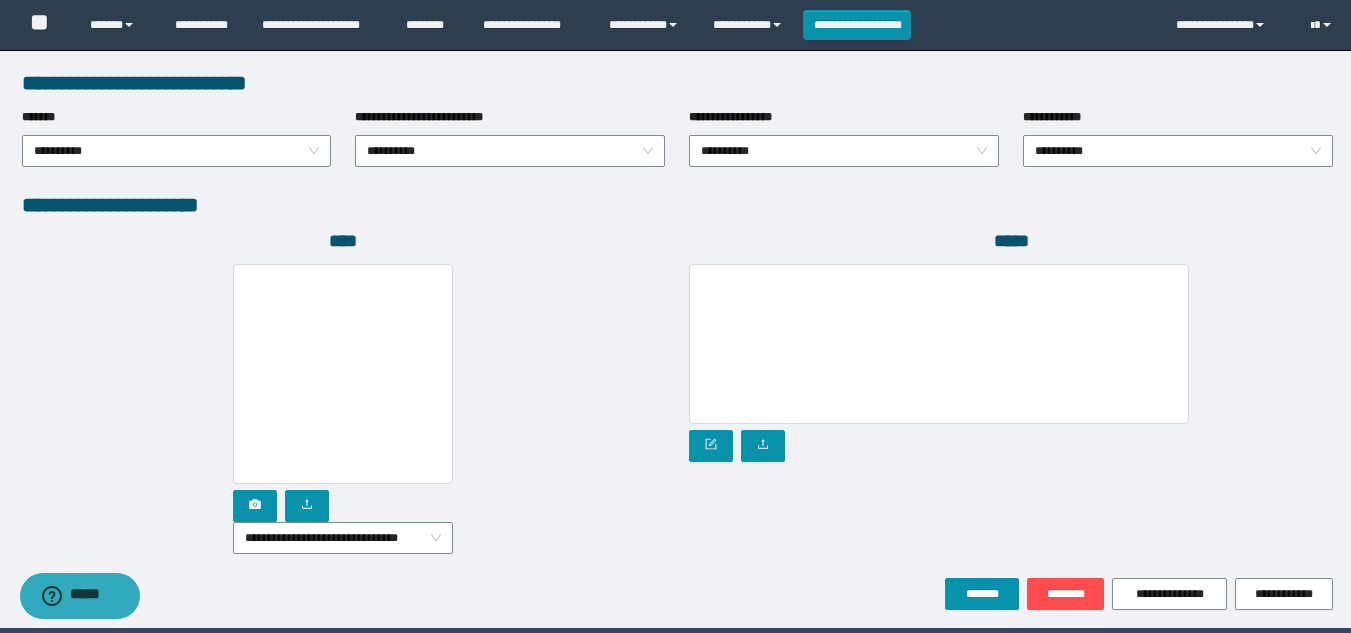 scroll, scrollTop: 1104, scrollLeft: 0, axis: vertical 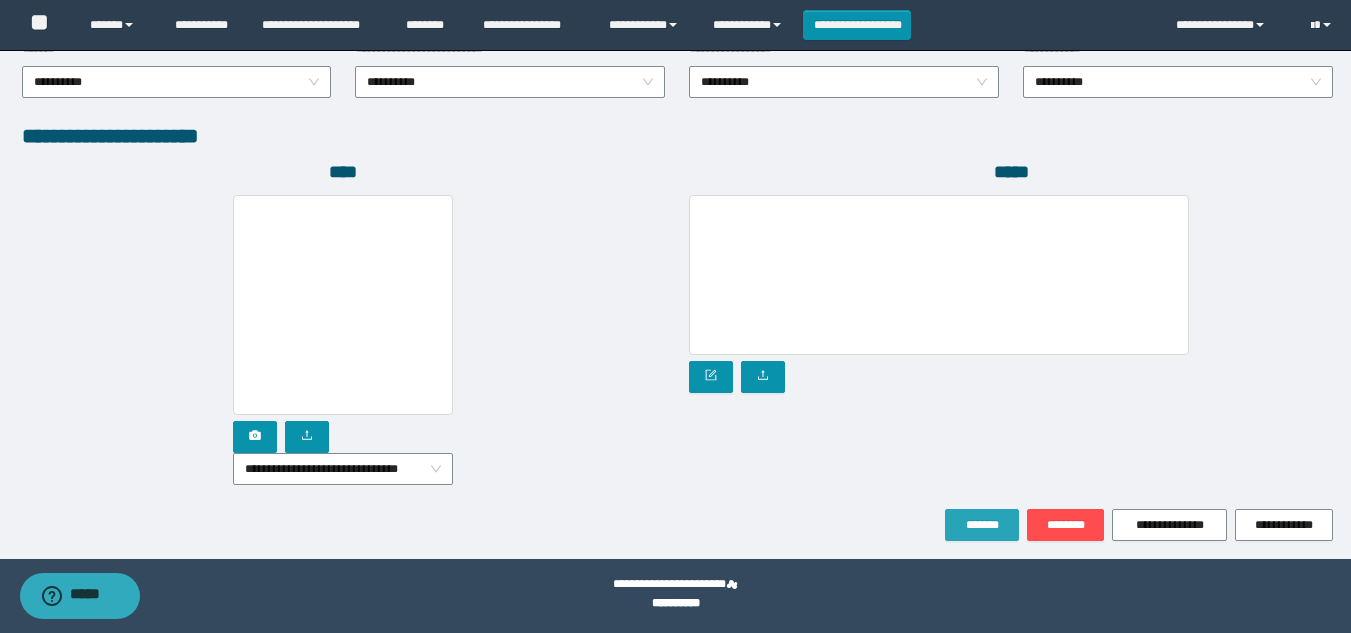 click on "*******" at bounding box center (982, 525) 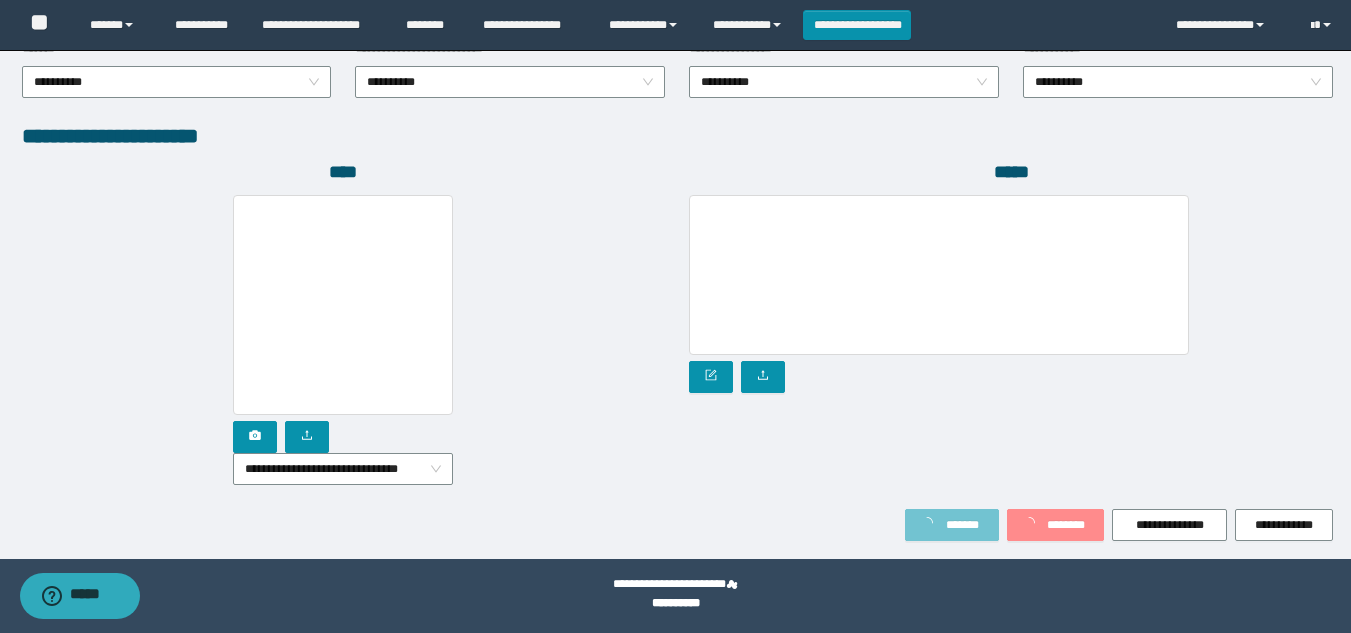 scroll, scrollTop: 1157, scrollLeft: 0, axis: vertical 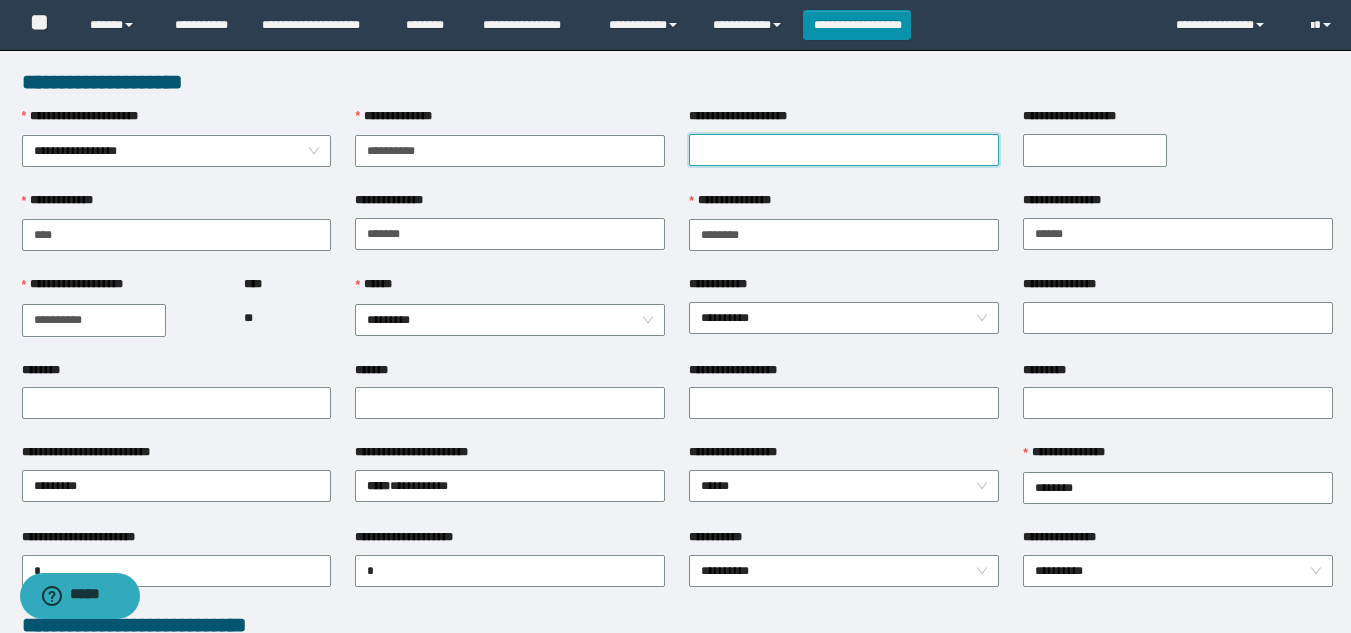 click on "**********" at bounding box center [844, 150] 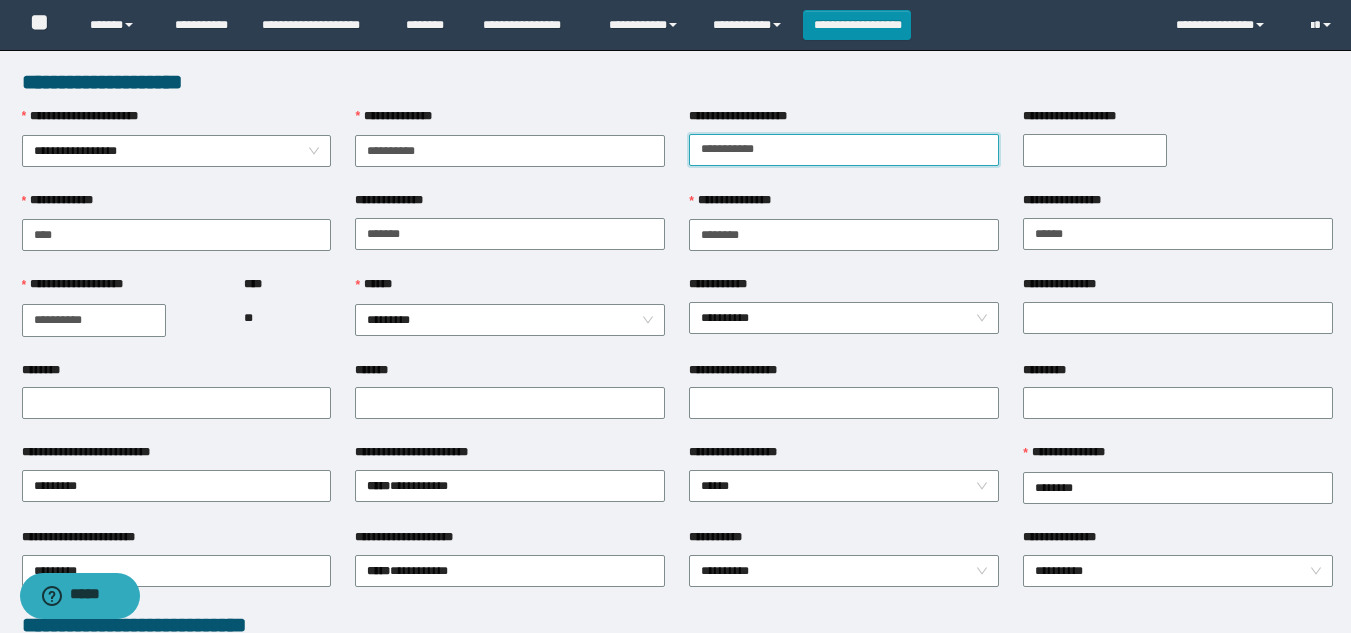 type on "**********" 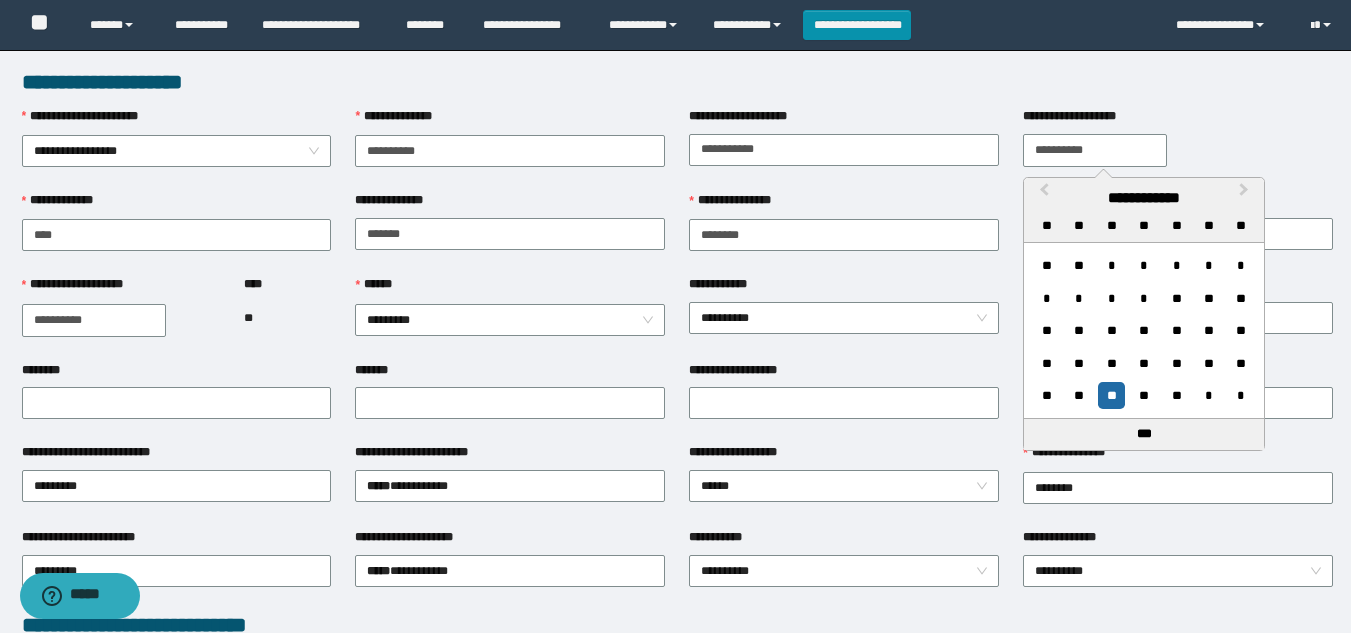 type on "**********" 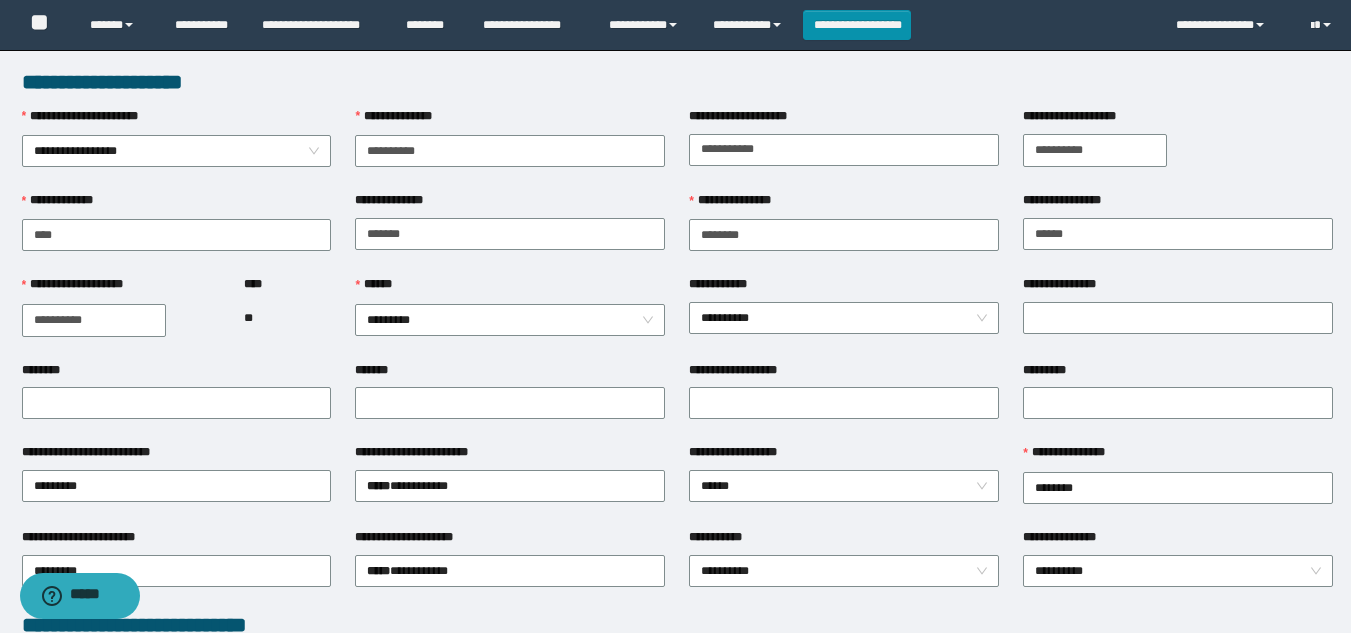click on "**********" at bounding box center (177, 205) 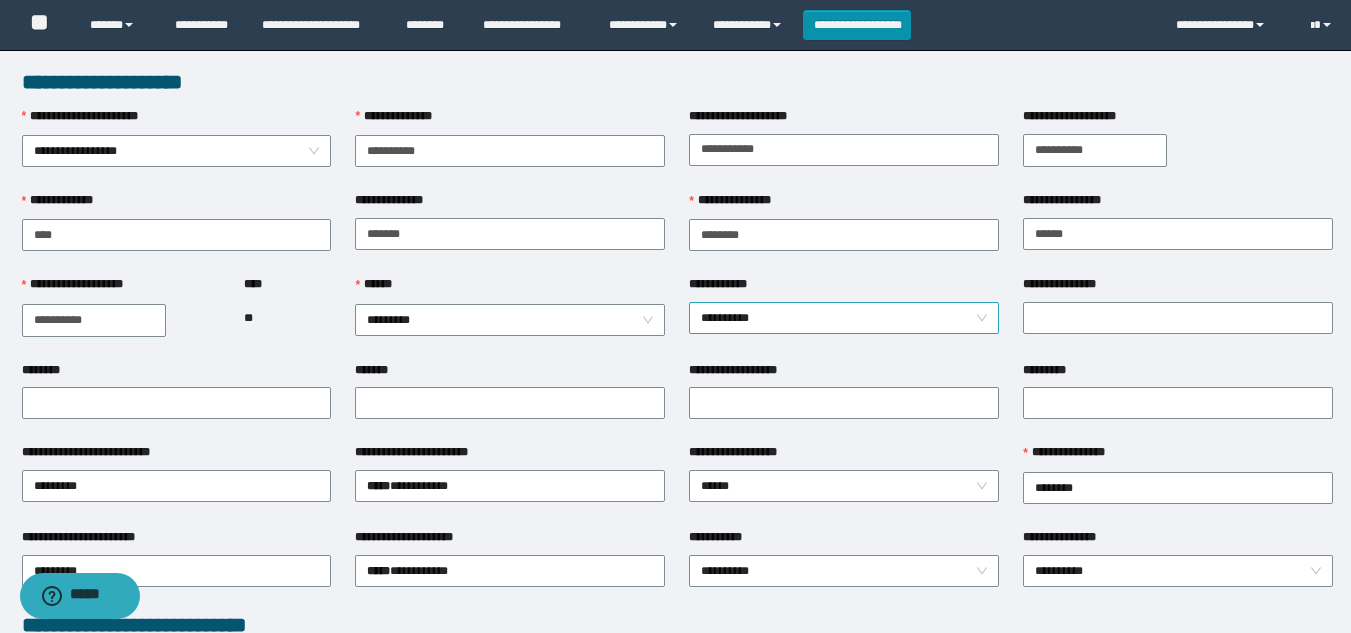 click on "**********" at bounding box center (844, 318) 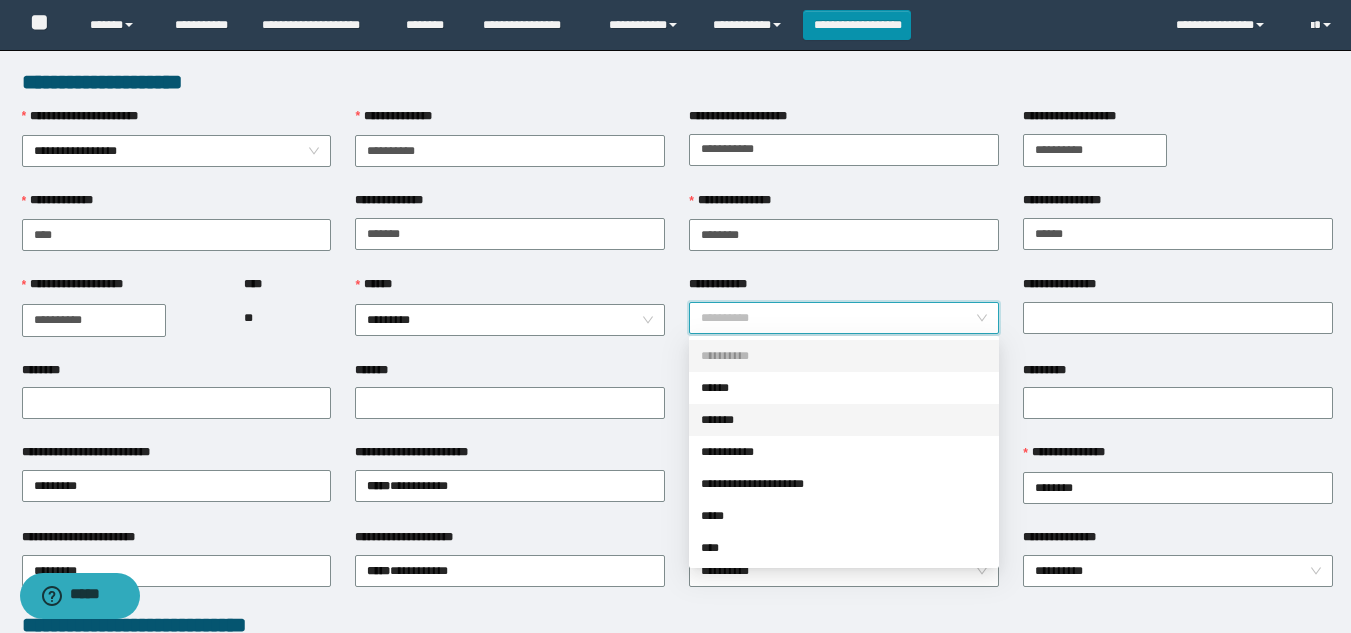 click on "*******" at bounding box center [844, 420] 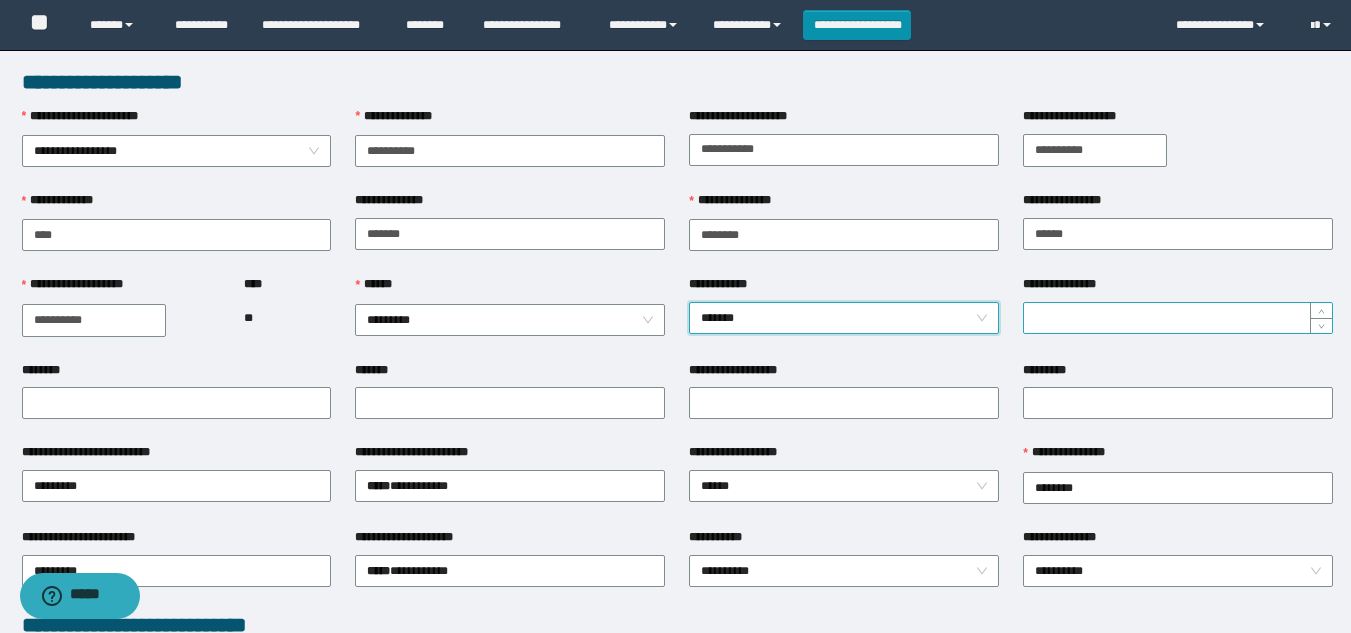 click on "**********" at bounding box center (1178, 318) 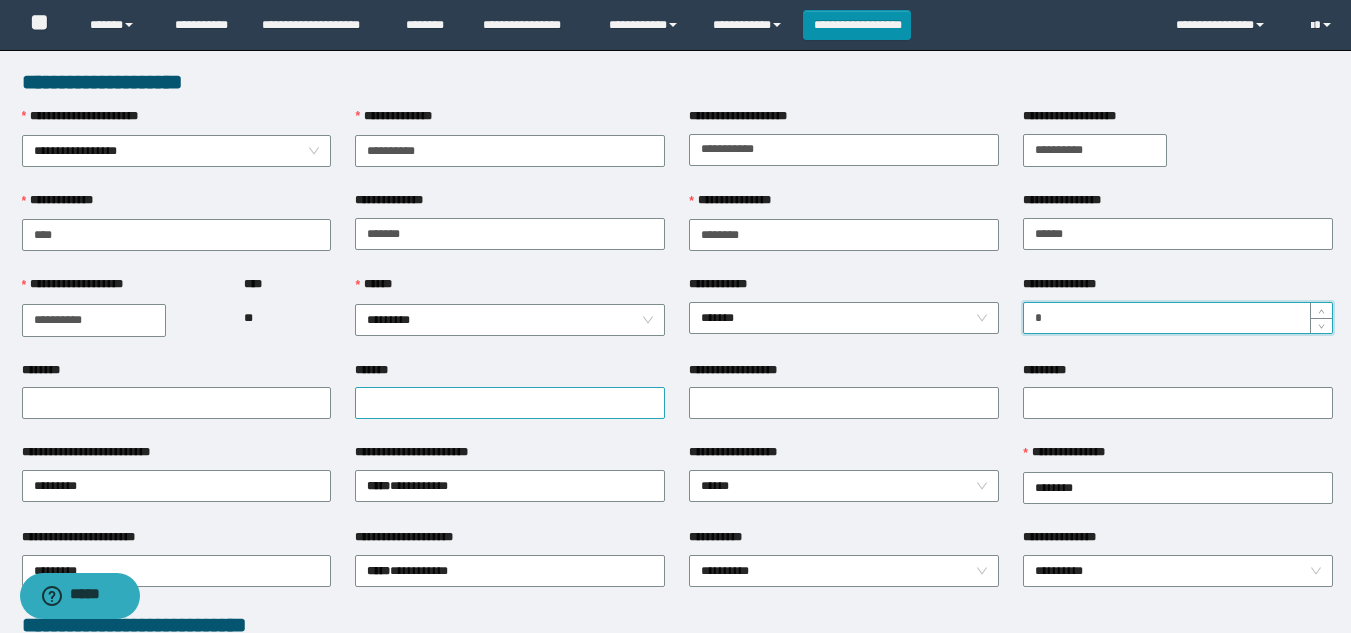 type on "*" 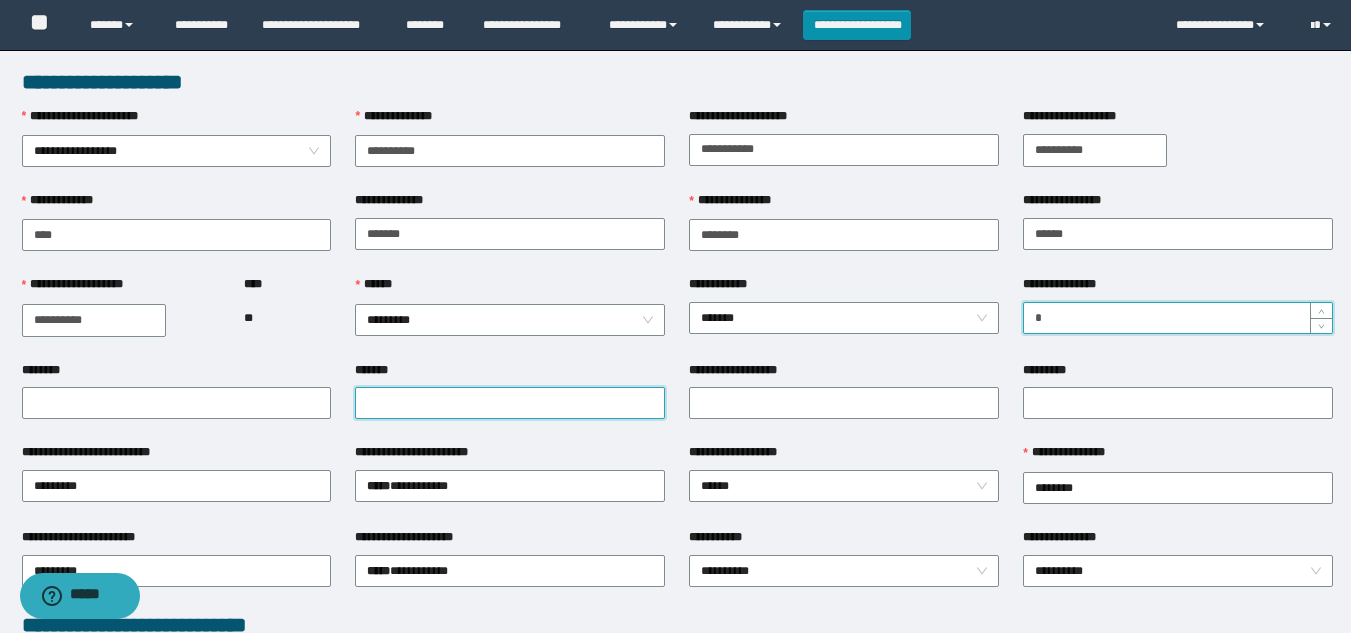 click on "*******" at bounding box center (510, 403) 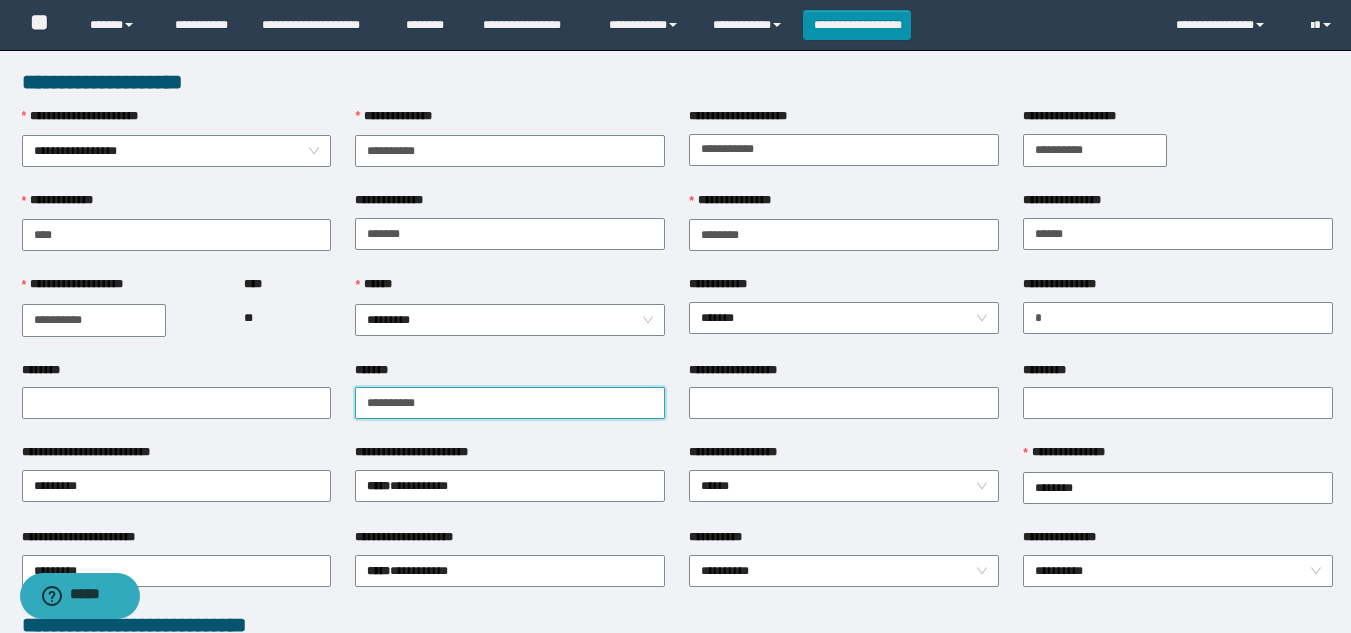 drag, startPoint x: 450, startPoint y: 405, endPoint x: 218, endPoint y: 383, distance: 233.04077 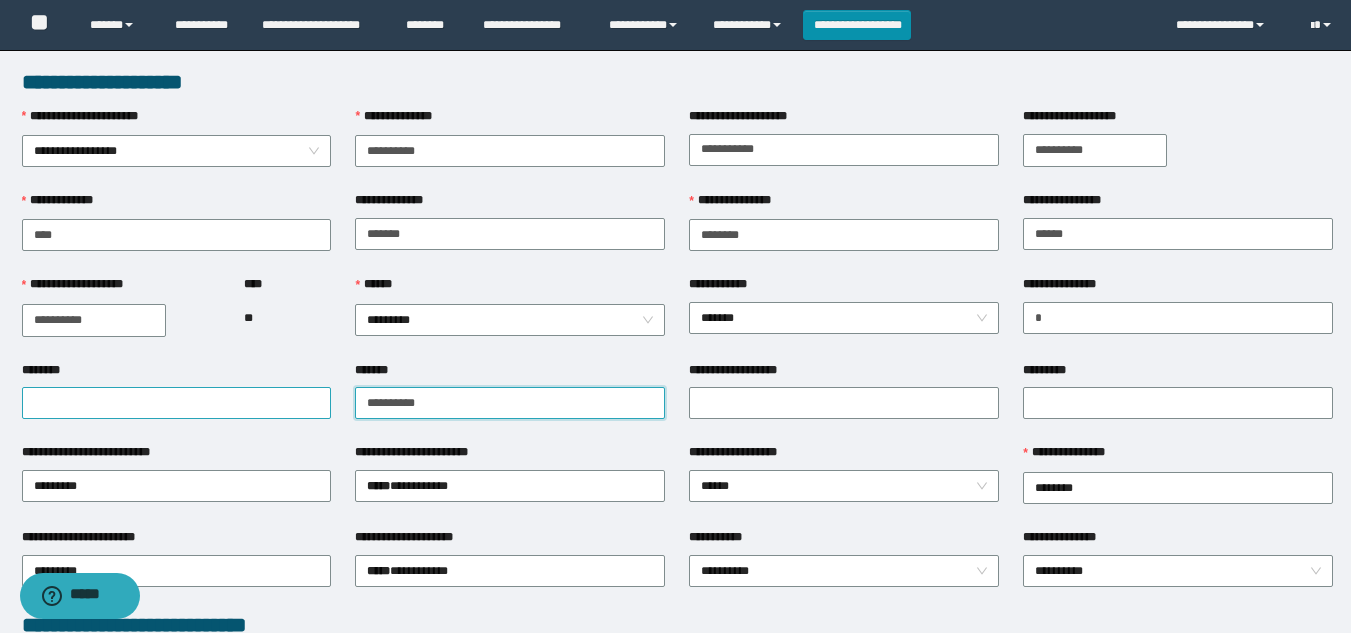 type on "**********" 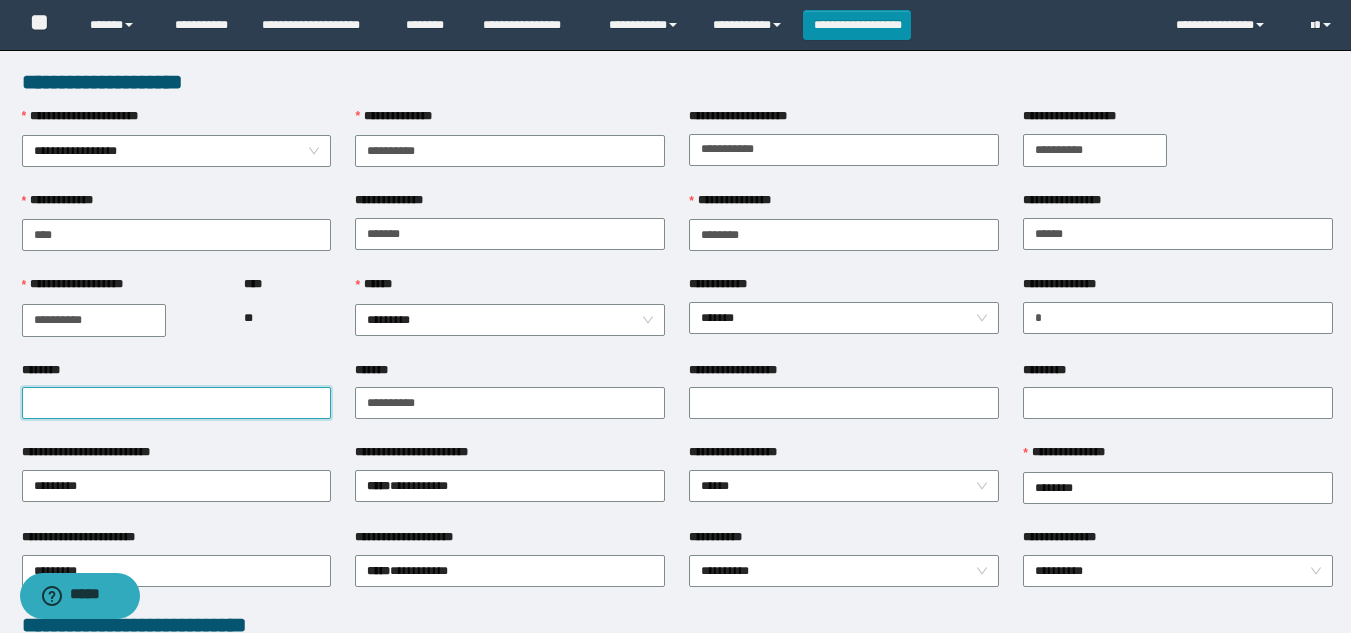click on "********" at bounding box center [177, 403] 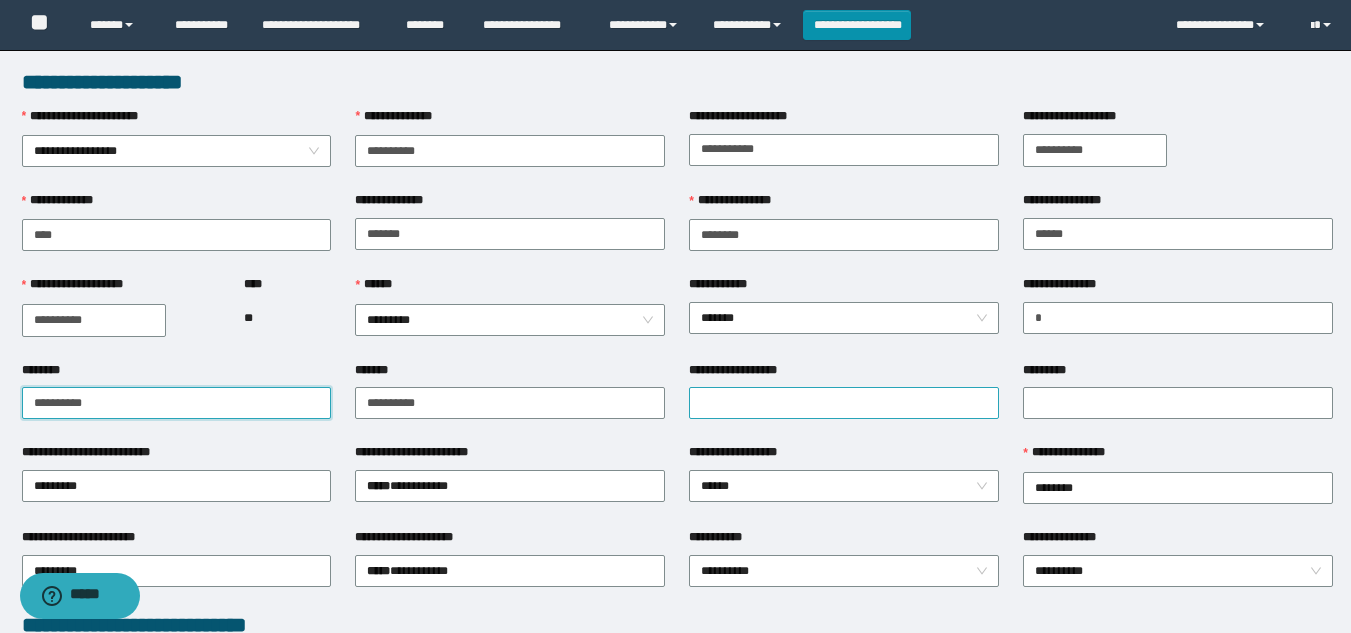 type on "**********" 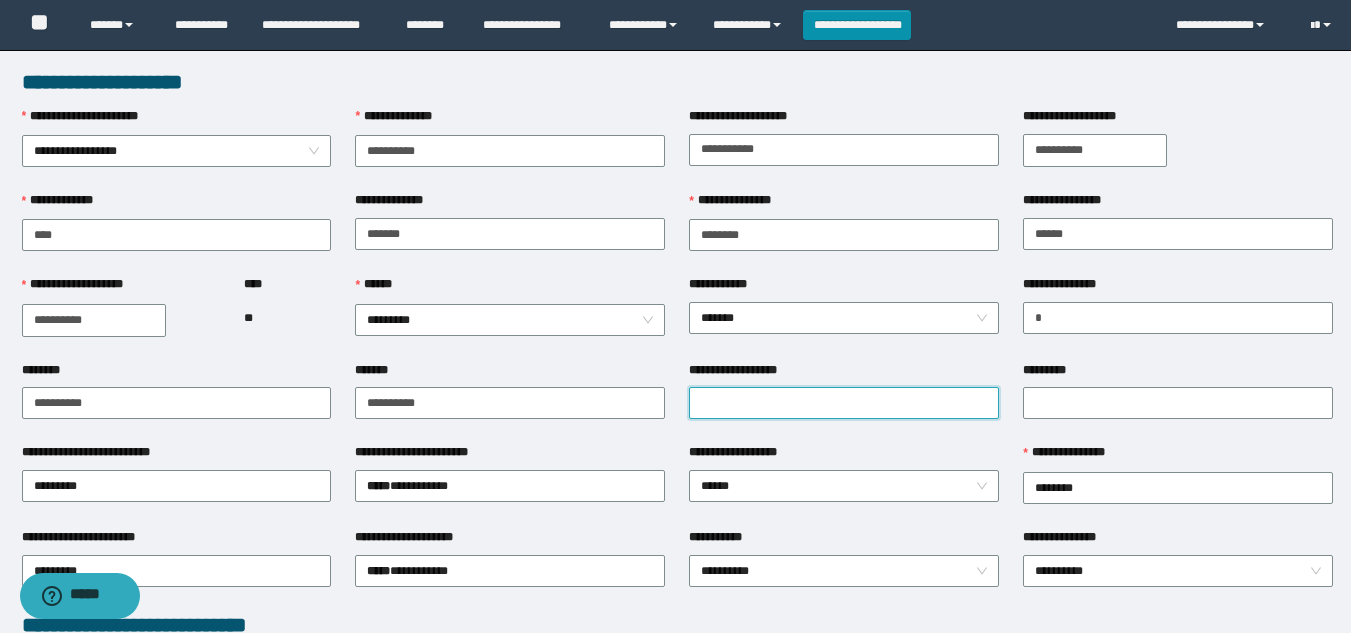 click on "**********" at bounding box center [844, 403] 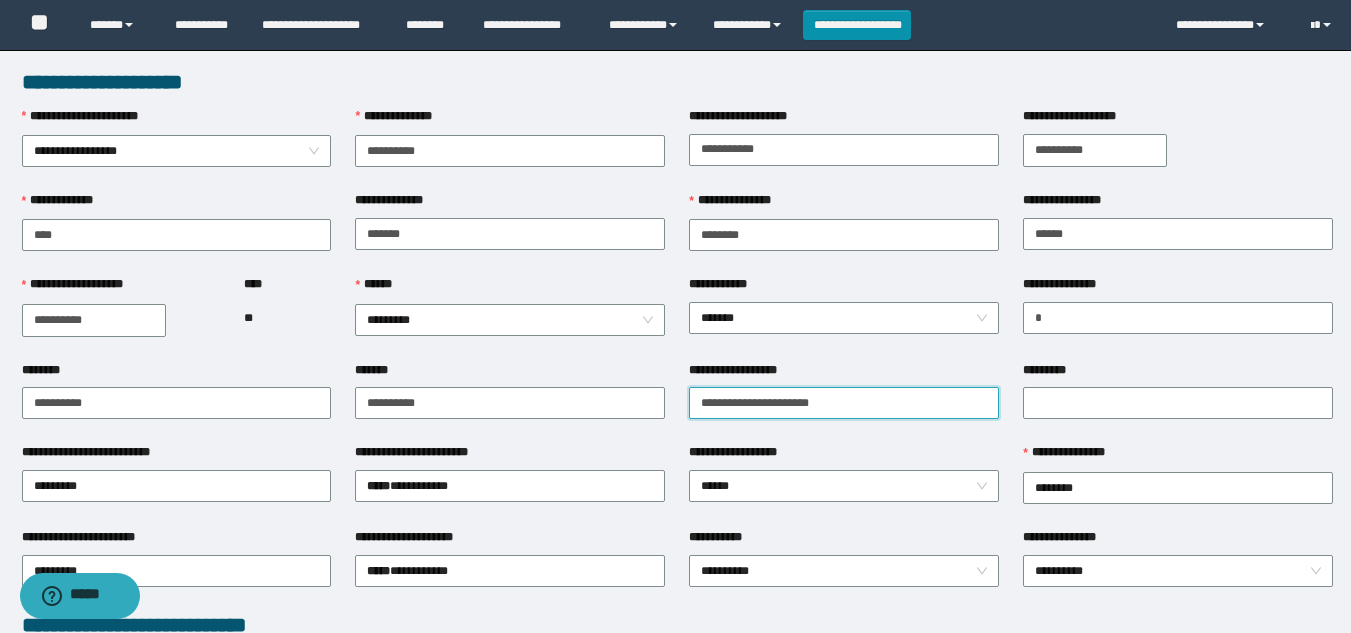 type on "**********" 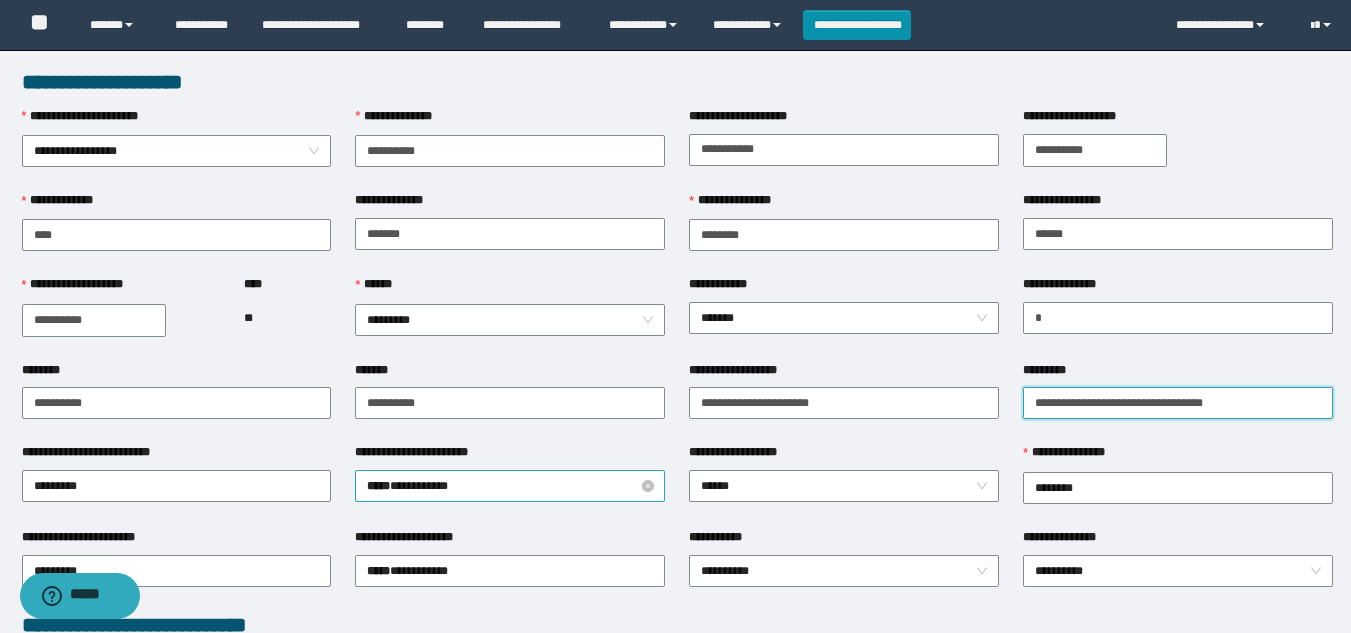 click on "***** * ********" at bounding box center (510, 486) 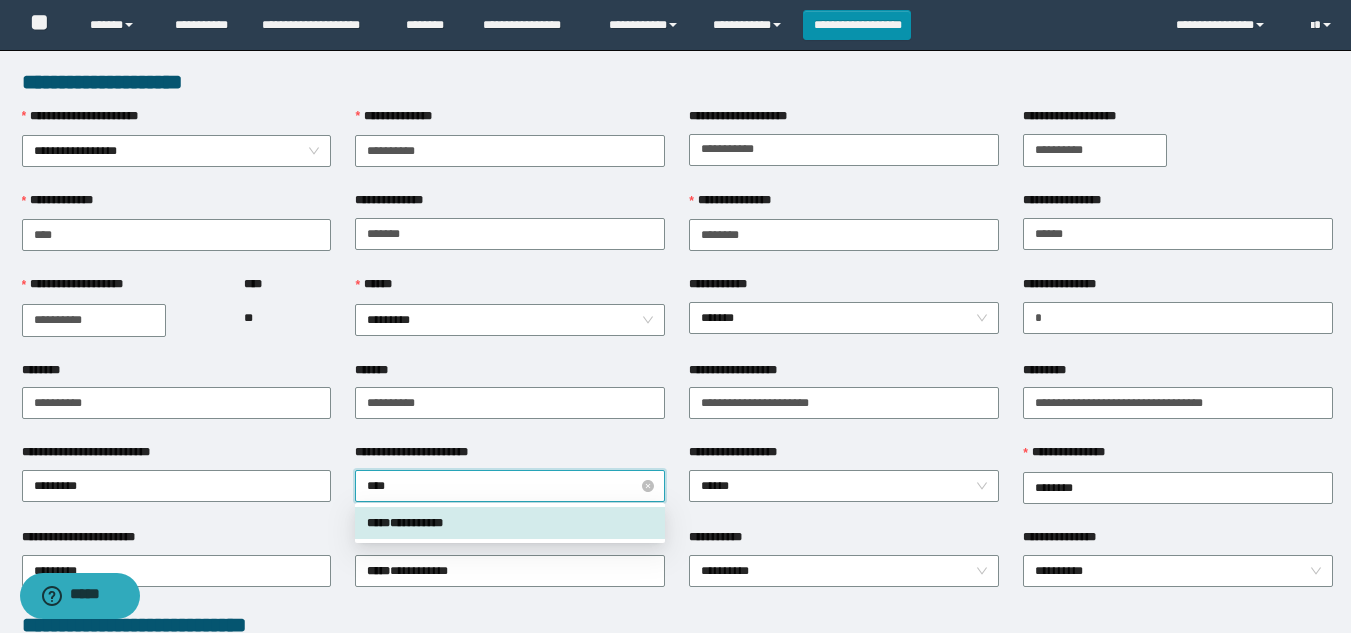 type on "*****" 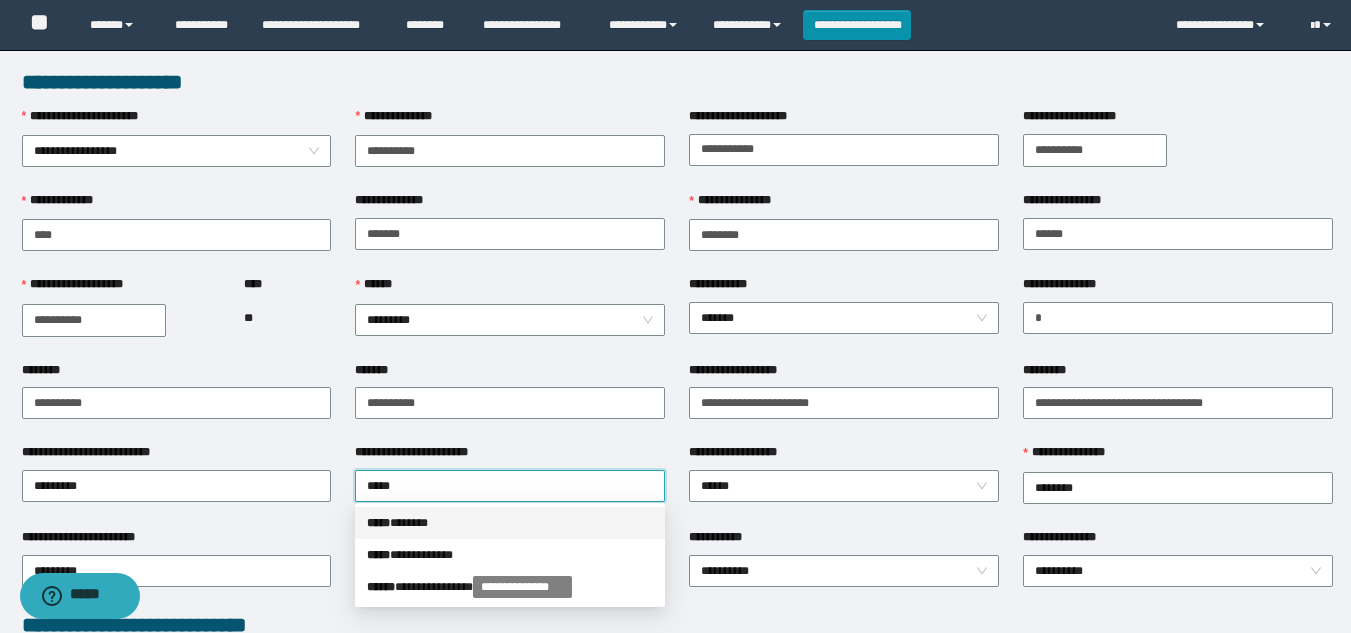 click on "***** * *****" at bounding box center [510, 523] 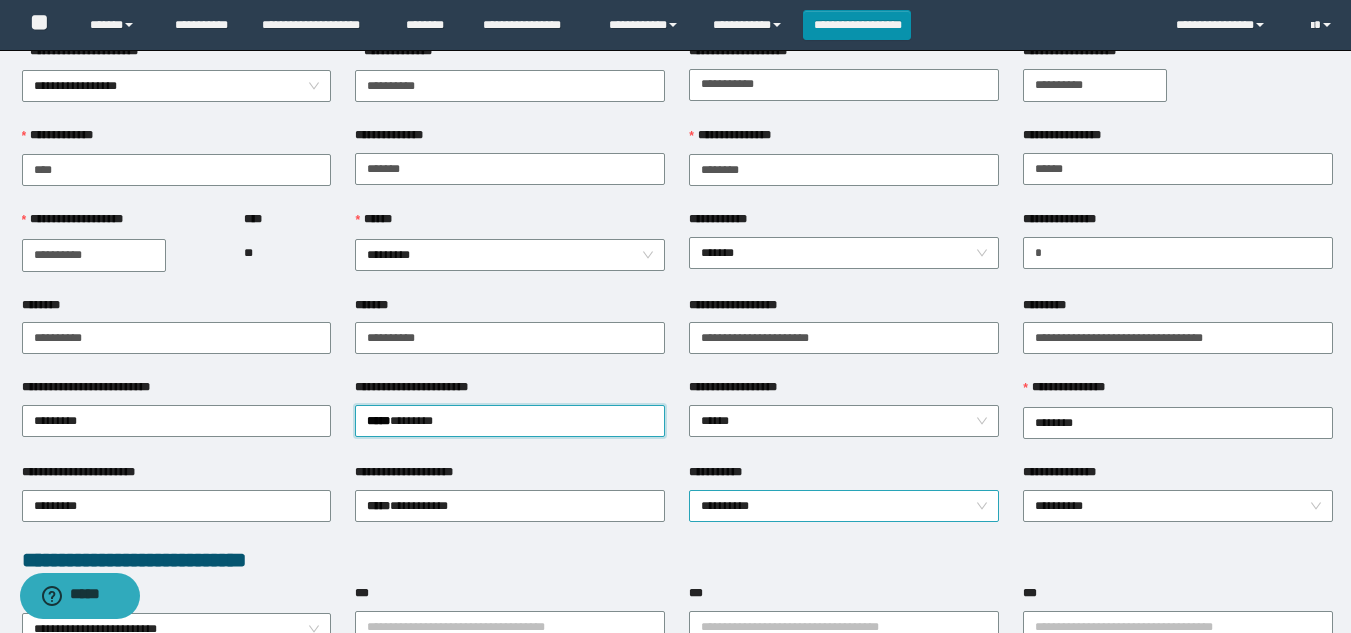 scroll, scrollTop: 100, scrollLeft: 0, axis: vertical 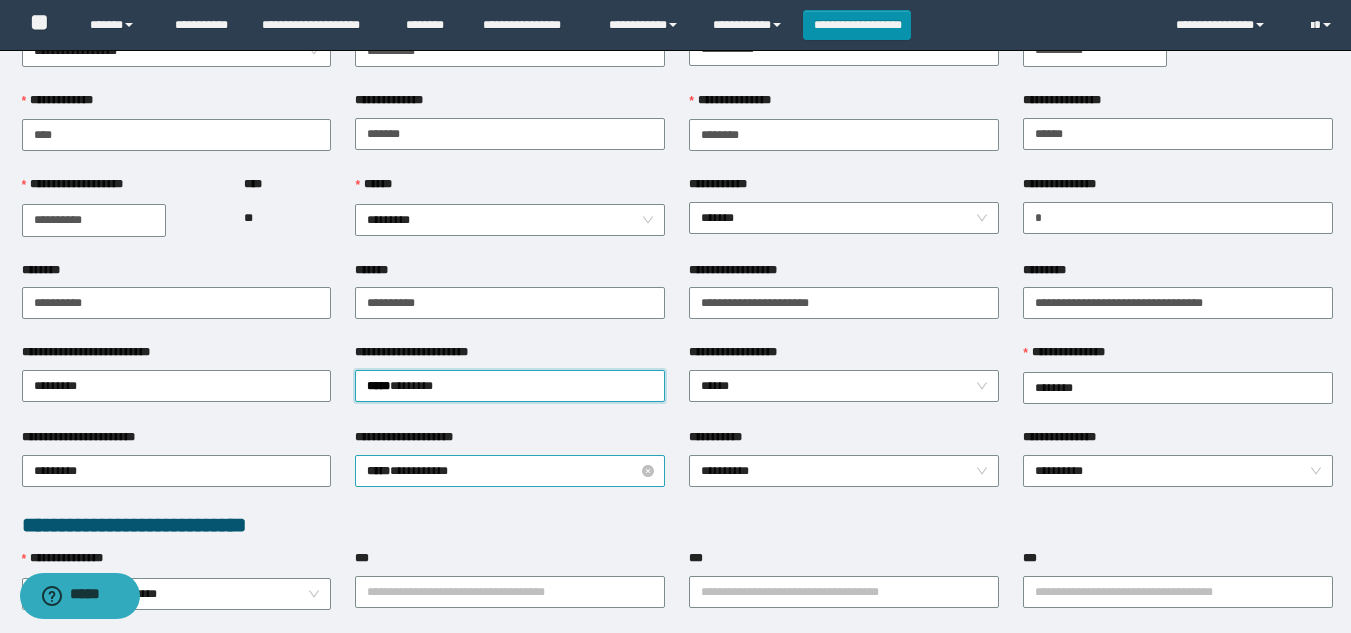click on "***** * ********" at bounding box center (510, 471) 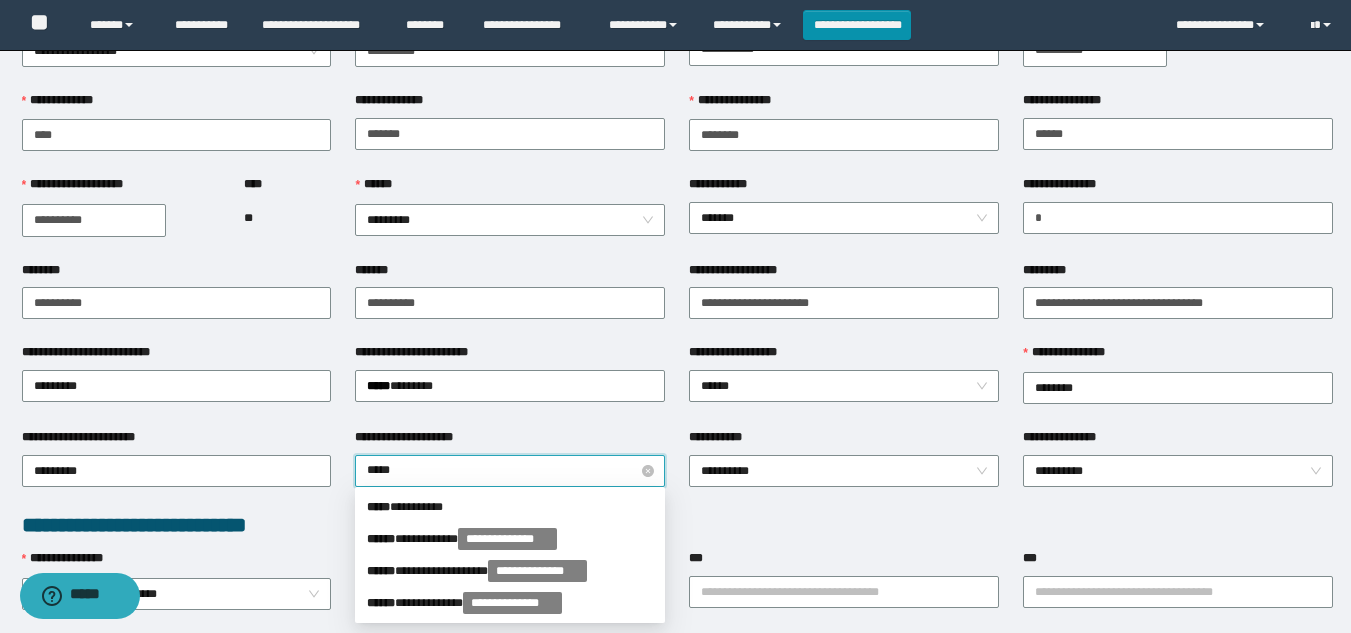 type on "******" 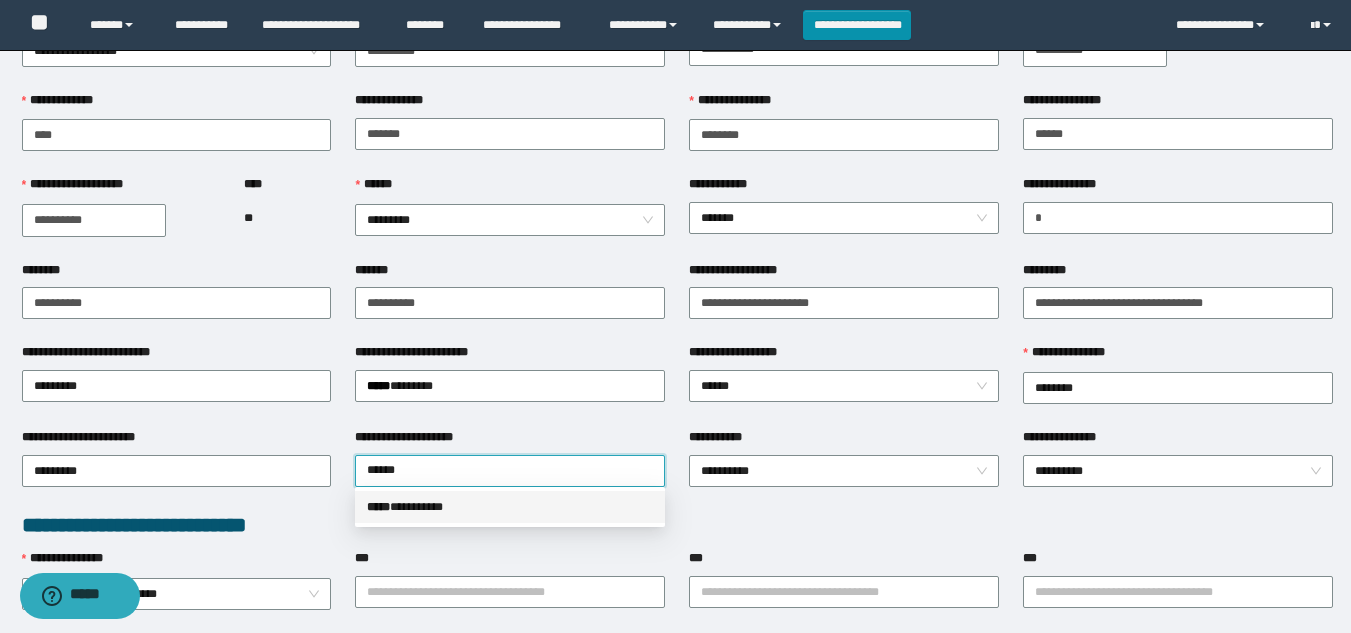 click on "***** * ********" at bounding box center [510, 507] 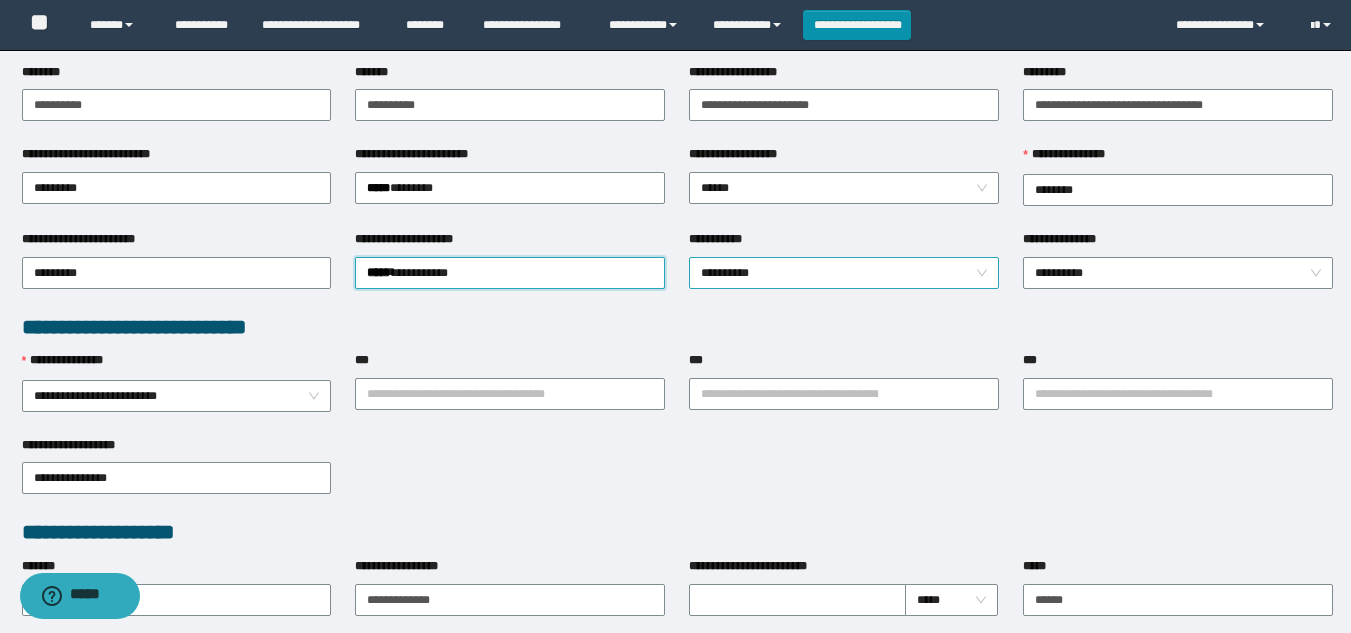 scroll, scrollTop: 300, scrollLeft: 0, axis: vertical 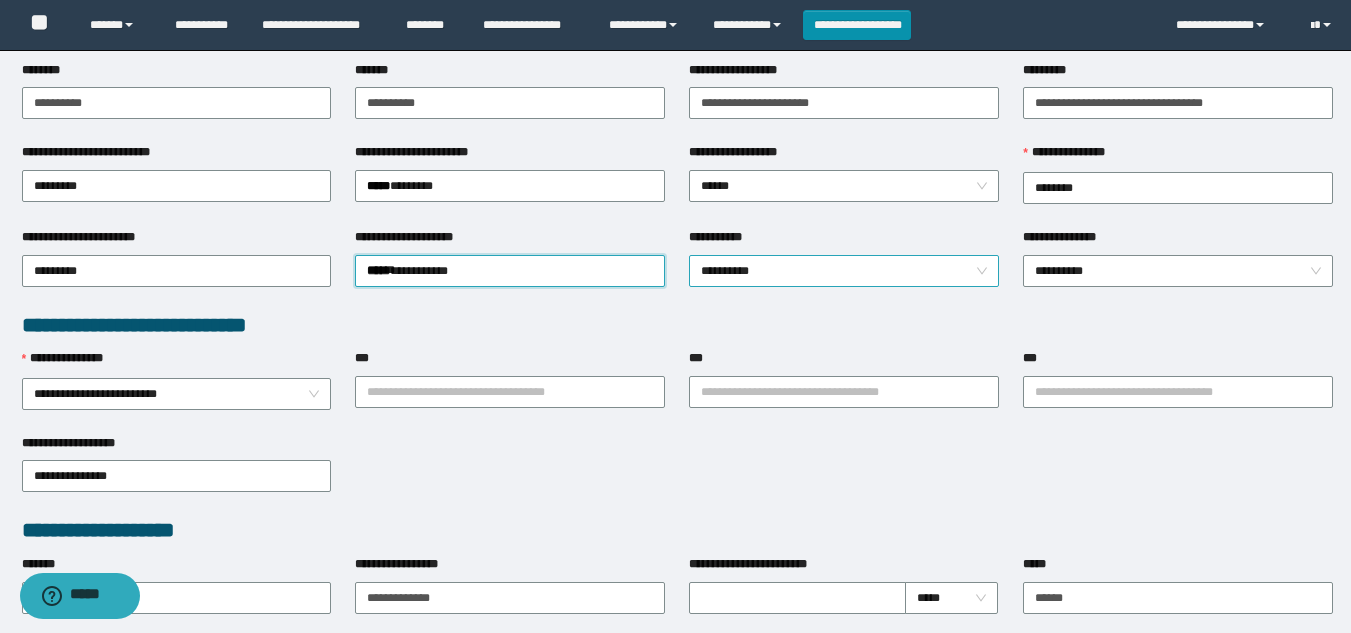 click on "**********" at bounding box center [844, 271] 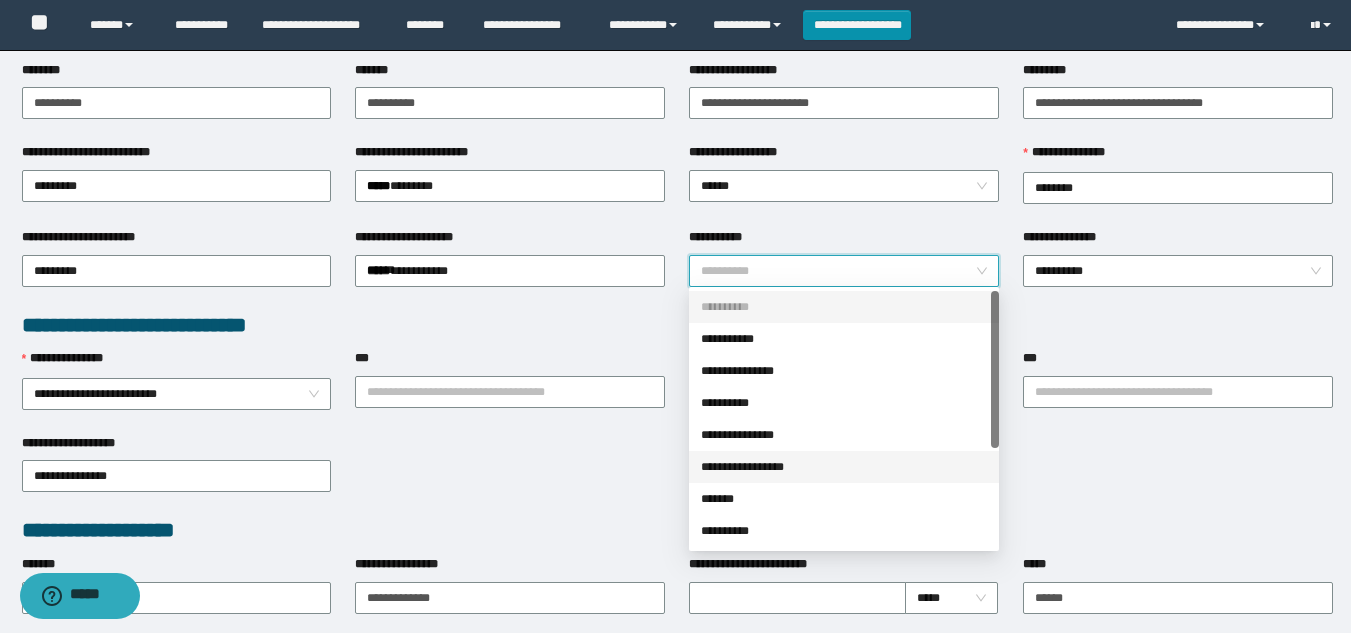 click on "**********" at bounding box center (844, 467) 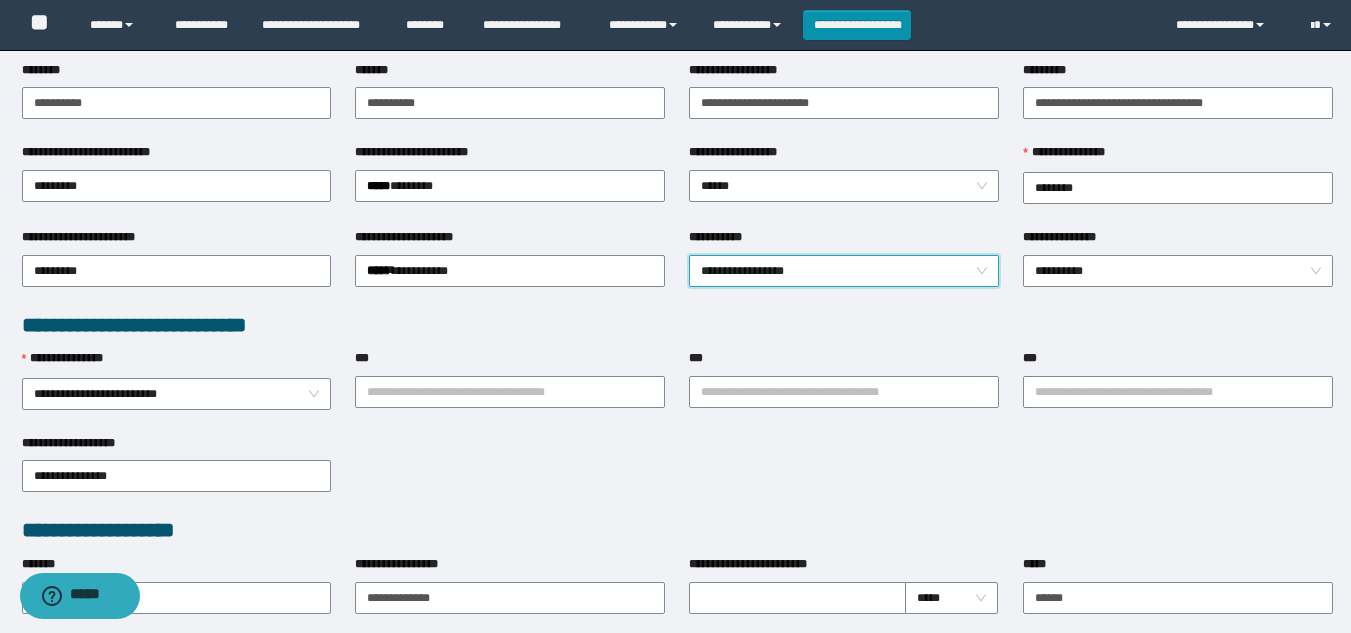 click on "**********" at bounding box center (1178, 269) 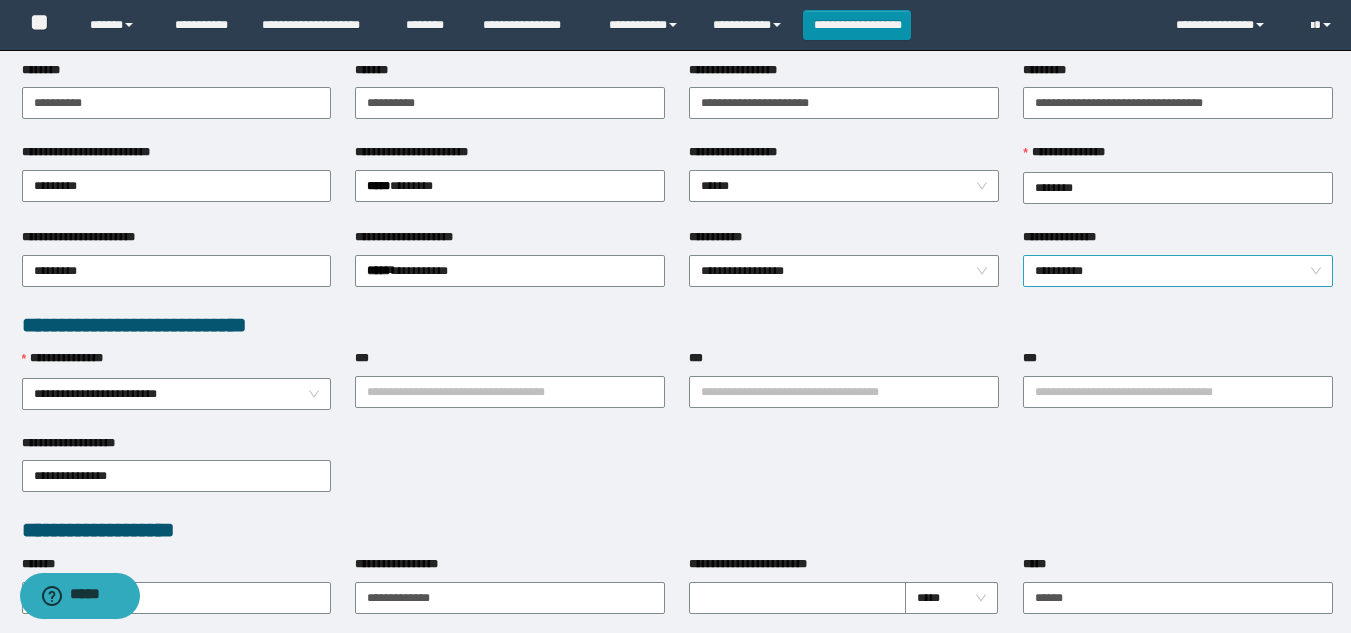 click on "**********" at bounding box center (1178, 271) 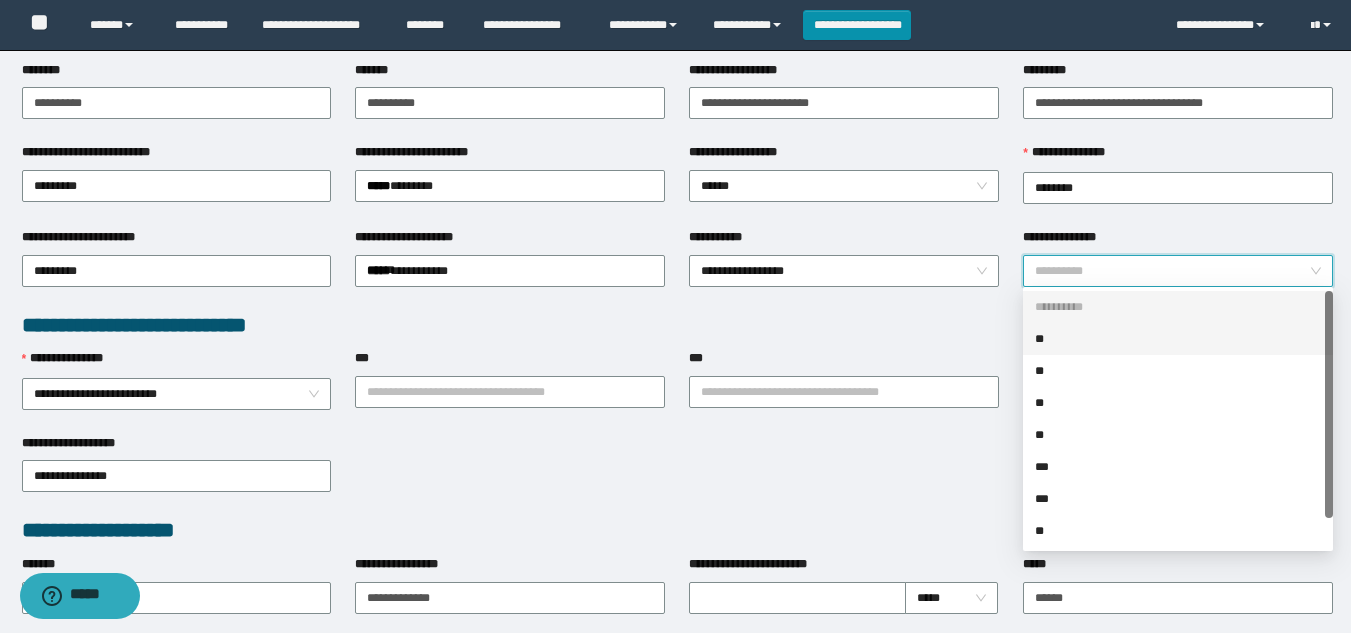 click on "**" at bounding box center [1178, 339] 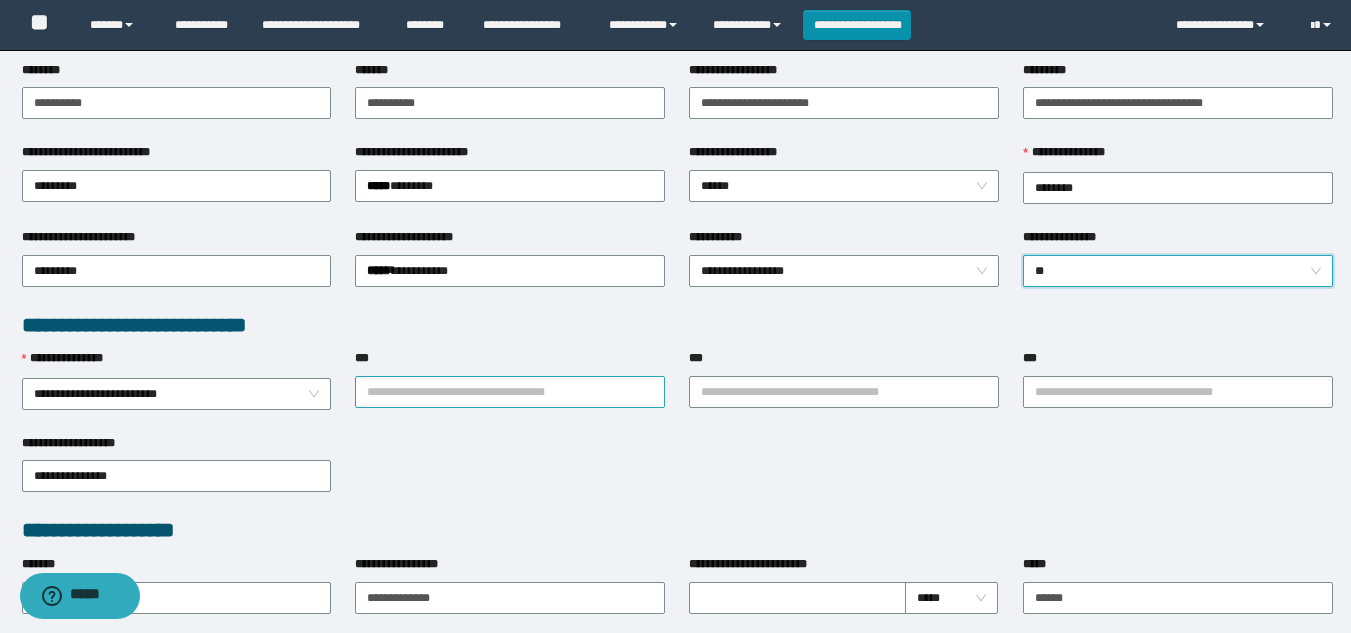 click on "***" at bounding box center [510, 392] 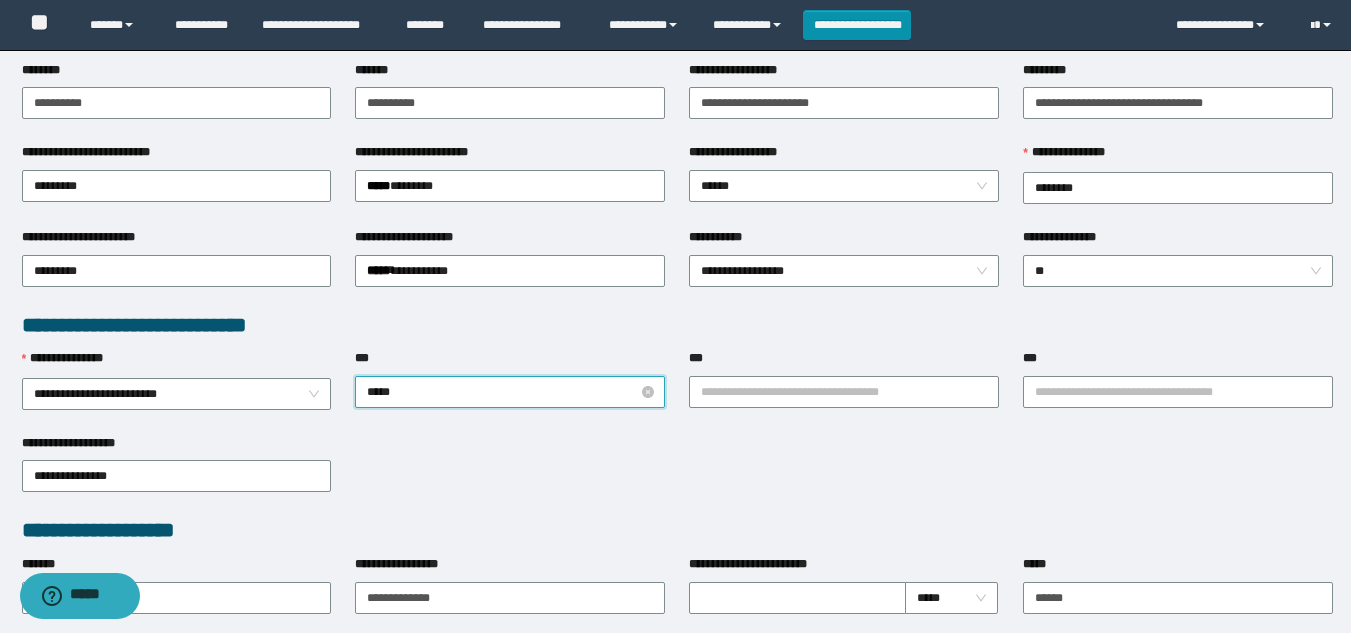 type on "******" 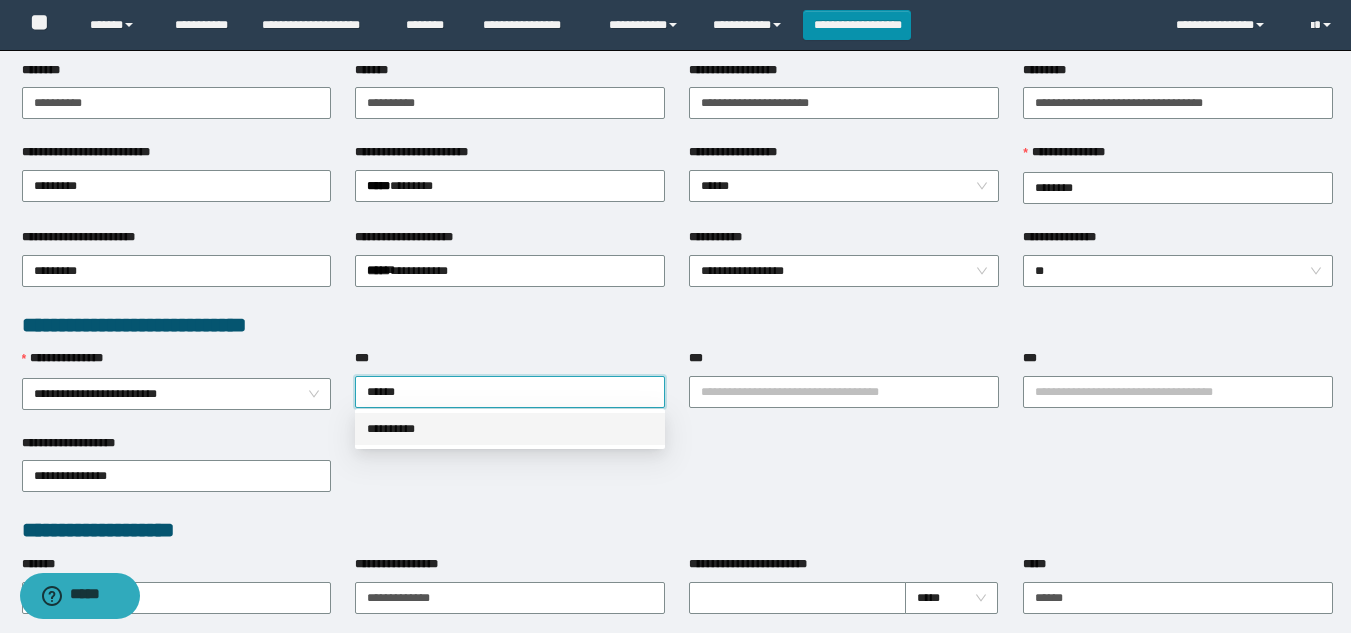 click on "**********" at bounding box center (510, 429) 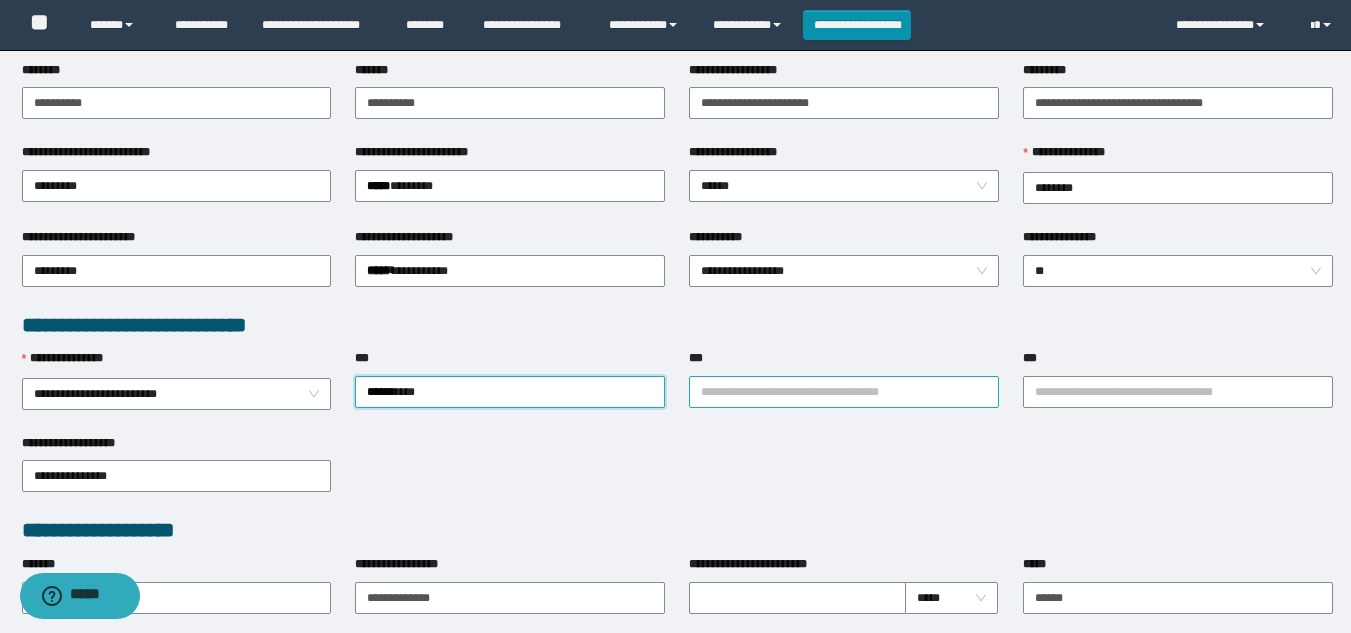 click on "***" at bounding box center [844, 392] 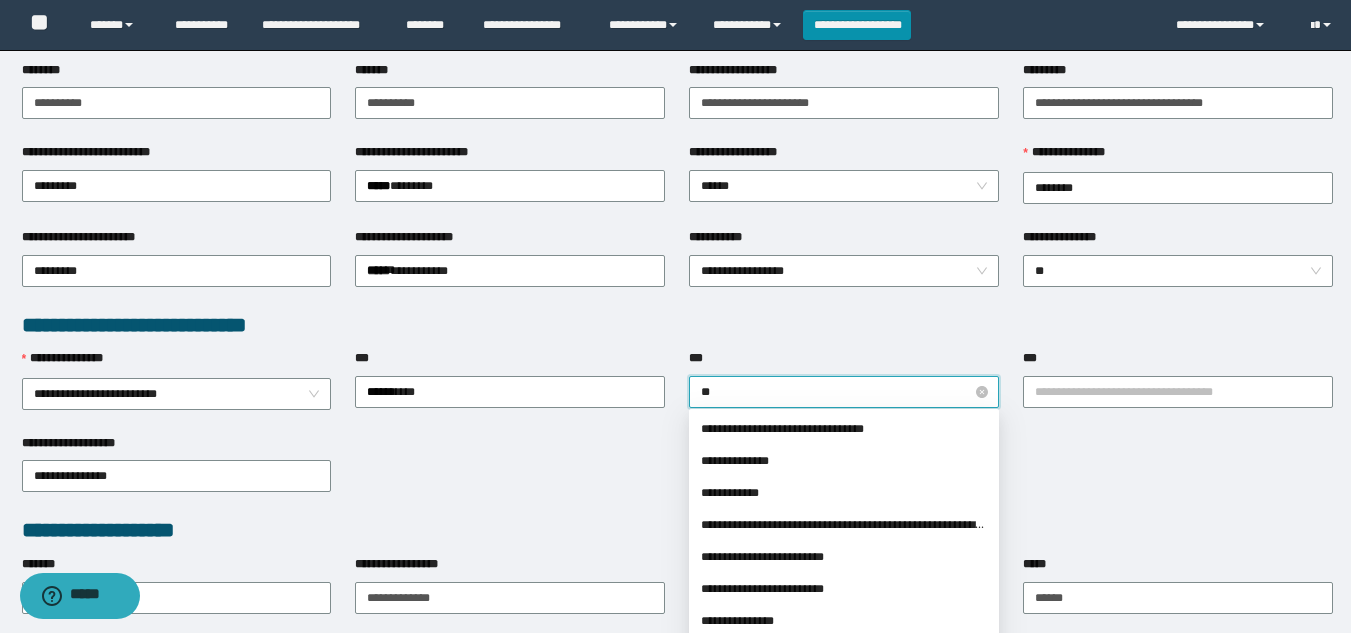 type on "***" 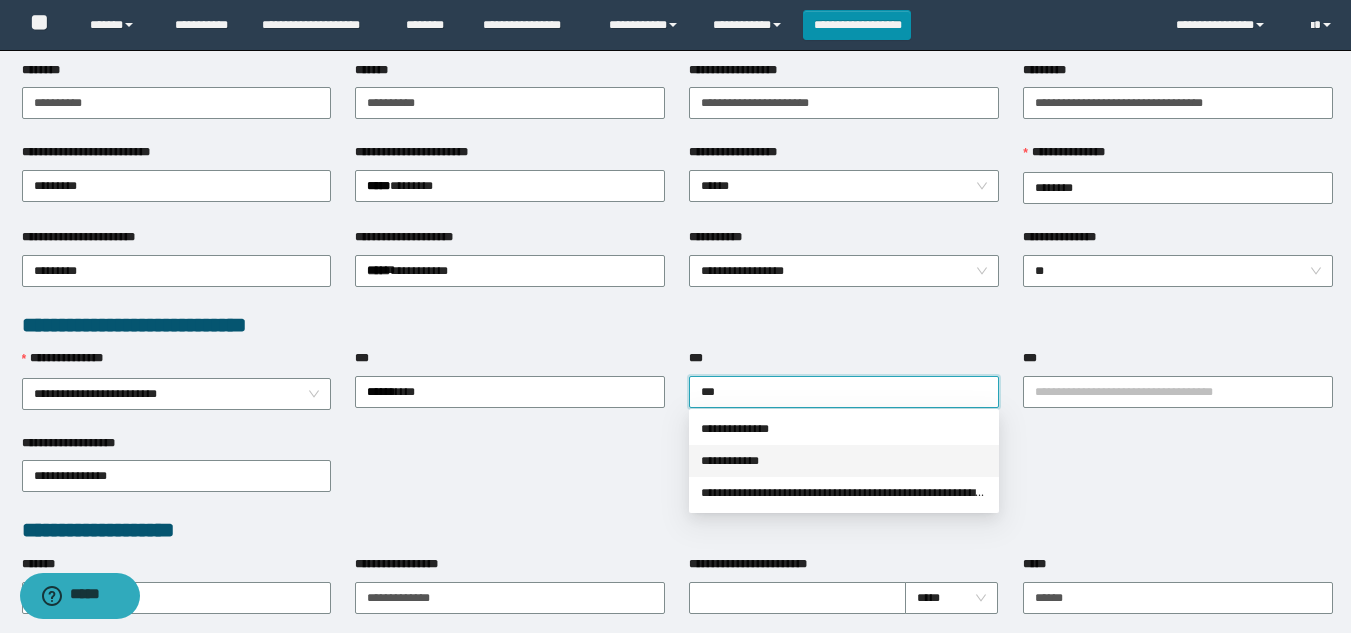 click on "**********" at bounding box center (844, 461) 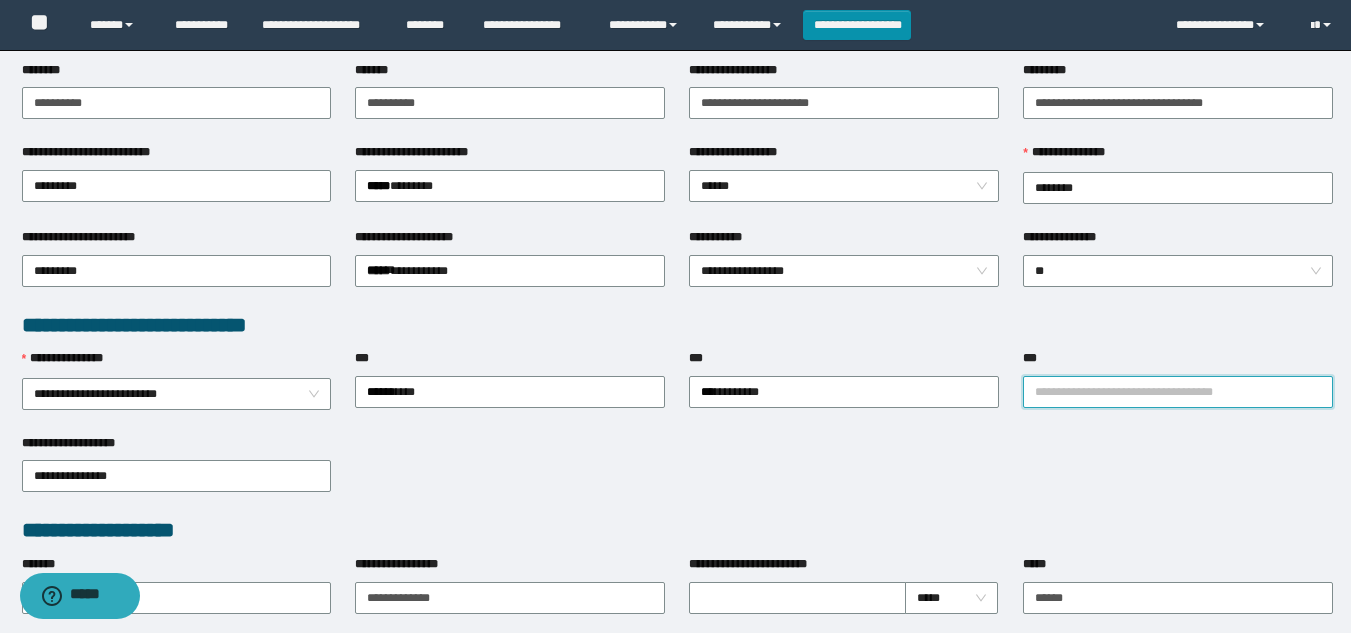 click on "***" at bounding box center (1178, 392) 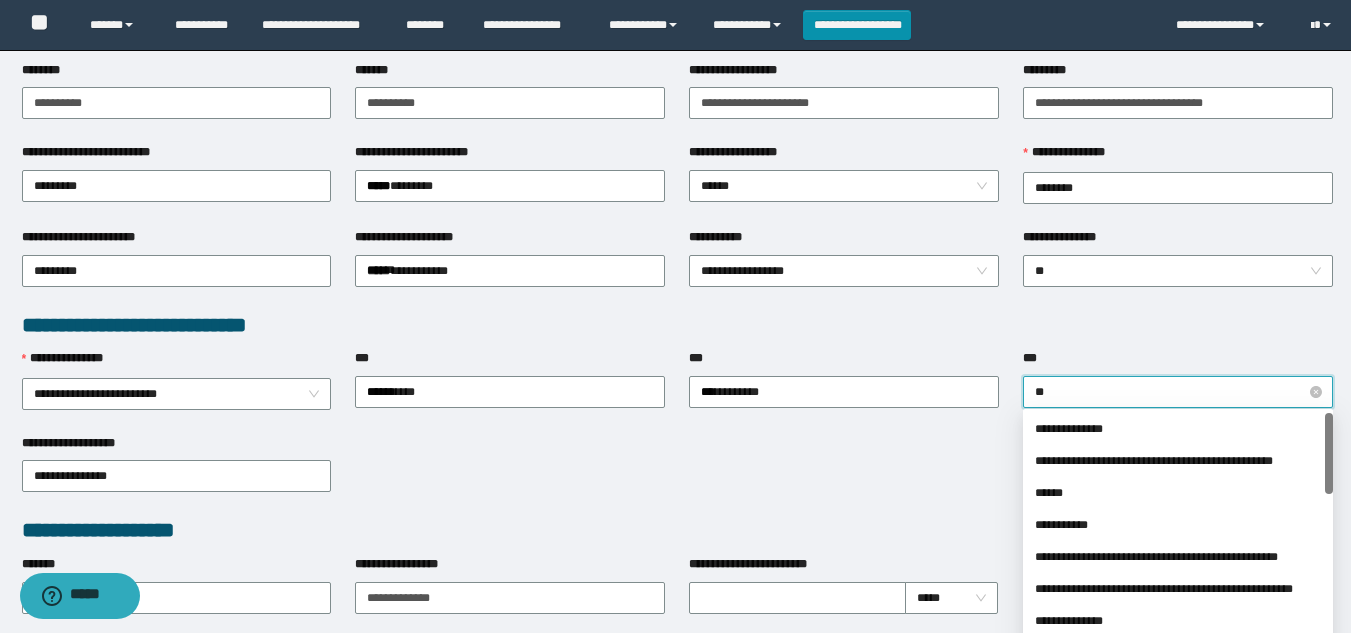 type on "***" 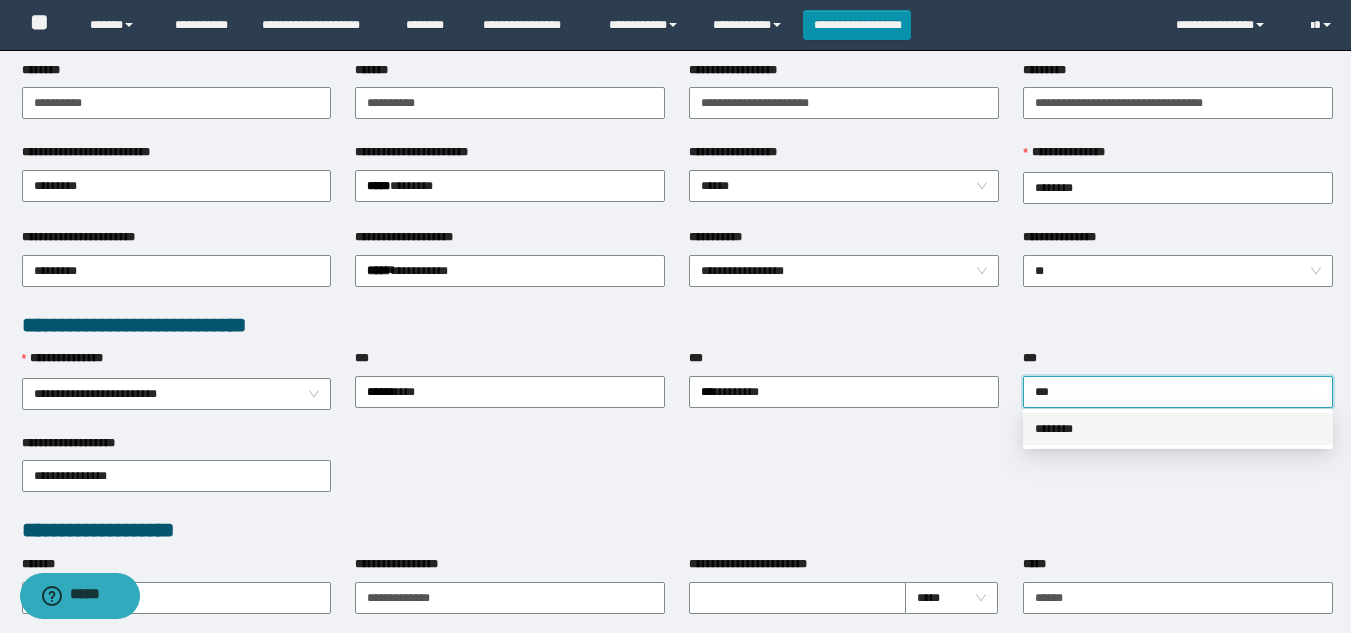 click on "********" at bounding box center (1178, 429) 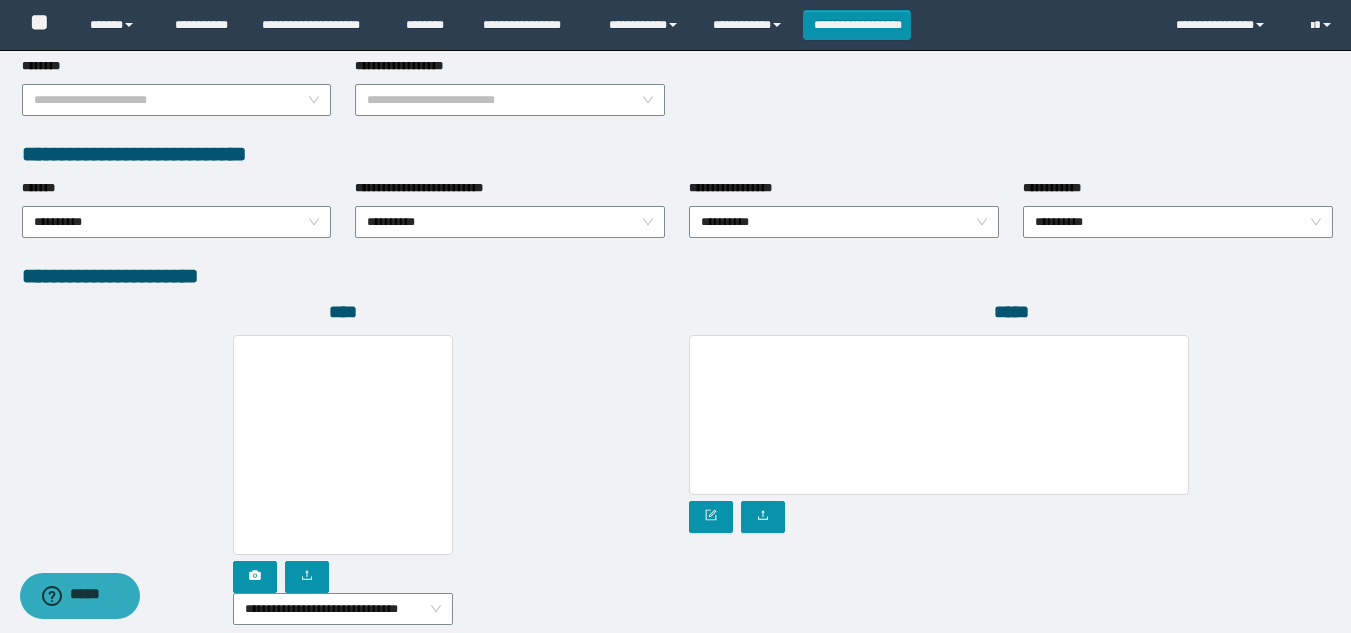 scroll, scrollTop: 1000, scrollLeft: 0, axis: vertical 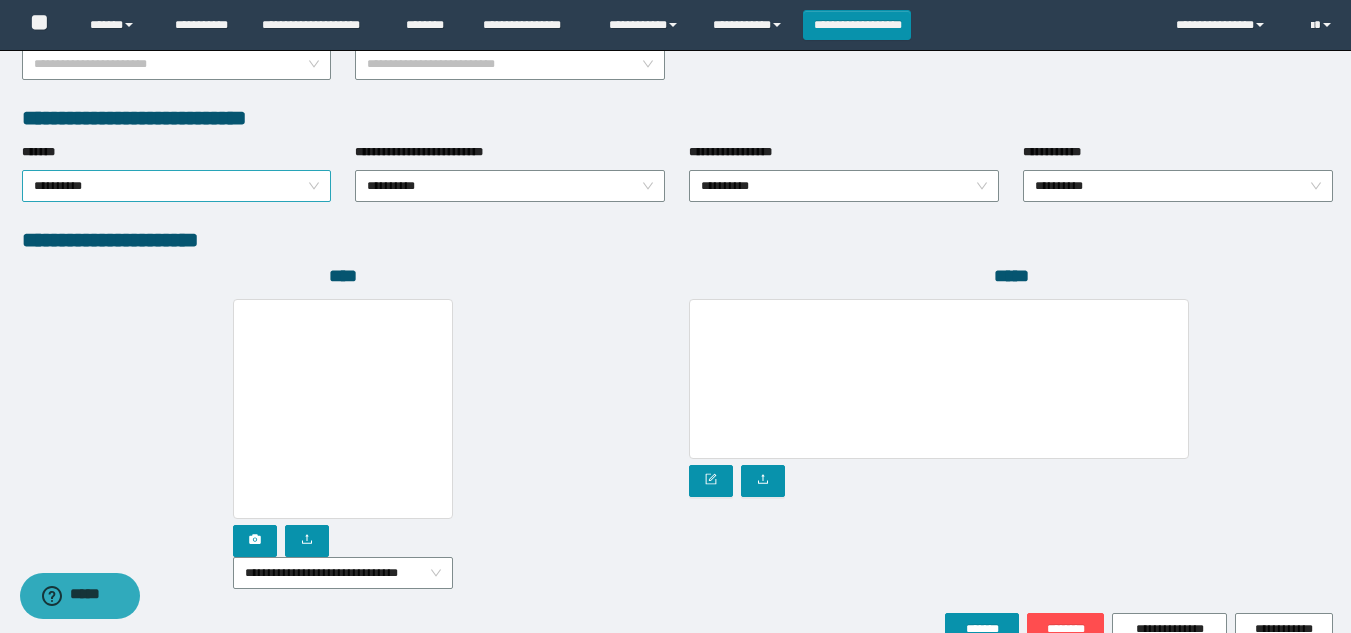 click on "**********" at bounding box center [177, 186] 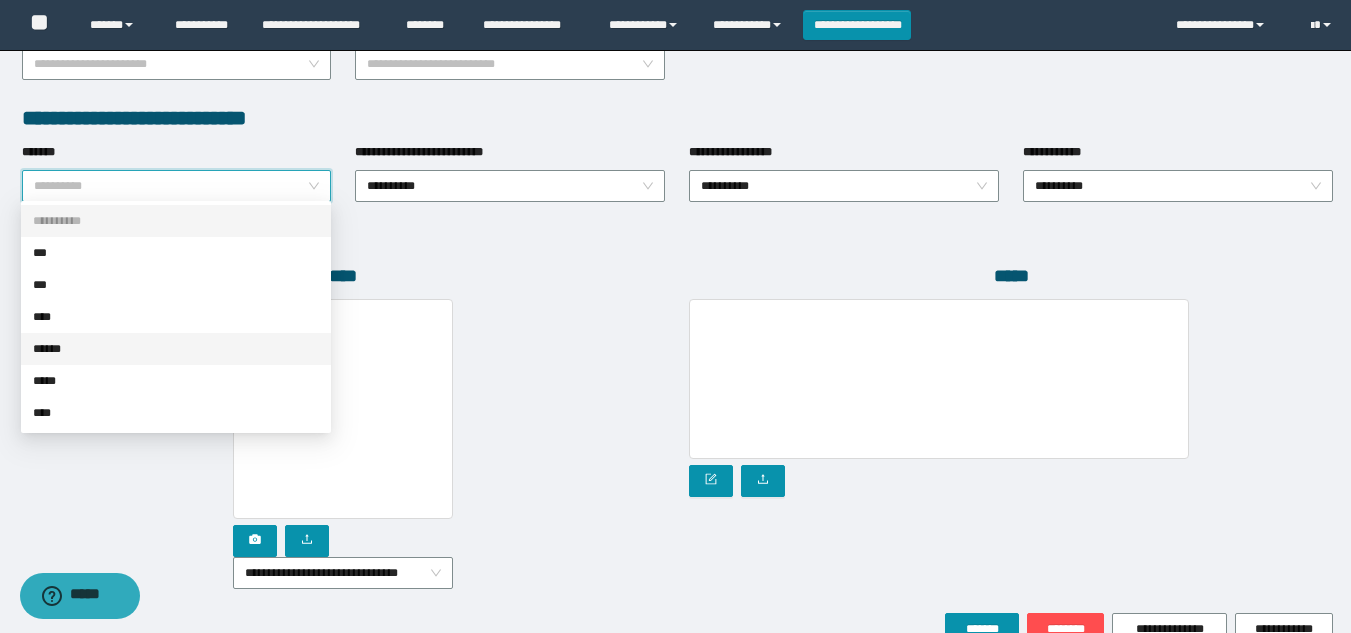 click on "**********" at bounding box center (344, 444) 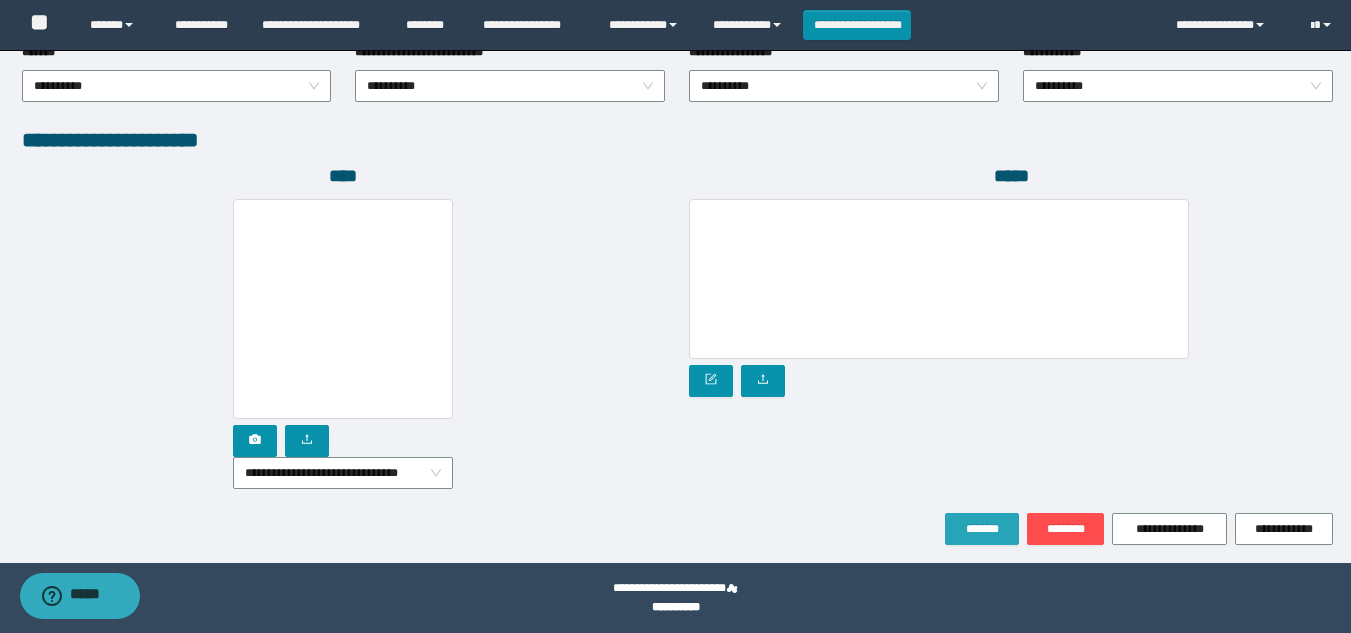 scroll, scrollTop: 1104, scrollLeft: 0, axis: vertical 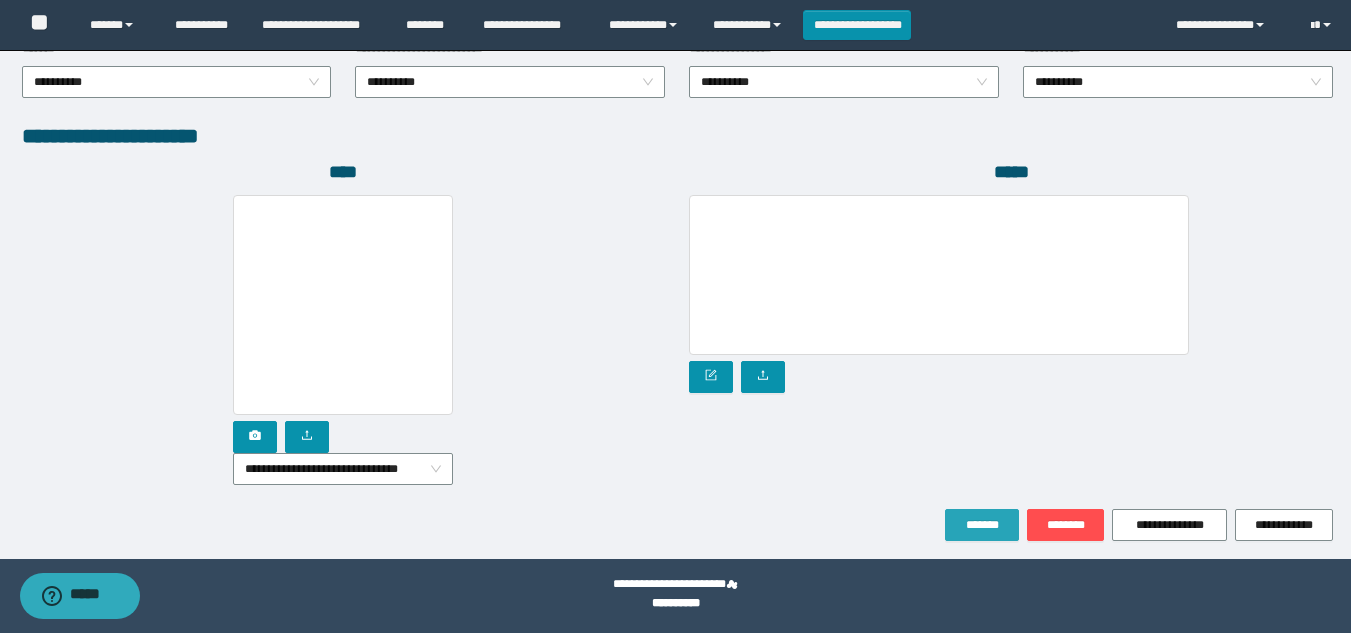 click on "*******" at bounding box center [982, 525] 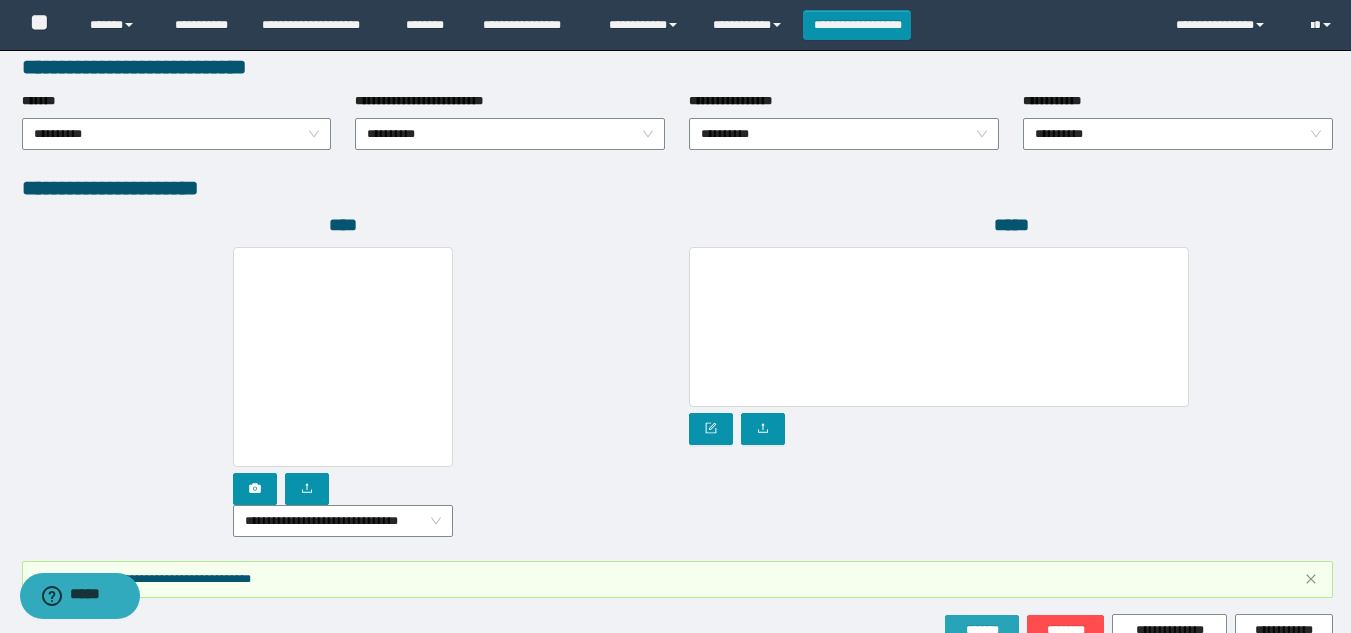 scroll, scrollTop: 1157, scrollLeft: 0, axis: vertical 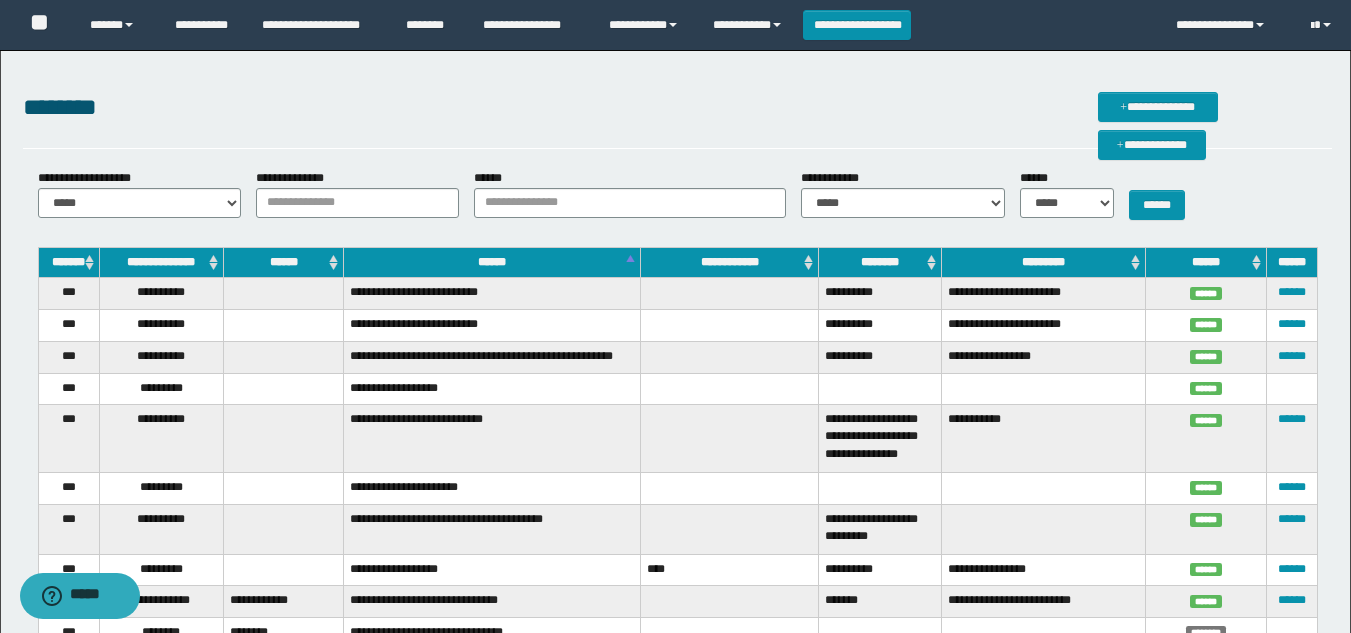 click on "**********" at bounding box center (677, 108) 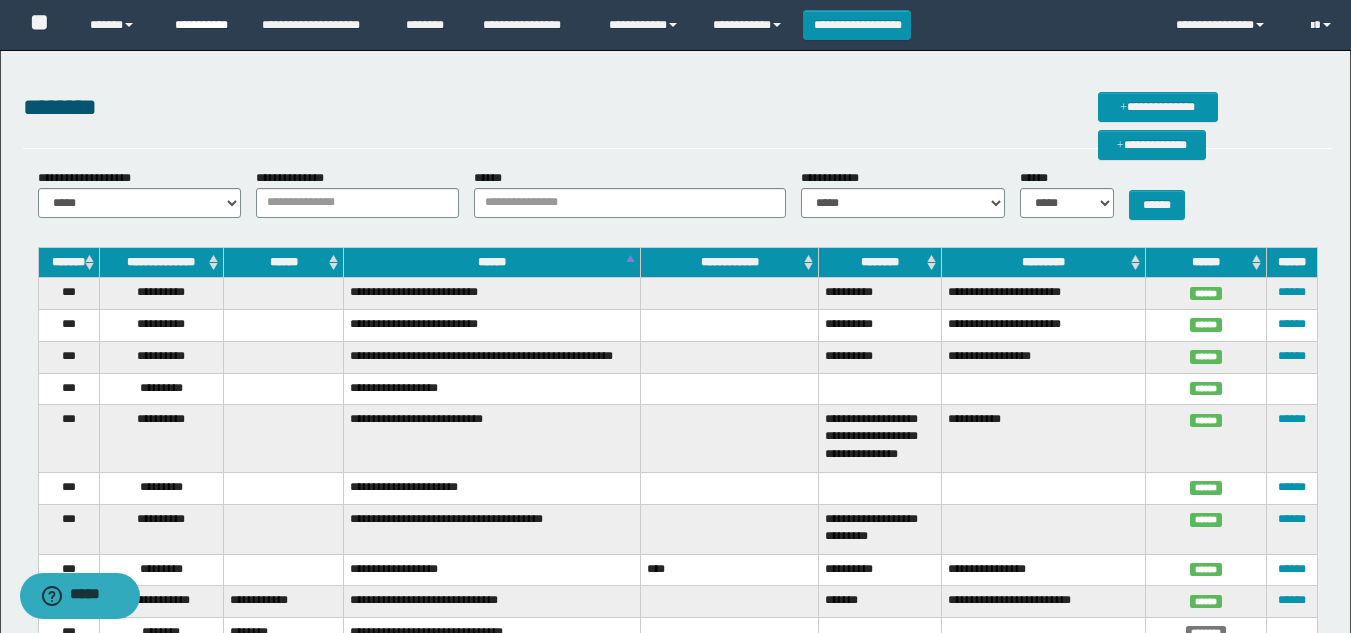 click on "**********" at bounding box center (203, 25) 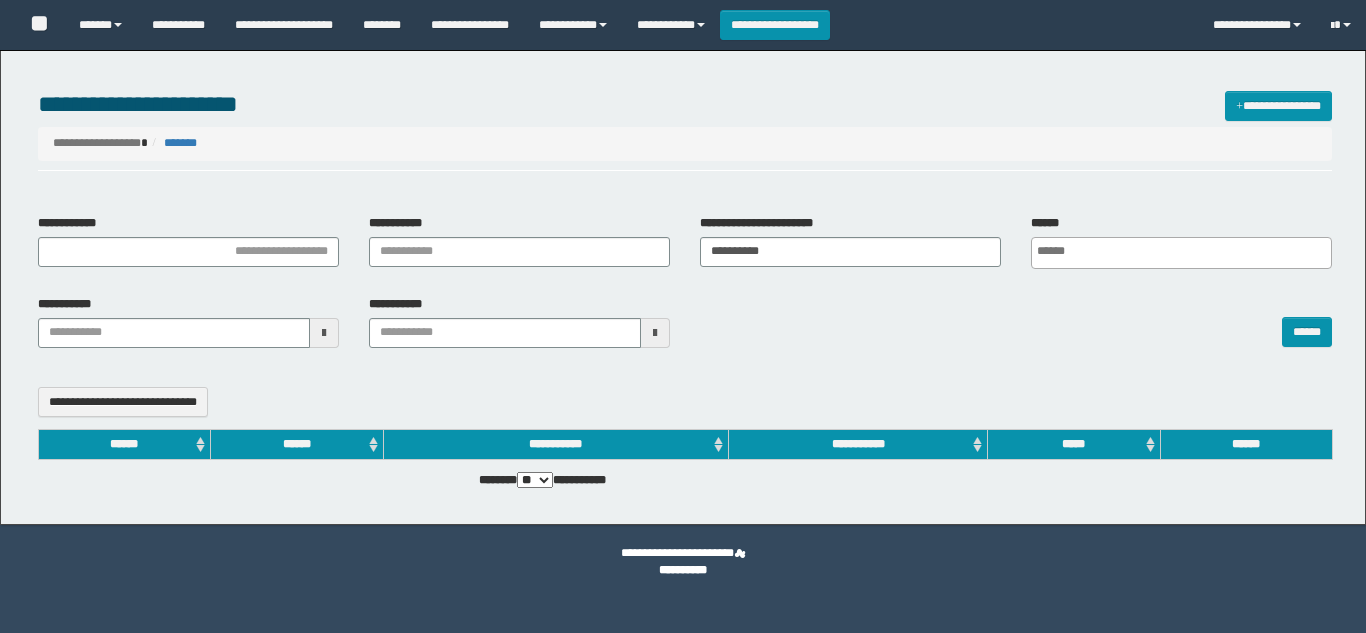 select 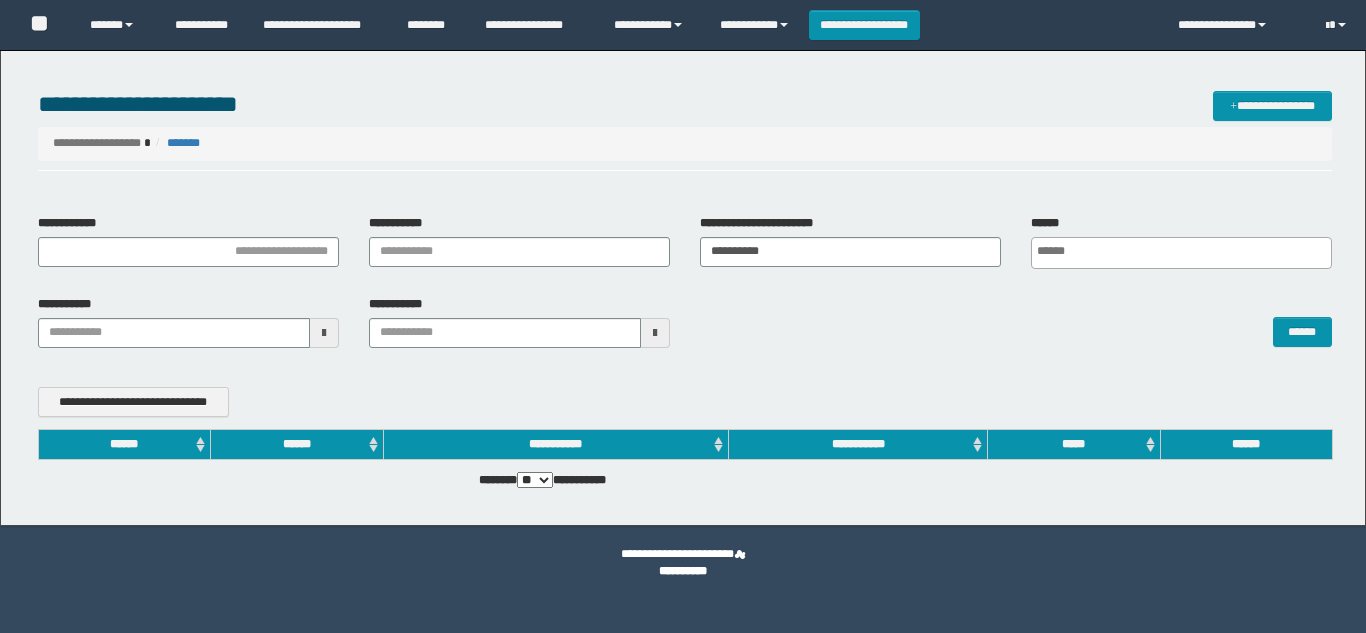 scroll, scrollTop: 0, scrollLeft: 0, axis: both 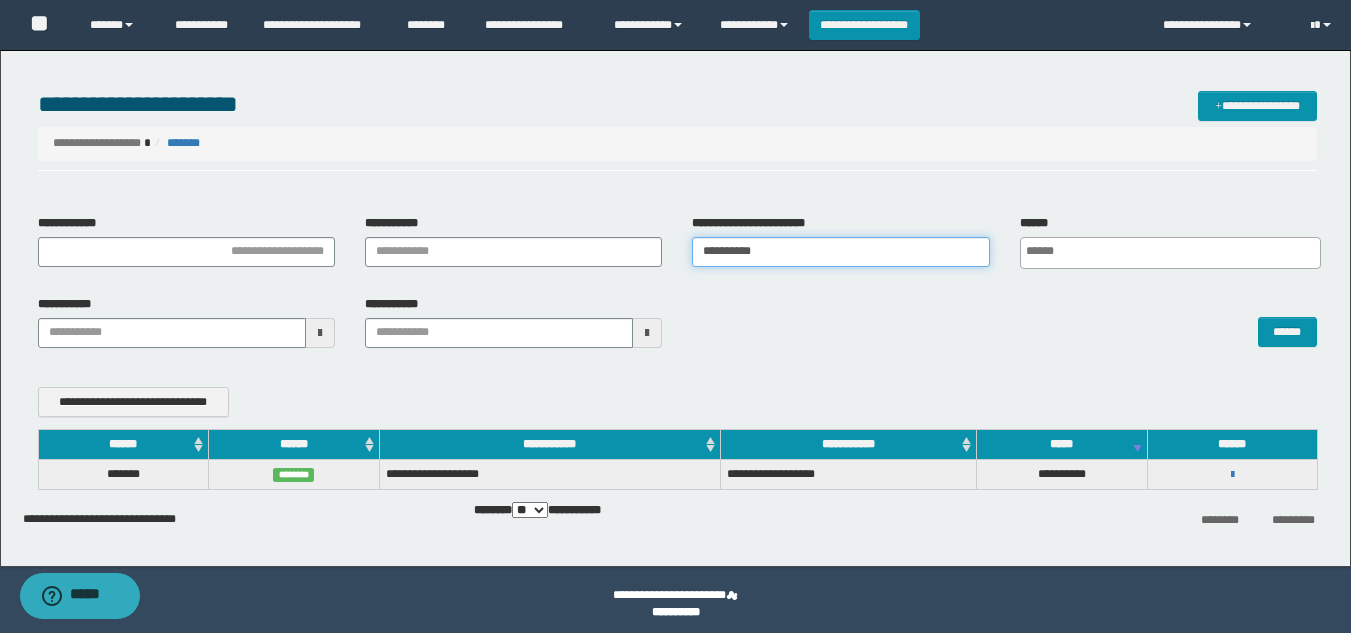 drag, startPoint x: 850, startPoint y: 249, endPoint x: 581, endPoint y: 272, distance: 269.98148 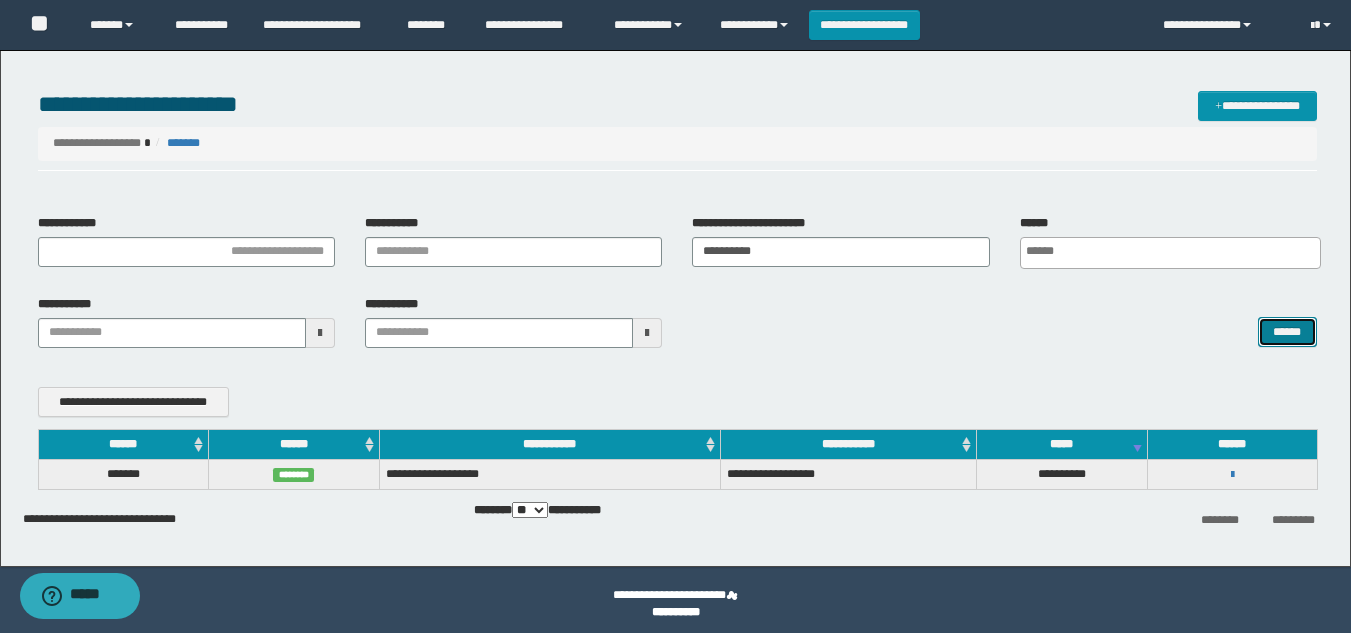 click on "******" at bounding box center [1287, 332] 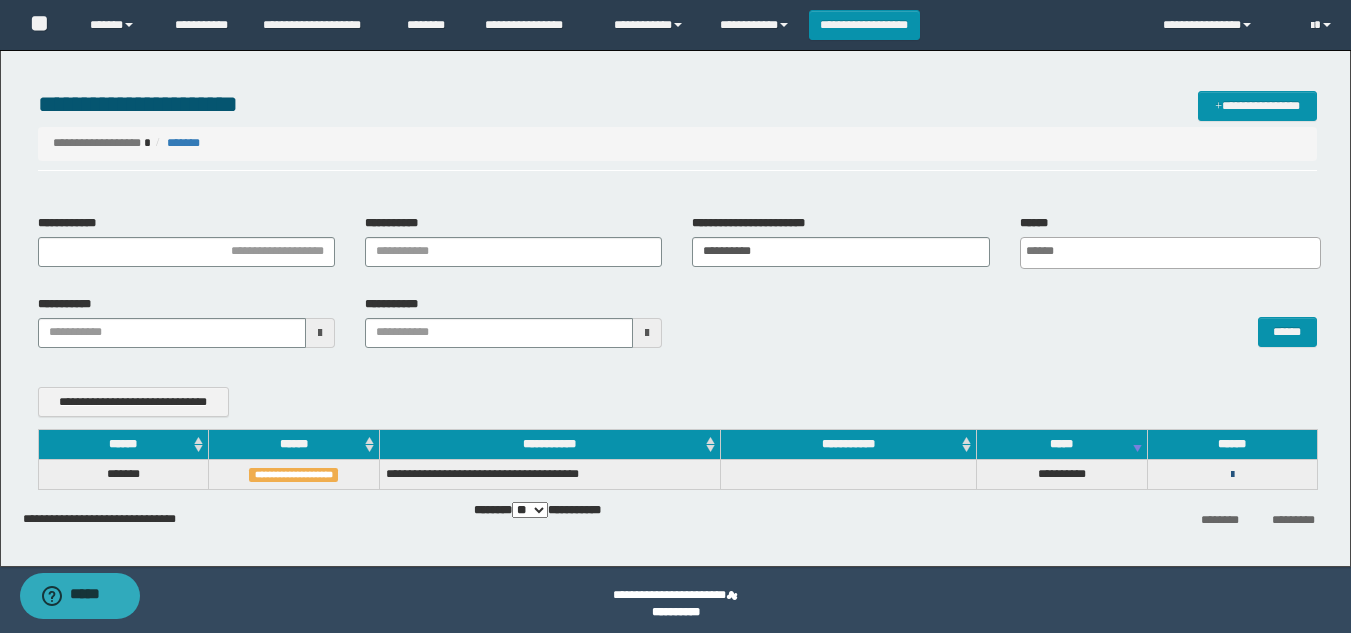 click at bounding box center [1232, 475] 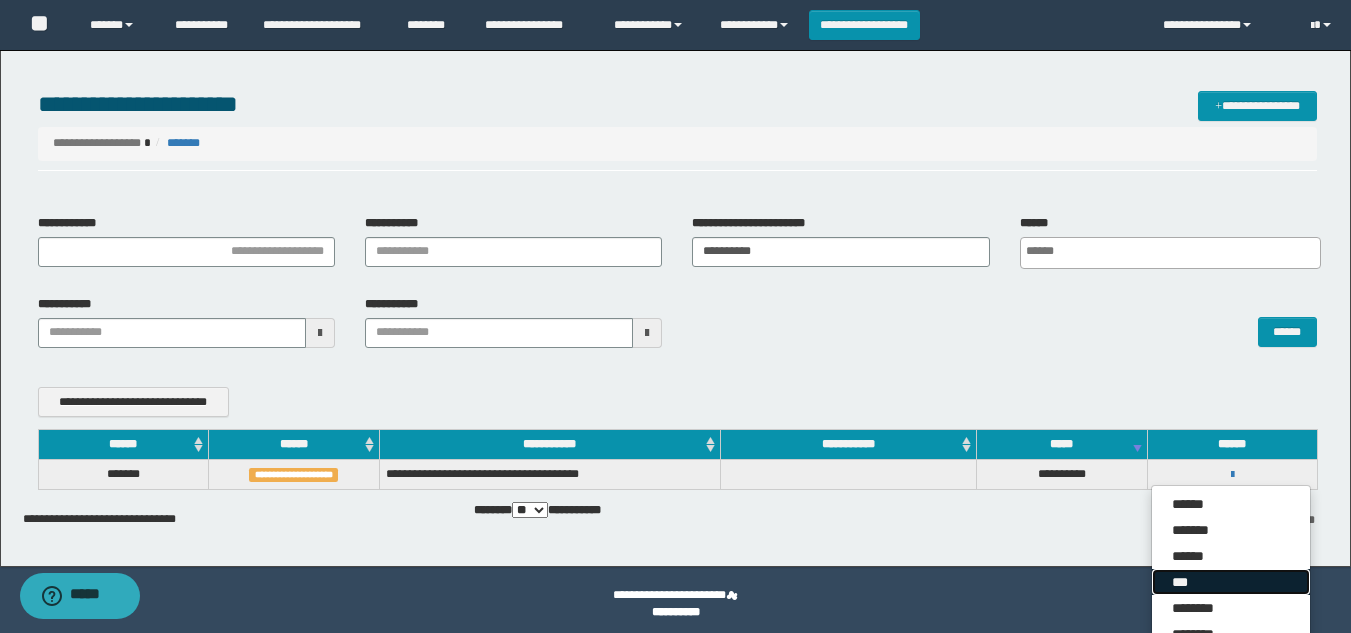 click on "***" at bounding box center (1231, 582) 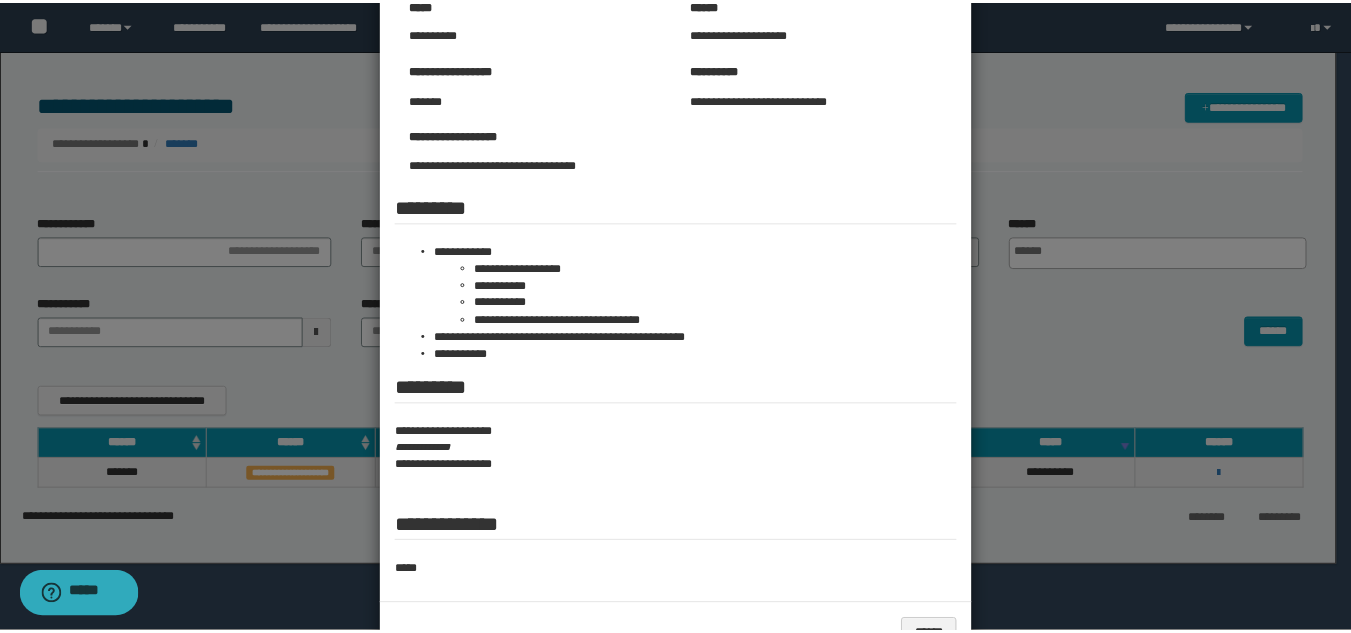 scroll, scrollTop: 100, scrollLeft: 0, axis: vertical 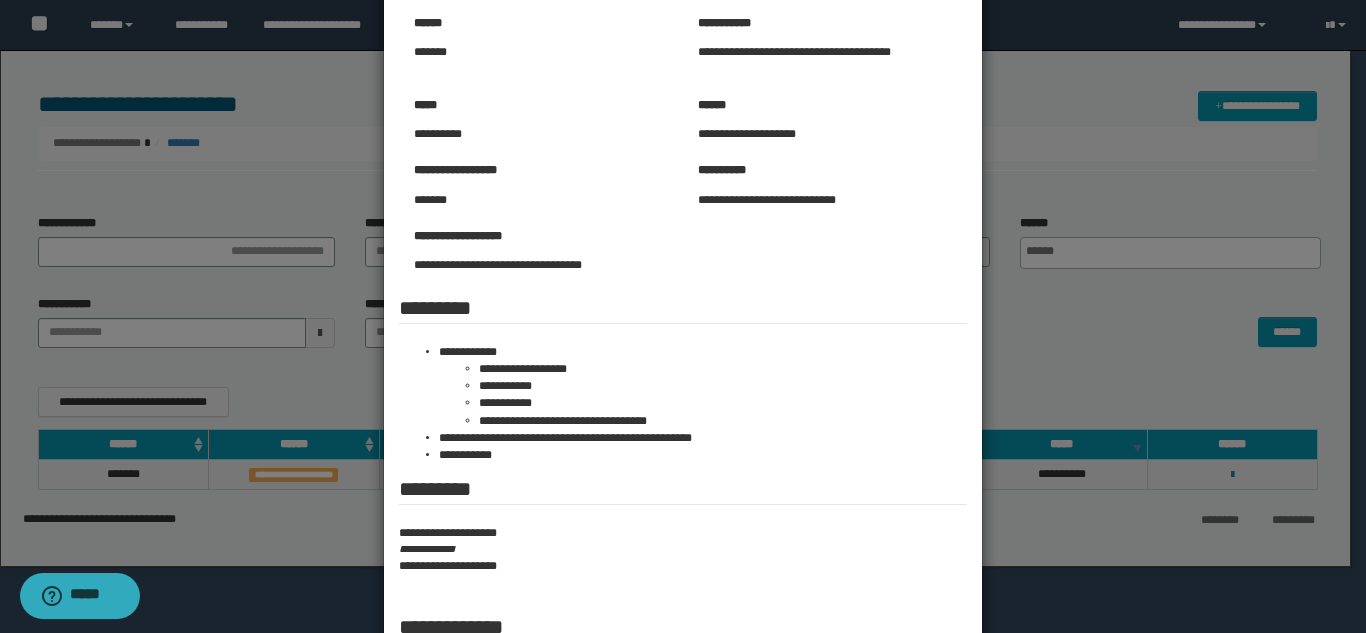 click at bounding box center [683, 348] 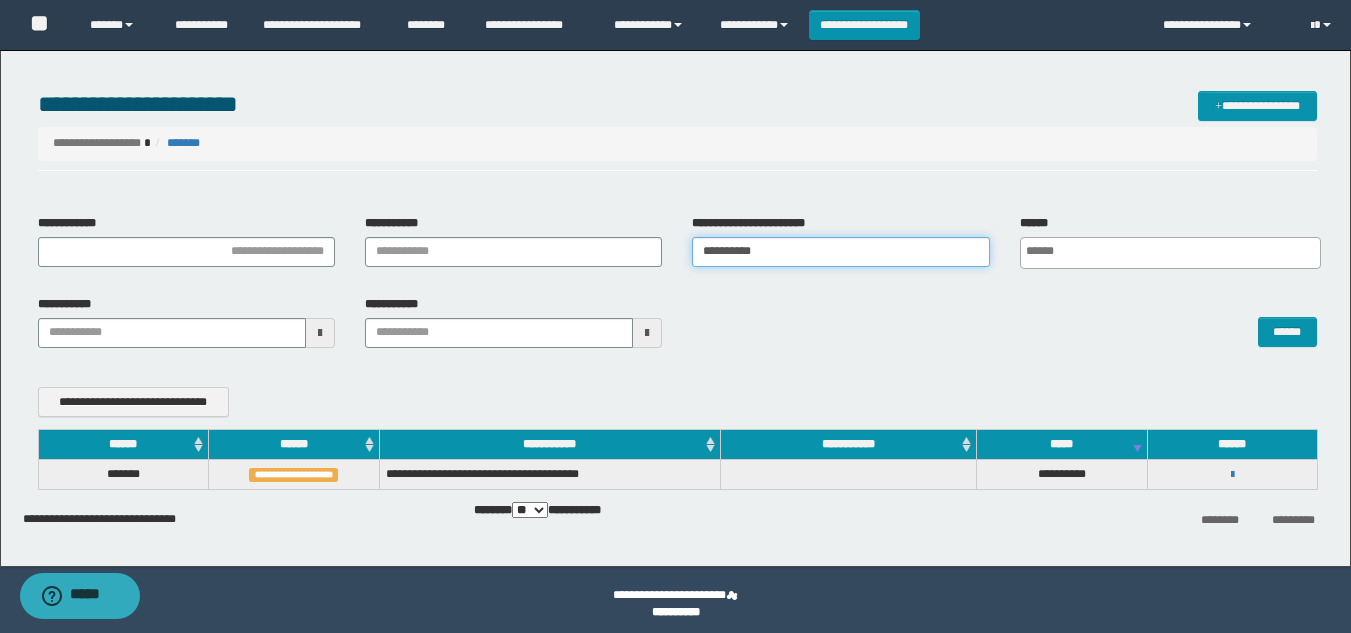 drag, startPoint x: 808, startPoint y: 251, endPoint x: 249, endPoint y: 241, distance: 559.0894 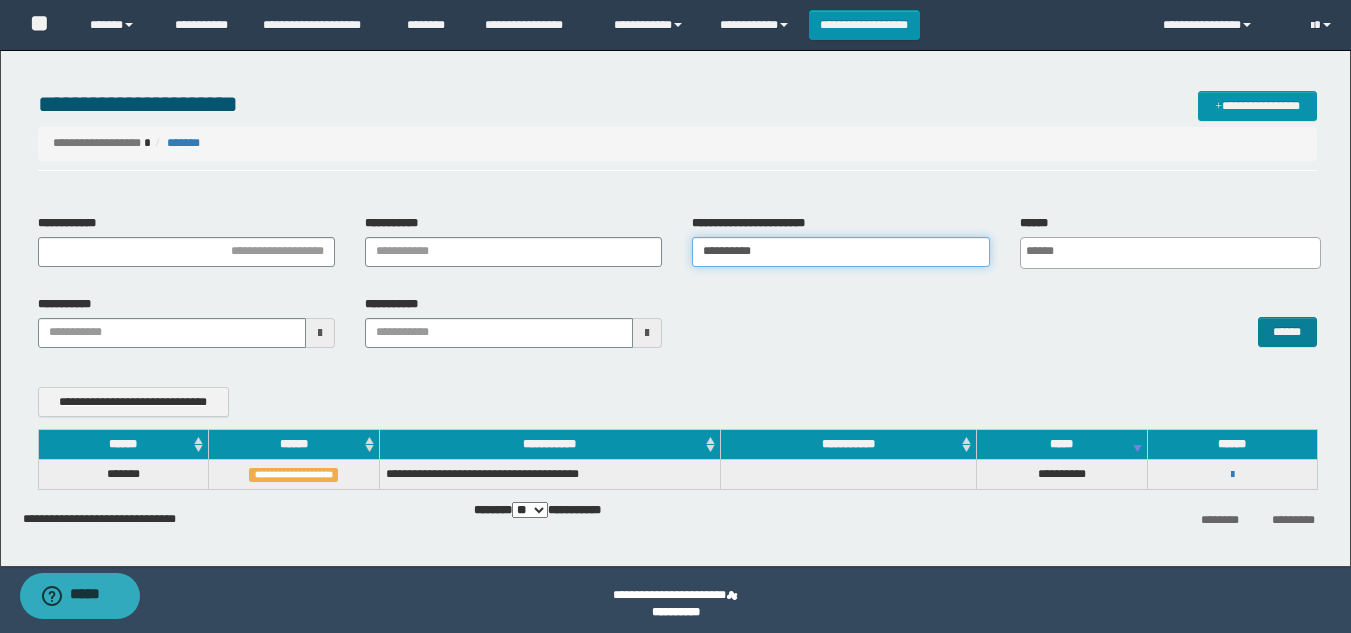 type on "**********" 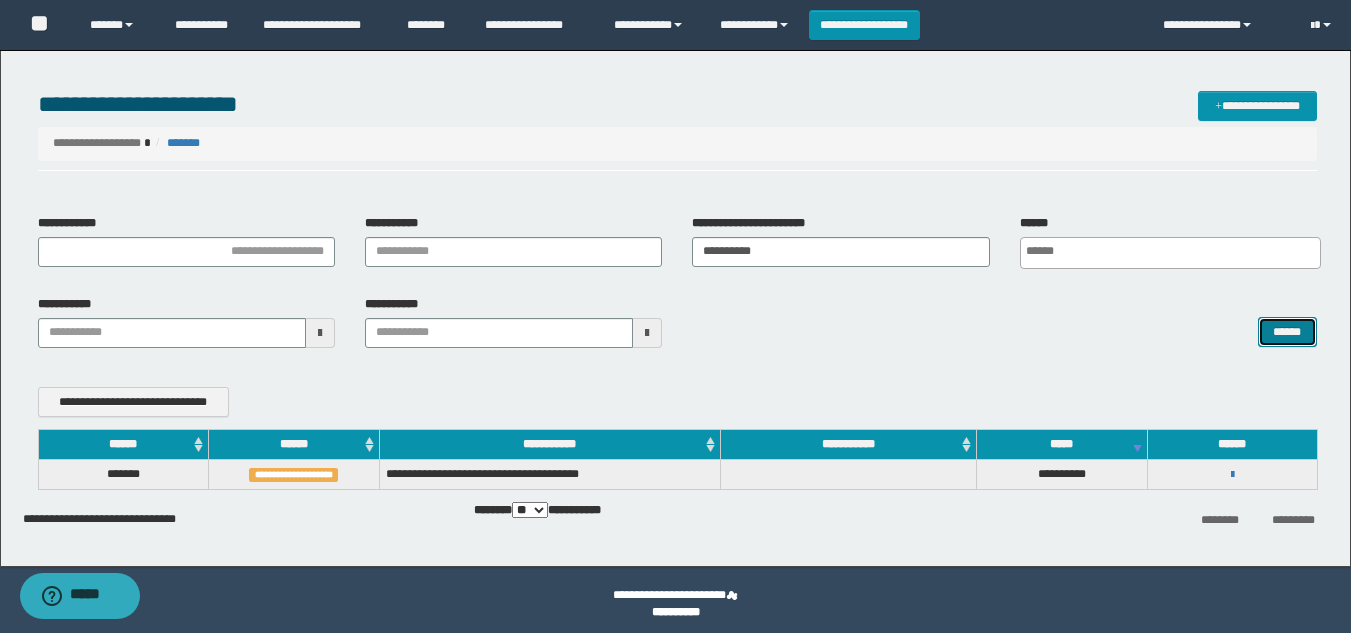 click on "******" at bounding box center (1287, 332) 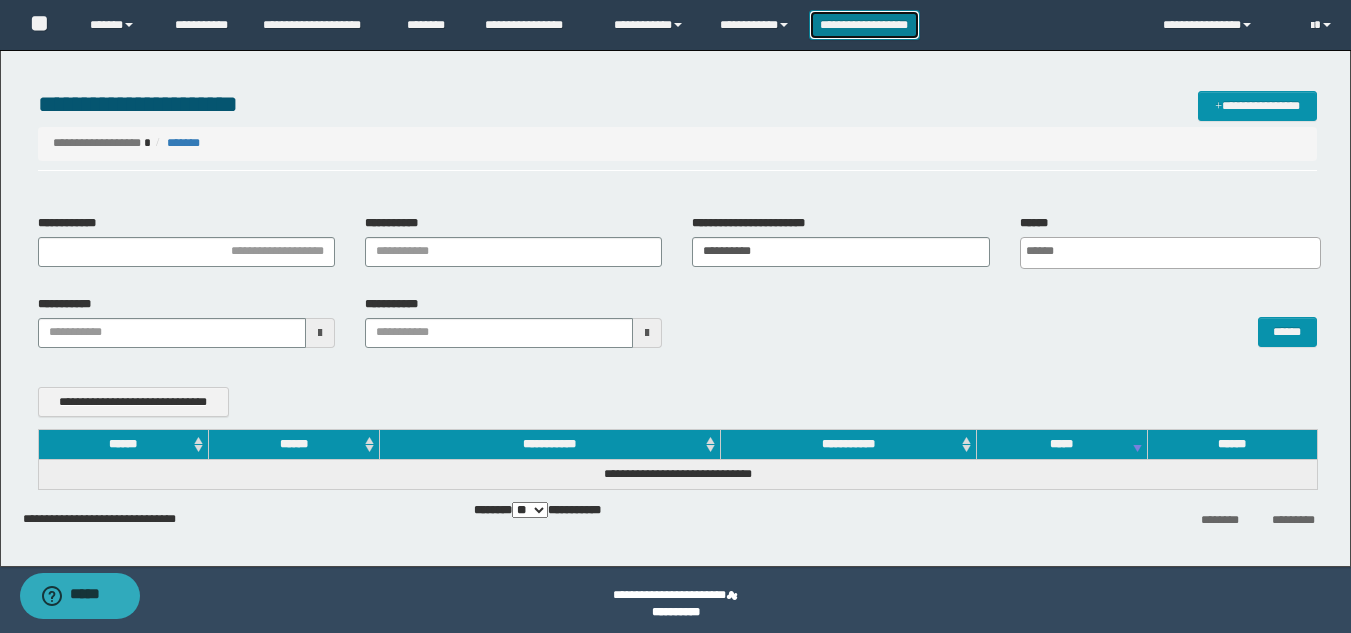 click on "**********" at bounding box center (864, 25) 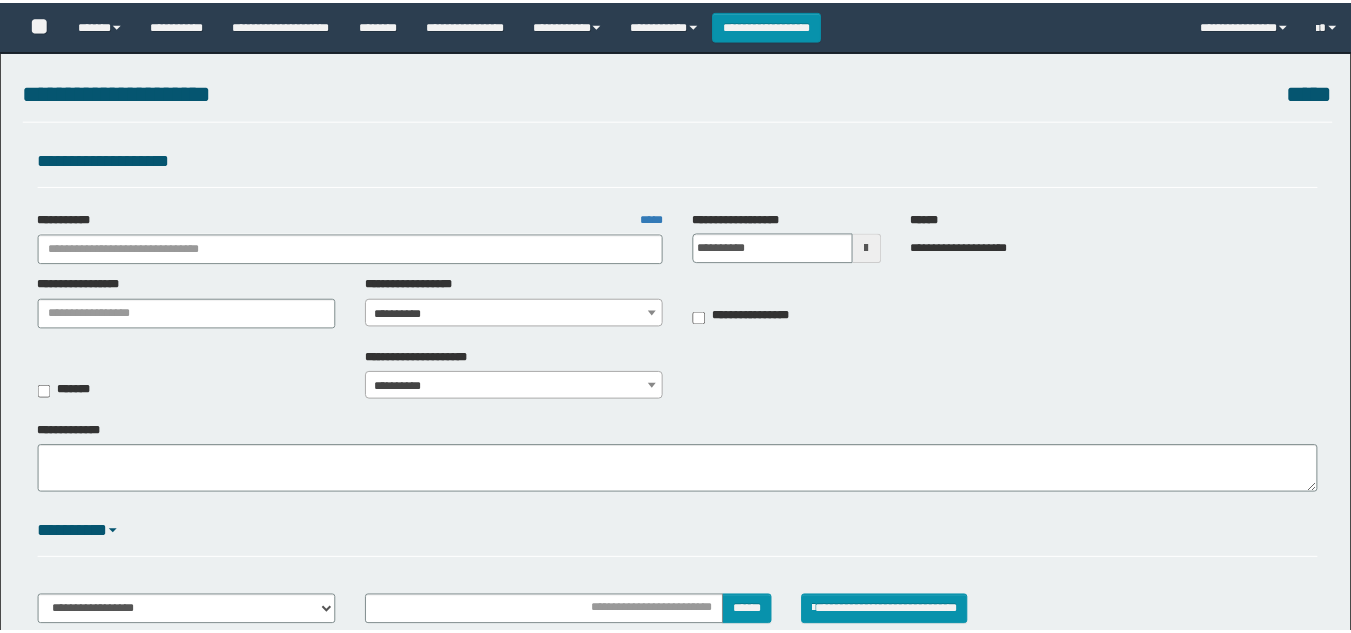 scroll, scrollTop: 0, scrollLeft: 0, axis: both 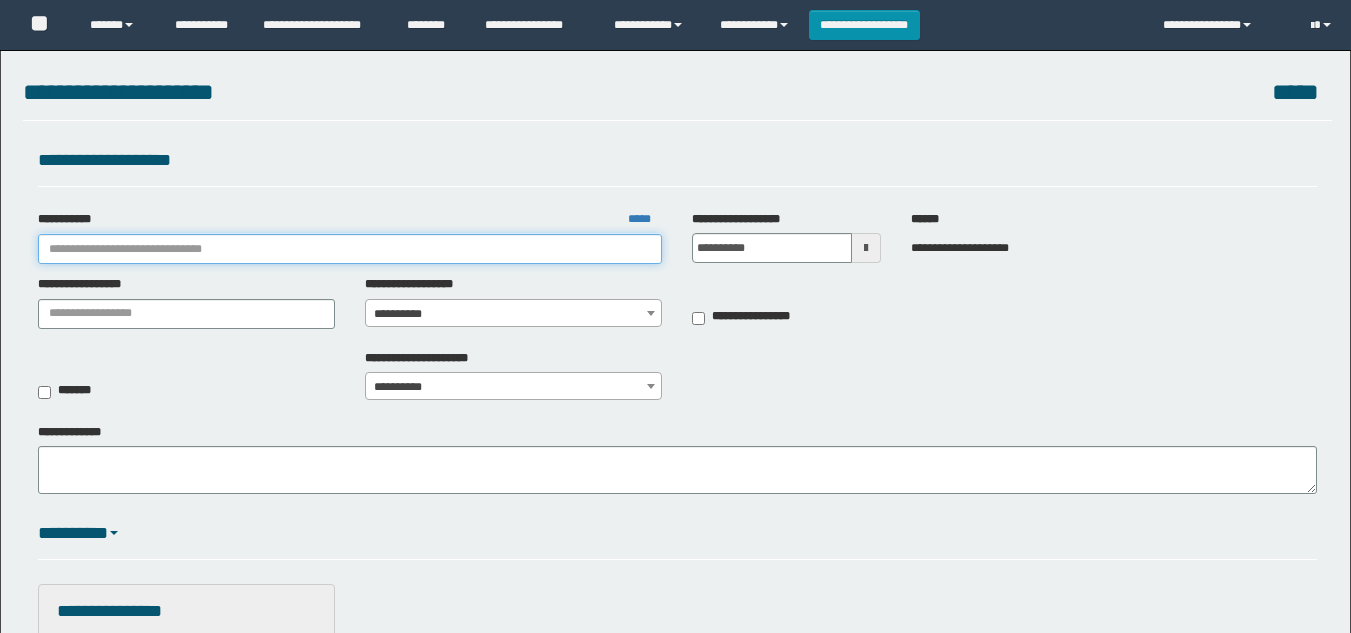 click on "**********" at bounding box center (350, 249) 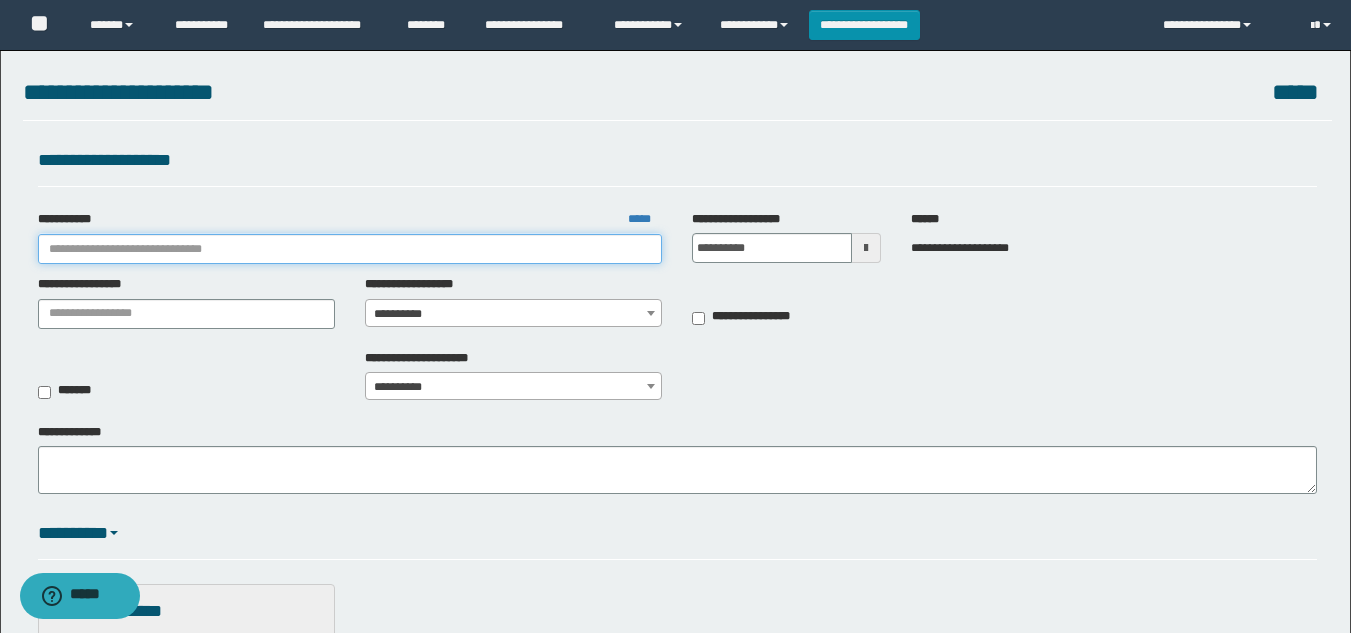 scroll, scrollTop: 0, scrollLeft: 0, axis: both 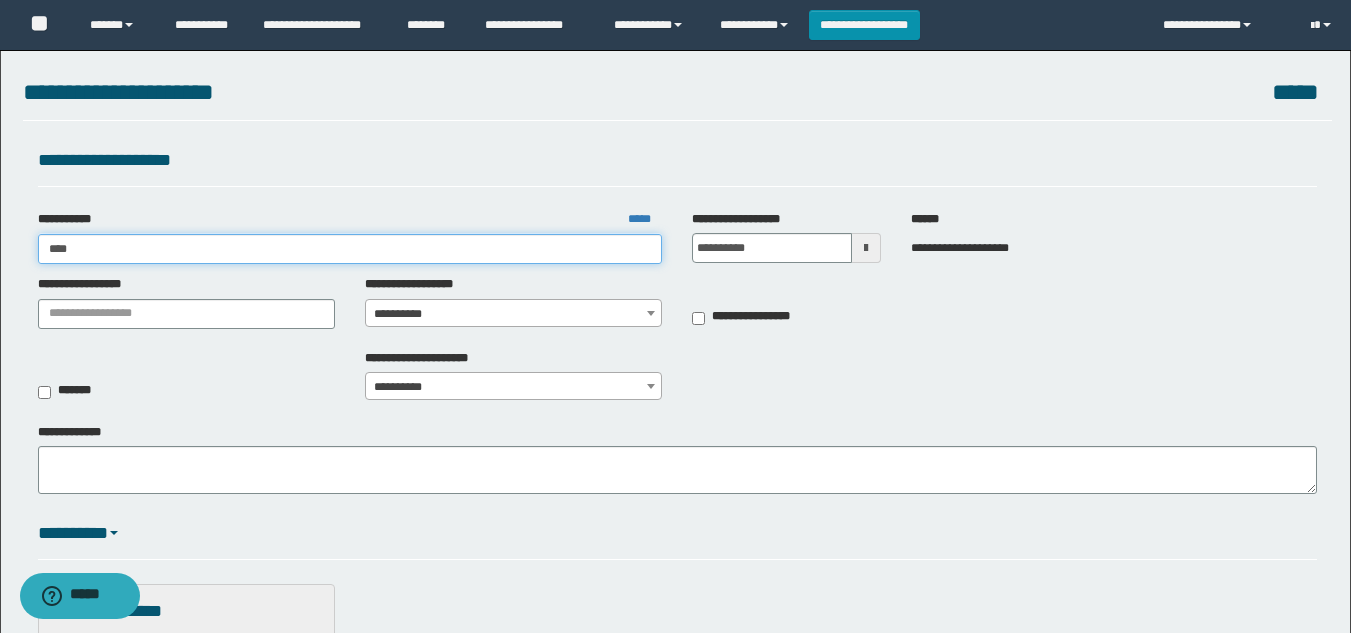 type on "*****" 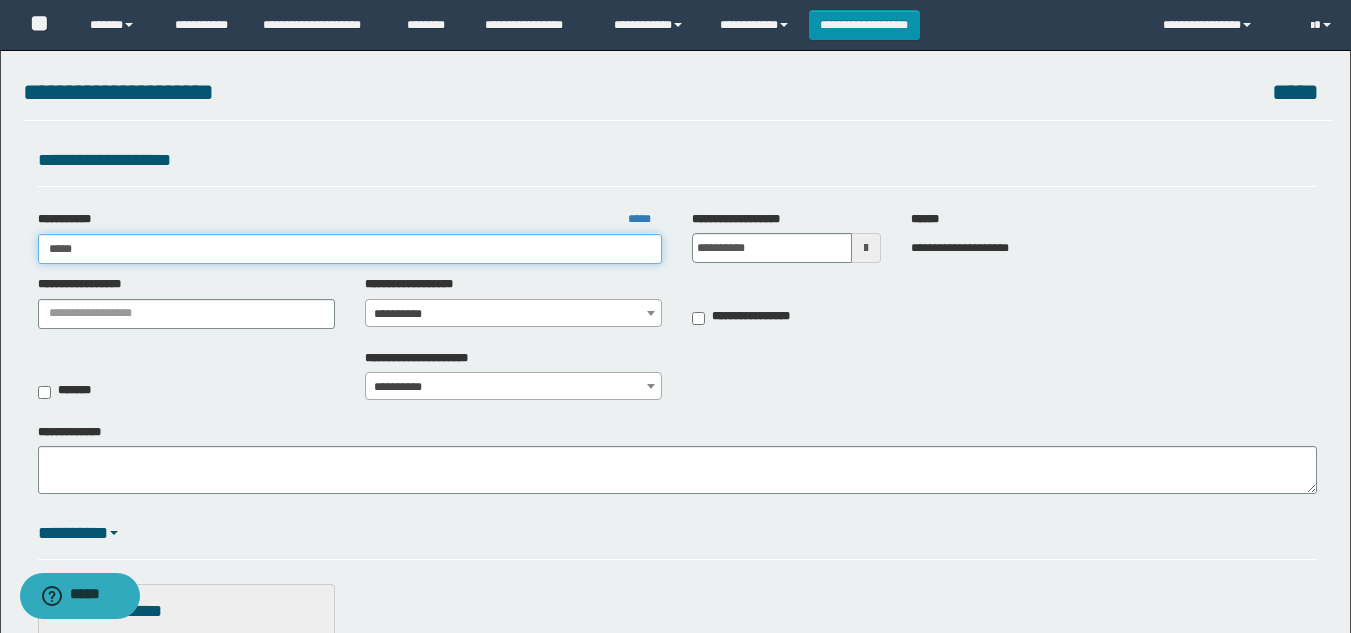 type on "*****" 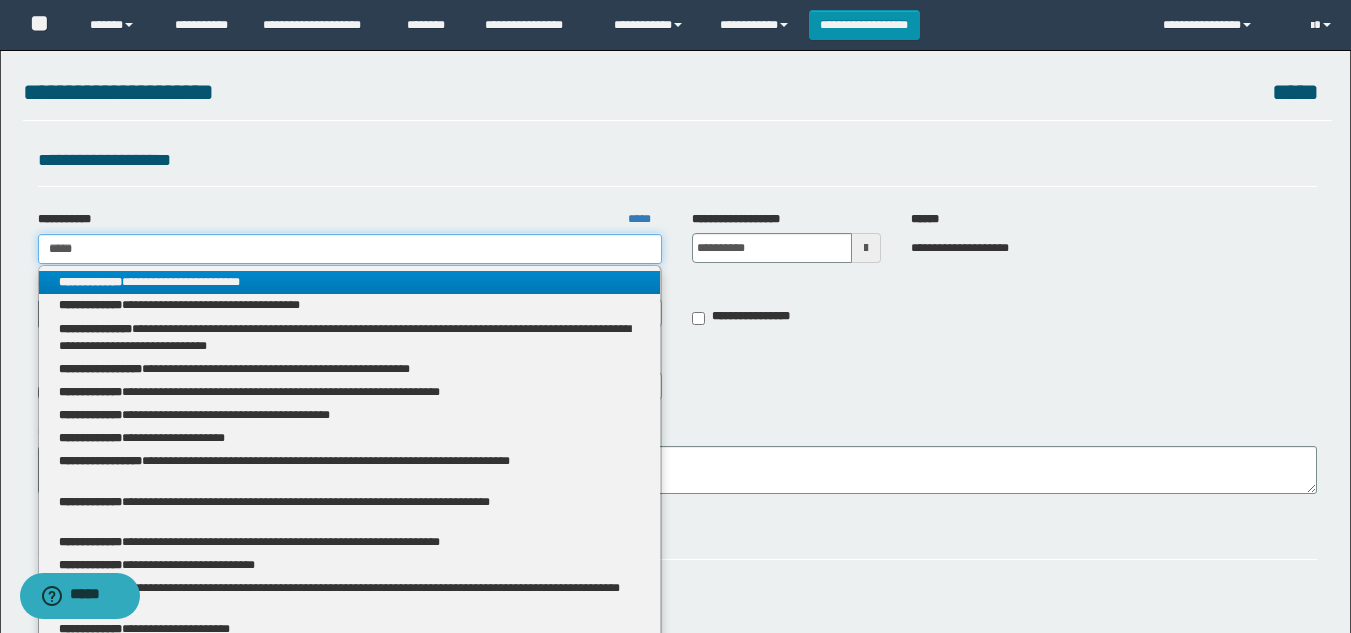 type on "*****" 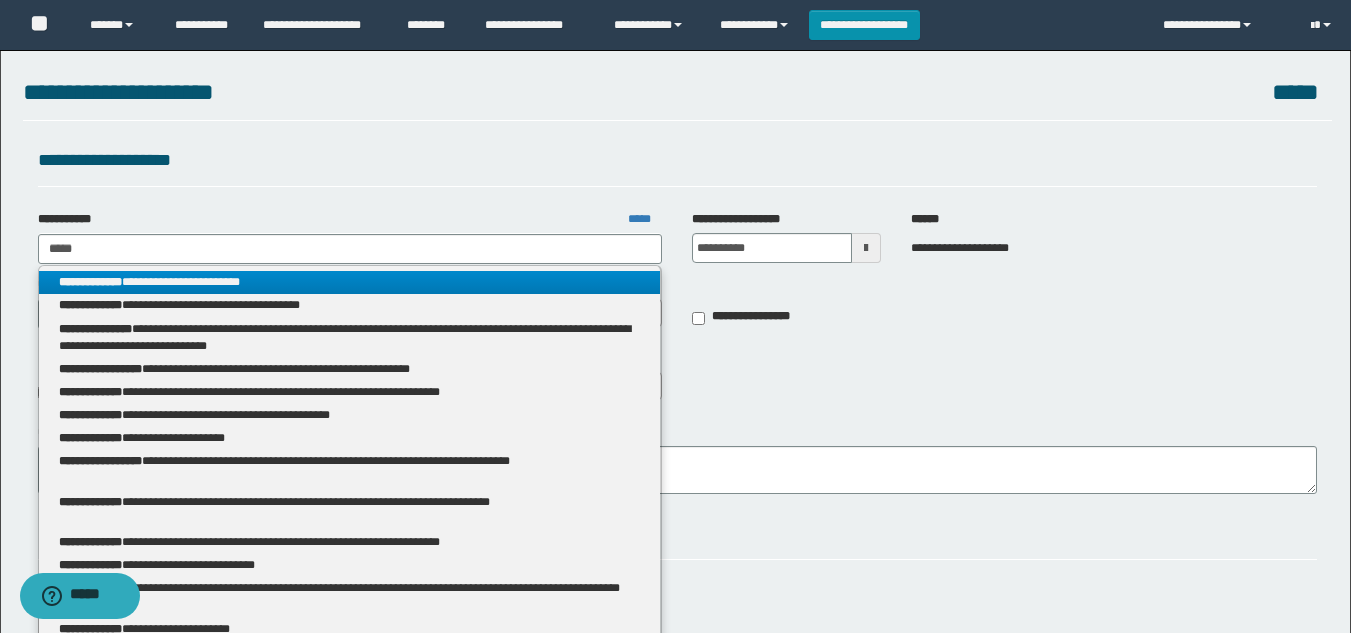 click on "**********" at bounding box center [350, 282] 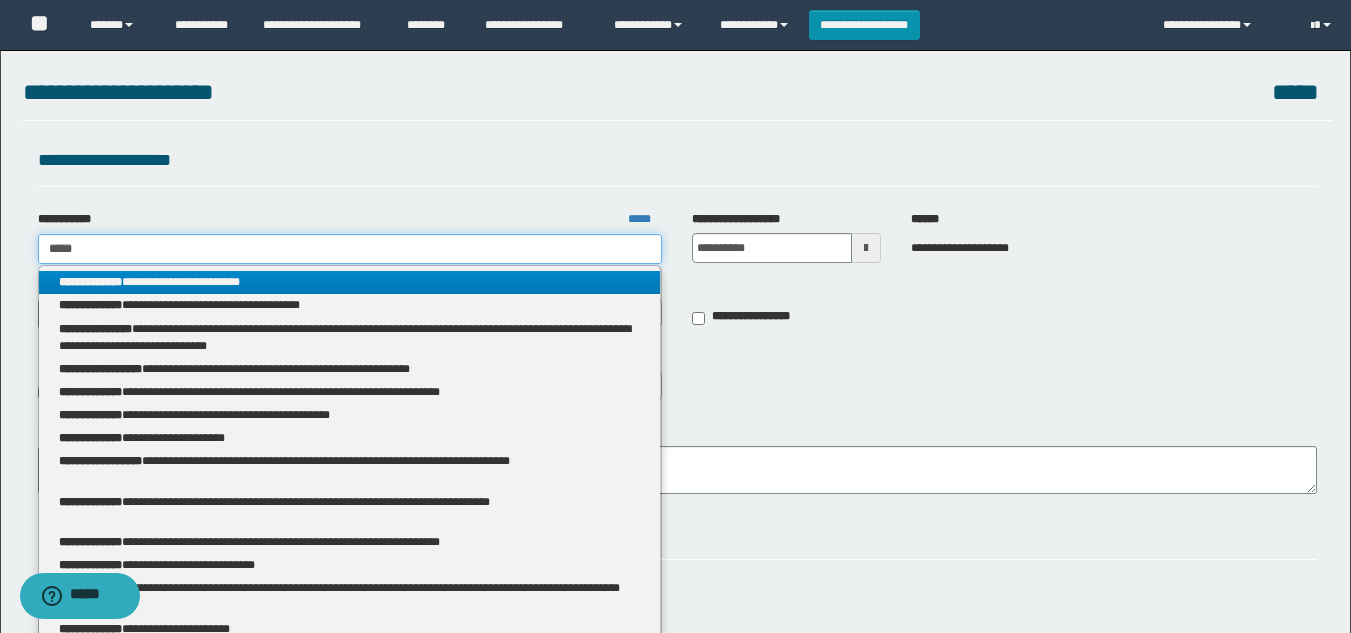 type 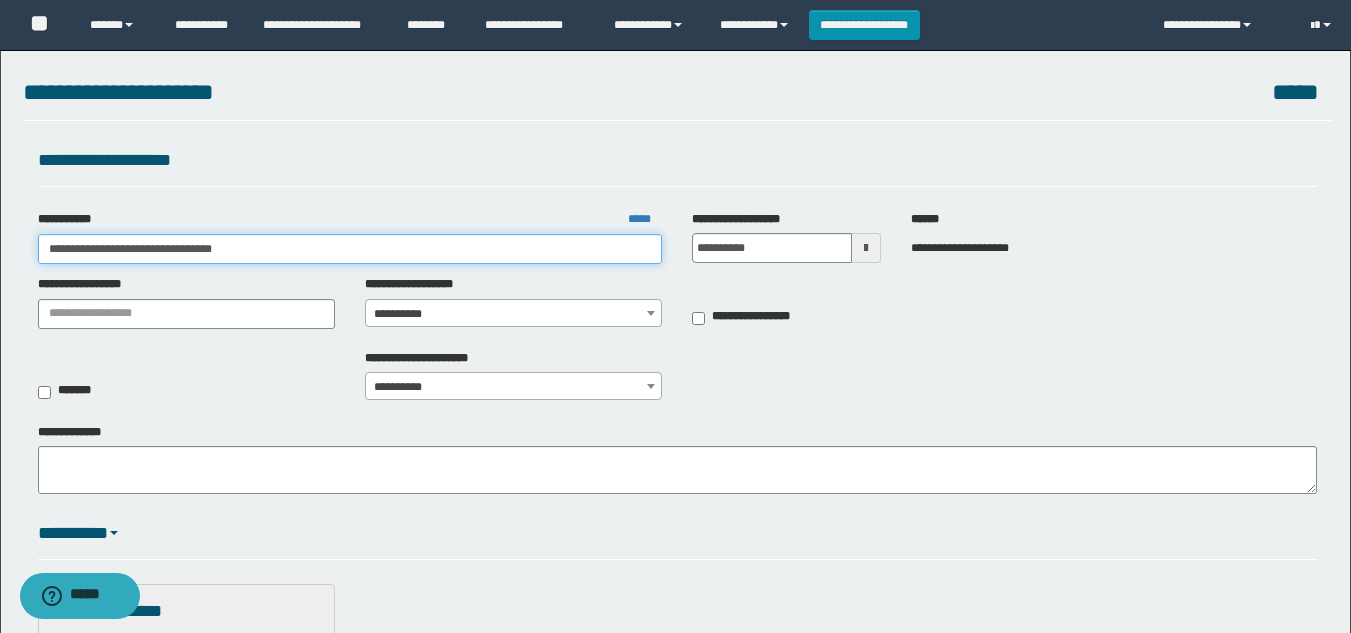 drag, startPoint x: 293, startPoint y: 245, endPoint x: 0, endPoint y: 250, distance: 293.04266 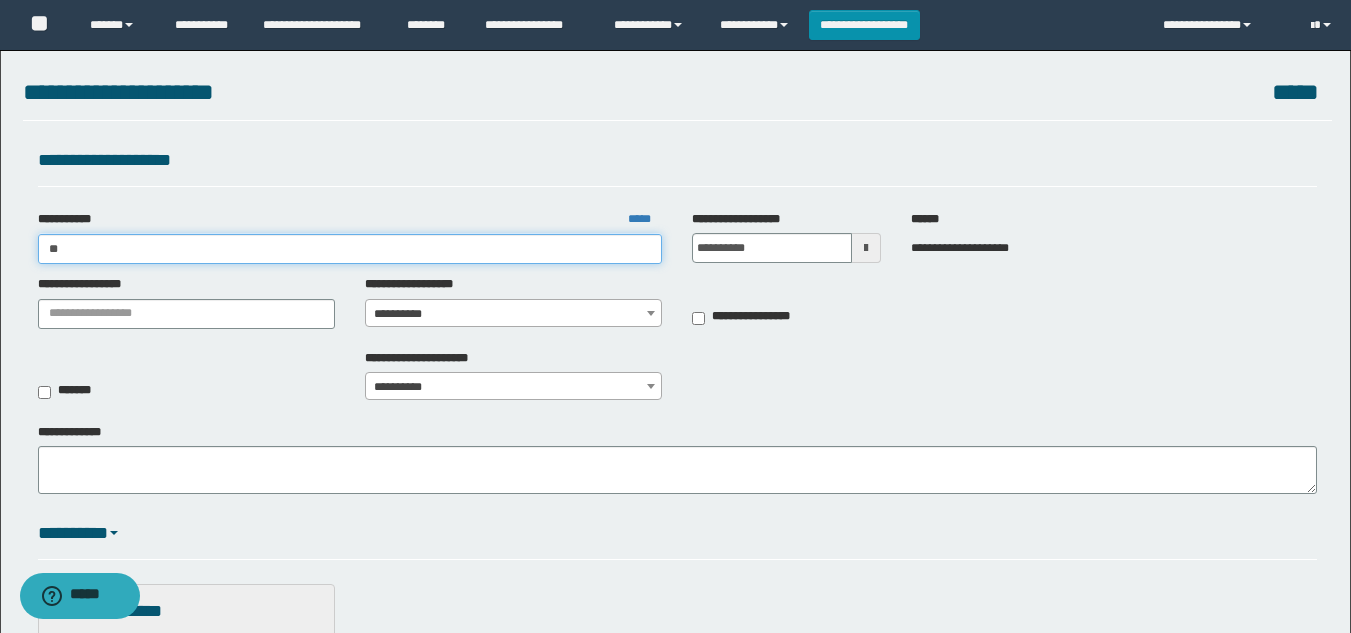 type on "***" 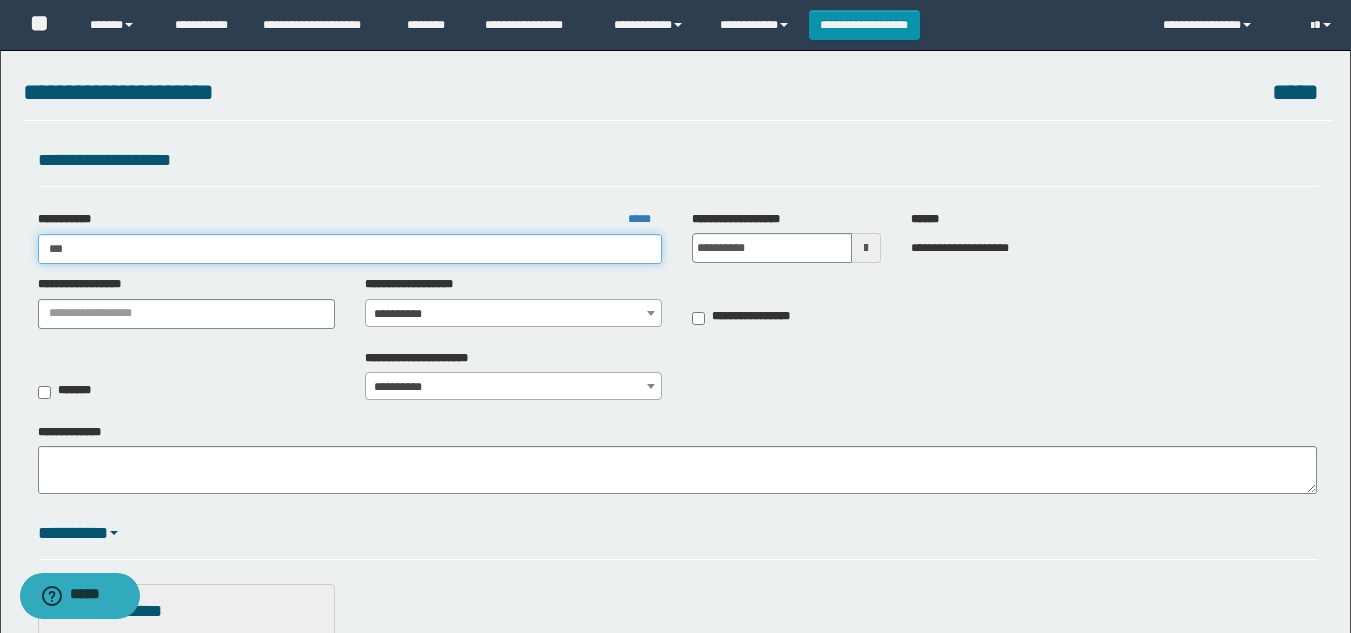 type on "***" 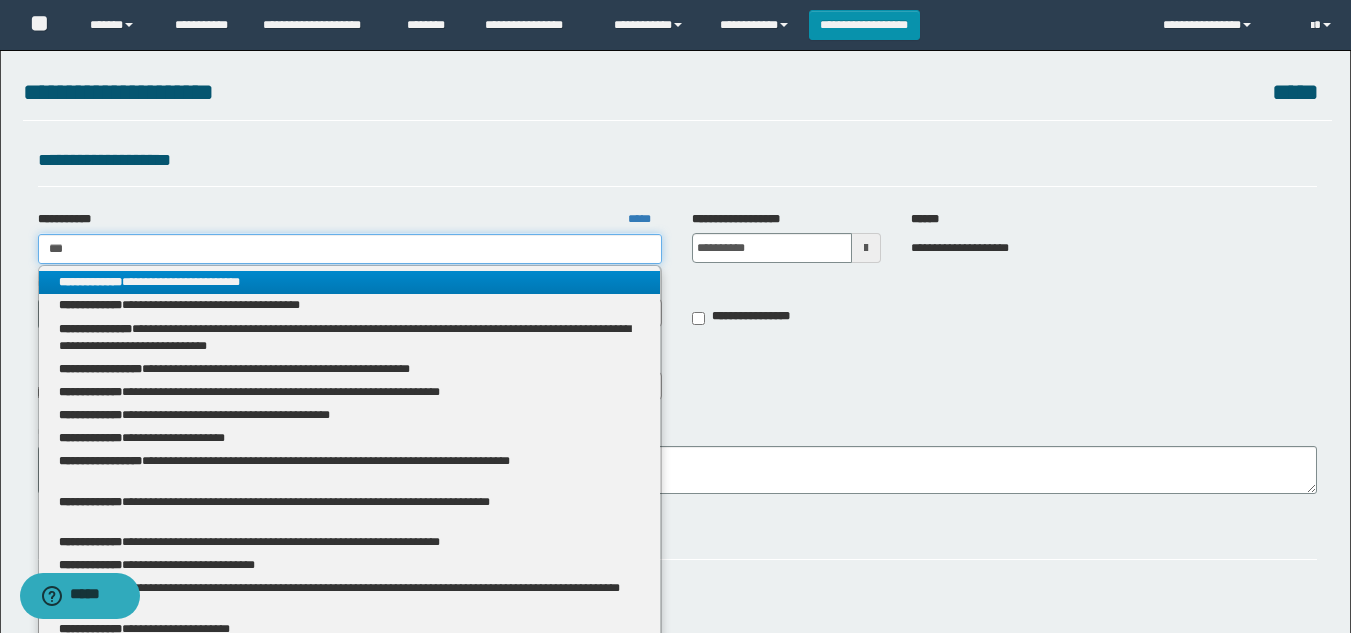 type 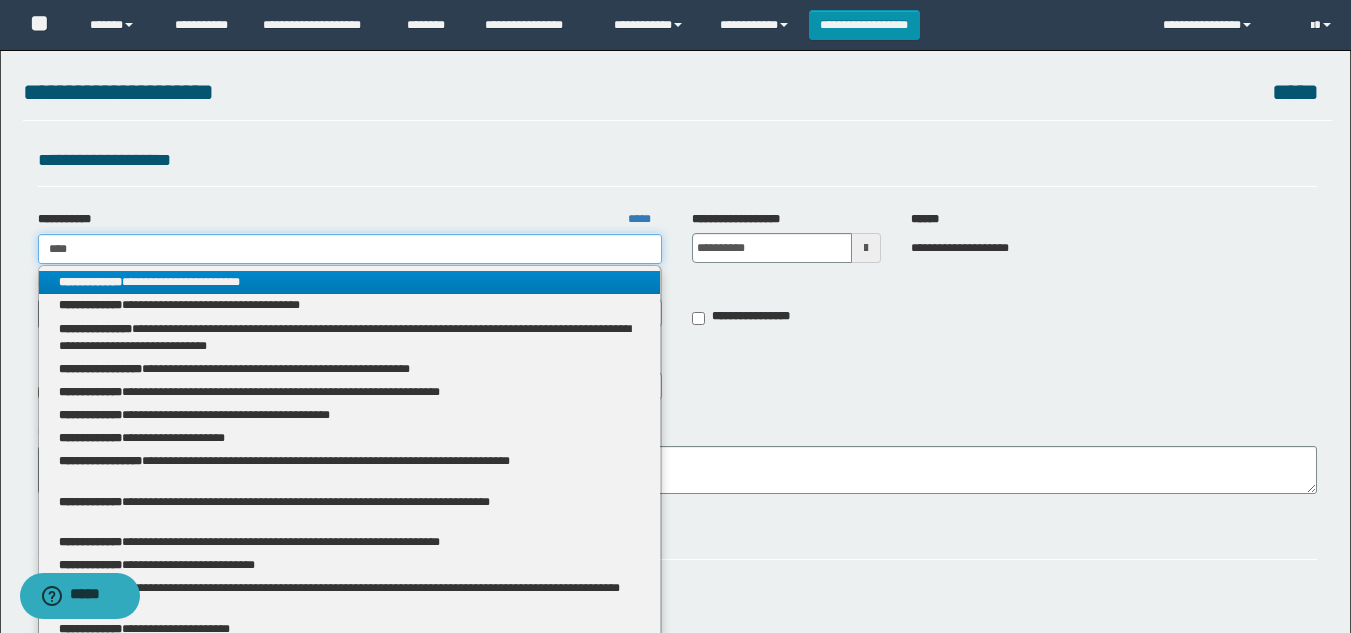 type on "***" 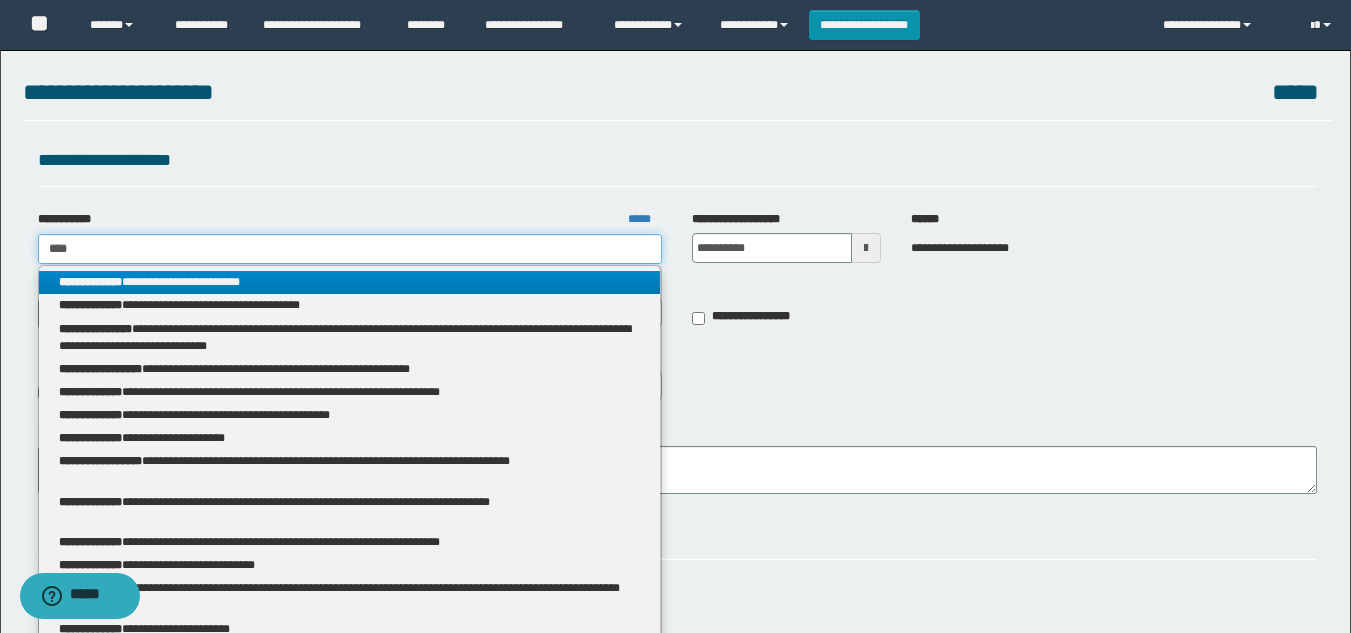 type 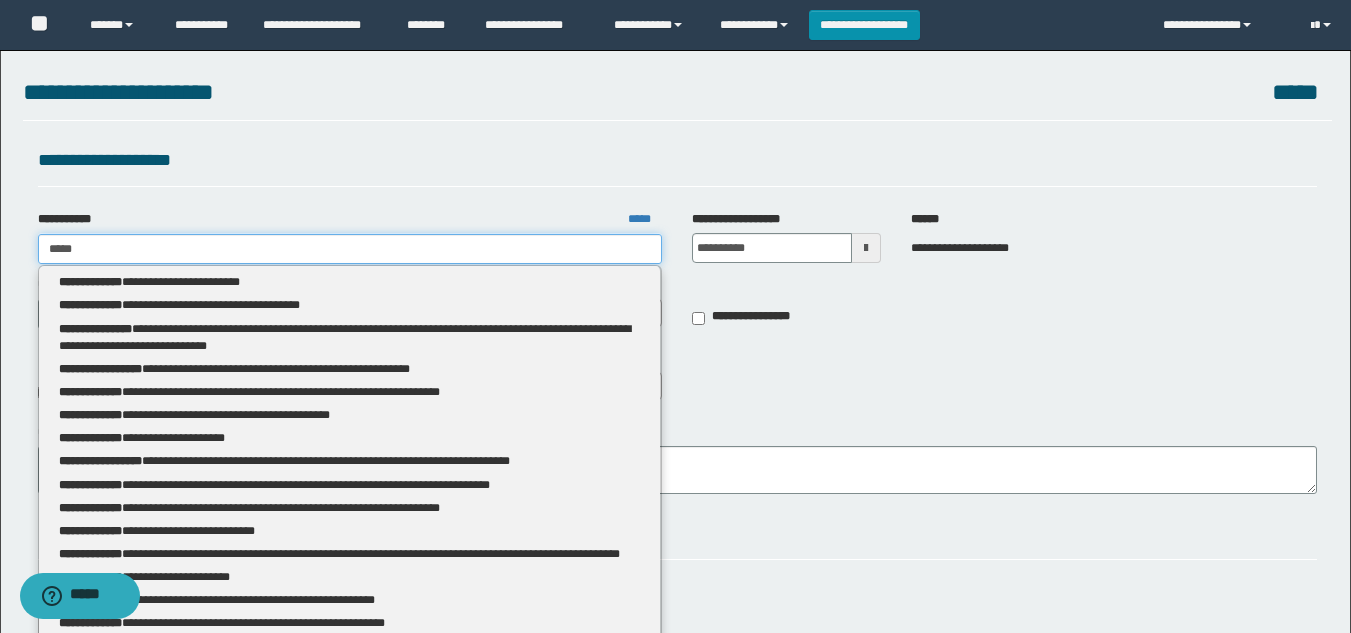 type on "*****" 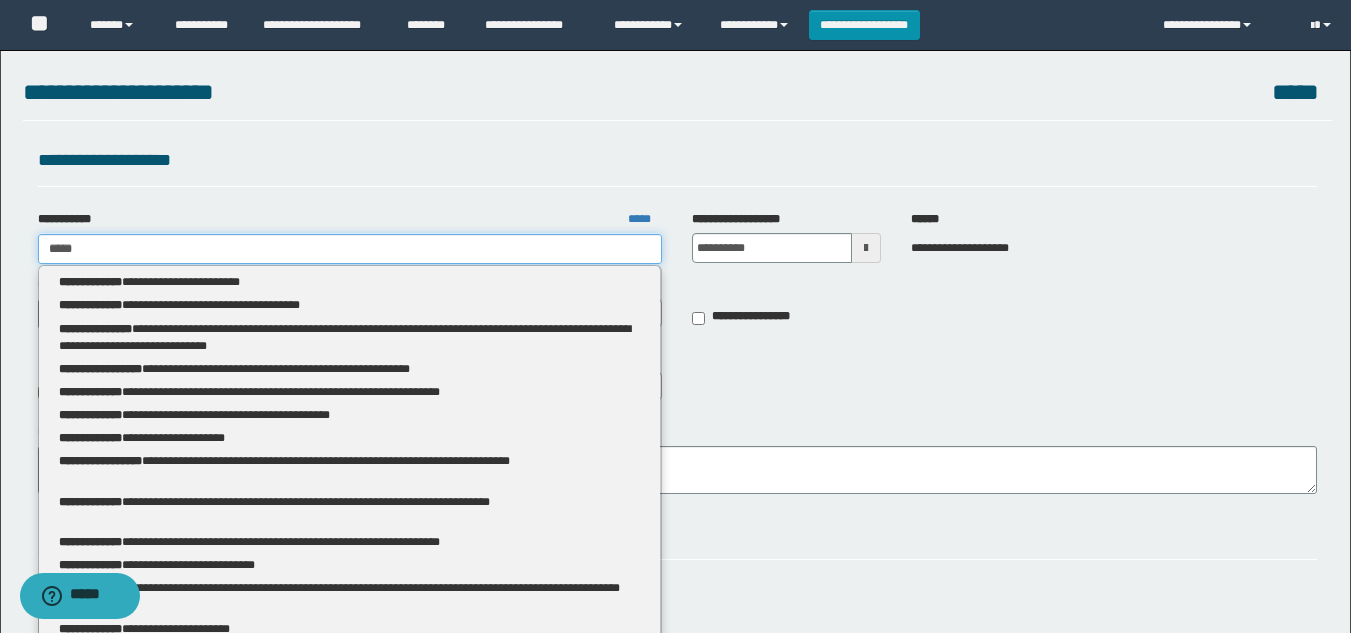 type 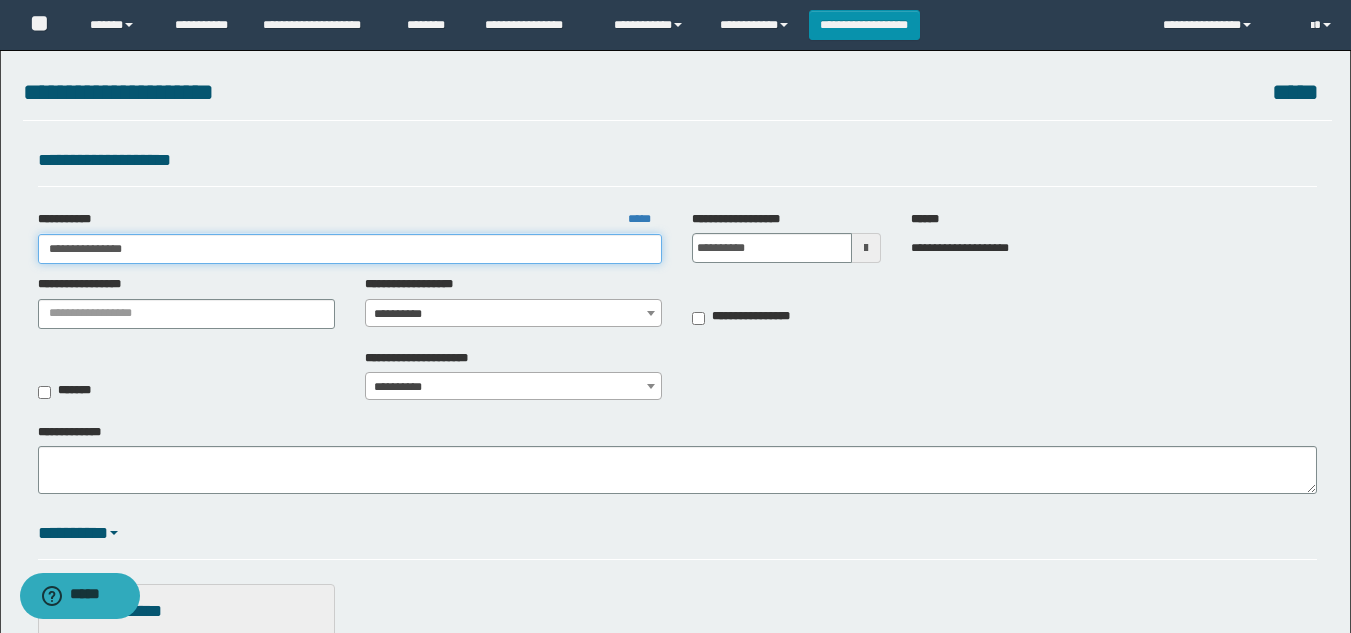 type on "**********" 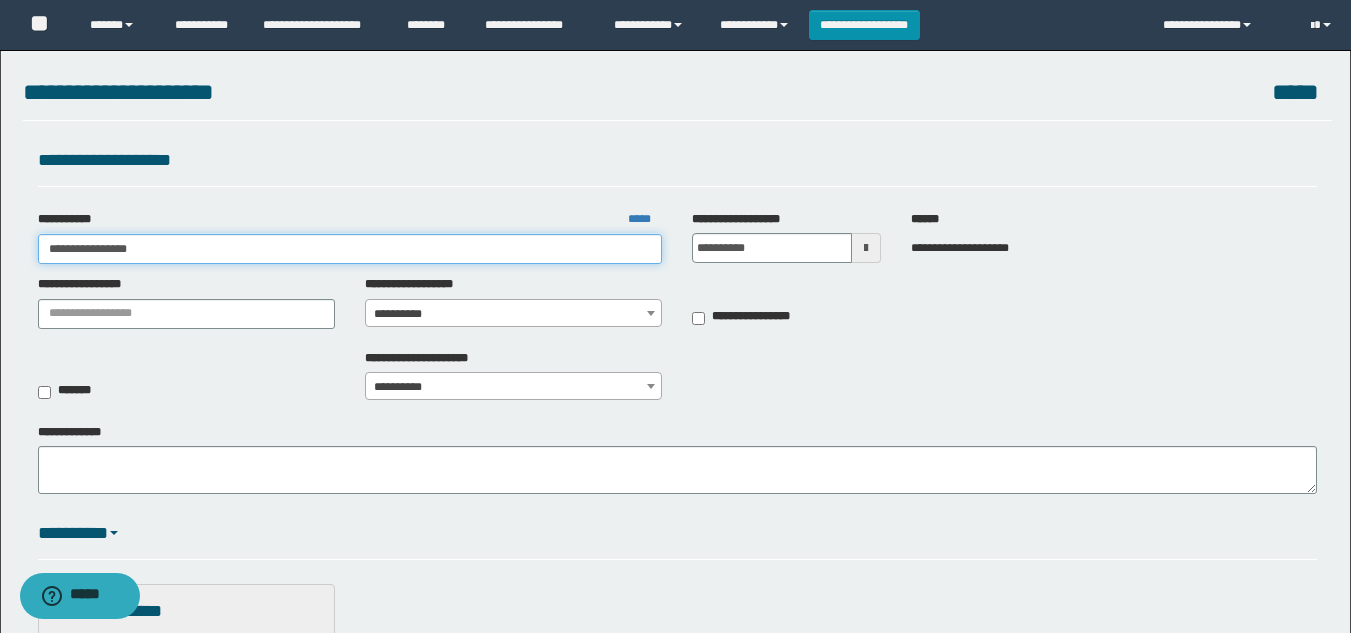 type on "**********" 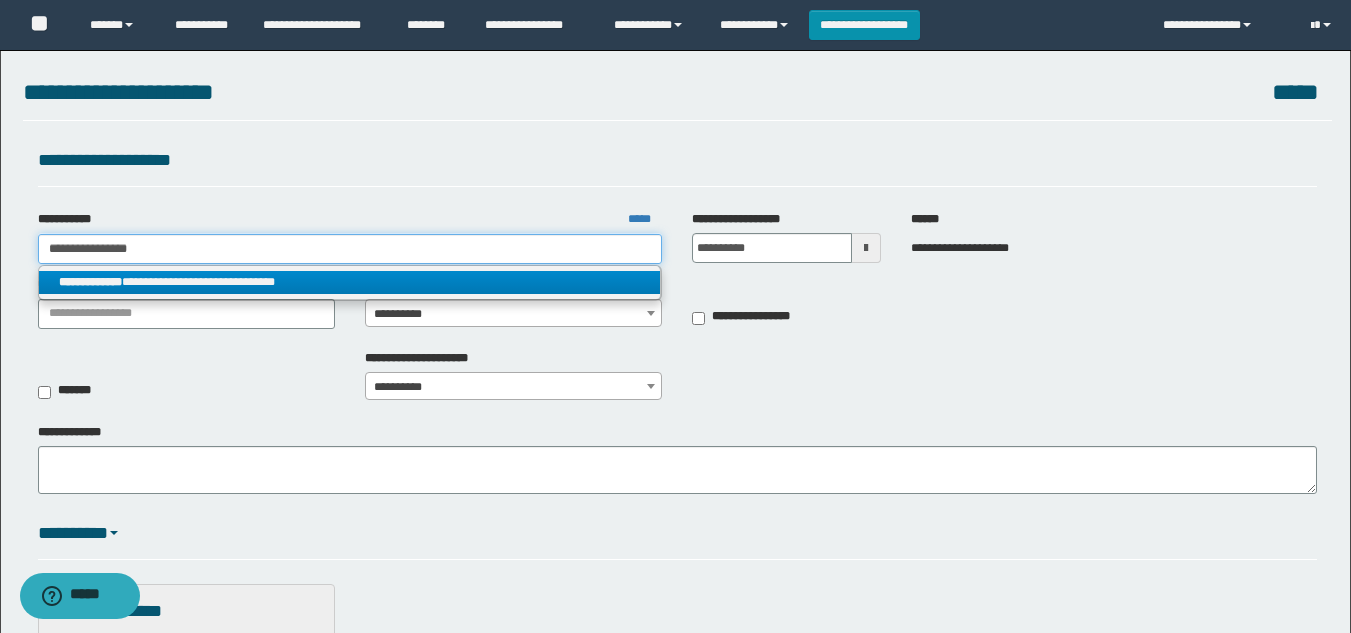 type on "**********" 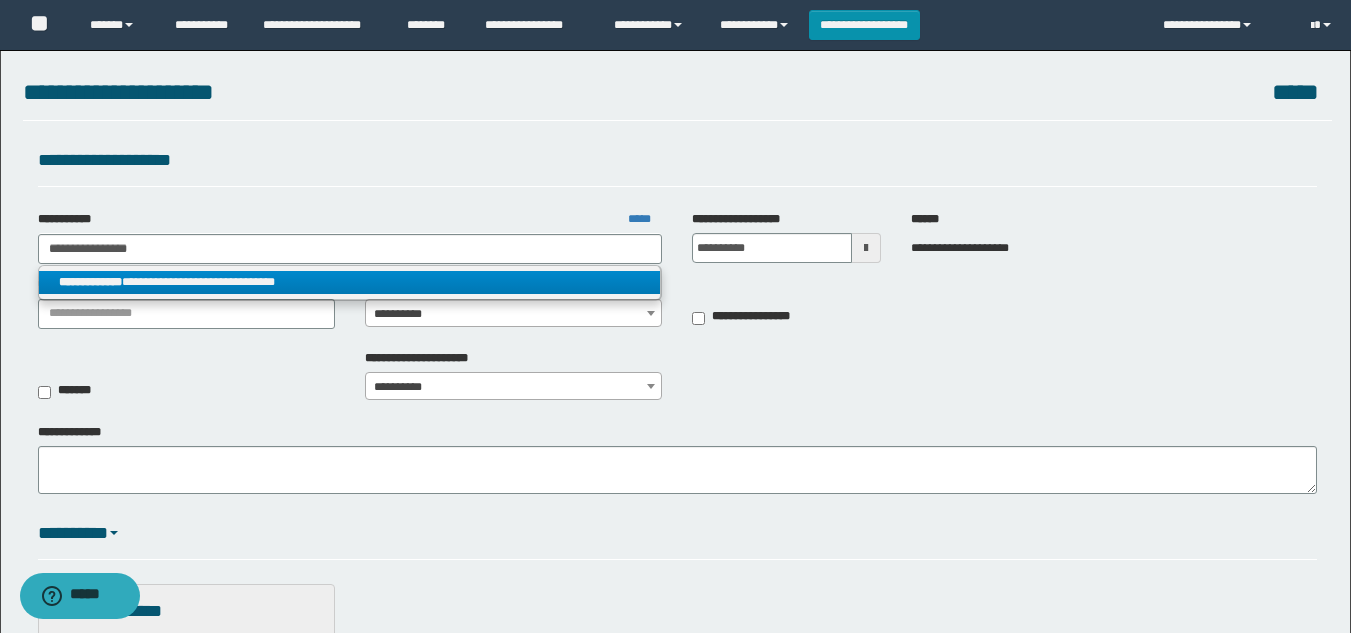 click on "**********" at bounding box center [350, 282] 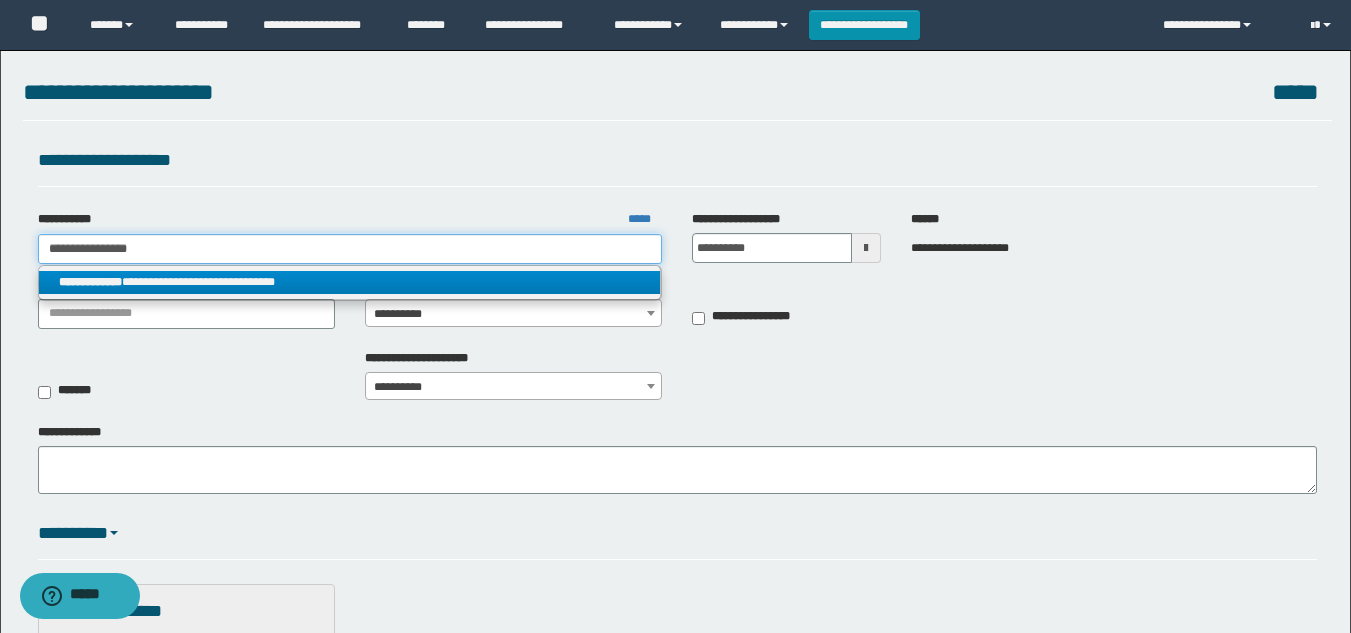 type 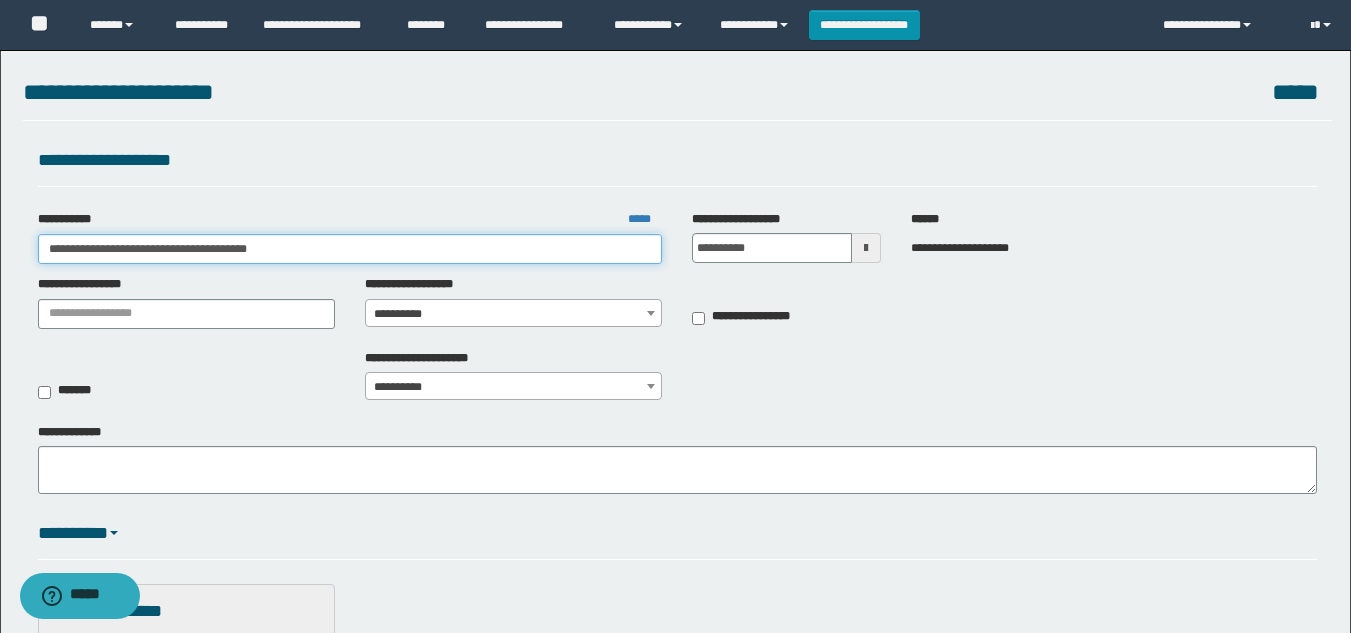 drag, startPoint x: 328, startPoint y: 248, endPoint x: 115, endPoint y: 244, distance: 213.03755 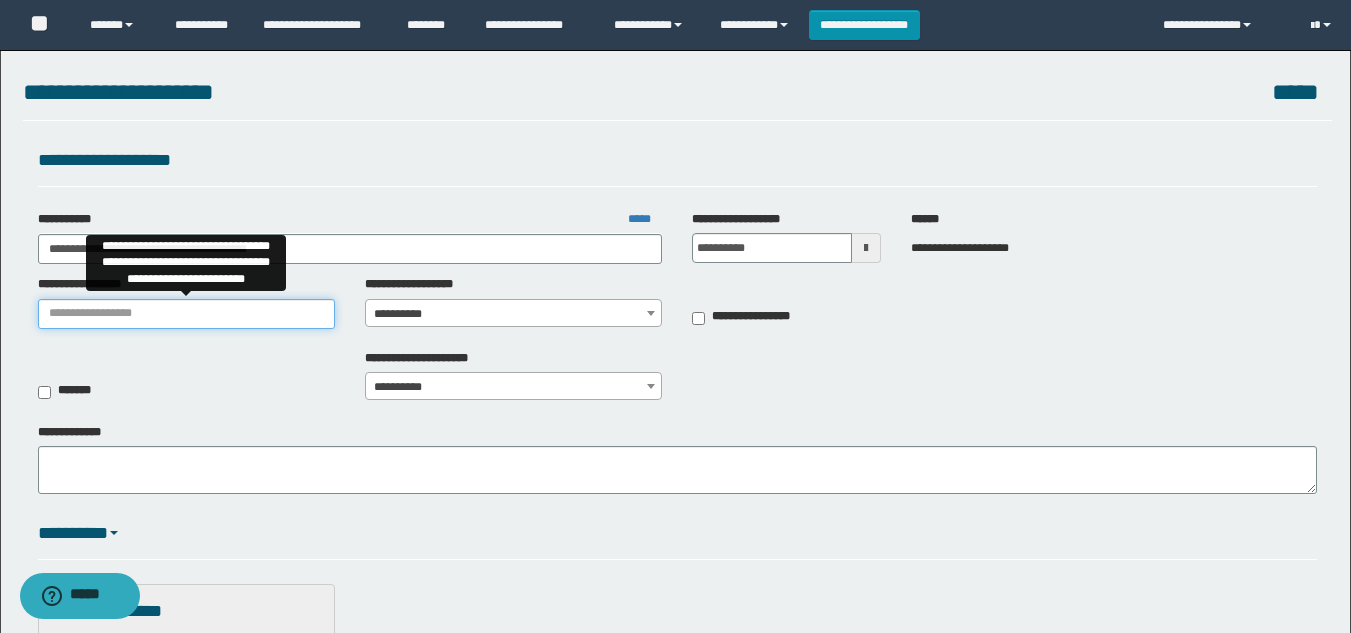 click on "**********" at bounding box center (186, 314) 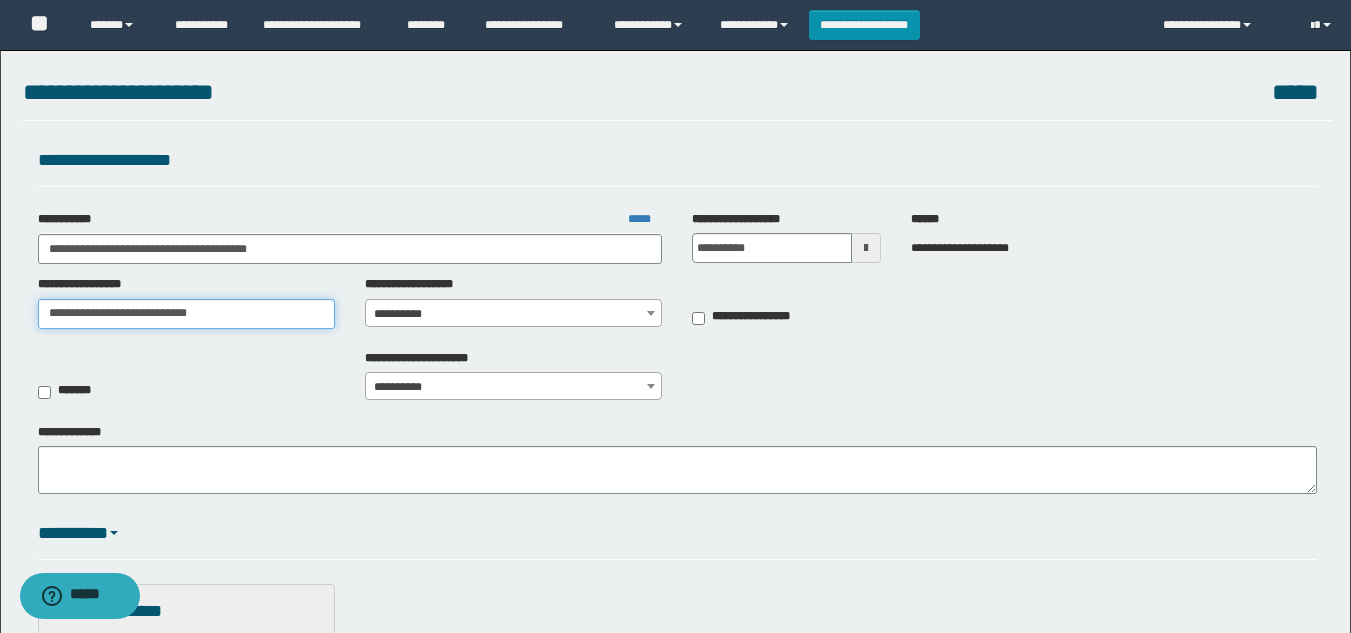 type on "**********" 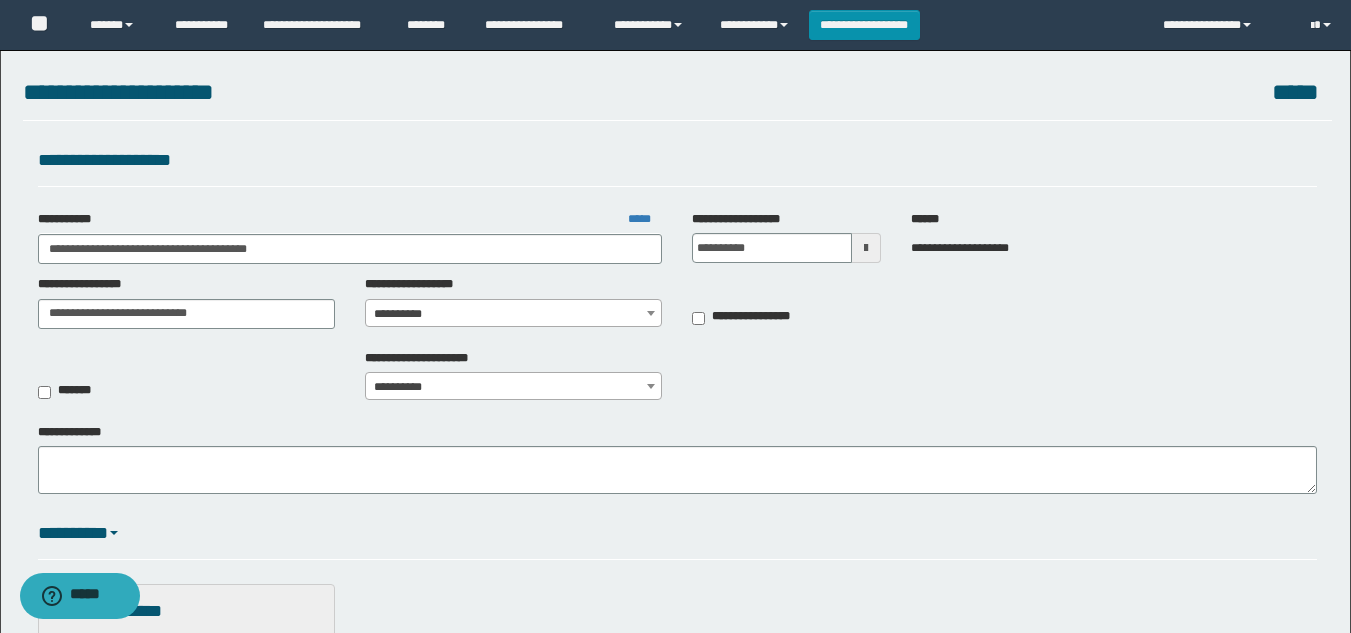 click on "**********" at bounding box center [513, 314] 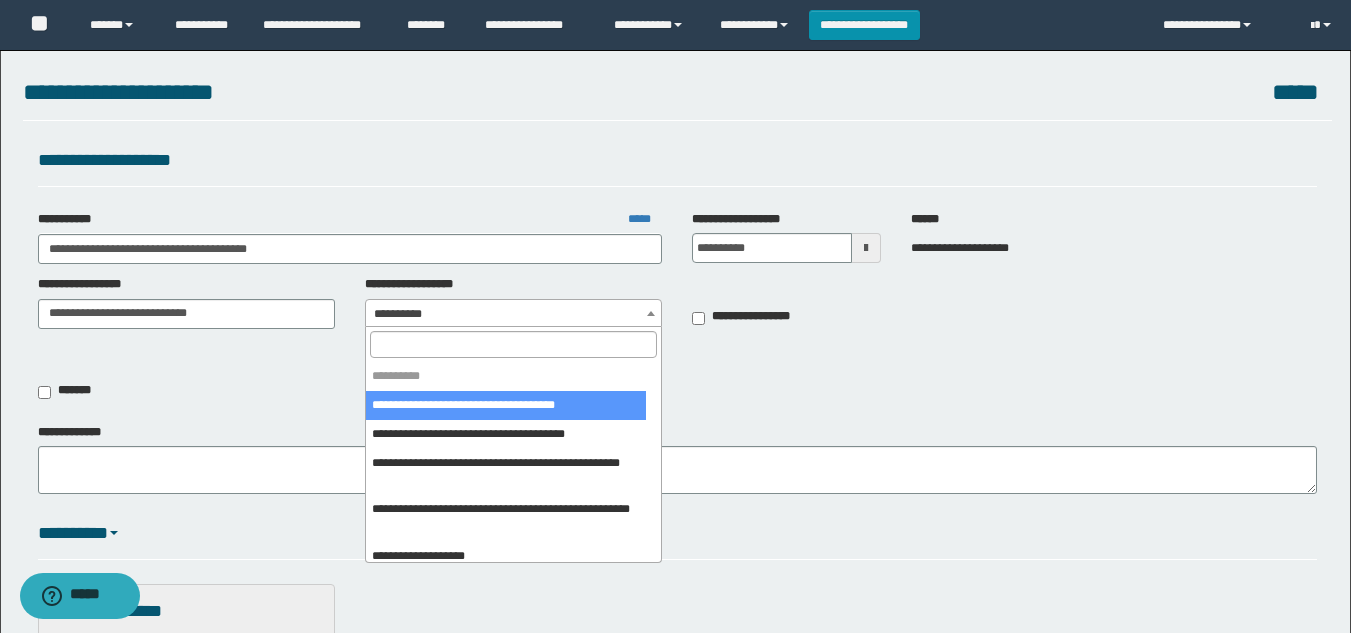 click at bounding box center (513, 344) 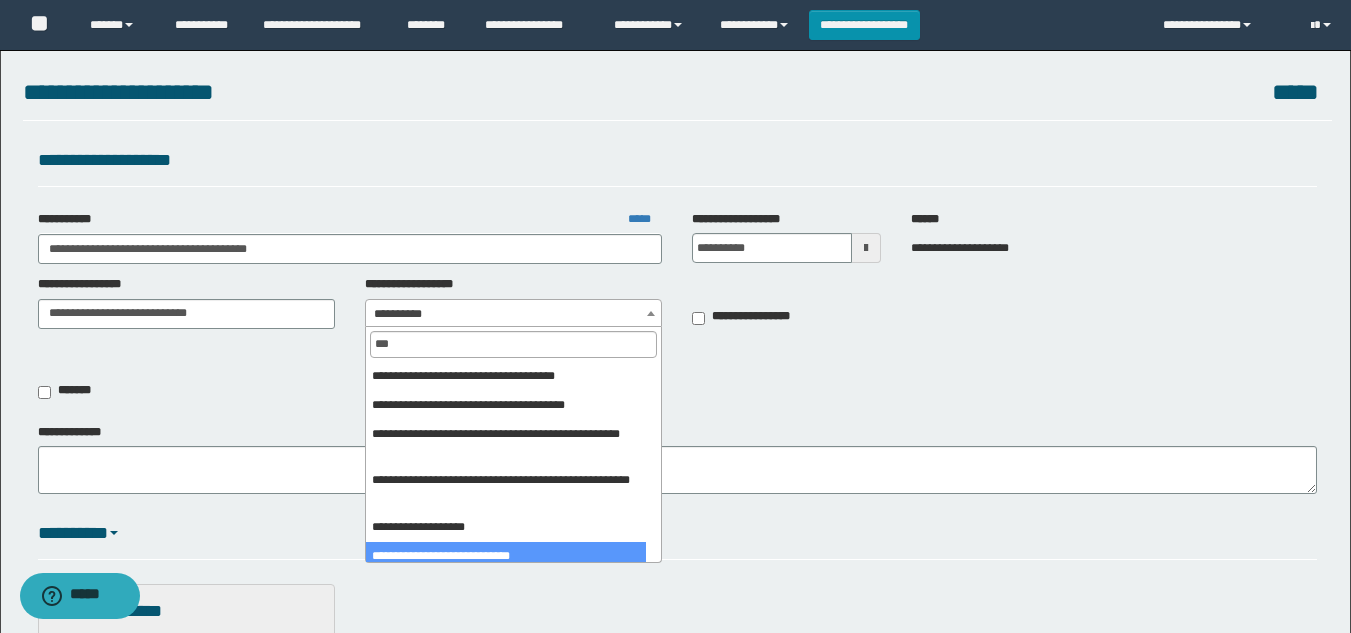 type on "***" 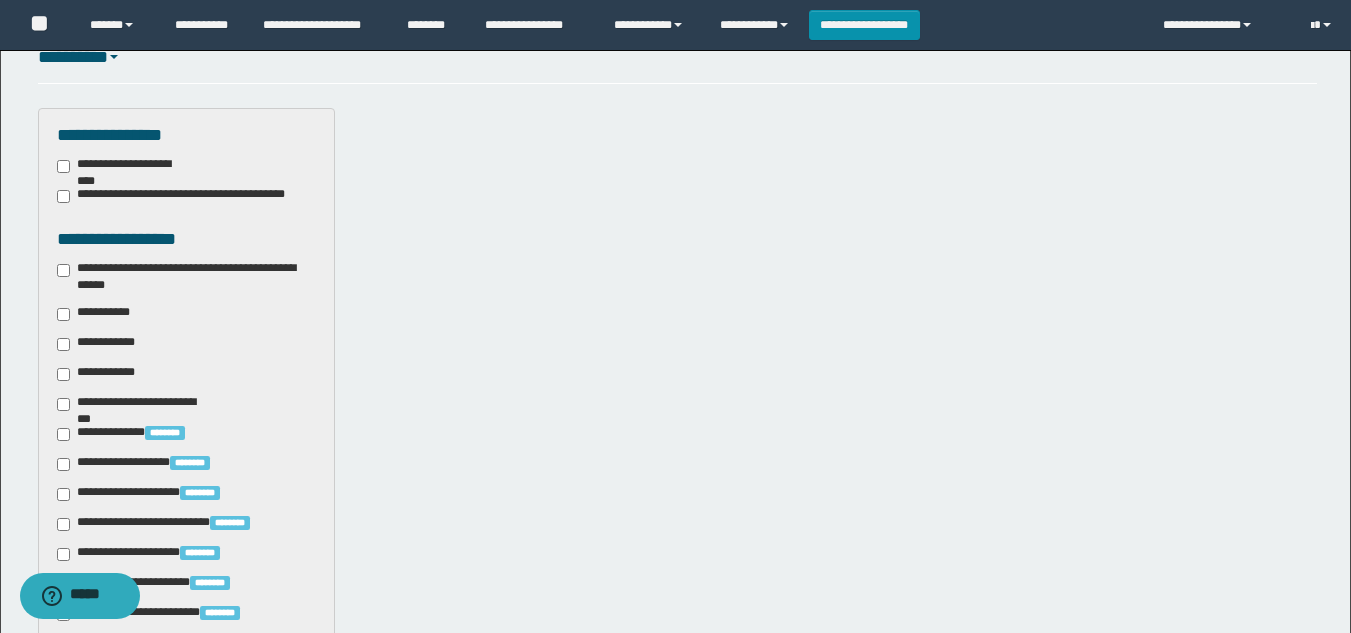 scroll, scrollTop: 500, scrollLeft: 0, axis: vertical 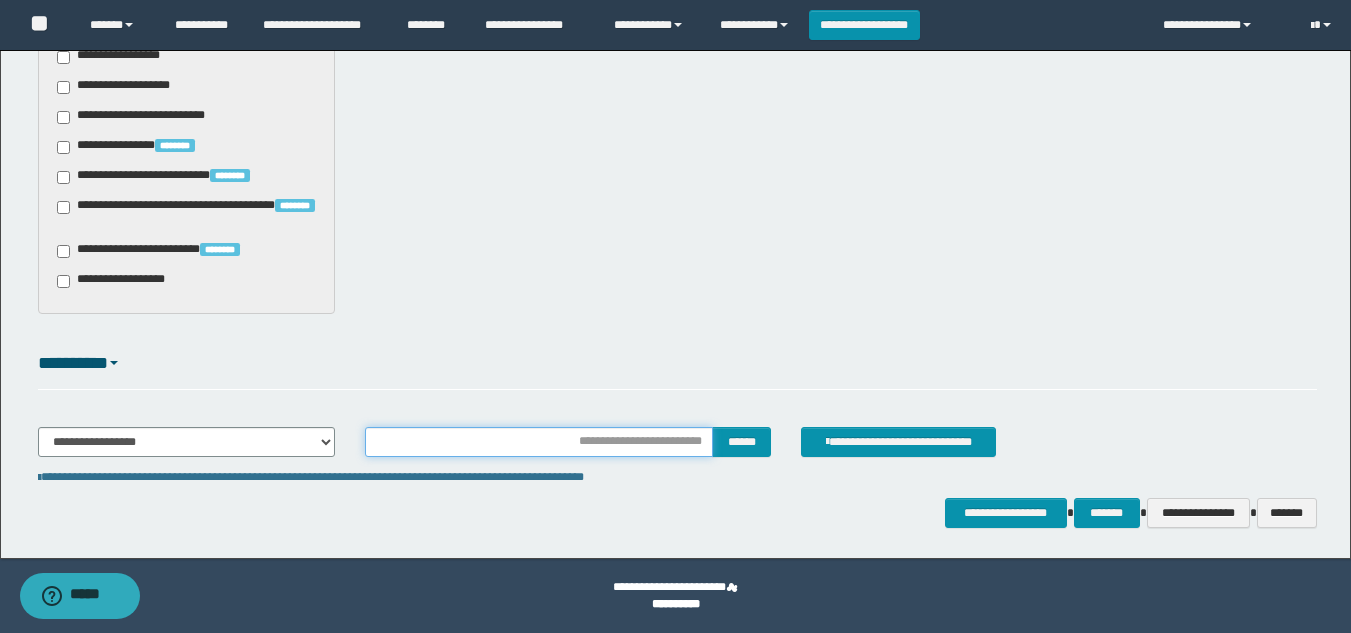 click at bounding box center (539, 442) 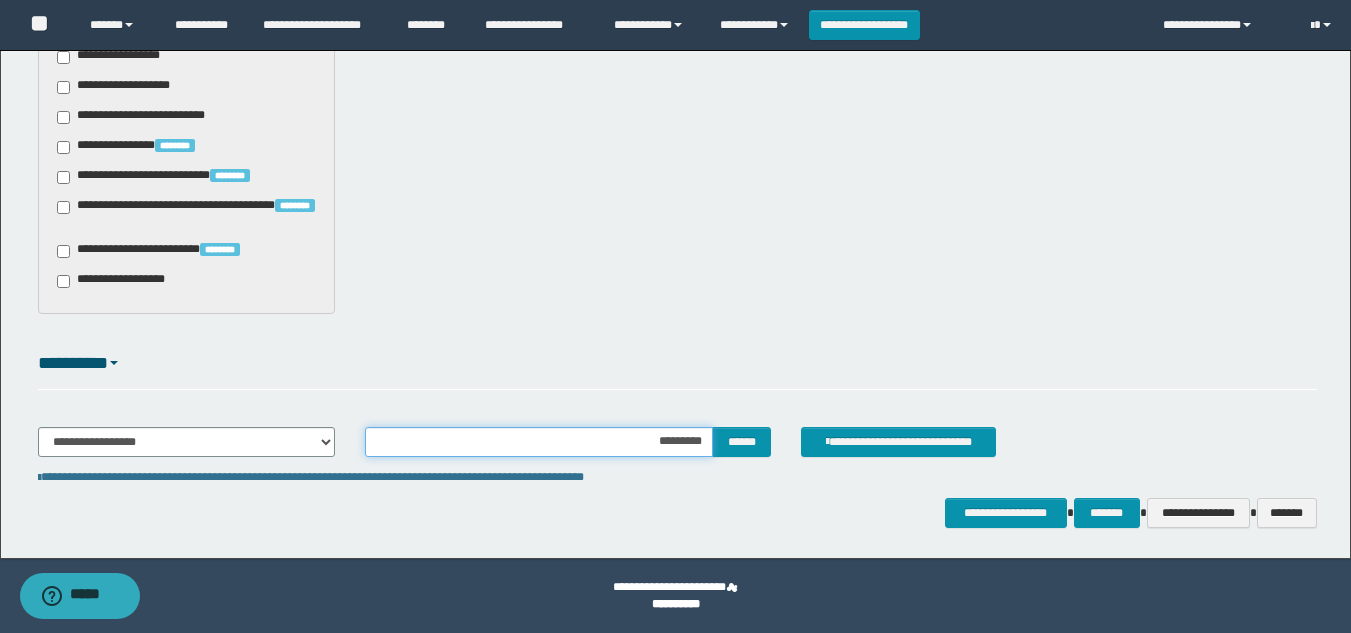 type on "**********" 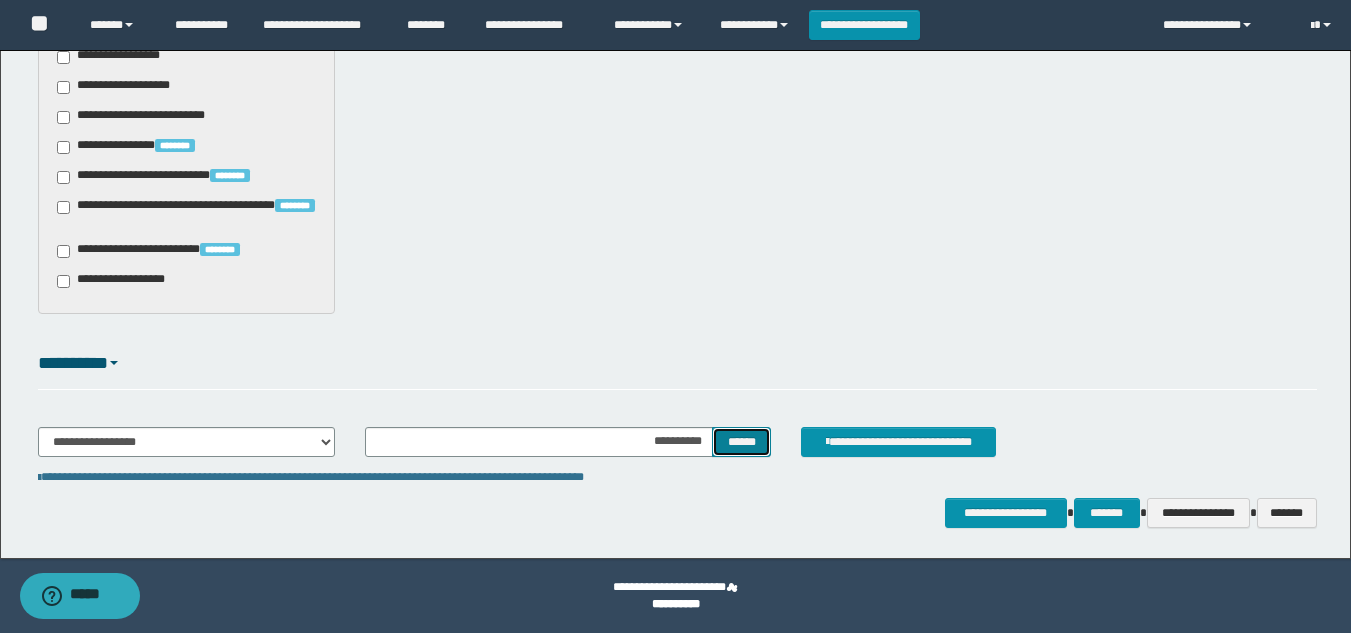 click on "******" at bounding box center (741, 442) 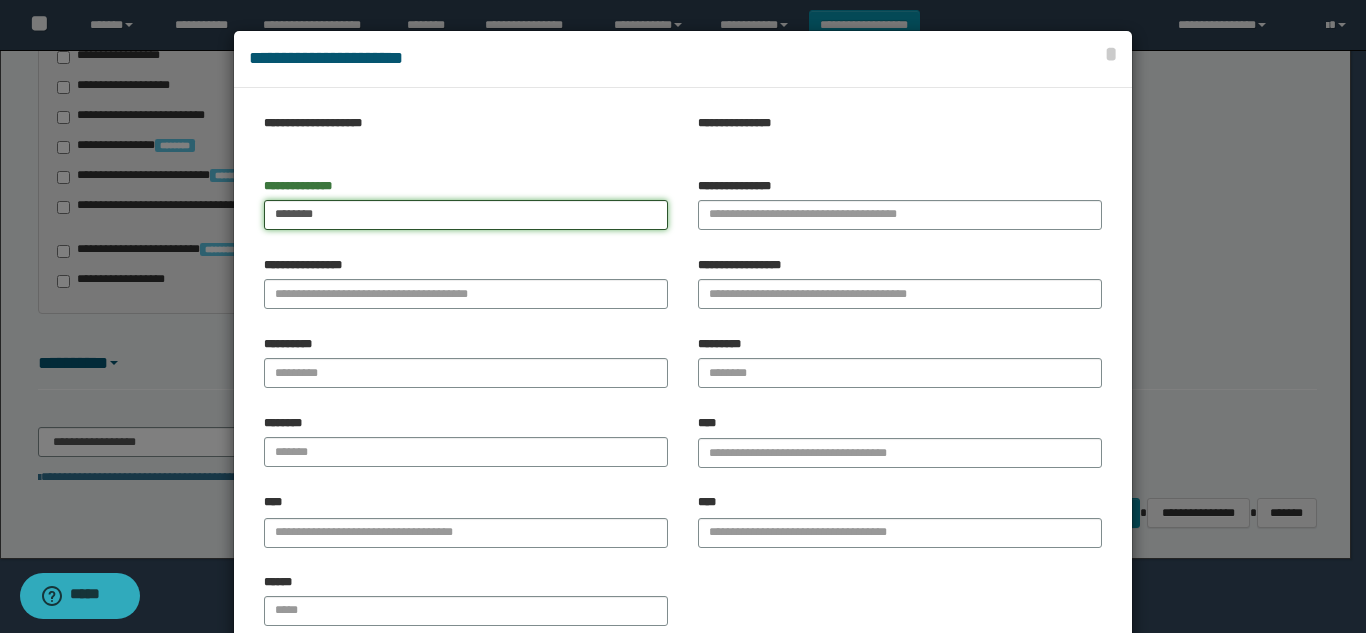 type on "********" 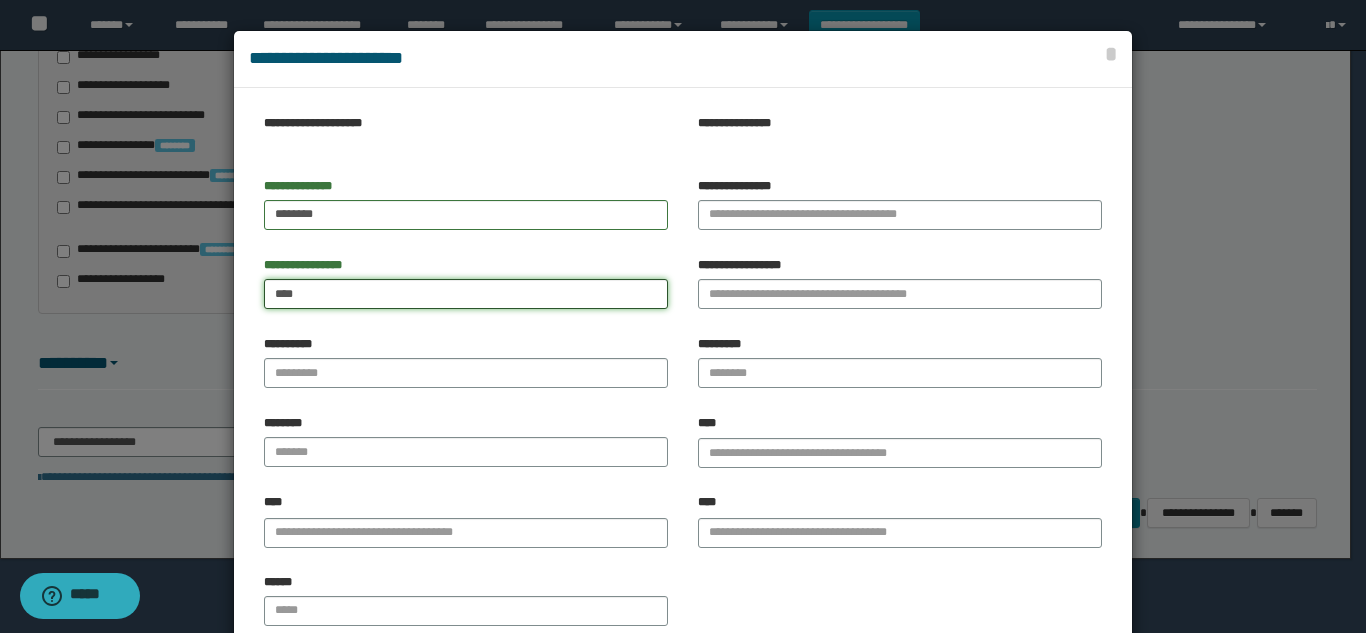 type on "****" 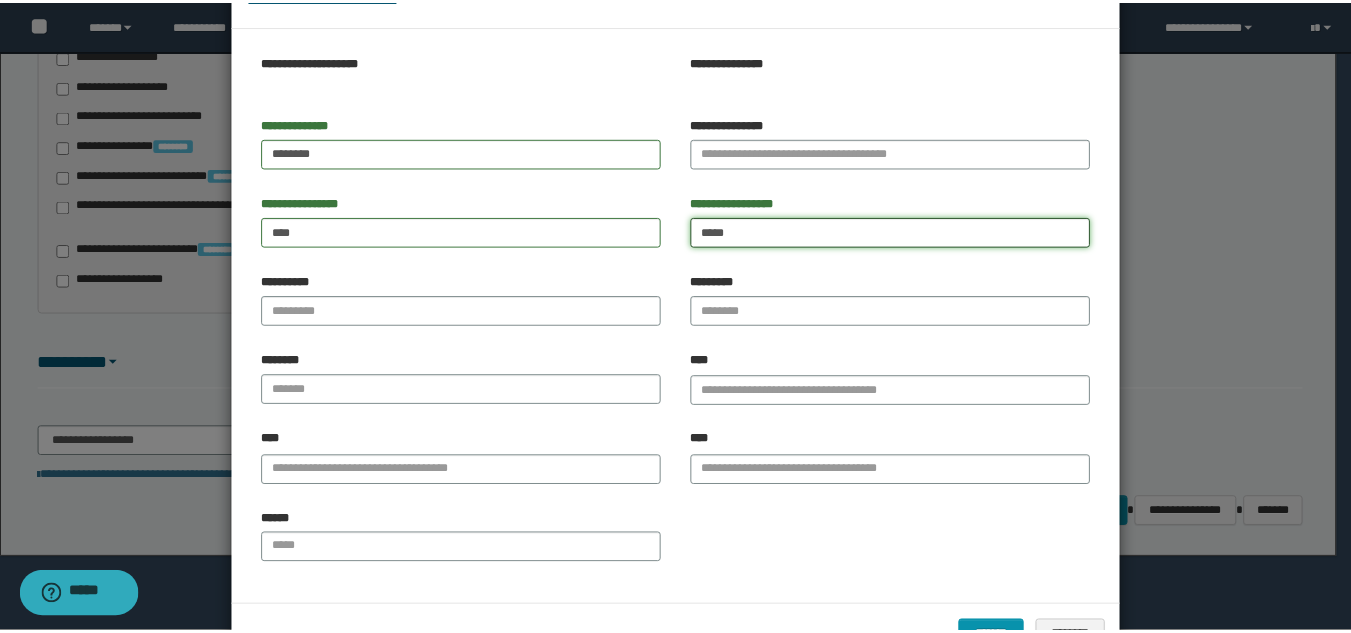 scroll, scrollTop: 127, scrollLeft: 0, axis: vertical 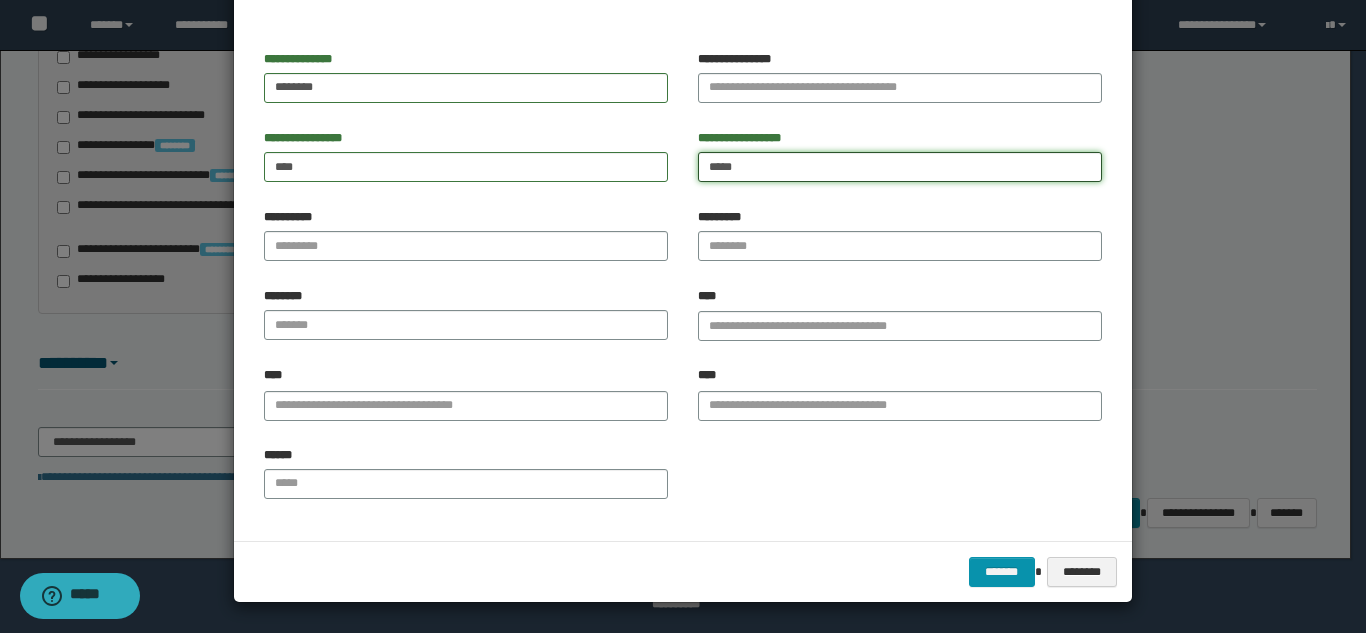 type on "*****" 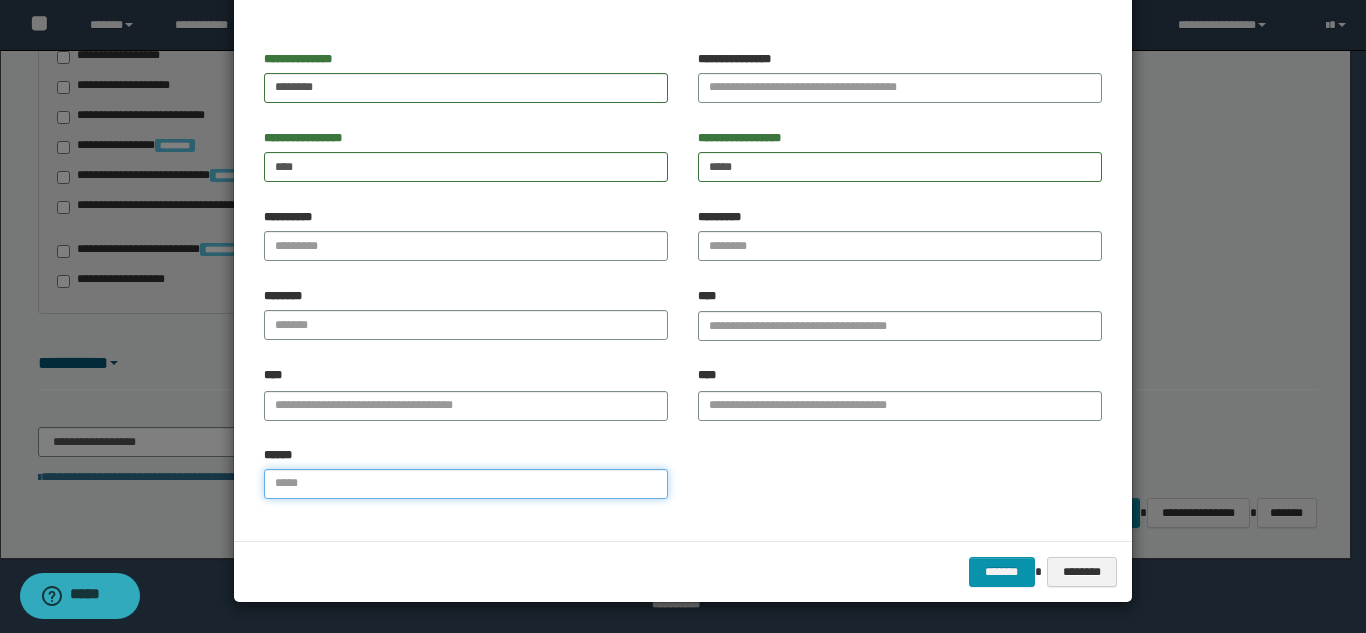 drag, startPoint x: 284, startPoint y: 474, endPoint x: 285, endPoint y: 486, distance: 12.0415945 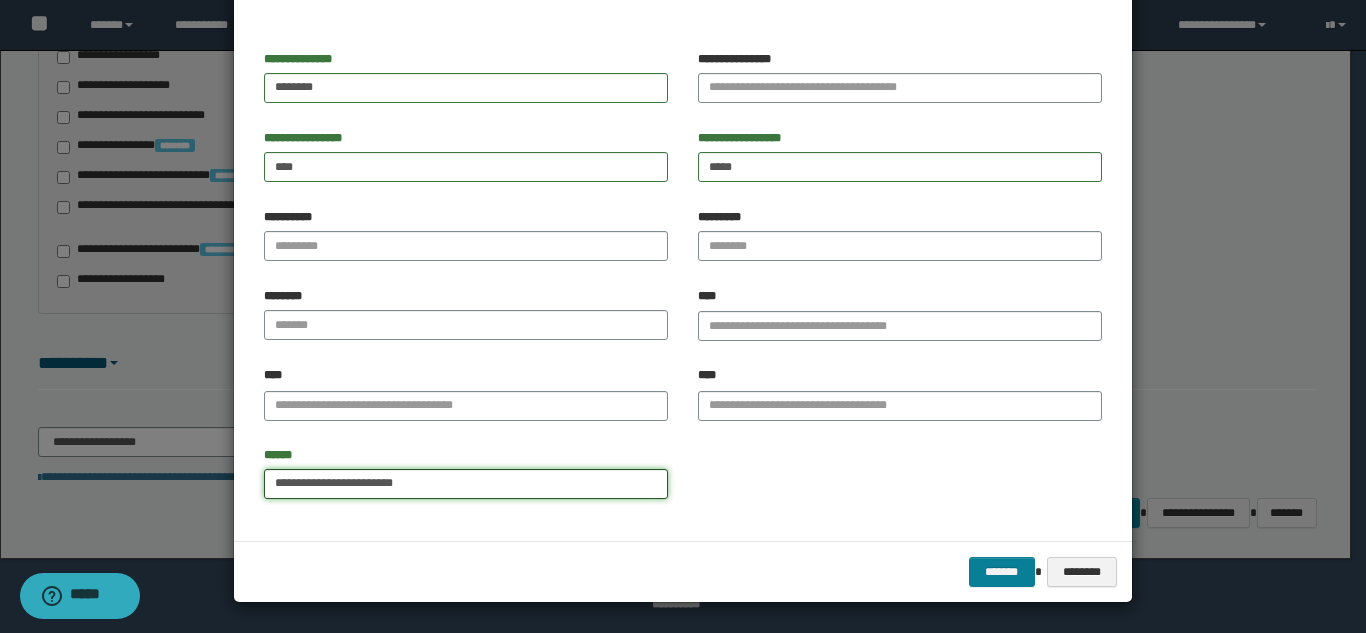 type on "**********" 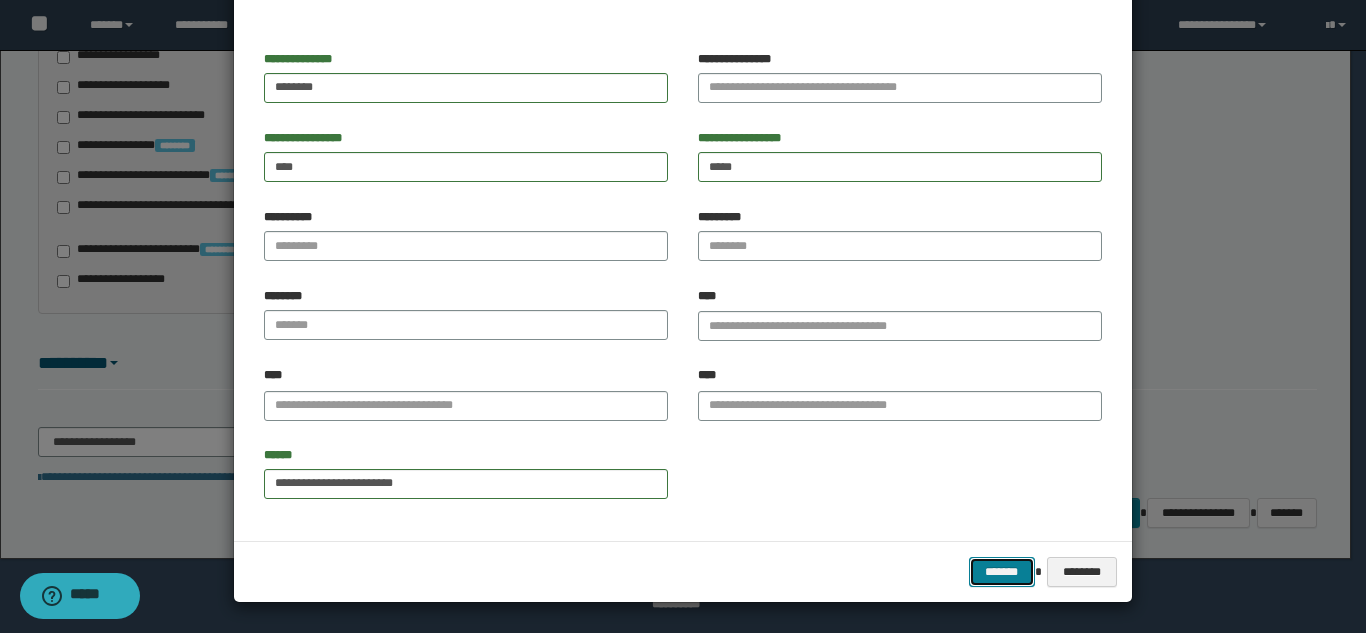 click on "*******" at bounding box center (1002, 572) 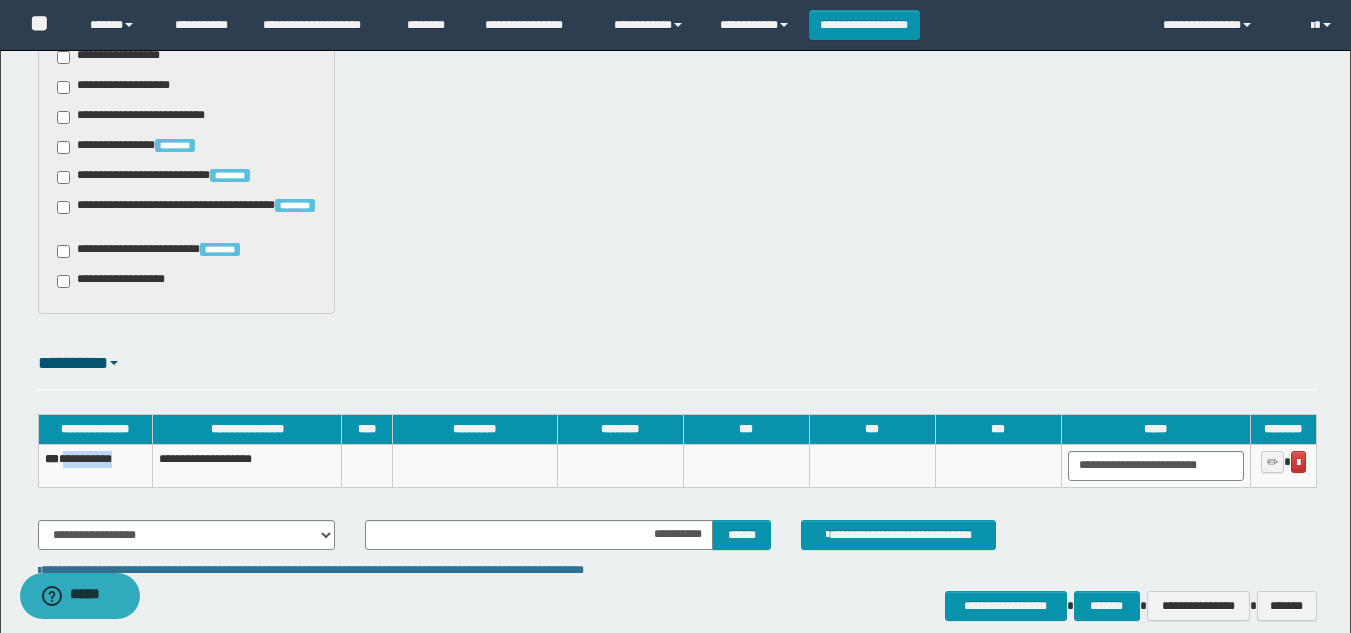 drag, startPoint x: 139, startPoint y: 457, endPoint x: 71, endPoint y: 467, distance: 68.73136 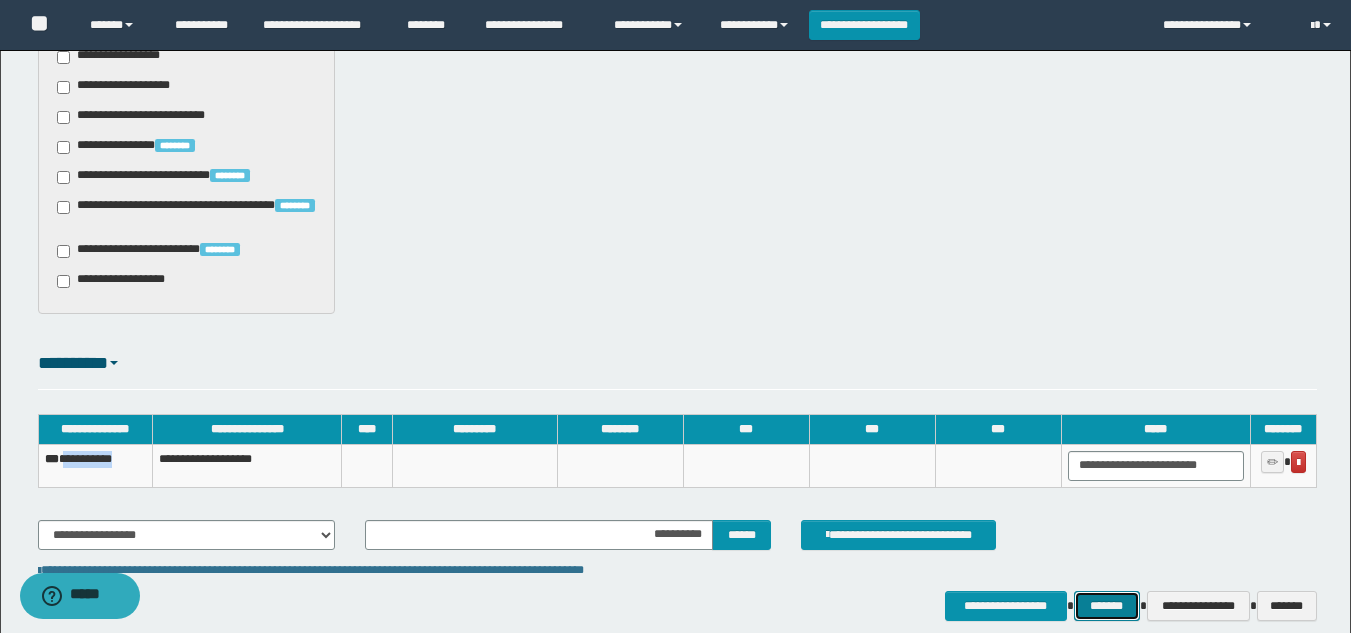 click on "*******" at bounding box center [1107, 606] 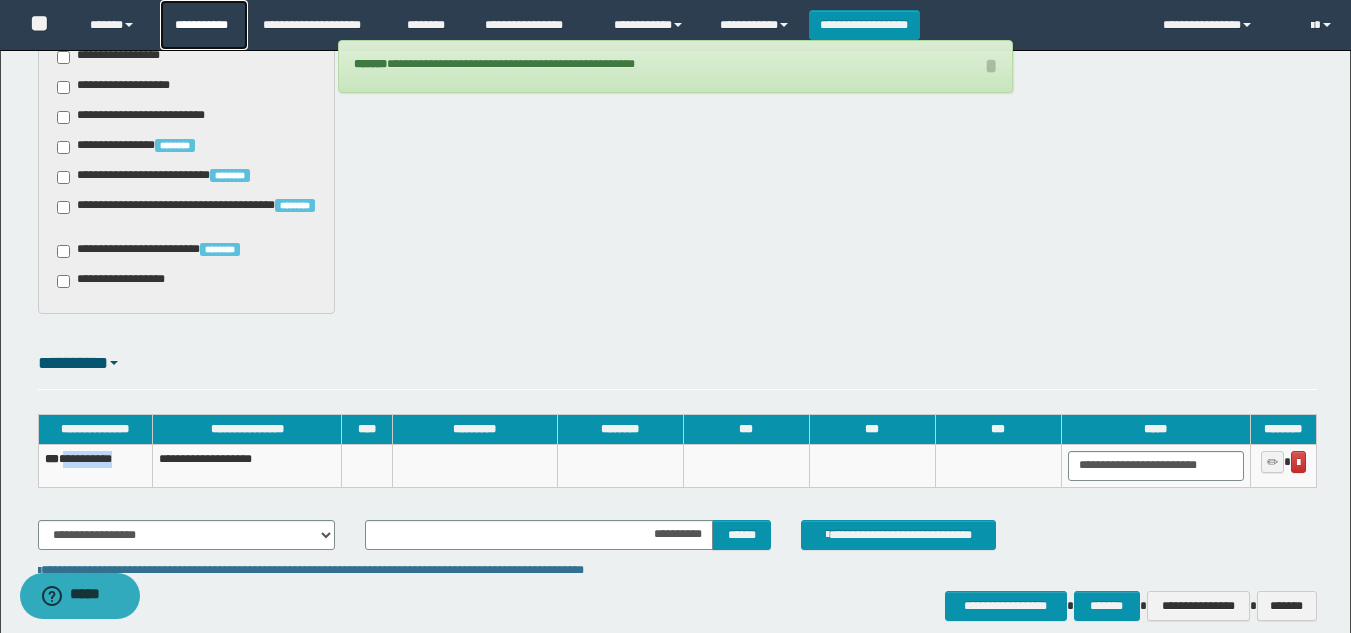 click on "**********" at bounding box center [204, 25] 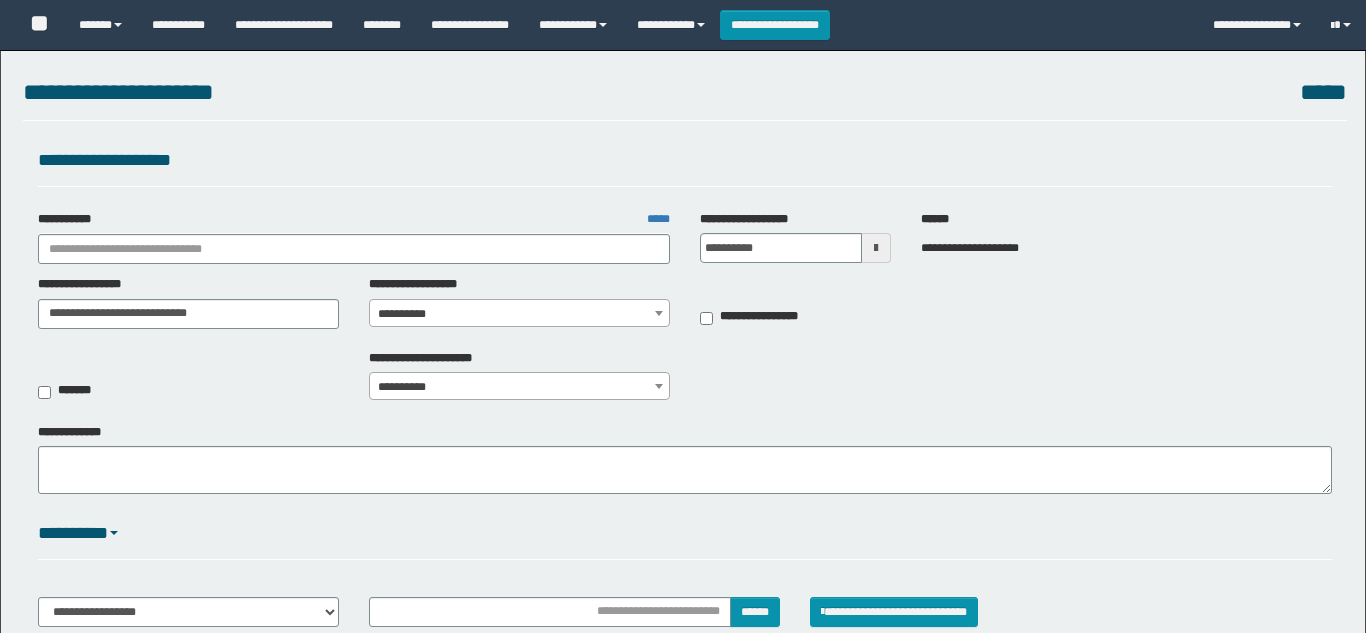 select on "***" 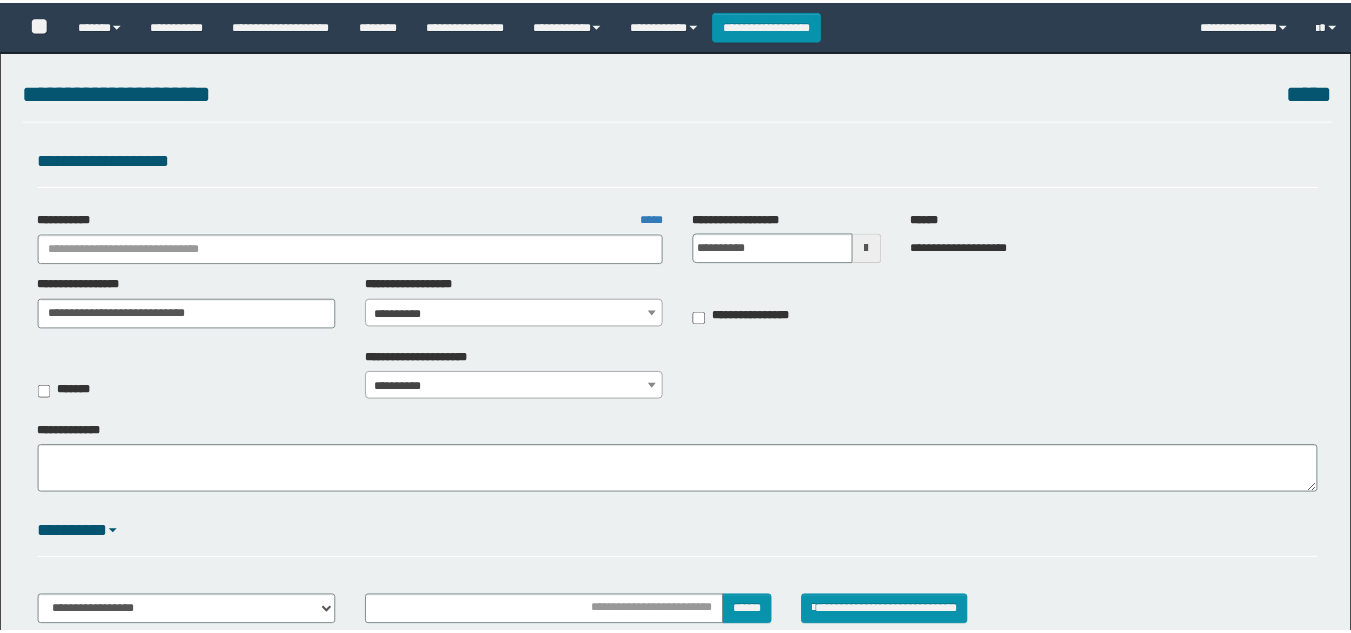 scroll, scrollTop: 170, scrollLeft: 0, axis: vertical 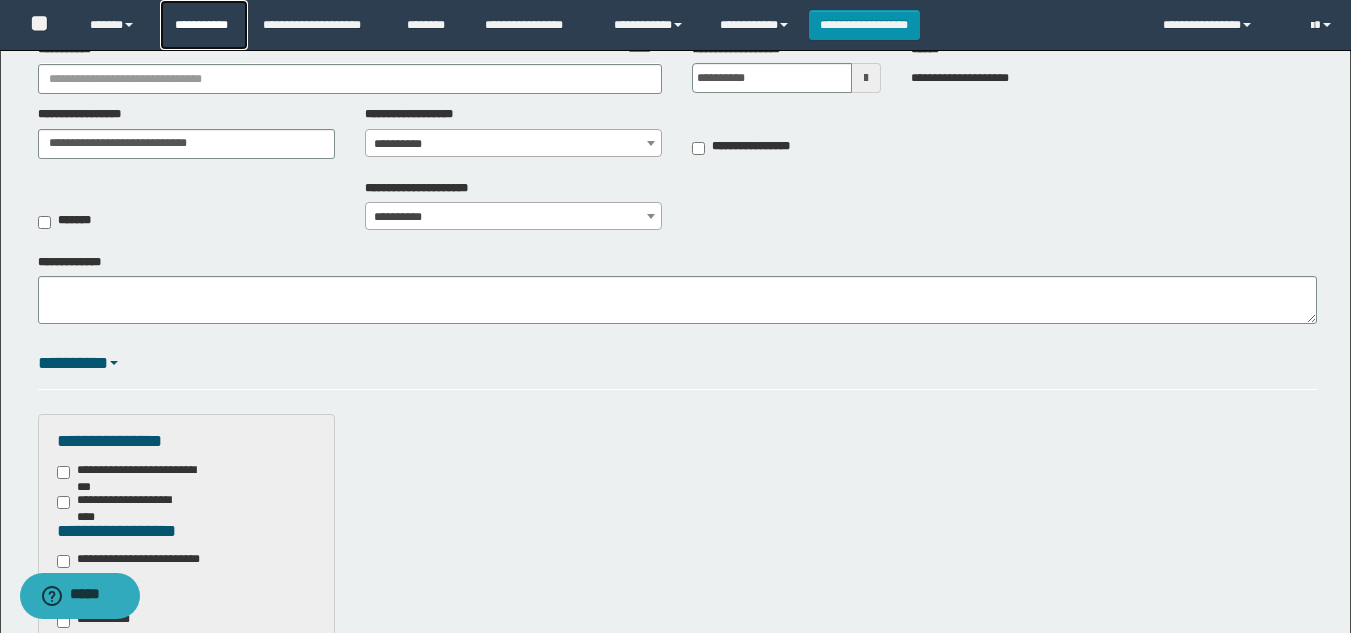 click on "**********" at bounding box center [204, 25] 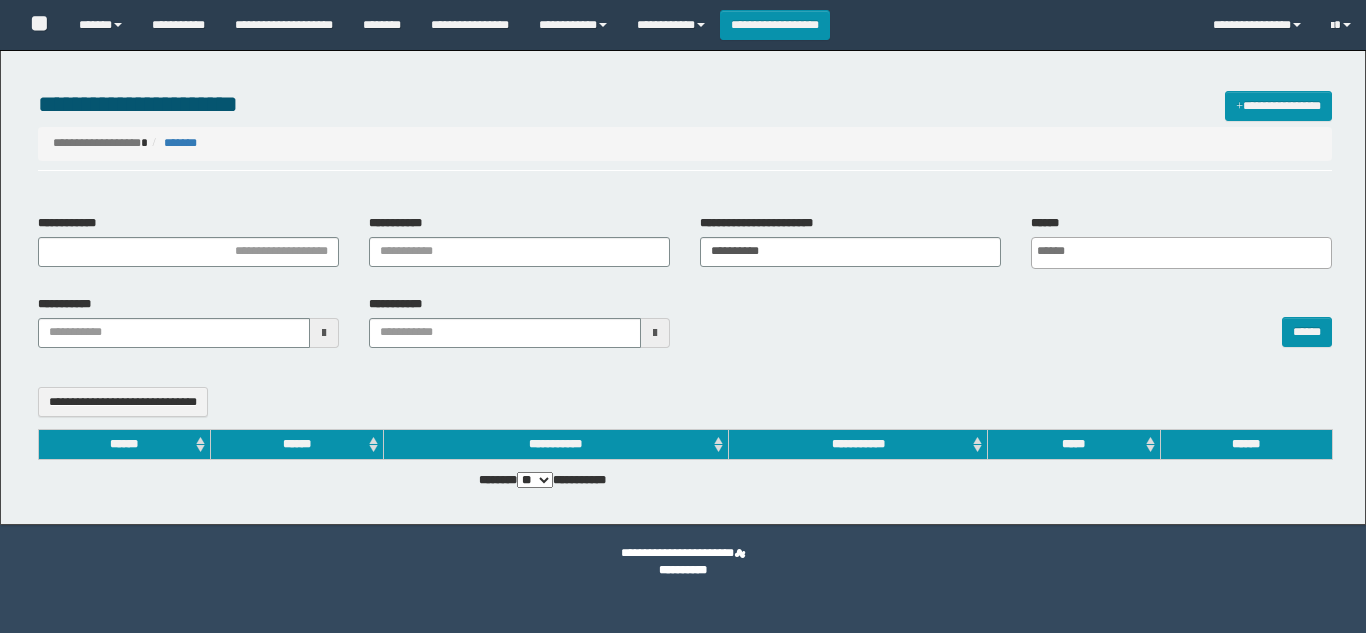 select 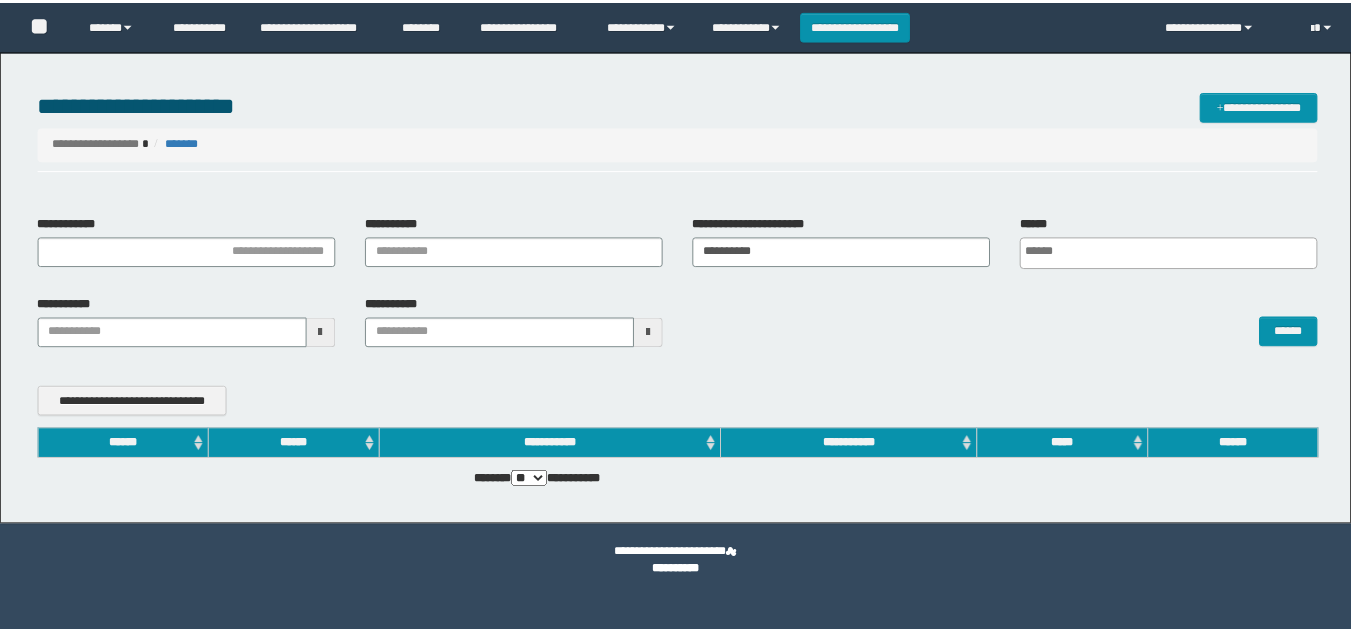 scroll, scrollTop: 0, scrollLeft: 0, axis: both 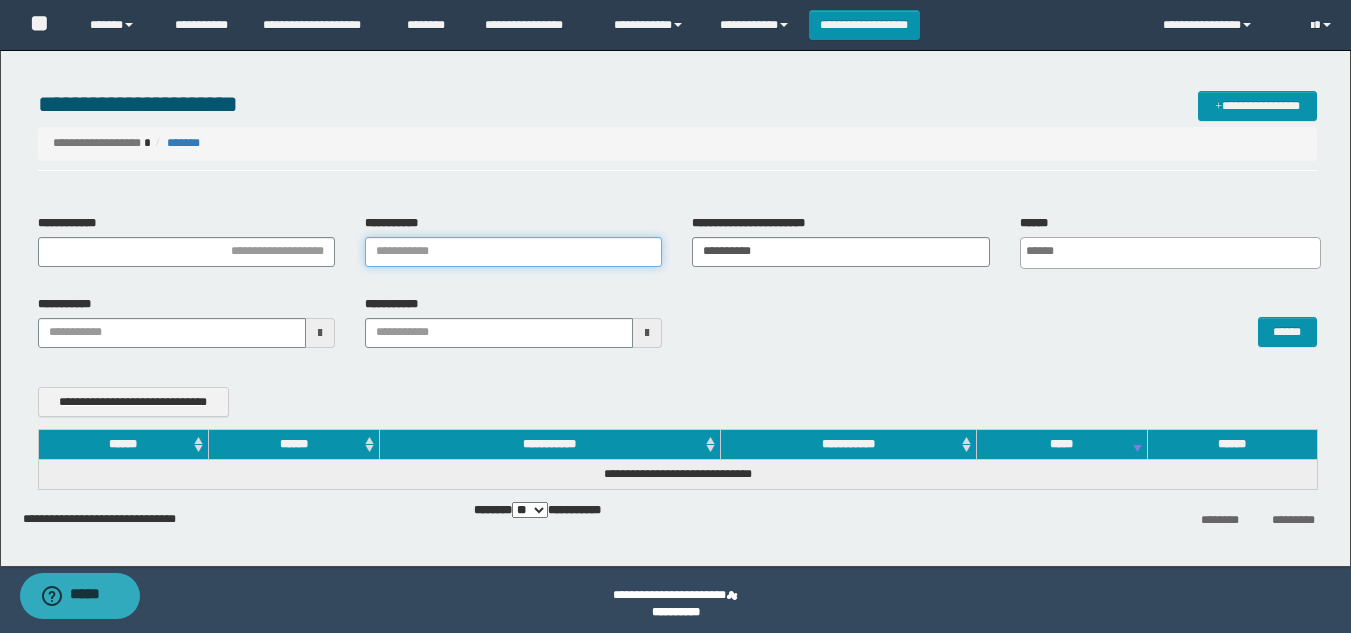 click on "**********" at bounding box center (513, 252) 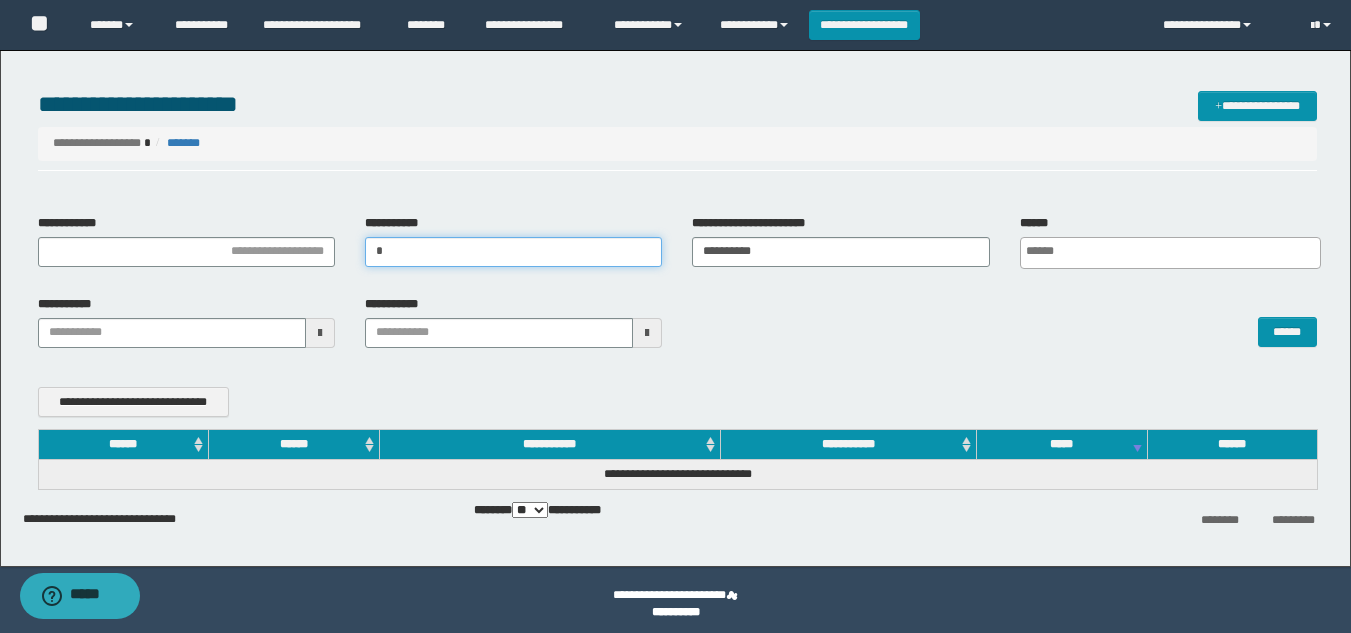 type 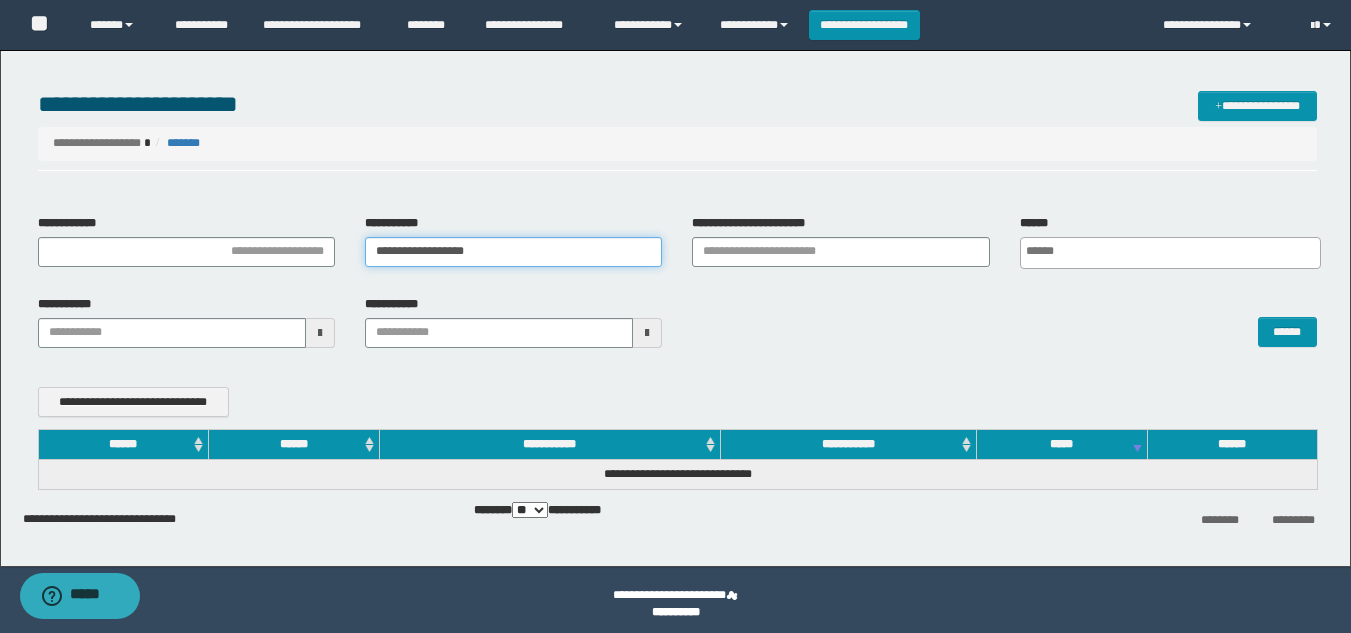 type on "**********" 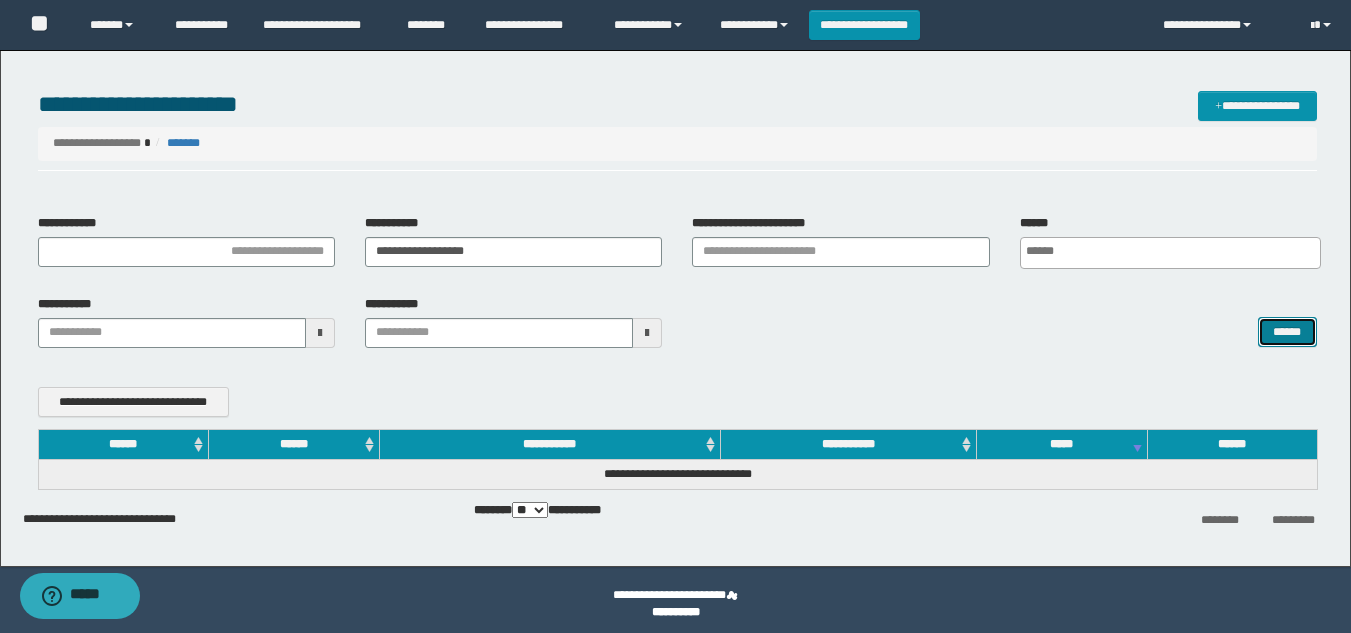 click on "******" at bounding box center [1287, 332] 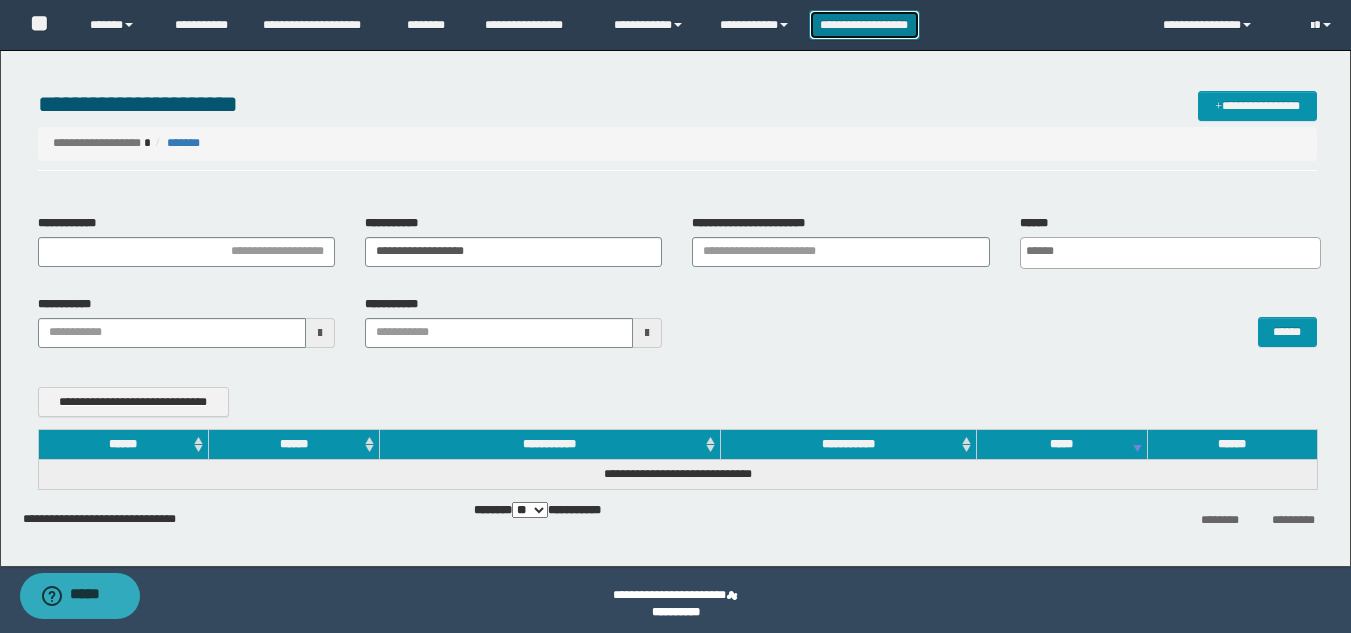click on "**********" at bounding box center [864, 25] 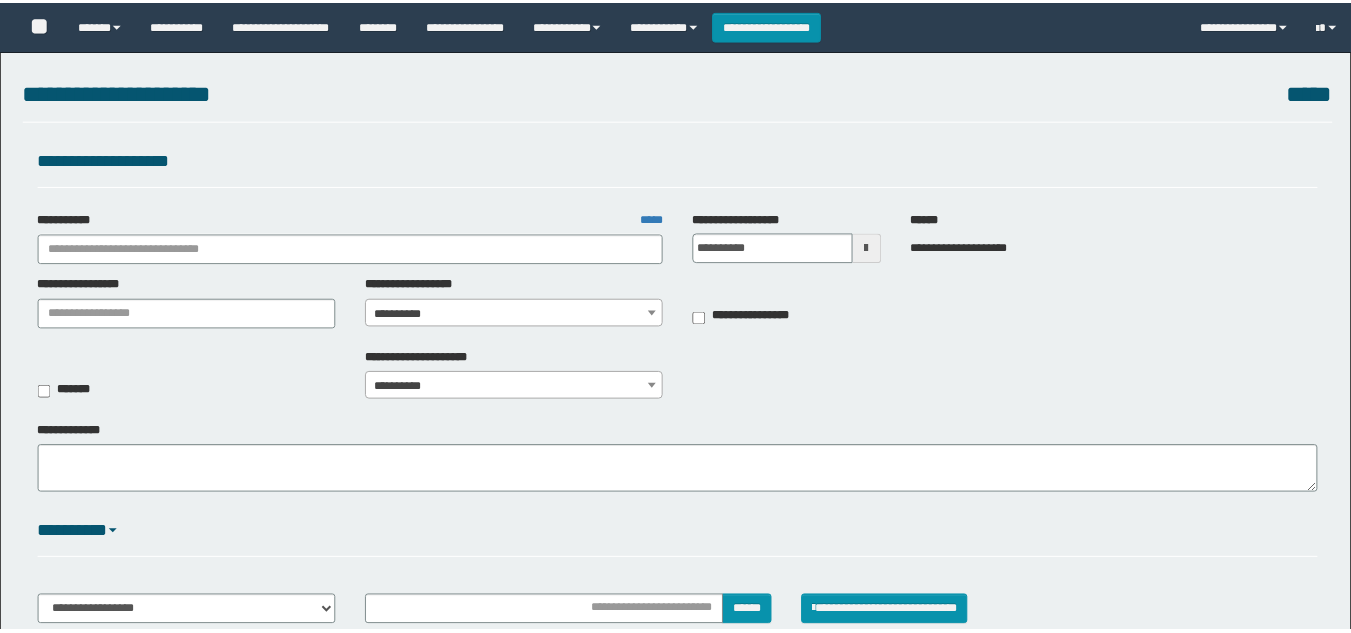 scroll, scrollTop: 0, scrollLeft: 0, axis: both 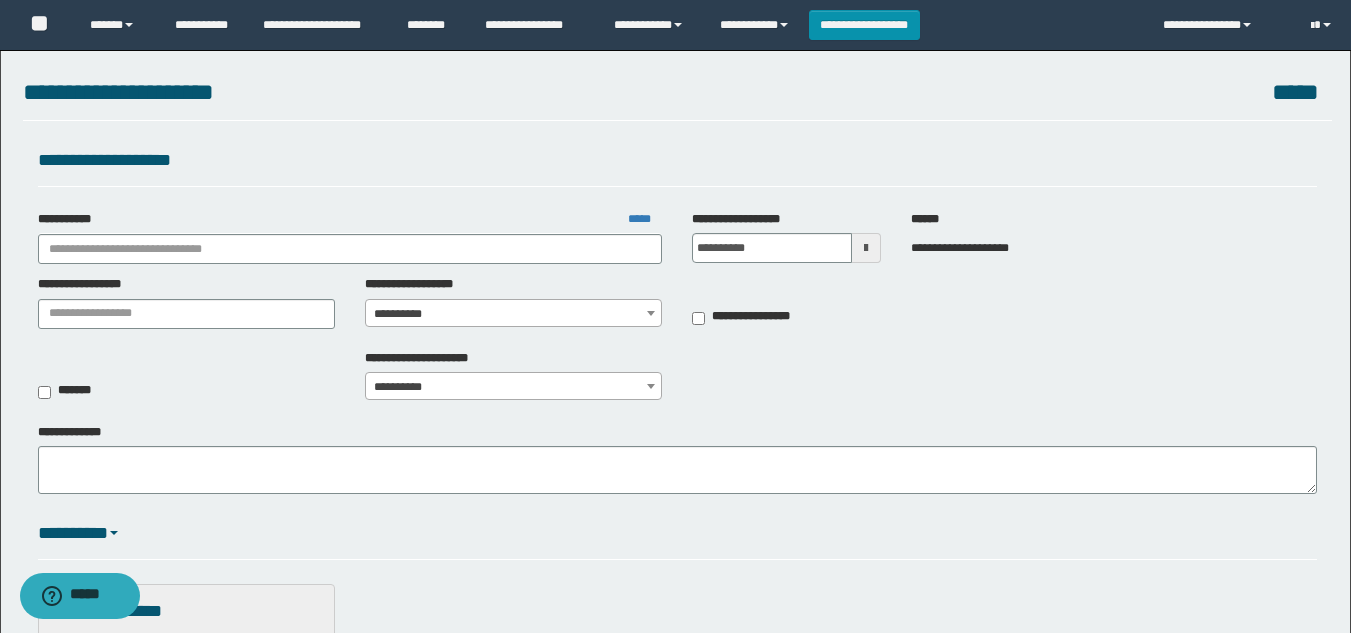 click on "**********" at bounding box center (675, 1057) 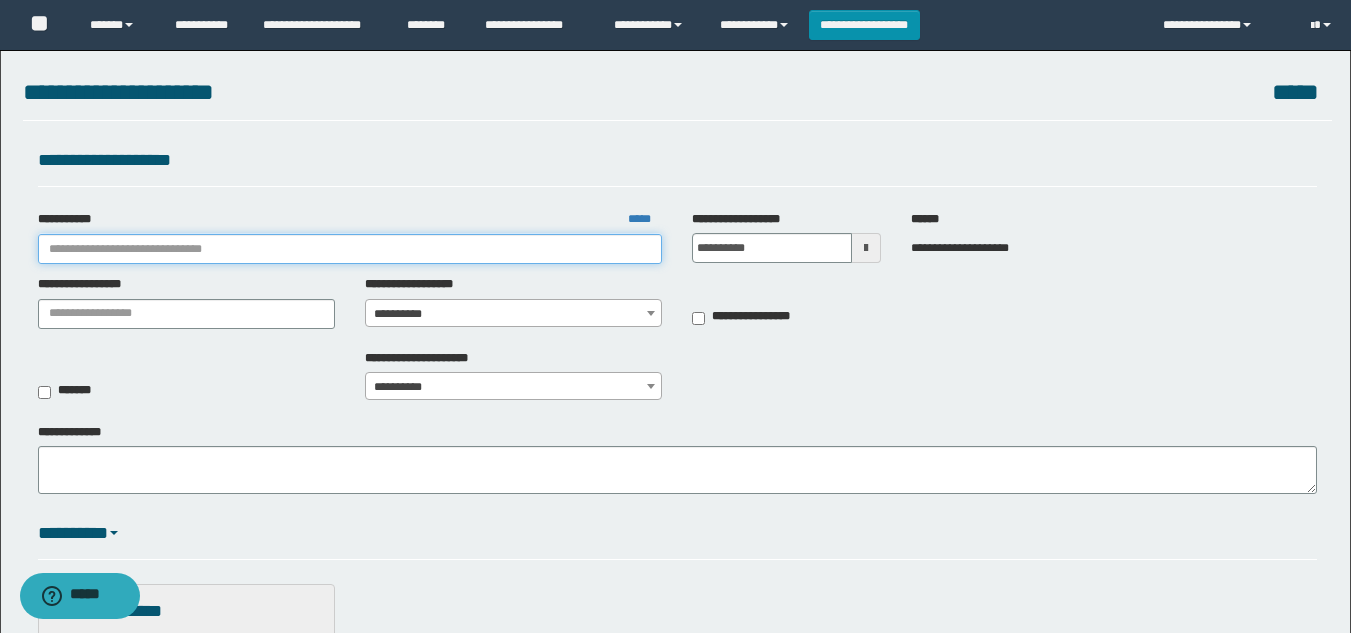 click on "**********" at bounding box center [350, 249] 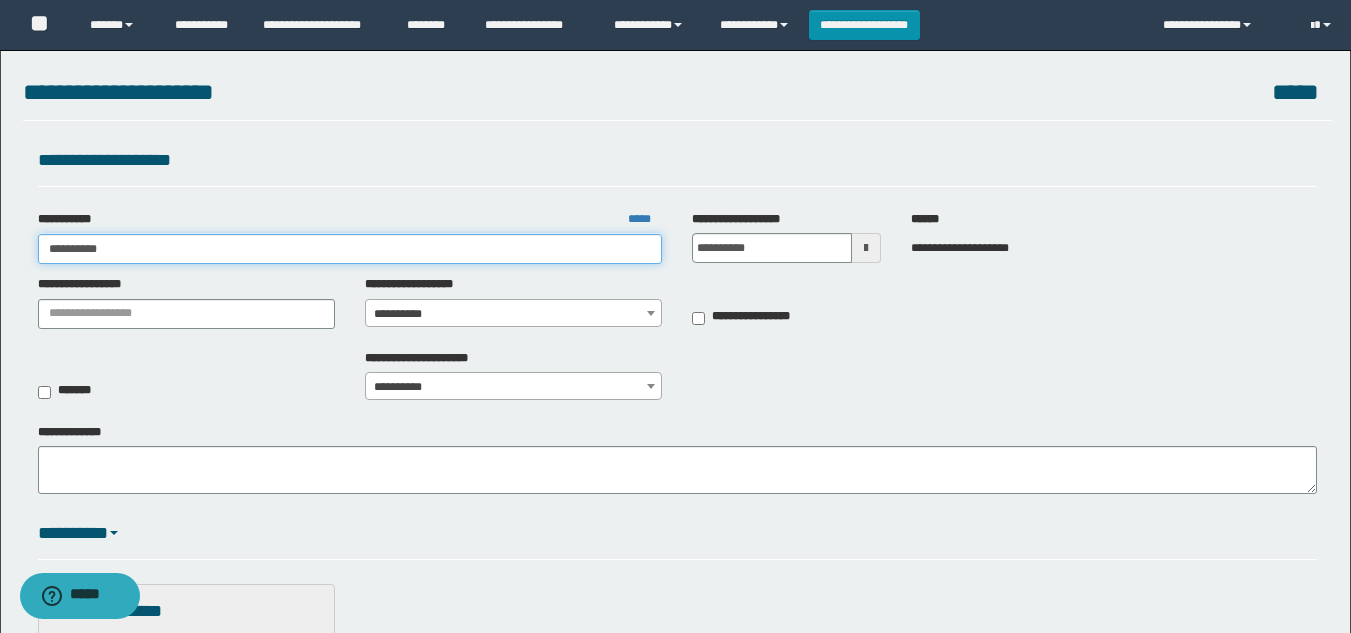 type on "*********" 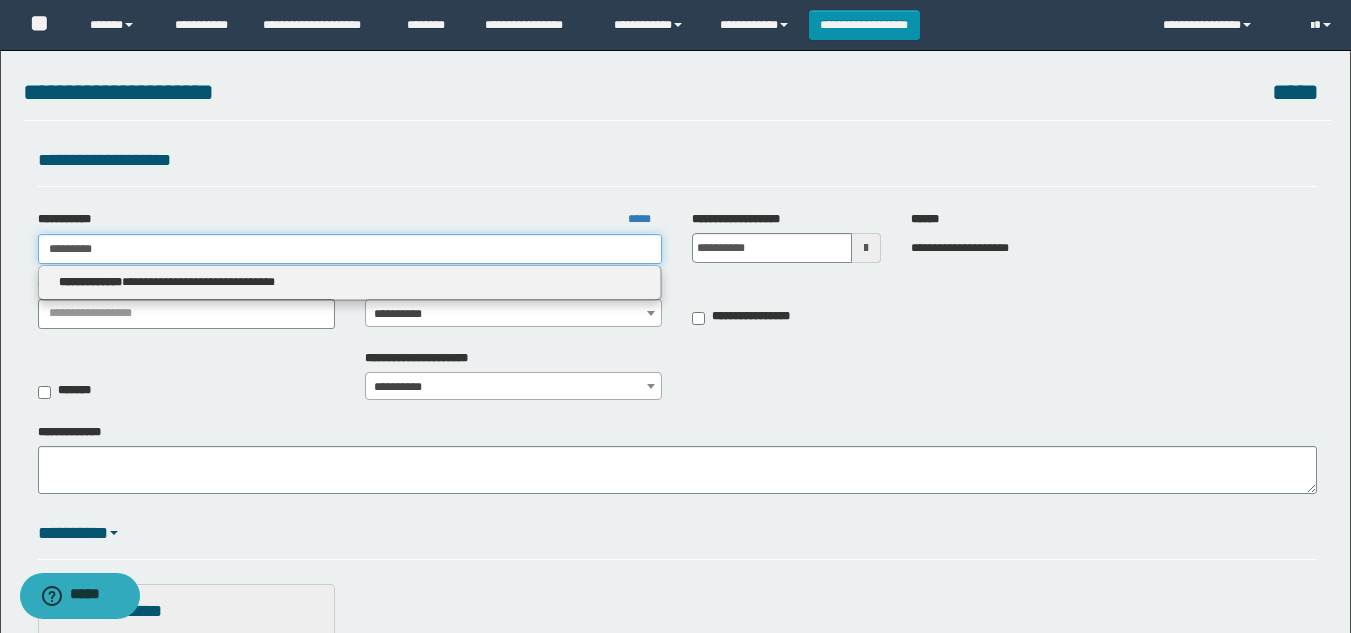 type on "*********" 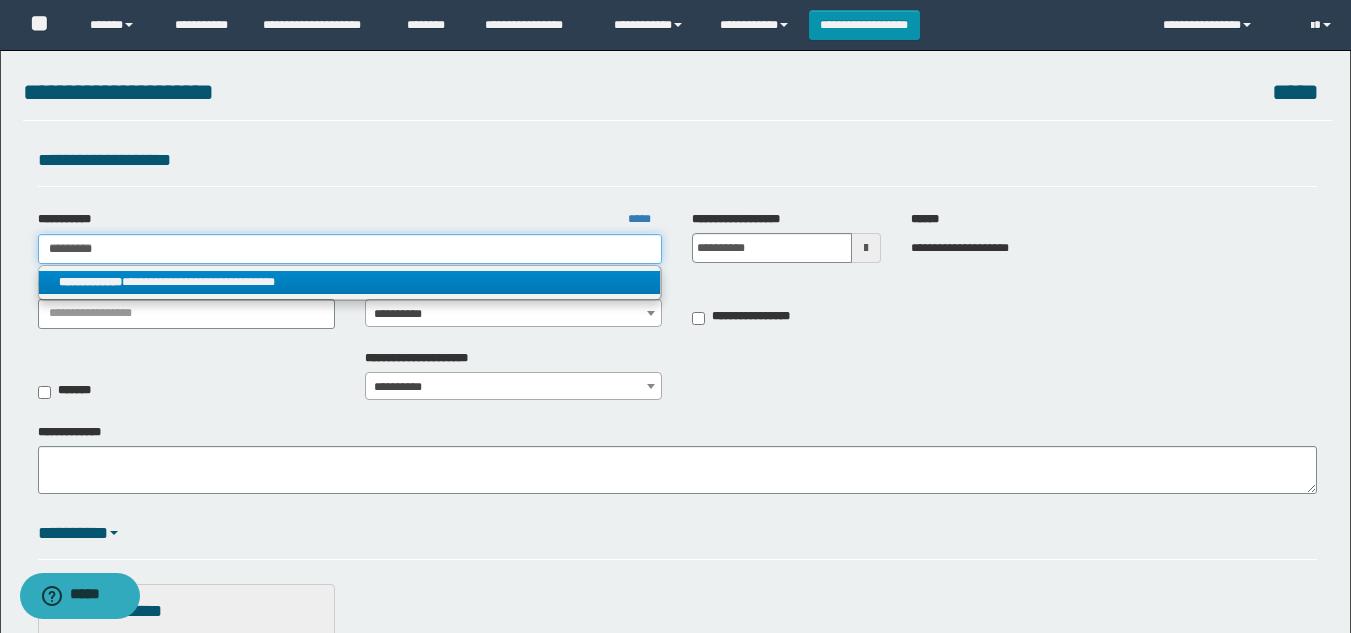 type on "*********" 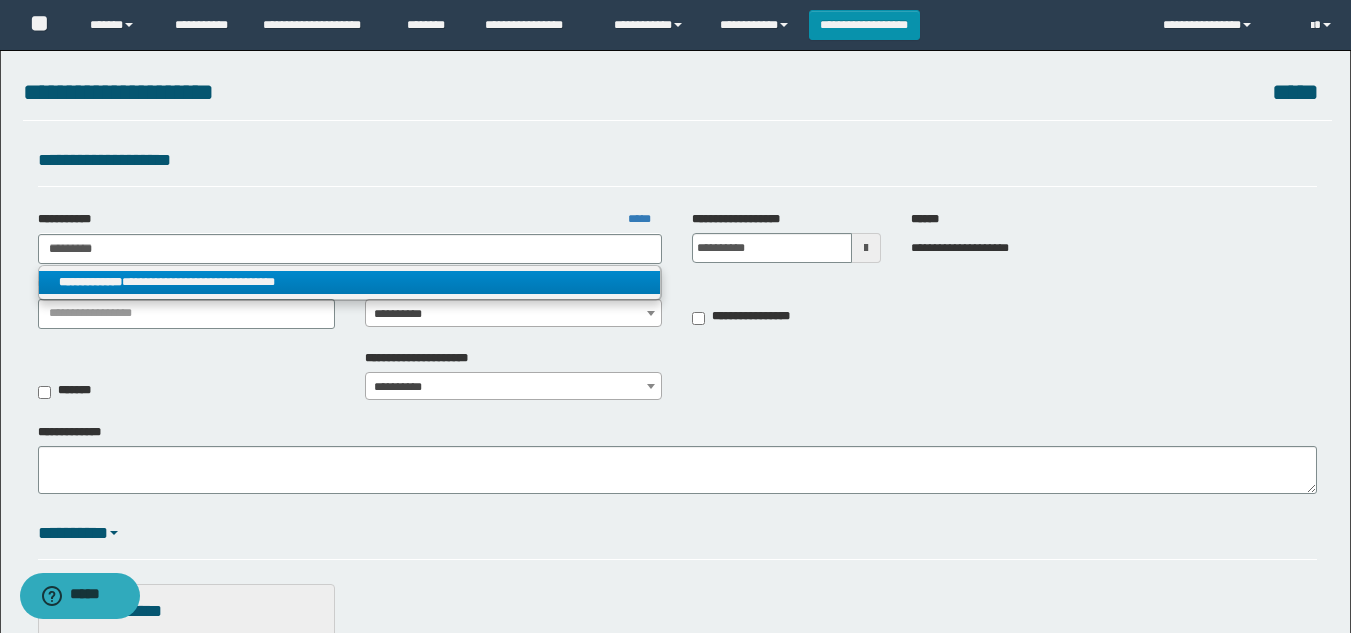 click on "**********" at bounding box center [350, 282] 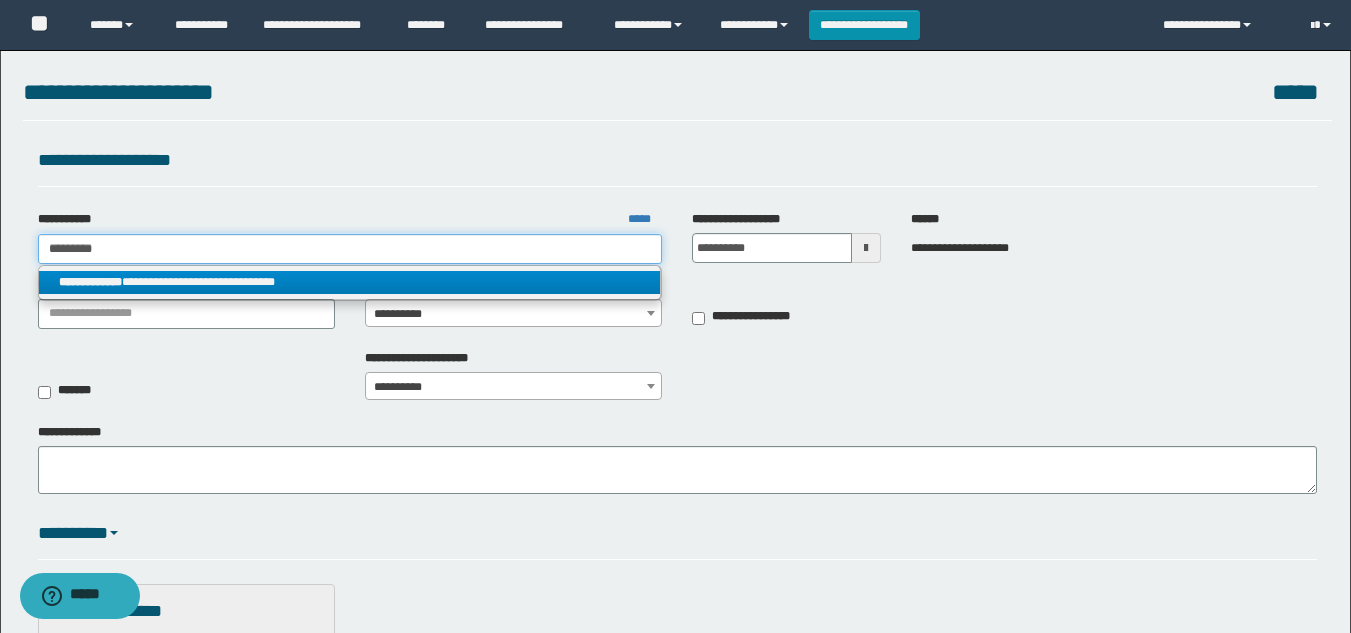 type 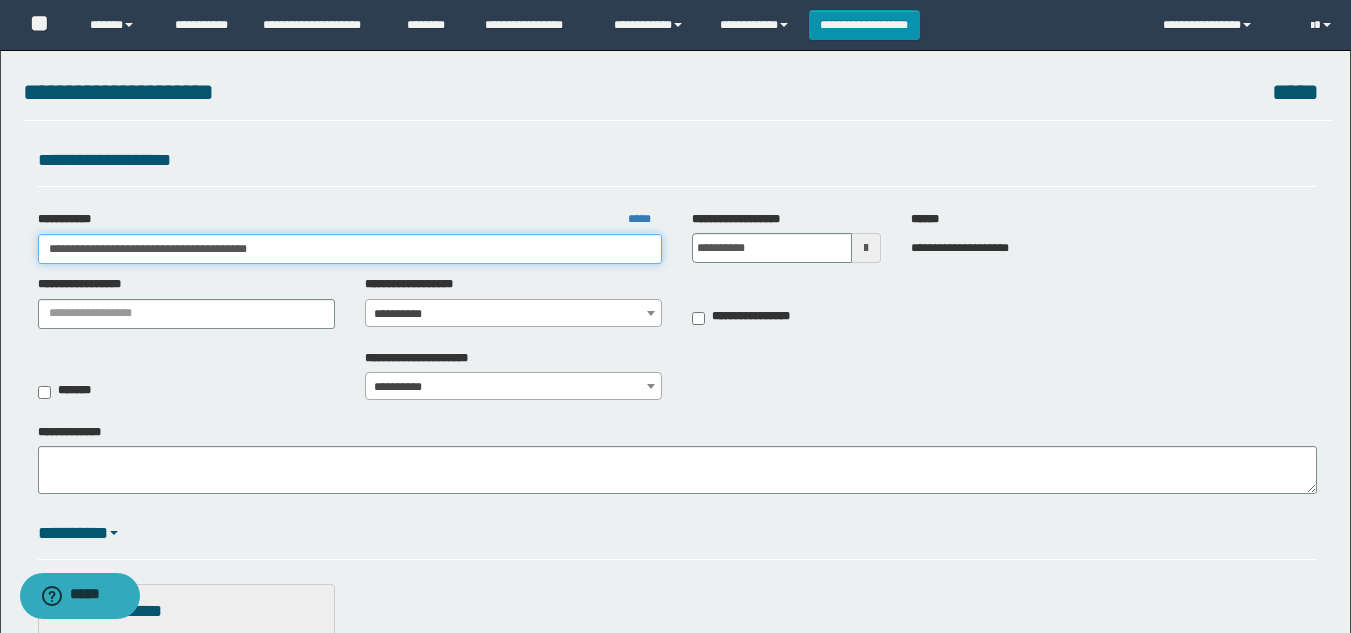 drag, startPoint x: 338, startPoint y: 257, endPoint x: 119, endPoint y: 257, distance: 219 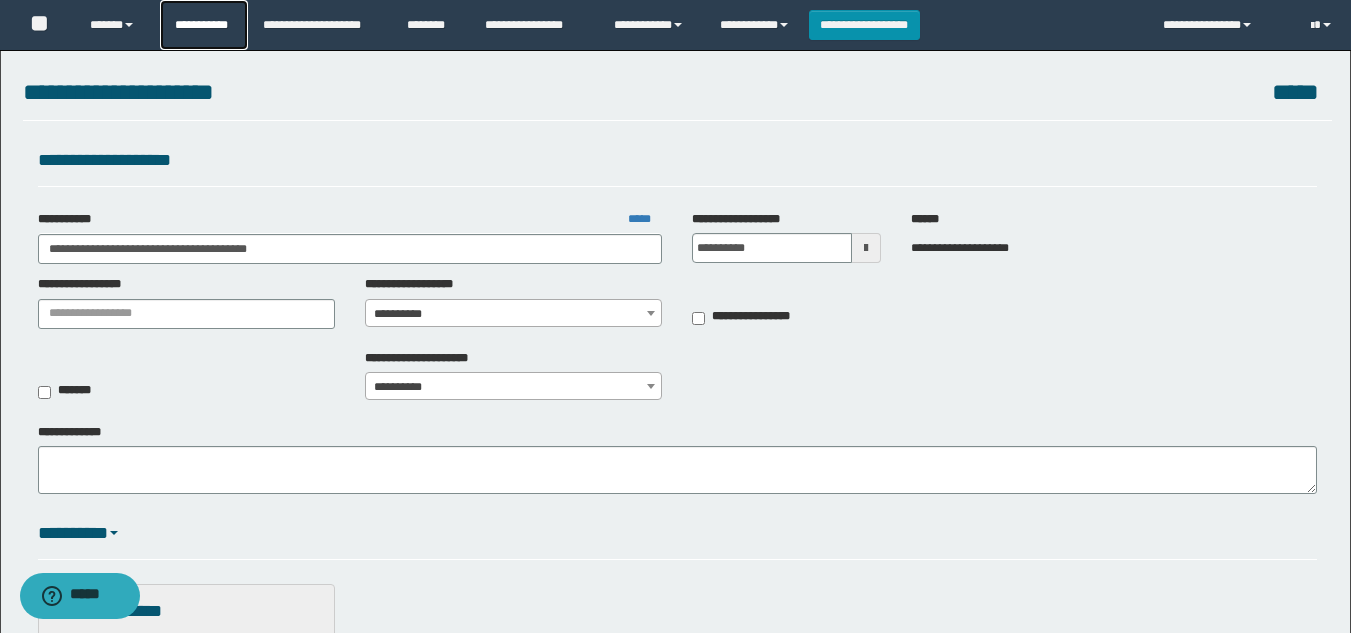 click on "**********" at bounding box center (204, 25) 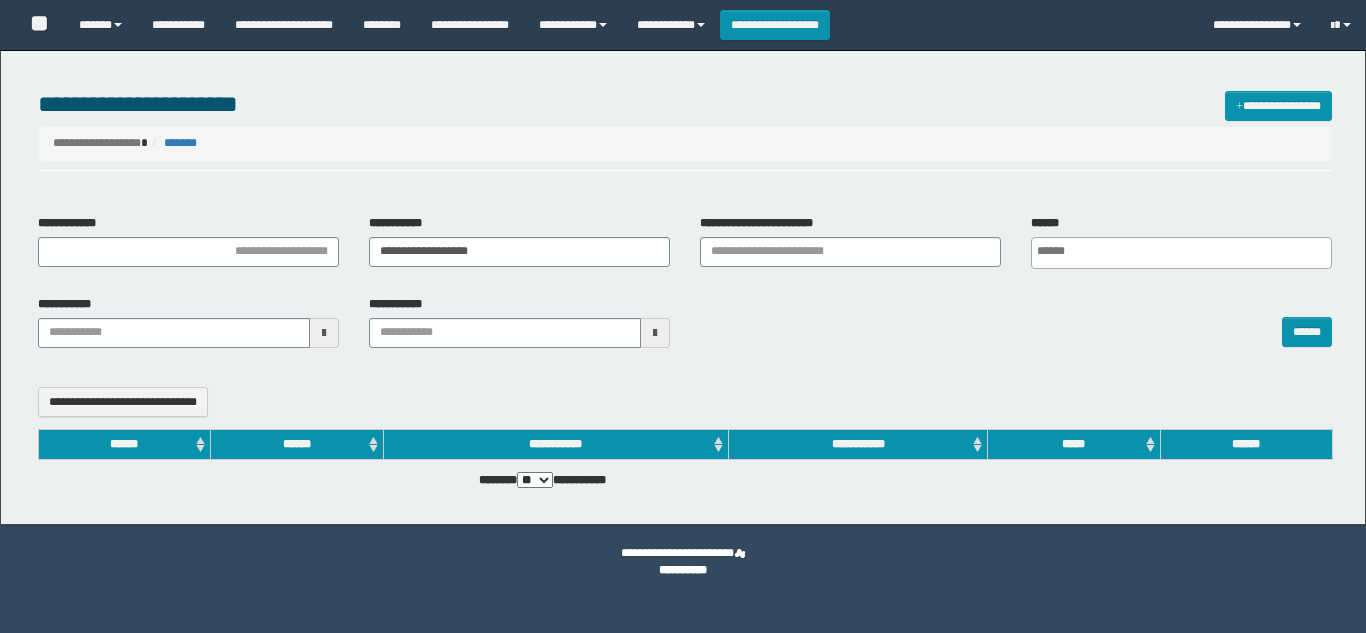 select 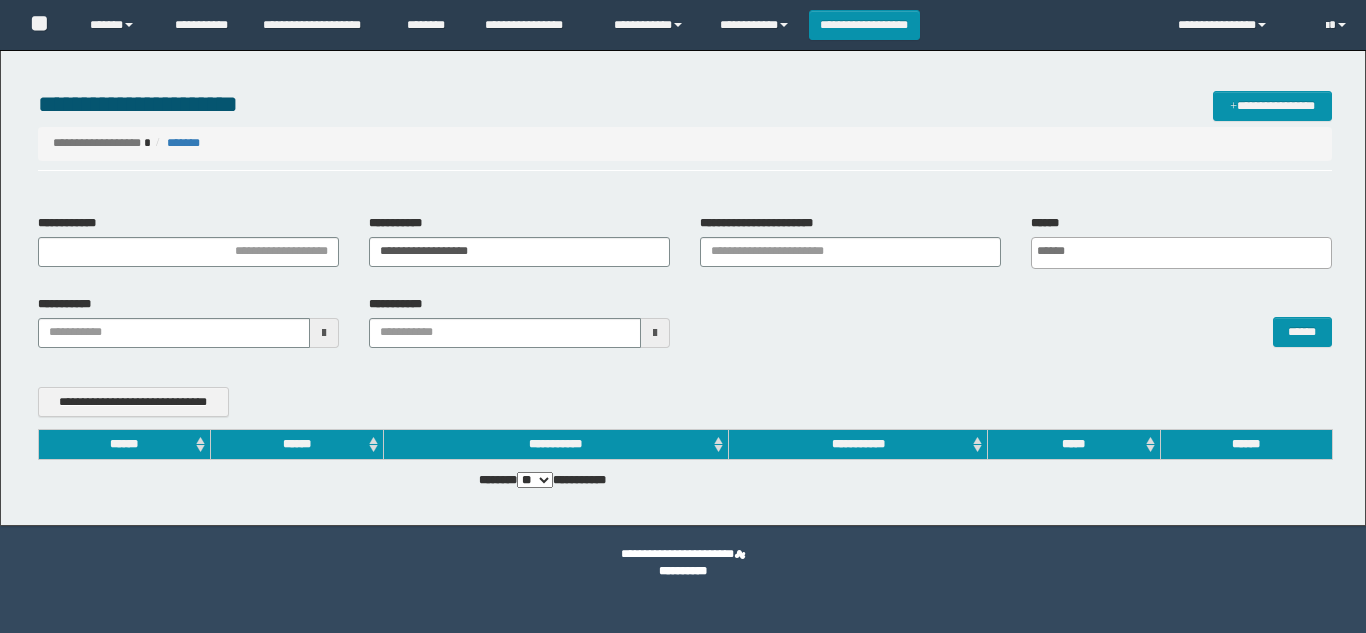 scroll, scrollTop: 0, scrollLeft: 0, axis: both 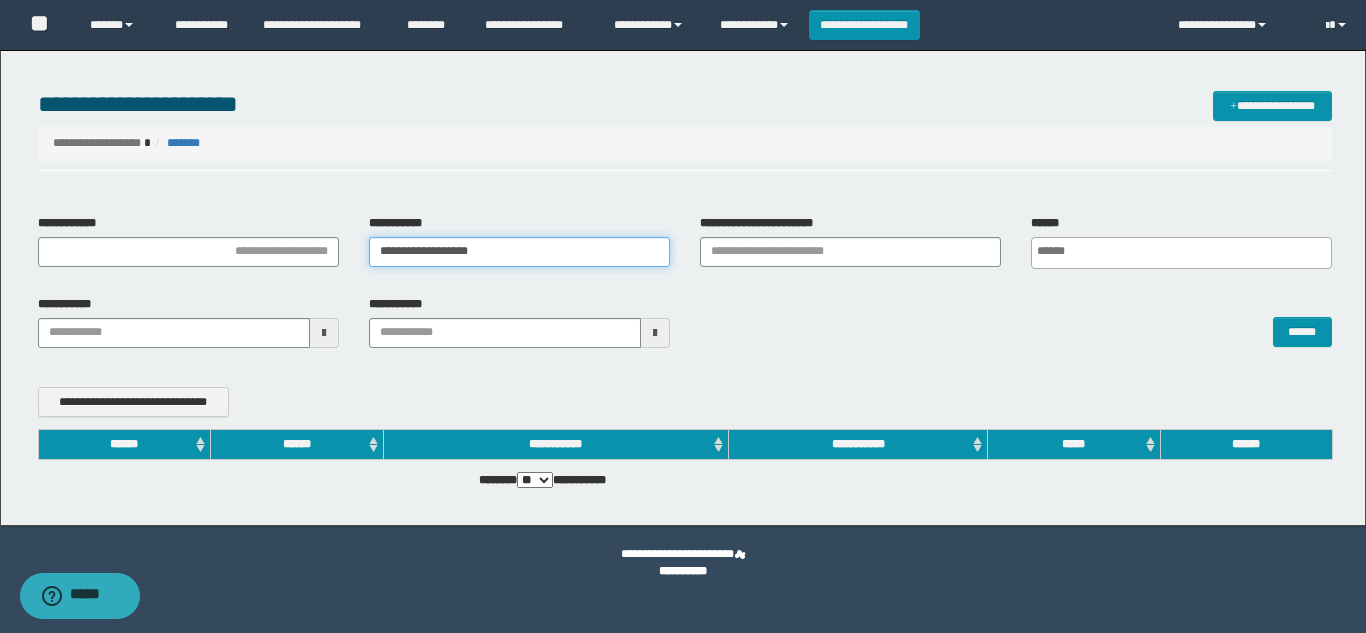 drag, startPoint x: 548, startPoint y: 246, endPoint x: 0, endPoint y: 247, distance: 548.0009 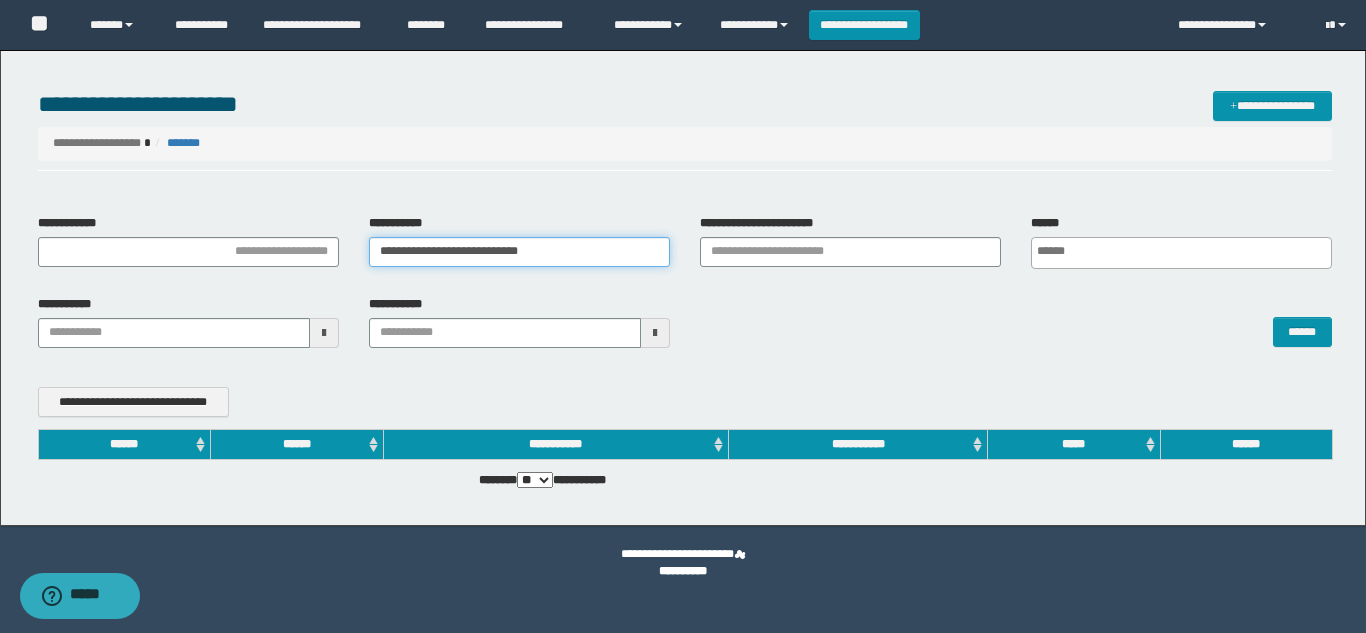 type on "**********" 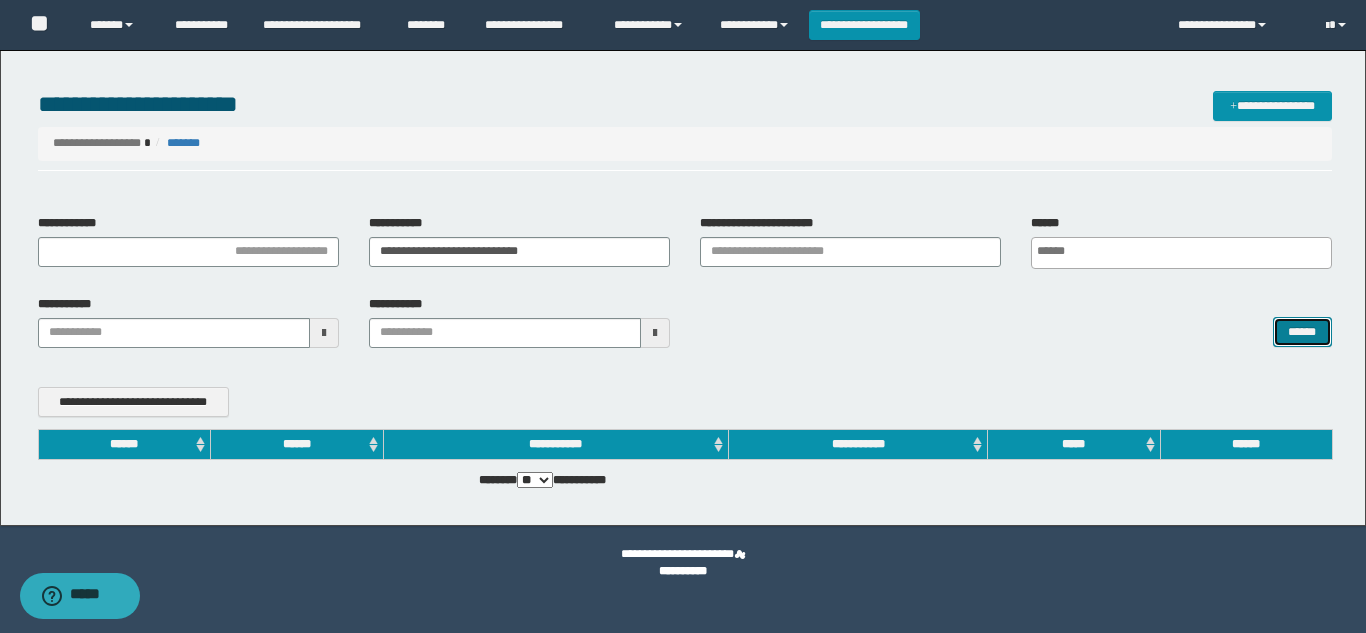 click on "******" at bounding box center [1302, 332] 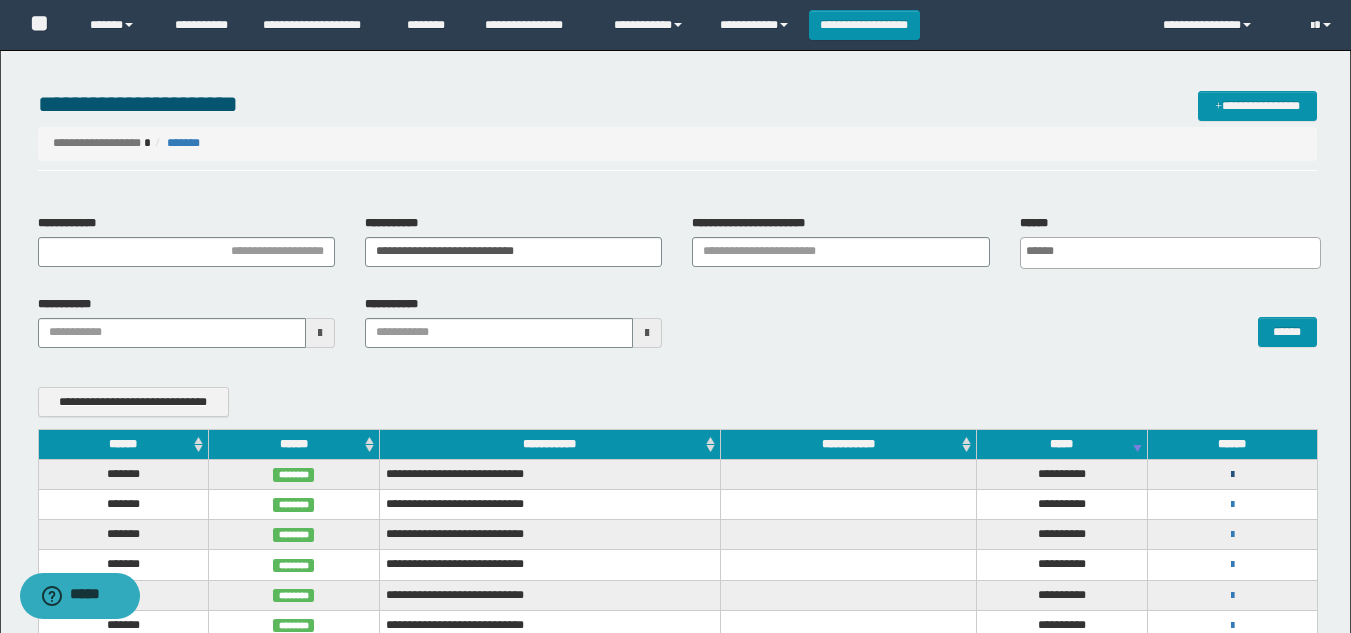 click at bounding box center (1232, 475) 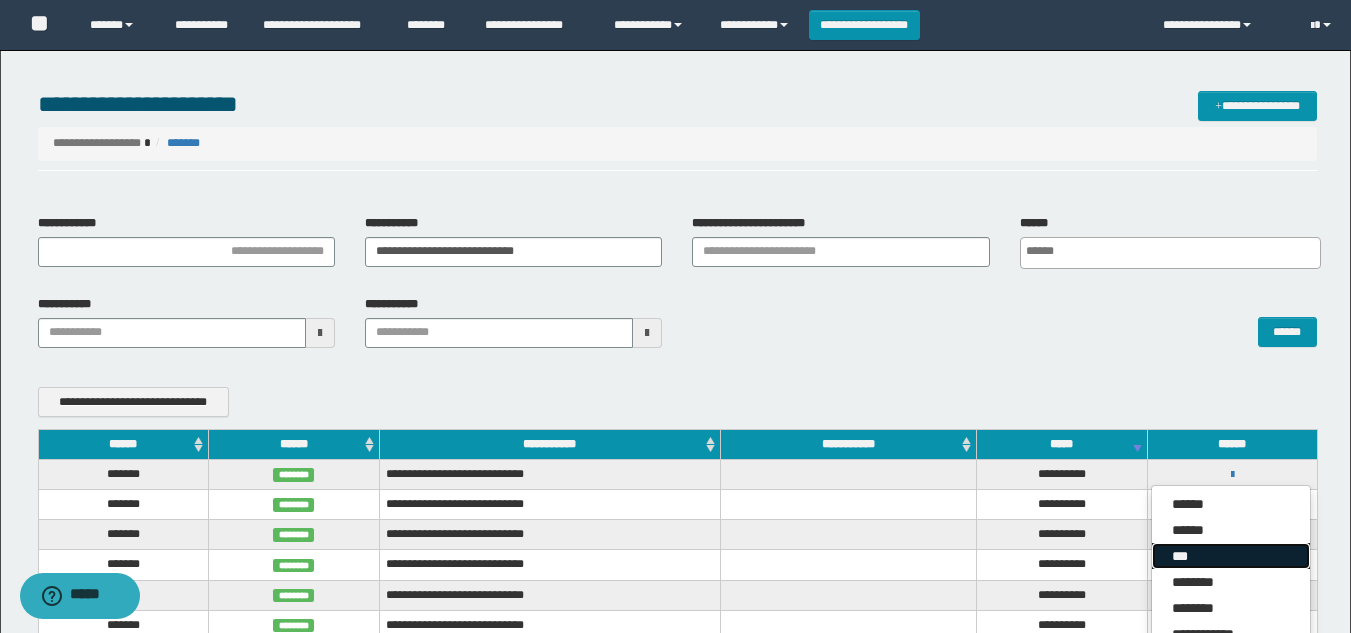 click on "***" at bounding box center (1231, 556) 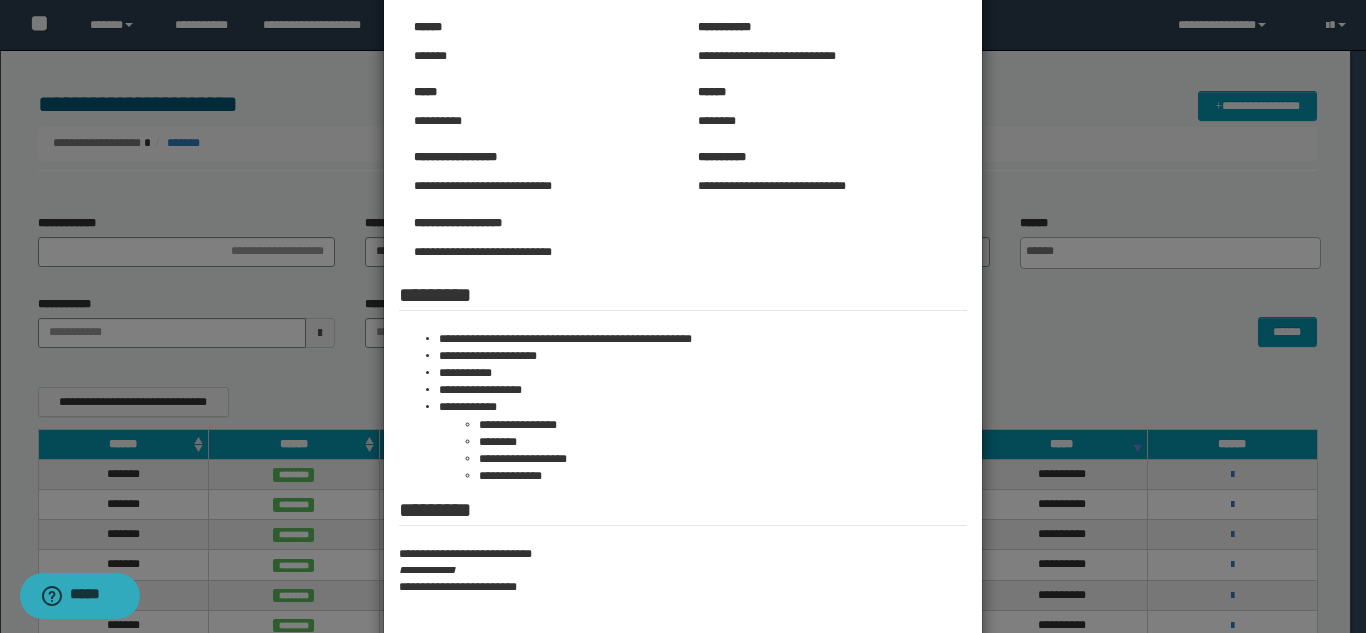 scroll, scrollTop: 200, scrollLeft: 0, axis: vertical 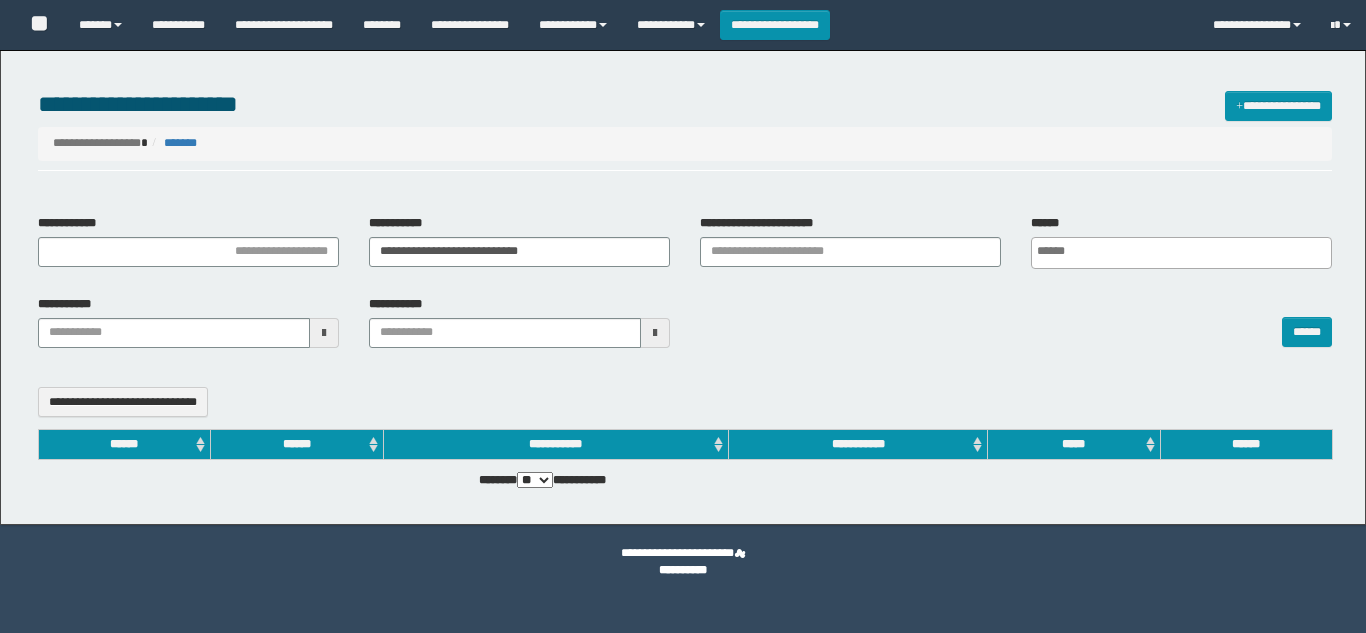 select 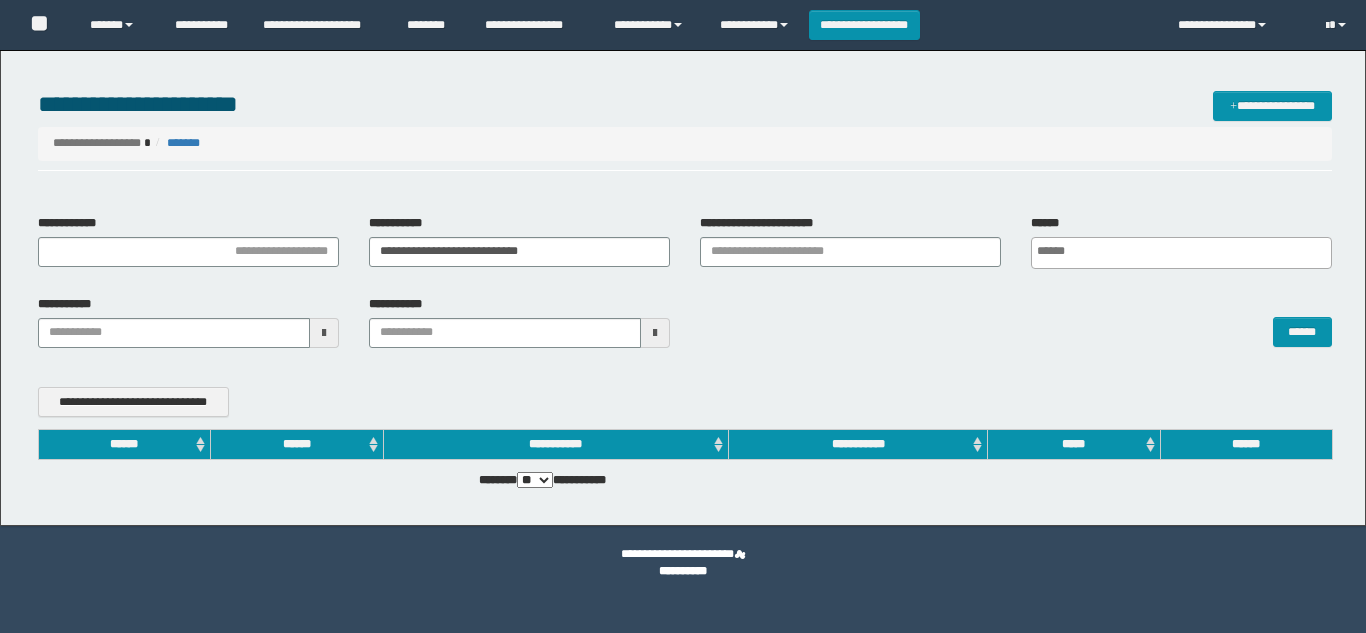 scroll, scrollTop: 0, scrollLeft: 0, axis: both 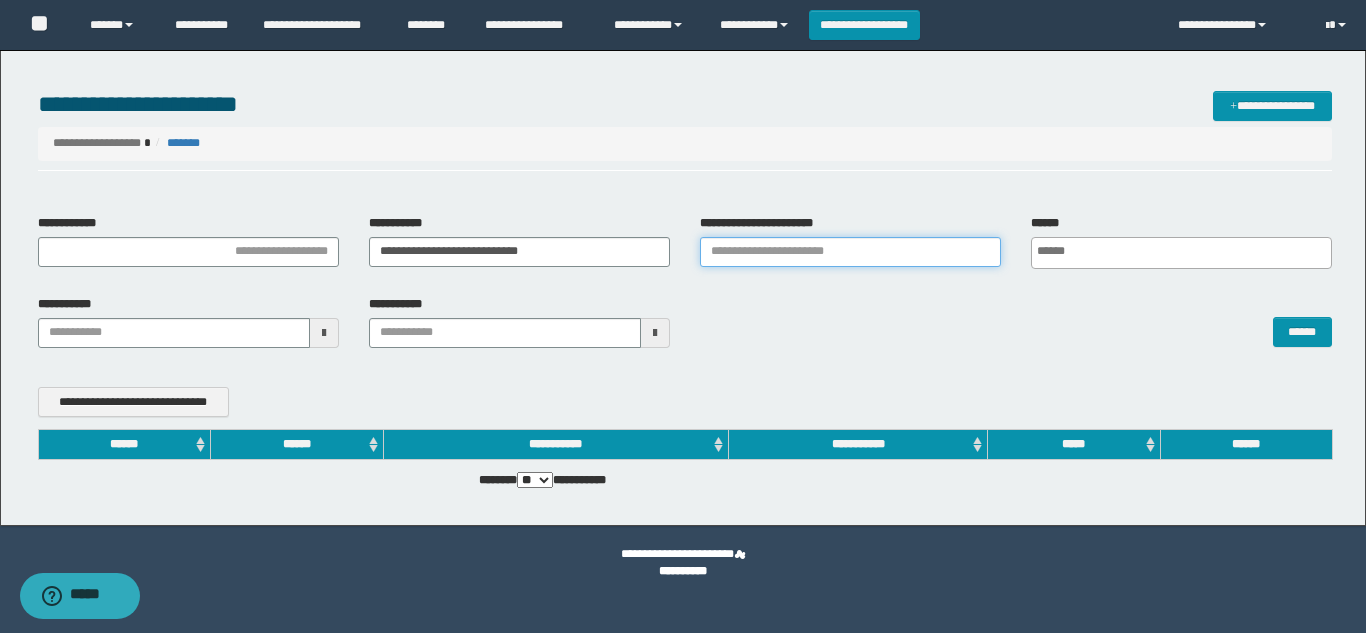 click on "**********" at bounding box center [850, 252] 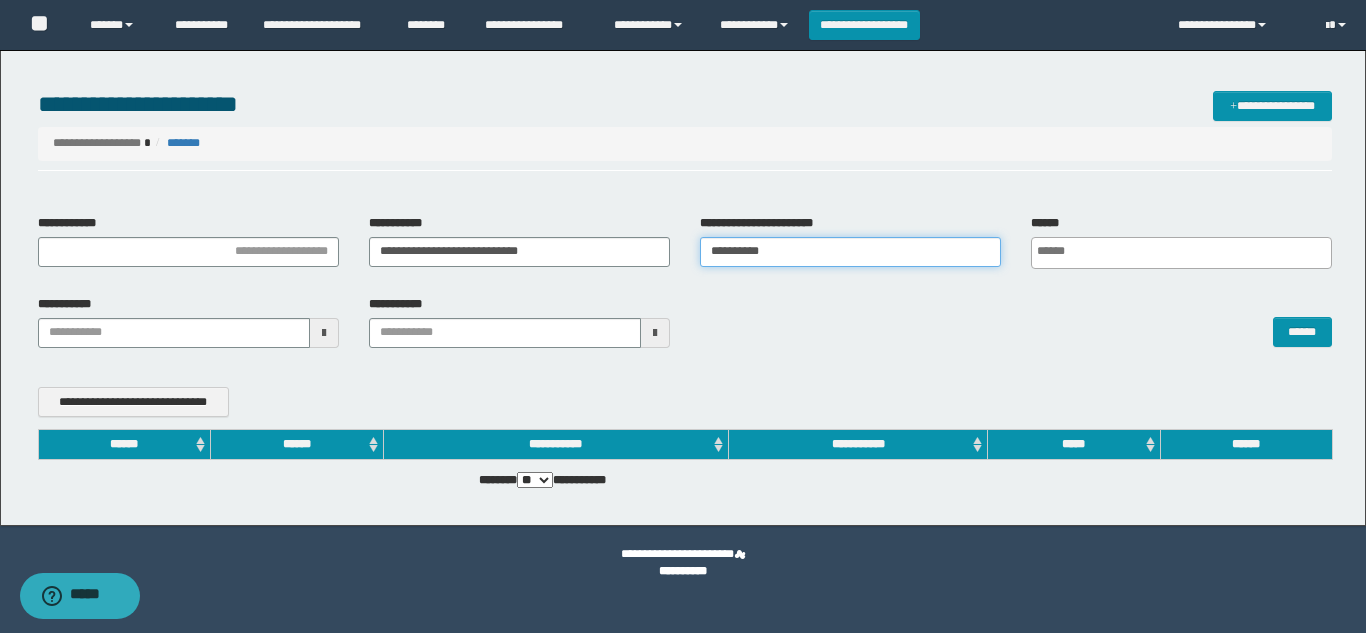type 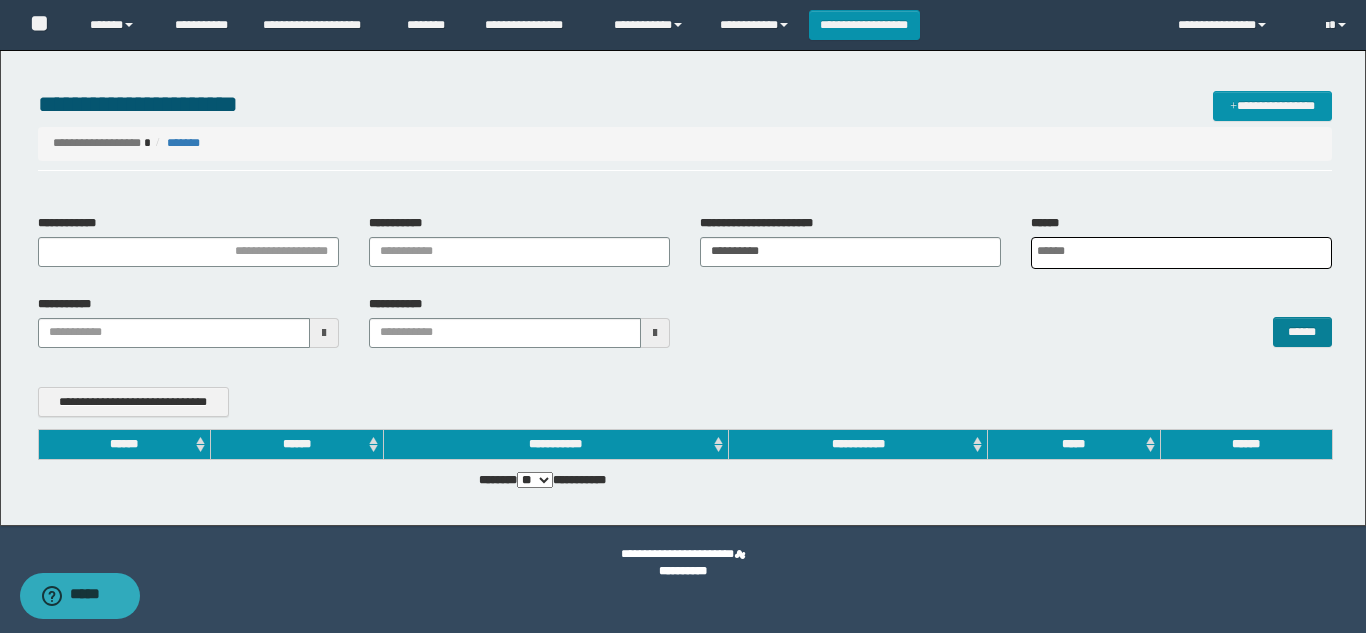 scroll, scrollTop: 0, scrollLeft: 5, axis: horizontal 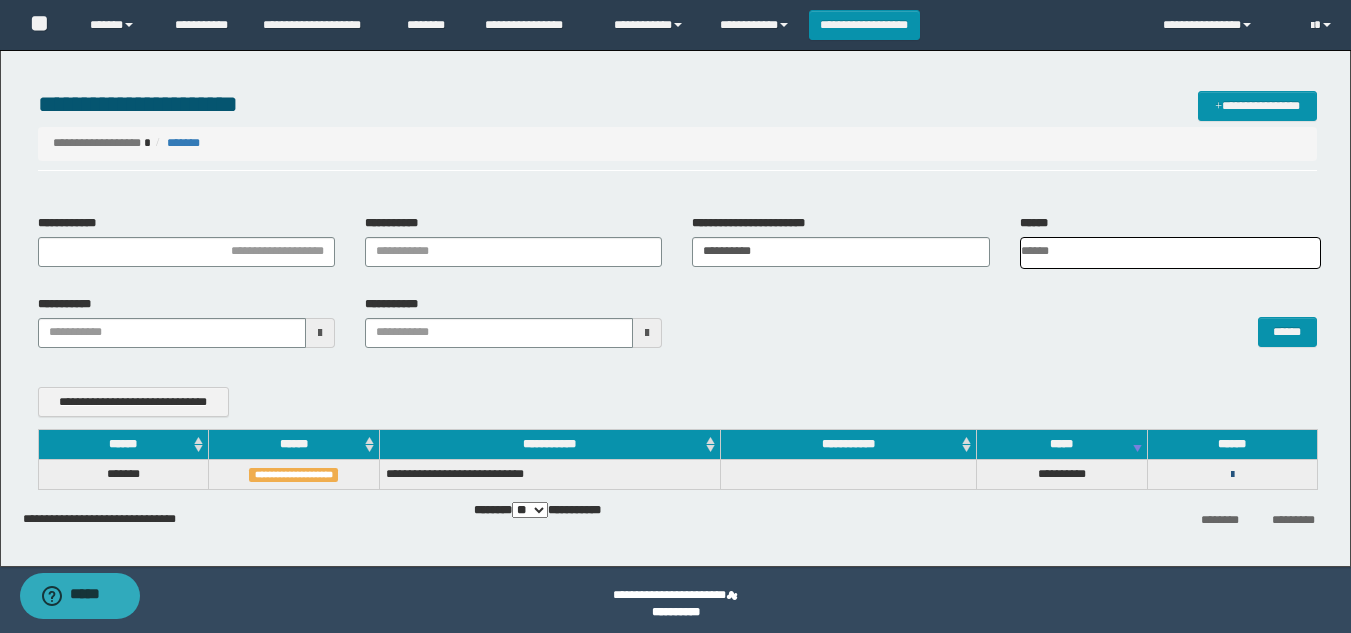 click at bounding box center (1232, 475) 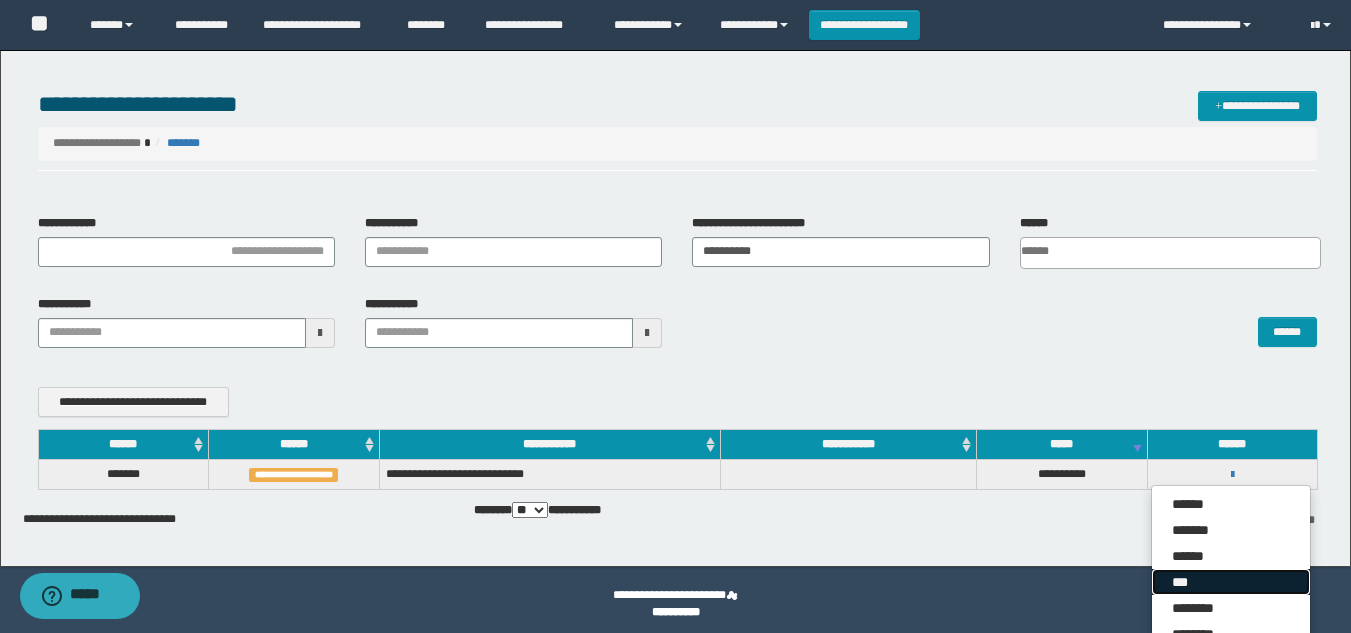 click on "***" at bounding box center (1231, 582) 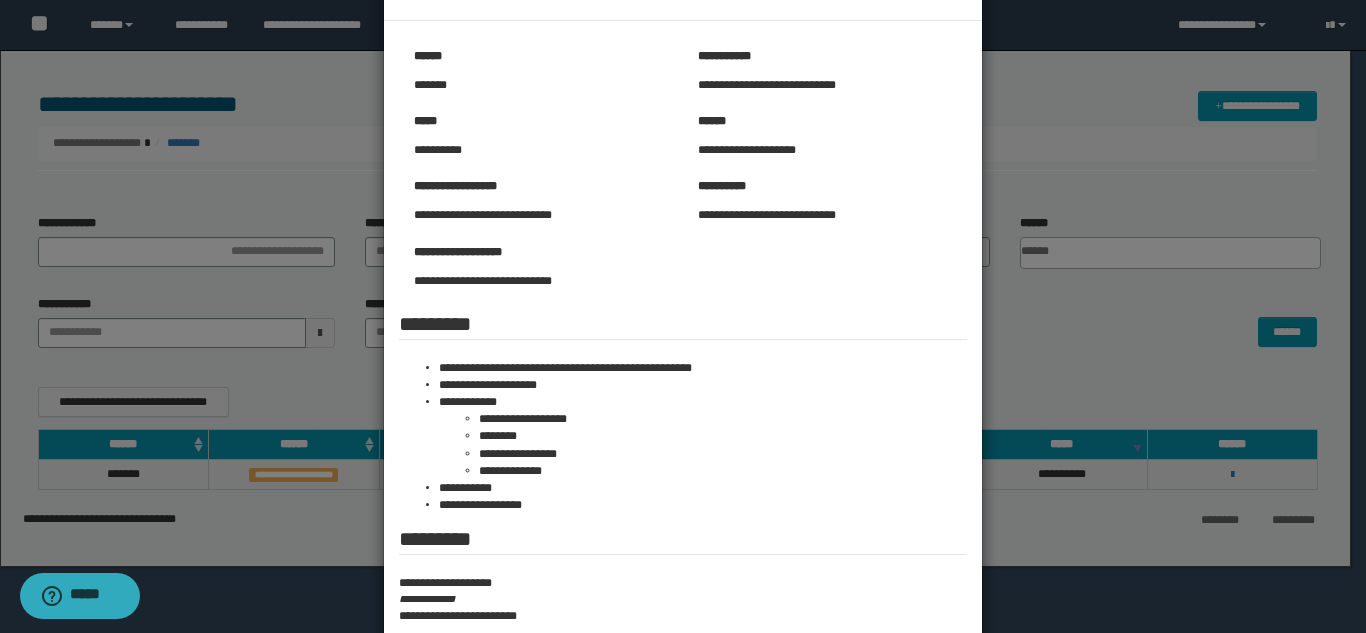 scroll, scrollTop: 200, scrollLeft: 0, axis: vertical 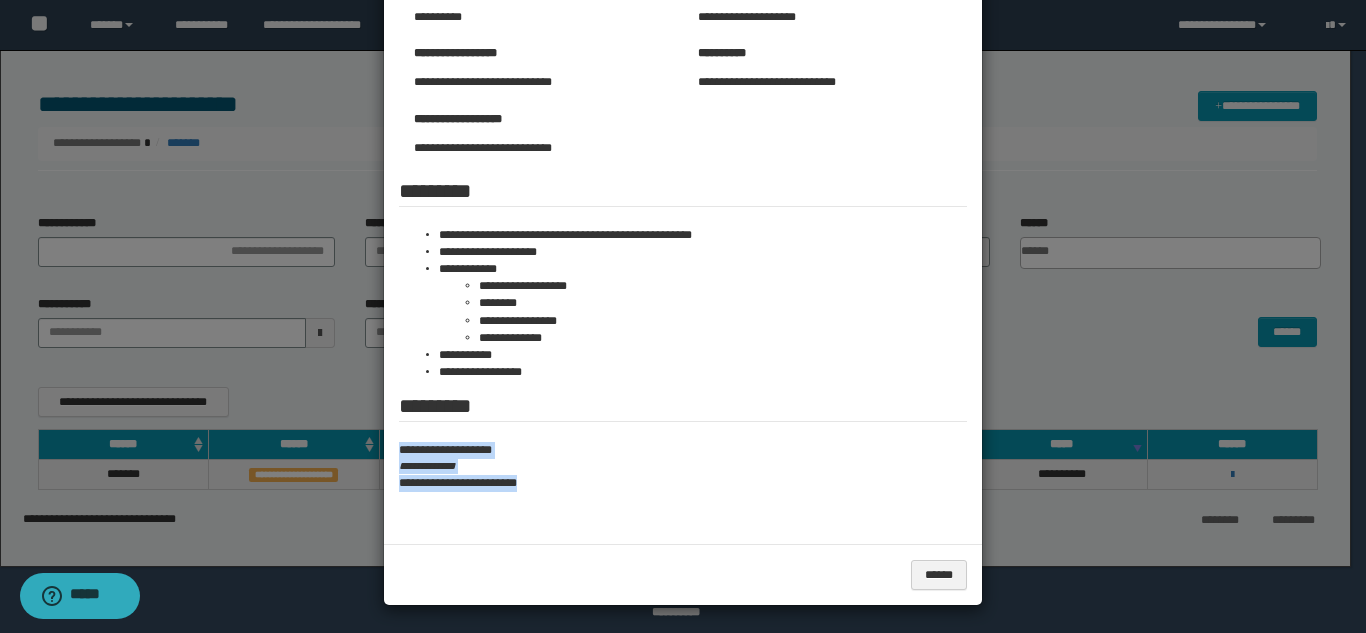 drag, startPoint x: 383, startPoint y: 441, endPoint x: 625, endPoint y: 506, distance: 250.57733 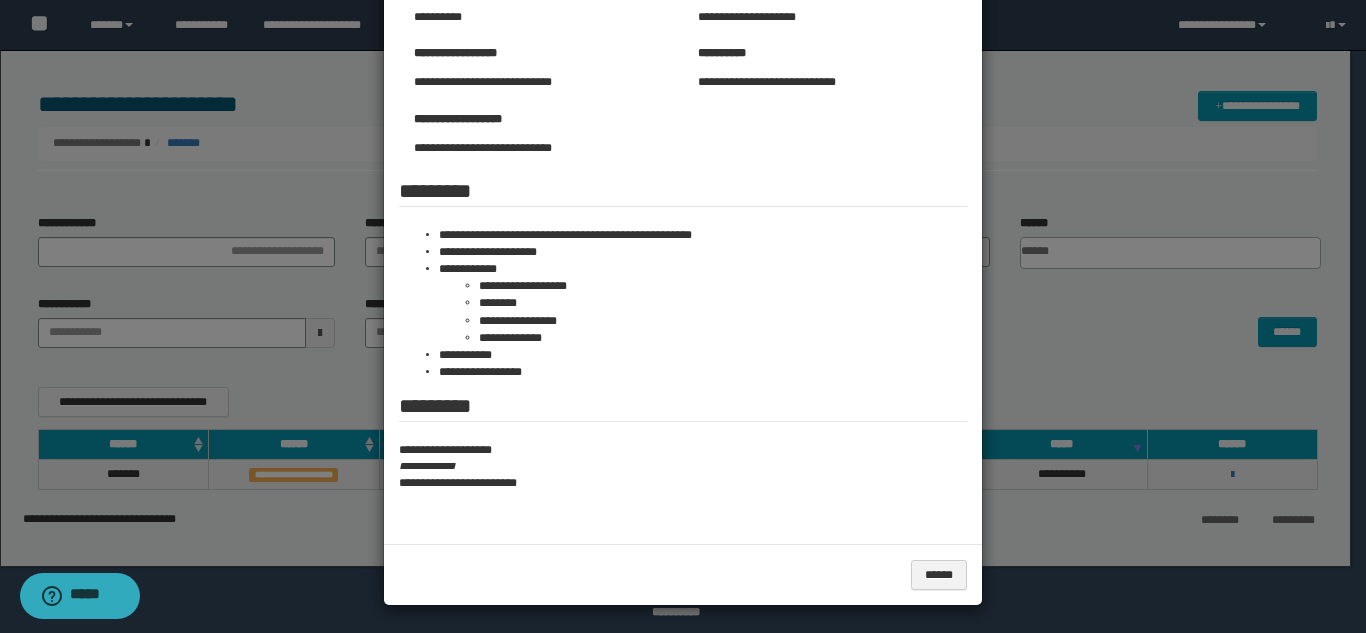 click at bounding box center [683, 218] 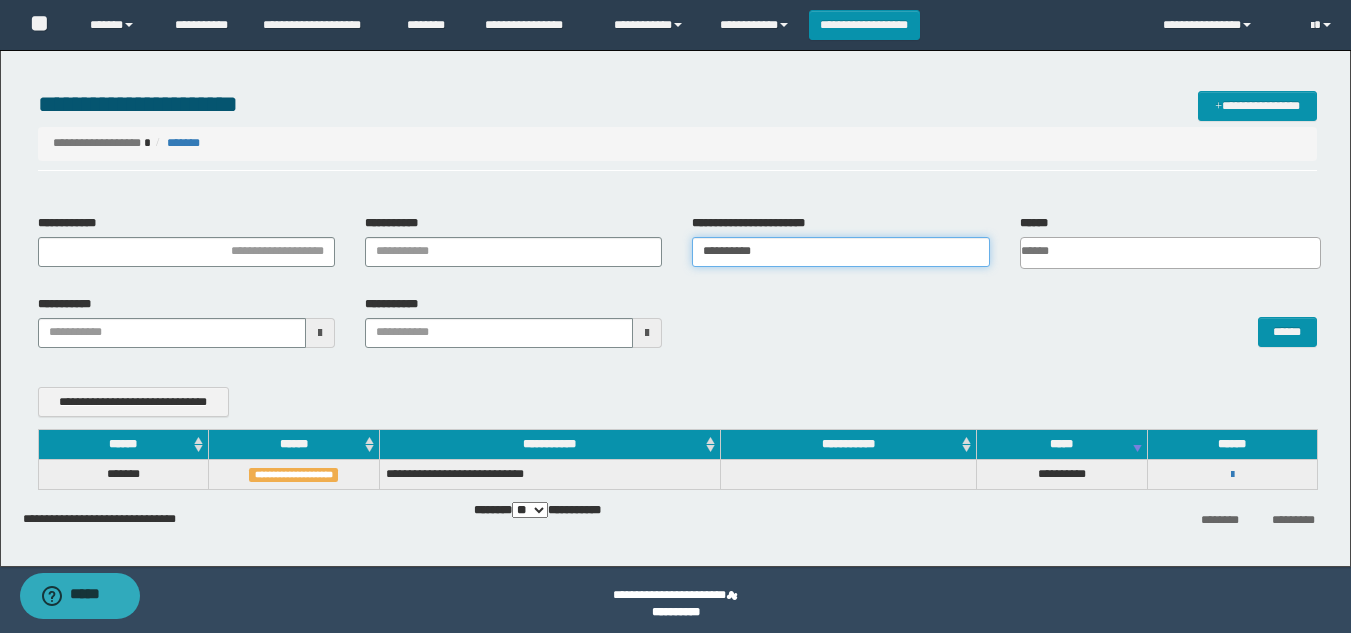 drag, startPoint x: 828, startPoint y: 258, endPoint x: 260, endPoint y: 221, distance: 569.20386 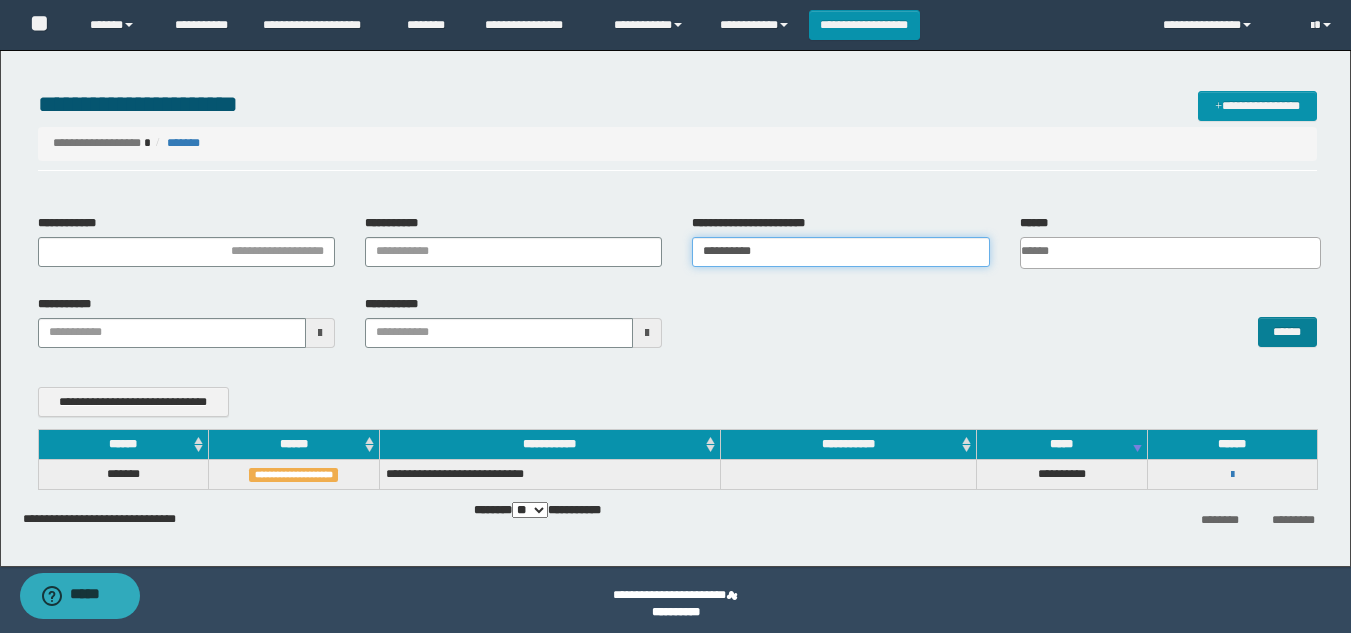 type on "**********" 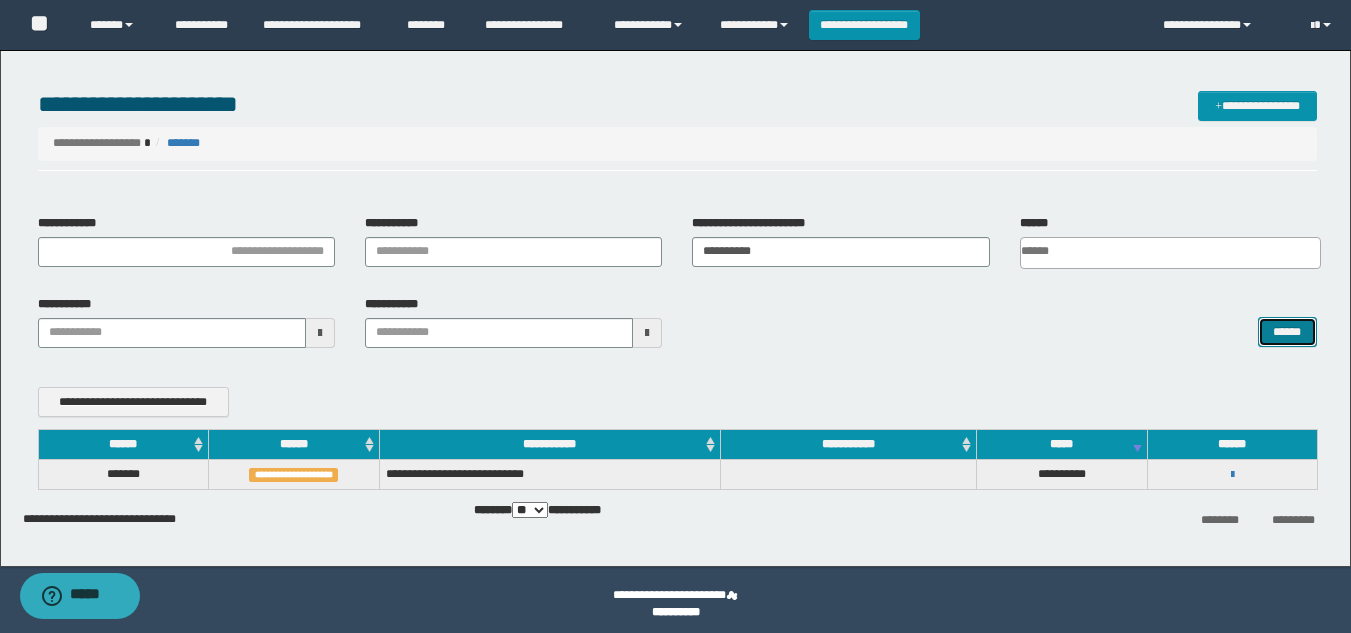 click on "******" at bounding box center (1287, 332) 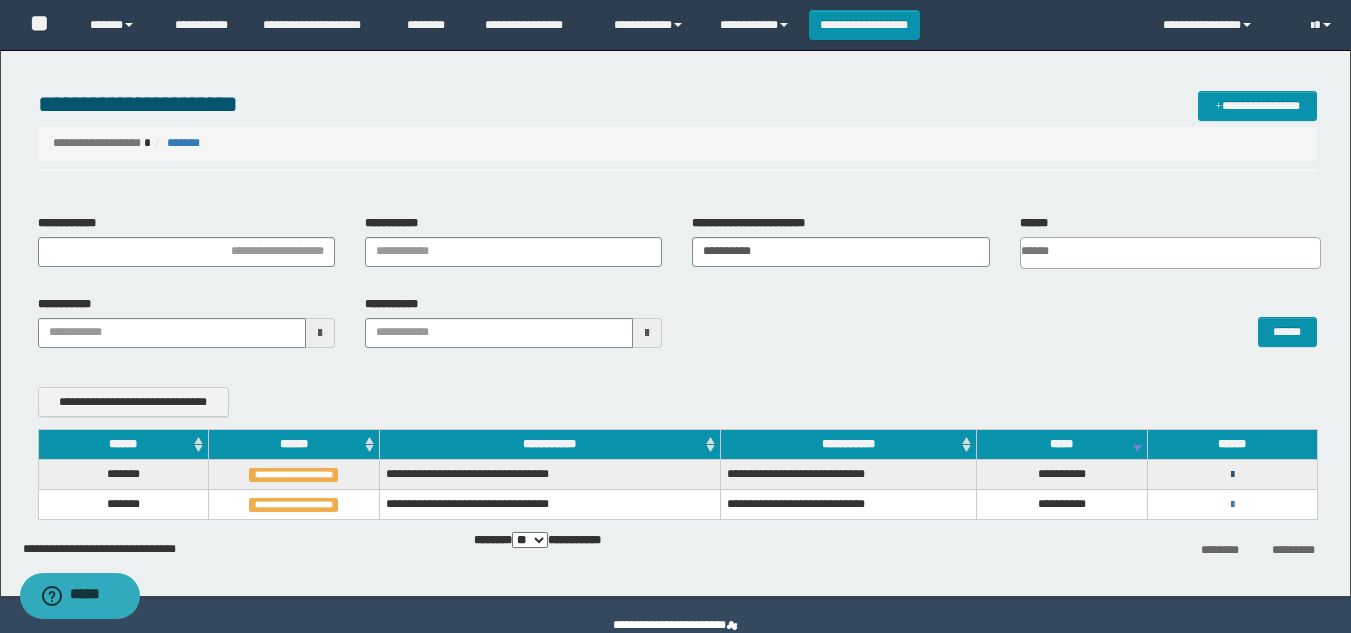 click at bounding box center (1232, 475) 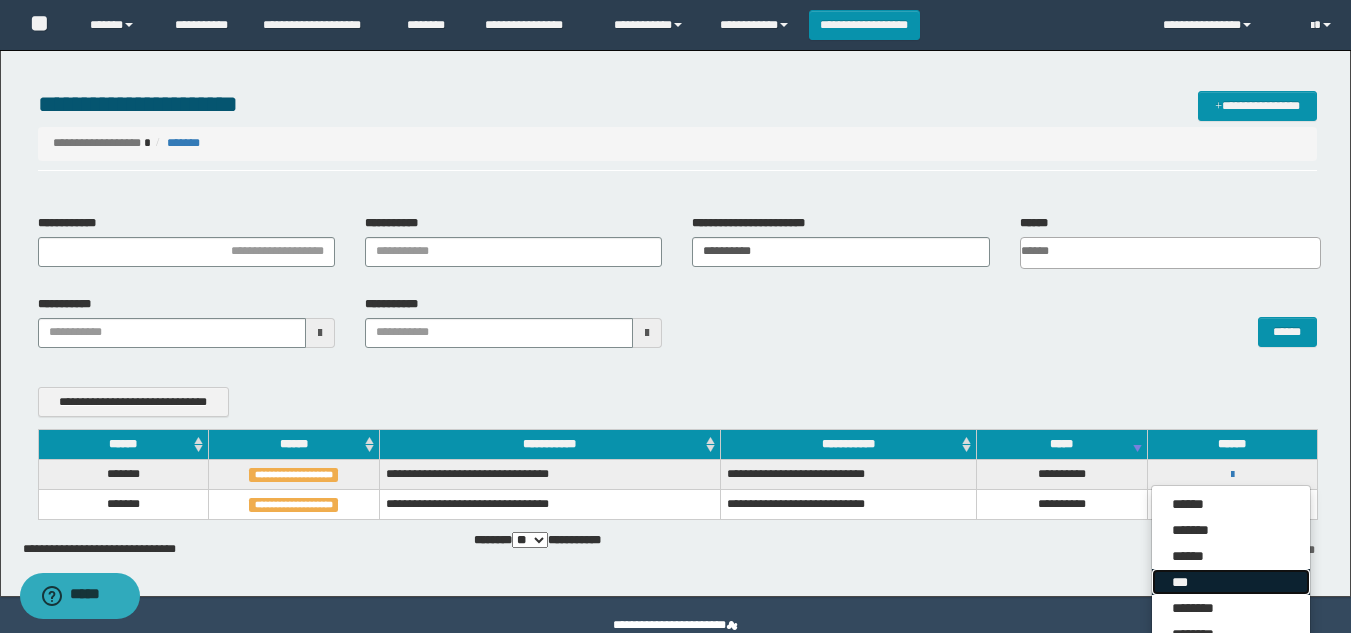 click on "***" at bounding box center [1231, 582] 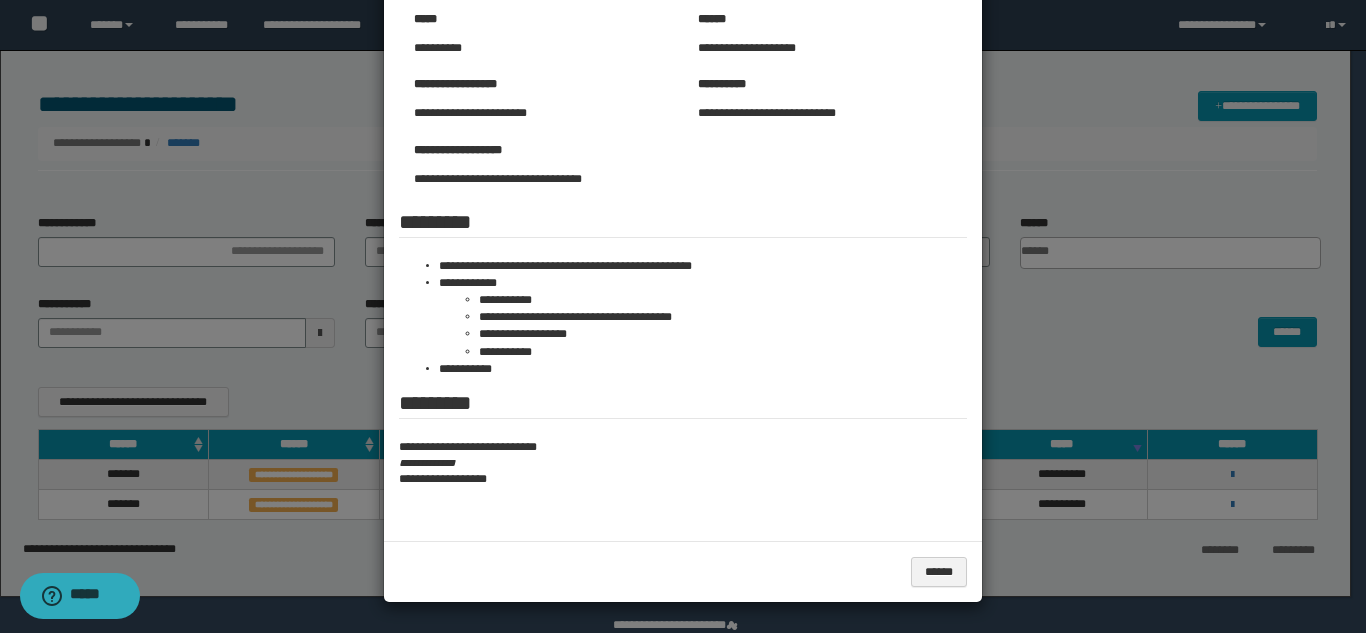 scroll, scrollTop: 0, scrollLeft: 0, axis: both 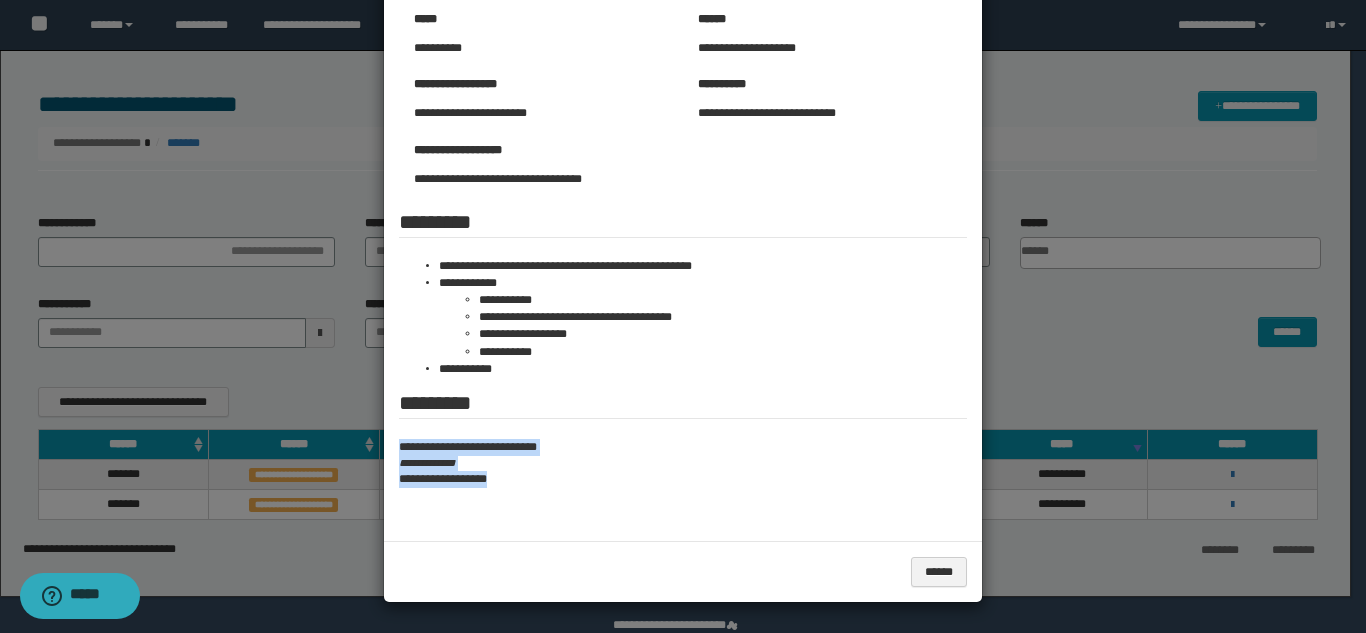drag, startPoint x: 390, startPoint y: 431, endPoint x: 592, endPoint y: 486, distance: 209.35378 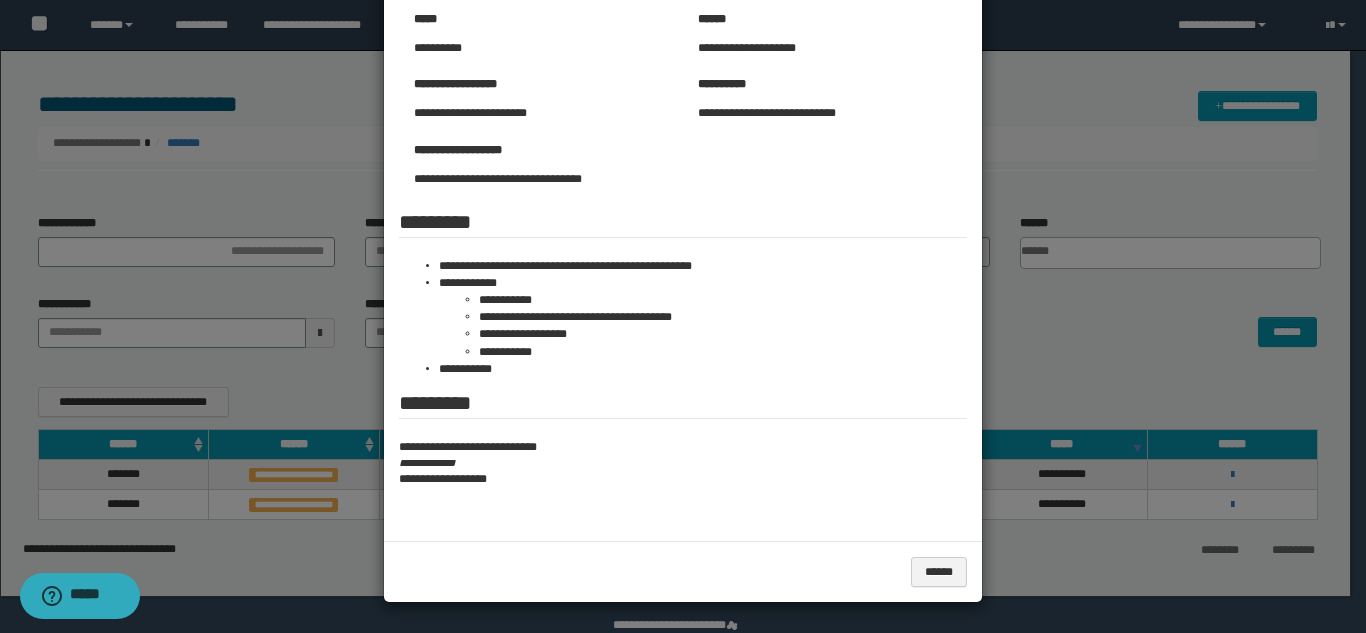 click at bounding box center [683, 232] 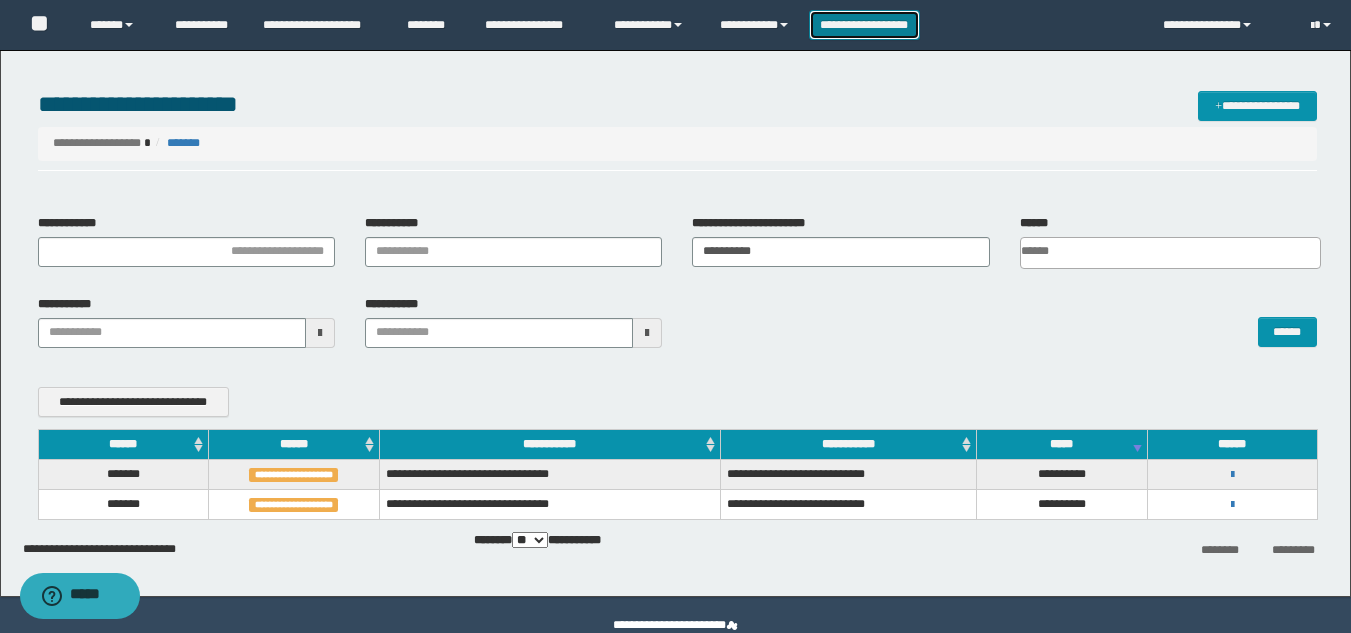 click on "**********" at bounding box center [864, 25] 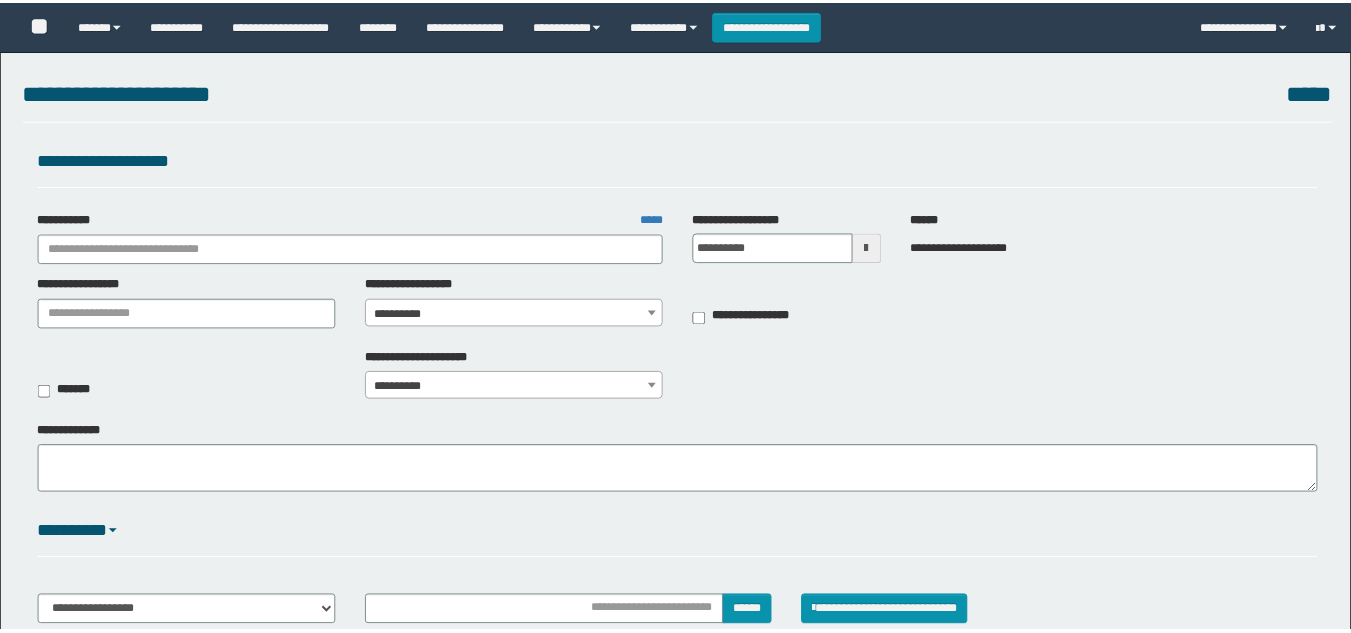 scroll, scrollTop: 0, scrollLeft: 0, axis: both 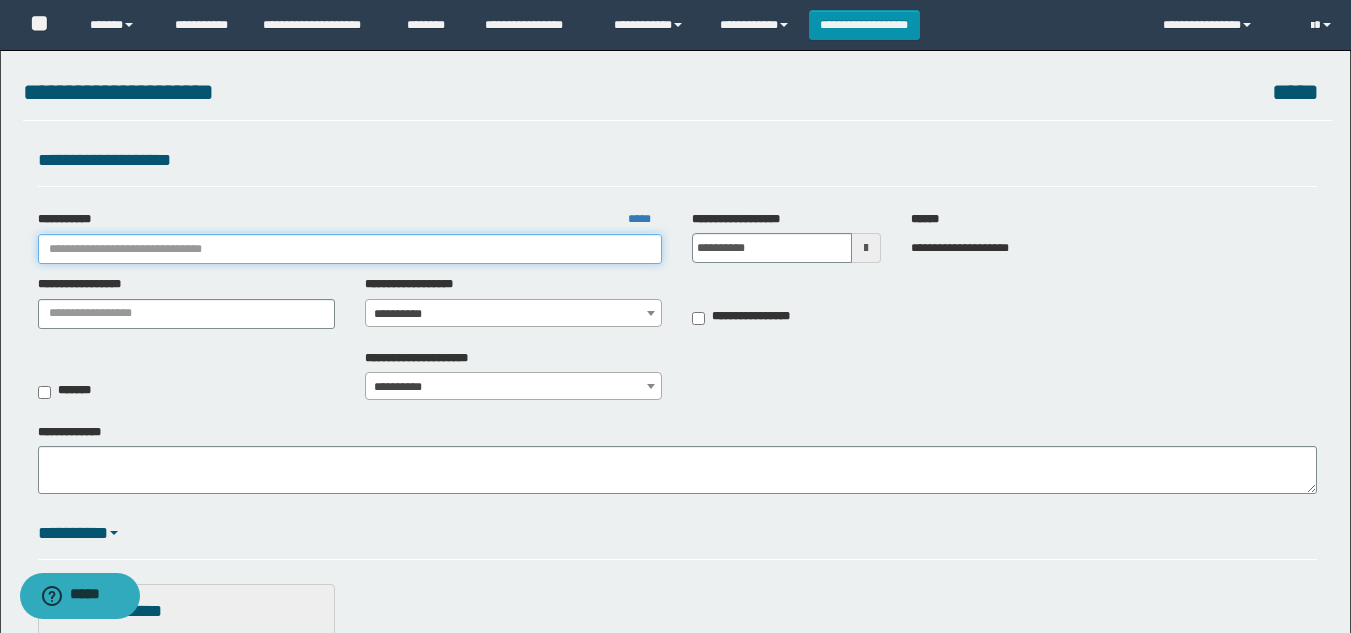 click on "**********" at bounding box center [350, 249] 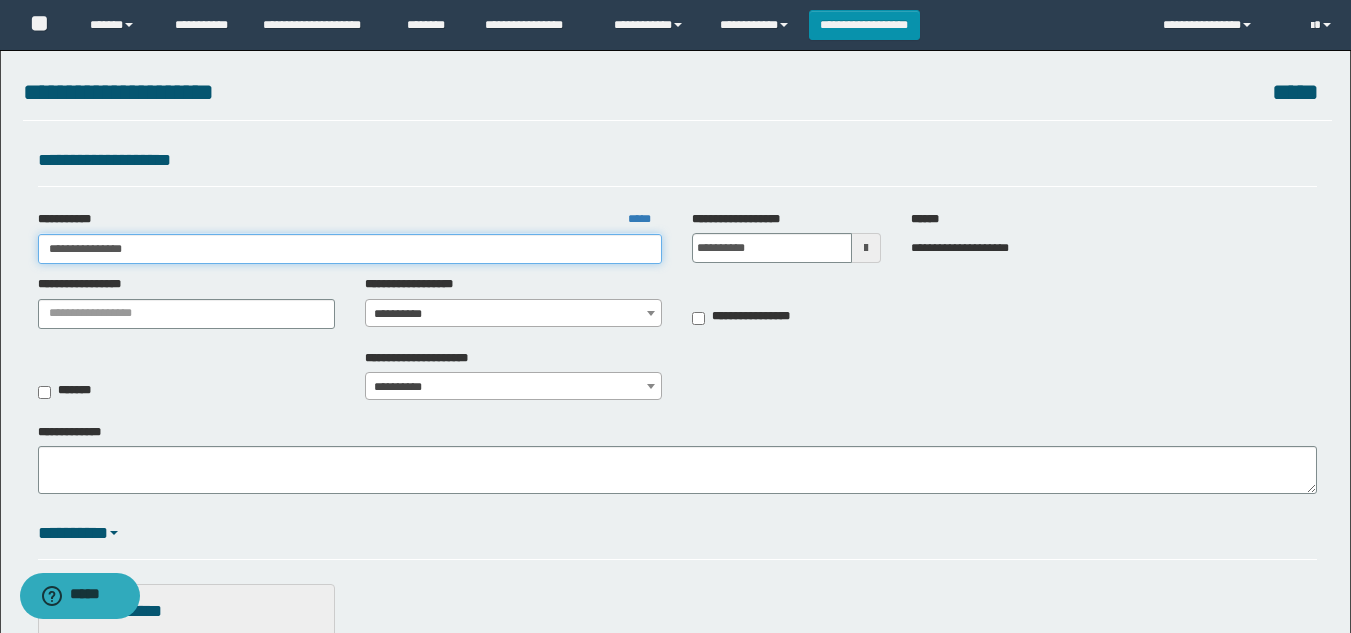 type on "**********" 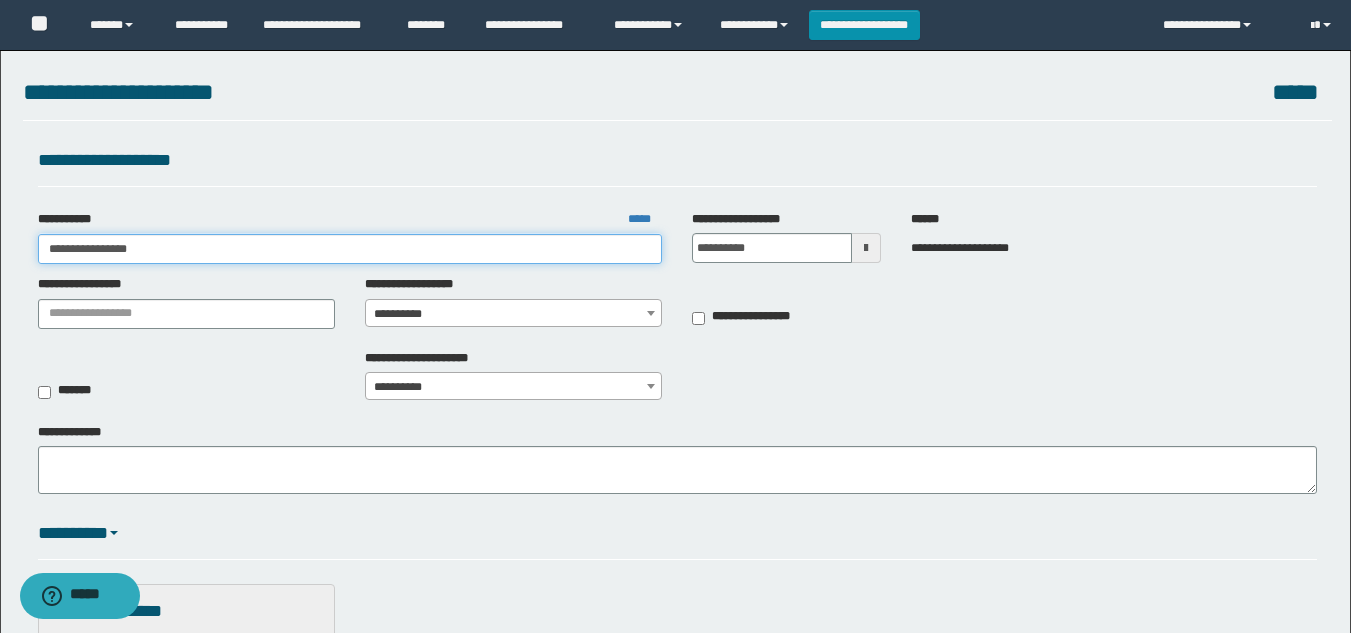type on "**********" 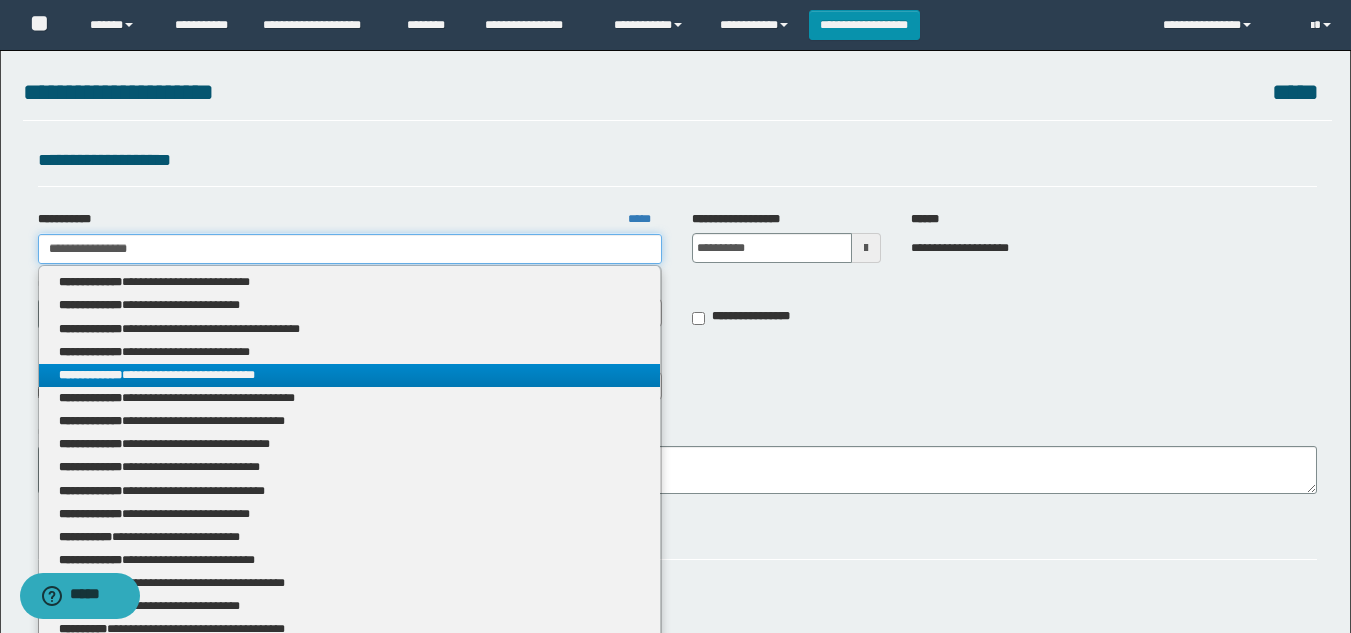 type on "**********" 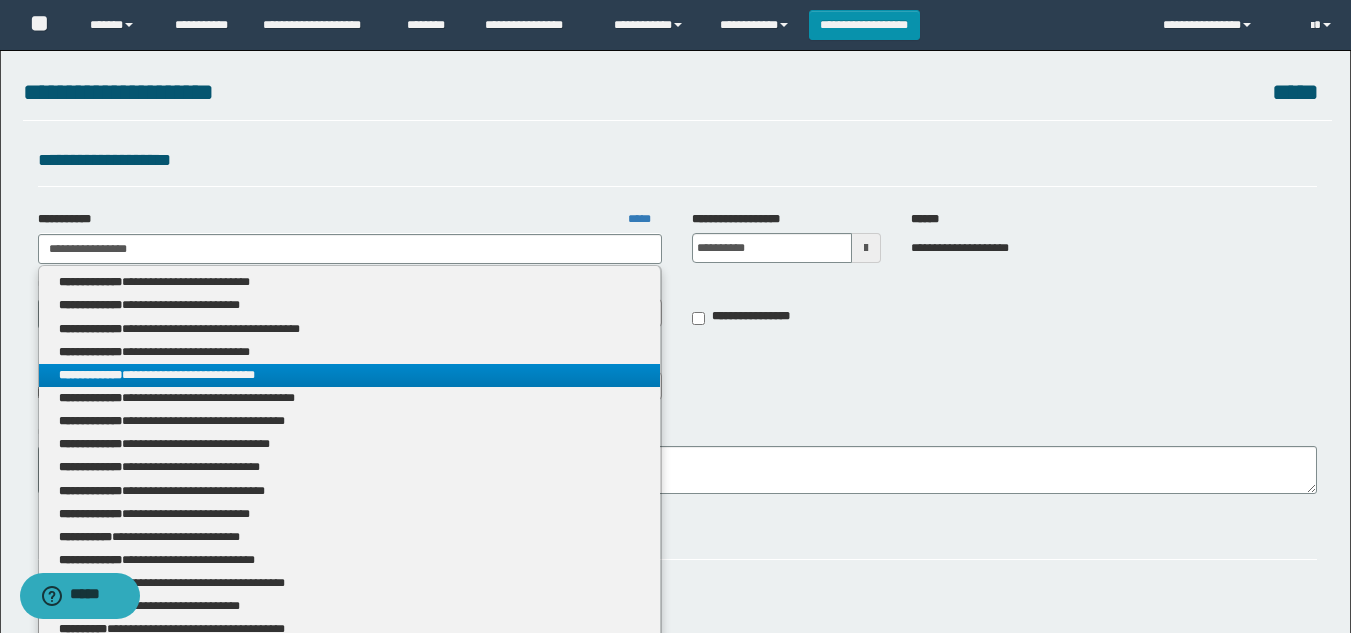 click on "**********" at bounding box center (675, 1057) 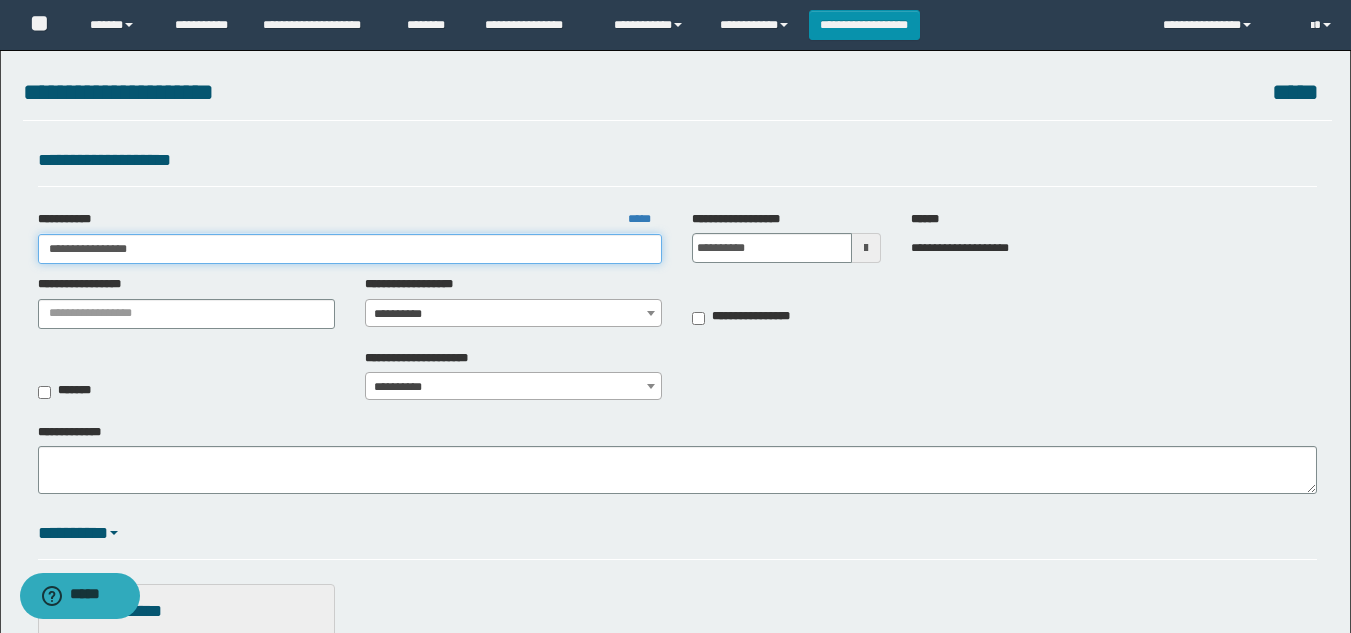 type on "**********" 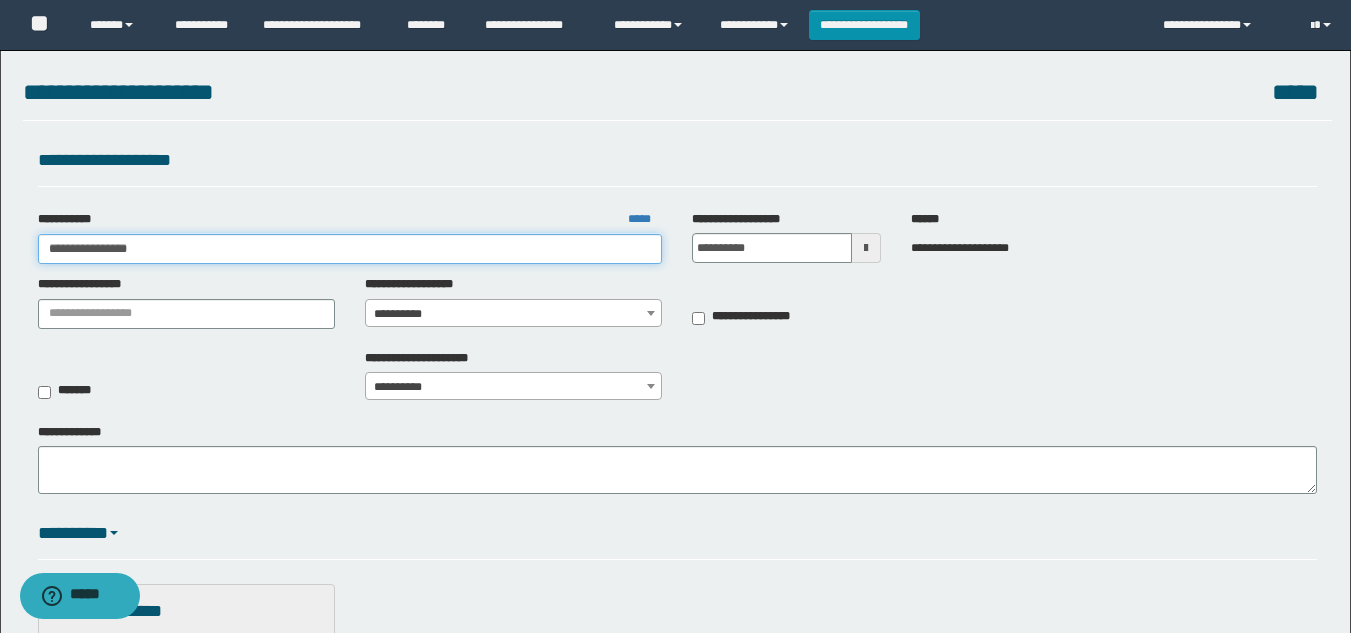 drag, startPoint x: 240, startPoint y: 253, endPoint x: 0, endPoint y: 204, distance: 244.95102 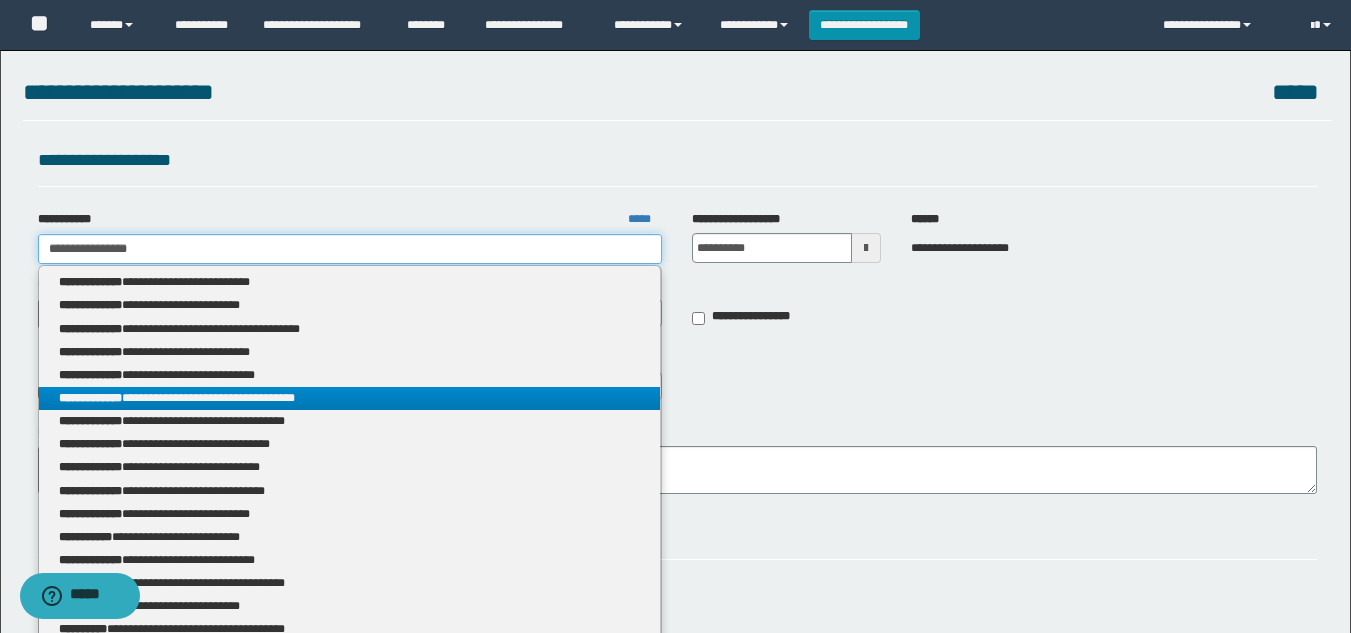 type 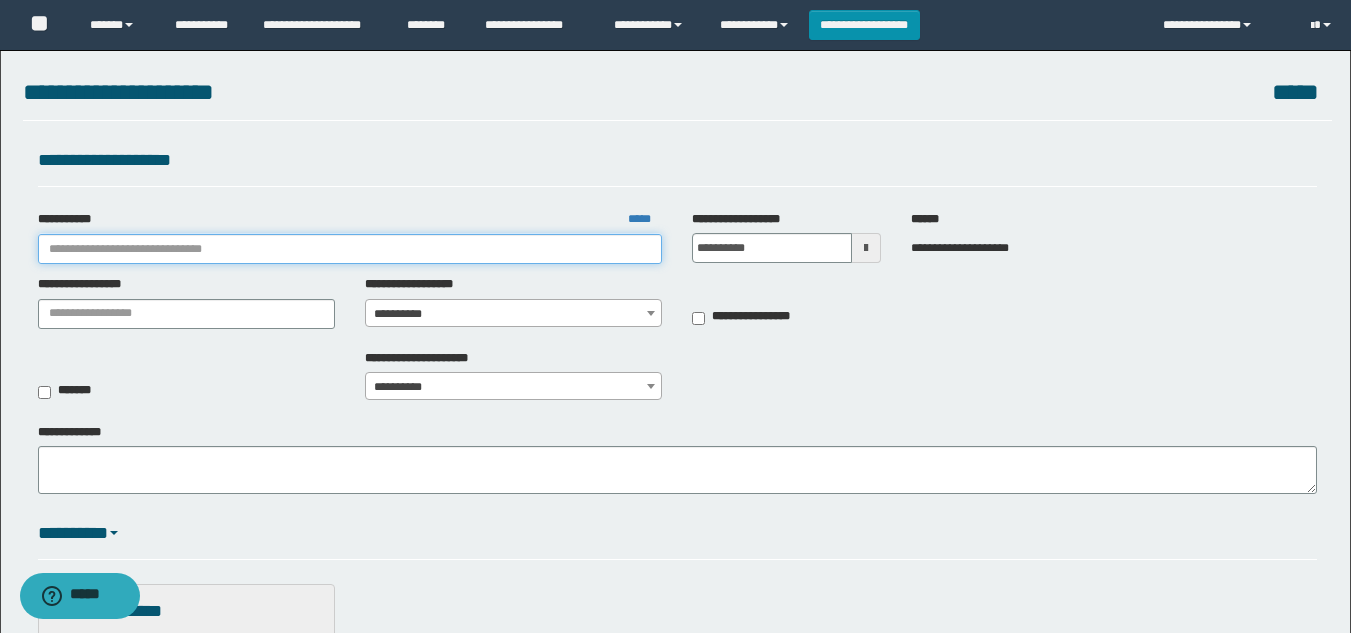 type 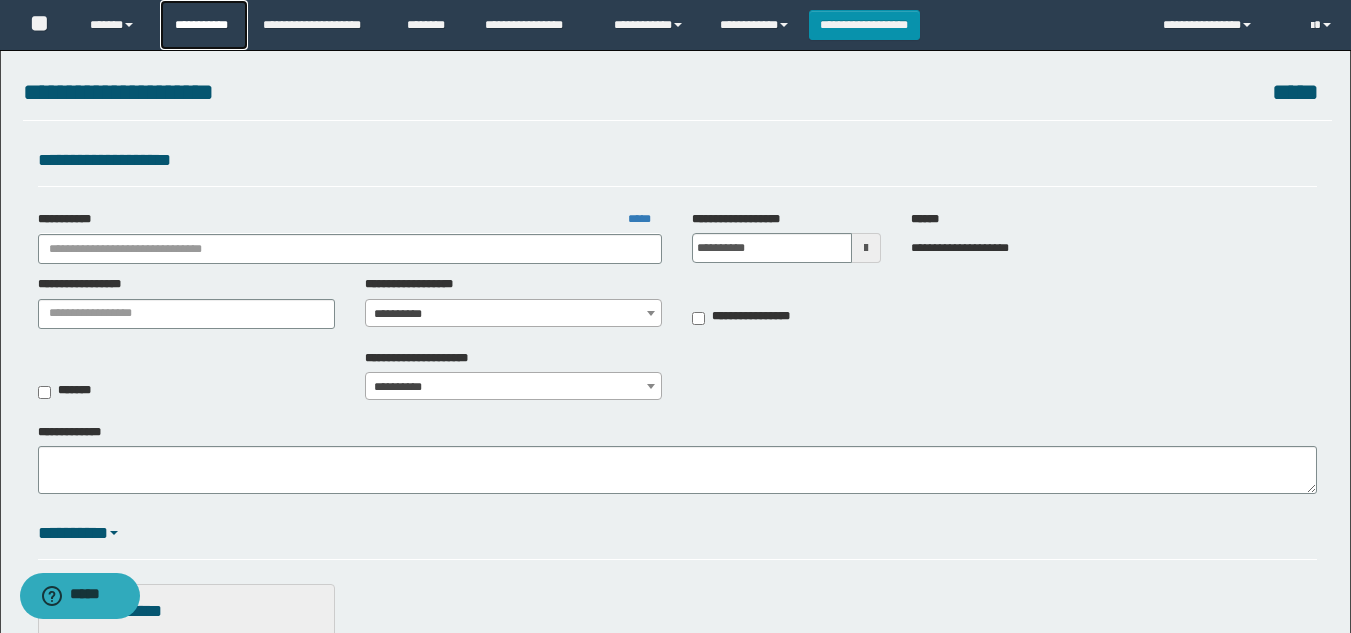 click on "**********" at bounding box center (204, 25) 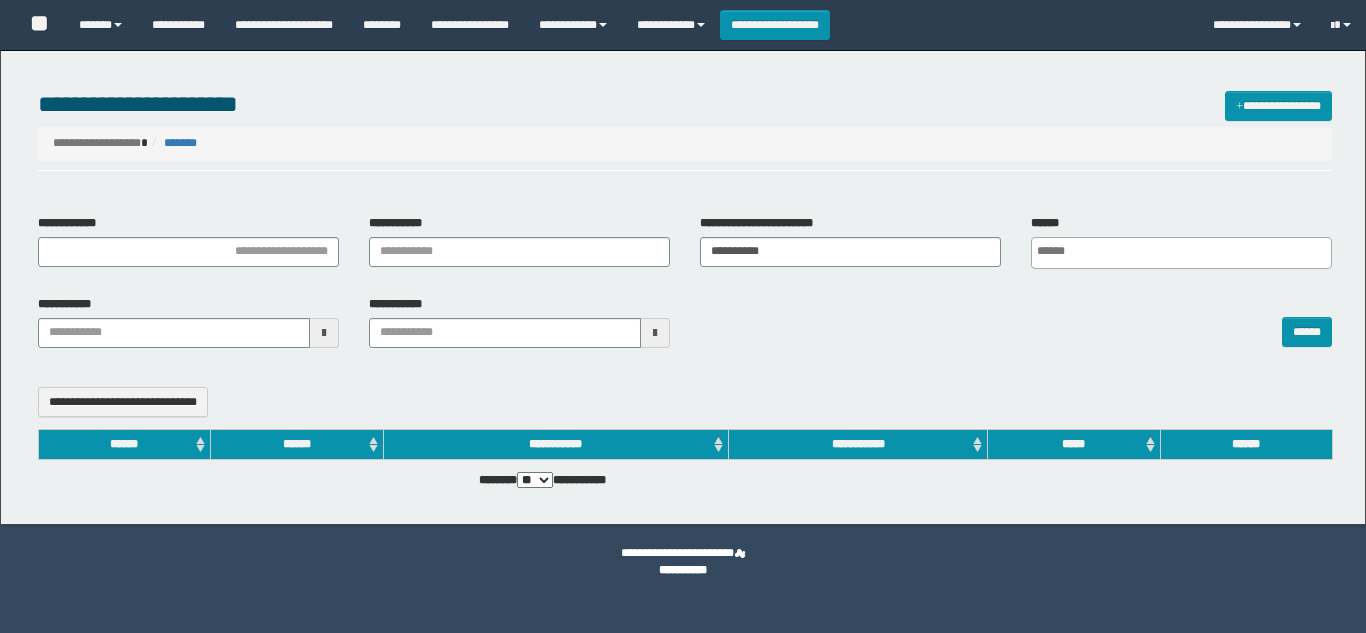 select 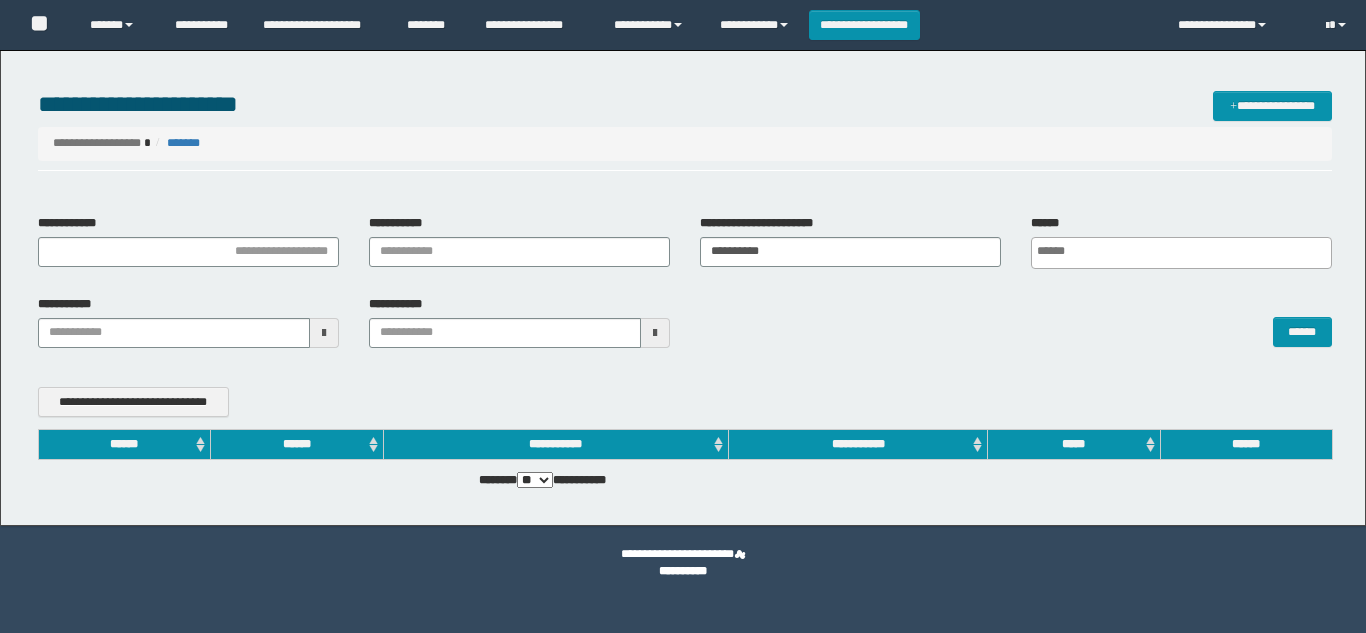 scroll, scrollTop: 0, scrollLeft: 0, axis: both 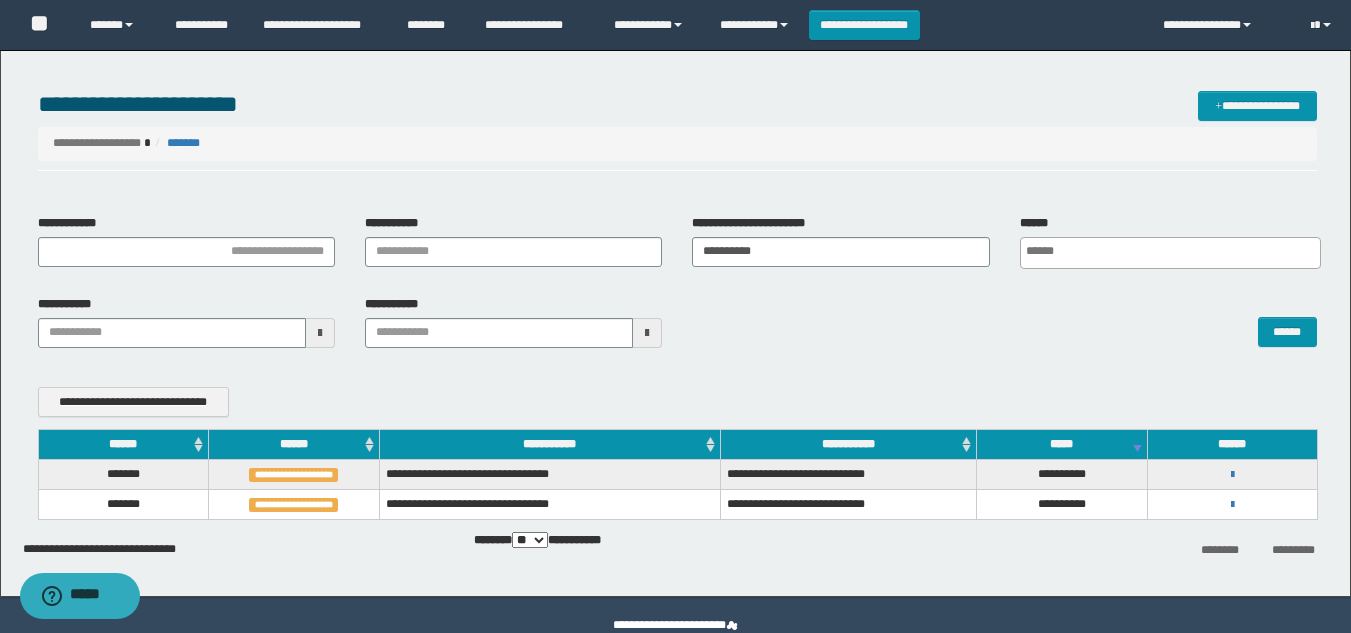 click on "**********" at bounding box center (840, 241) 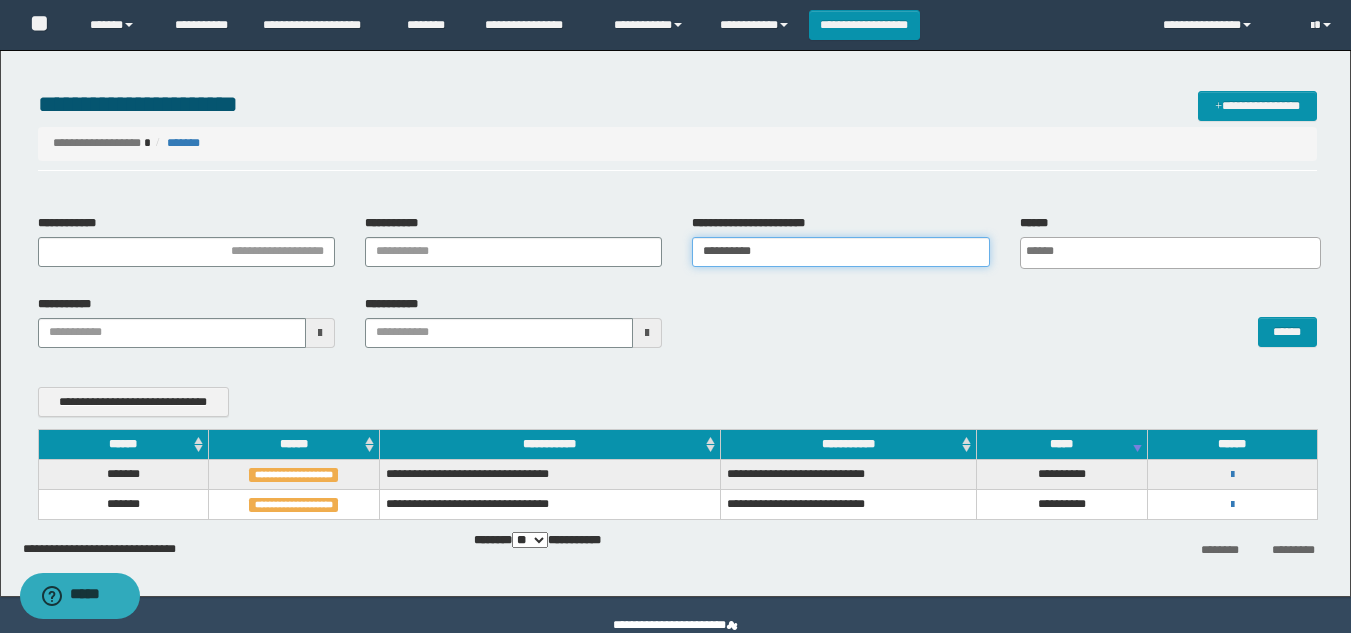 drag, startPoint x: 840, startPoint y: 248, endPoint x: 380, endPoint y: 322, distance: 465.91415 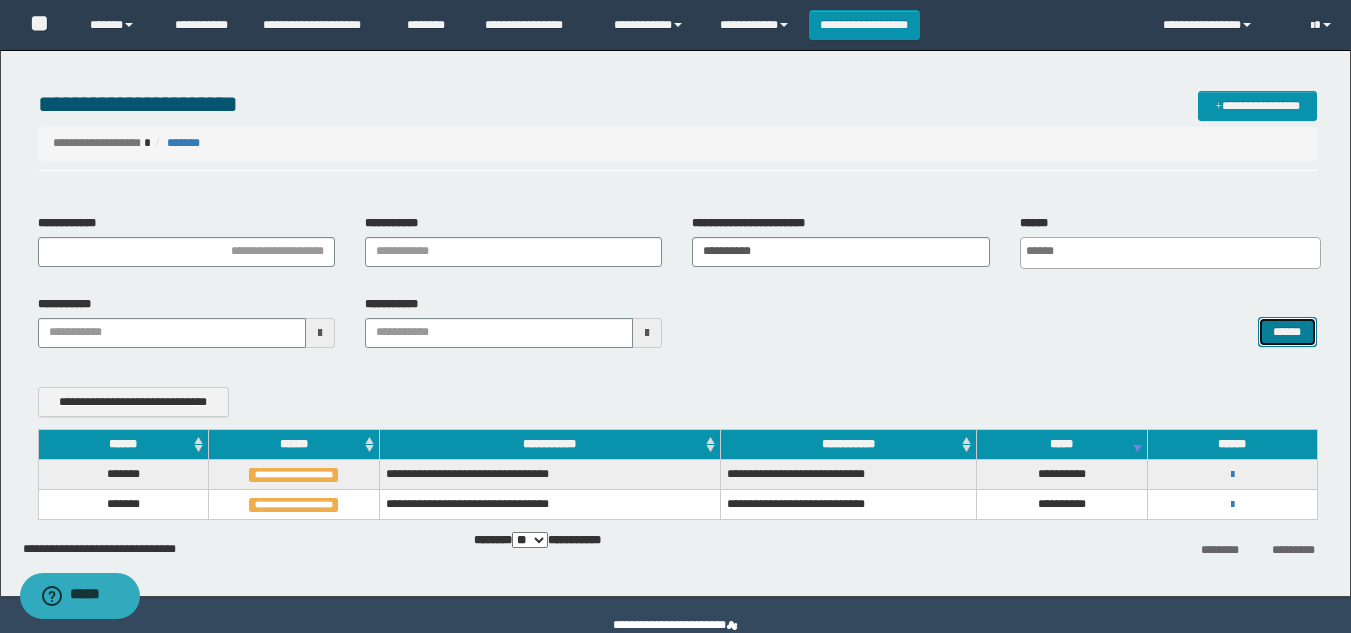 click on "******" at bounding box center (1287, 332) 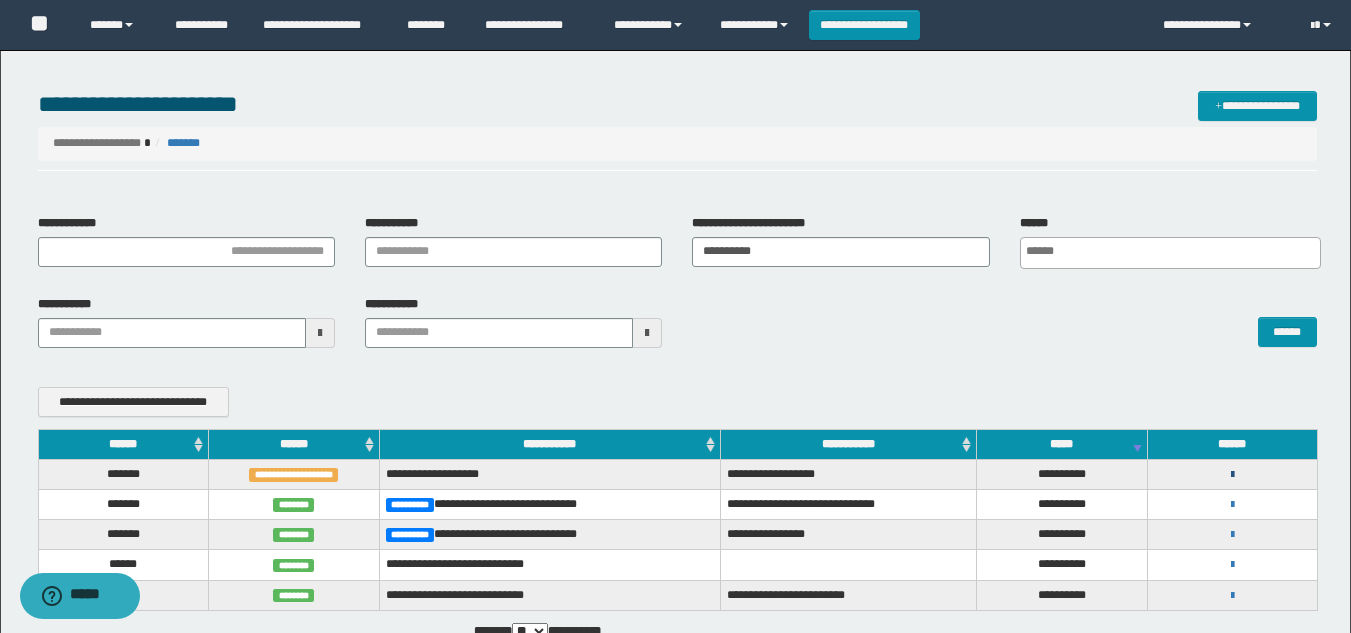 click at bounding box center [1232, 475] 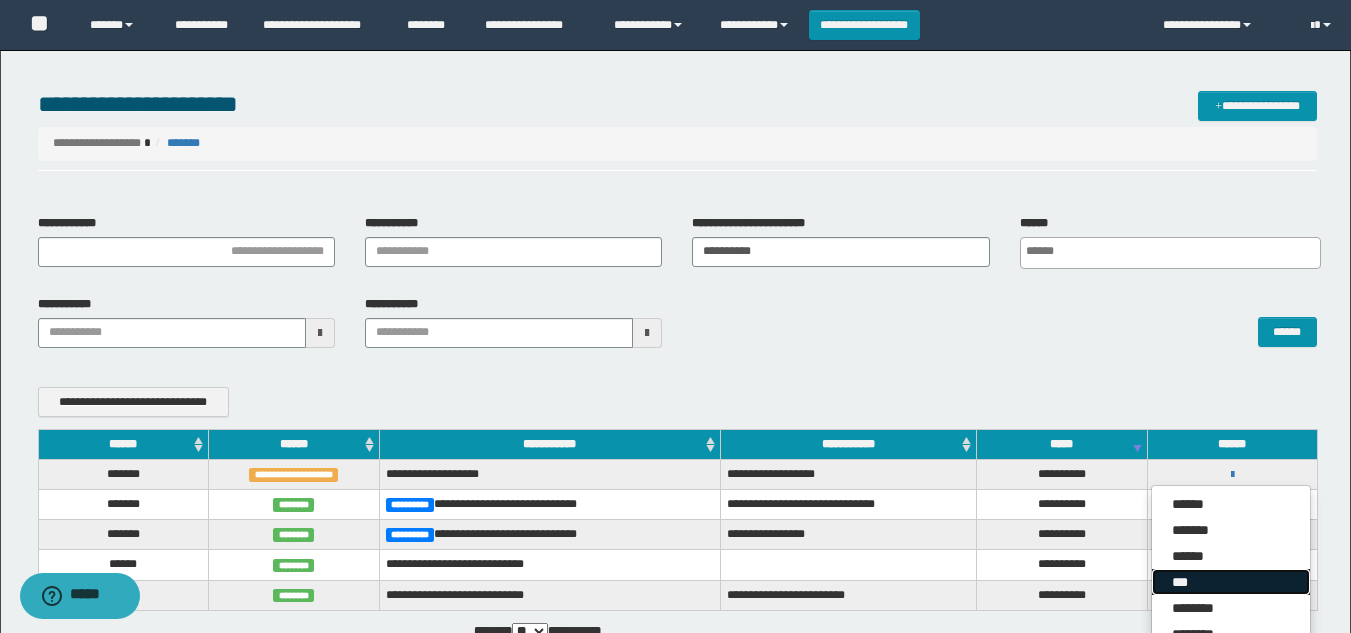 click on "***" at bounding box center [1231, 582] 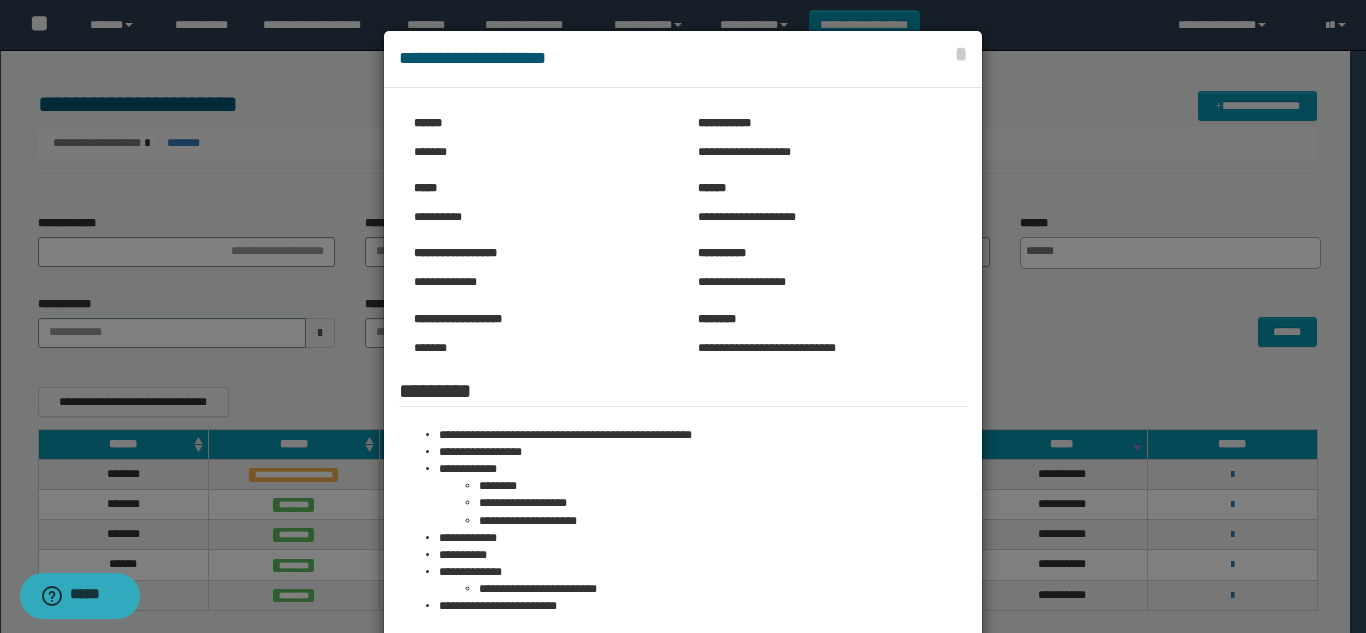 scroll, scrollTop: 100, scrollLeft: 0, axis: vertical 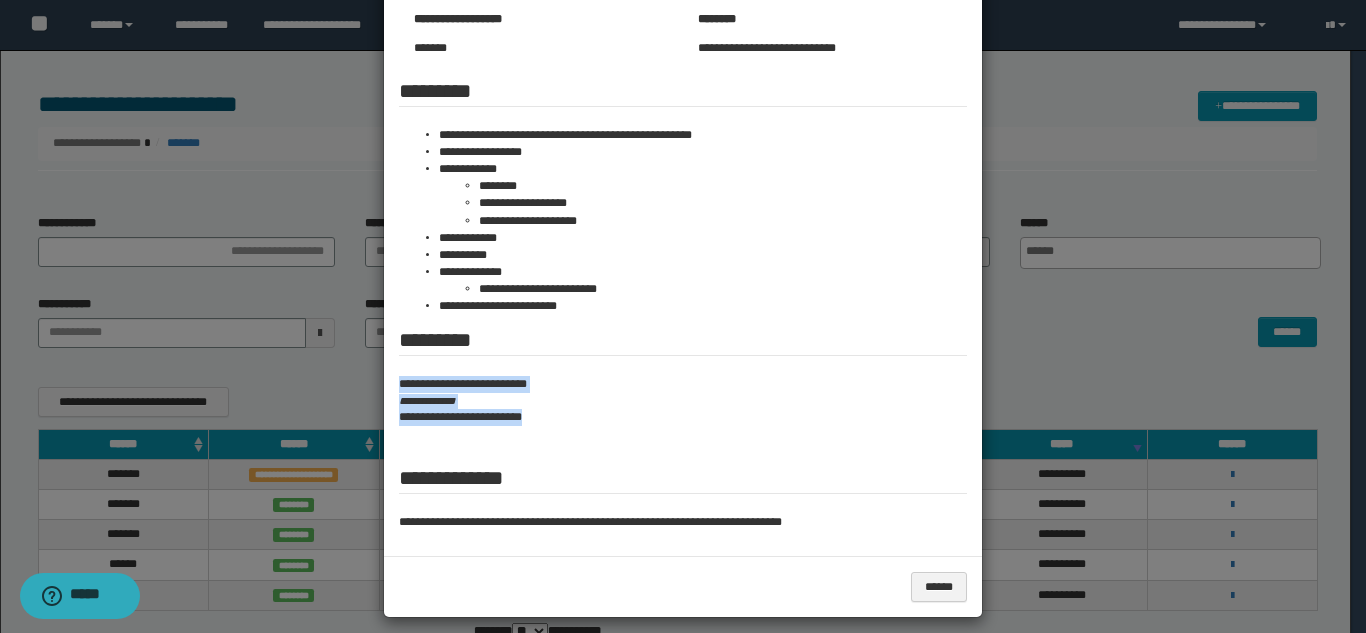 drag, startPoint x: 385, startPoint y: 376, endPoint x: 604, endPoint y: 423, distance: 223.9866 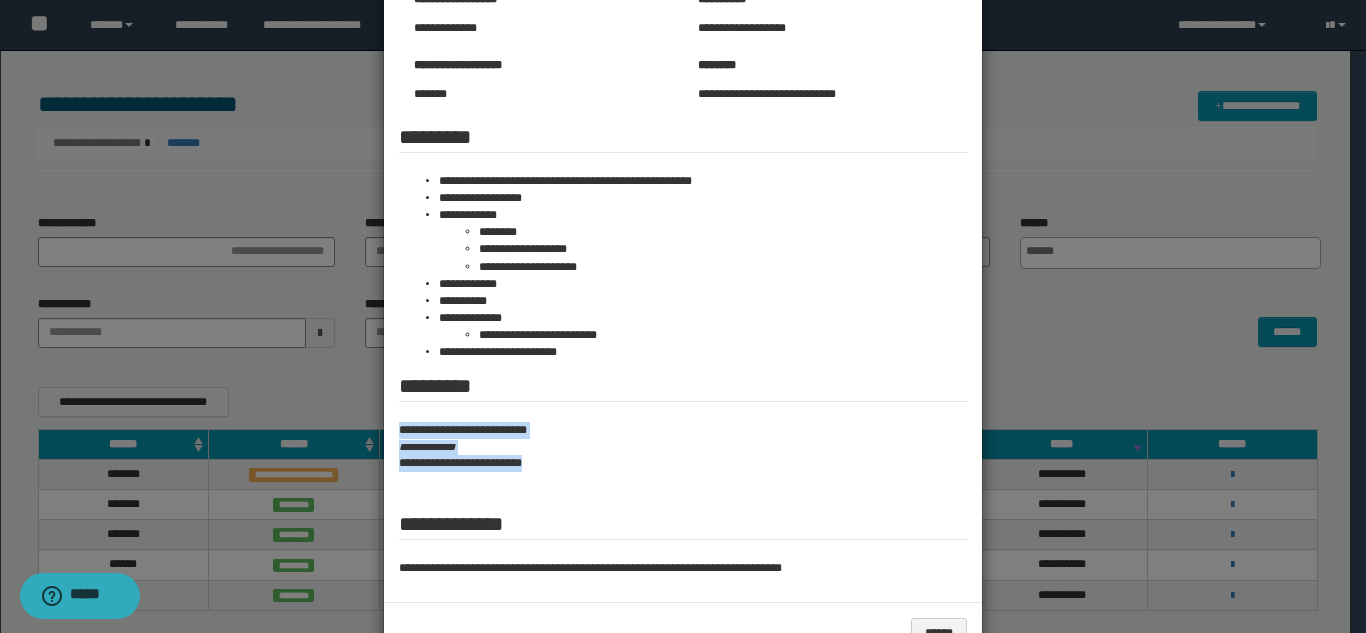 scroll, scrollTop: 300, scrollLeft: 0, axis: vertical 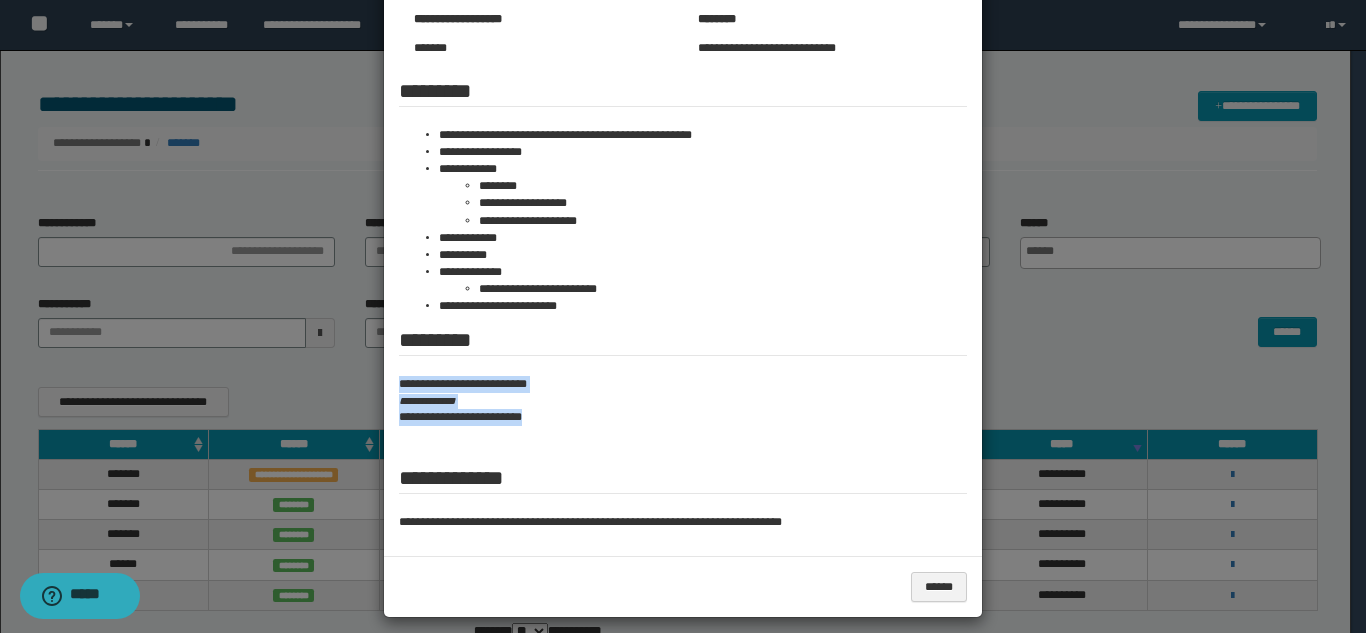click on "**********" at bounding box center (683, 417) 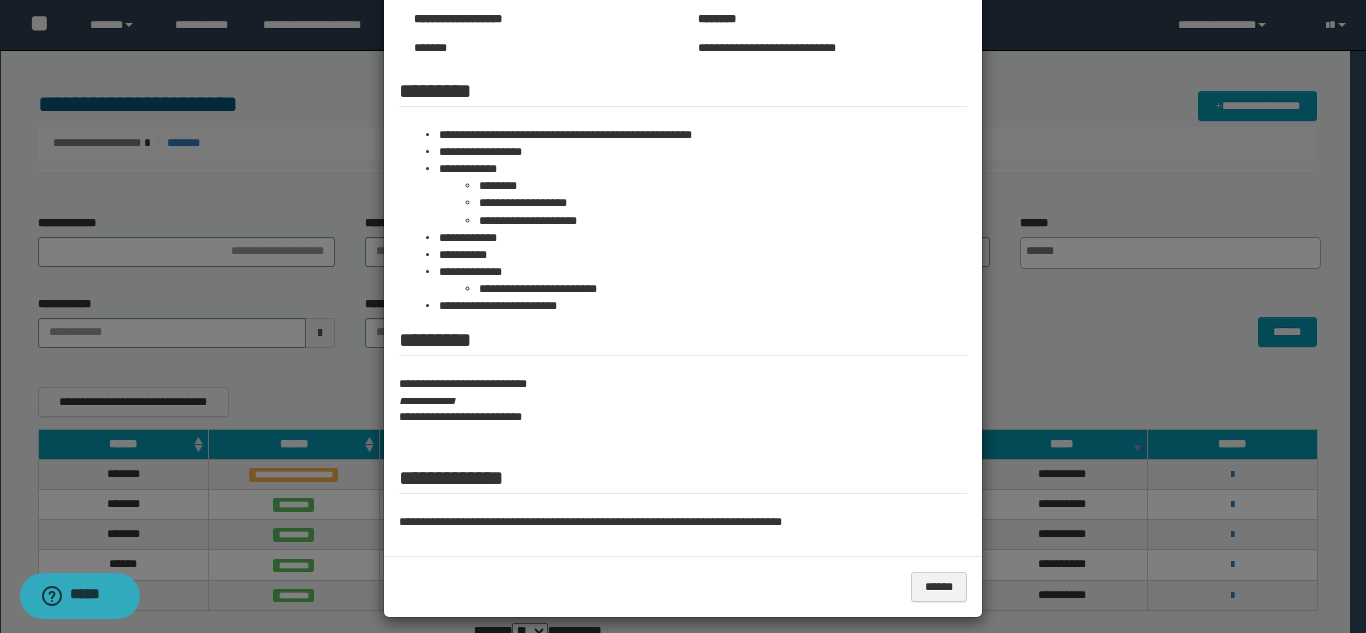 click at bounding box center [683, 174] 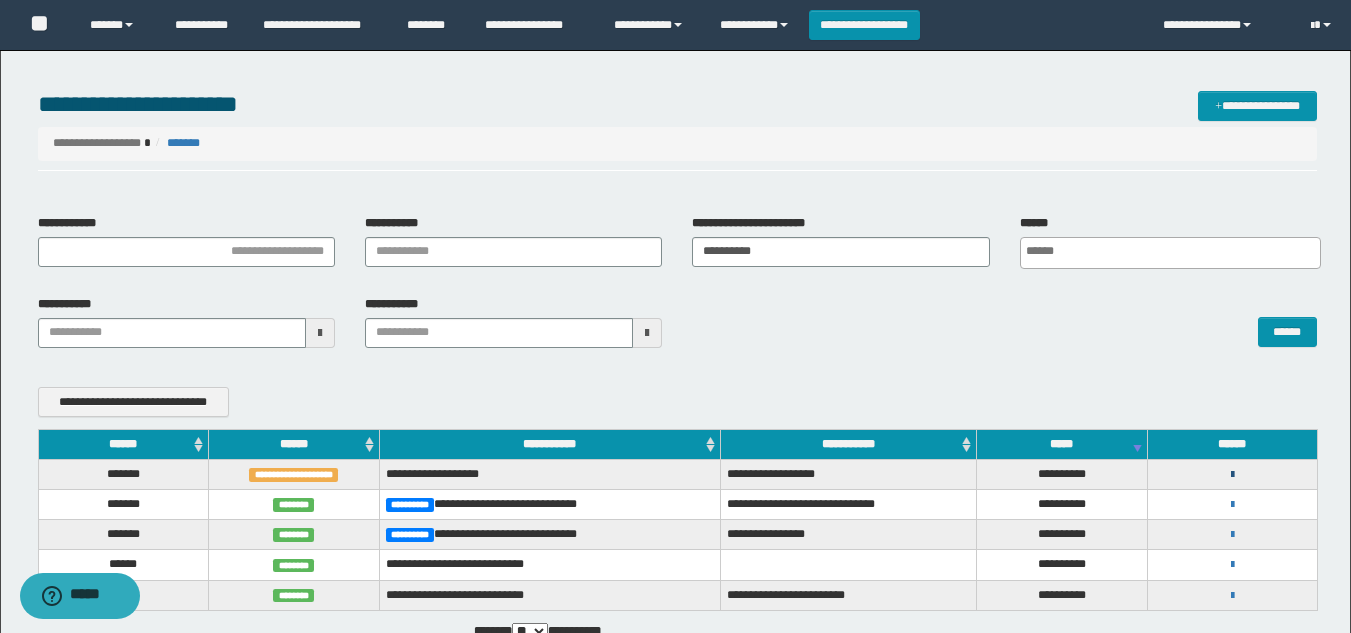 click at bounding box center (1232, 475) 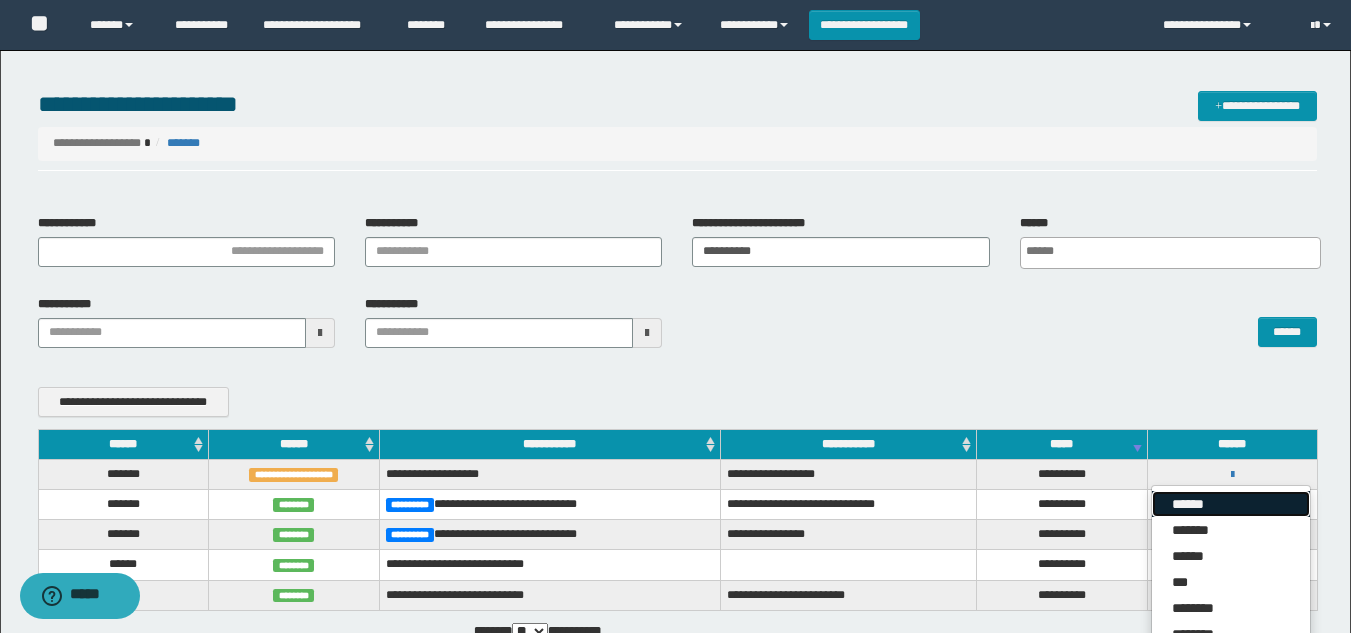 click on "******" at bounding box center [1231, 504] 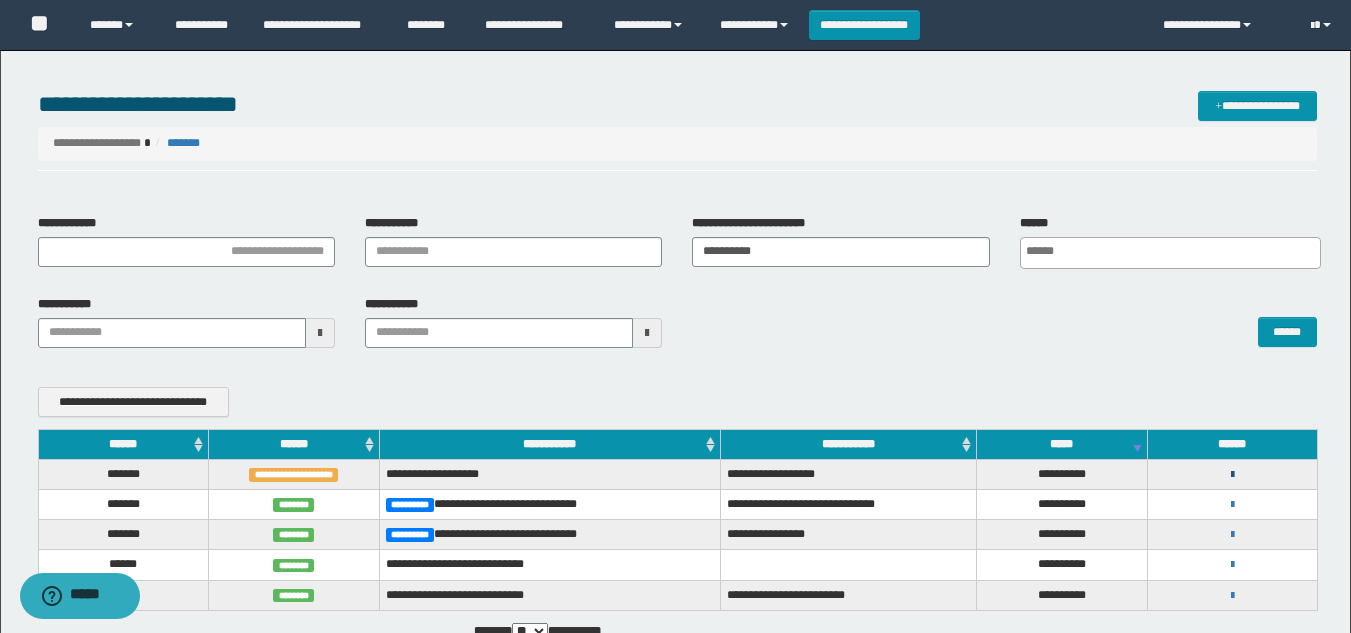 click at bounding box center [1232, 475] 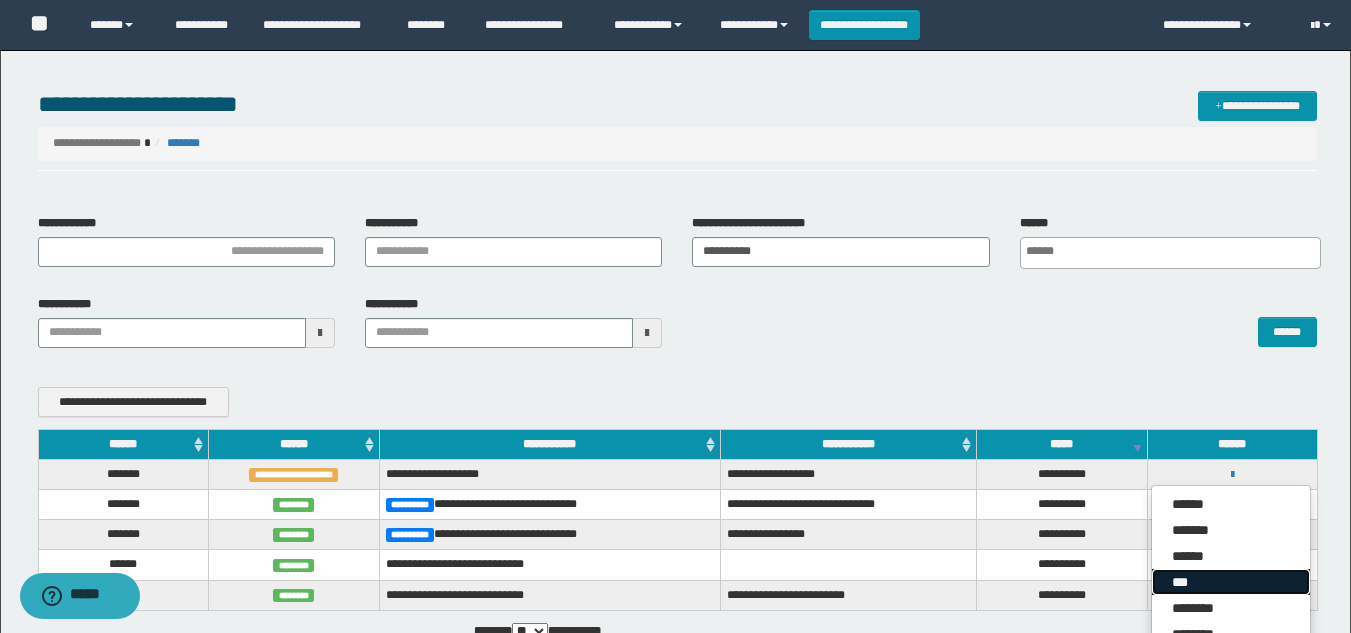 click on "***" at bounding box center (1231, 582) 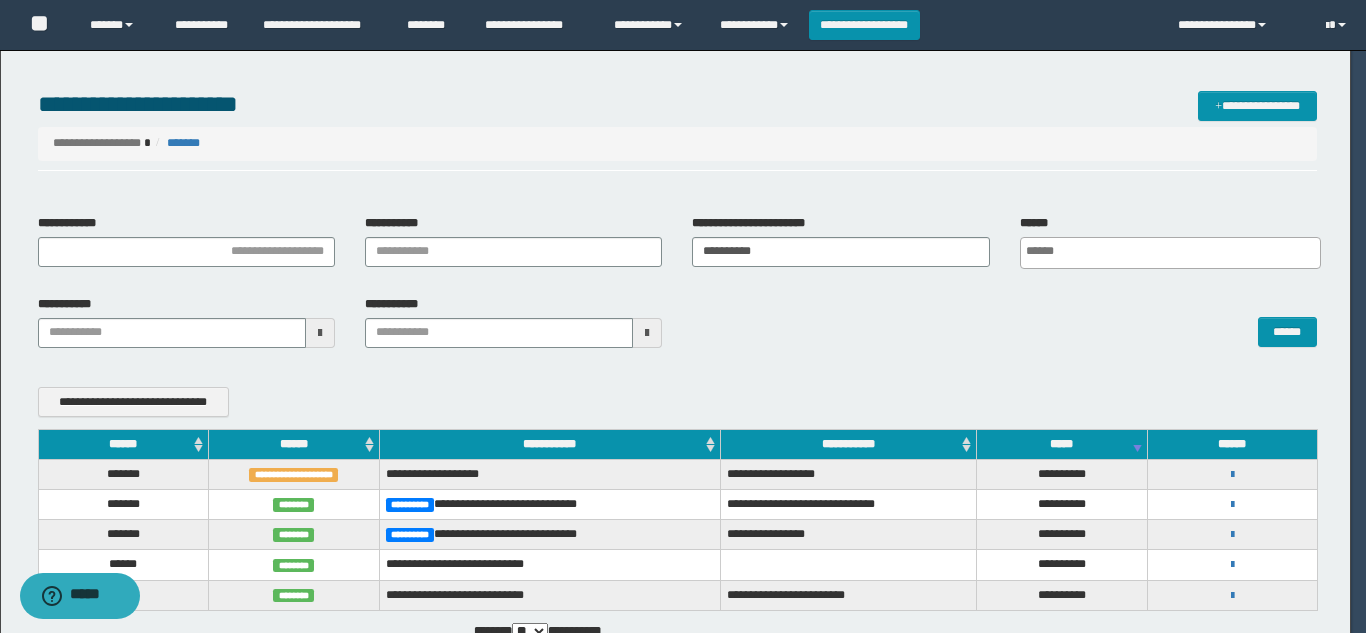 scroll, scrollTop: 0, scrollLeft: 0, axis: both 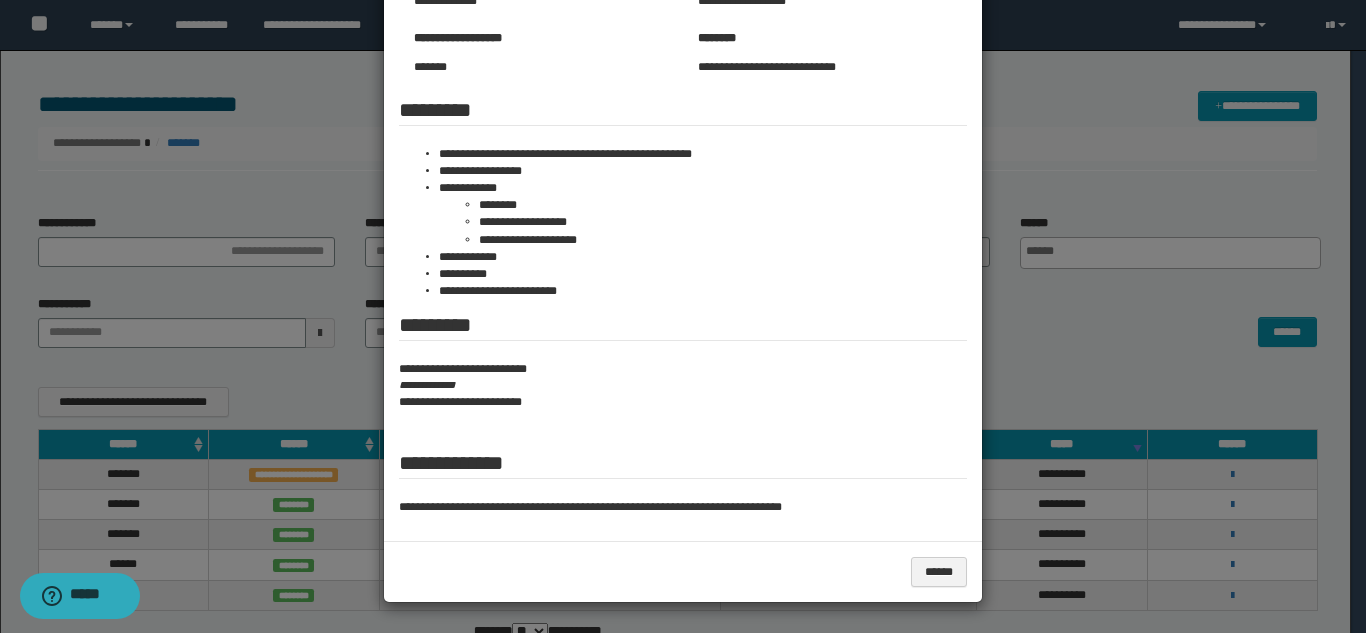 click at bounding box center [683, 176] 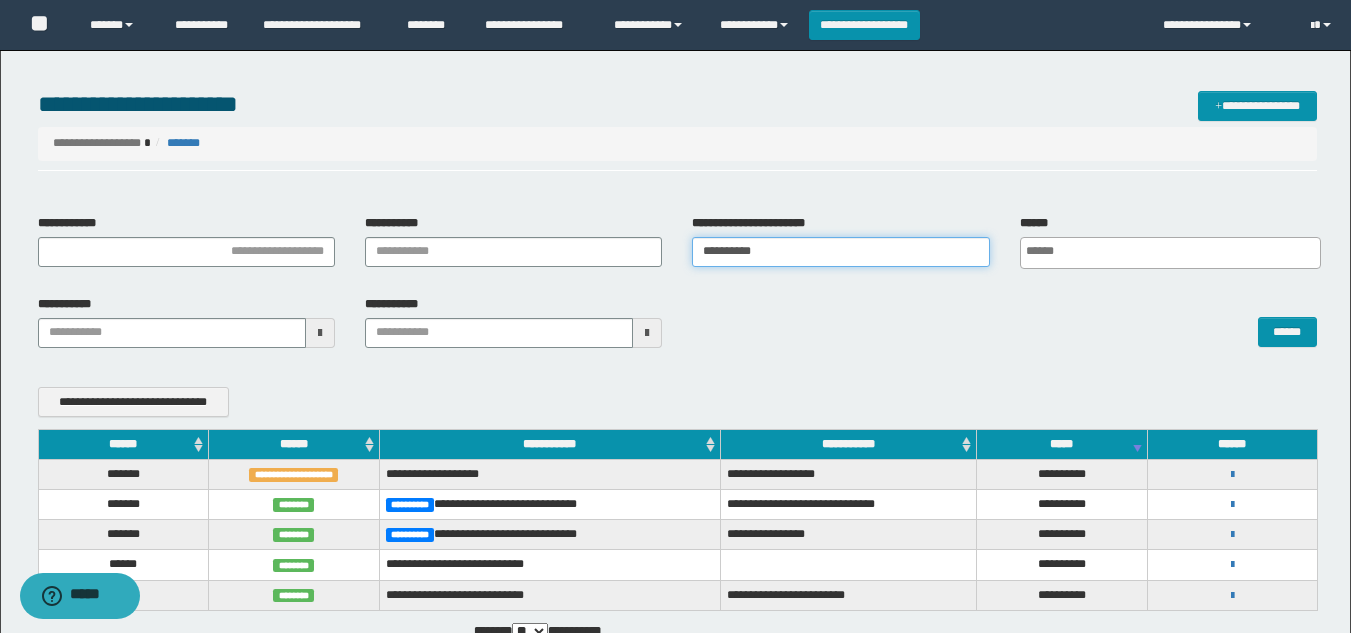 drag, startPoint x: 793, startPoint y: 237, endPoint x: 287, endPoint y: 258, distance: 506.43558 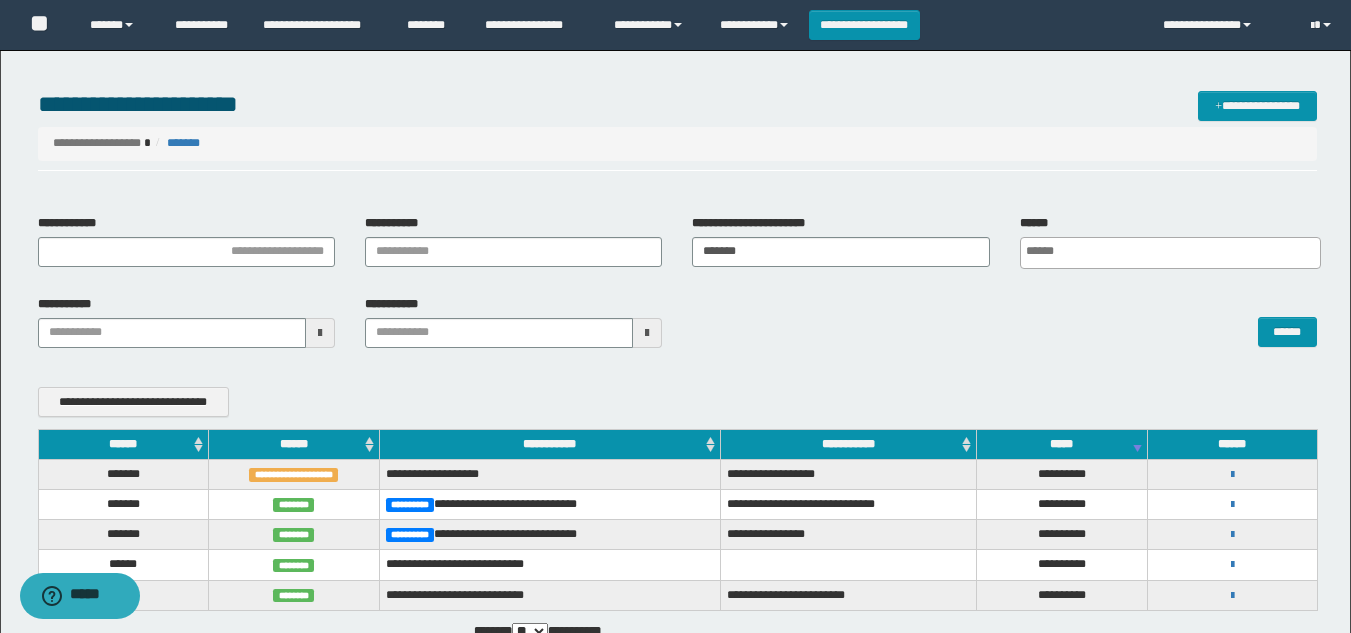 click on "******" at bounding box center [1004, 322] 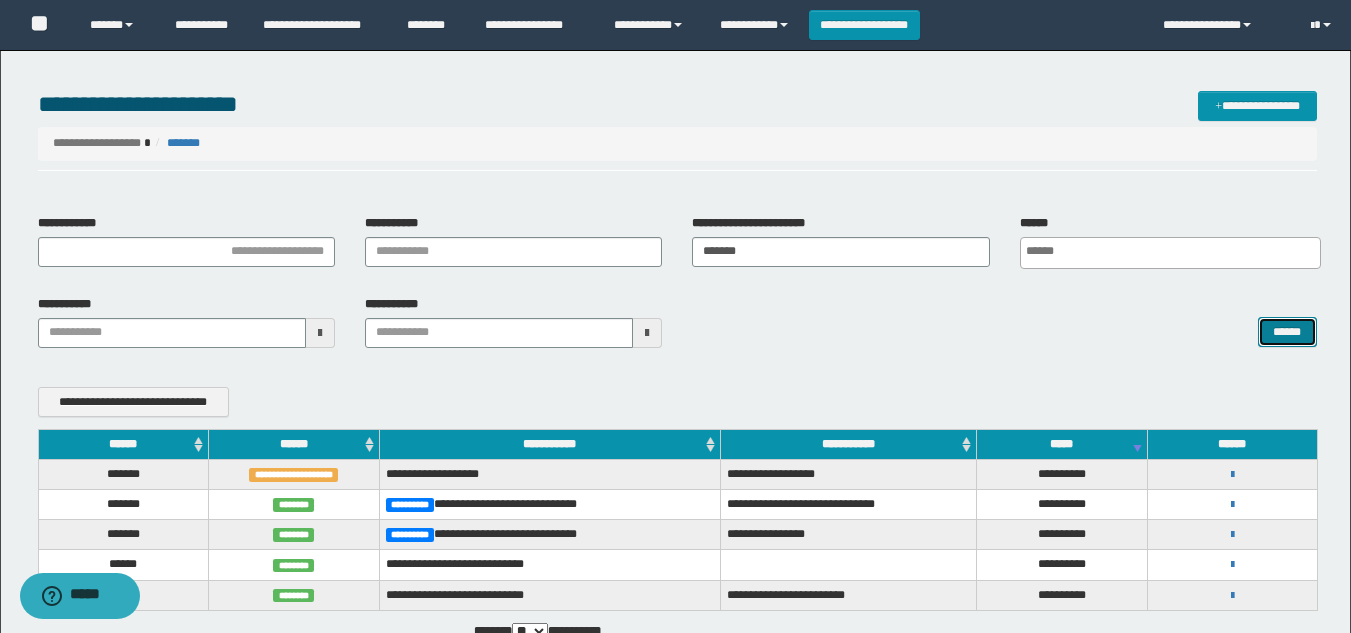 click on "******" at bounding box center (1287, 332) 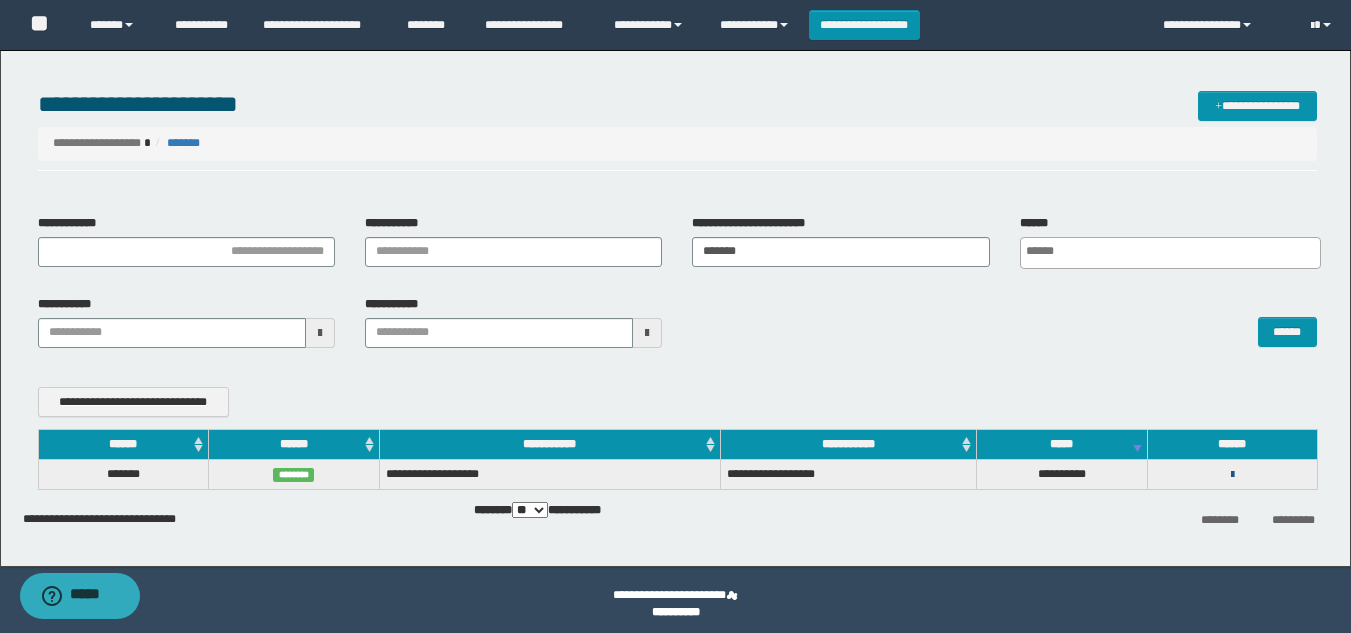click at bounding box center (1232, 475) 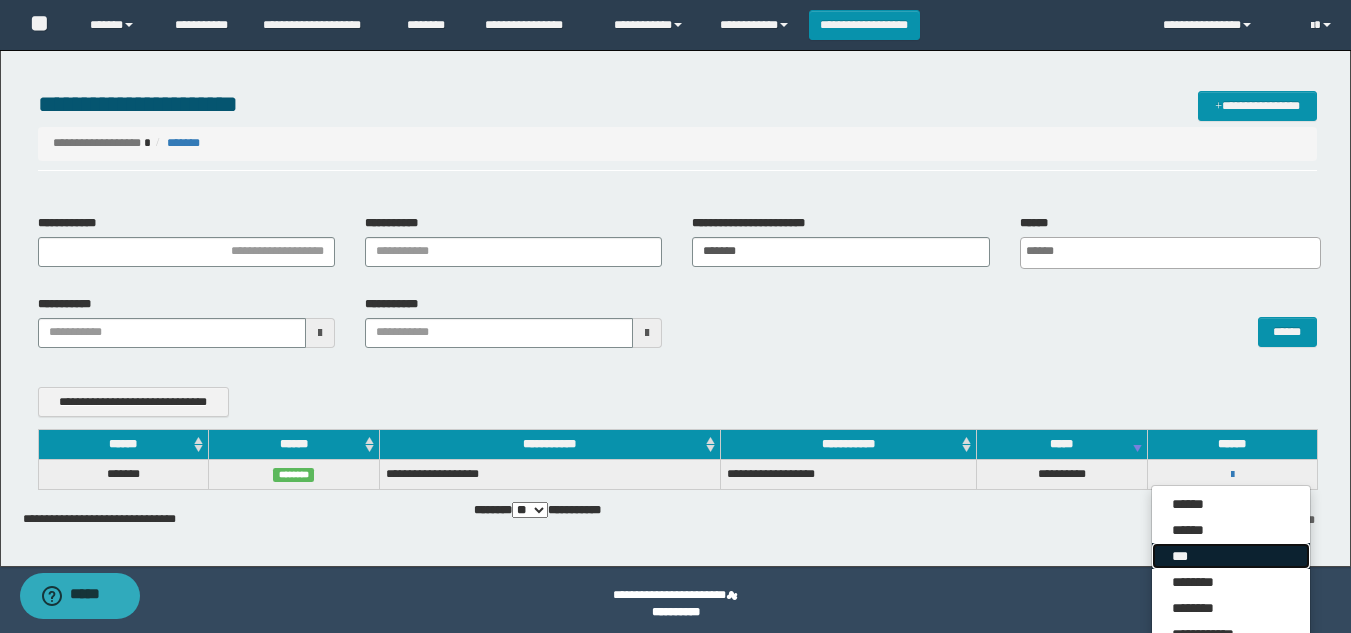 click on "***" 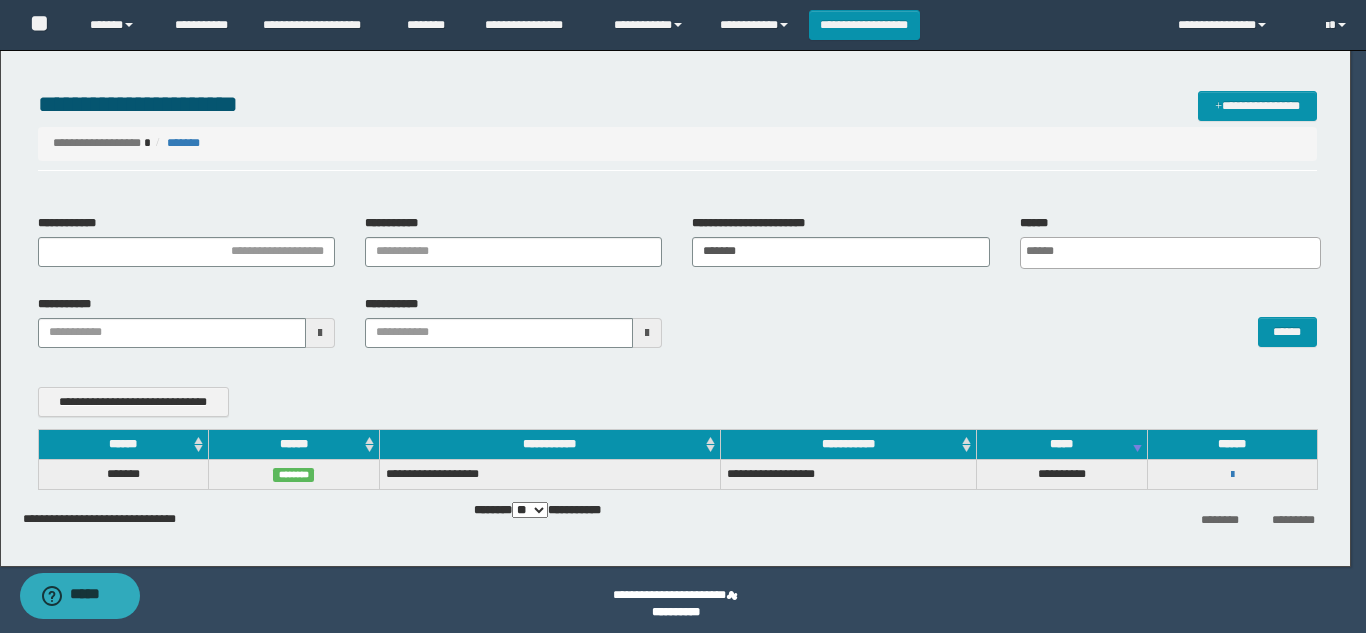 scroll, scrollTop: 0, scrollLeft: 0, axis: both 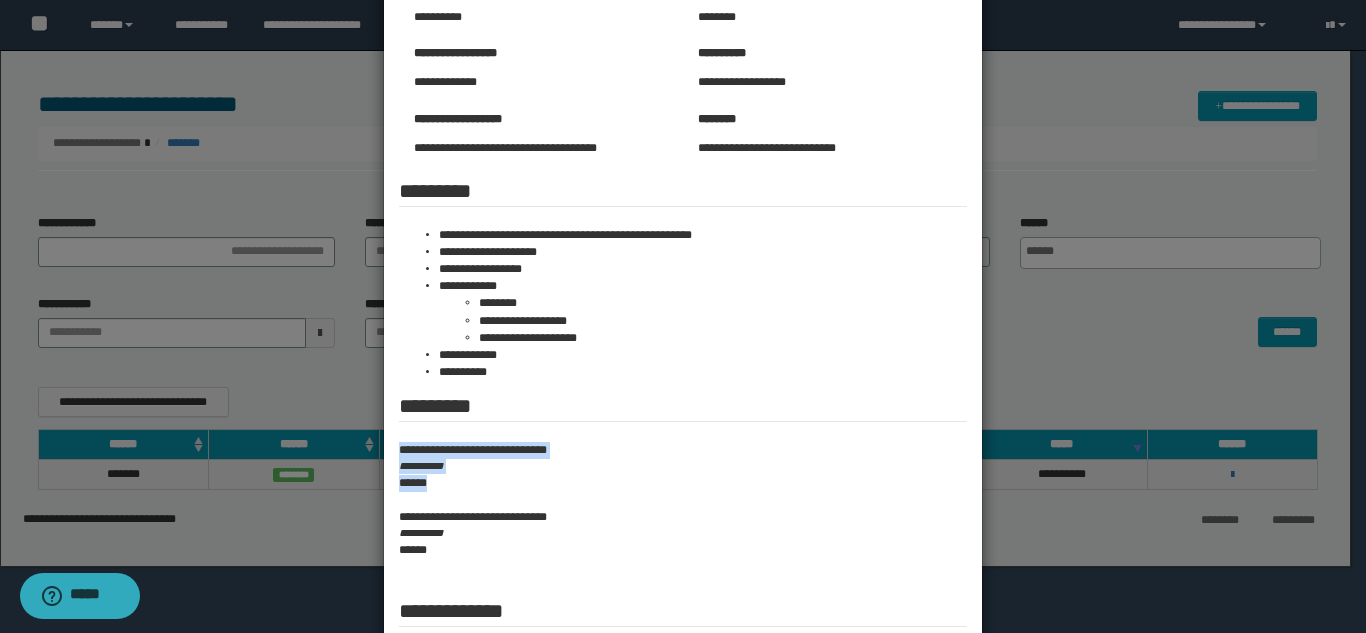 drag, startPoint x: 385, startPoint y: 451, endPoint x: 464, endPoint y: 486, distance: 86.40602 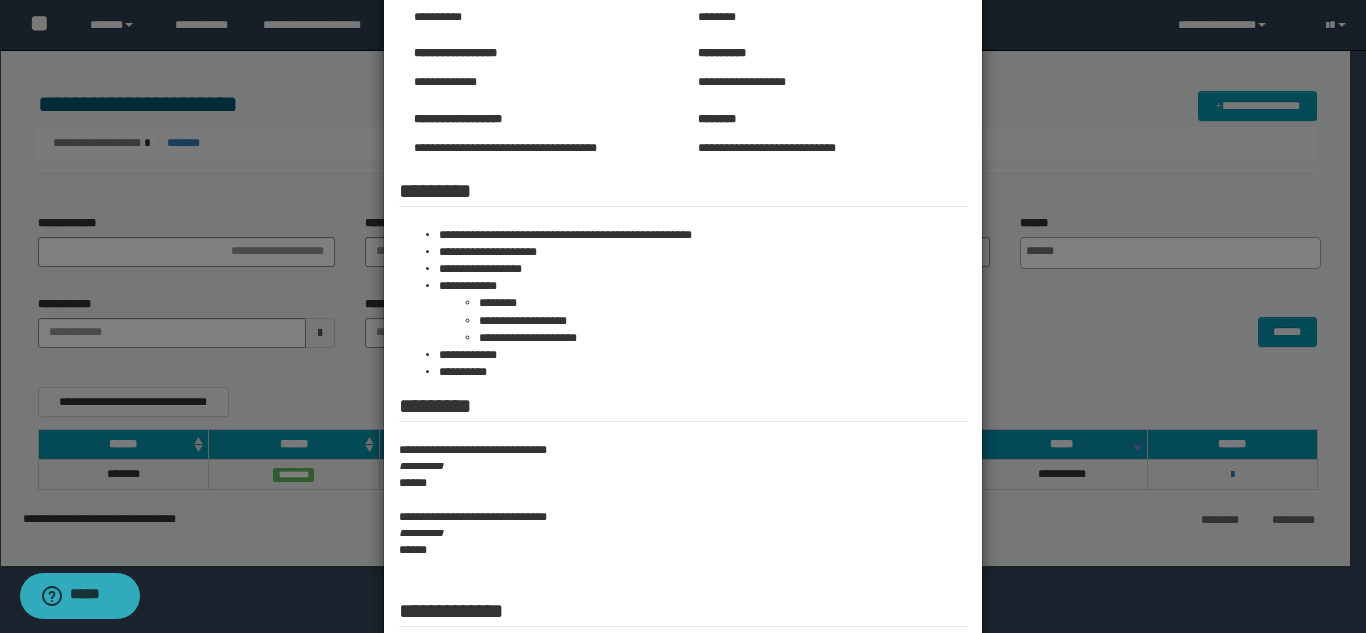 drag, startPoint x: 1060, startPoint y: 339, endPoint x: 1038, endPoint y: 331, distance: 23.409399 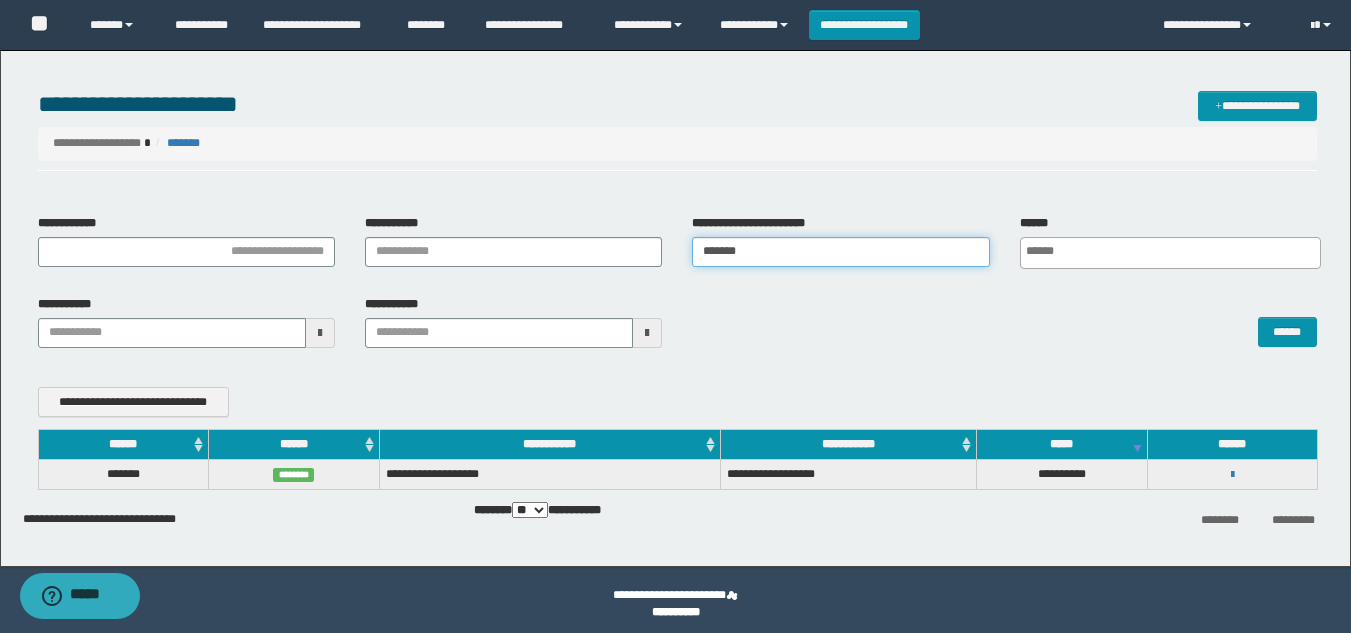 drag, startPoint x: 842, startPoint y: 248, endPoint x: 451, endPoint y: 262, distance: 391.25055 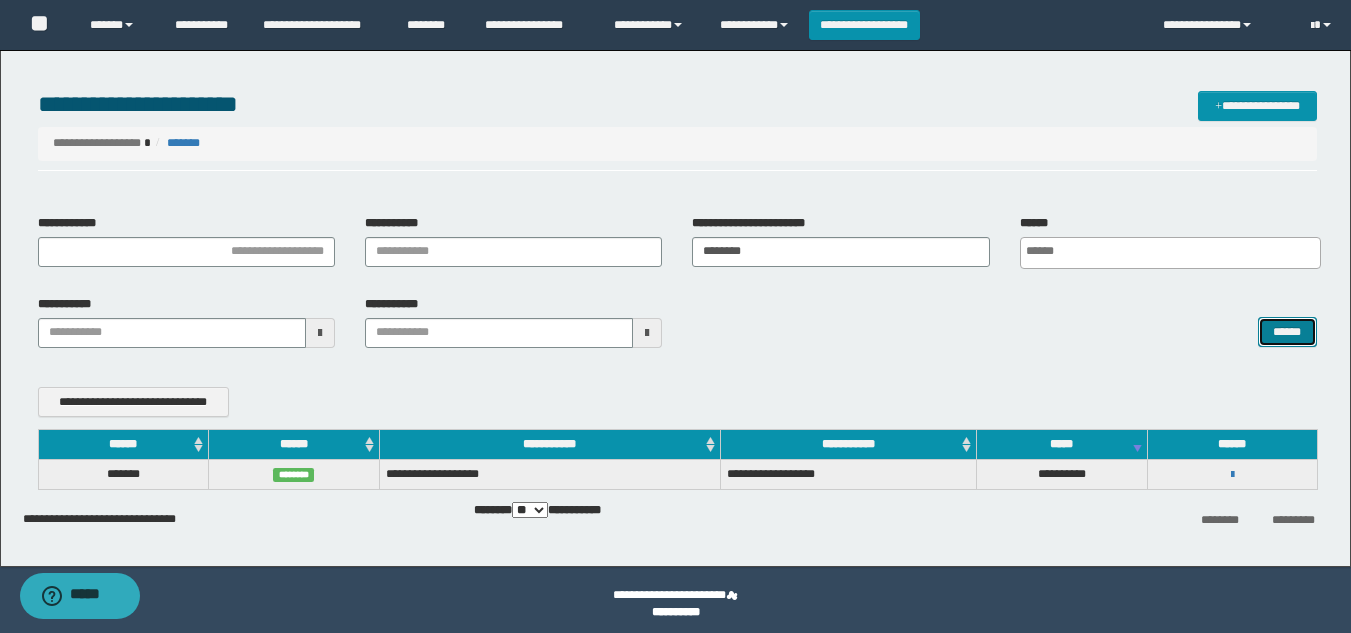 click on "******" 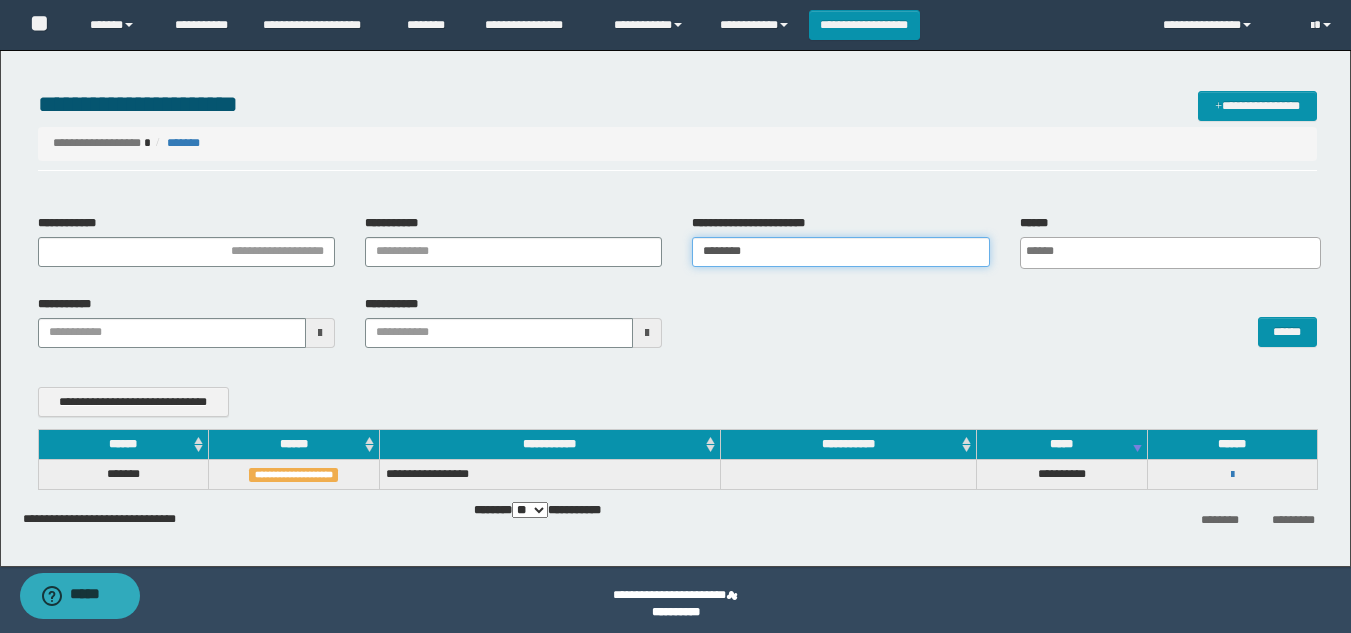 drag, startPoint x: 795, startPoint y: 241, endPoint x: 550, endPoint y: 244, distance: 245.01837 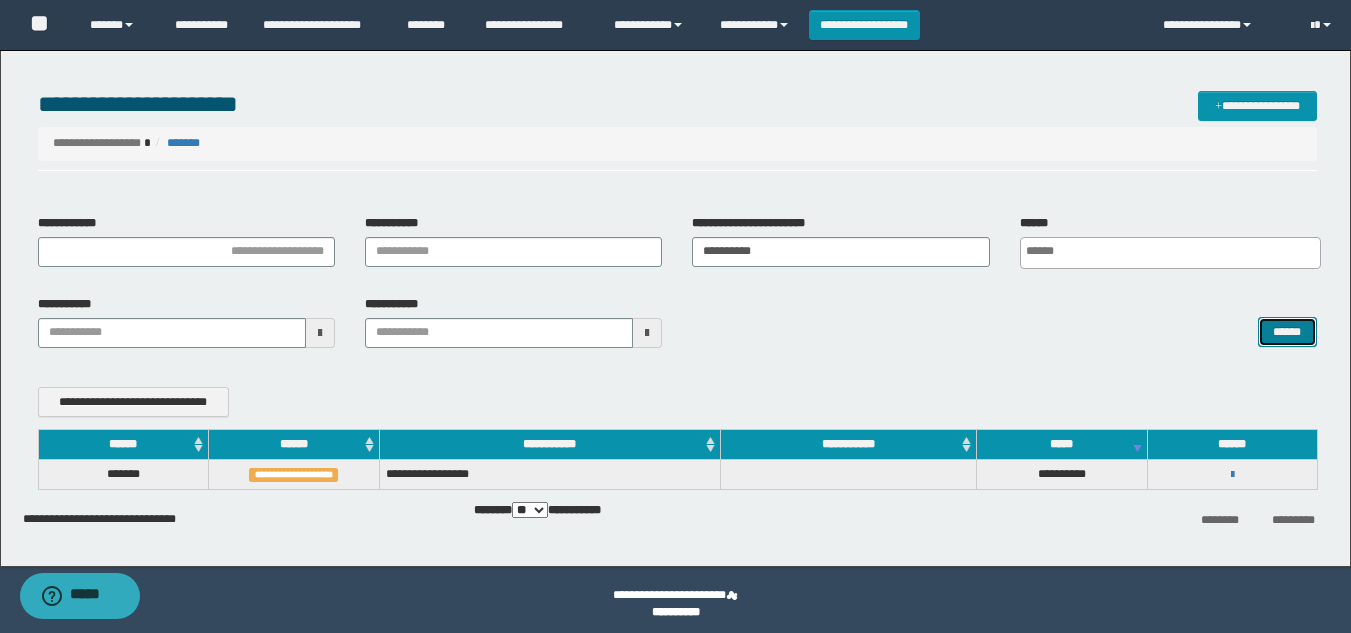 click on "******" 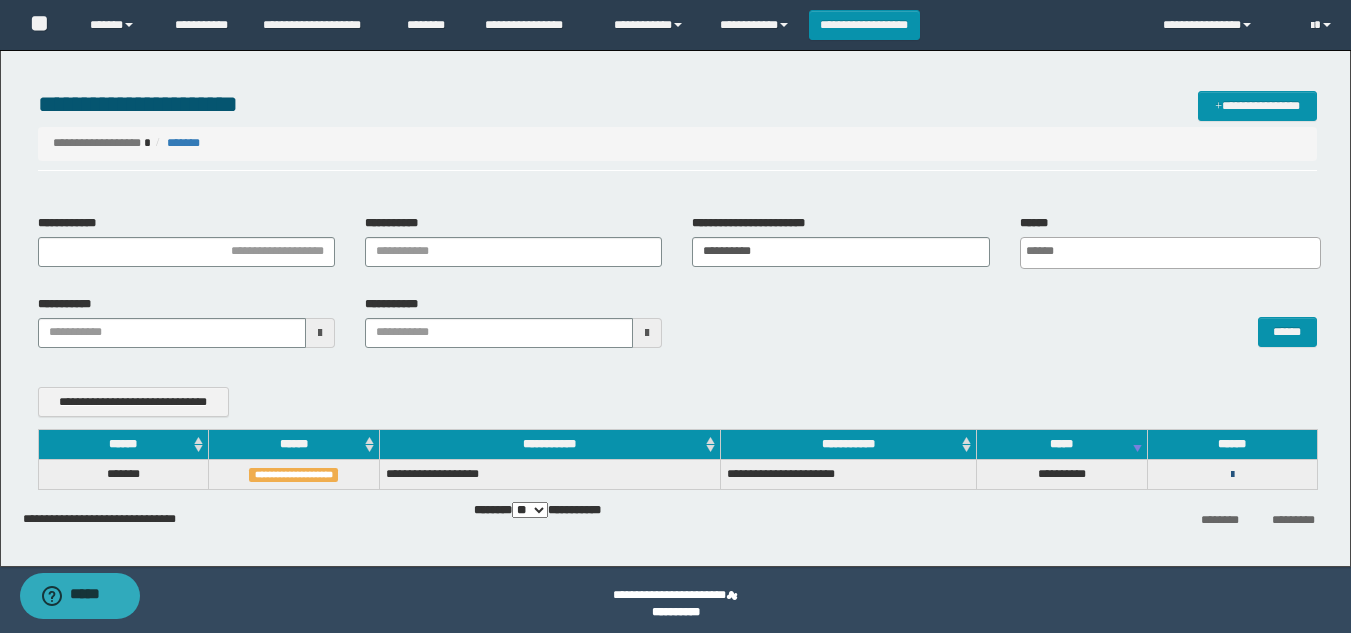 click 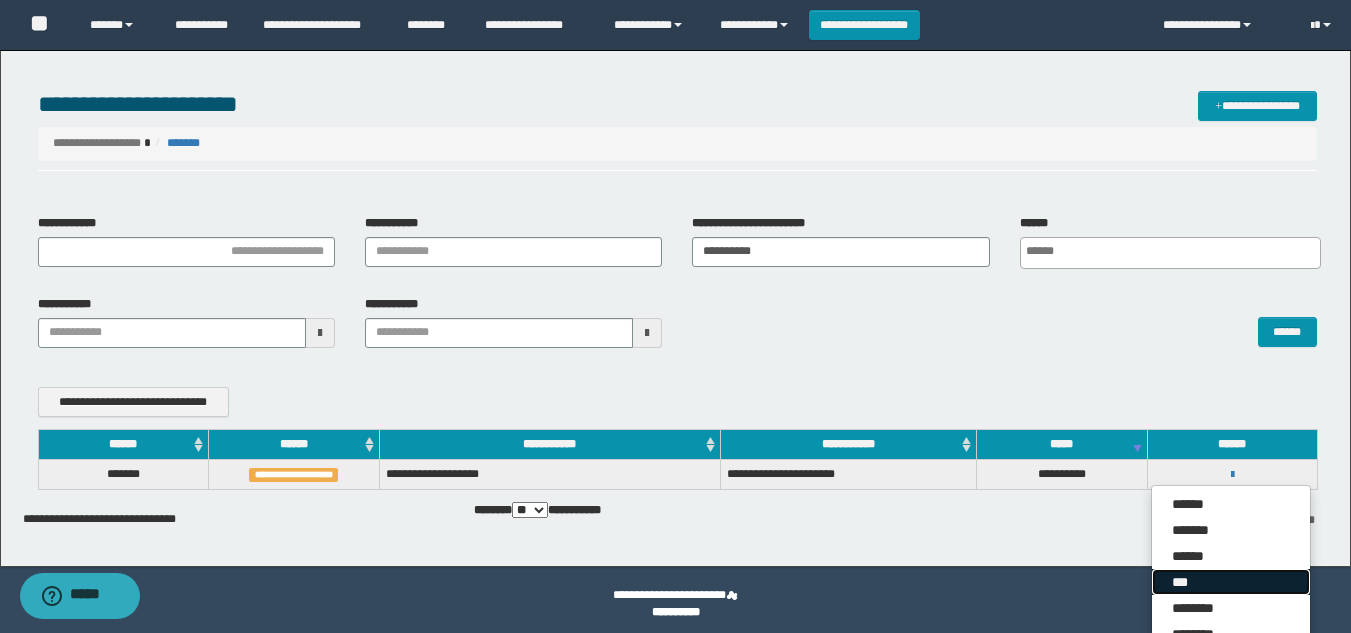 click on "***" 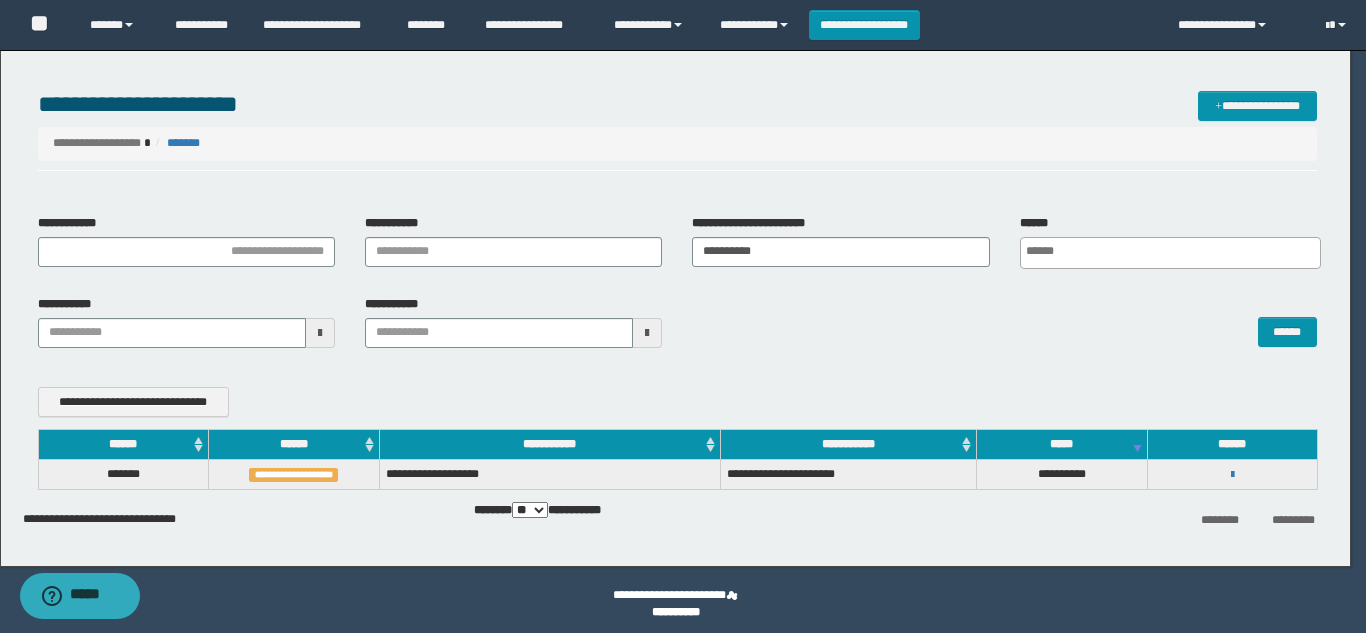 scroll, scrollTop: 0, scrollLeft: 0, axis: both 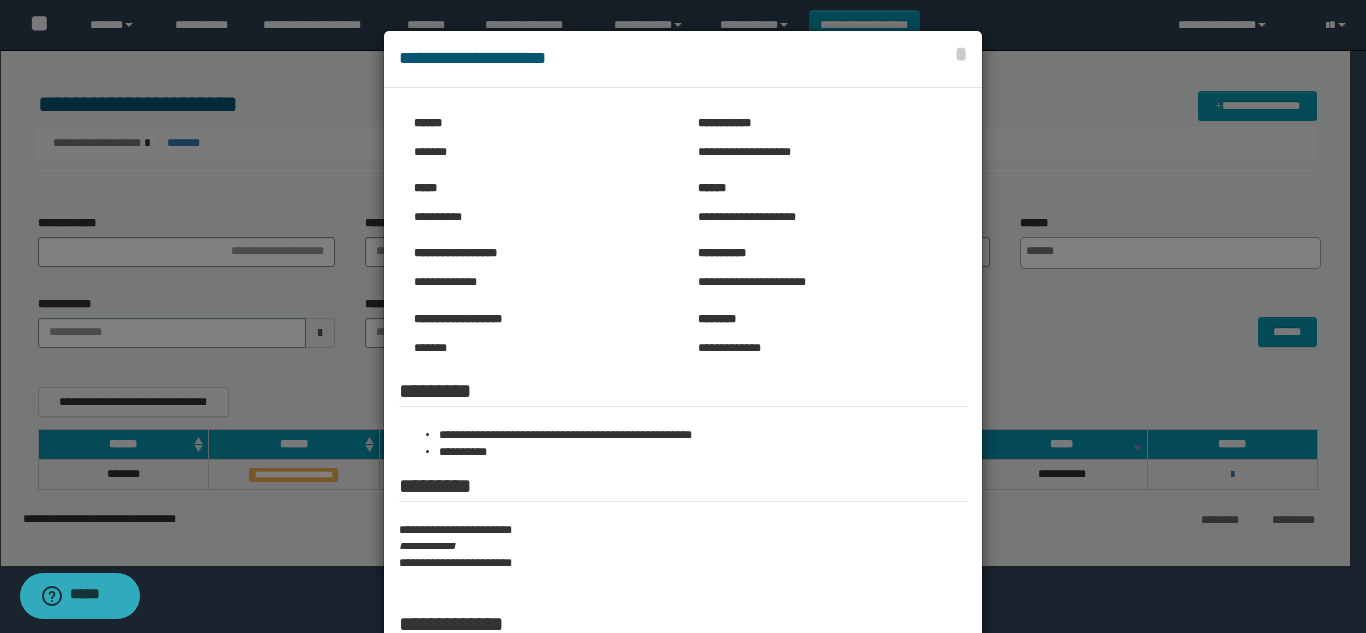 click 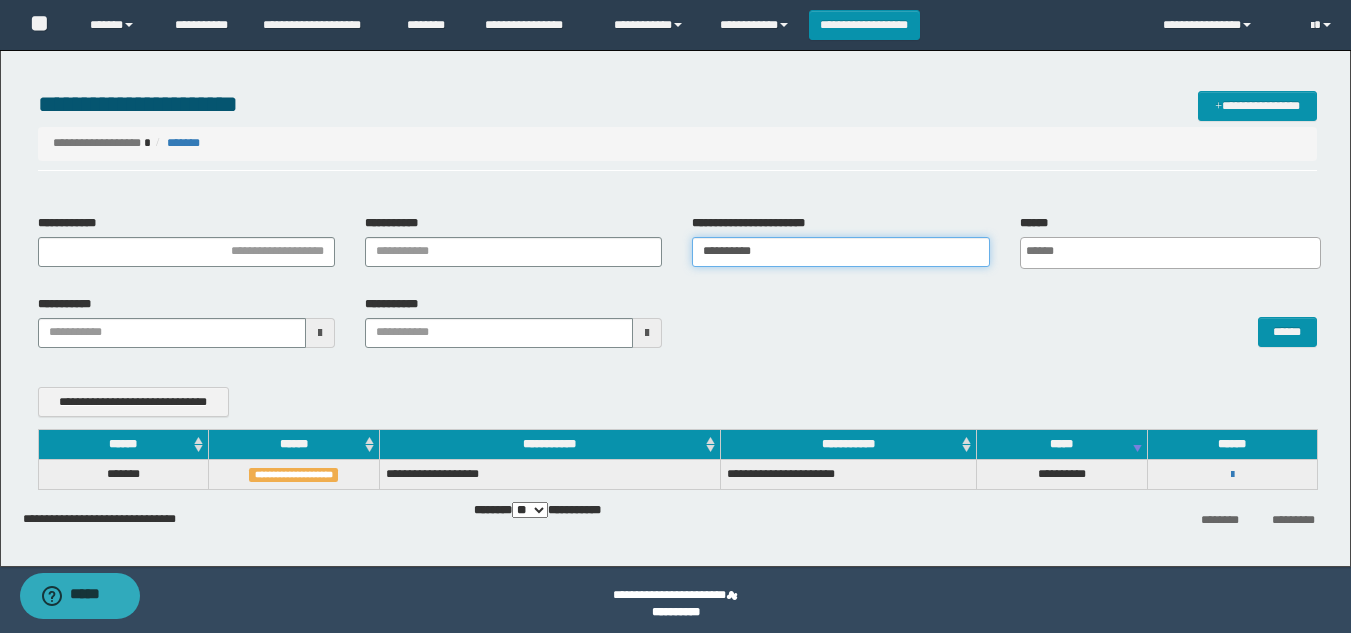 drag, startPoint x: 800, startPoint y: 253, endPoint x: 47, endPoint y: 254, distance: 753.0007 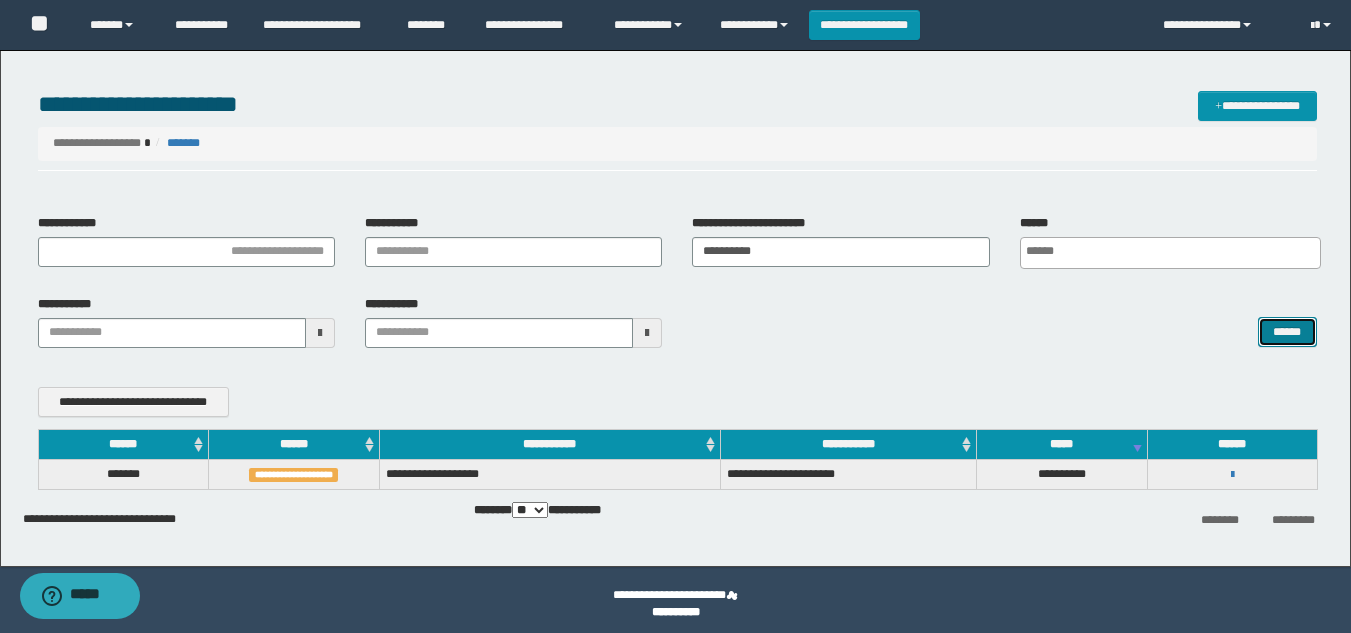 click on "******" 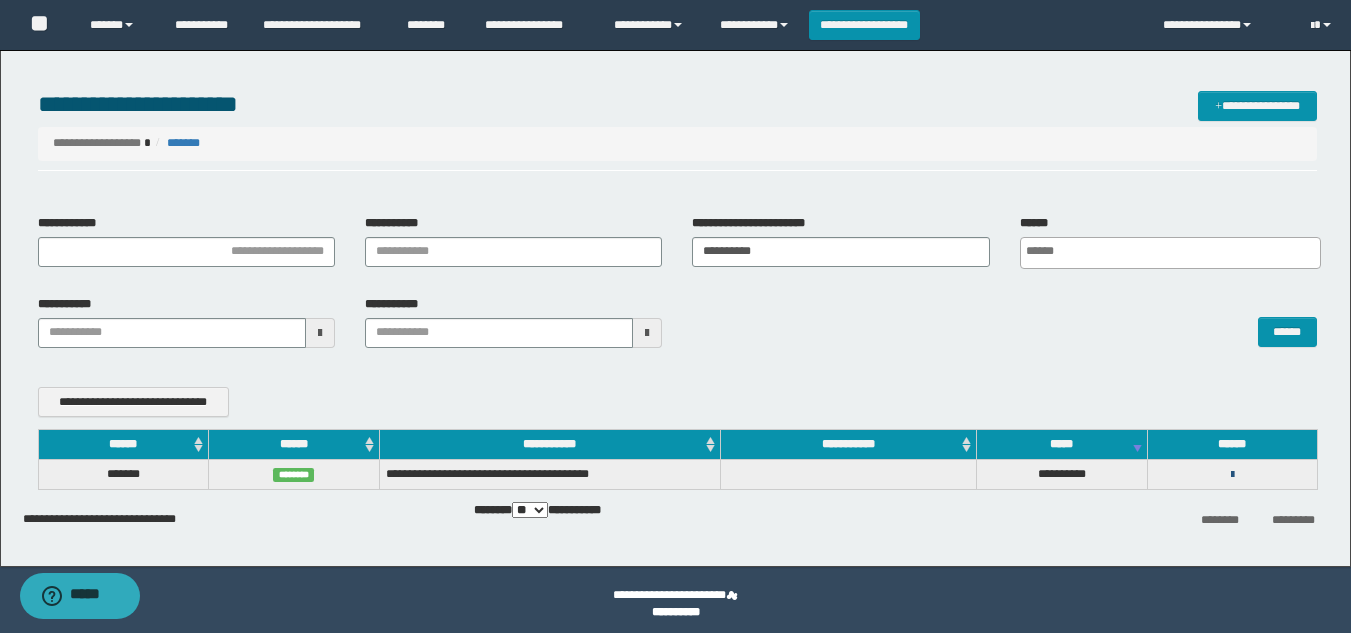 click 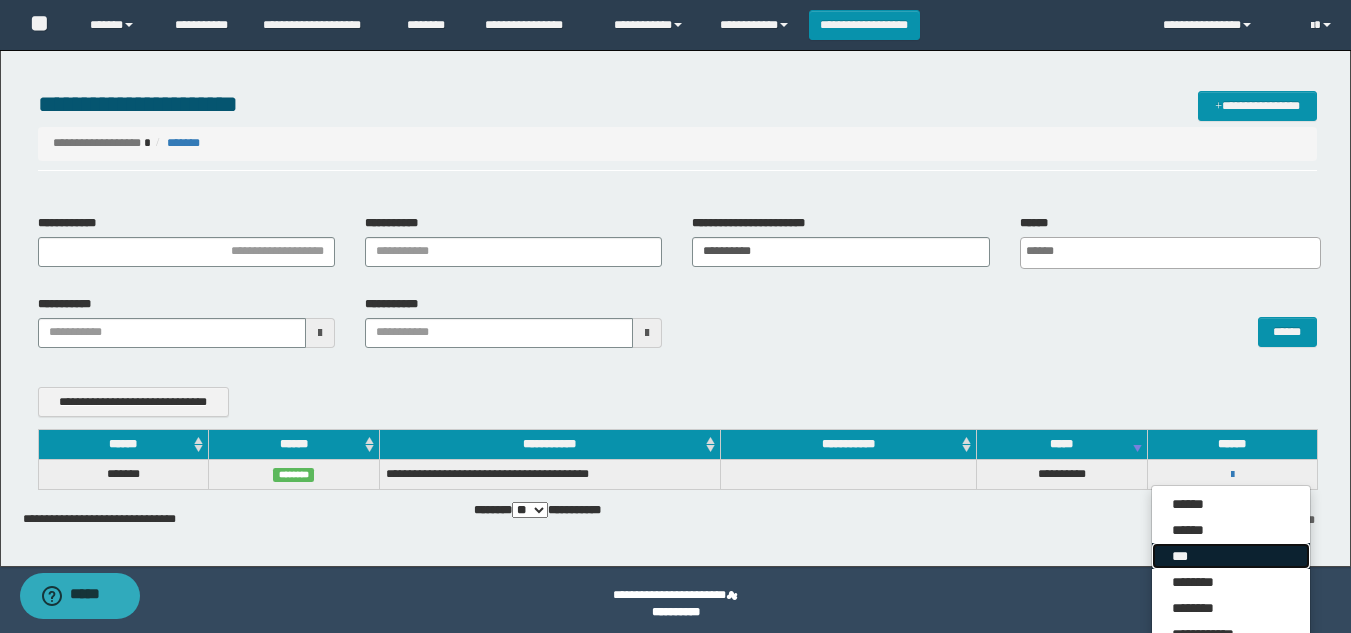 click on "***" 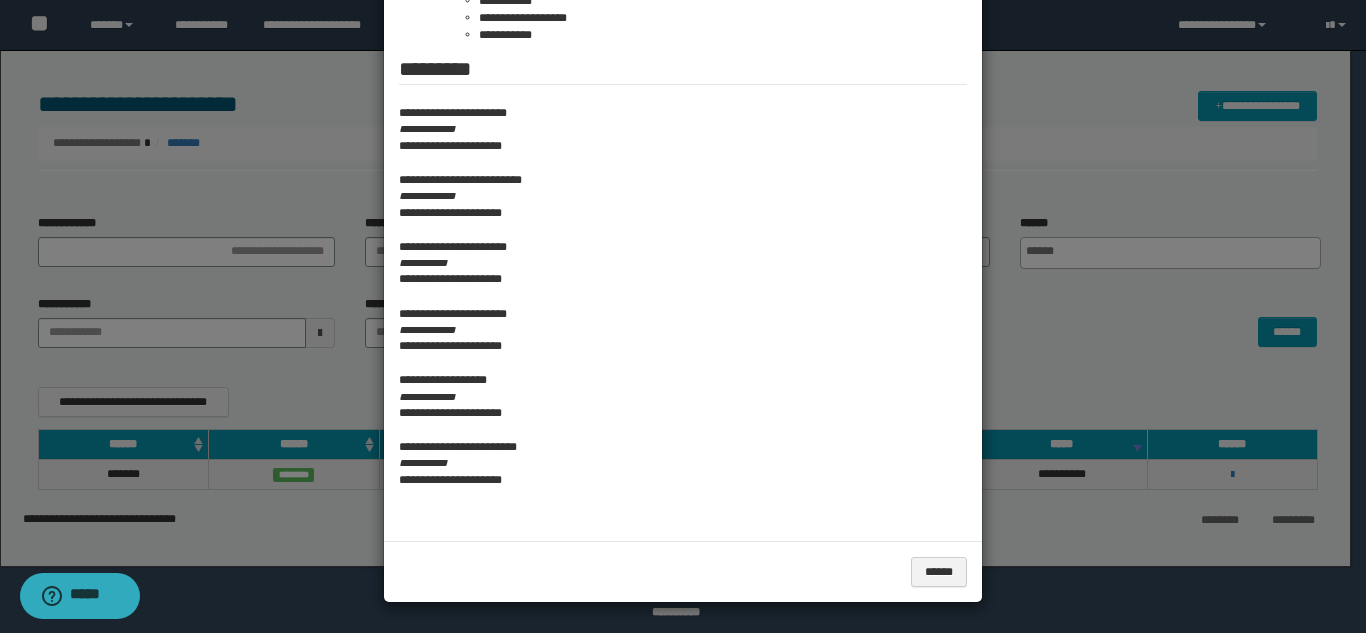 scroll, scrollTop: 37, scrollLeft: 0, axis: vertical 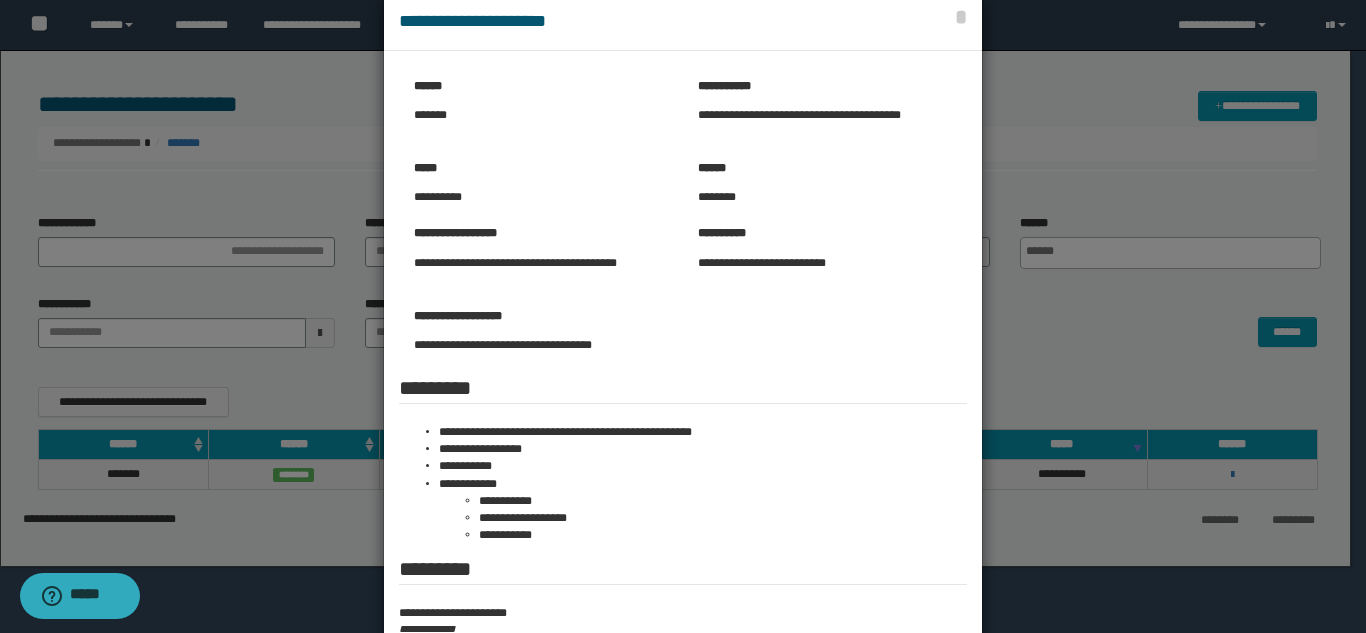click 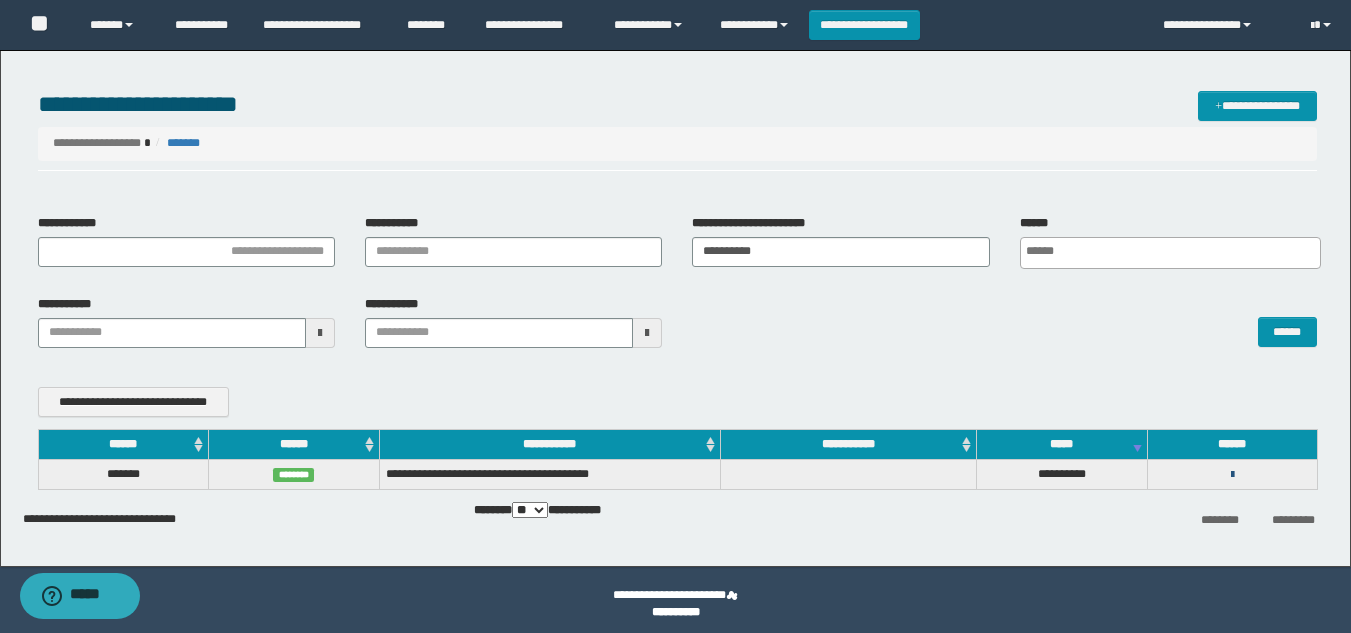 click 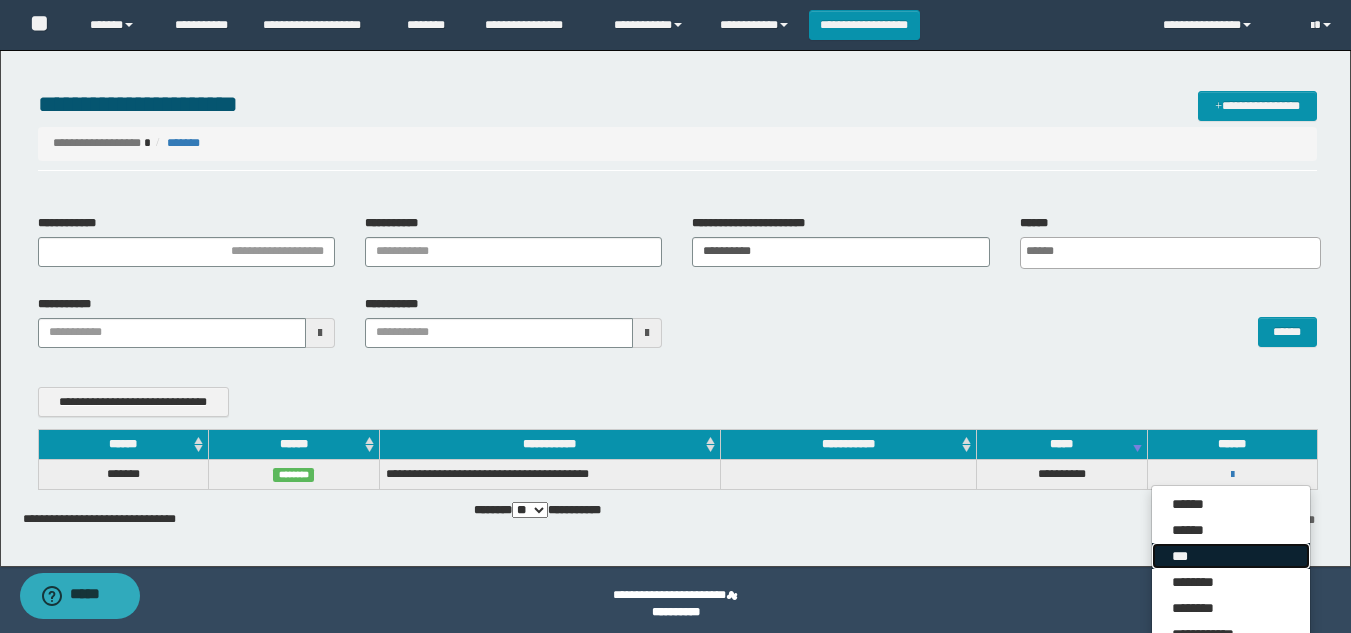 click on "***" 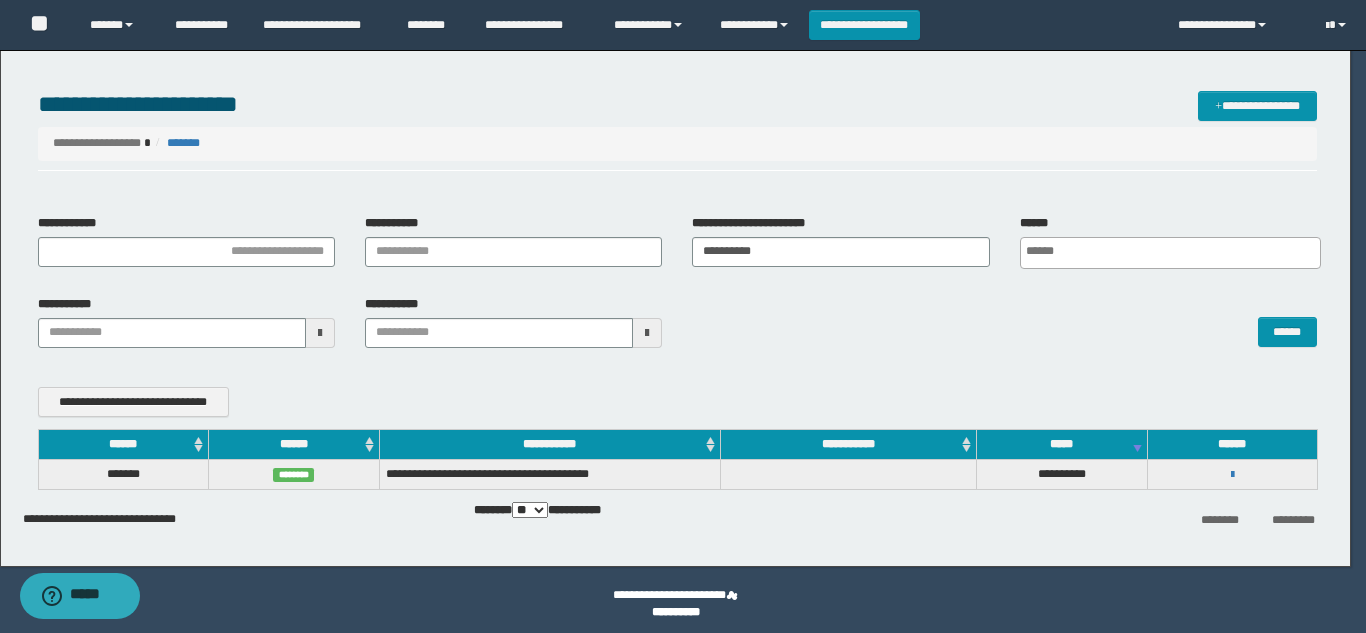 scroll, scrollTop: 0, scrollLeft: 0, axis: both 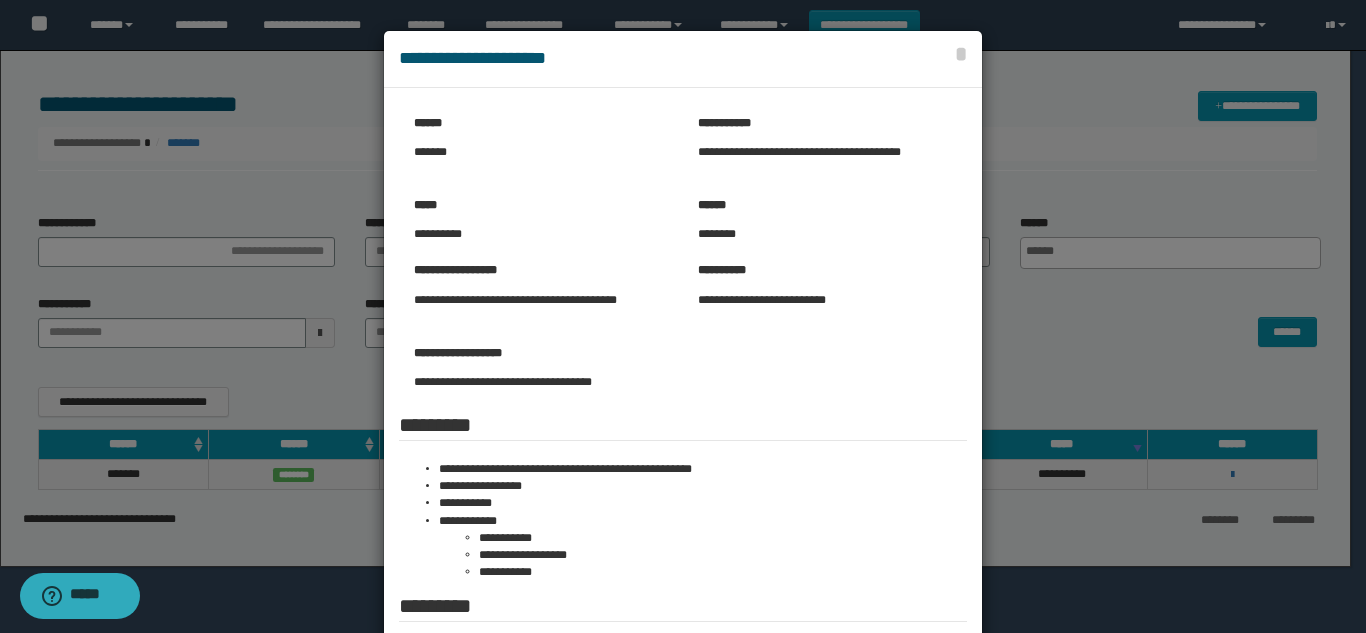 click 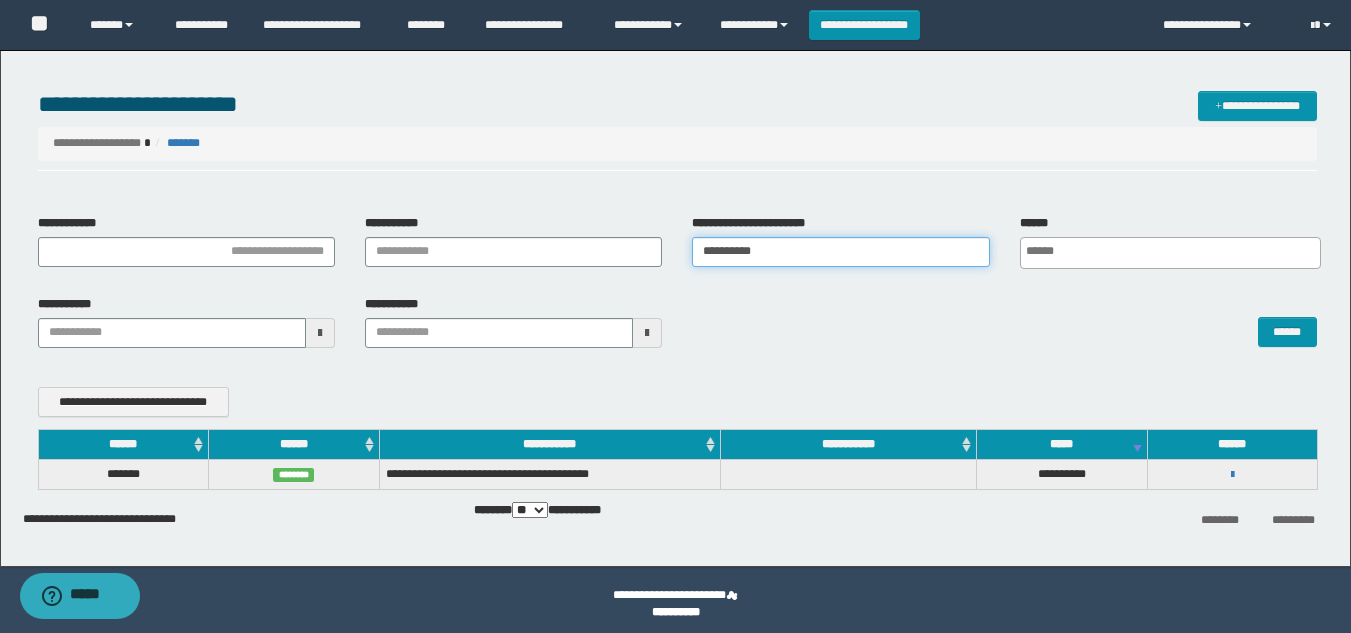 drag, startPoint x: 803, startPoint y: 244, endPoint x: 0, endPoint y: 232, distance: 803.08966 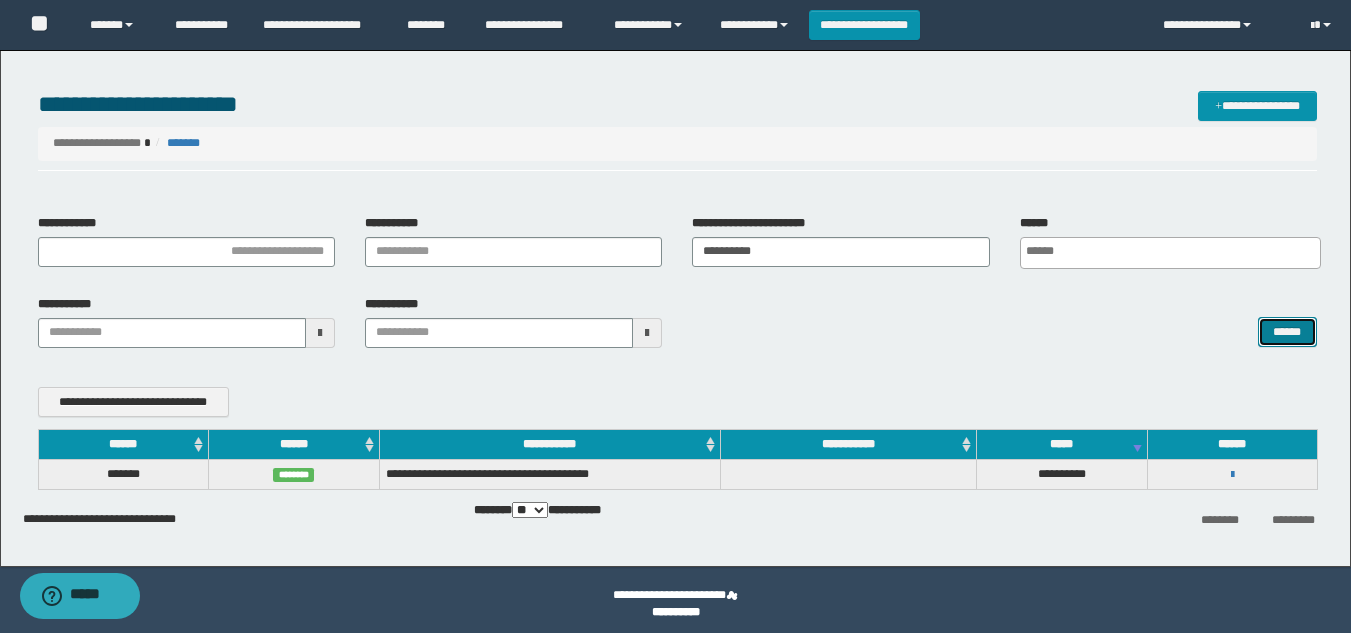 click on "******" 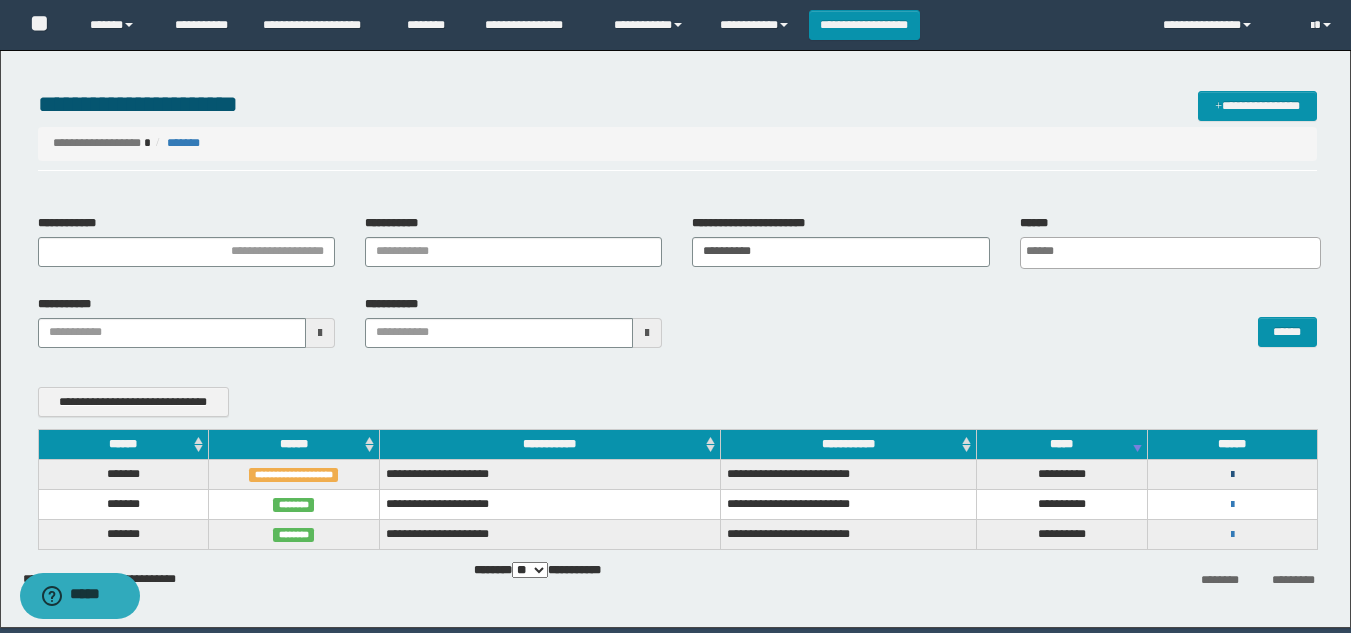 click 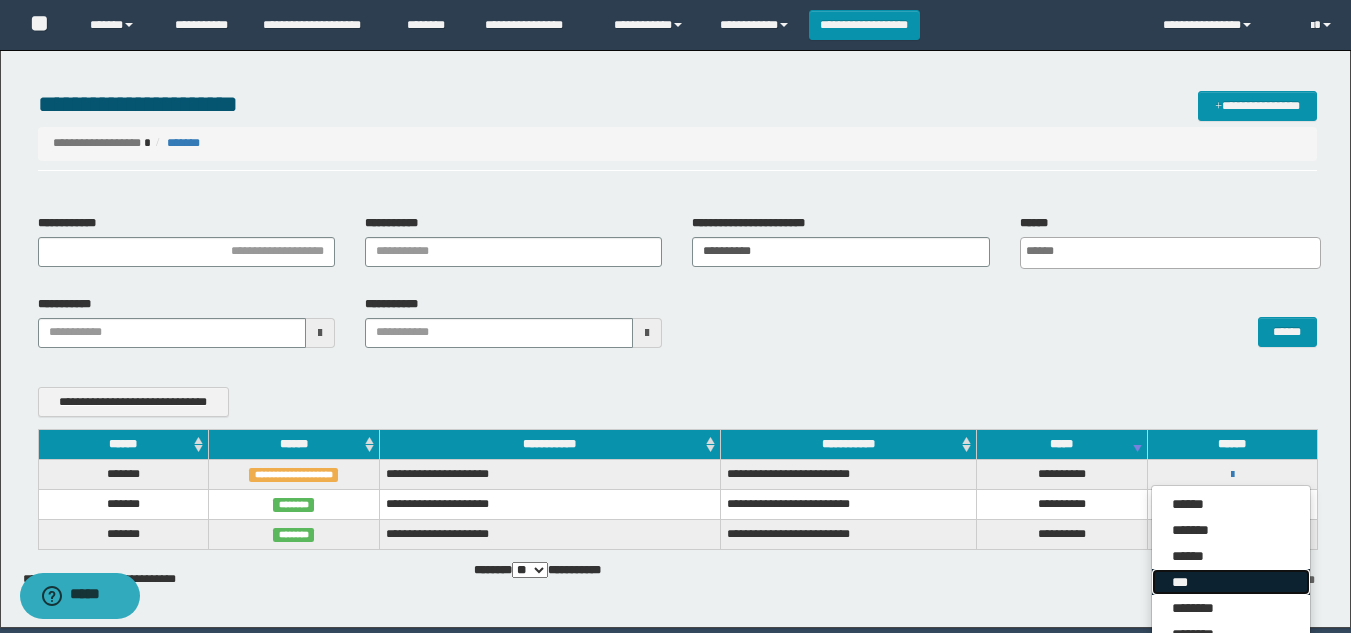 click on "***" 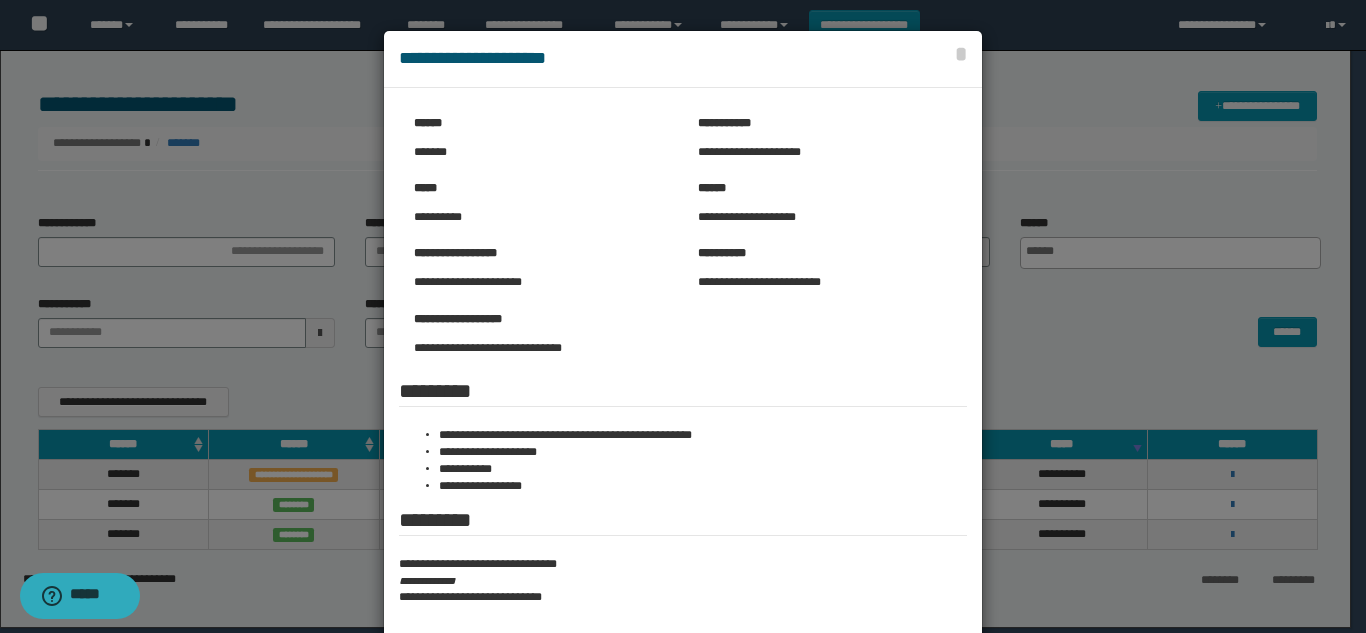 click 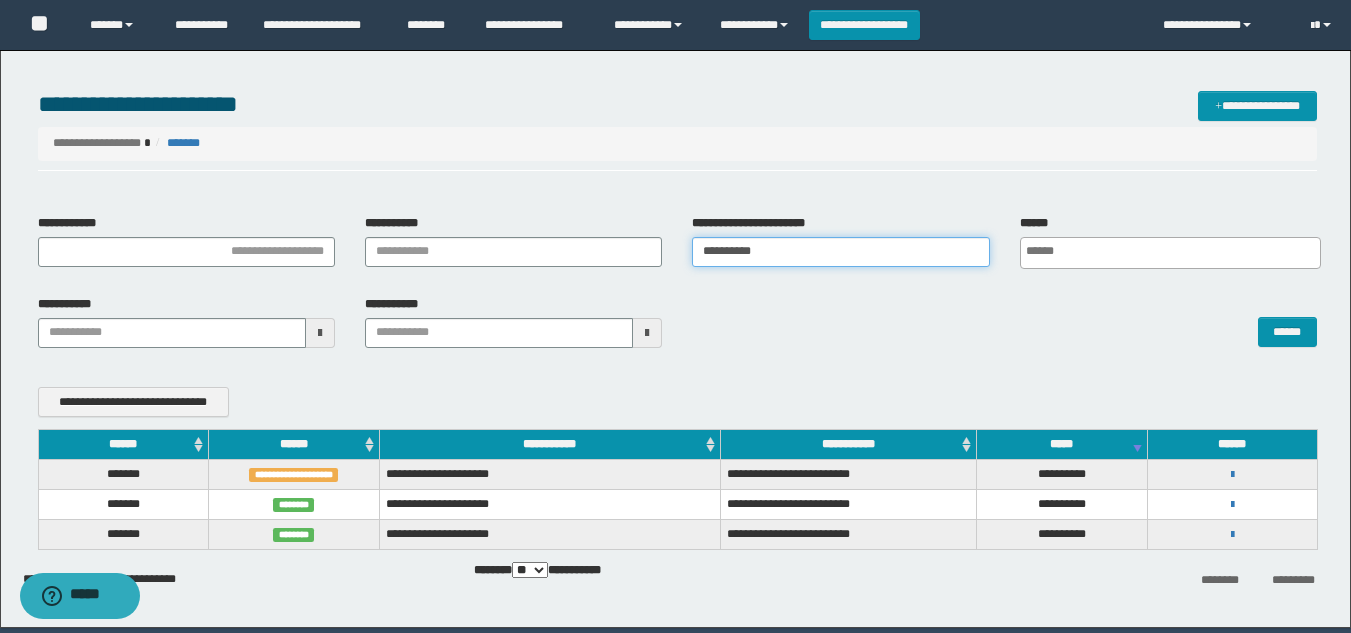 drag, startPoint x: 806, startPoint y: 263, endPoint x: 569, endPoint y: 398, distance: 272.75262 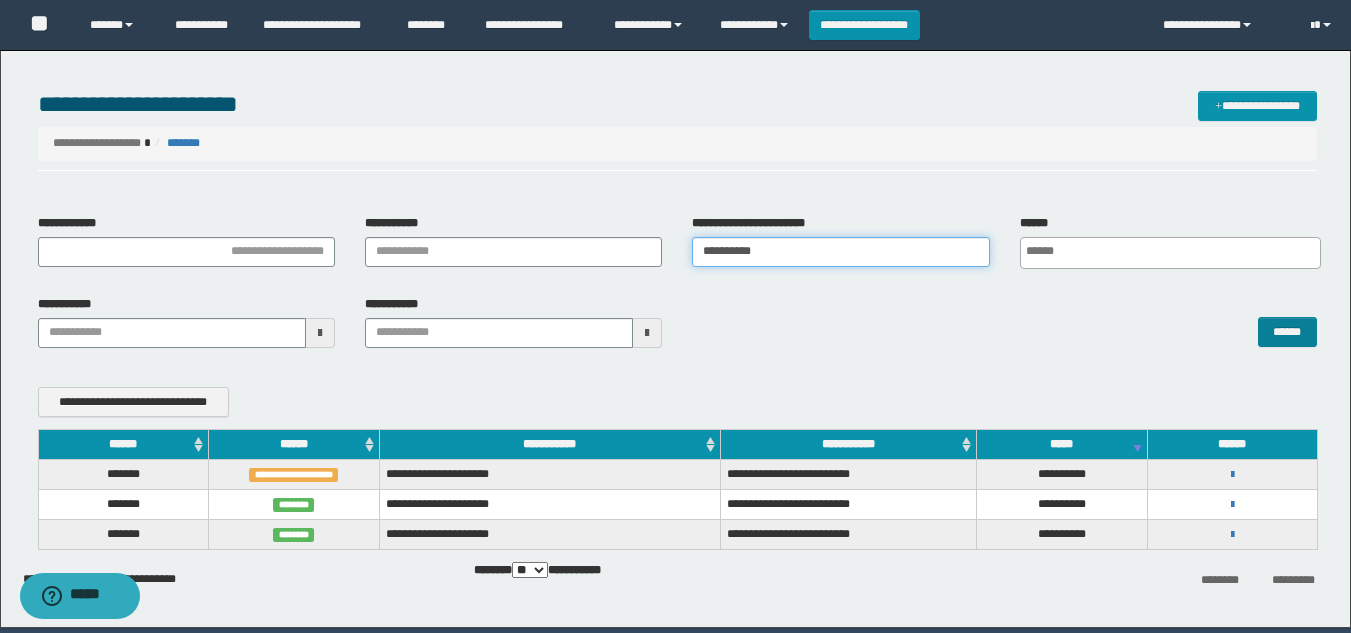 type on "**********" 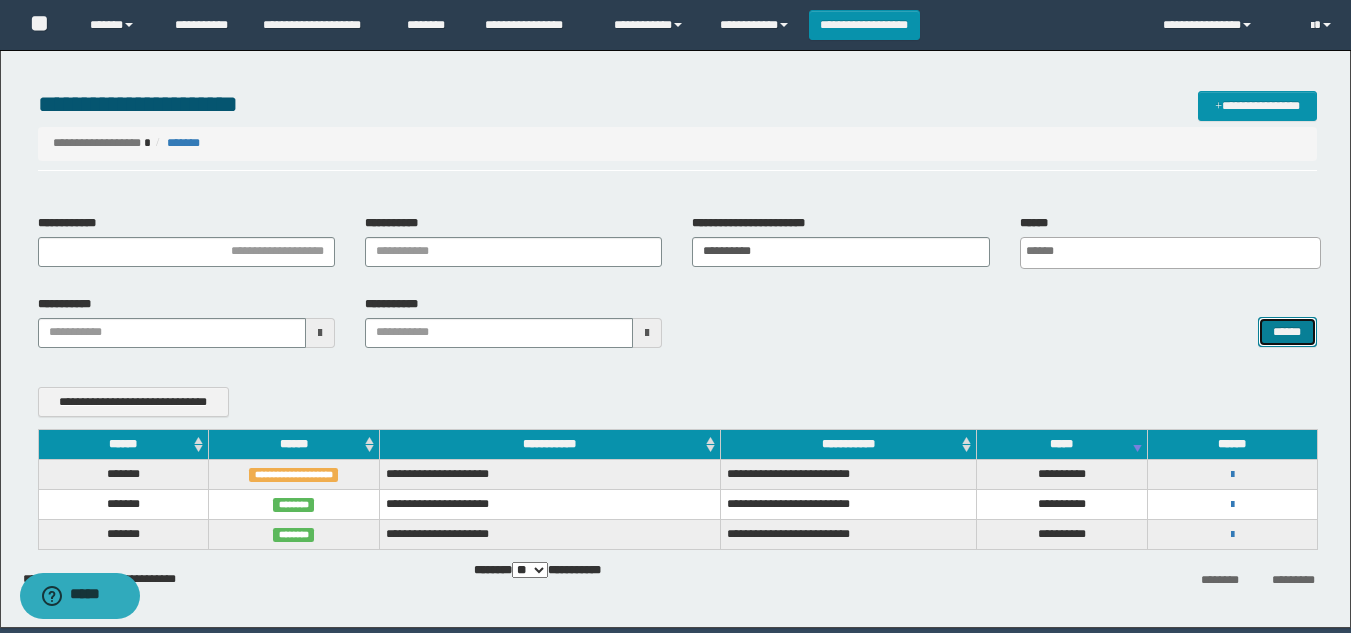 click on "******" 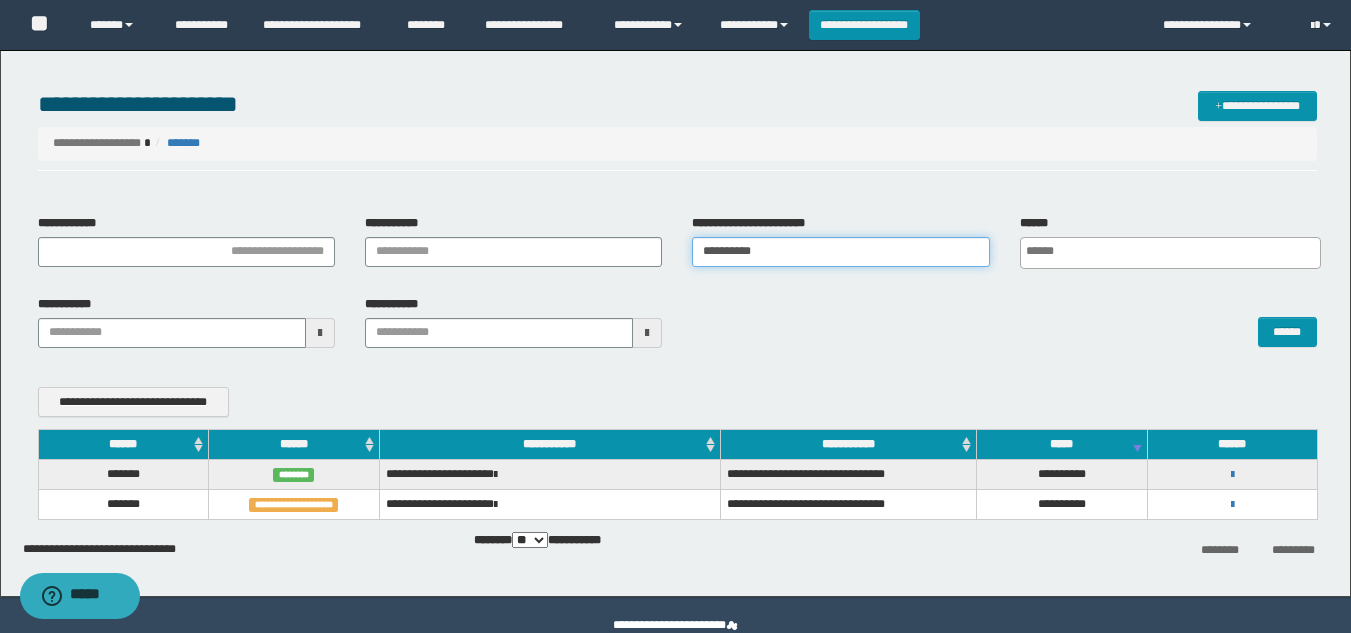 drag, startPoint x: 838, startPoint y: 249, endPoint x: 215, endPoint y: 216, distance: 623.8734 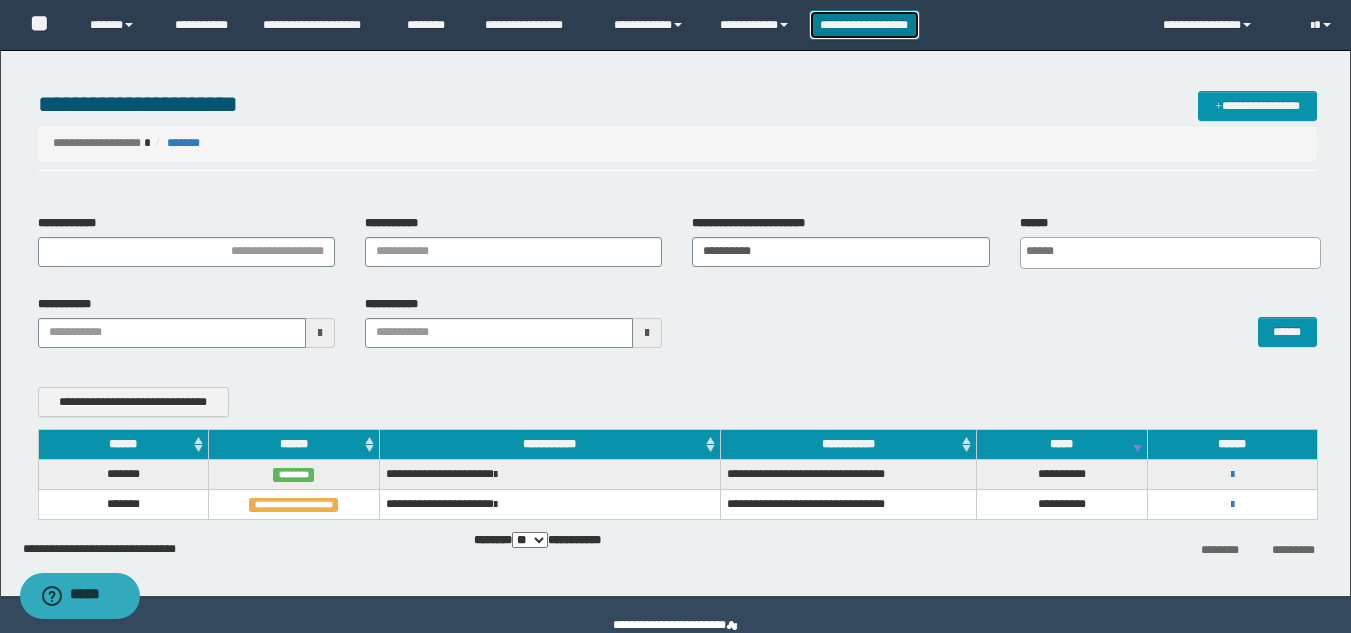 click on "**********" 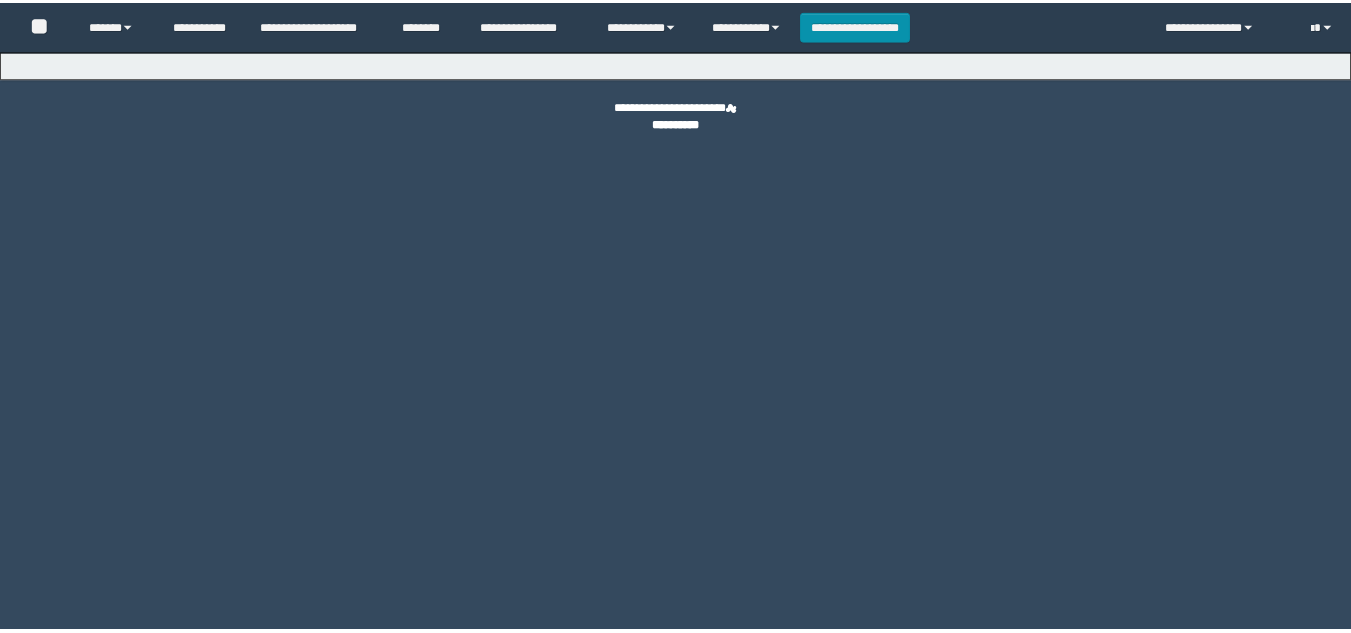 scroll, scrollTop: 0, scrollLeft: 0, axis: both 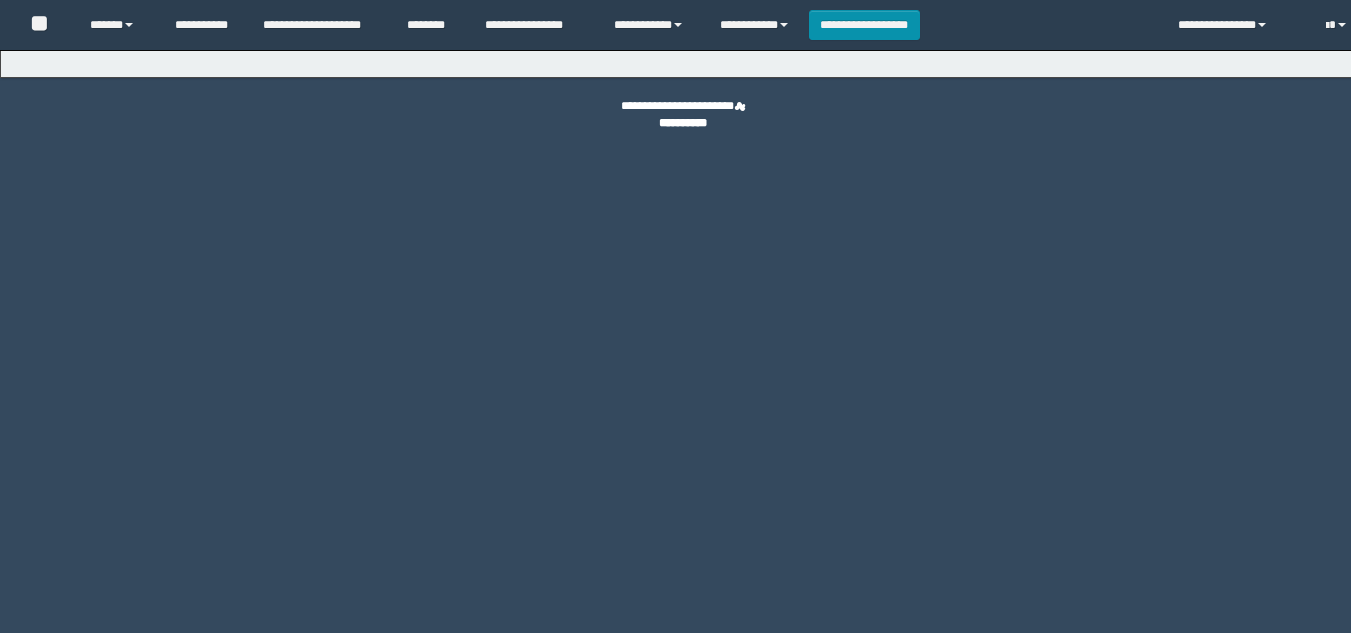 select on "***" 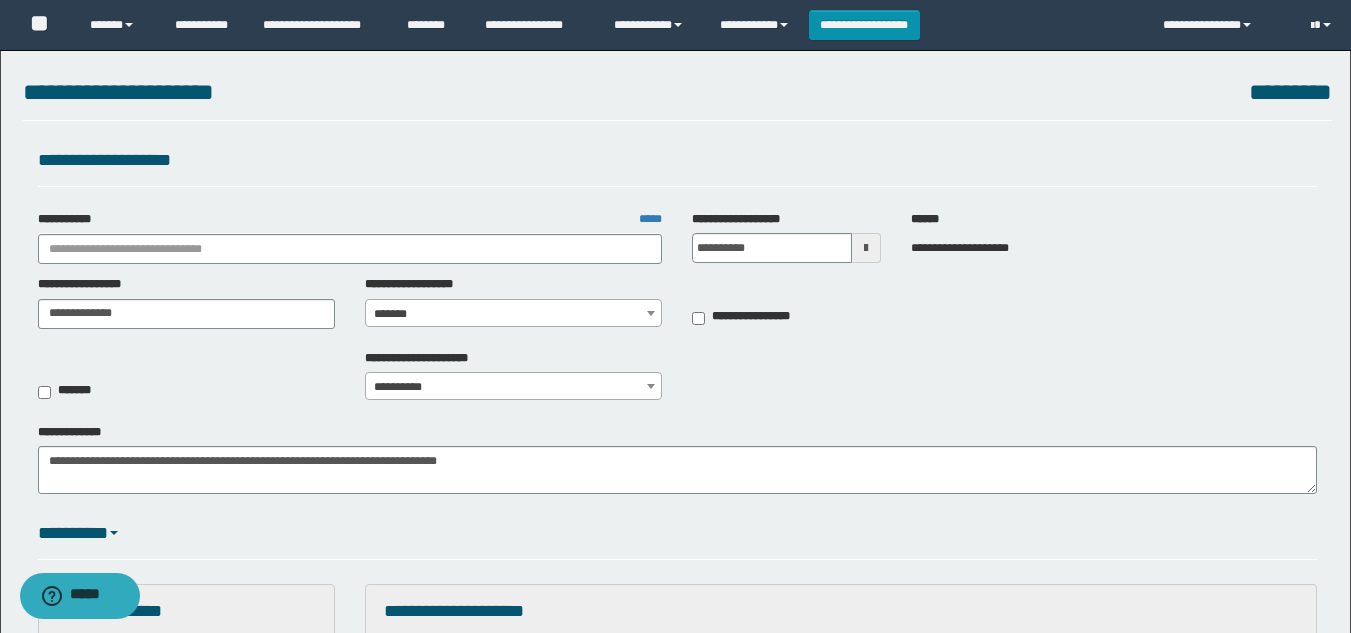 type on "**********" 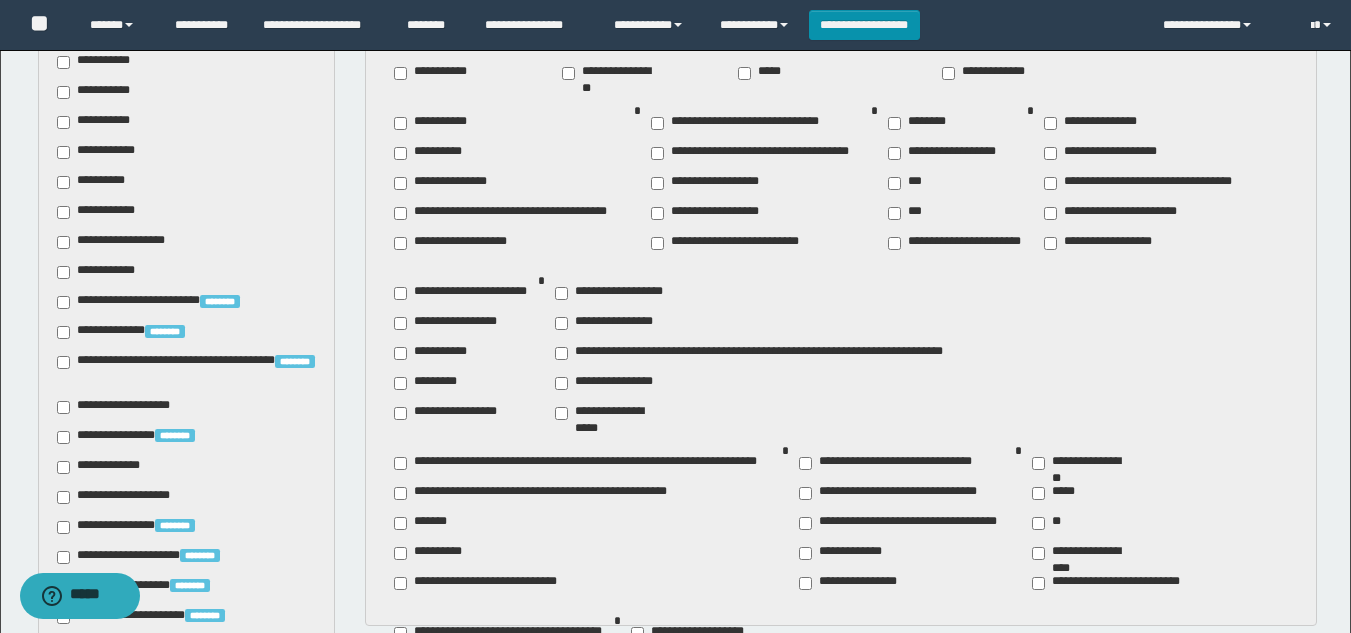 scroll, scrollTop: 700, scrollLeft: 0, axis: vertical 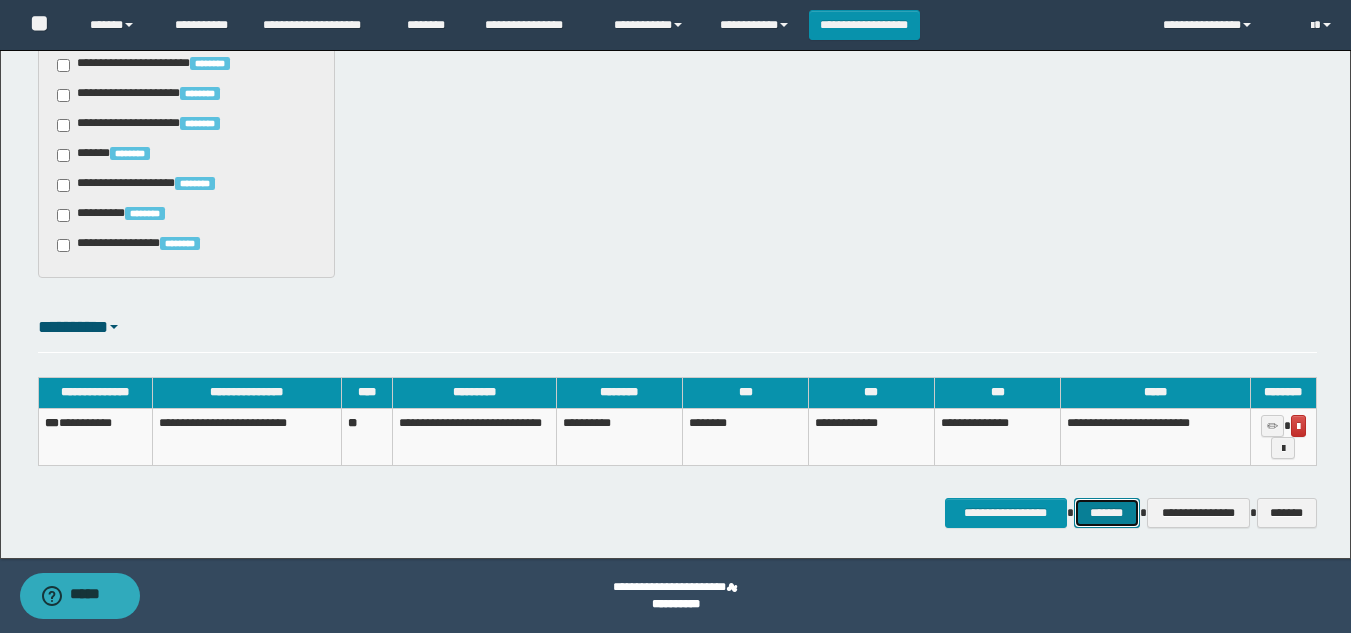 click on "*******" at bounding box center [1107, 513] 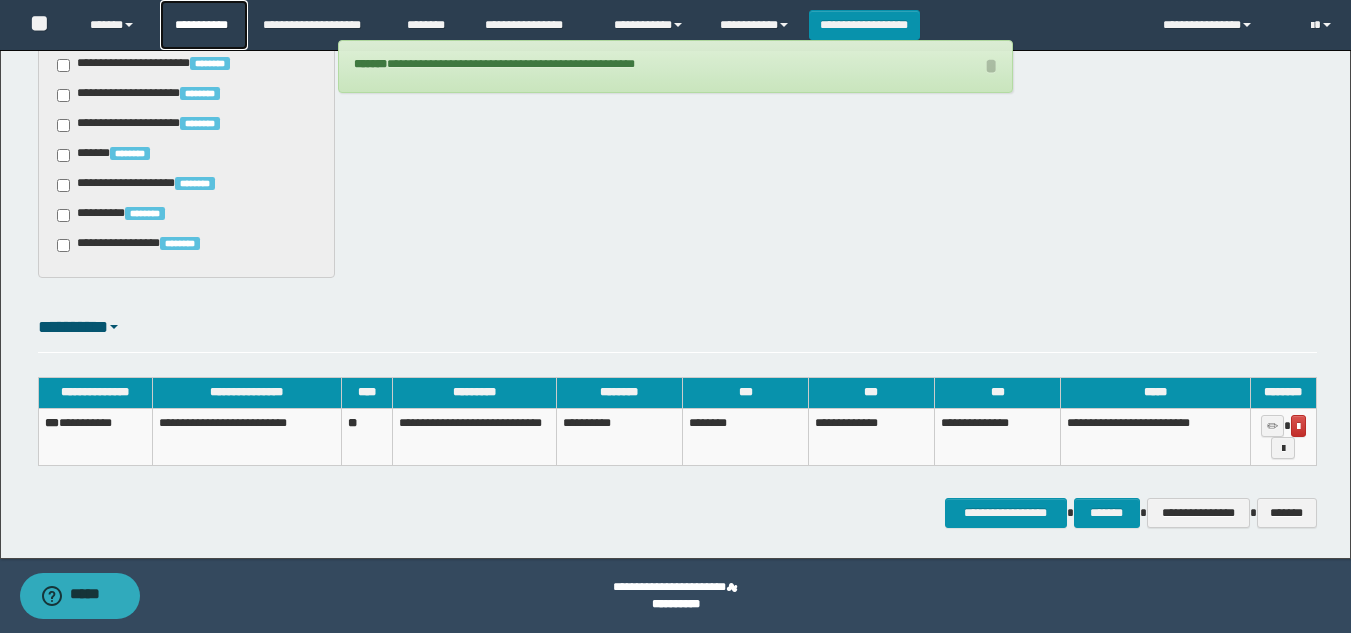 click on "**********" at bounding box center (204, 25) 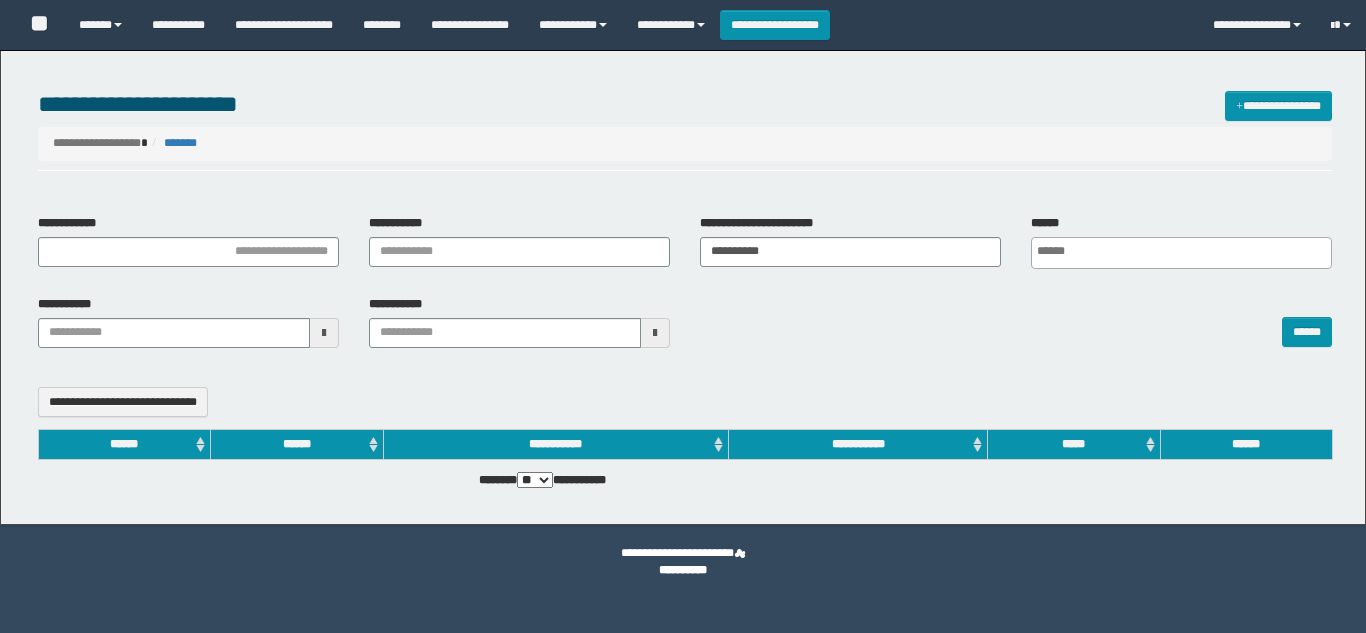 select 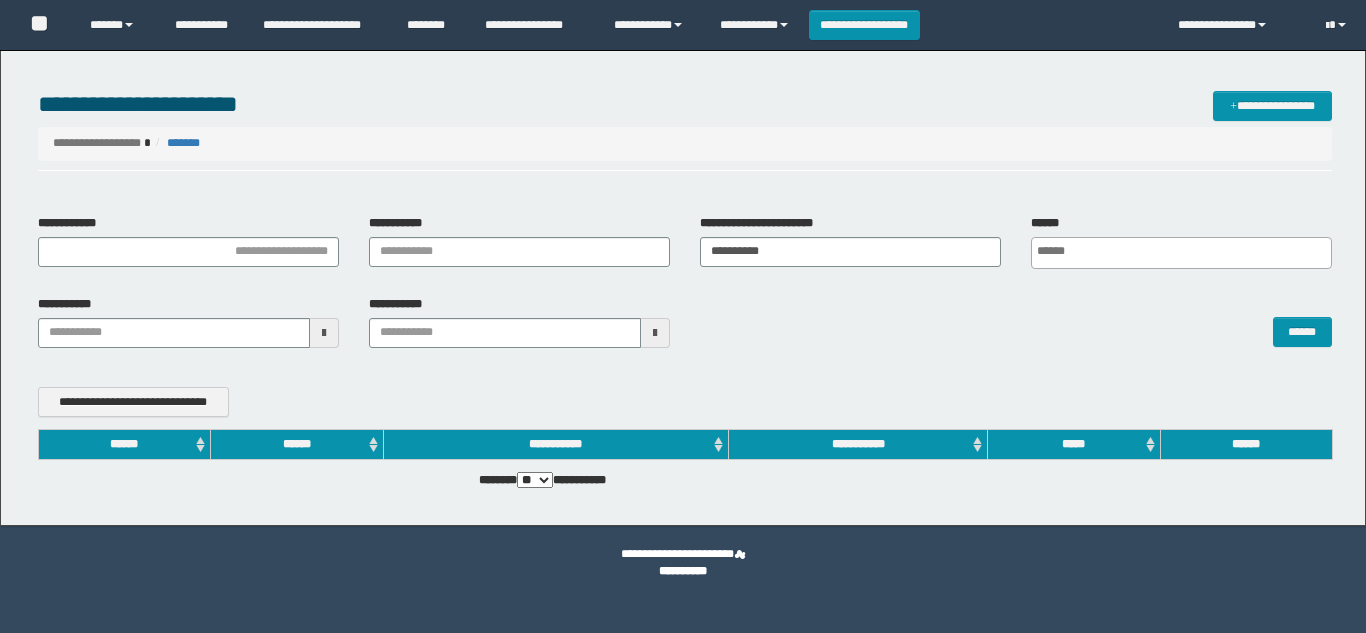 scroll, scrollTop: 0, scrollLeft: 0, axis: both 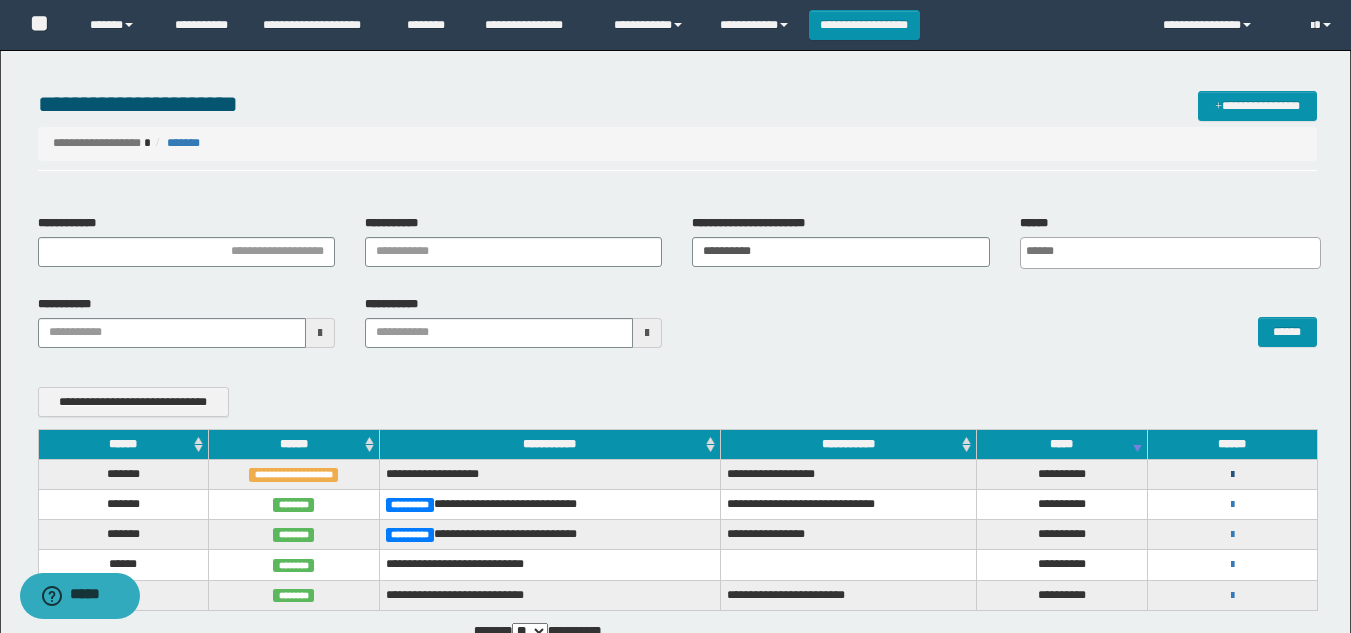 click at bounding box center (1232, 475) 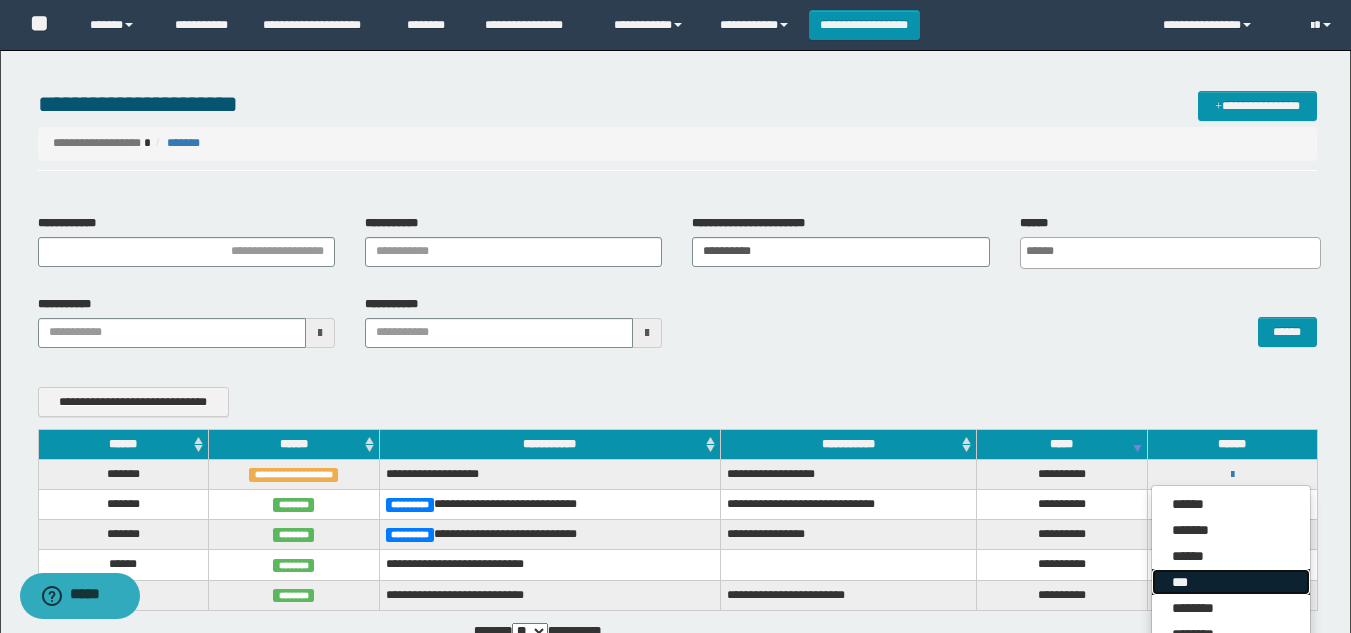 click on "***" at bounding box center [1231, 582] 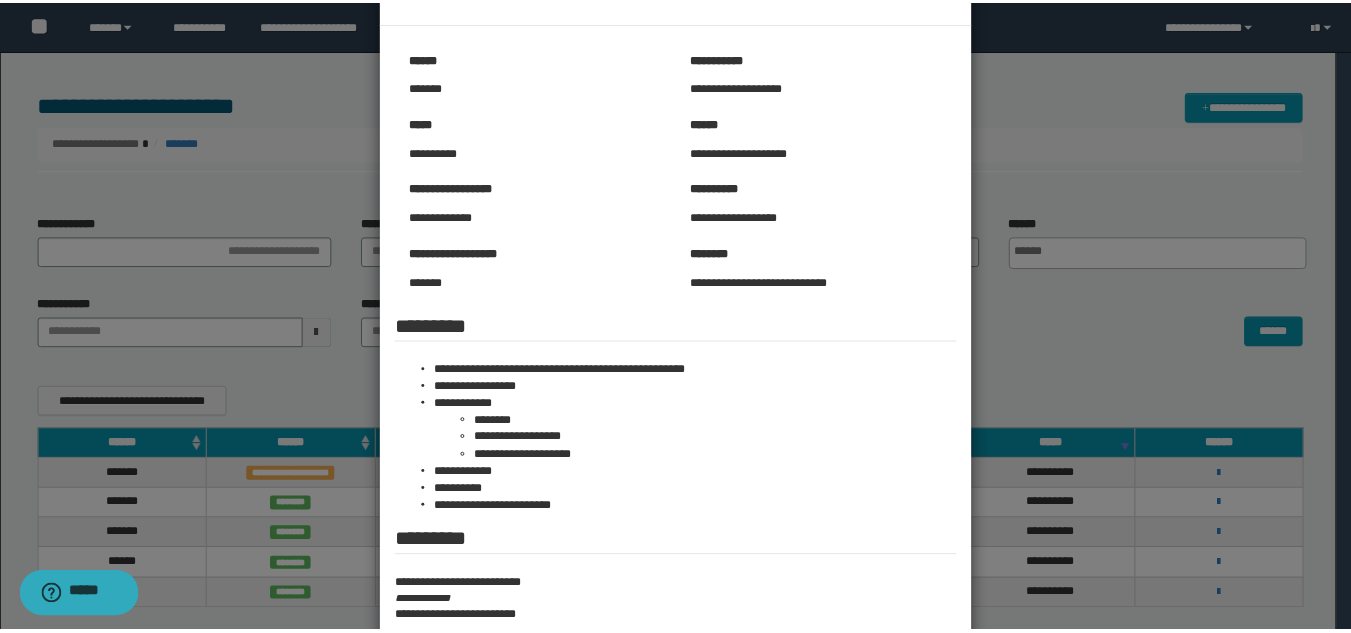 scroll, scrollTop: 100, scrollLeft: 0, axis: vertical 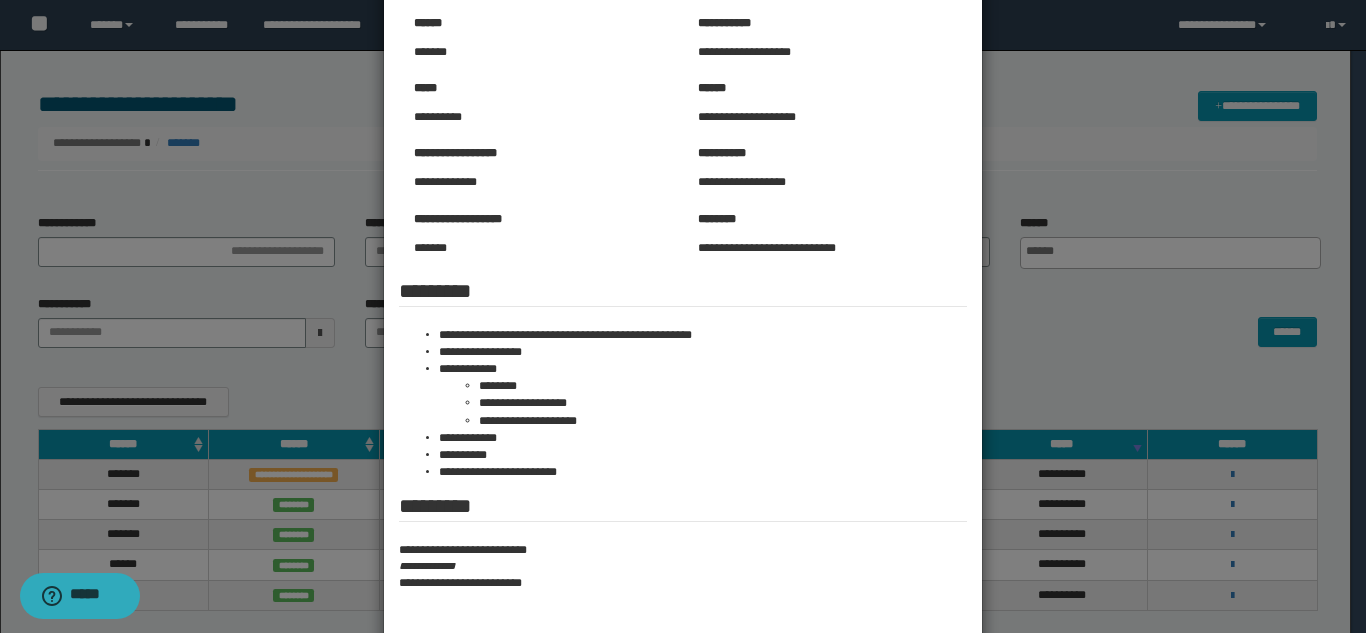 click at bounding box center (683, 357) 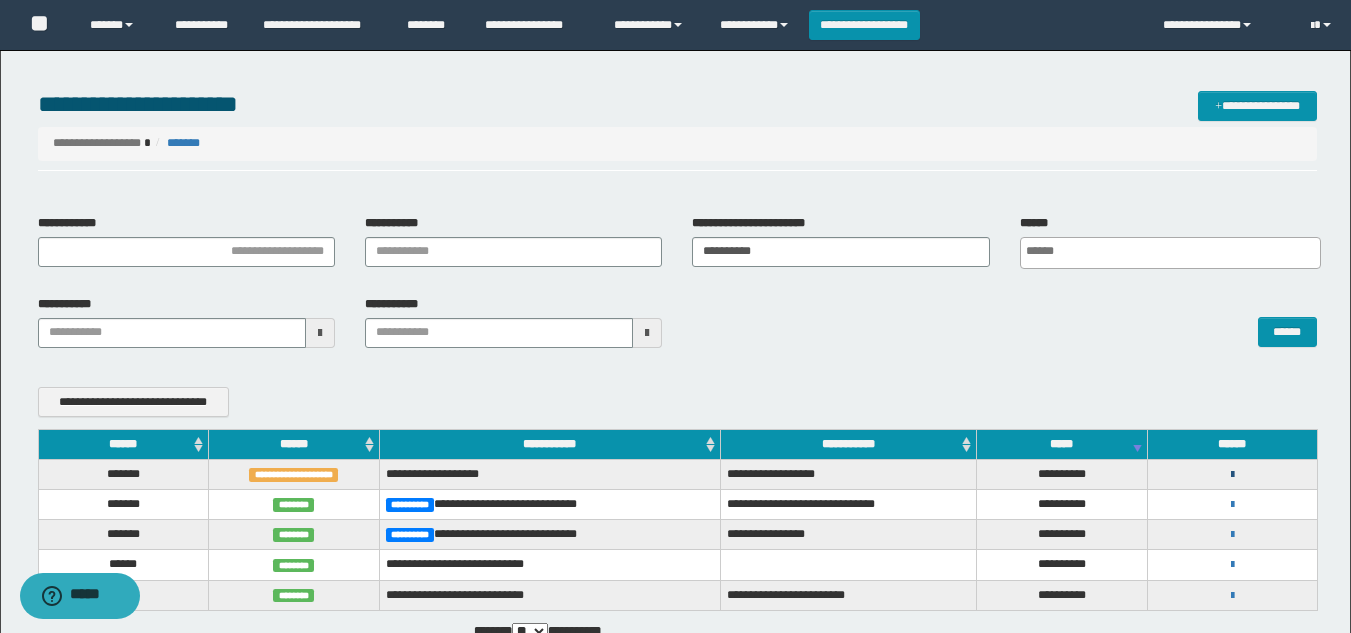 click at bounding box center (1232, 475) 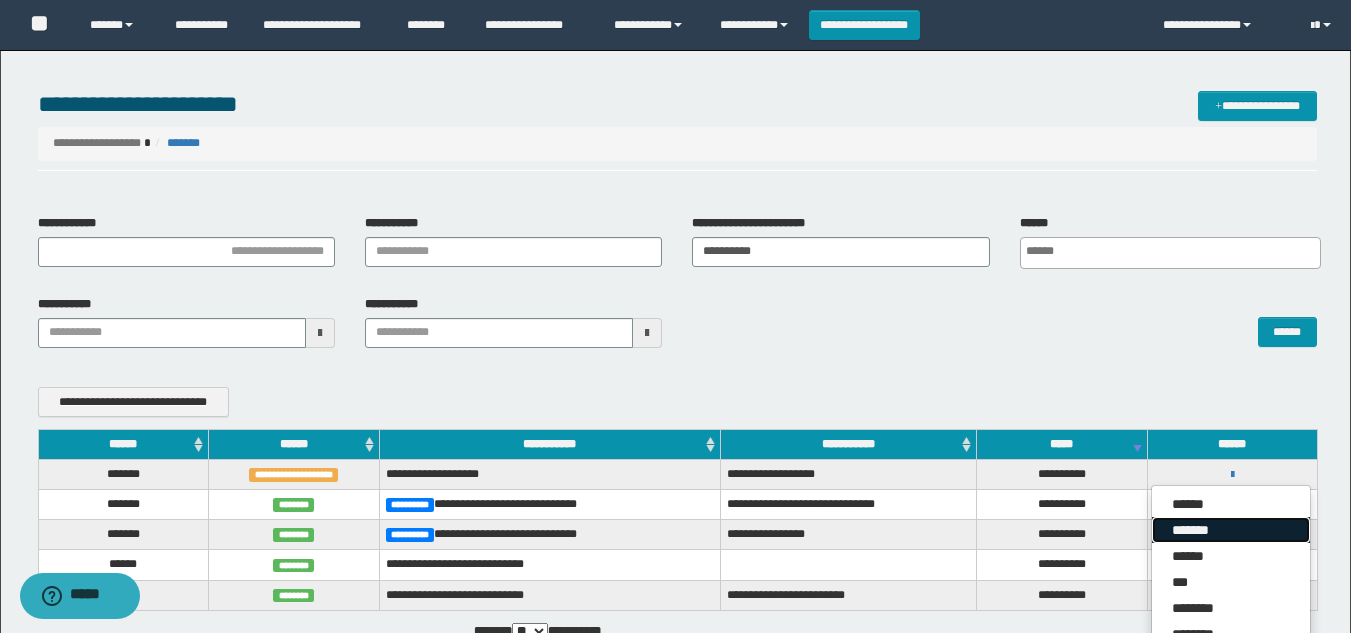 click on "*******" at bounding box center [1231, 530] 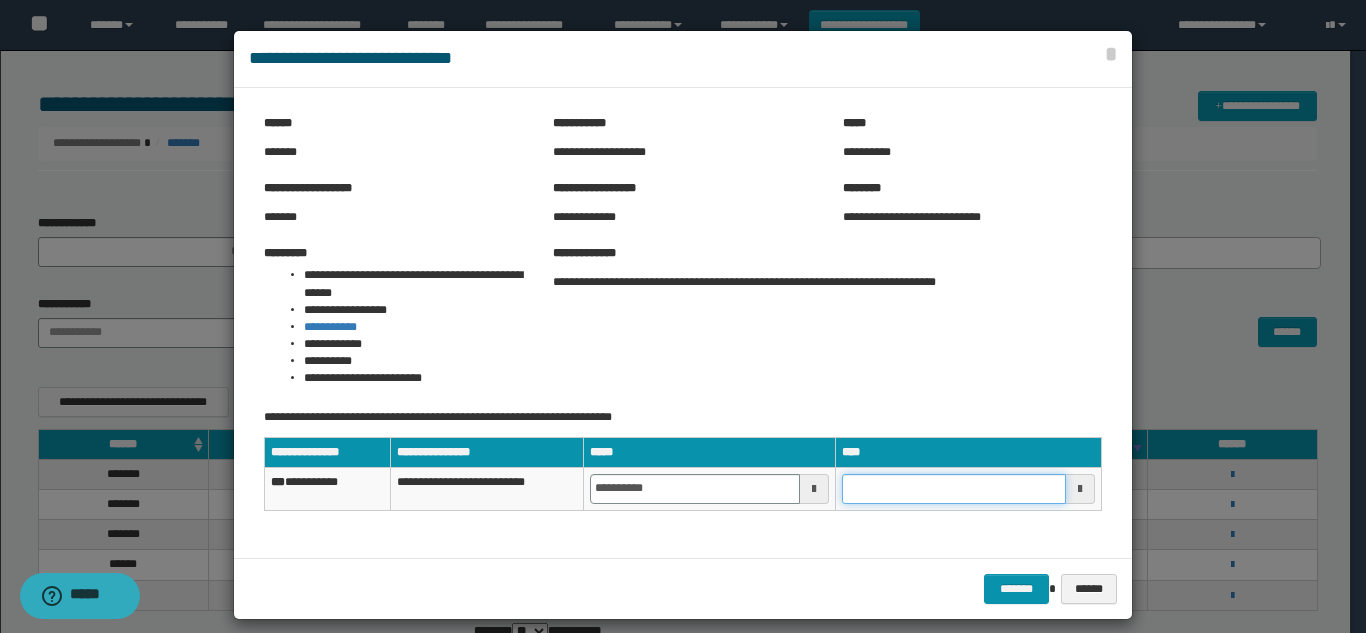 click at bounding box center (954, 489) 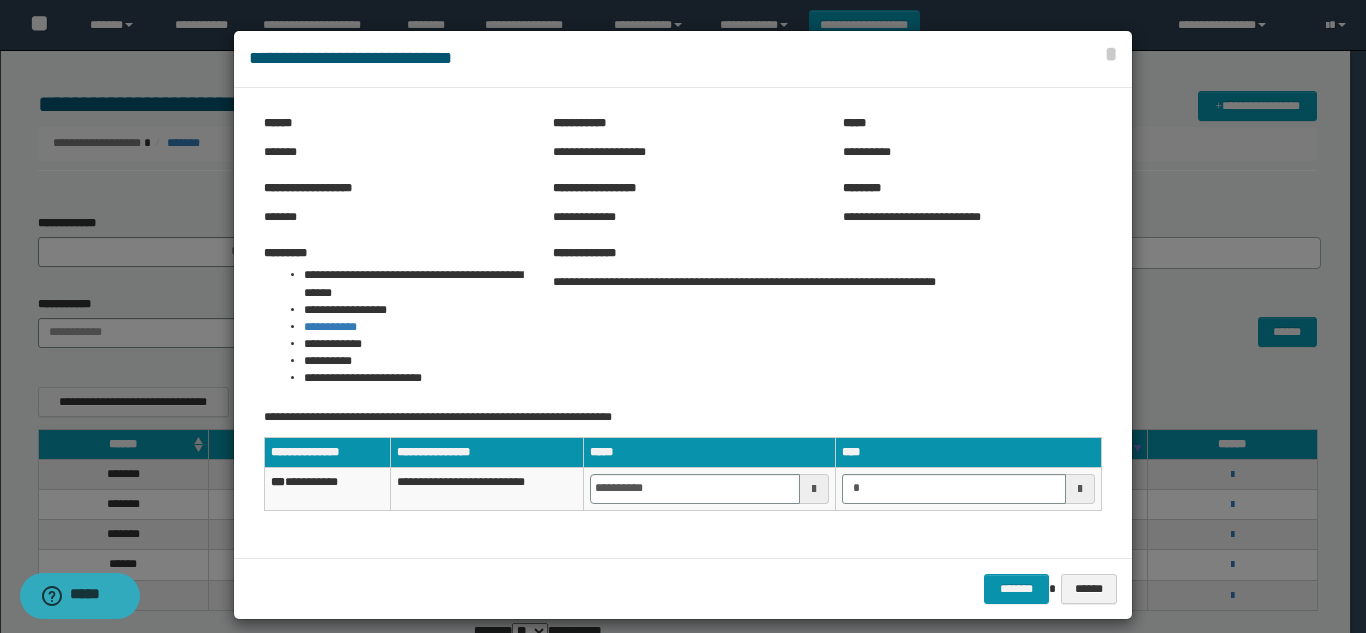 type on "********" 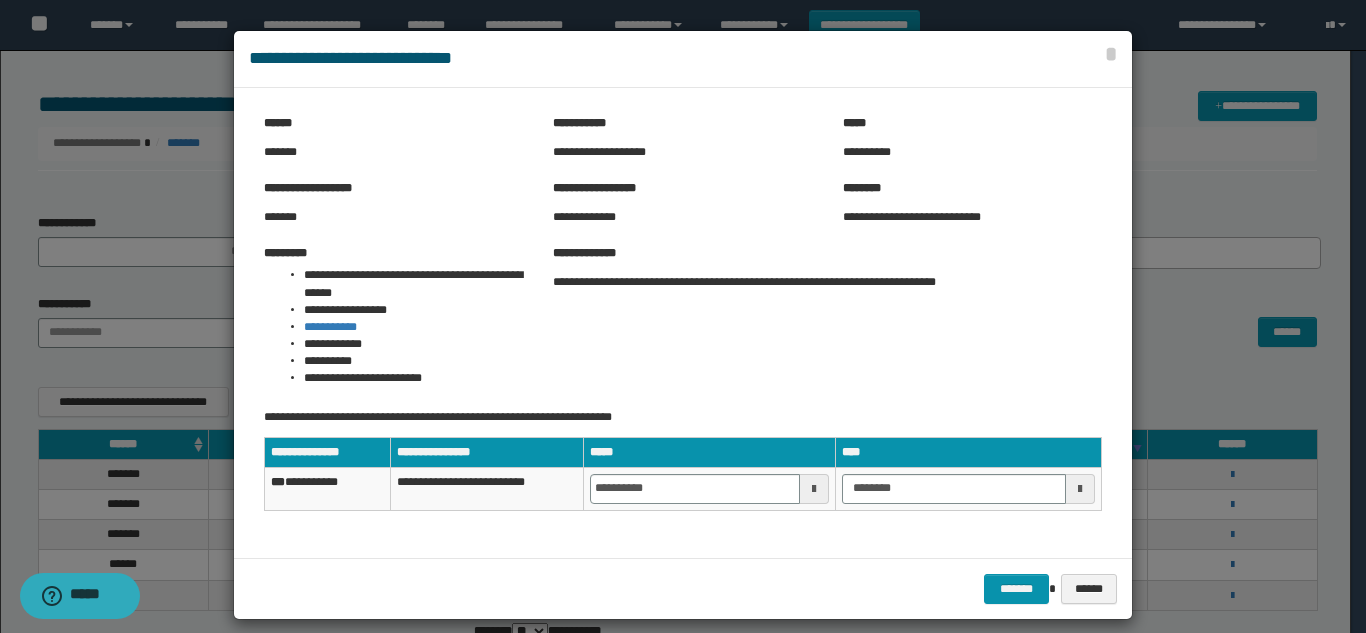 click on "**********" at bounding box center (683, 323) 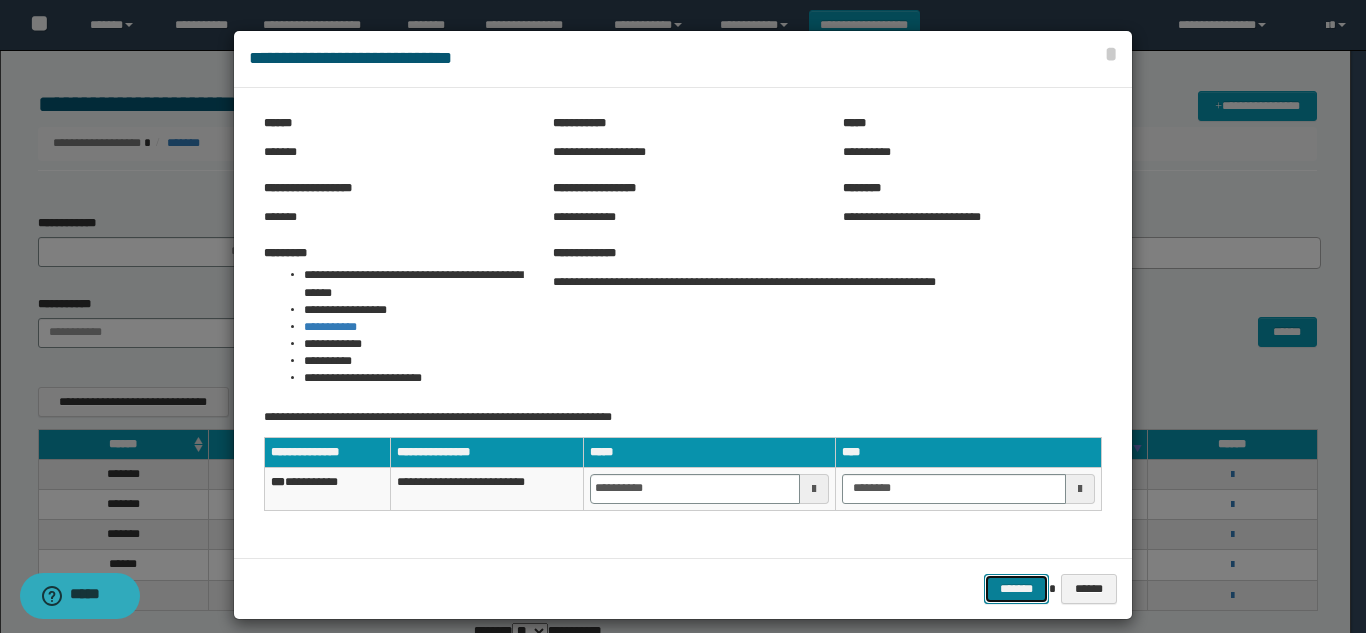 click on "*******" at bounding box center [1016, 589] 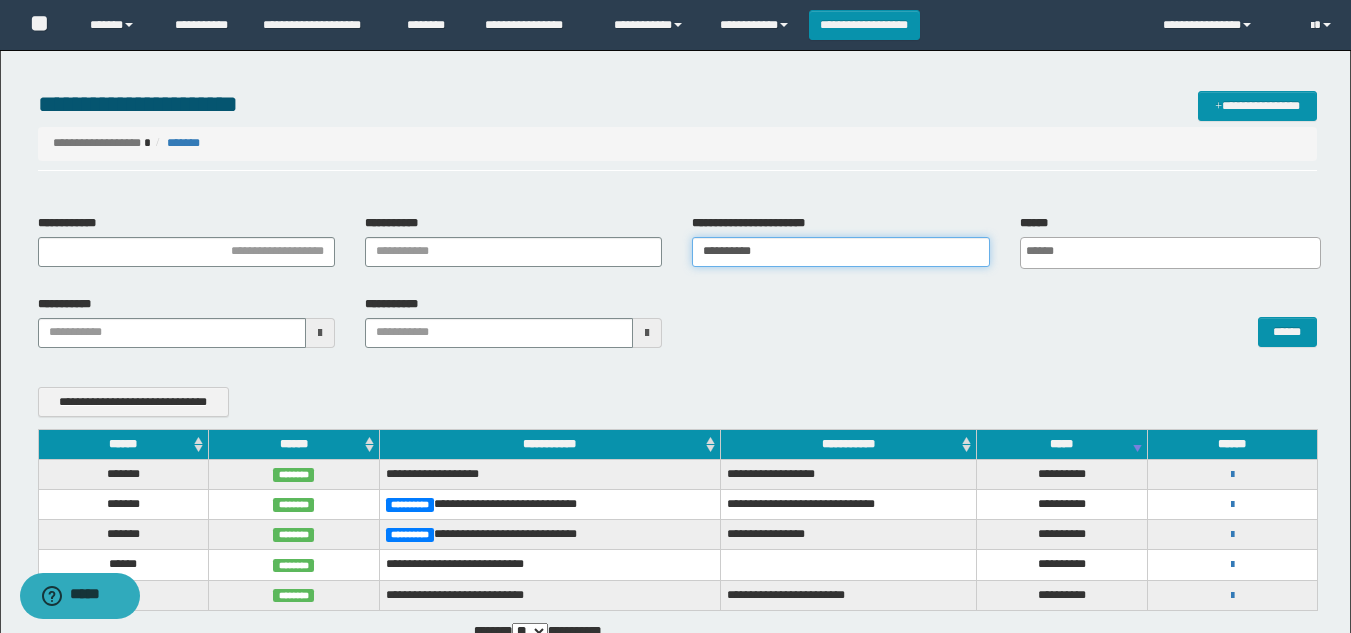 drag, startPoint x: 808, startPoint y: 253, endPoint x: 491, endPoint y: 261, distance: 317.10092 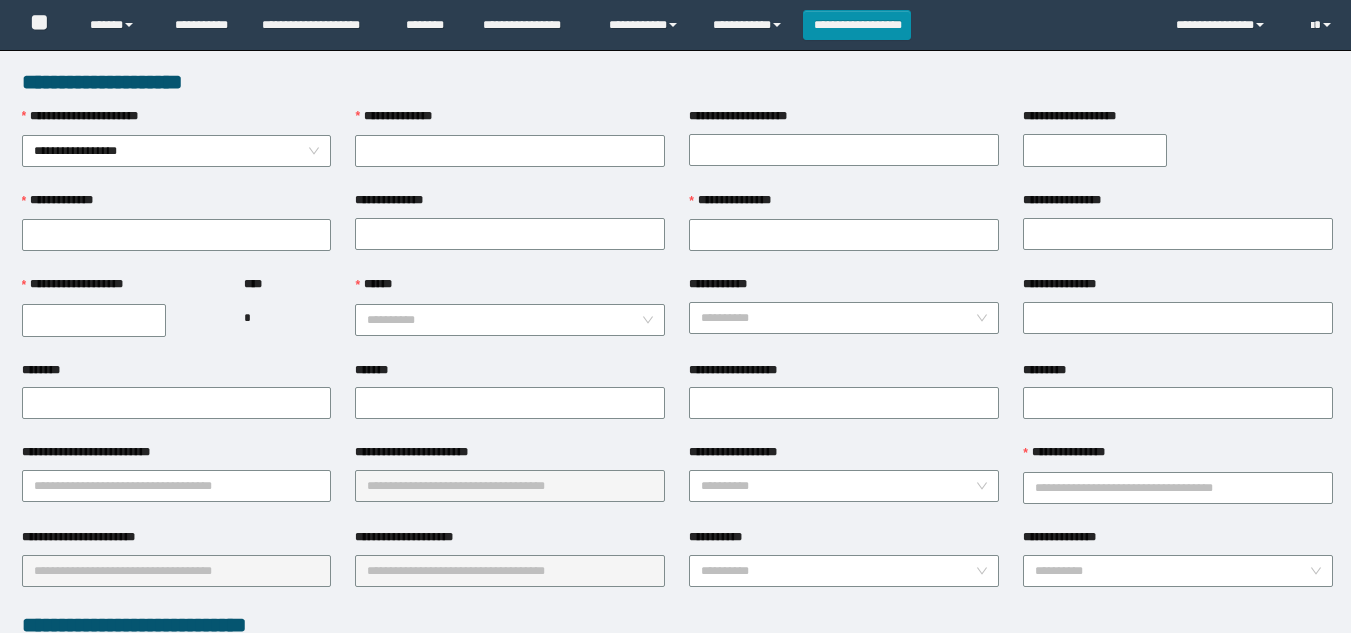 scroll, scrollTop: 0, scrollLeft: 0, axis: both 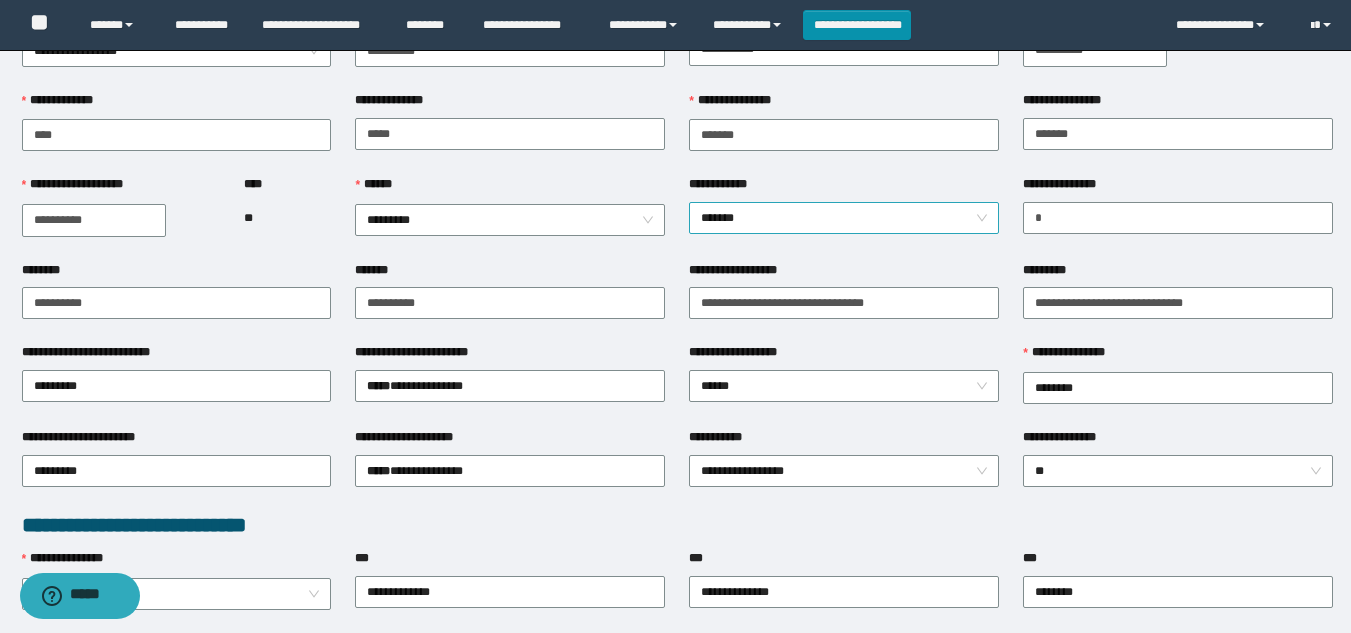 click on "*******" at bounding box center (844, 218) 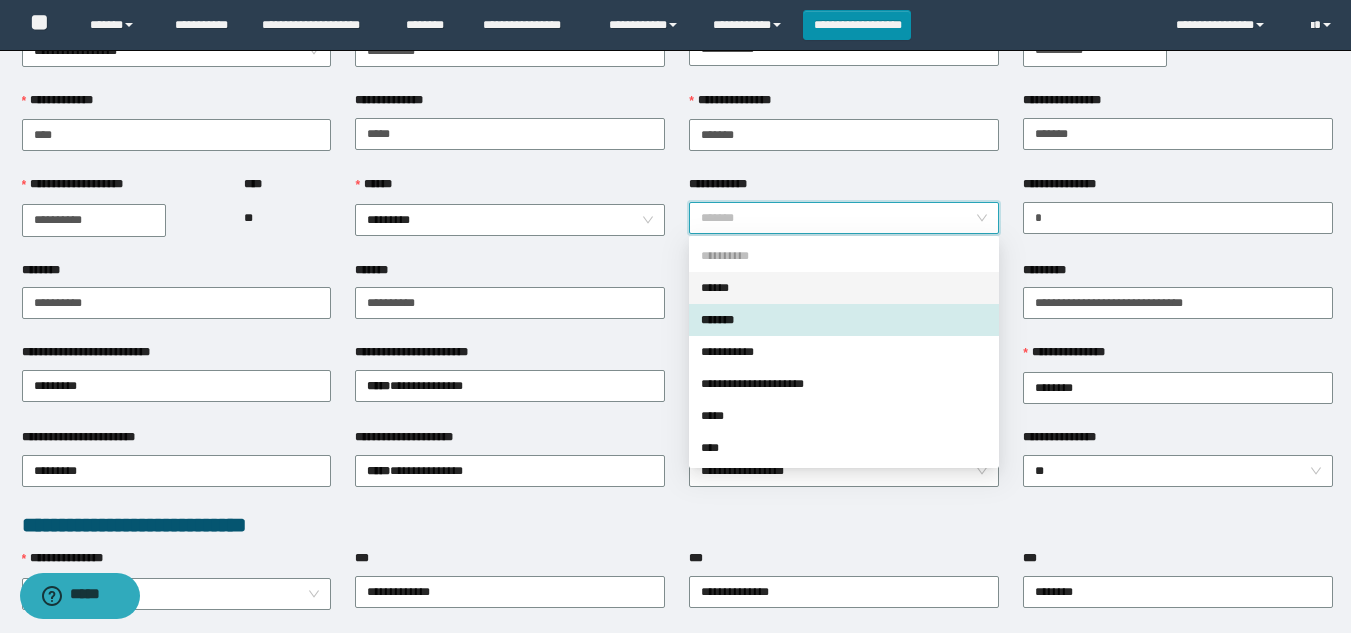 click on "******" at bounding box center [844, 288] 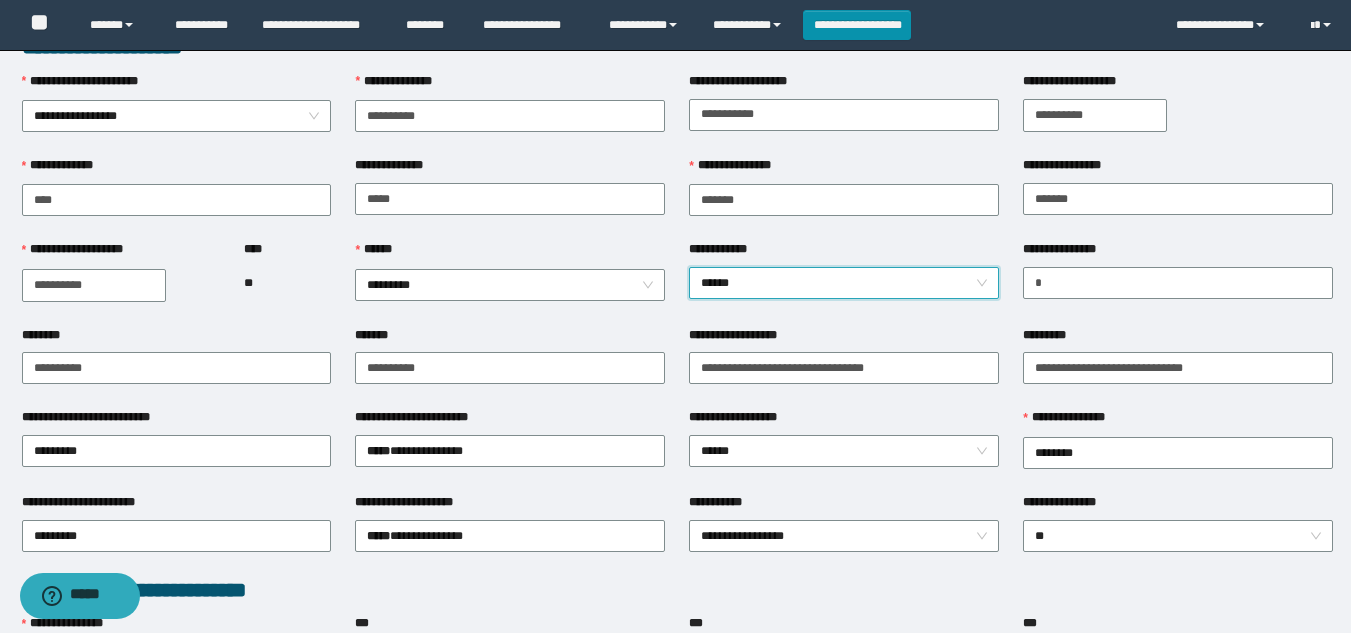 scroll, scrollTop: 0, scrollLeft: 0, axis: both 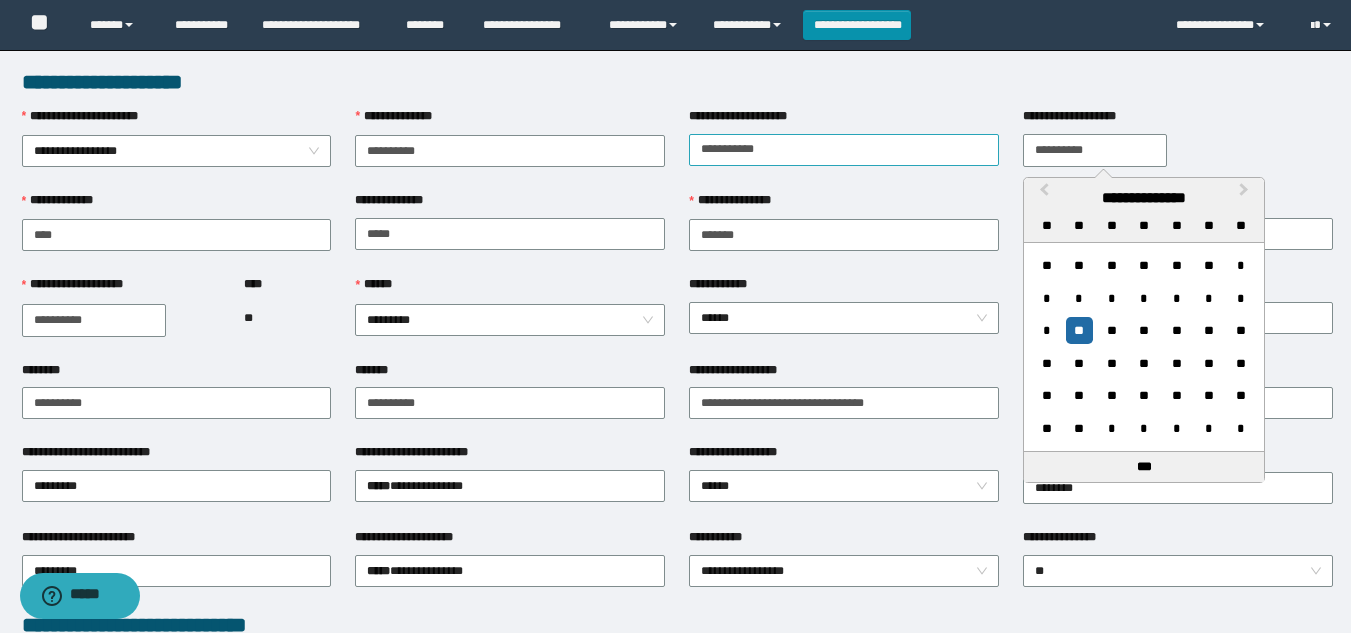 drag, startPoint x: 1109, startPoint y: 149, endPoint x: 909, endPoint y: 152, distance: 200.02249 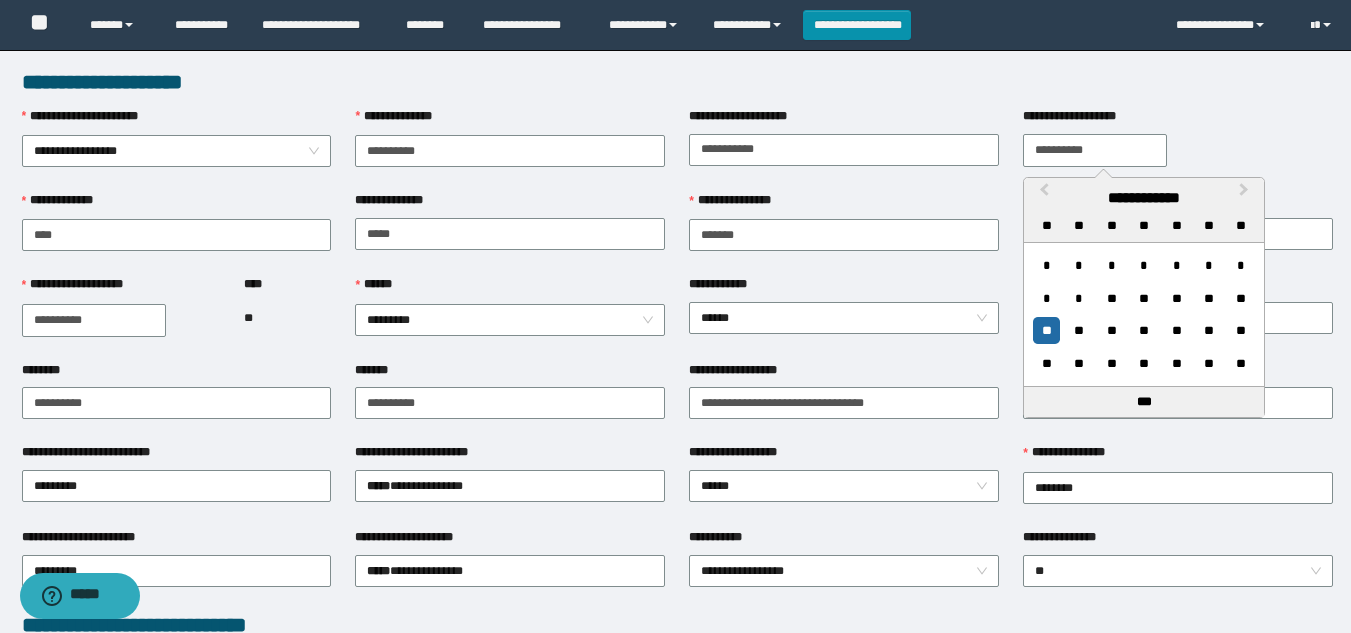 type on "**********" 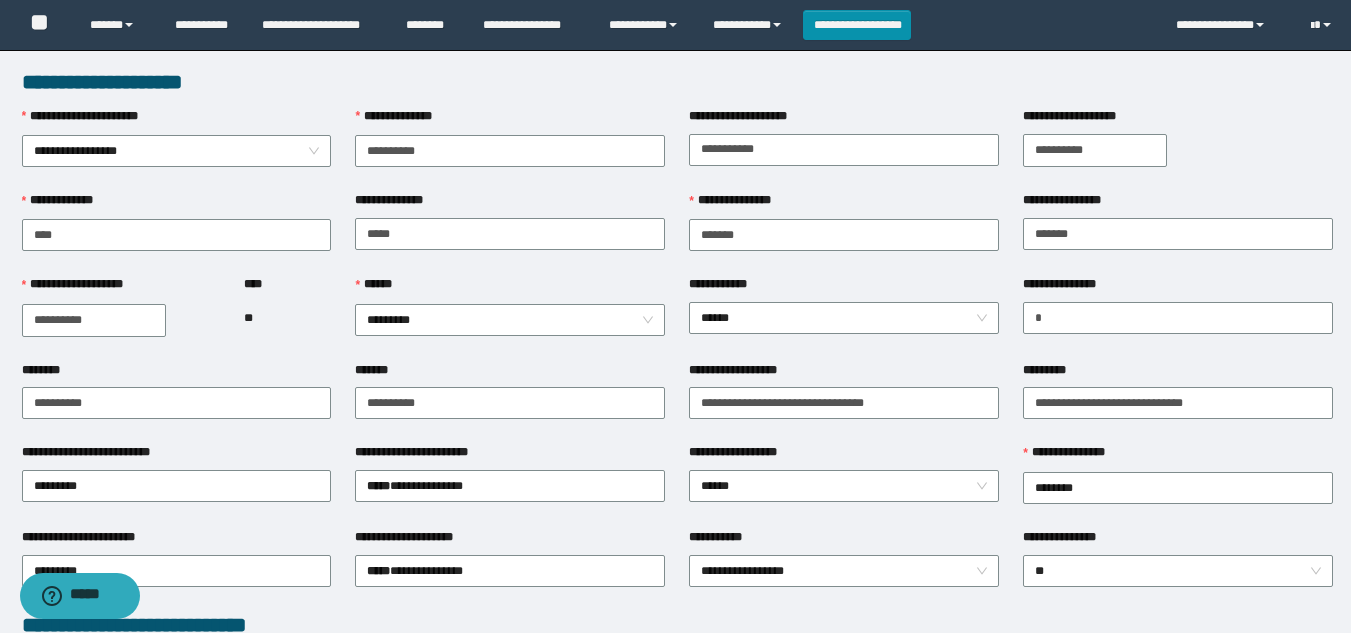 click on "**** **" at bounding box center (287, 317) 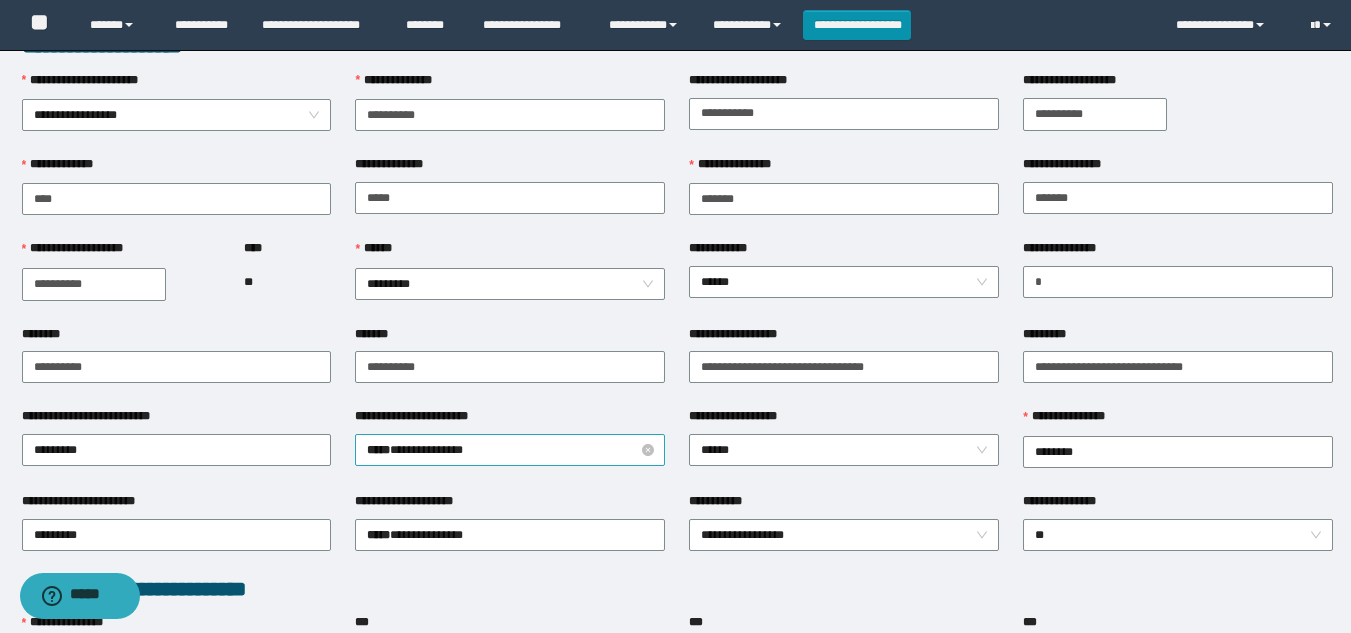 scroll, scrollTop: 100, scrollLeft: 0, axis: vertical 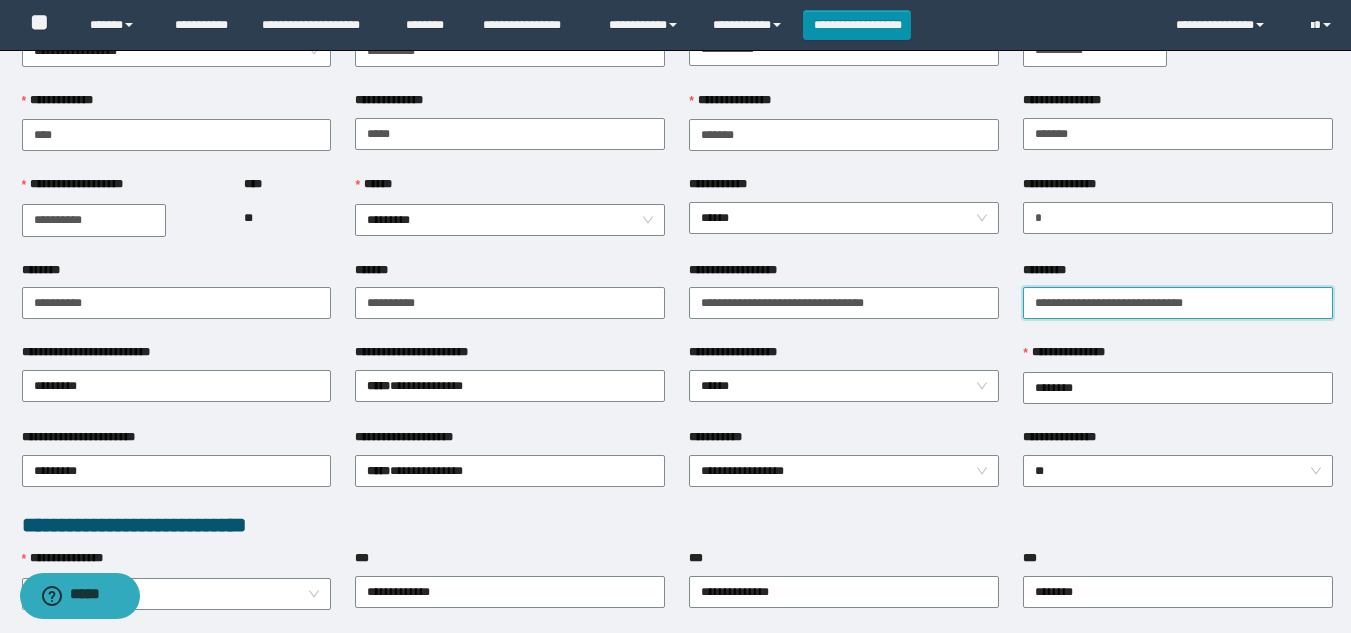 click on "*********" at bounding box center (1178, 303) 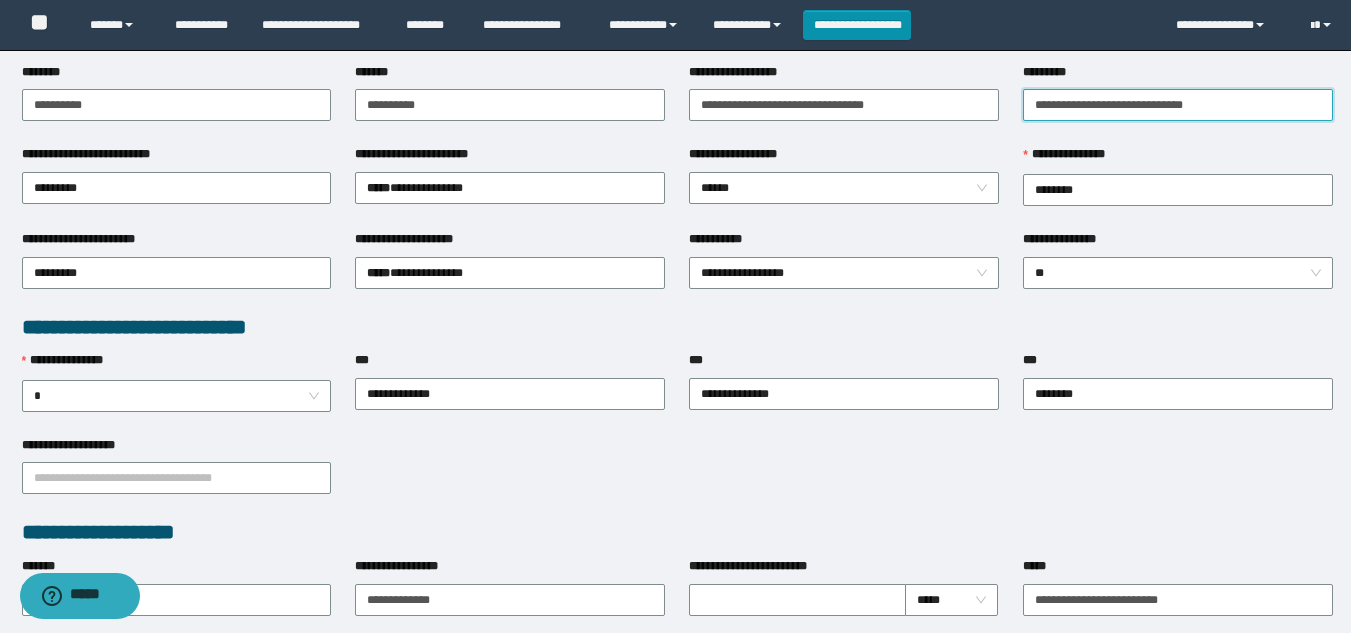 scroll, scrollTop: 300, scrollLeft: 0, axis: vertical 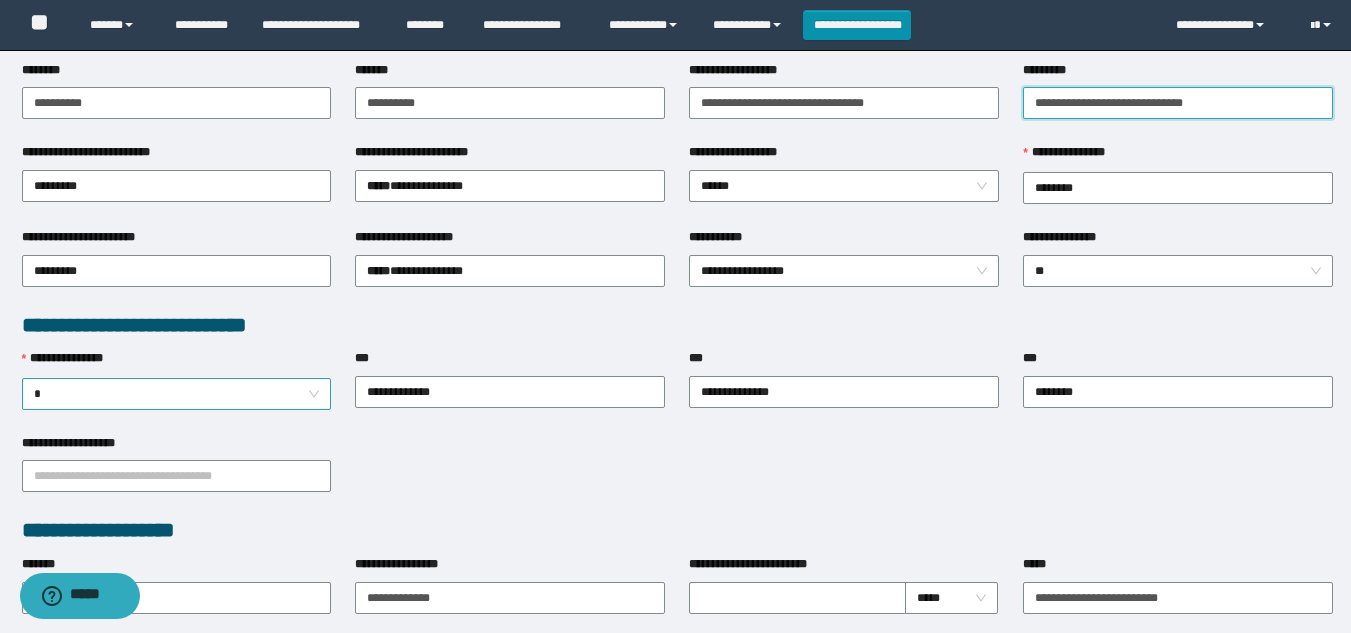 click on "*" at bounding box center (177, 394) 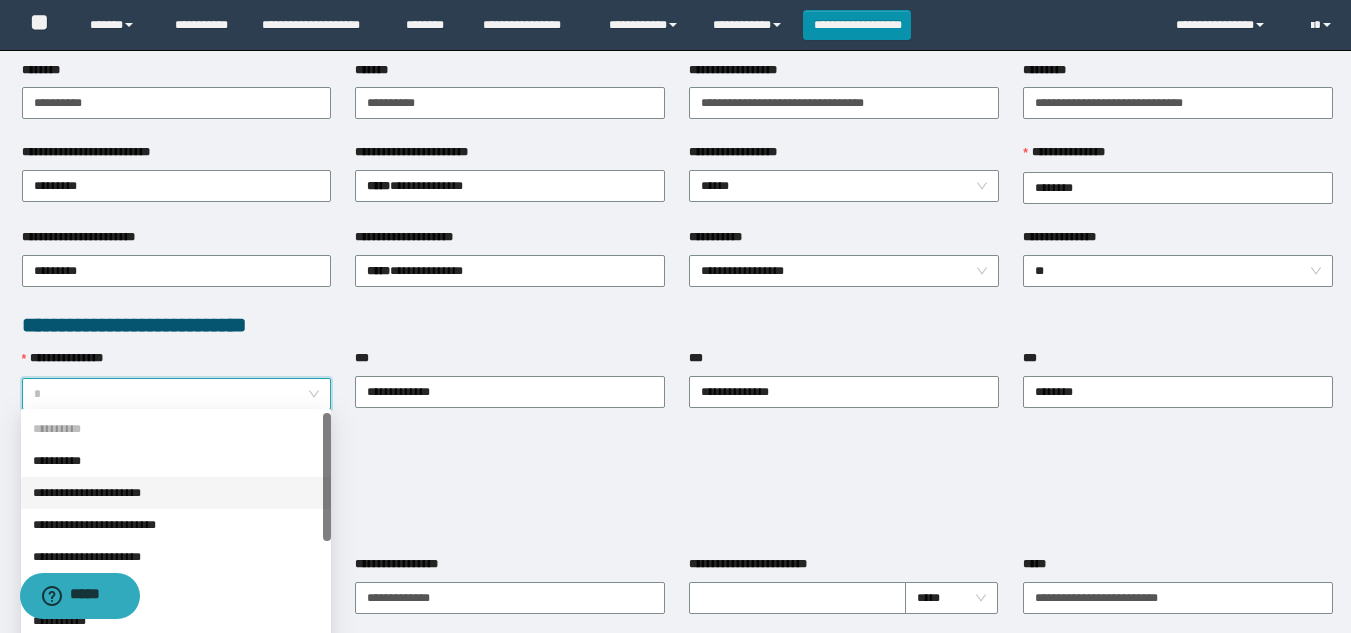 click on "**********" at bounding box center [176, 493] 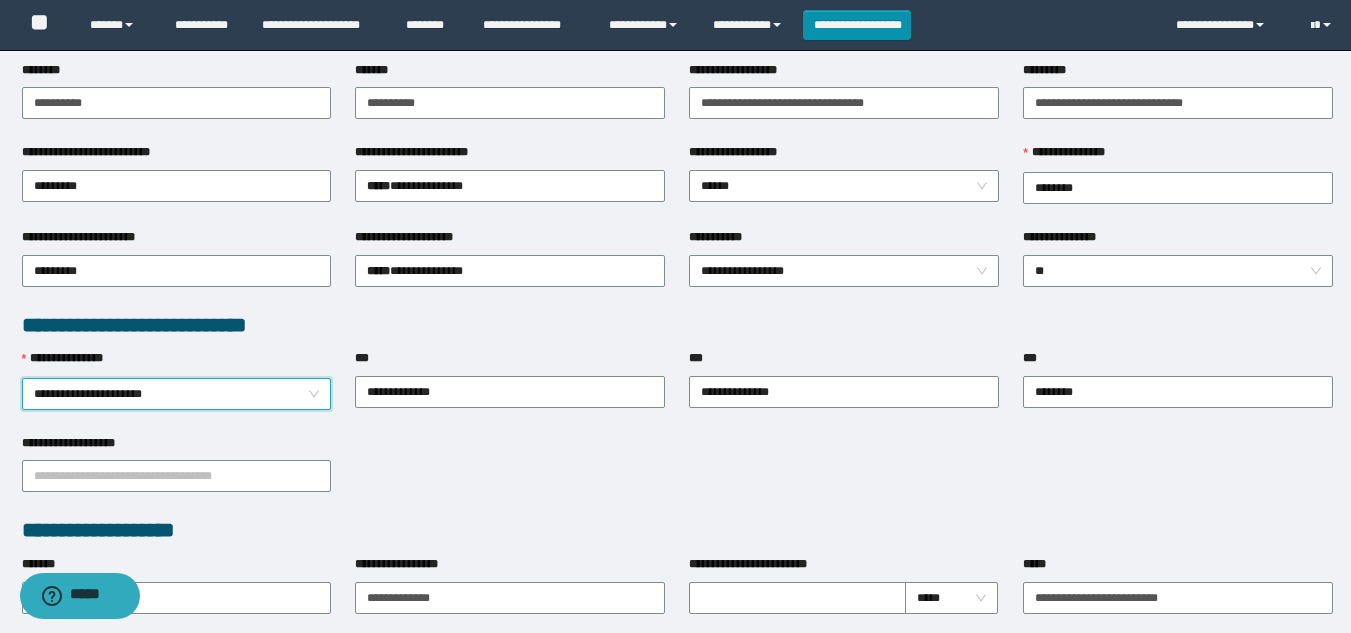click on "**********" at bounding box center (177, 394) 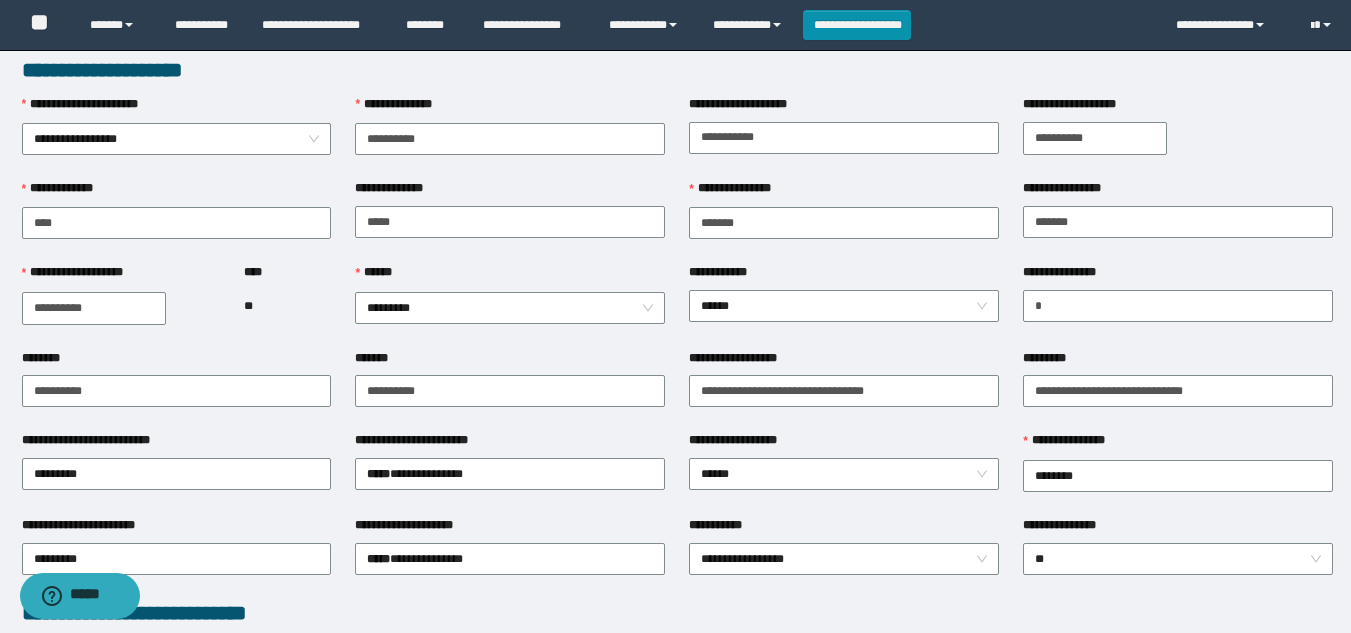 scroll, scrollTop: 0, scrollLeft: 0, axis: both 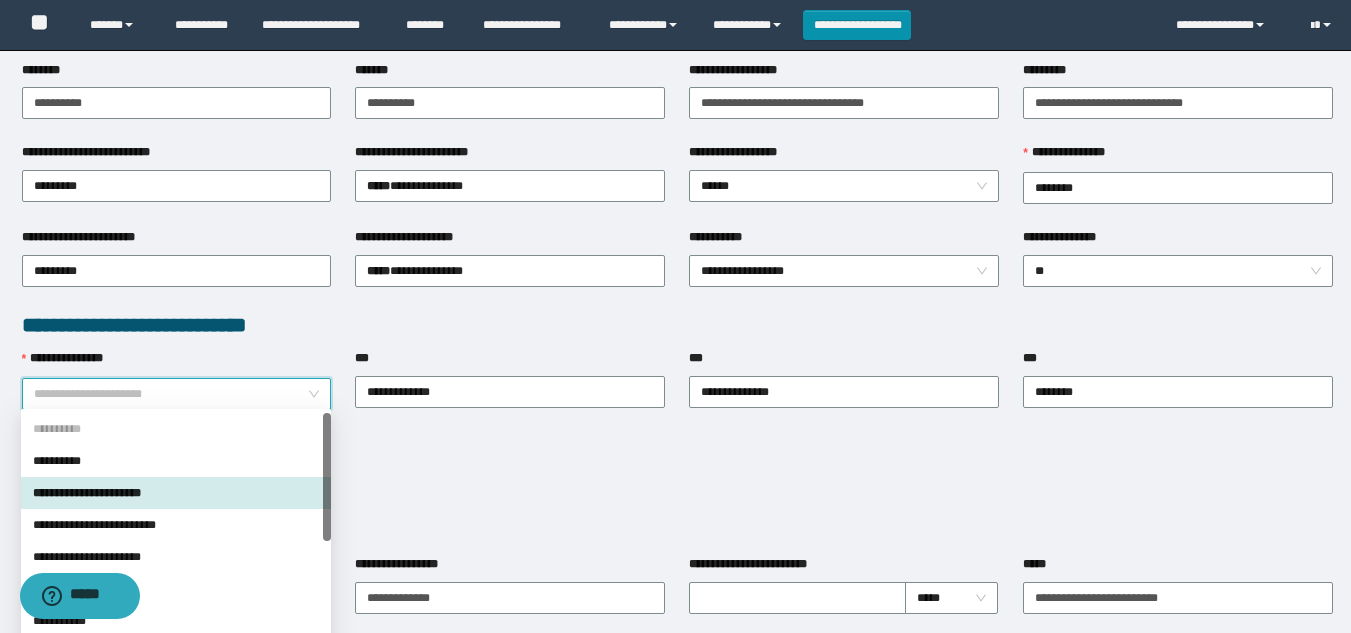 click on "**********" at bounding box center (176, 493) 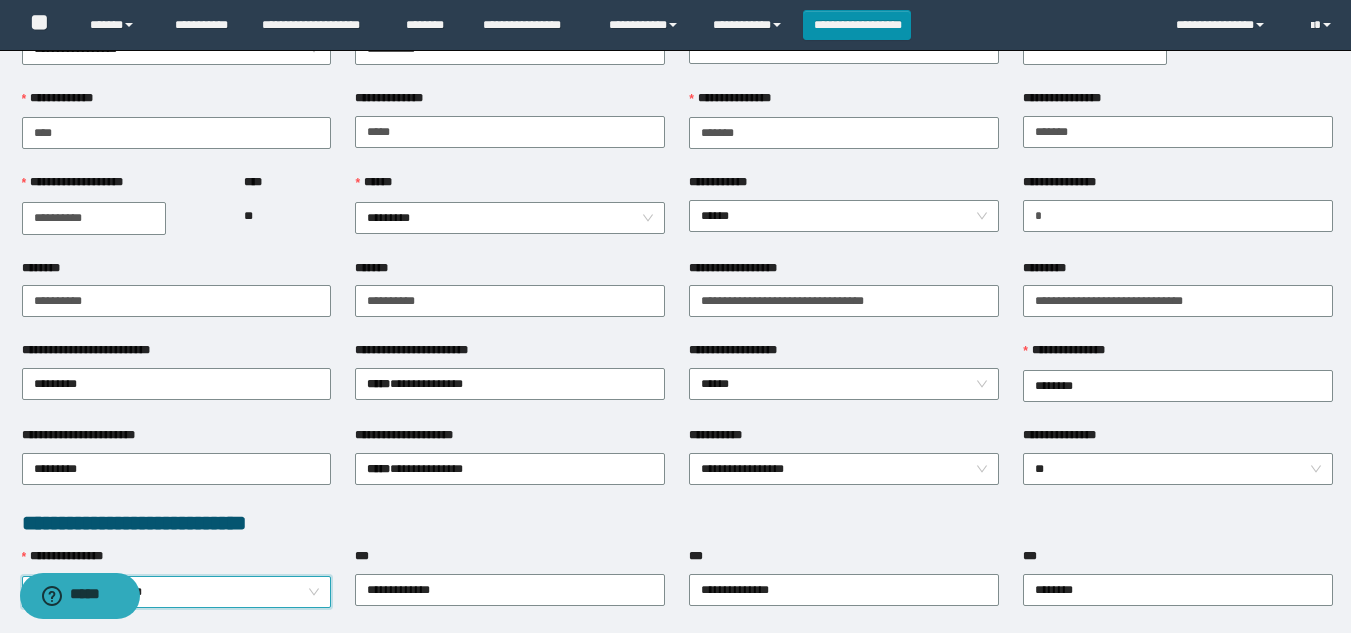 scroll, scrollTop: 100, scrollLeft: 0, axis: vertical 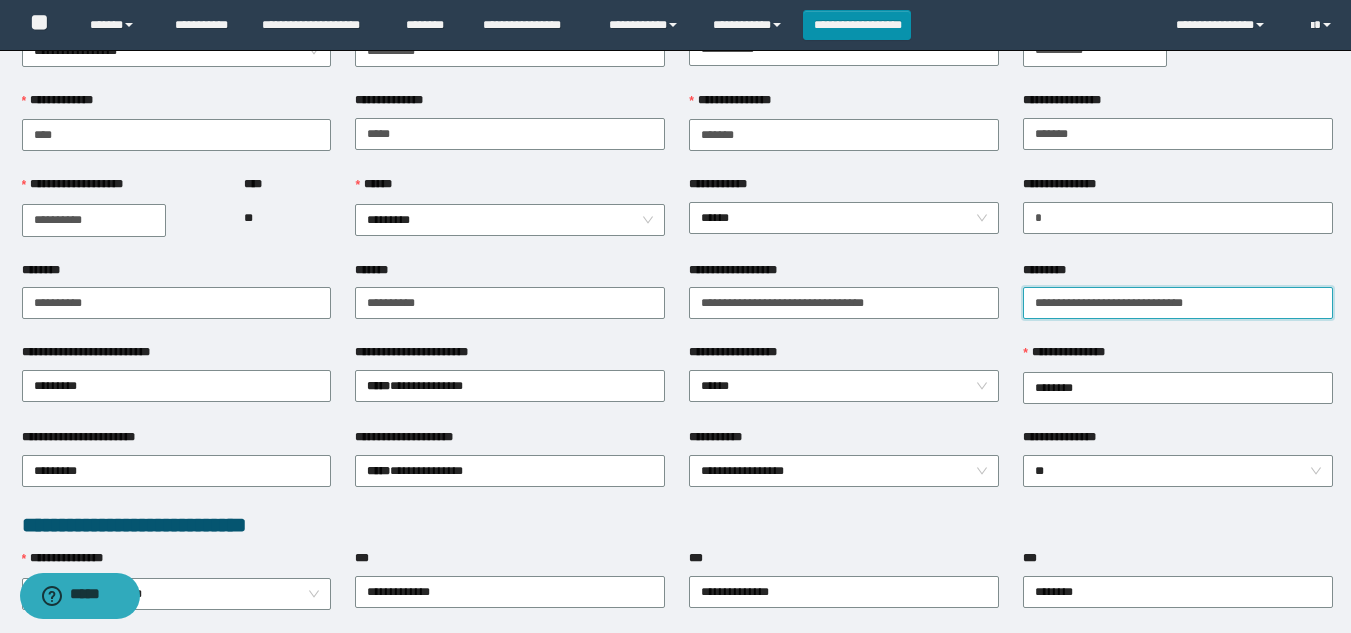 drag, startPoint x: 1201, startPoint y: 294, endPoint x: 917, endPoint y: 327, distance: 285.91083 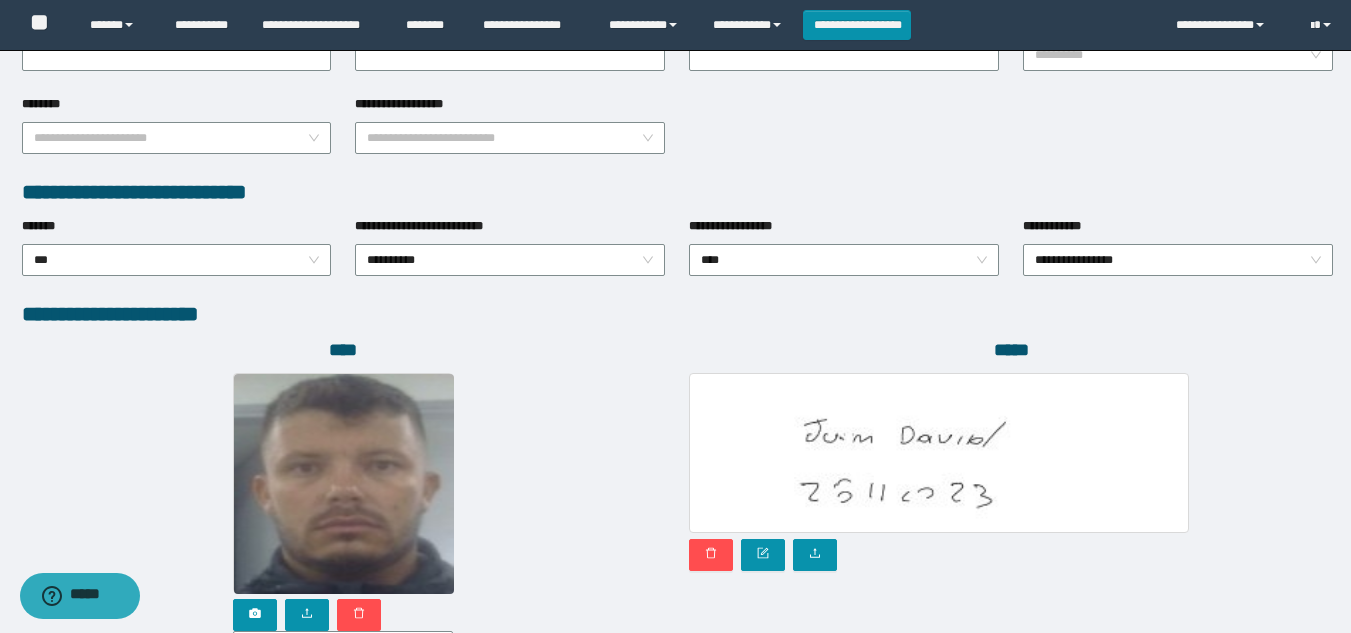 scroll, scrollTop: 1104, scrollLeft: 0, axis: vertical 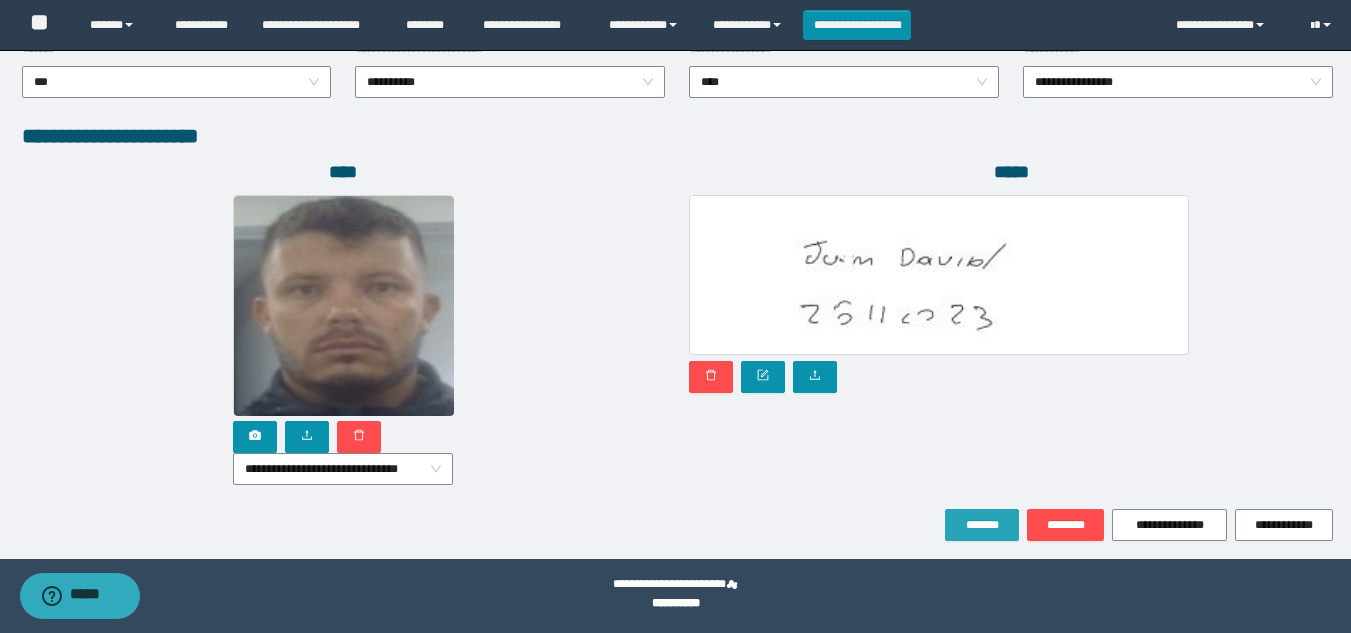 type on "**********" 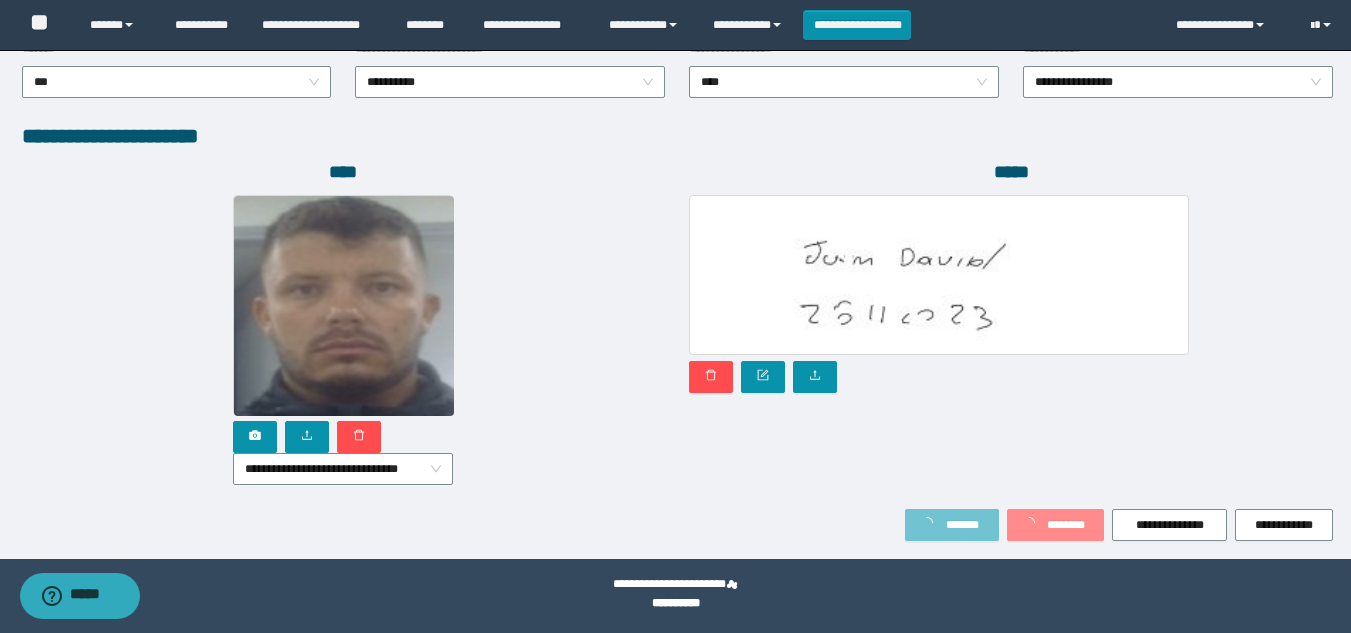 scroll, scrollTop: 1157, scrollLeft: 0, axis: vertical 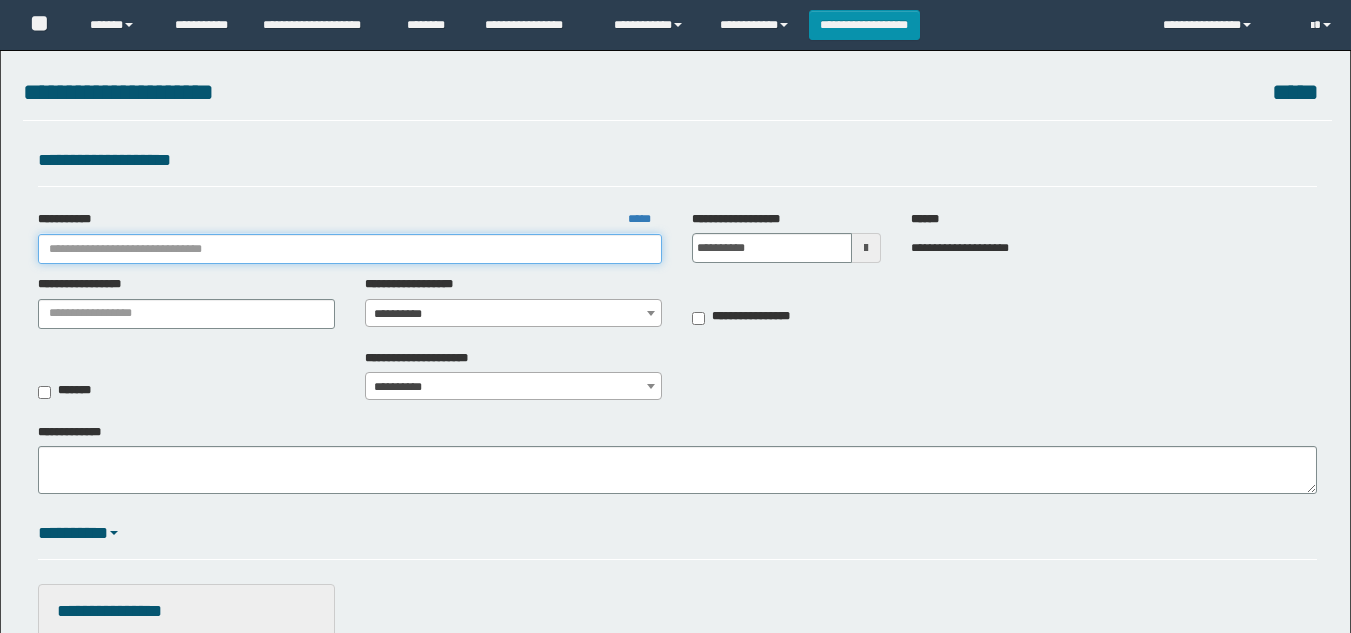 click on "**********" at bounding box center [350, 249] 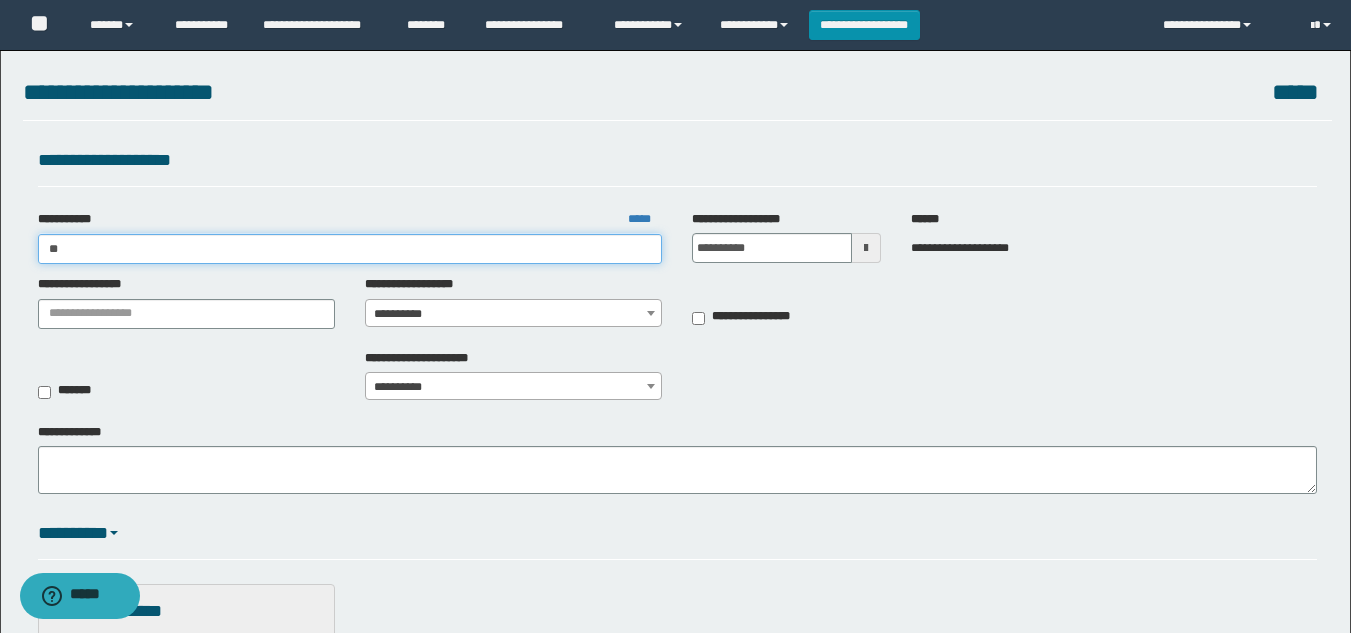 type on "***" 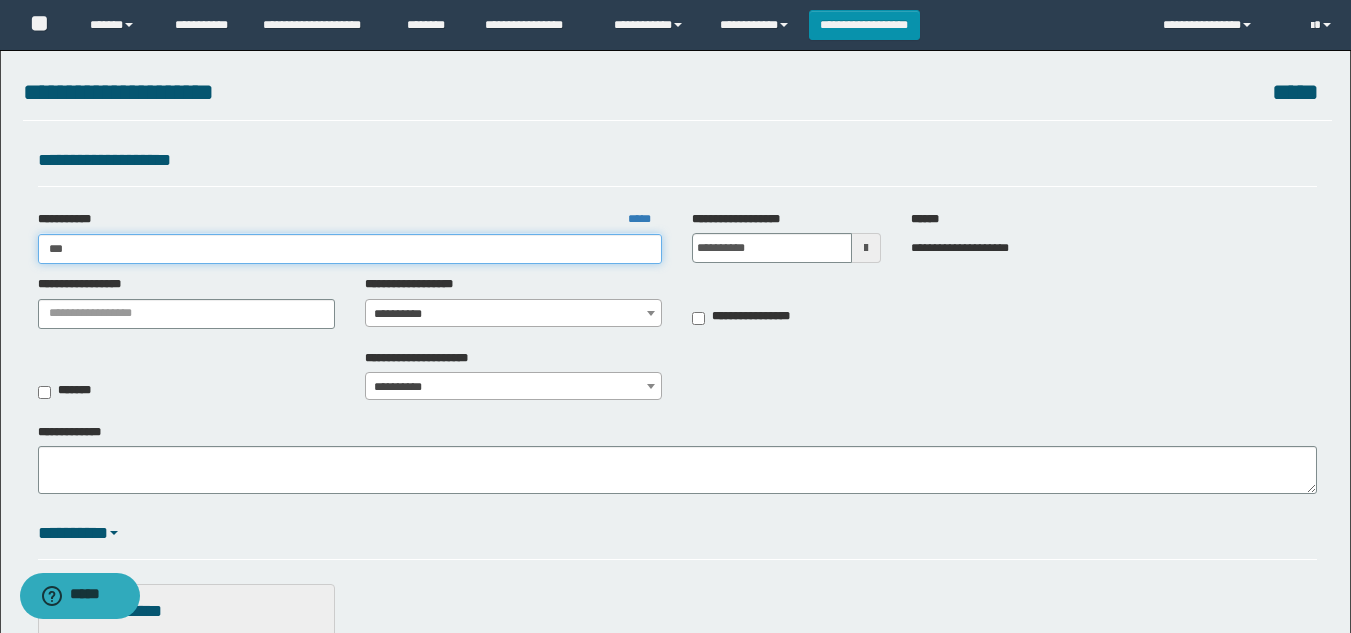 type on "***" 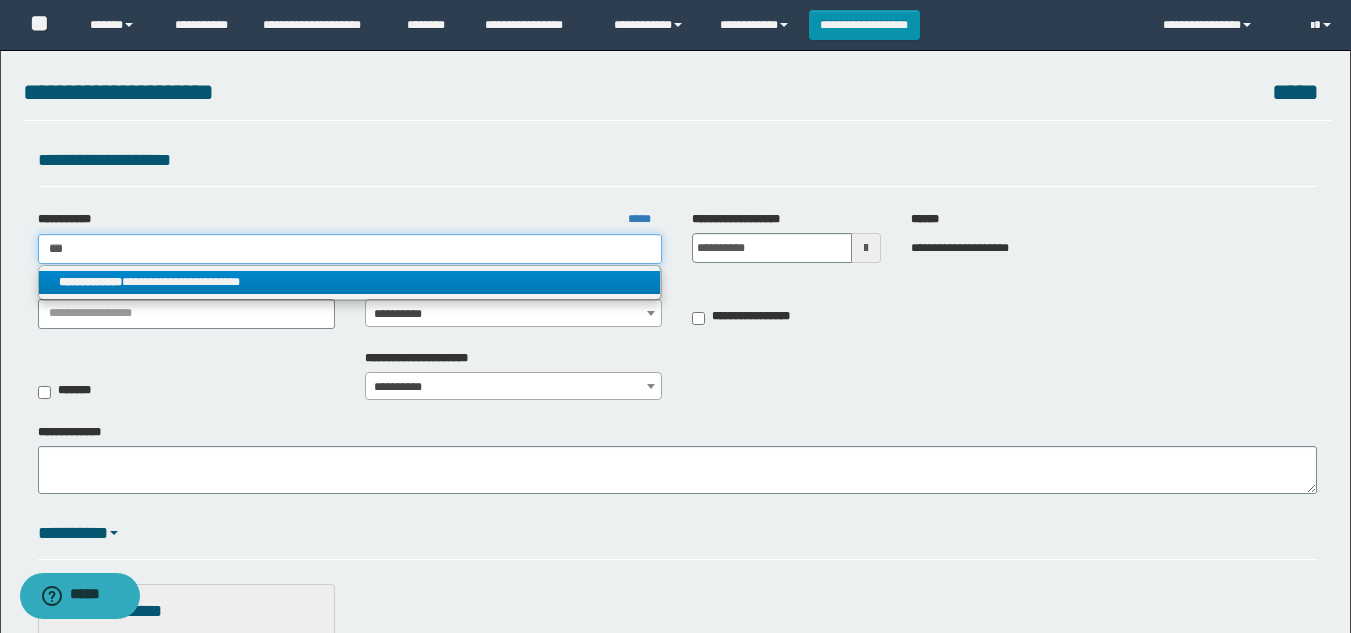 type on "***" 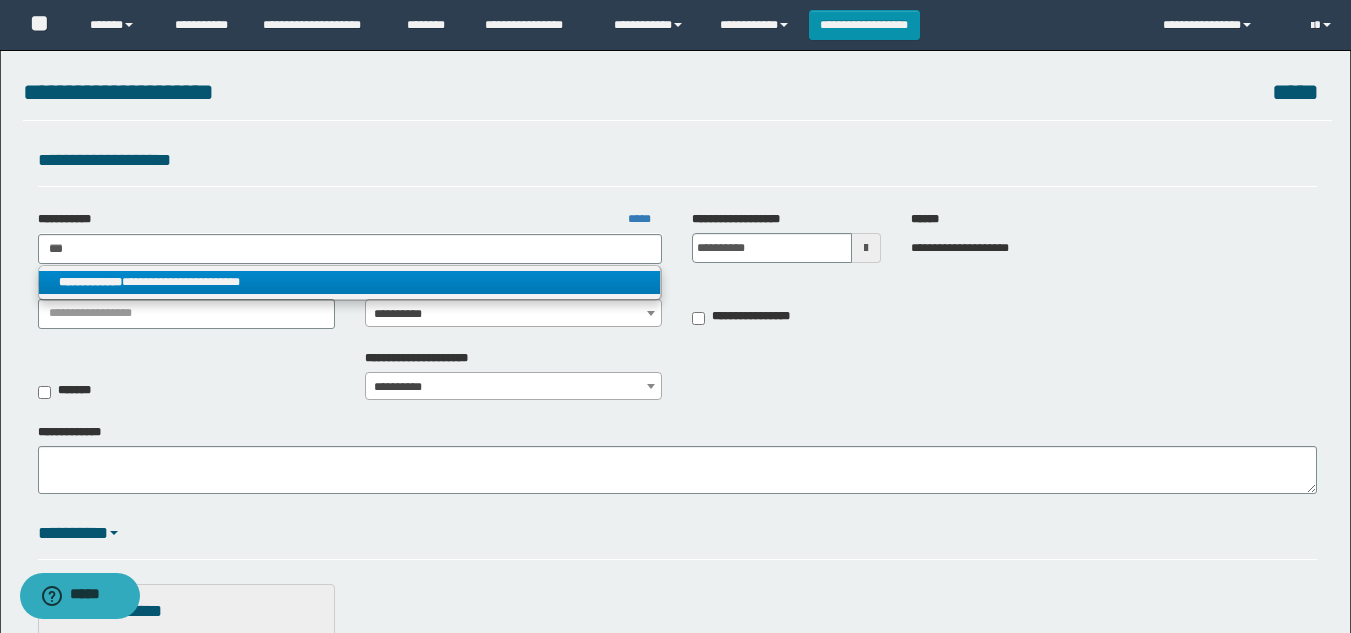 click on "**********" at bounding box center [350, 282] 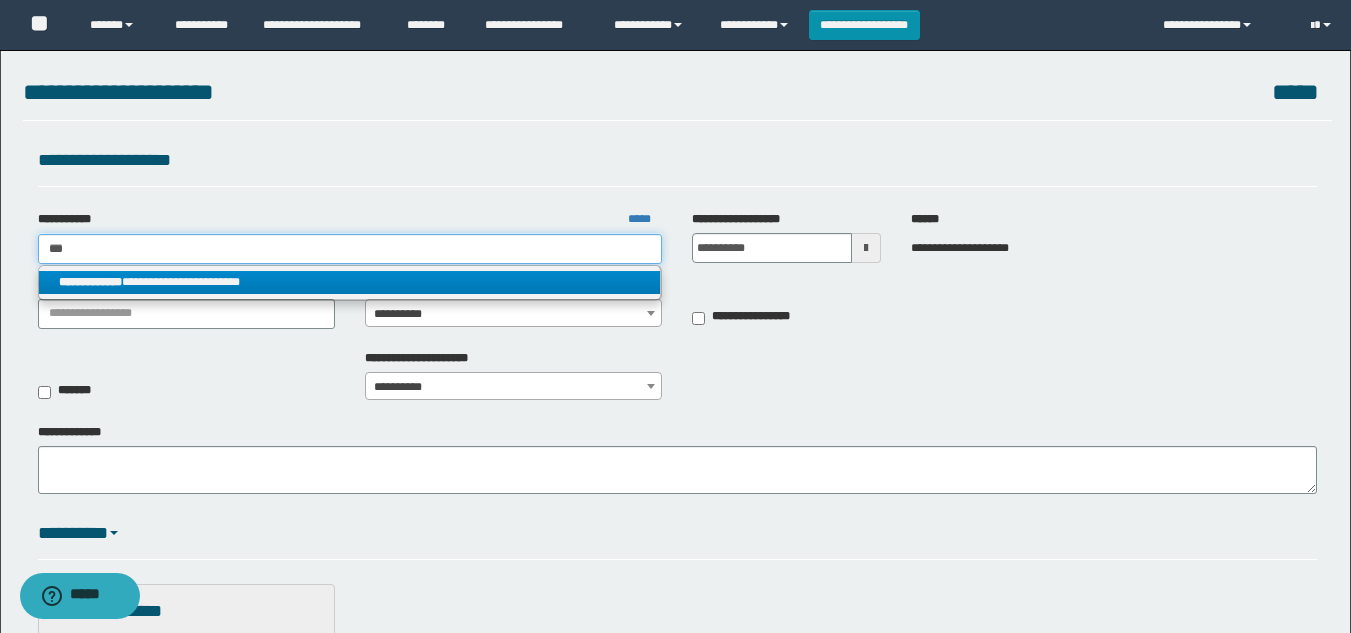type 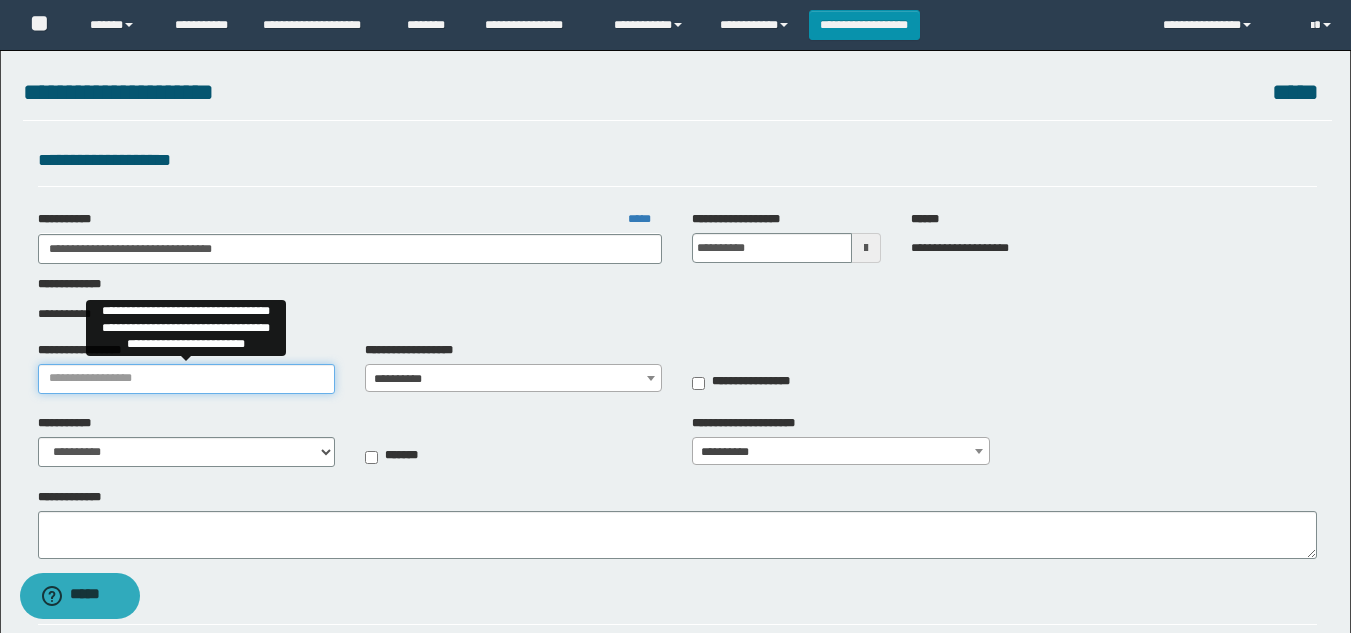 click on "**********" at bounding box center [186, 379] 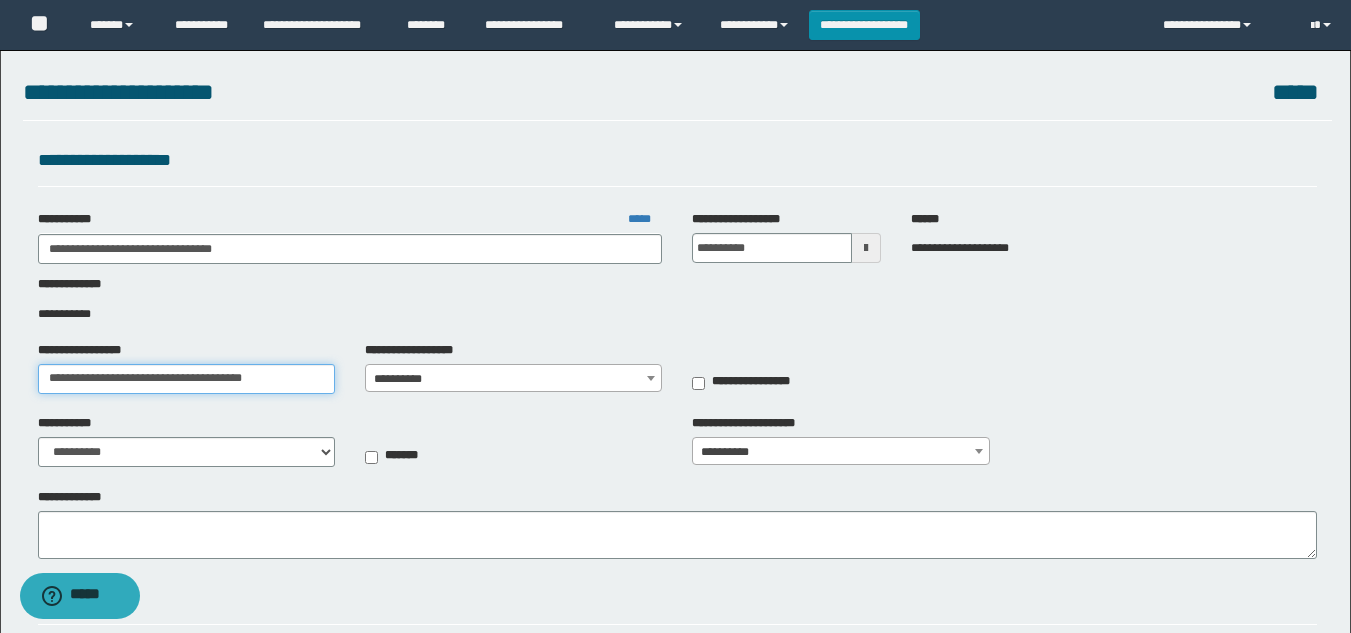 type on "**********" 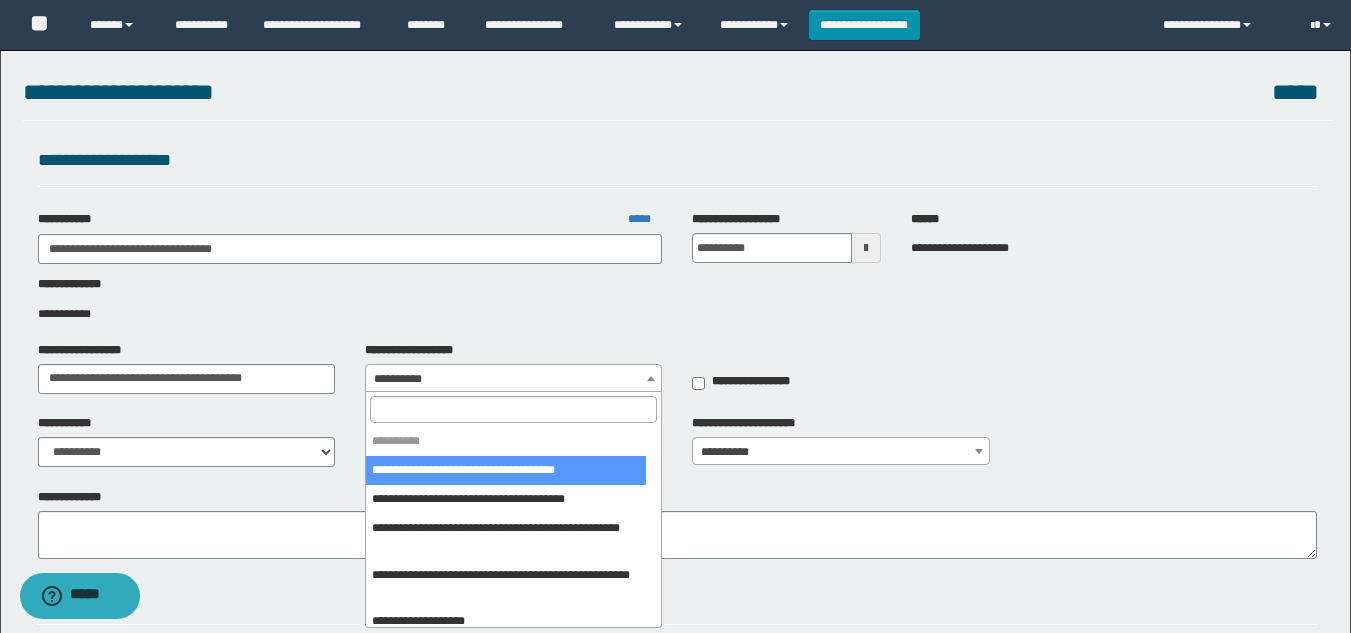 click on "**********" at bounding box center [513, 379] 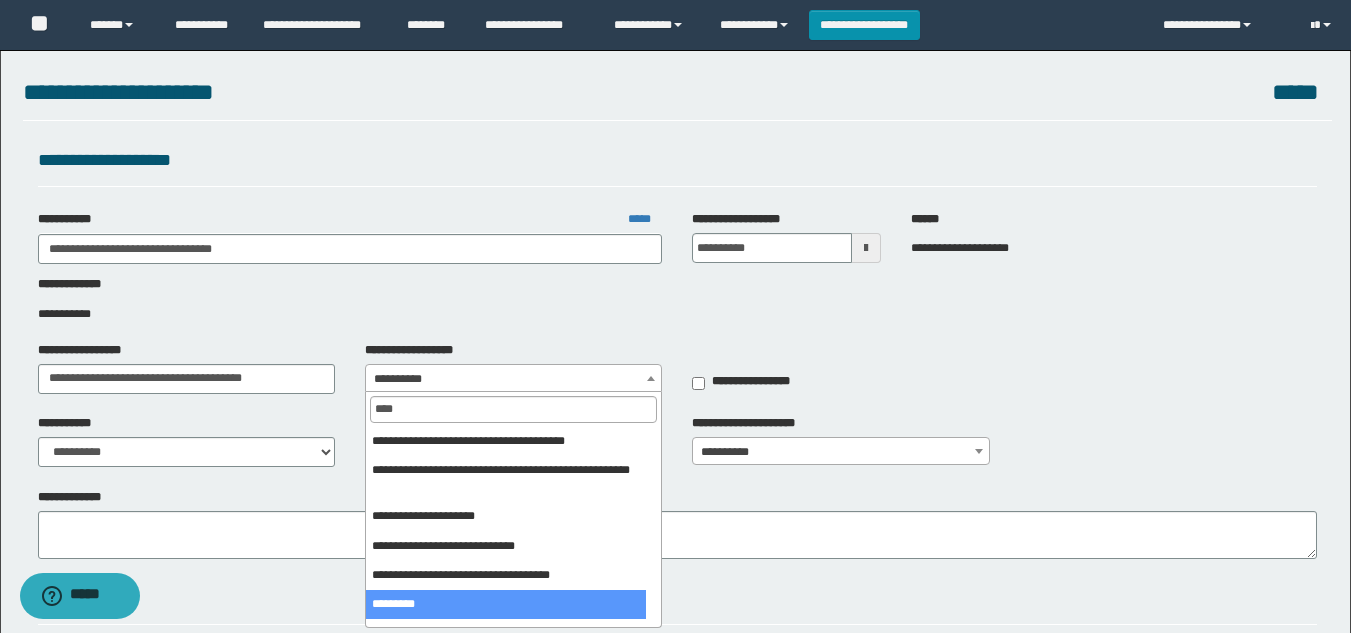 type on "****" 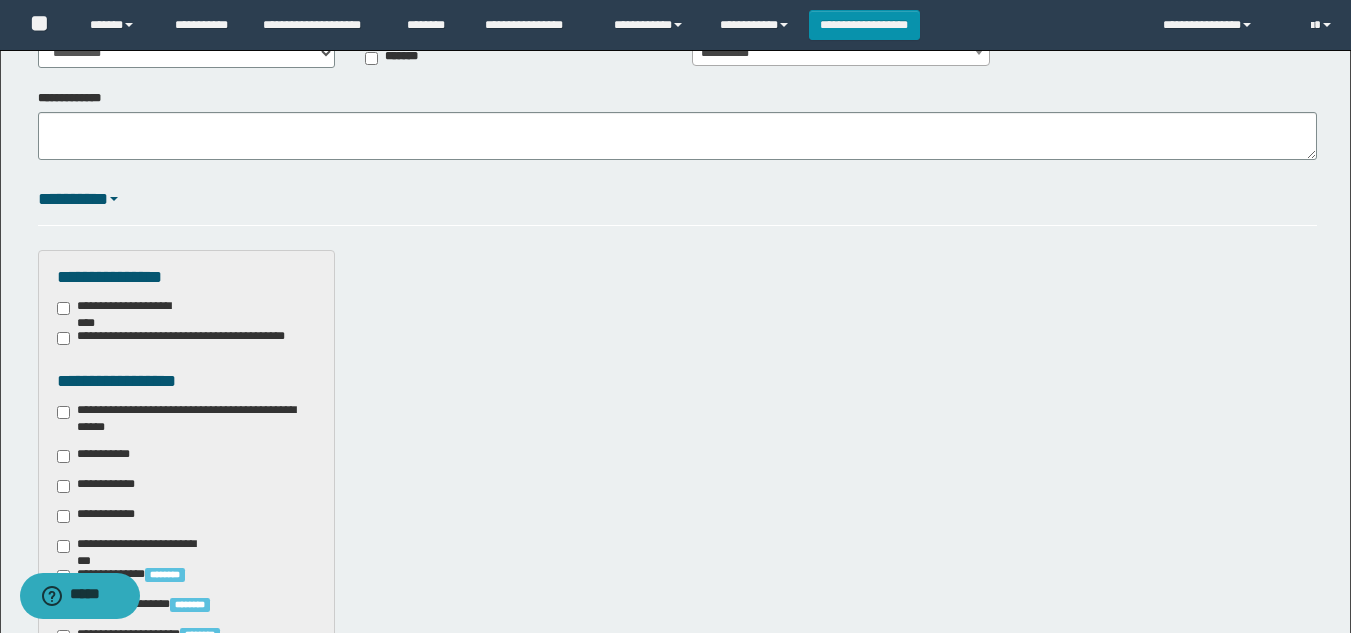 scroll, scrollTop: 400, scrollLeft: 0, axis: vertical 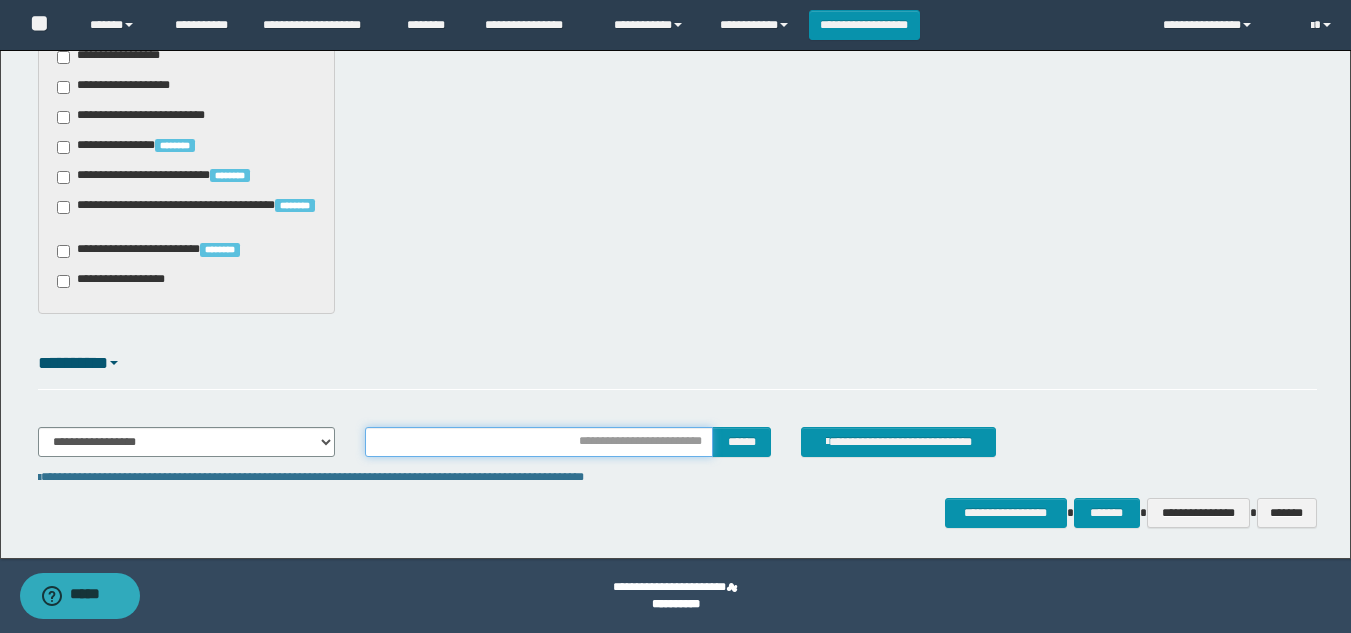 click at bounding box center [539, 442] 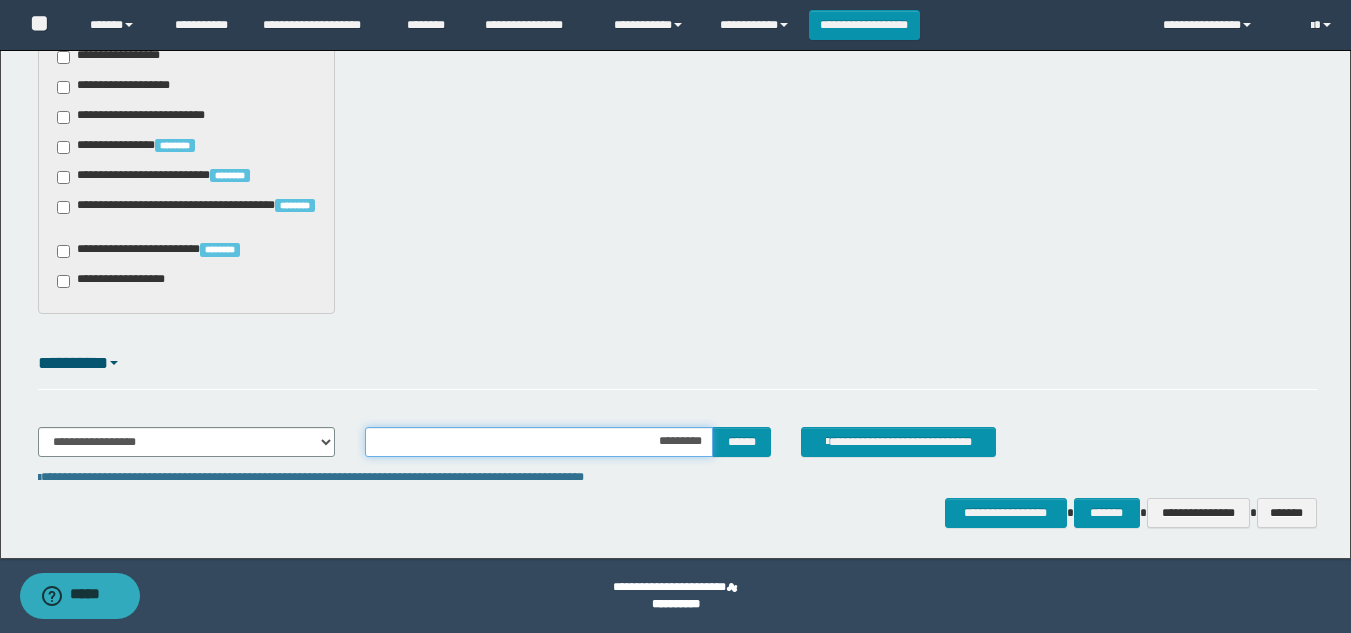 type on "**********" 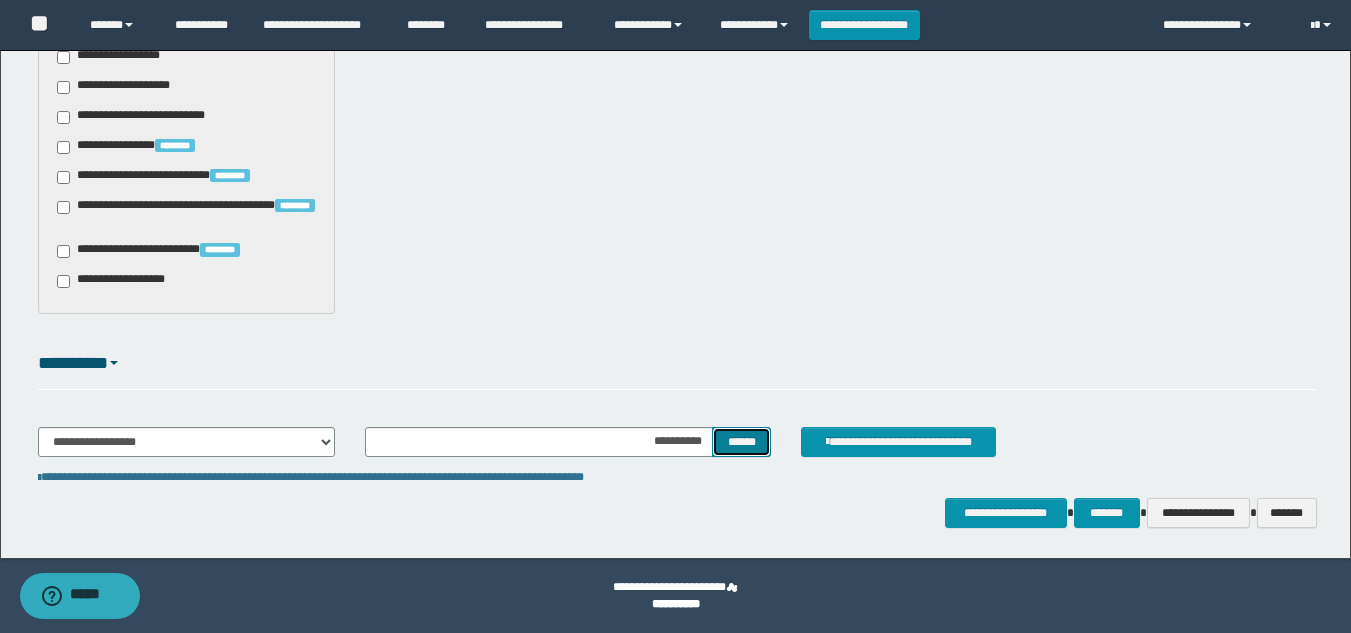 click on "******" at bounding box center [741, 442] 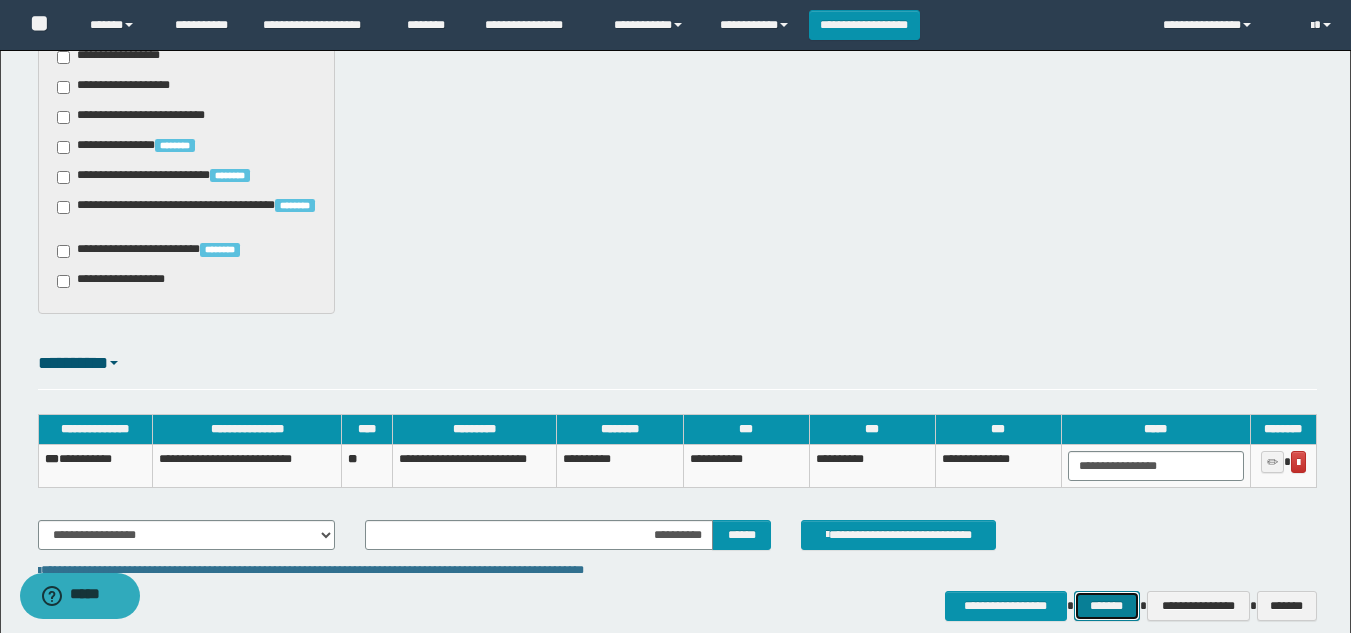 click on "*******" at bounding box center (1107, 606) 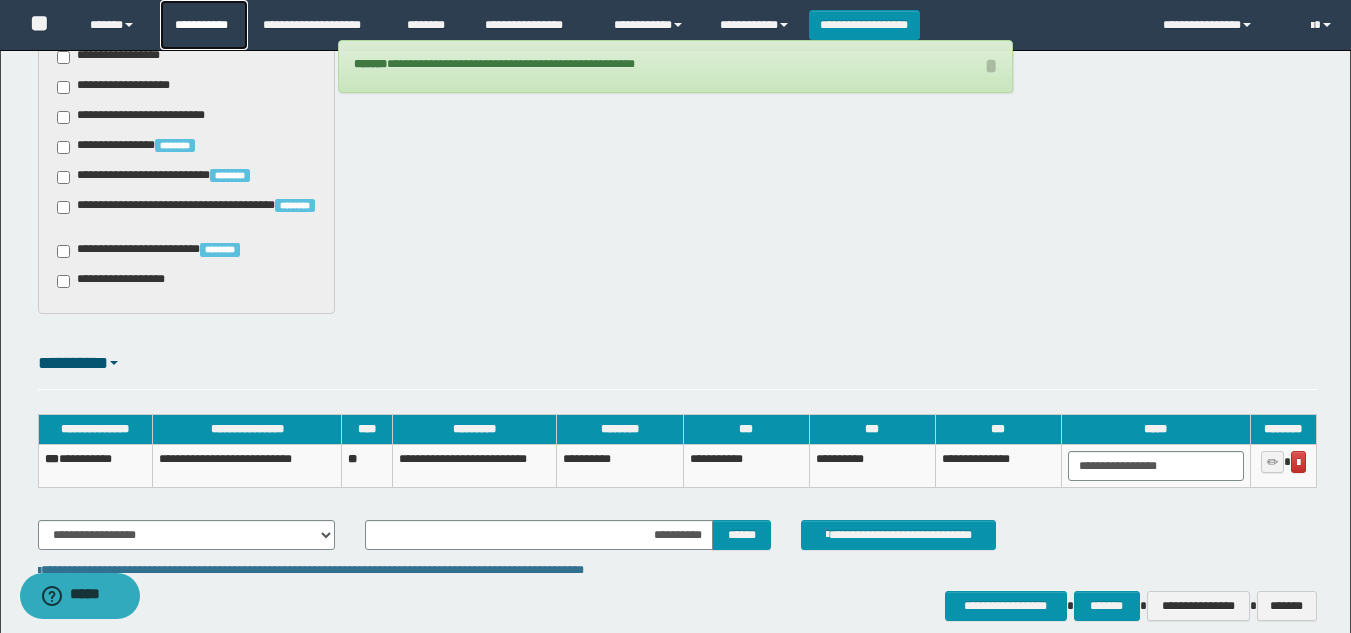 click on "**********" at bounding box center [204, 25] 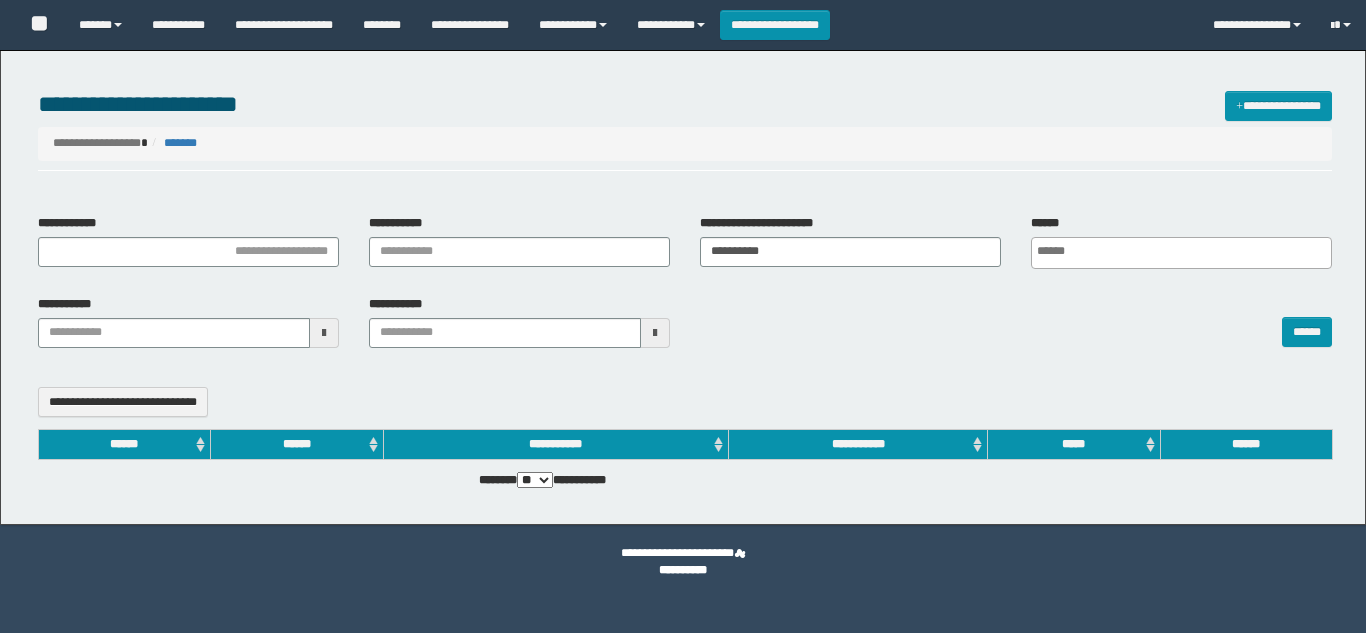 select 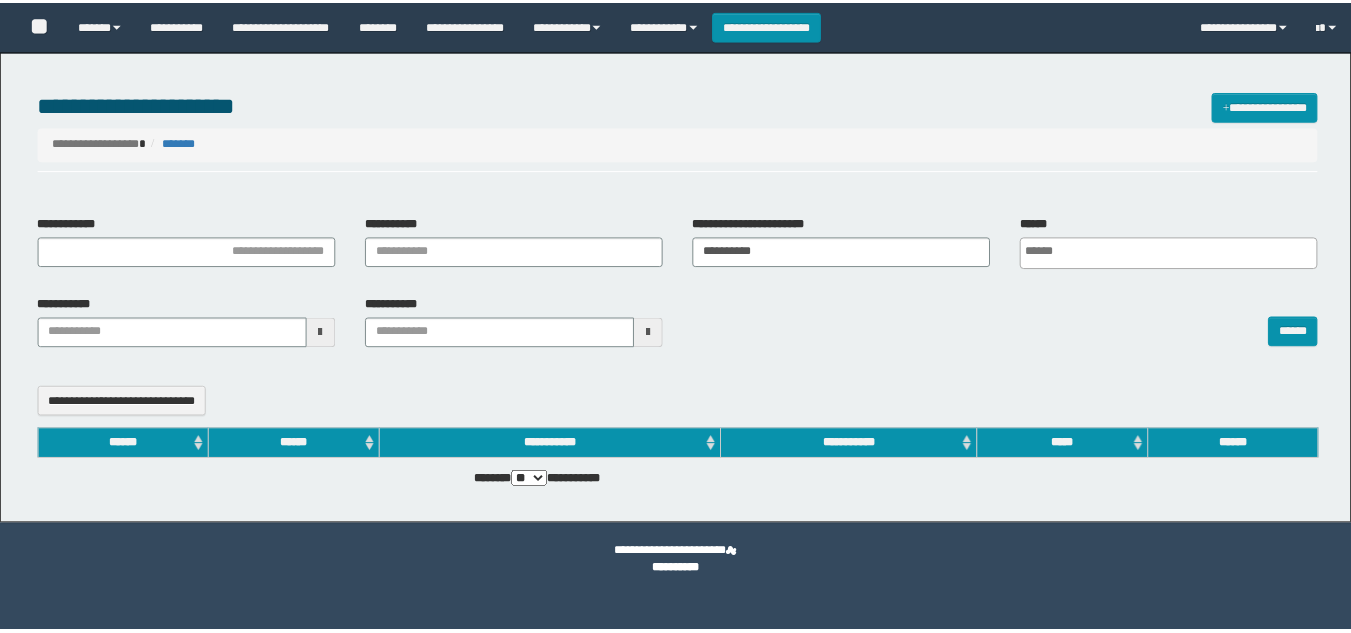 scroll, scrollTop: 0, scrollLeft: 0, axis: both 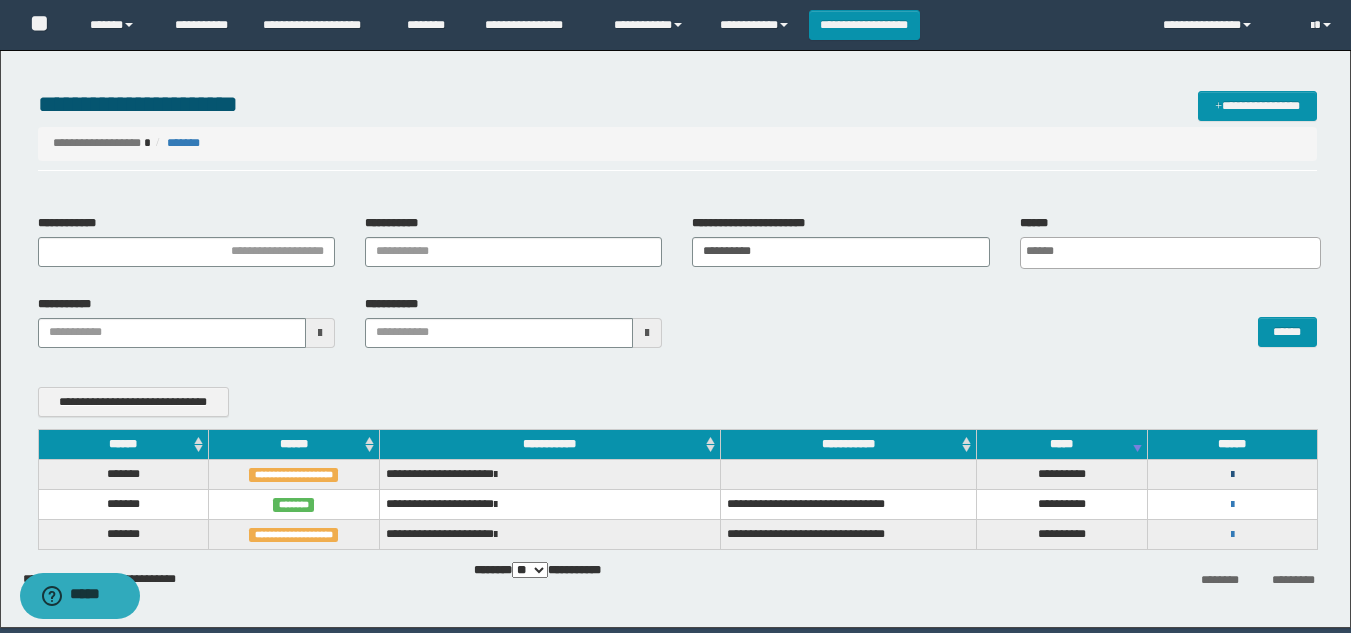click at bounding box center (1232, 475) 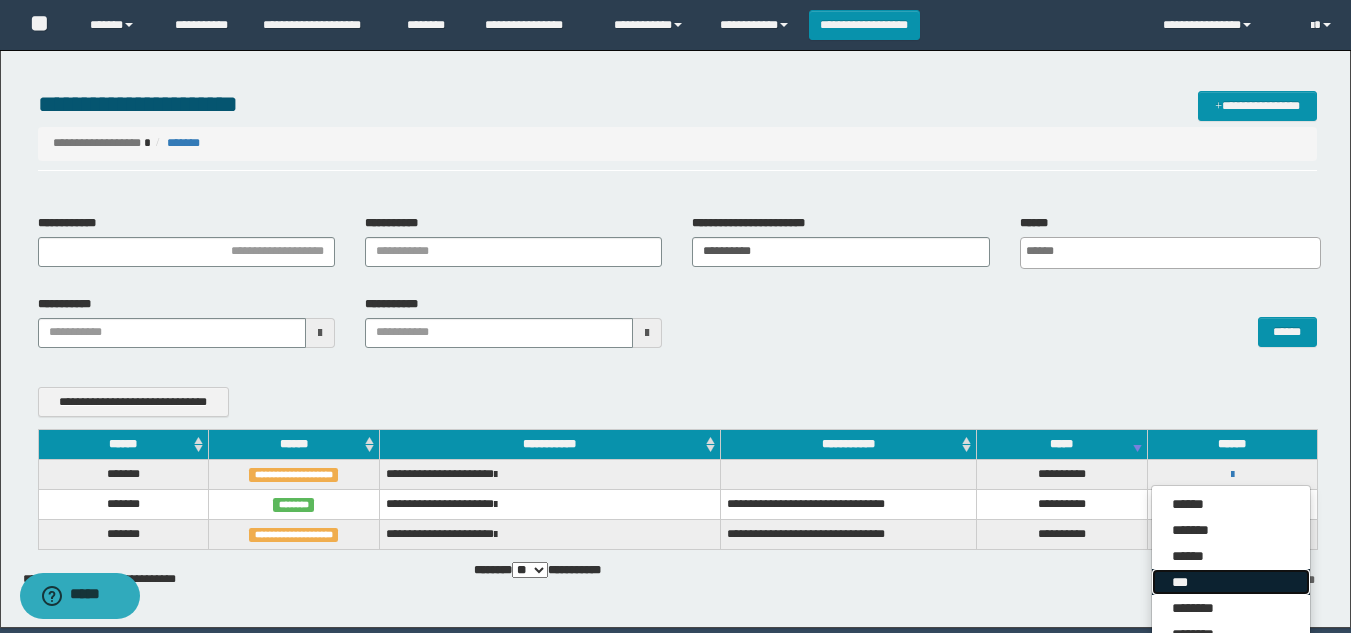 click on "***" at bounding box center (1231, 582) 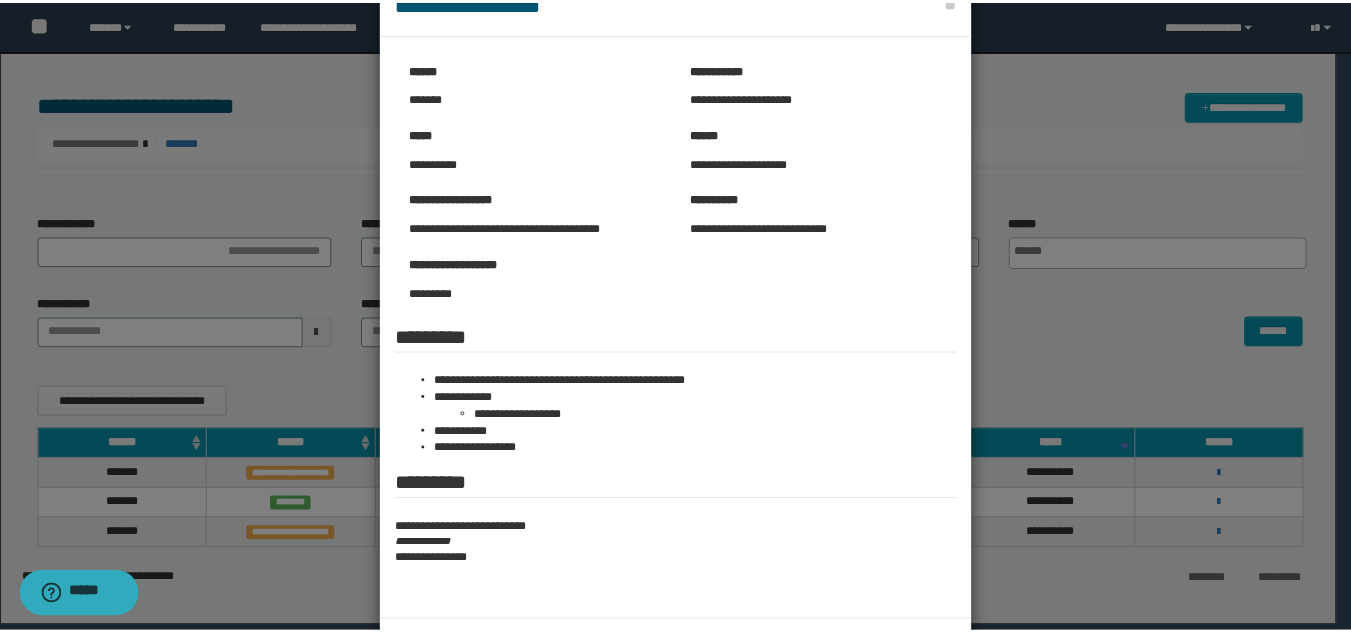 scroll, scrollTop: 100, scrollLeft: 0, axis: vertical 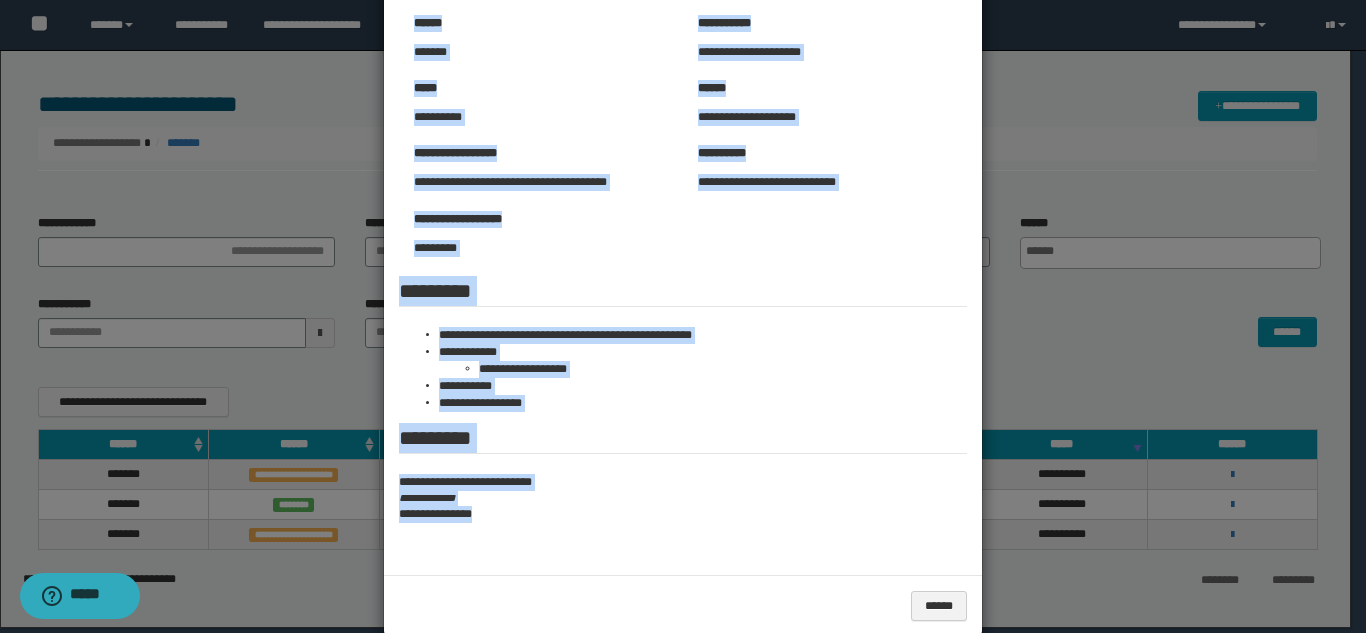 drag, startPoint x: 490, startPoint y: 521, endPoint x: 344, endPoint y: 471, distance: 154.32434 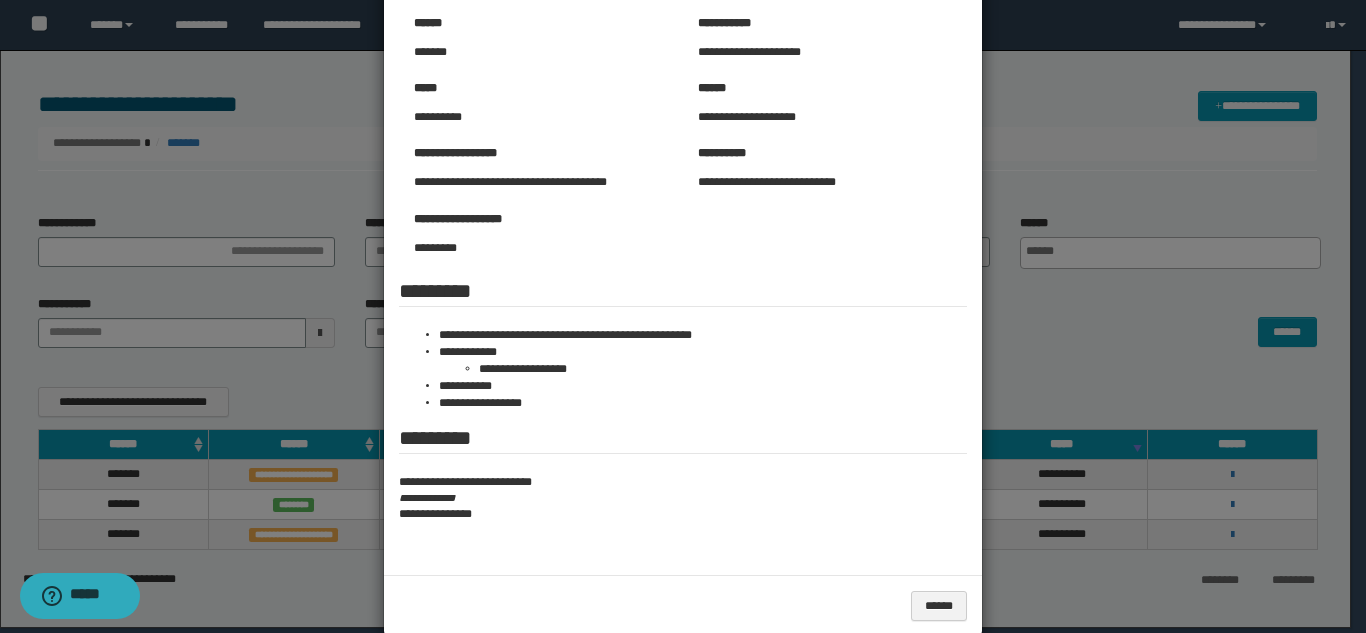 click on "**********" at bounding box center [683, 282] 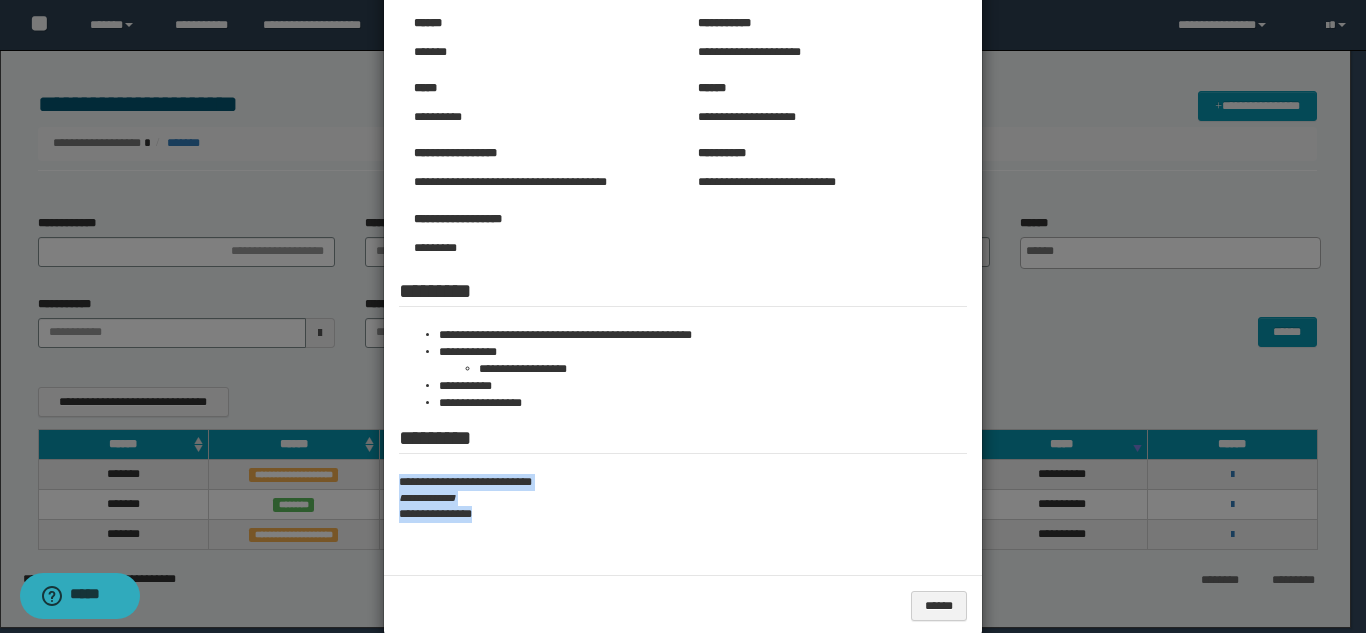 drag, startPoint x: 394, startPoint y: 484, endPoint x: 498, endPoint y: 518, distance: 109.41663 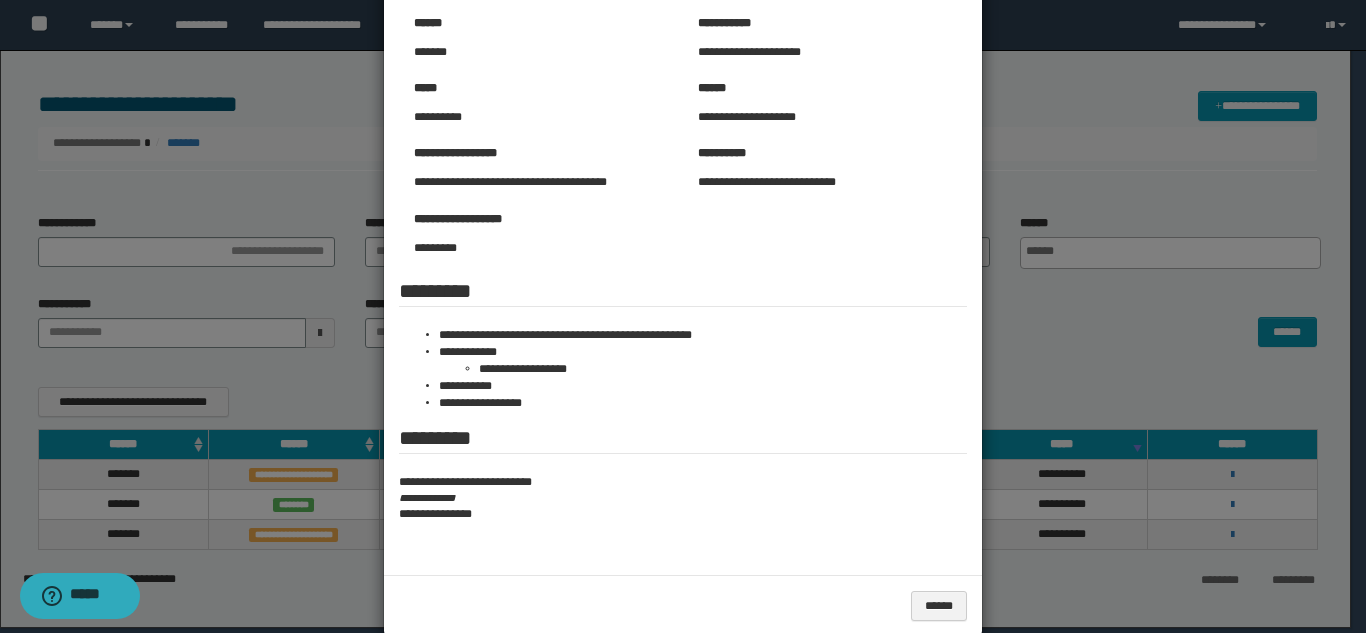 click at bounding box center (683, 283) 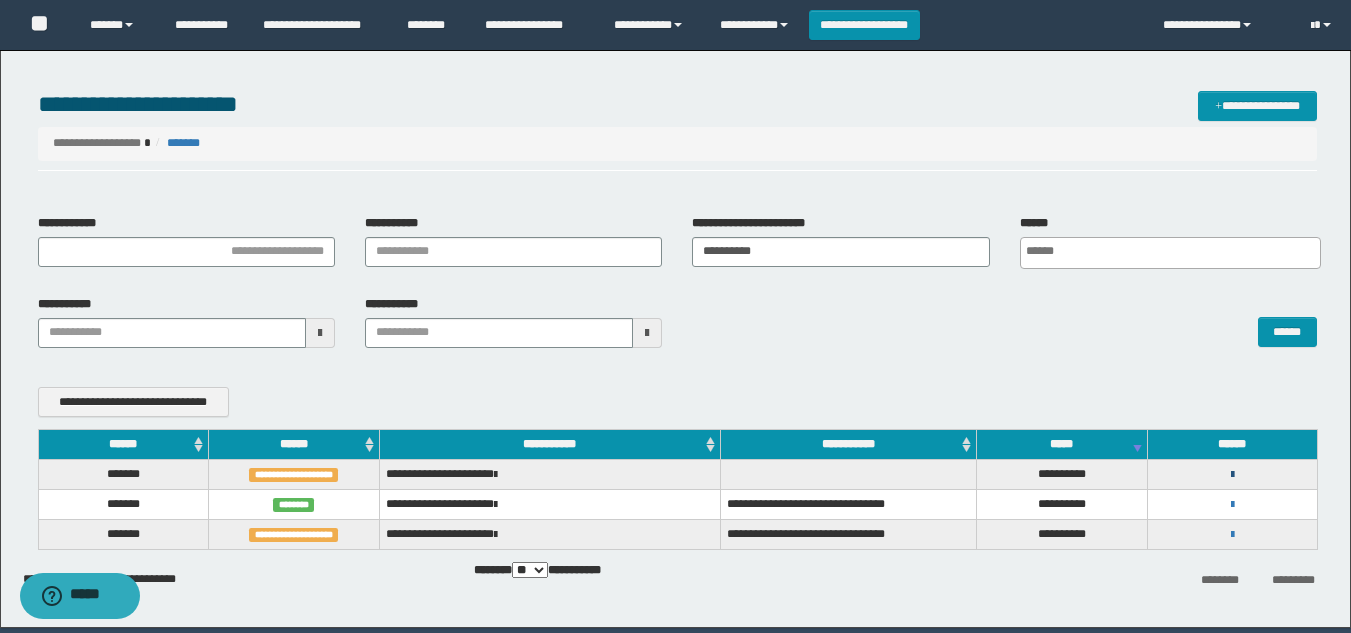 click at bounding box center (1232, 475) 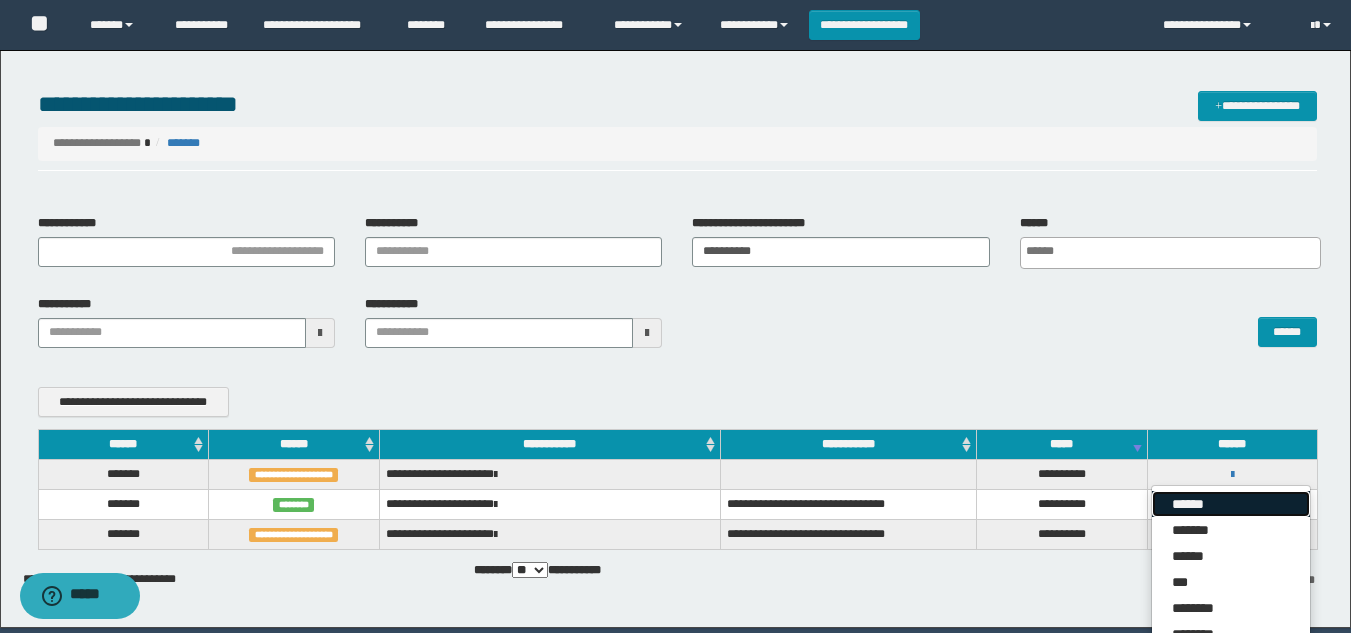 click on "******" at bounding box center [1231, 504] 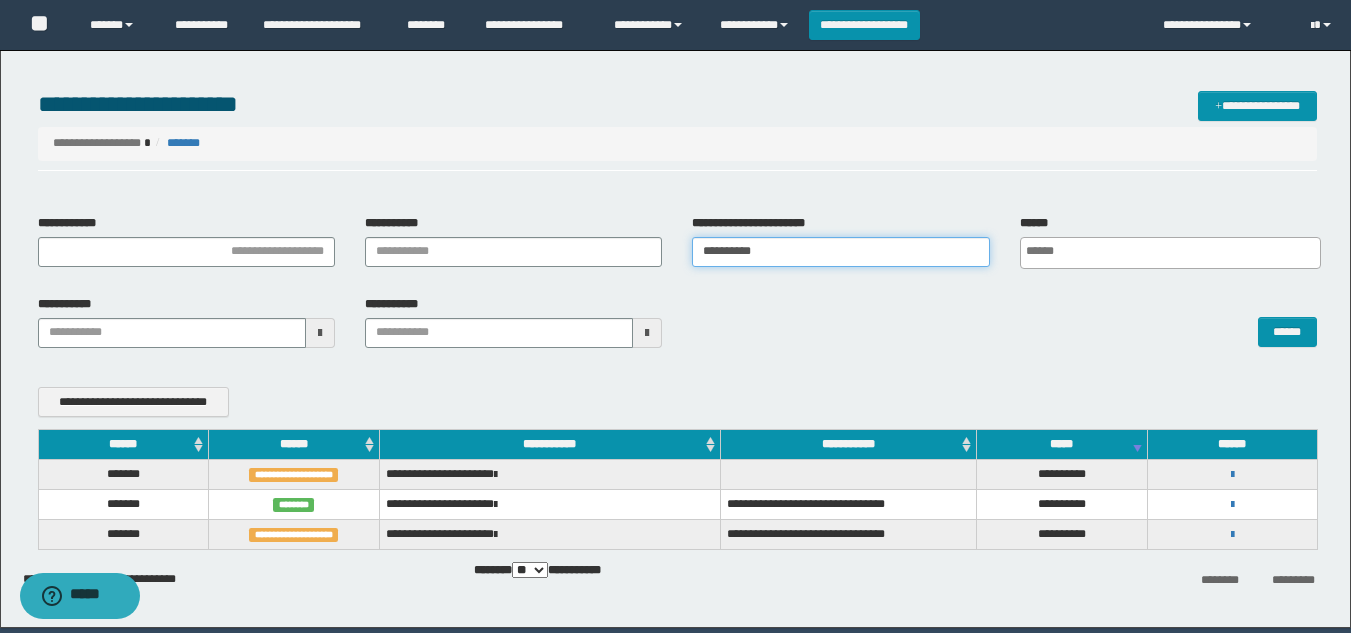 drag, startPoint x: 826, startPoint y: 254, endPoint x: 90, endPoint y: 552, distance: 794.0403 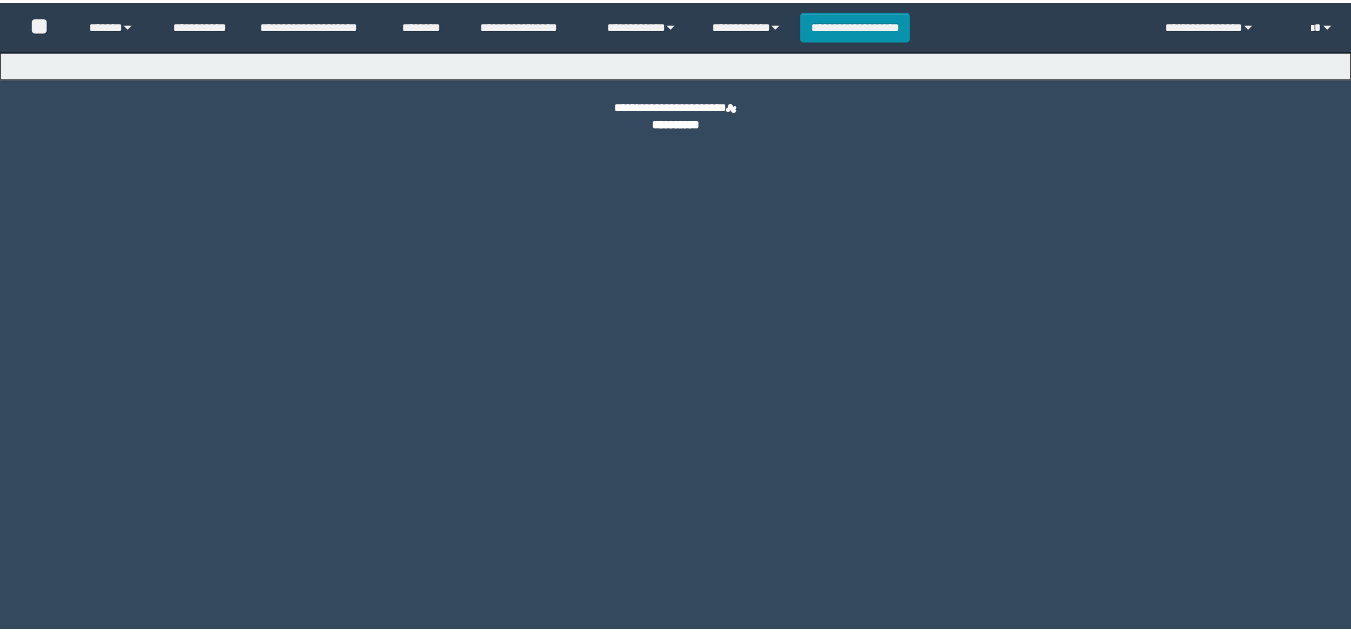 scroll, scrollTop: 0, scrollLeft: 0, axis: both 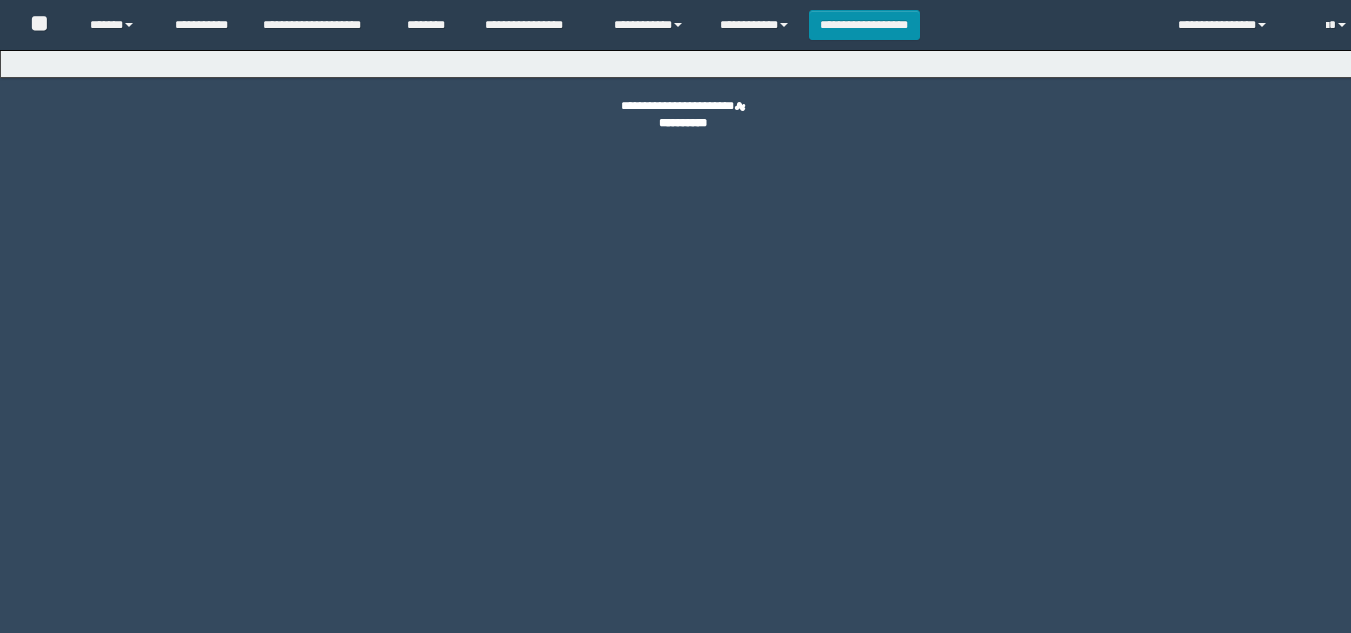 select on "***" 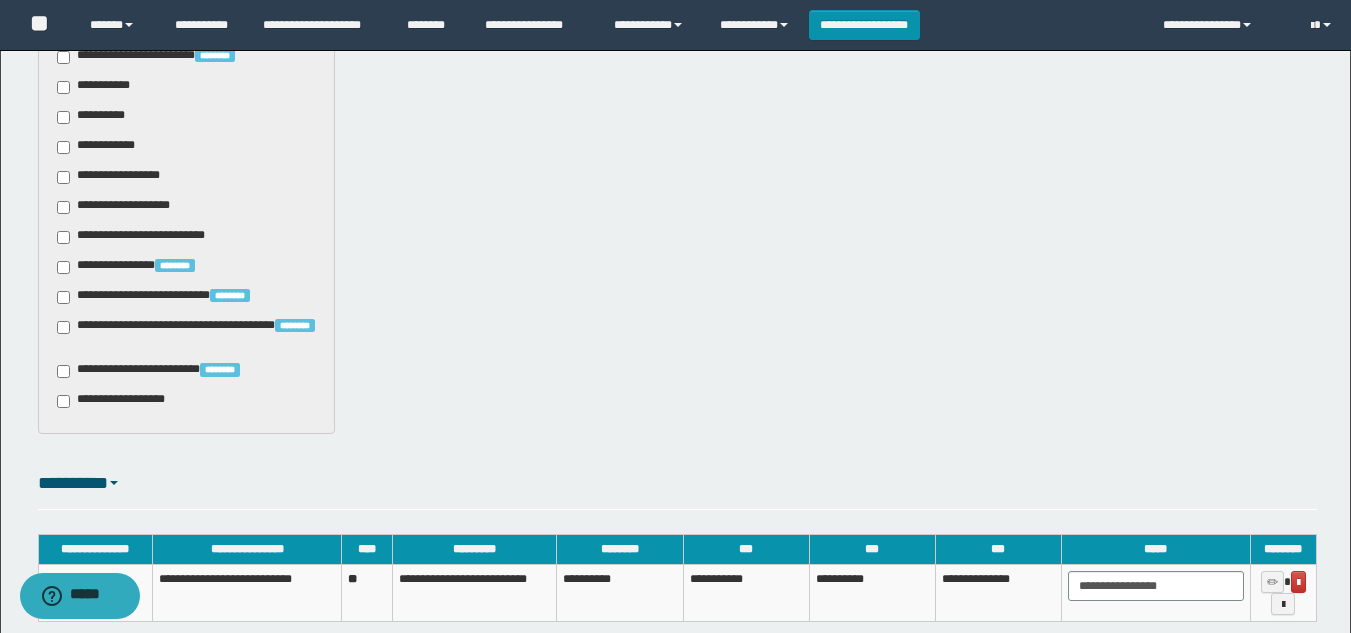 scroll, scrollTop: 1673, scrollLeft: 0, axis: vertical 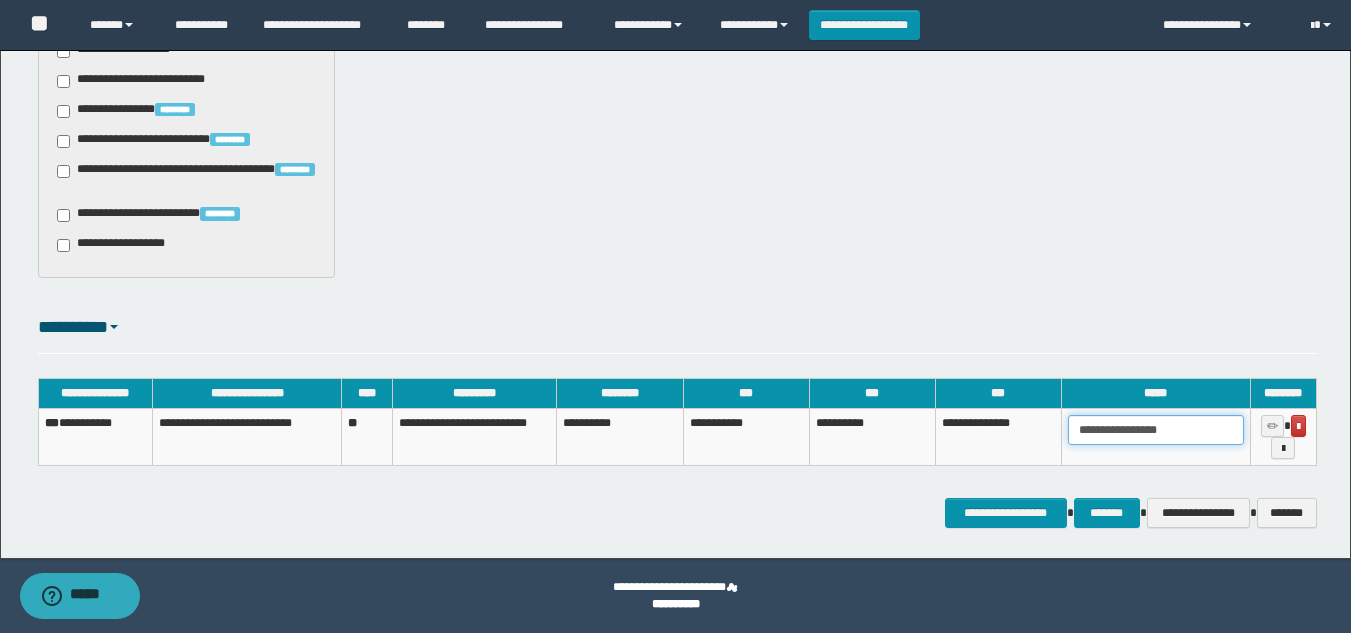 drag, startPoint x: 1178, startPoint y: 431, endPoint x: 1086, endPoint y: 432, distance: 92.00543 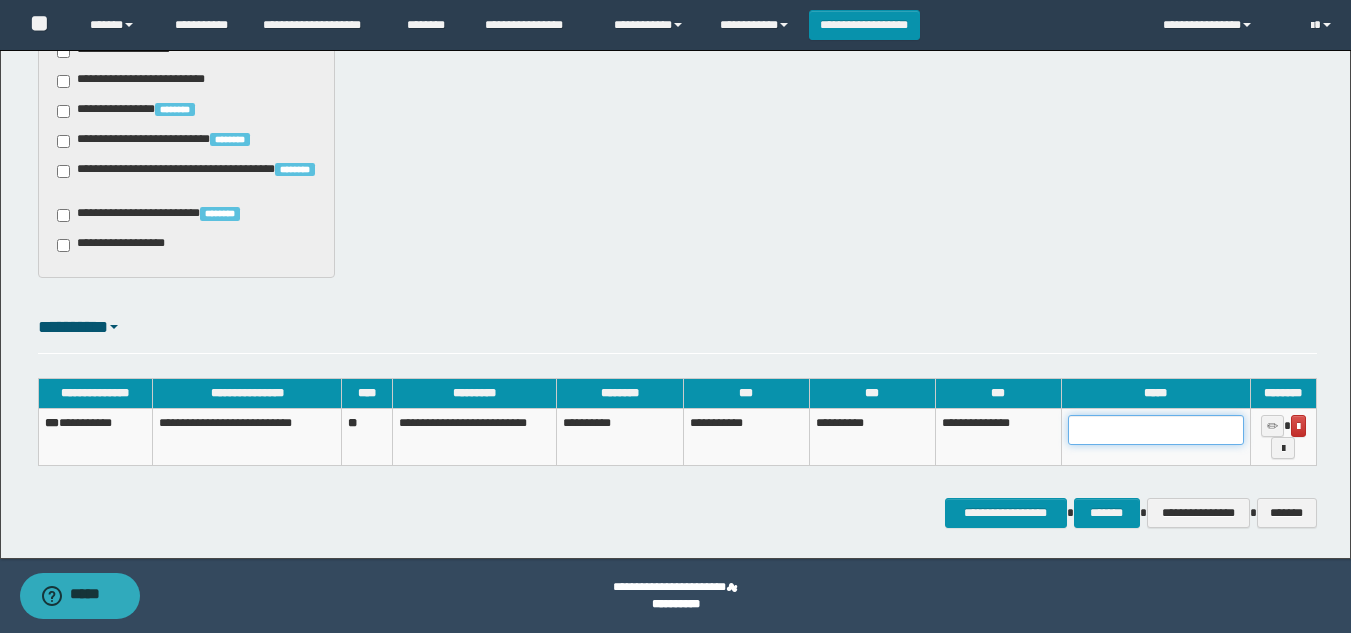 paste on "**********" 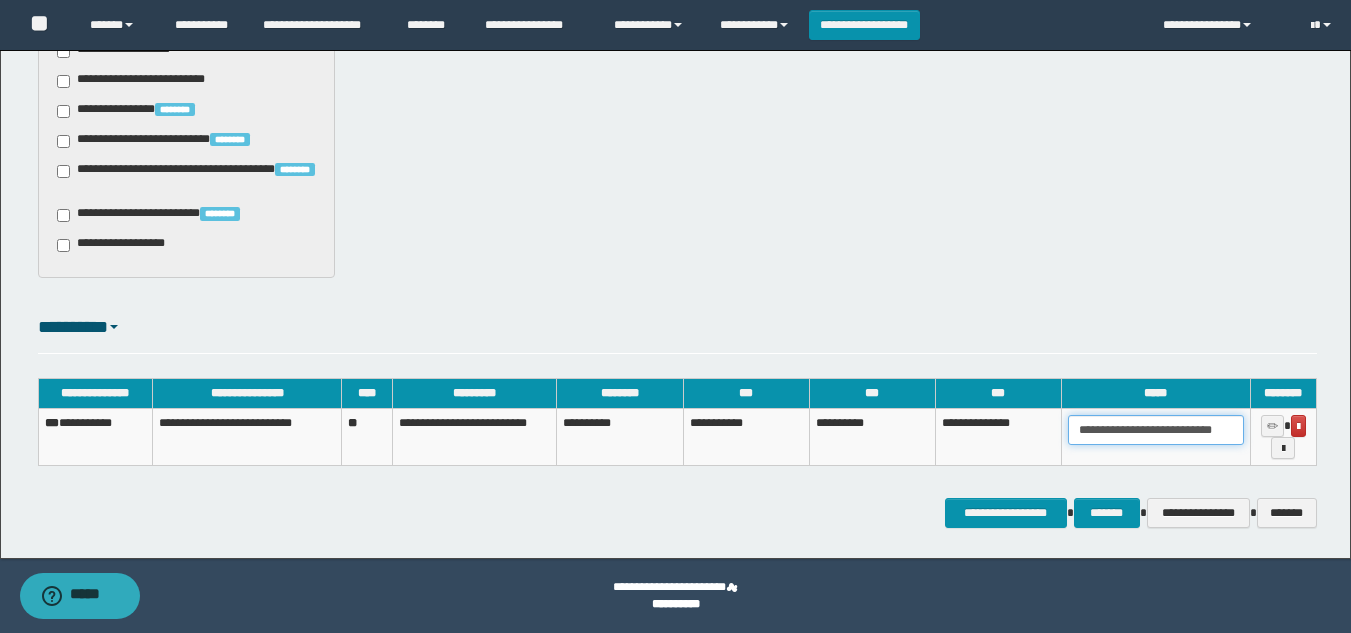 scroll, scrollTop: 0, scrollLeft: 34, axis: horizontal 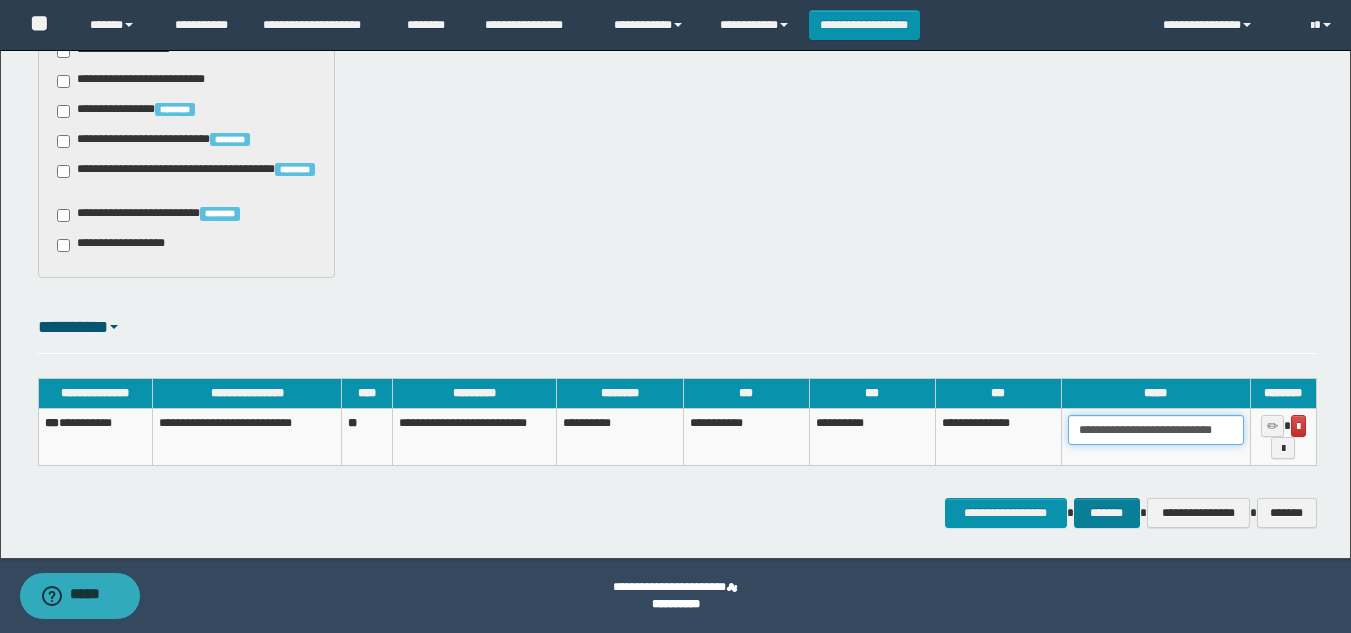 type on "**********" 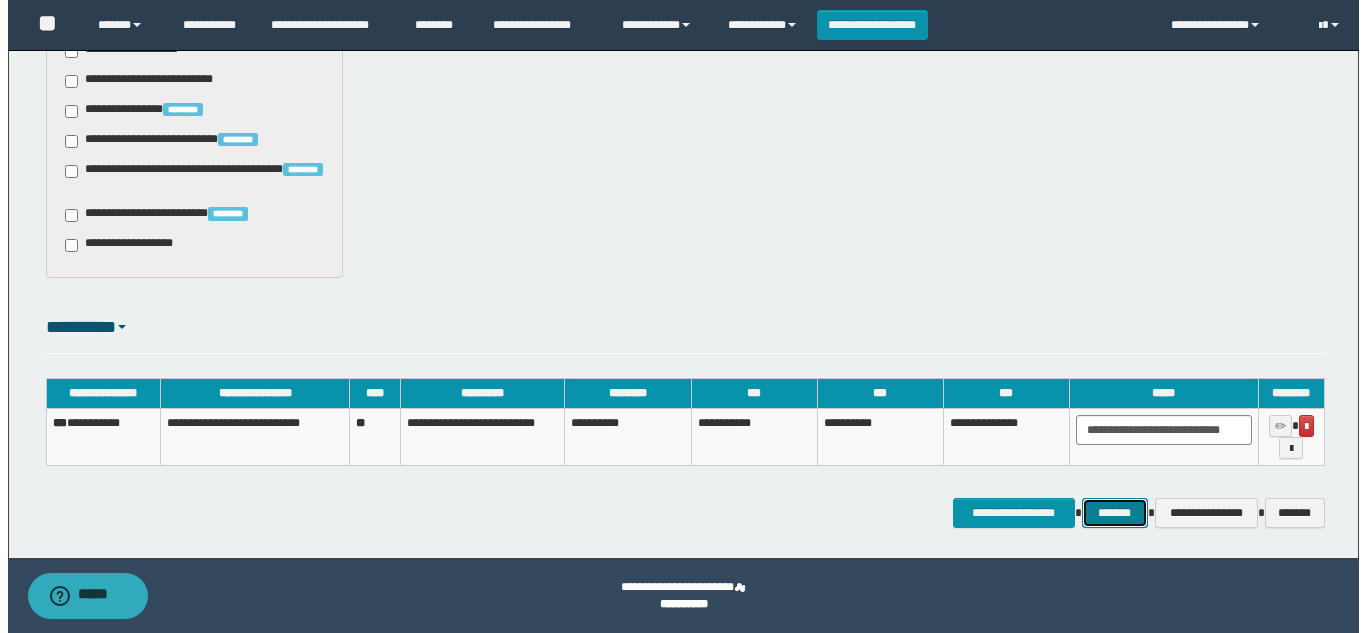 scroll, scrollTop: 0, scrollLeft: 0, axis: both 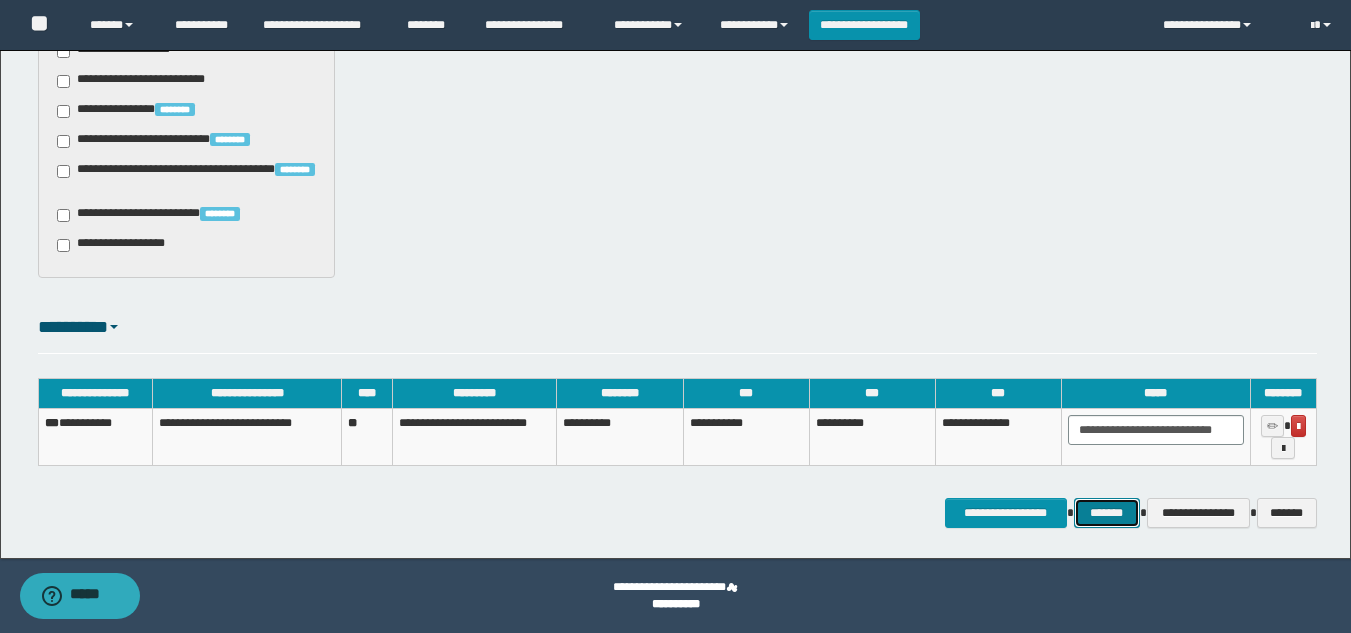 click on "*******" at bounding box center [1107, 513] 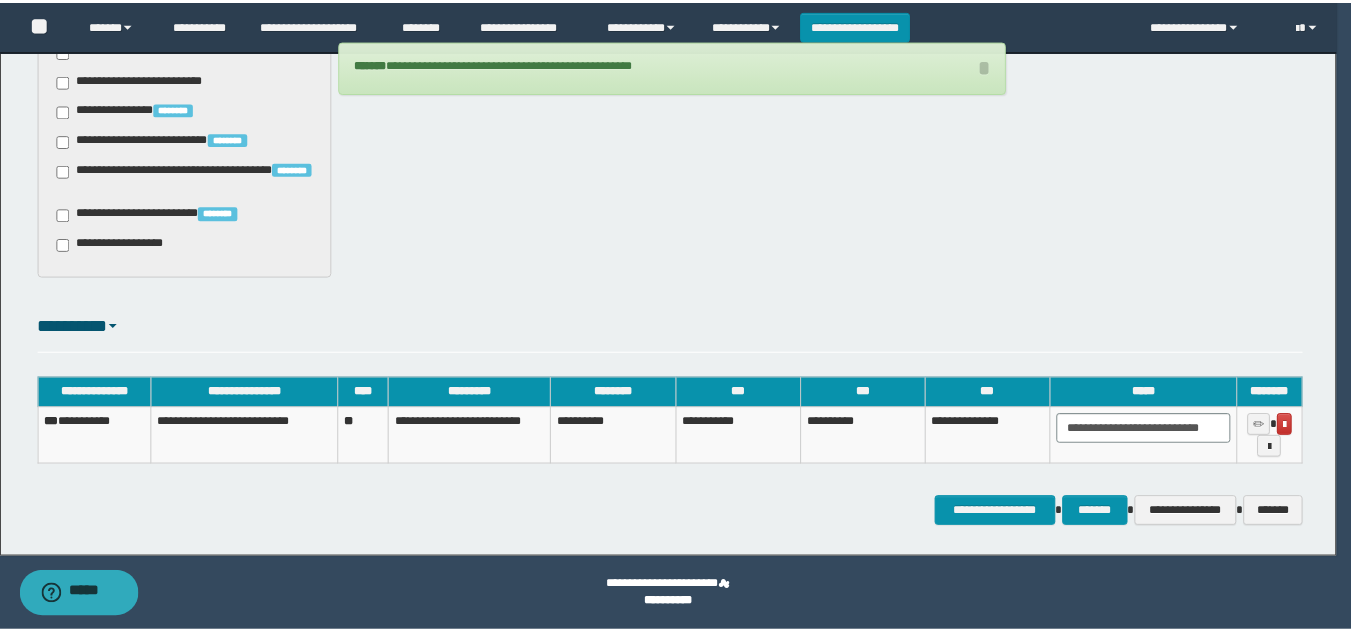 scroll, scrollTop: 1659, scrollLeft: 0, axis: vertical 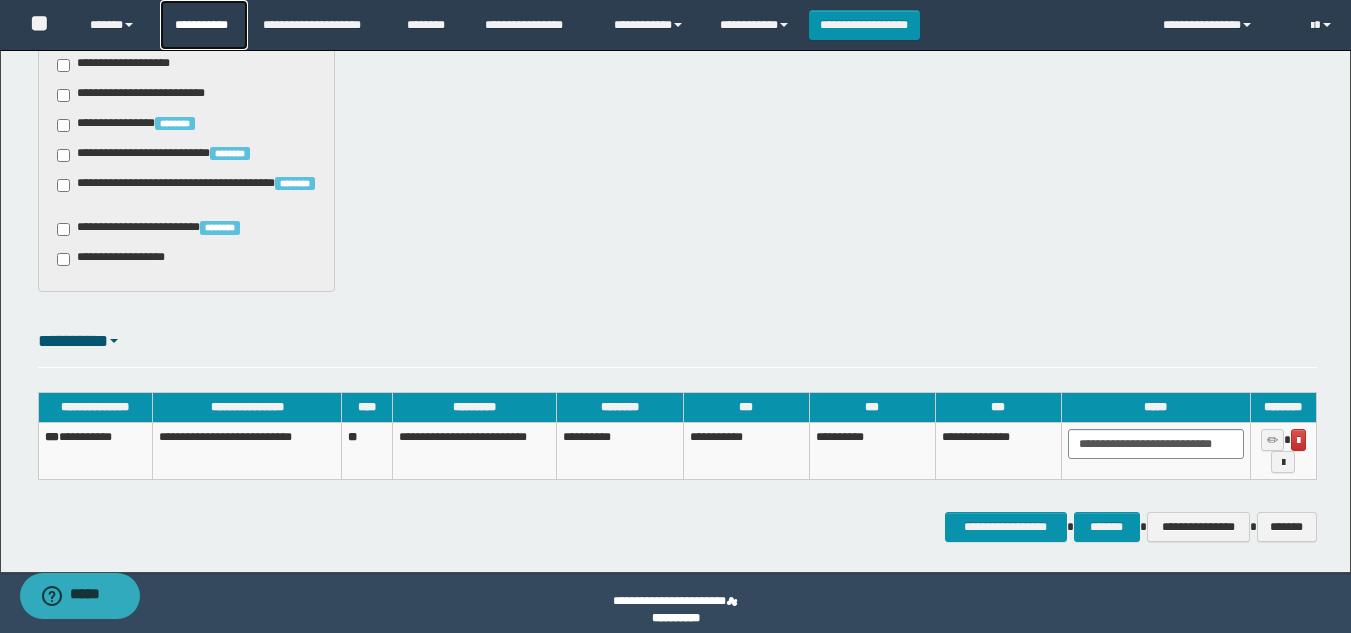 click on "**********" at bounding box center (204, 25) 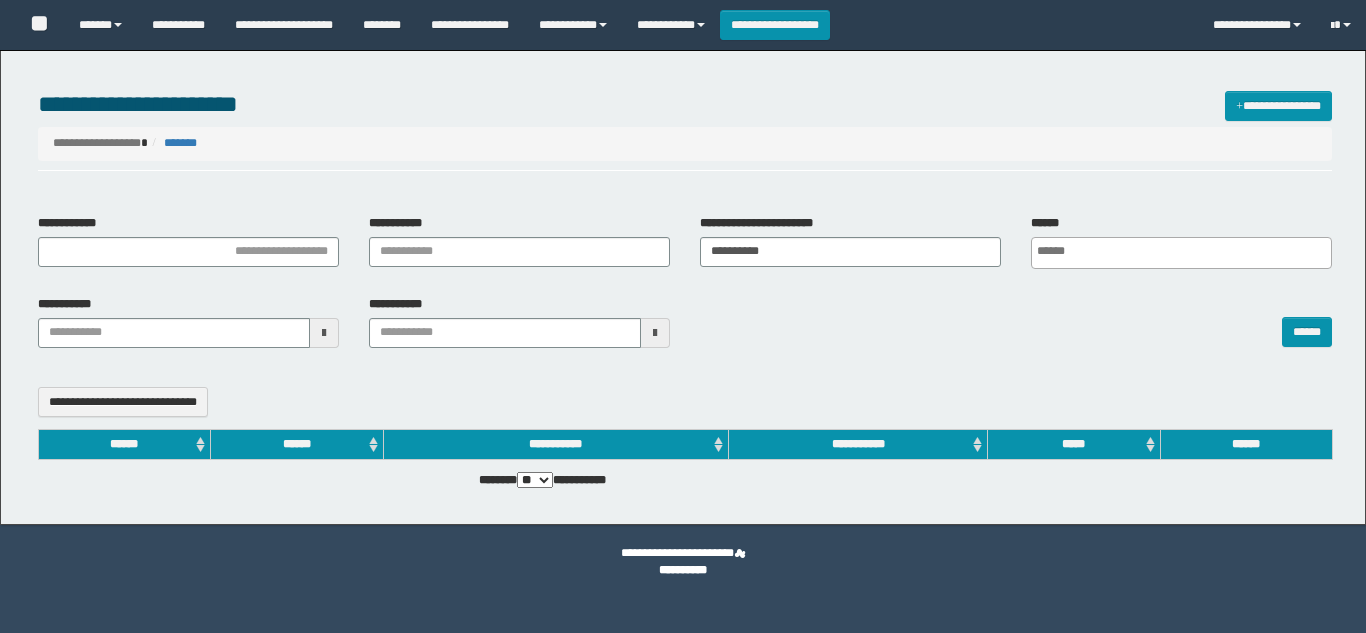 select 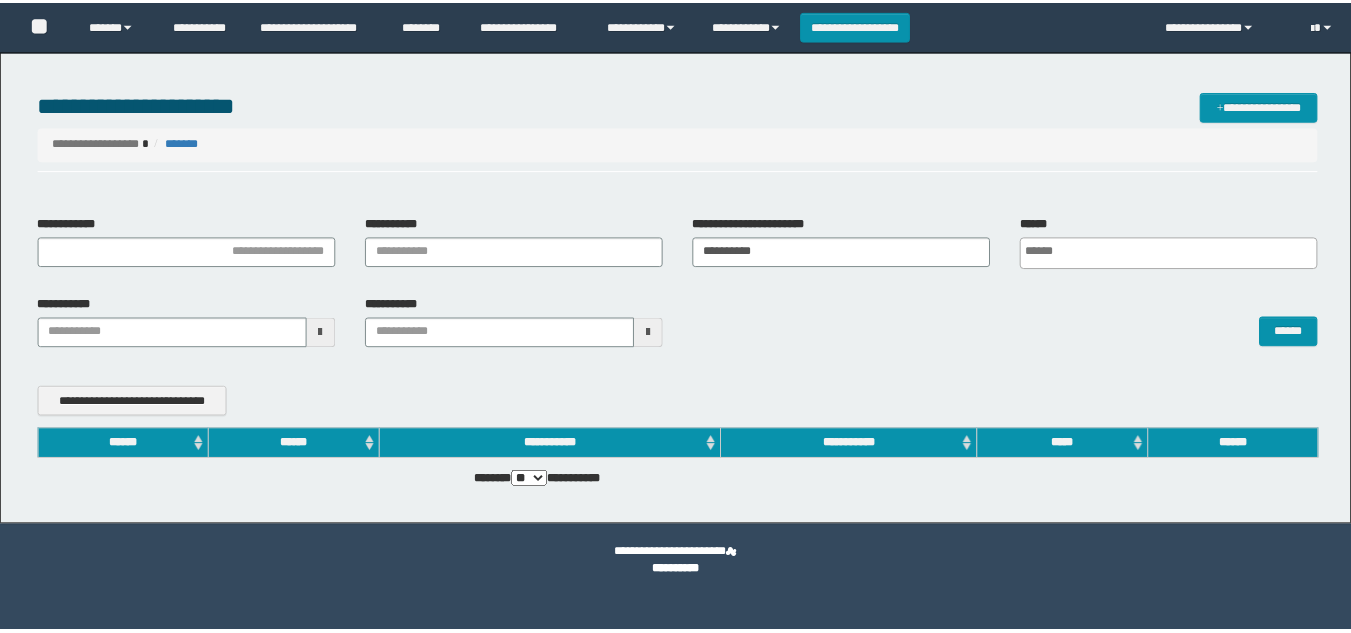 scroll, scrollTop: 0, scrollLeft: 0, axis: both 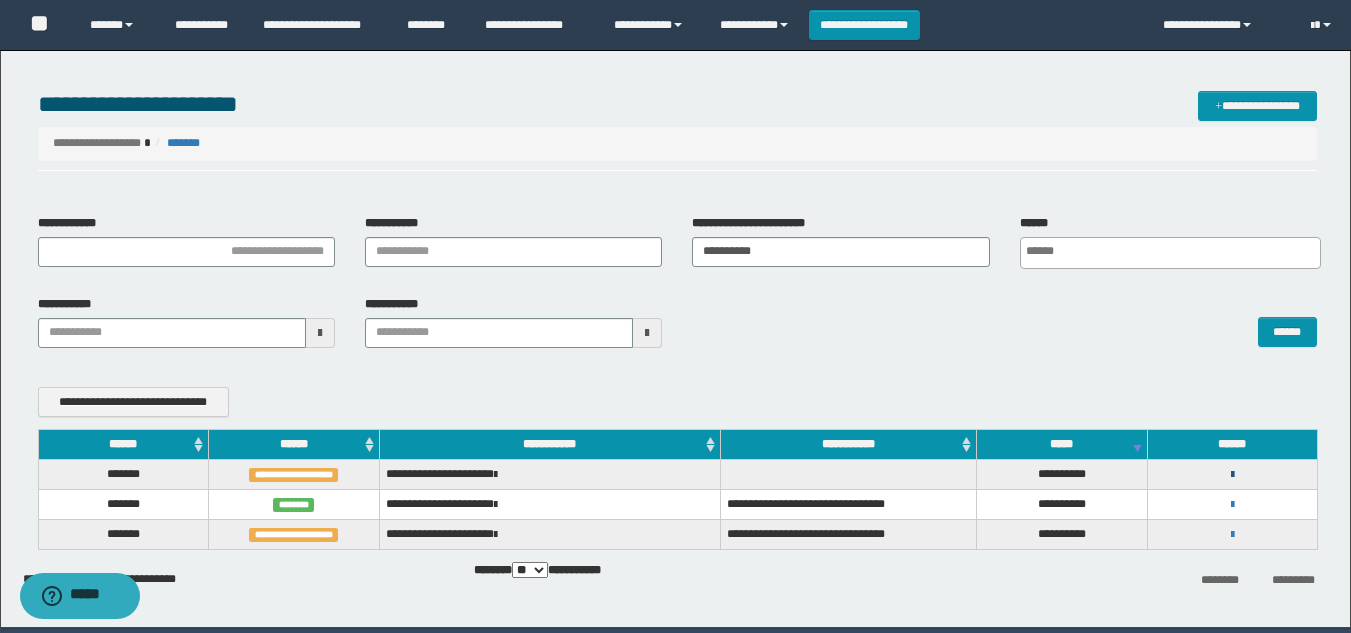 click at bounding box center (1232, 475) 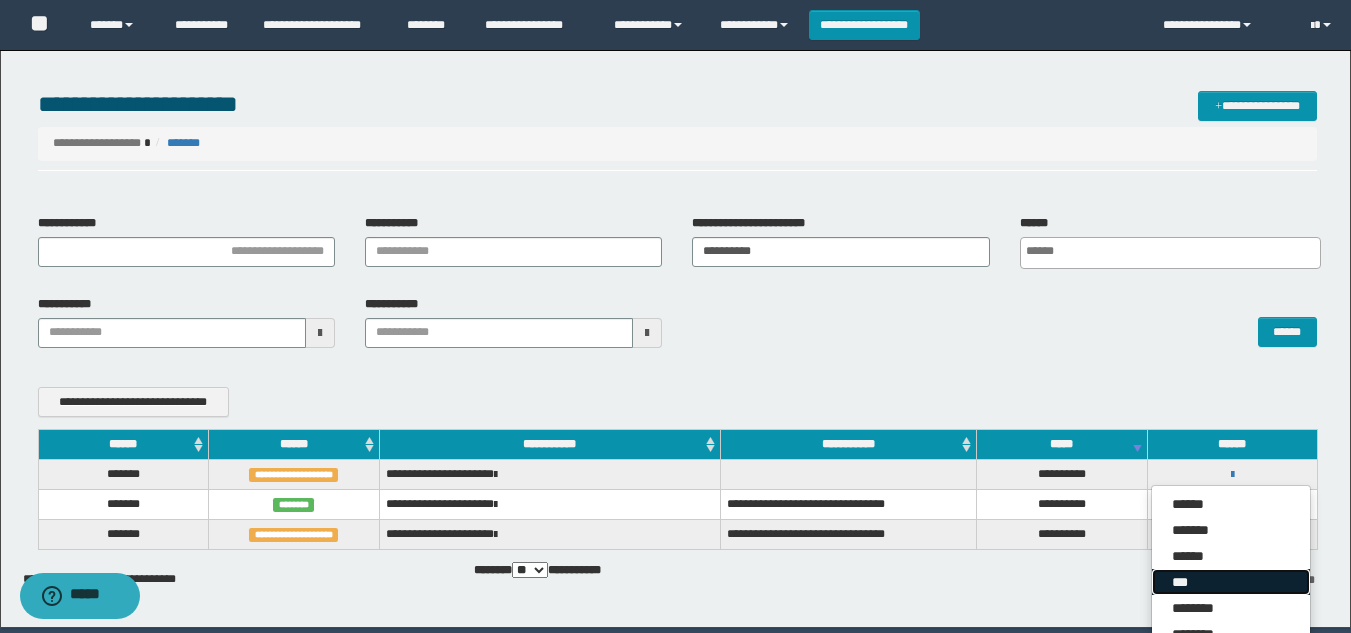 click on "***" at bounding box center [1231, 582] 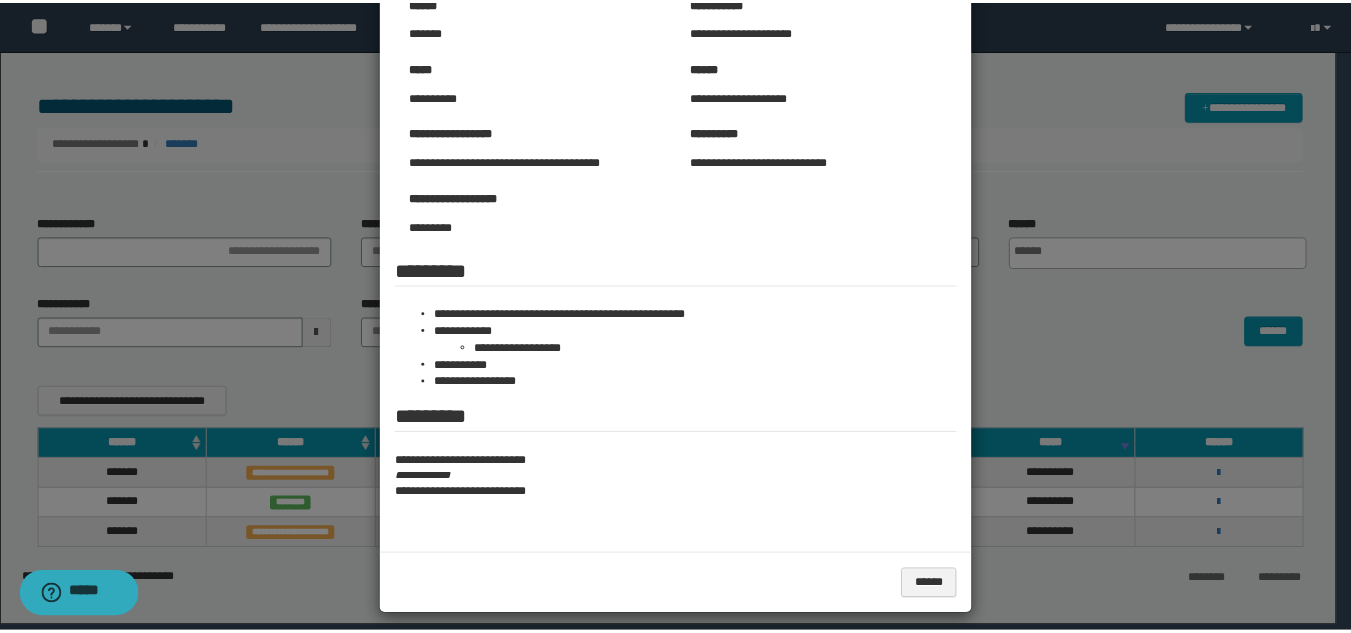 scroll, scrollTop: 134, scrollLeft: 0, axis: vertical 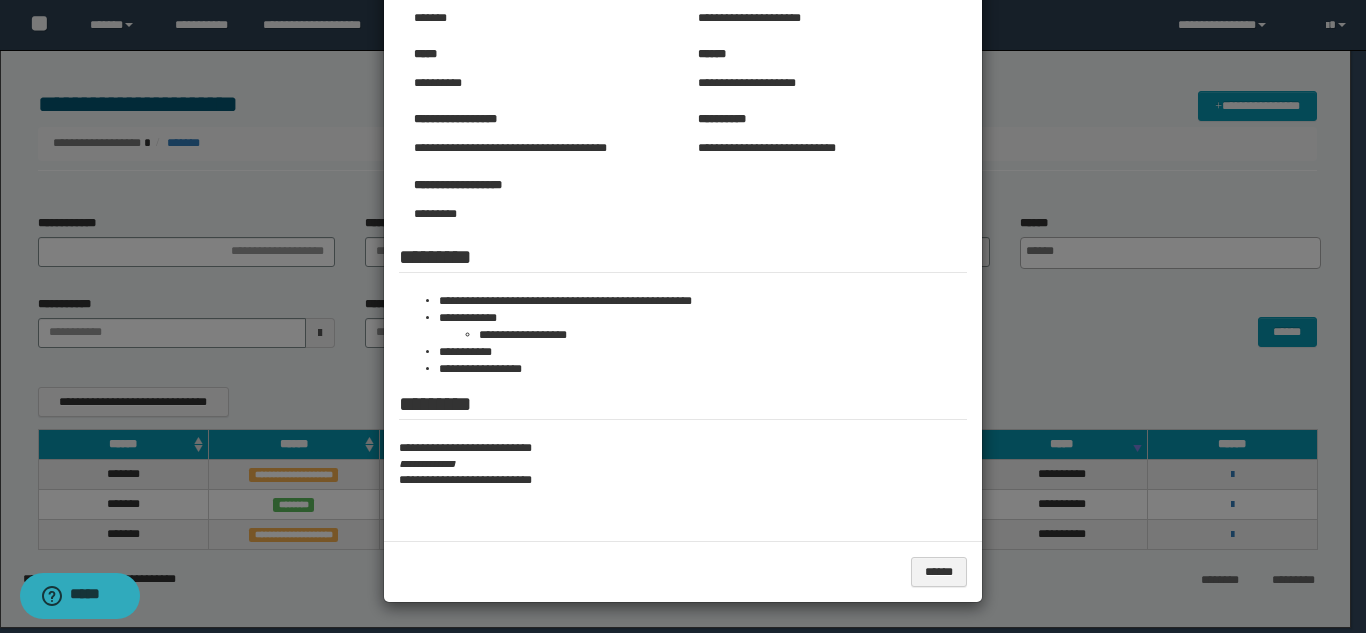 click at bounding box center [683, 249] 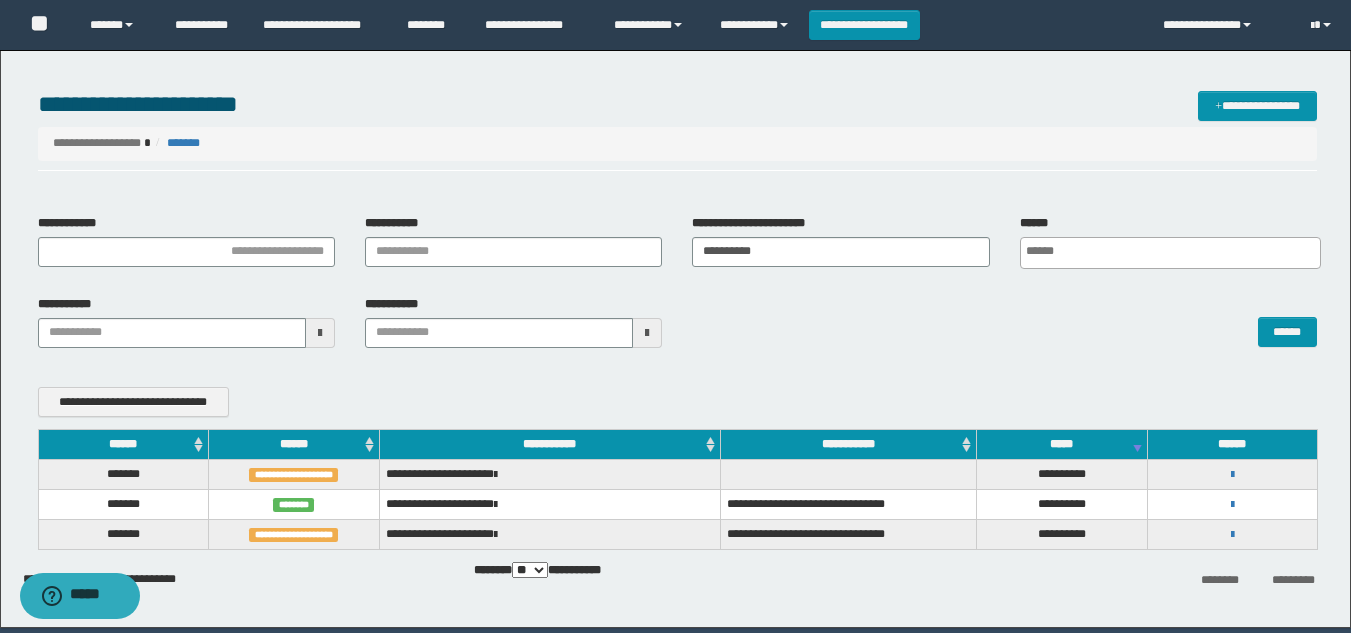 drag, startPoint x: 790, startPoint y: 235, endPoint x: 754, endPoint y: 248, distance: 38.27532 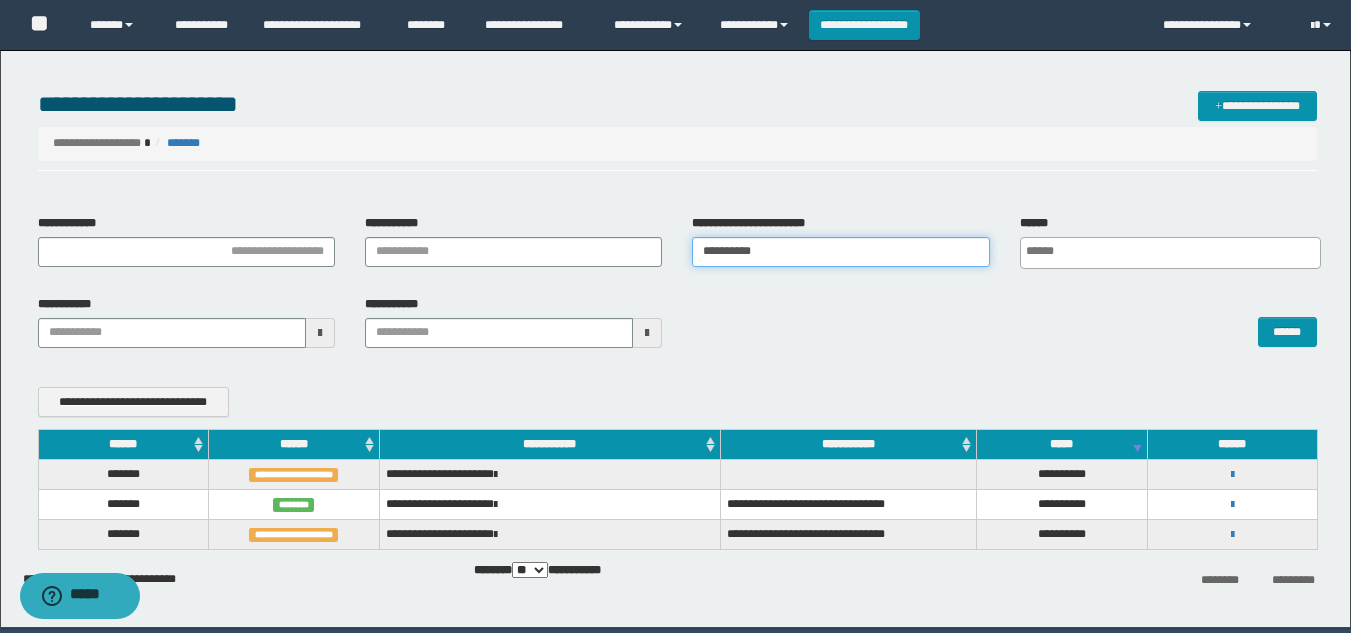 drag, startPoint x: 787, startPoint y: 262, endPoint x: 580, endPoint y: 259, distance: 207.02174 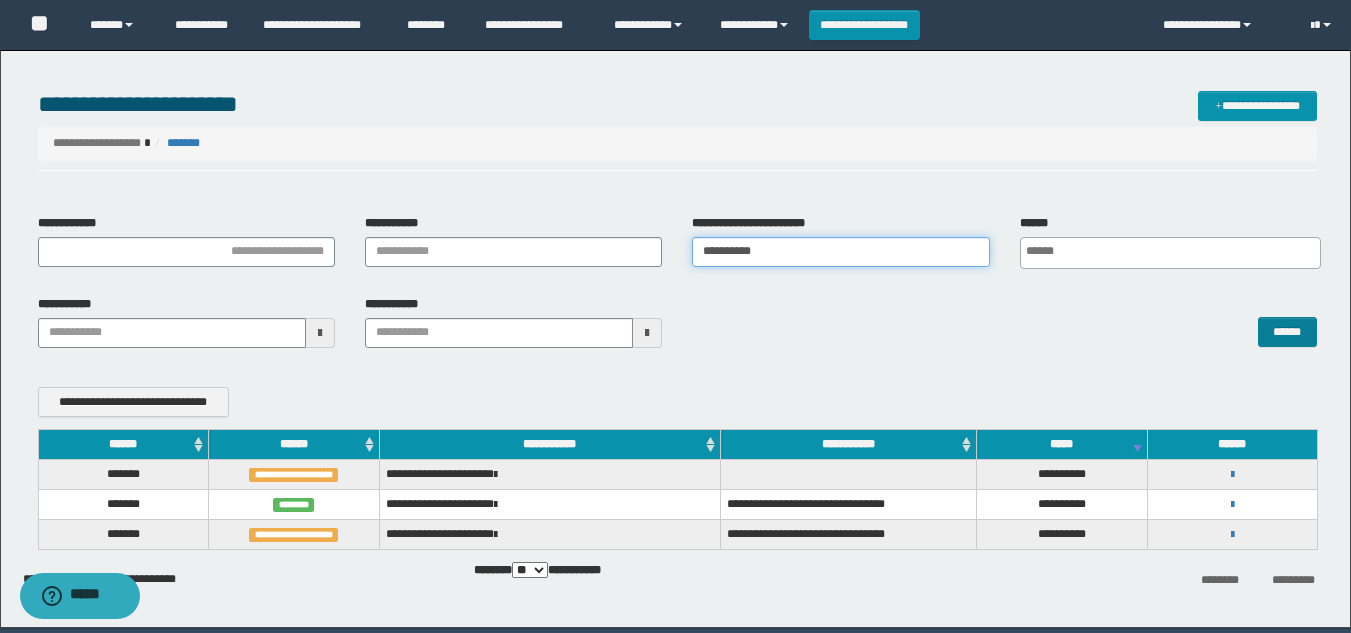 type on "**********" 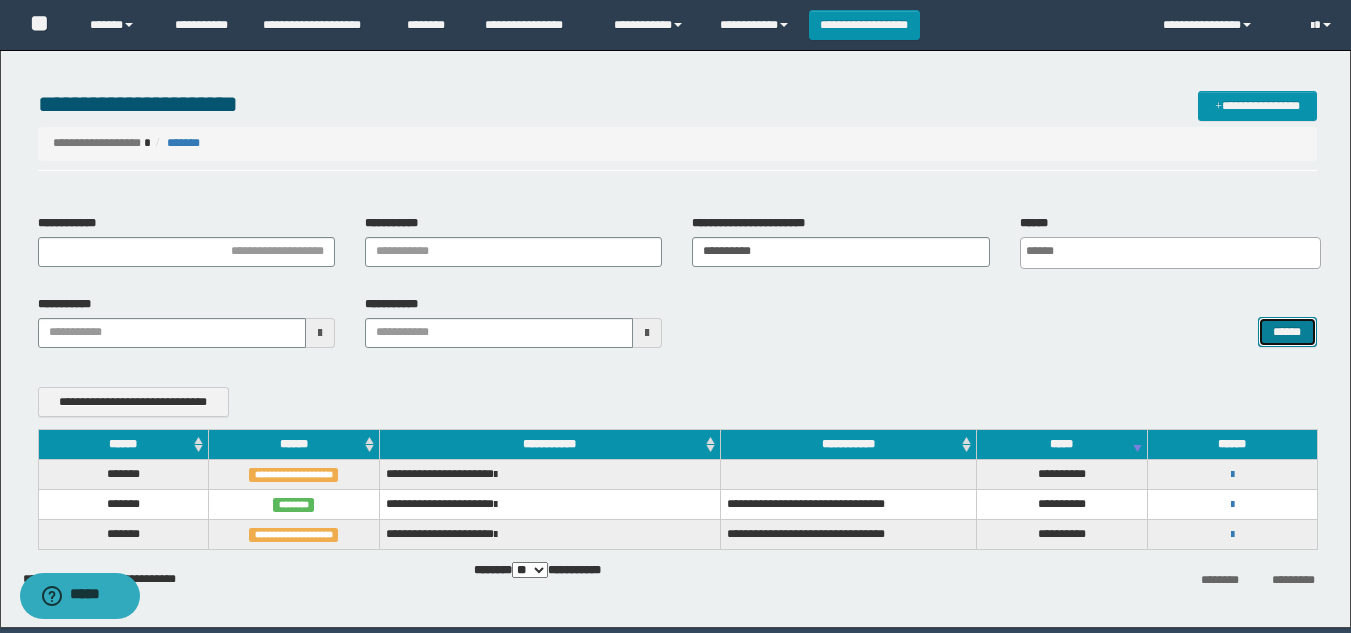 click on "******" at bounding box center [1287, 332] 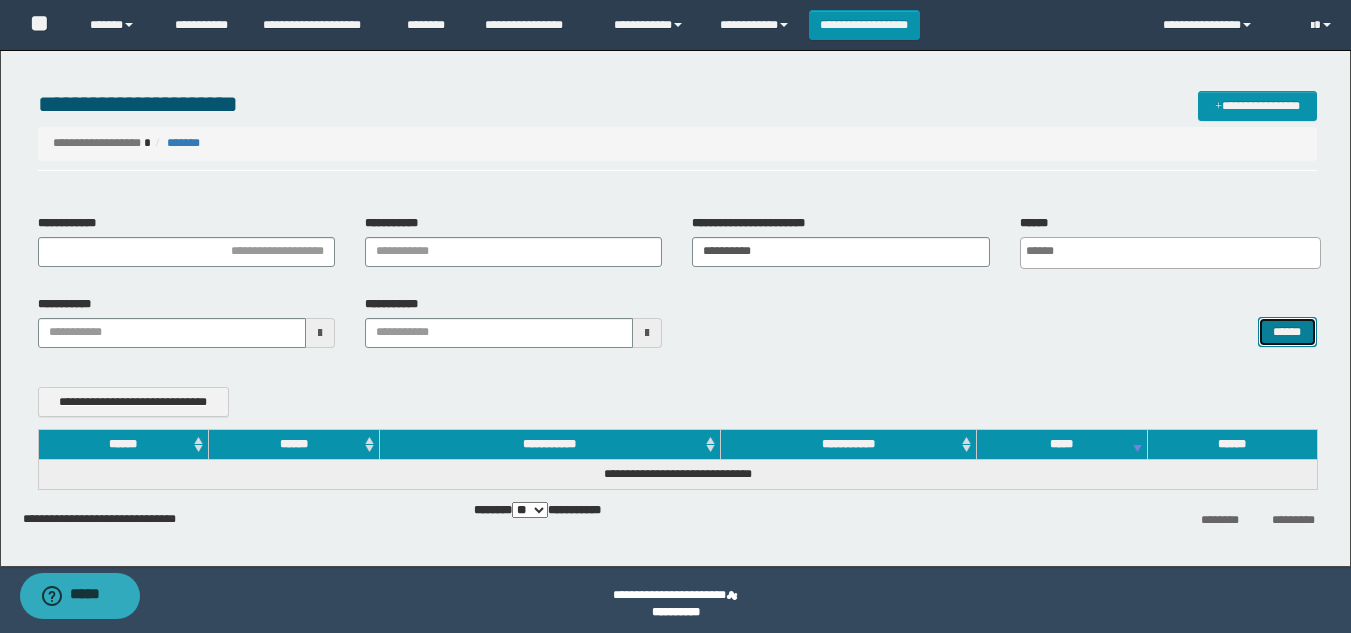 click on "******" at bounding box center [1287, 332] 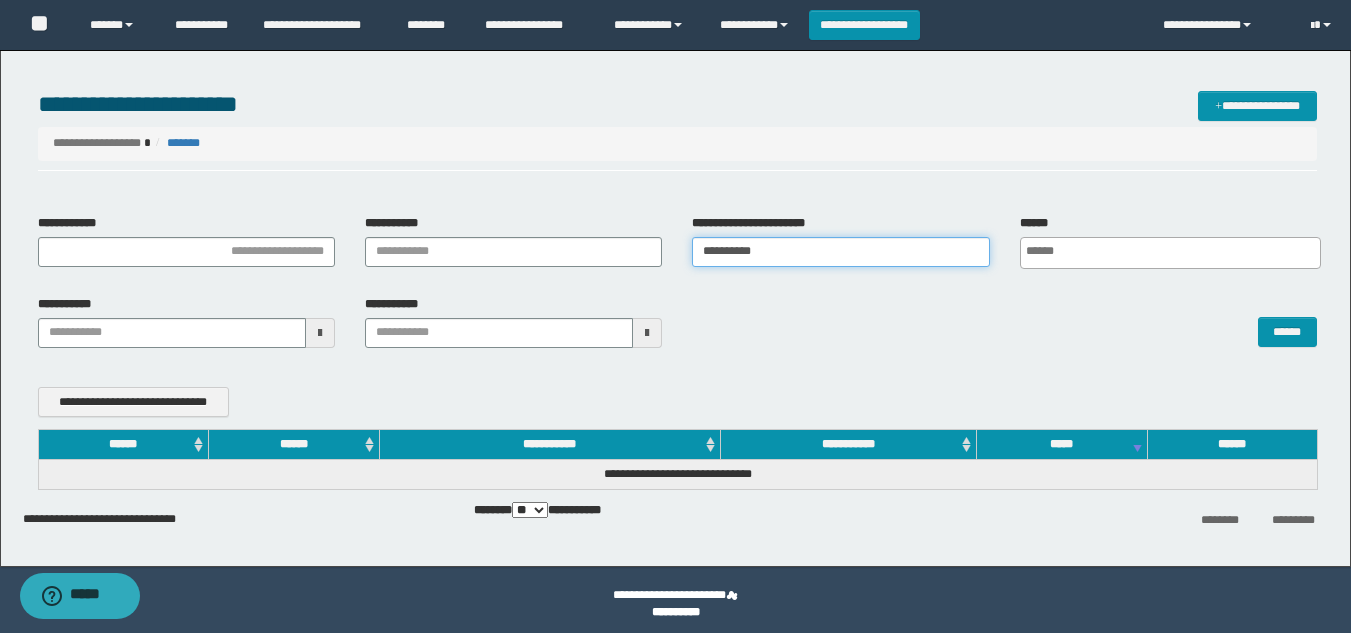 drag, startPoint x: 821, startPoint y: 249, endPoint x: 266, endPoint y: 313, distance: 558.6779 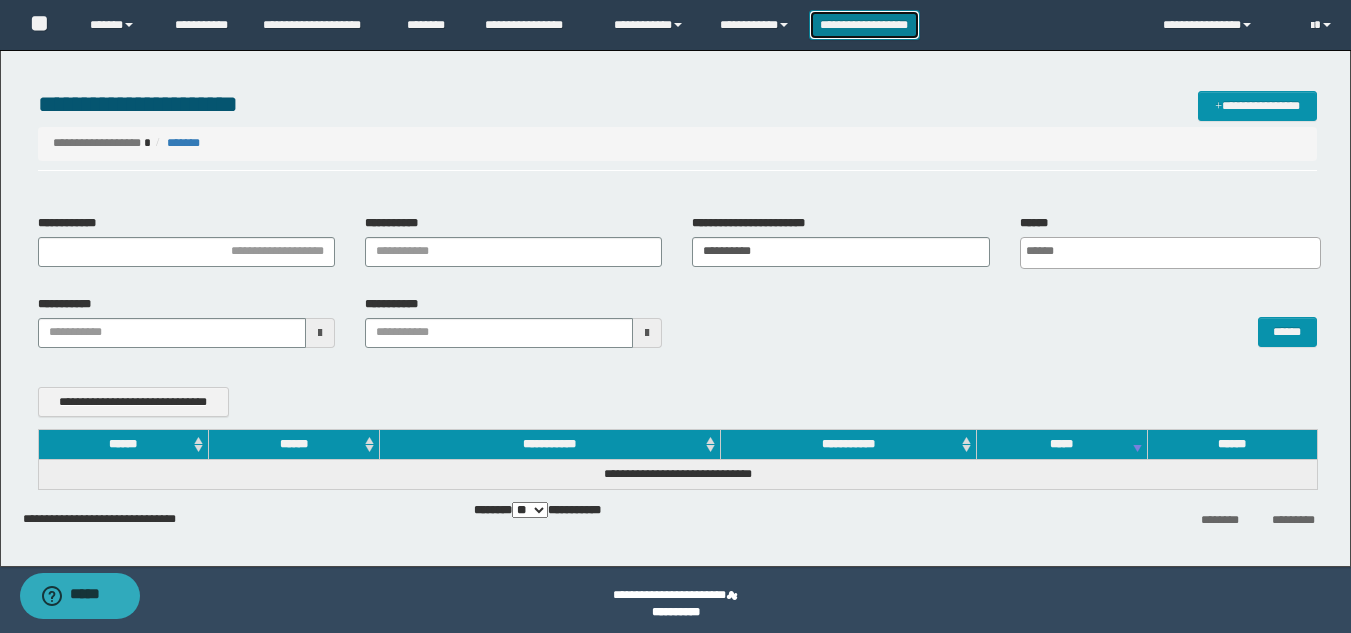 drag, startPoint x: 849, startPoint y: 24, endPoint x: 611, endPoint y: 112, distance: 253.74791 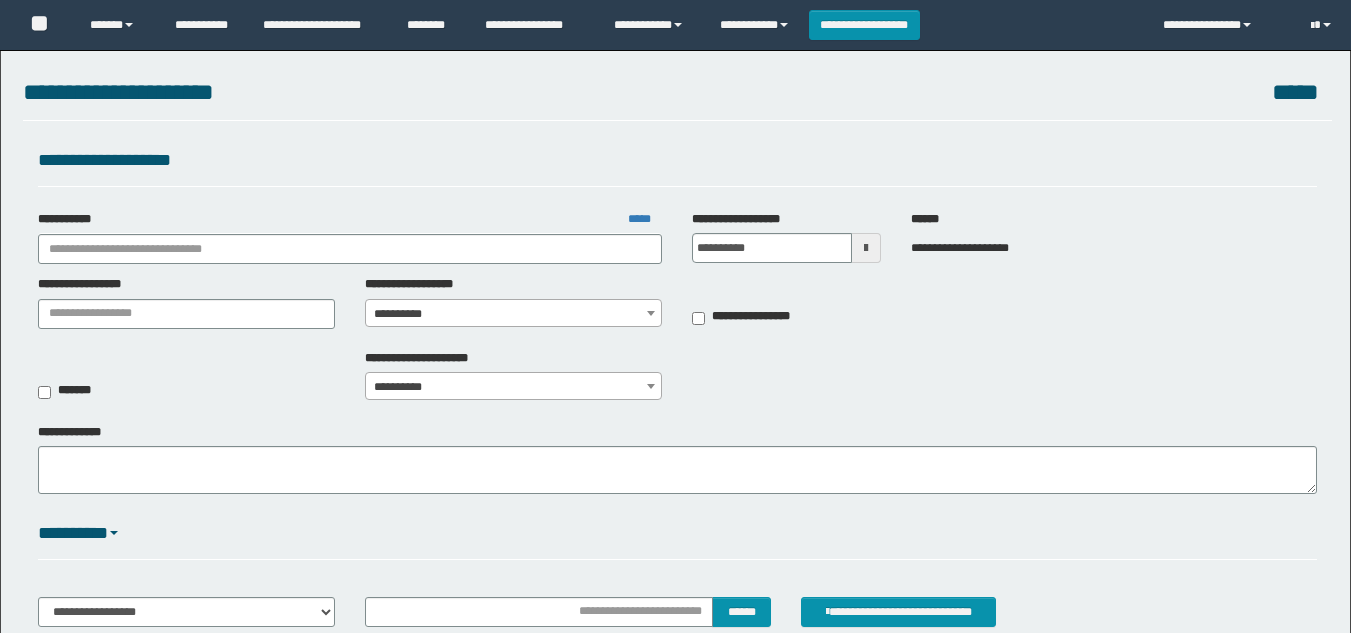 scroll, scrollTop: 0, scrollLeft: 0, axis: both 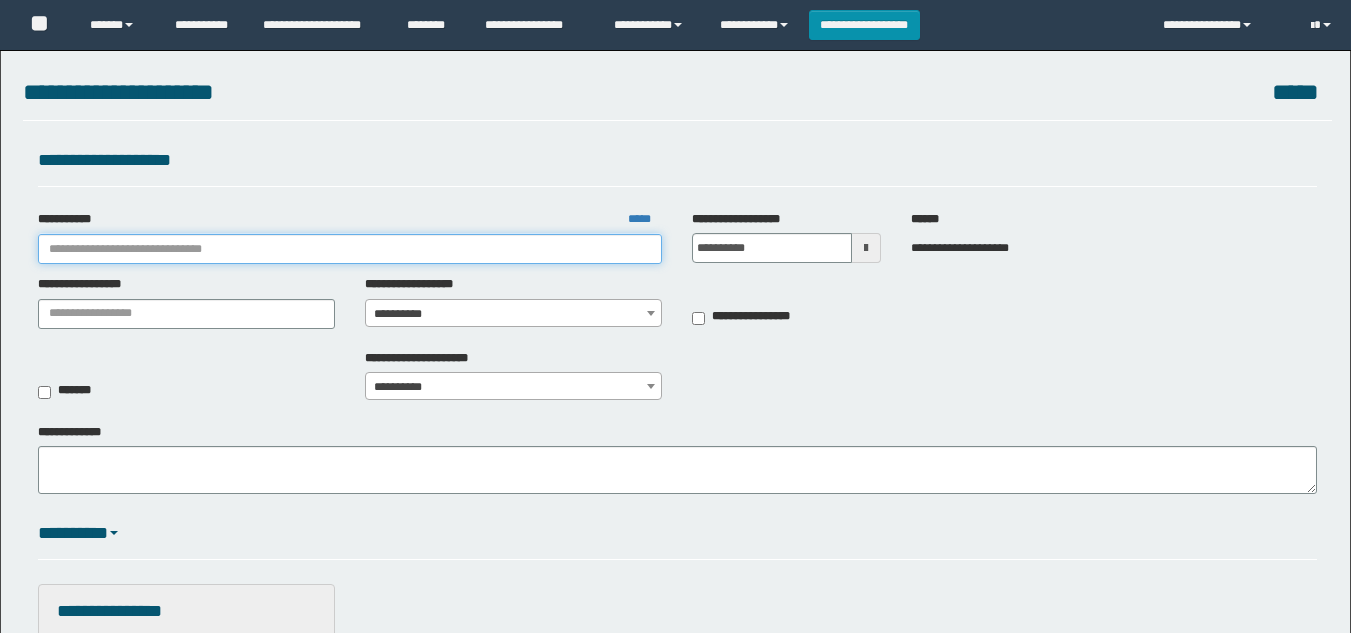 click on "**********" at bounding box center (350, 249) 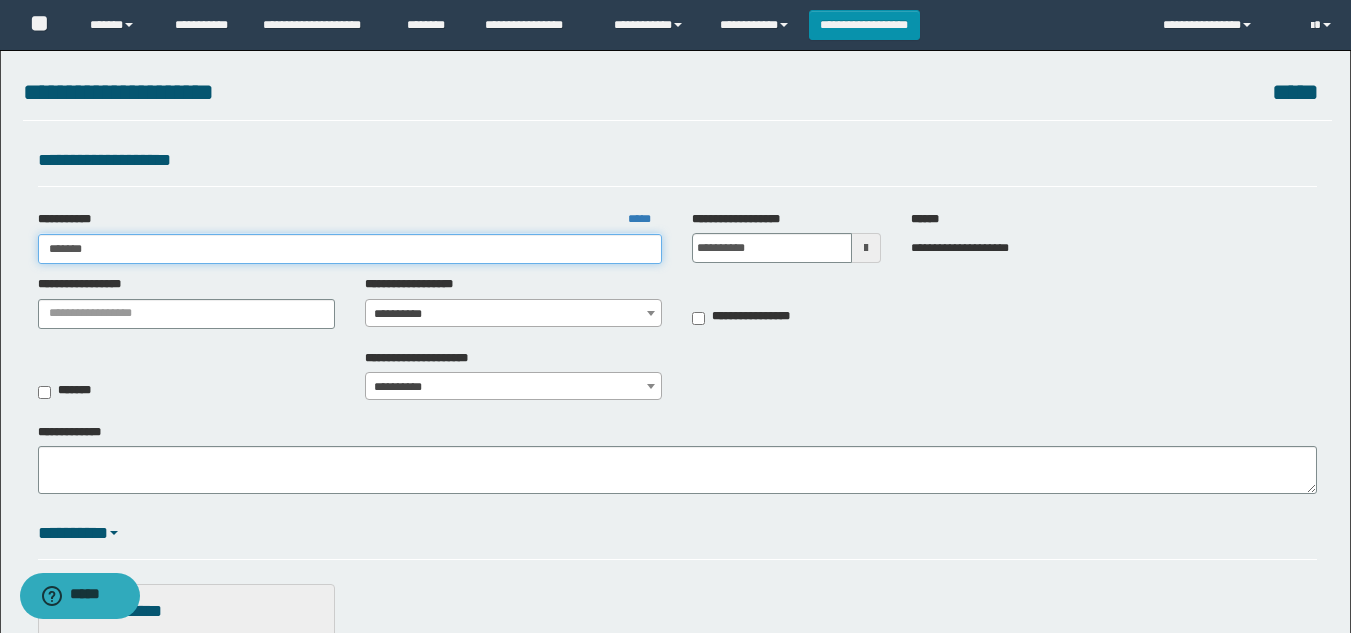 type on "********" 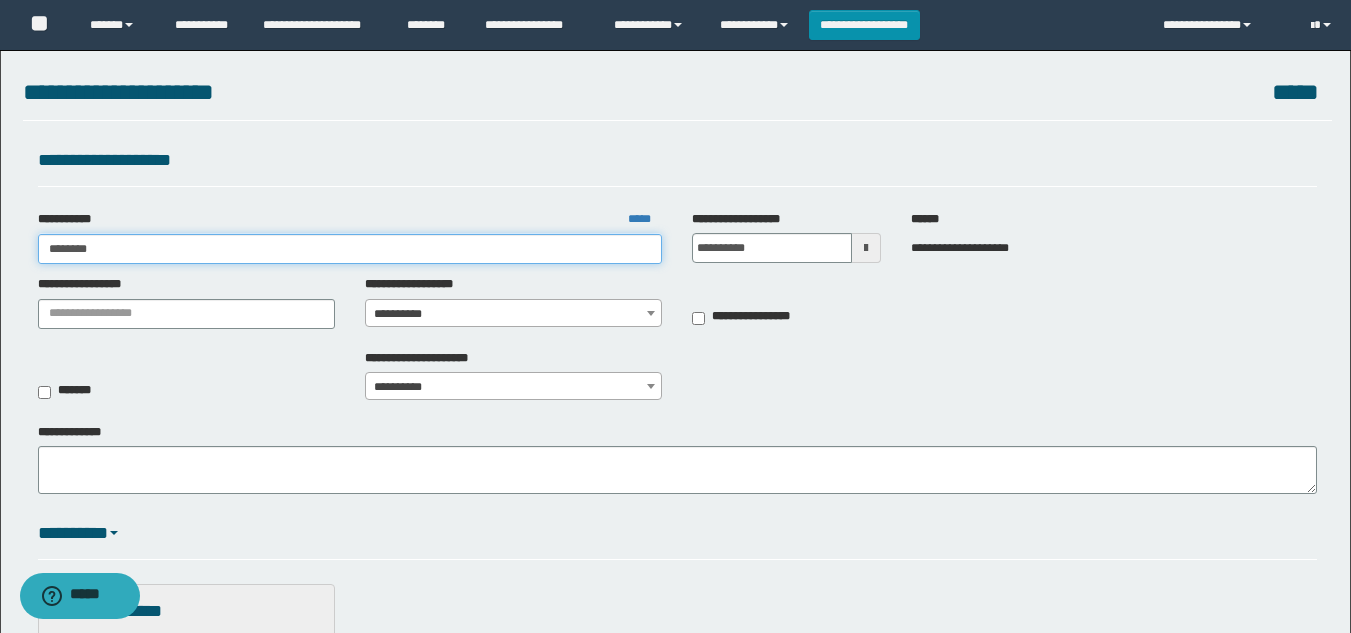 type on "********" 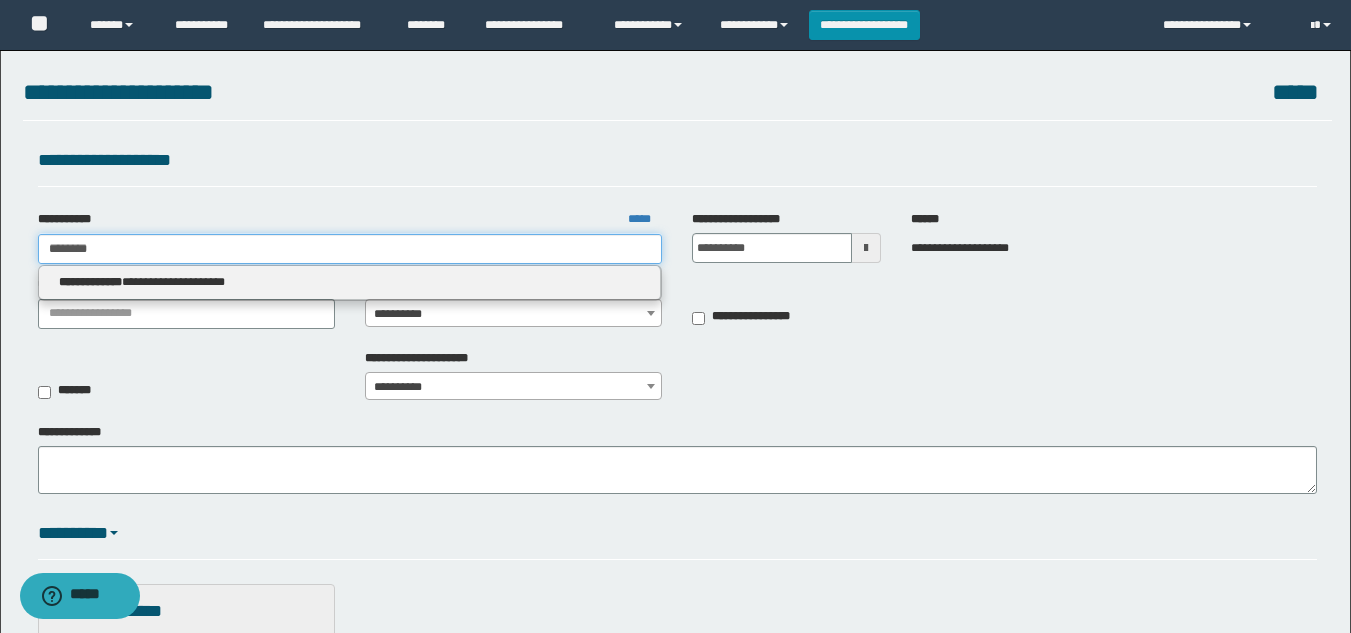 type on "********" 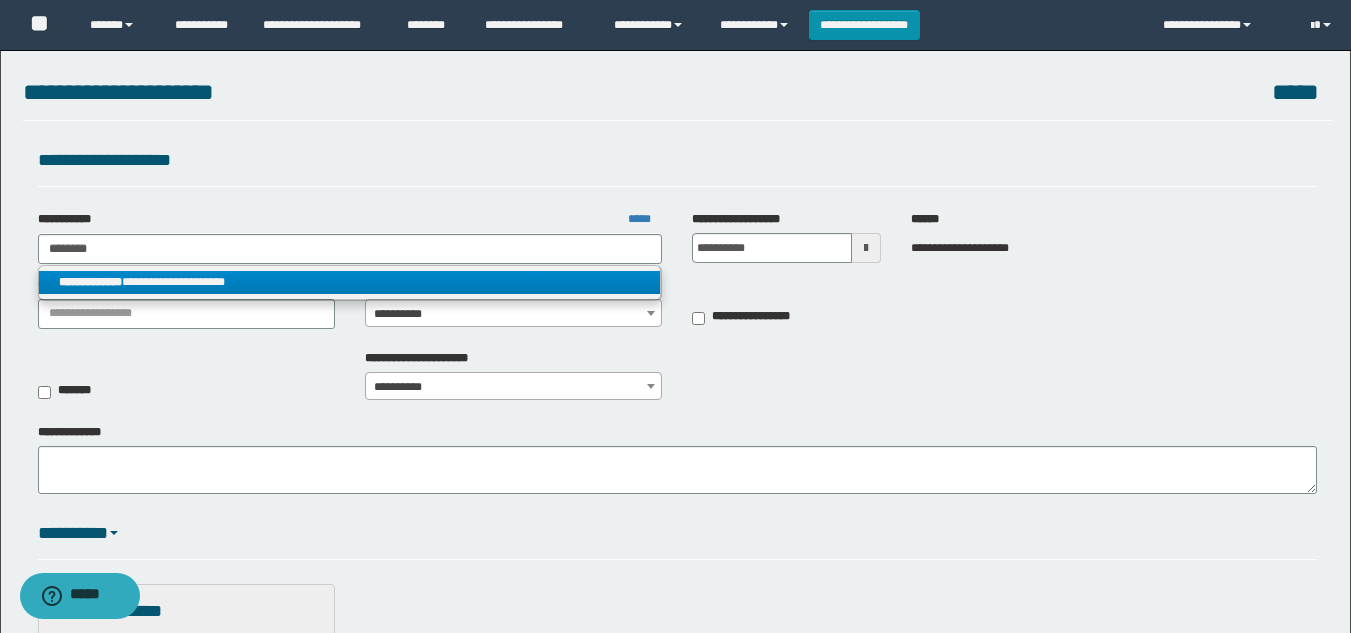 click on "**********" at bounding box center [350, 282] 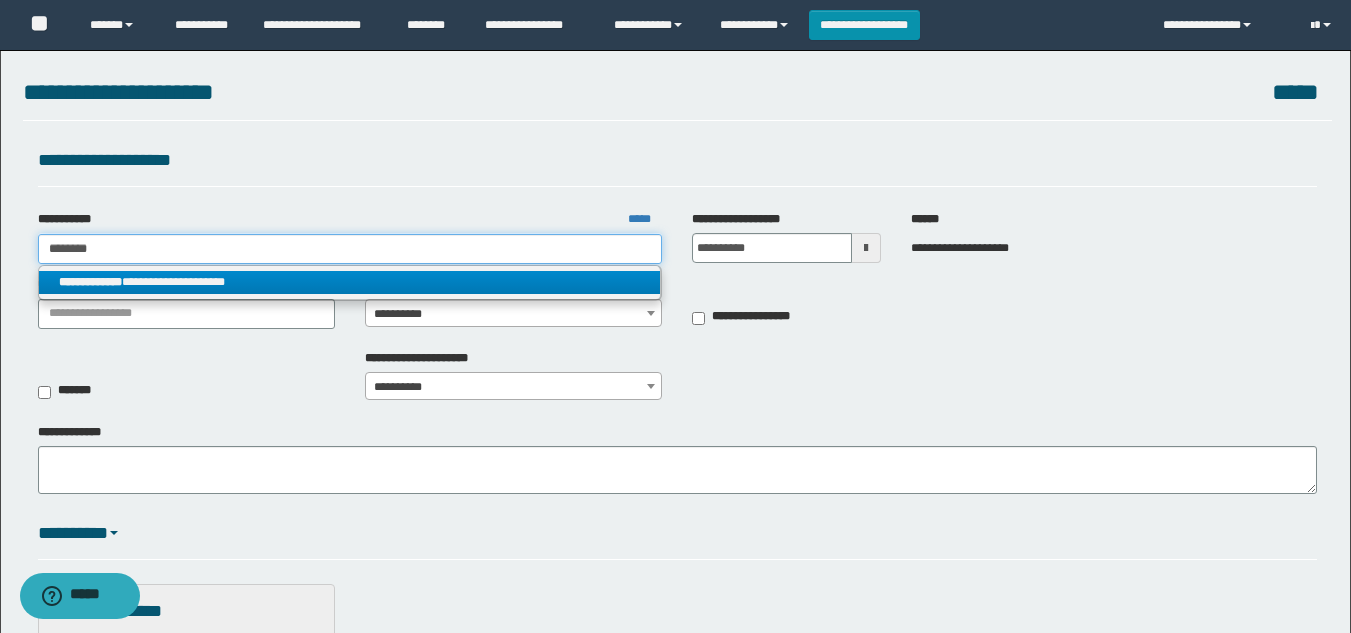 type 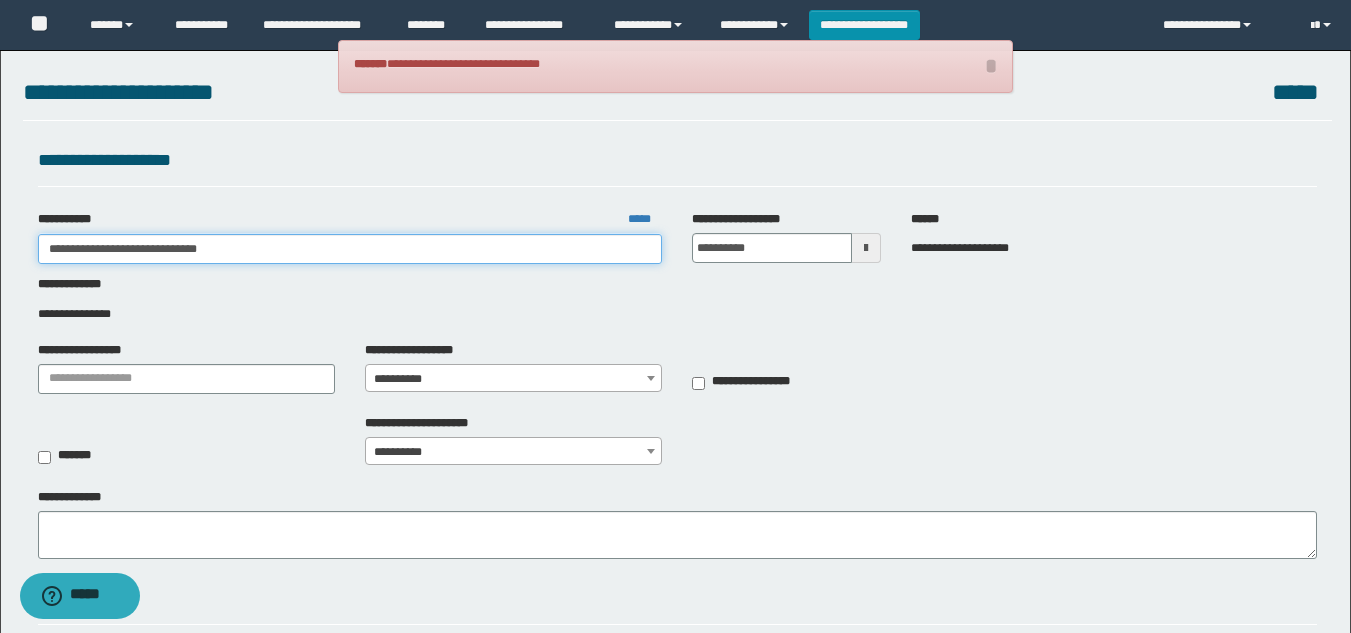drag, startPoint x: 279, startPoint y: 260, endPoint x: 123, endPoint y: 258, distance: 156.01282 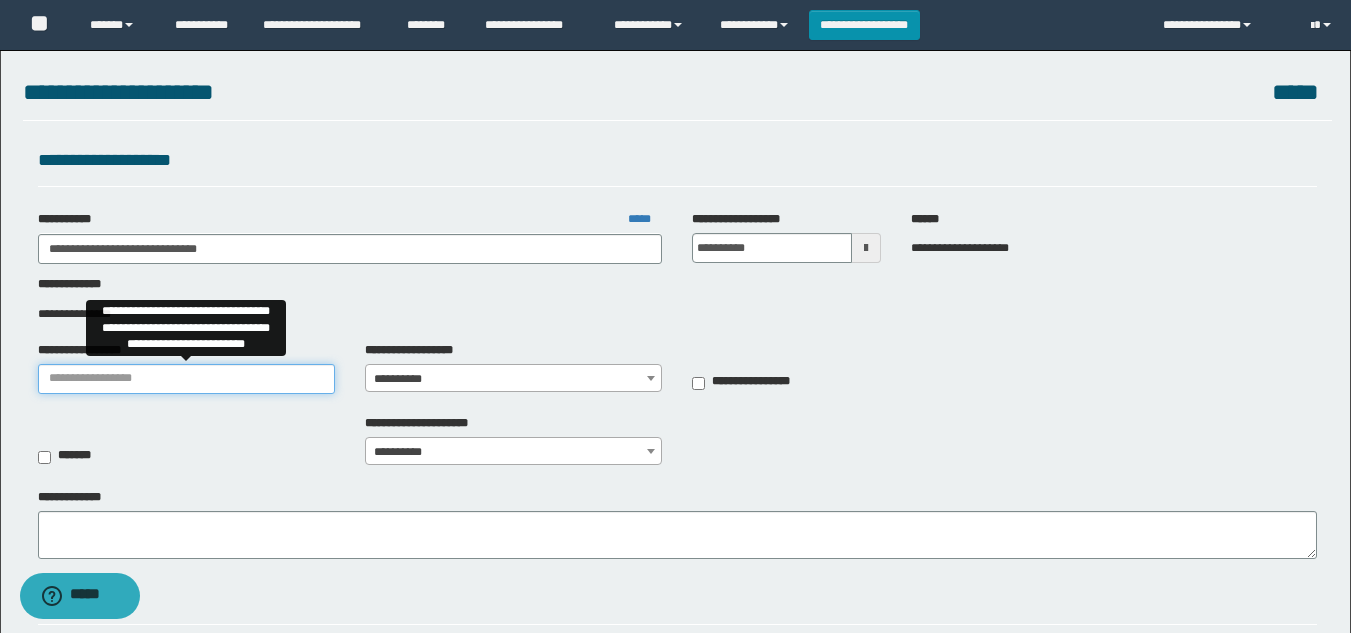 click on "**********" at bounding box center (186, 379) 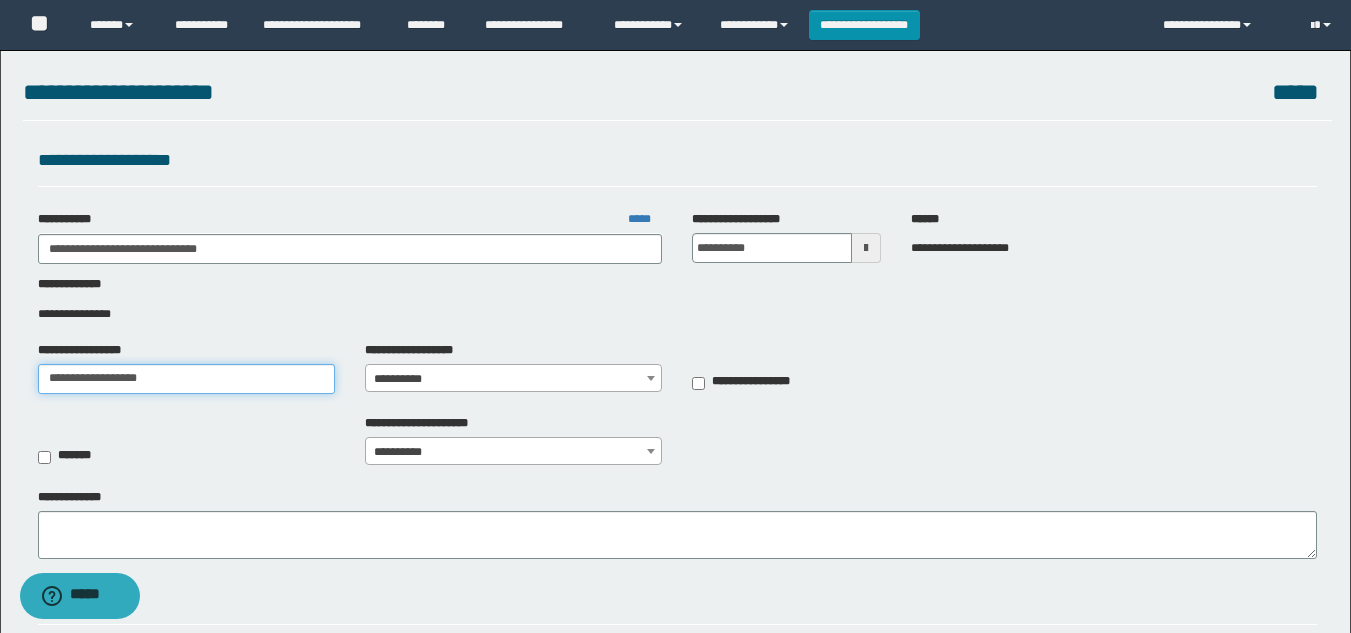 type on "**********" 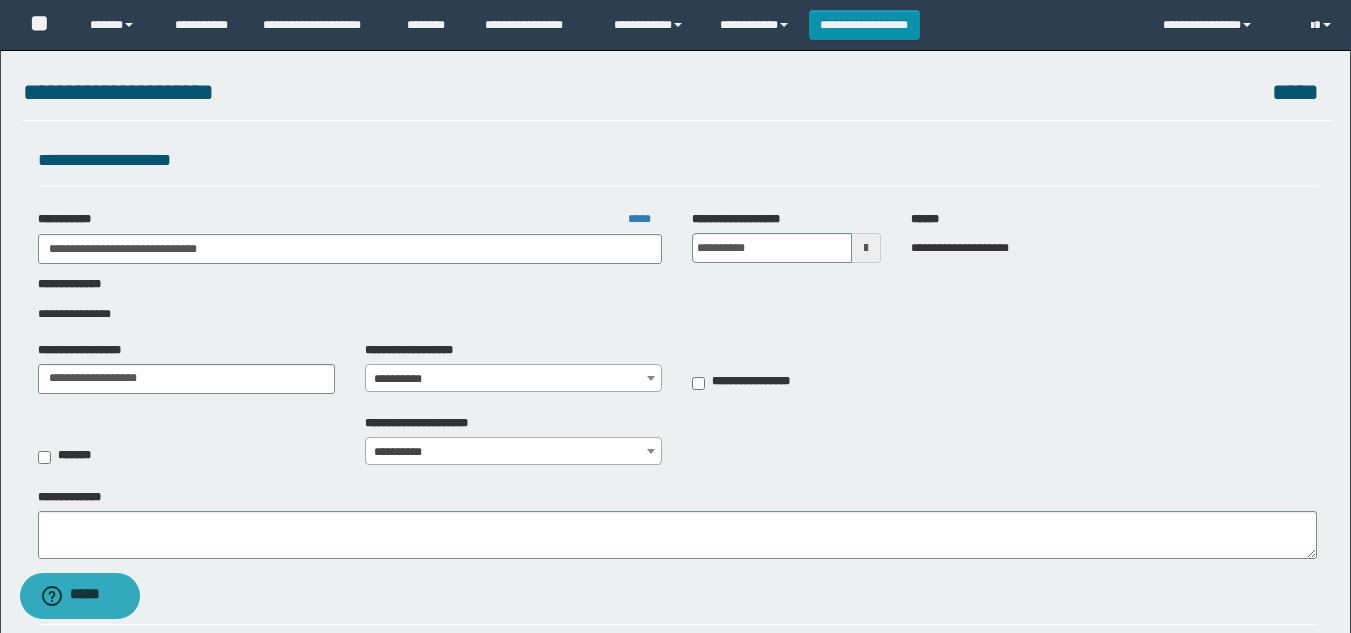 click on "**********" at bounding box center [513, 379] 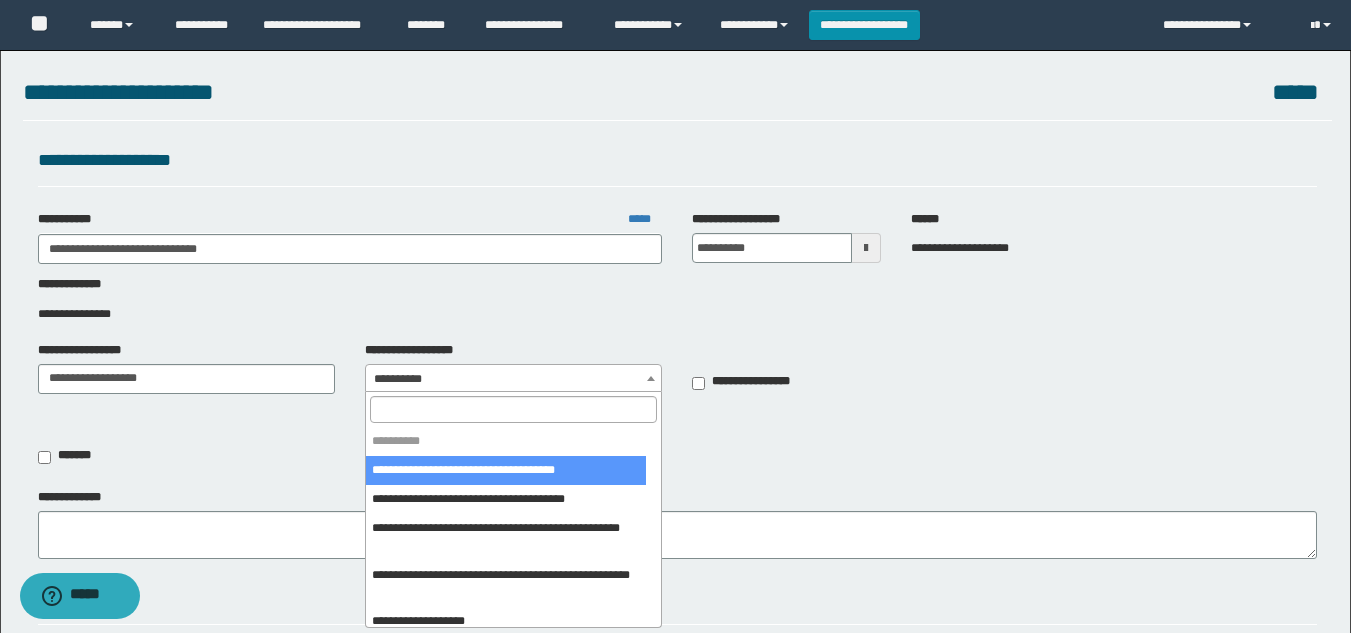 click at bounding box center [513, 409] 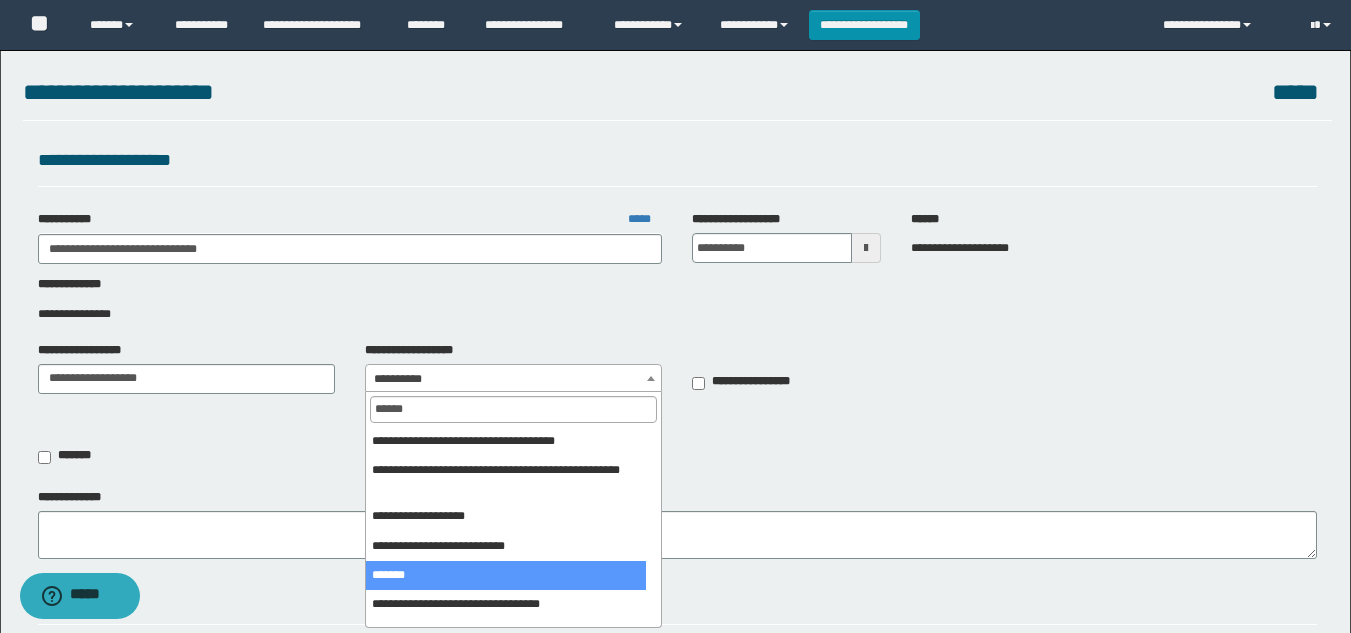 type on "******" 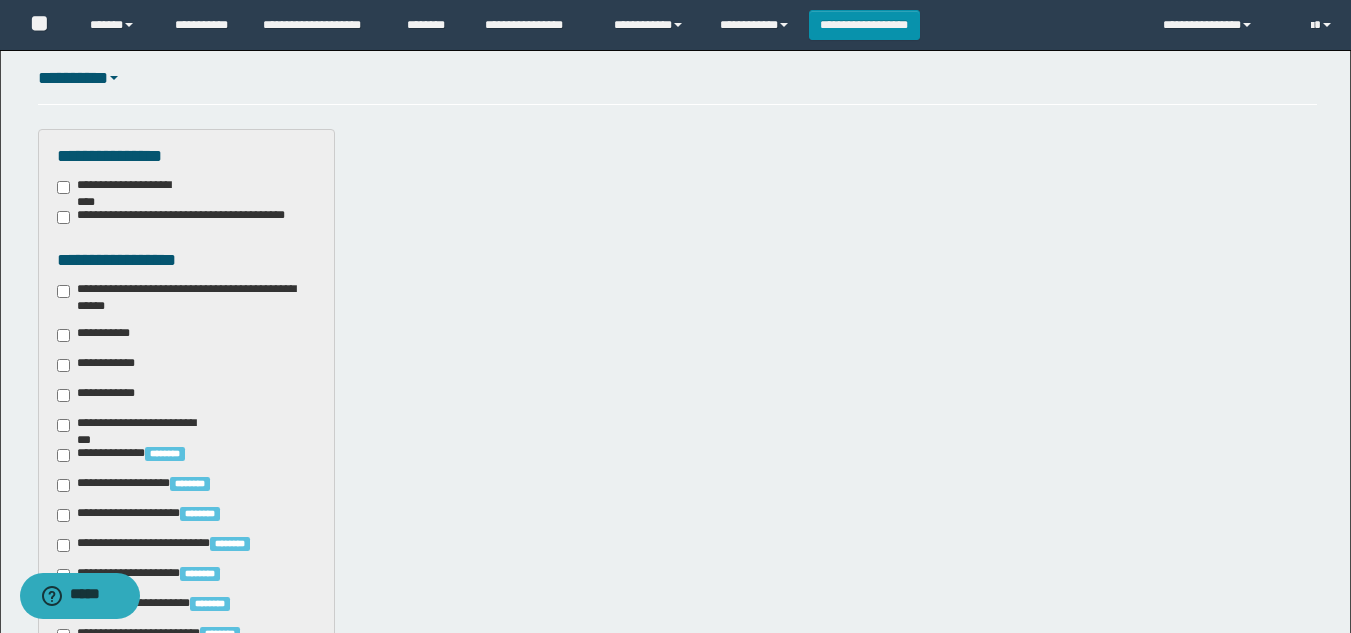 scroll, scrollTop: 600, scrollLeft: 0, axis: vertical 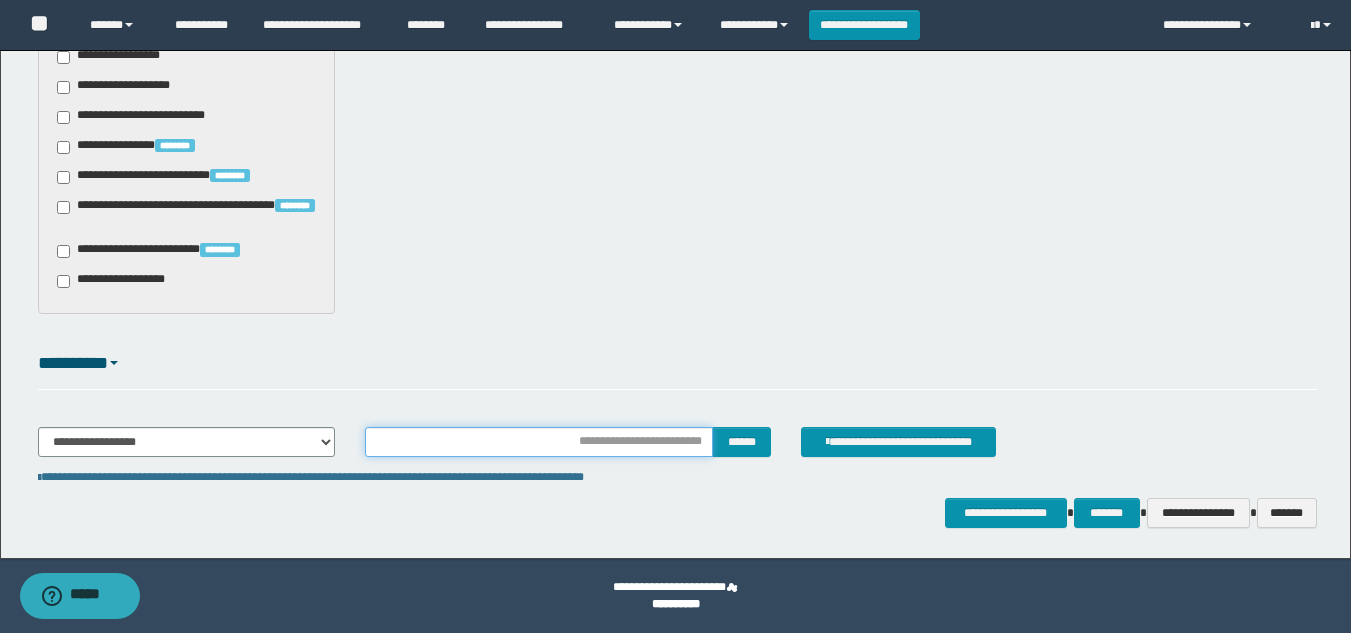 click at bounding box center (539, 442) 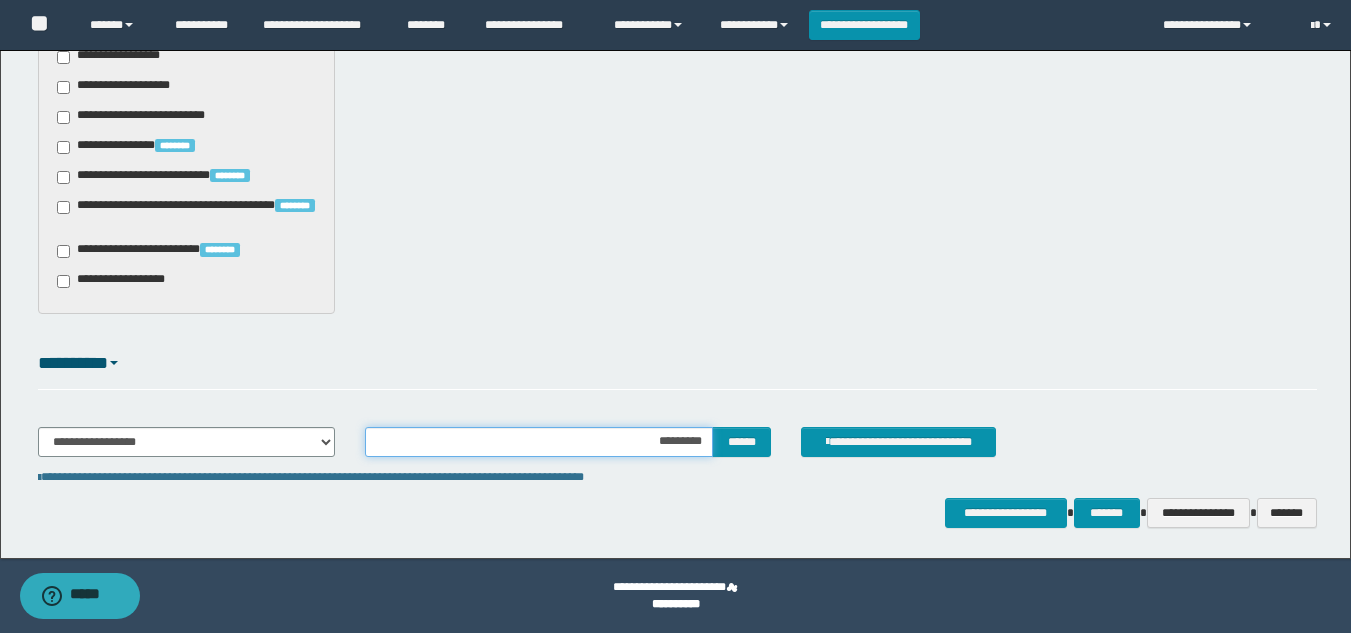 type on "**********" 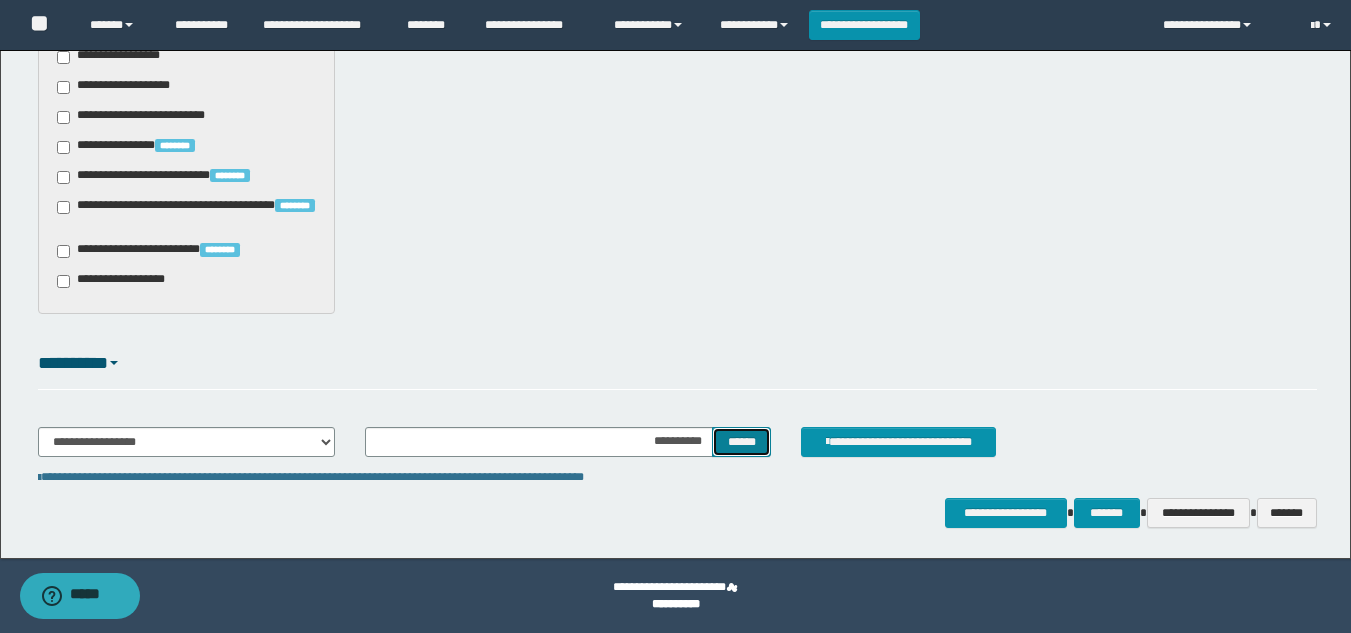 click on "******" at bounding box center (741, 442) 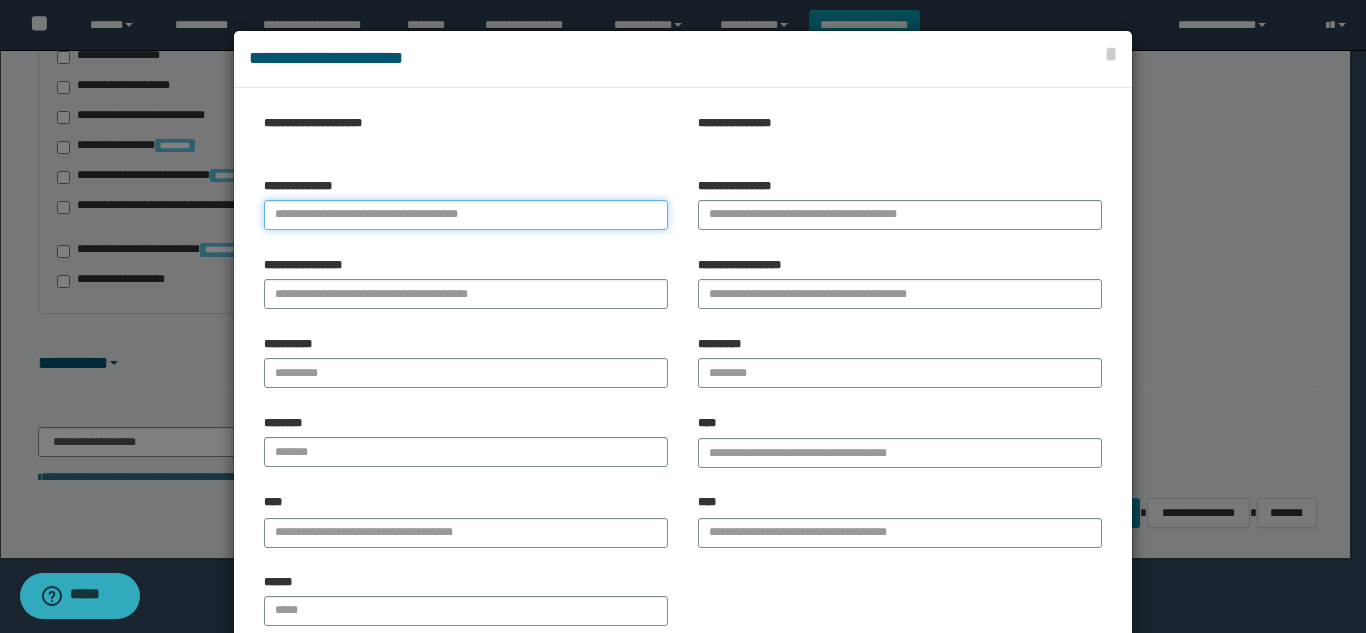 drag, startPoint x: 348, startPoint y: 207, endPoint x: 353, endPoint y: 222, distance: 15.811388 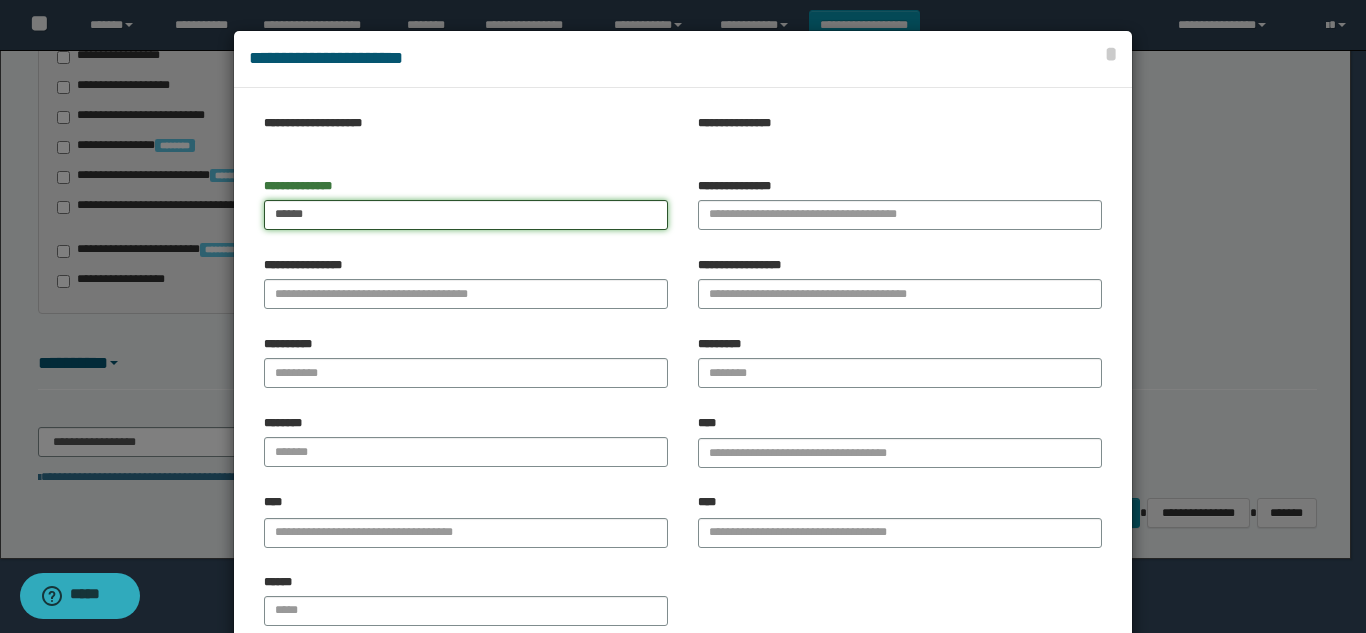 type on "******" 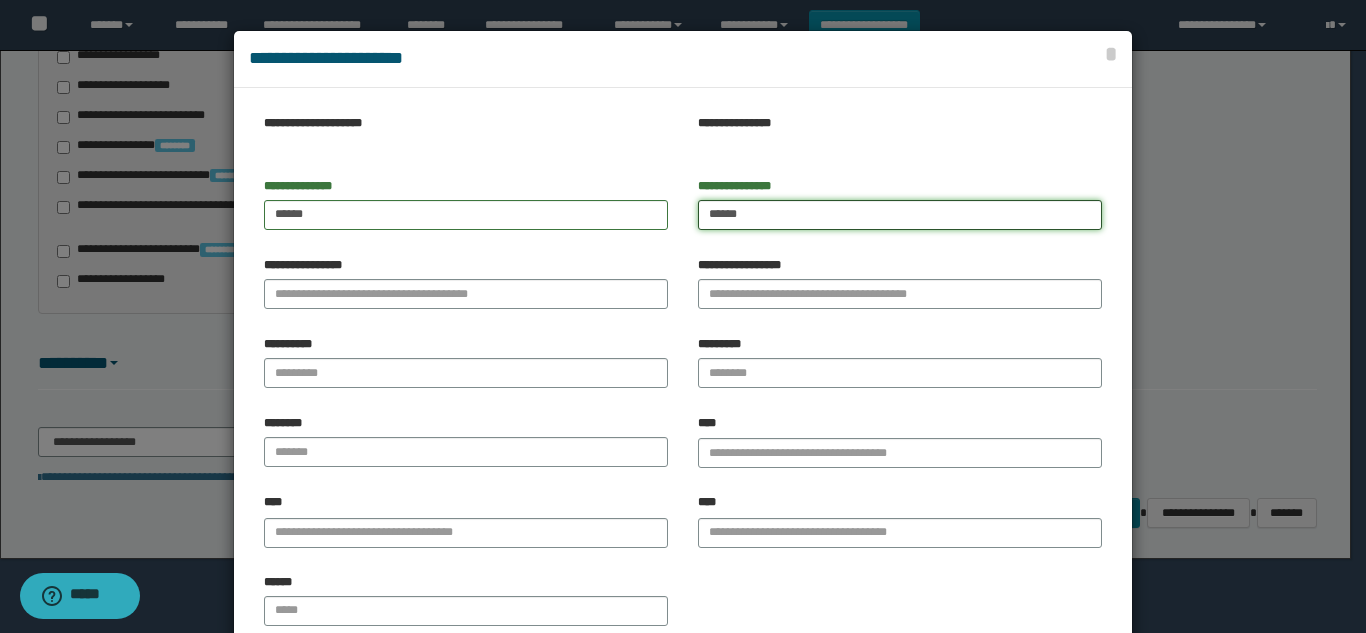 type on "******" 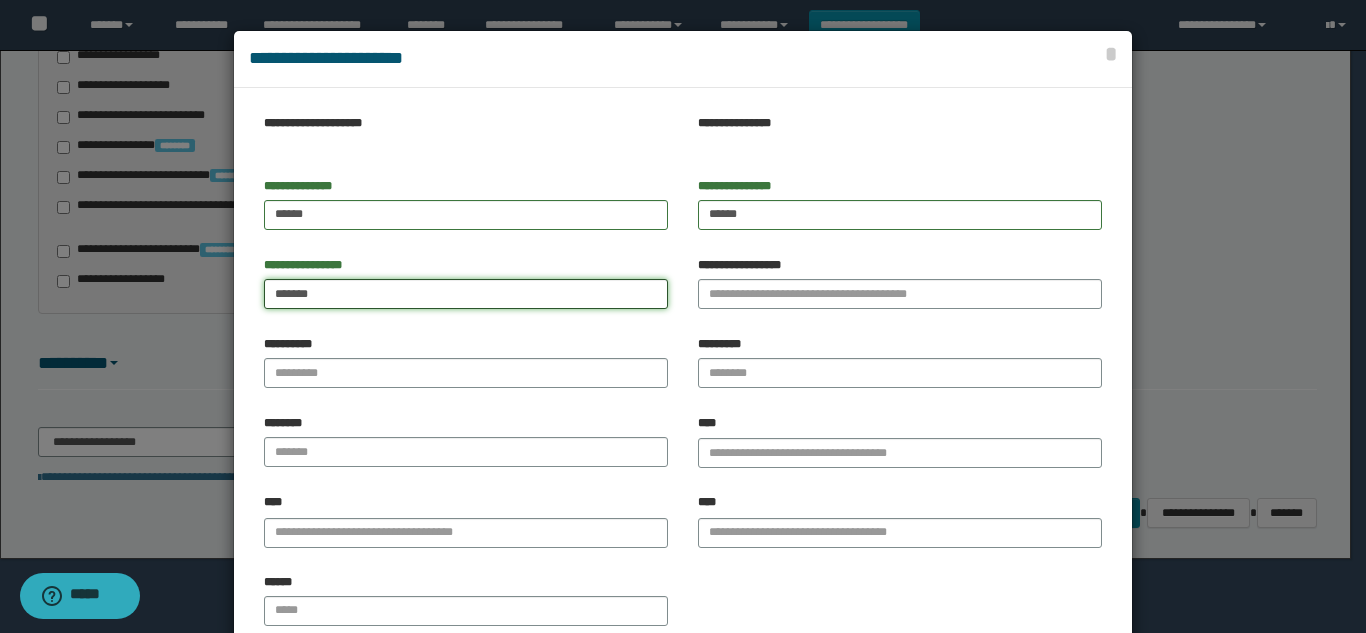 type on "*******" 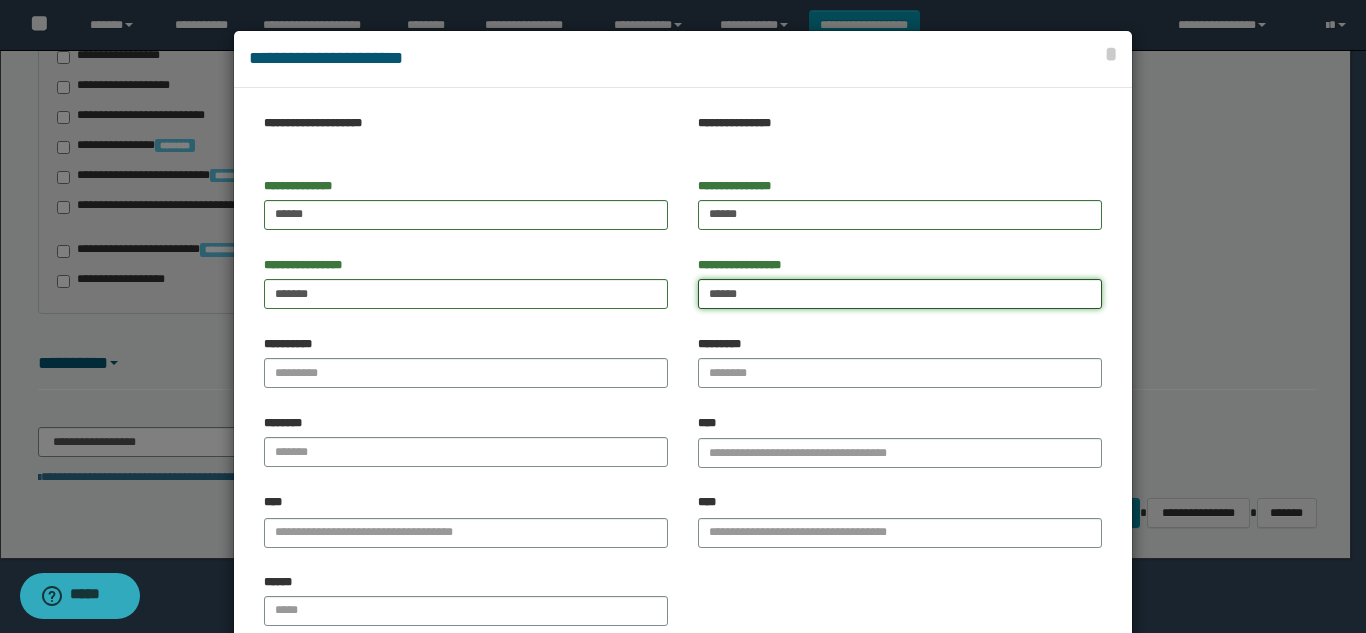 type on "******" 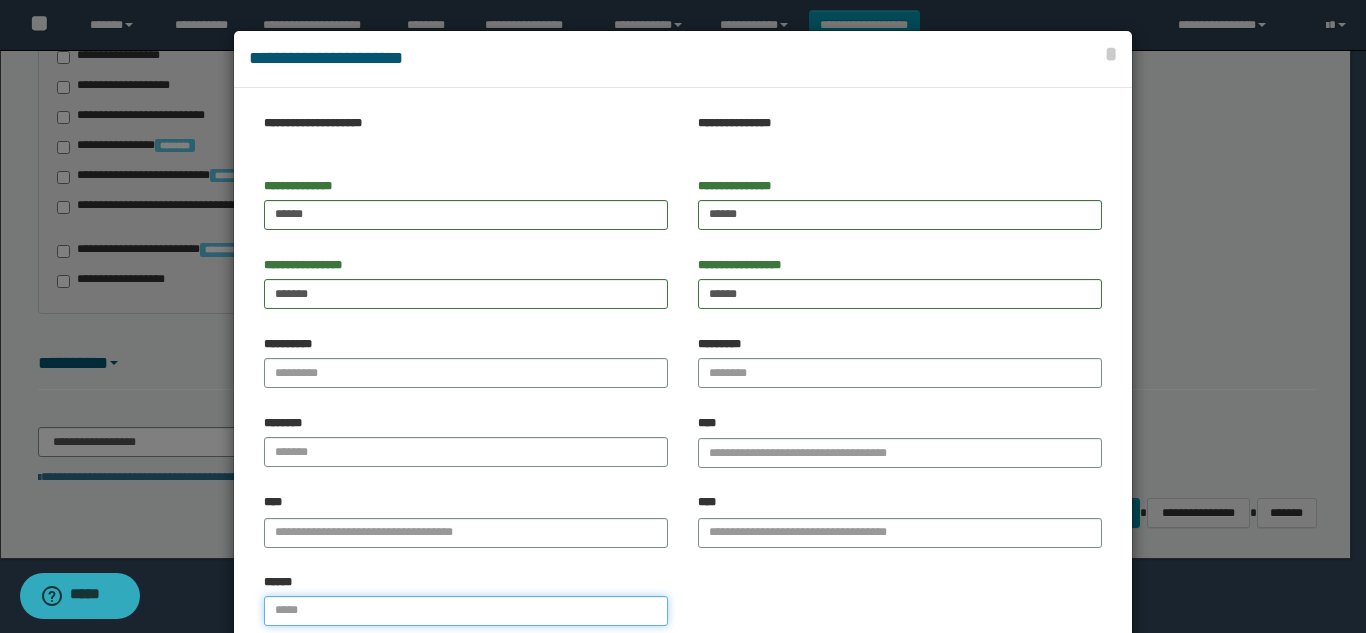 click on "******" at bounding box center [466, 611] 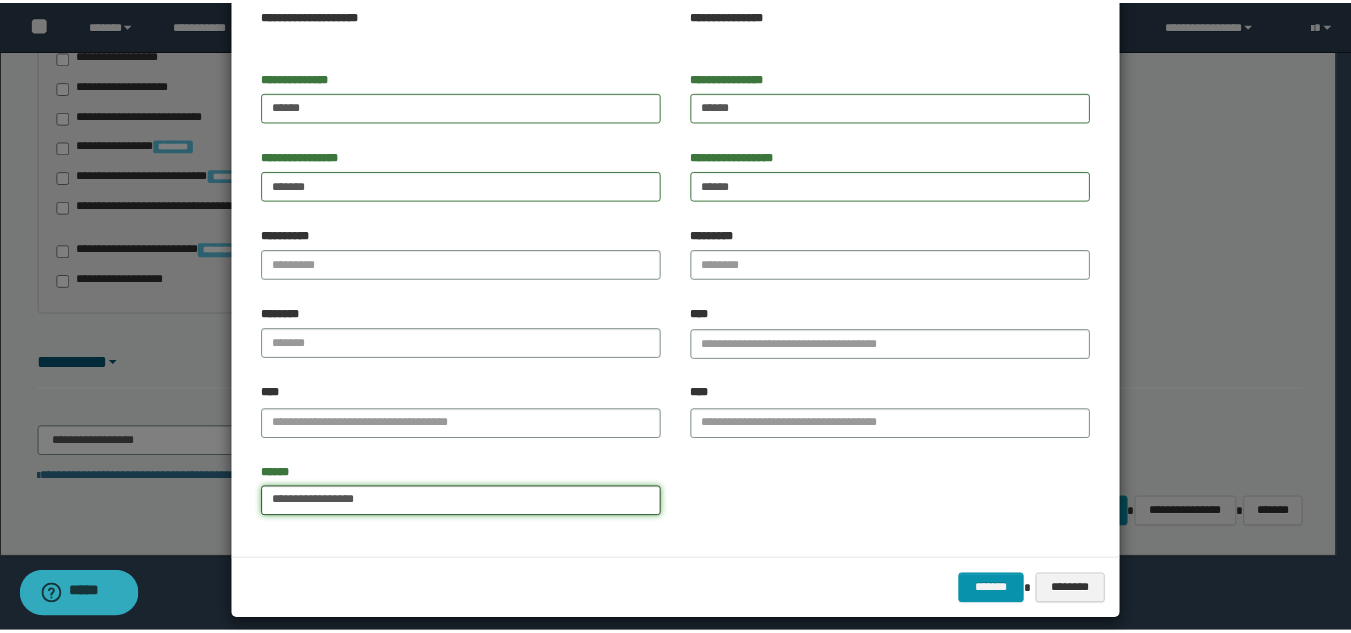 scroll, scrollTop: 127, scrollLeft: 0, axis: vertical 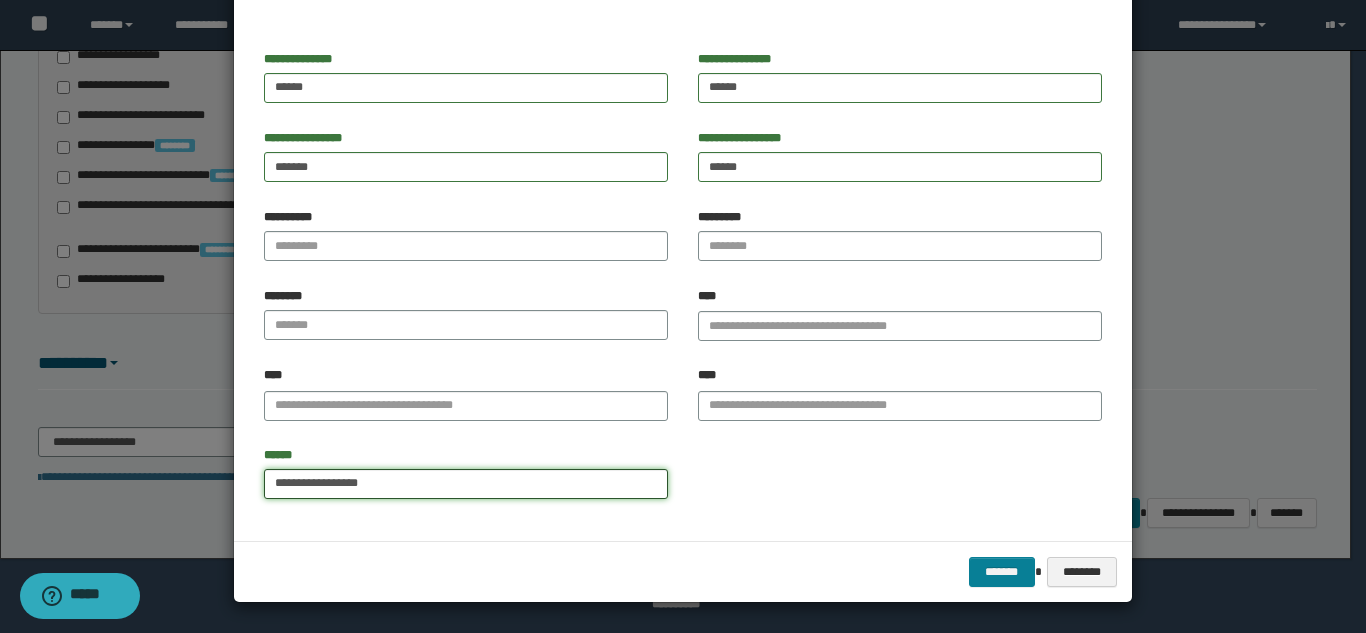 type on "**********" 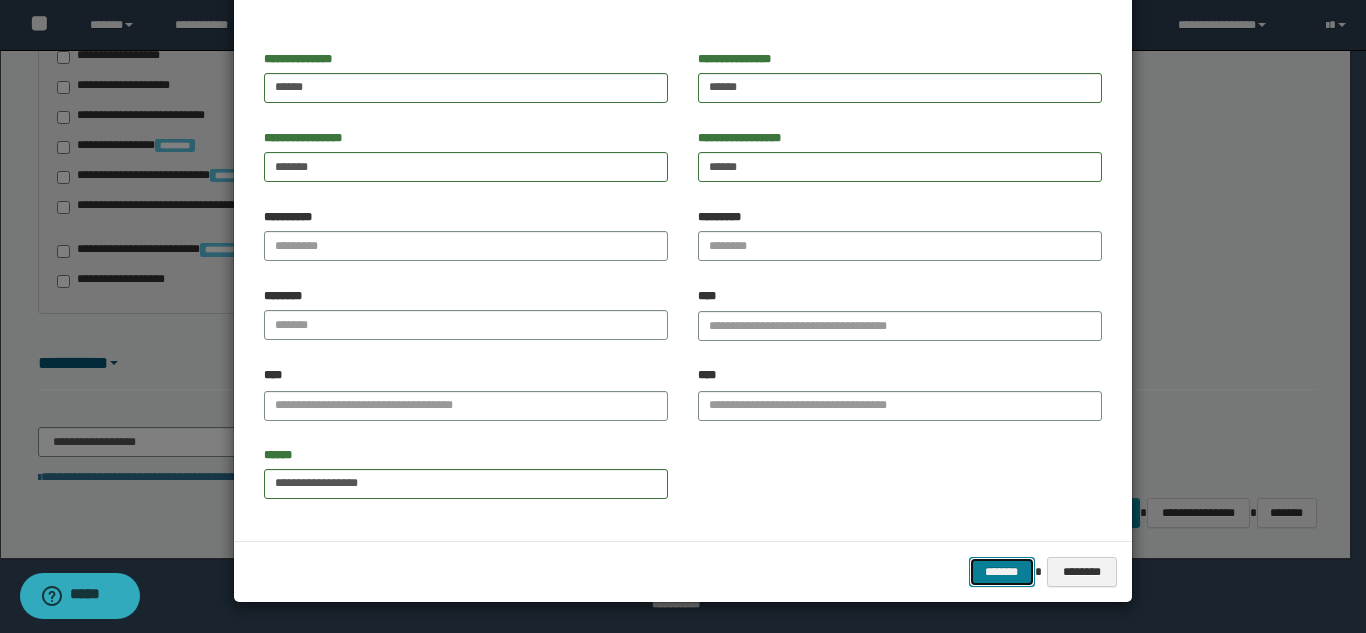 click on "*******" at bounding box center [1002, 572] 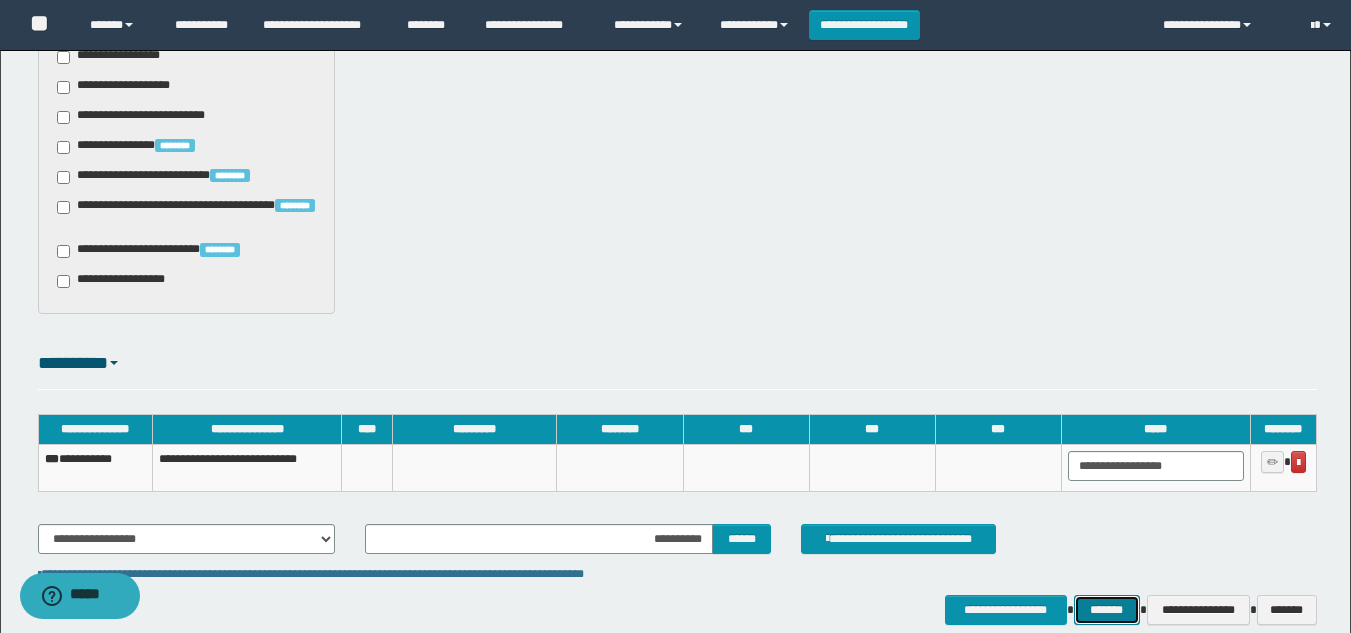 click on "*******" at bounding box center (1107, 610) 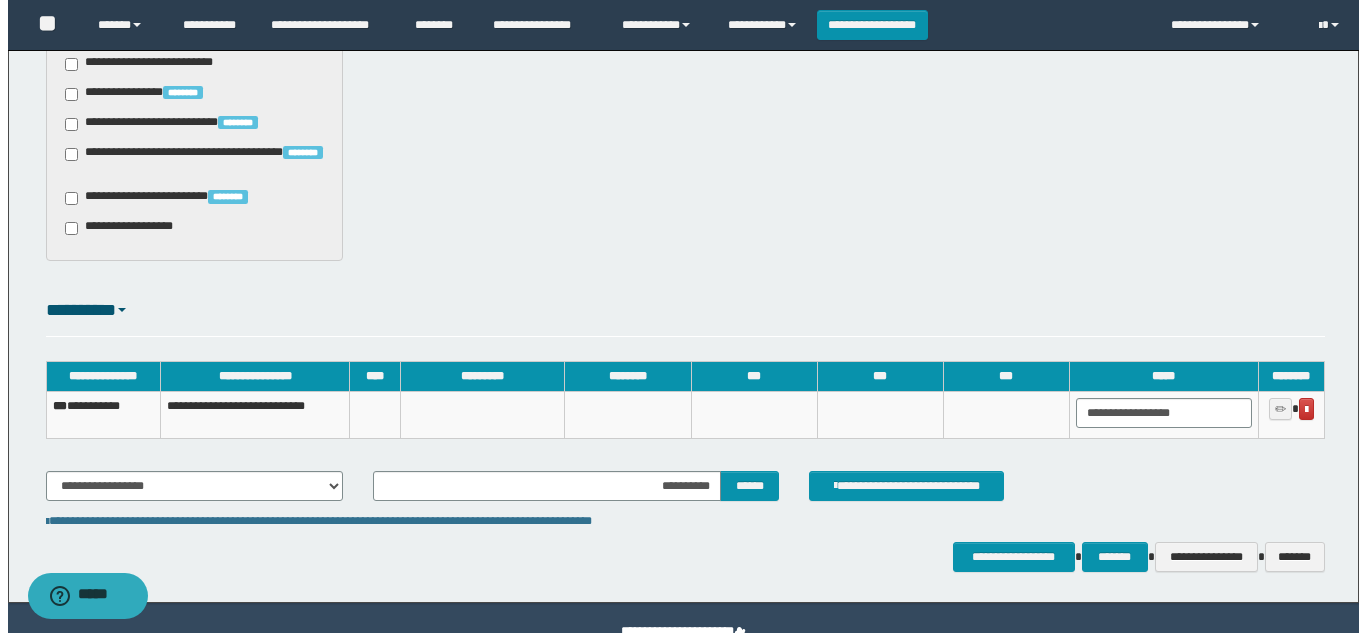 scroll, scrollTop: 1735, scrollLeft: 0, axis: vertical 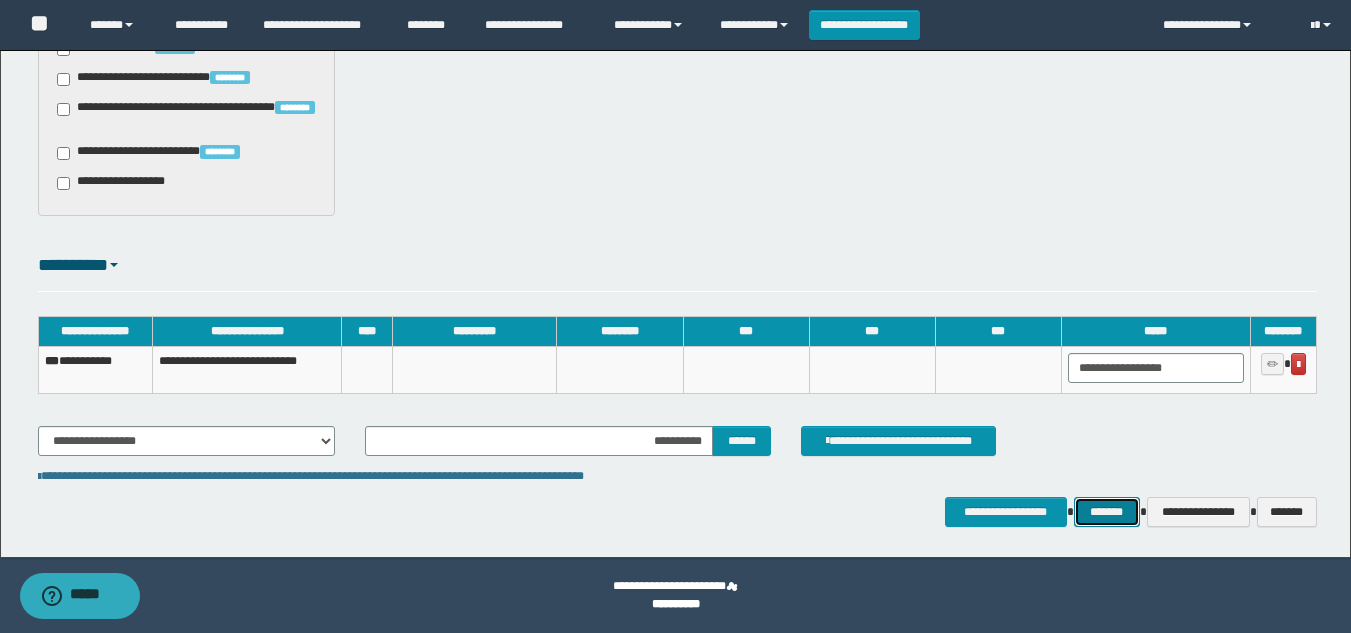 click on "*******" at bounding box center [1107, 512] 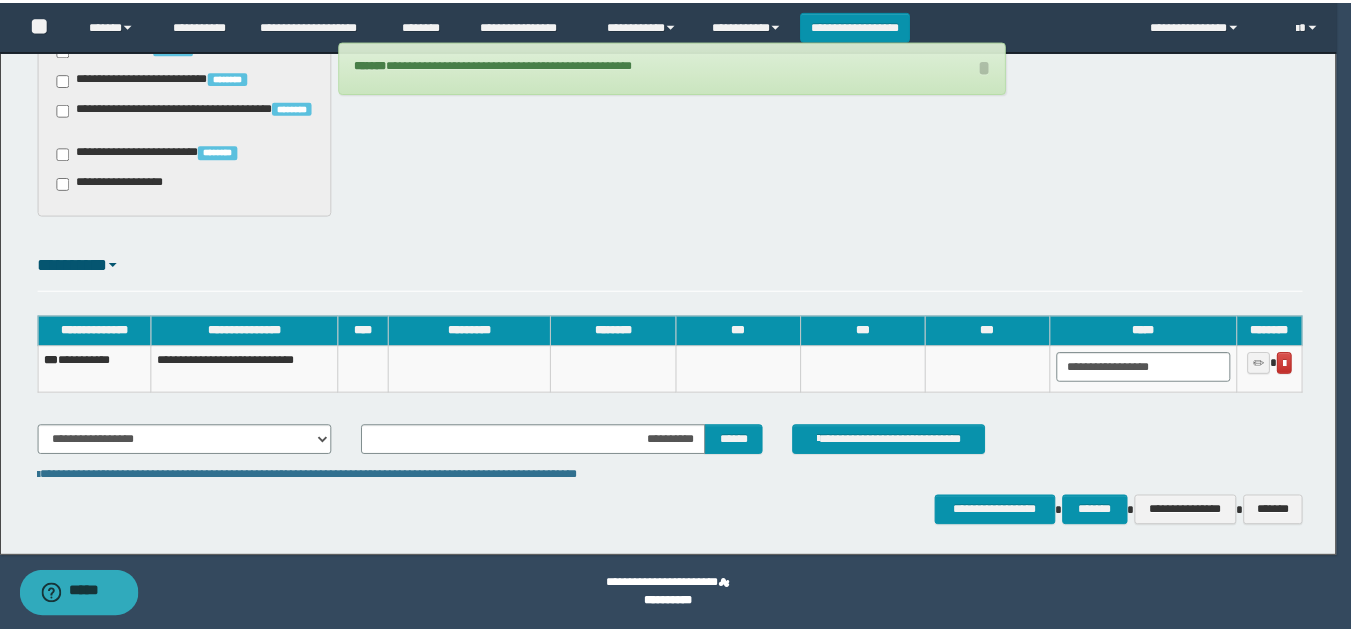 scroll, scrollTop: 1720, scrollLeft: 0, axis: vertical 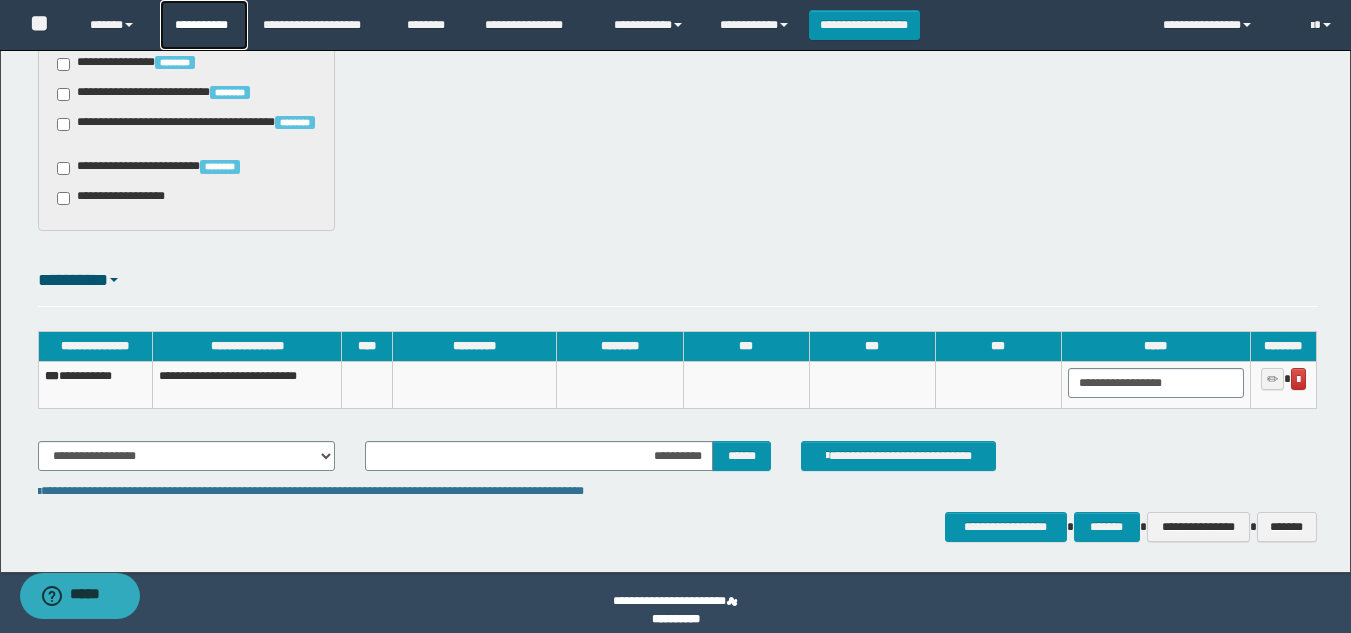 click on "**********" at bounding box center (204, 25) 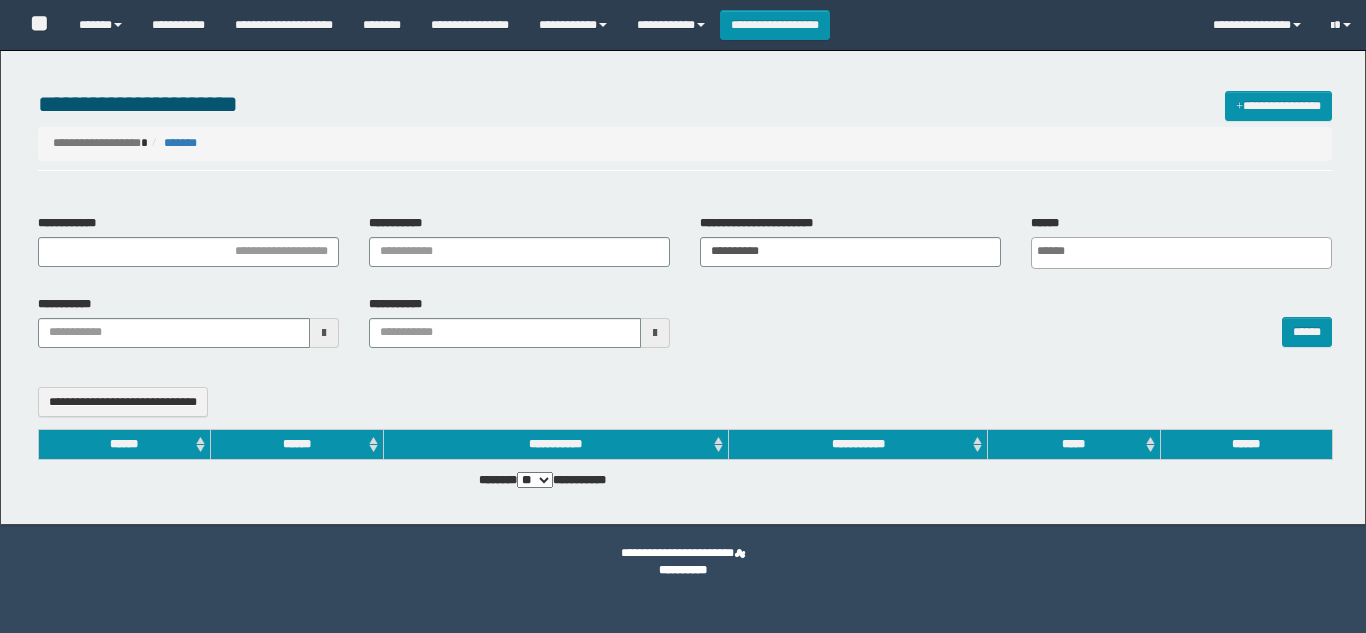 select 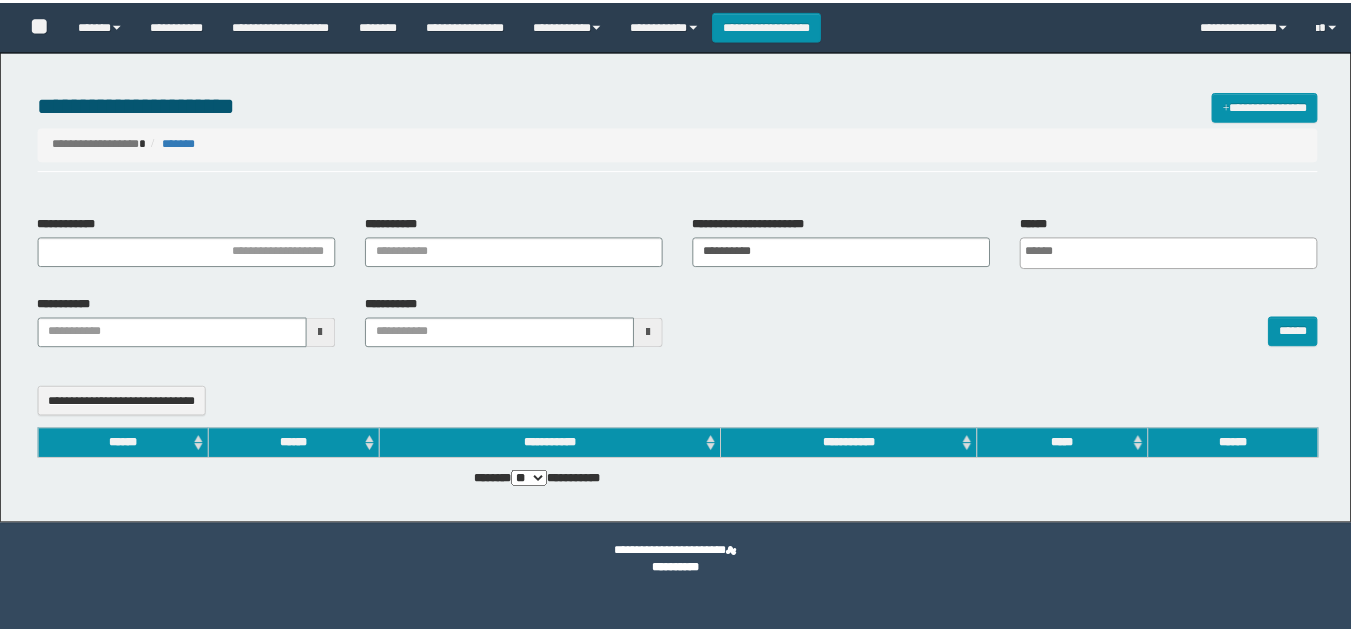 scroll, scrollTop: 0, scrollLeft: 0, axis: both 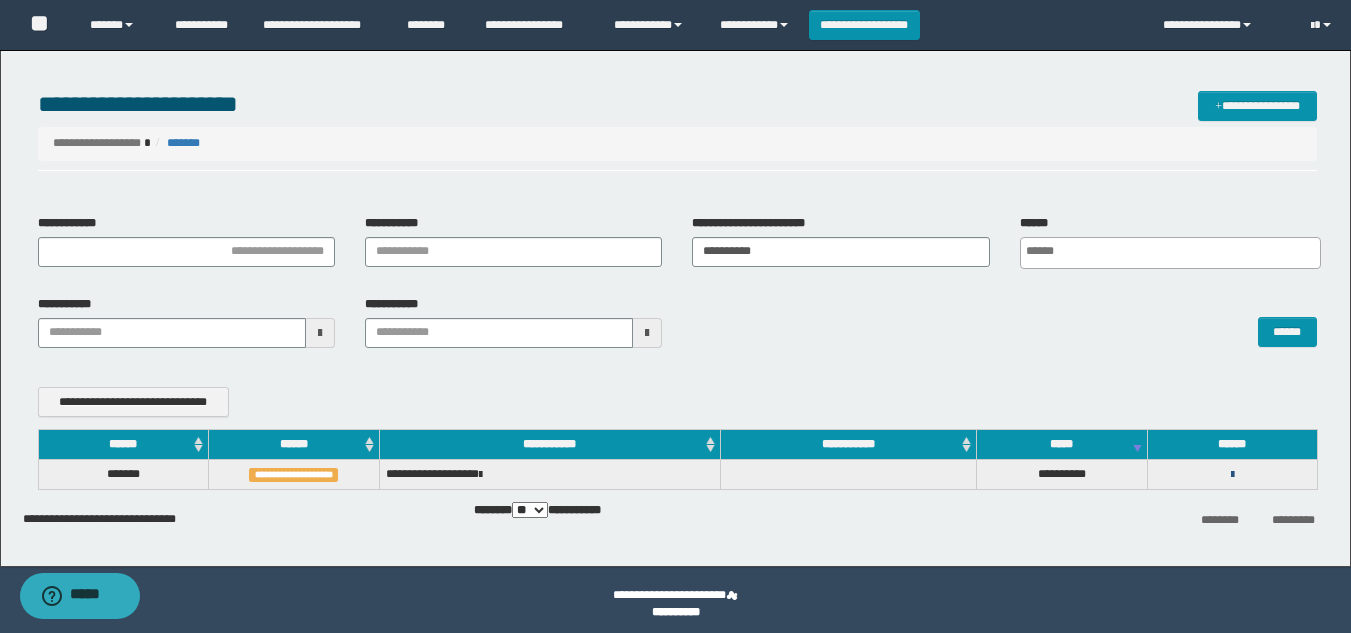 click at bounding box center (1232, 475) 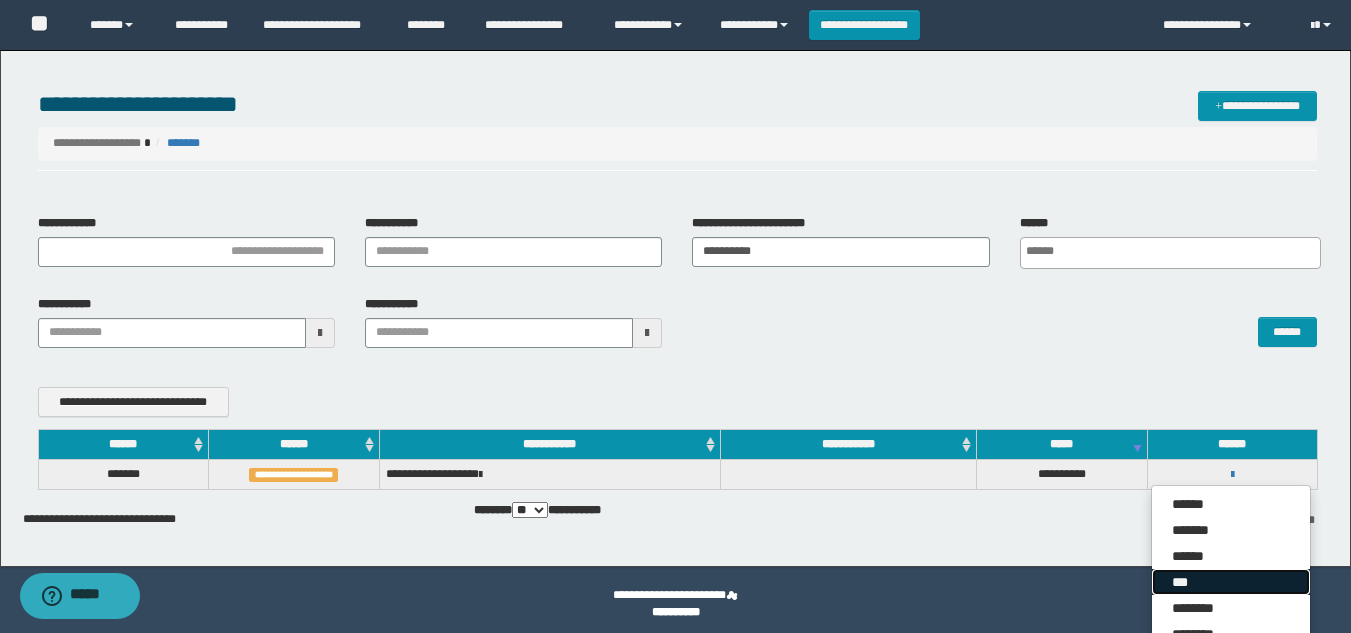 click on "***" at bounding box center [1231, 582] 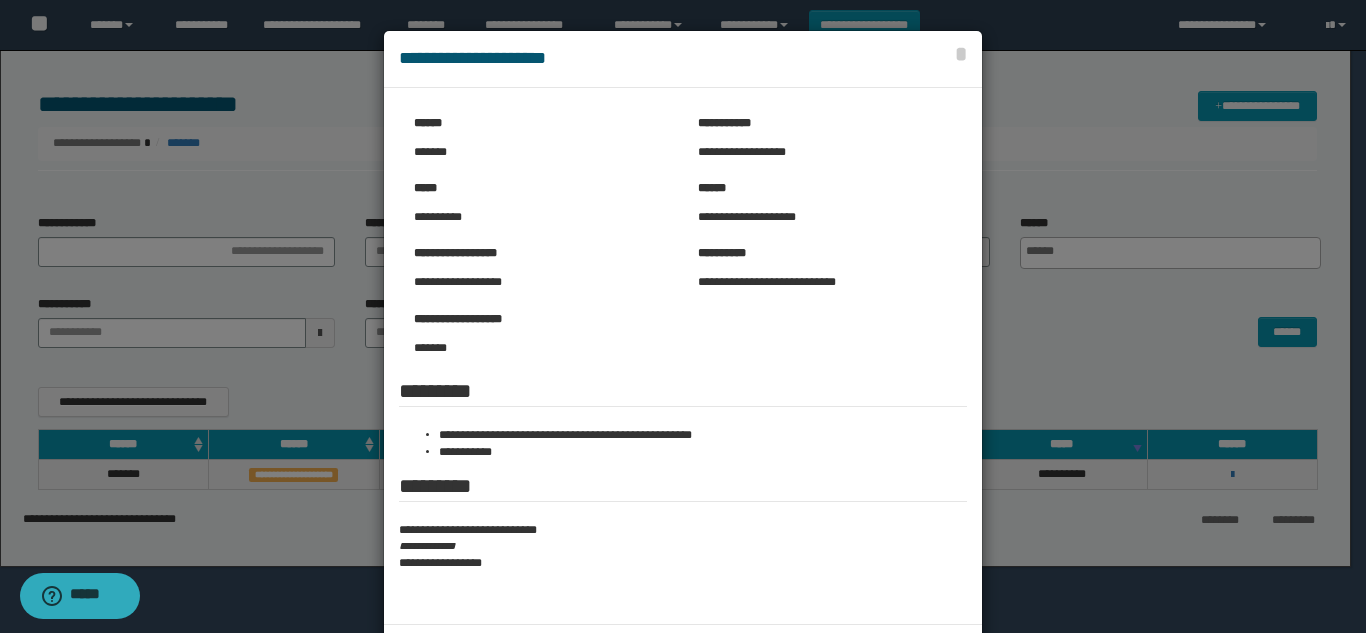 click at bounding box center [683, 358] 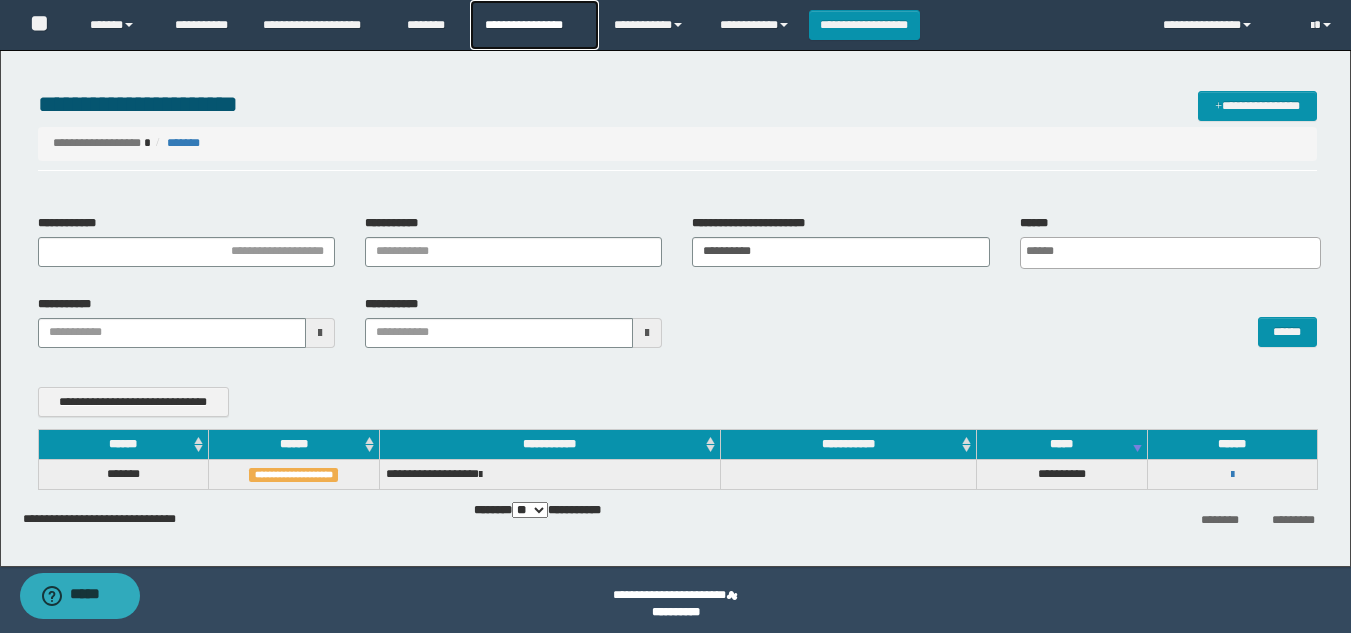 click on "**********" at bounding box center (534, 25) 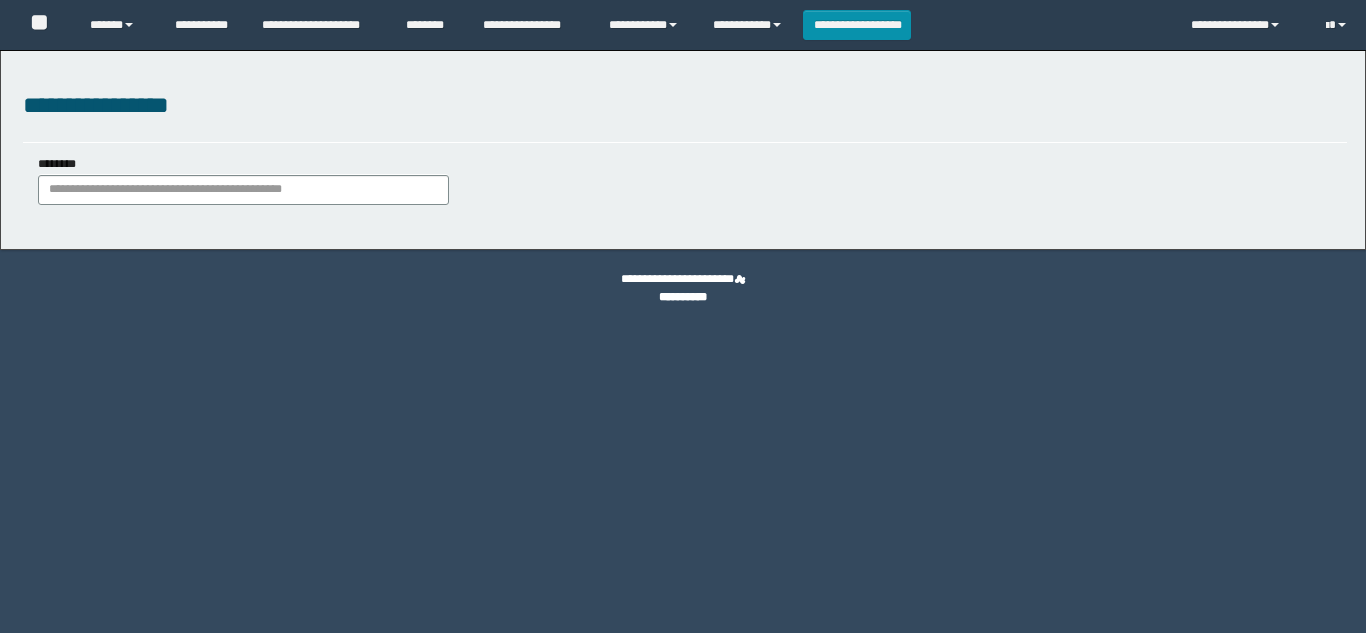scroll, scrollTop: 0, scrollLeft: 0, axis: both 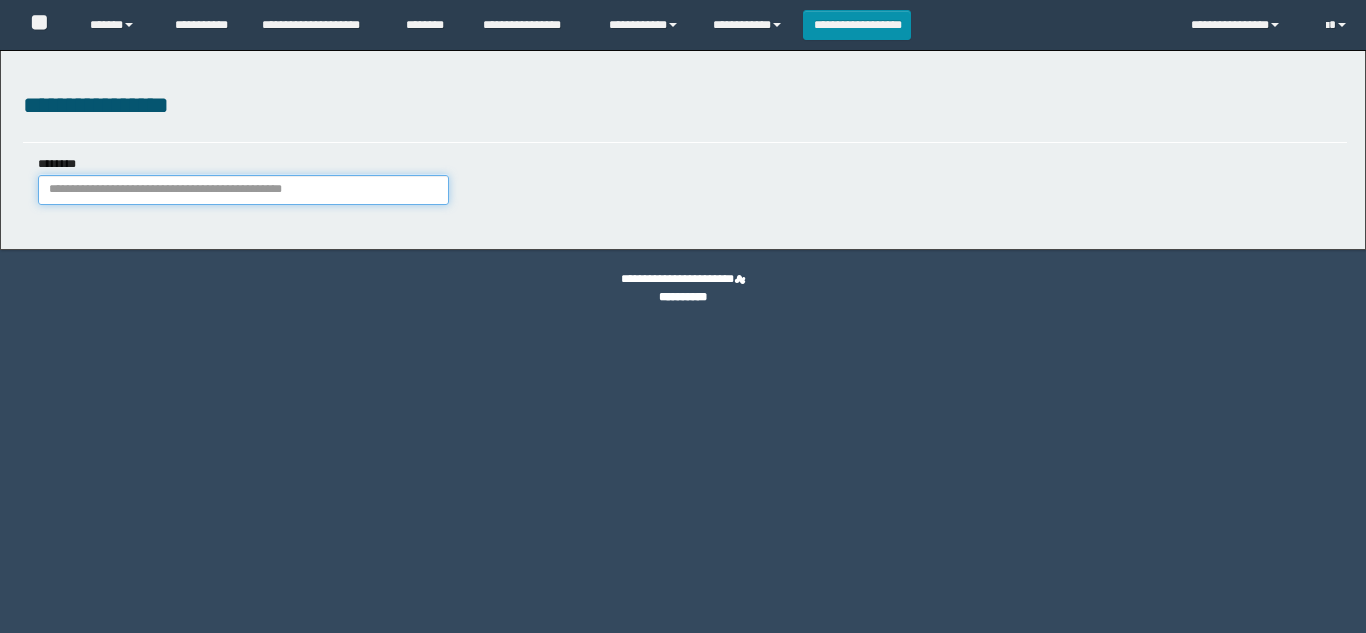 click on "********" at bounding box center (243, 190) 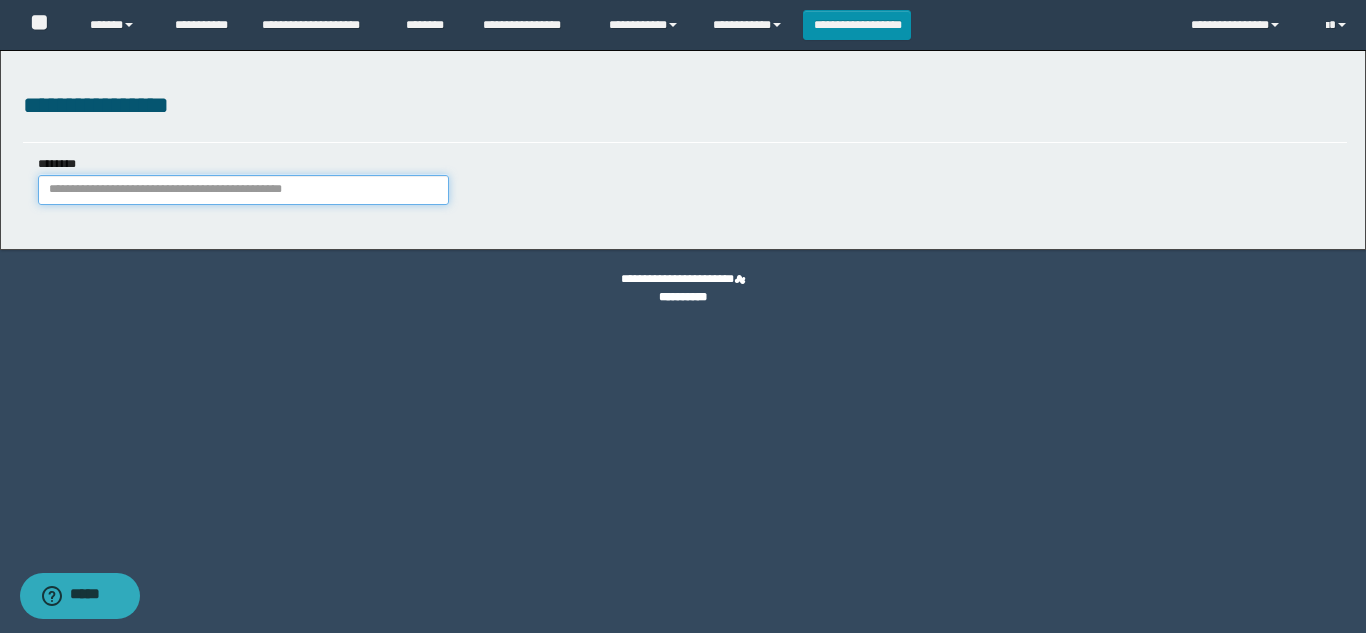 paste on "**********" 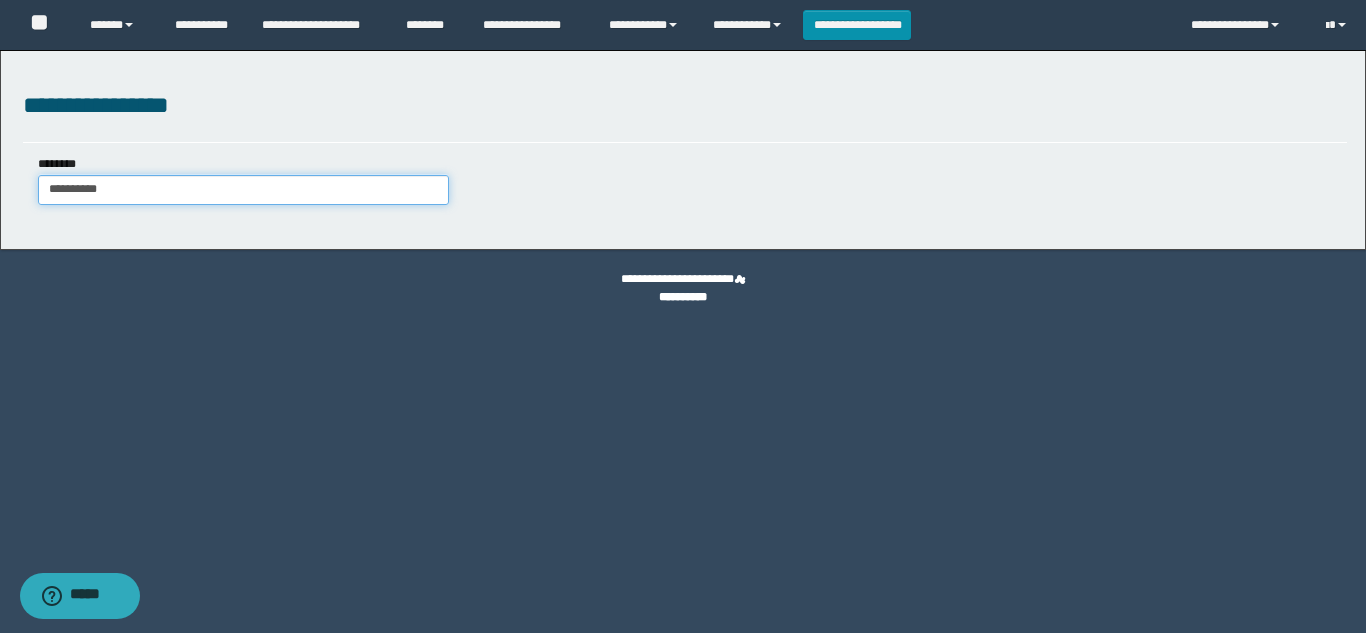 type on "**********" 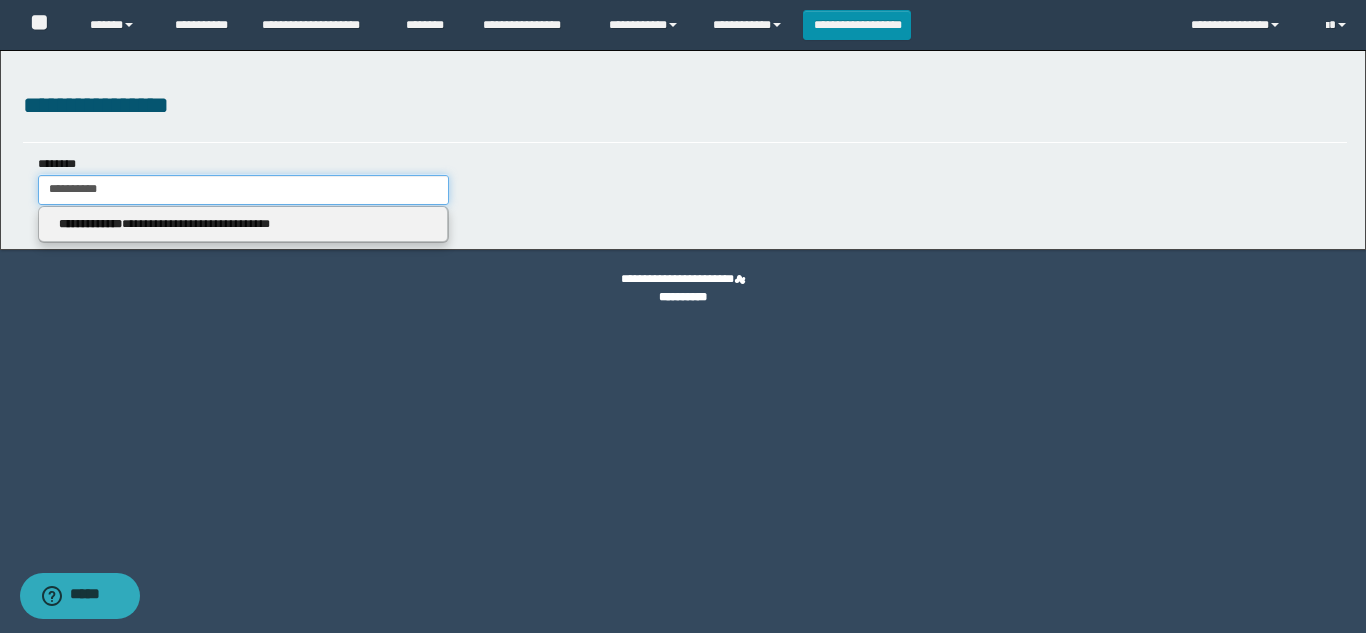 type on "**********" 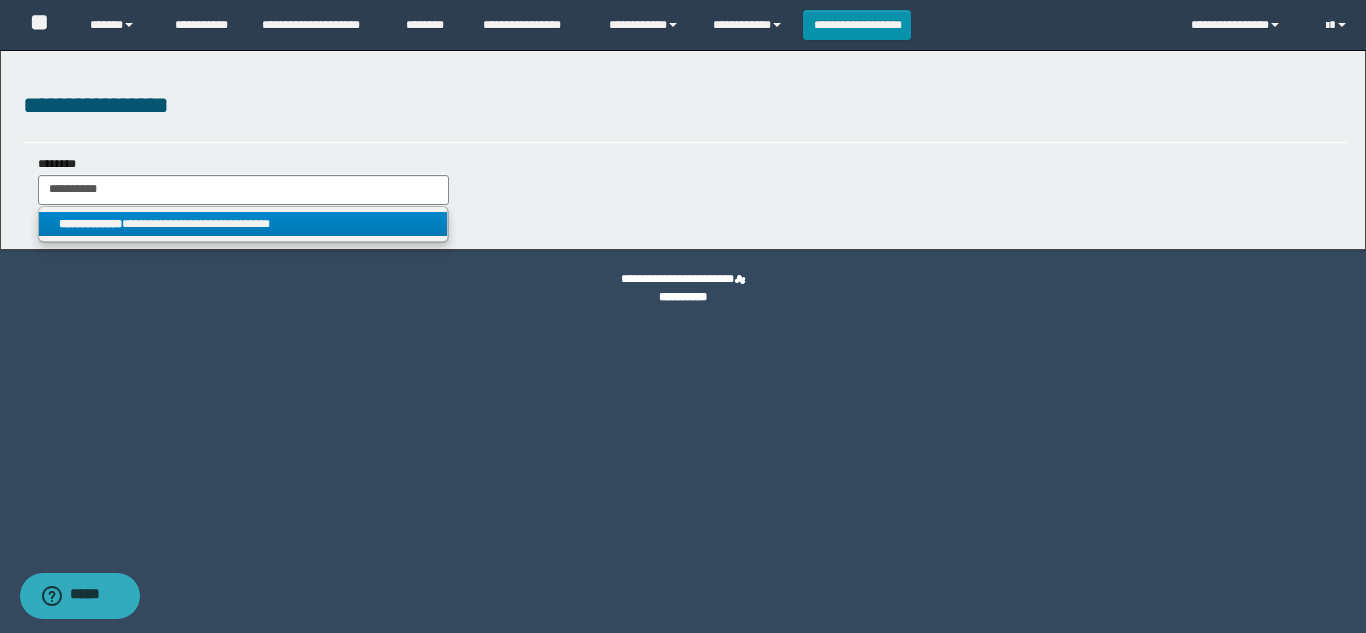 click on "**********" at bounding box center [243, 224] 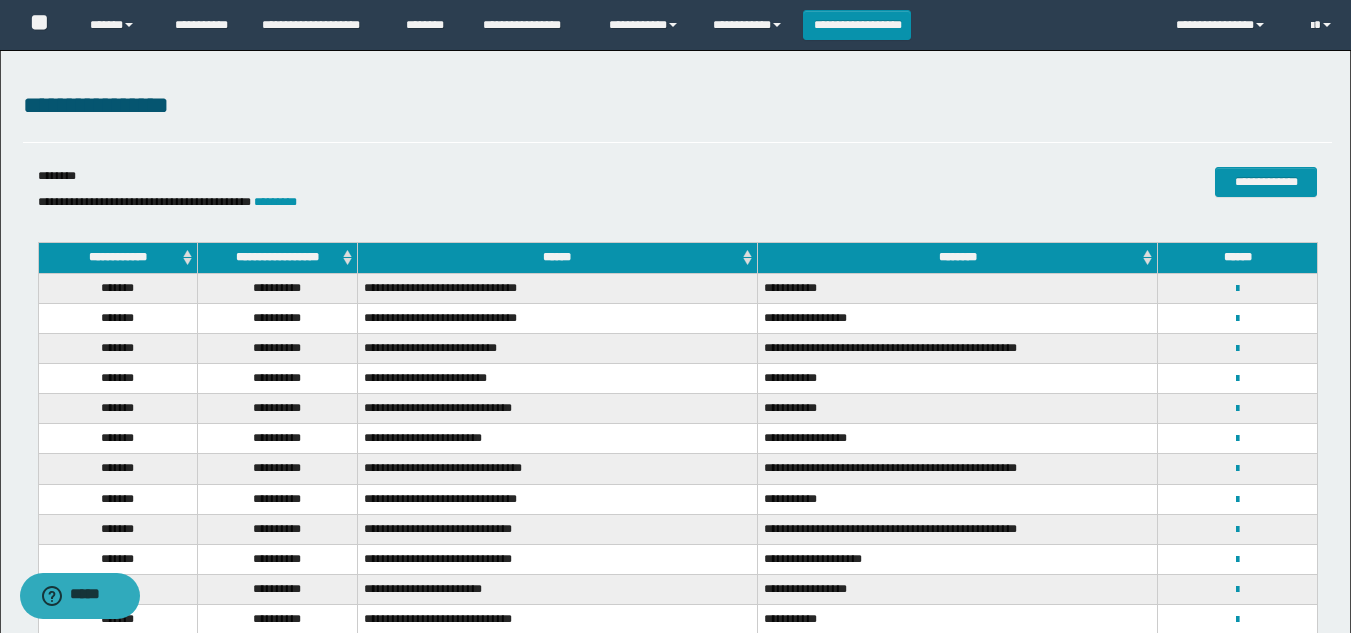 click on "**********" at bounding box center [278, 258] 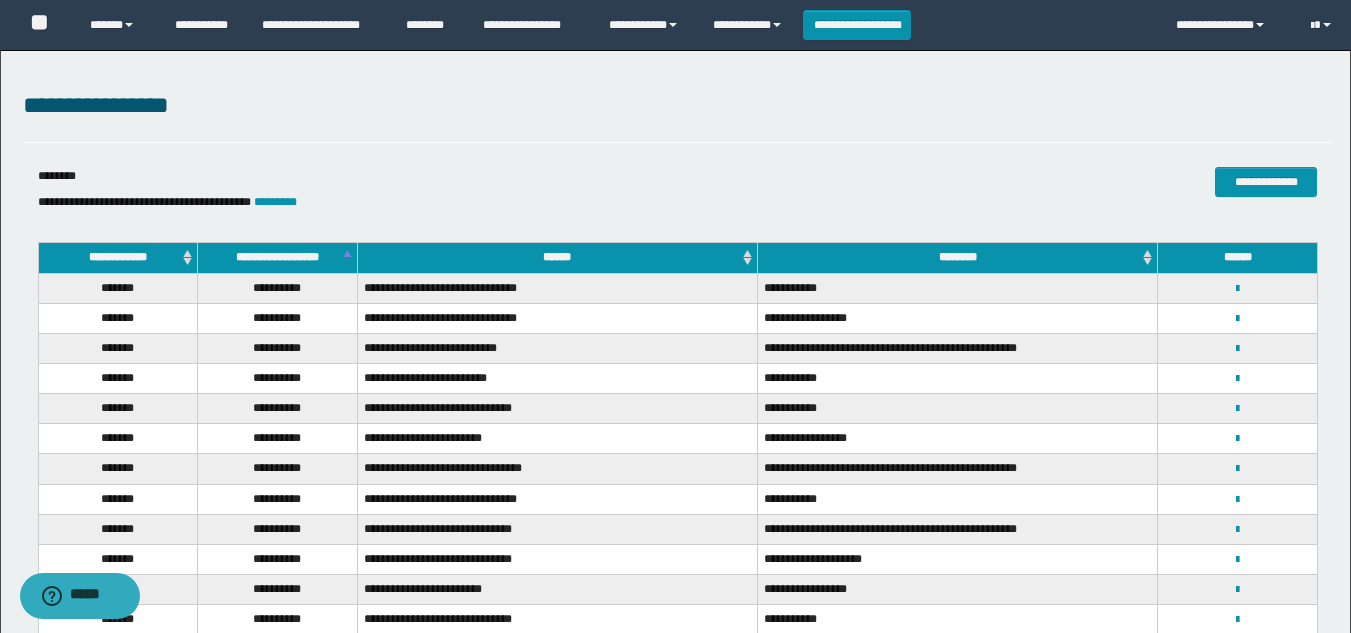 click on "**********" at bounding box center [278, 258] 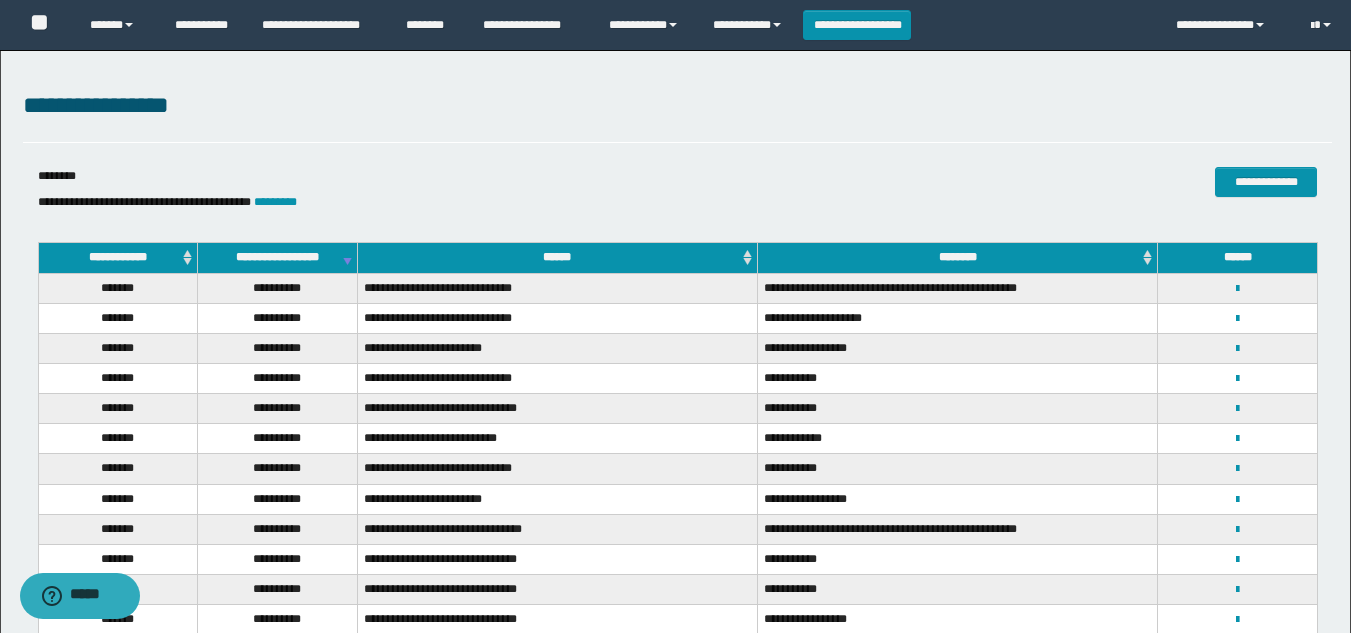click on "**********" at bounding box center [1237, 288] 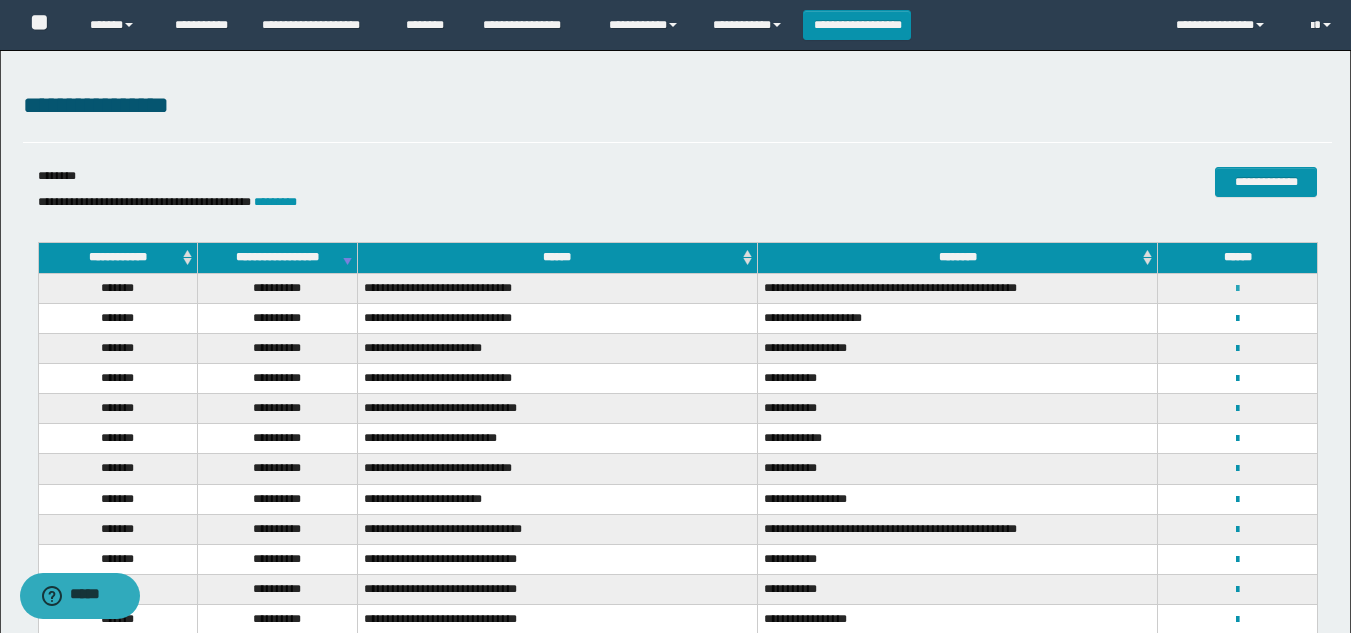click at bounding box center [1237, 289] 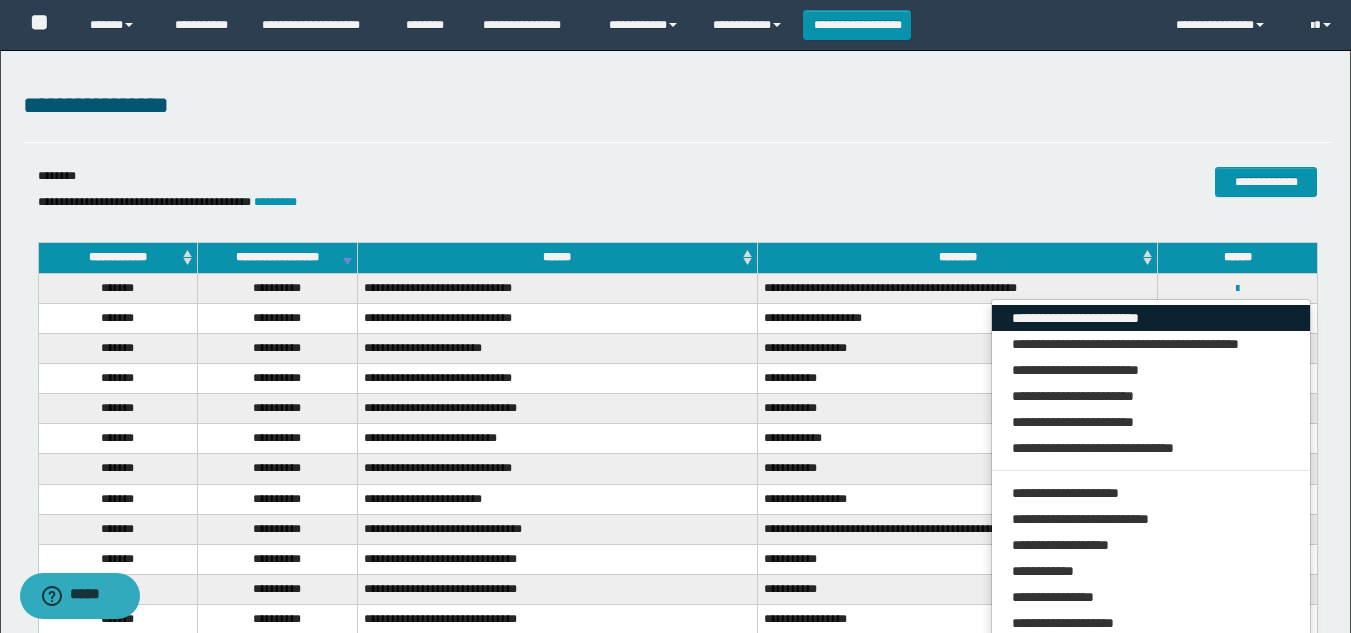click on "**********" at bounding box center [1151, 318] 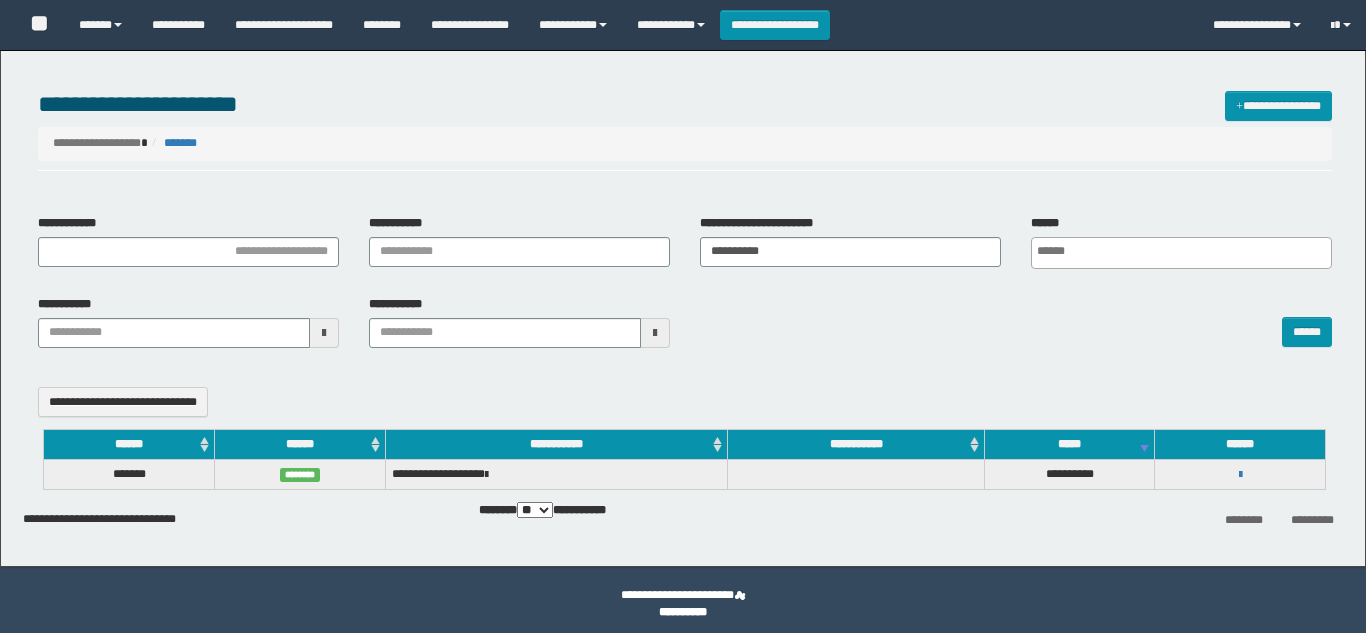 select 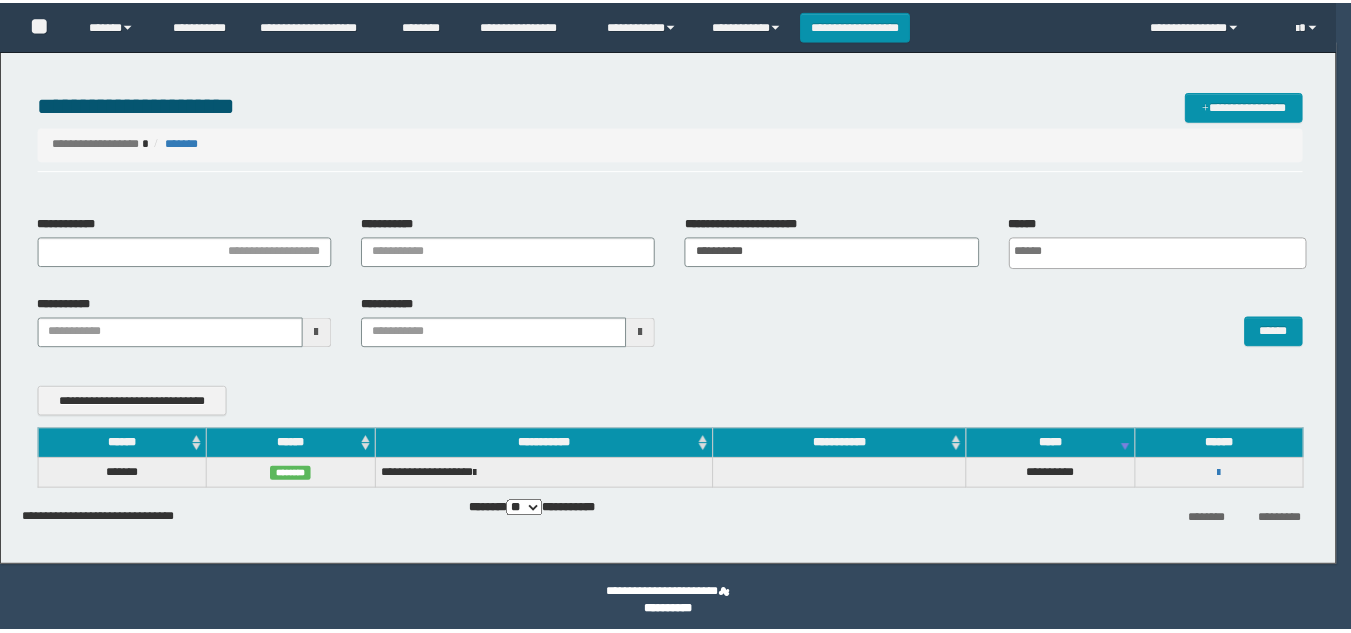 scroll, scrollTop: 0, scrollLeft: 0, axis: both 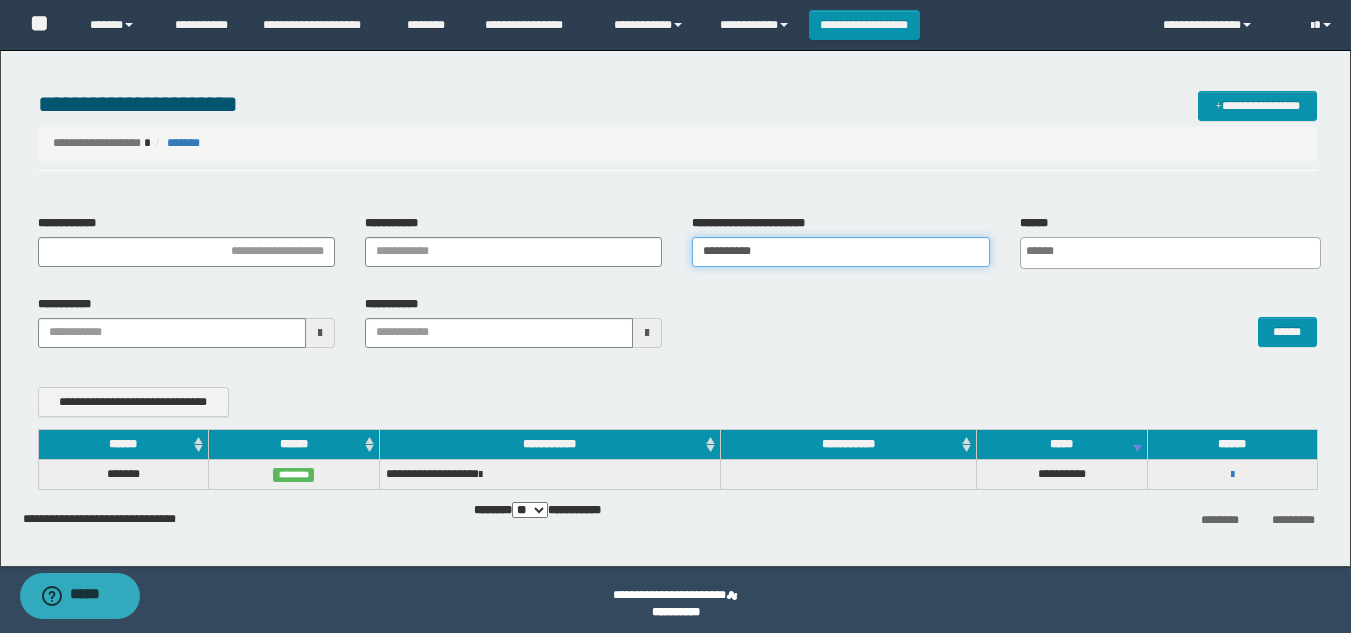 drag, startPoint x: 827, startPoint y: 259, endPoint x: 362, endPoint y: 254, distance: 465.0269 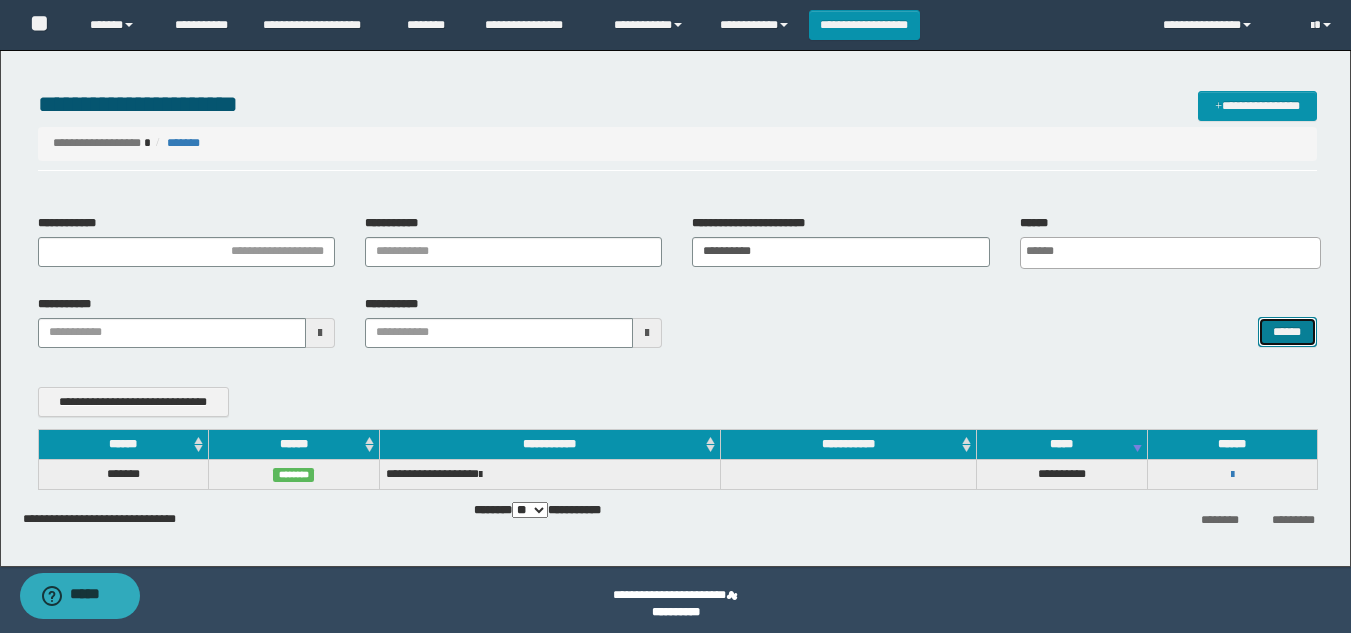 click on "******" at bounding box center (1287, 332) 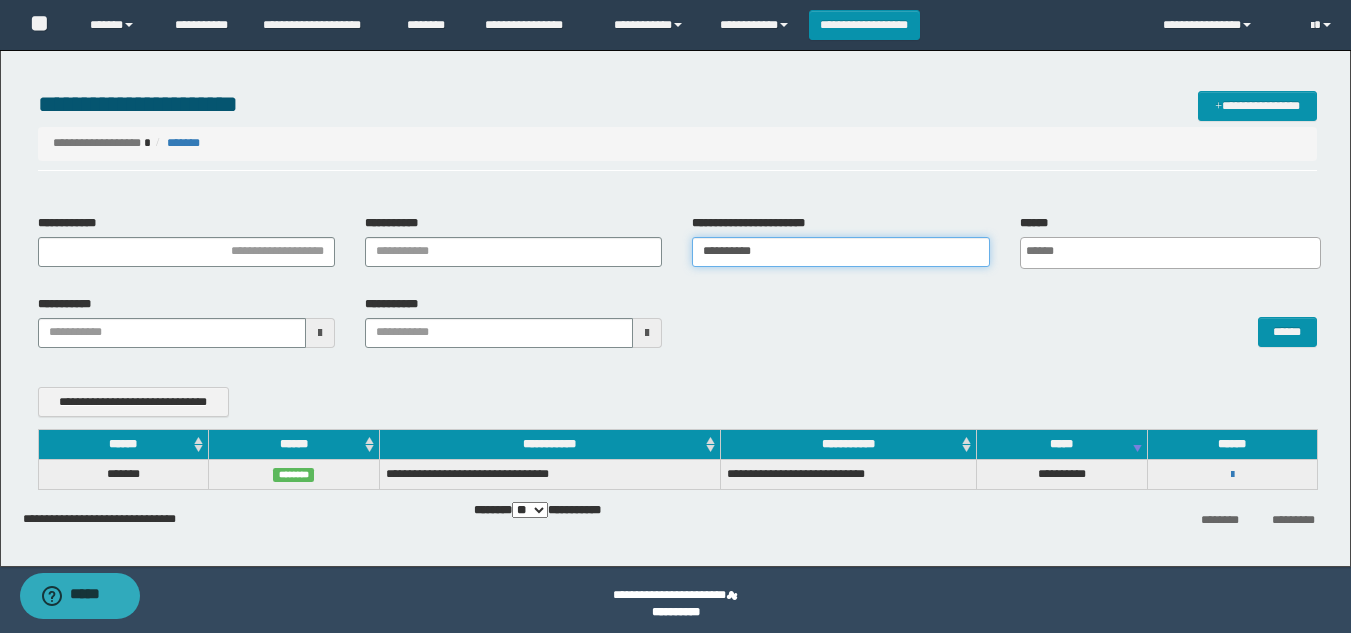drag, startPoint x: 788, startPoint y: 242, endPoint x: 579, endPoint y: 301, distance: 217.16814 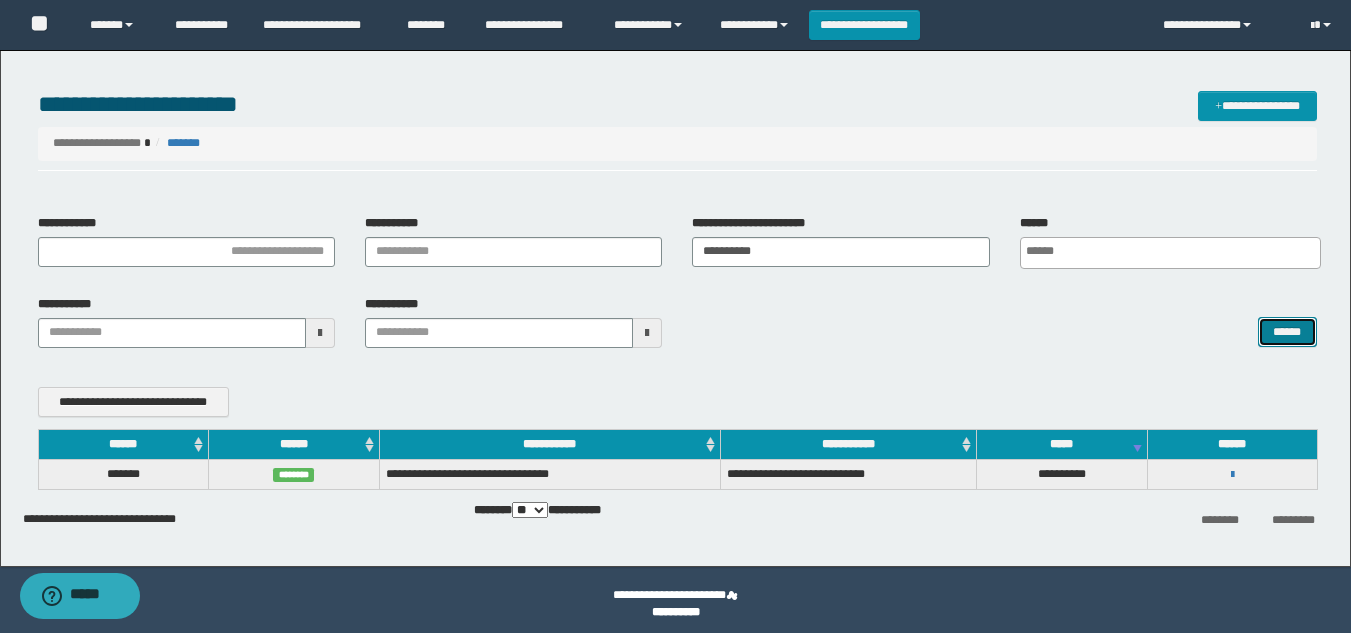 click on "******" at bounding box center (1287, 332) 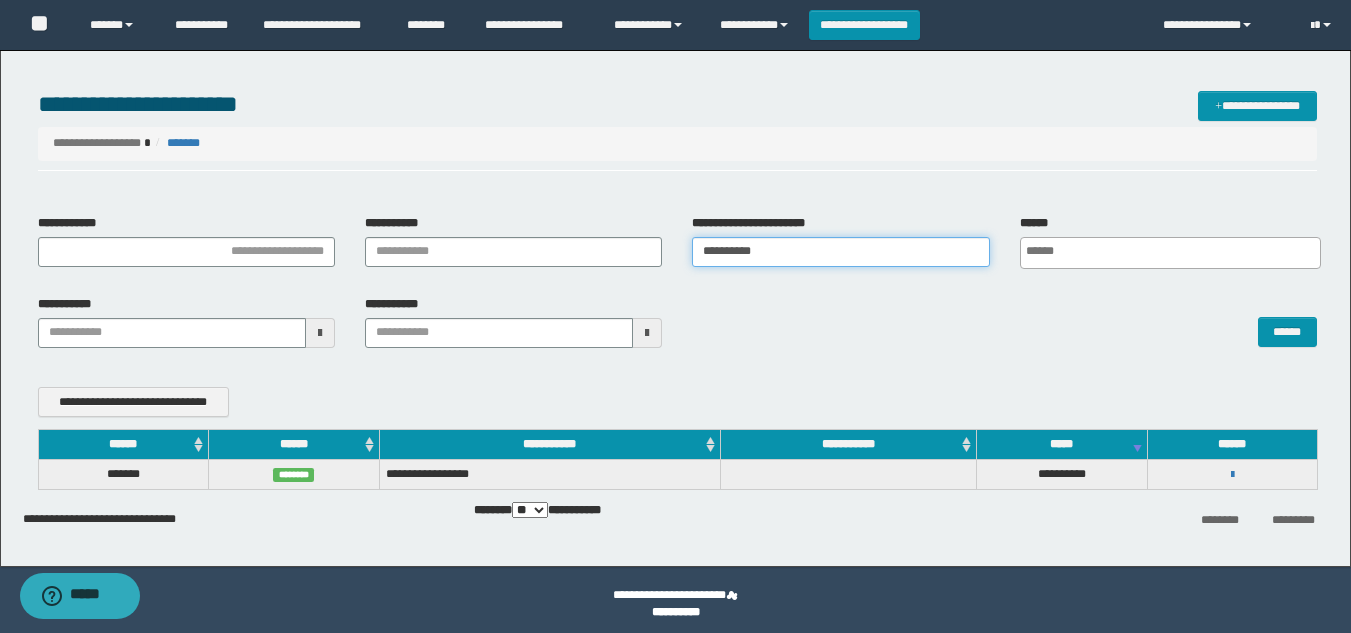 drag, startPoint x: 789, startPoint y: 244, endPoint x: 467, endPoint y: 265, distance: 322.68405 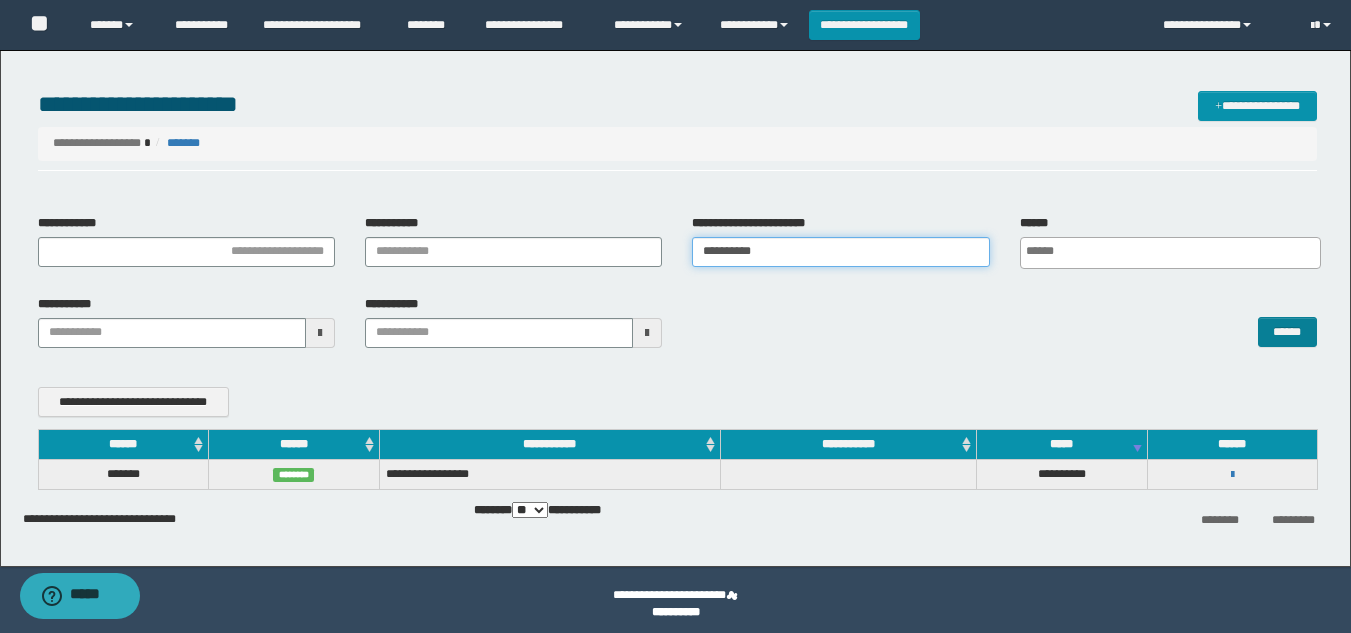 type on "**********" 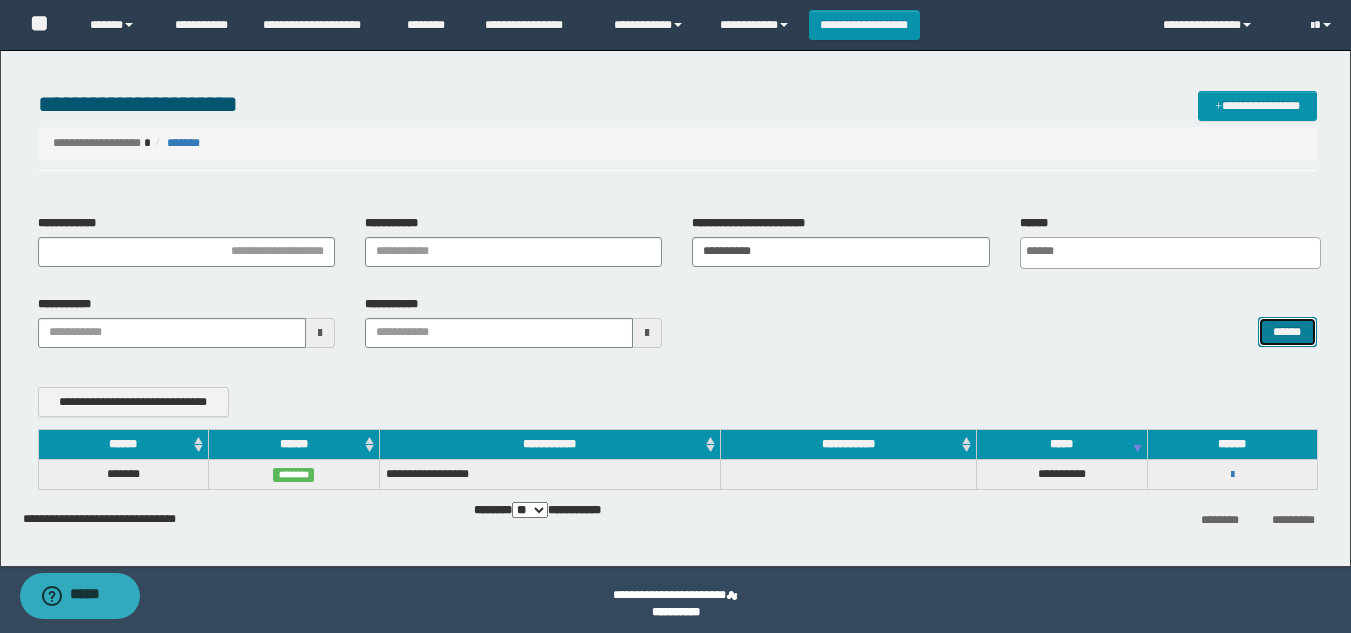 click on "******" at bounding box center (1287, 332) 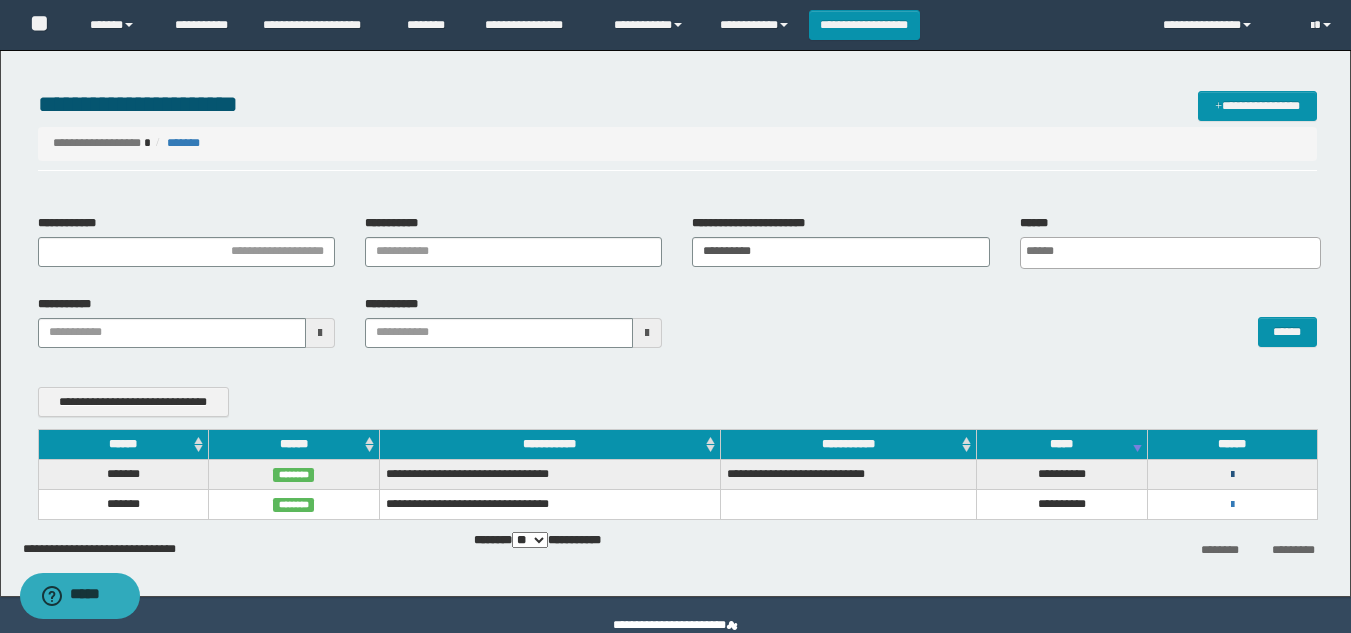 click at bounding box center [1232, 475] 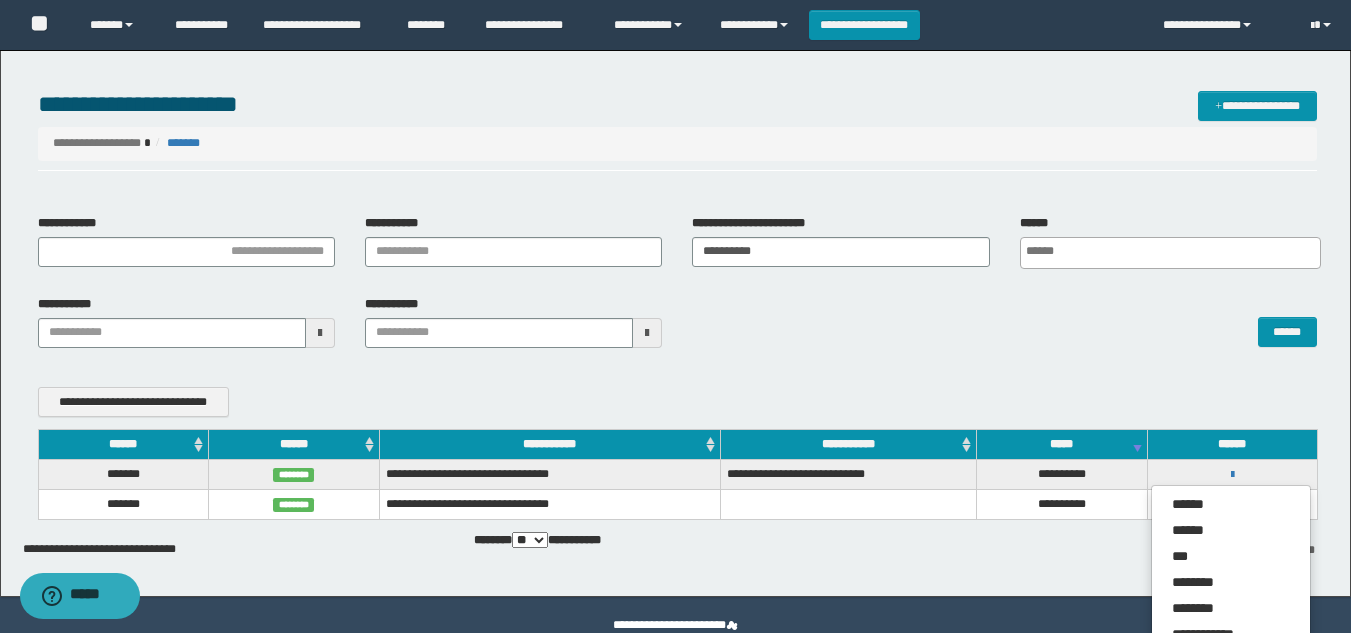 click on "**********" at bounding box center (1232, 474) 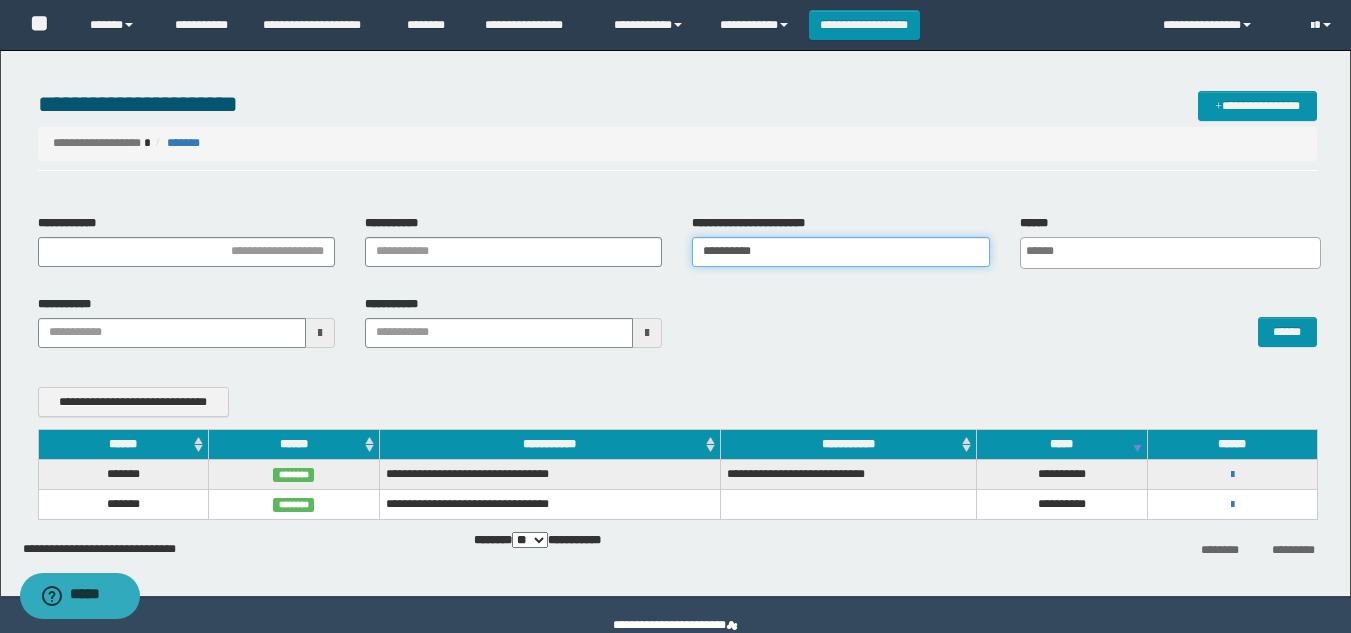 drag, startPoint x: 815, startPoint y: 259, endPoint x: 464, endPoint y: 259, distance: 351 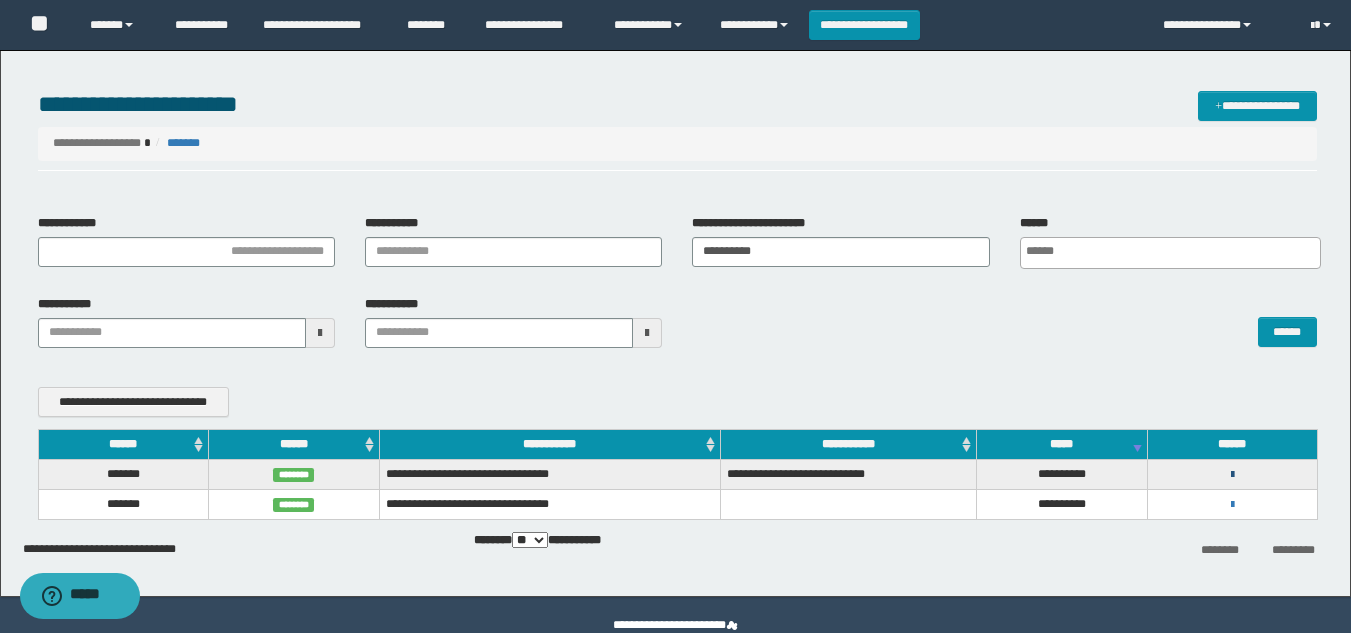 click at bounding box center (1232, 475) 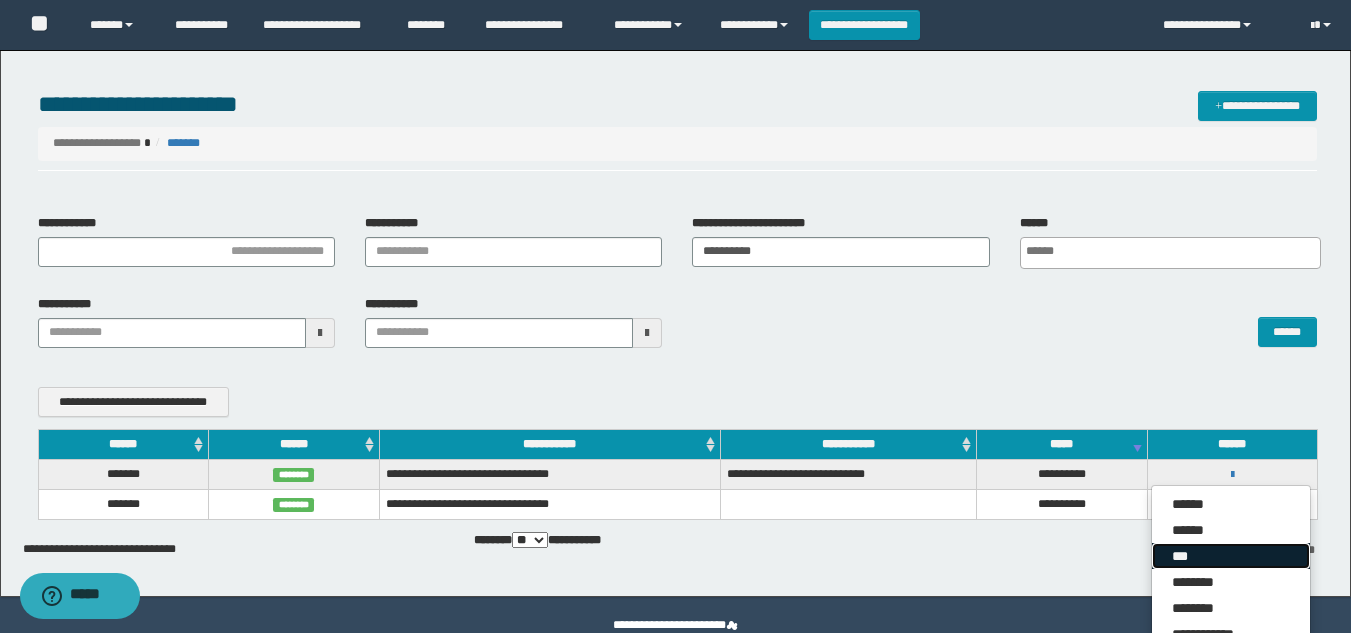 click on "***" at bounding box center (1231, 556) 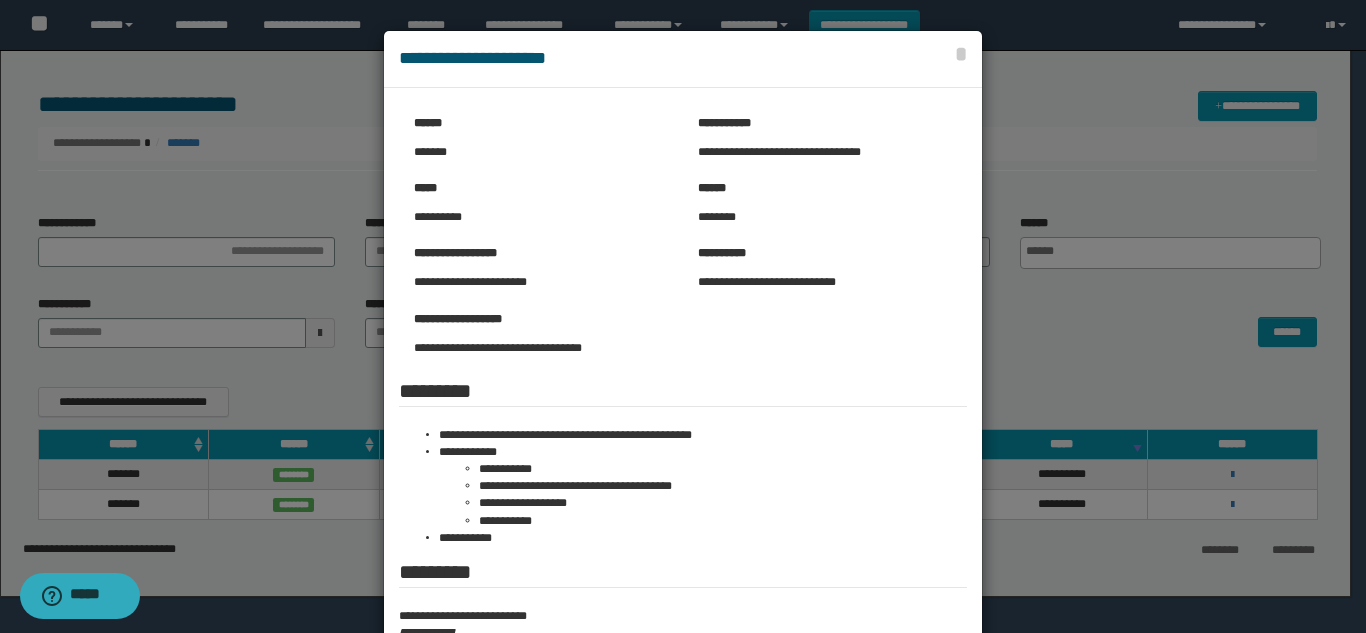 click at bounding box center [683, 401] 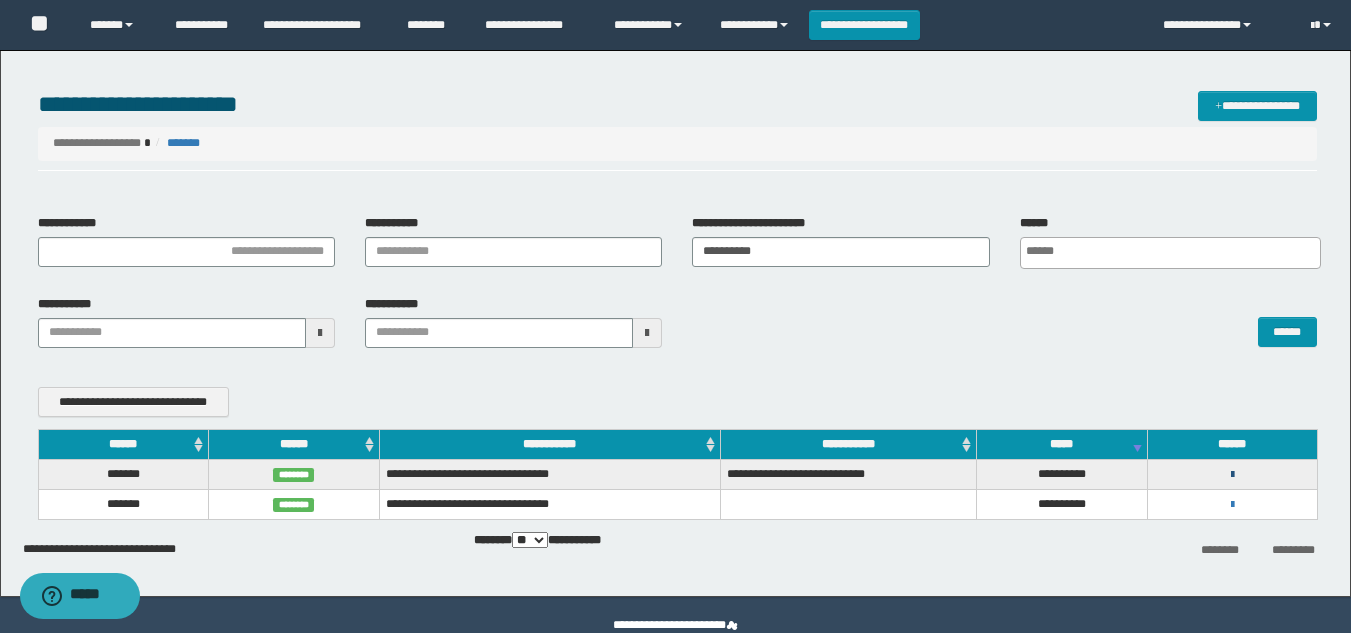 click at bounding box center [1232, 475] 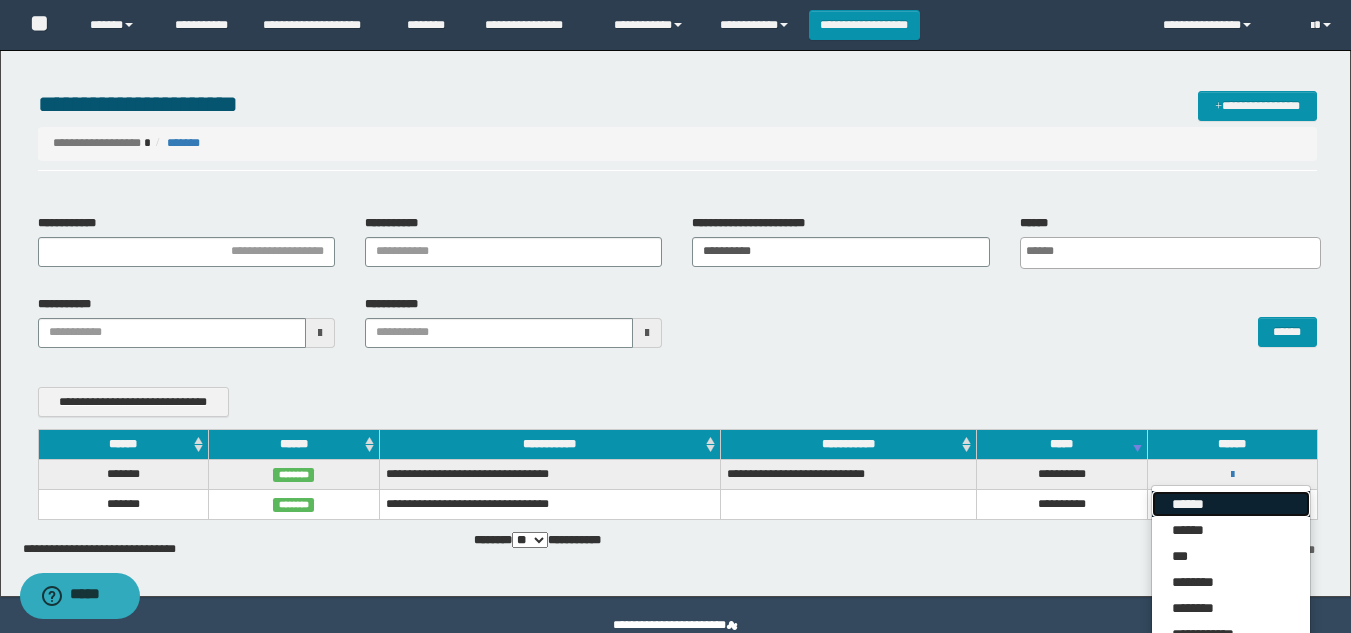 click on "******" at bounding box center (1231, 504) 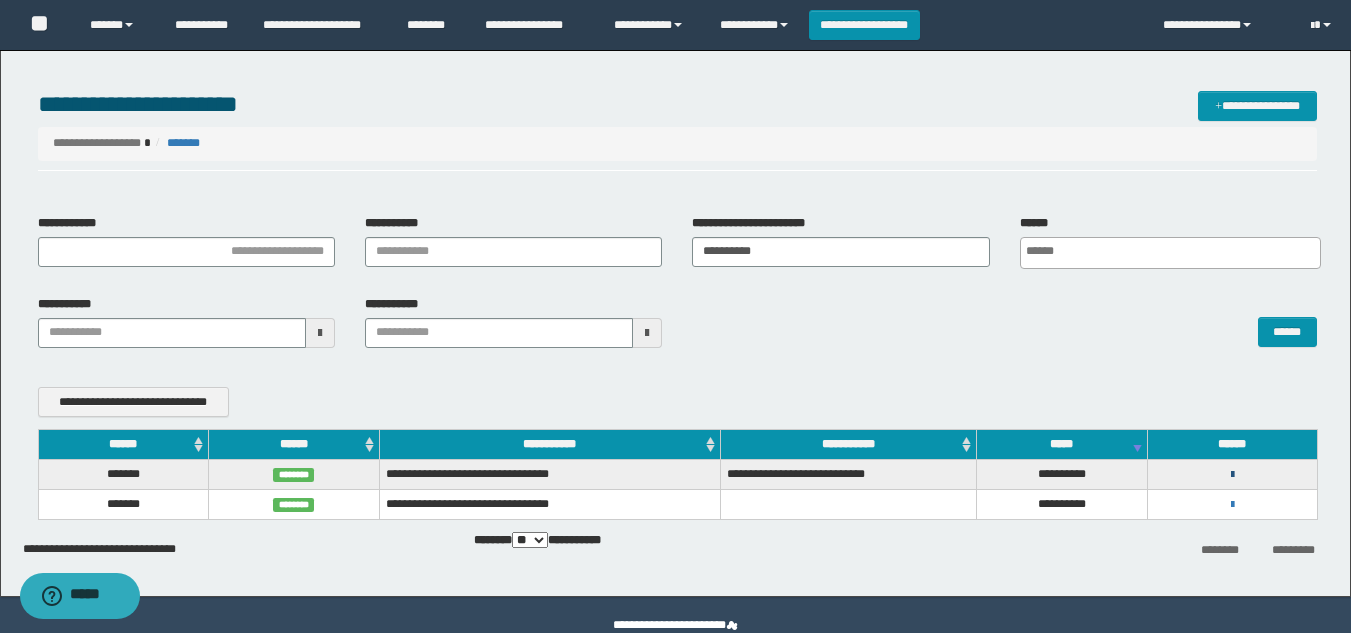 click at bounding box center [1232, 475] 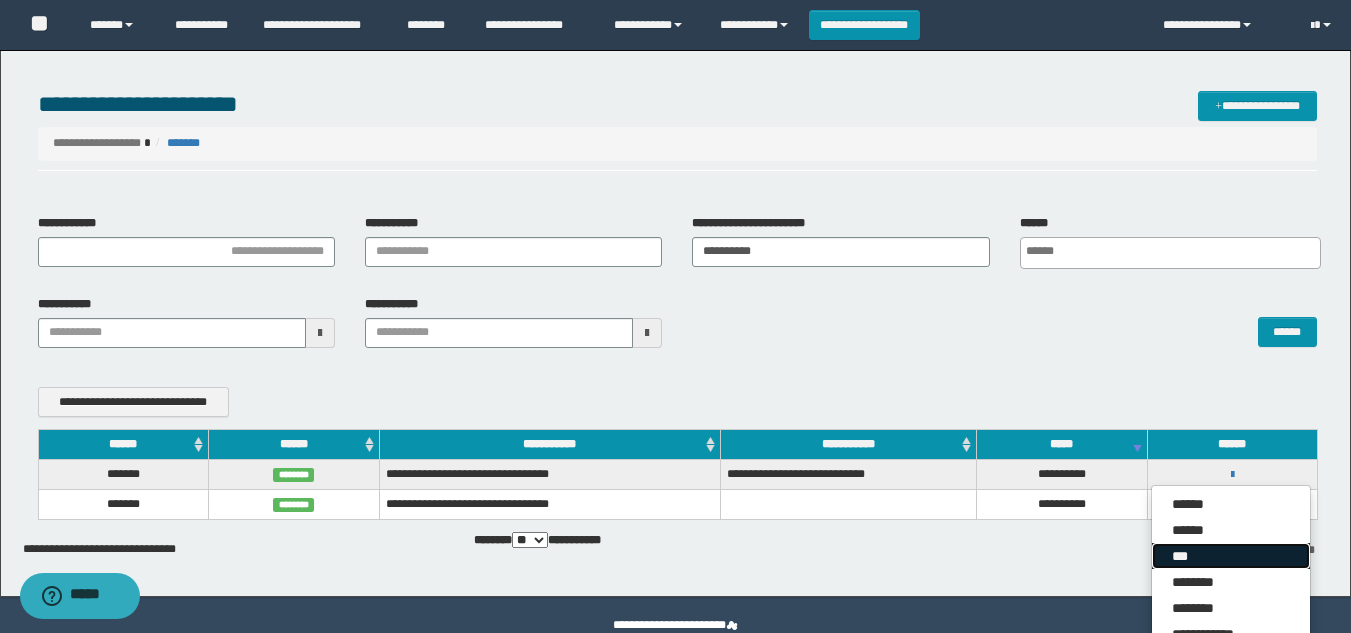 click on "***" at bounding box center [1231, 556] 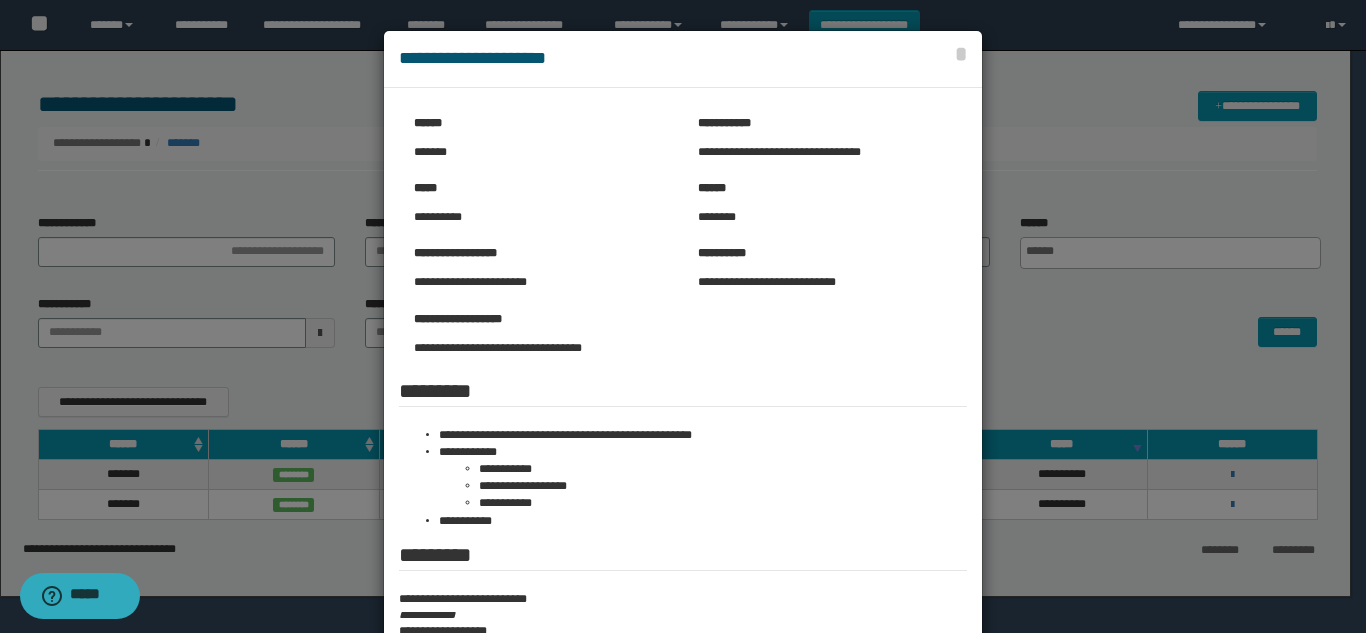 click at bounding box center [683, 392] 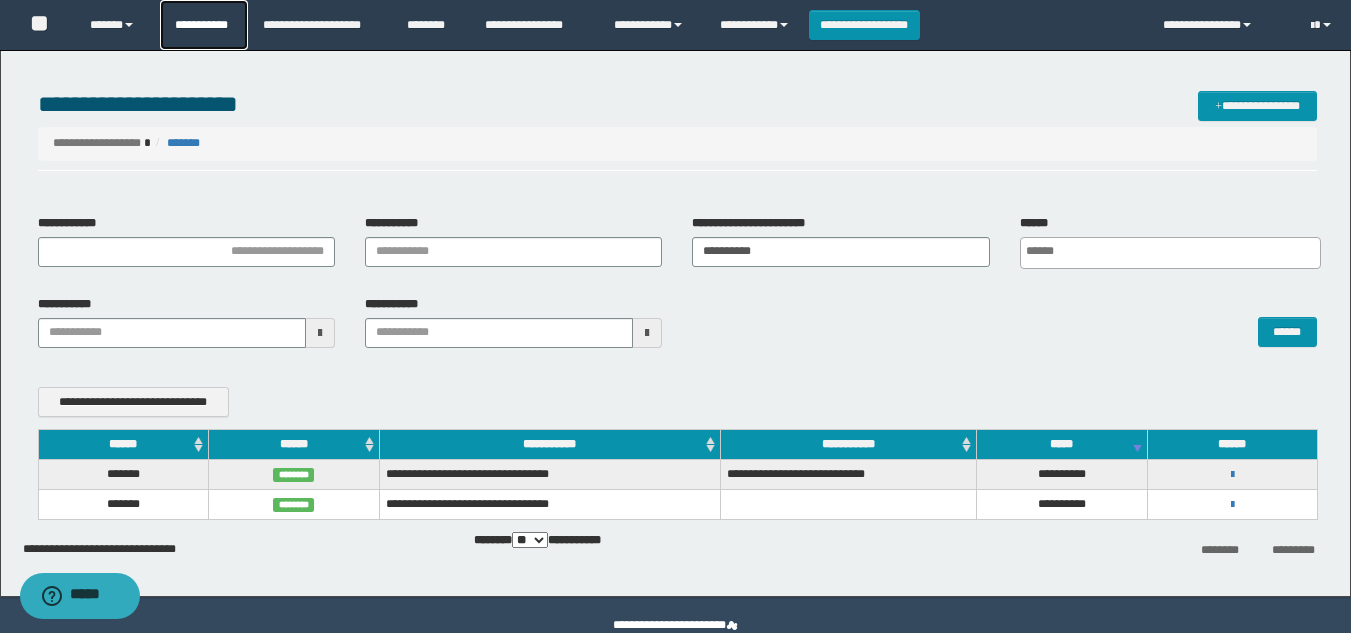 click on "**********" at bounding box center [204, 25] 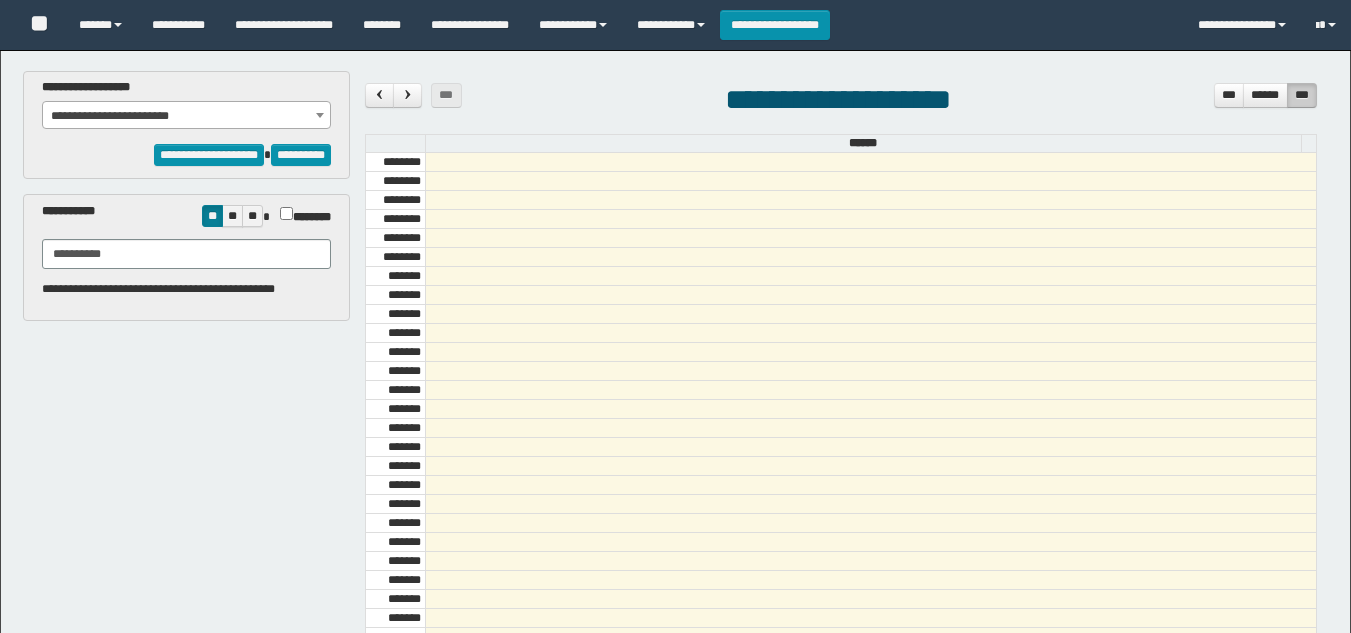 select on "****" 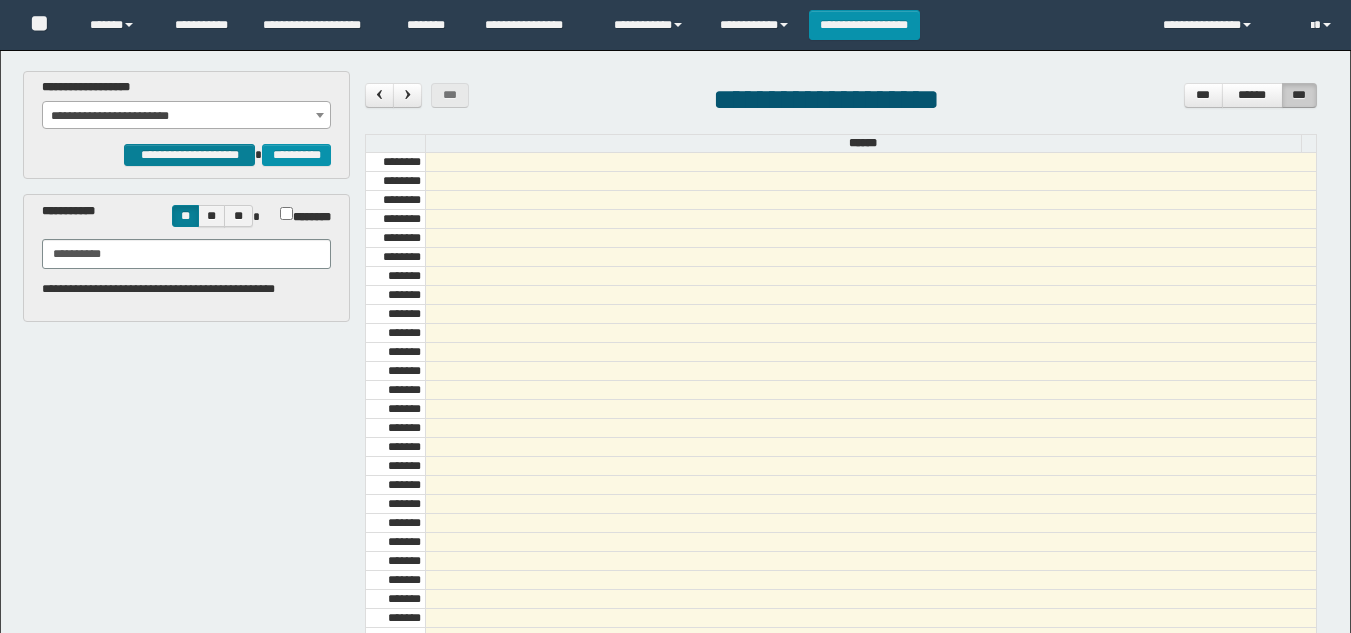 scroll, scrollTop: 0, scrollLeft: 0, axis: both 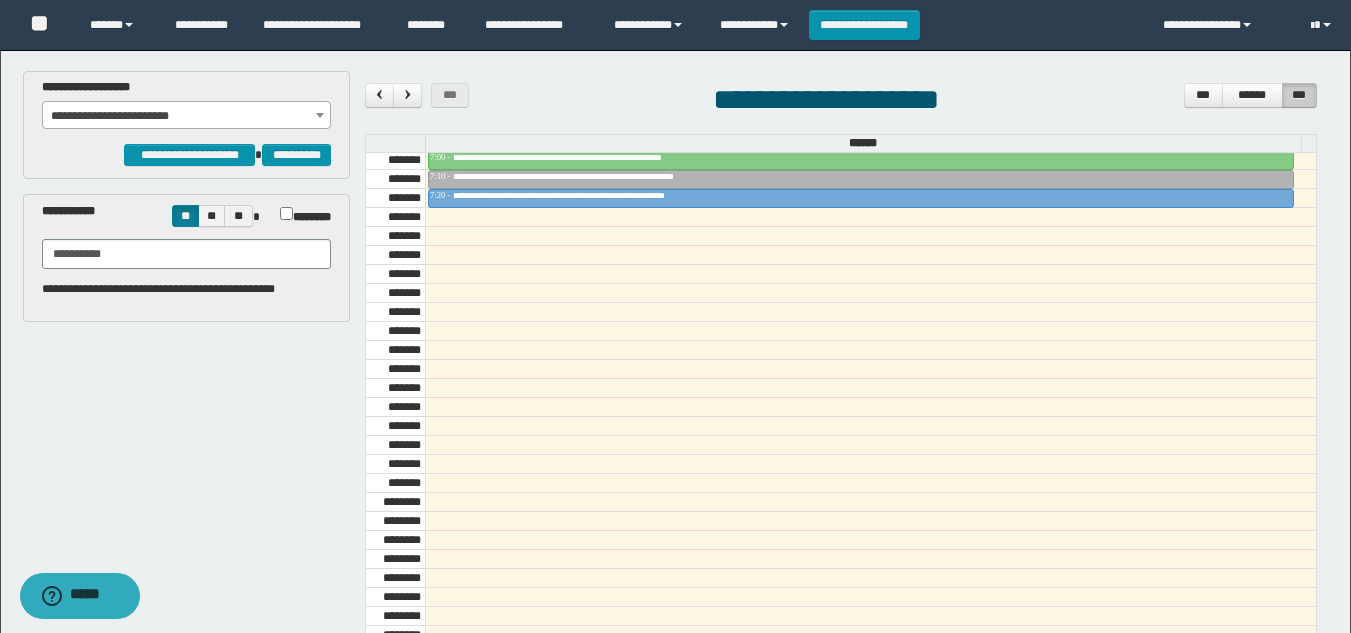 click on "**********" at bounding box center [186, 116] 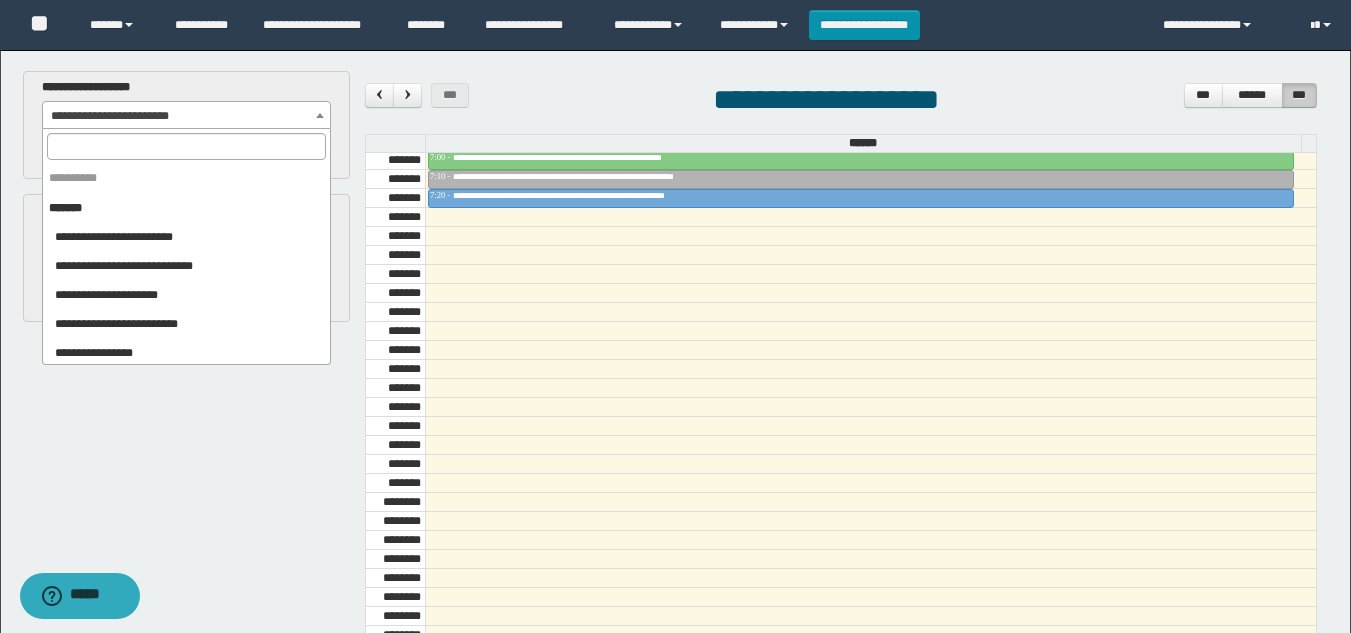 scroll, scrollTop: 2186, scrollLeft: 0, axis: vertical 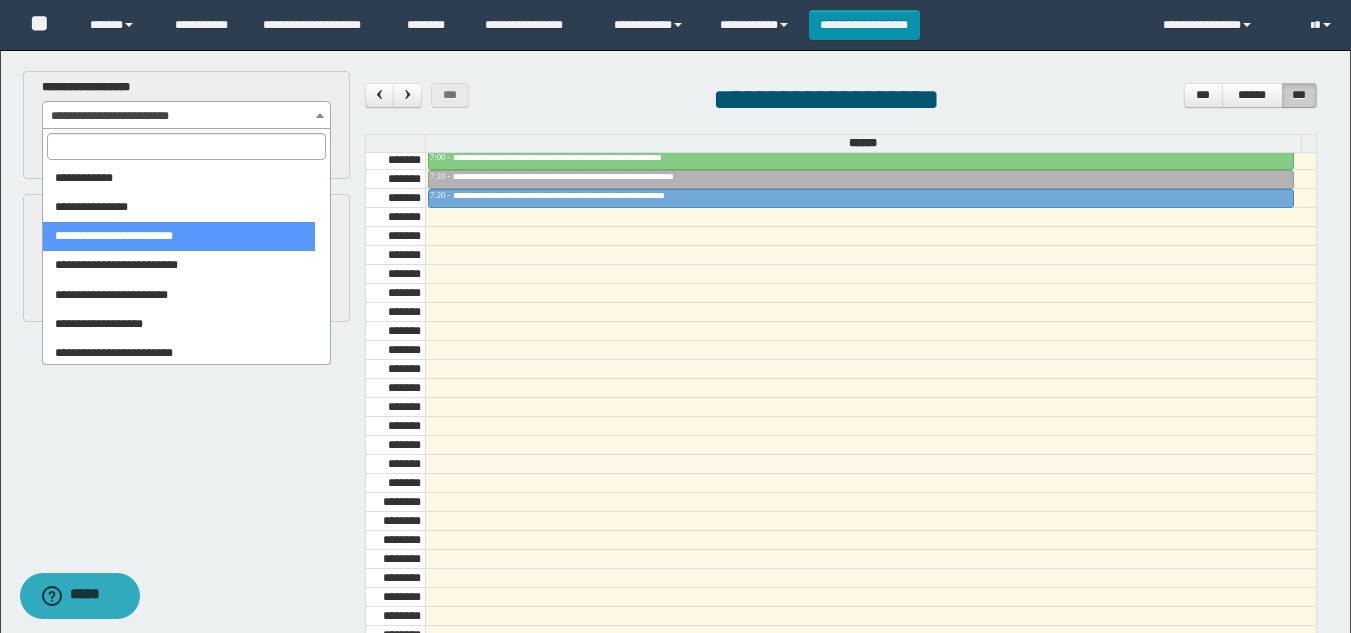 click at bounding box center (186, 146) 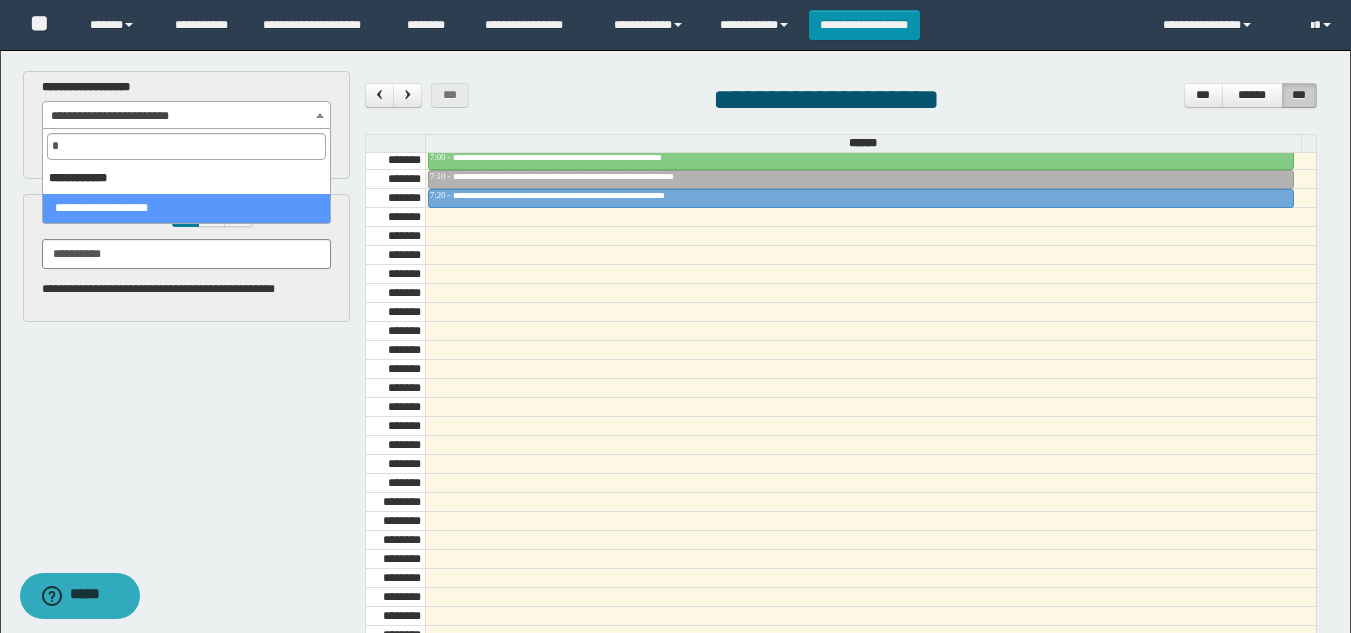 scroll, scrollTop: 0, scrollLeft: 0, axis: both 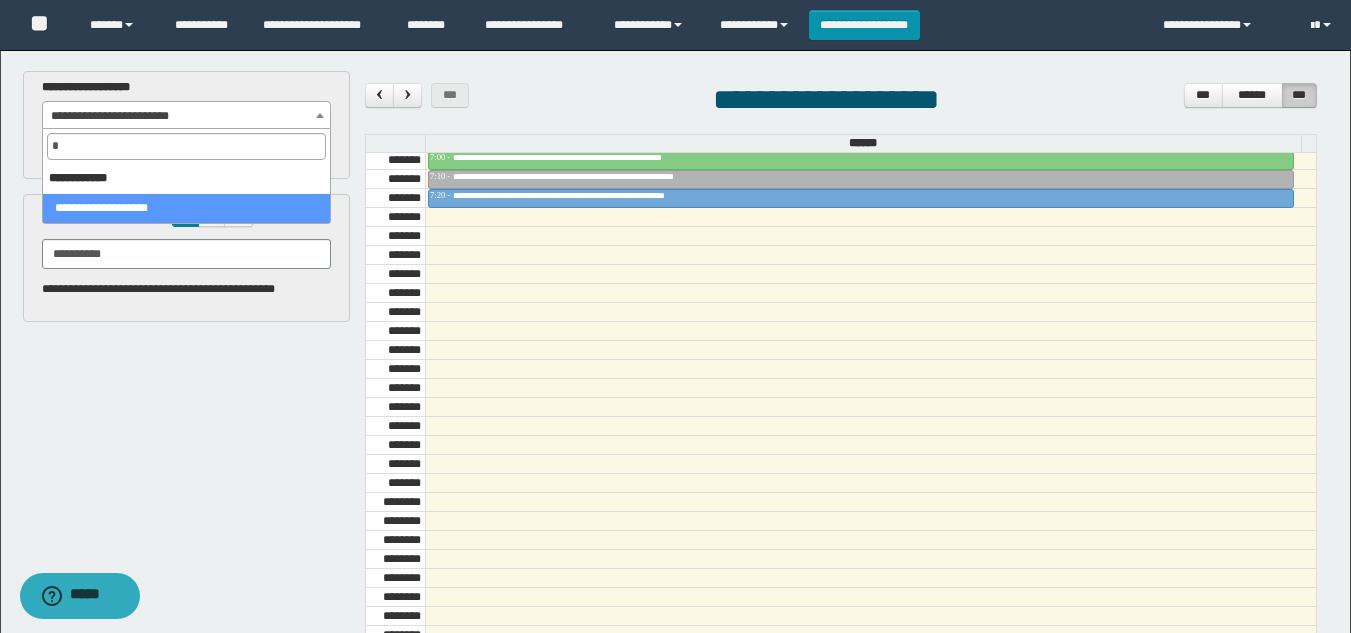 type on "*" 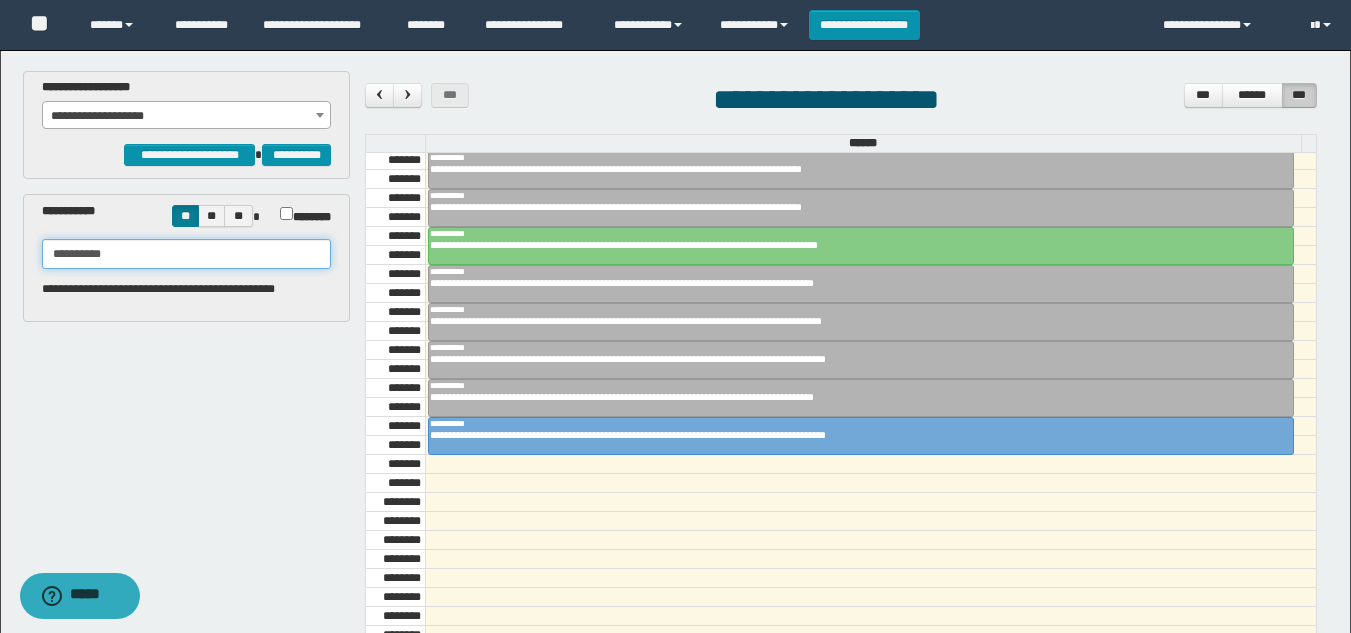 click on "**********" at bounding box center [186, 254] 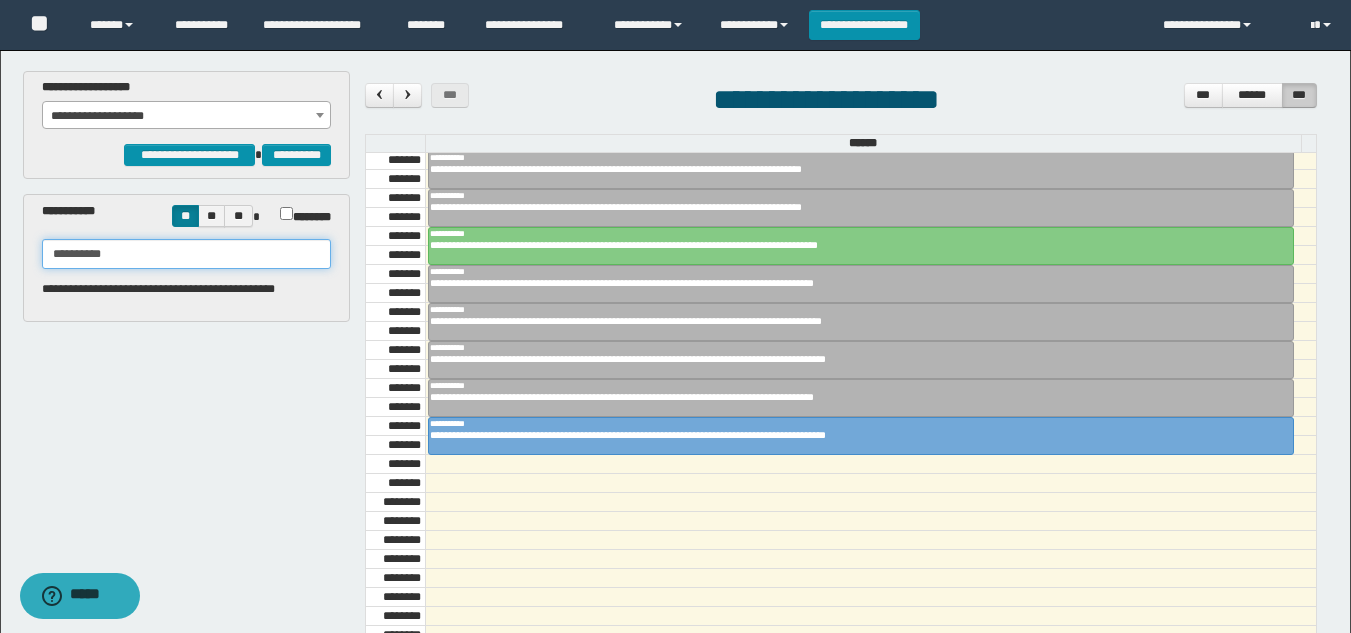 click on "**********" at bounding box center [186, 254] 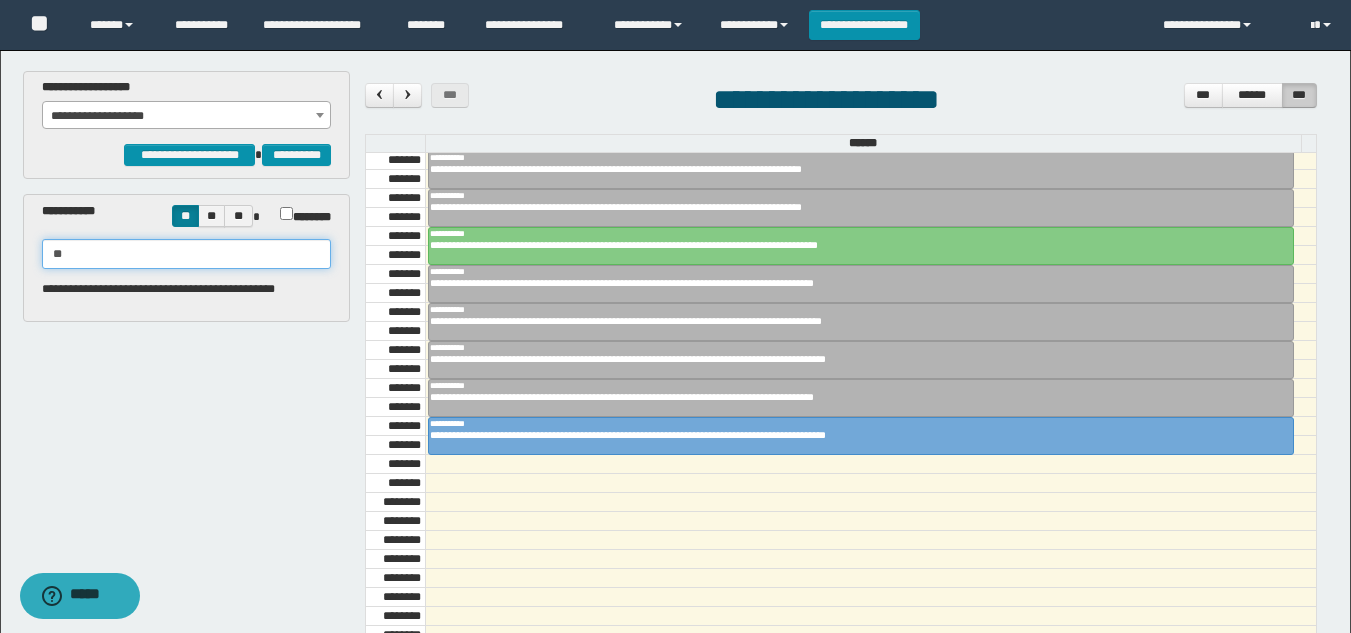 type on "*" 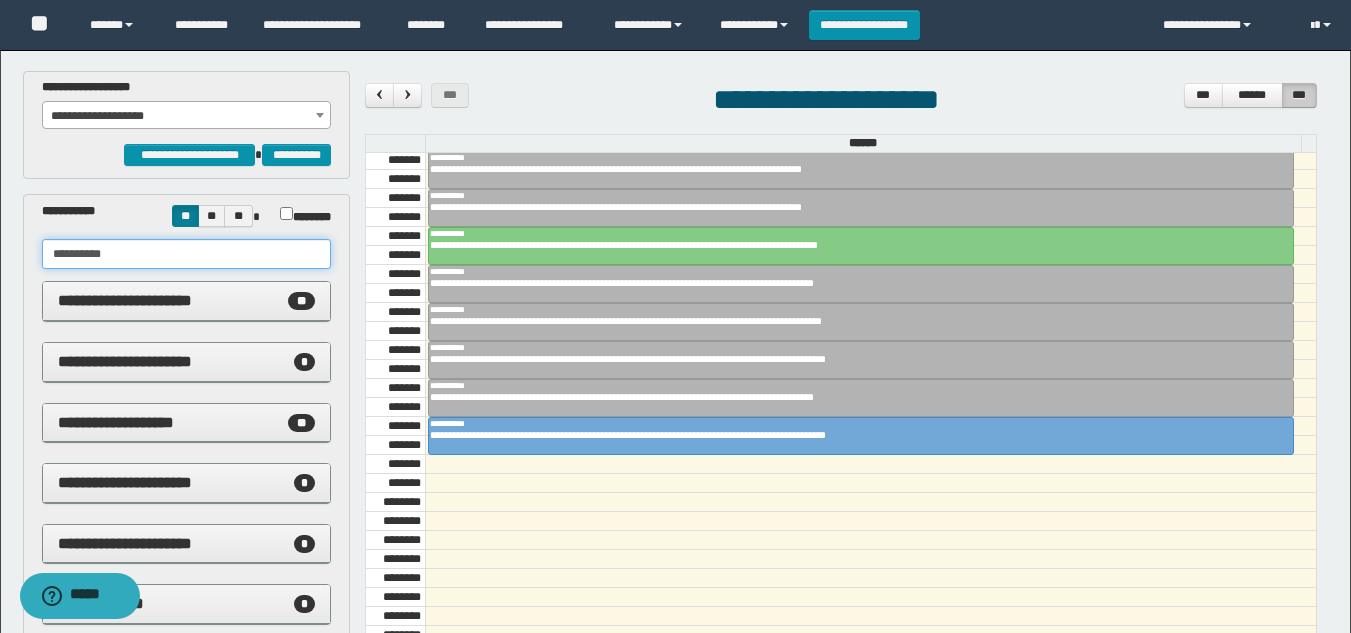 type on "**********" 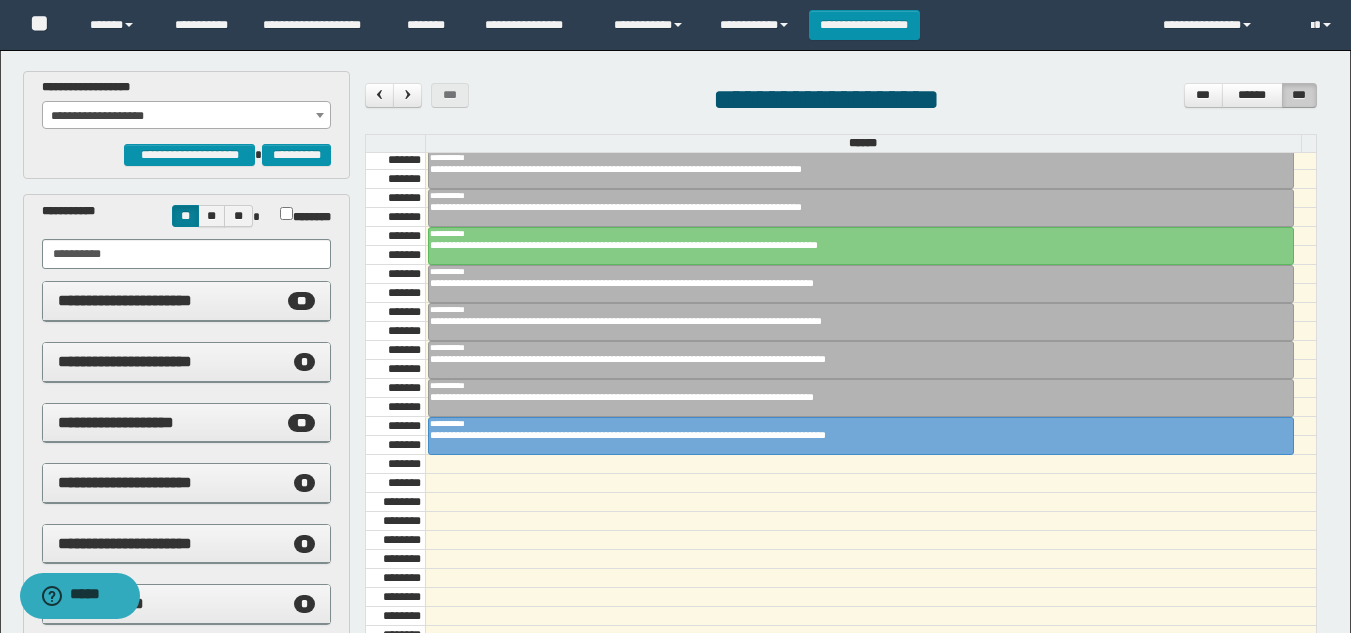click on "**********" at bounding box center (186, 444) 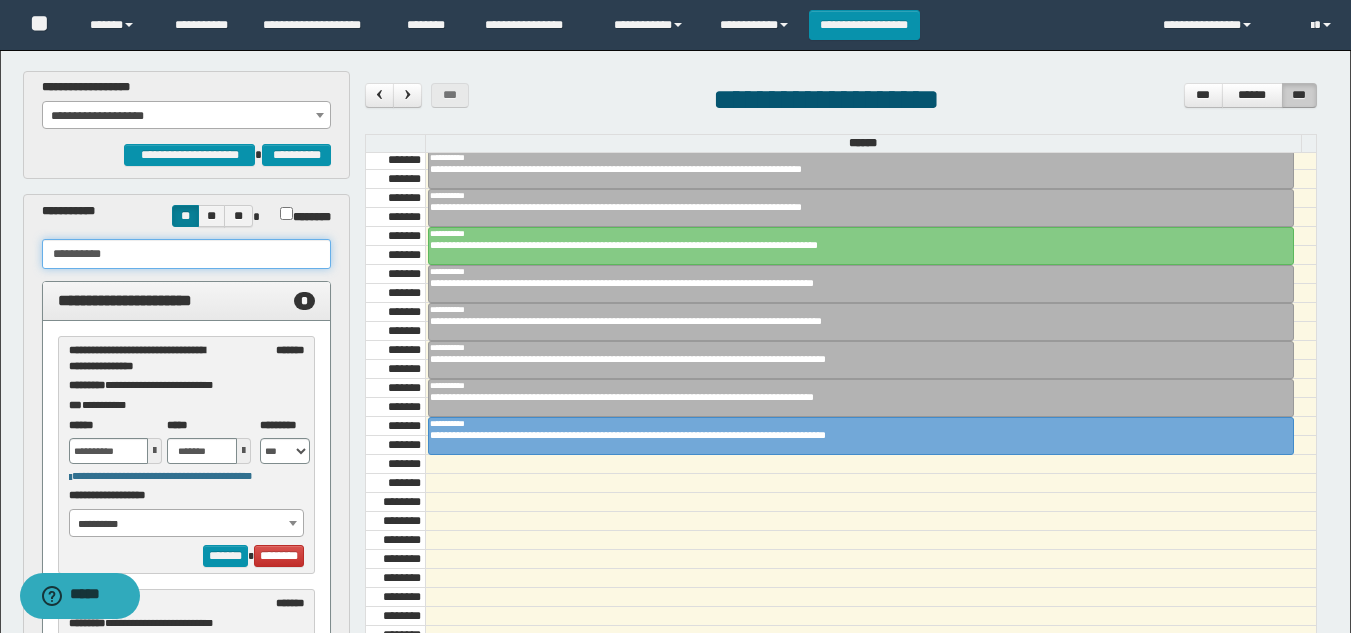 click on "**********" at bounding box center [186, 254] 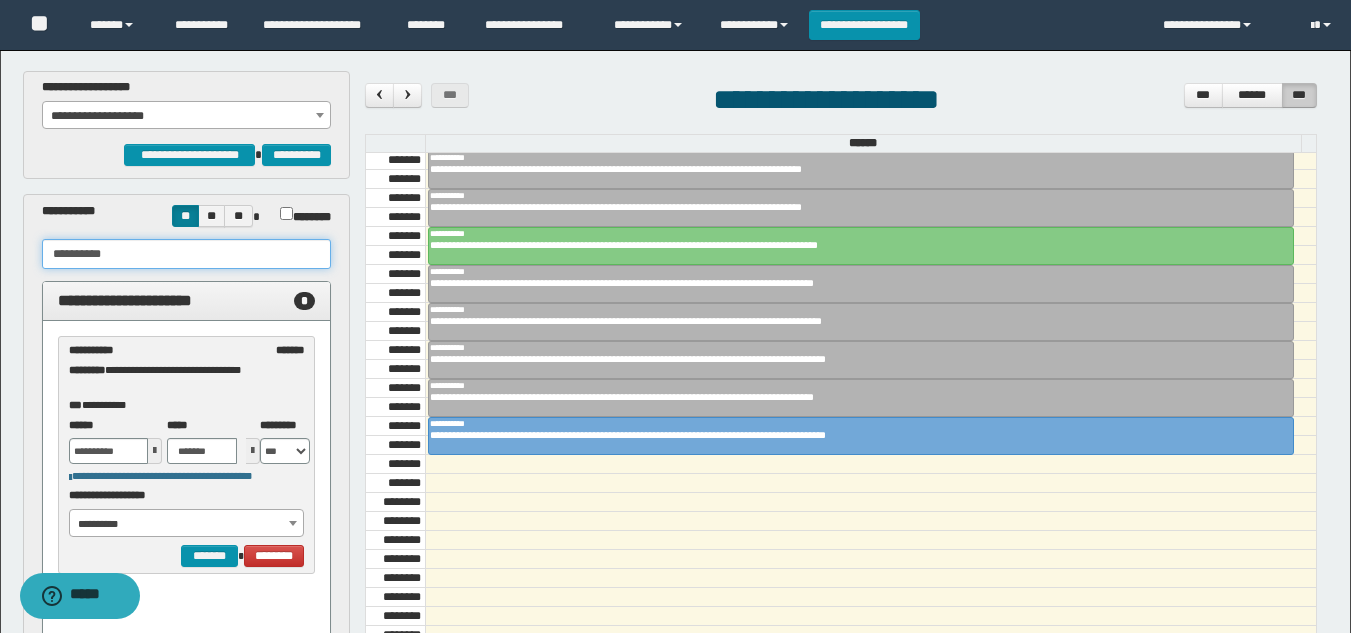 click on "**********" at bounding box center [186, 254] 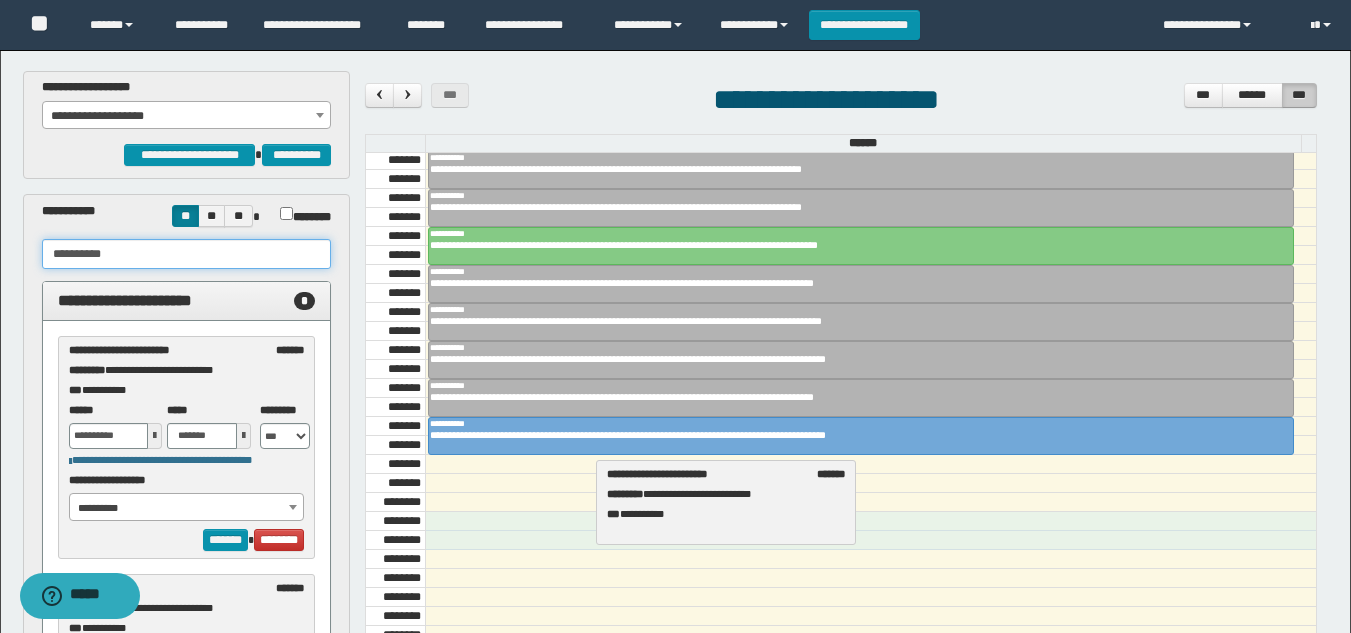 drag, startPoint x: 705, startPoint y: 523, endPoint x: 219, endPoint y: 426, distance: 495.5855 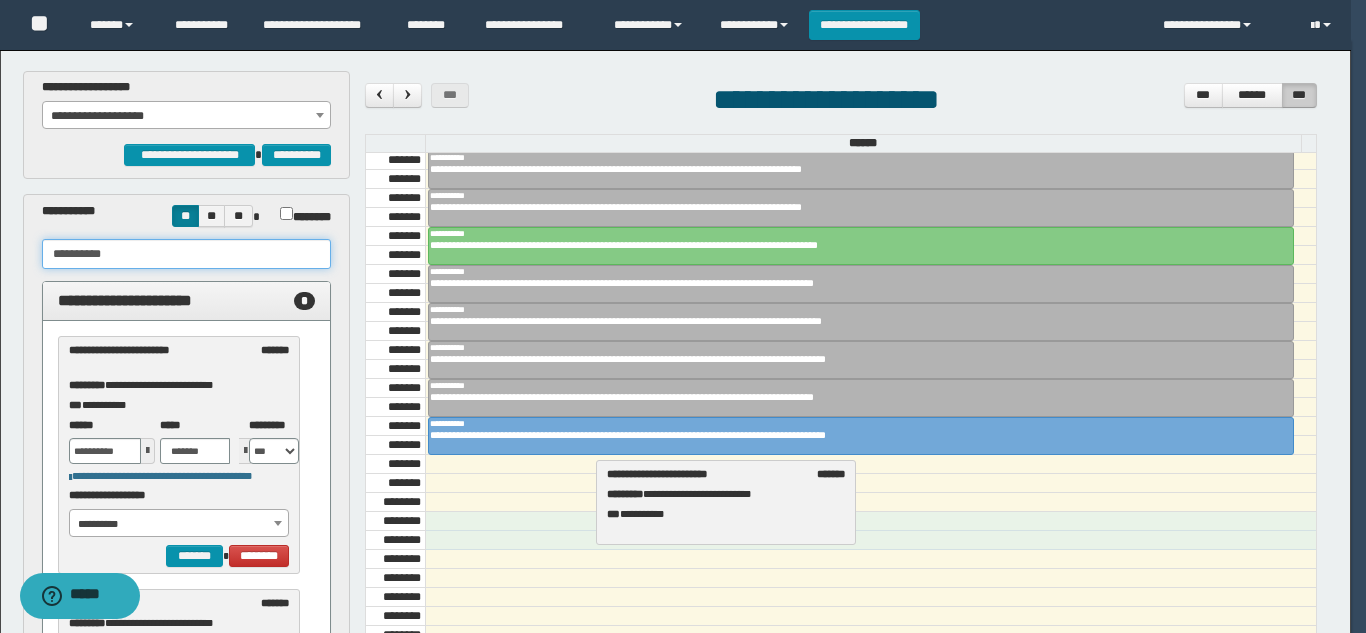 select on "***" 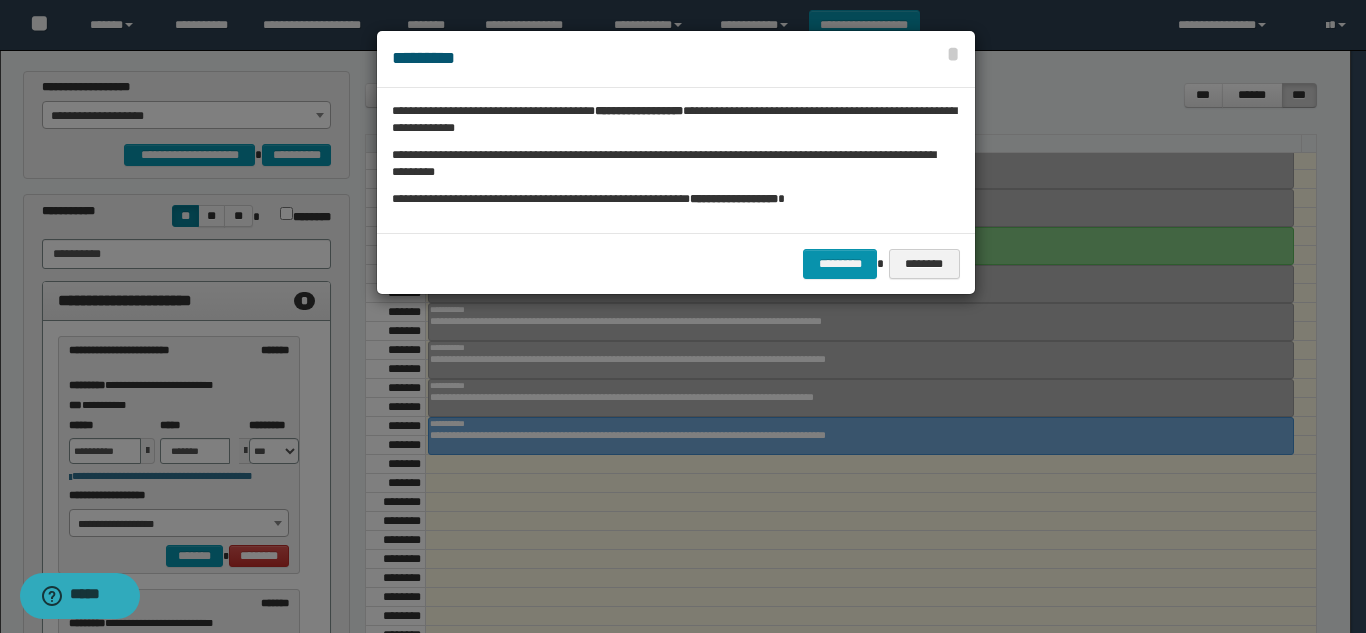 click on "*
*********" at bounding box center [676, 59] 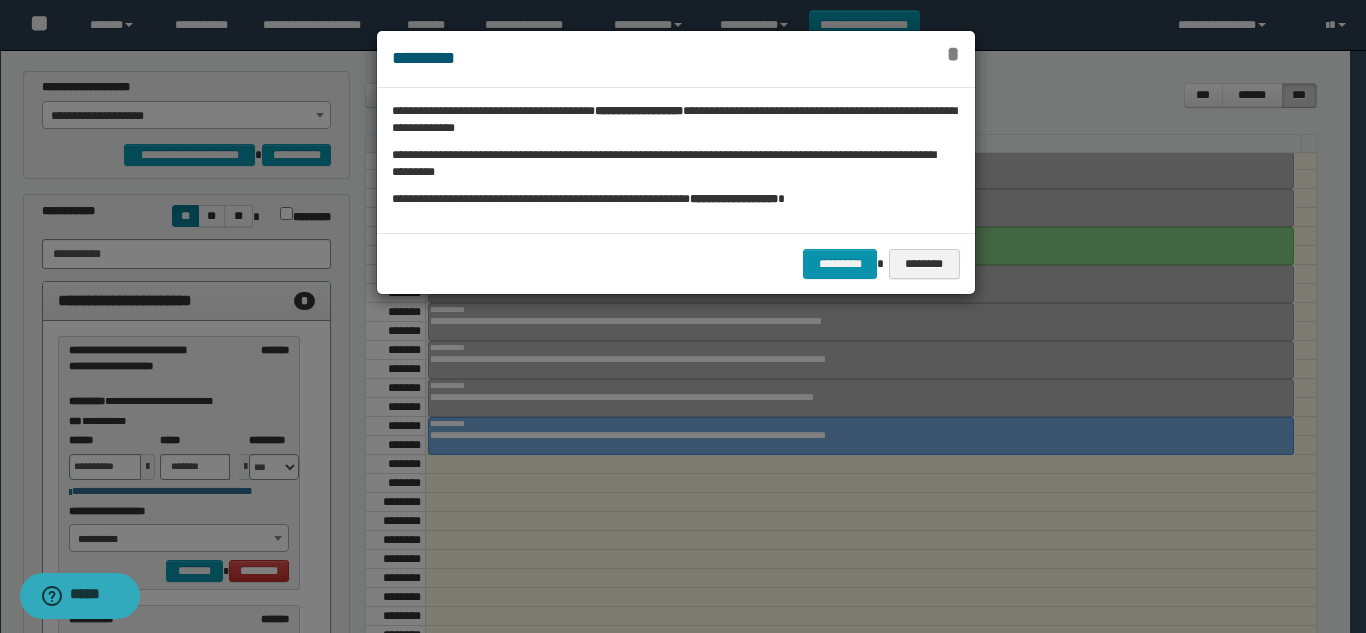 click on "*" at bounding box center (953, 54) 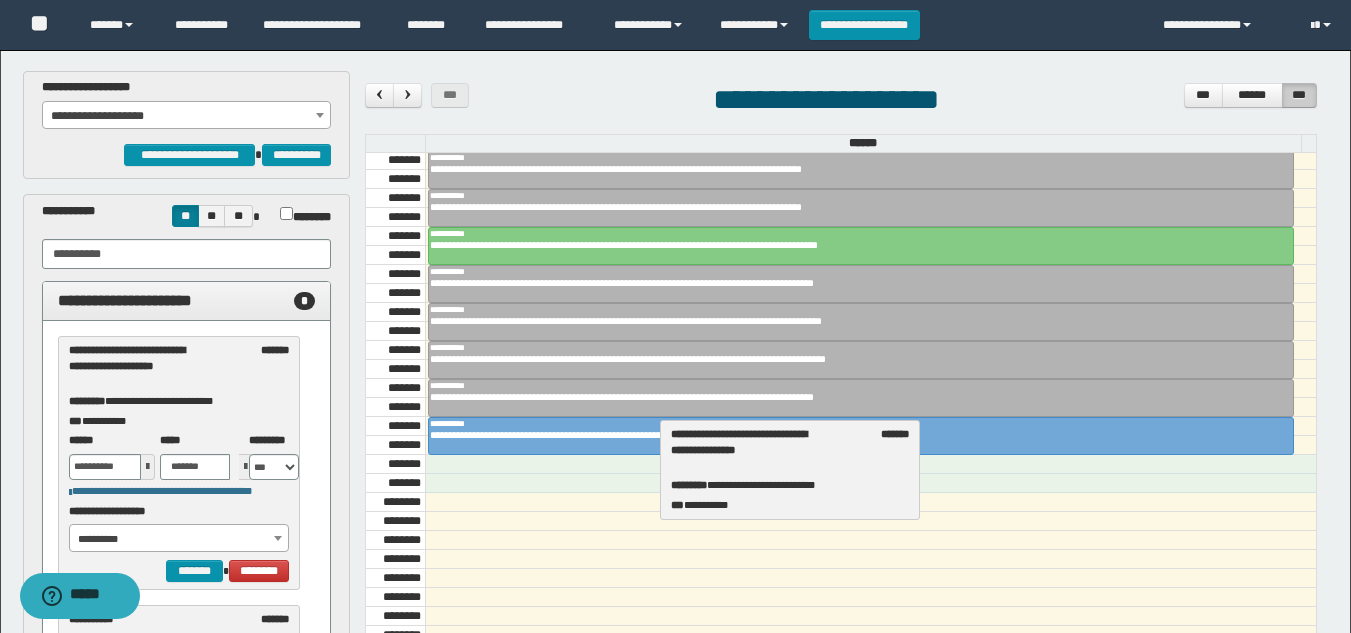 drag, startPoint x: 145, startPoint y: 384, endPoint x: 747, endPoint y: 468, distance: 607.8322 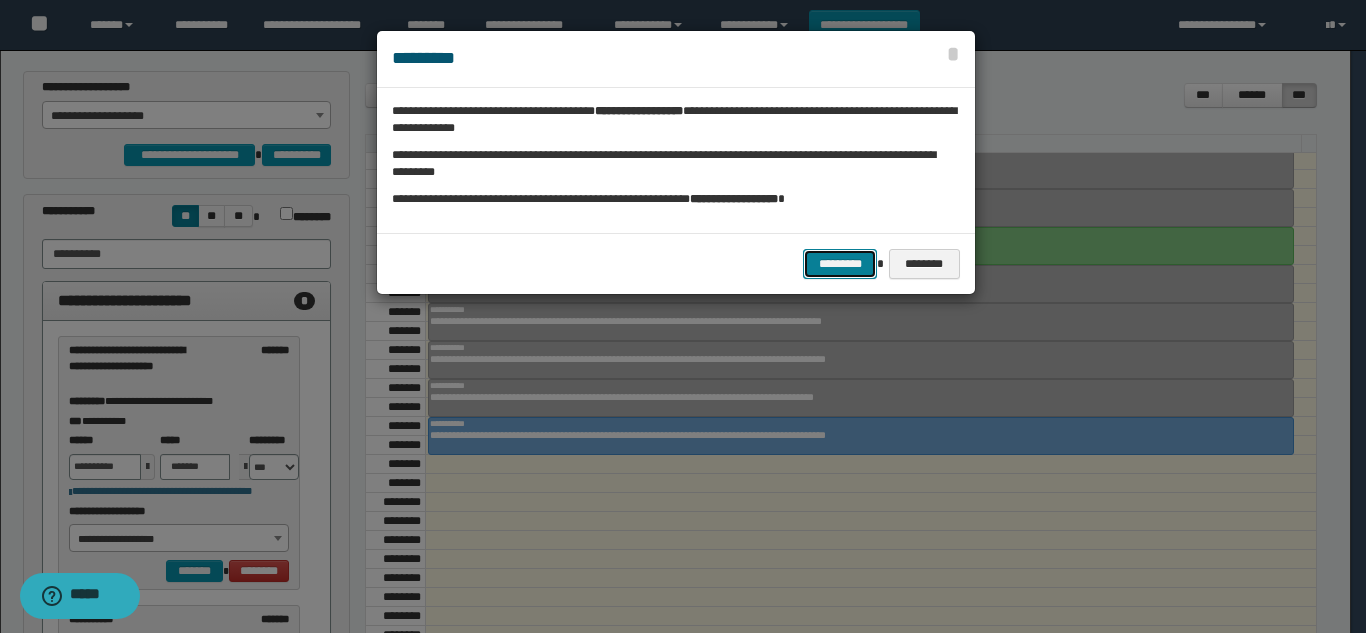 click on "*********" at bounding box center [840, 264] 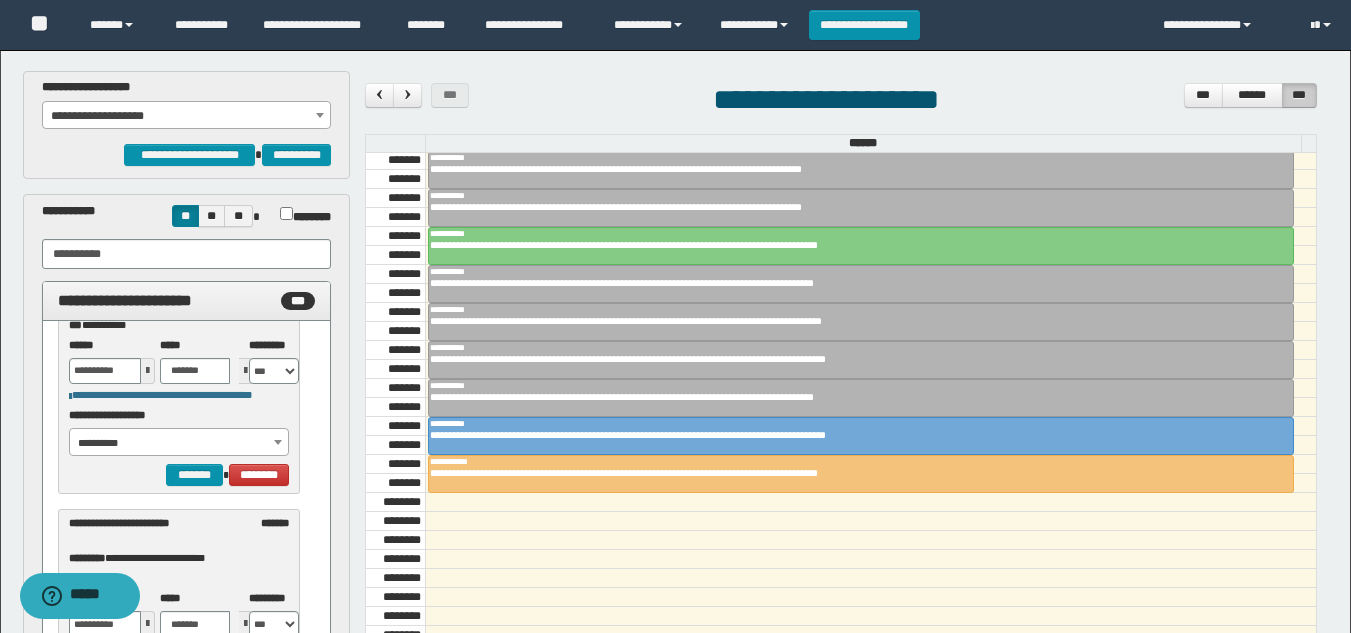 scroll, scrollTop: 0, scrollLeft: 0, axis: both 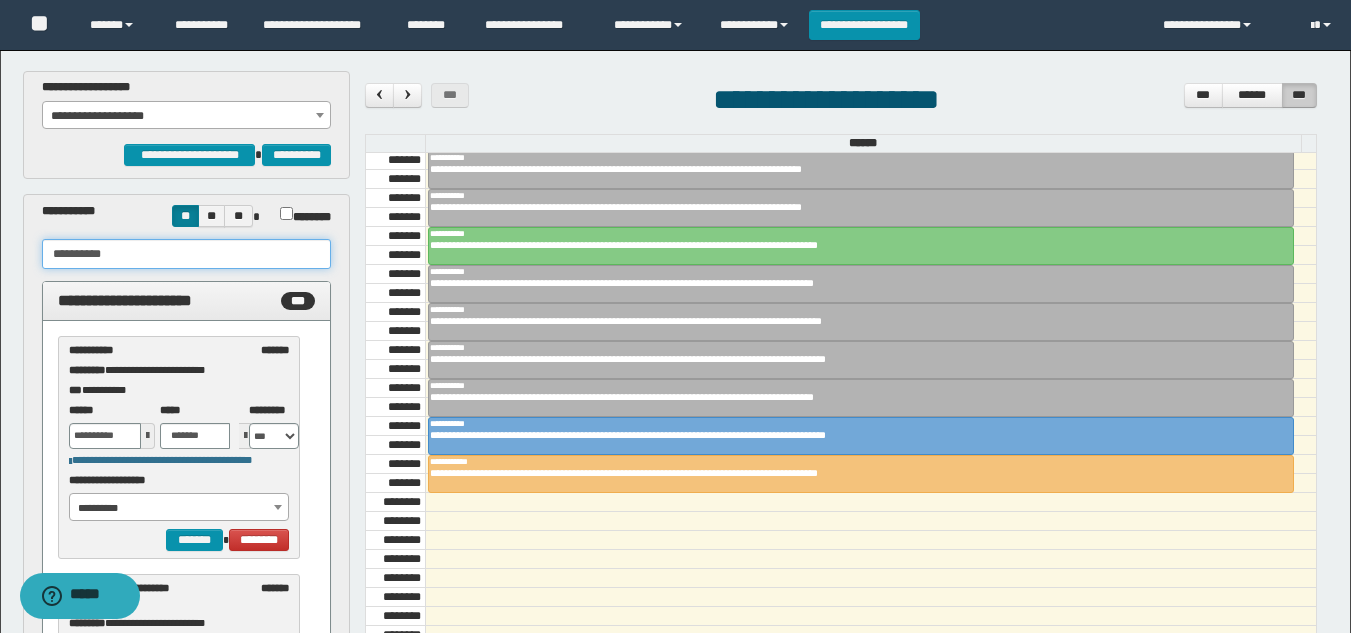 click on "**********" at bounding box center (186, 254) 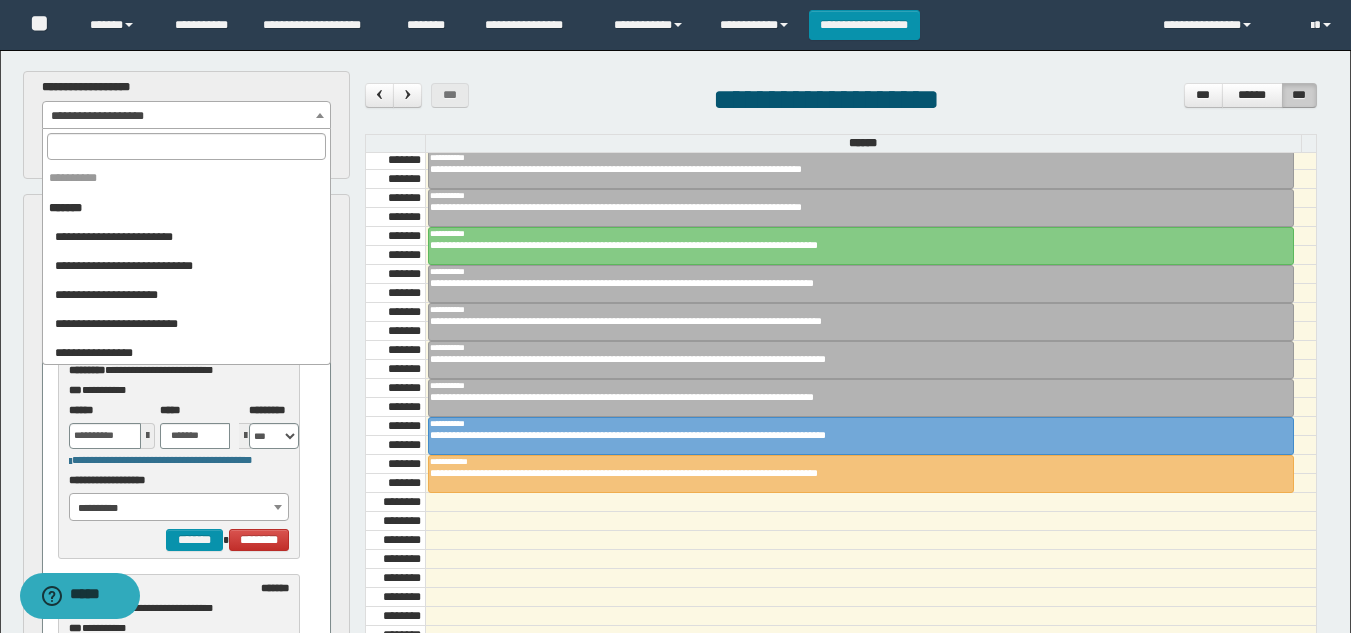 click on "**********" at bounding box center (186, 116) 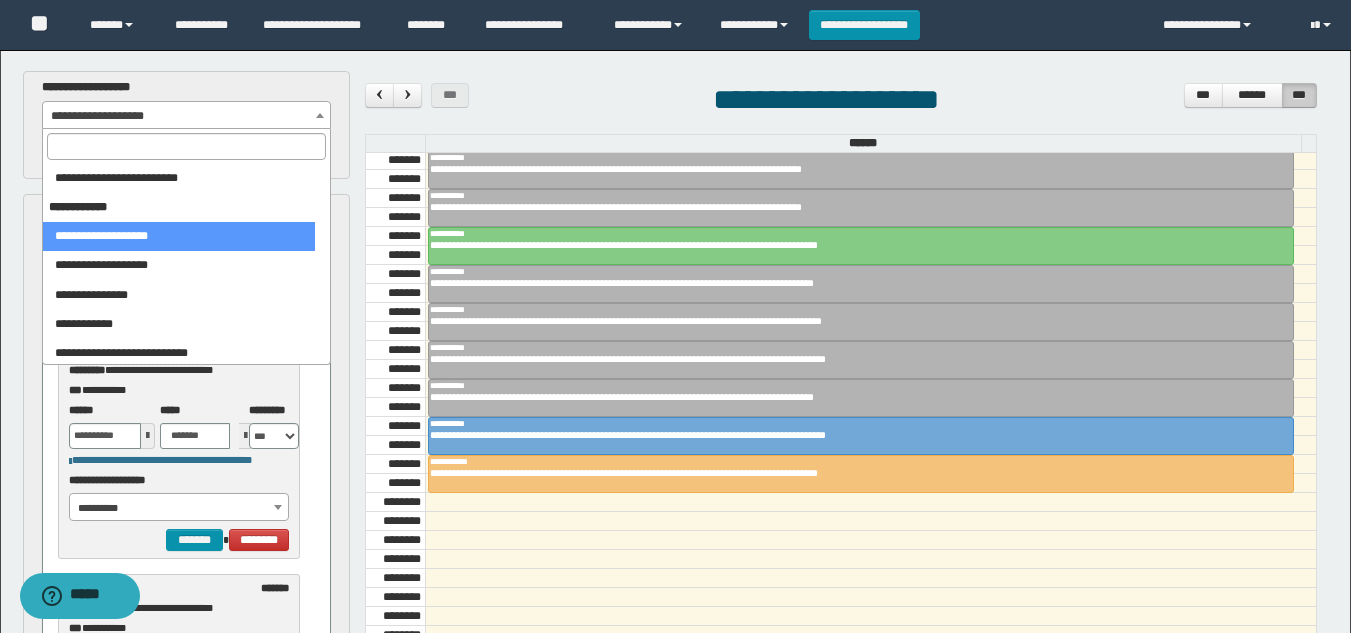 click at bounding box center (186, 146) 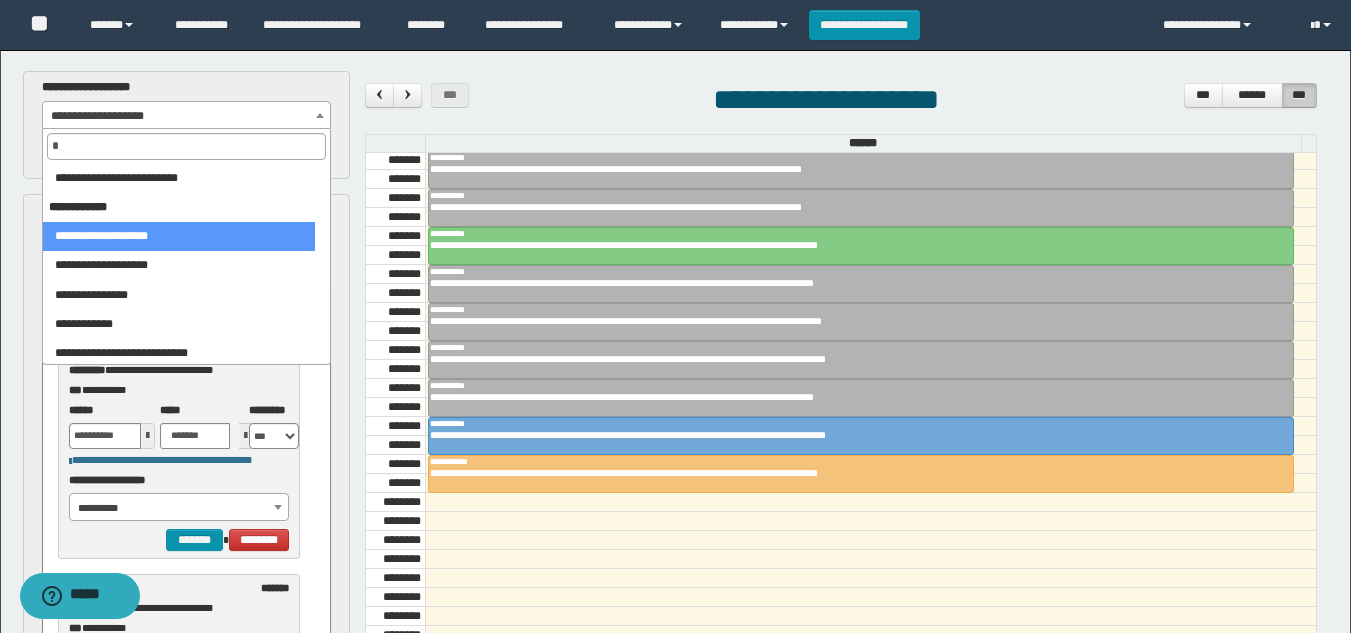 scroll, scrollTop: 0, scrollLeft: 0, axis: both 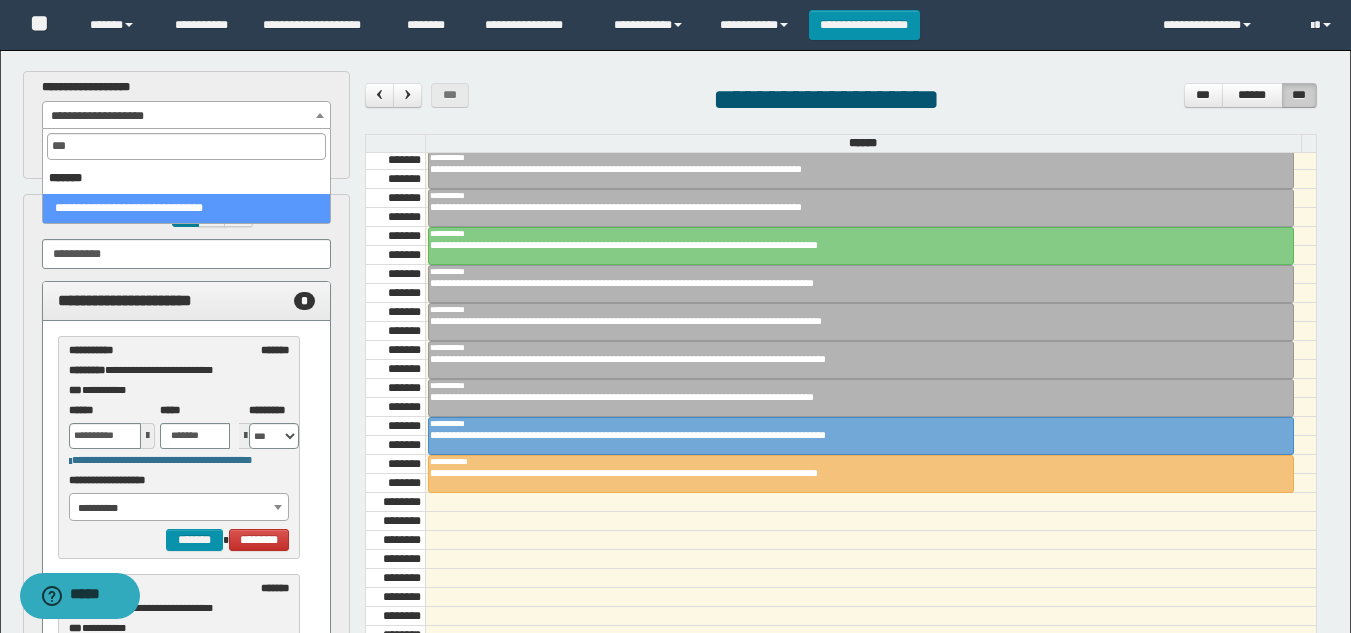 type on "***" 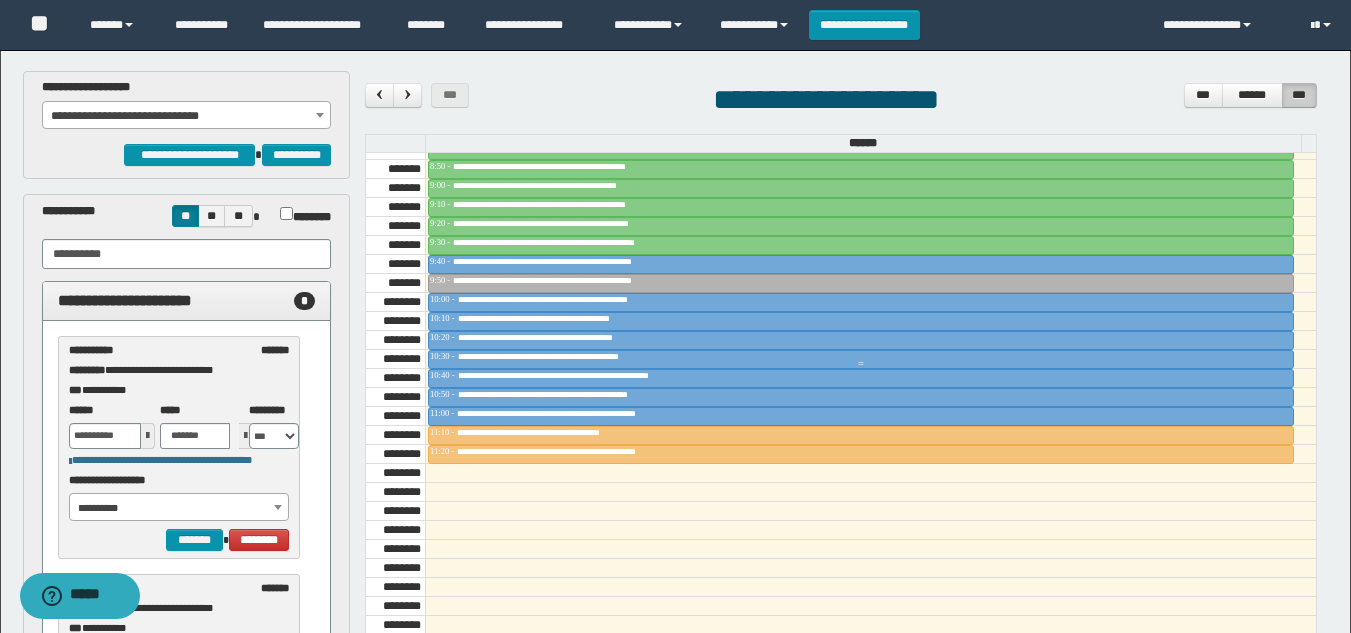 scroll, scrollTop: 1100, scrollLeft: 0, axis: vertical 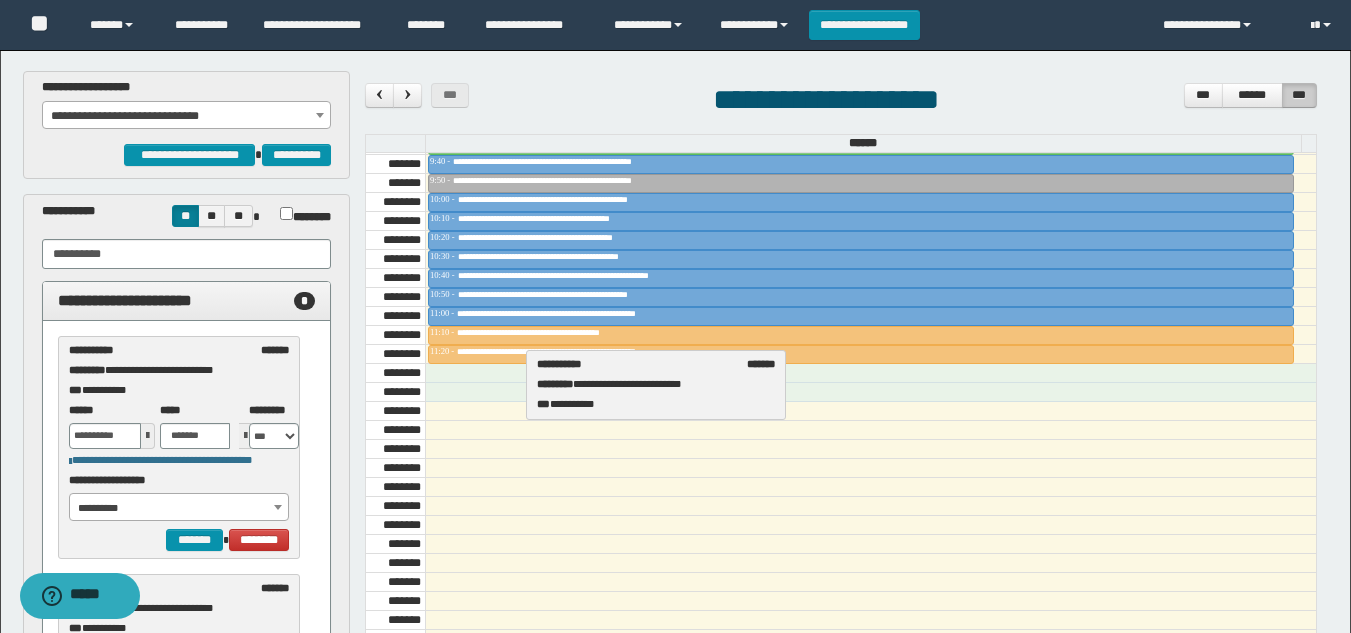 drag, startPoint x: 119, startPoint y: 350, endPoint x: 587, endPoint y: 364, distance: 468.20935 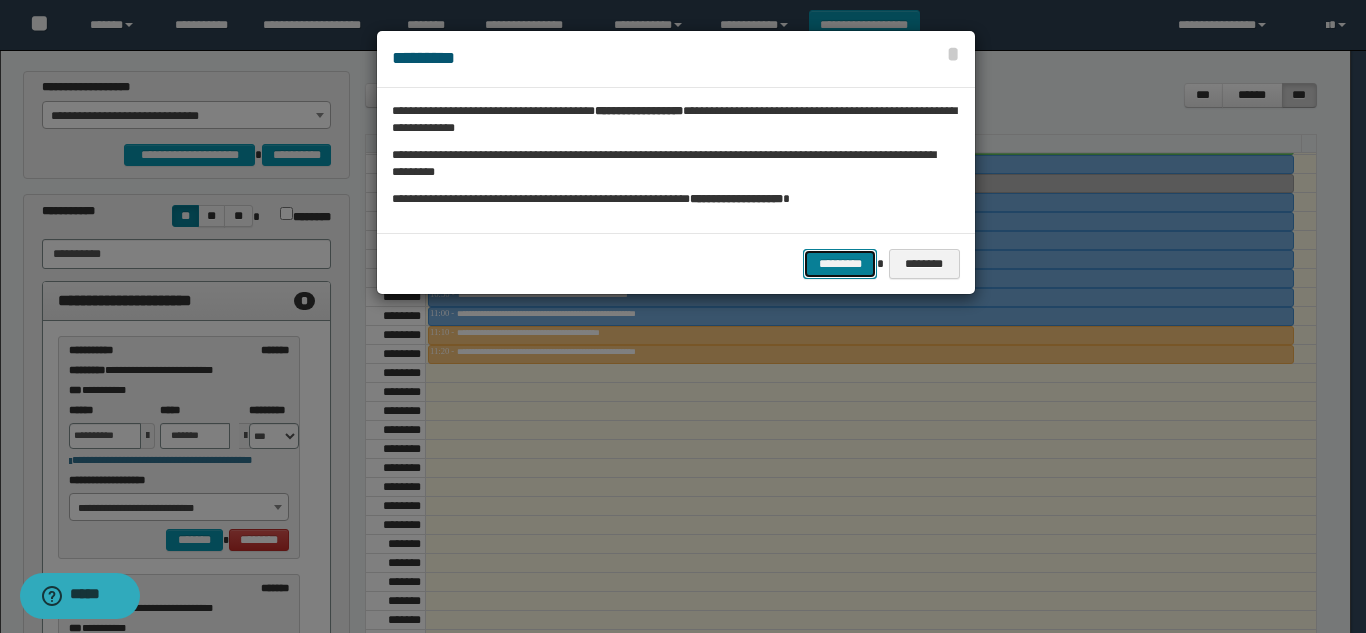 click on "*********" at bounding box center [840, 264] 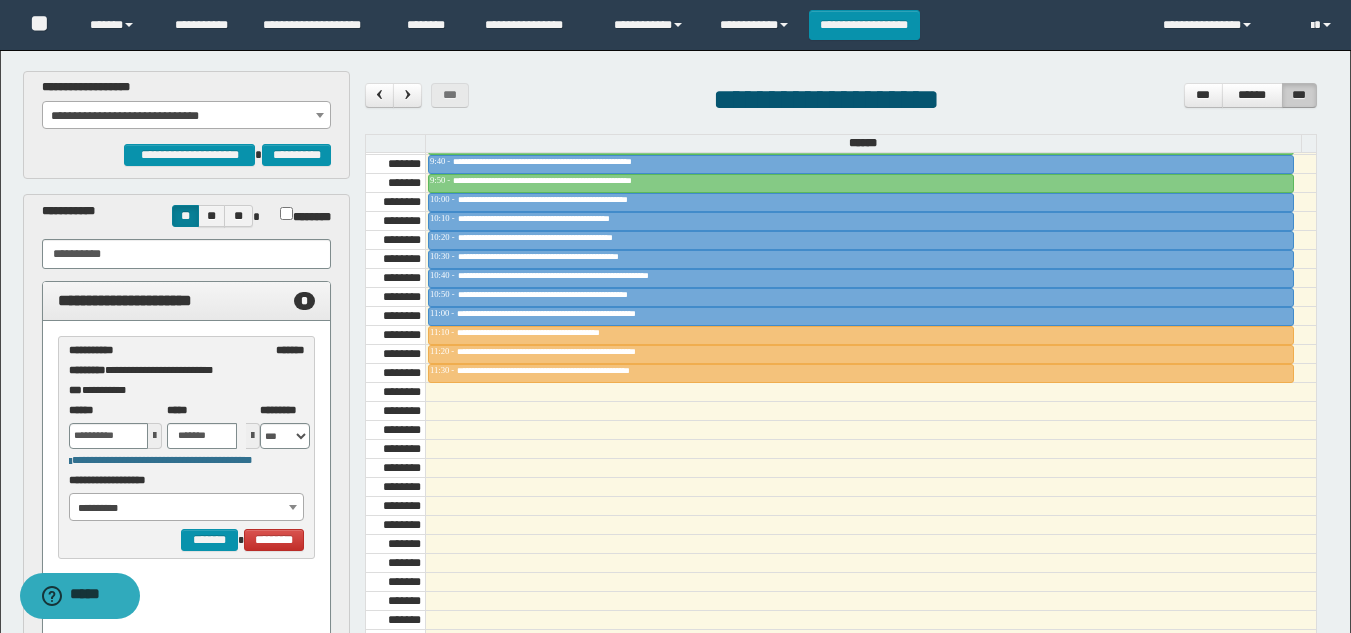 click on "**********" at bounding box center [186, 116] 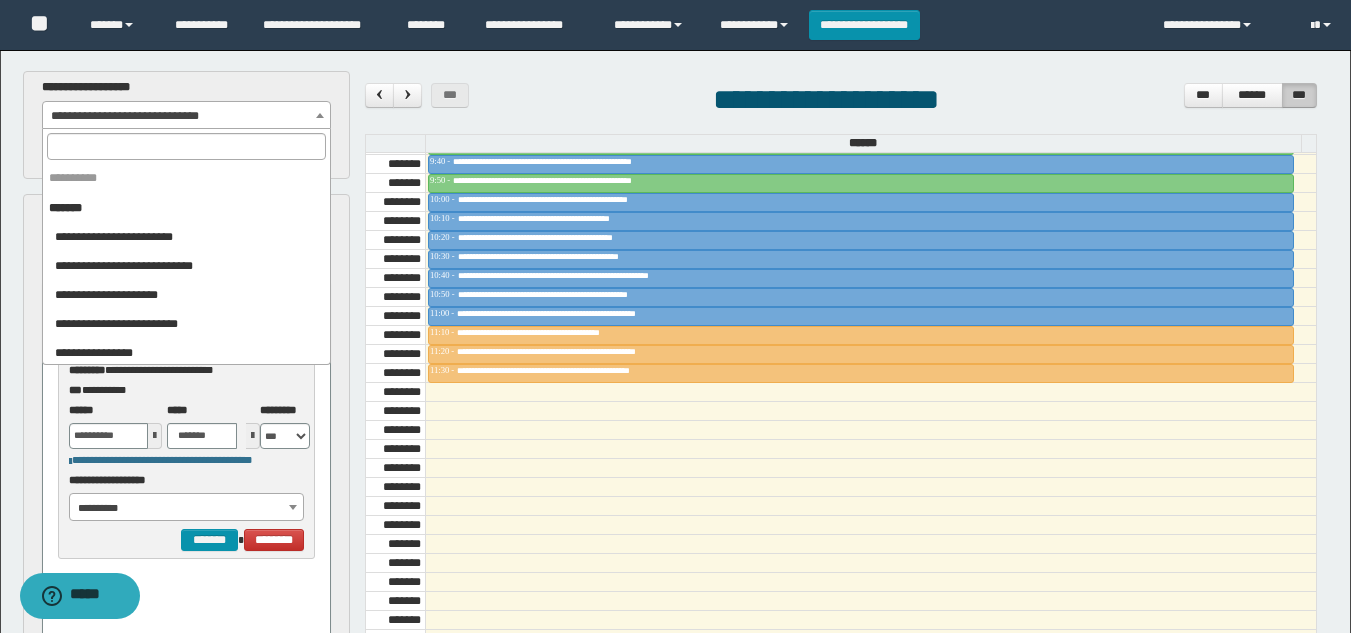 scroll, scrollTop: 437, scrollLeft: 0, axis: vertical 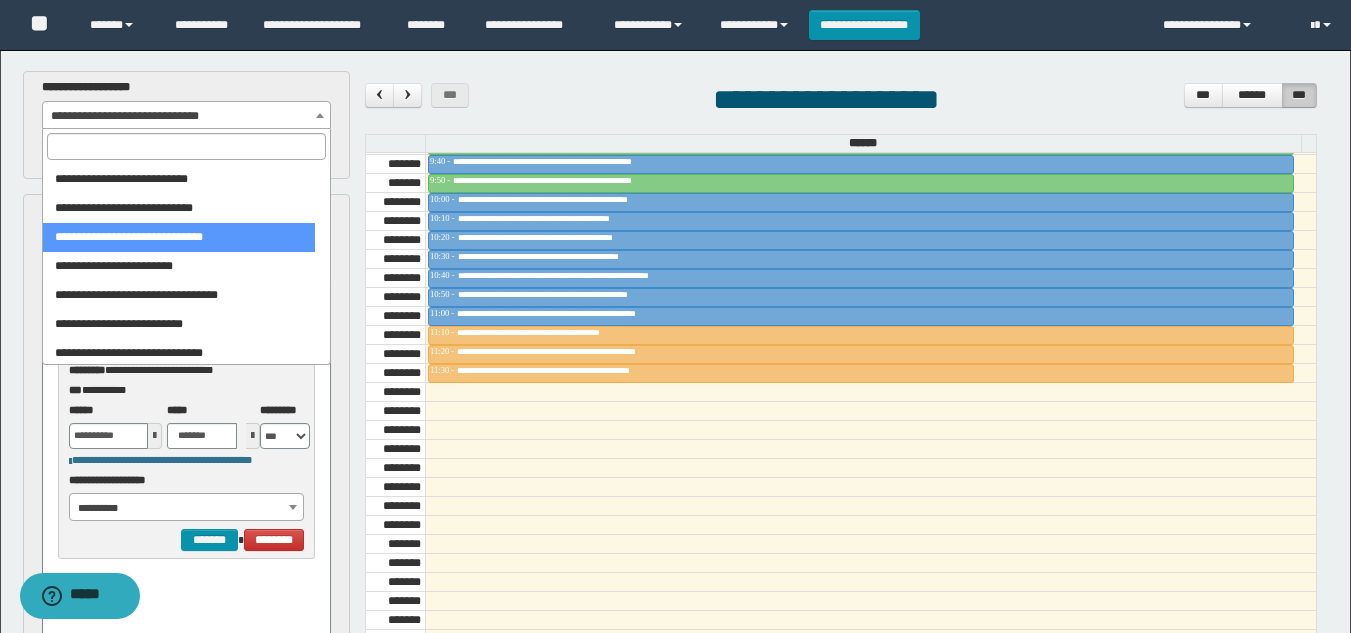 click at bounding box center [186, 146] 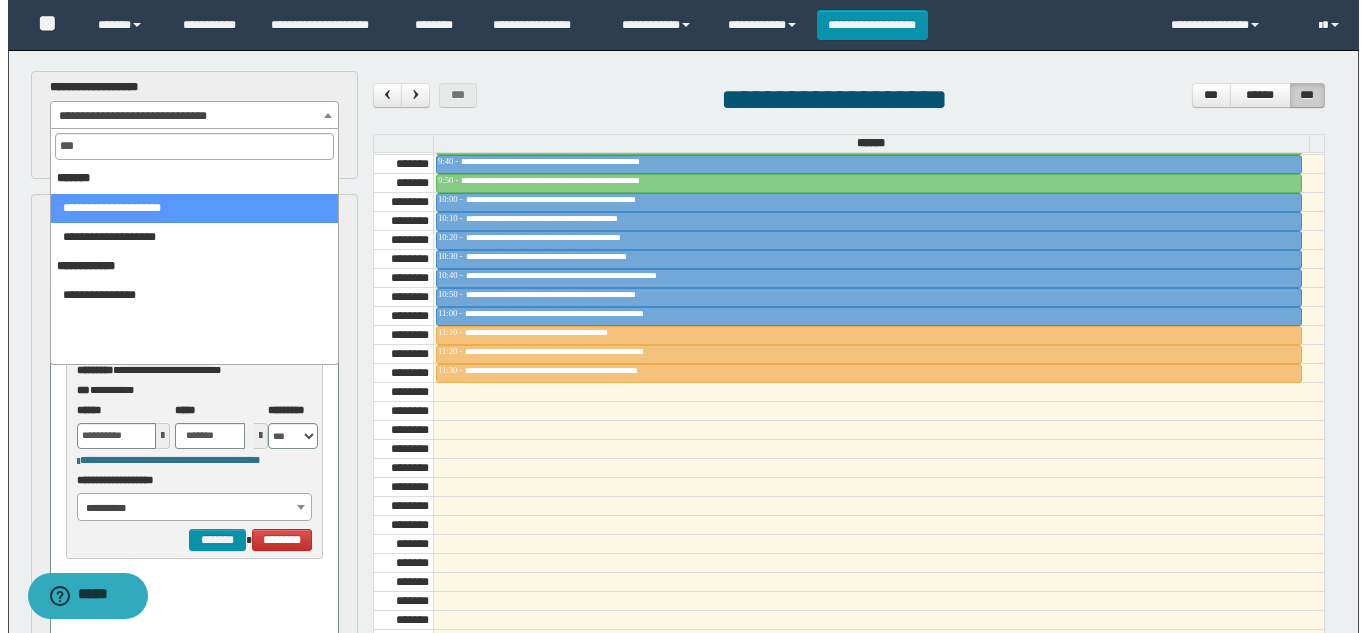 scroll, scrollTop: 0, scrollLeft: 0, axis: both 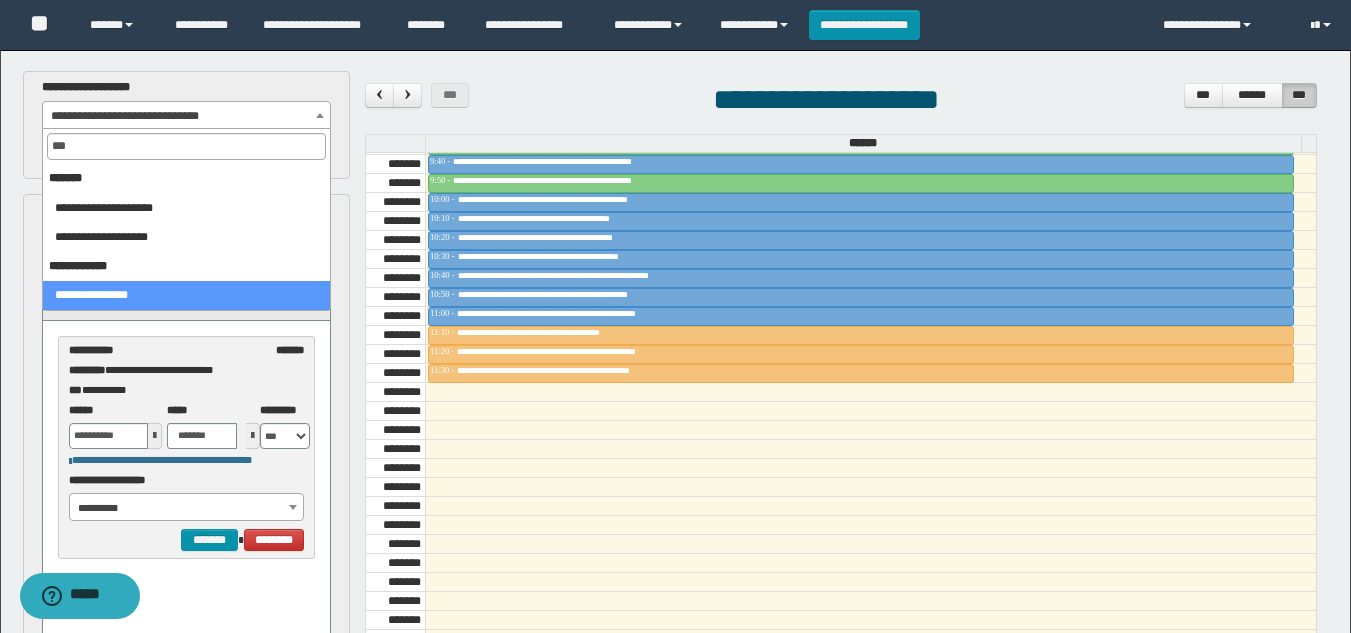 type on "***" 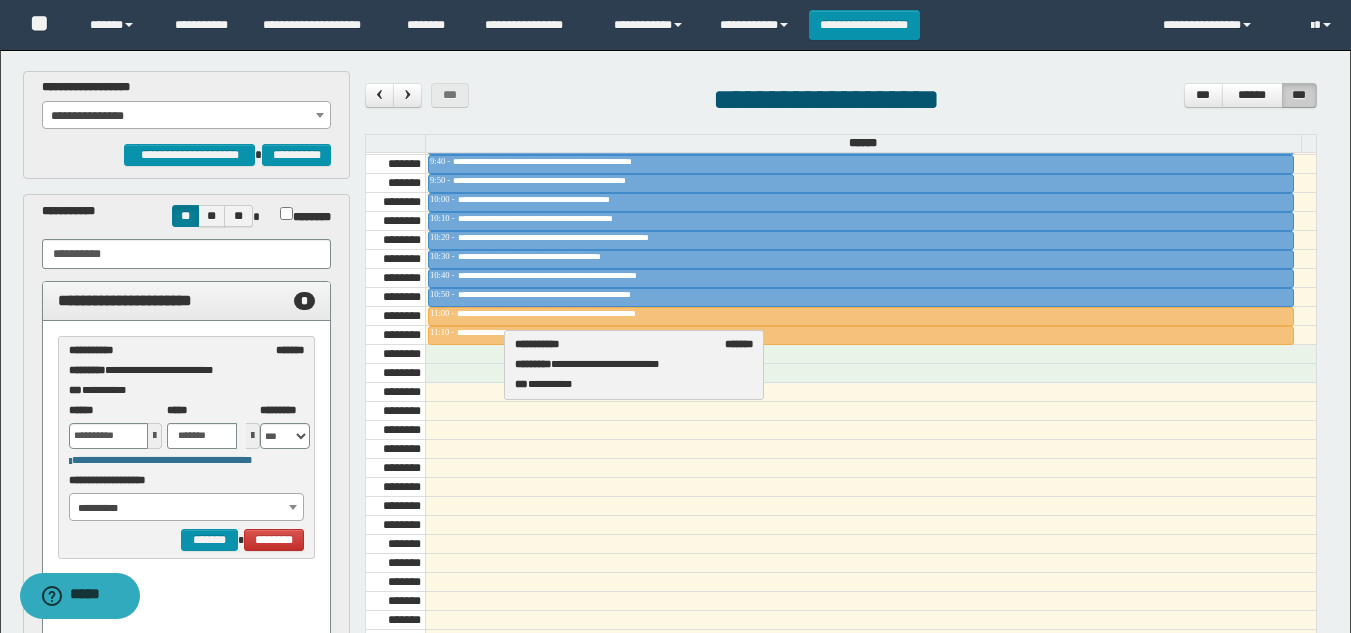 drag, startPoint x: 130, startPoint y: 357, endPoint x: 576, endPoint y: 351, distance: 446.04034 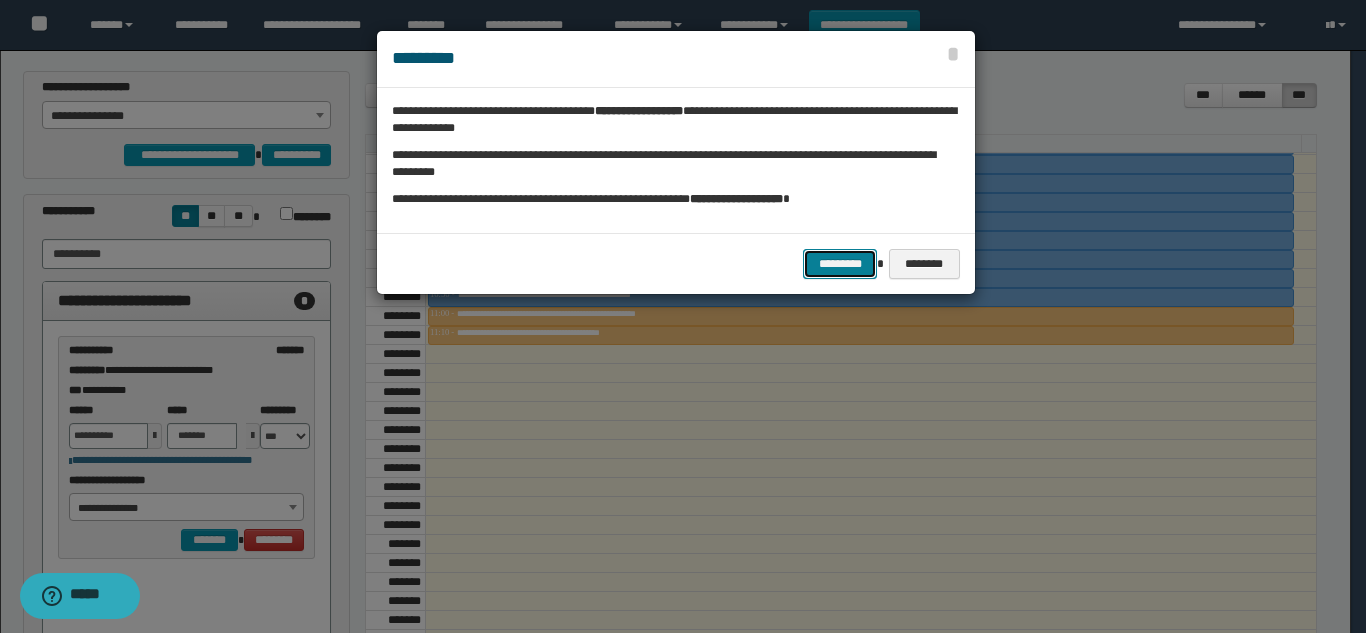 click on "*********" at bounding box center (840, 264) 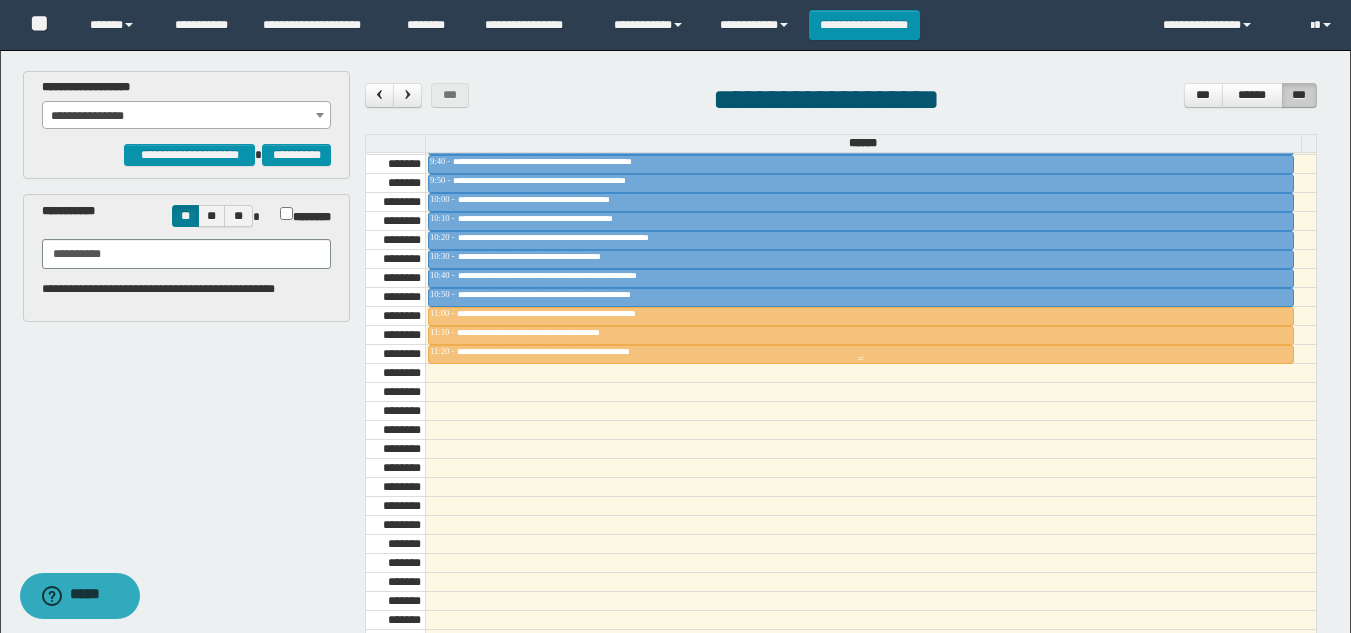 click at bounding box center (861, 359) 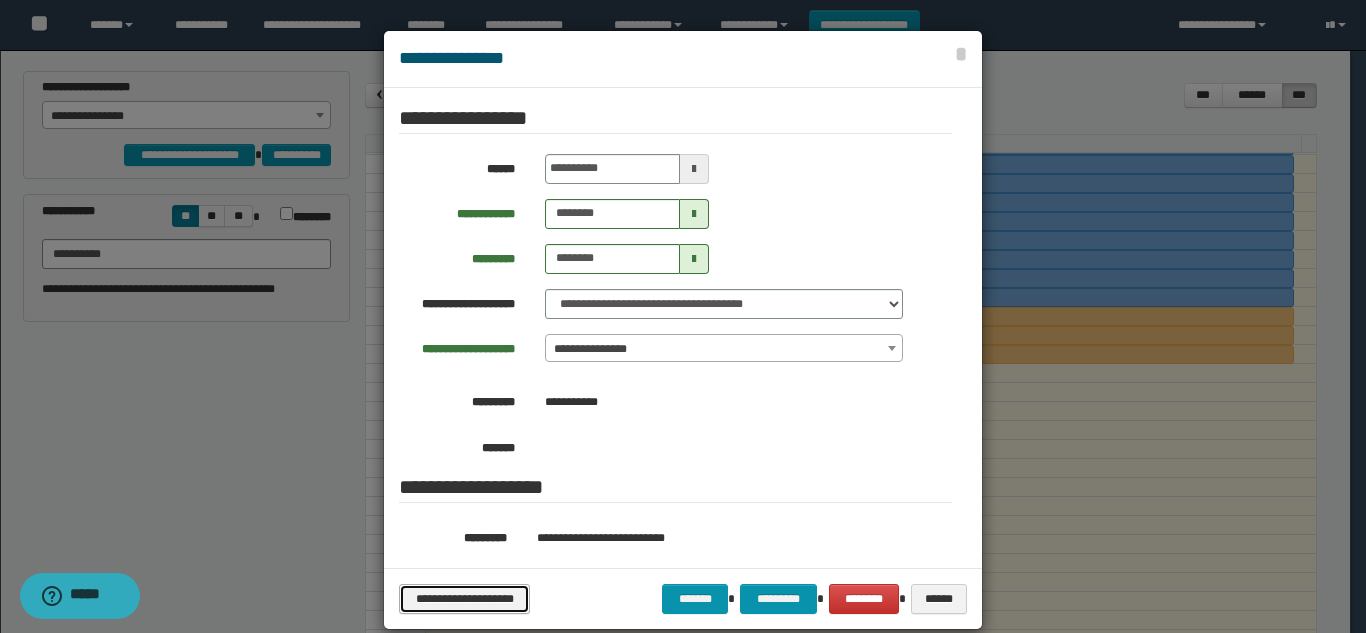 click on "**********" at bounding box center [464, 599] 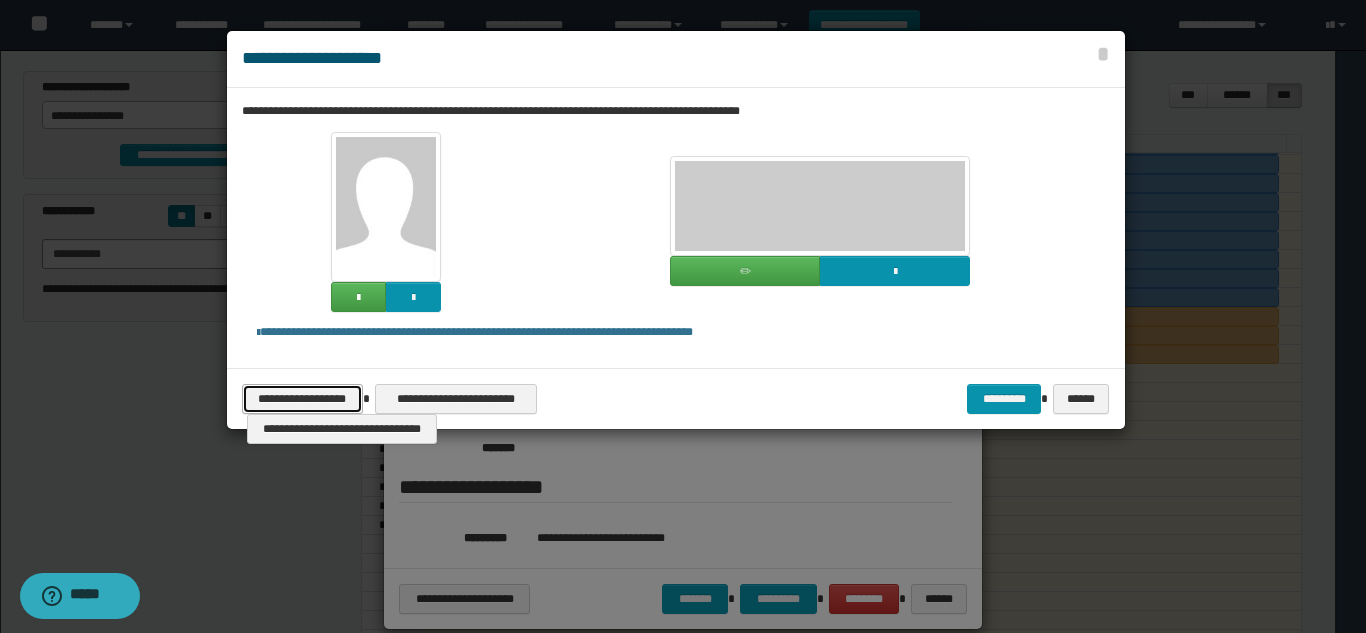 click on "**********" at bounding box center [302, 399] 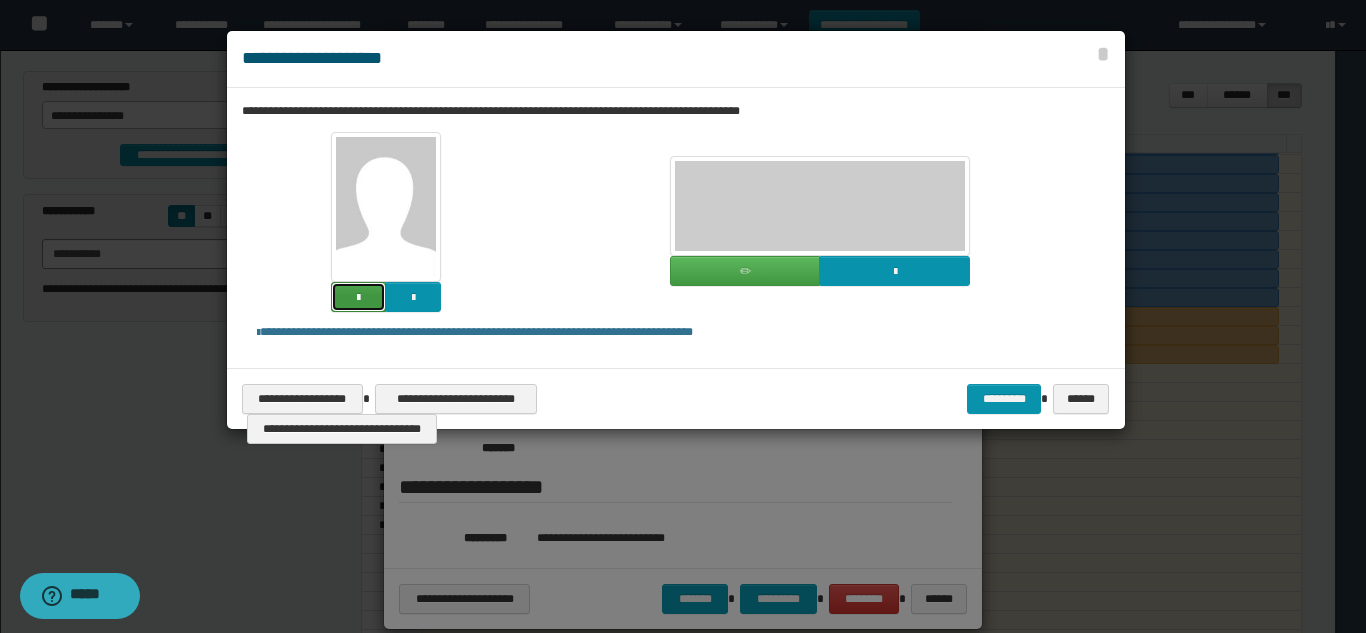 click at bounding box center (358, 297) 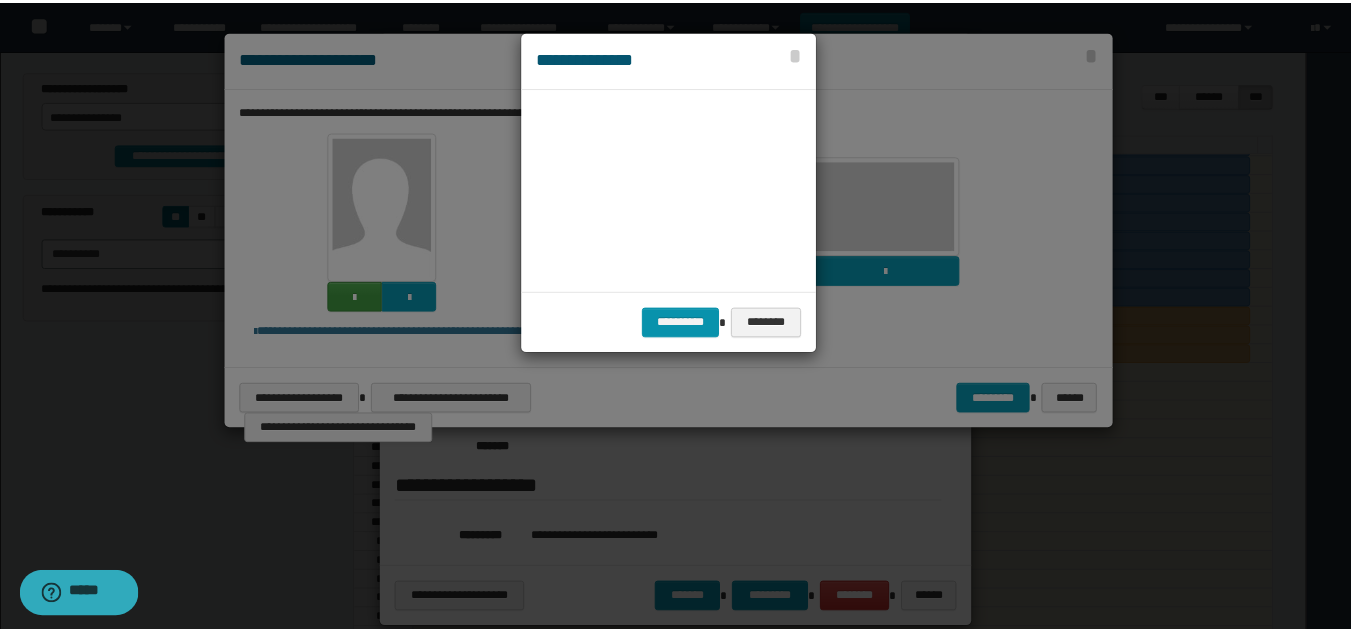 scroll, scrollTop: 45, scrollLeft: 105, axis: both 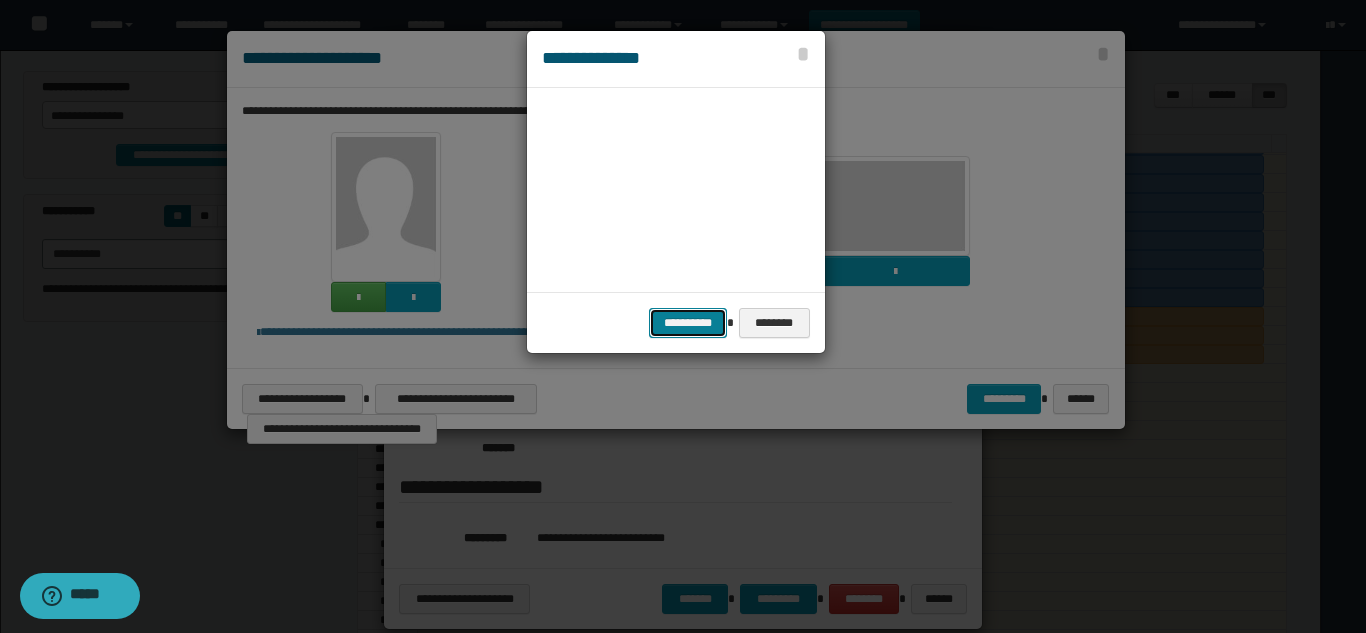 click on "**********" at bounding box center (688, 323) 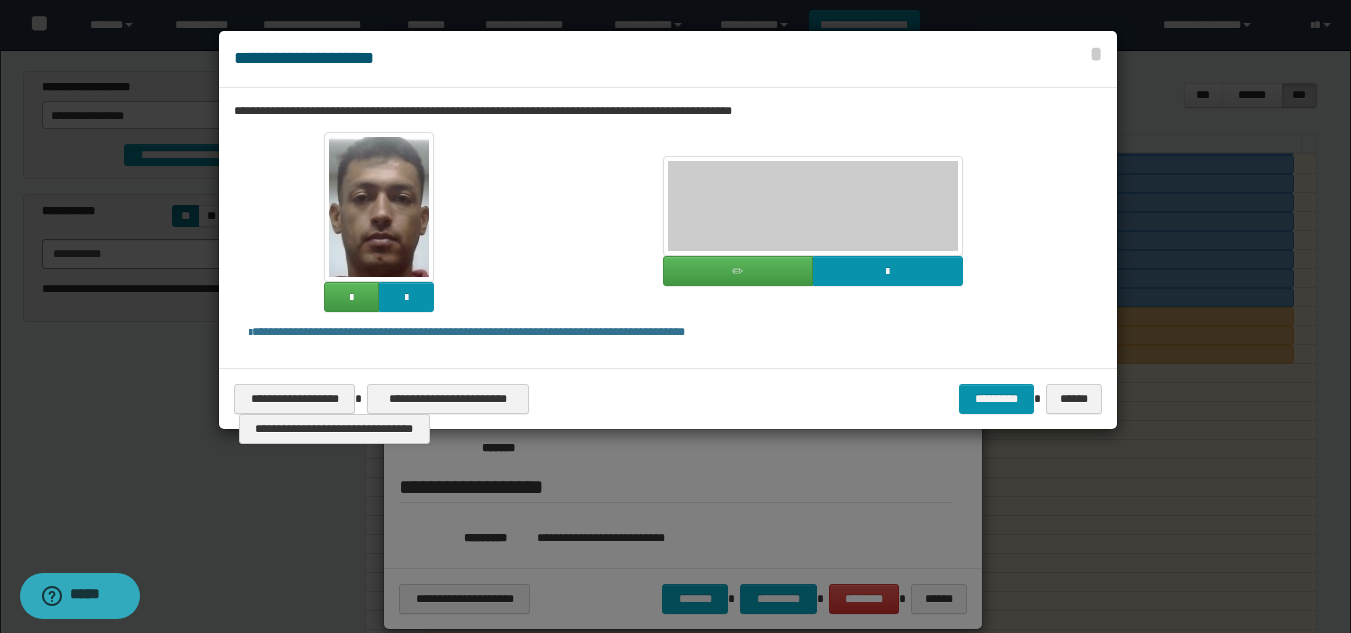 click at bounding box center (813, 206) 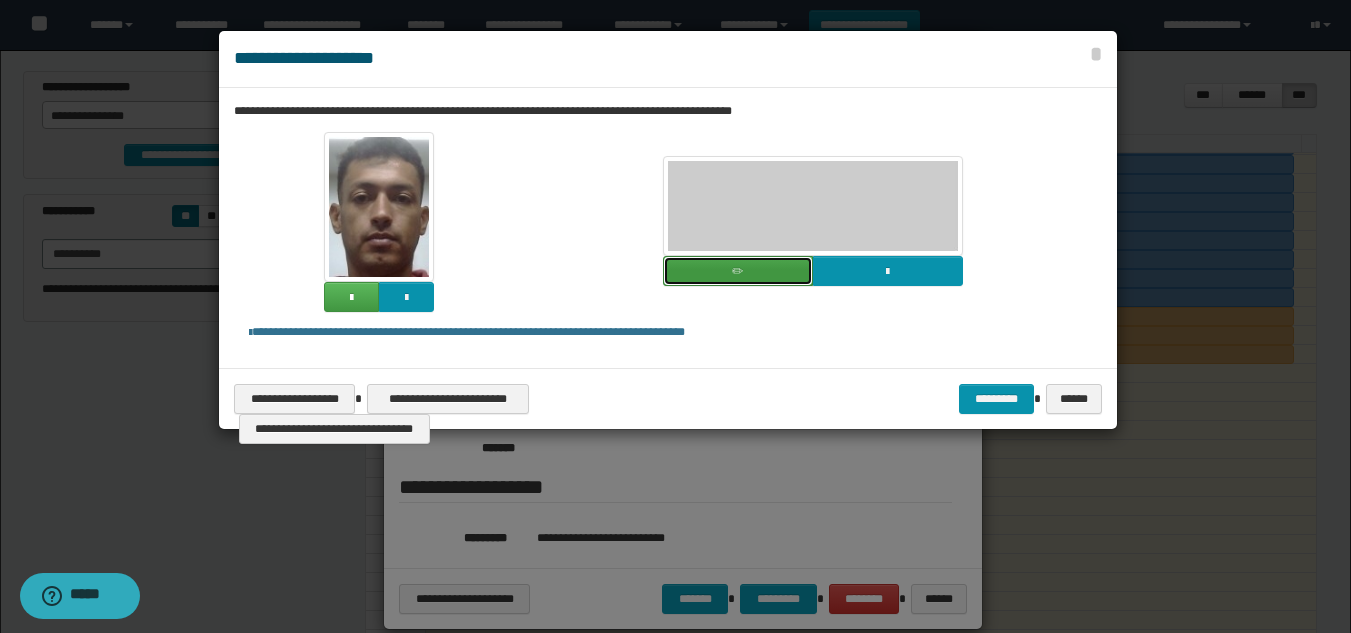 click at bounding box center (738, 271) 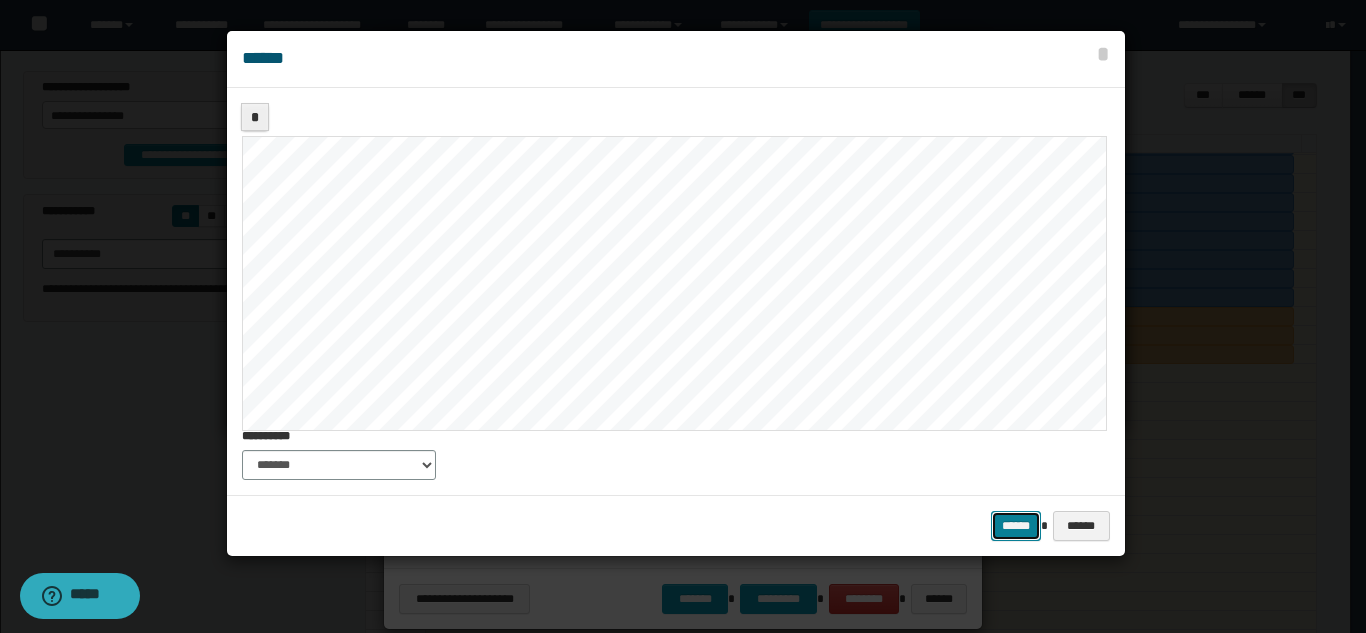 click on "******" at bounding box center (1016, 526) 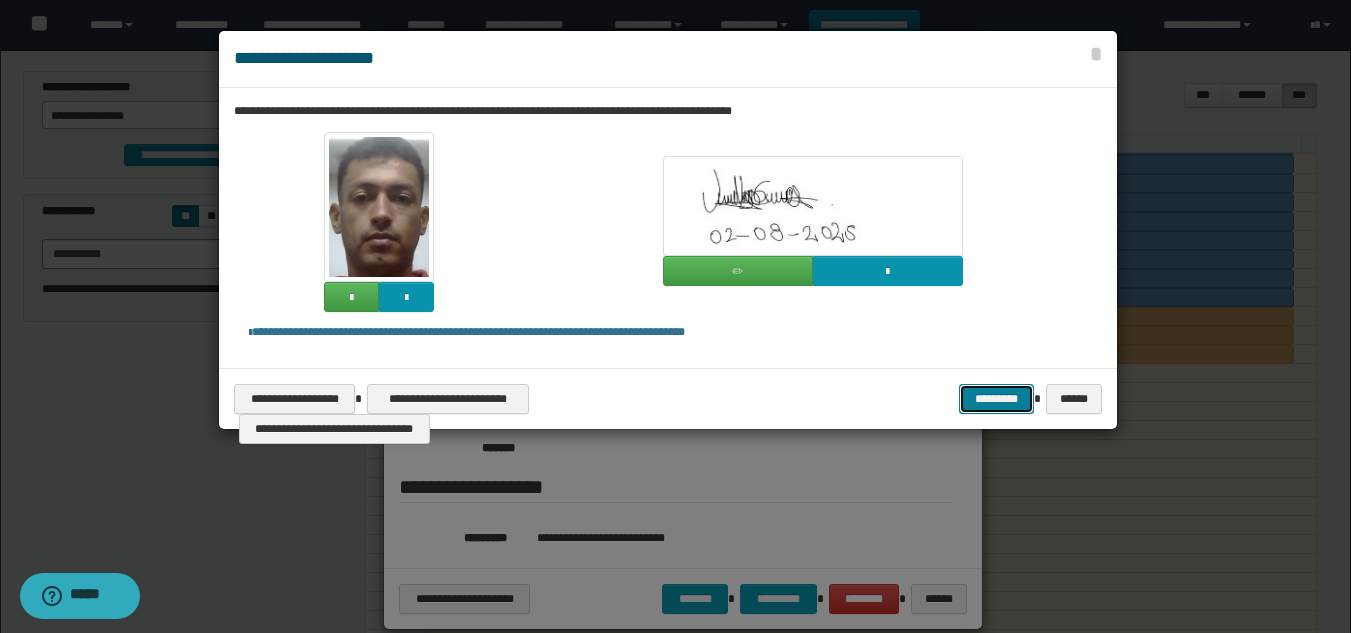 click on "*********" at bounding box center (996, 399) 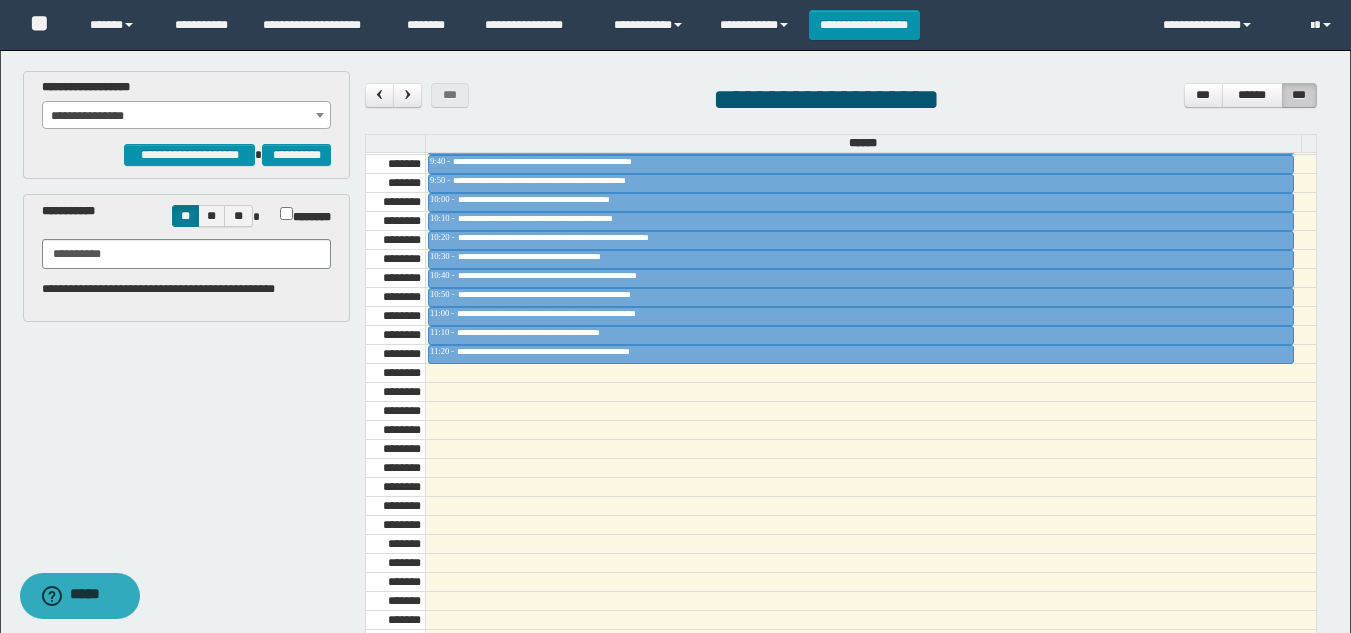 click on "**********" at bounding box center [675, 316] 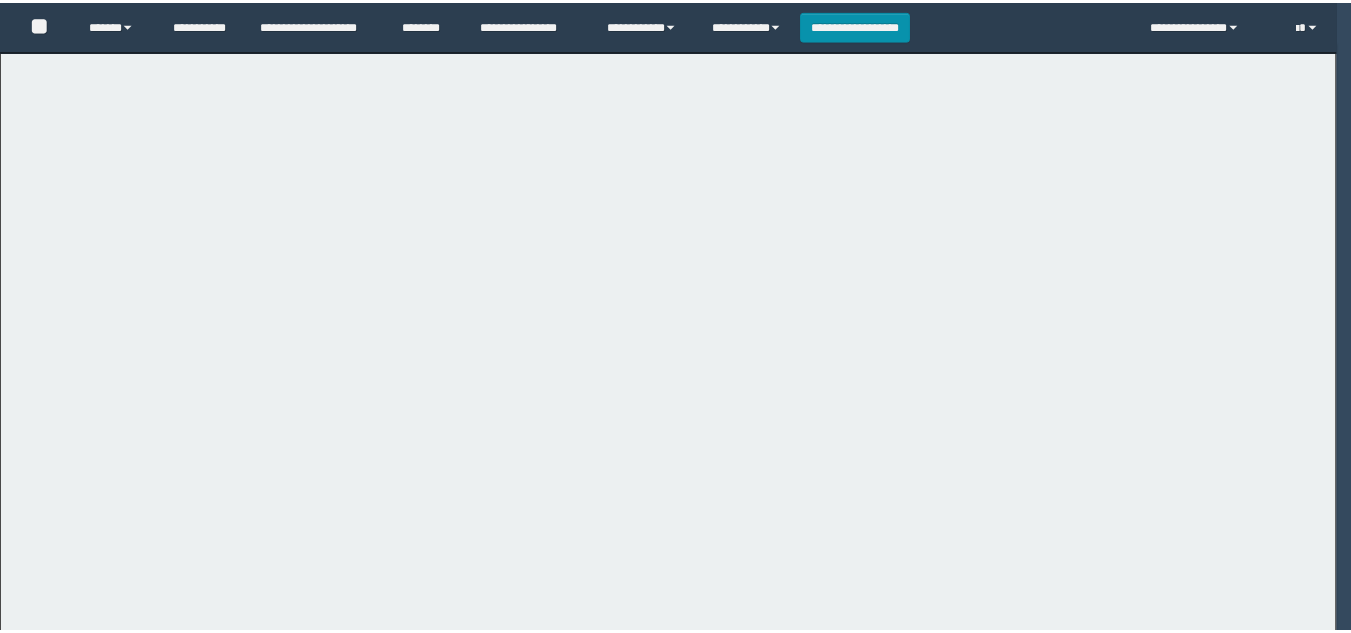 scroll, scrollTop: 0, scrollLeft: 0, axis: both 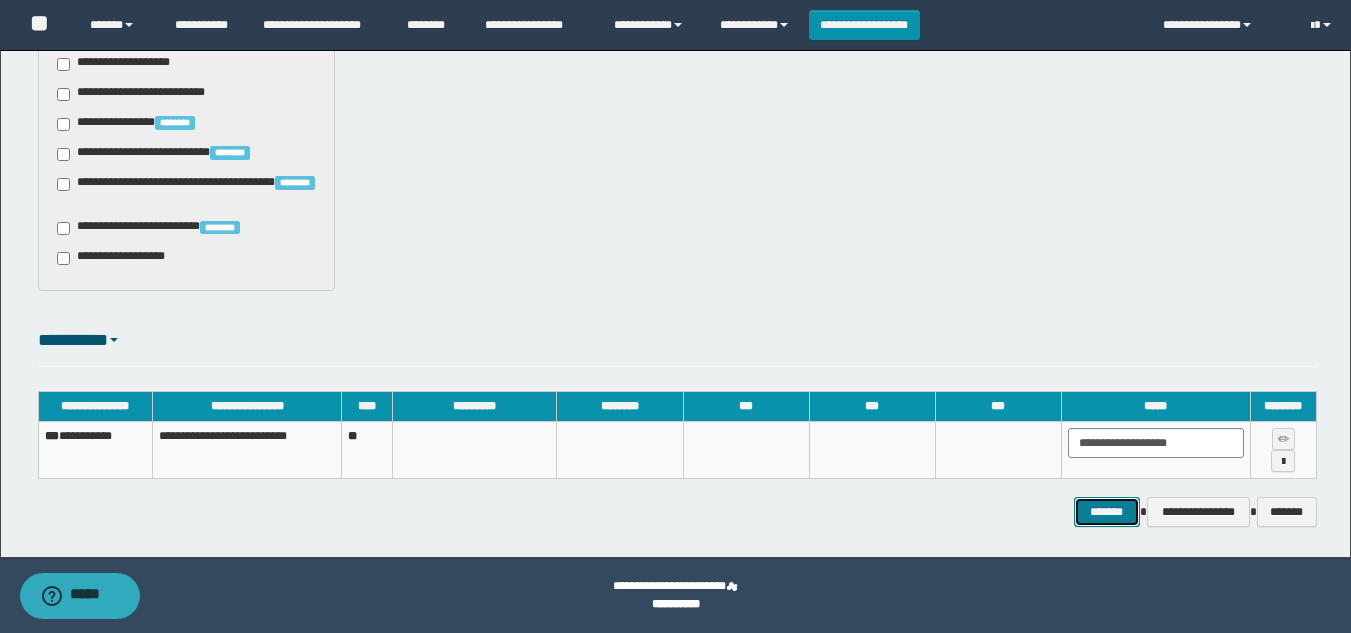 click on "*******" at bounding box center (1107, 512) 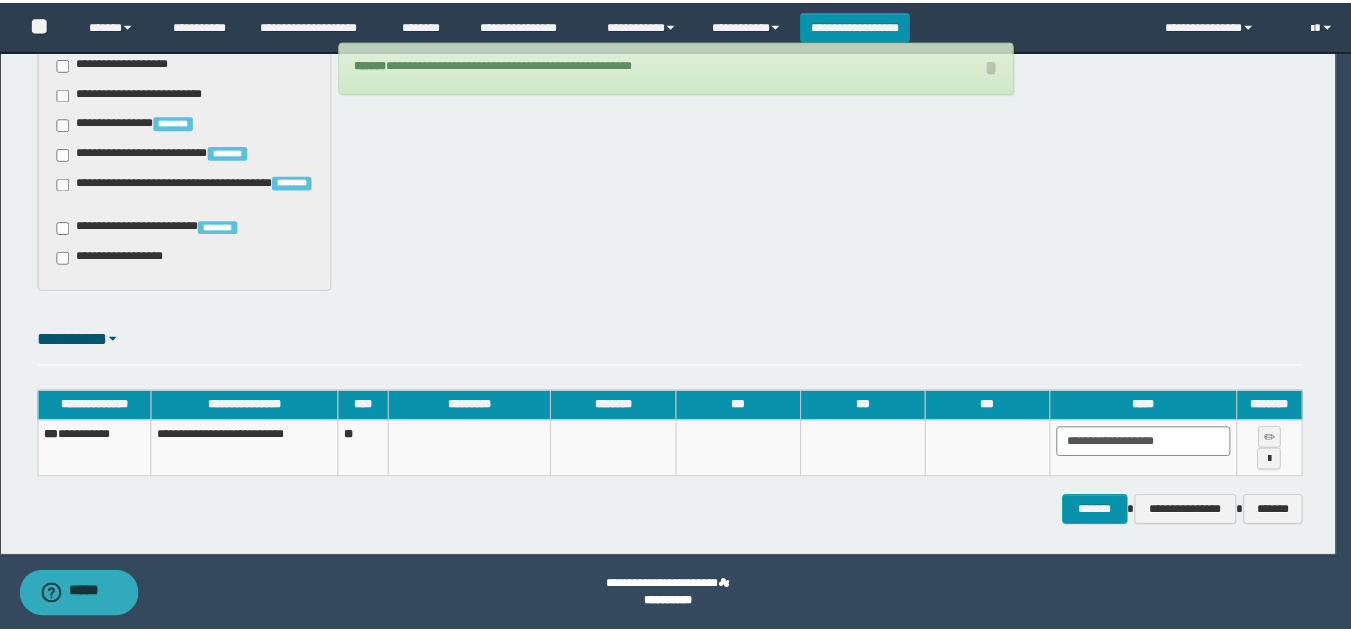 scroll, scrollTop: 1571, scrollLeft: 0, axis: vertical 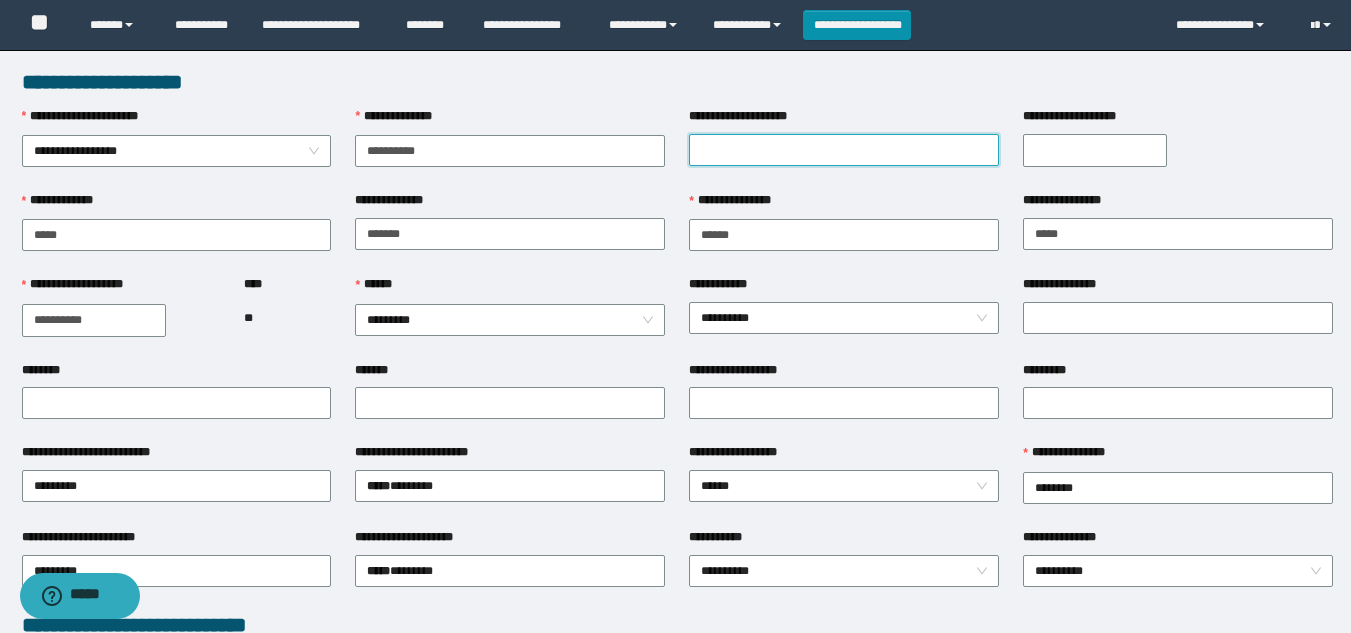click on "**********" at bounding box center [844, 150] 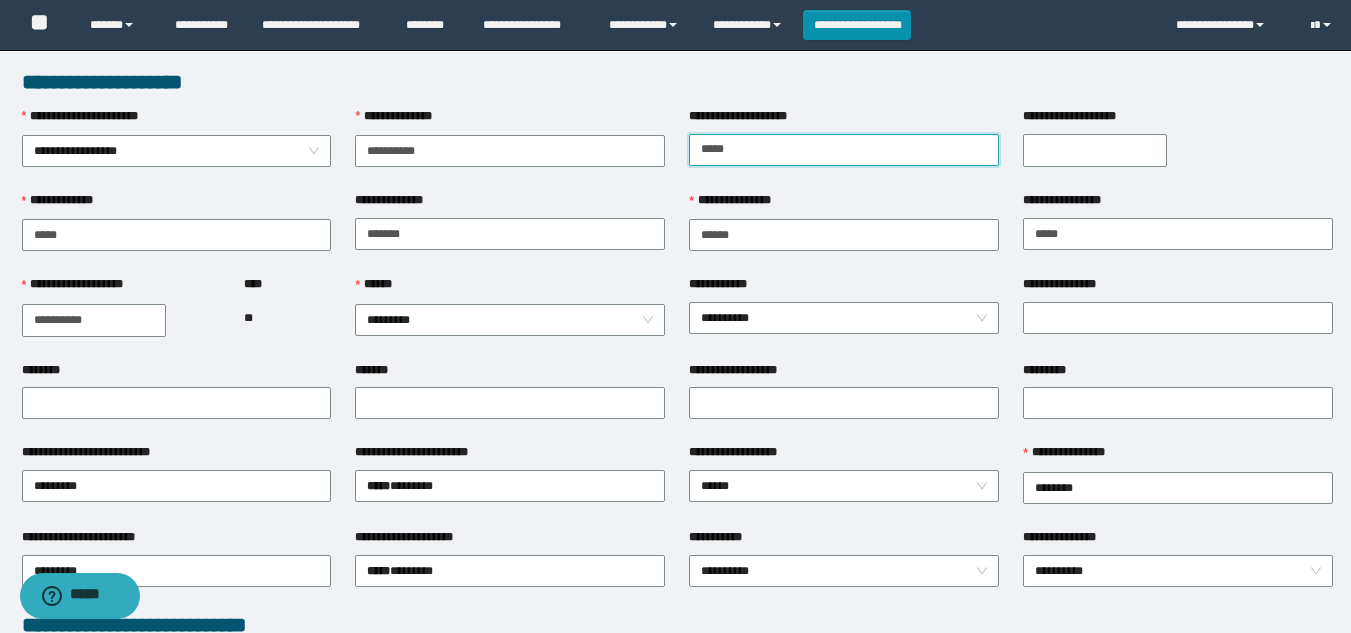 type on "*****" 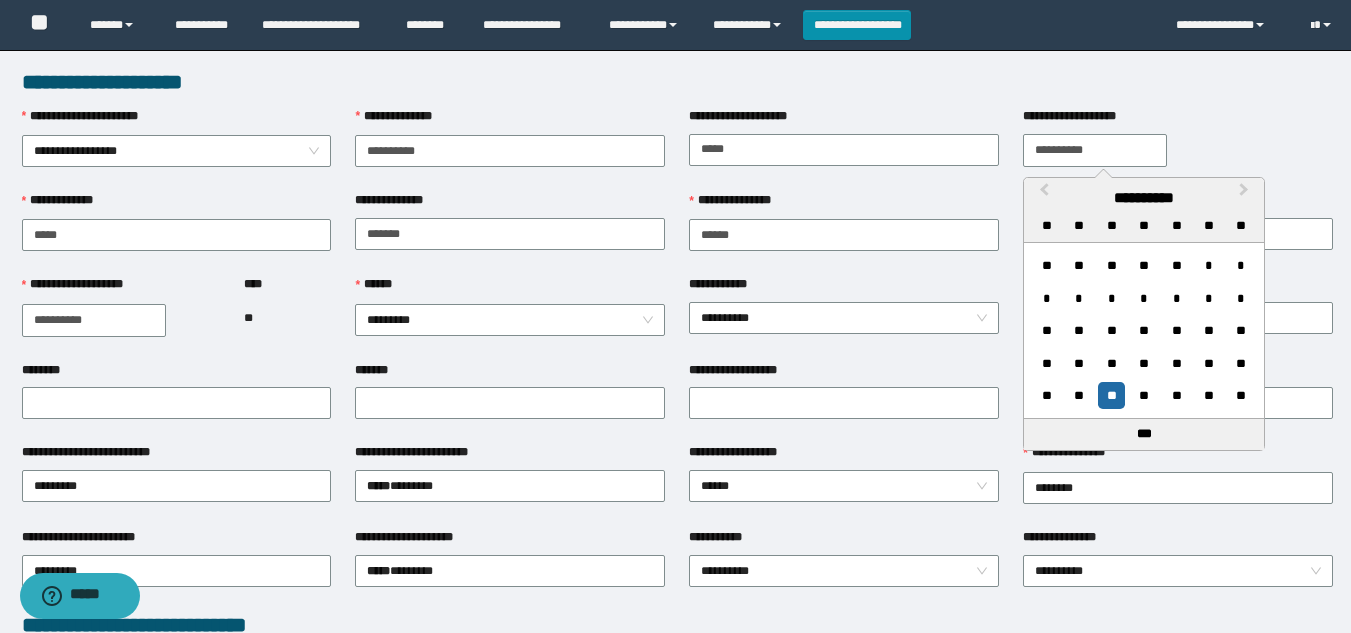 type on "**********" 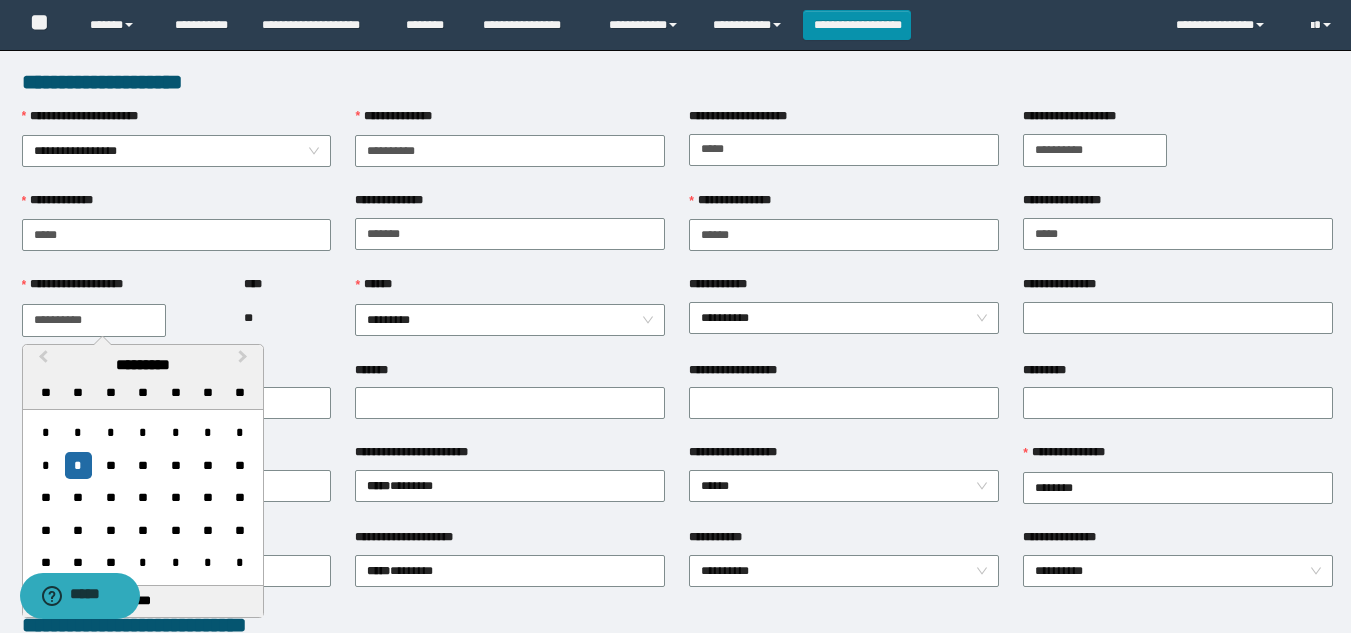 scroll, scrollTop: 100, scrollLeft: 0, axis: vertical 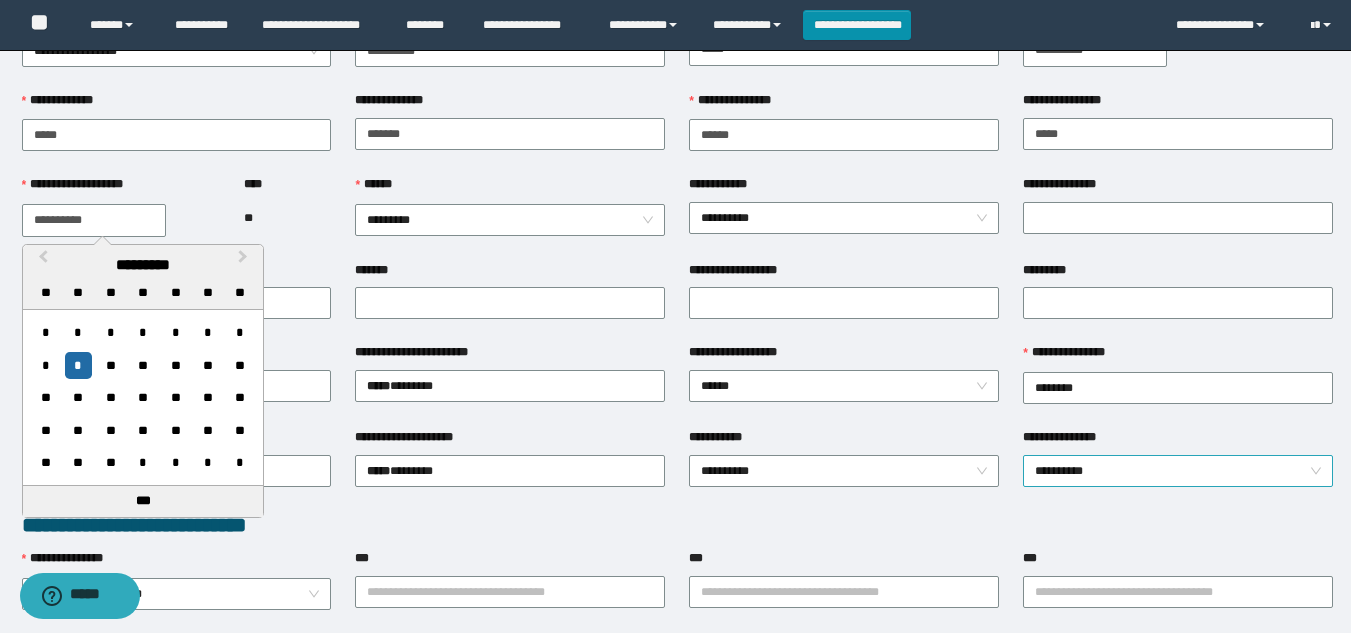 click on "**********" at bounding box center [1178, 471] 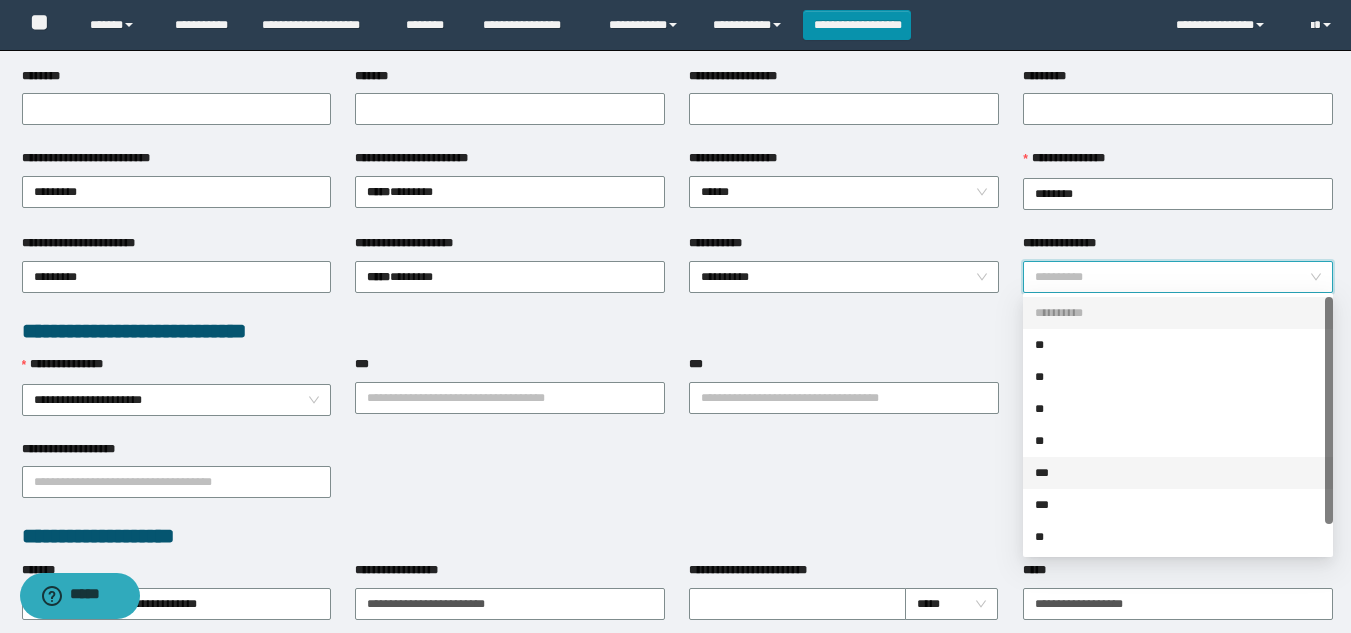 scroll, scrollTop: 300, scrollLeft: 0, axis: vertical 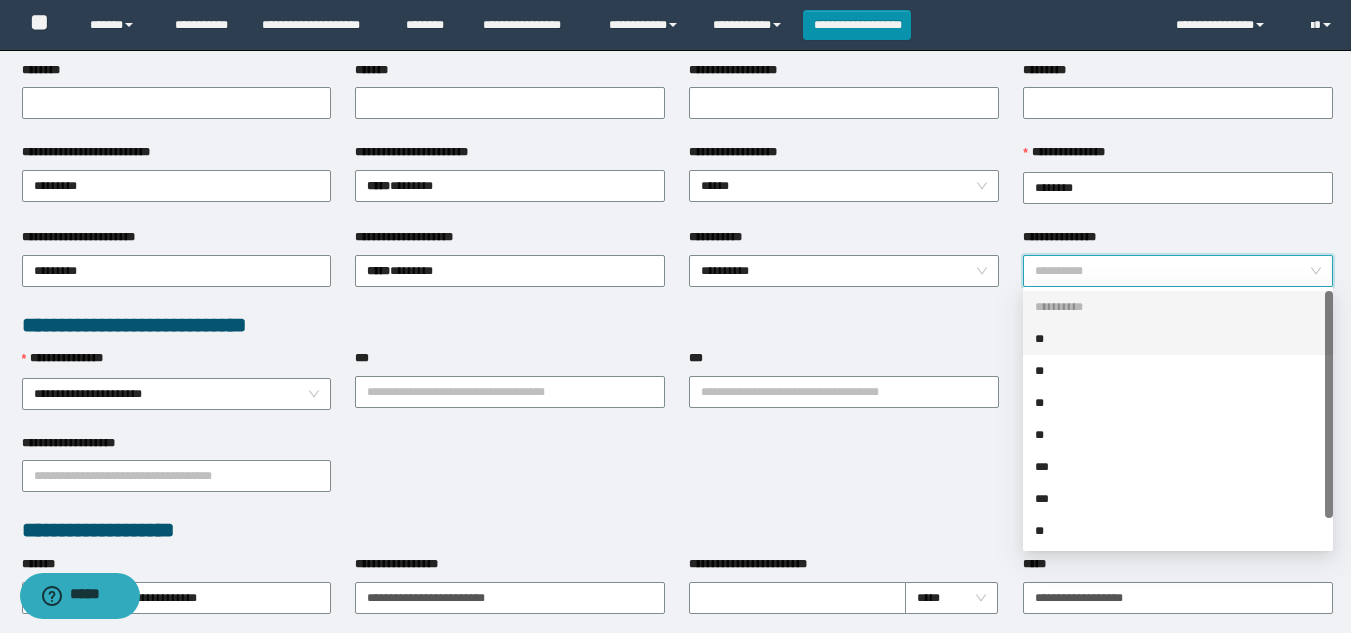click on "**" at bounding box center (1178, 339) 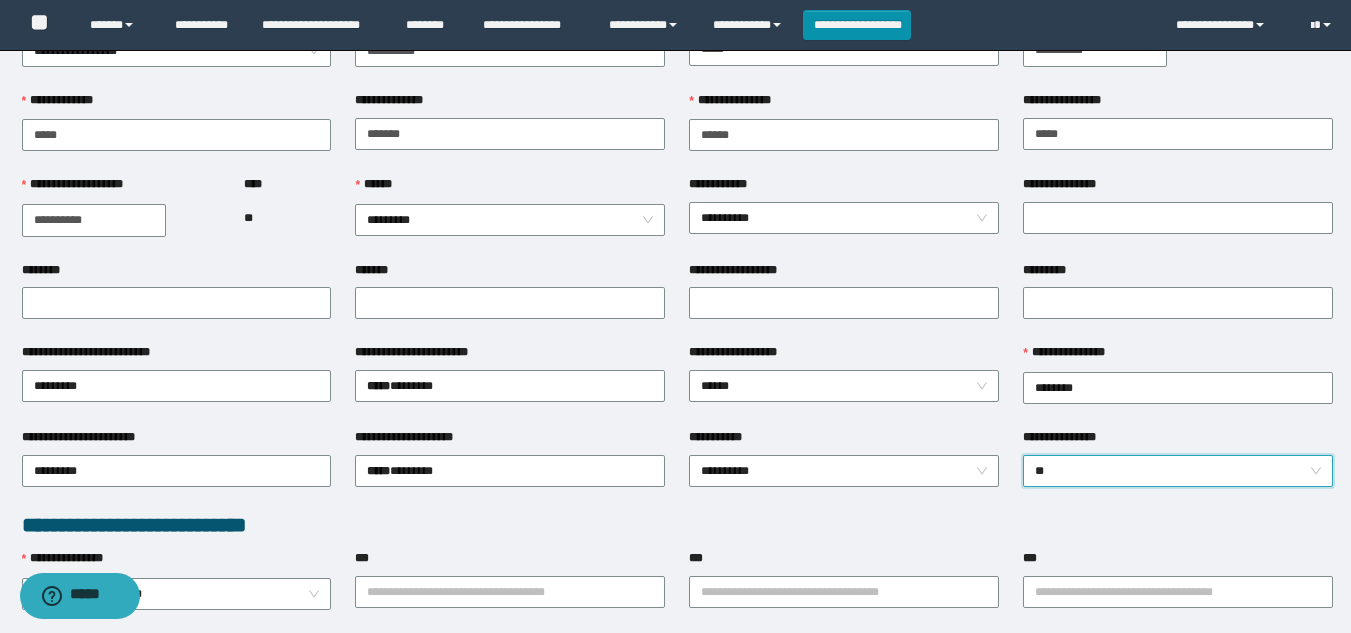 scroll, scrollTop: 0, scrollLeft: 0, axis: both 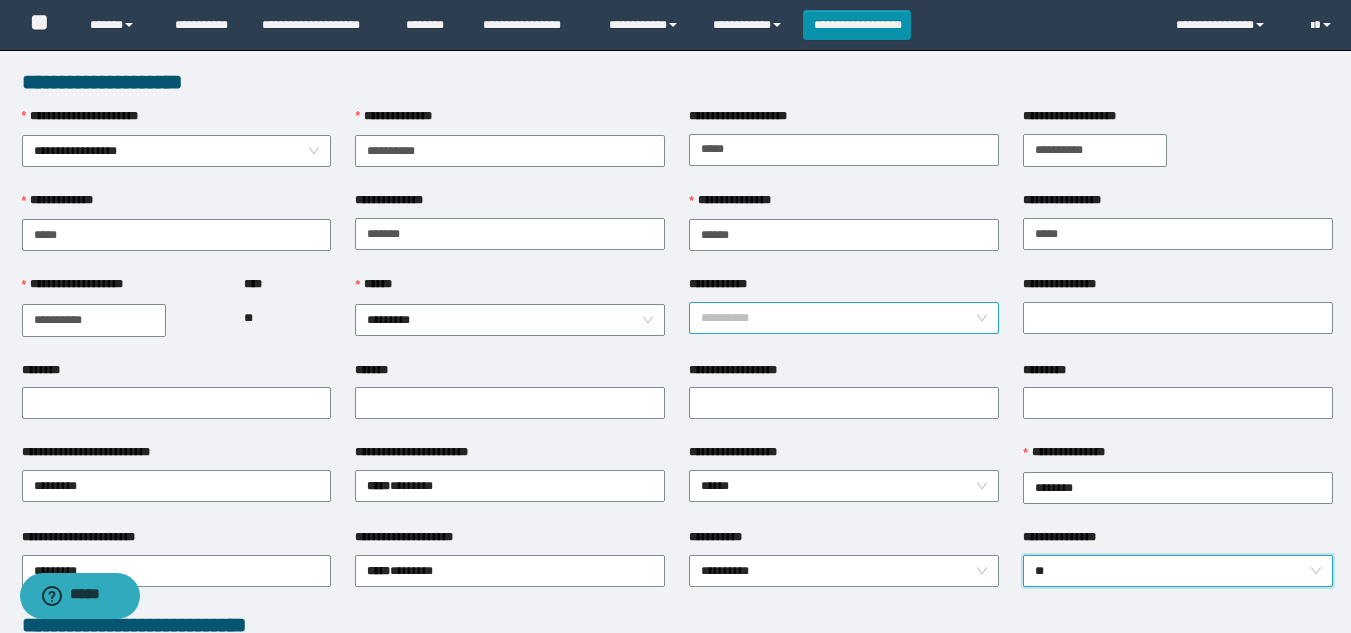 click on "**********" at bounding box center (844, 318) 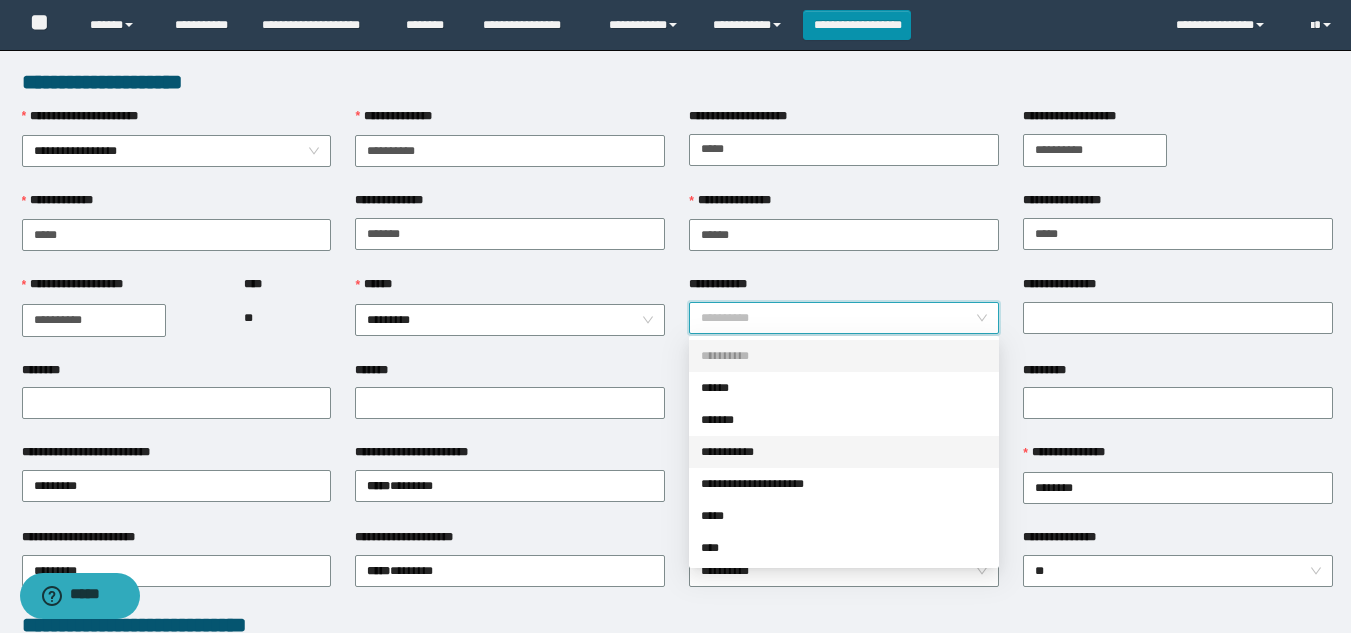 click on "**********" at bounding box center [844, 452] 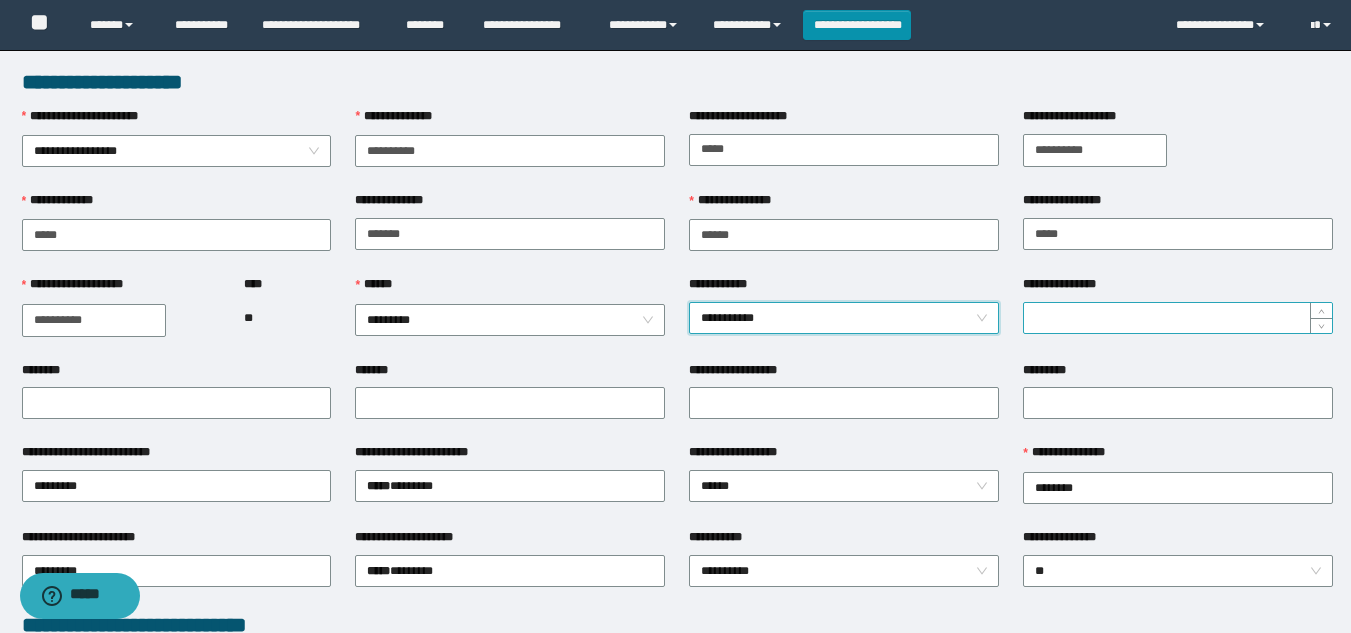 click on "**********" at bounding box center [1178, 318] 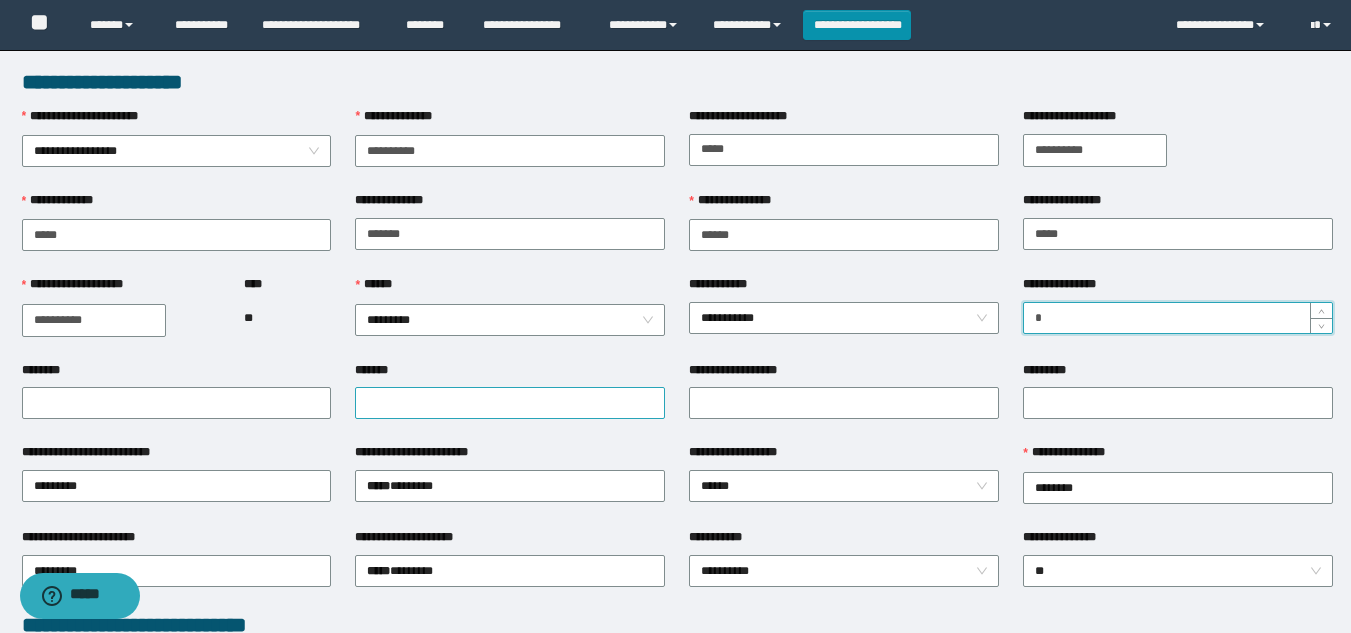 type on "*" 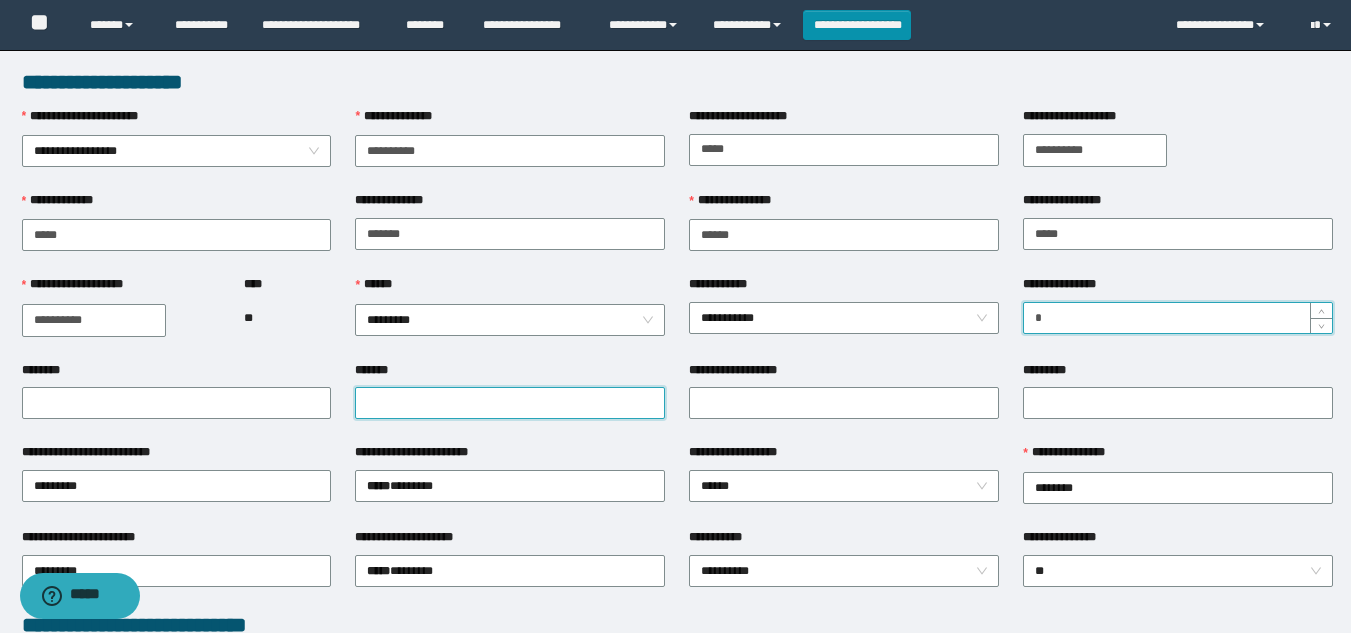 click on "*******" at bounding box center [510, 403] 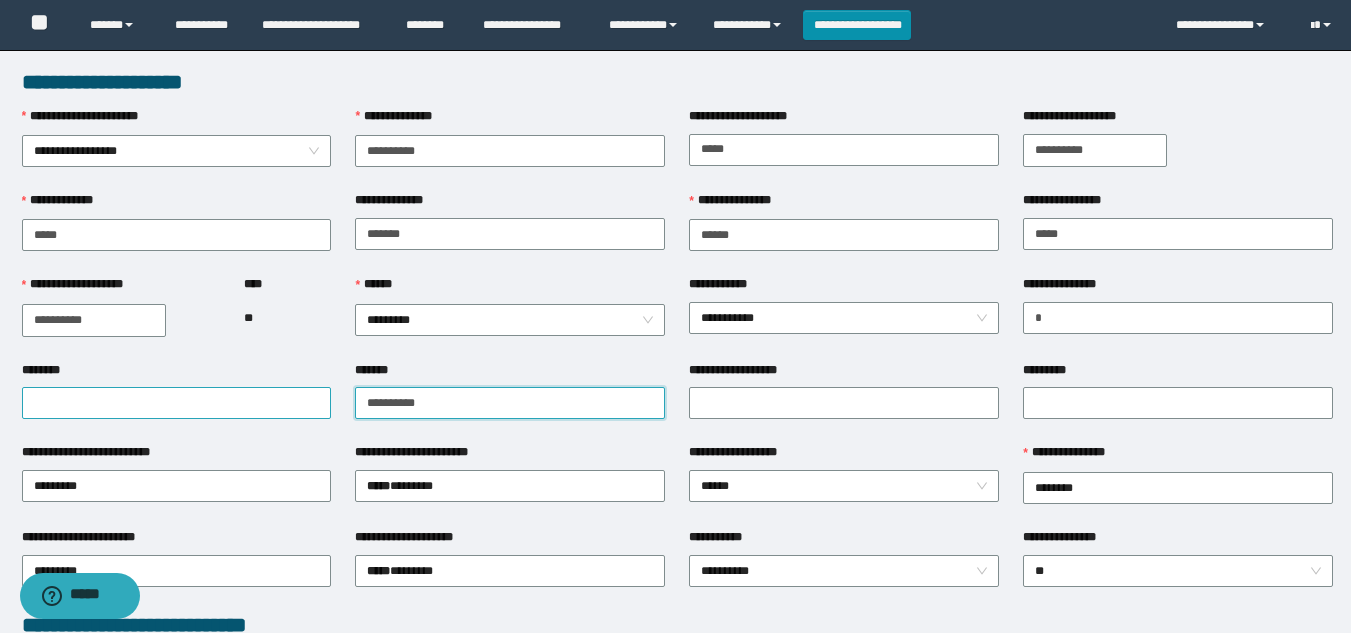 drag, startPoint x: 513, startPoint y: 399, endPoint x: 237, endPoint y: 385, distance: 276.35486 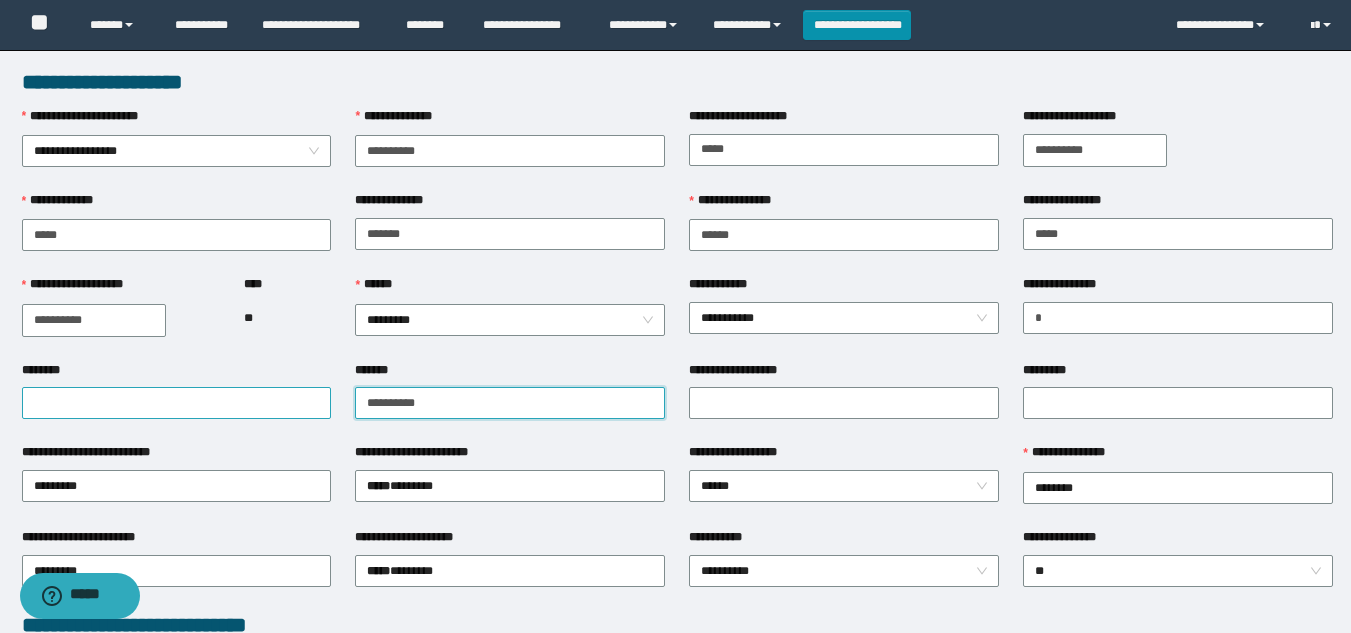 type on "**********" 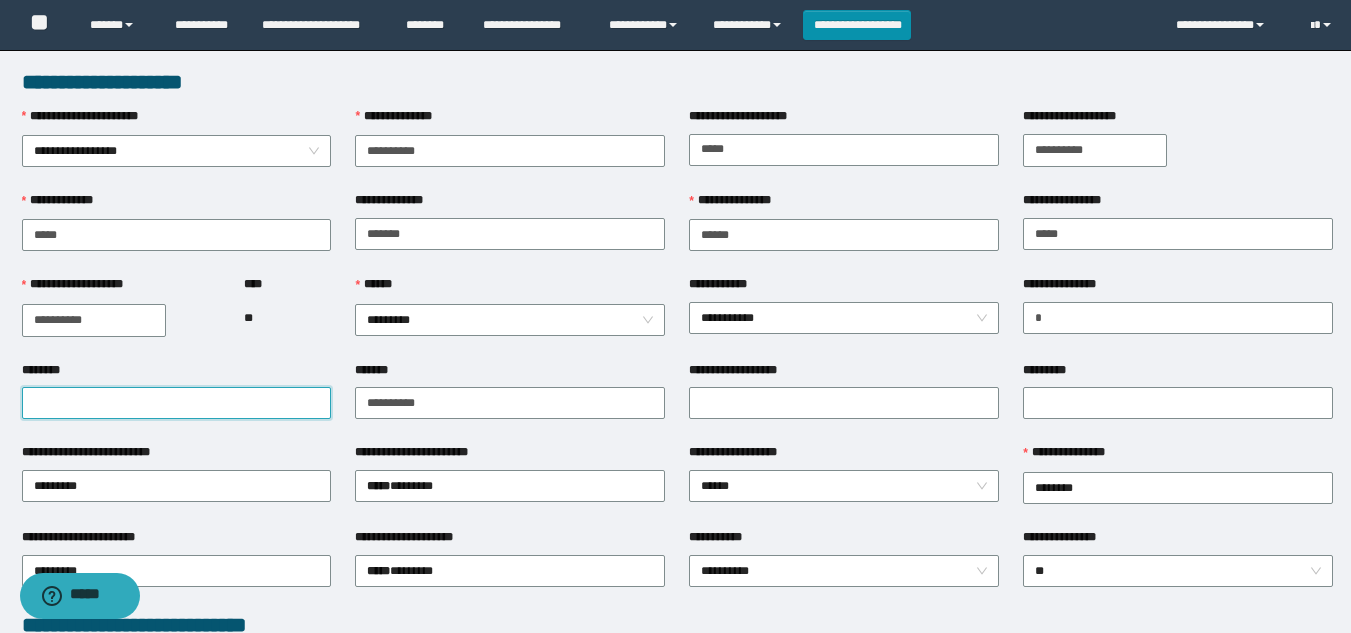 click on "********" at bounding box center (177, 403) 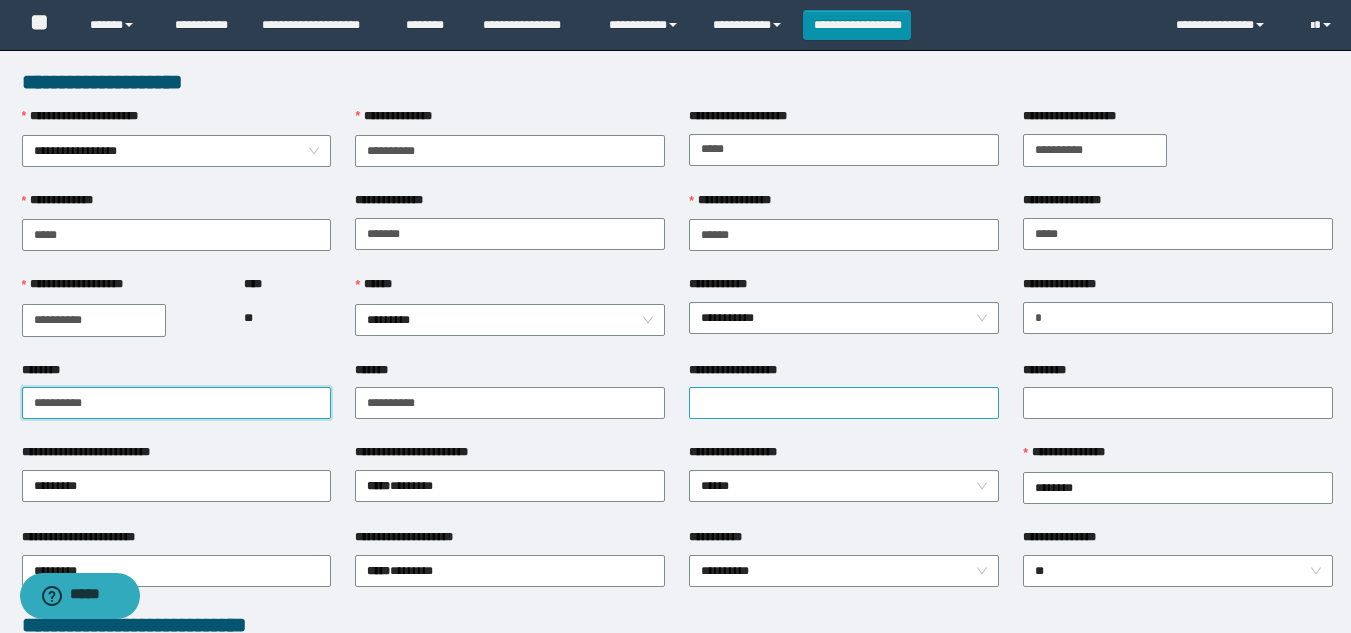 type on "**********" 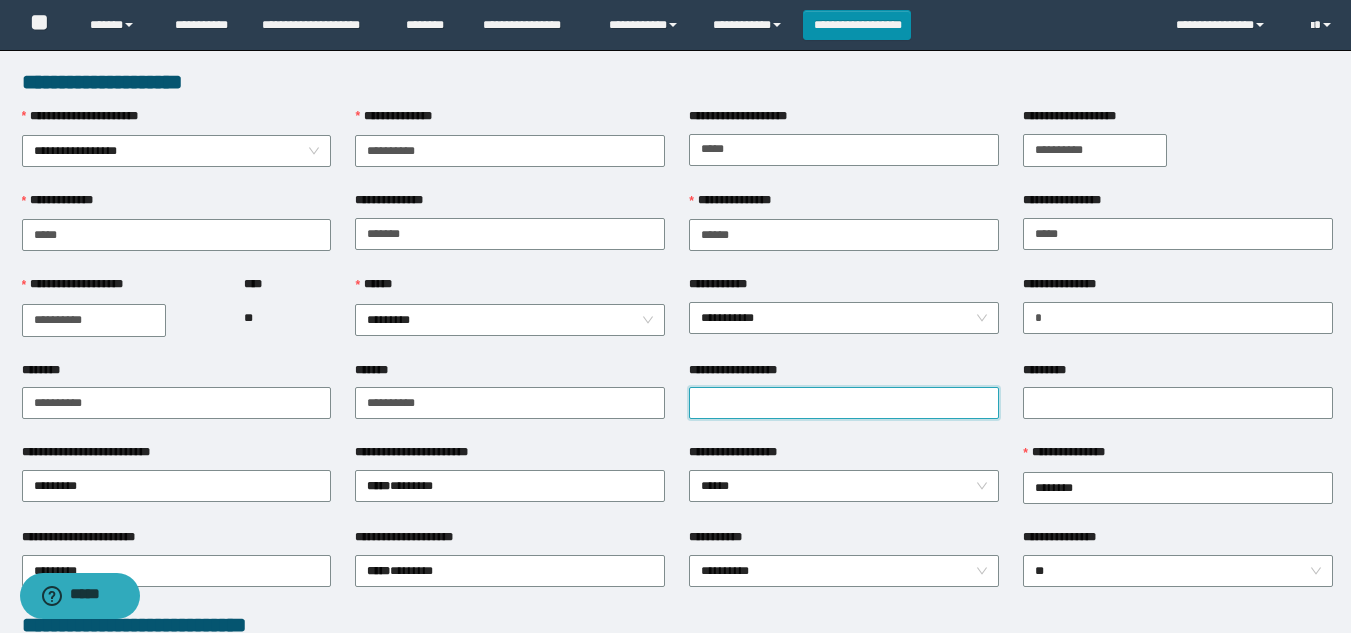 click on "**********" at bounding box center [844, 403] 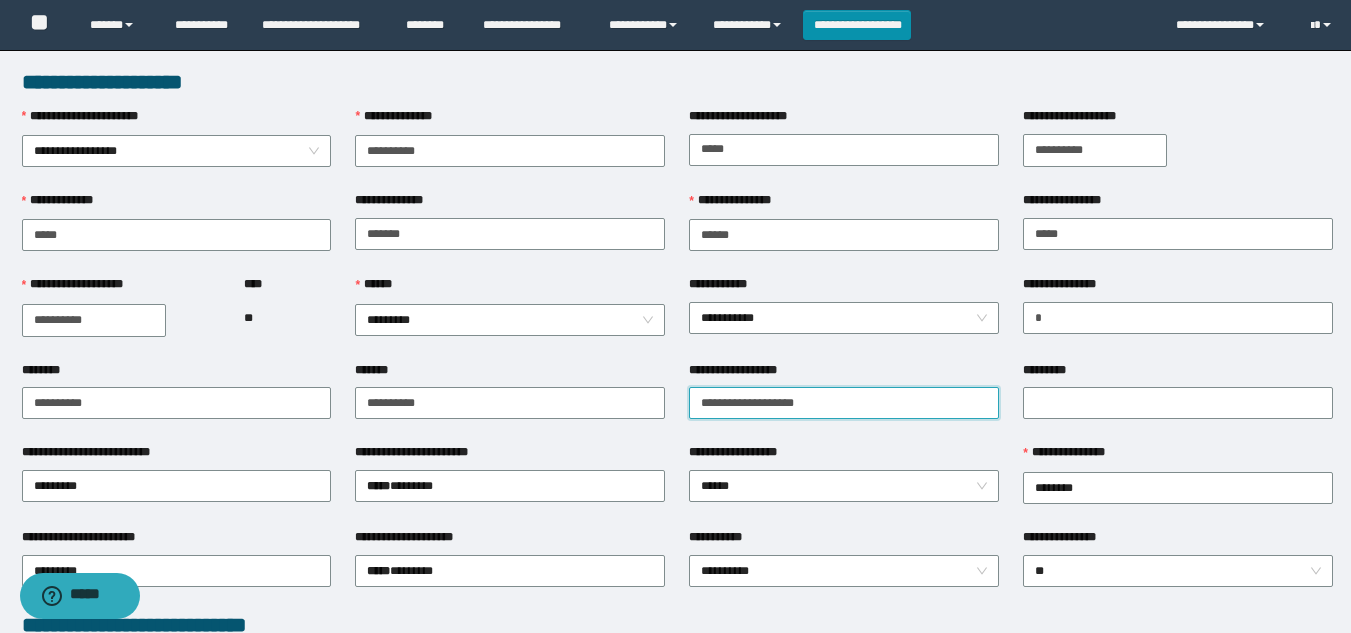 type on "**********" 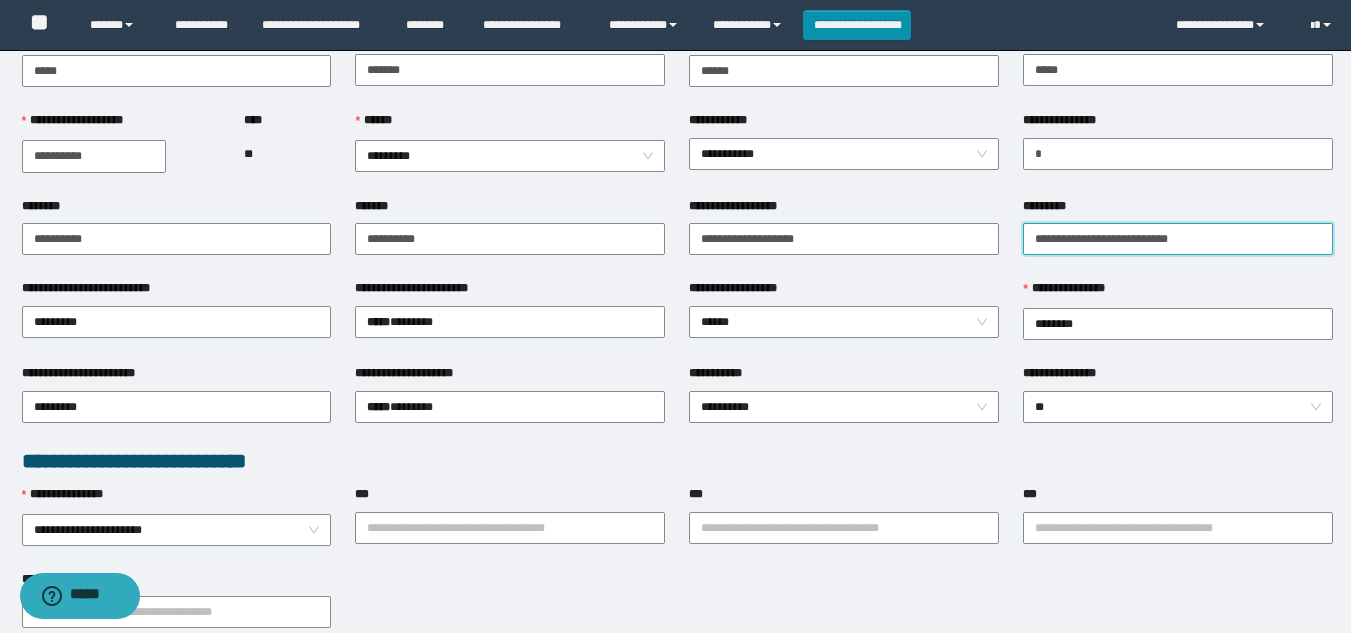 scroll, scrollTop: 200, scrollLeft: 0, axis: vertical 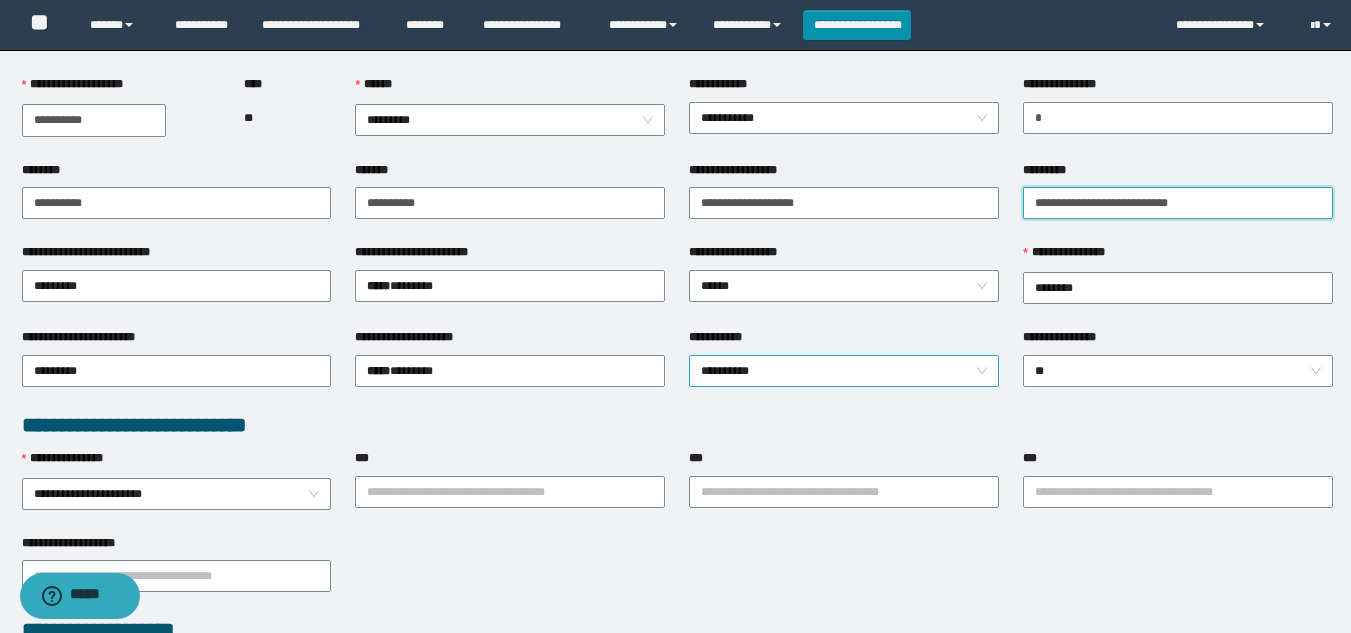 click on "**********" at bounding box center (844, 371) 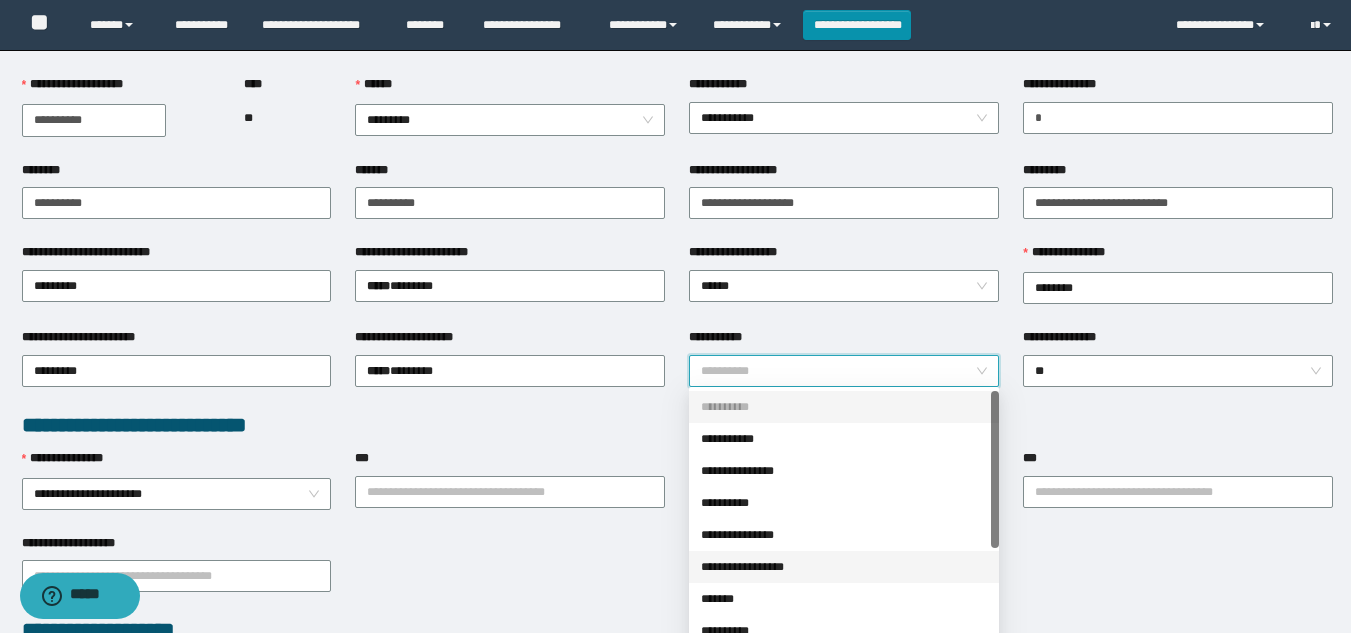 click on "**********" at bounding box center [844, 567] 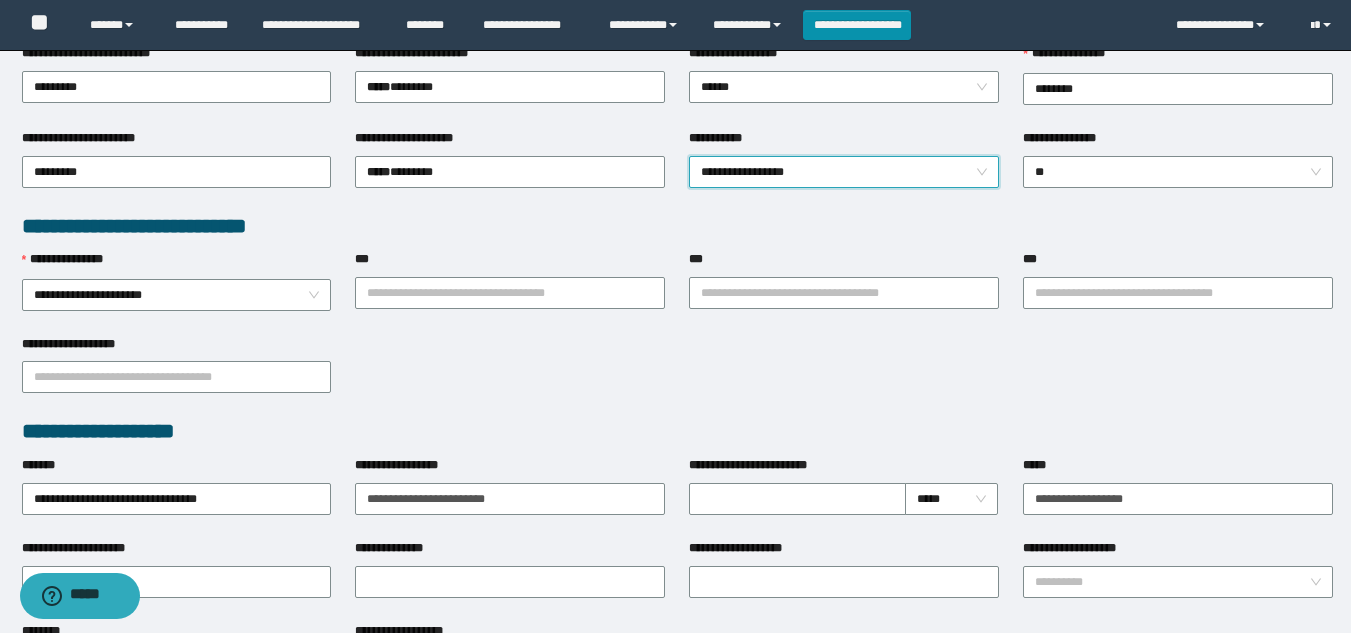 scroll, scrollTop: 400, scrollLeft: 0, axis: vertical 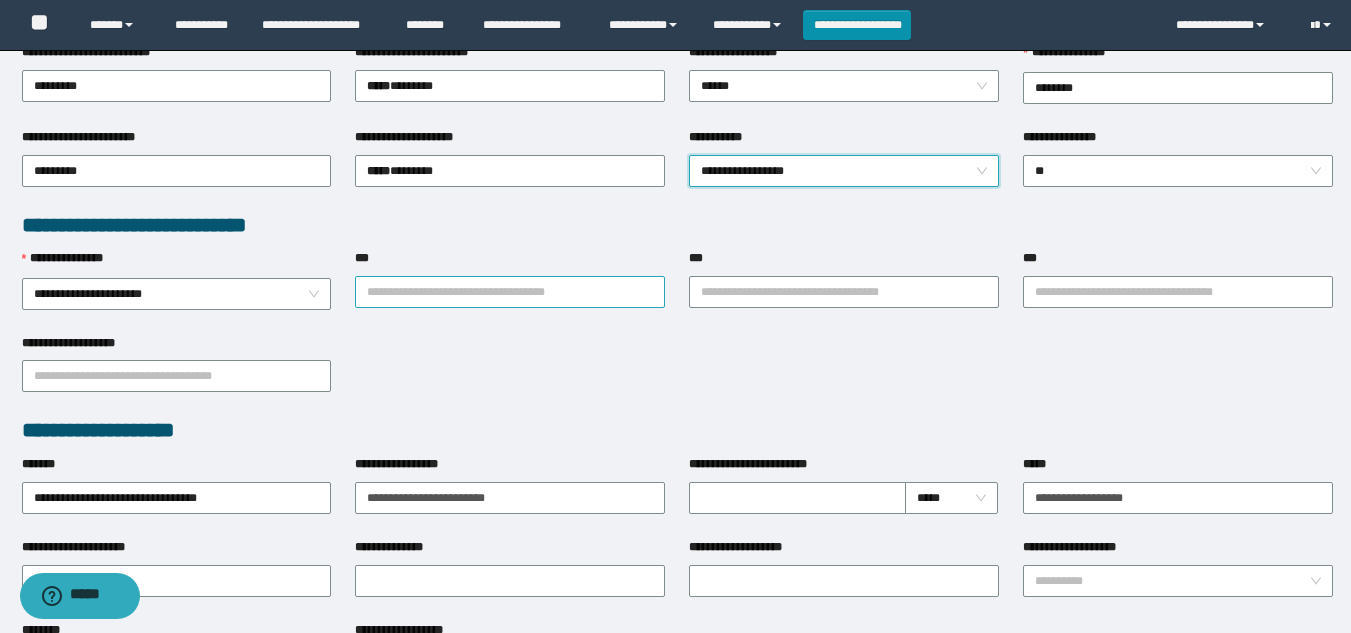 click on "***" at bounding box center (510, 292) 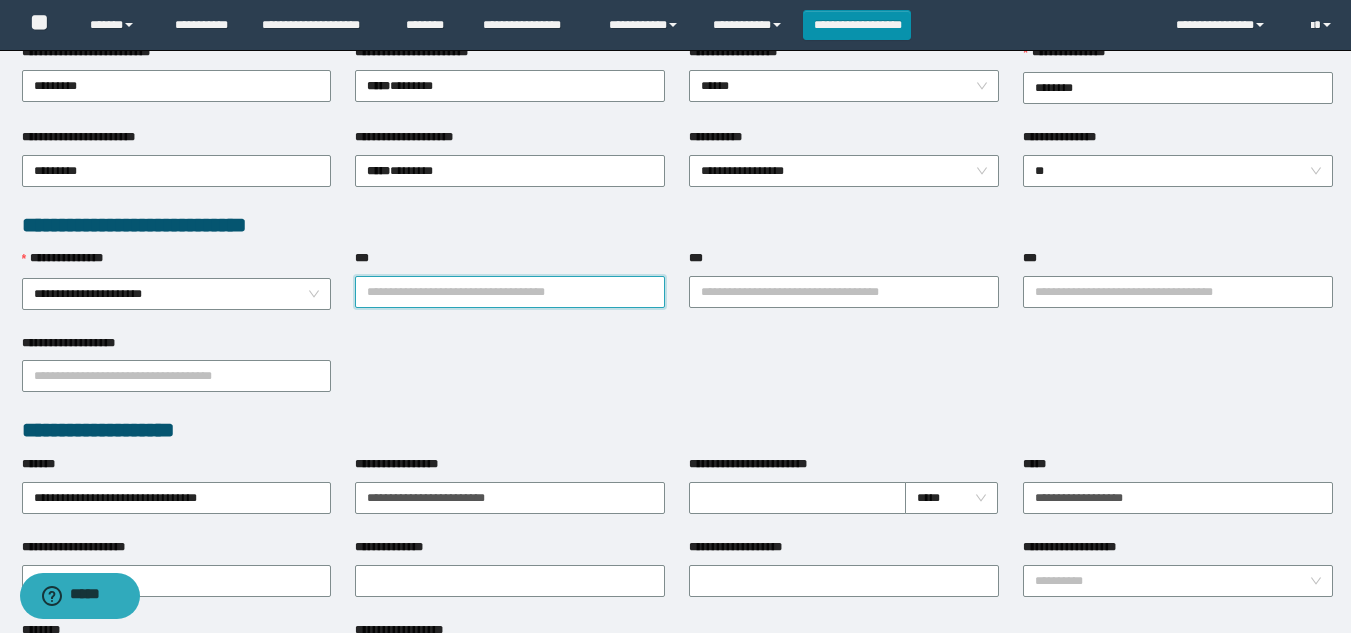 type on "*" 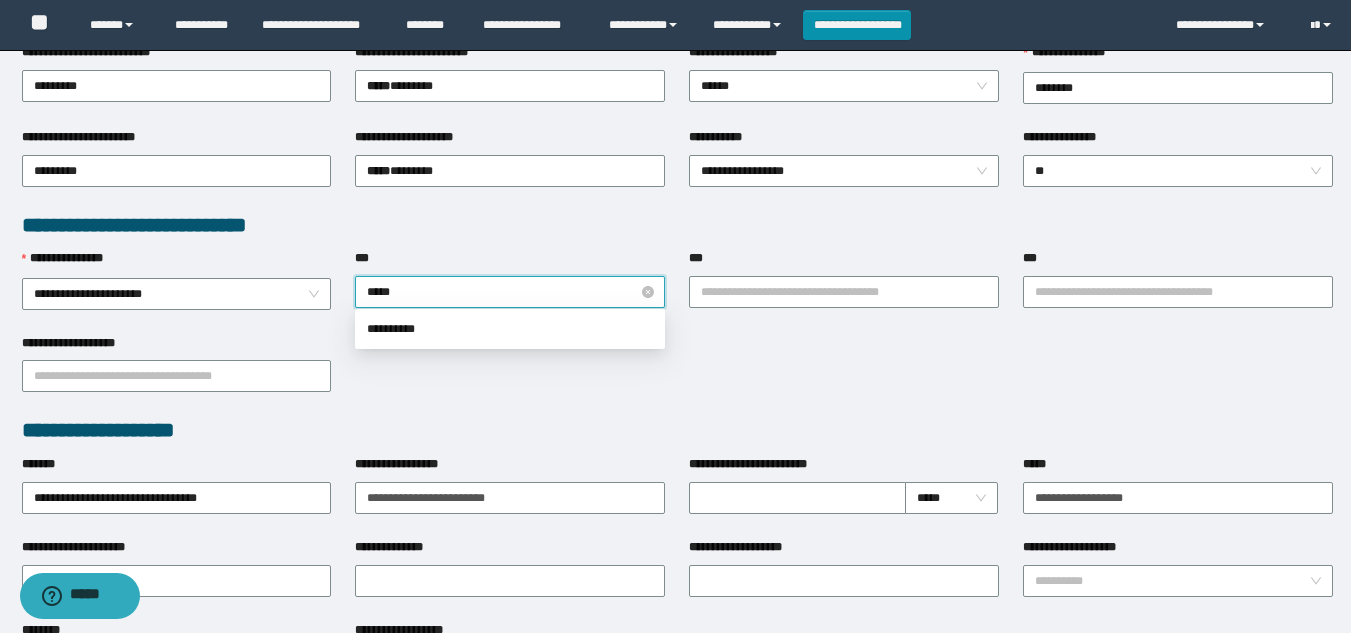 type on "******" 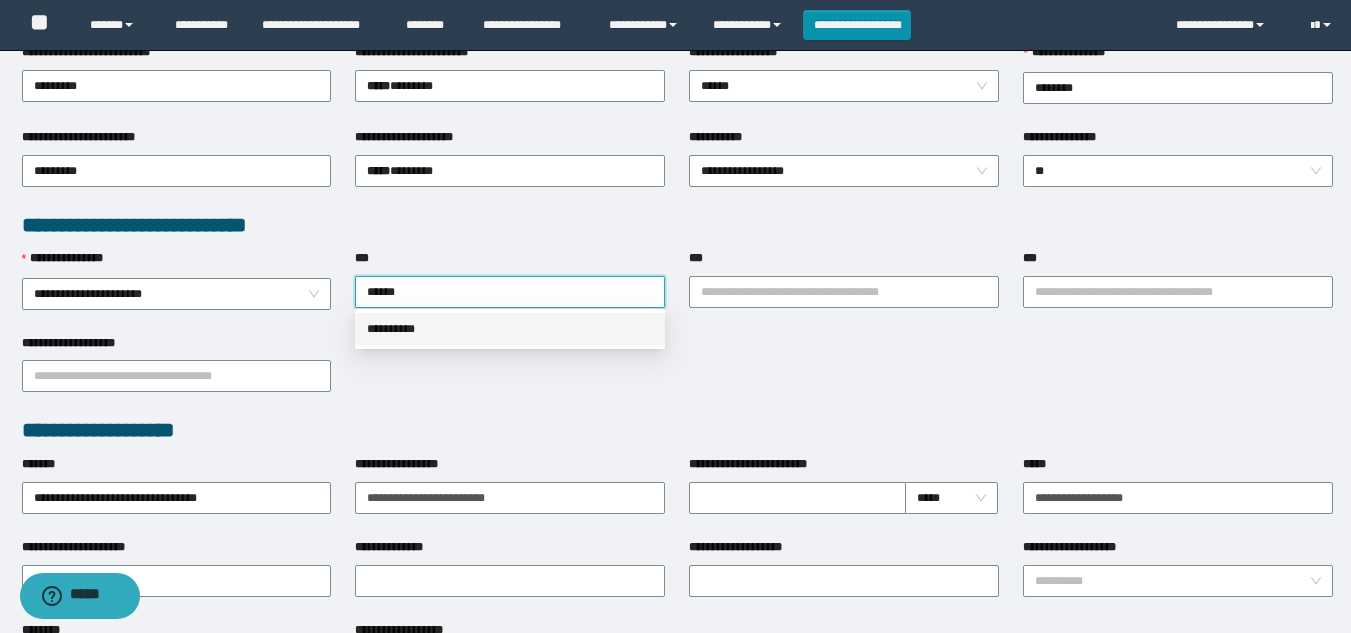 click on "**********" at bounding box center (510, 329) 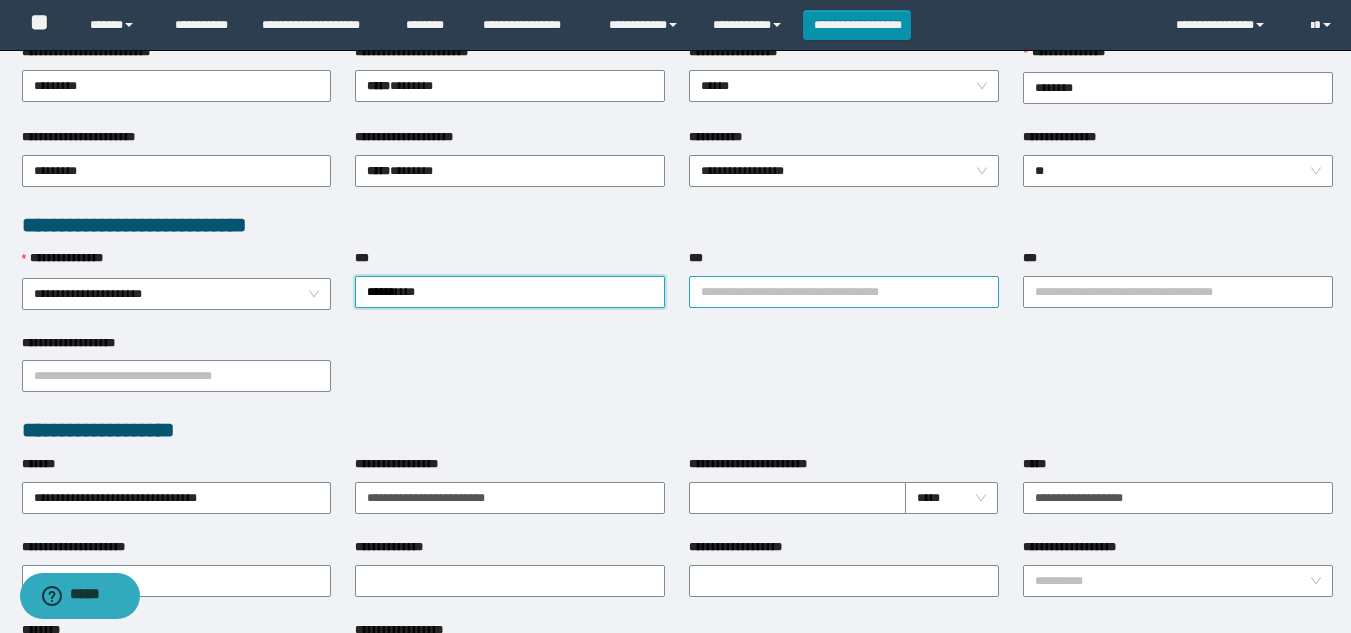 click on "***" at bounding box center [844, 292] 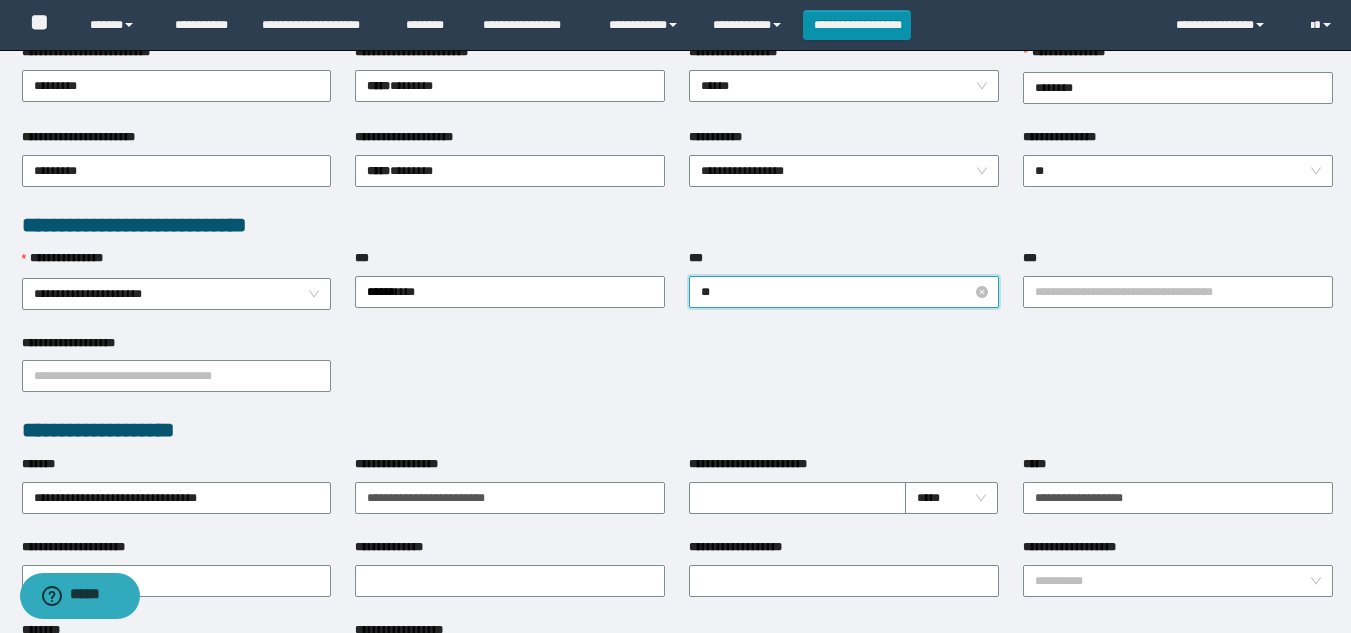 type on "***" 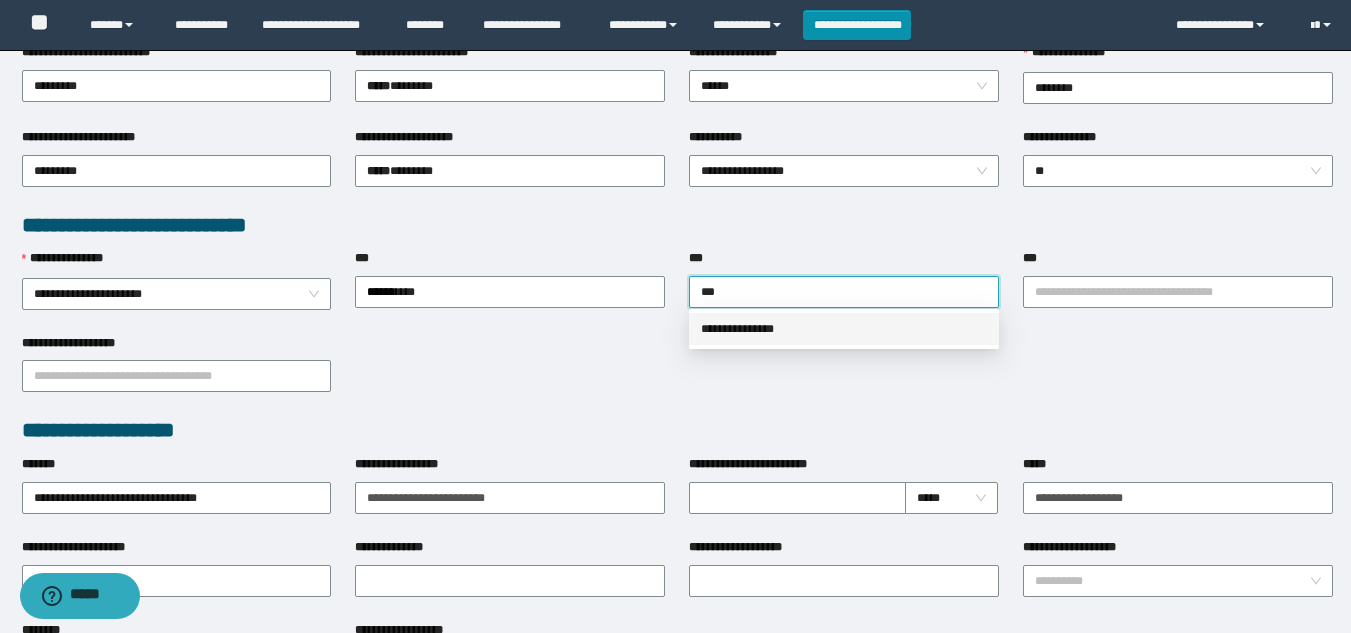 click on "**********" at bounding box center [844, 329] 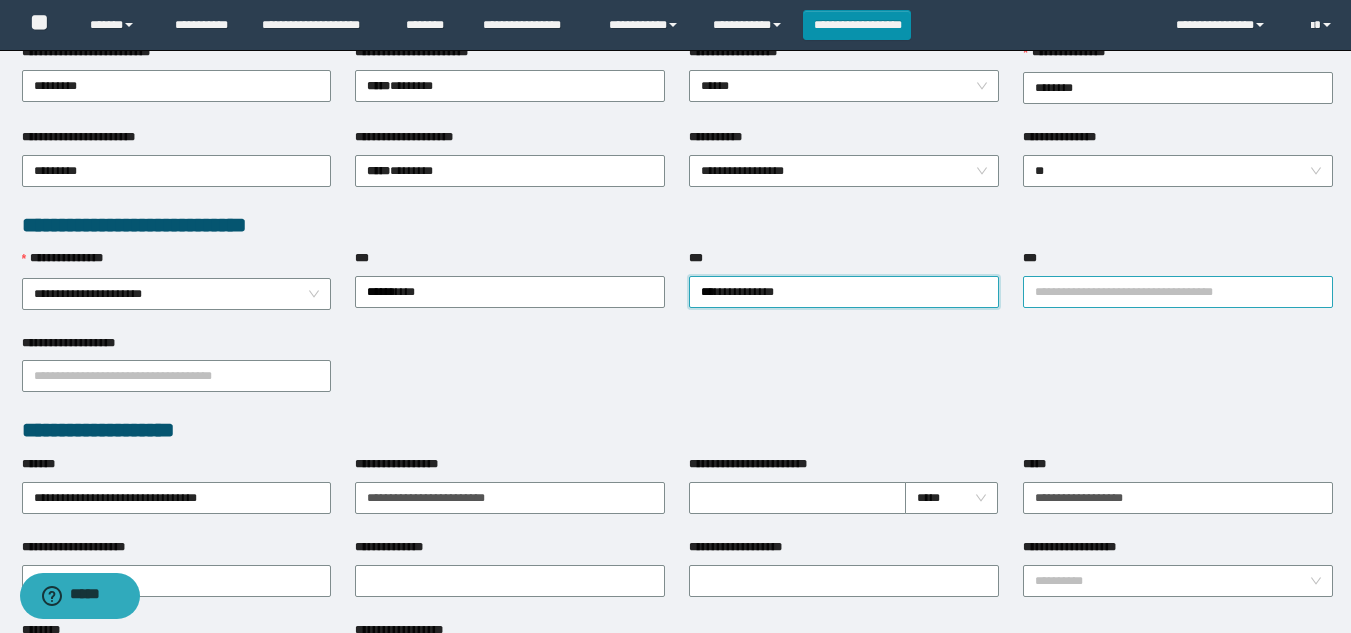 click on "**********" at bounding box center (1178, 292) 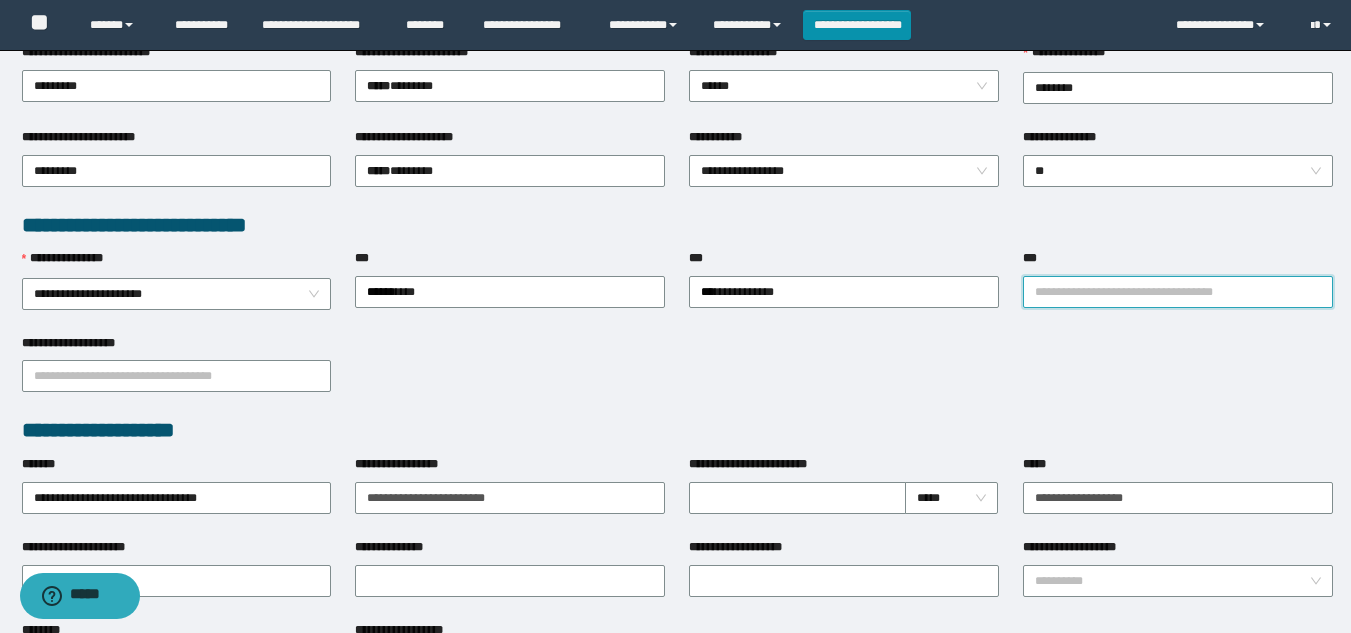 type on "*" 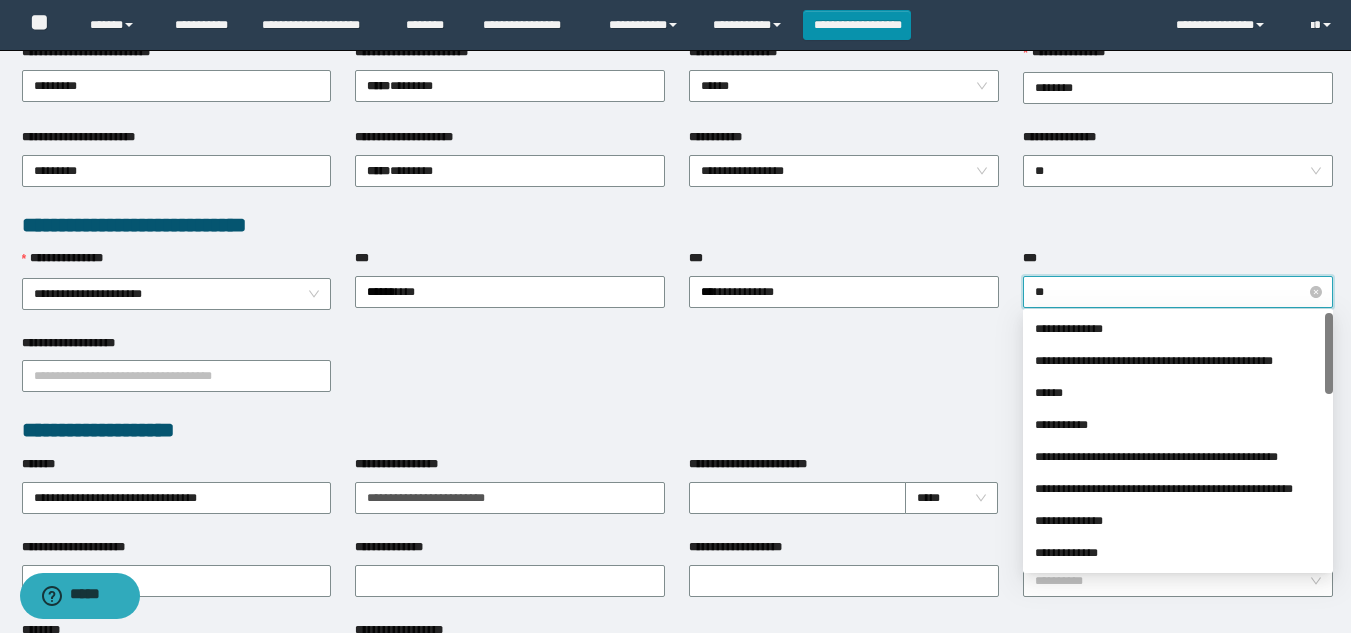 type on "***" 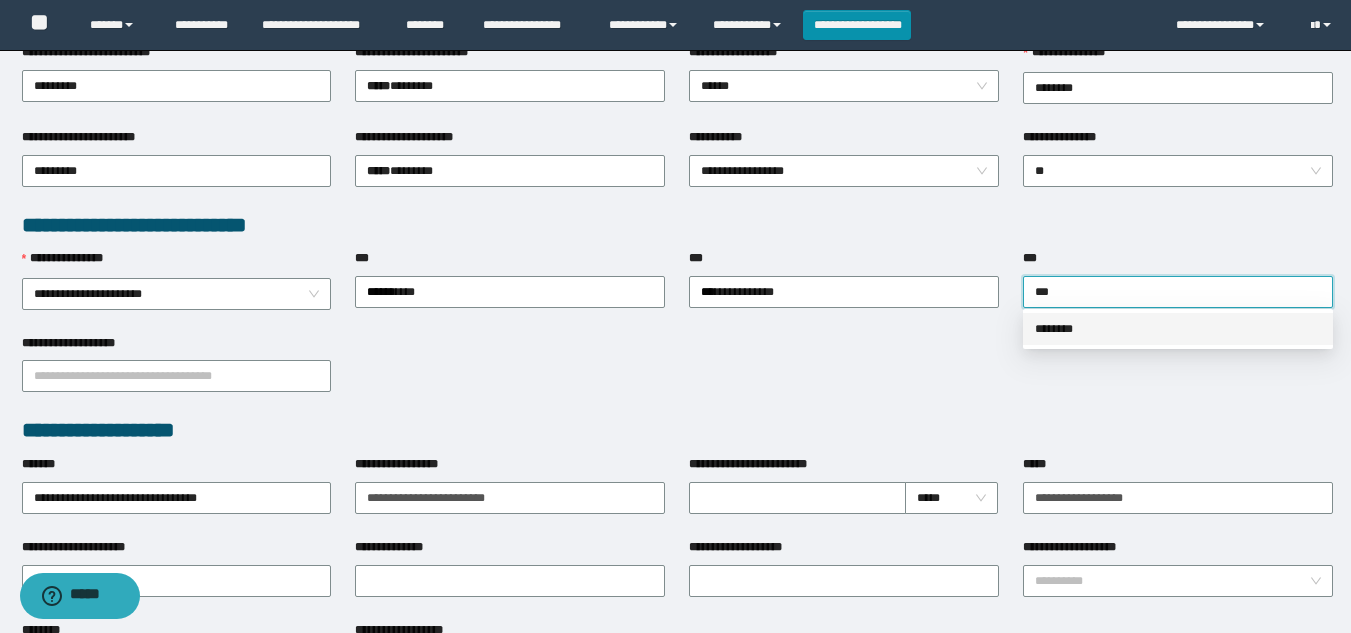 click on "********" at bounding box center (1178, 329) 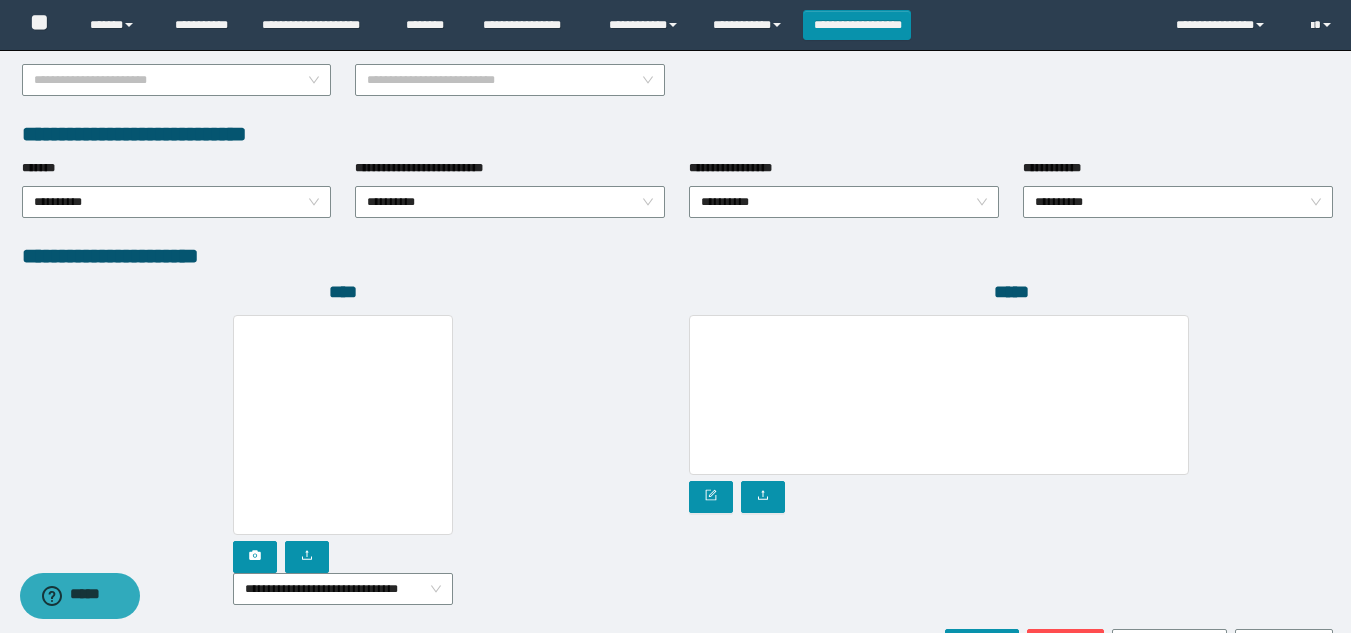 scroll, scrollTop: 1104, scrollLeft: 0, axis: vertical 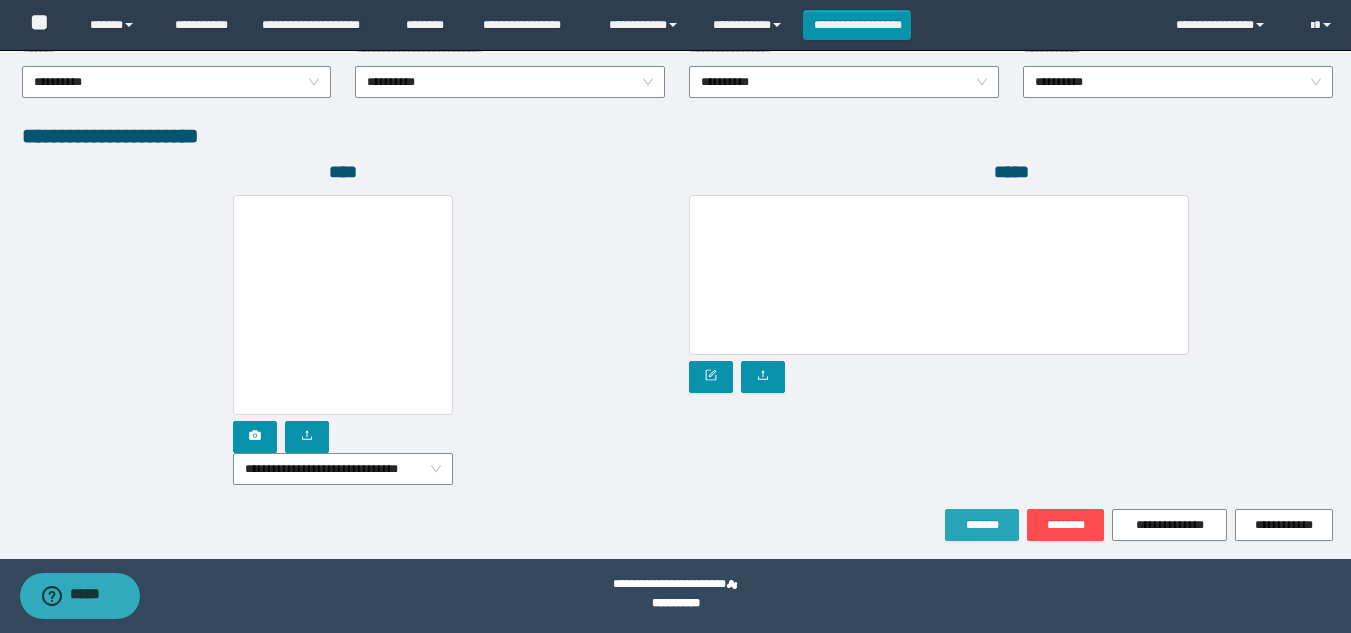 click on "*******" at bounding box center (982, 525) 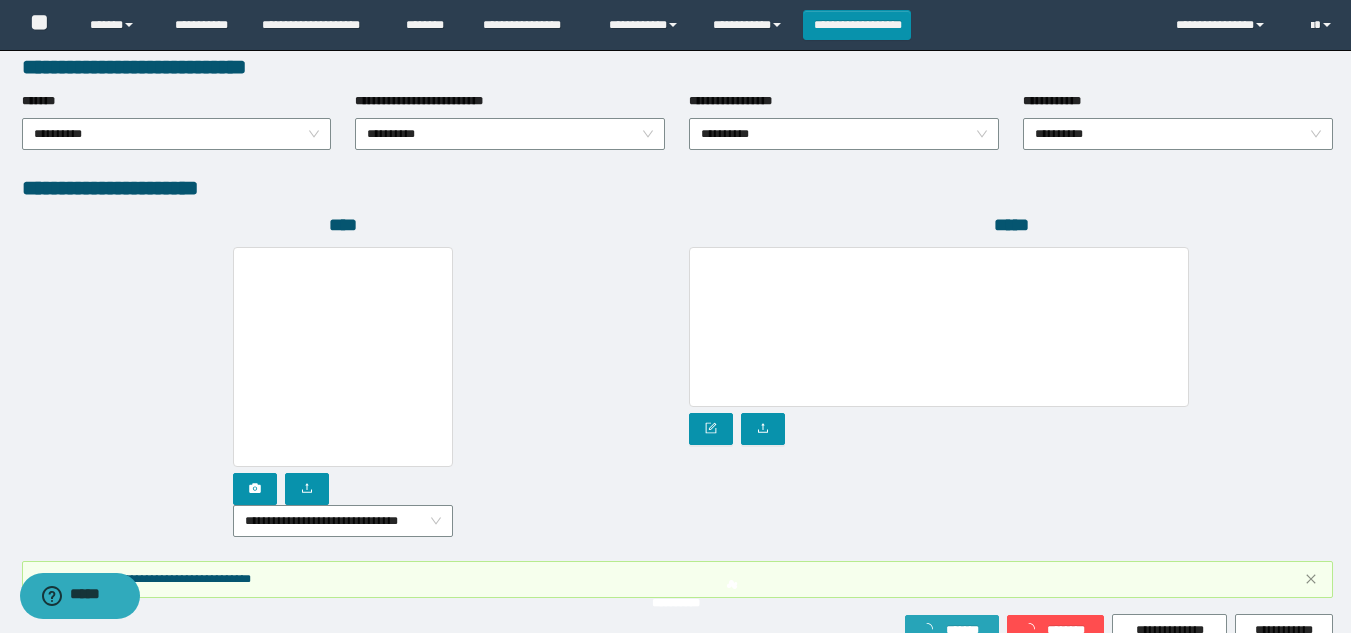 scroll, scrollTop: 1157, scrollLeft: 0, axis: vertical 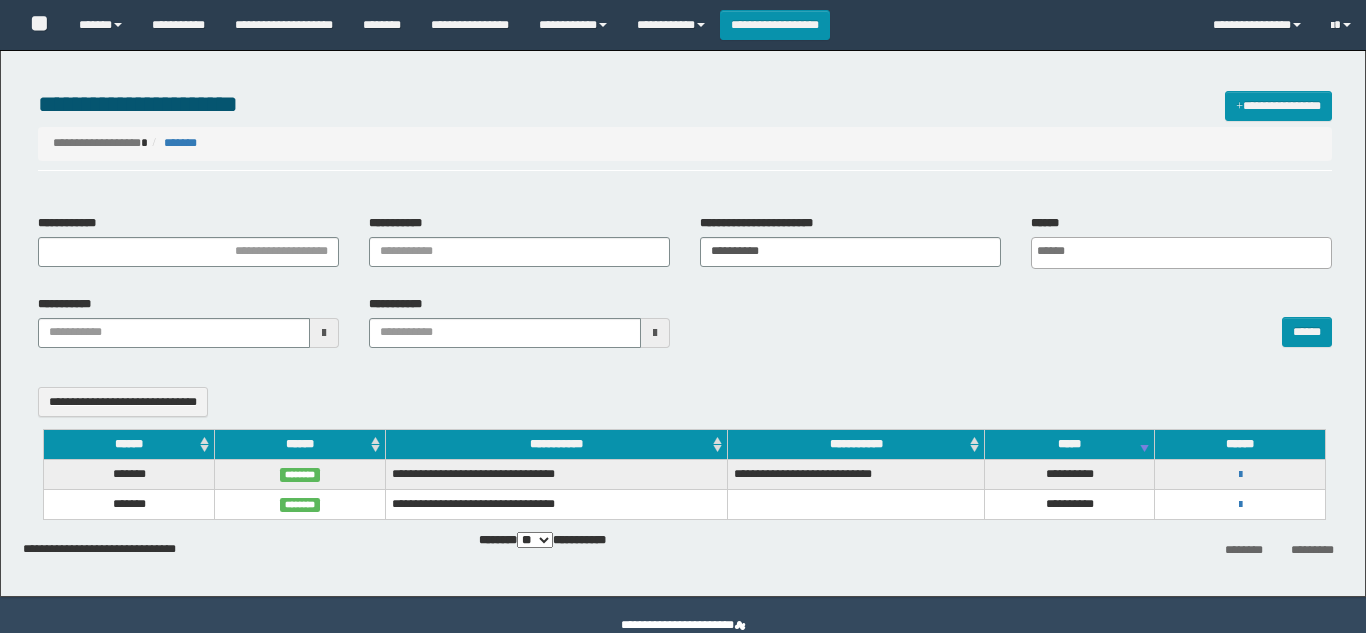select 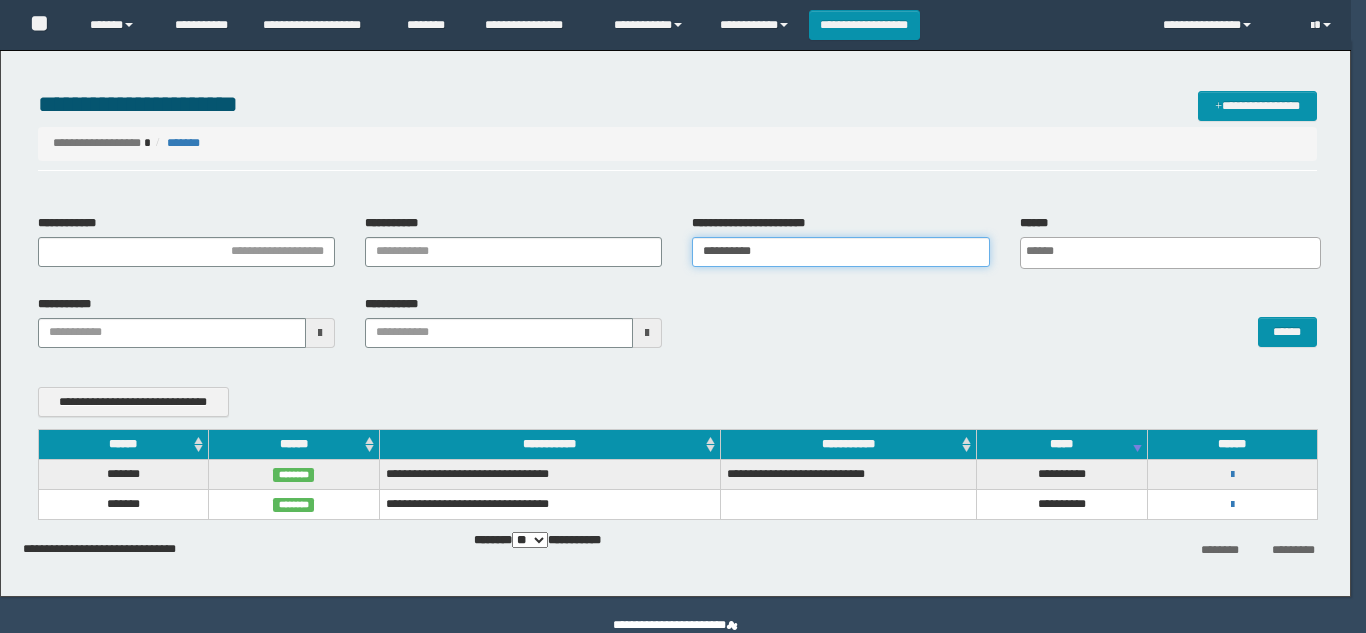 drag, startPoint x: 0, startPoint y: 0, endPoint x: 540, endPoint y: 252, distance: 595.906 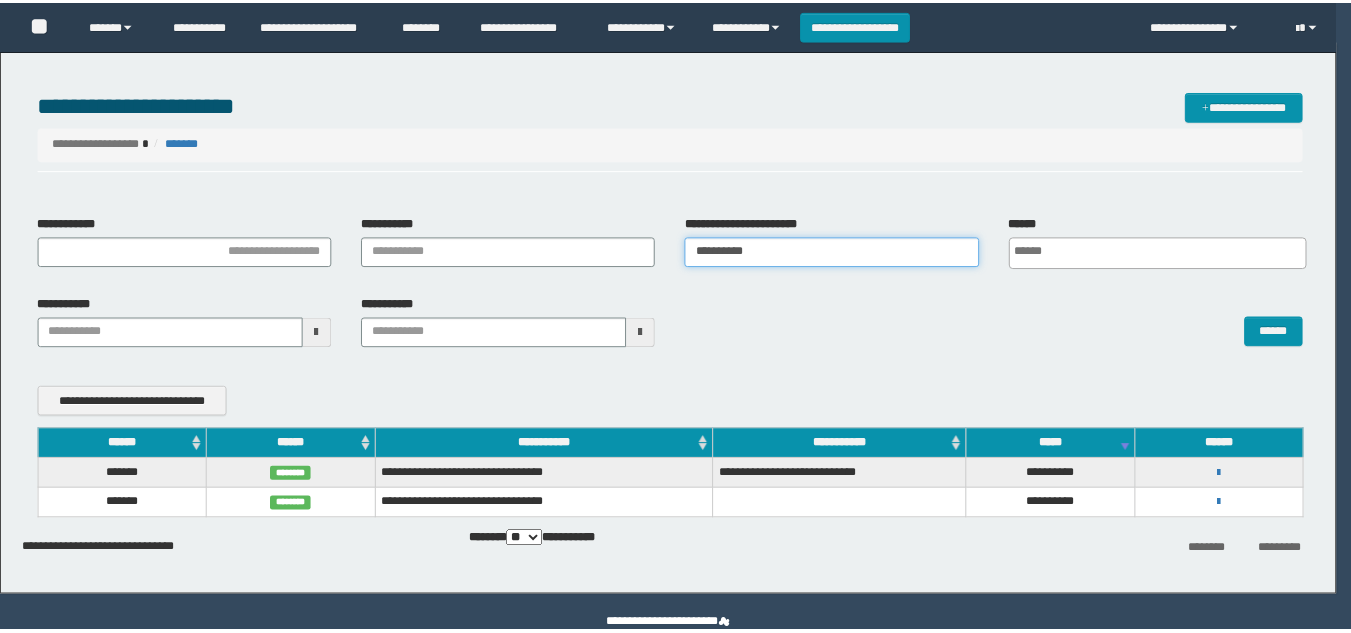 scroll, scrollTop: 0, scrollLeft: 0, axis: both 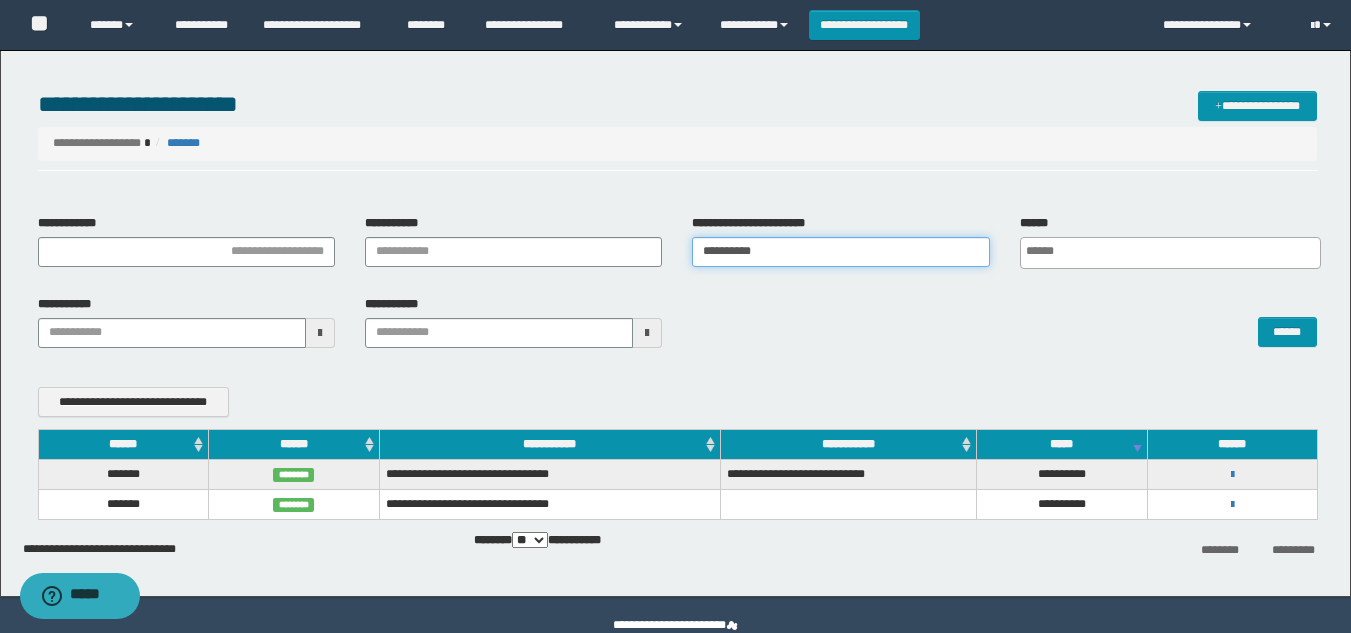 paste 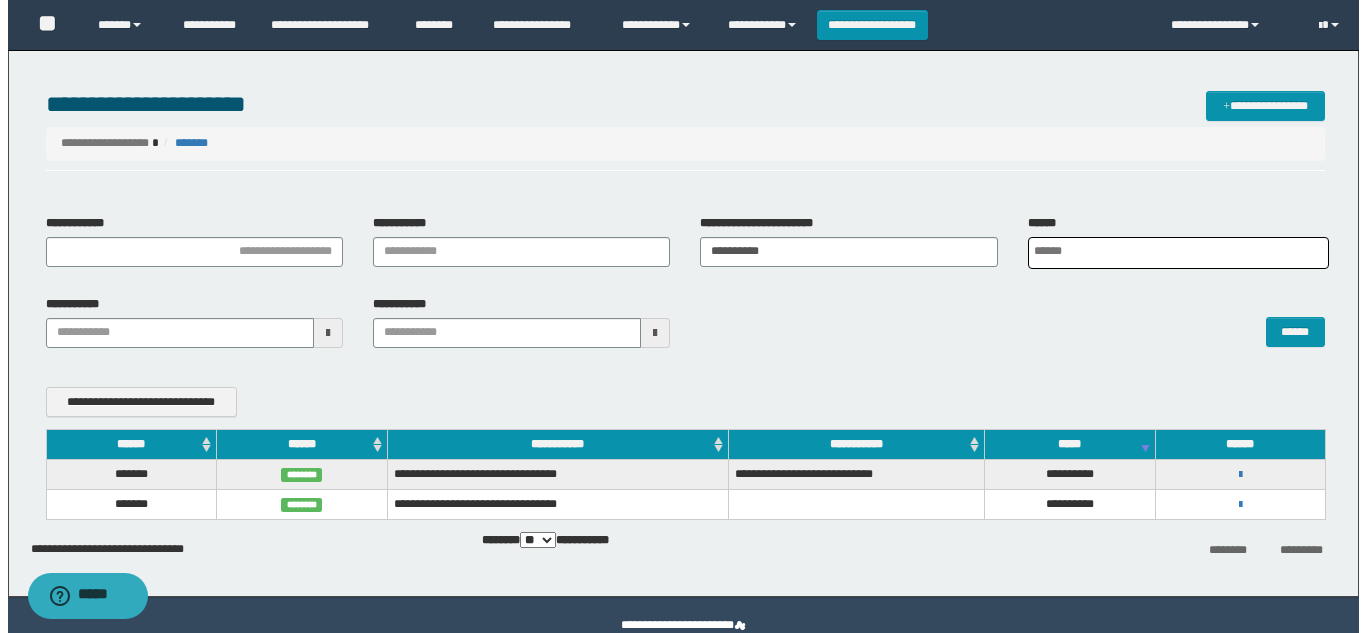 scroll, scrollTop: 0, scrollLeft: 5, axis: horizontal 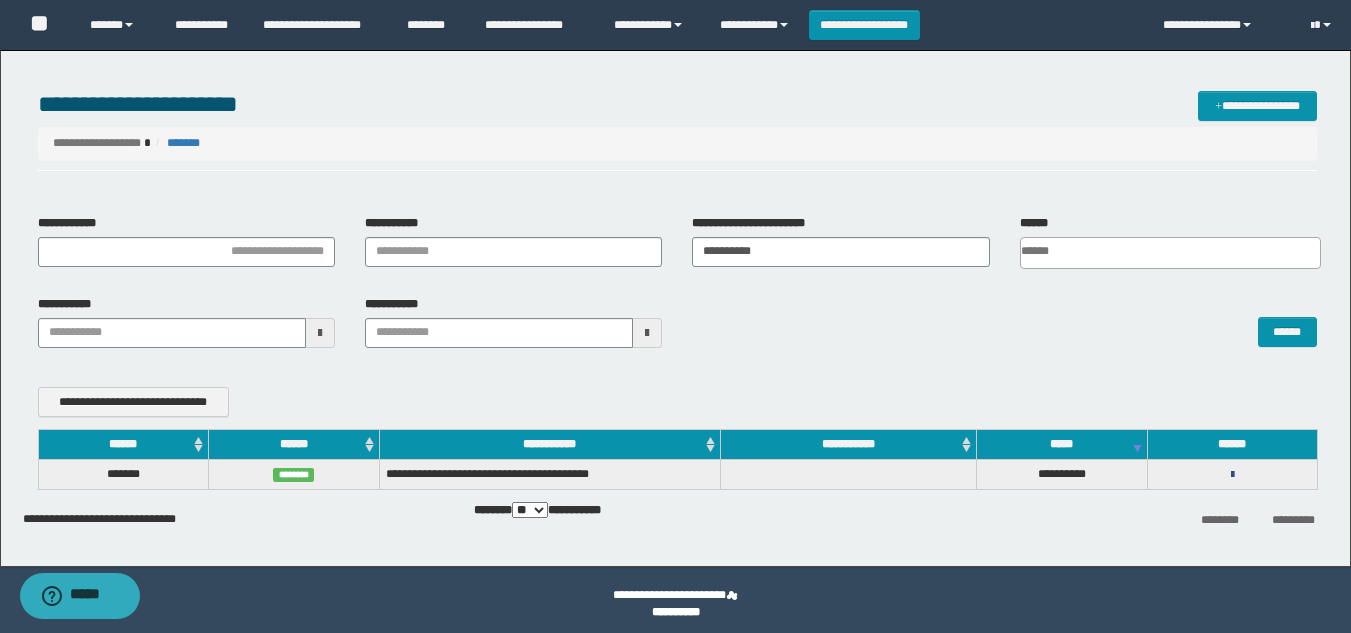 click at bounding box center [1232, 475] 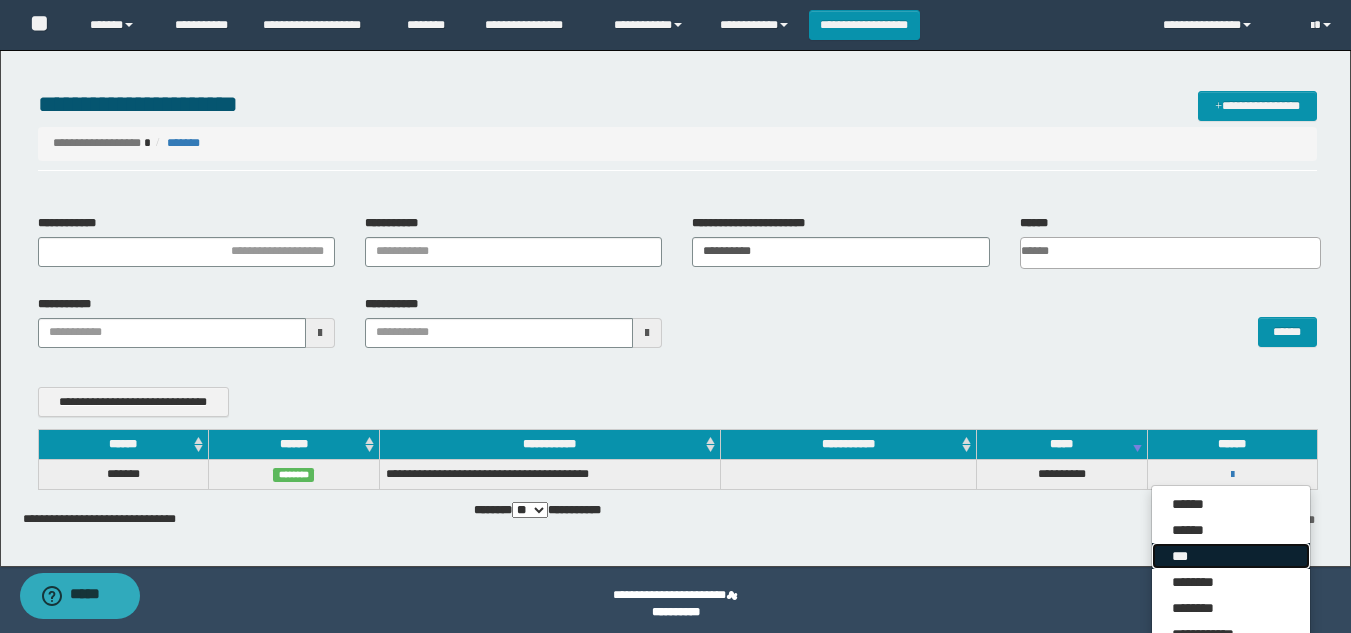click on "***" at bounding box center (1231, 556) 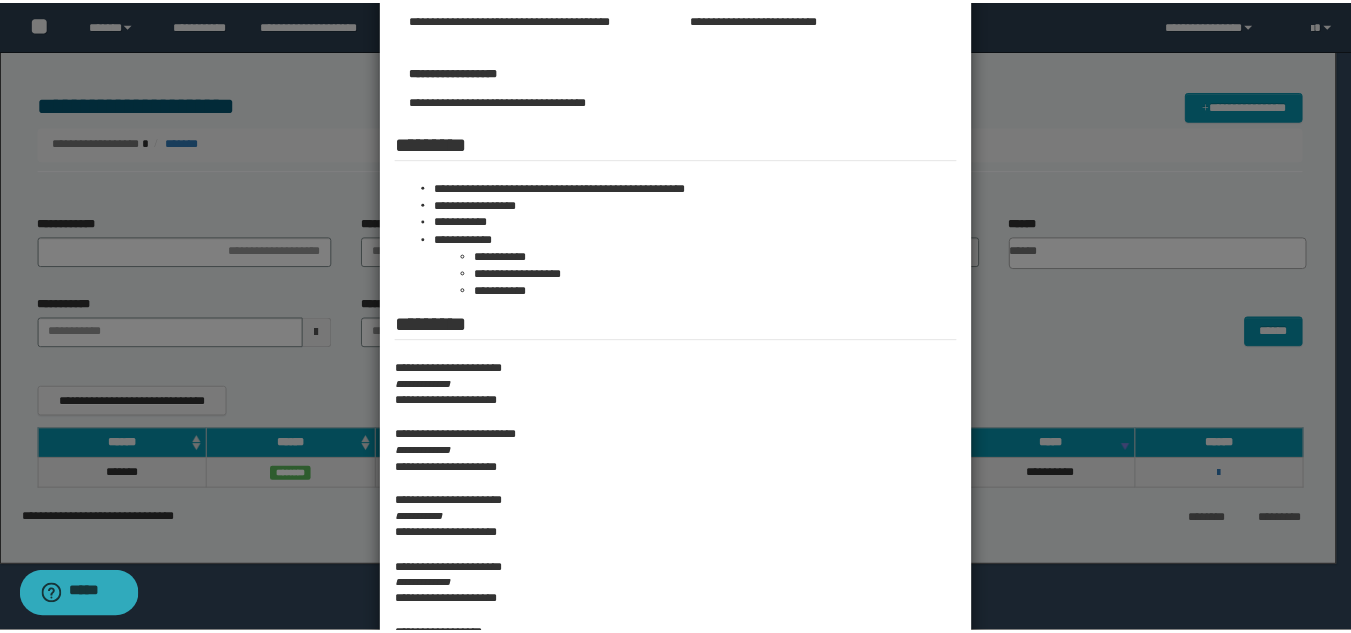 scroll, scrollTop: 300, scrollLeft: 0, axis: vertical 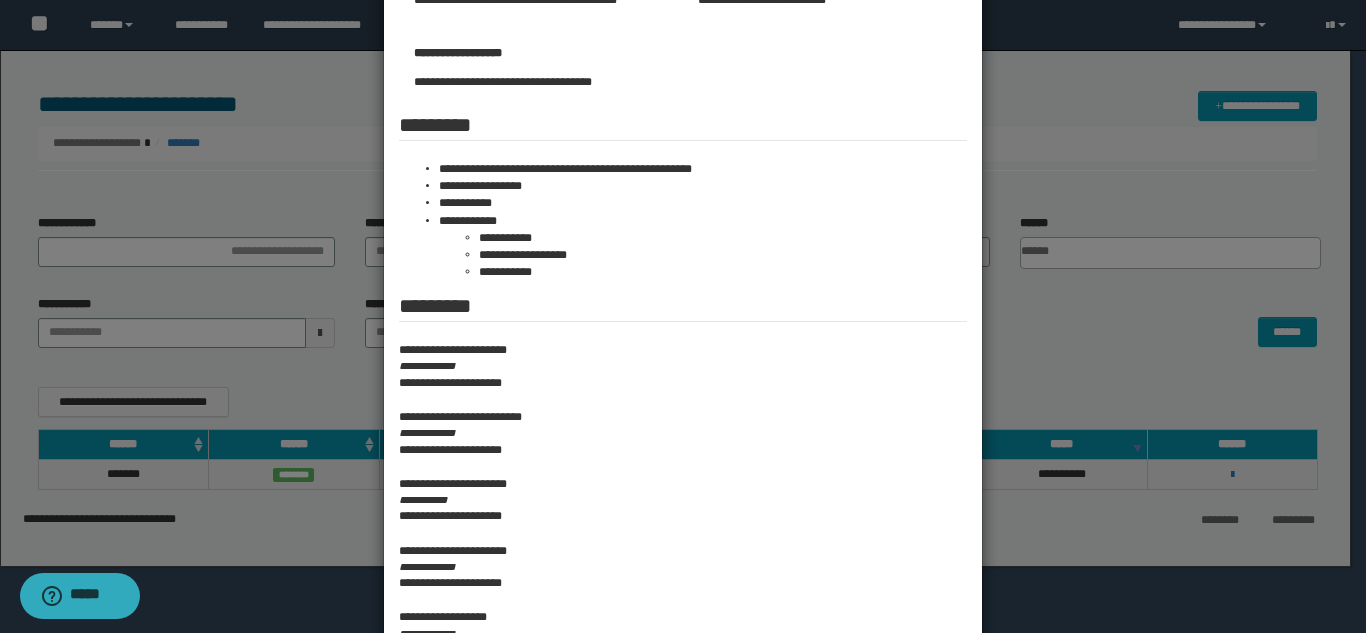 click at bounding box center (683, 285) 